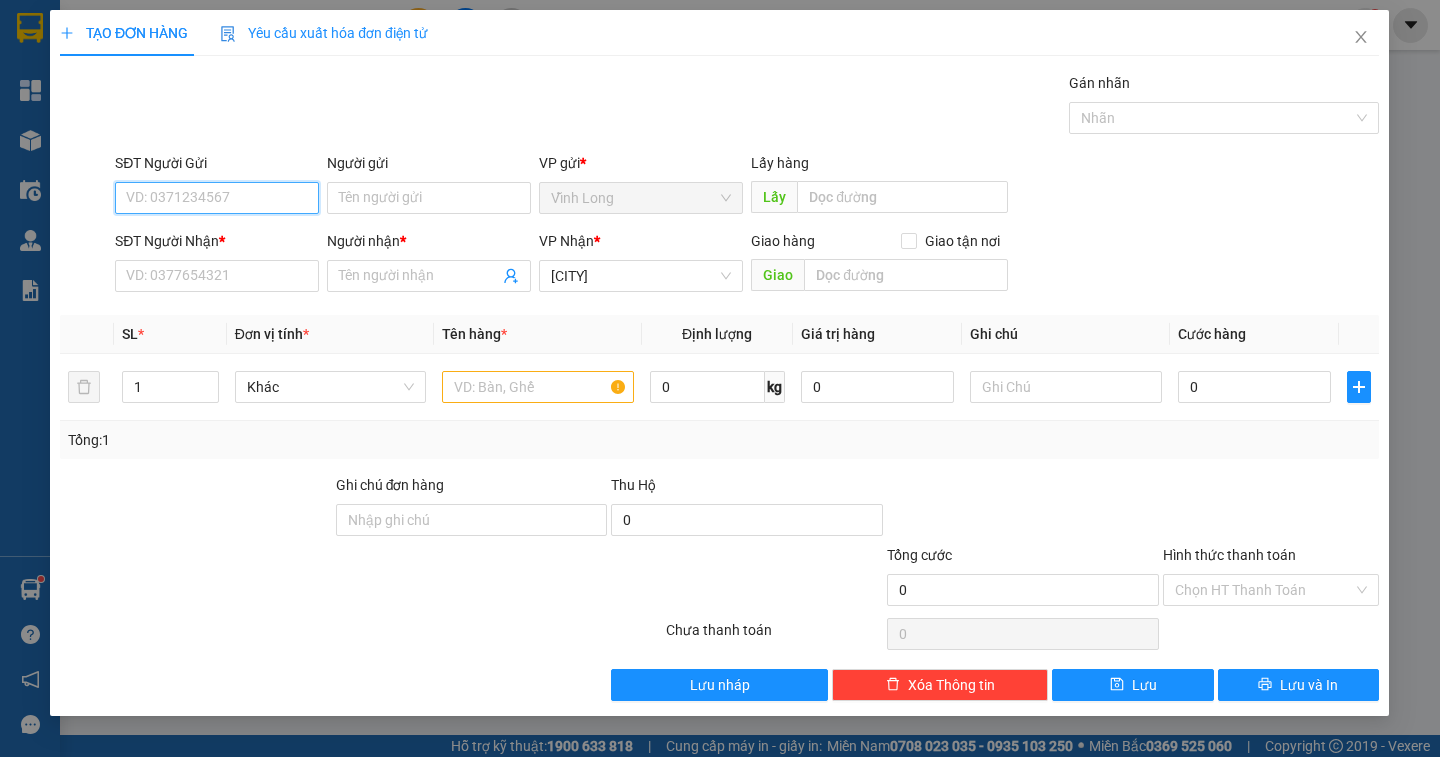 scroll, scrollTop: 0, scrollLeft: 0, axis: both 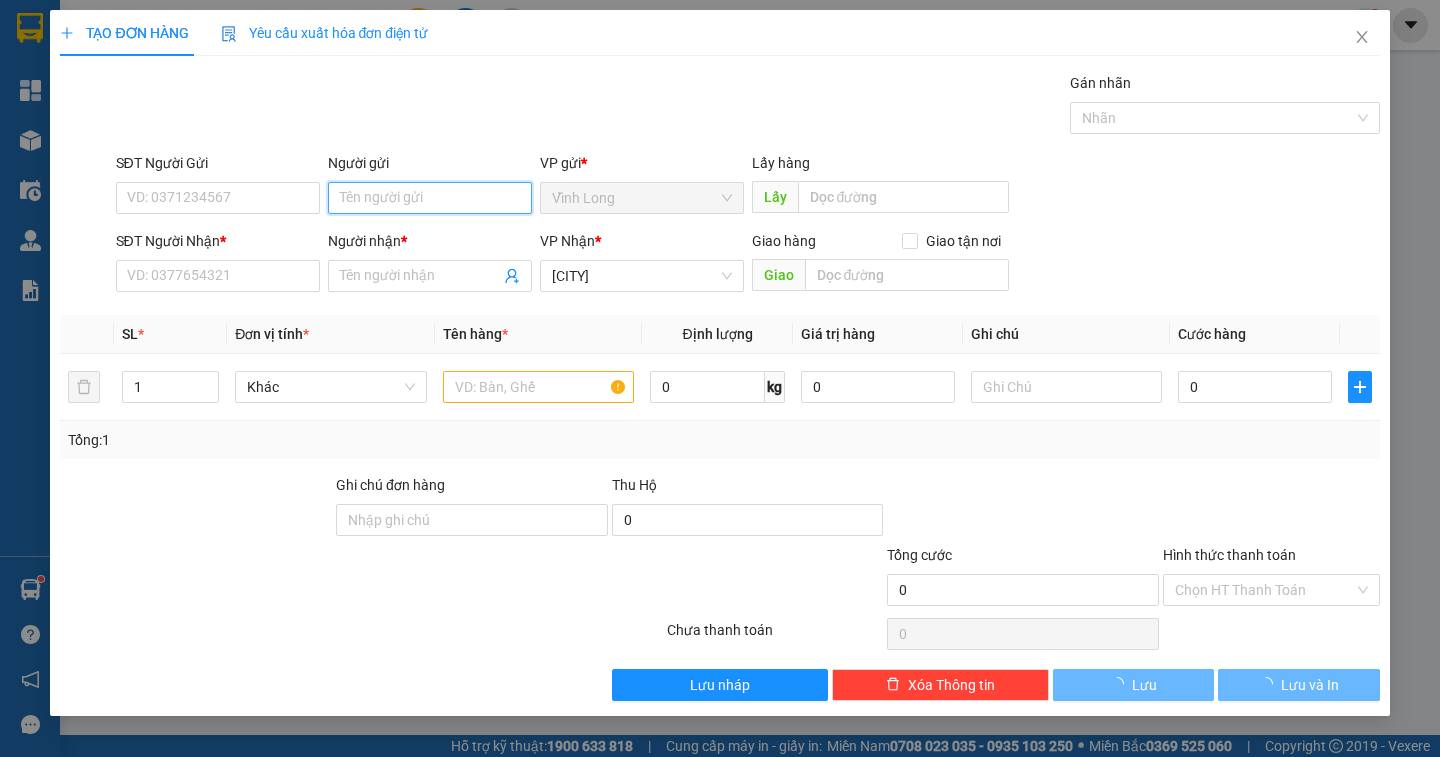 click on "Người gửi" at bounding box center (430, 198) 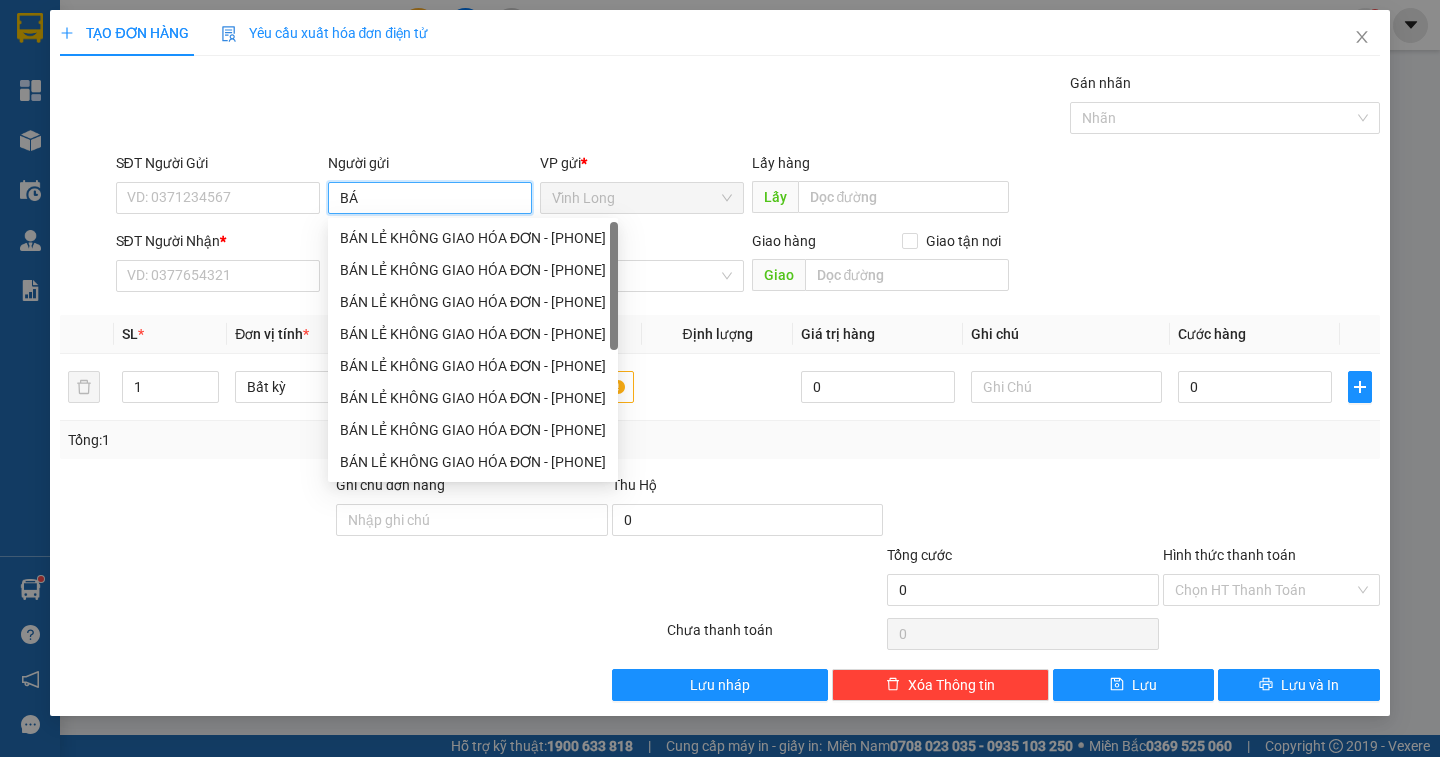 type on "BÁN" 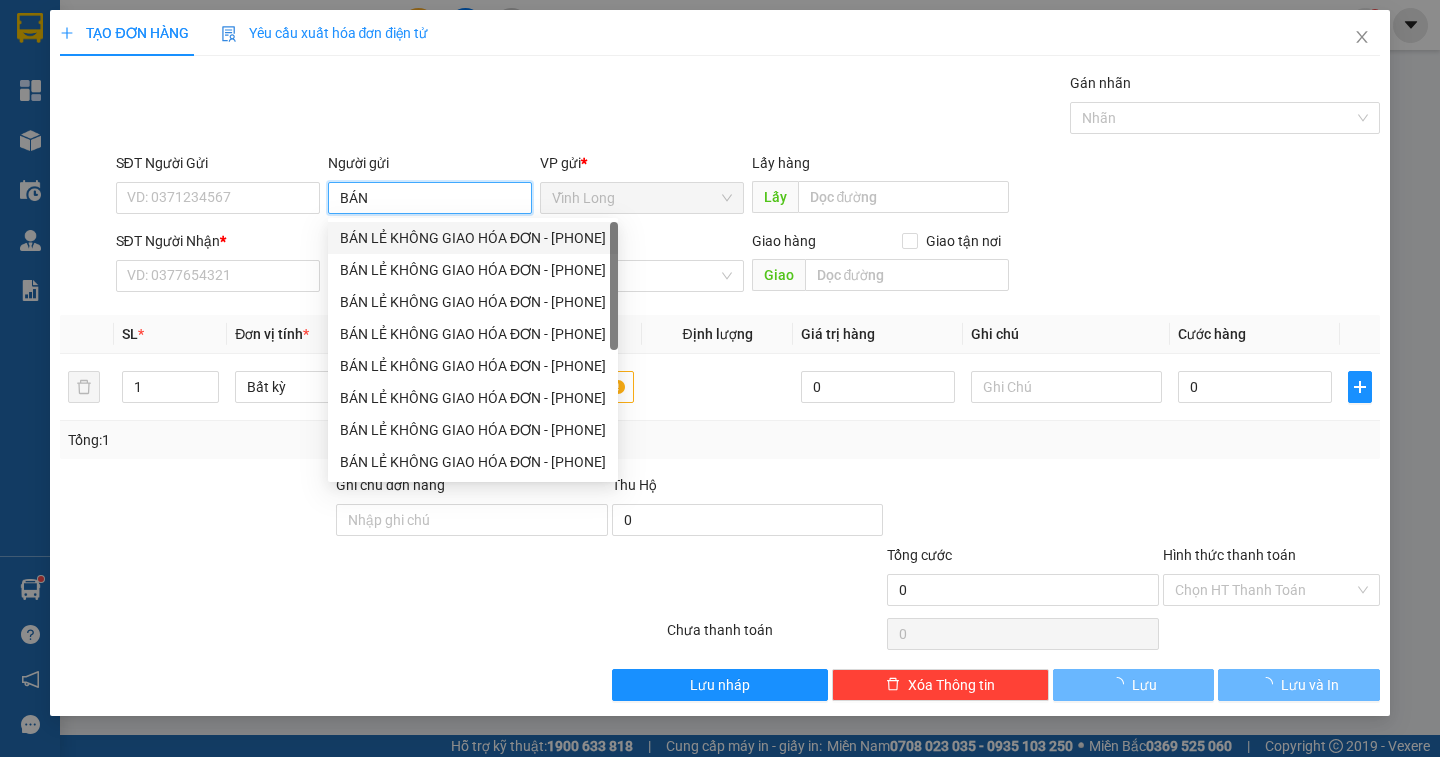 click on "BÁN LẺ KHÔNG GIAO HÓA ĐƠN - [PHONE]" at bounding box center [473, 238] 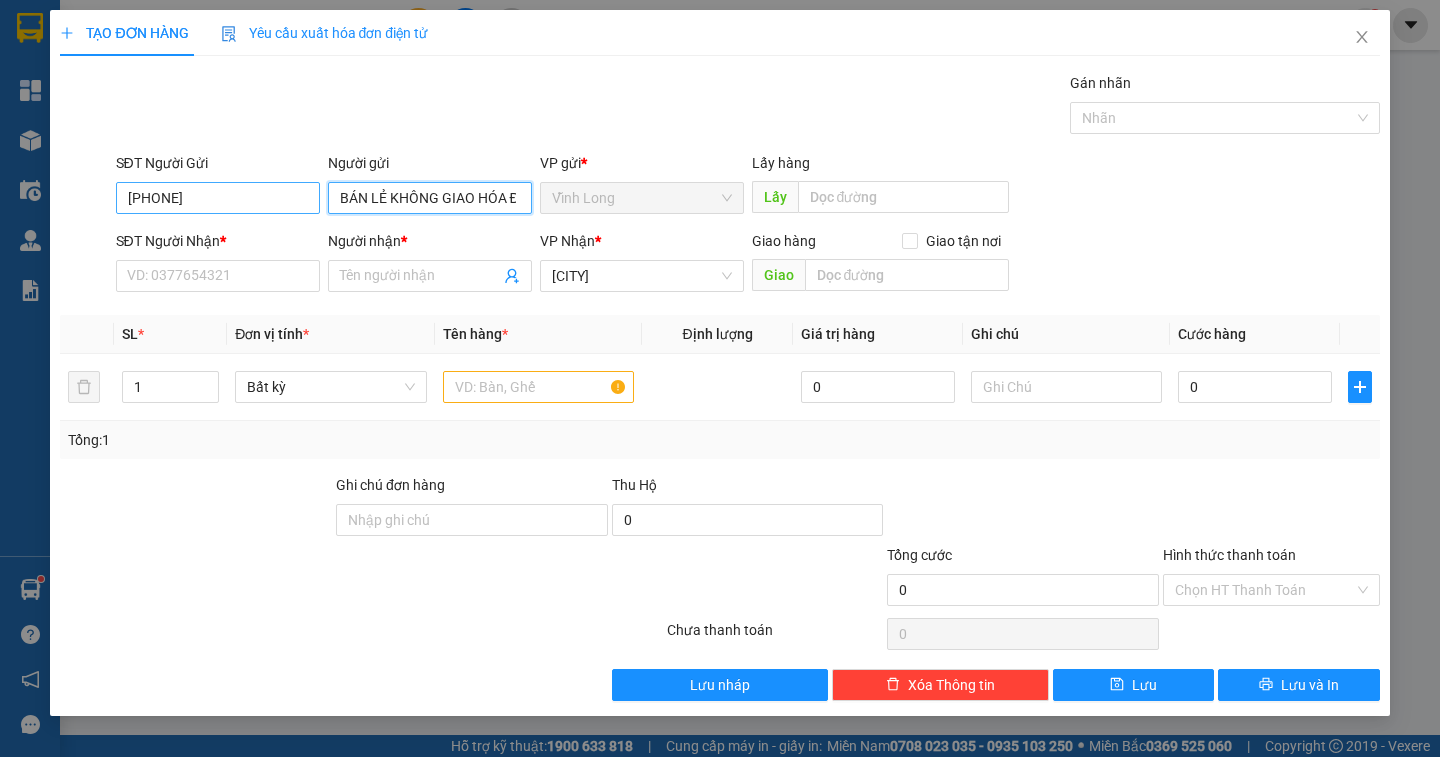 type on "BÁN LẺ KHÔNG GIAO HÓA ĐƠN" 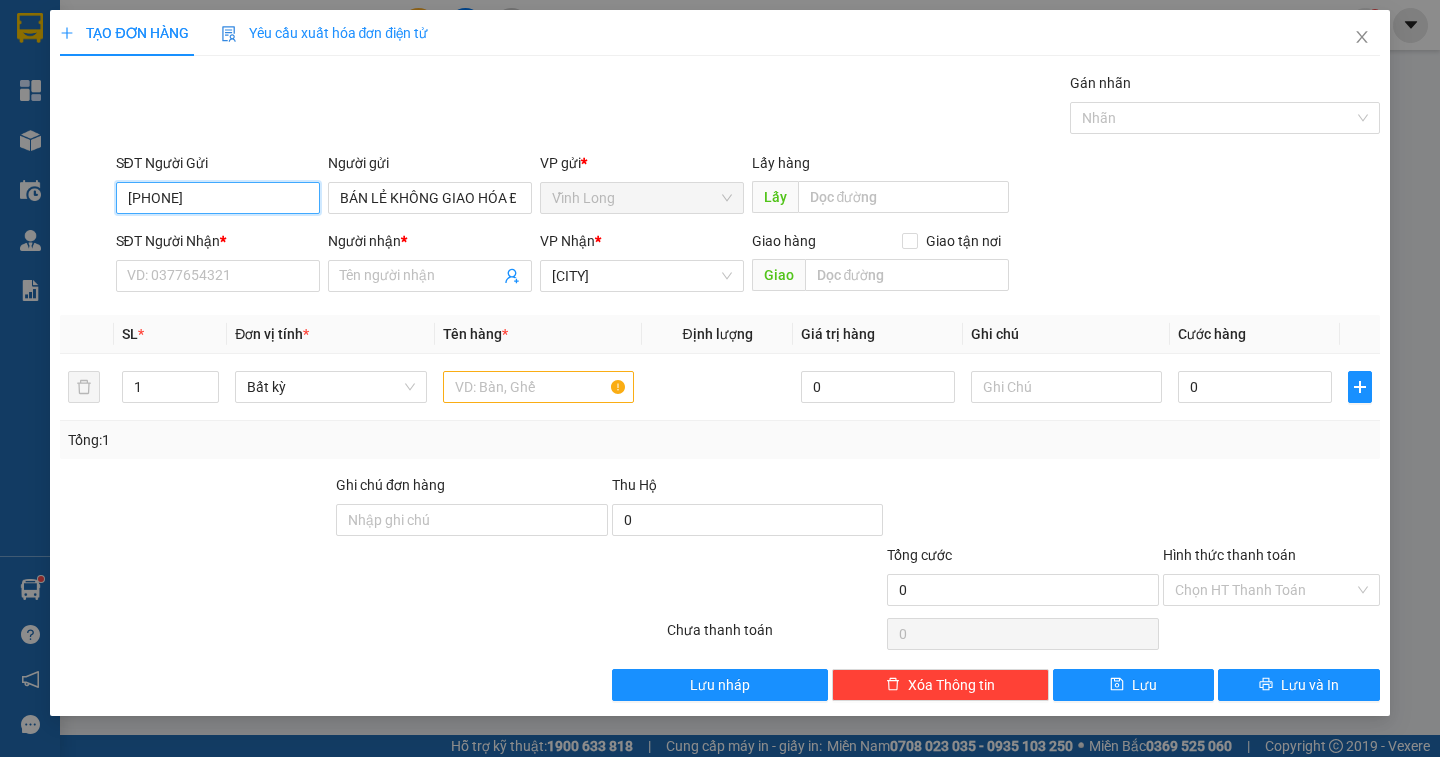 drag, startPoint x: 244, startPoint y: 198, endPoint x: 97, endPoint y: 204, distance: 147.12239 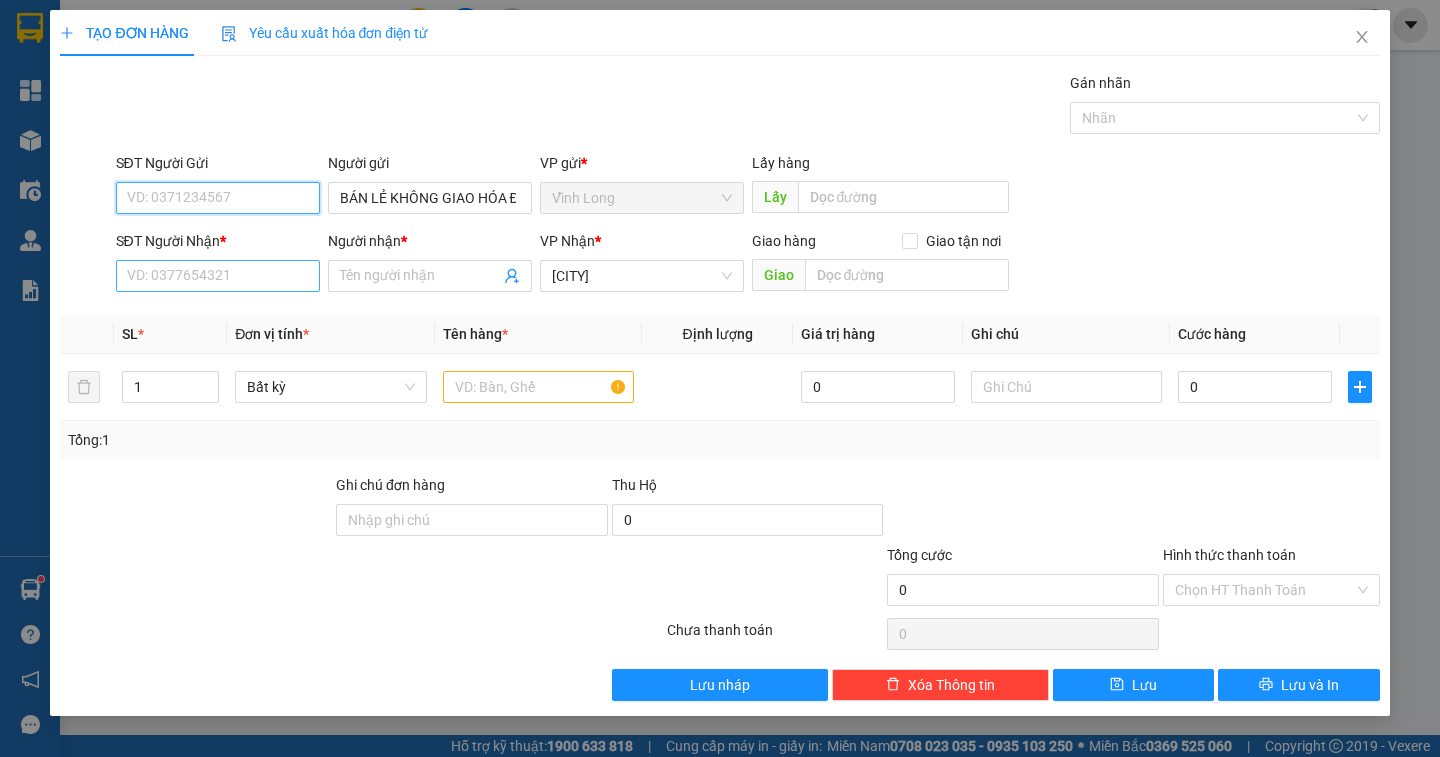 type 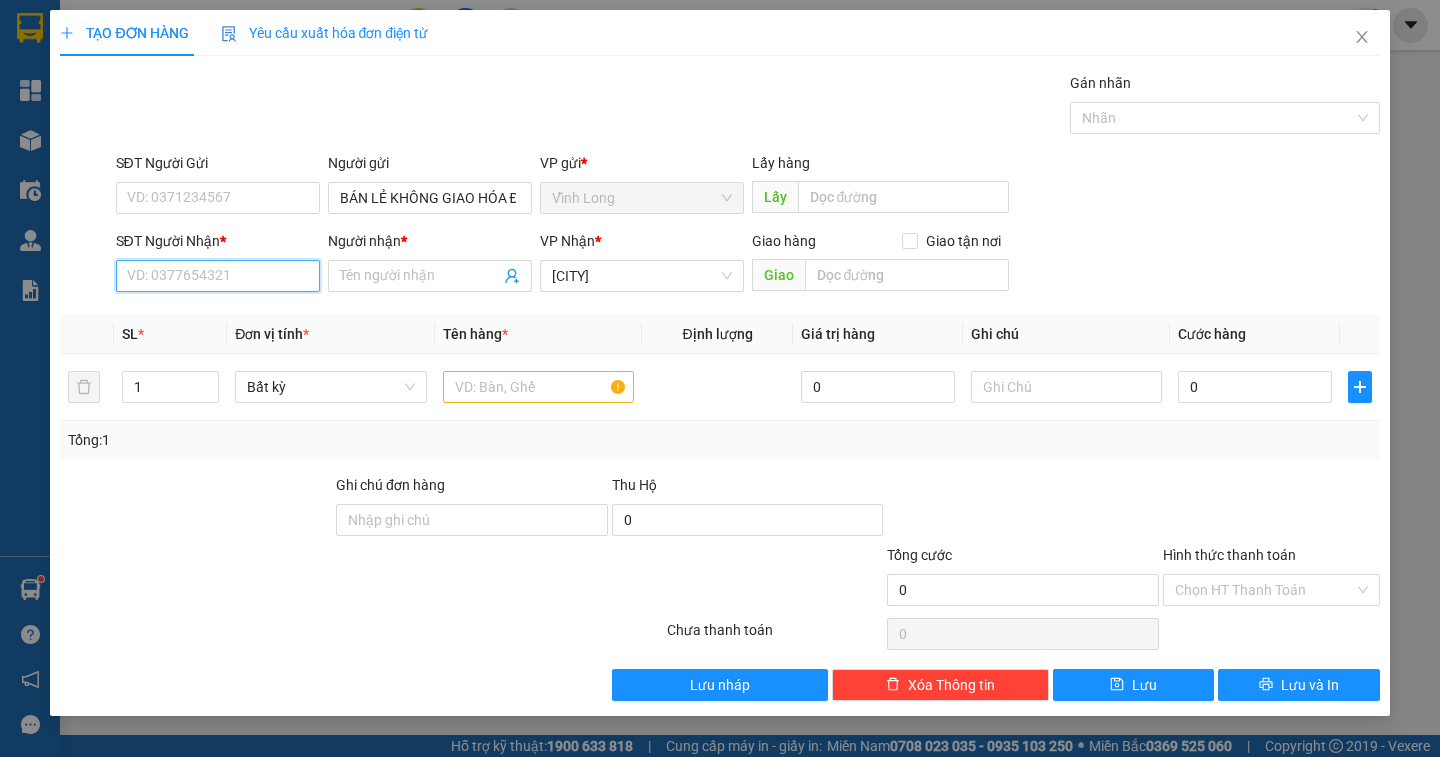click on "SĐT Người Nhận  *" at bounding box center (218, 276) 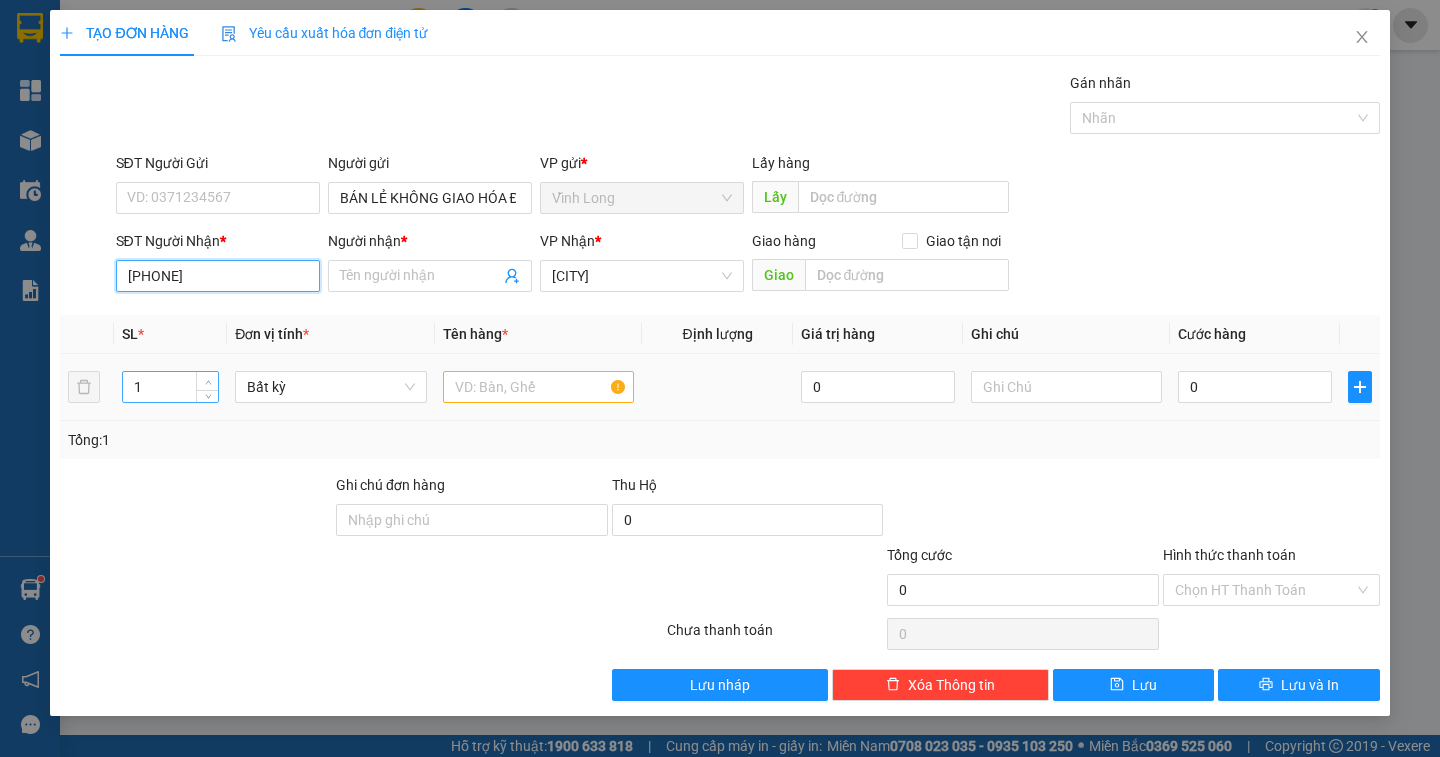 type on "0906800588" 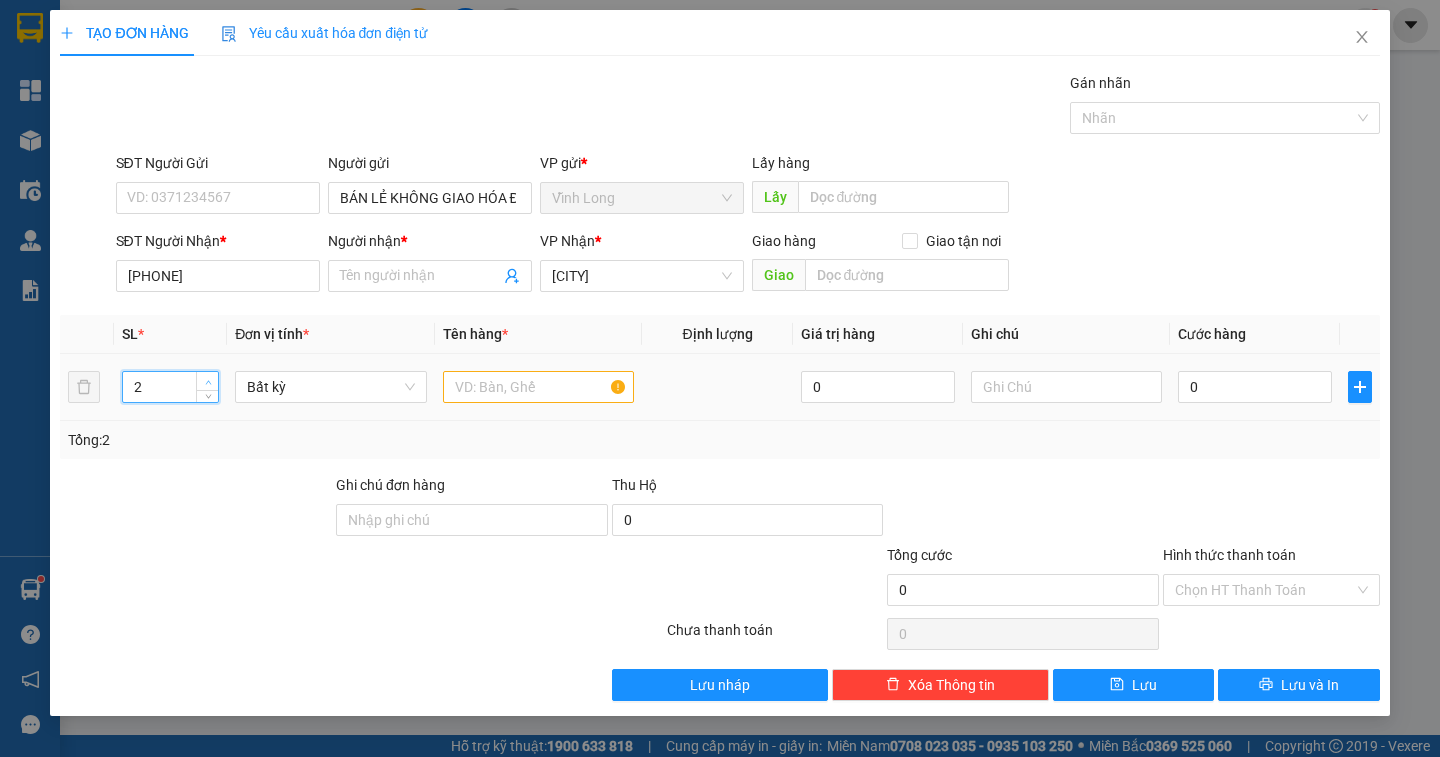 click at bounding box center (208, 382) 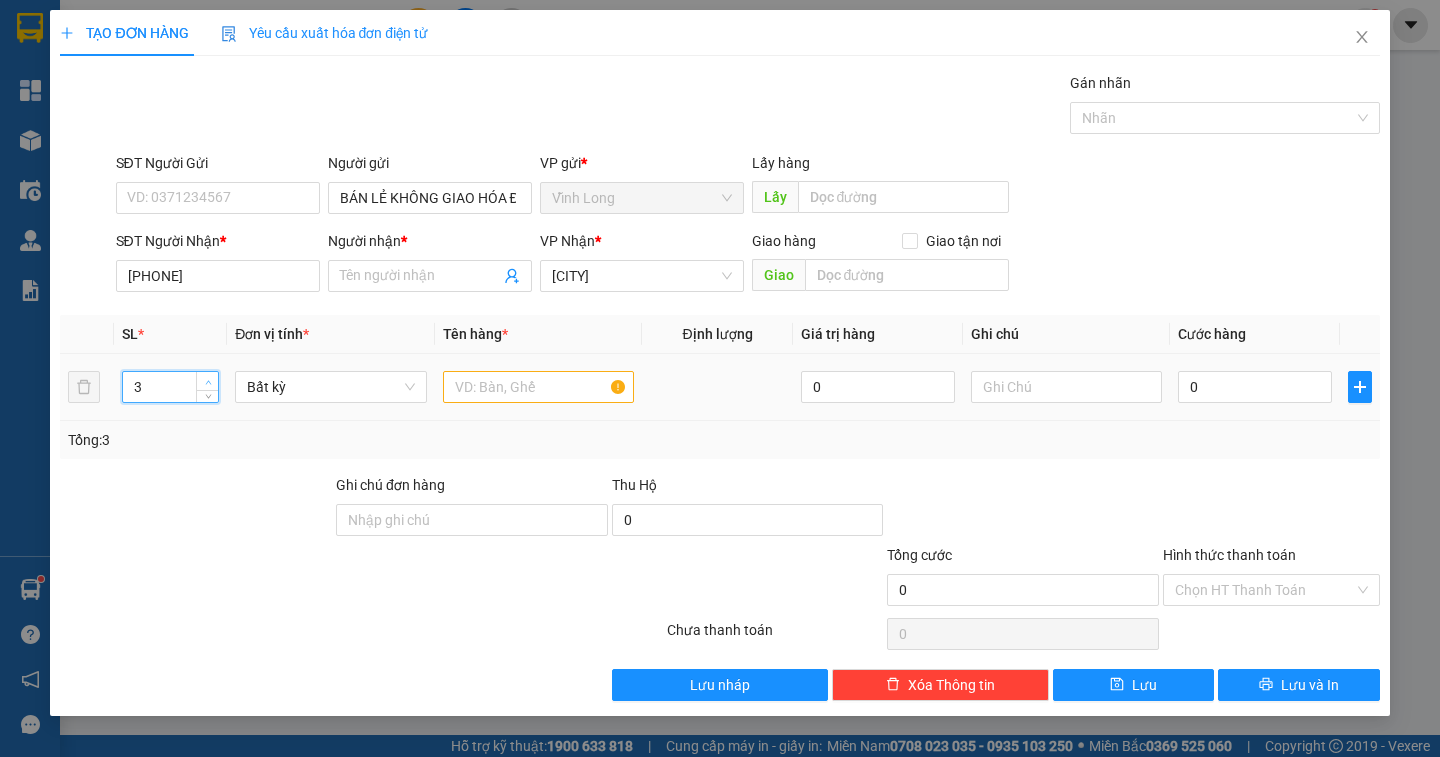 click at bounding box center (208, 382) 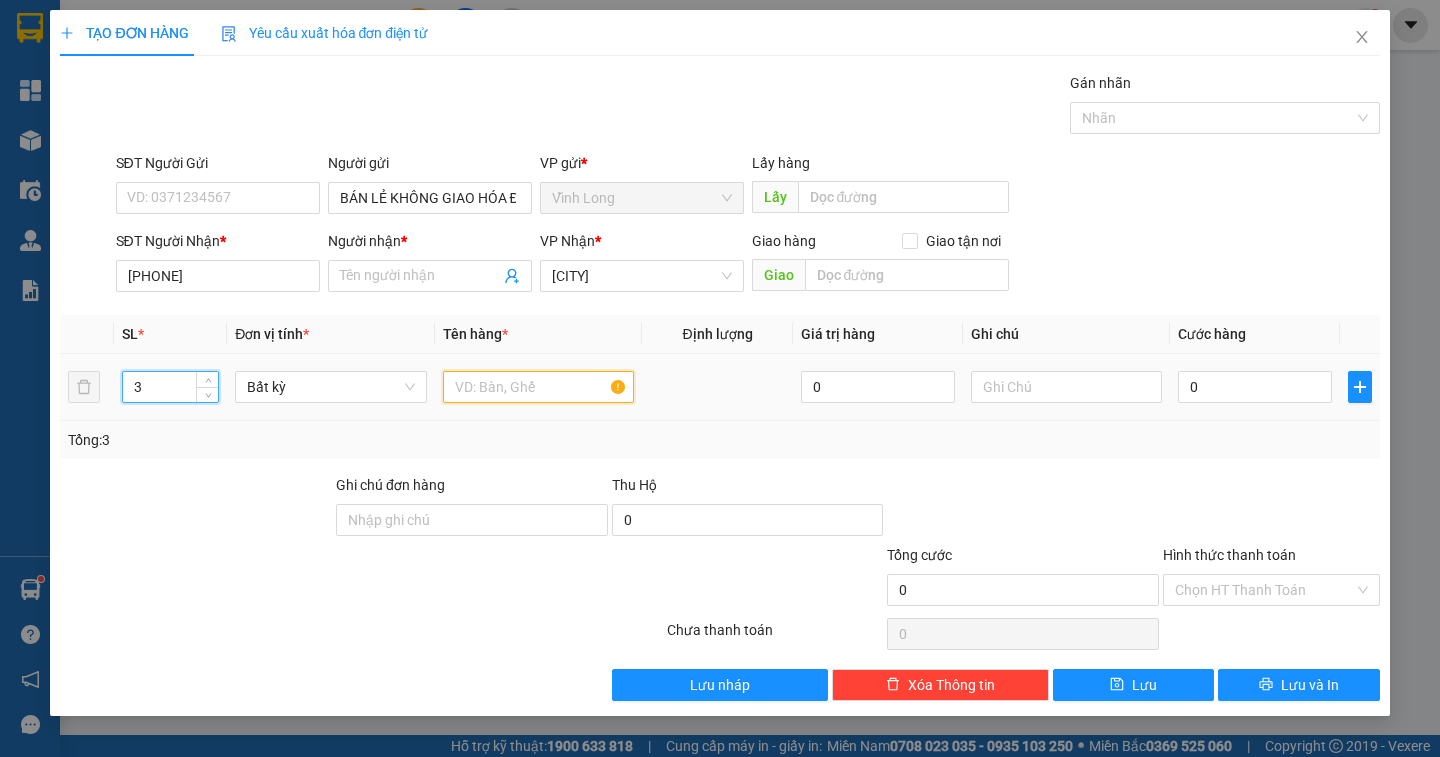 click at bounding box center (538, 387) 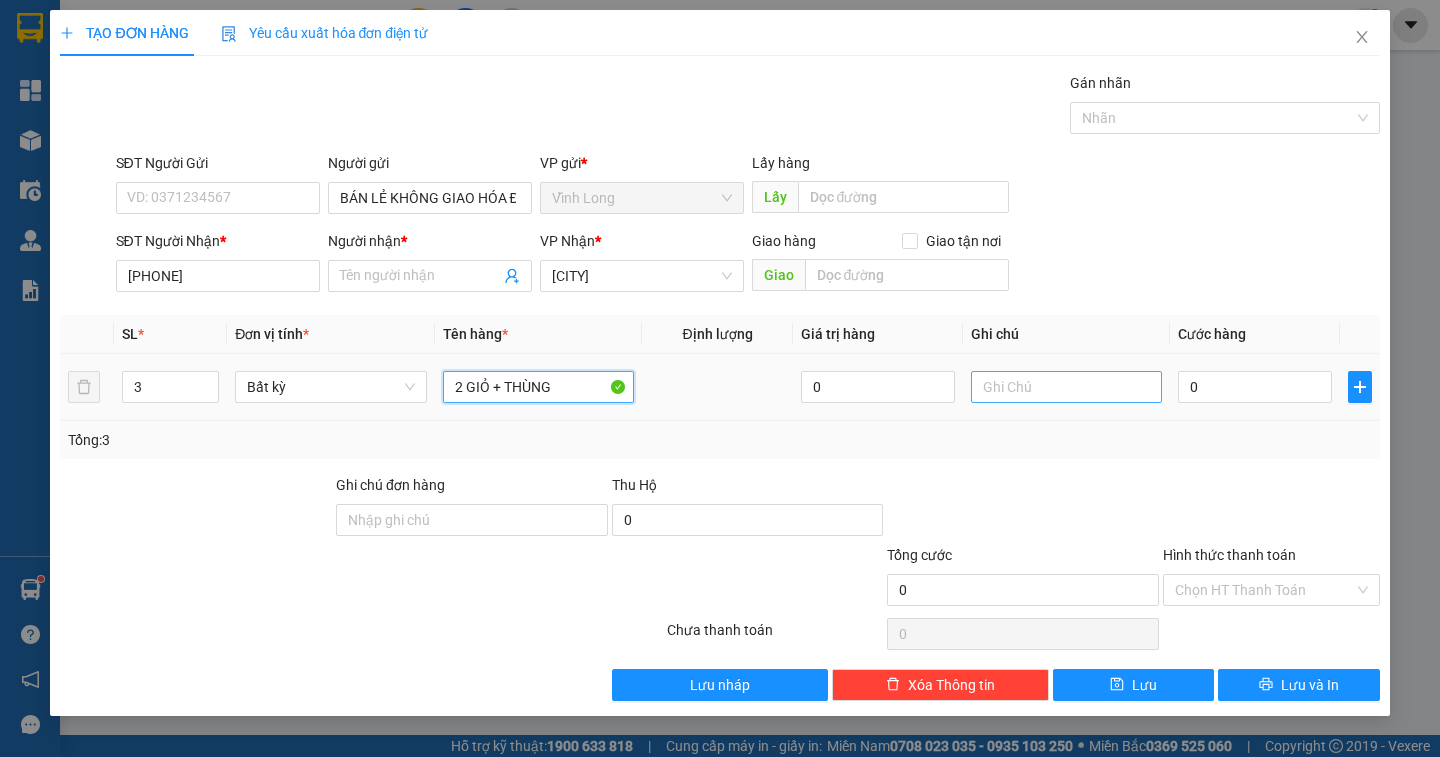 type on "2 GIỎ + THÙNG" 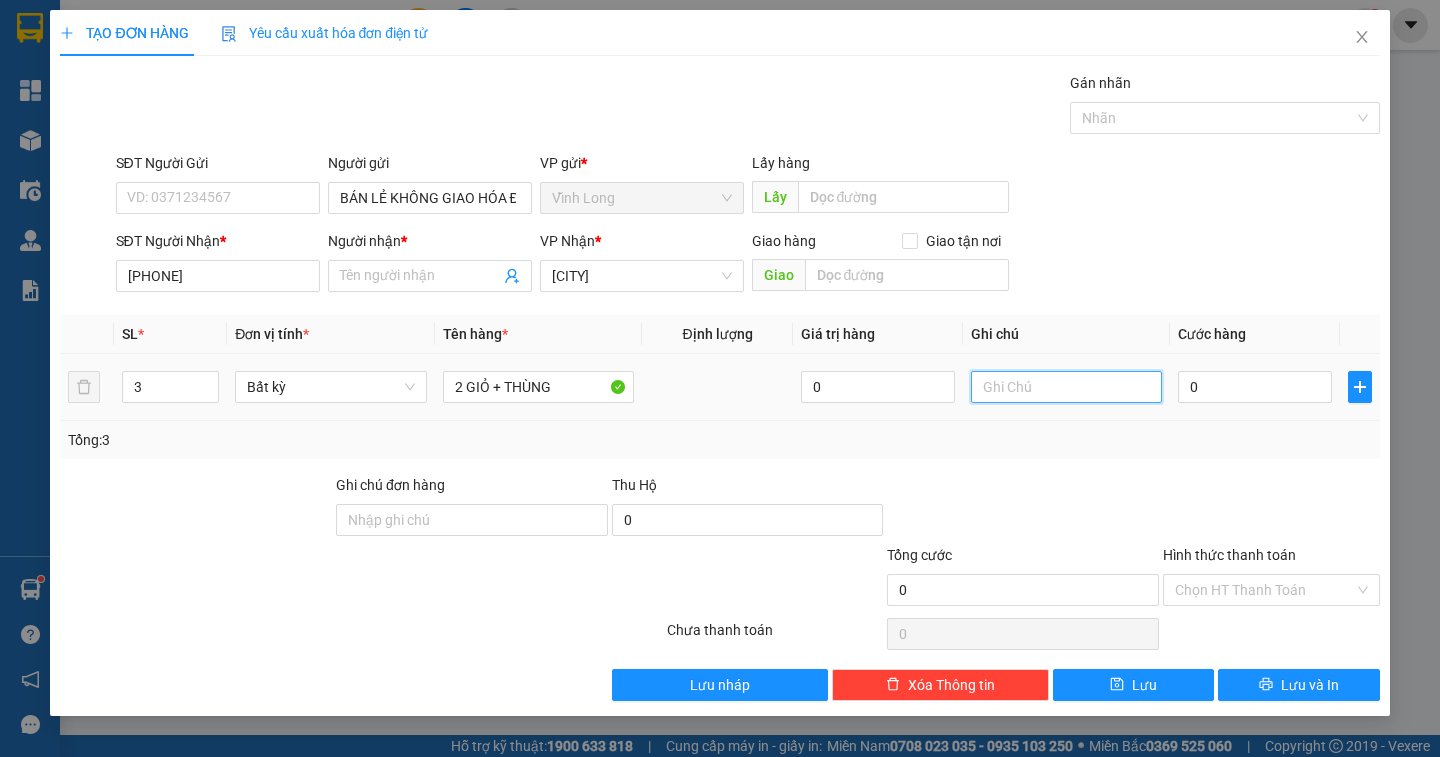 click at bounding box center [1066, 387] 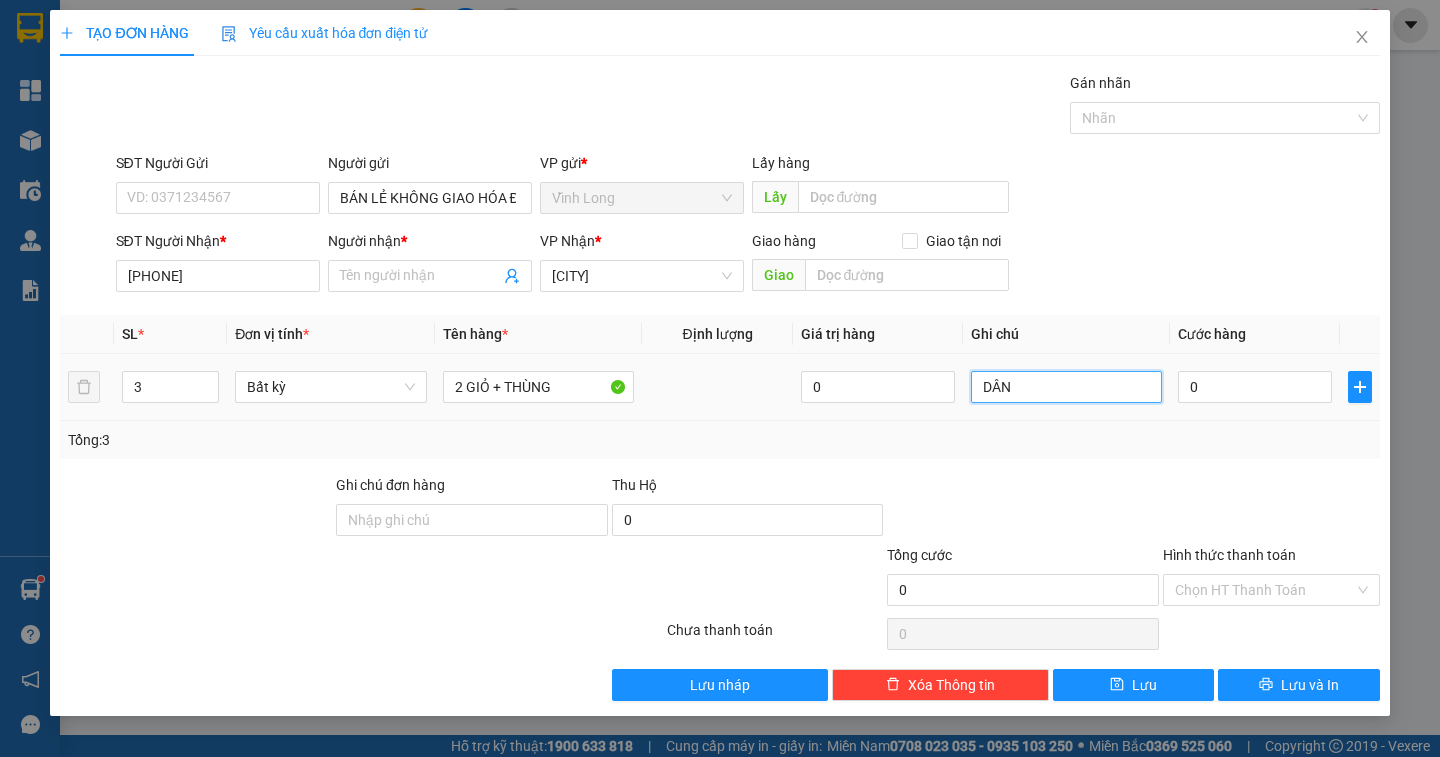 type on "DÂN" 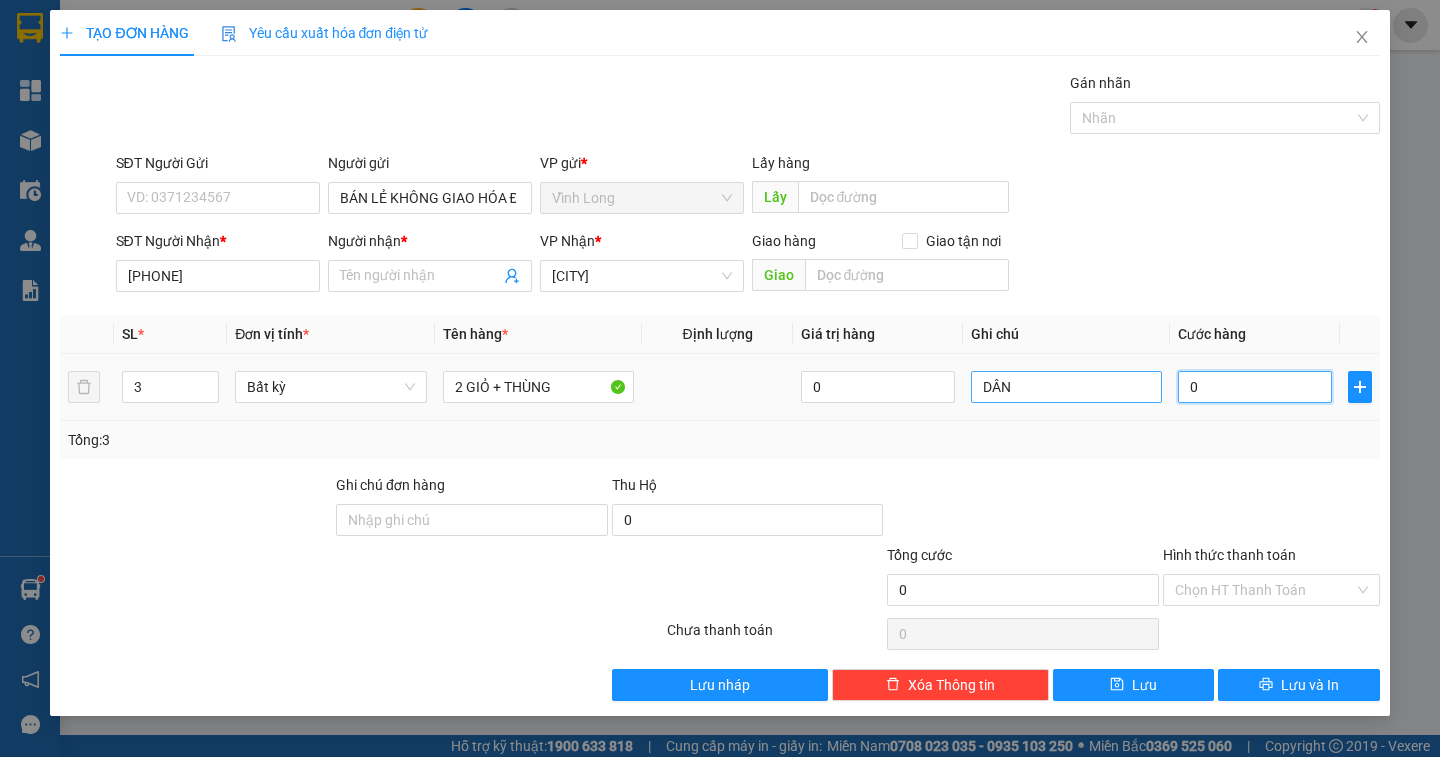 type on "1" 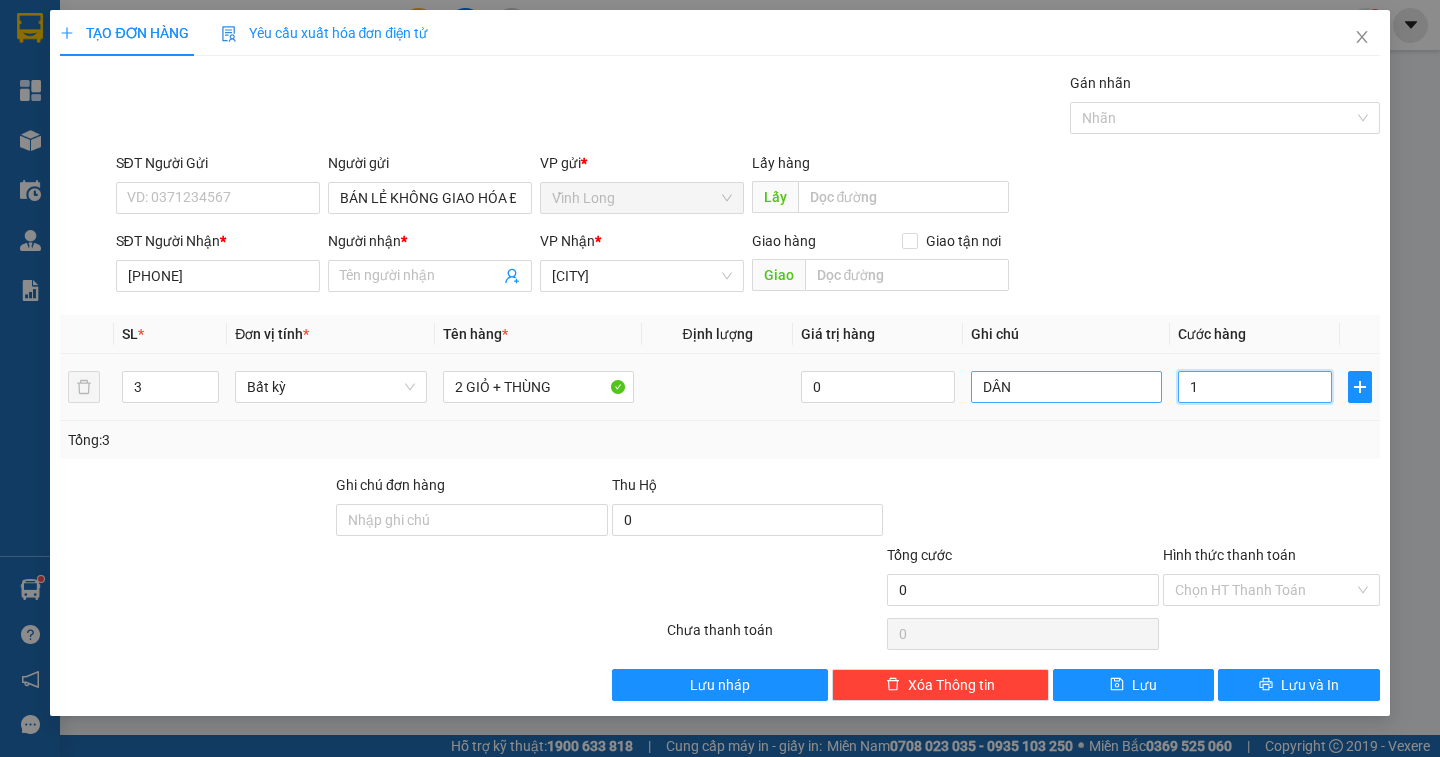type on "1" 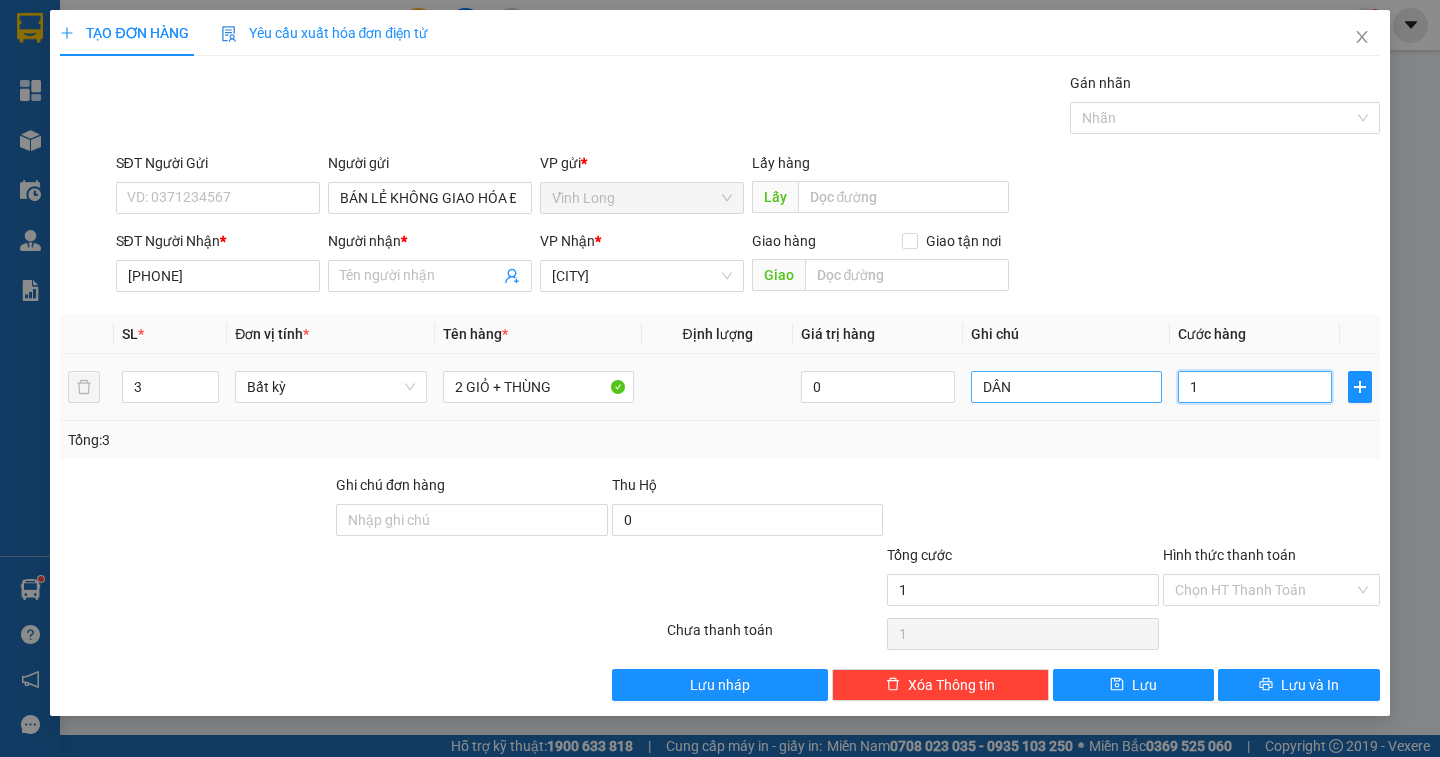 type on "10" 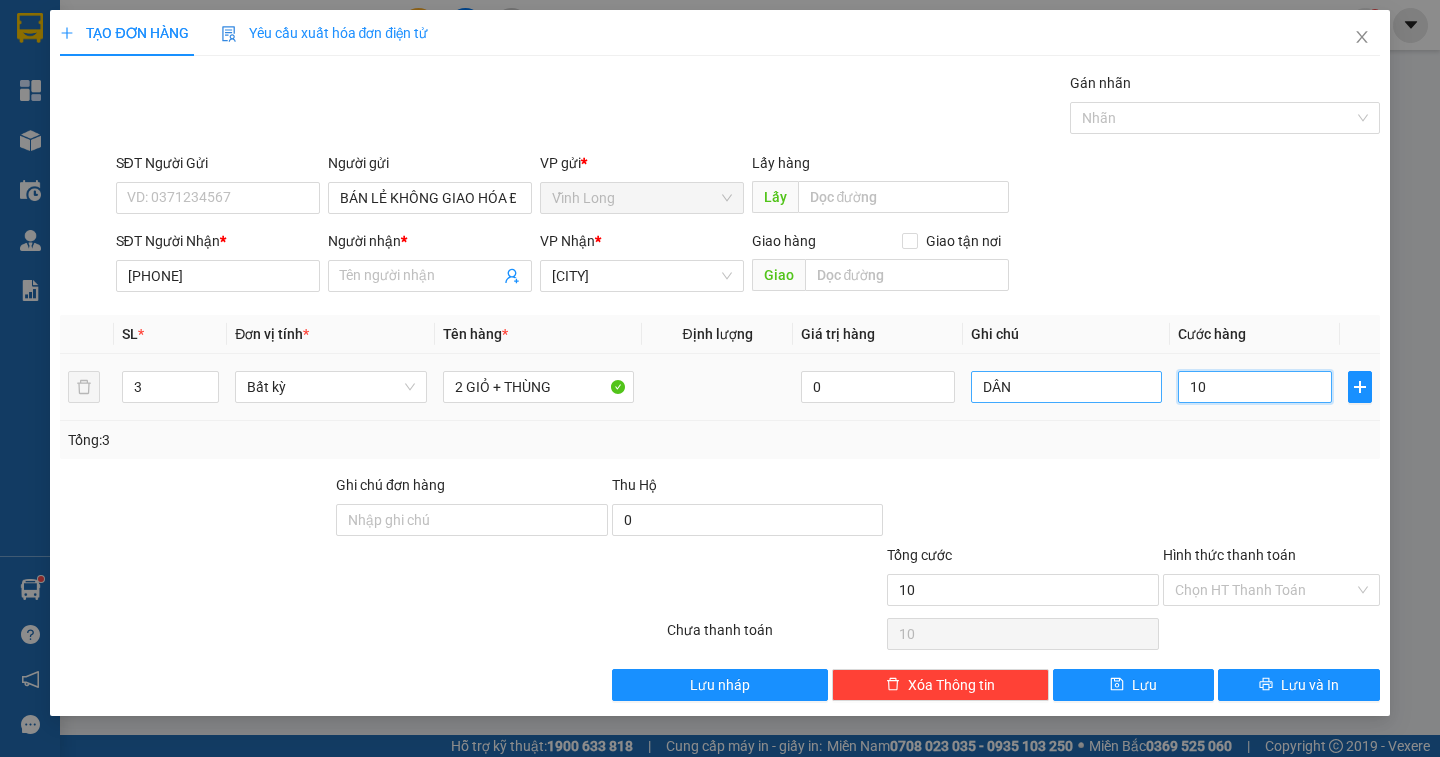 type on "100" 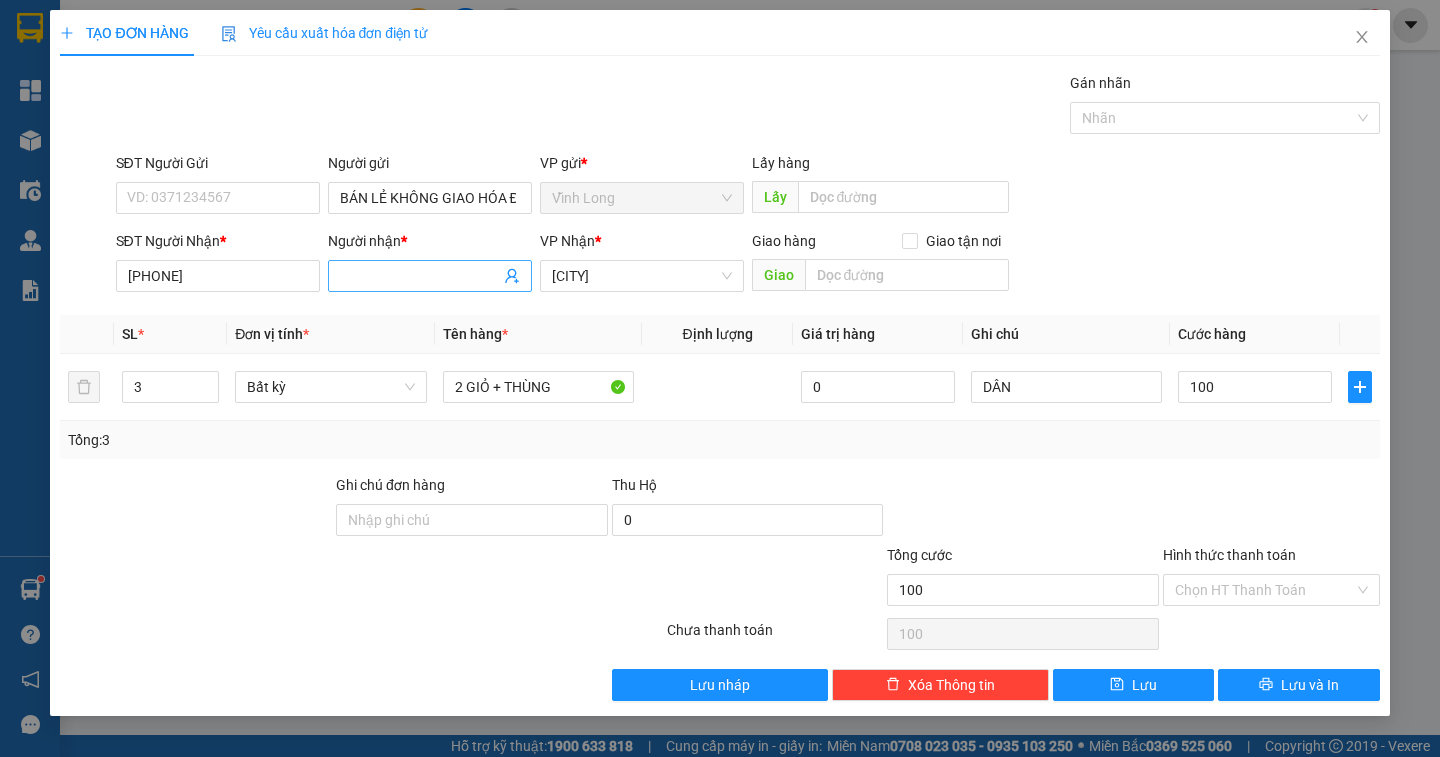 type on "100.000" 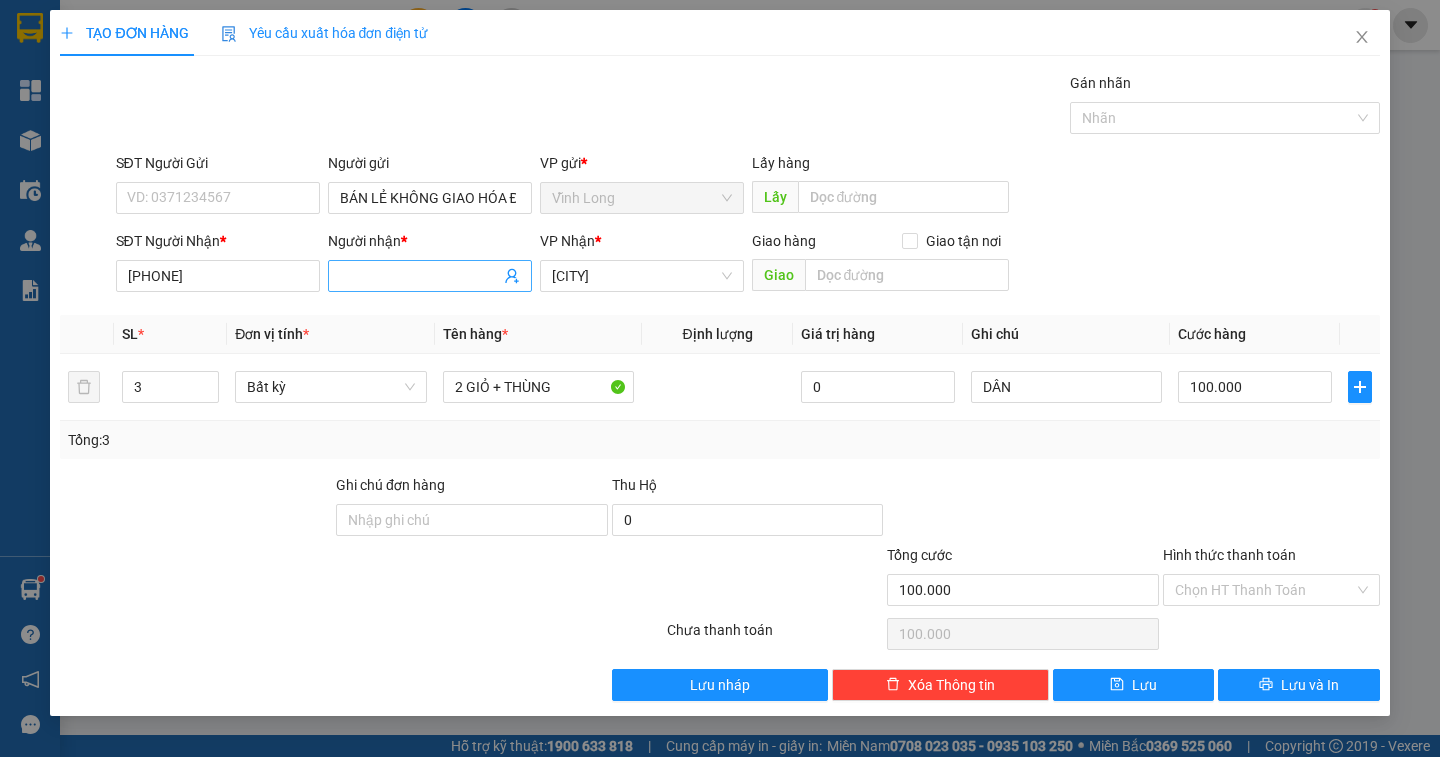 click on "Người nhận  *" at bounding box center (420, 276) 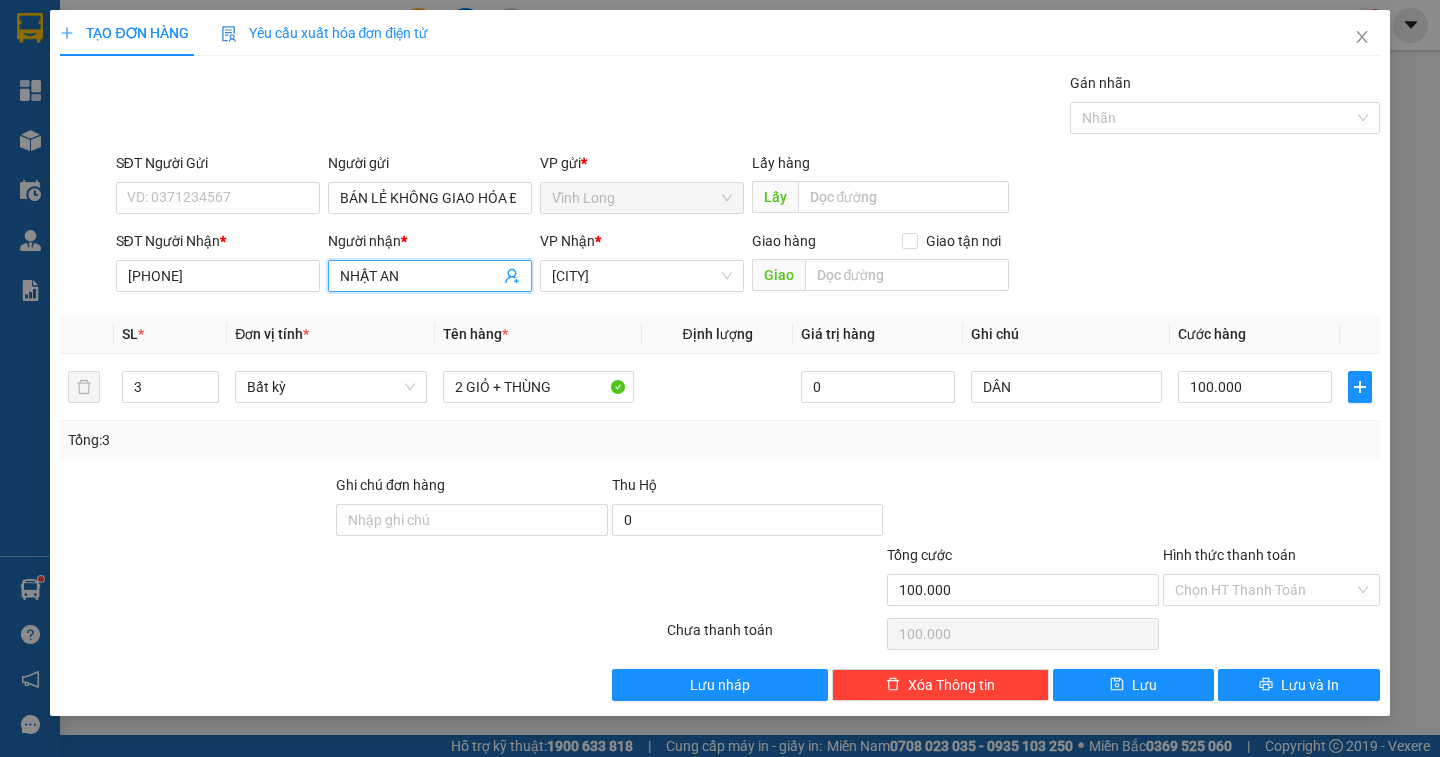 type on "NHẬT AN" 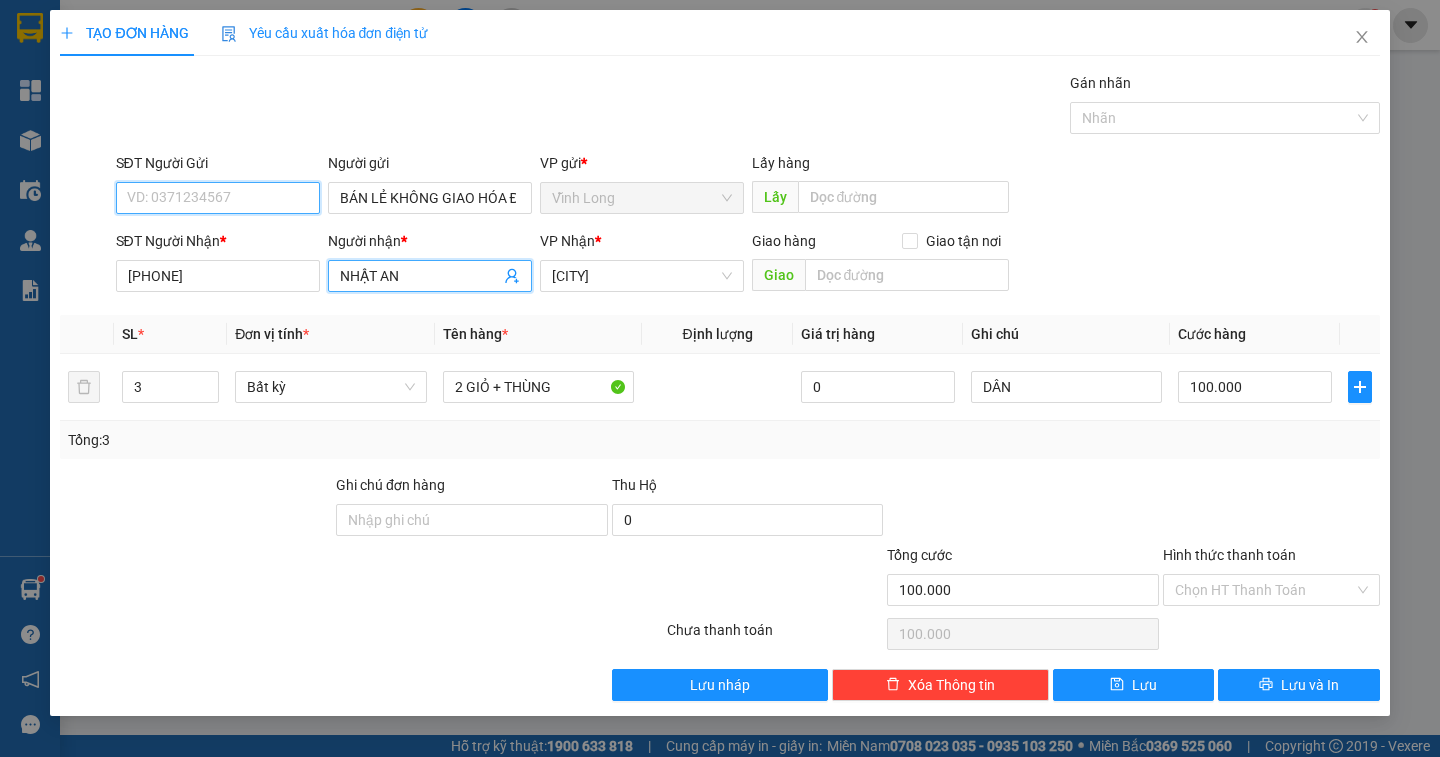 click on "SĐT Người Gửi" at bounding box center [218, 198] 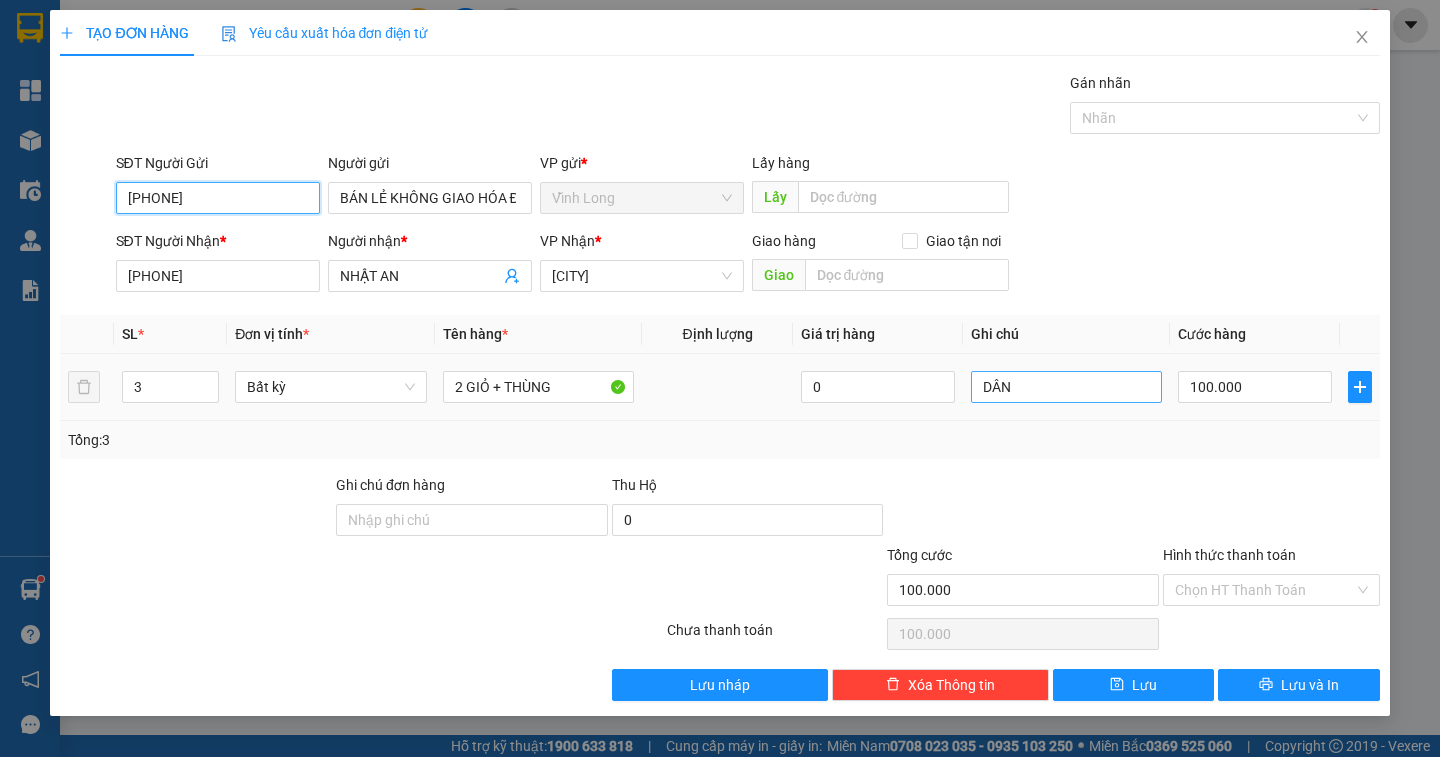 type on "0374502171" 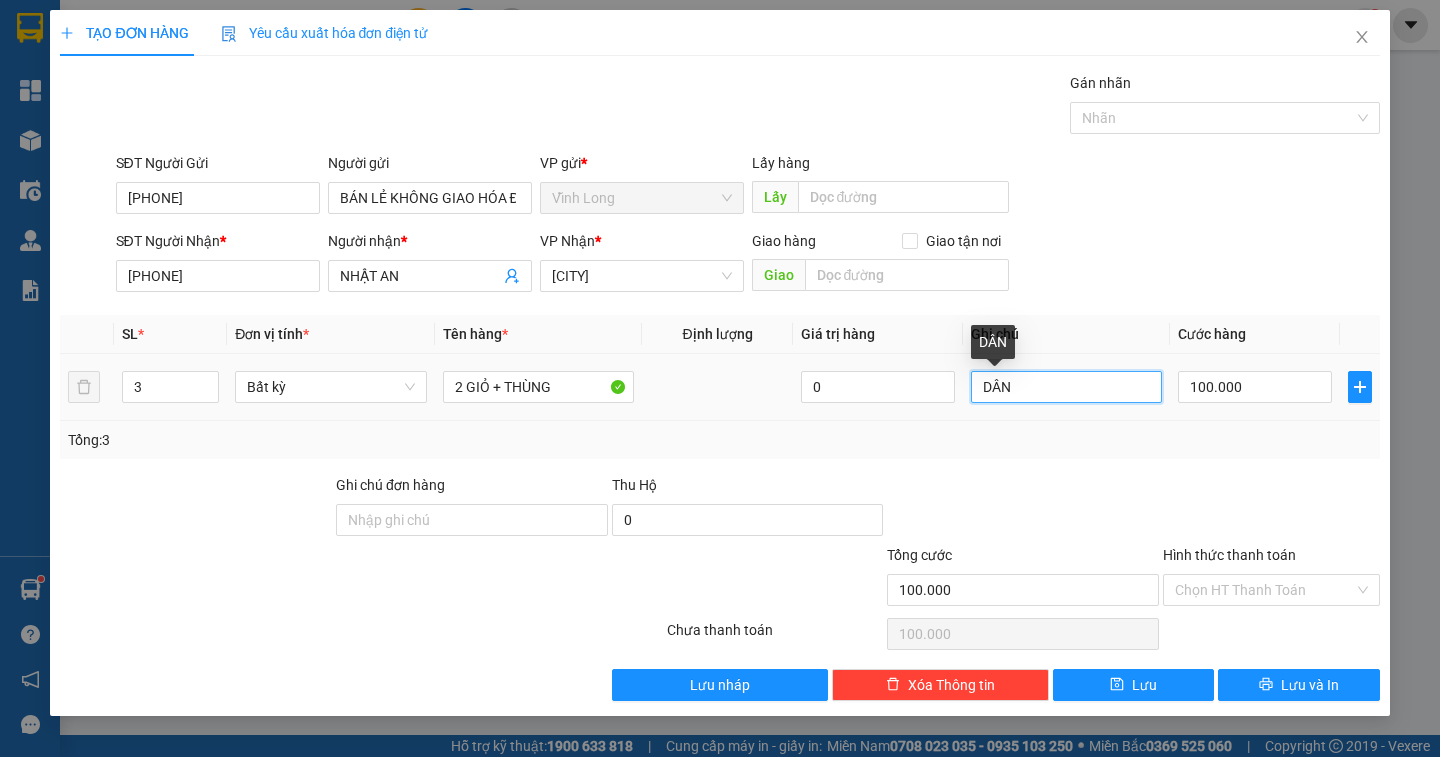click on "DÂN" at bounding box center [1066, 387] 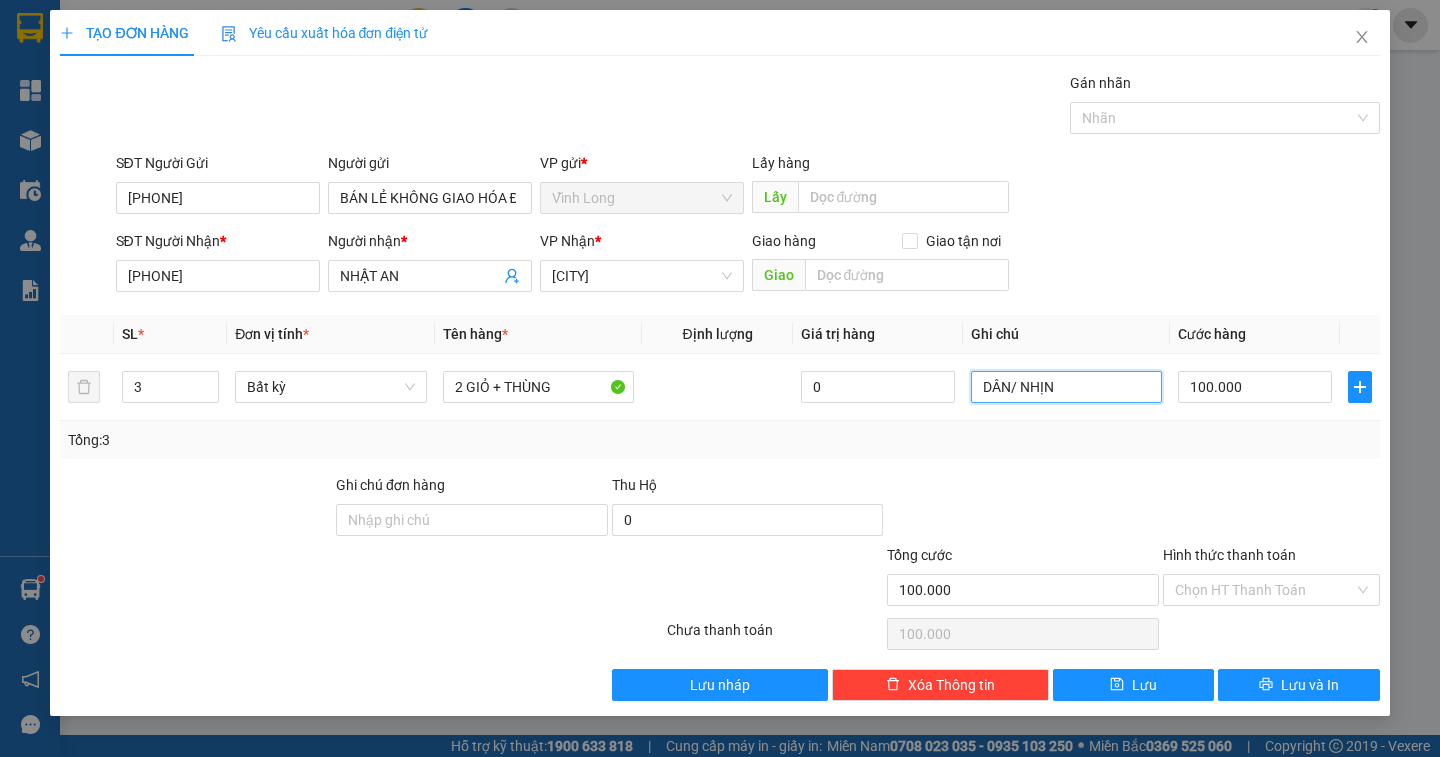 type on "DÂN/ NHỊN" 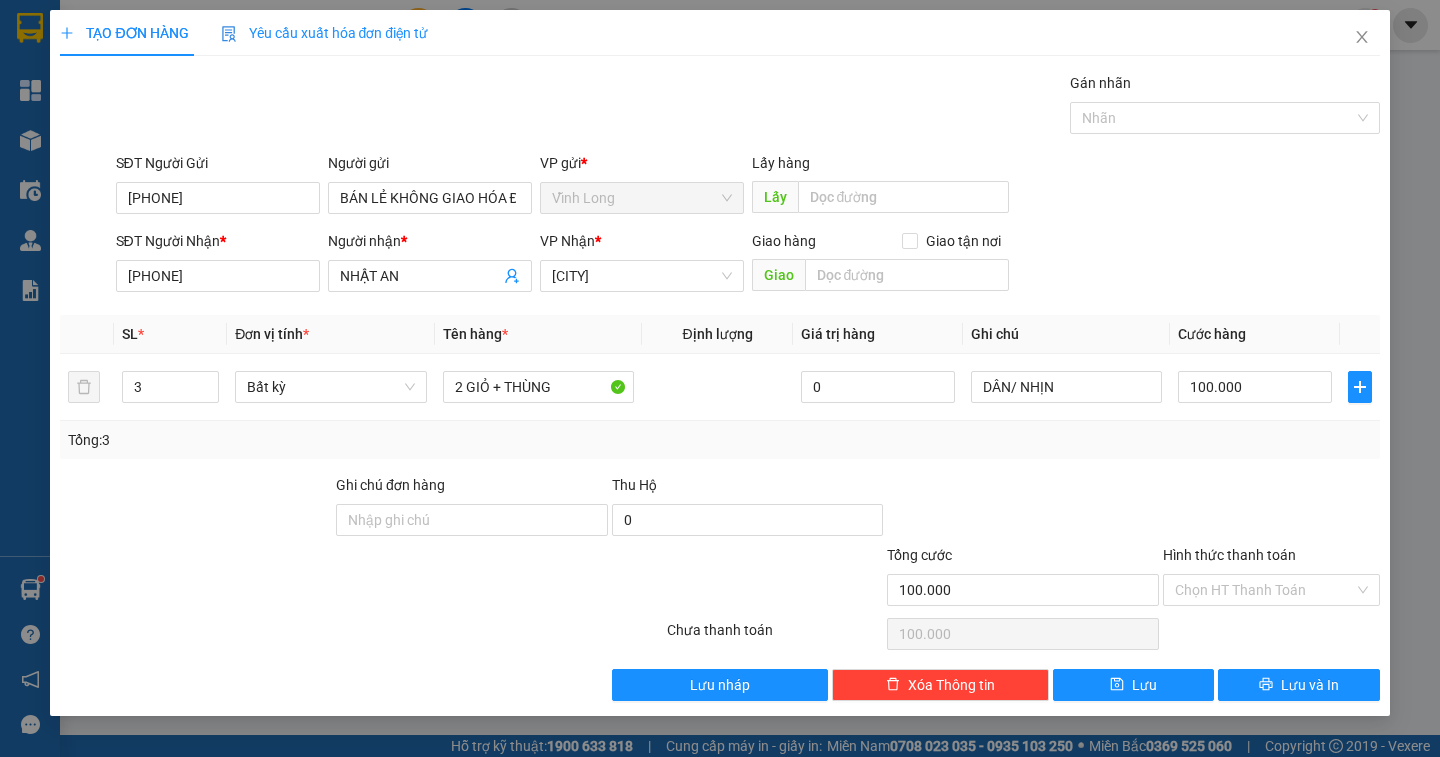 drag, startPoint x: 1286, startPoint y: 607, endPoint x: 1273, endPoint y: 630, distance: 26.41969 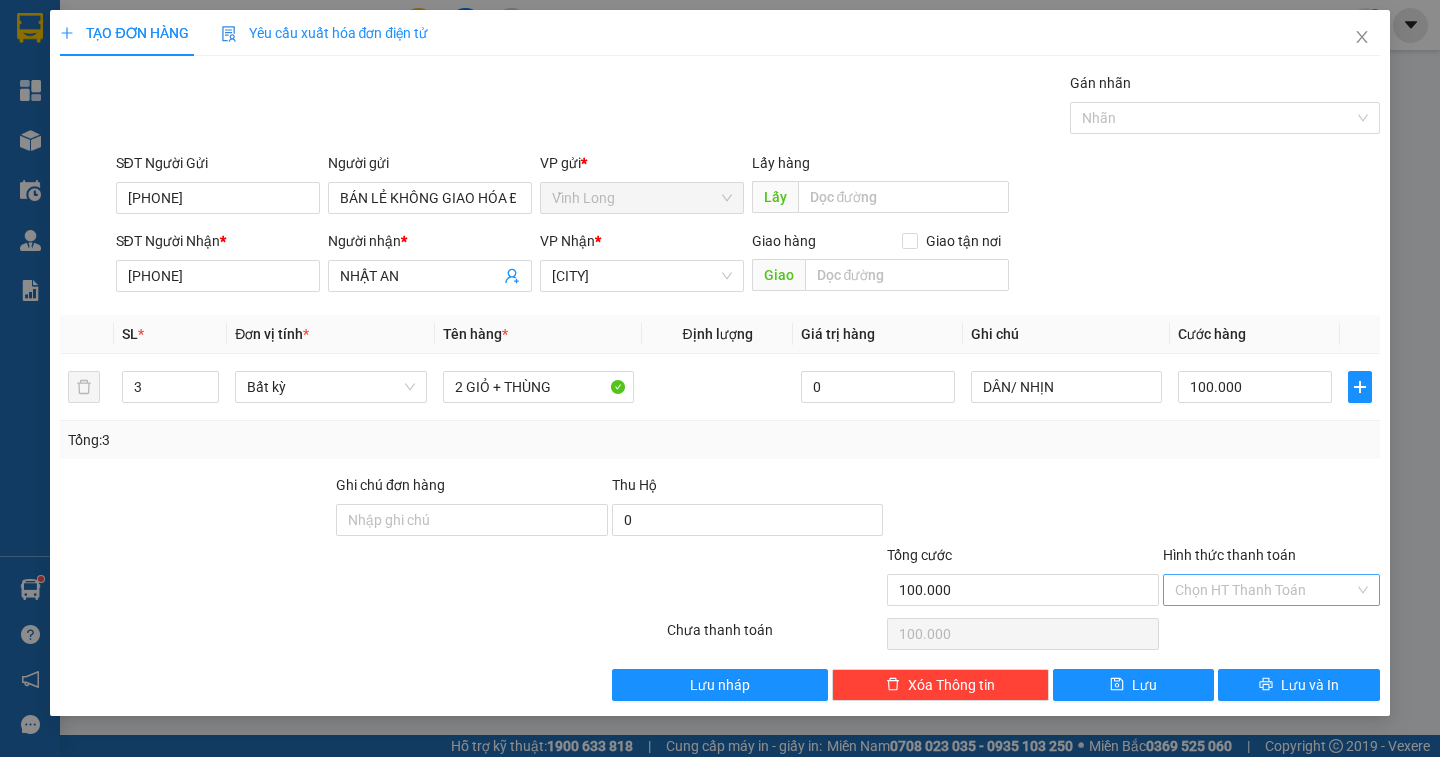 click on "Hình thức thanh toán" at bounding box center [1264, 590] 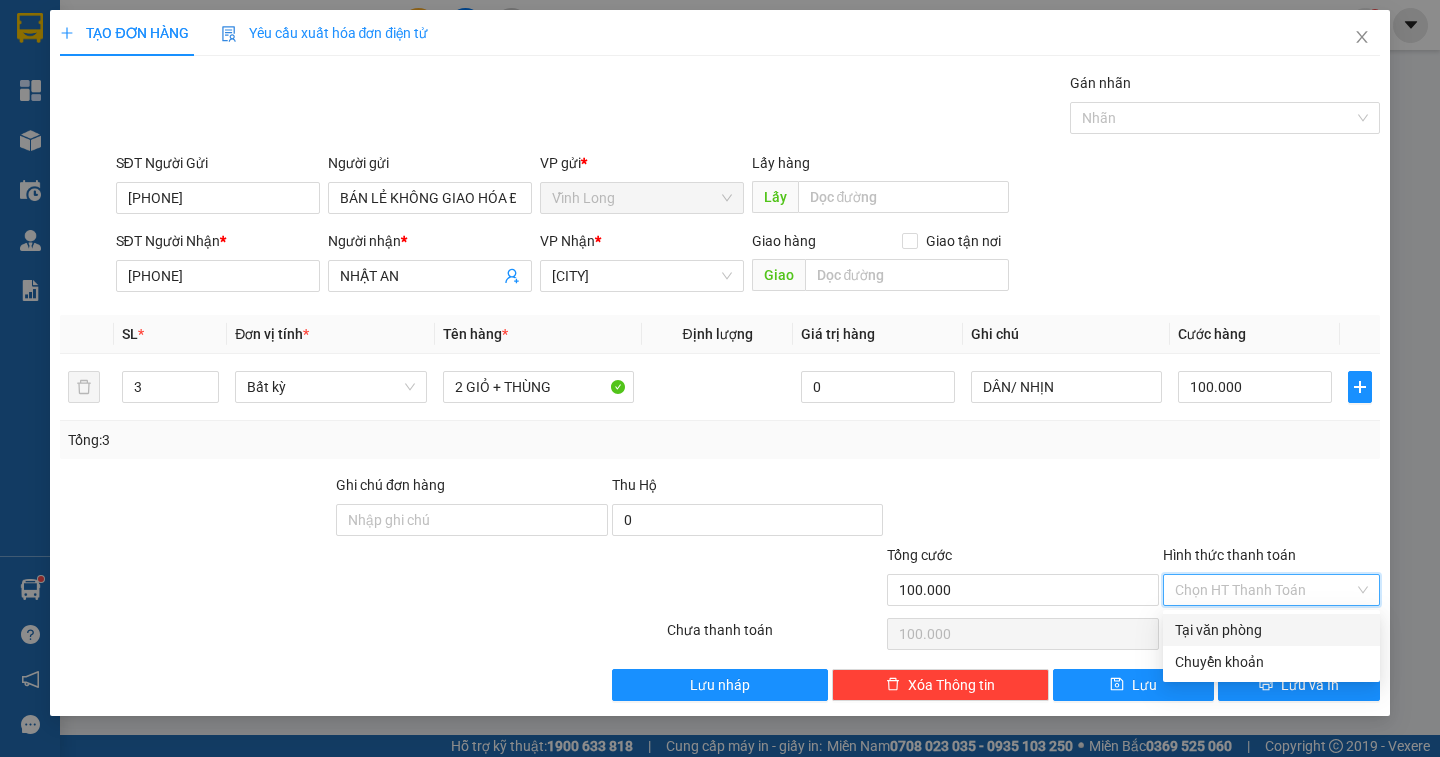click on "Tại văn phòng" at bounding box center (1271, 630) 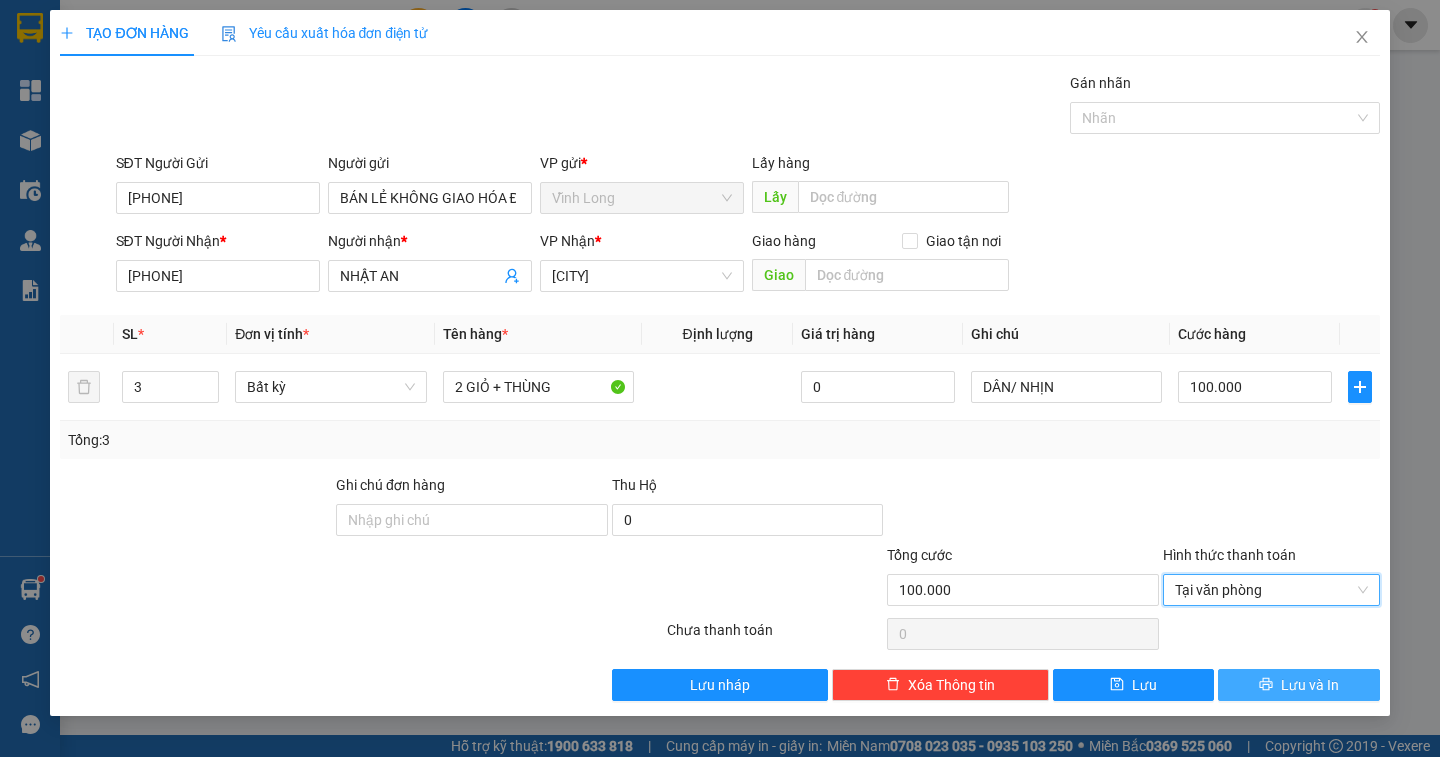 click on "Lưu và In" at bounding box center (1298, 685) 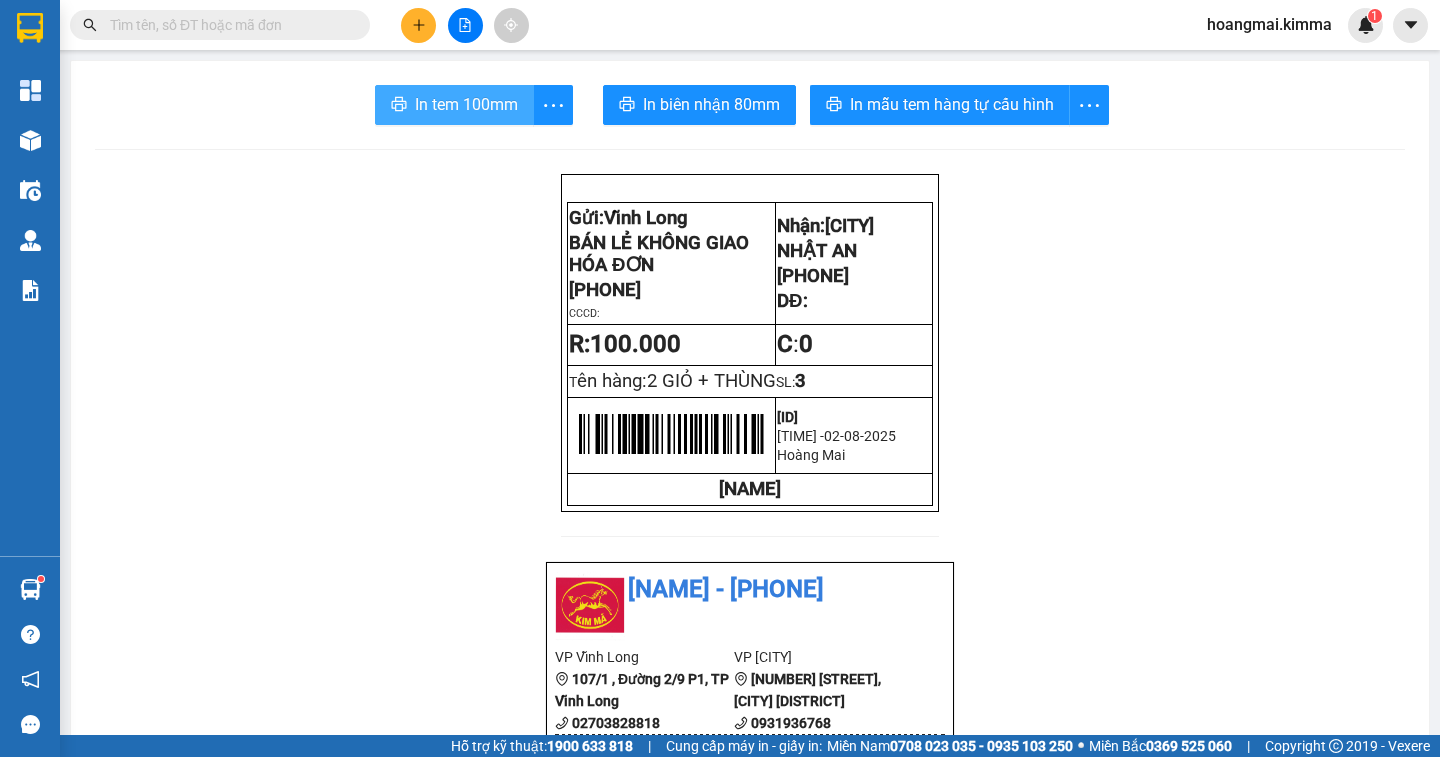 click 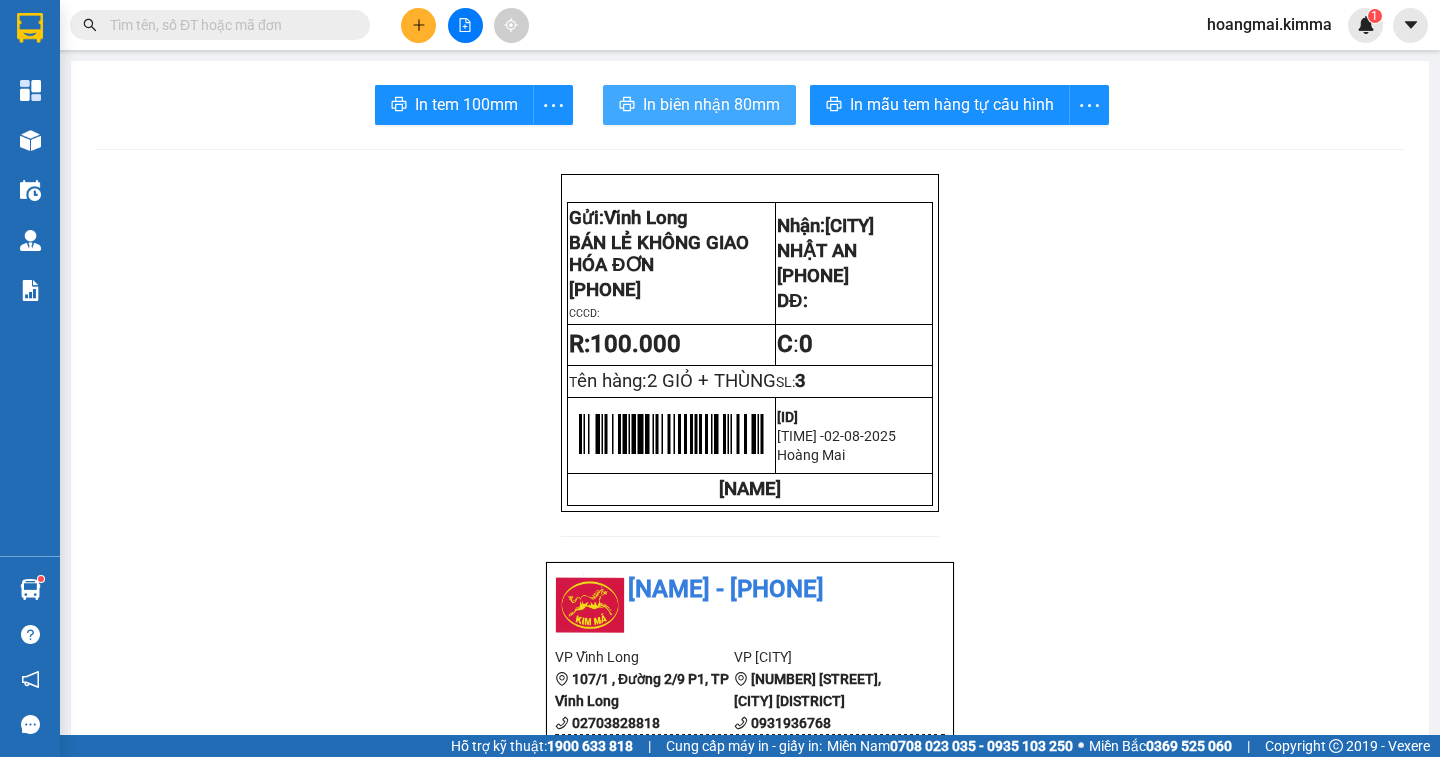 click on "In biên nhận 80mm" at bounding box center (699, 105) 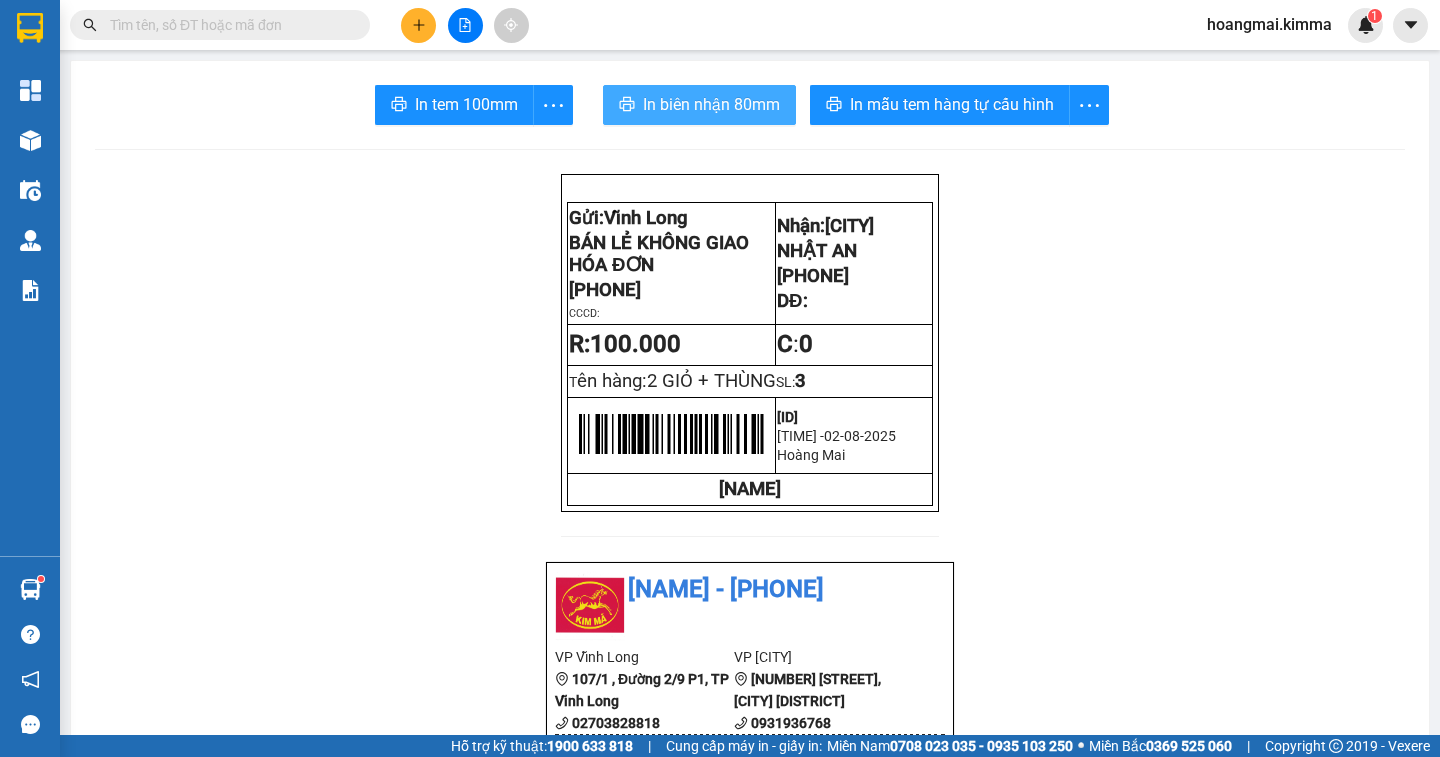 scroll, scrollTop: 0, scrollLeft: 0, axis: both 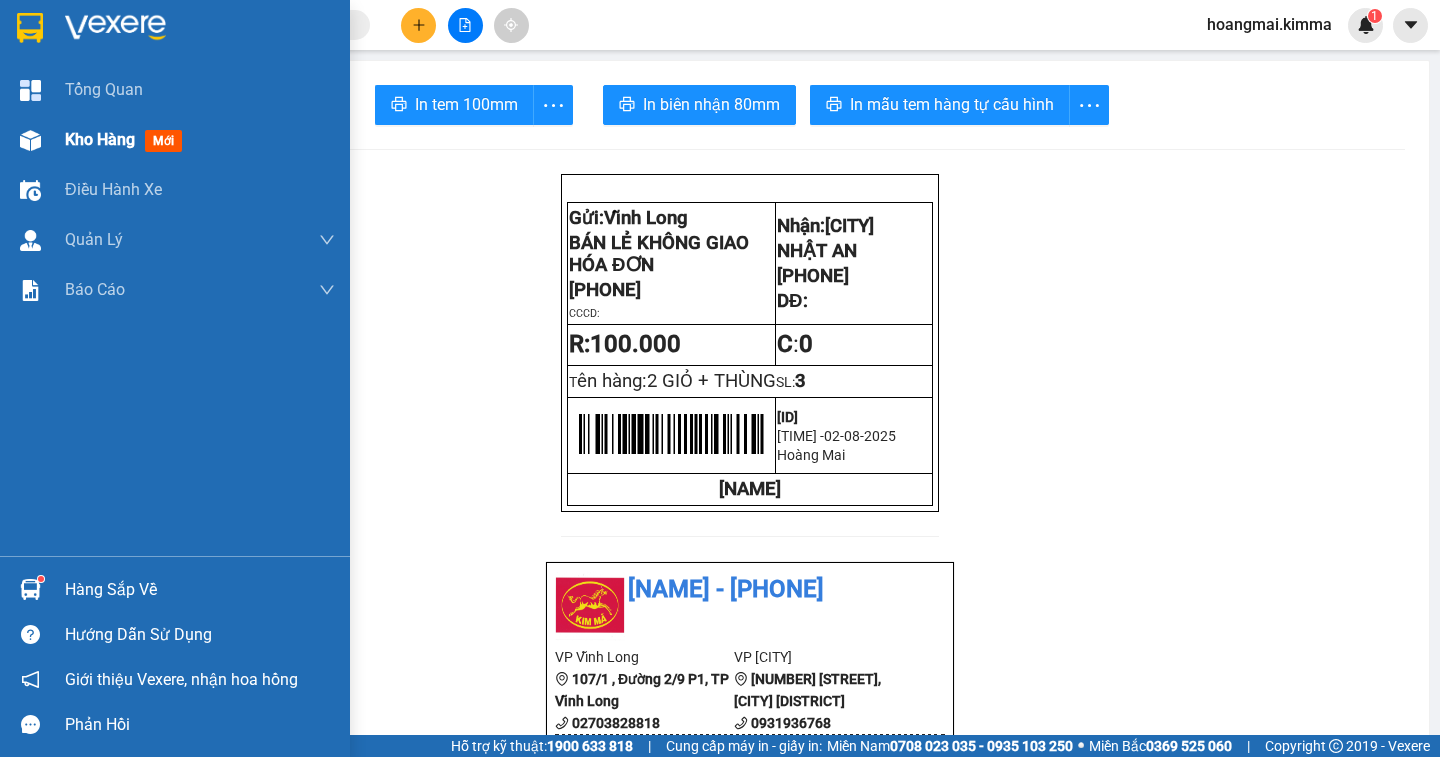 click on "Kho hàng" at bounding box center [100, 139] 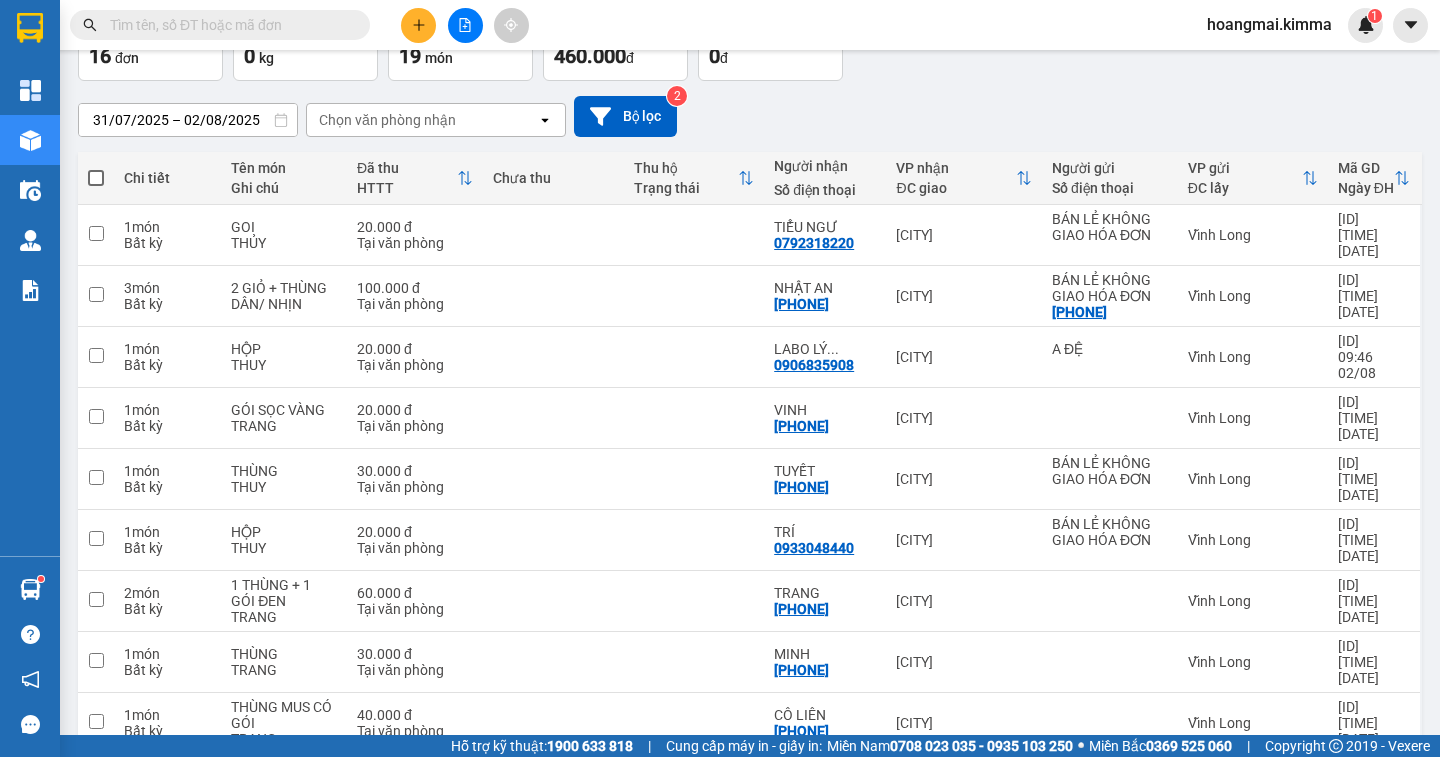 scroll, scrollTop: 30, scrollLeft: 0, axis: vertical 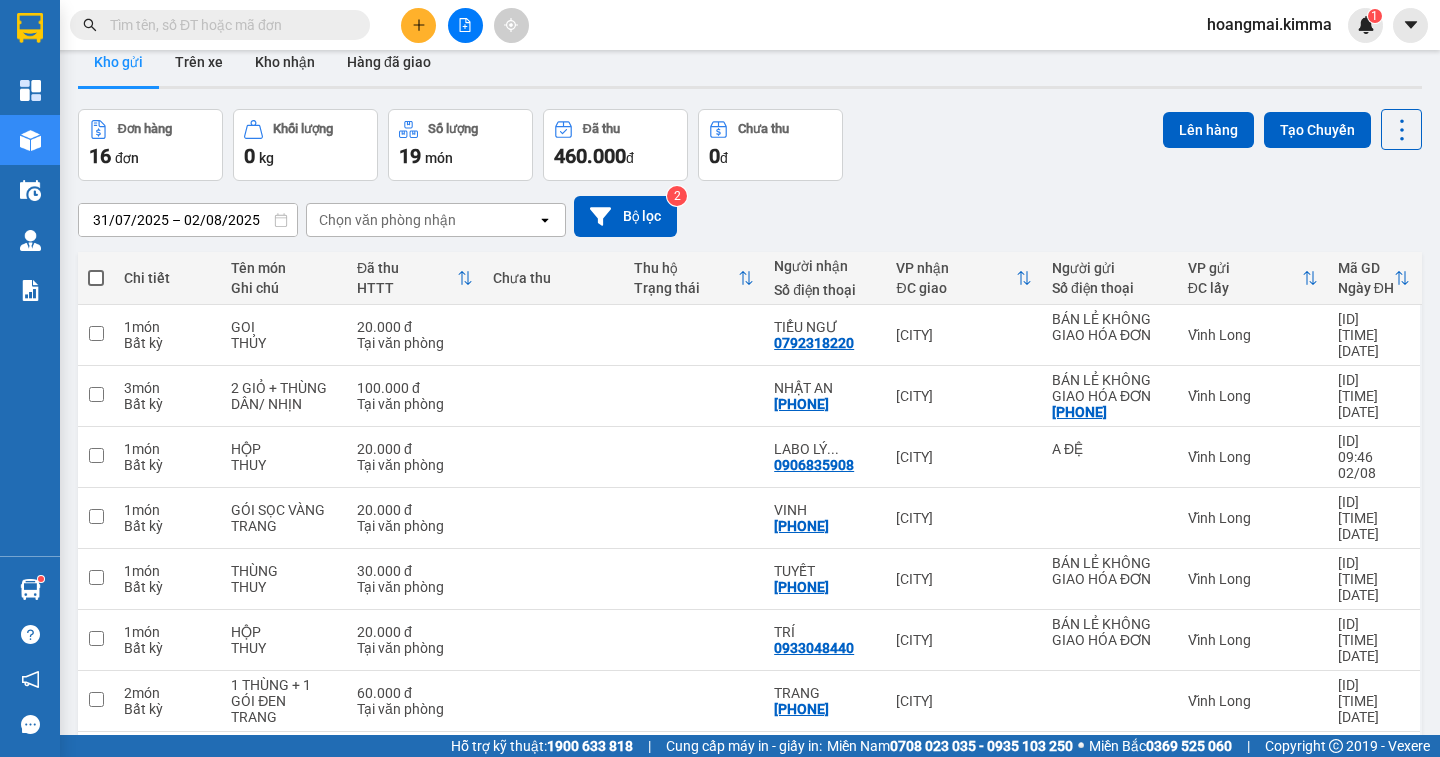 click at bounding box center [96, 278] 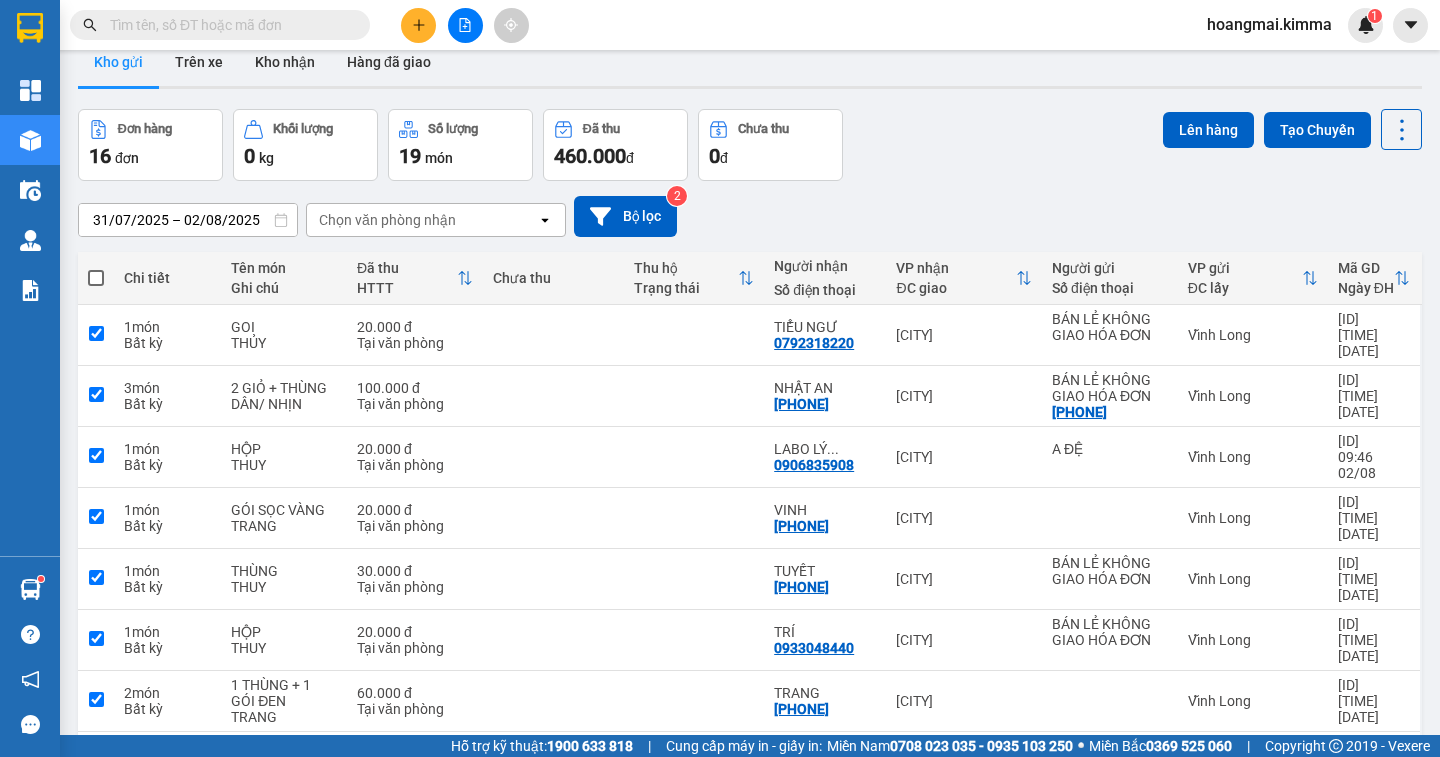 checkbox on "true" 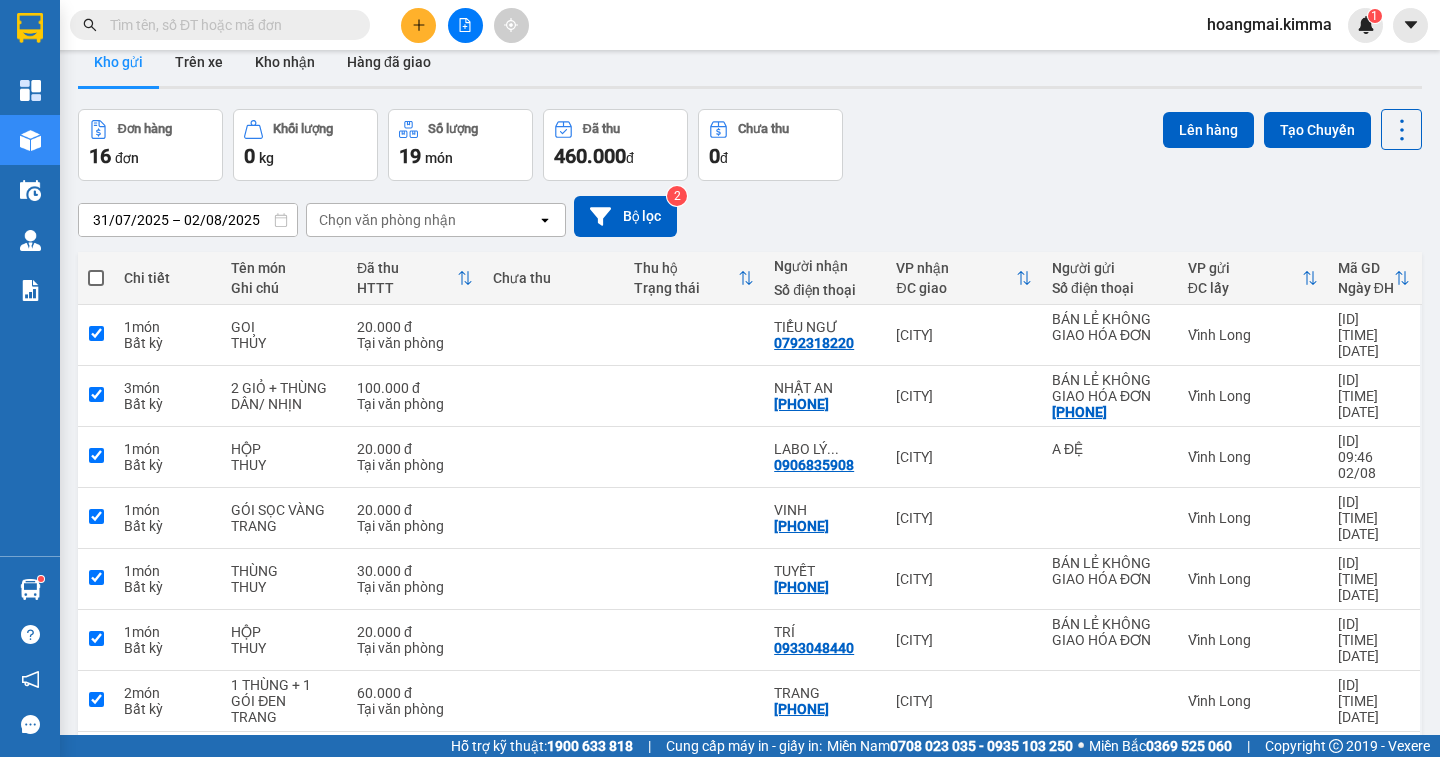 checkbox on "true" 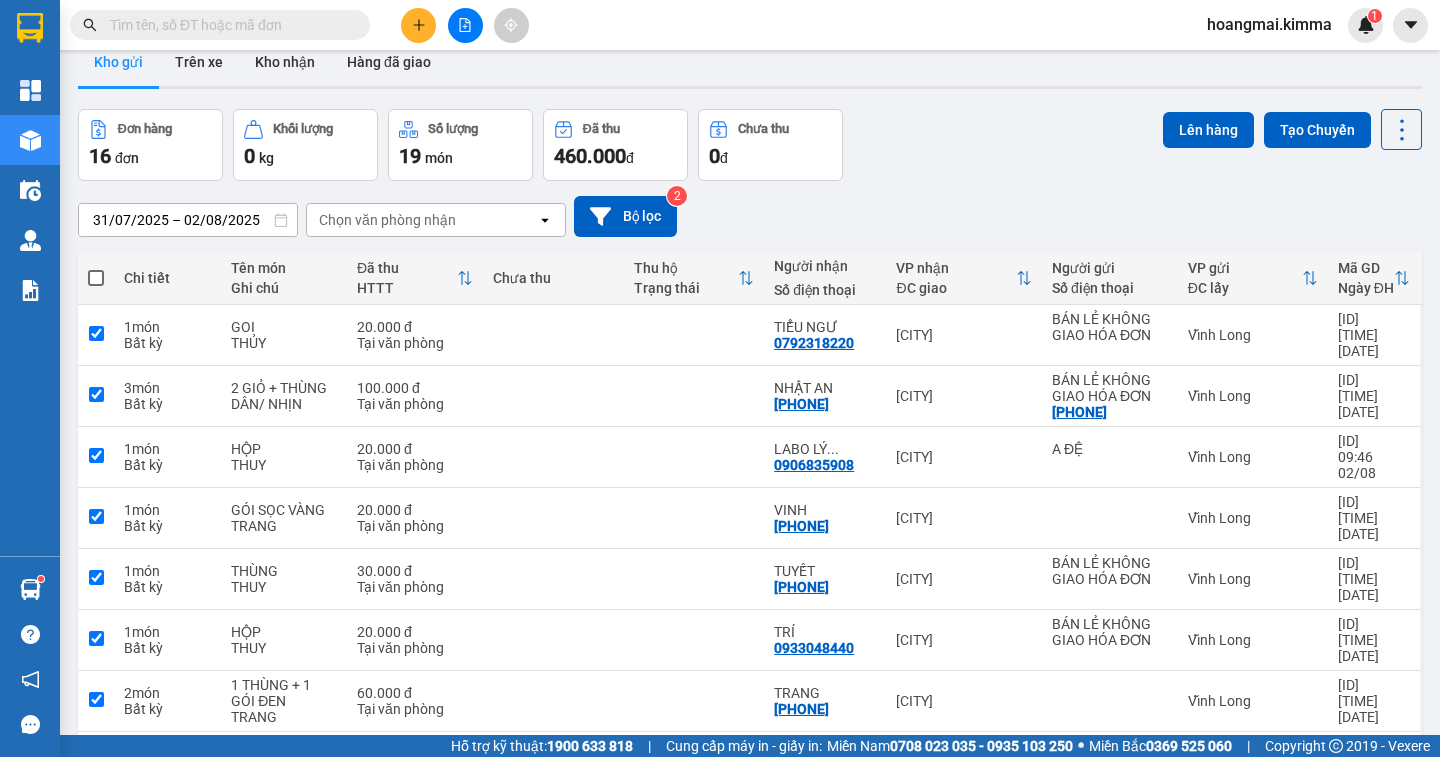 checkbox on "true" 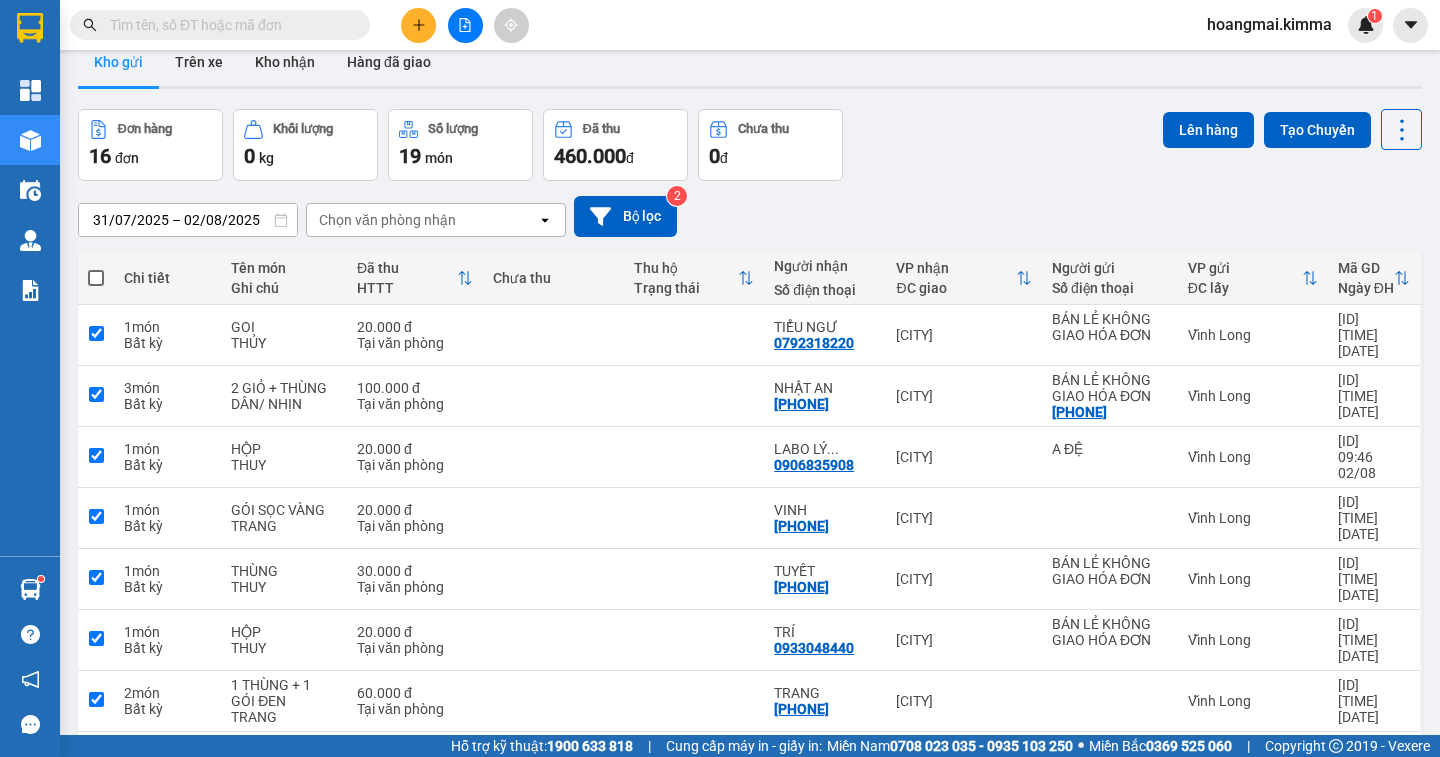 checkbox on "true" 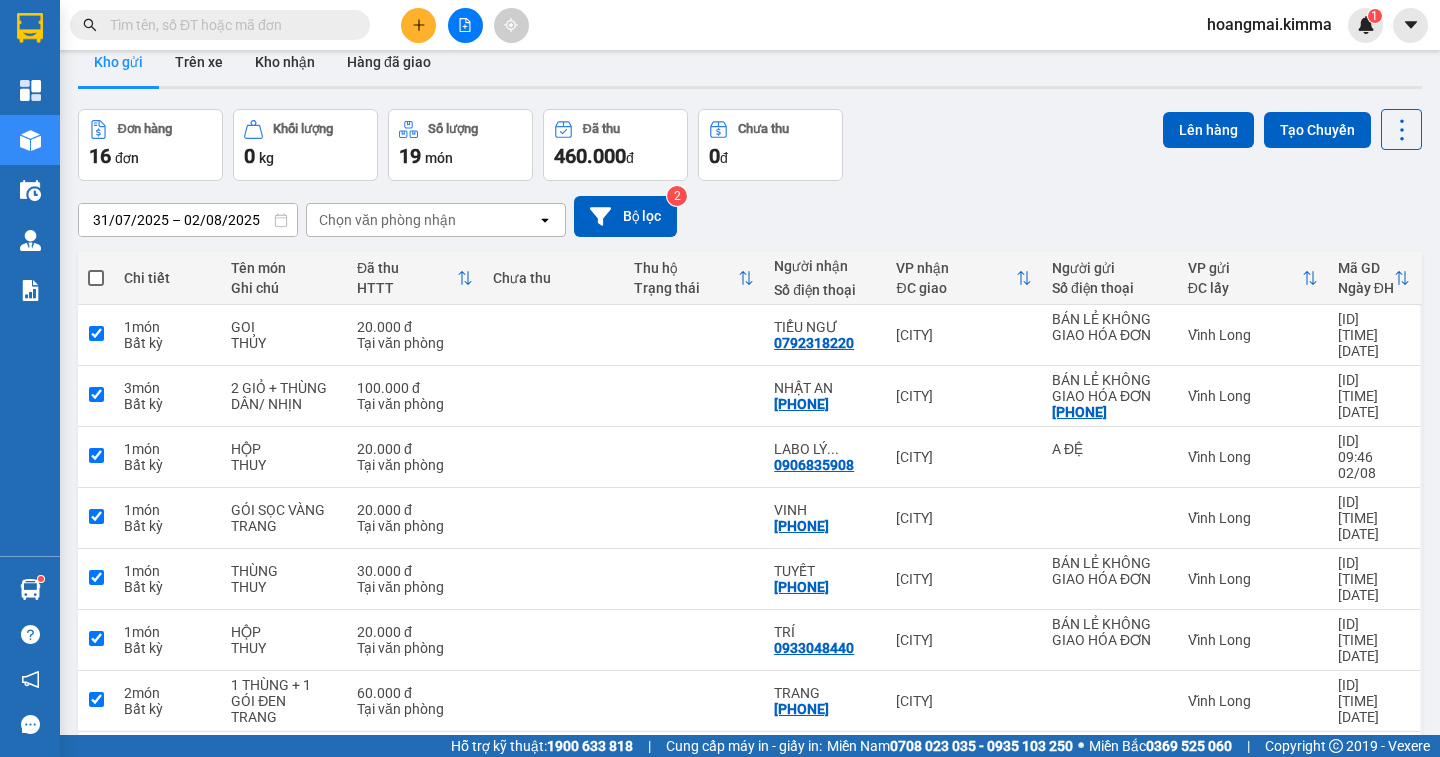 checkbox on "true" 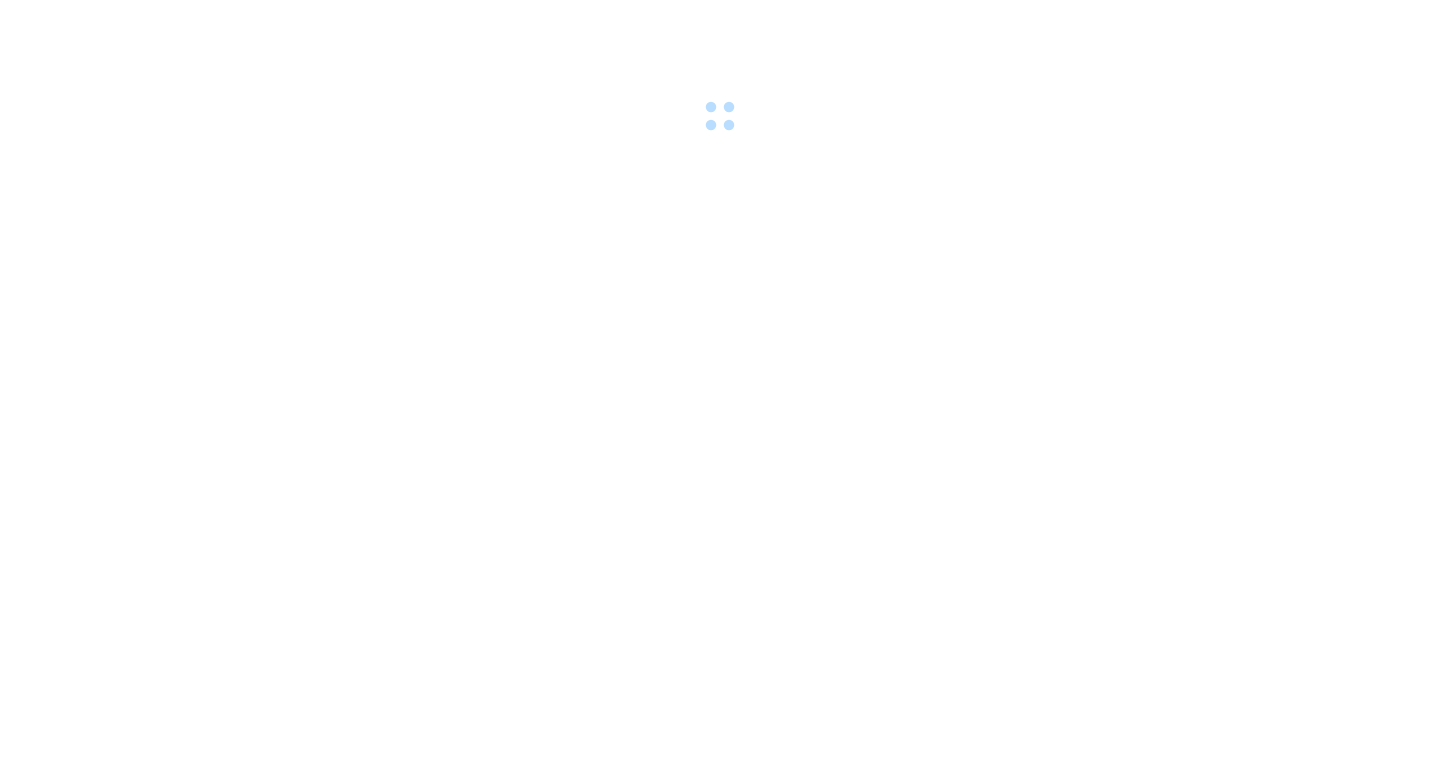 scroll, scrollTop: 0, scrollLeft: 0, axis: both 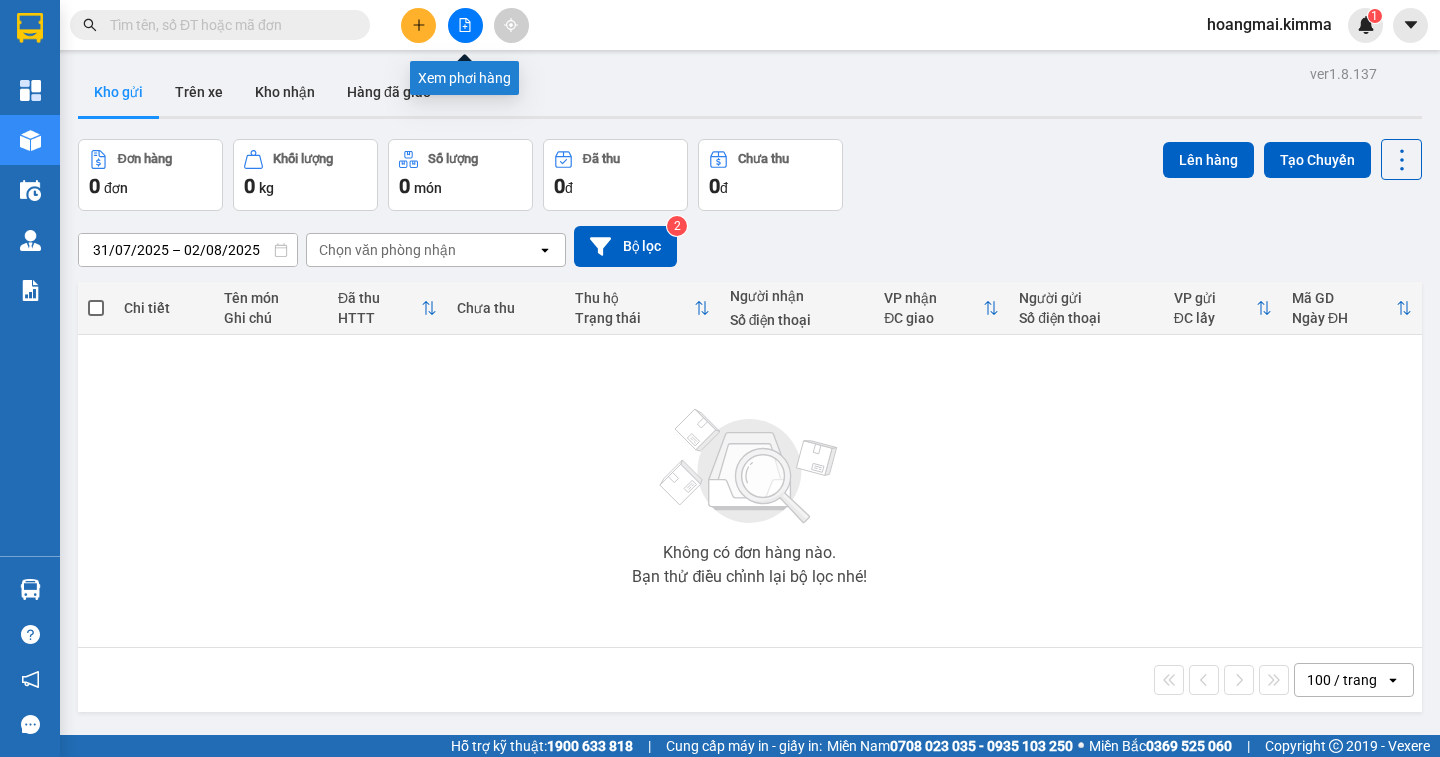 click 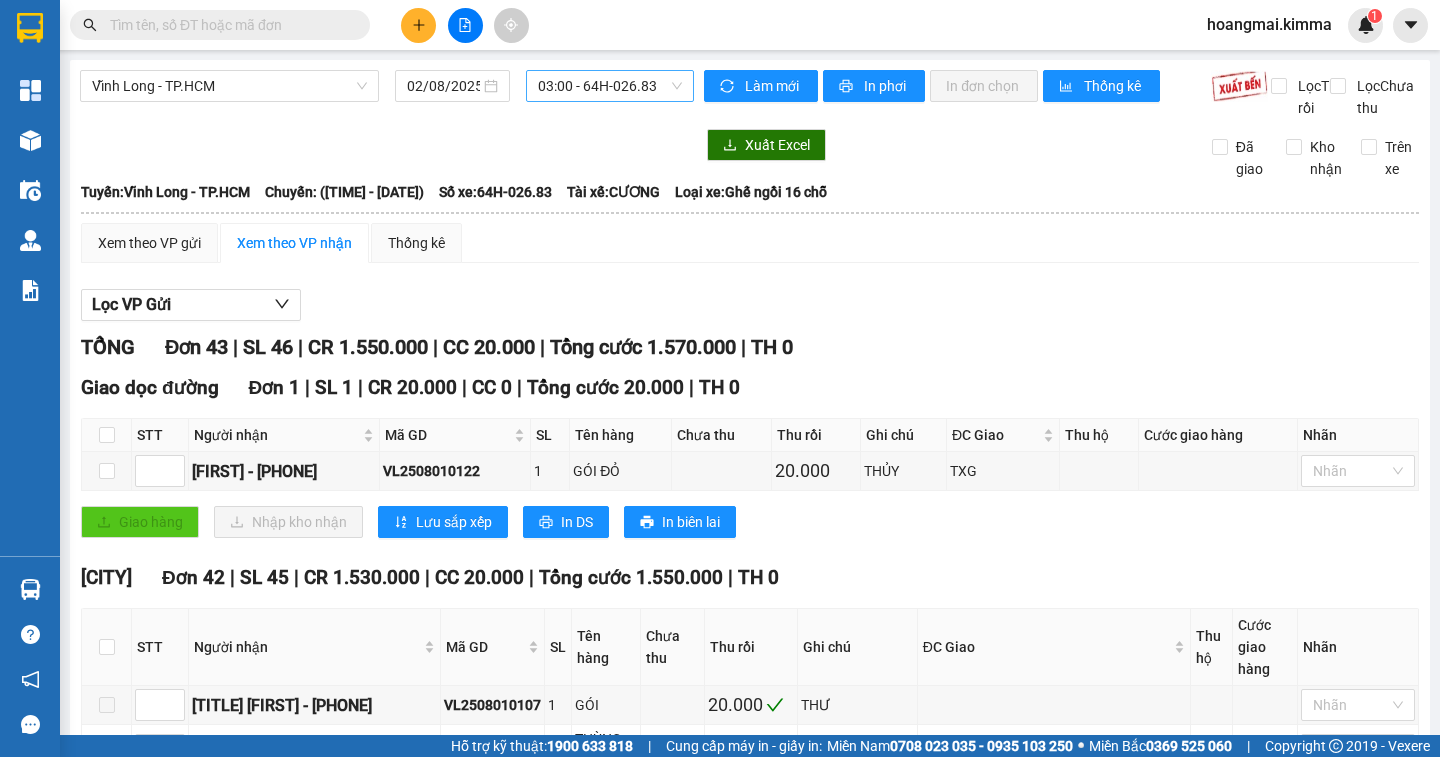 click on "03:00     - 64H-026.83" at bounding box center [610, 86] 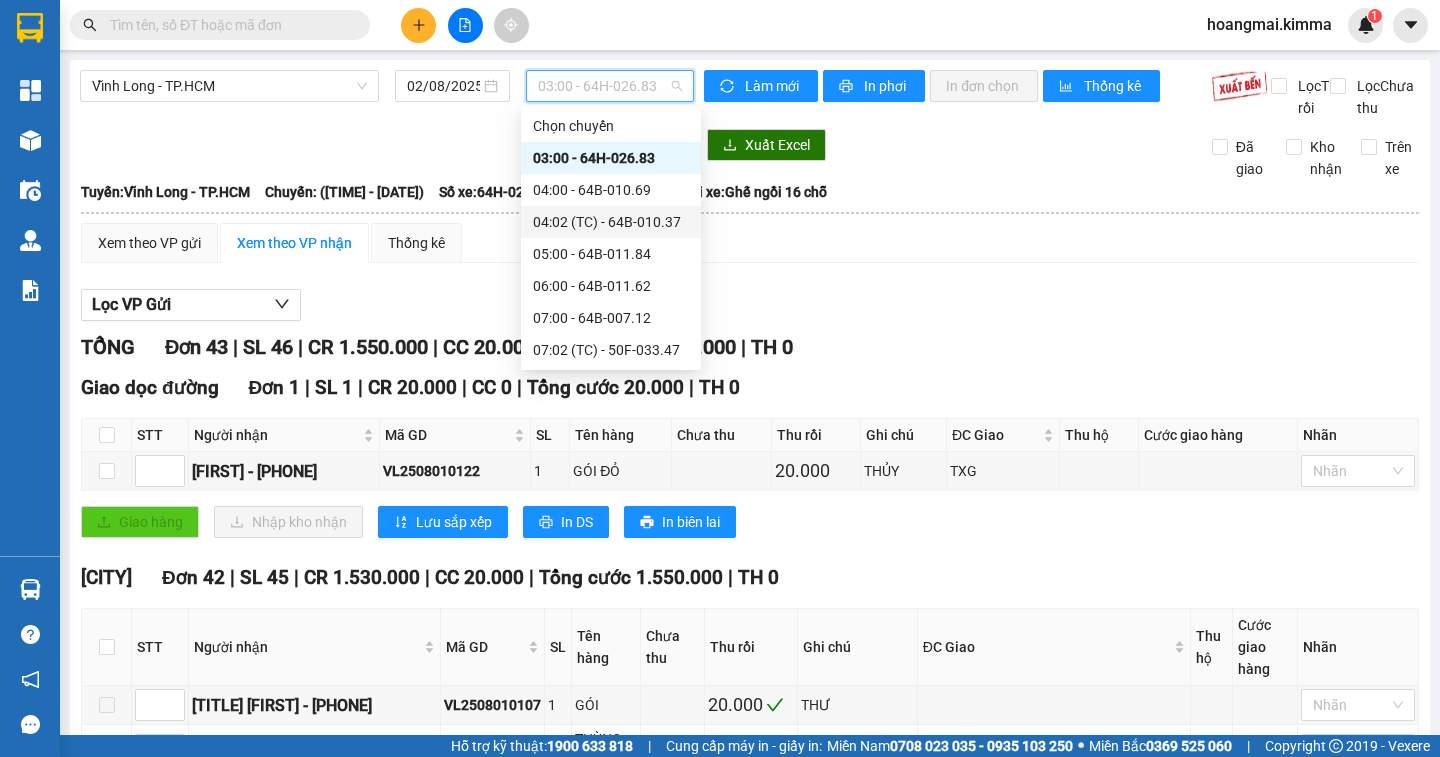 scroll, scrollTop: 300, scrollLeft: 0, axis: vertical 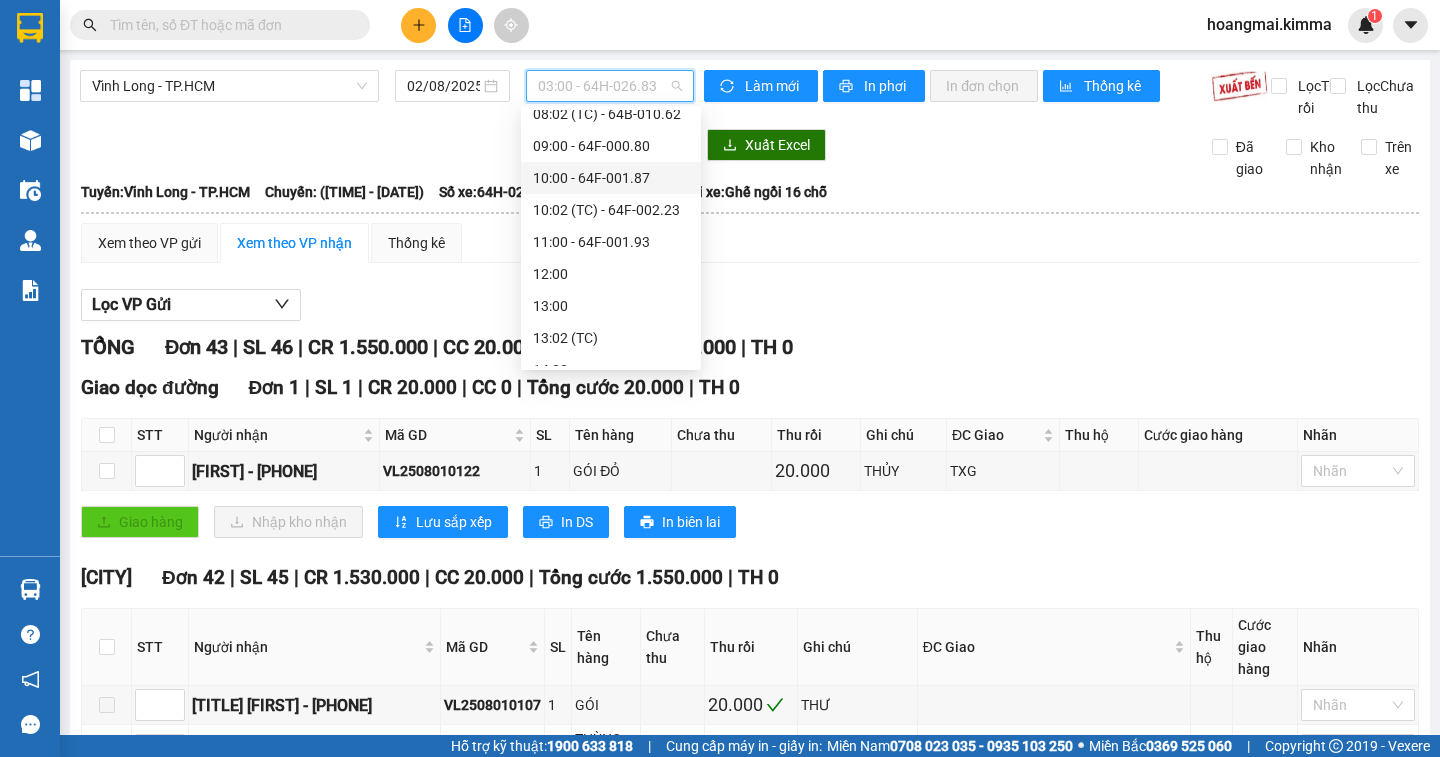 click on "10:00     - 64F-001.87" at bounding box center [611, 178] 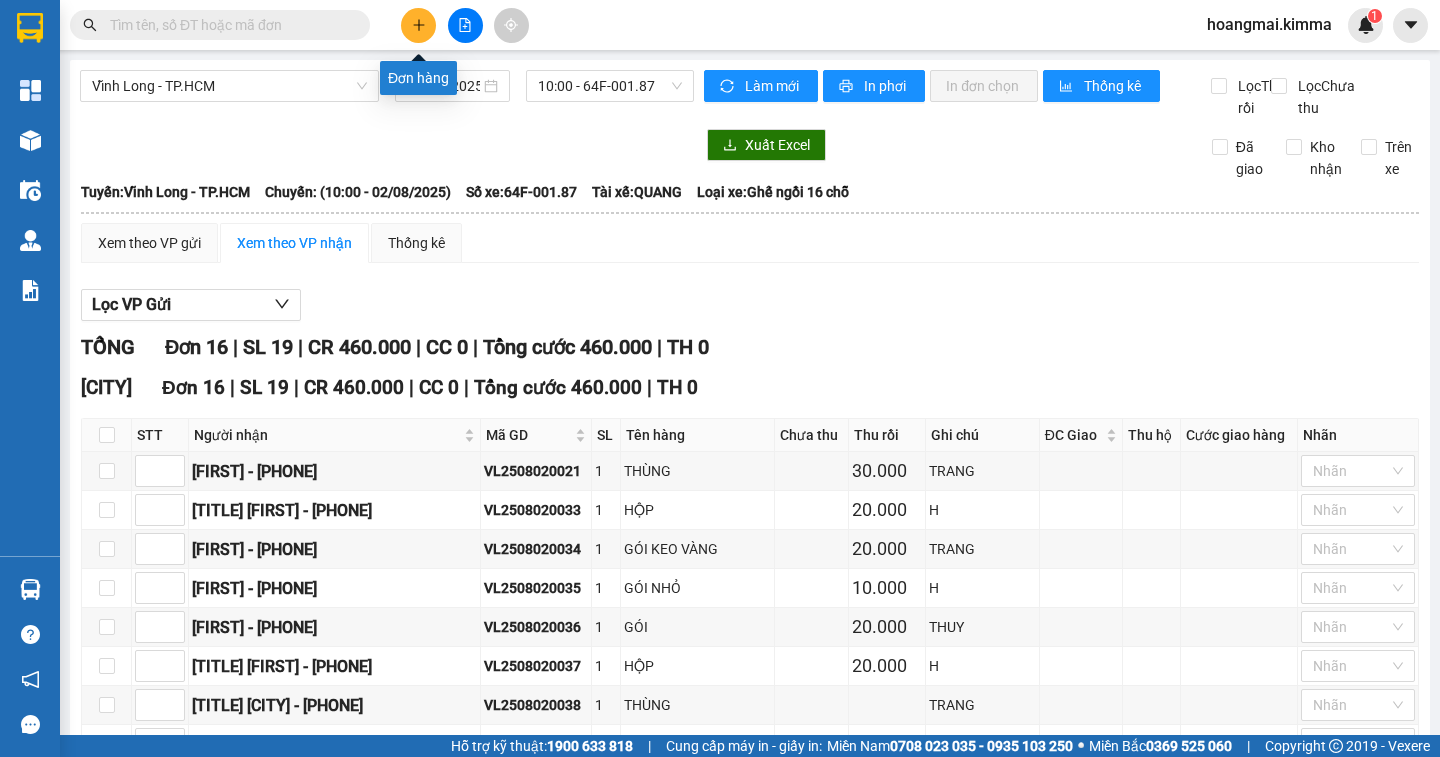 click 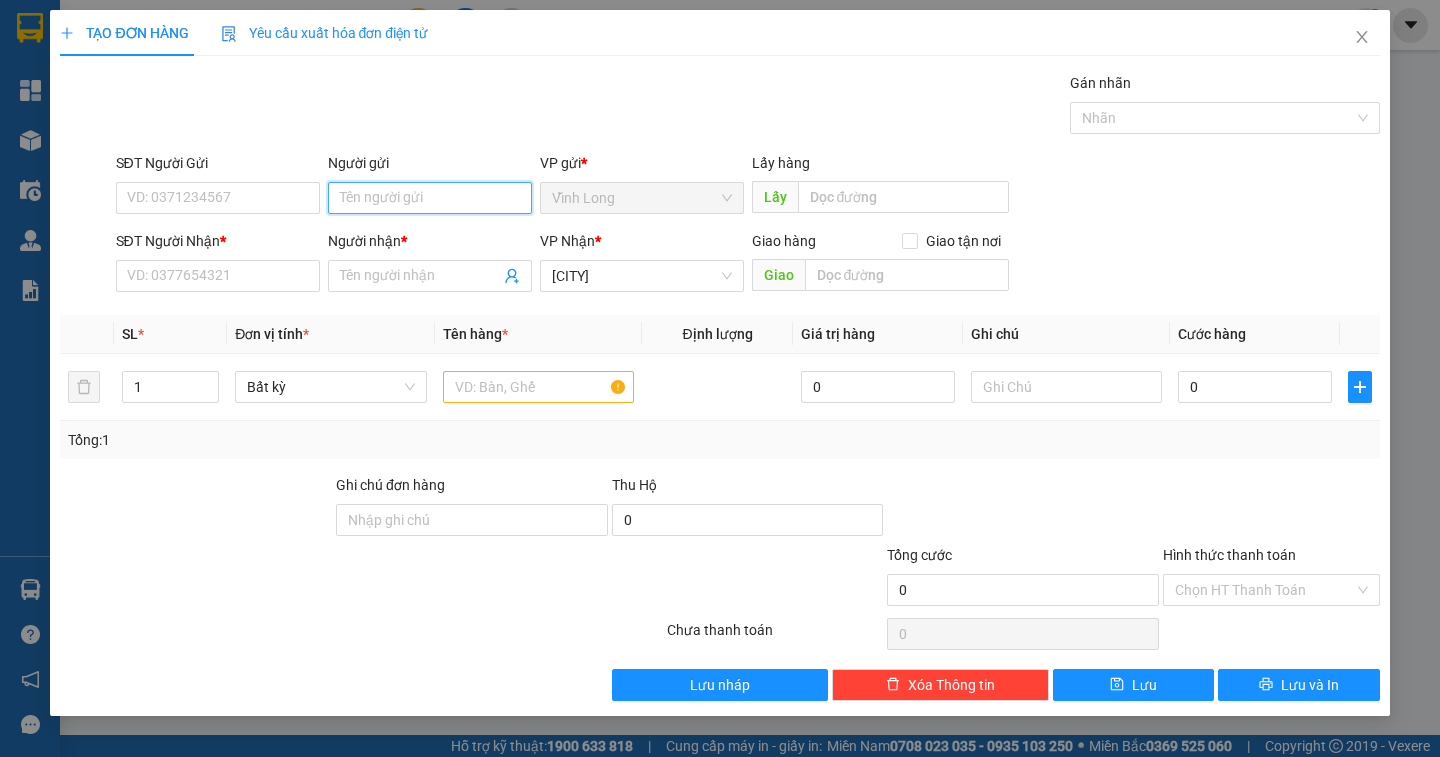 click on "Người gửi" at bounding box center [430, 198] 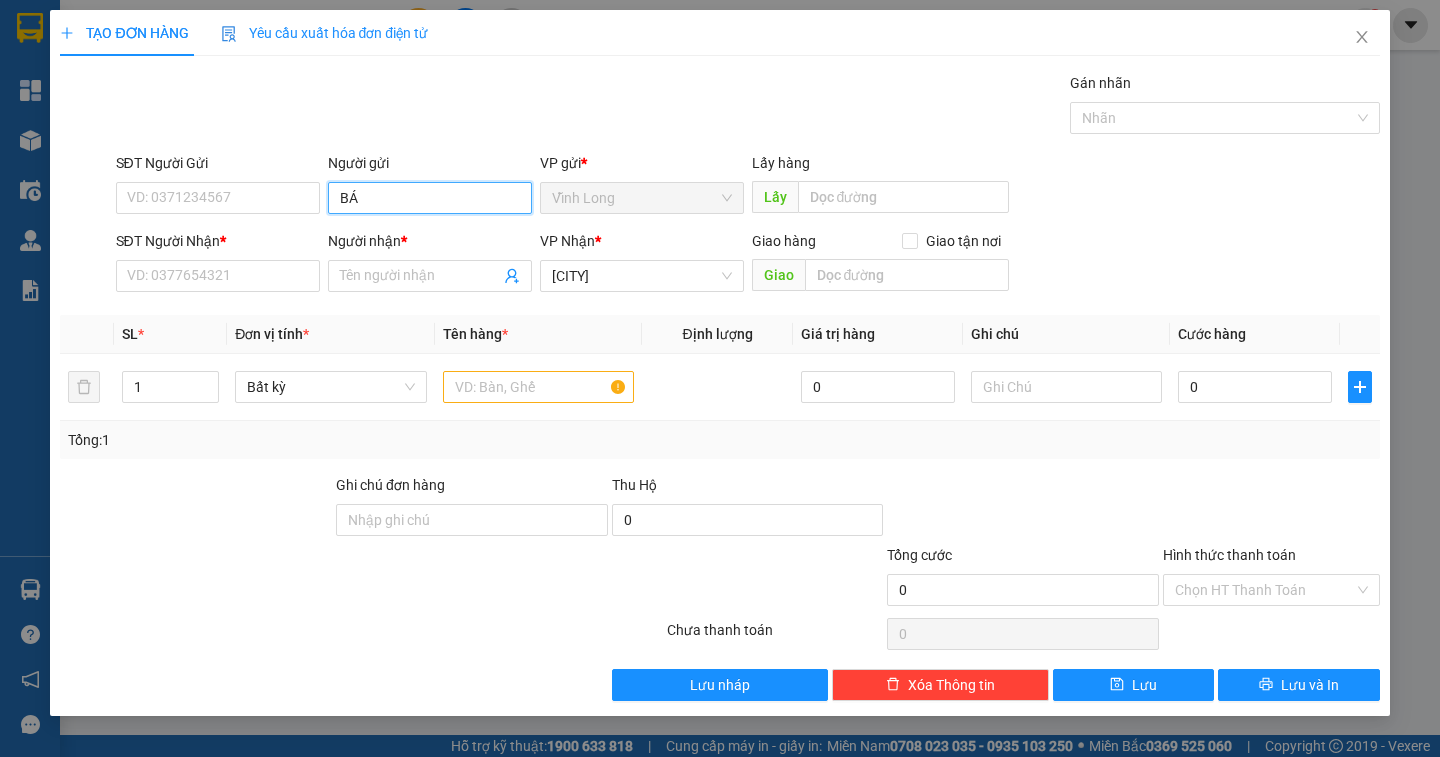 type on "BÁN" 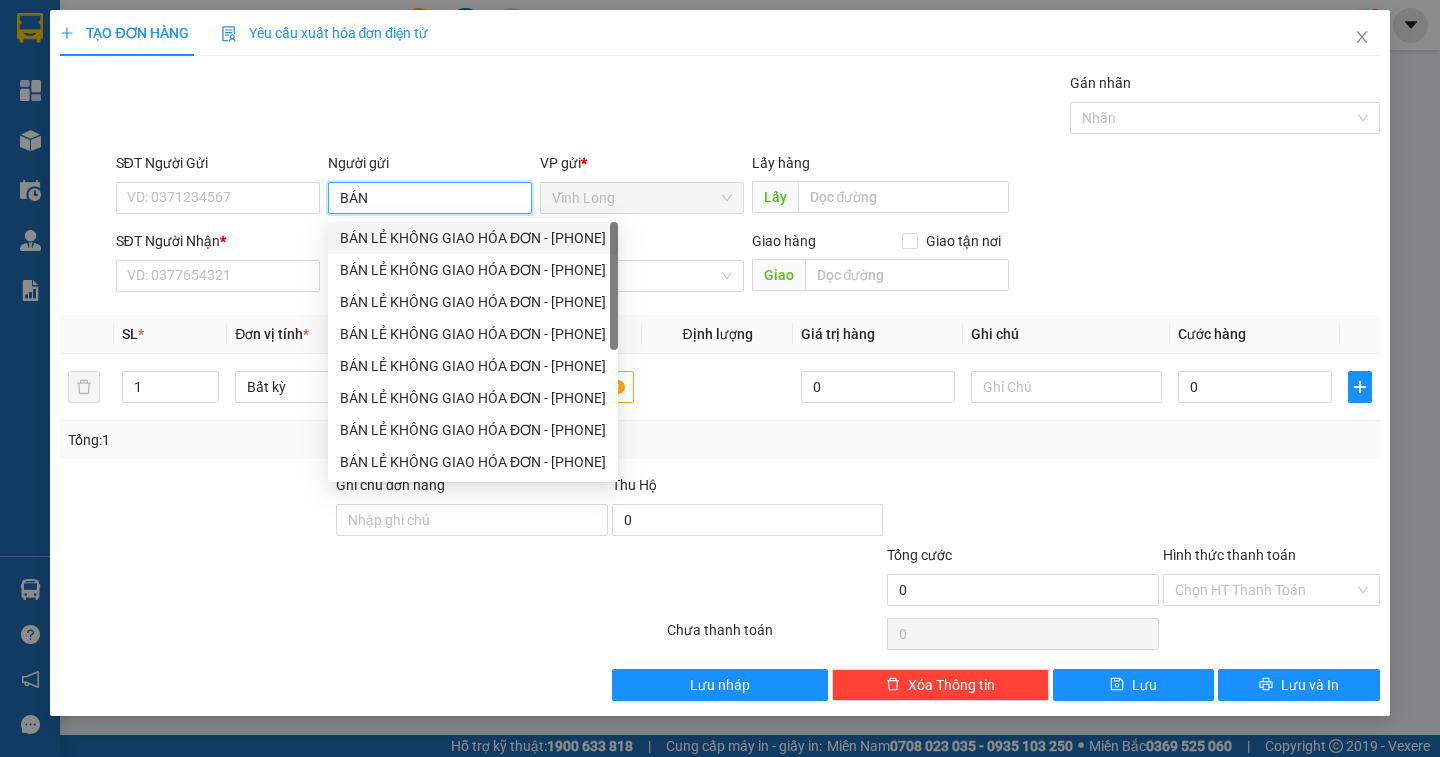 drag, startPoint x: 424, startPoint y: 232, endPoint x: 300, endPoint y: 239, distance: 124.197426 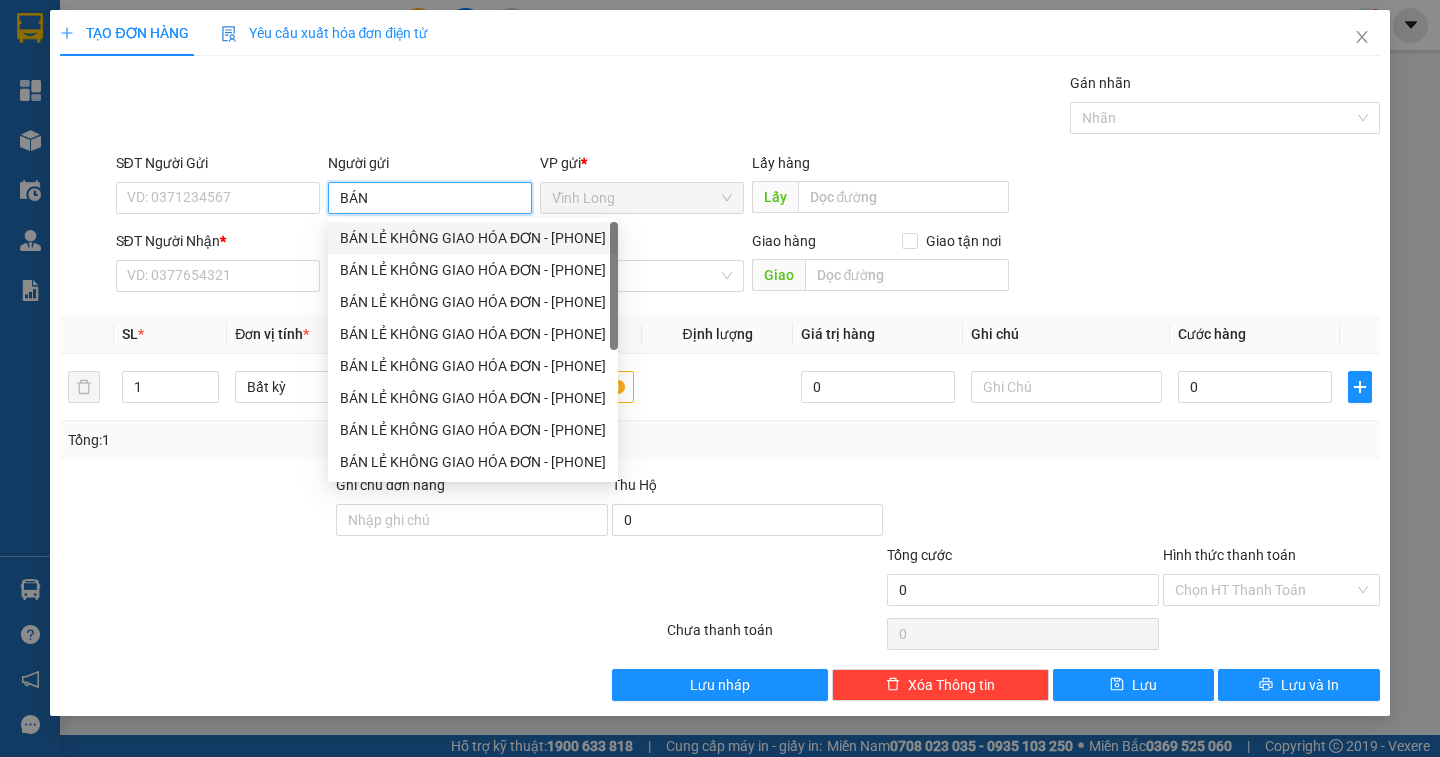 click on "BÁN LẺ KHÔNG GIAO HÓA ĐƠN - [PHONE]" at bounding box center [473, 238] 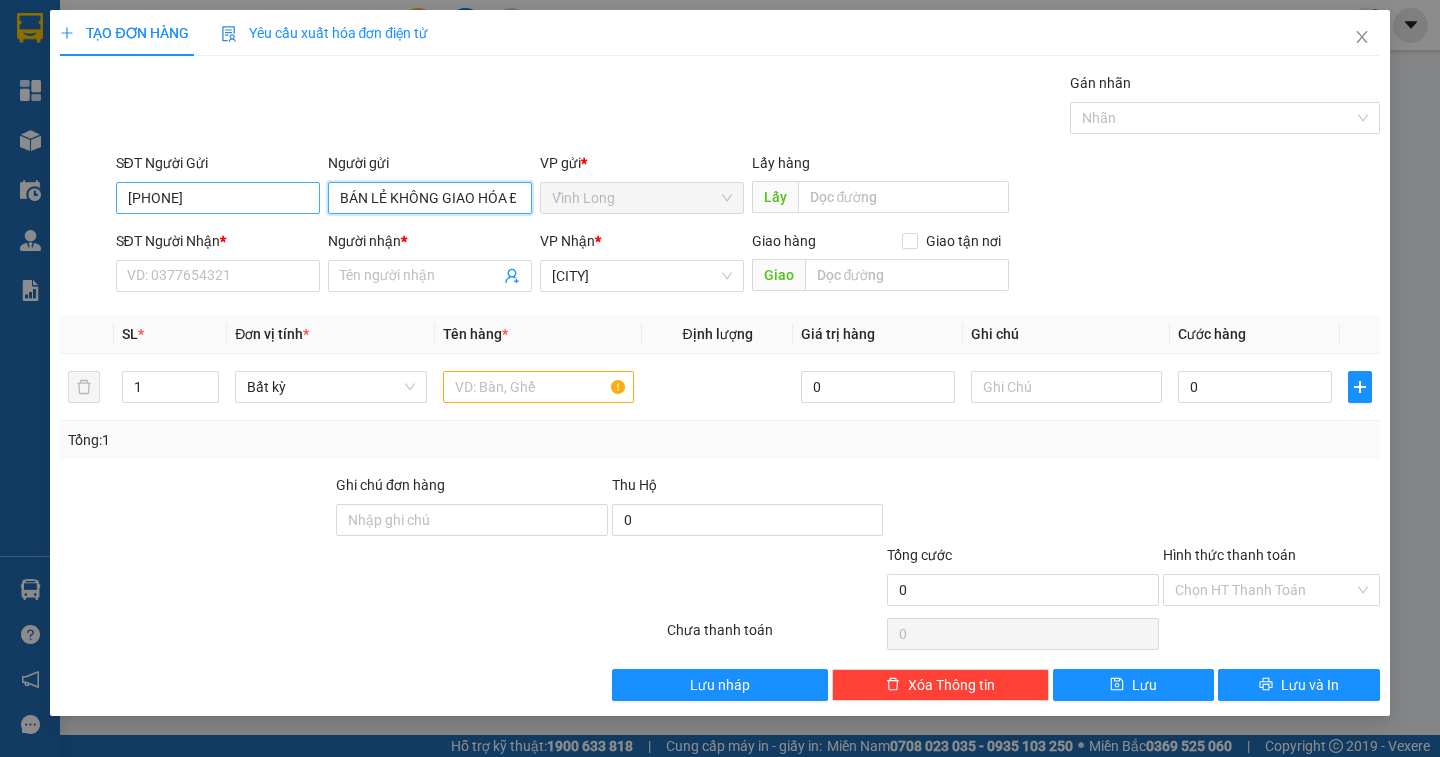 type on "BÁN LẺ KHÔNG GIAO HÓA ĐƠN" 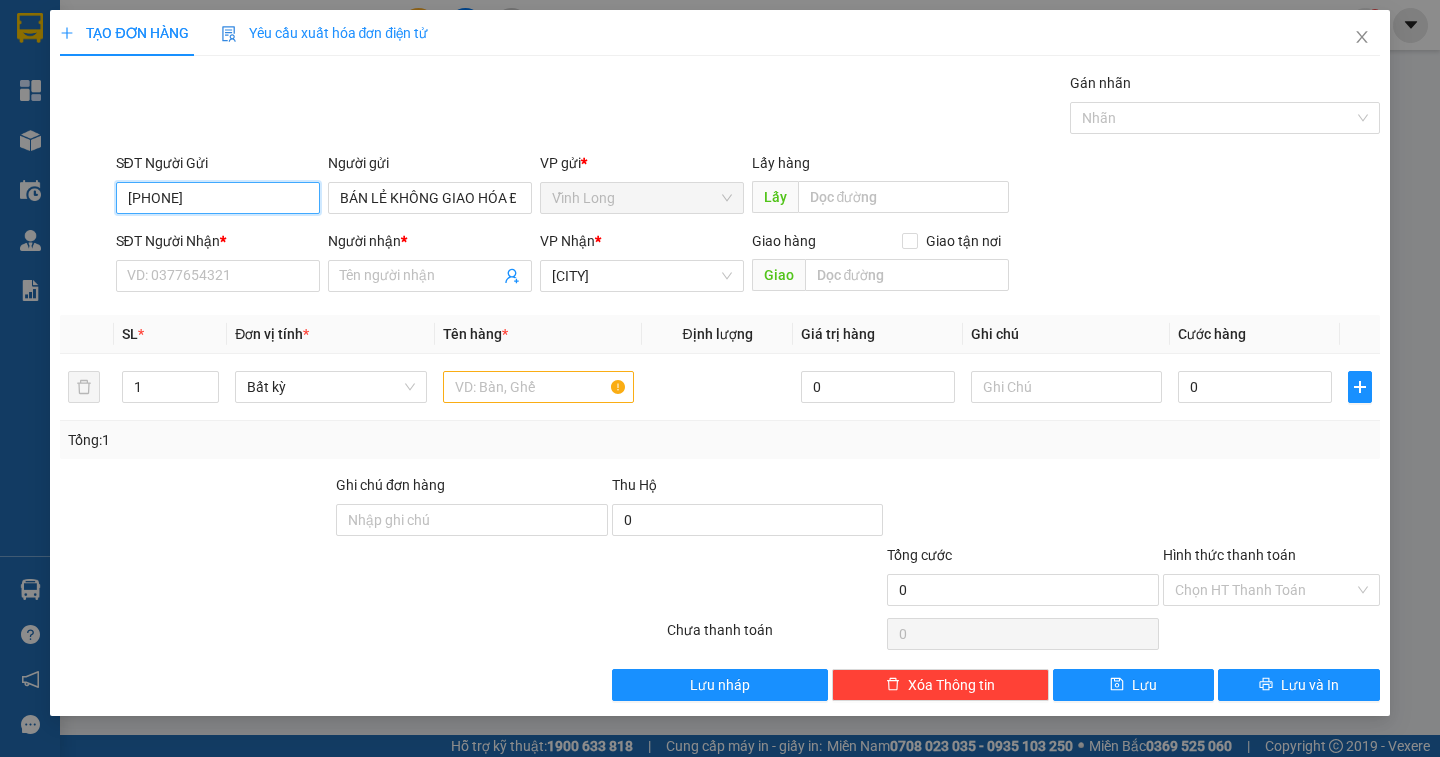 drag, startPoint x: 255, startPoint y: 208, endPoint x: 134, endPoint y: 207, distance: 121.004135 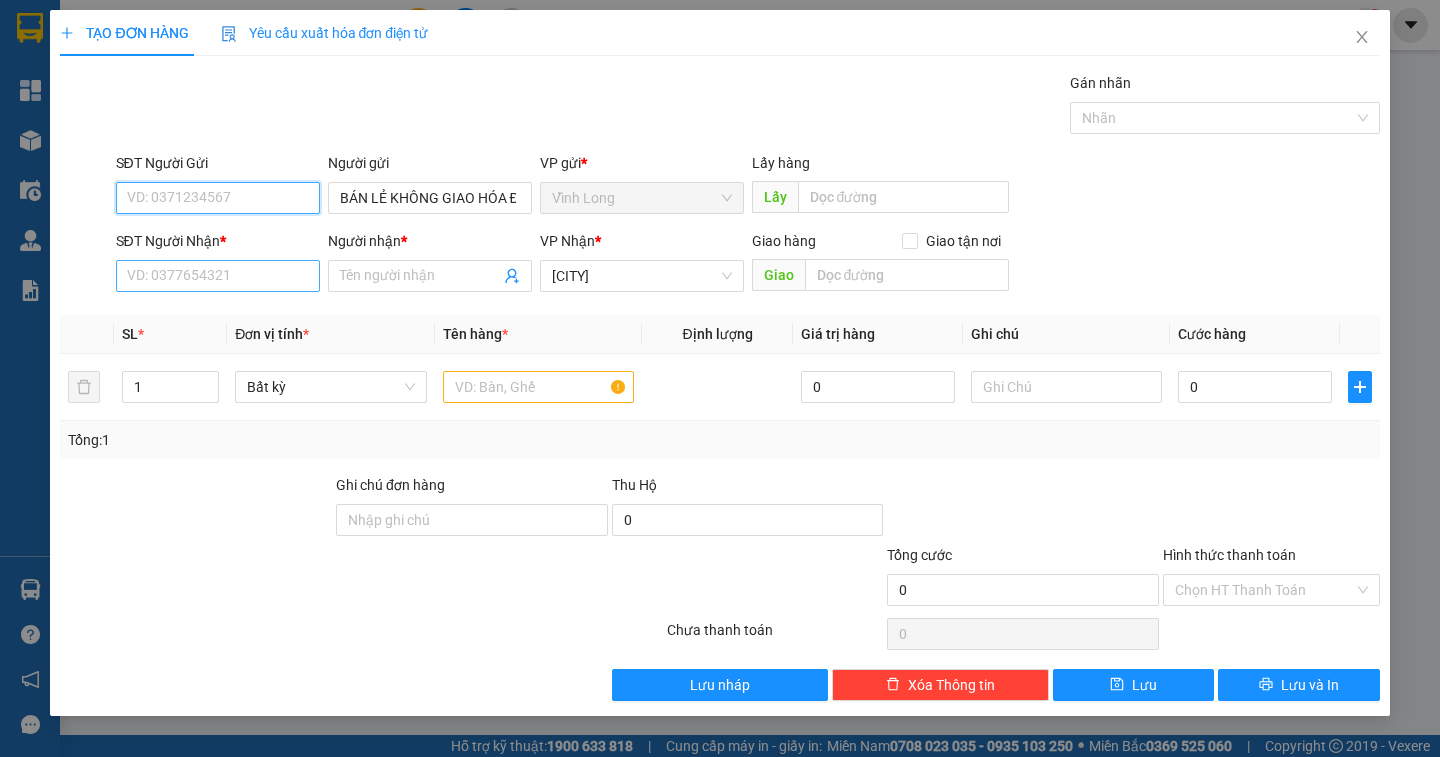 type 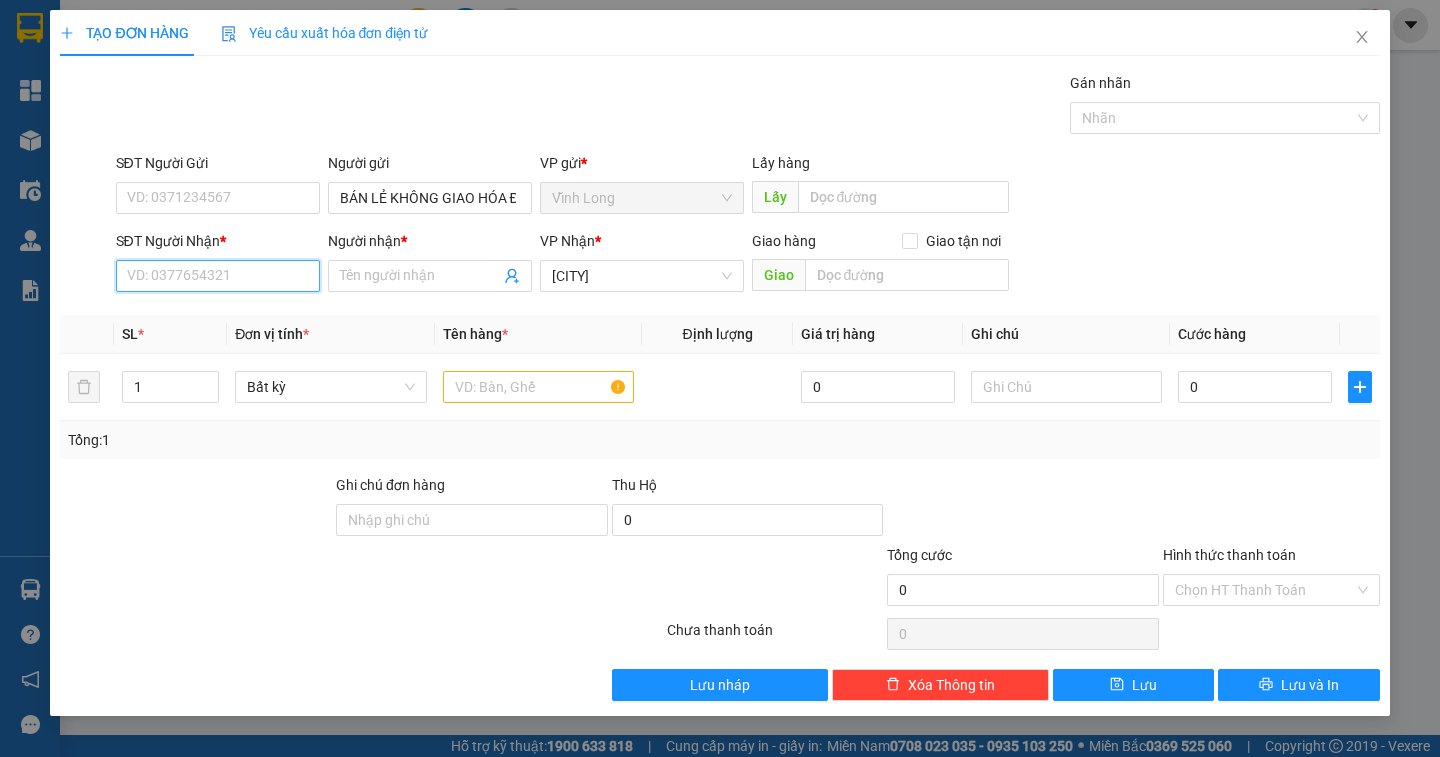 click on "SĐT Người Nhận  *" at bounding box center [218, 276] 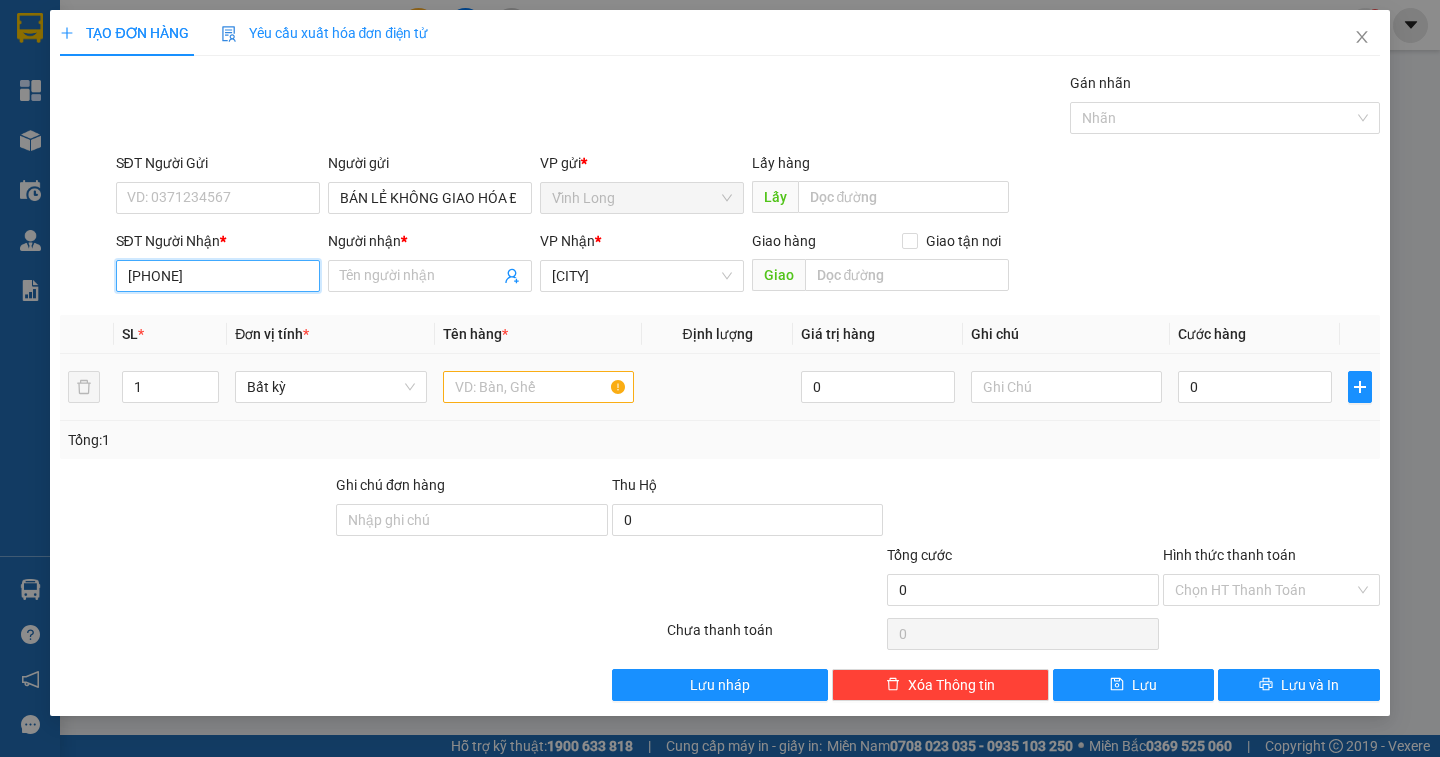 type on "0909148525" 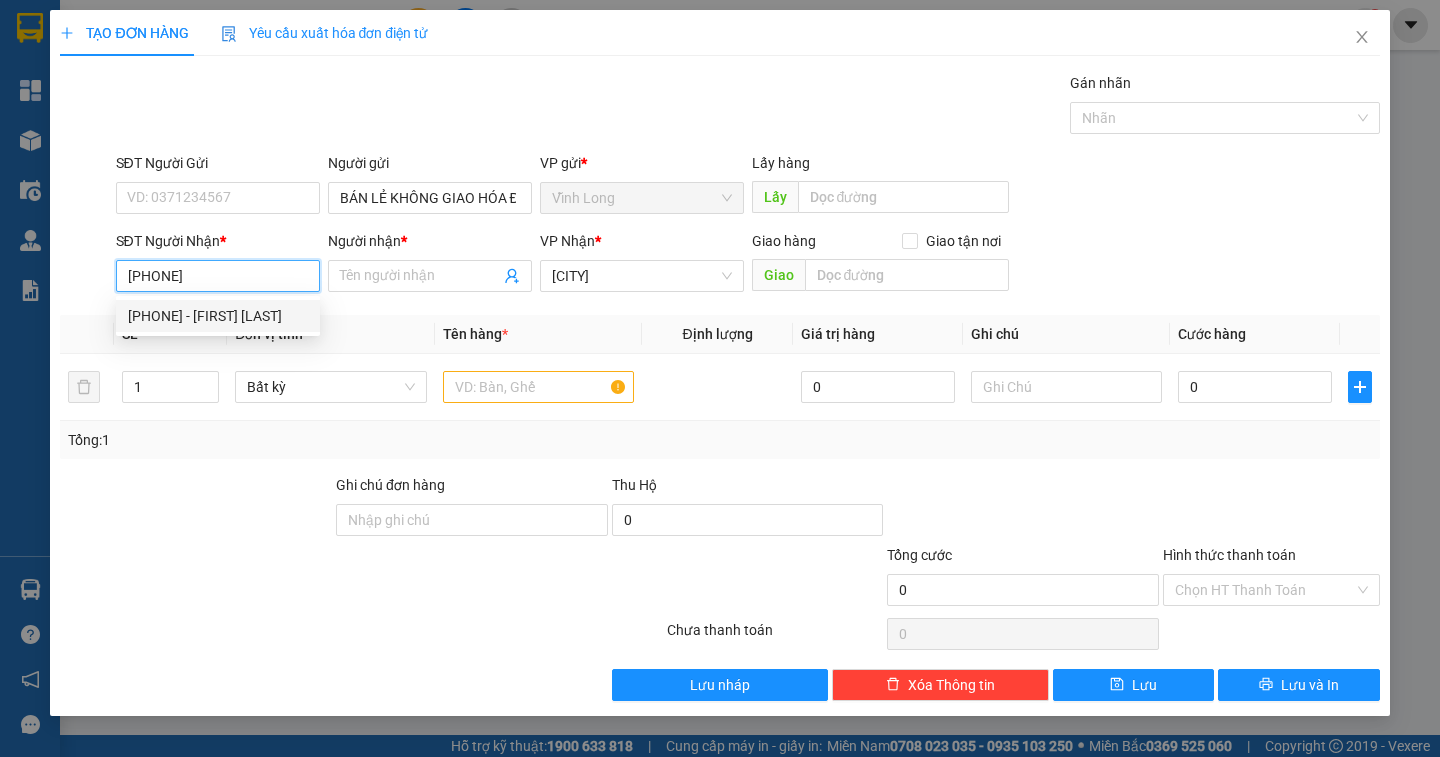 click on "0909148525 - THẢO UYÊN" at bounding box center (218, 316) 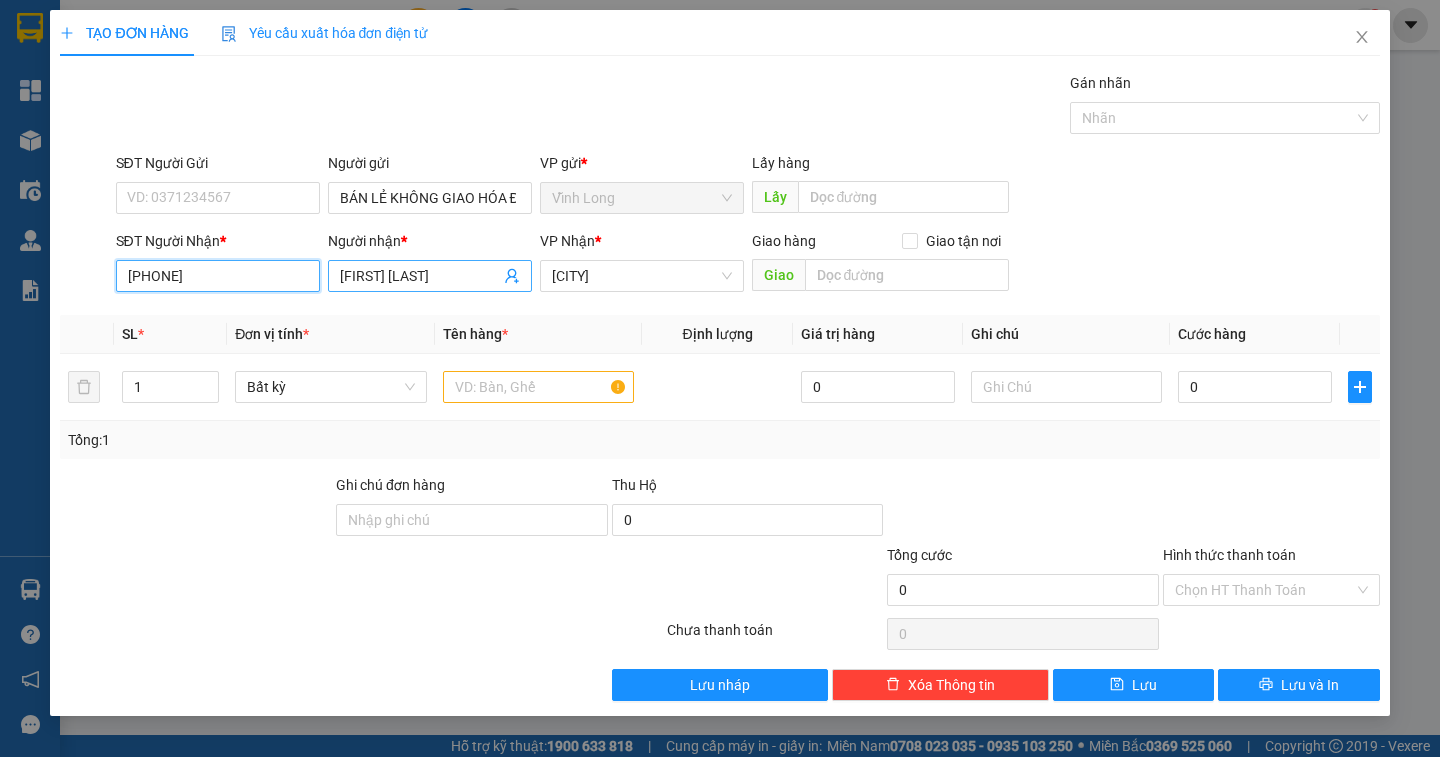 type on "0909148525" 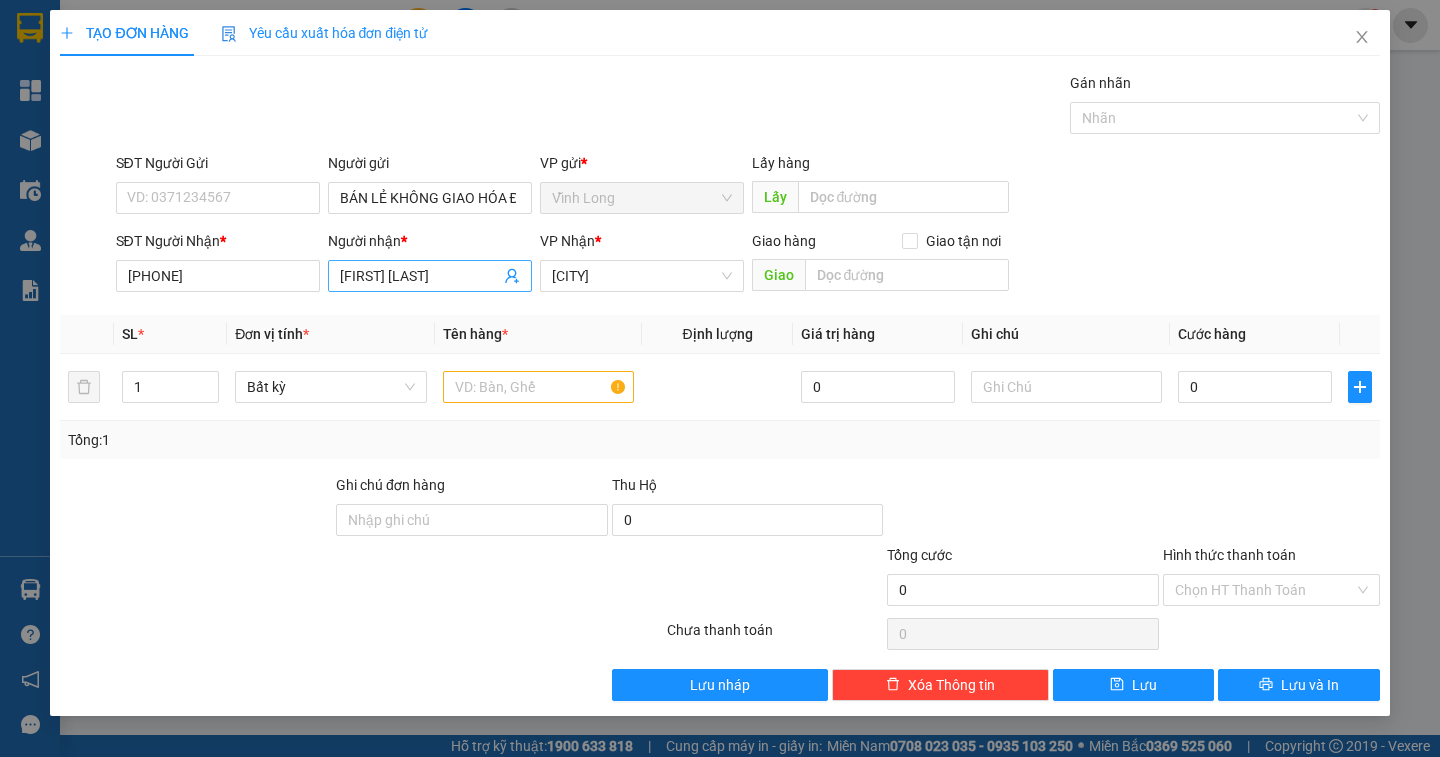 click on "THẢO UYÊN" at bounding box center (420, 276) 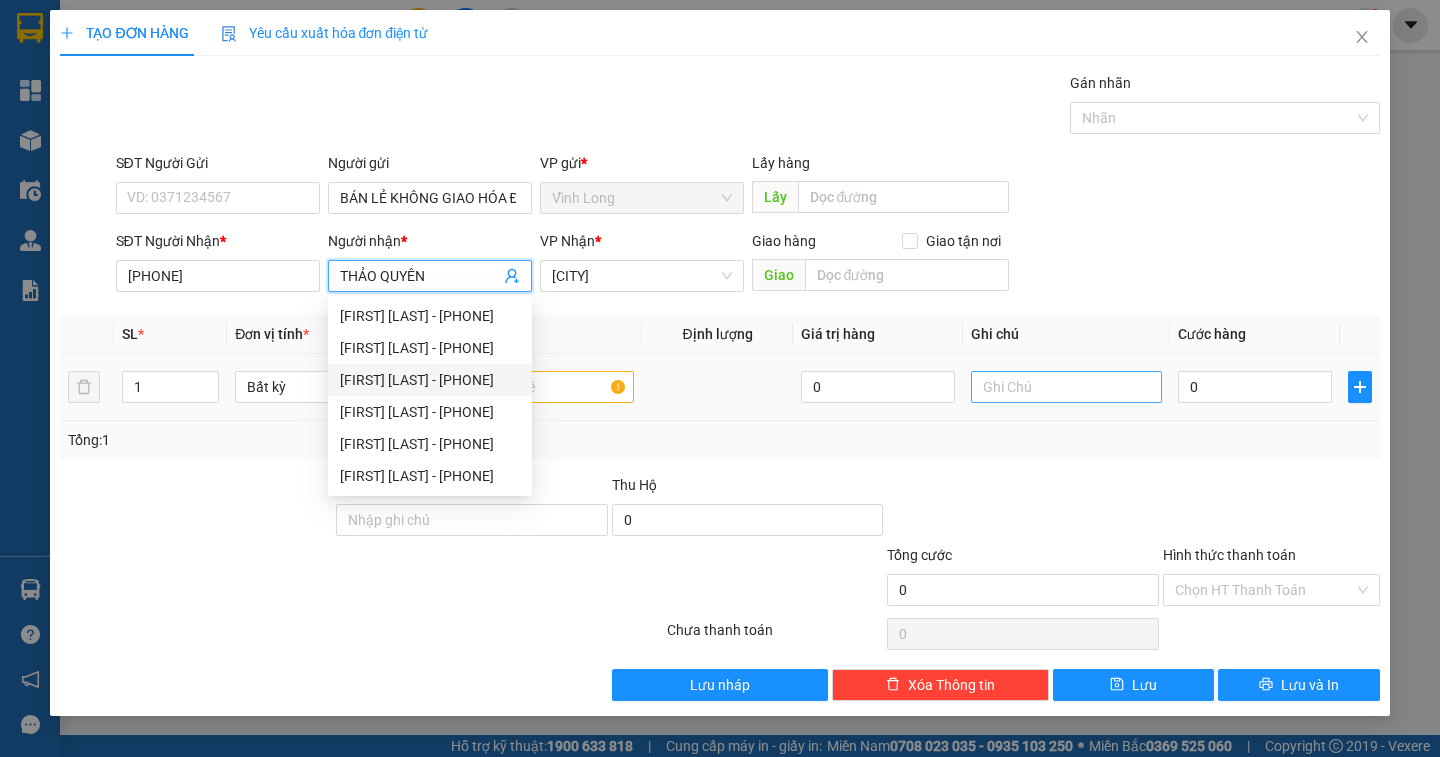 type on "THẢO QUYÊN" 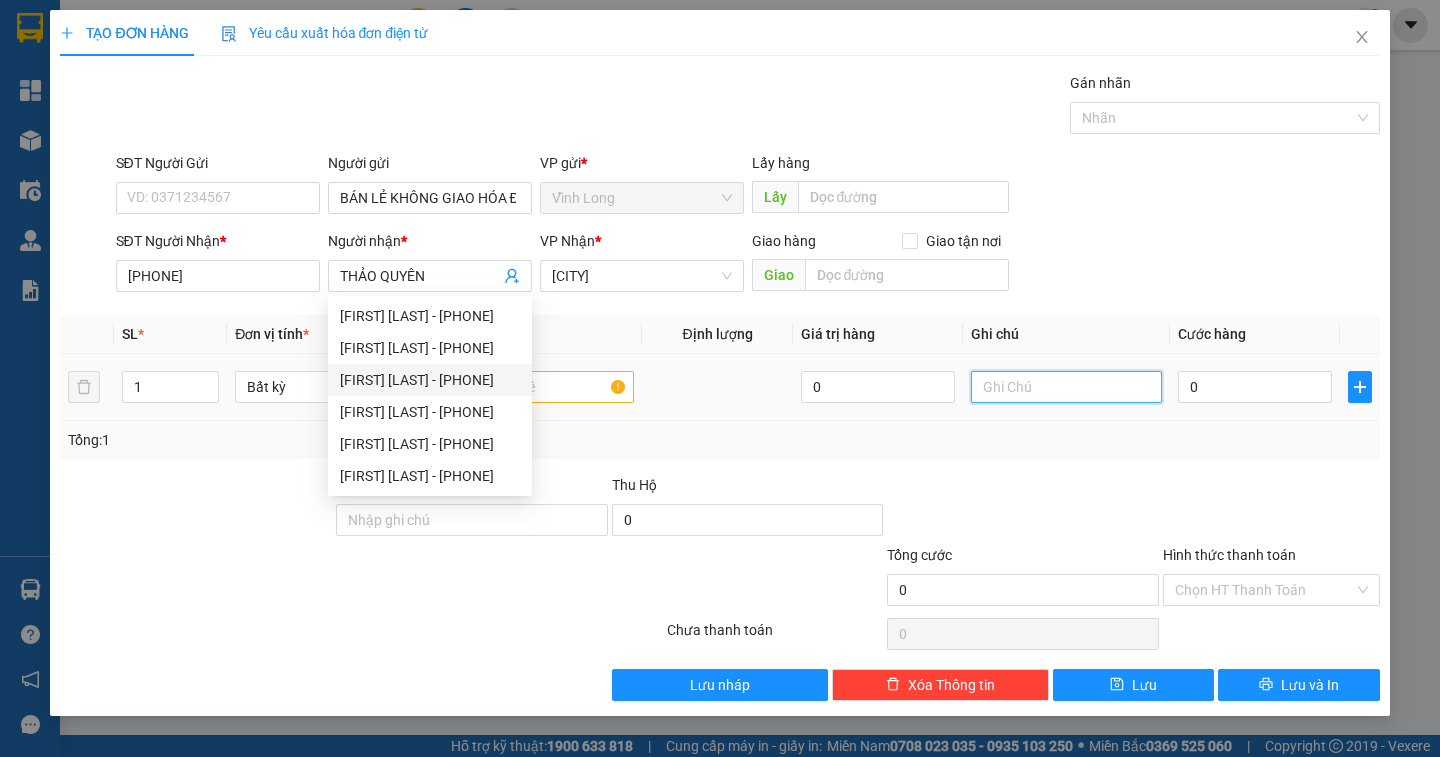 click at bounding box center [1066, 387] 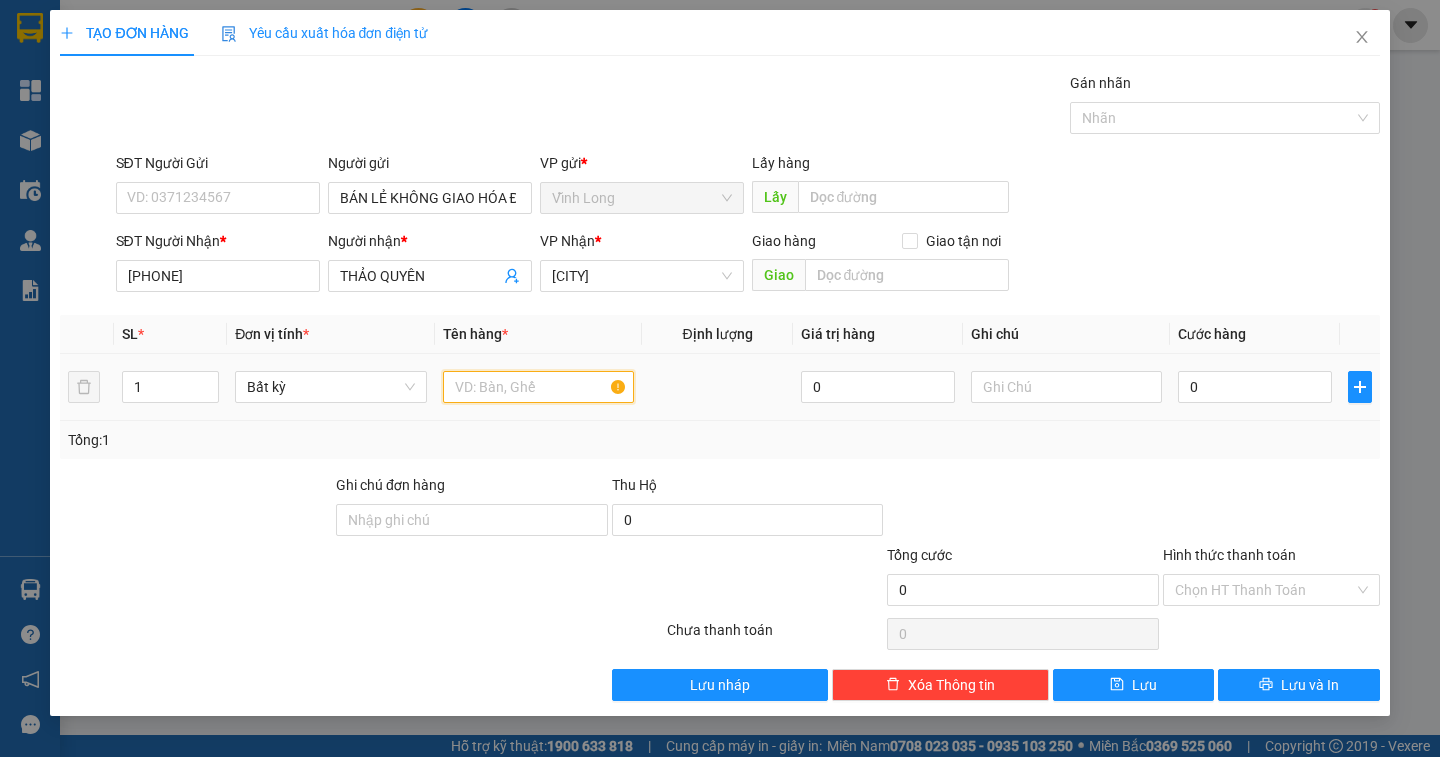 click at bounding box center (538, 387) 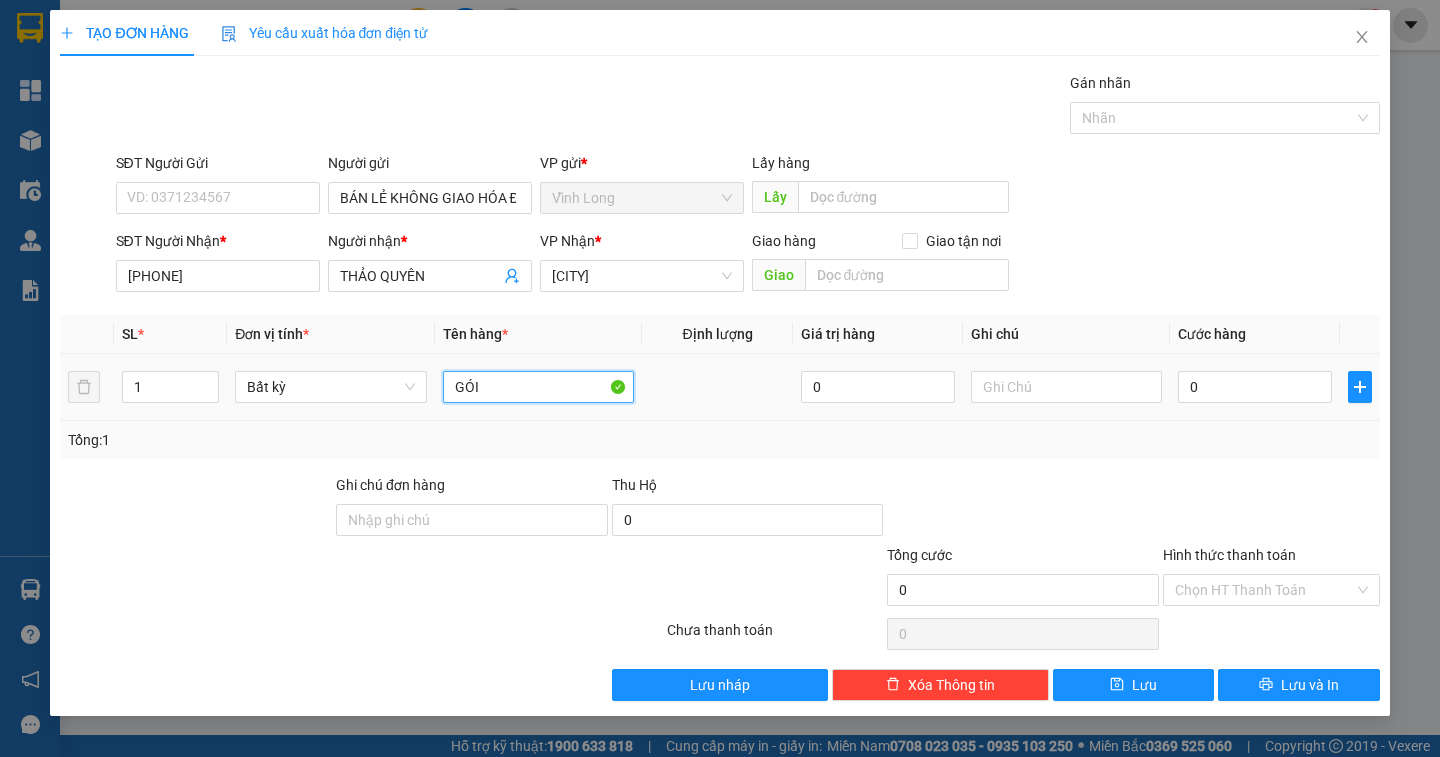 type on "GÓI" 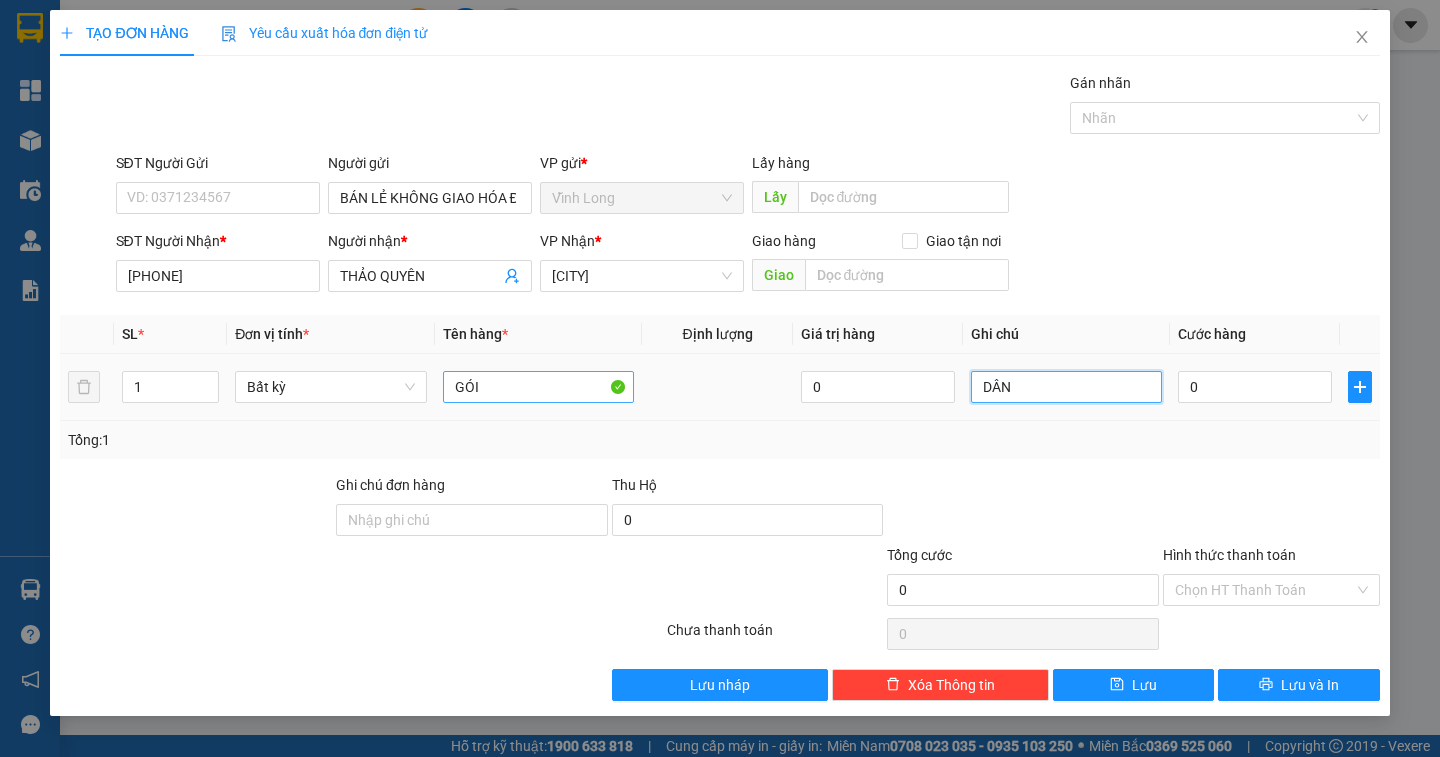 type on "DÂN" 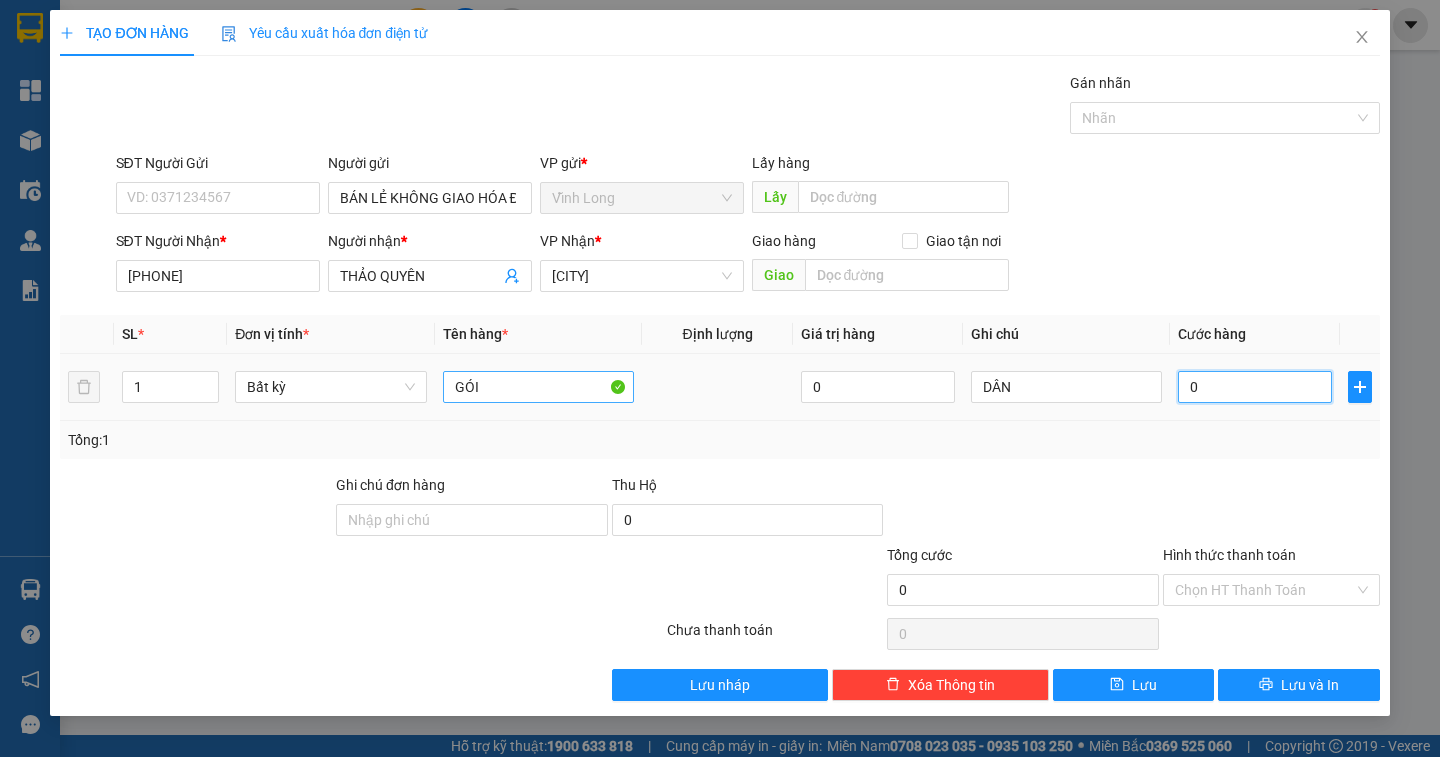 type on "2" 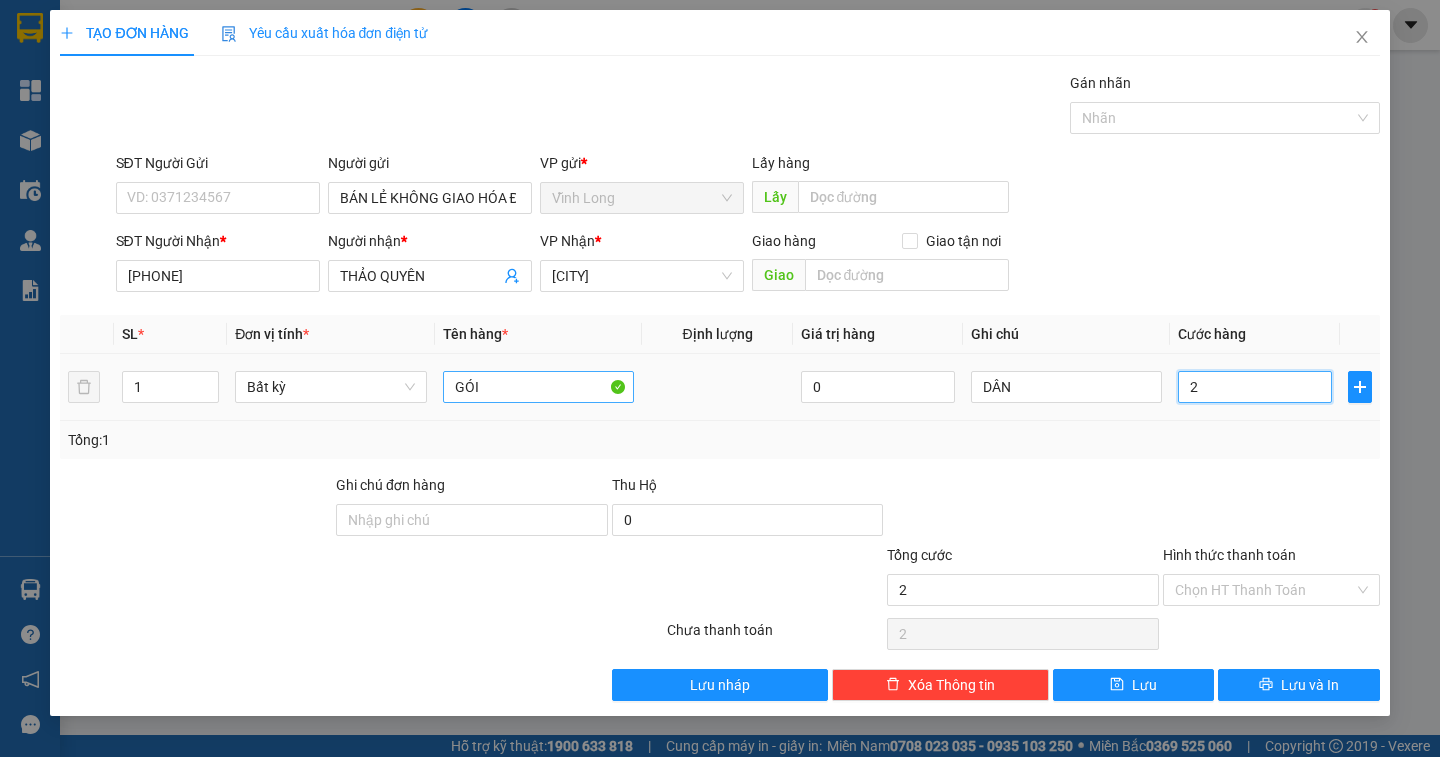 type on "20" 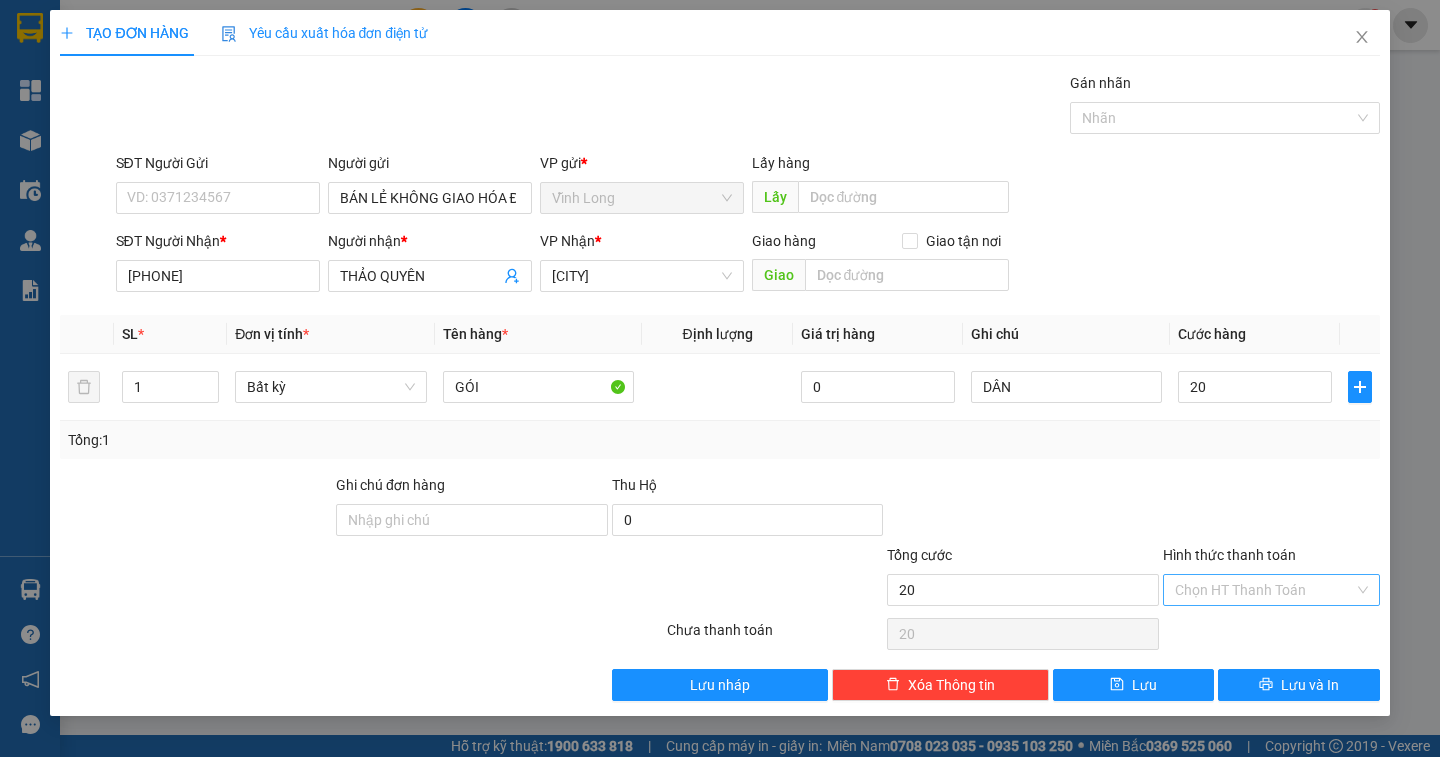type on "20.000" 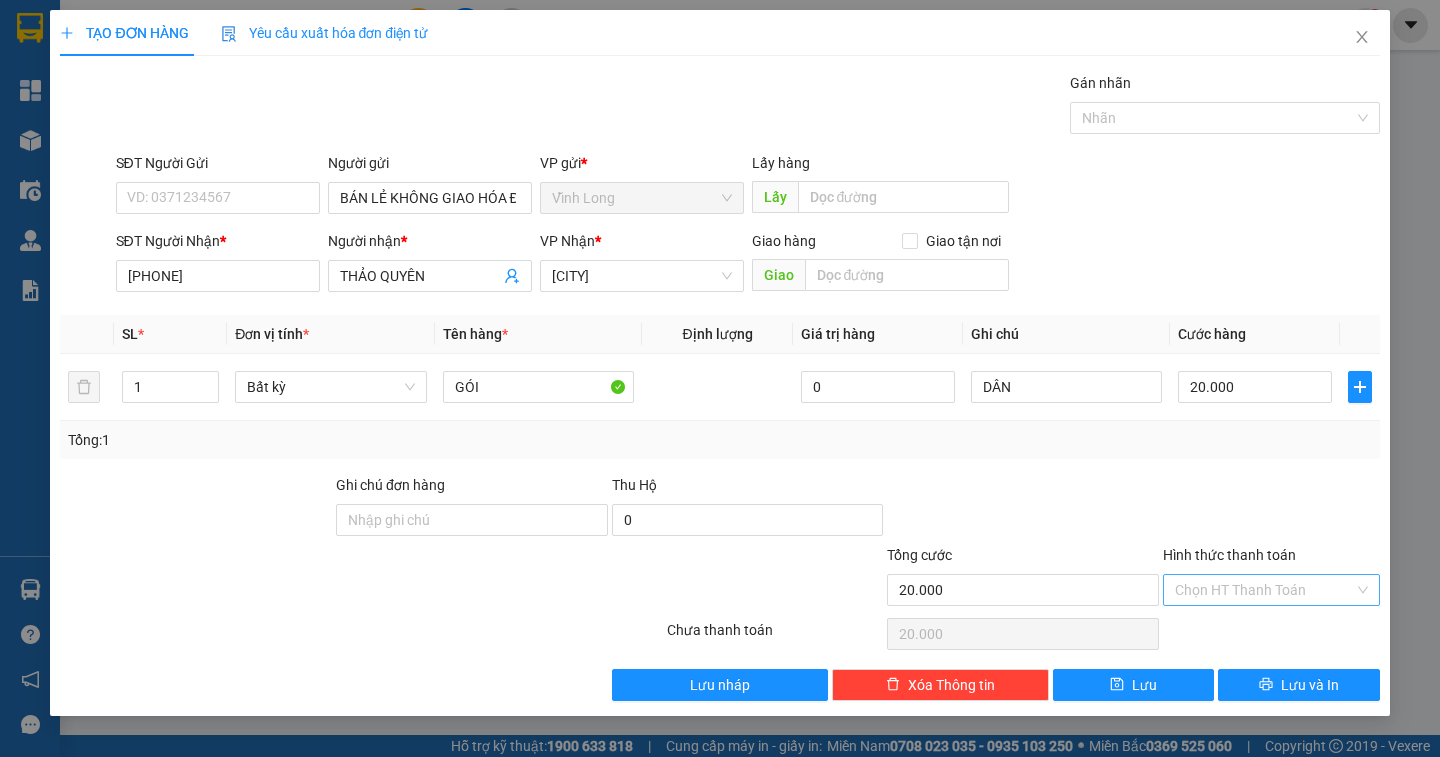click on "Hình thức thanh toán" at bounding box center [1264, 590] 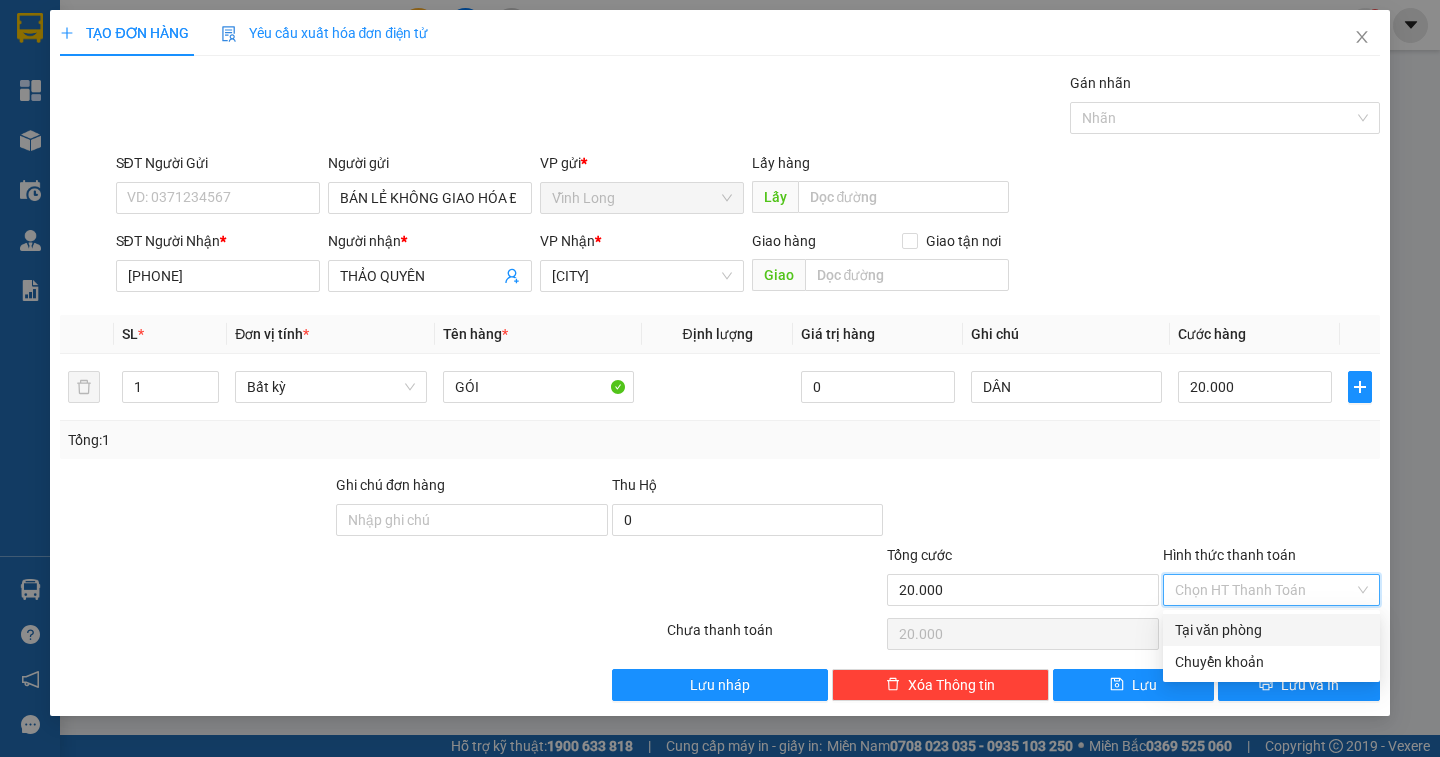 click on "Tại văn phòng" at bounding box center (1271, 630) 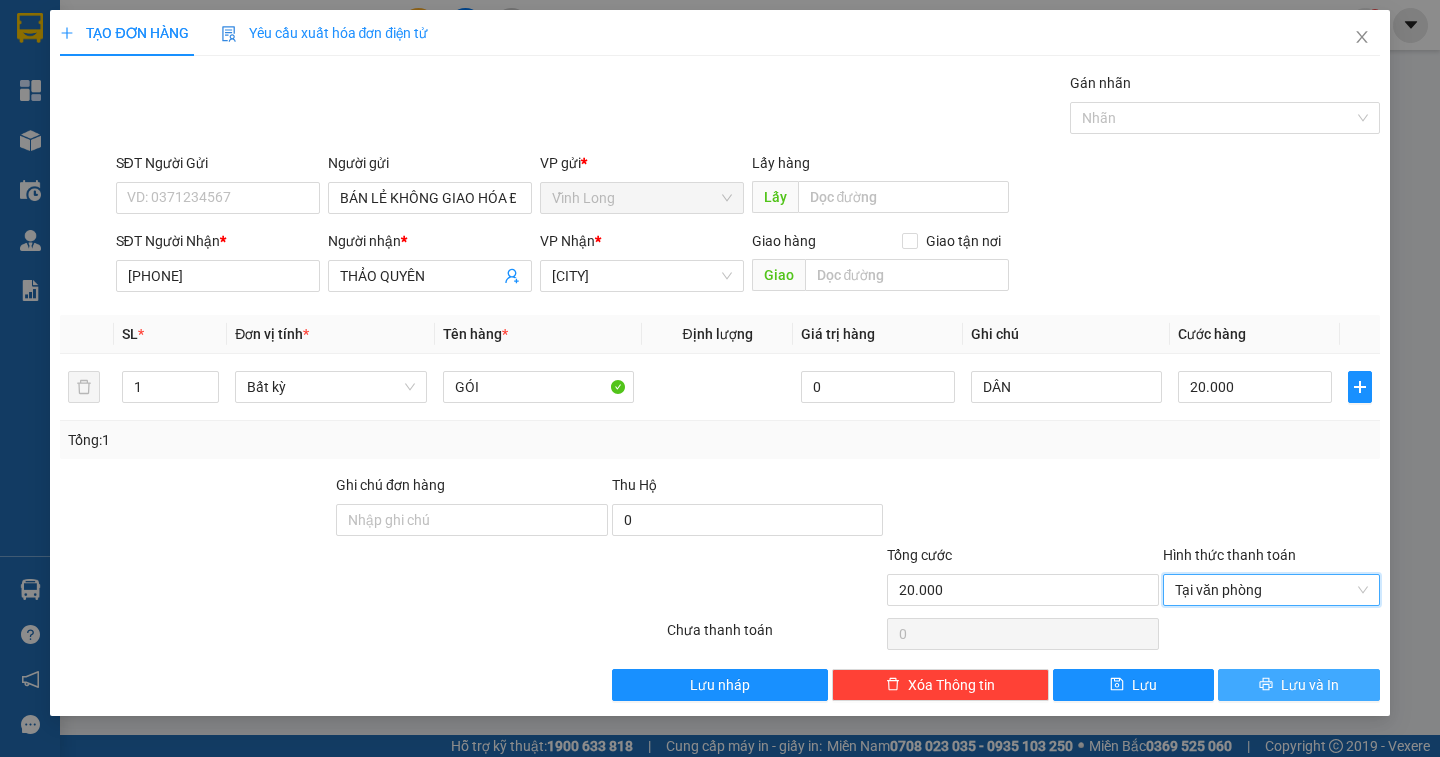 click on "Lưu và In" at bounding box center [1298, 685] 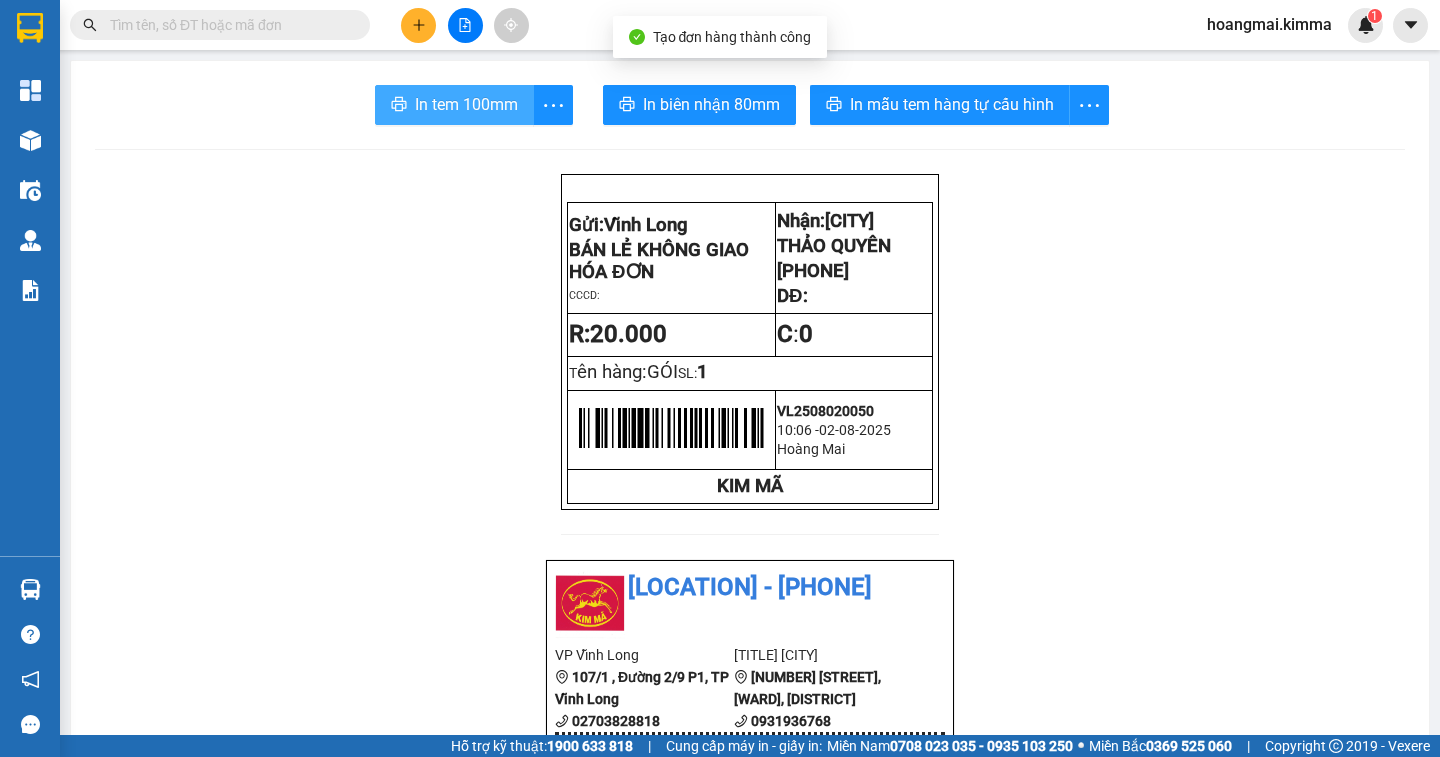 click on "In tem 100mm" at bounding box center [466, 104] 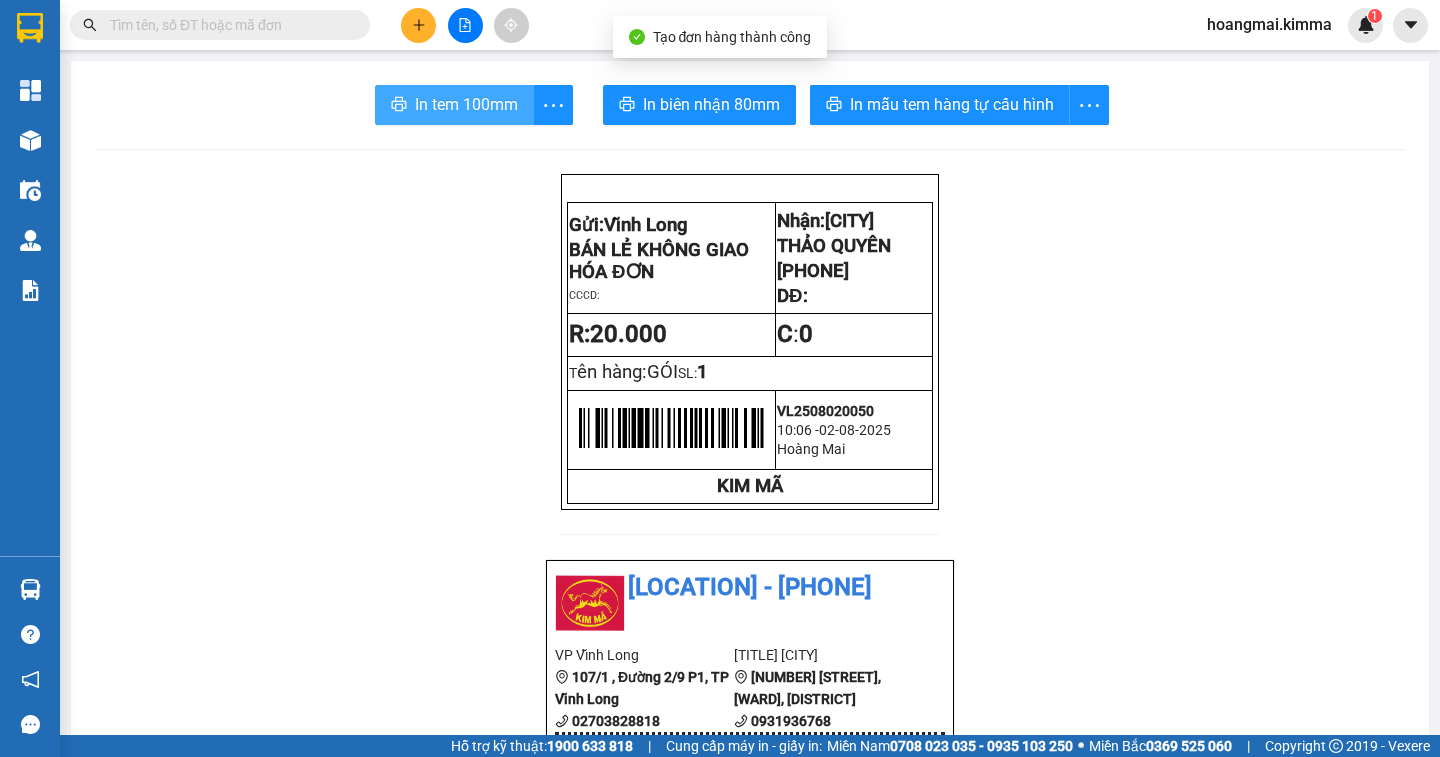 scroll, scrollTop: 0, scrollLeft: 0, axis: both 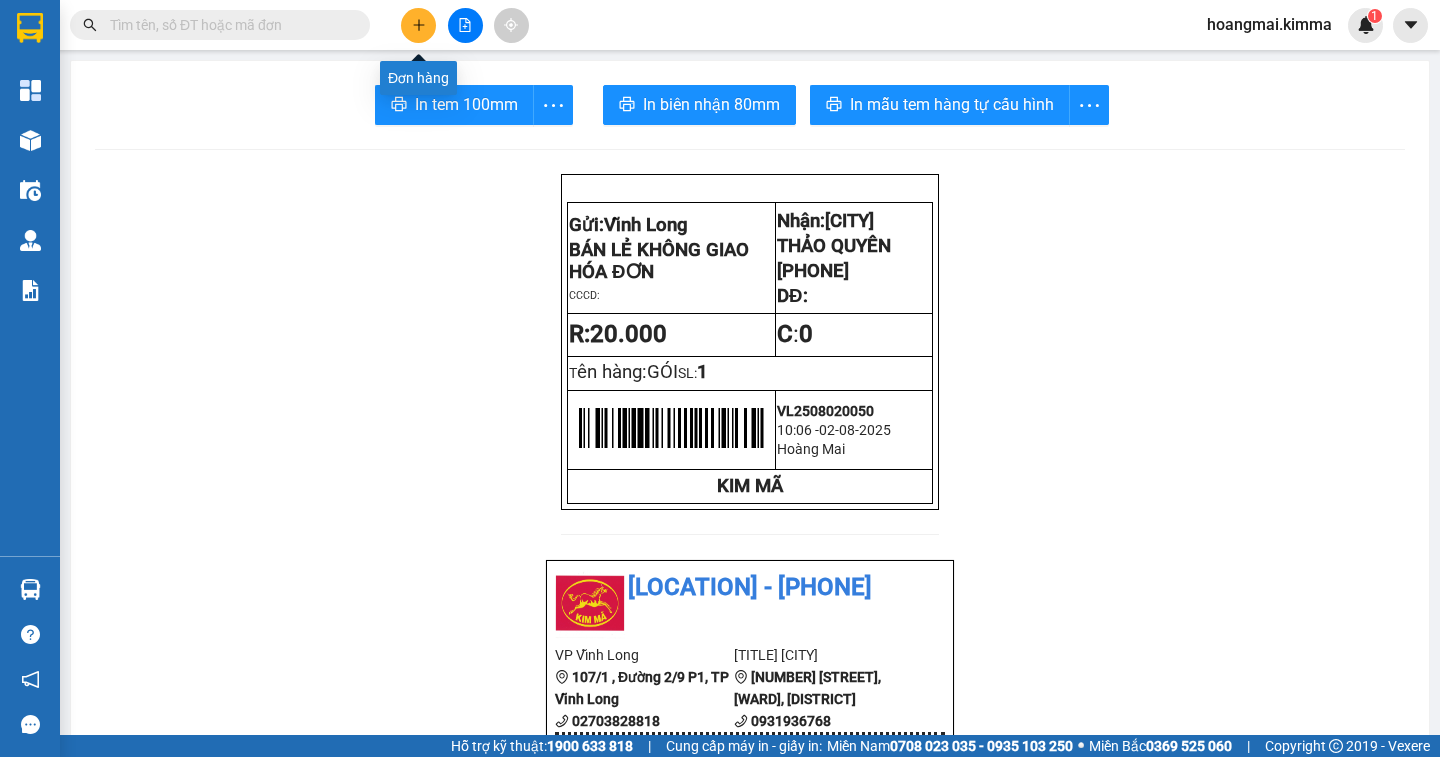 click 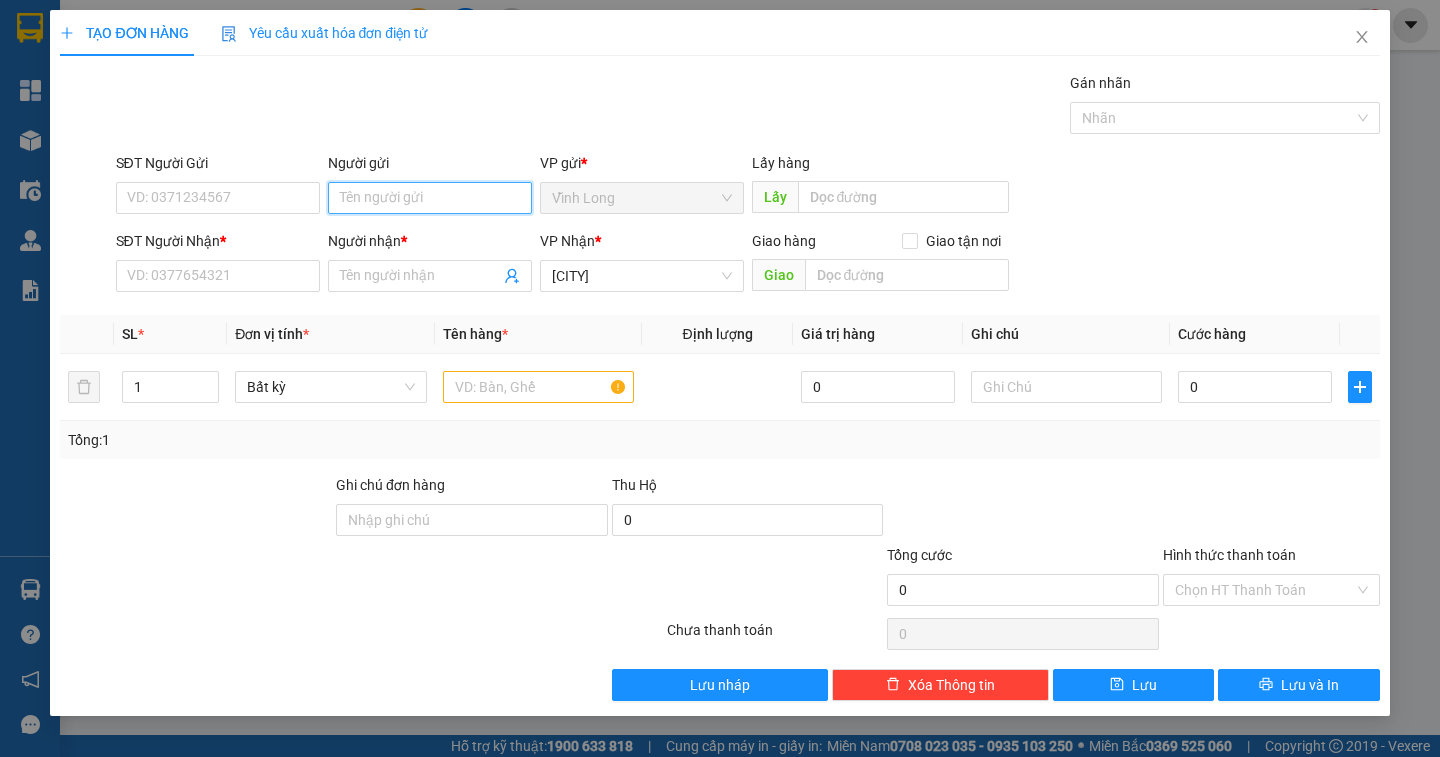 click on "Người gửi" at bounding box center [430, 198] 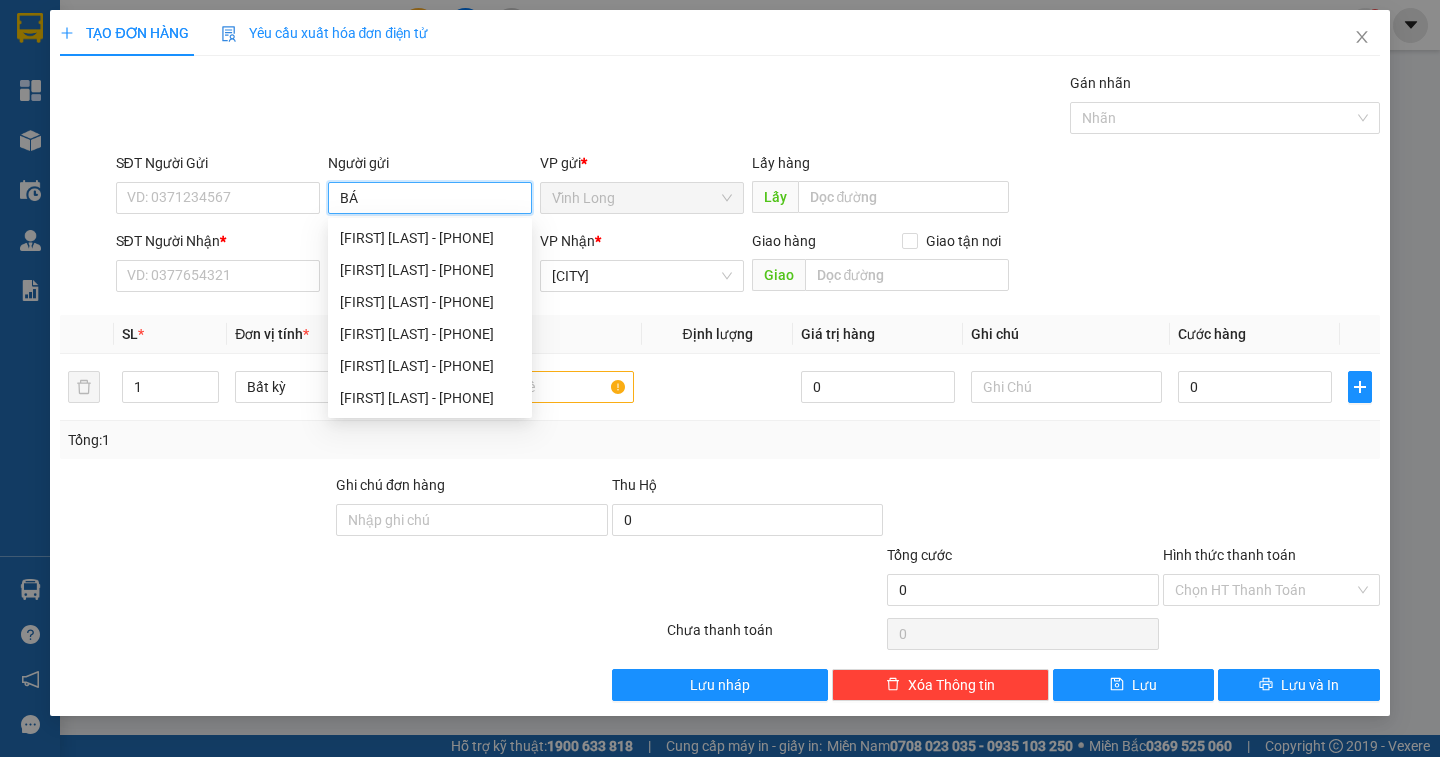 type on "BÁN" 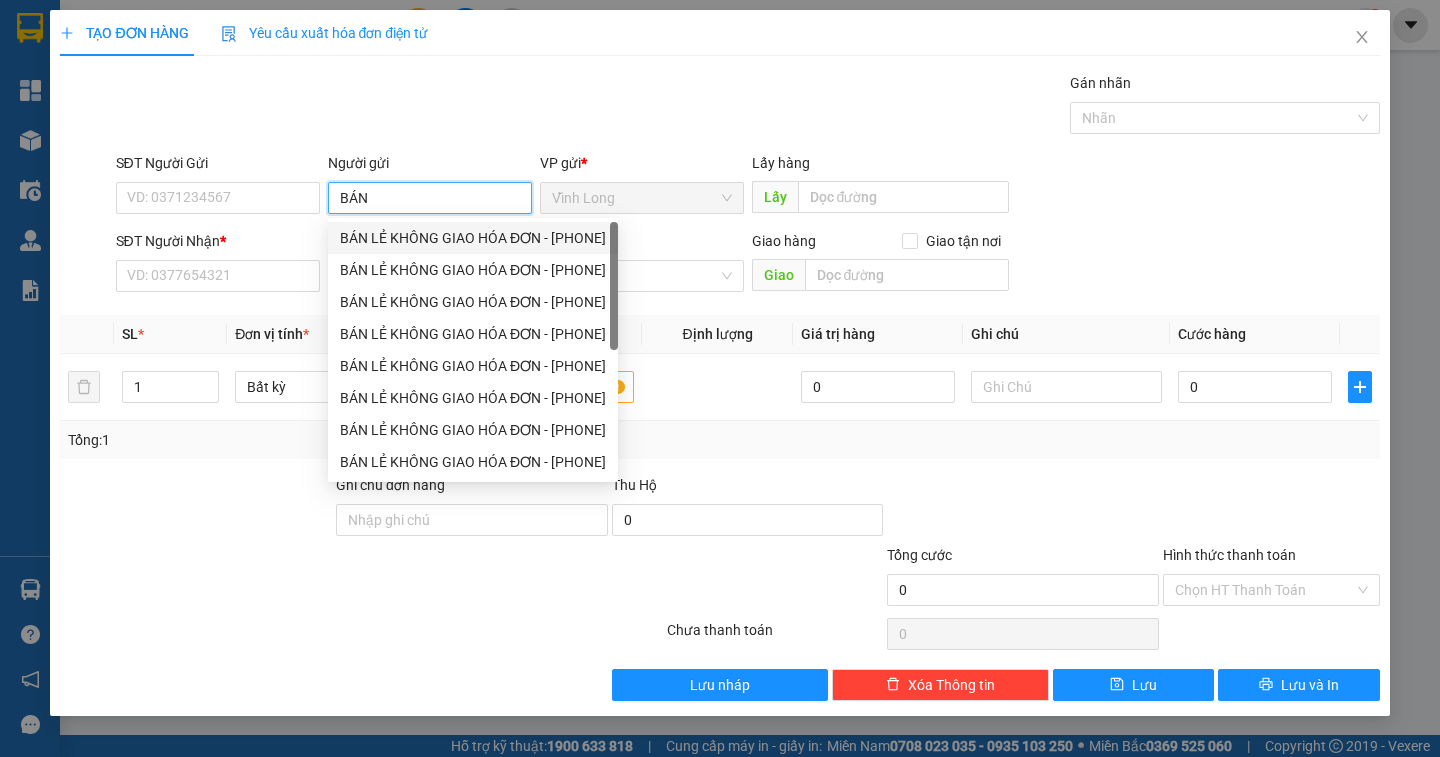 click on "BÁN LẺ KHÔNG GIAO HÓA ĐƠN - [PHONE]" at bounding box center [473, 238] 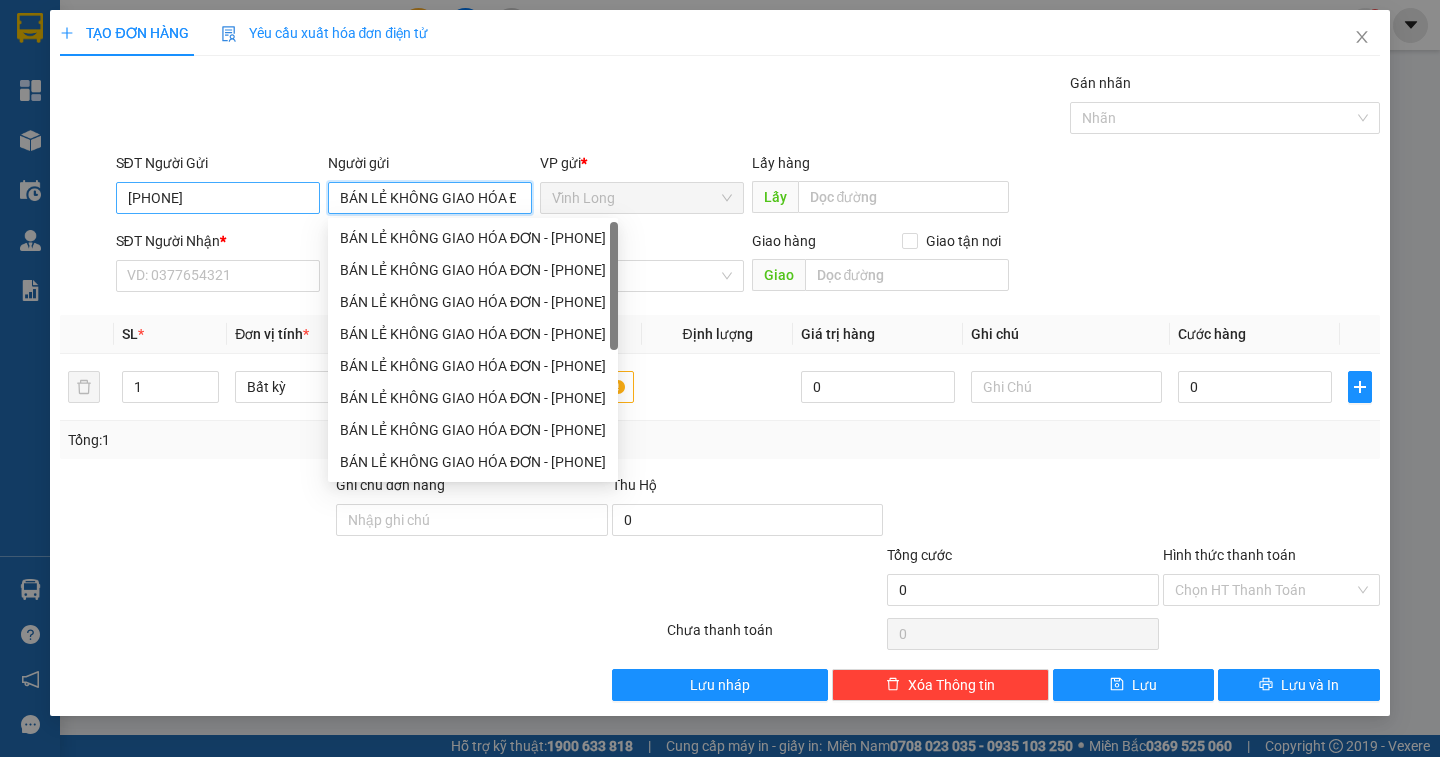 type on "BÁN LẺ KHÔNG GIAO HÓA ĐƠN" 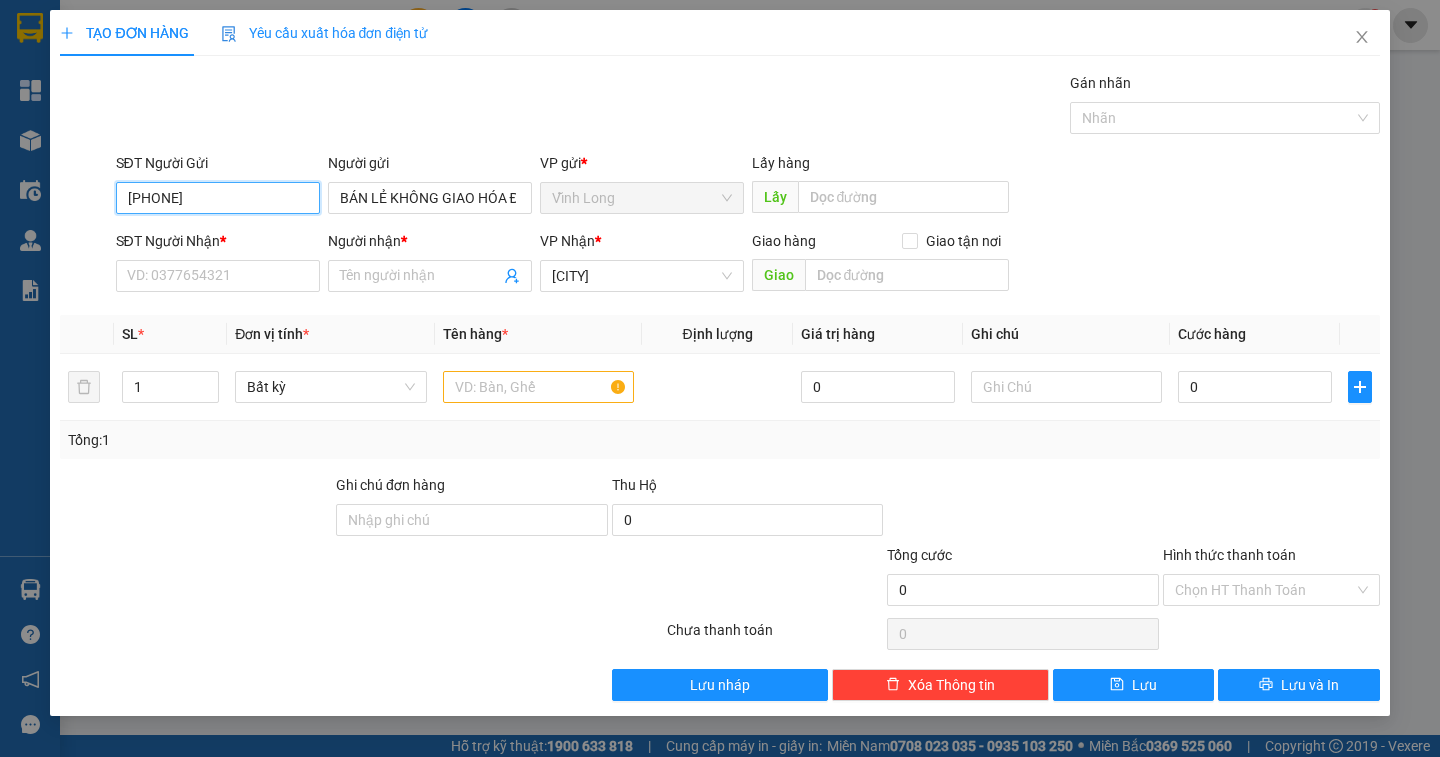 drag, startPoint x: 220, startPoint y: 204, endPoint x: 54, endPoint y: 209, distance: 166.07529 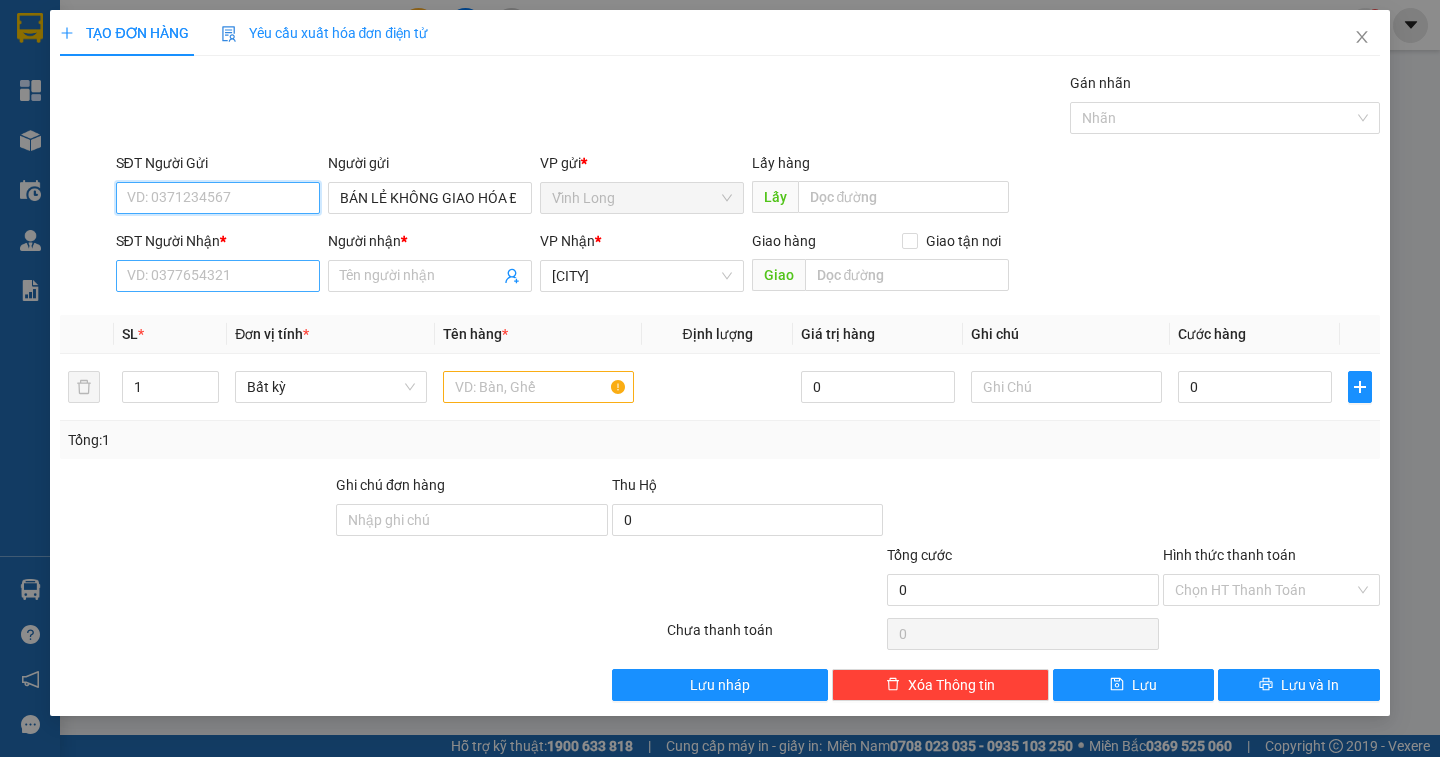 type 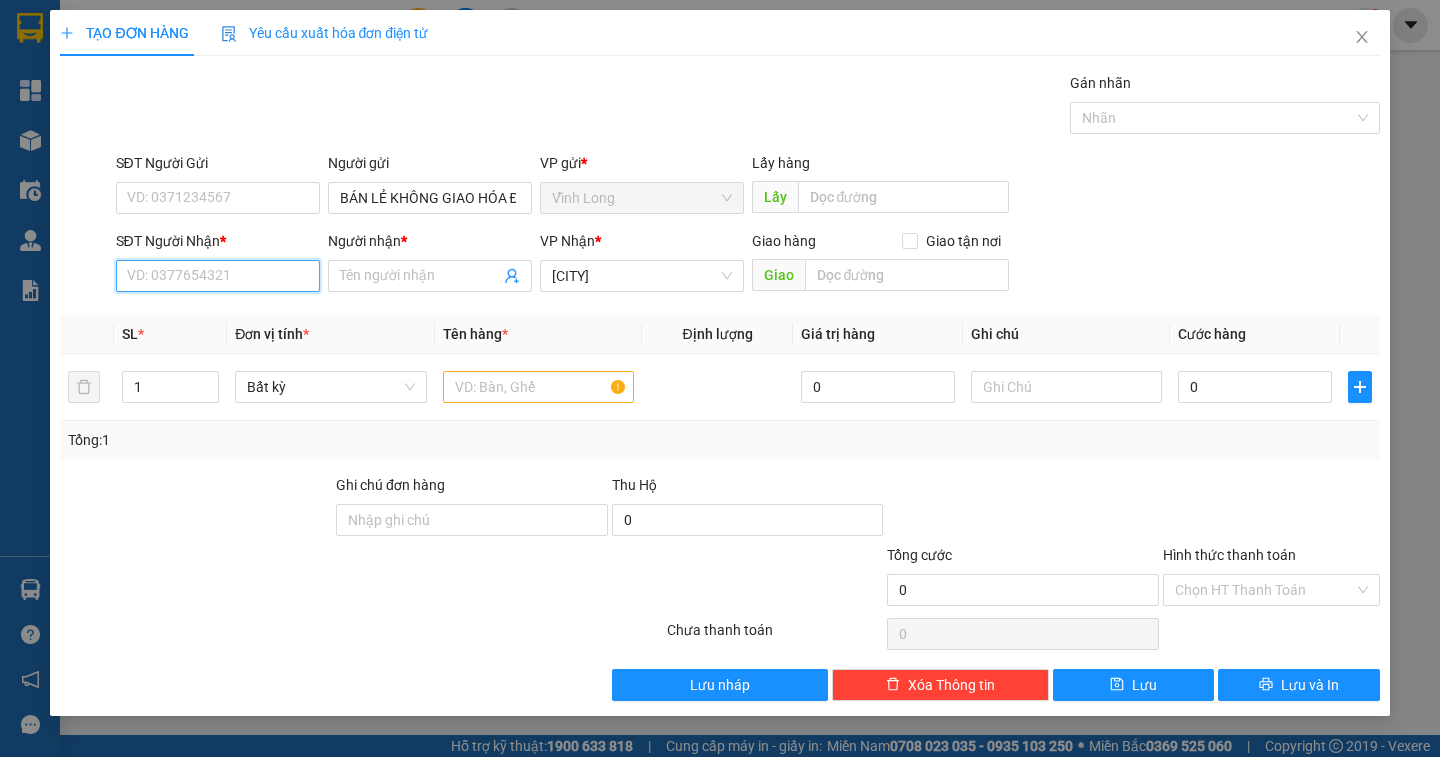 click on "SĐT Người Nhận  *" at bounding box center [218, 276] 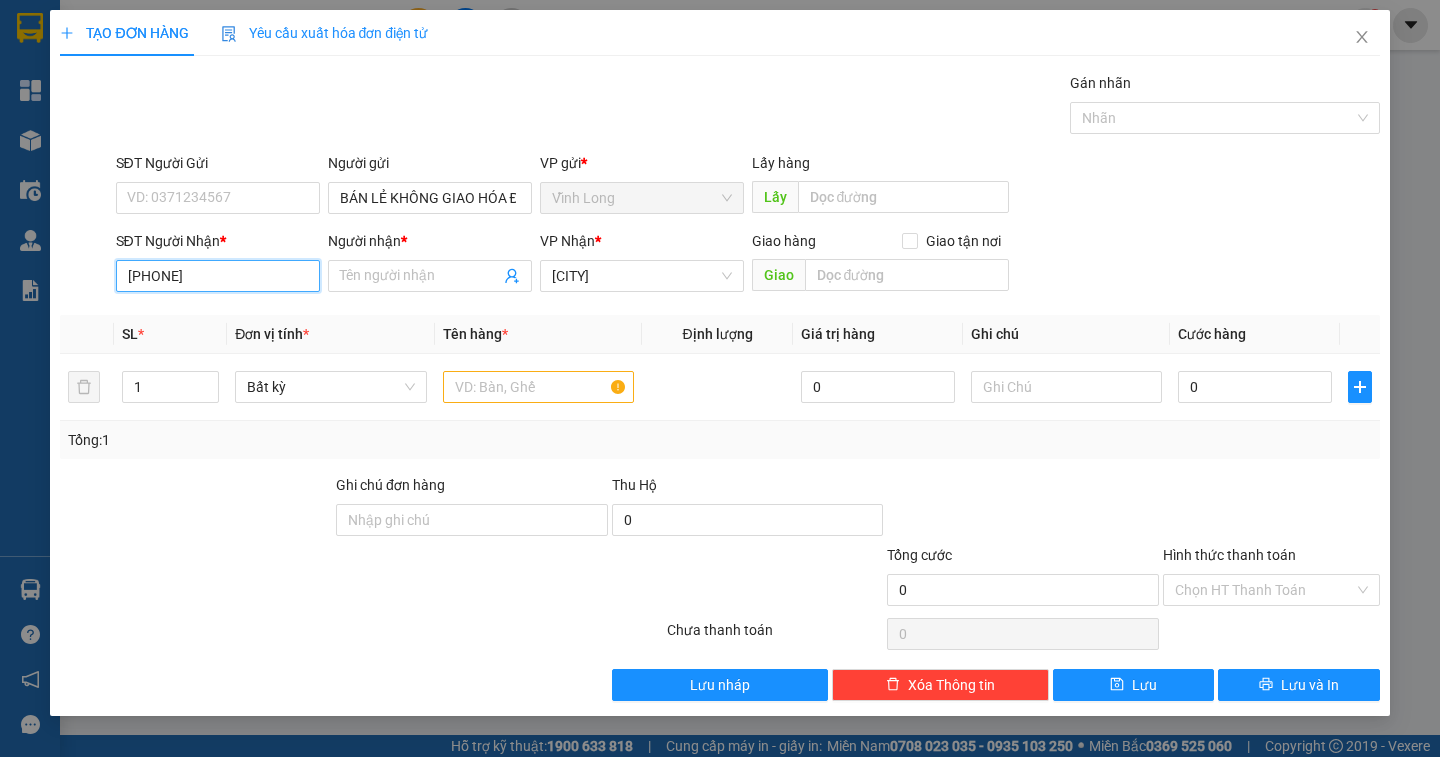 type on "0776808747" 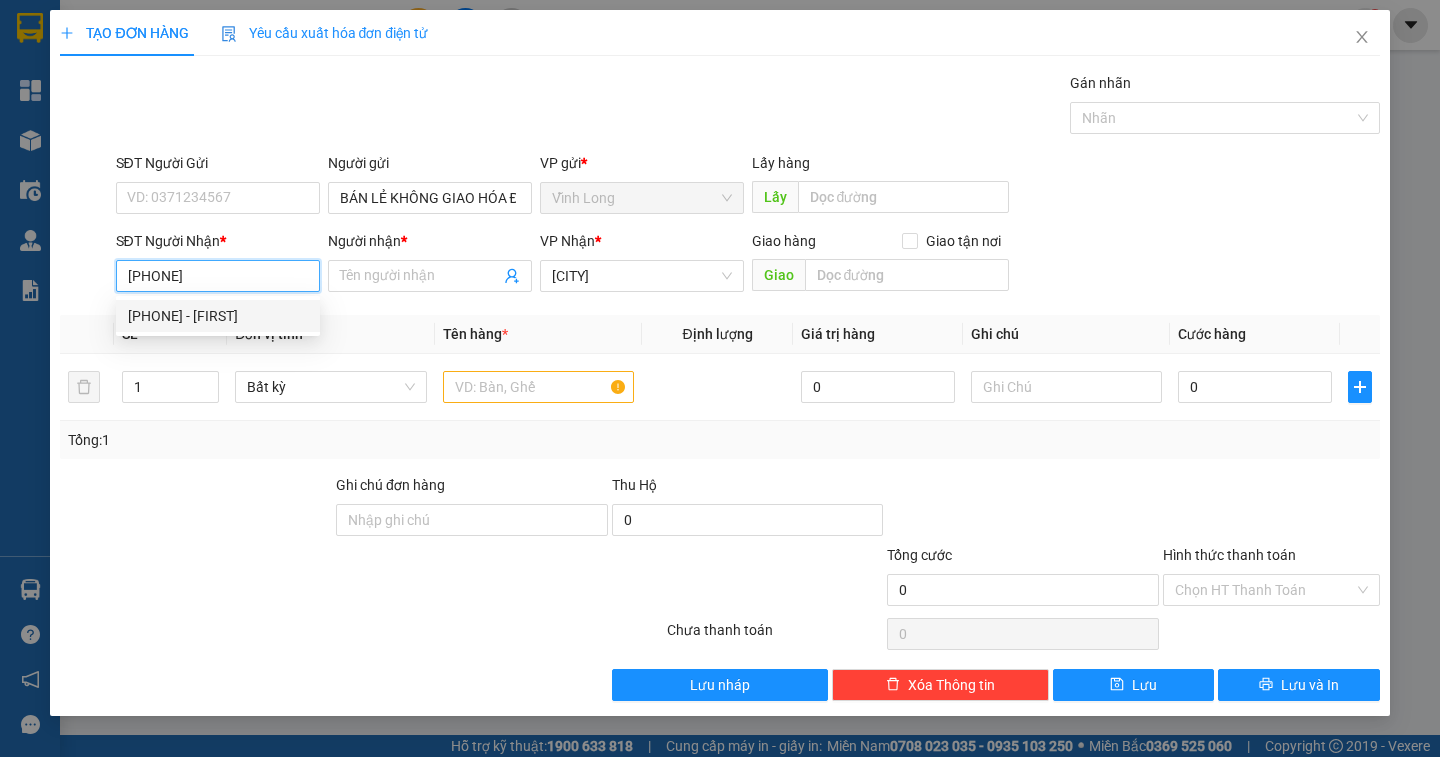 drag, startPoint x: 164, startPoint y: 316, endPoint x: 485, endPoint y: 430, distance: 340.64203 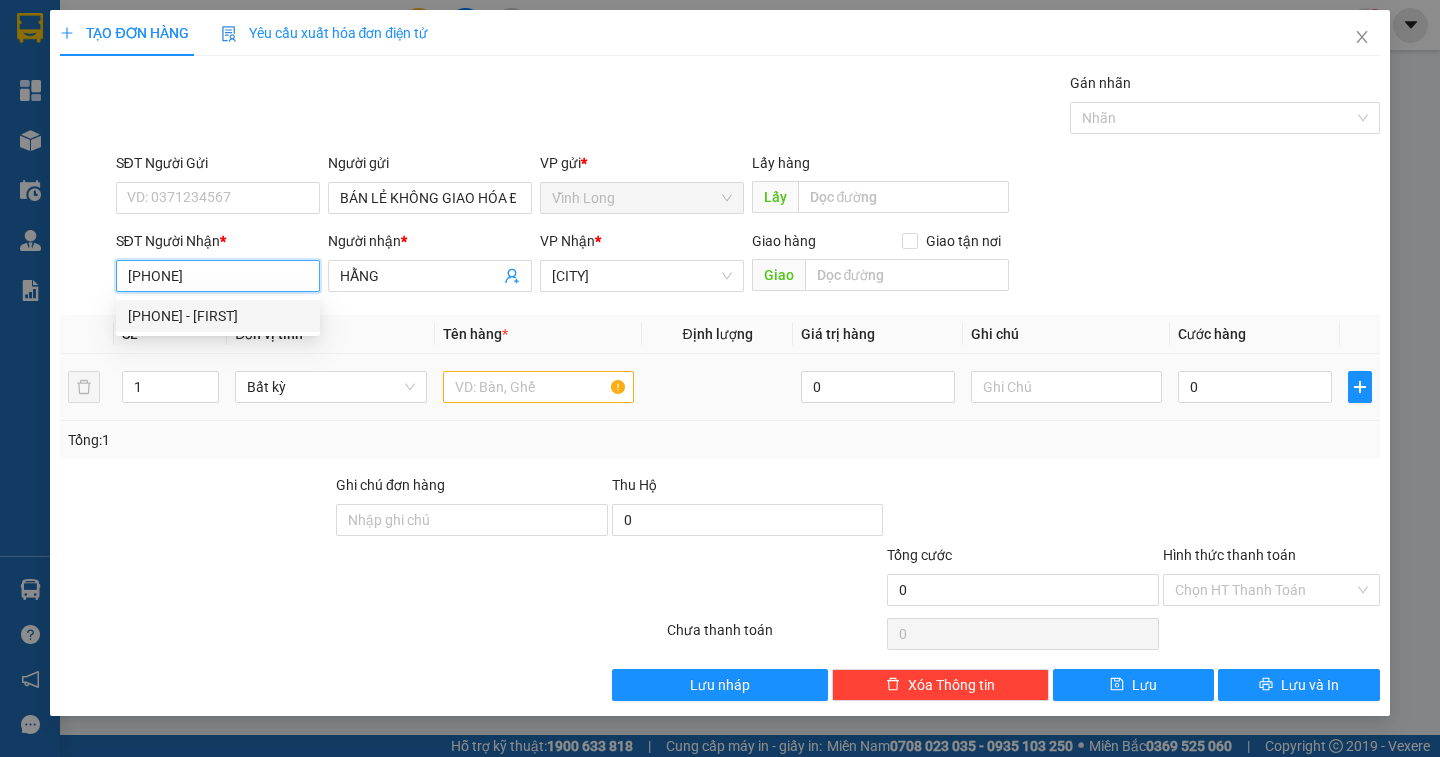 type on "0776808747" 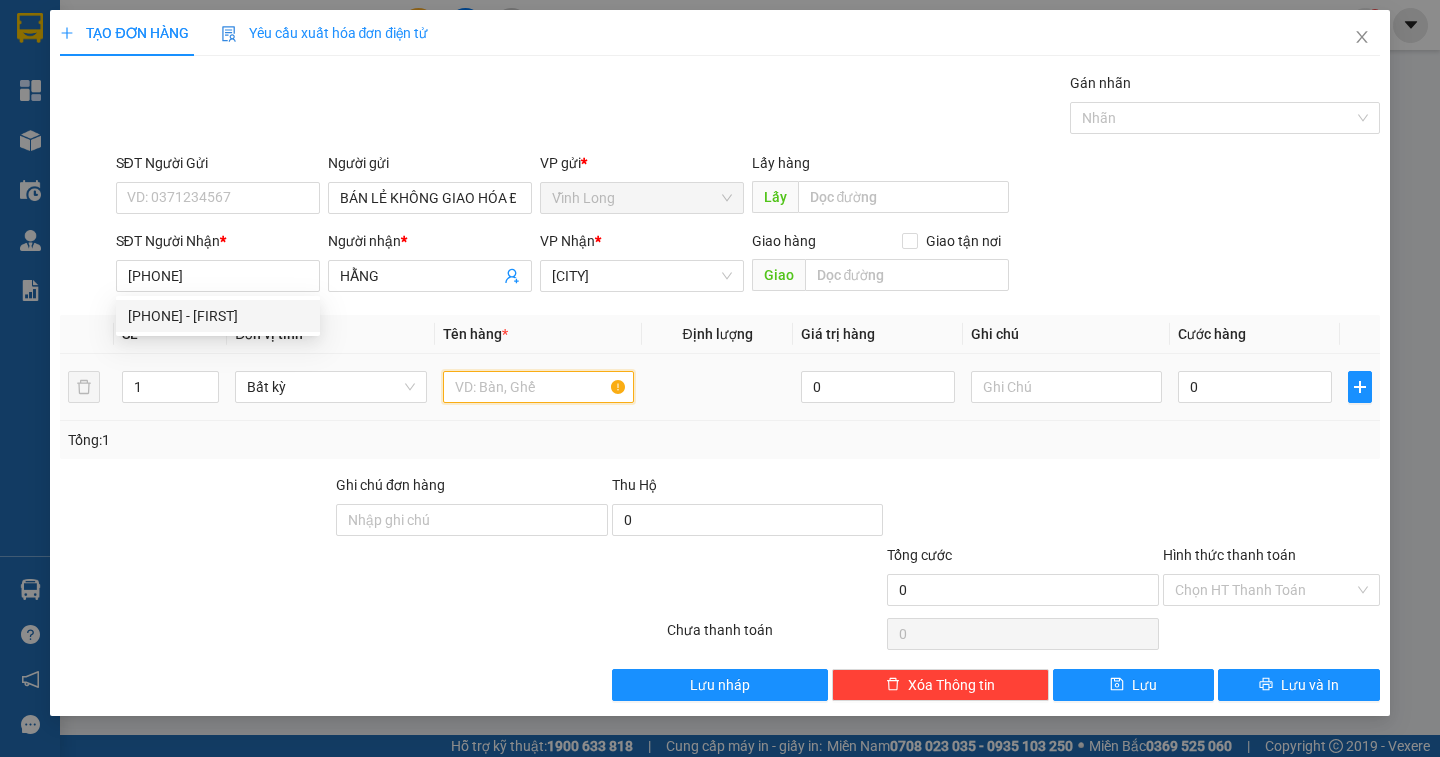 click at bounding box center [538, 387] 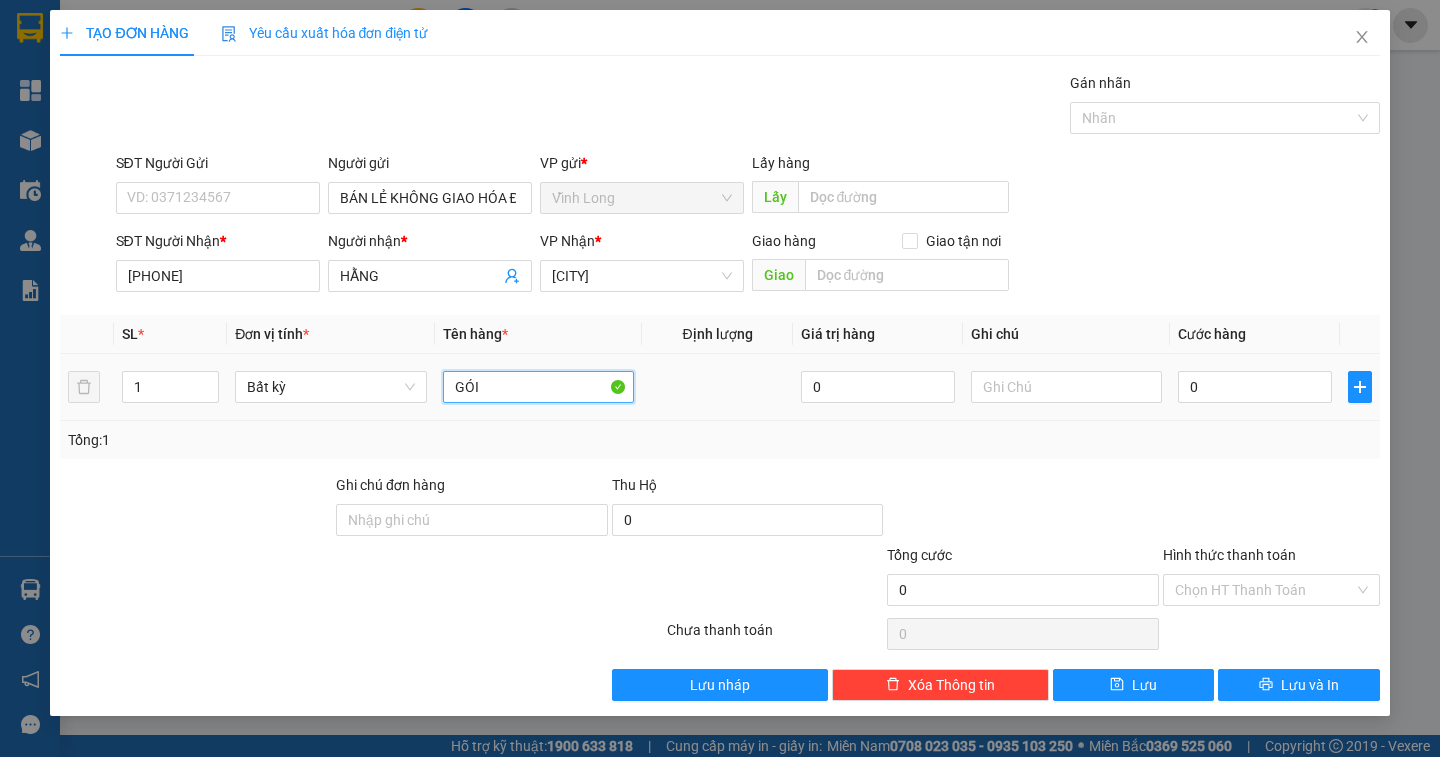type on "GÓI" 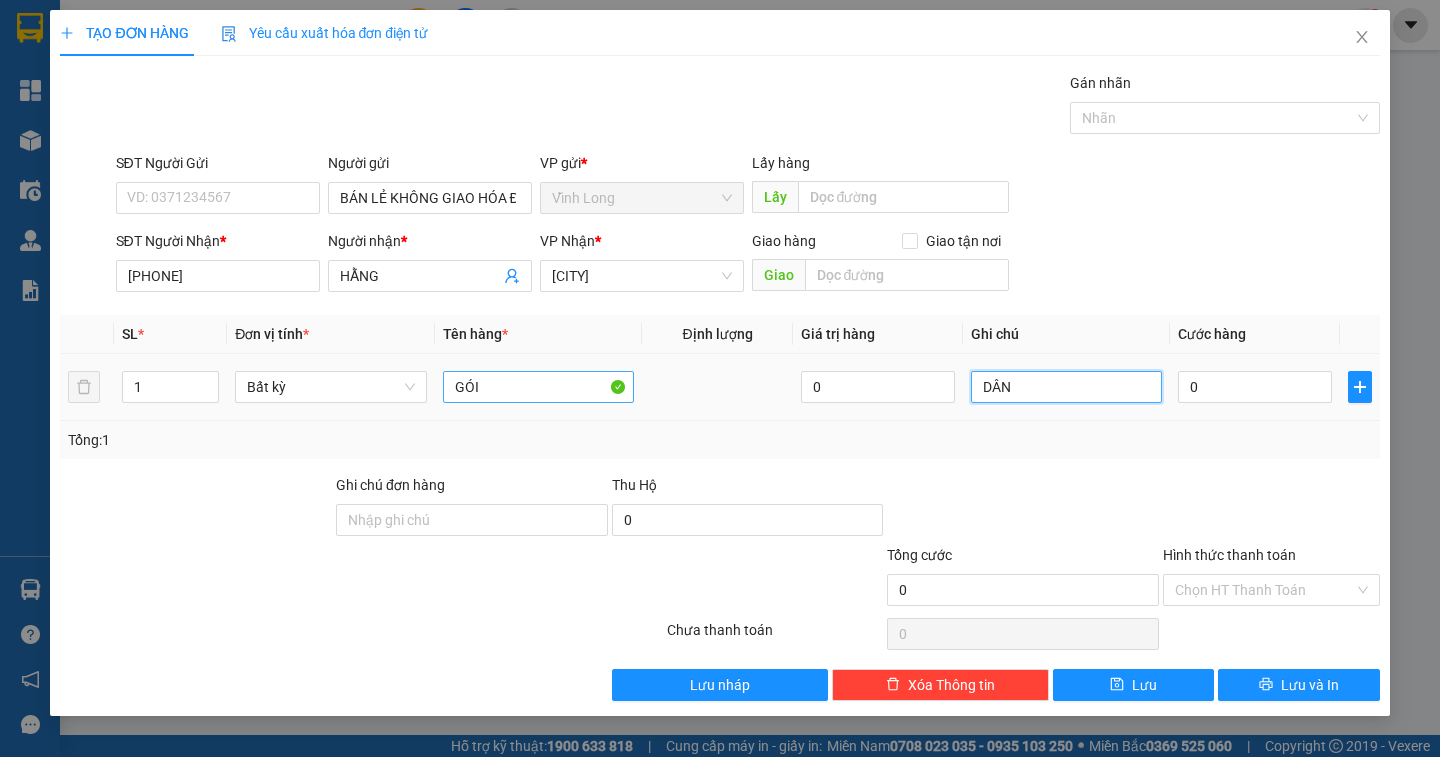 type on "DÂN" 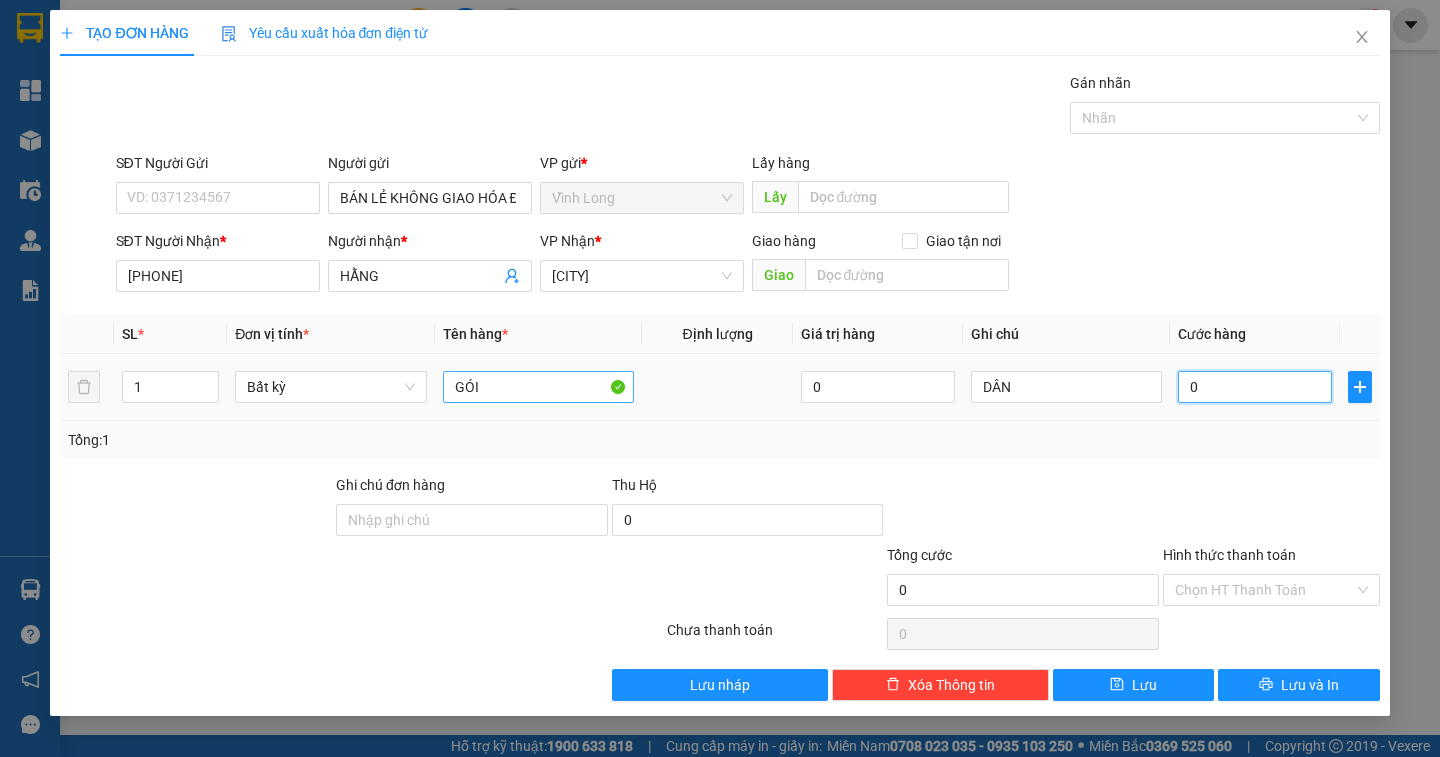type on "2" 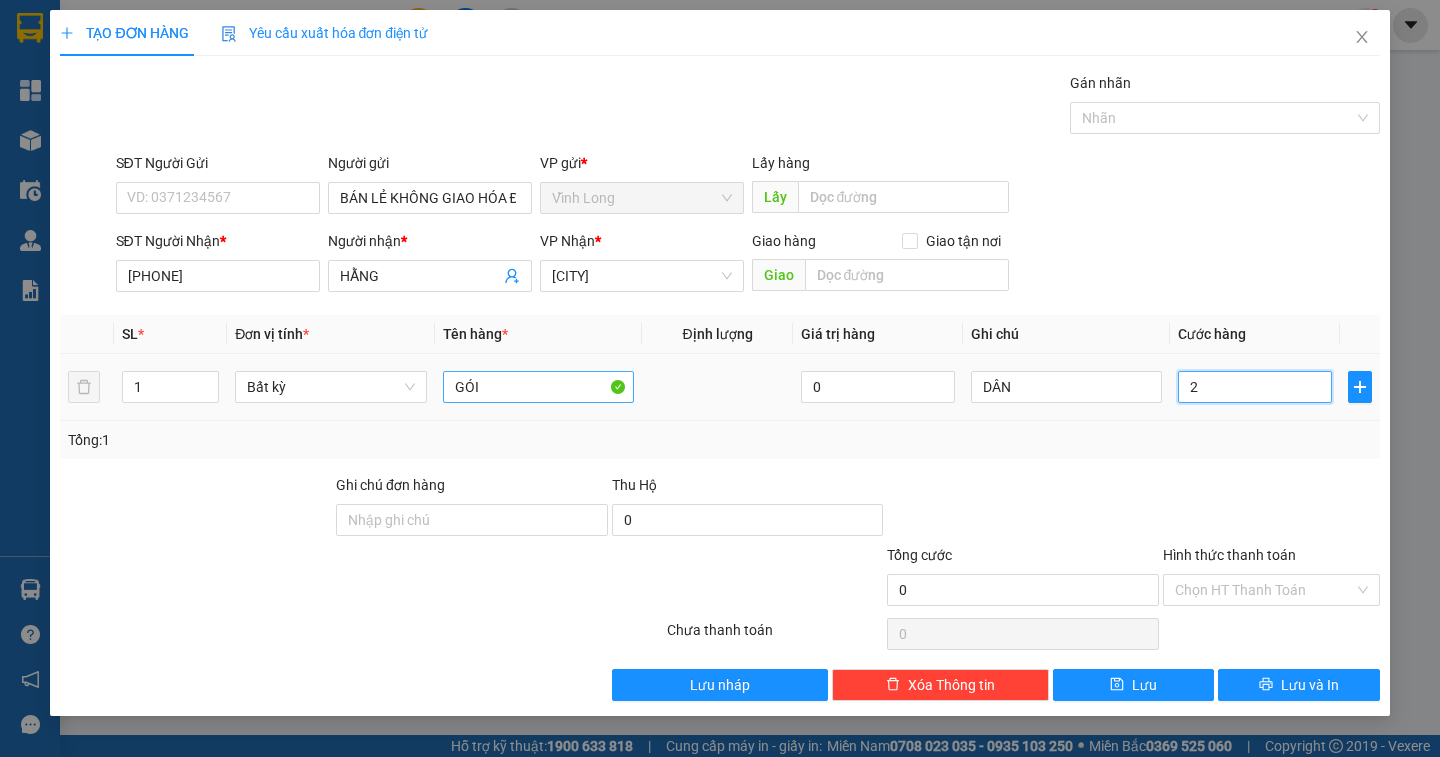 type on "2" 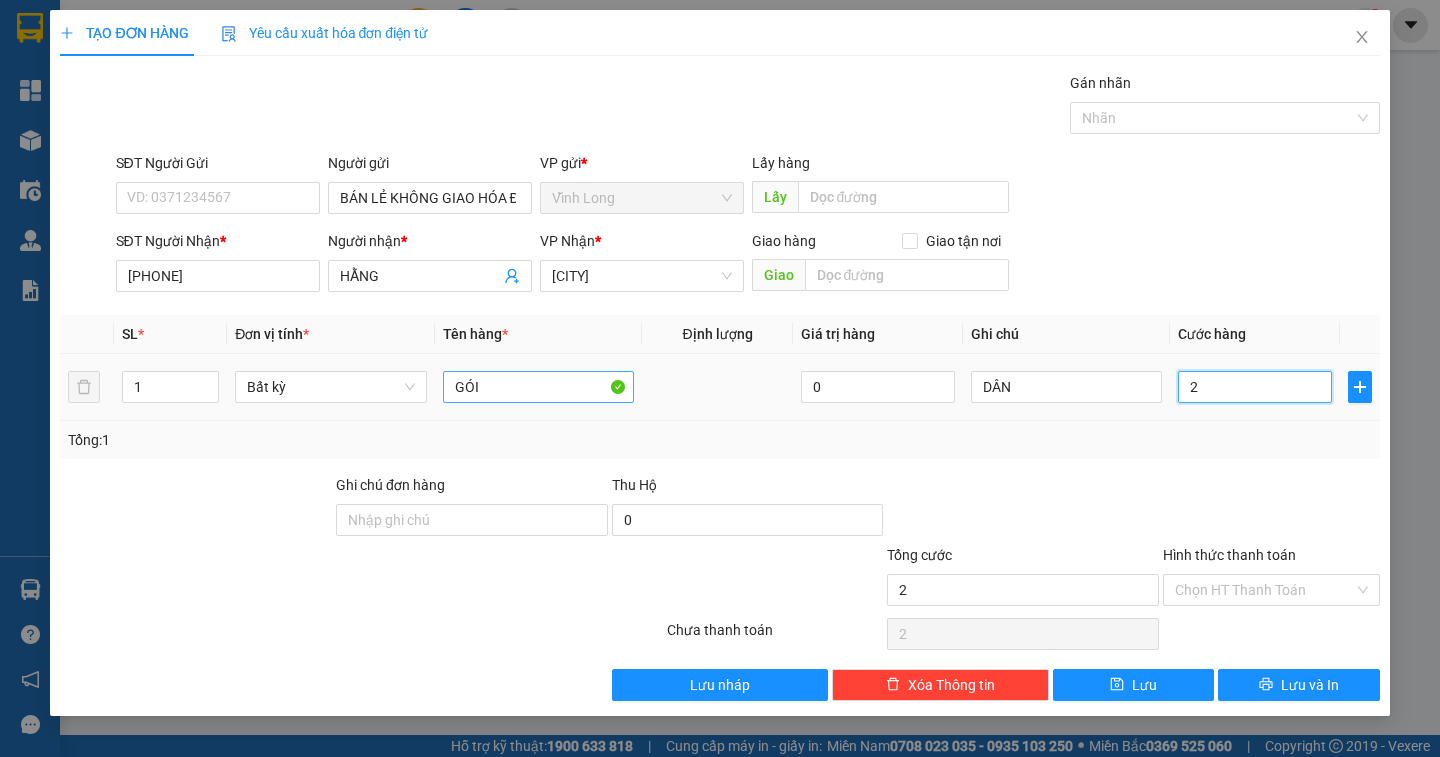 type on "20" 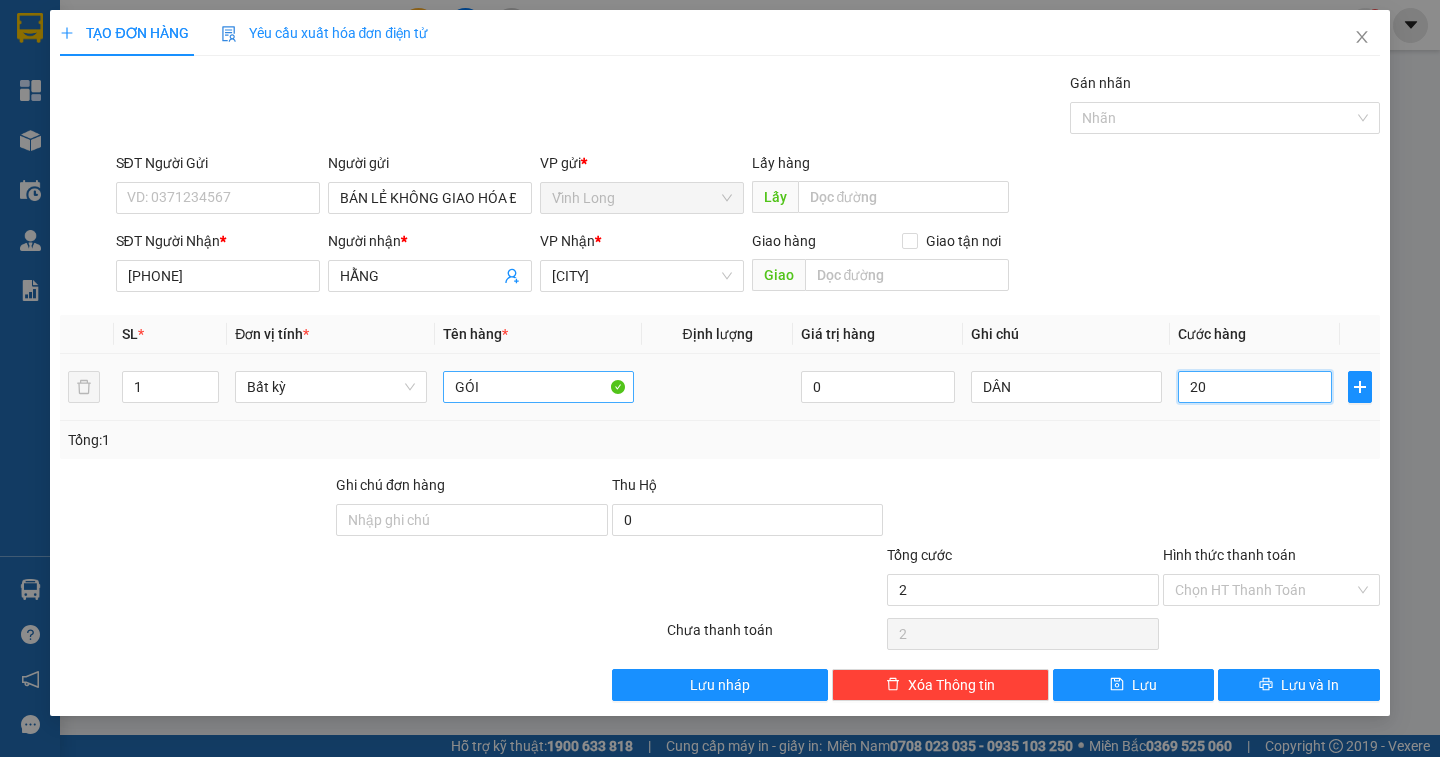 type on "20" 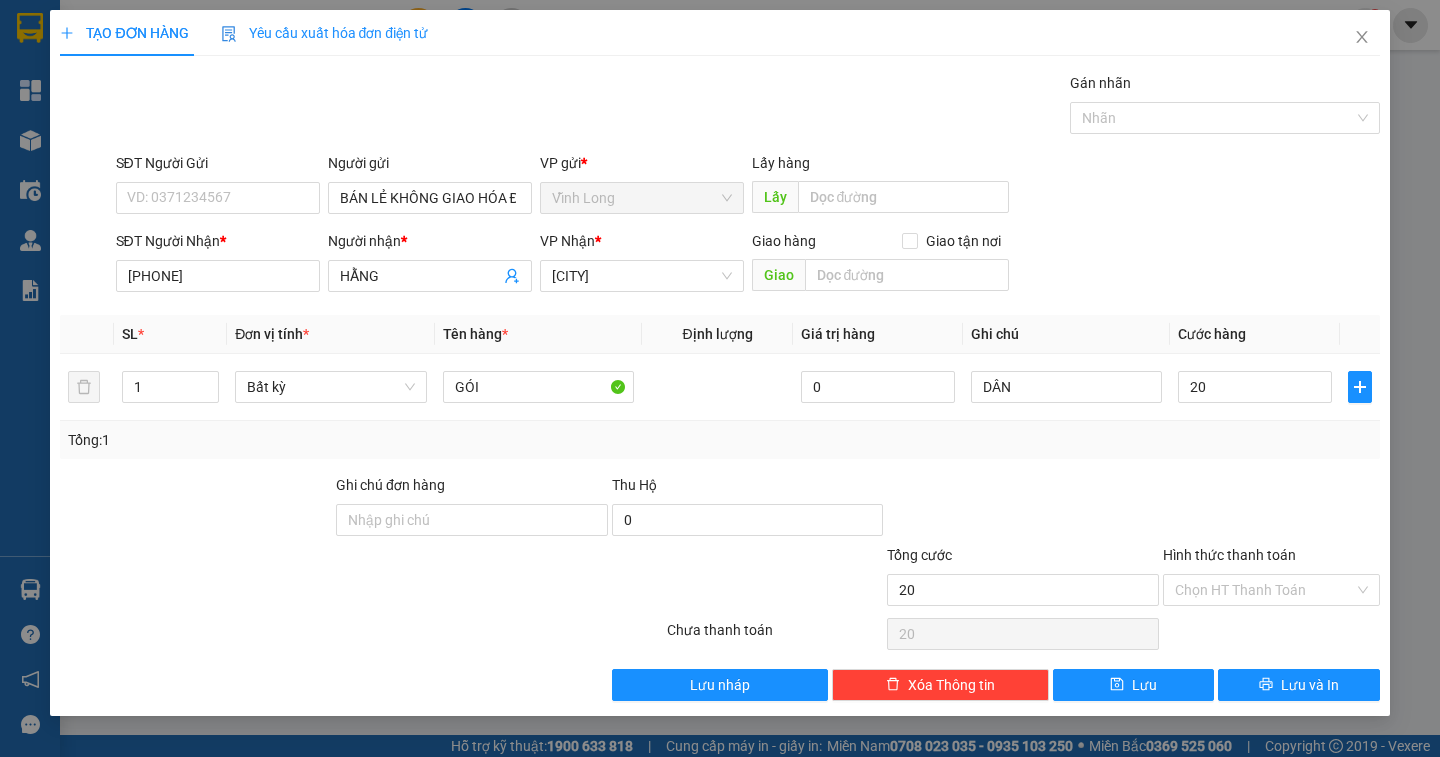 drag, startPoint x: 1305, startPoint y: 586, endPoint x: 1291, endPoint y: 606, distance: 24.41311 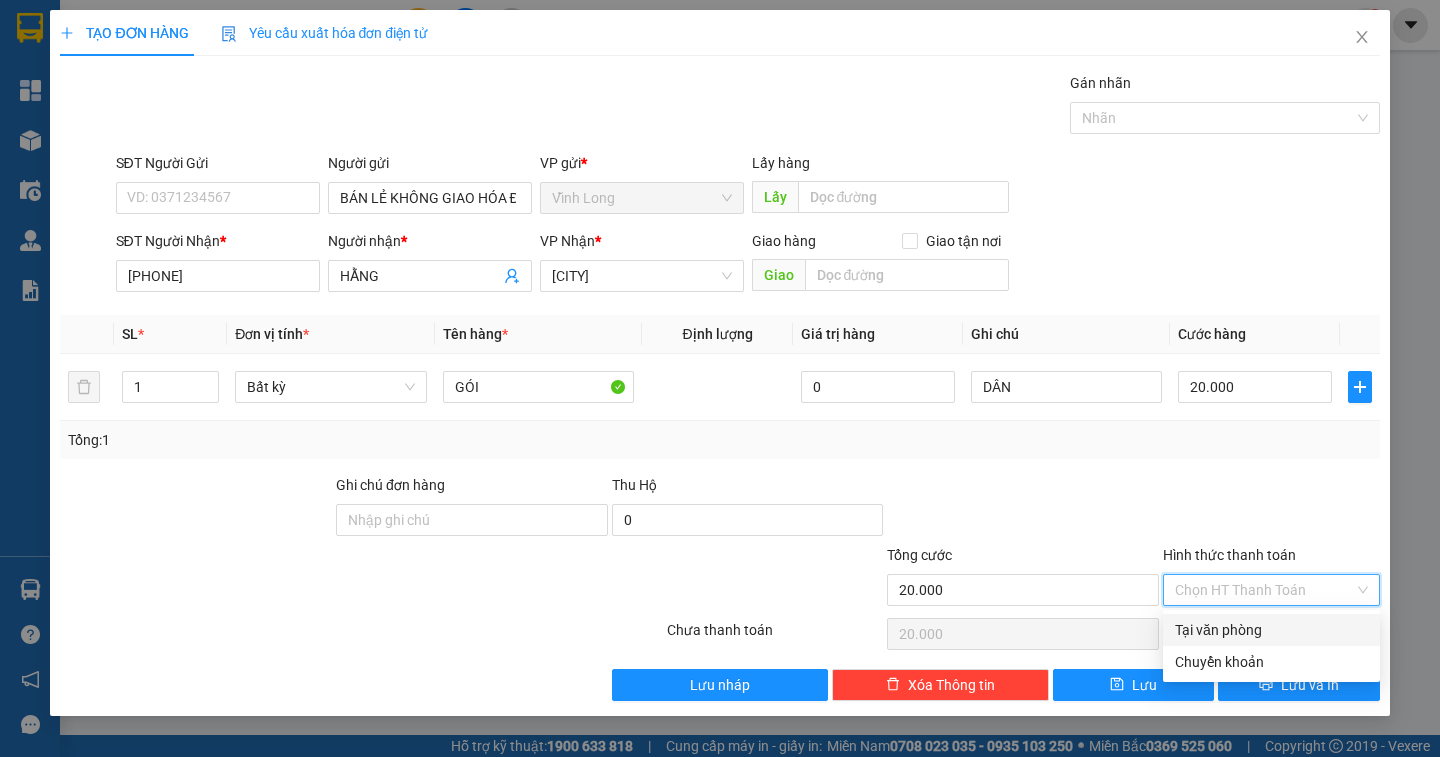click on "Tại văn phòng" at bounding box center [1271, 630] 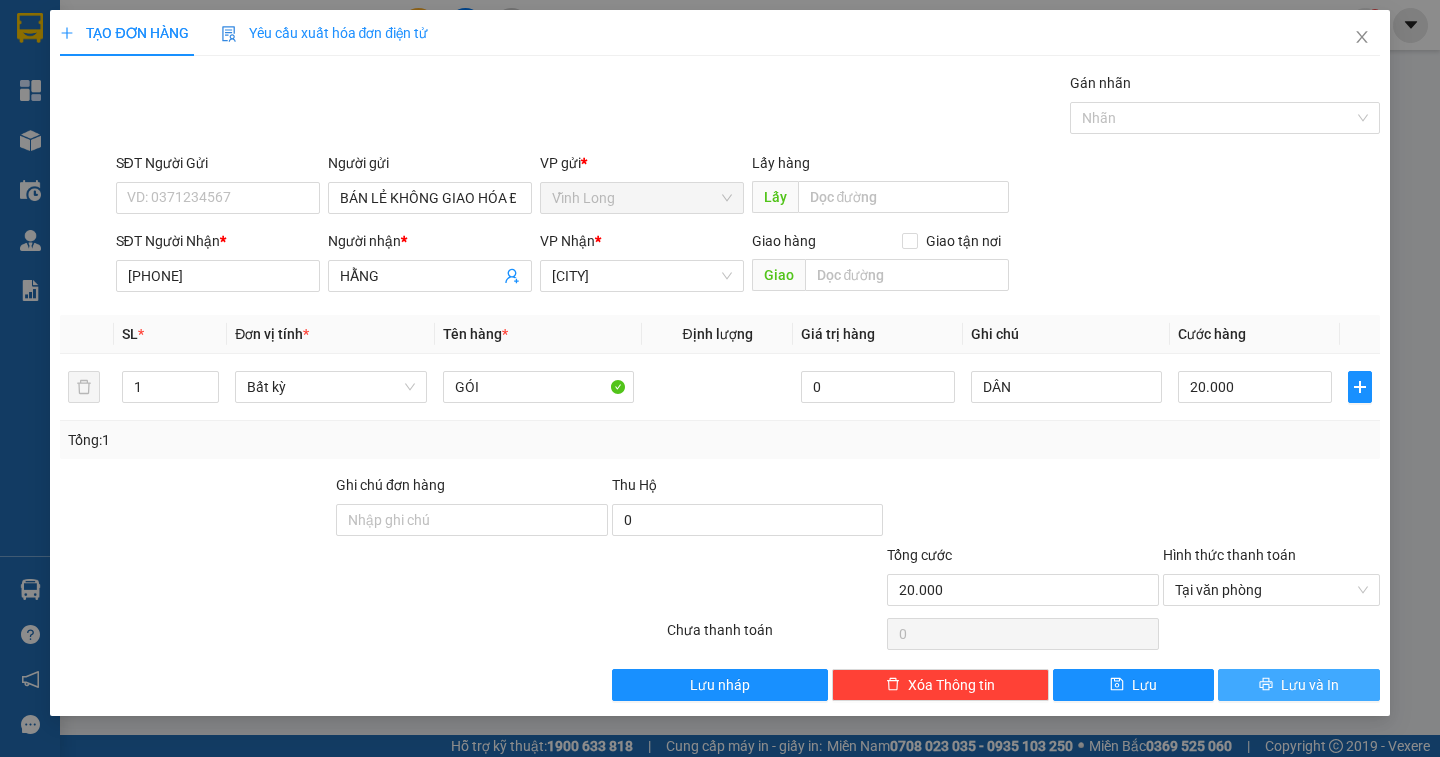 click on "Lưu và In" at bounding box center (1298, 685) 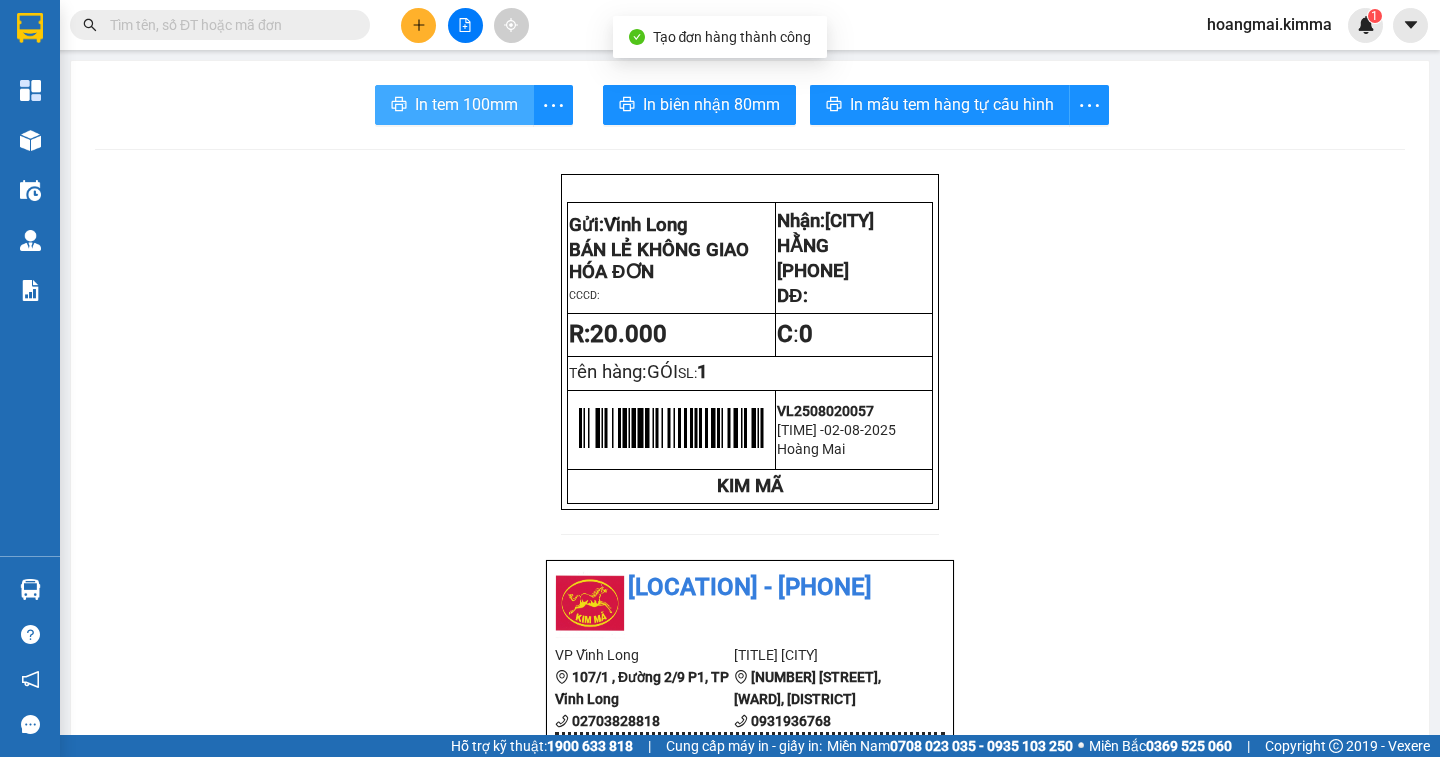 click on "In tem 100mm" at bounding box center (466, 104) 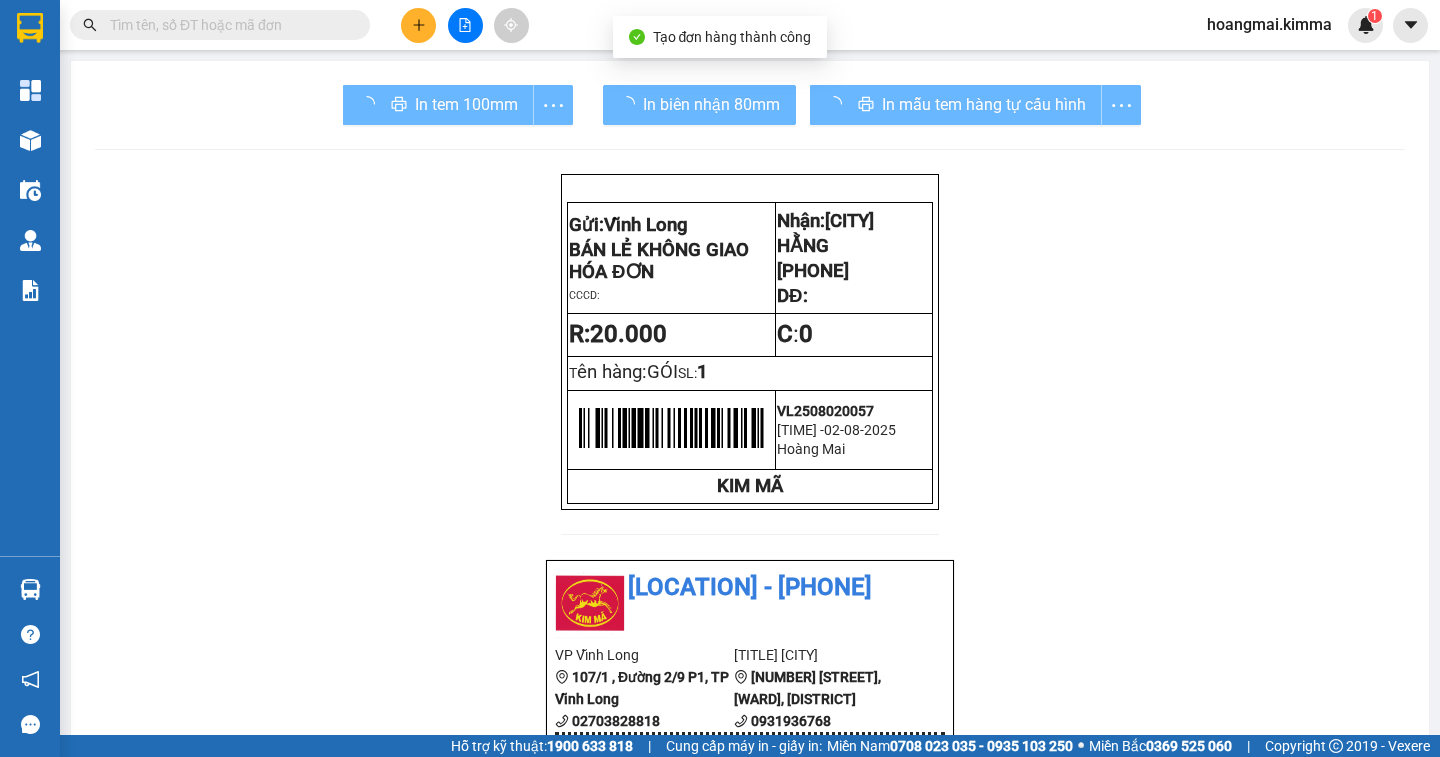 click at bounding box center [228, 25] 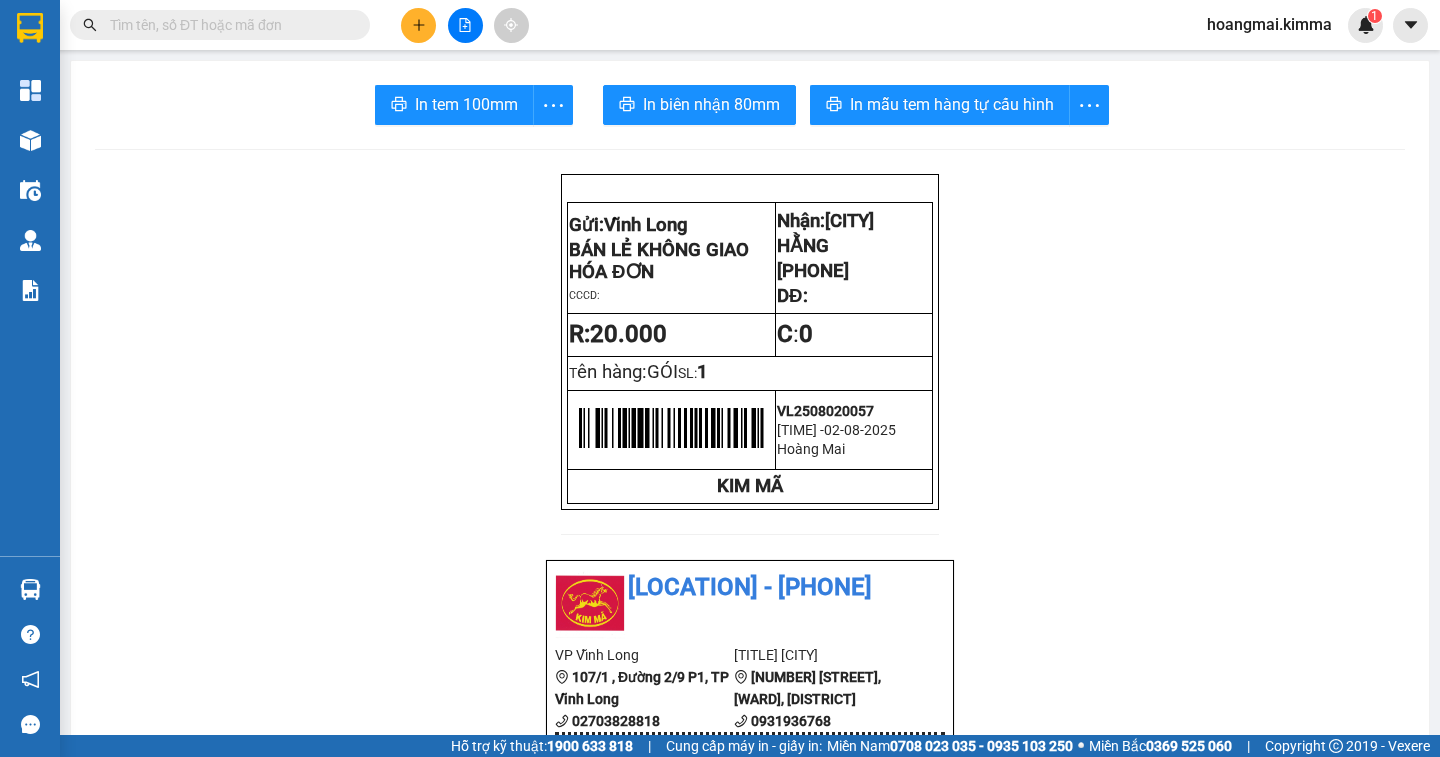 click at bounding box center [228, 25] 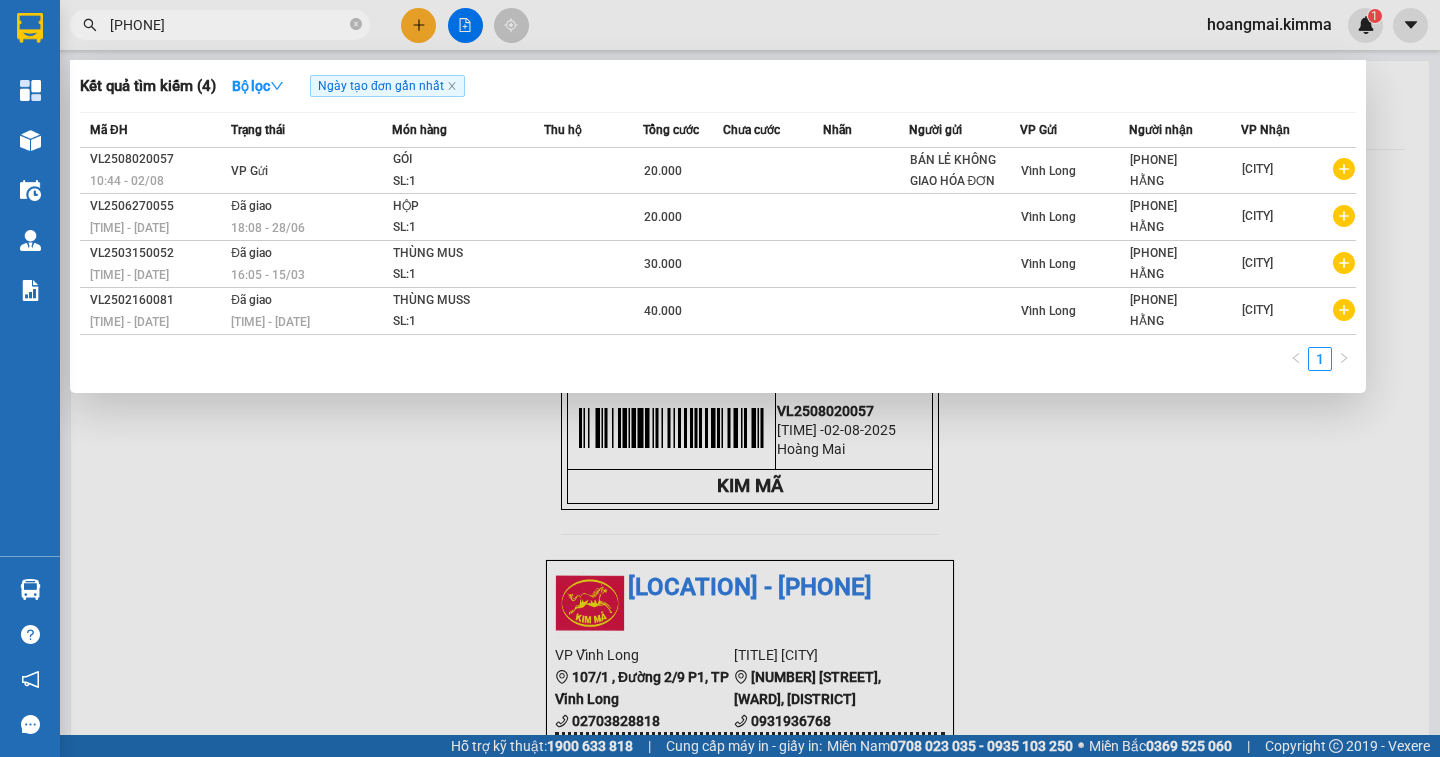 scroll, scrollTop: 0, scrollLeft: 1319, axis: horizontal 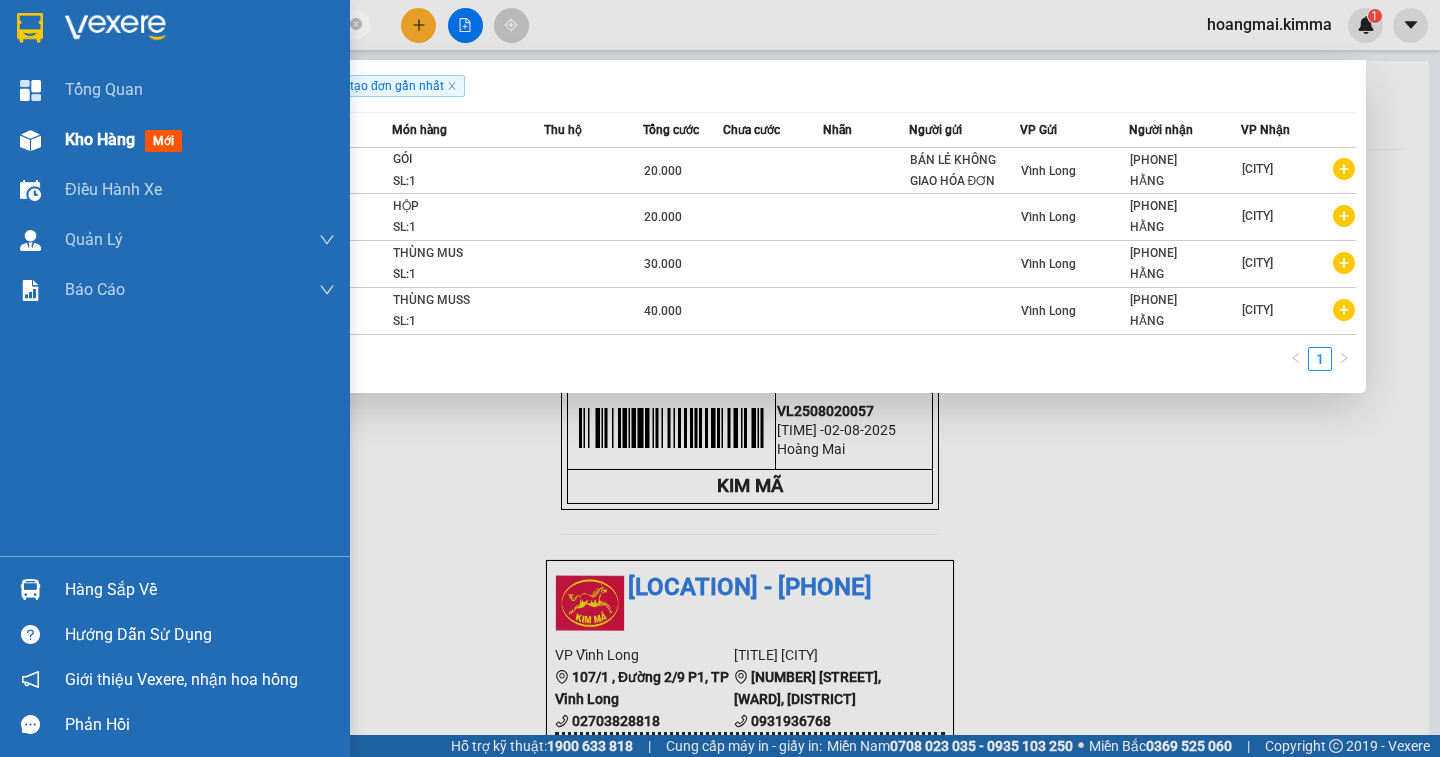 type on "0776808747" 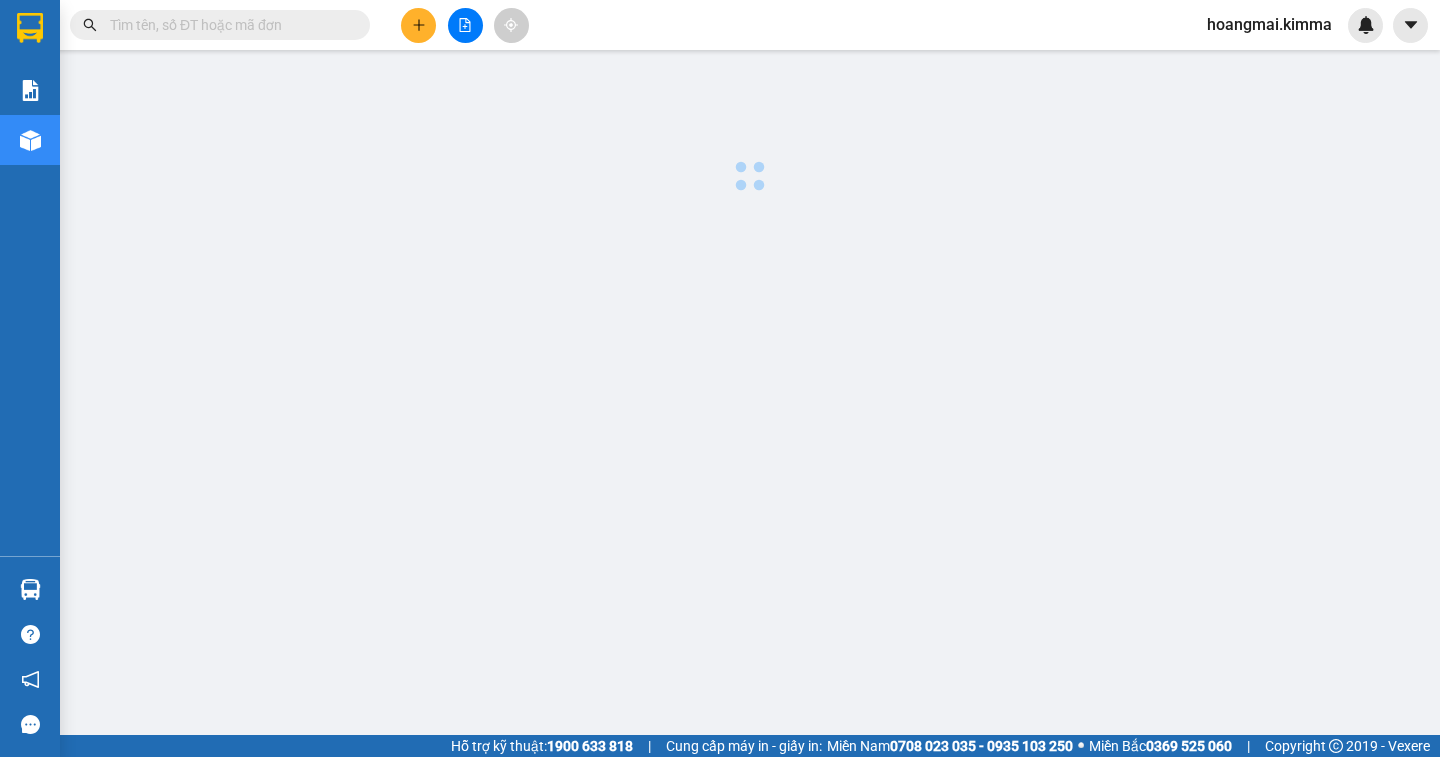 scroll, scrollTop: 0, scrollLeft: 0, axis: both 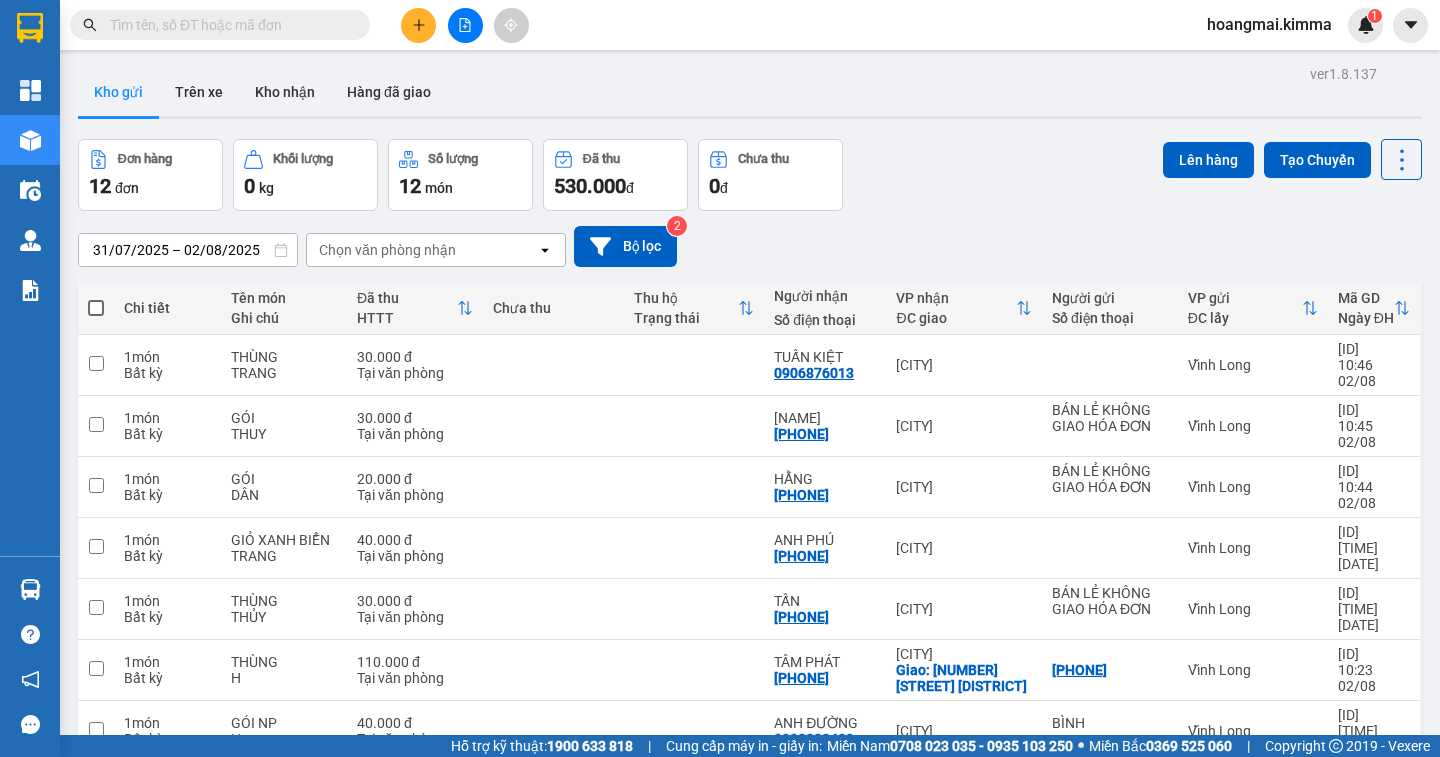 click at bounding box center (96, 308) 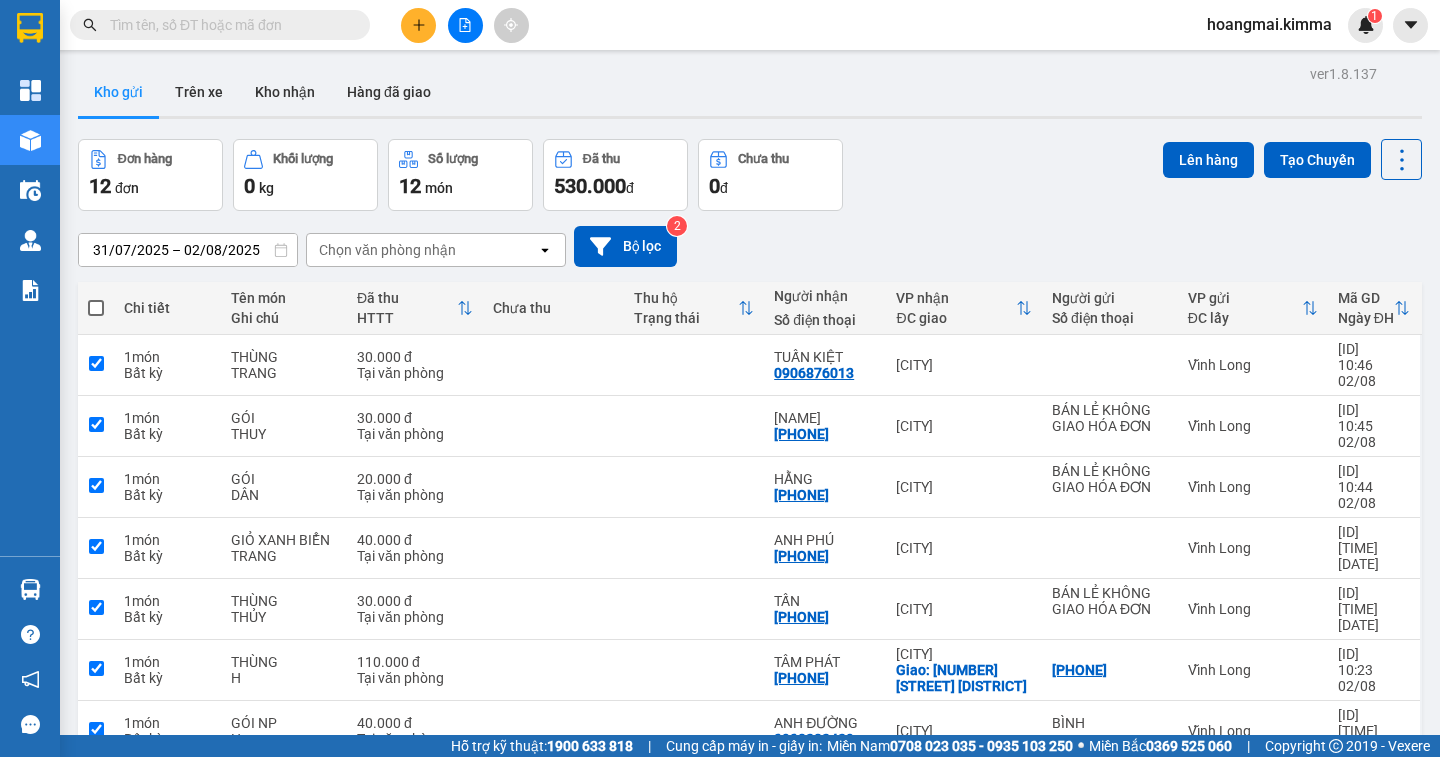 checkbox on "true" 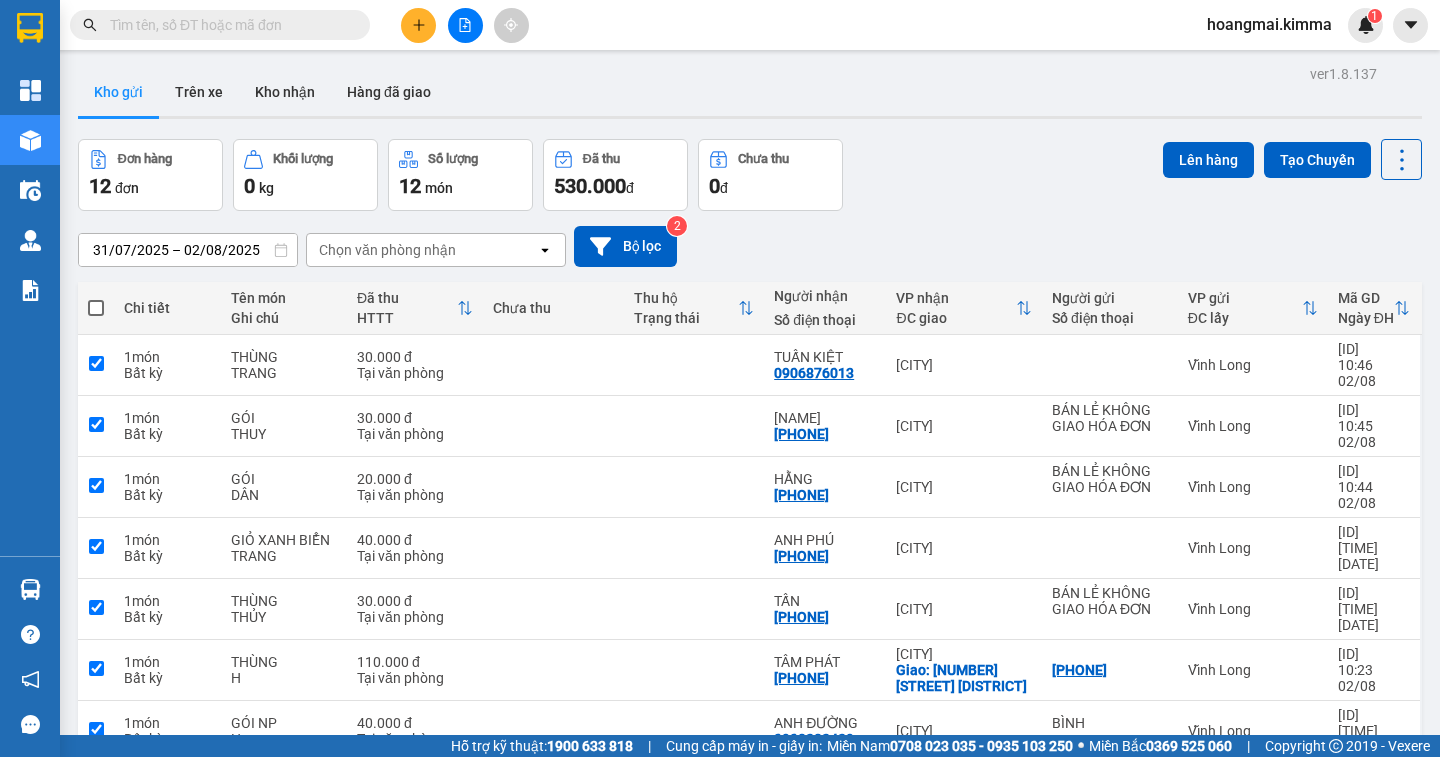 checkbox on "true" 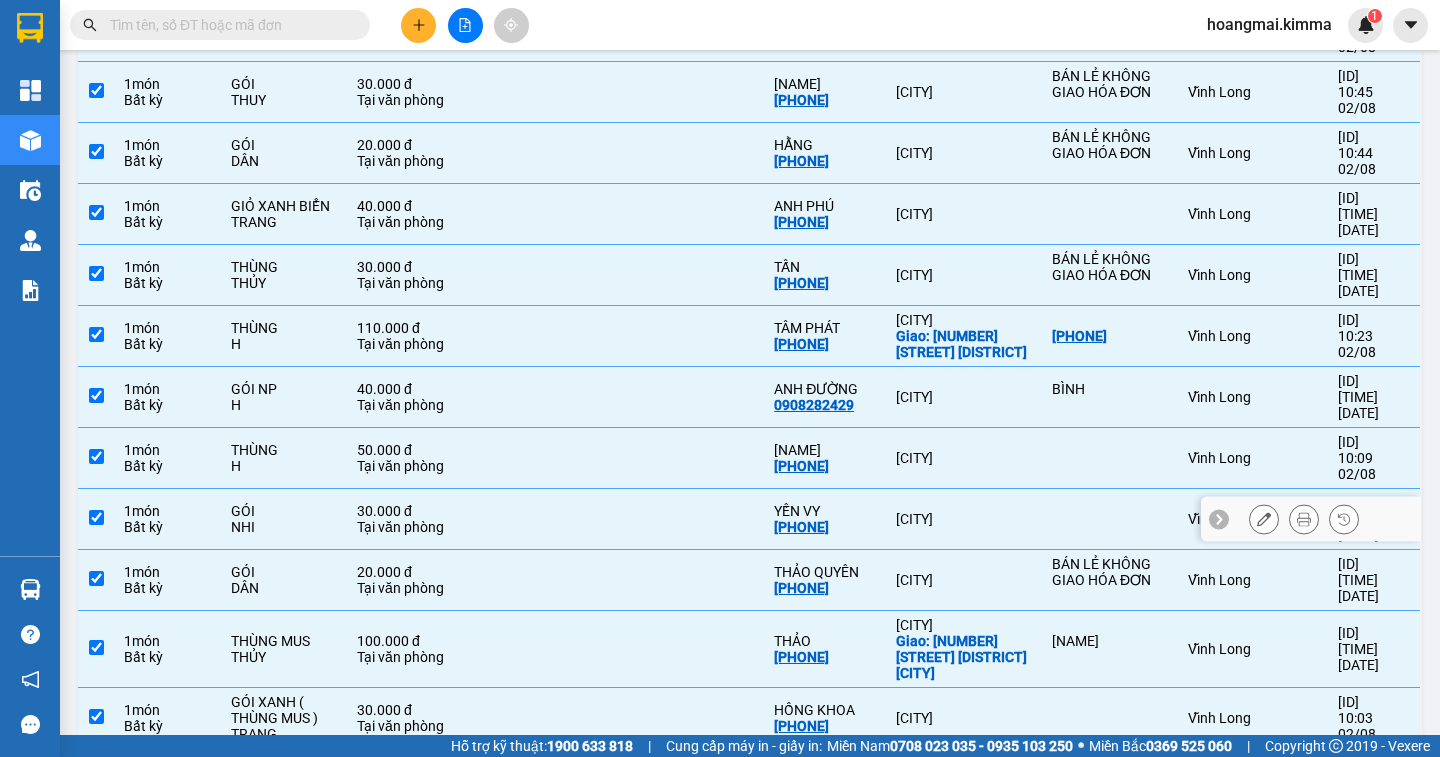 scroll, scrollTop: 0, scrollLeft: 0, axis: both 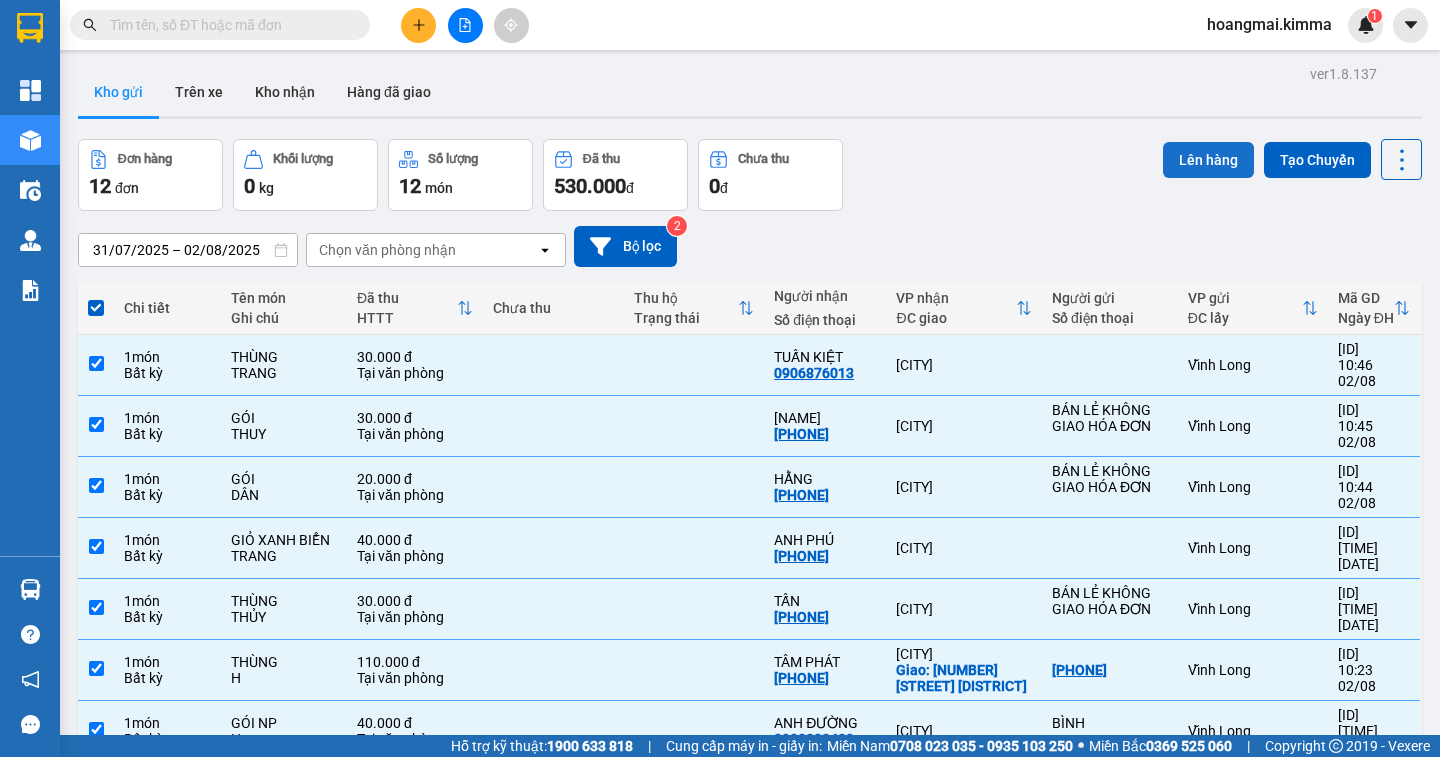 click on "Lên hàng" at bounding box center (1208, 160) 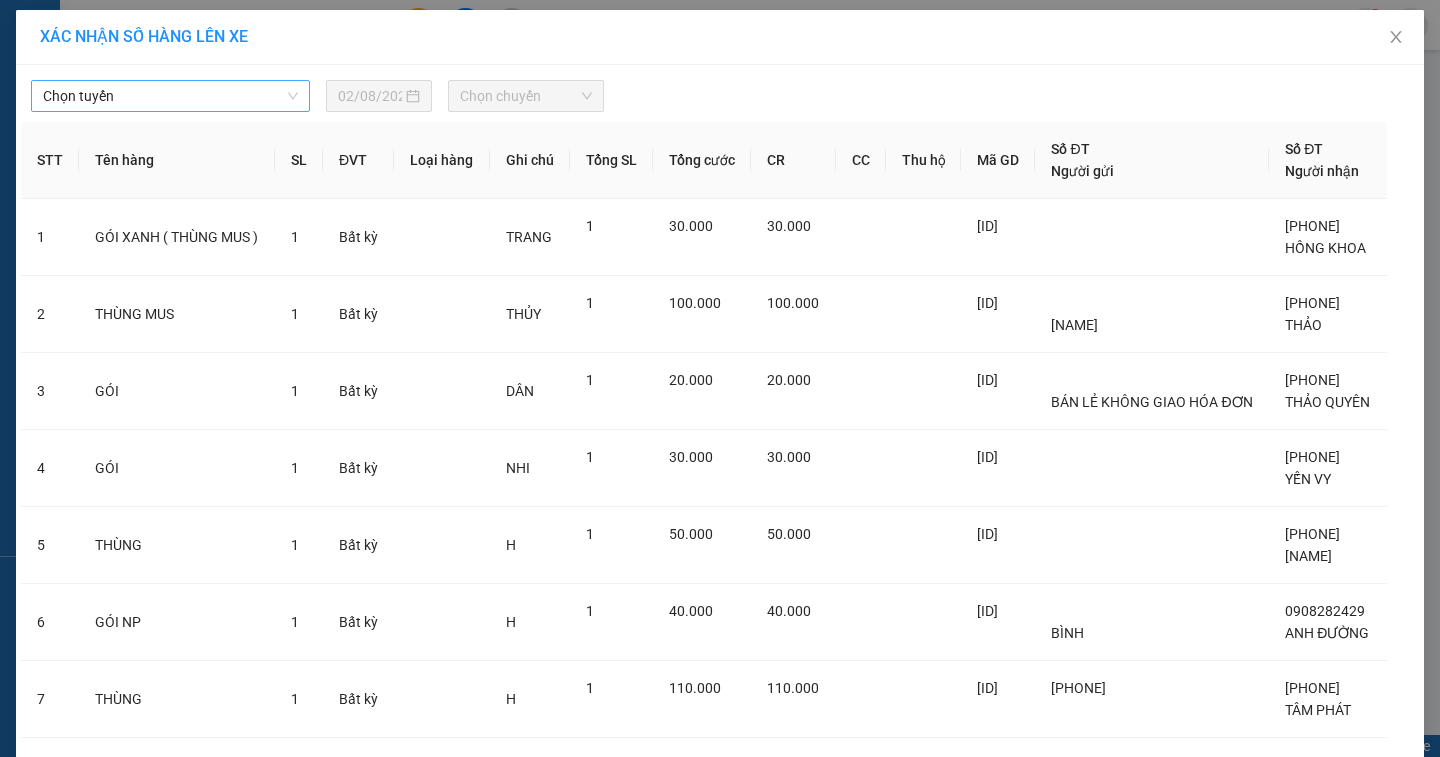 click on "Chọn tuyến" at bounding box center (170, 96) 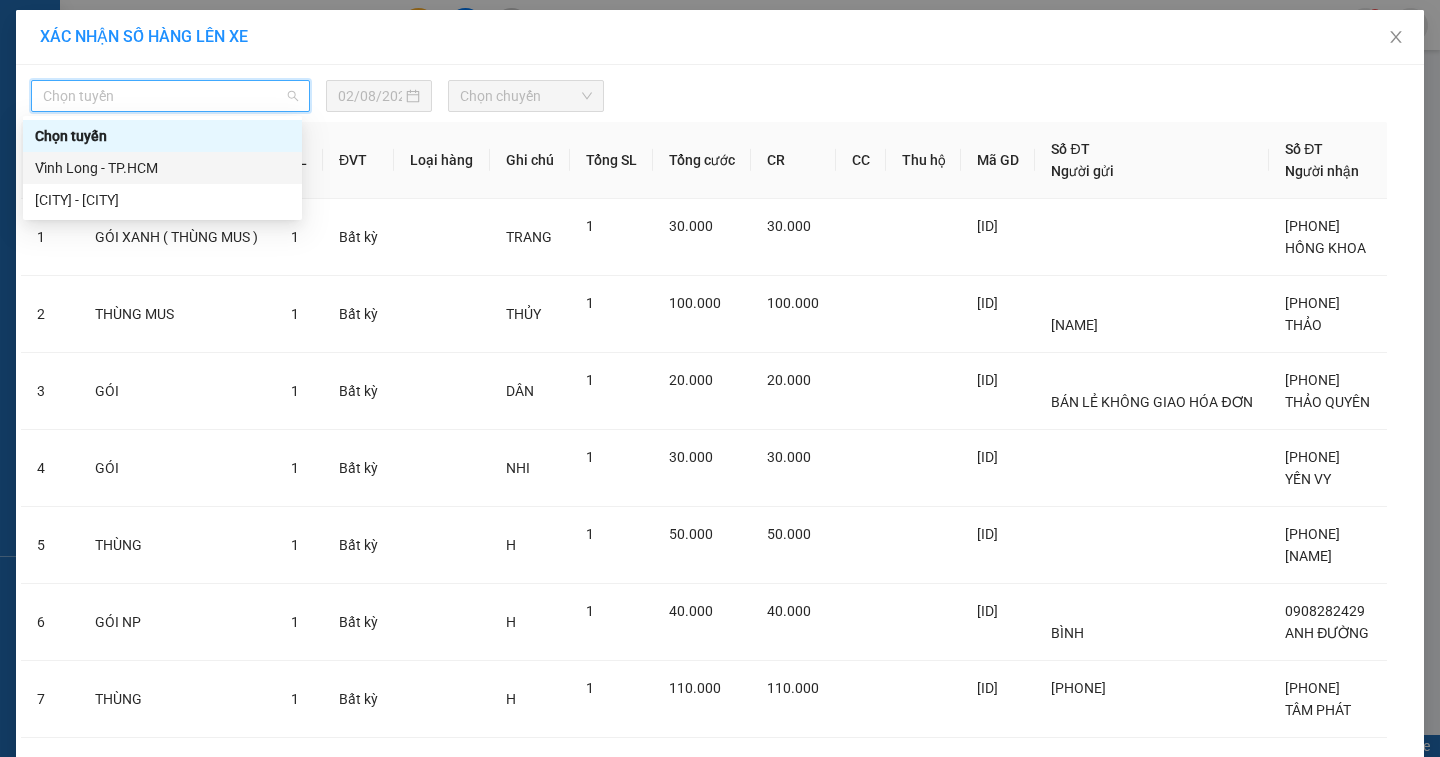click on "Vĩnh Long - TP.HCM" at bounding box center [162, 168] 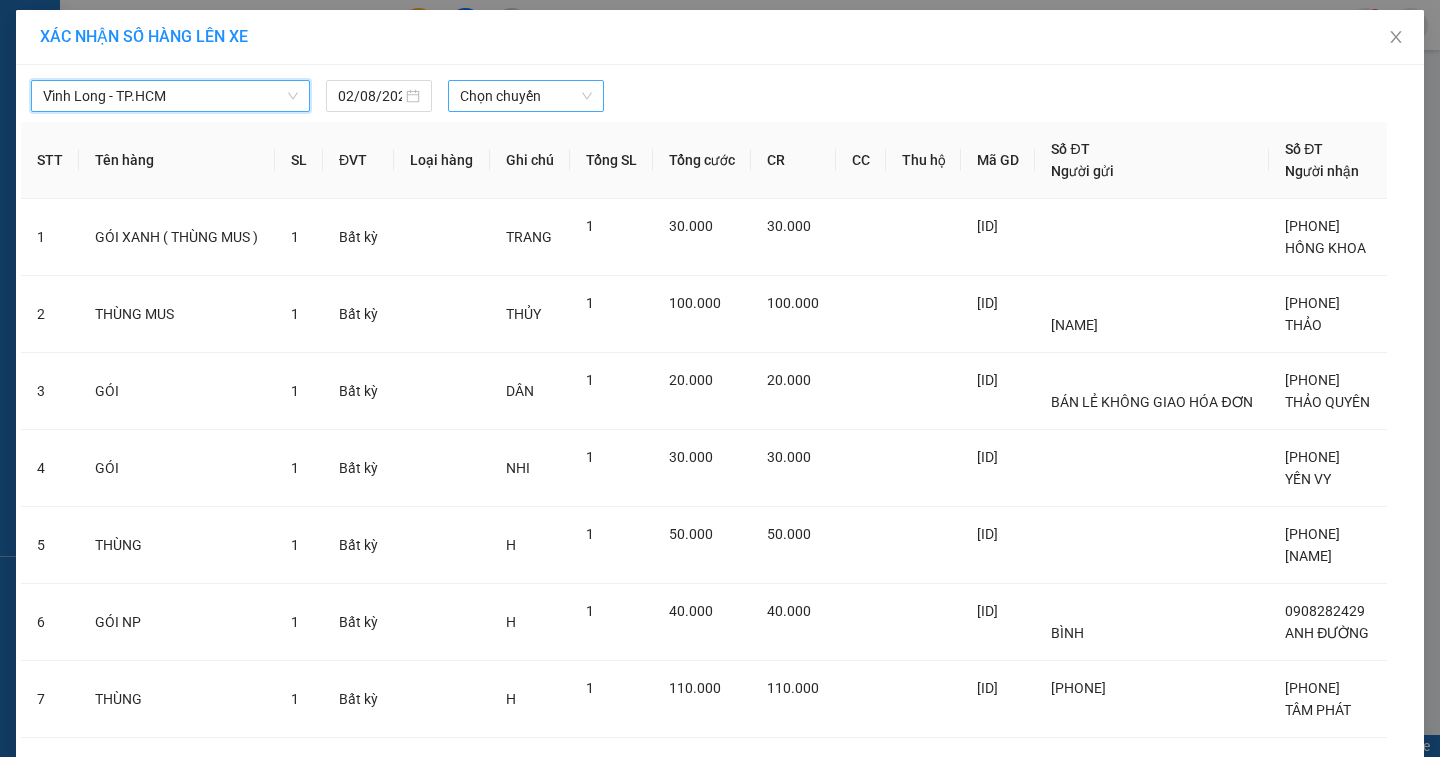 click on "Chọn chuyến" at bounding box center [526, 96] 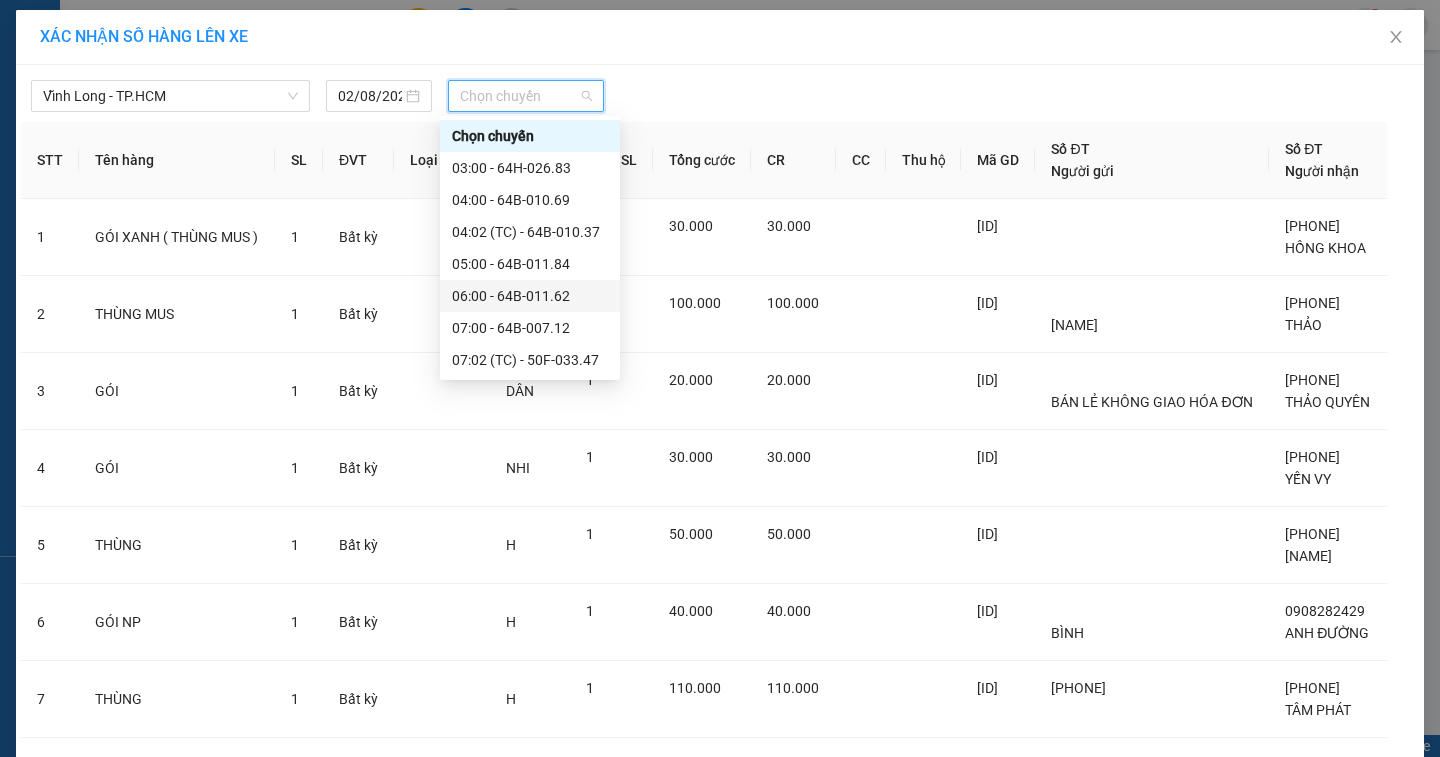 scroll, scrollTop: 300, scrollLeft: 0, axis: vertical 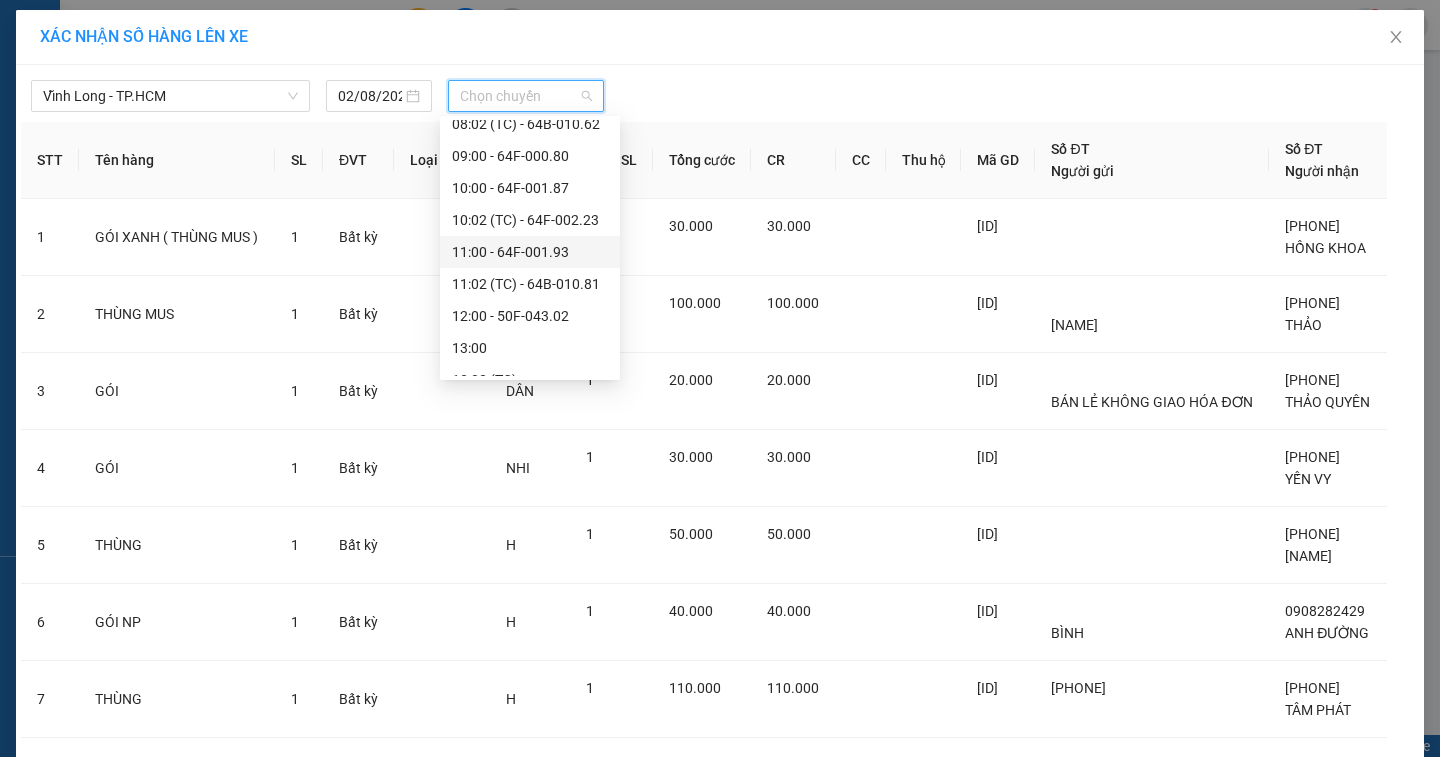 click on "11:00     - 64F-001.93" at bounding box center [530, 252] 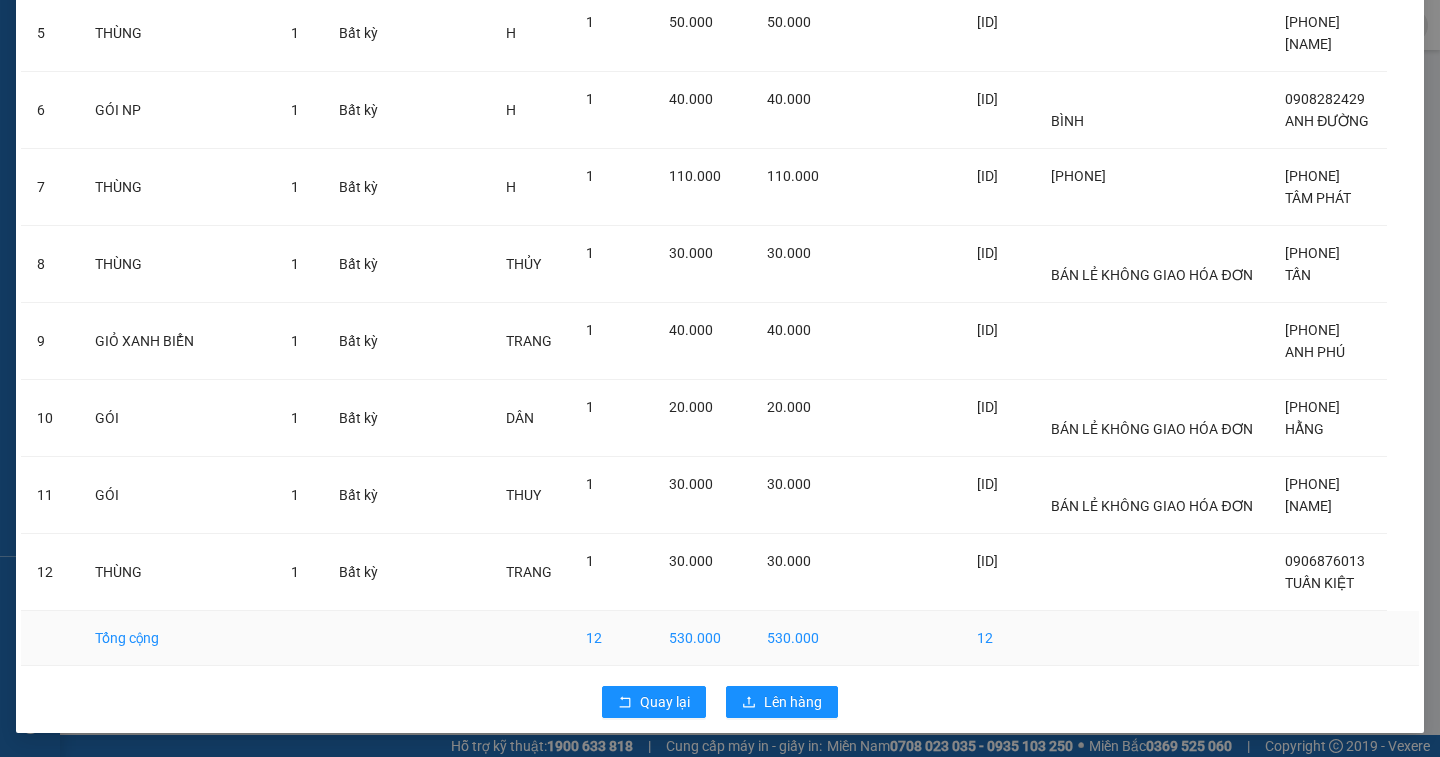 scroll, scrollTop: 612, scrollLeft: 0, axis: vertical 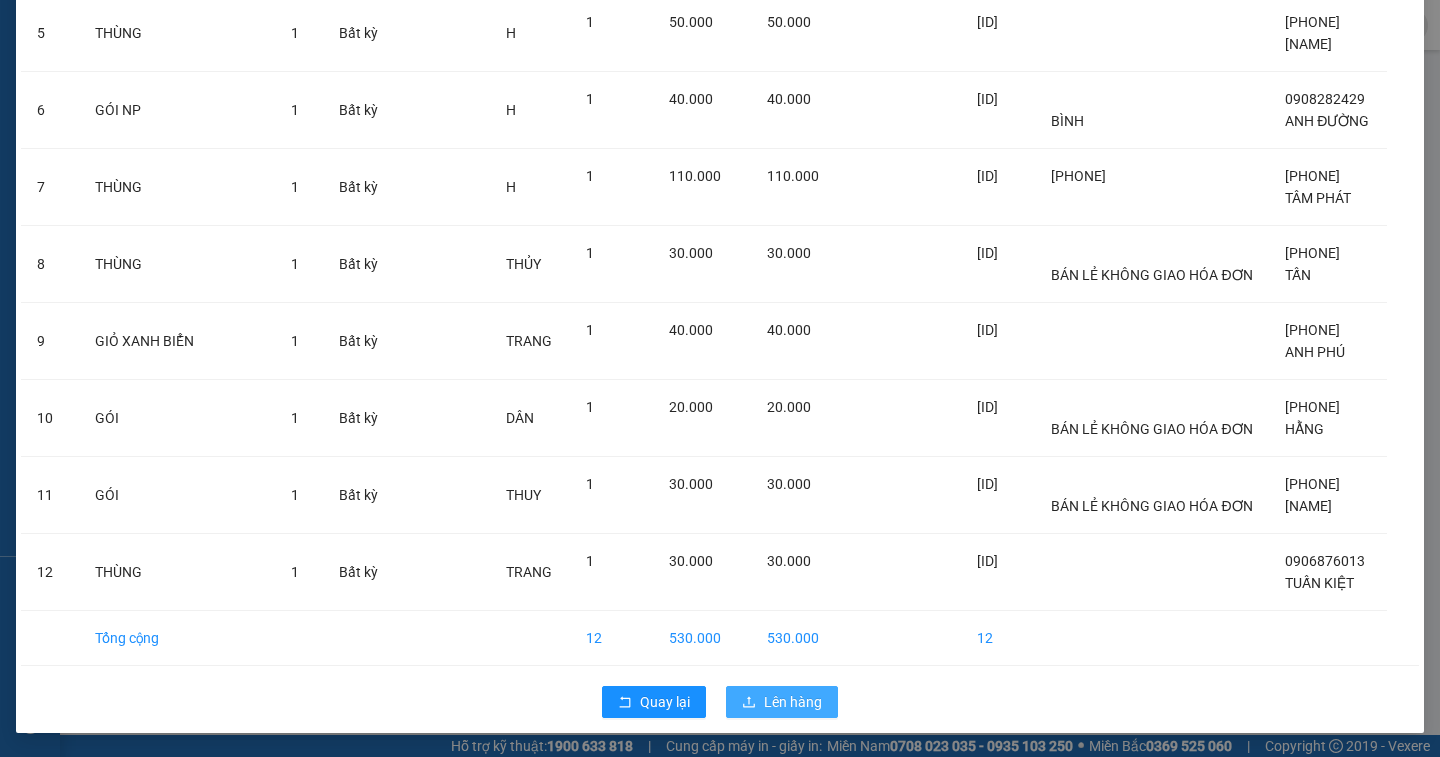 click on "Lên hàng" at bounding box center (793, 702) 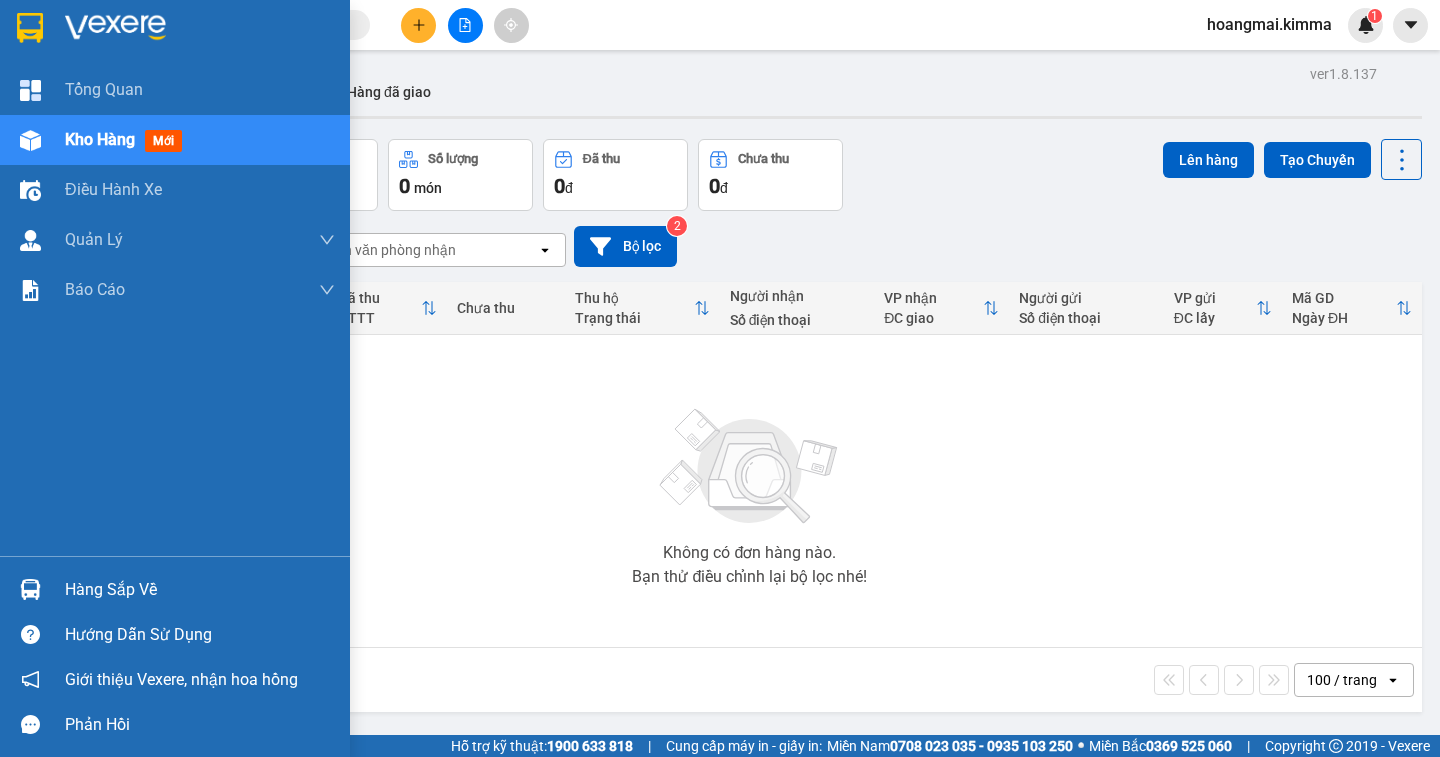 click on "Kho hàng" at bounding box center [100, 139] 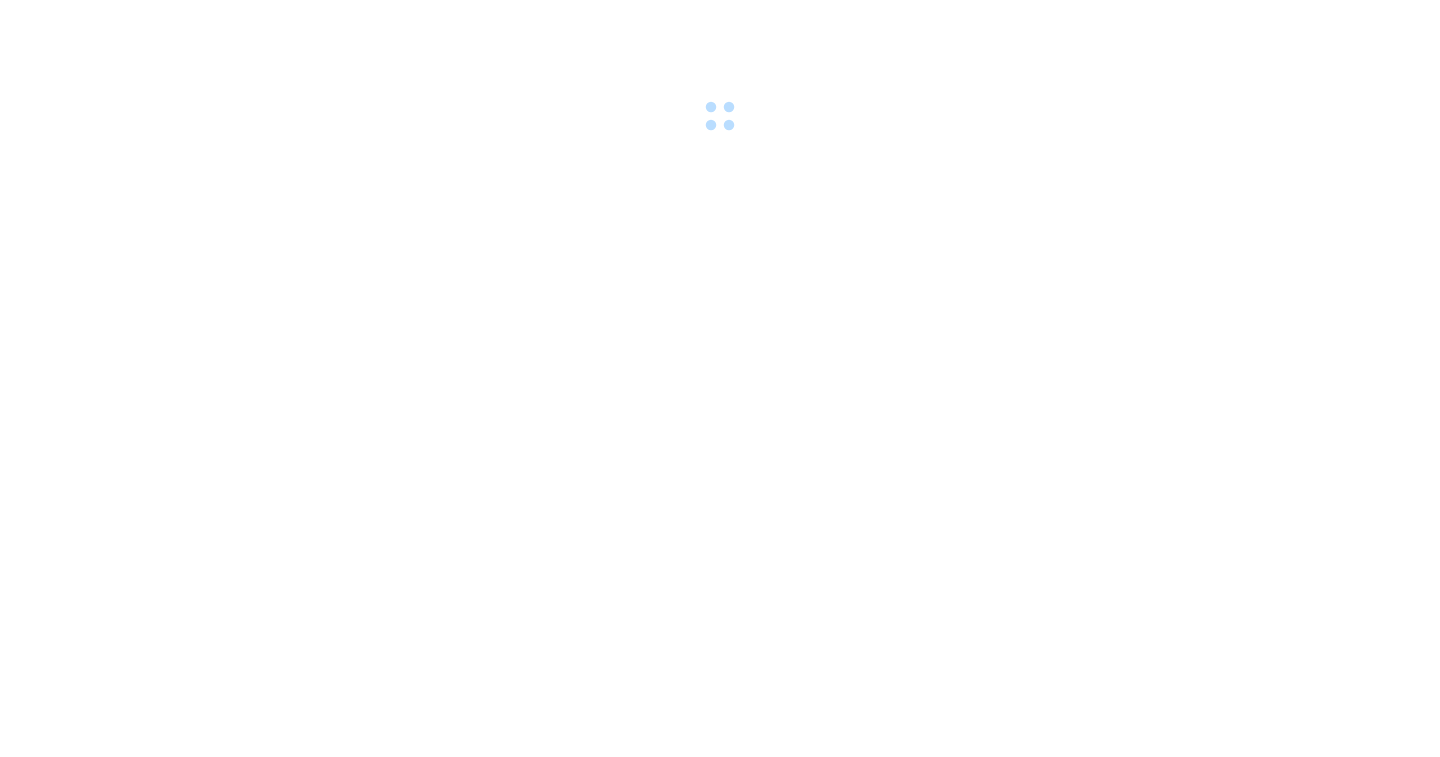 scroll, scrollTop: 0, scrollLeft: 0, axis: both 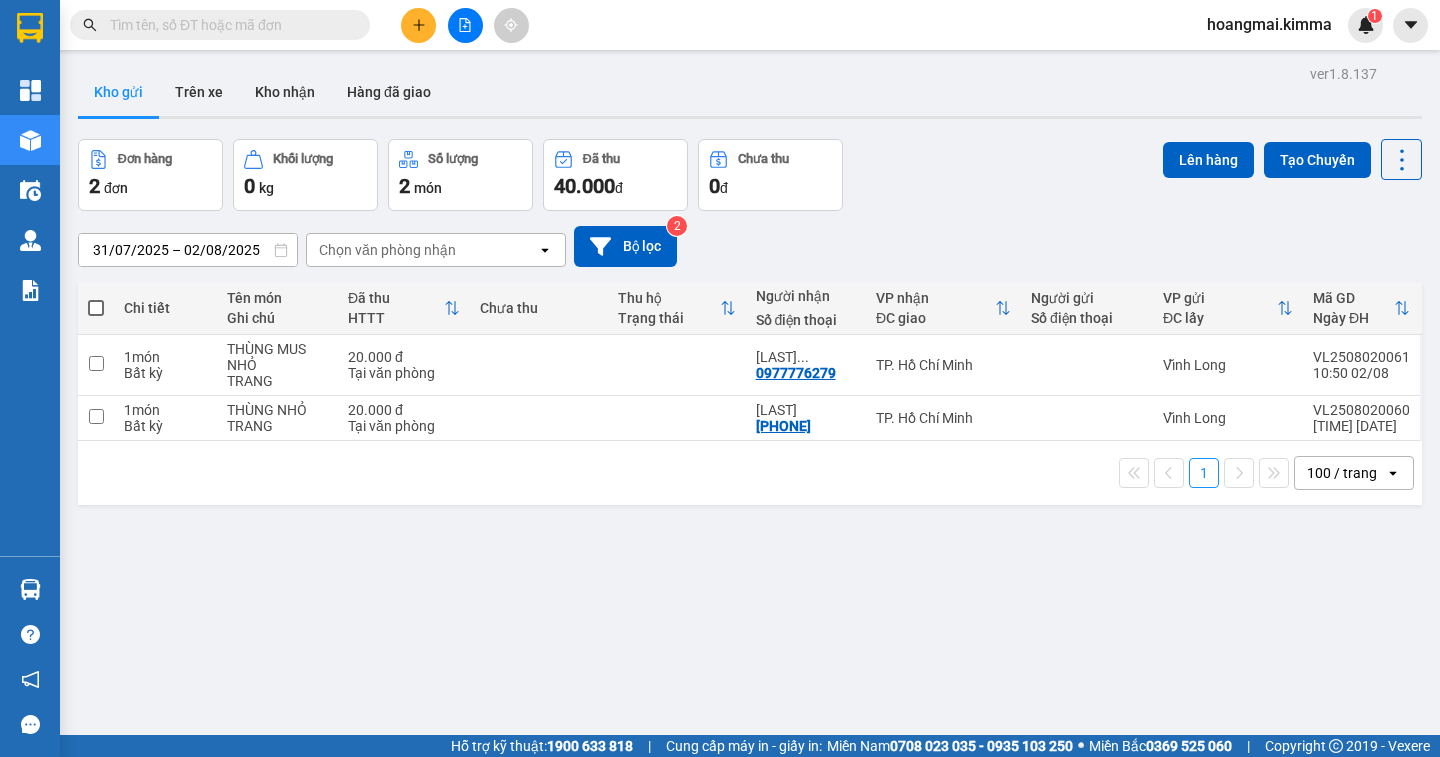 click at bounding box center (96, 308) 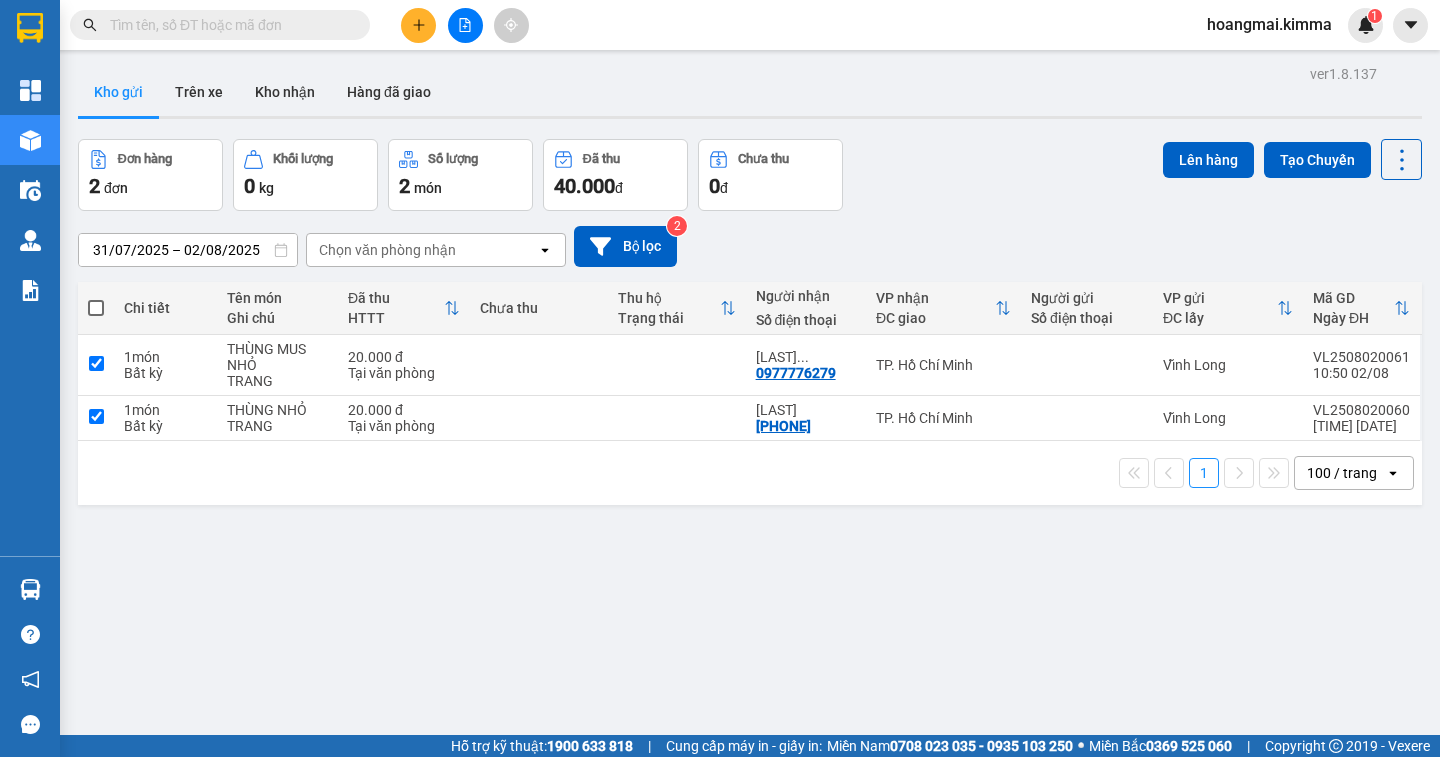checkbox on "true" 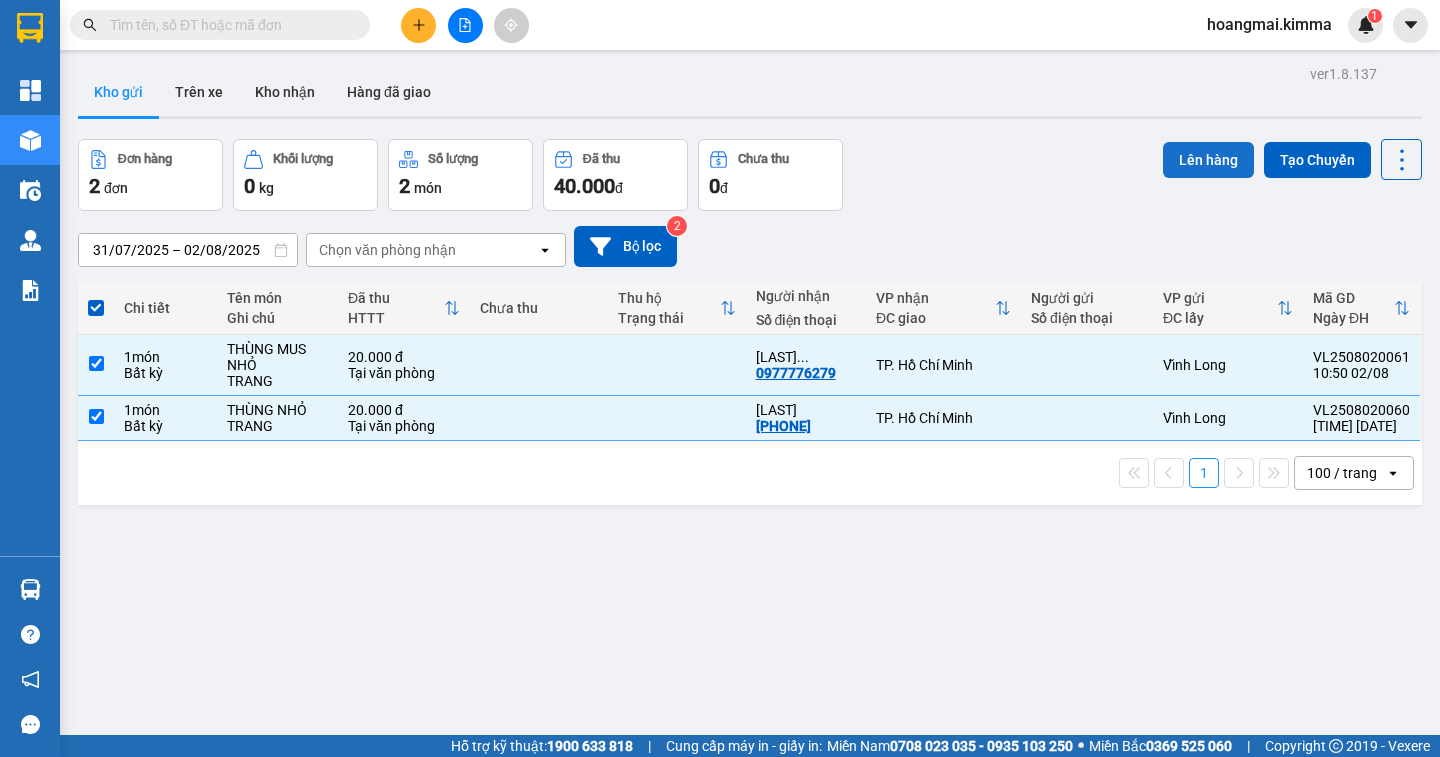 click on "Lên hàng" at bounding box center [1208, 160] 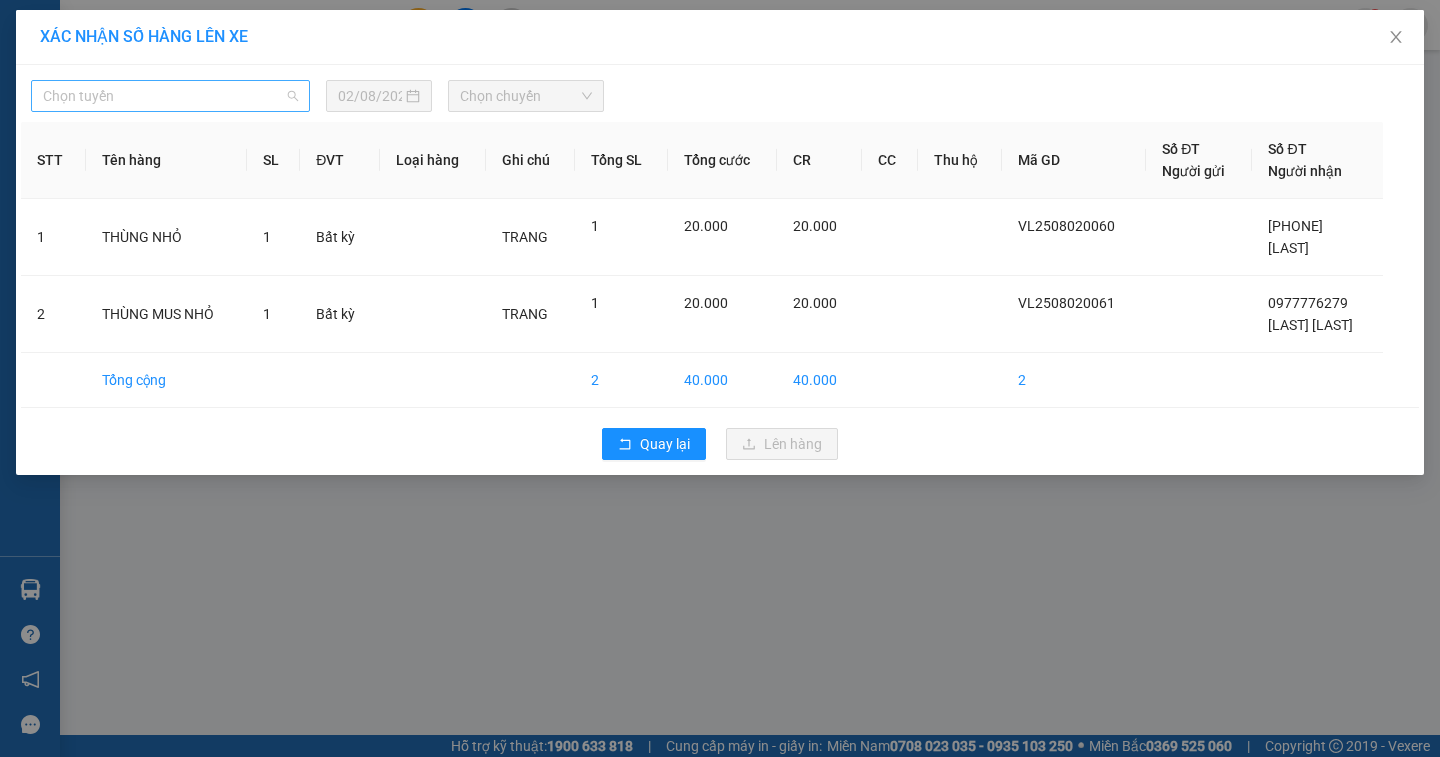 click on "Chọn tuyến" at bounding box center (170, 96) 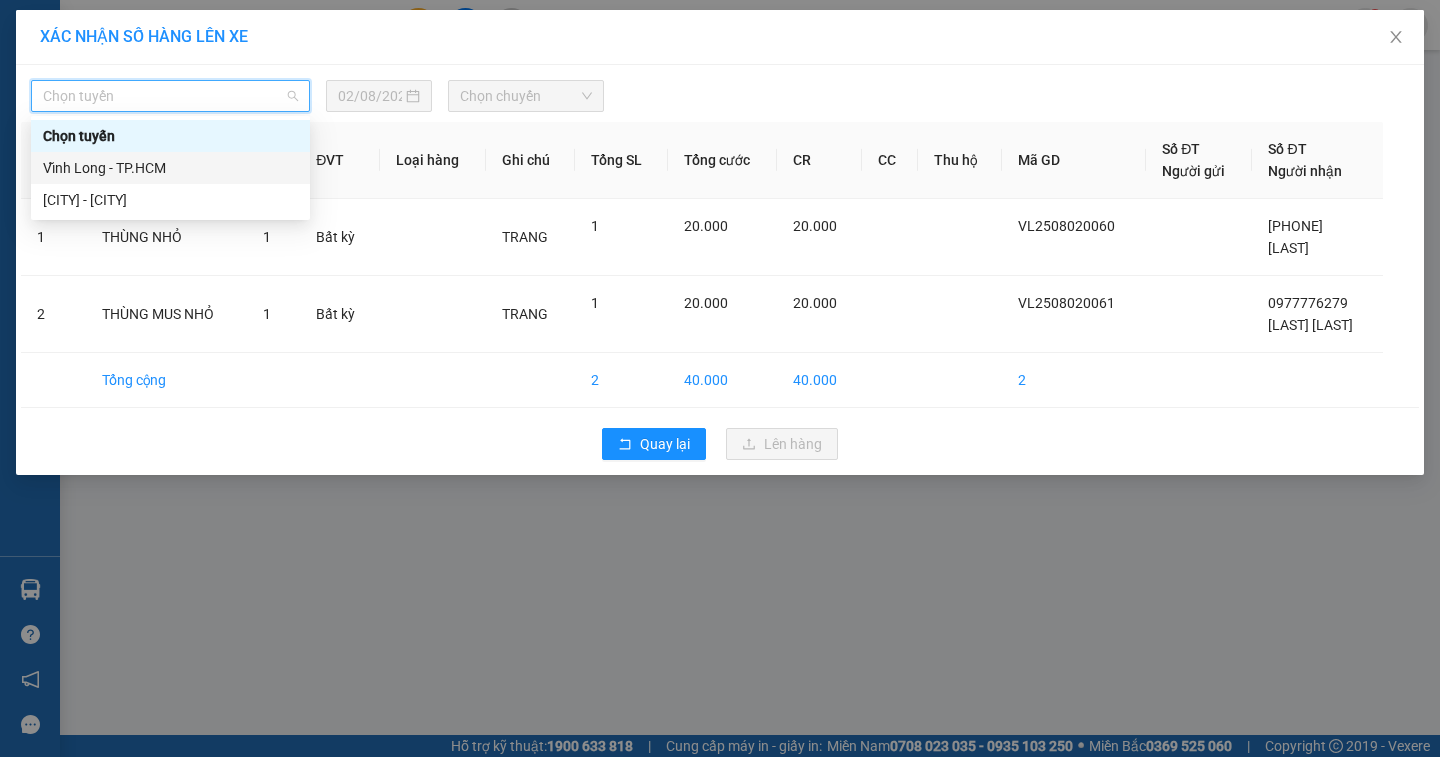 click on "Vĩnh Long - TP.HCM" at bounding box center [170, 168] 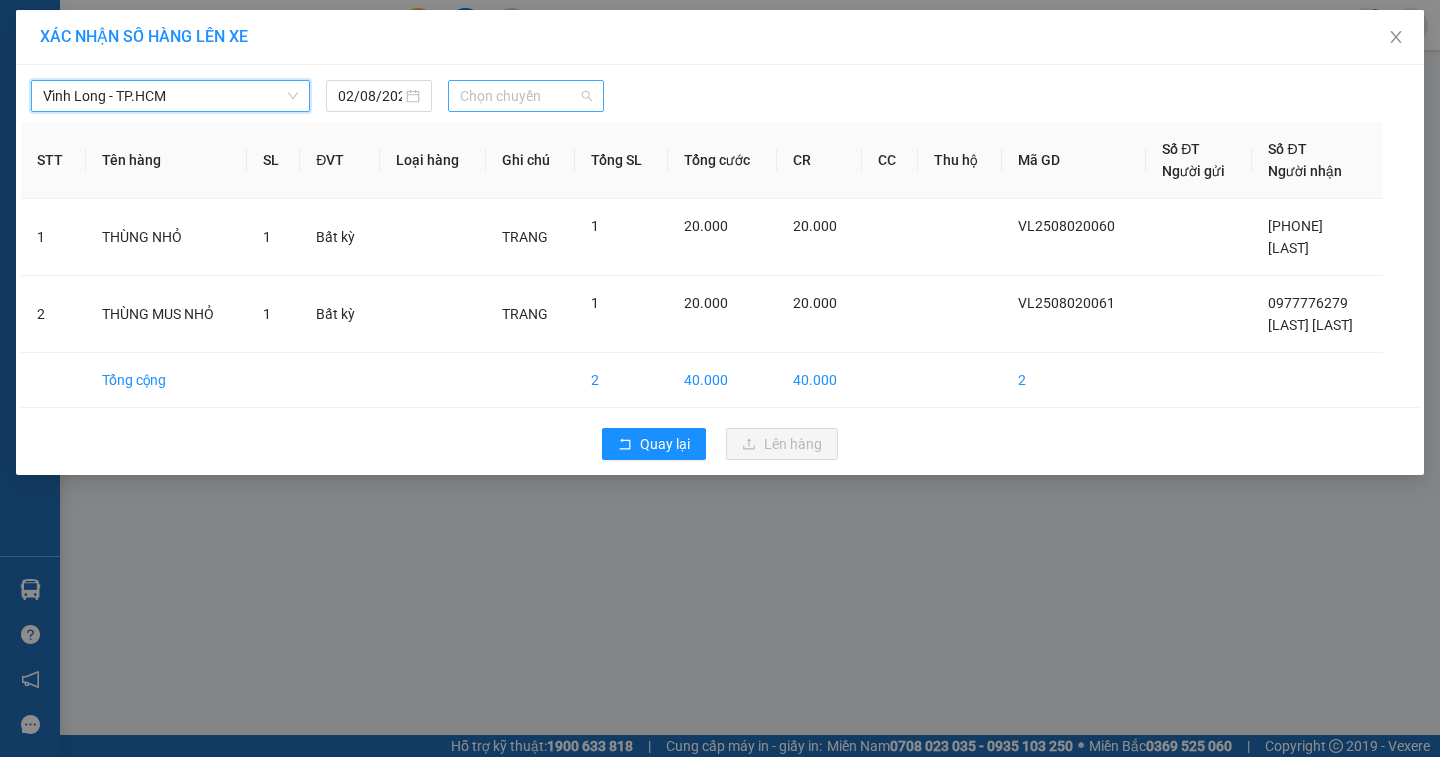 click on "Chọn chuyến" at bounding box center [526, 96] 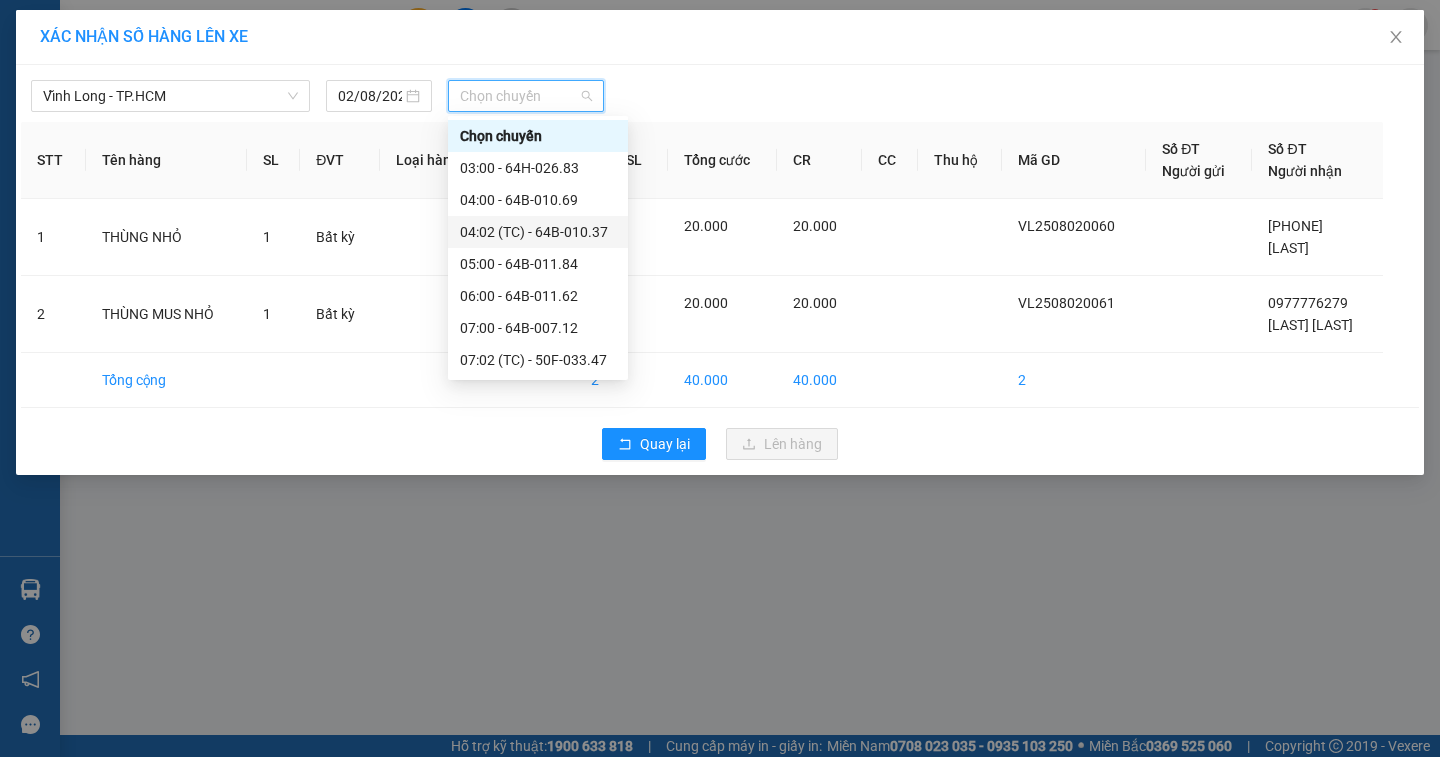 scroll, scrollTop: 300, scrollLeft: 0, axis: vertical 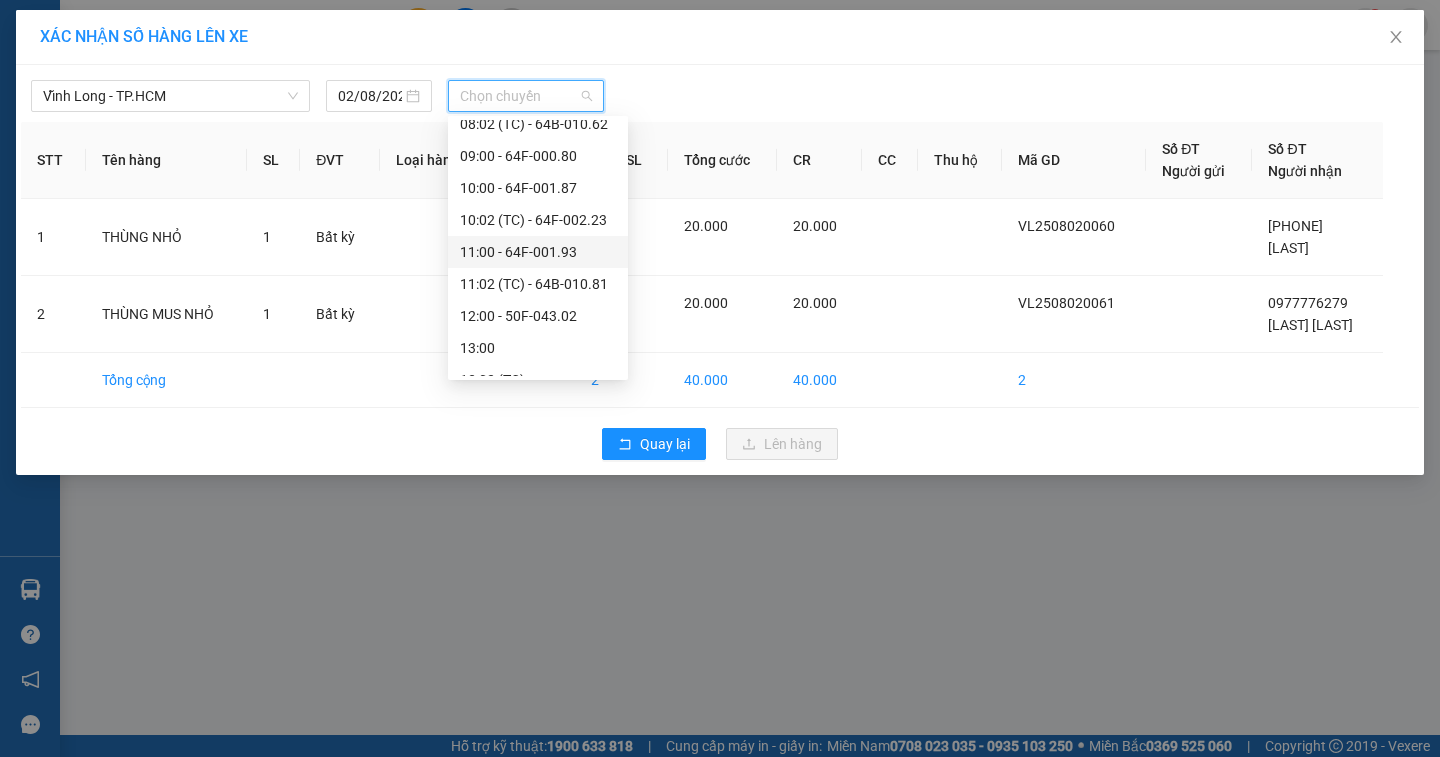 click on "11:00     - 64F-001.93" at bounding box center [538, 252] 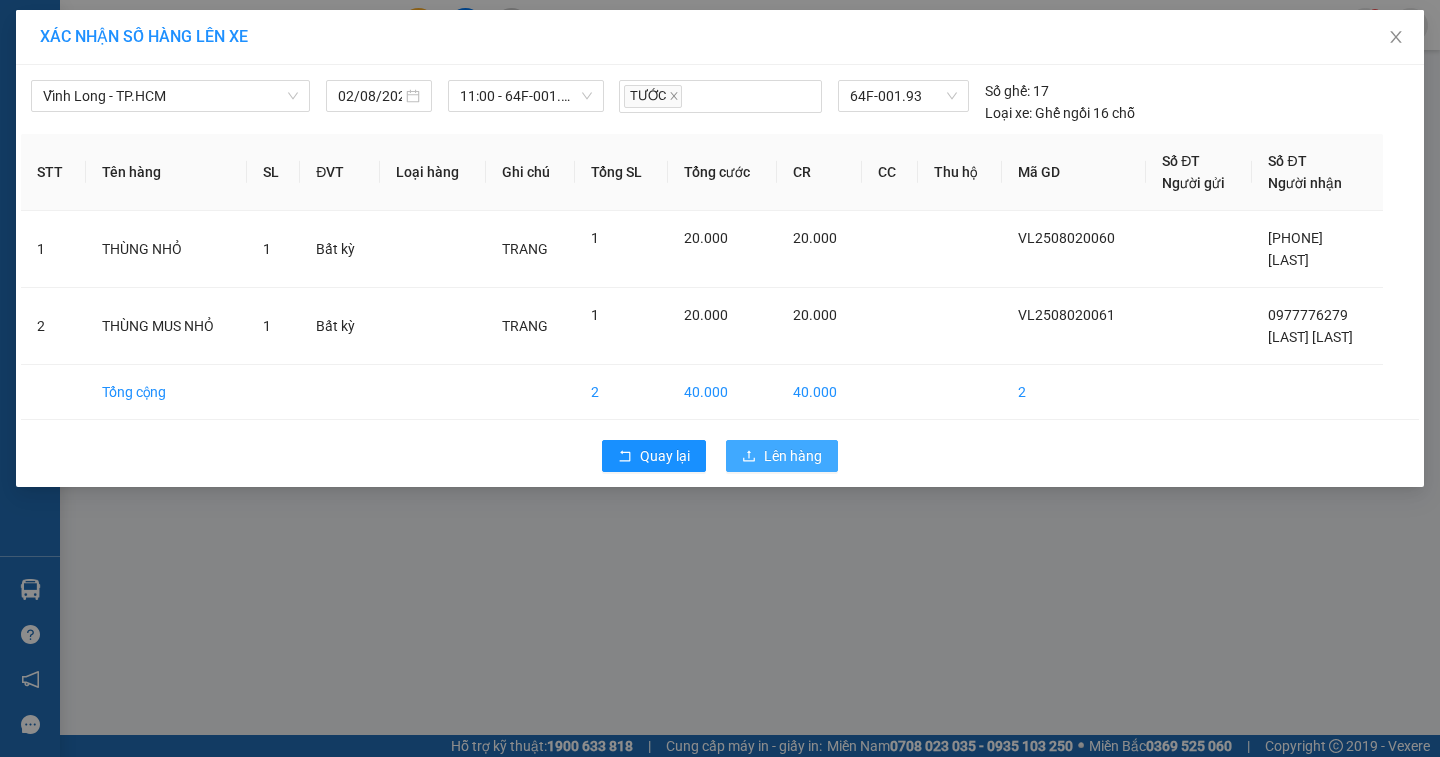 click on "Lên hàng" at bounding box center [782, 456] 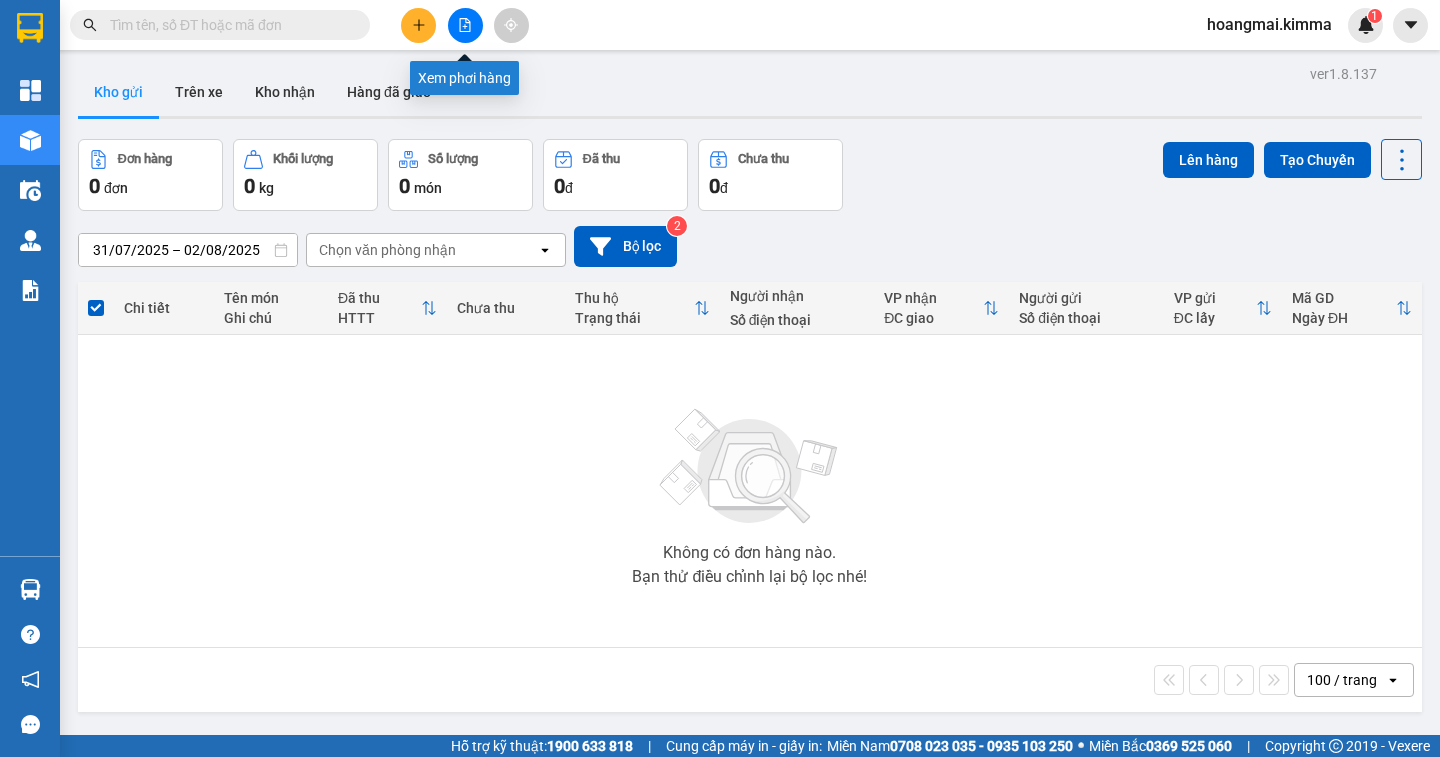 click at bounding box center [465, 25] 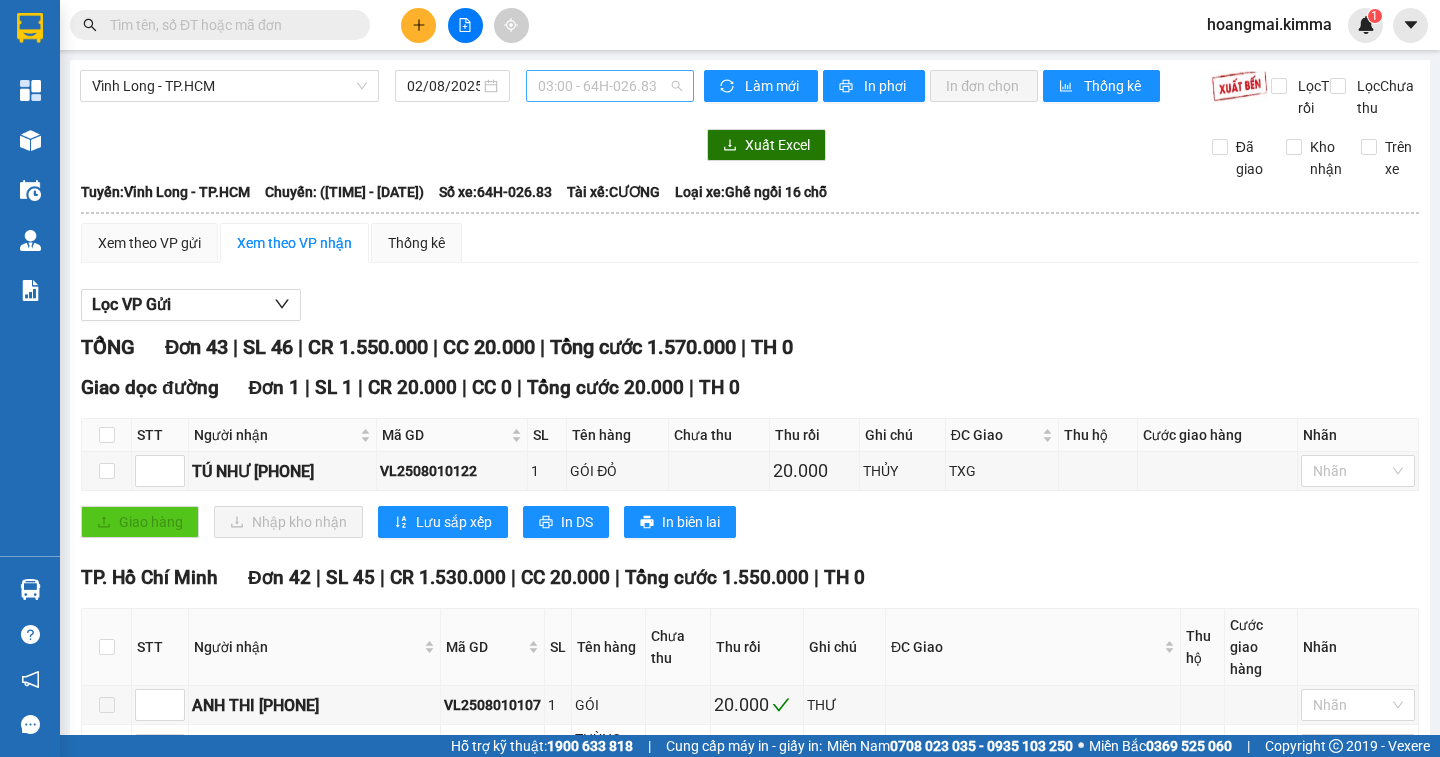 click on "03:00     - 64H-026.83" at bounding box center (610, 86) 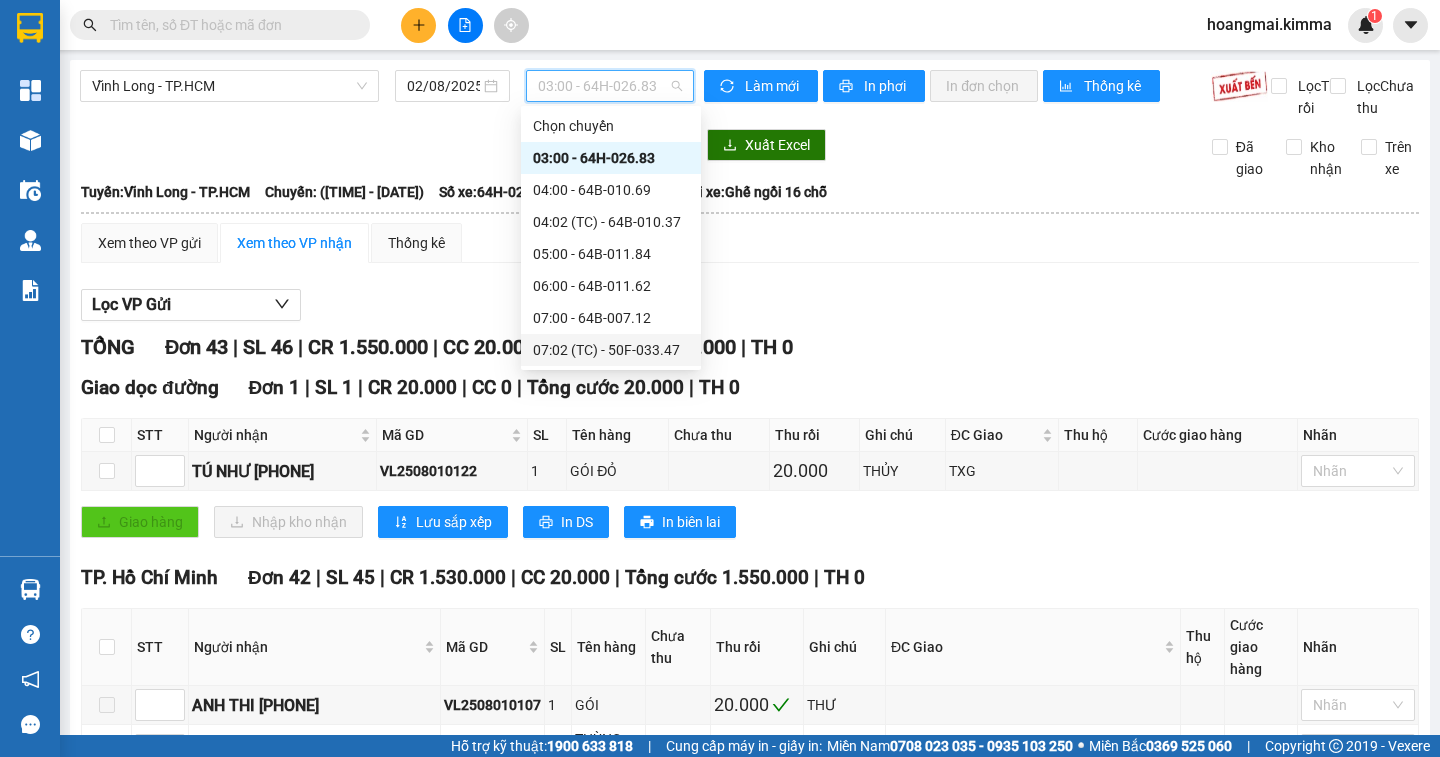 scroll, scrollTop: 300, scrollLeft: 0, axis: vertical 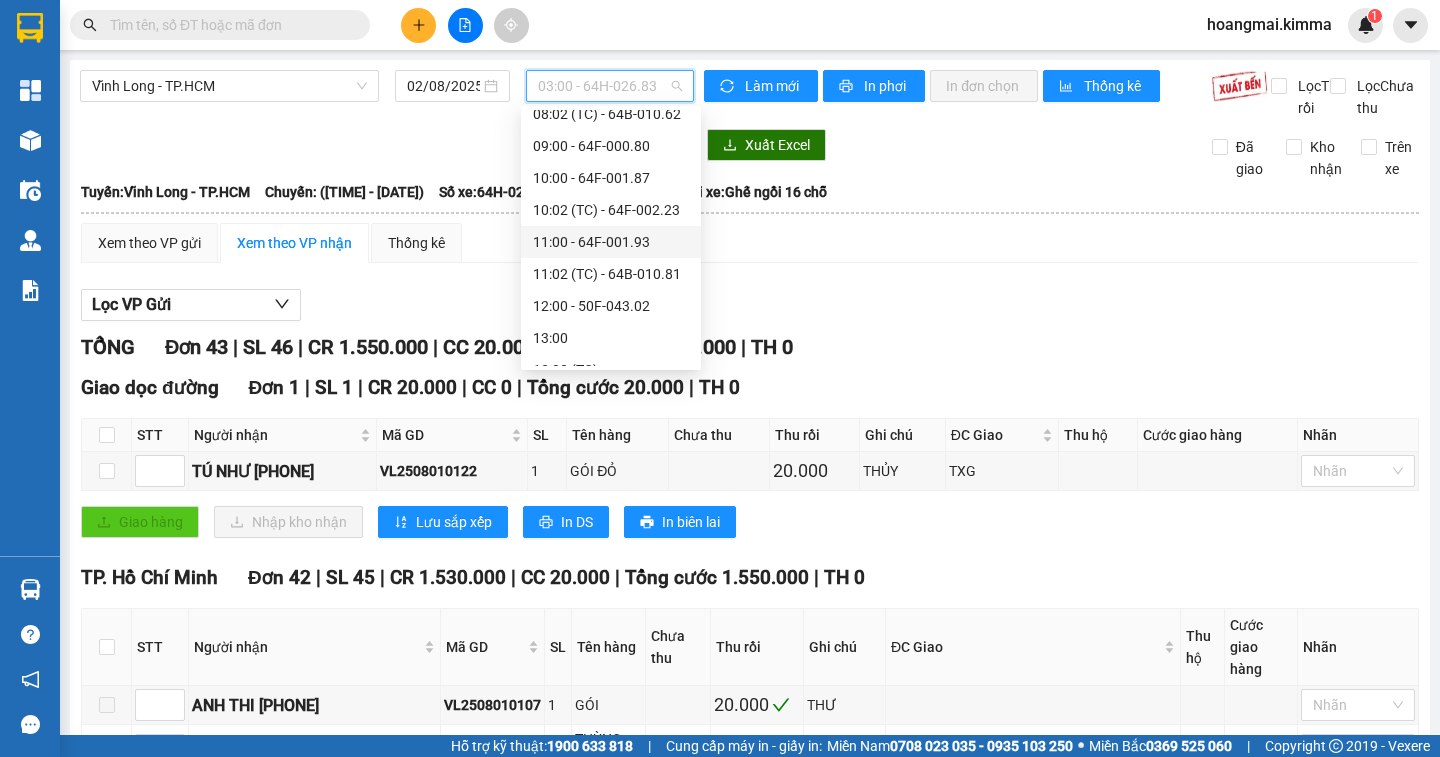 click on "11:00     - 64F-001.93" at bounding box center (611, 242) 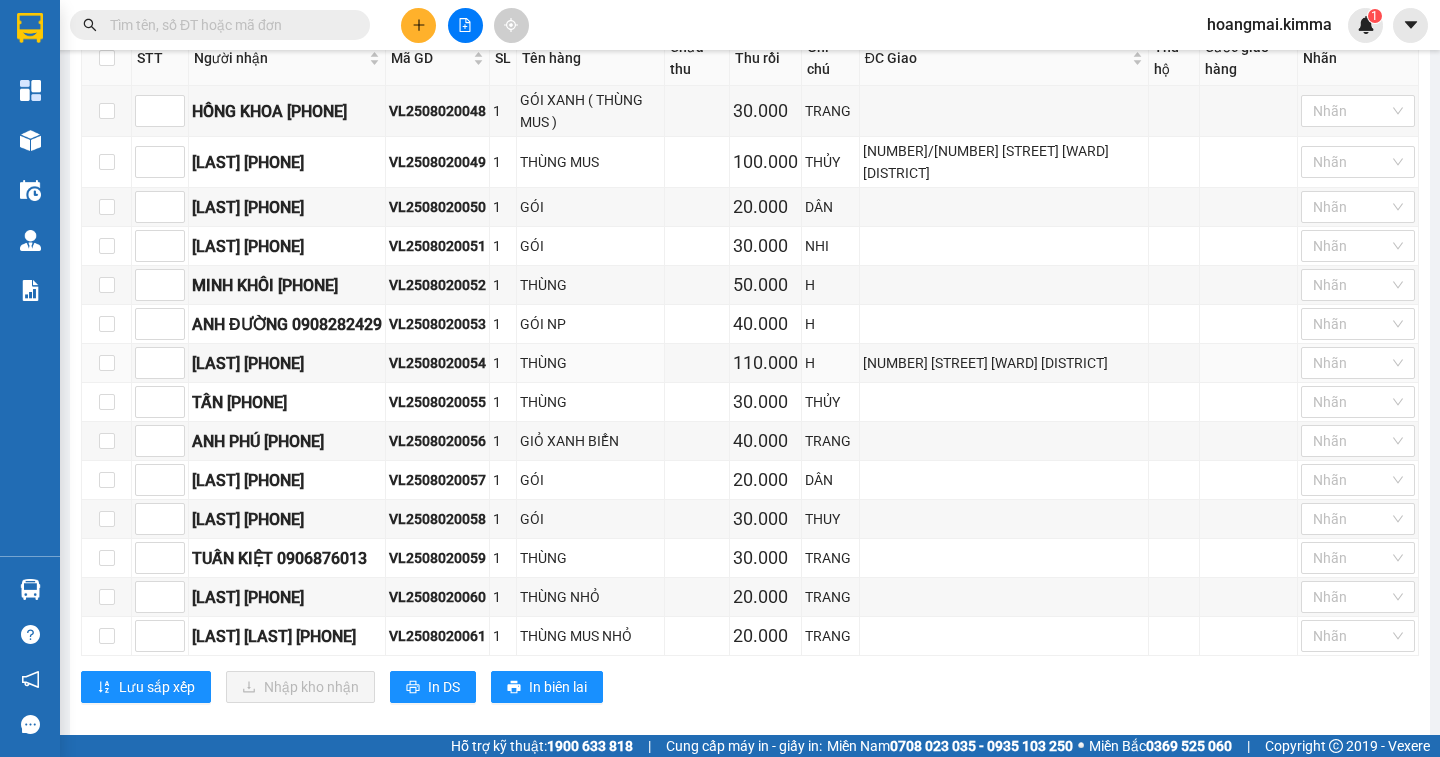 scroll, scrollTop: 0, scrollLeft: 0, axis: both 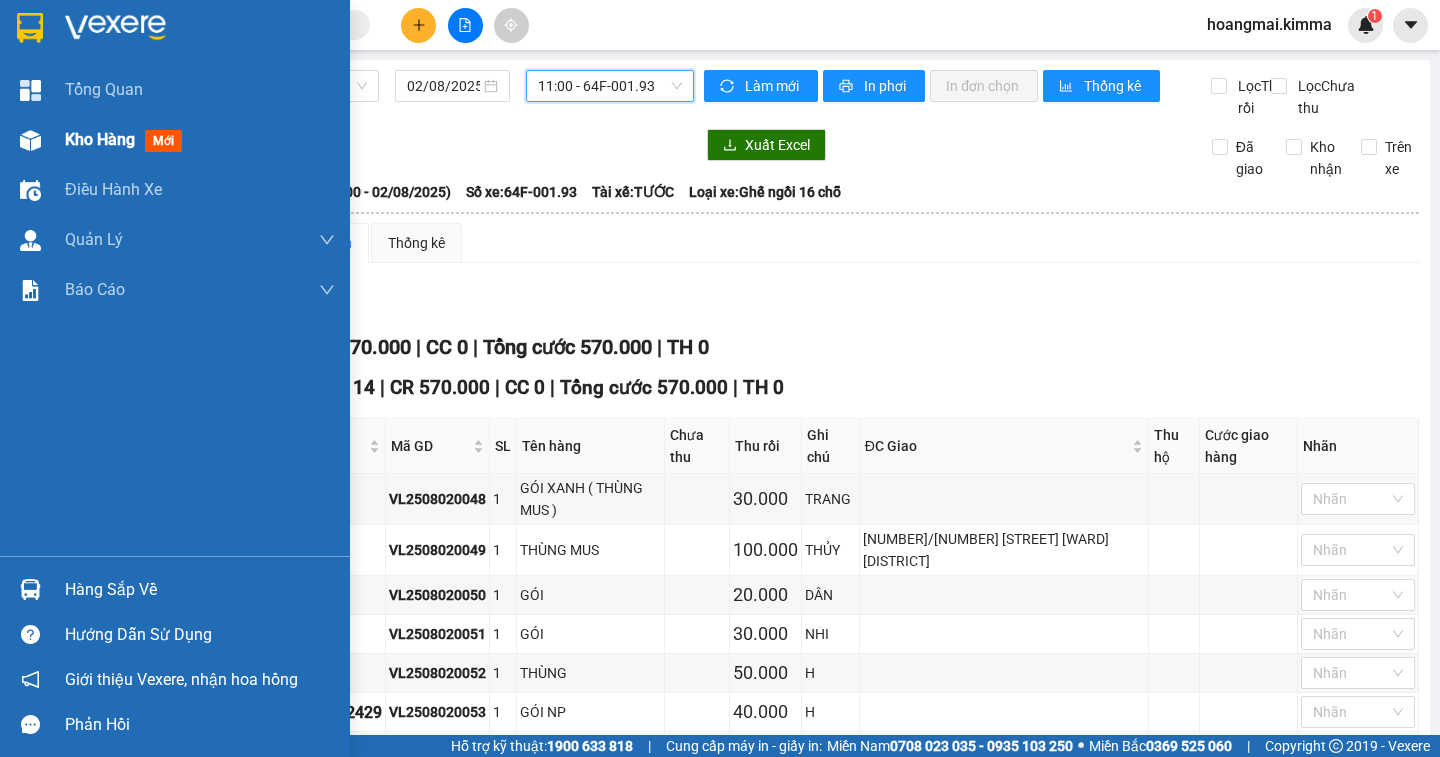 click on "Kho hàng mới" at bounding box center (200, 140) 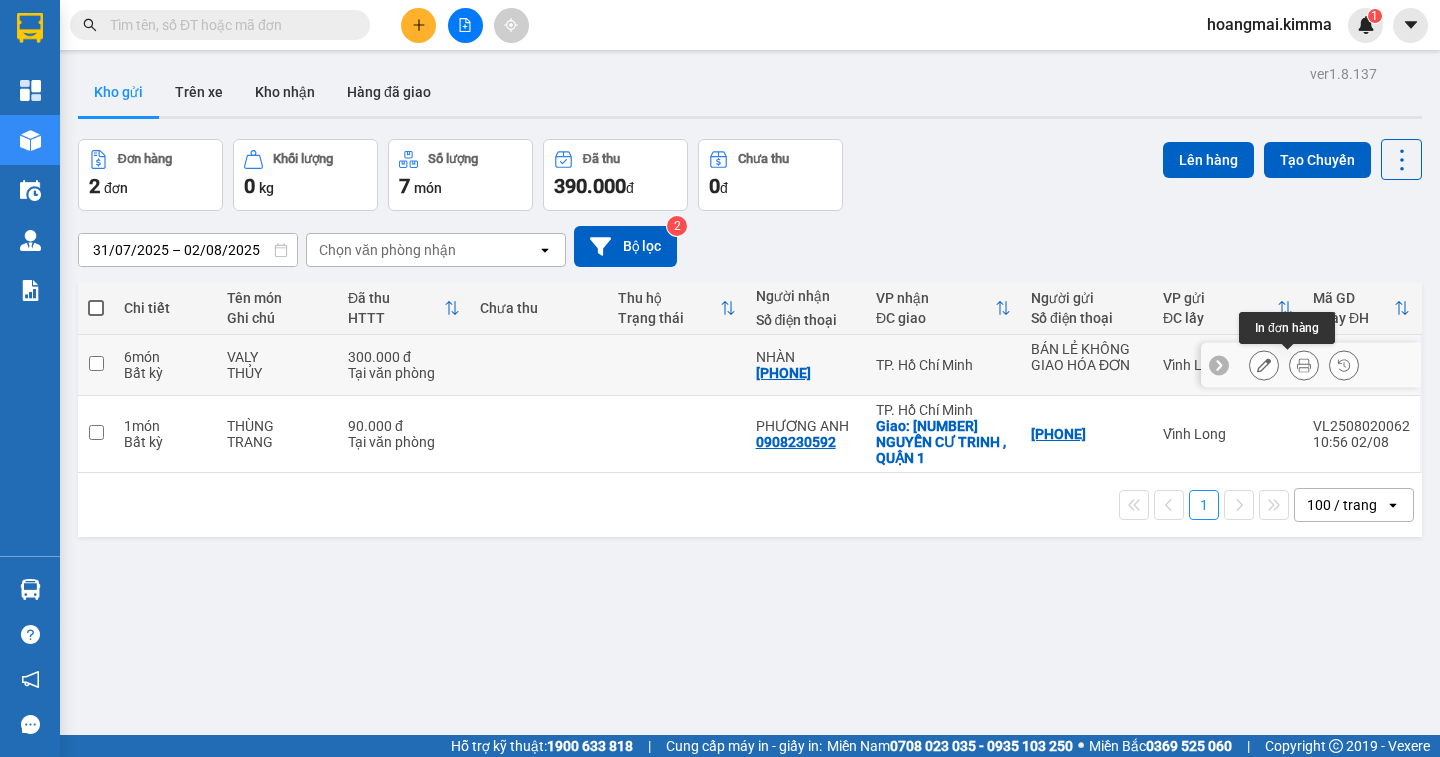 click at bounding box center [1304, 365] 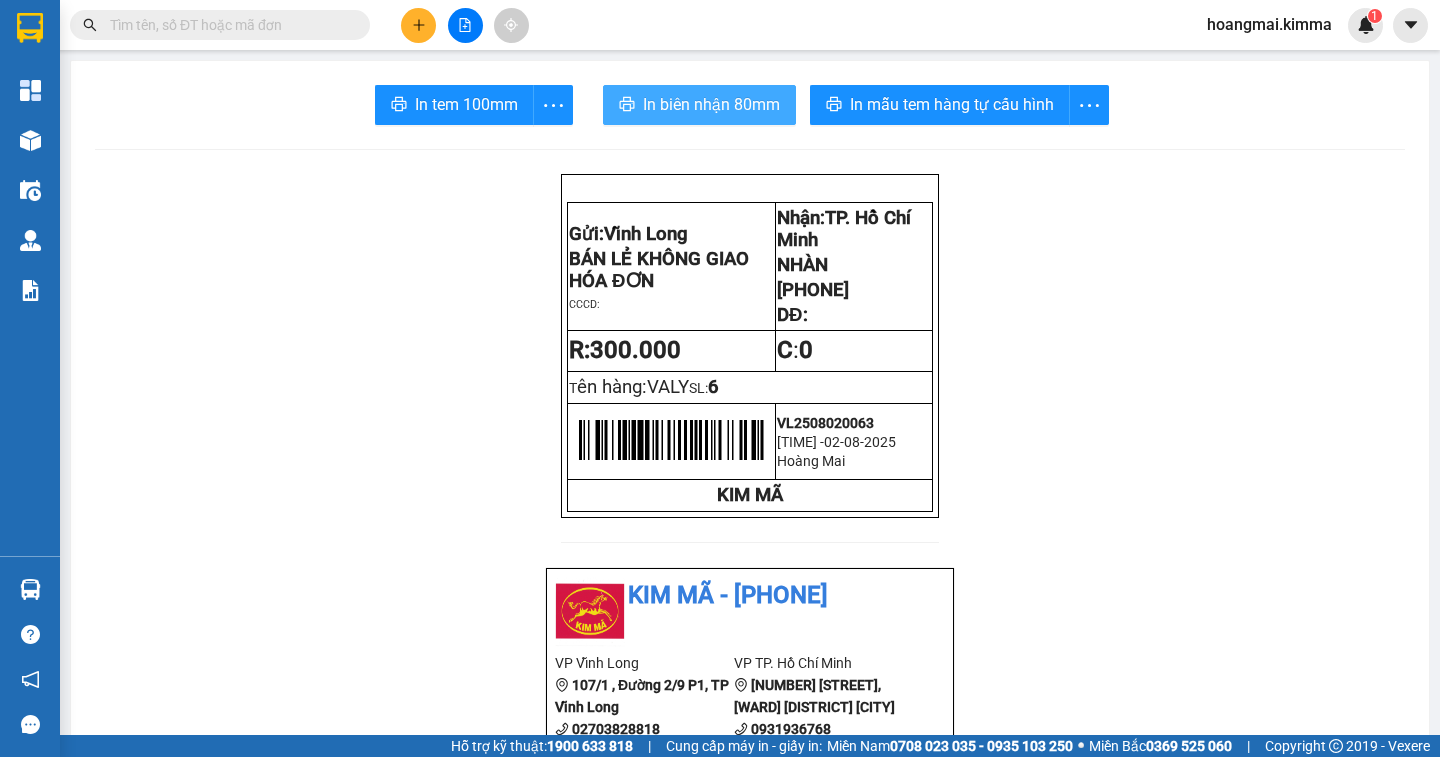 click on "In biên nhận 80mm" at bounding box center [711, 104] 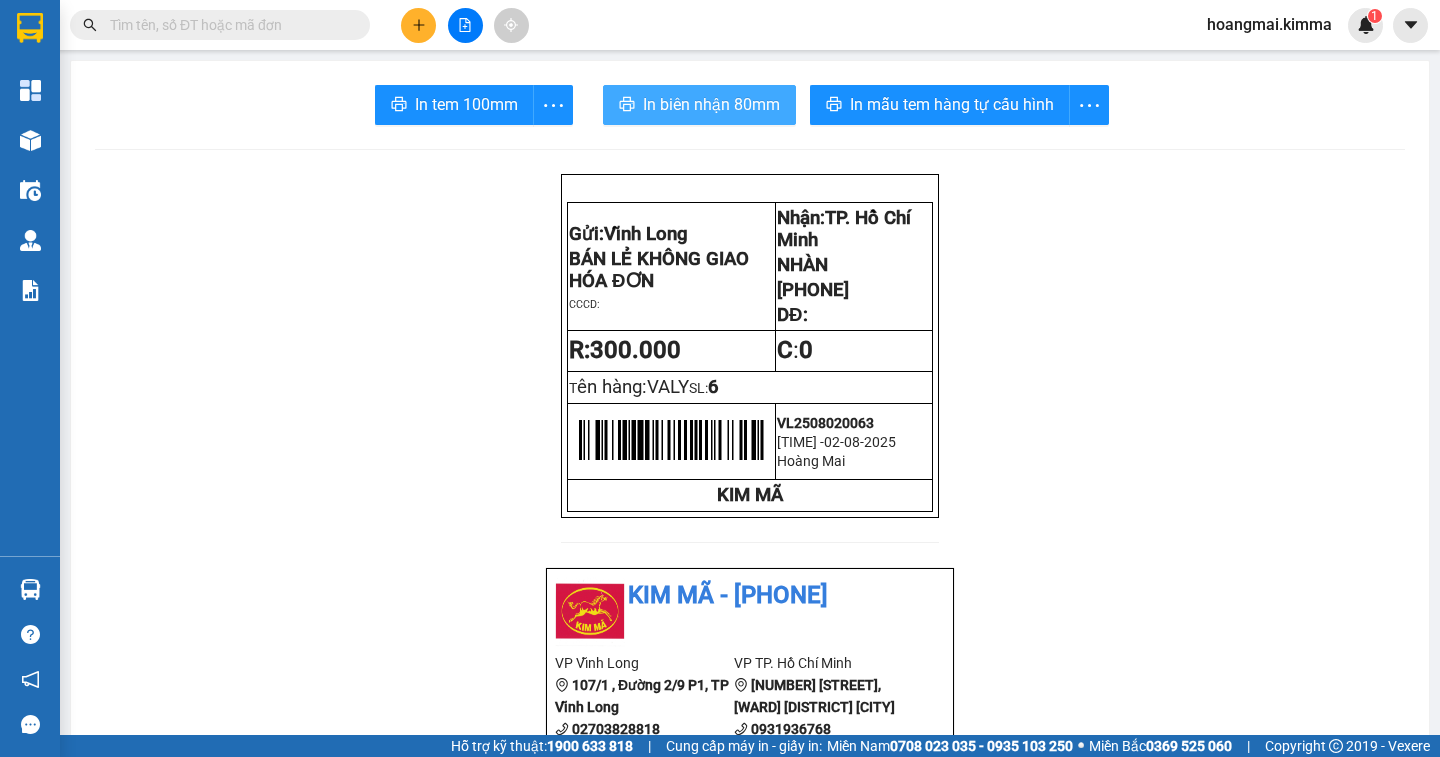 scroll, scrollTop: 0, scrollLeft: 0, axis: both 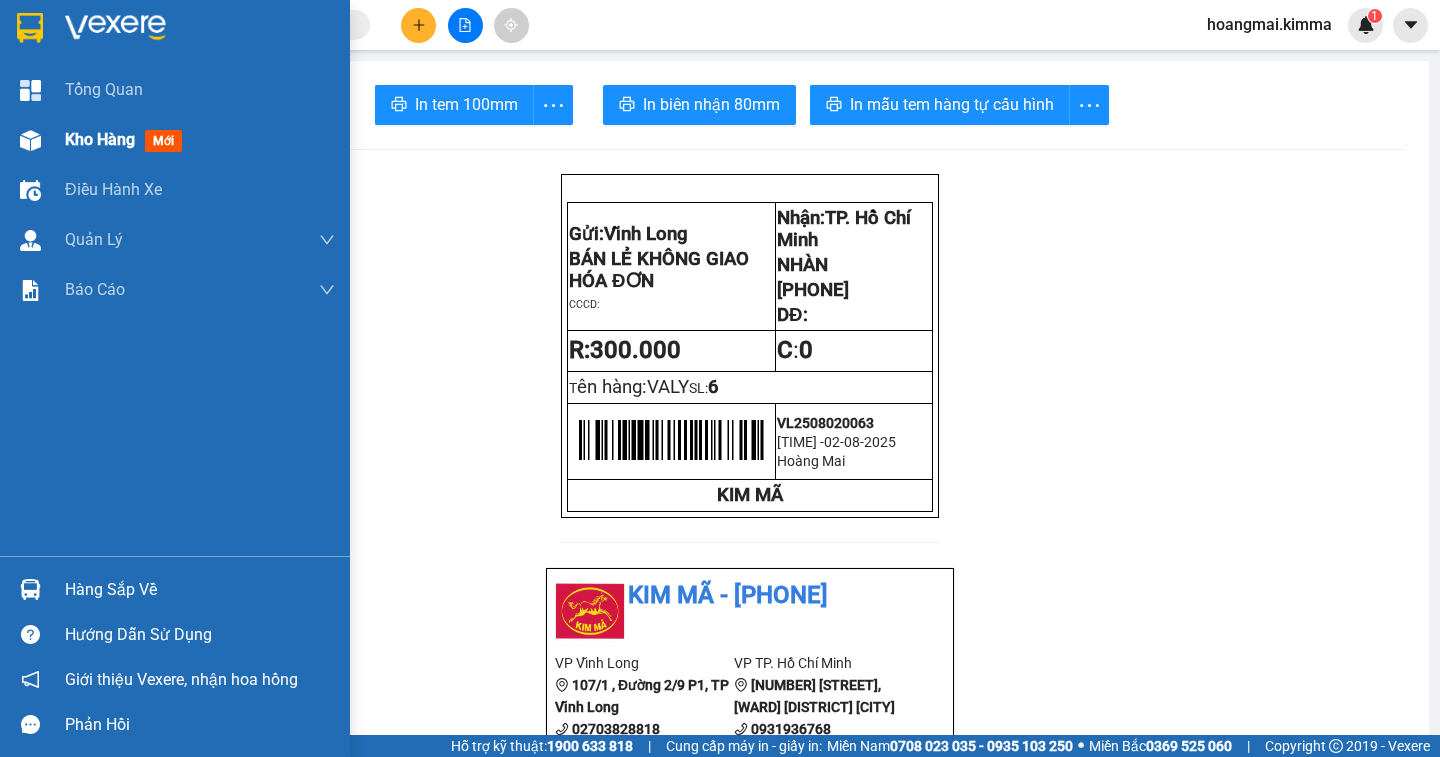click on "Kho hàng" at bounding box center [100, 139] 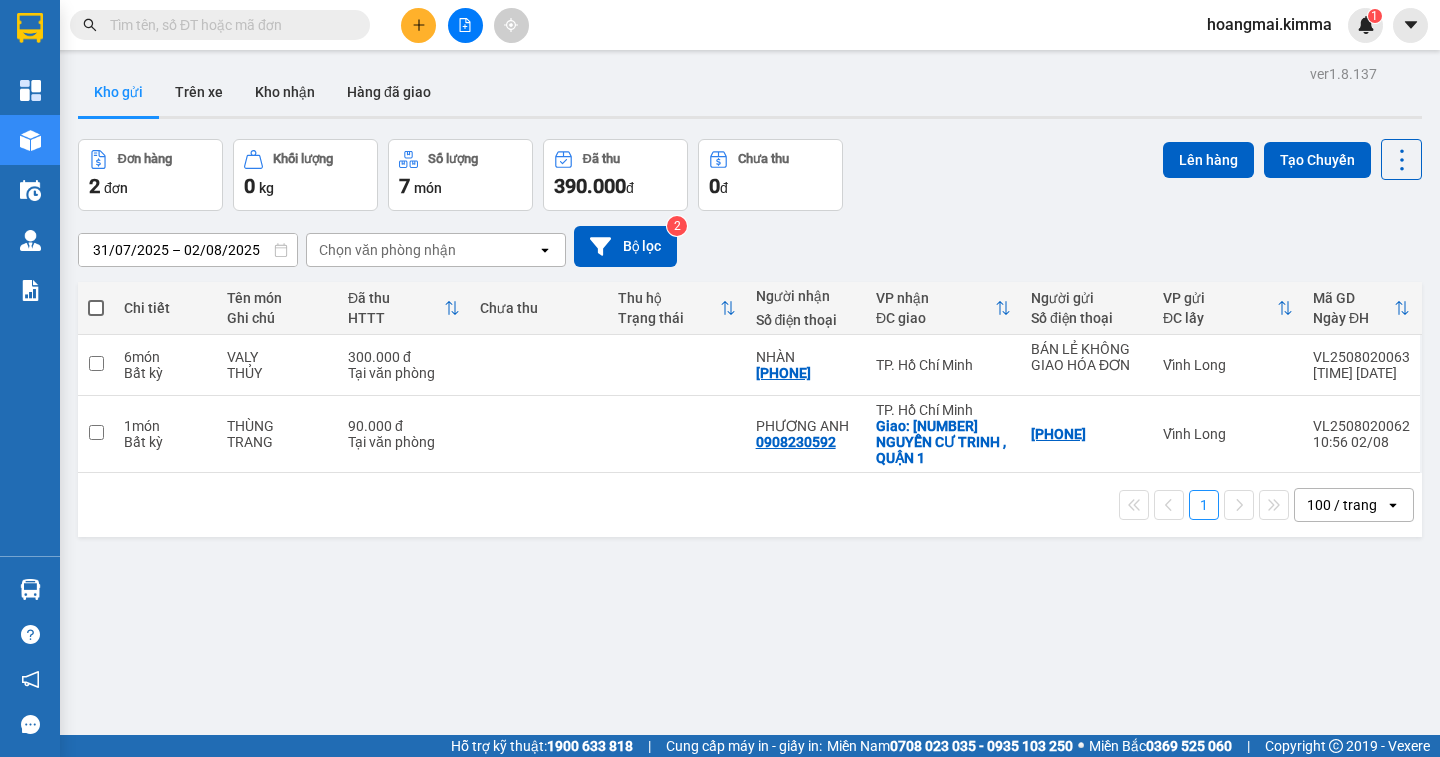 click at bounding box center (96, 308) 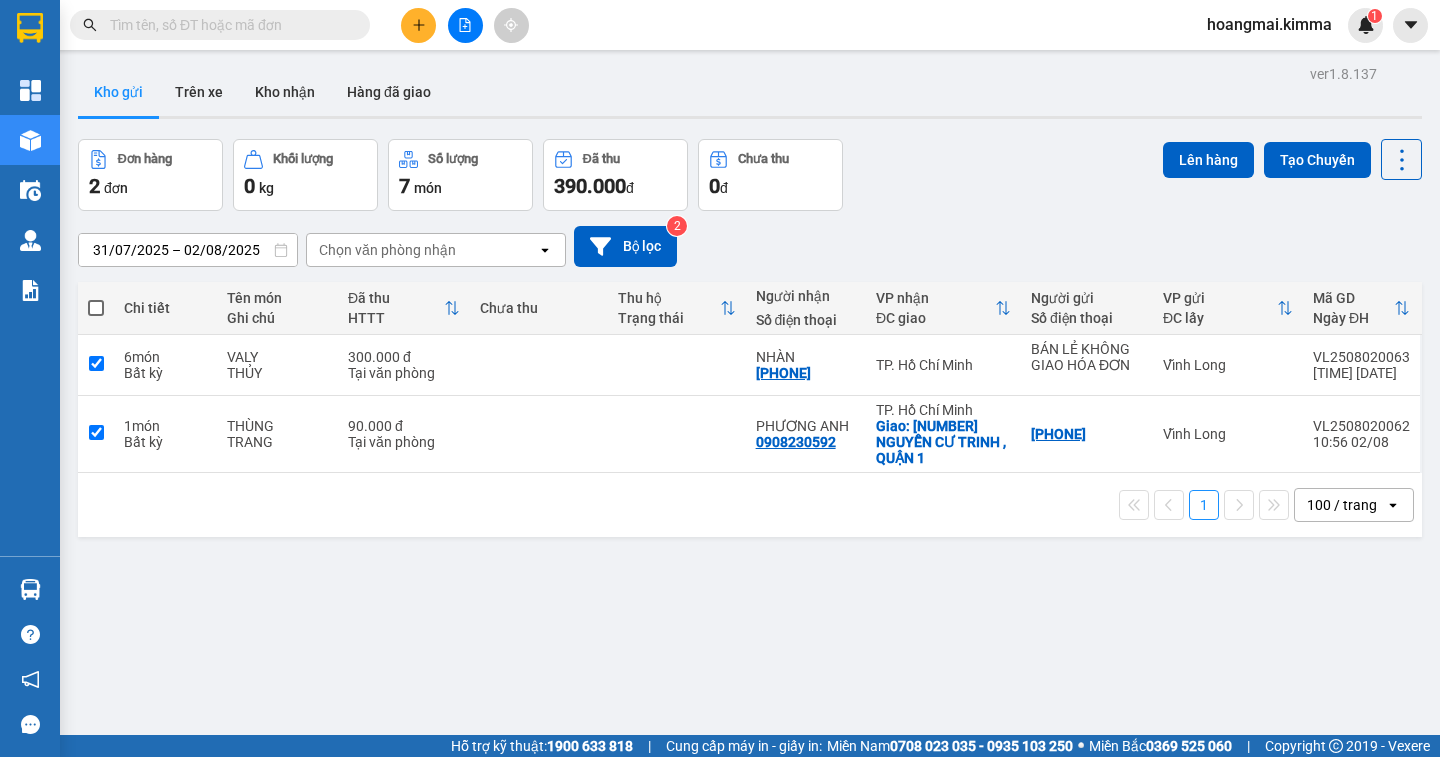 checkbox on "true" 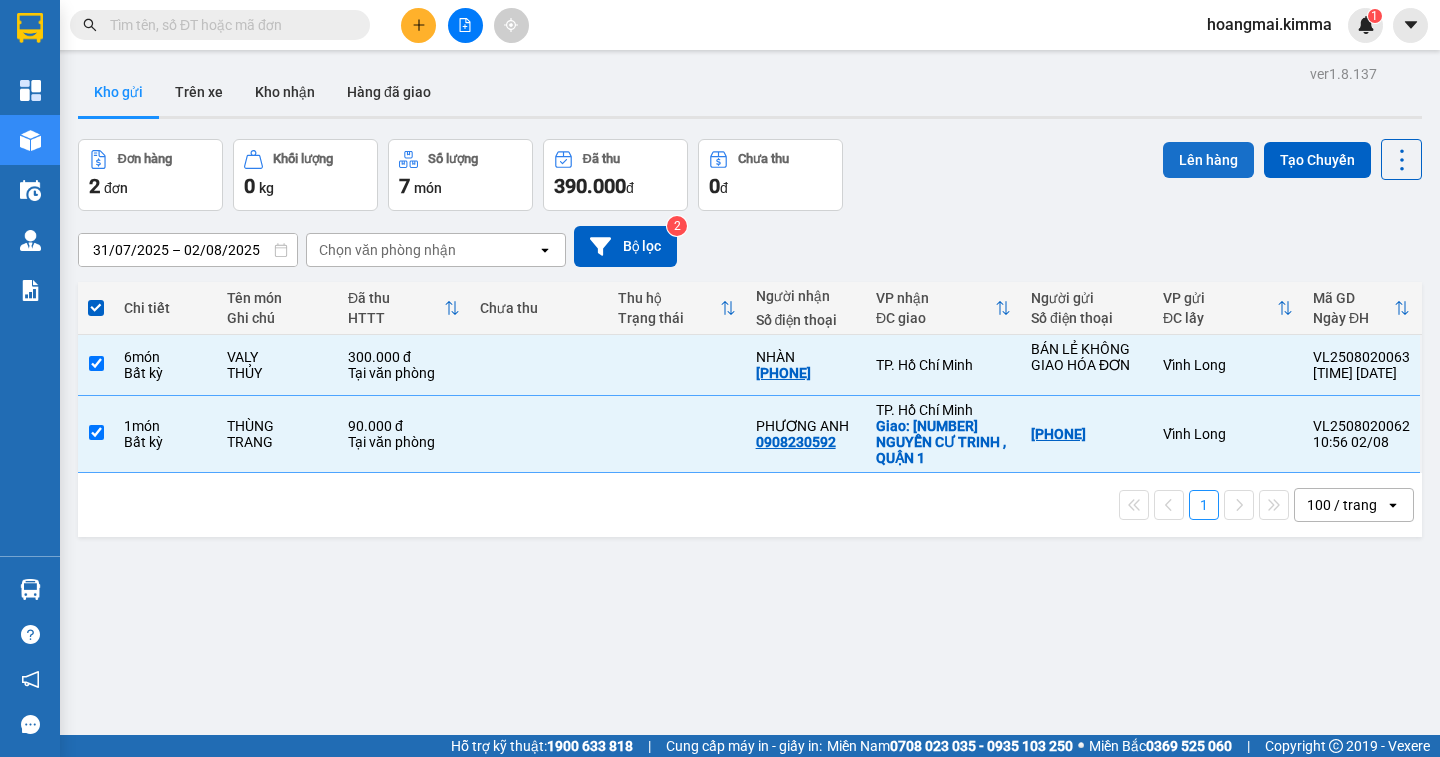 click on "Lên hàng" at bounding box center (1208, 160) 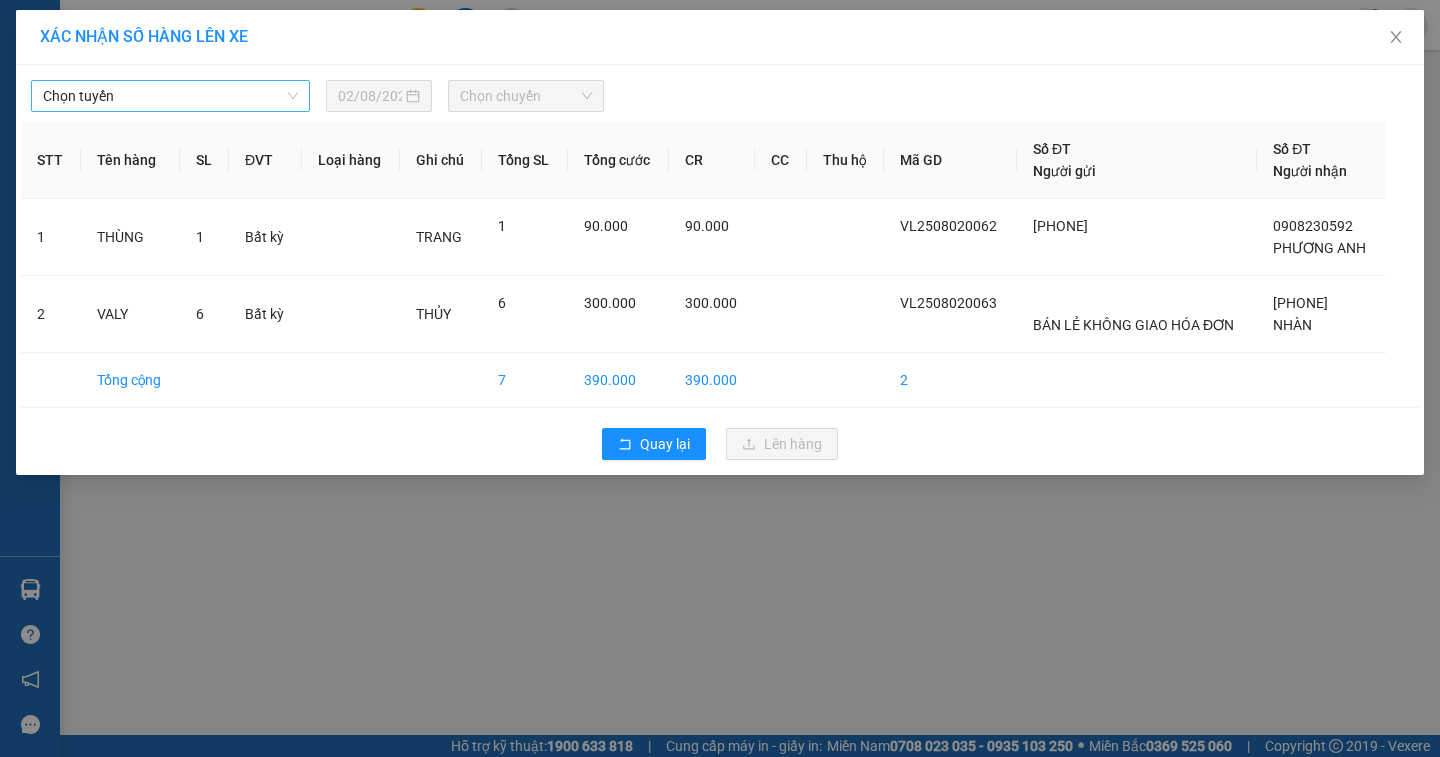 click on "Chọn tuyến 02/08/2025 Chọn chuyến STT Tên hàng SL ĐVT Loại hàng Ghi chú Tổng SL Tổng cước CR CC Thu hộ Mã GD Số ĐT Người gửi Số ĐT Người nhận 1 THÙNG 1 Bất kỳ TRANG 1 90.000 90.000 VL2508020062 0907097884 0908230592 PHƯƠNG ANH 2 VALY 6 Bất kỳ THỦY 6 300.000 300.000 VL2508020063 BÁN LẺ KHÔNG GIAO HÓA ĐƠN 0764177558 NHÀN  Tổng cộng 7 390.000 390.000 2 Quay lại Lên hàng" at bounding box center (720, 270) 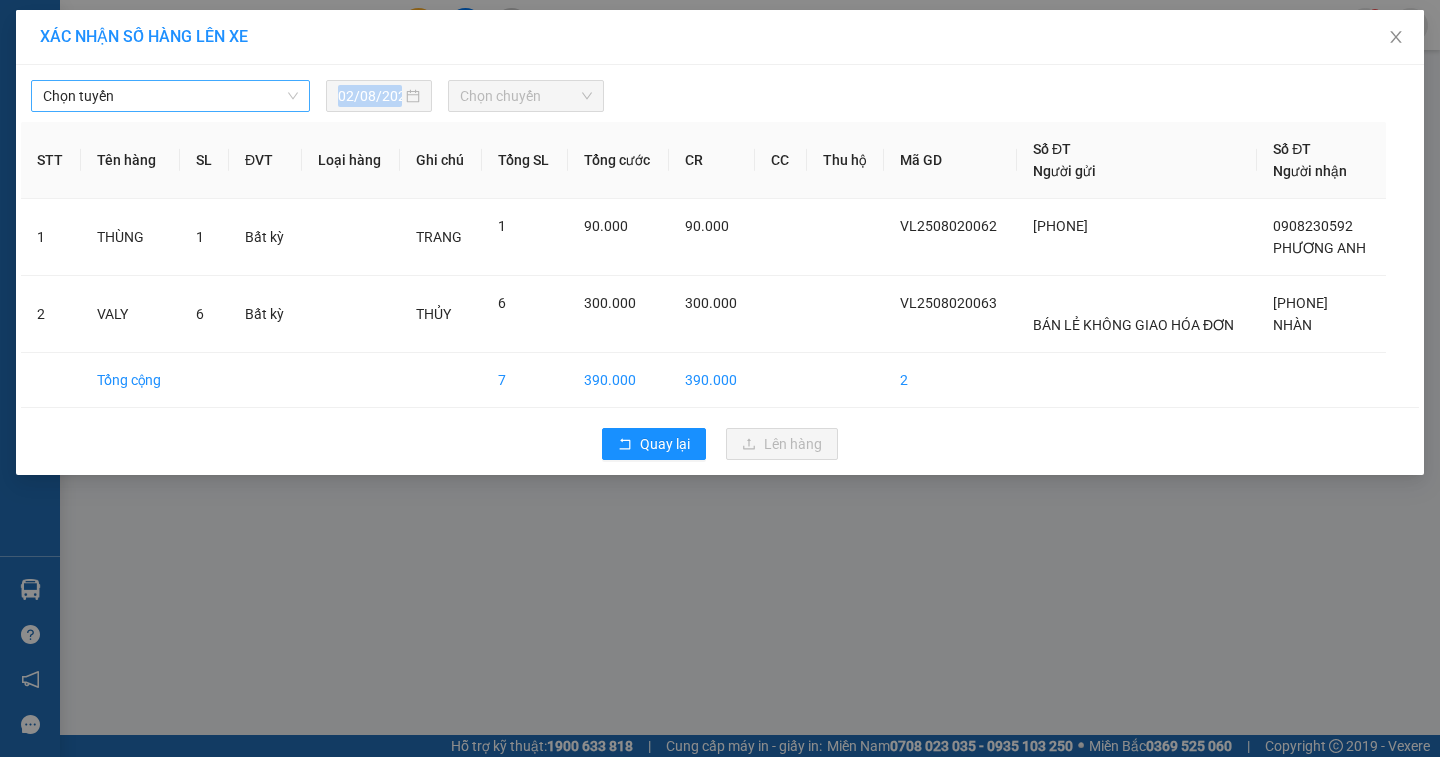 click on "Chọn tuyến" at bounding box center (170, 96) 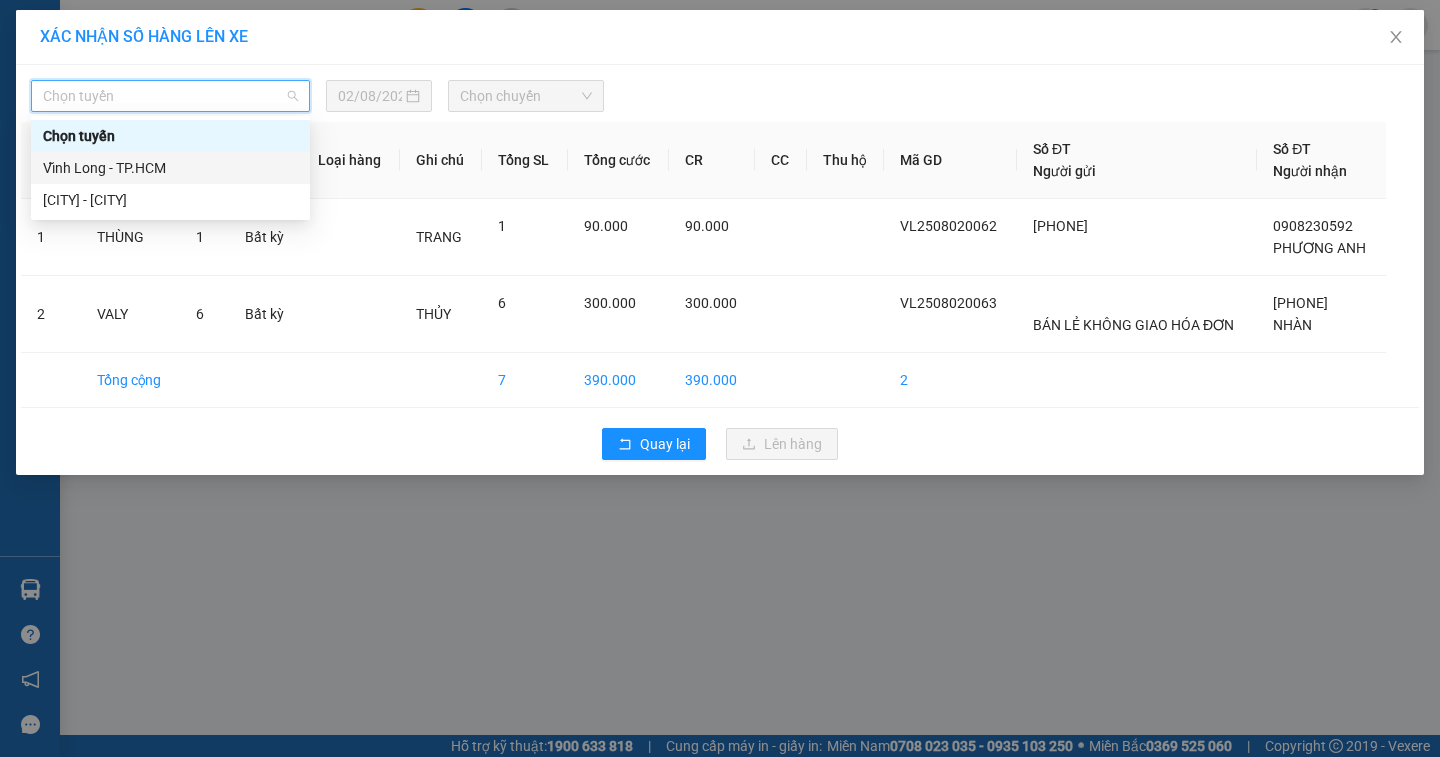 click on "Vĩnh Long - TP.HCM" at bounding box center (170, 168) 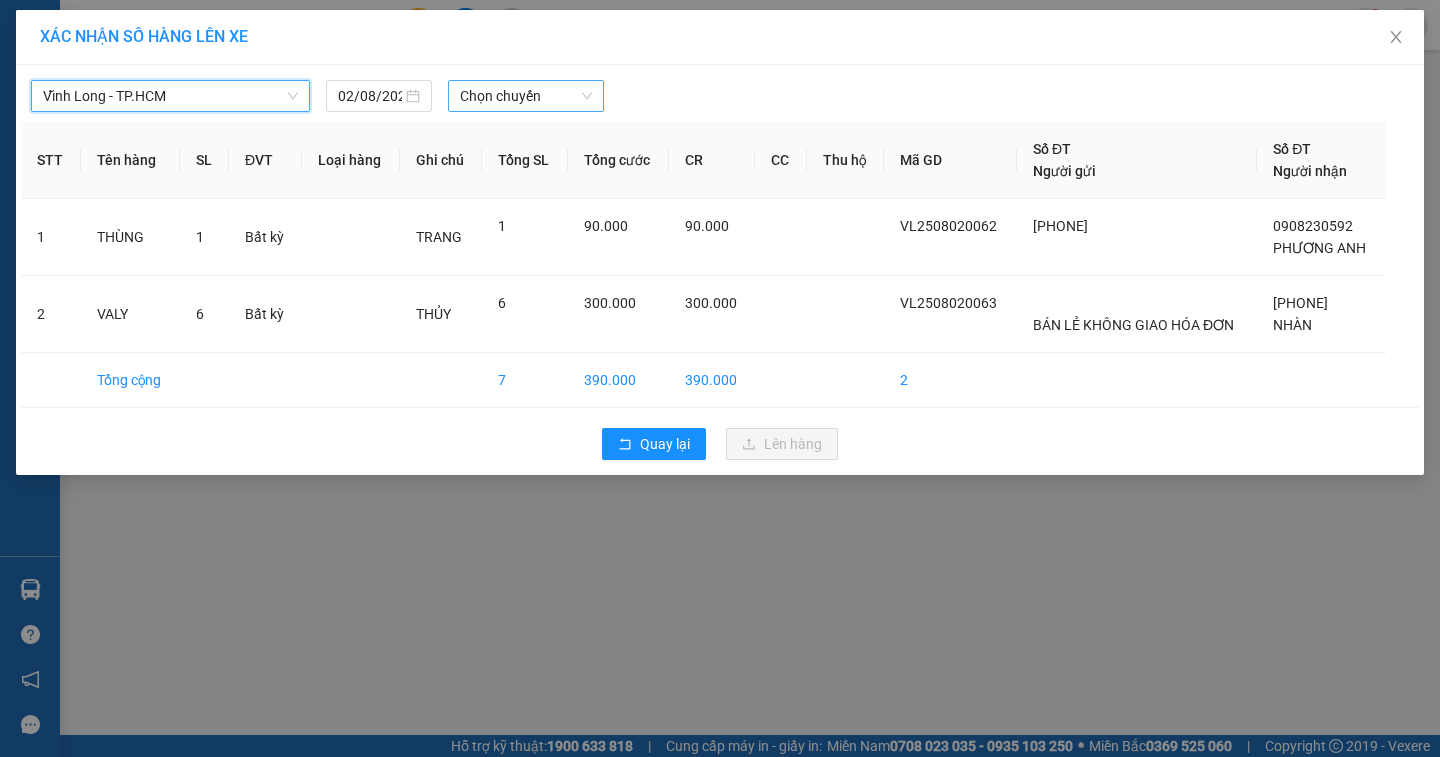 click on "Chọn chuyến" at bounding box center (526, 96) 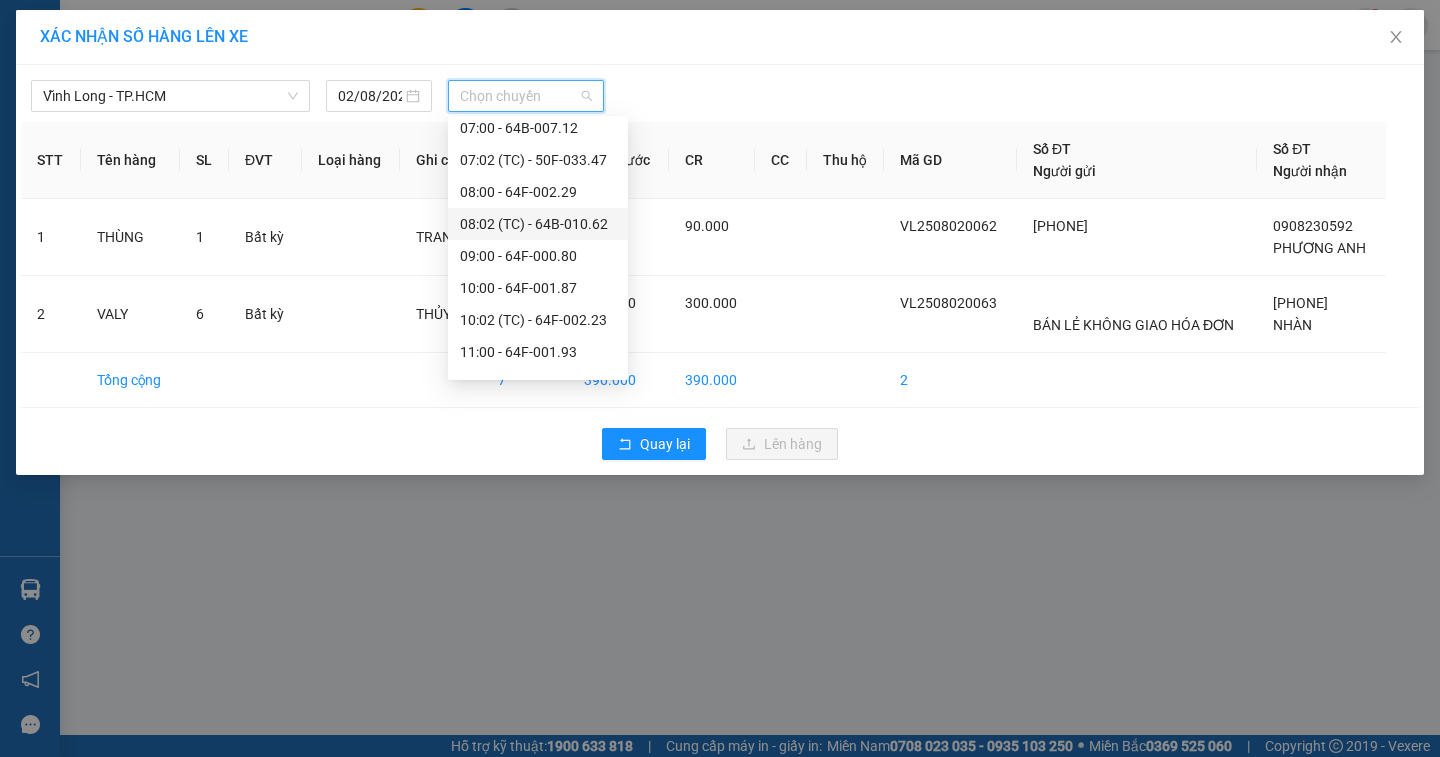 scroll, scrollTop: 300, scrollLeft: 0, axis: vertical 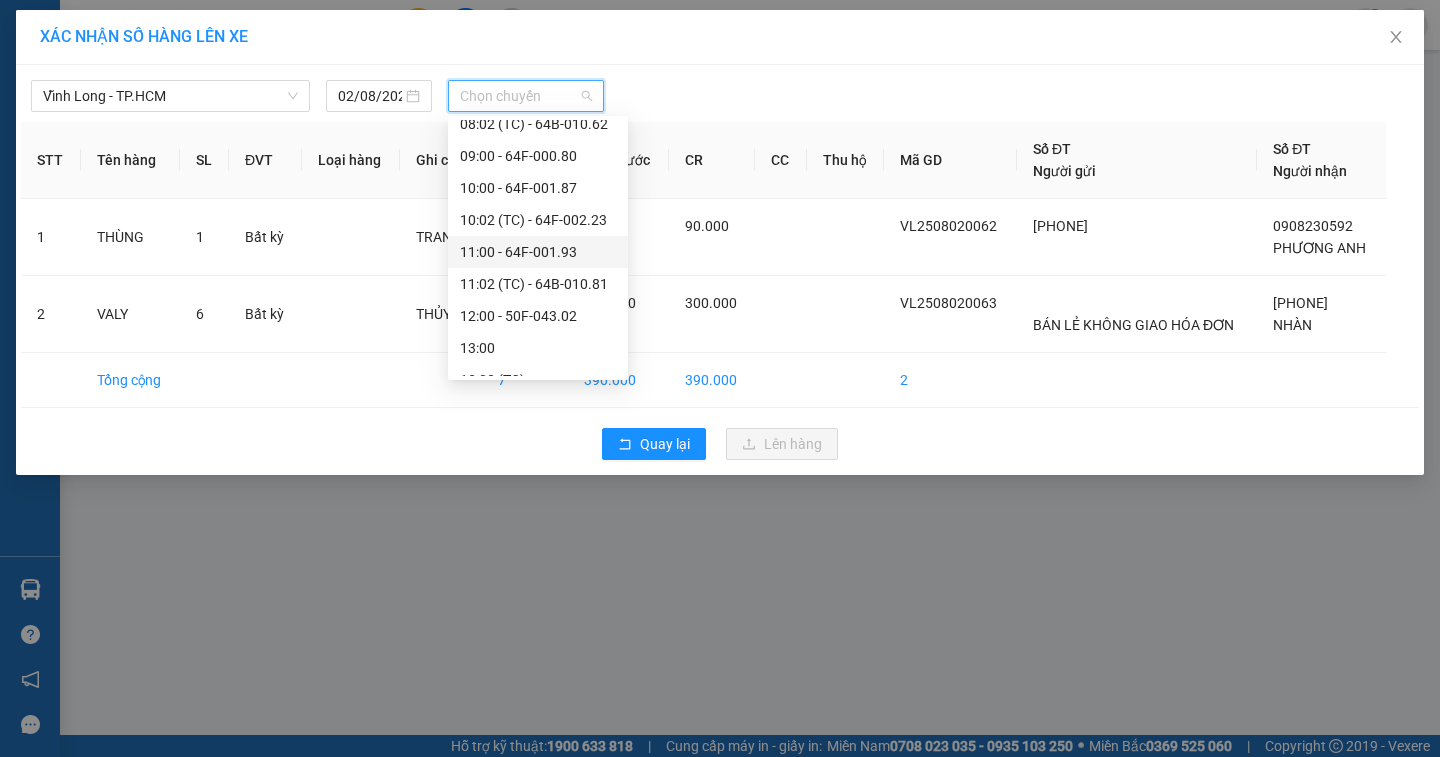 click on "11:00     - 64F-001.93" at bounding box center [538, 252] 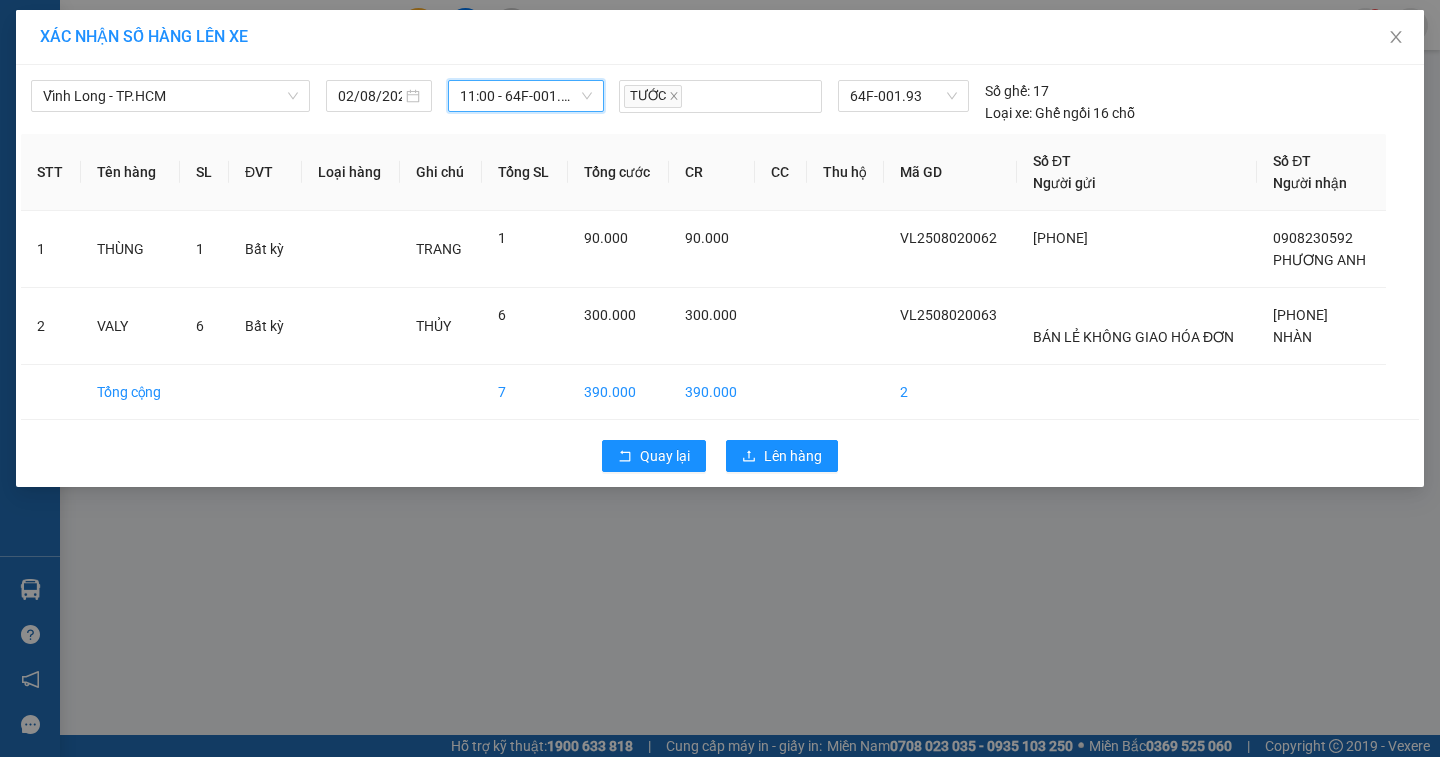 click on "Quay lại Lên hàng" at bounding box center [720, 456] 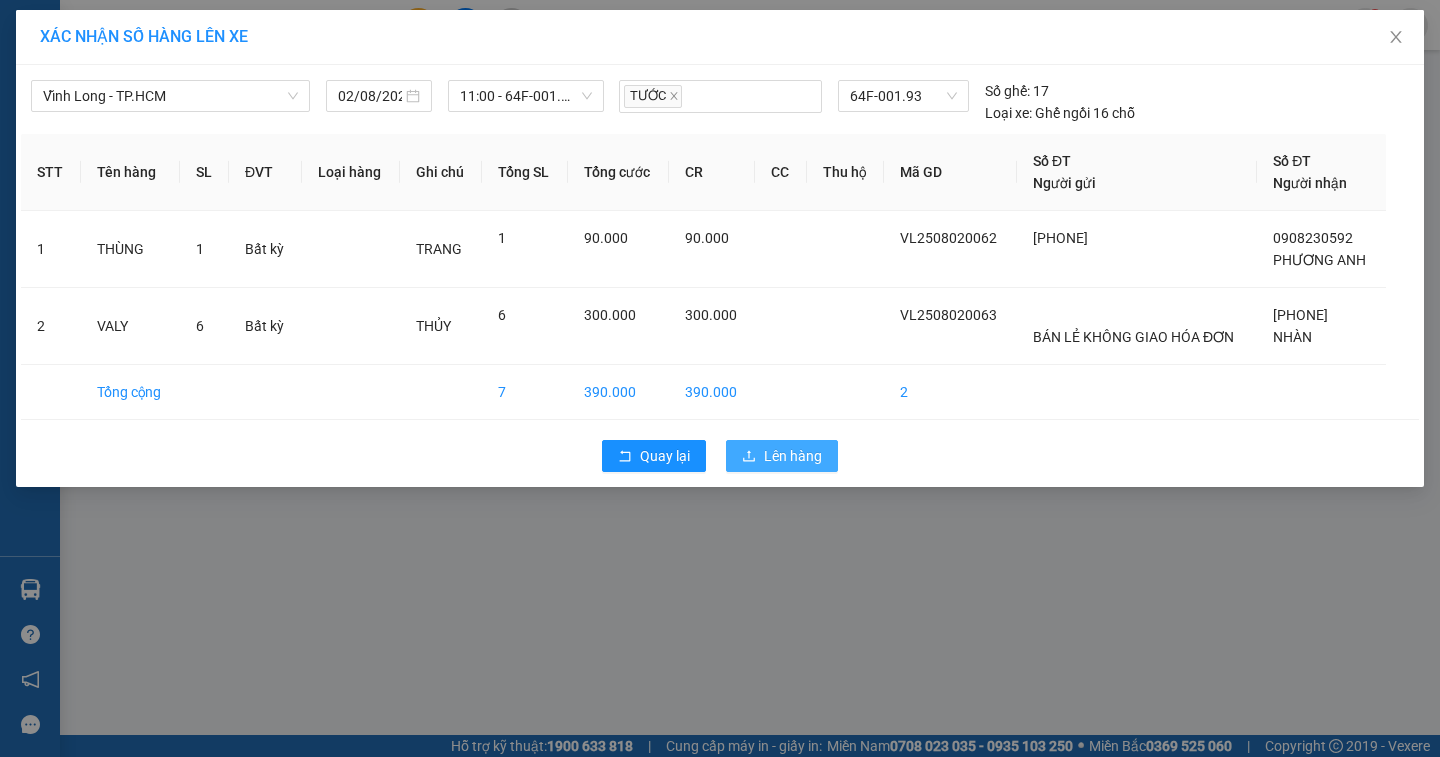 click on "Lên hàng" at bounding box center (782, 456) 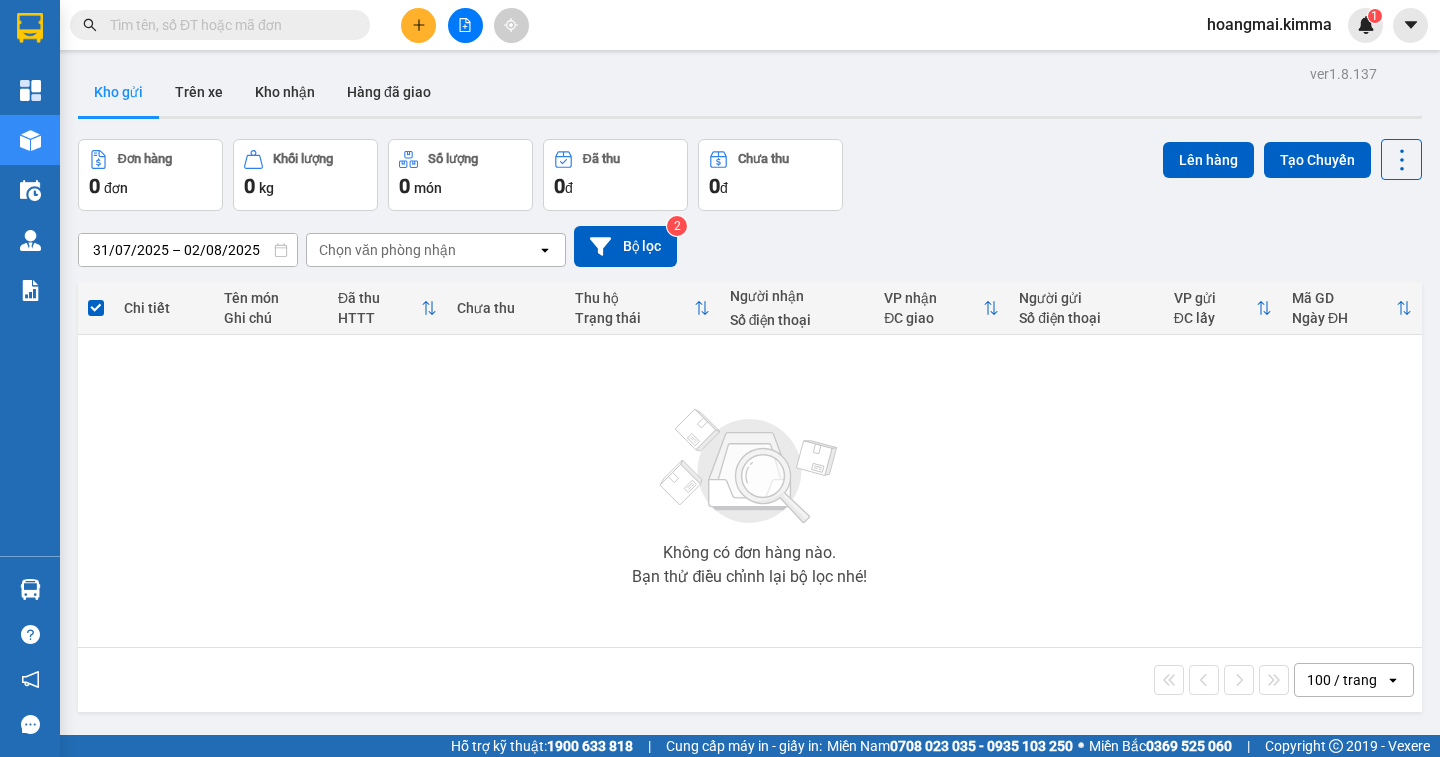 click 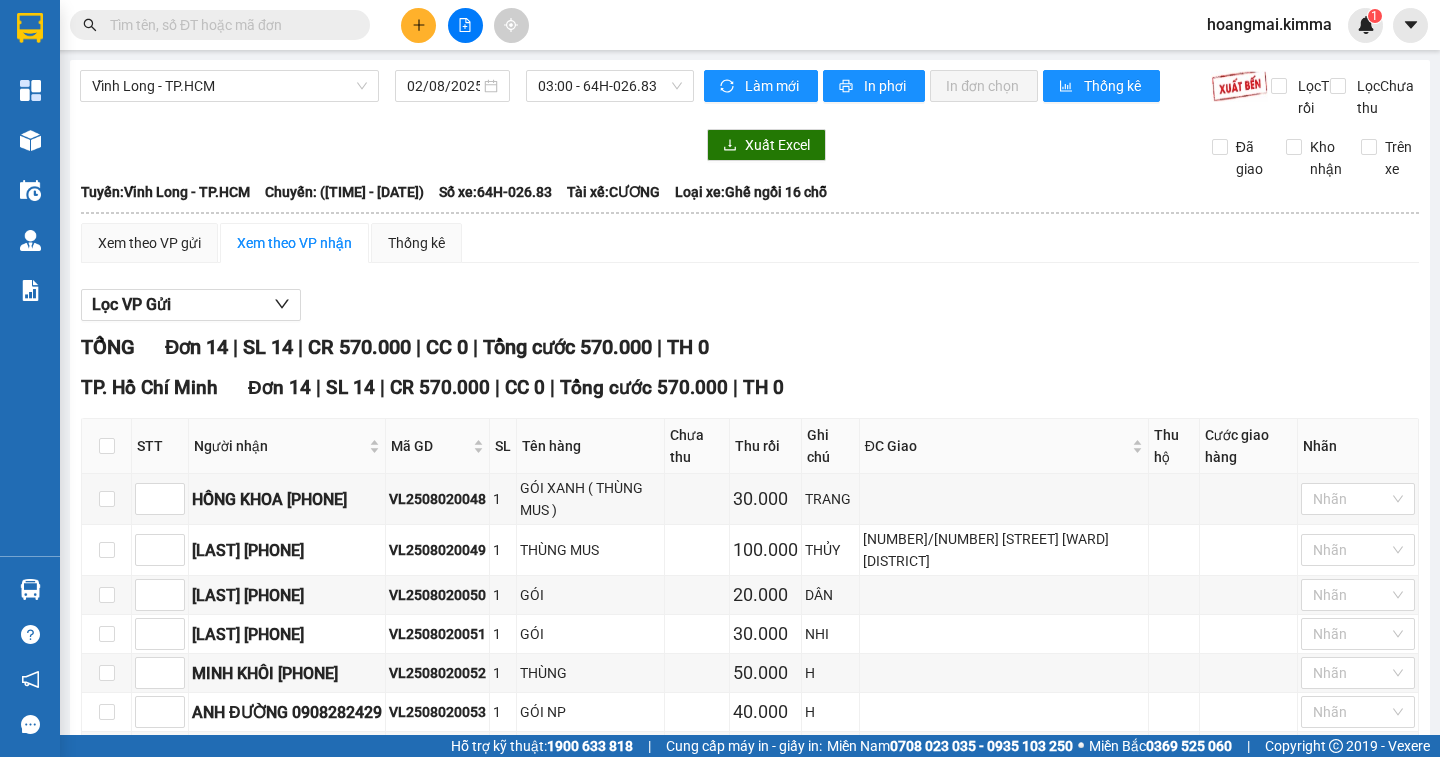 click on "03:00     - 64H-026.83" at bounding box center [610, 86] 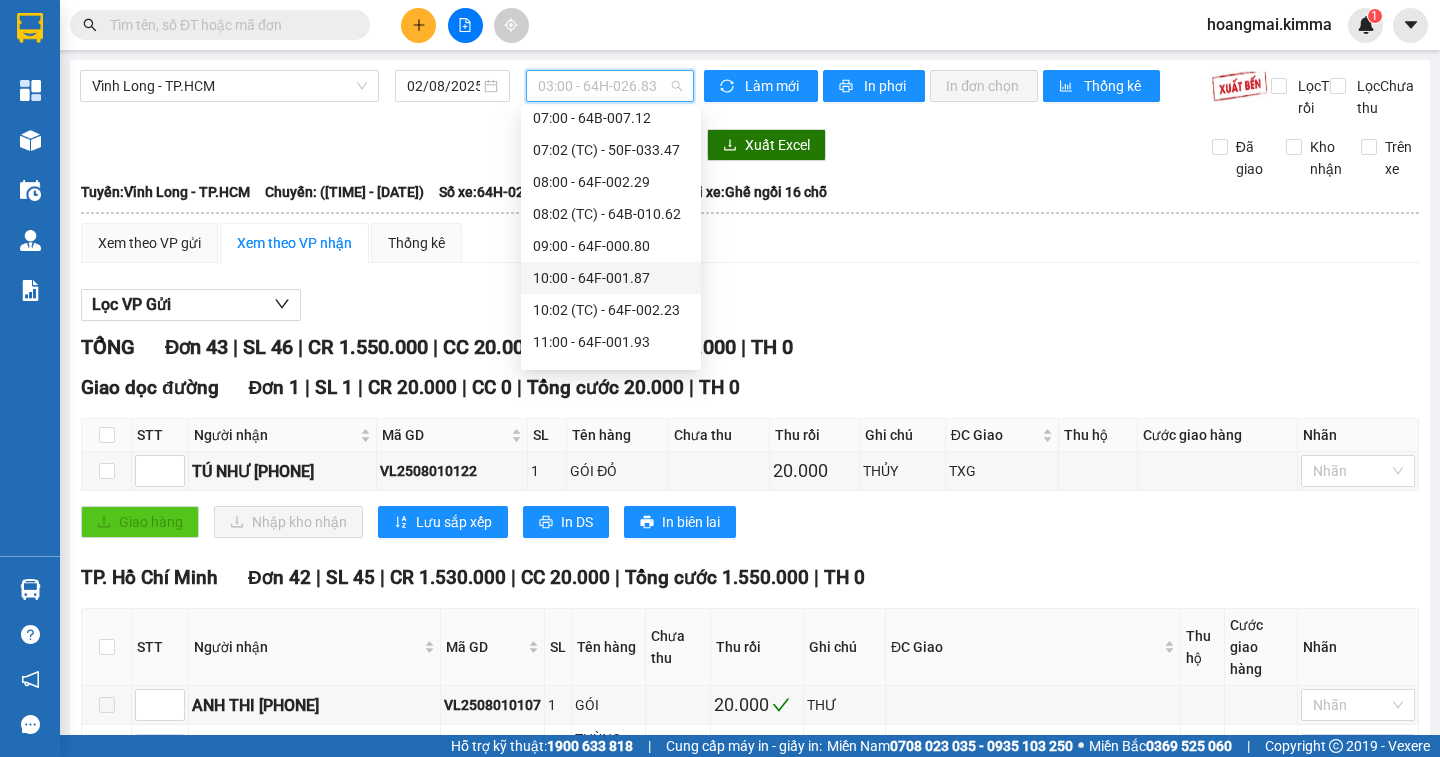 scroll, scrollTop: 300, scrollLeft: 0, axis: vertical 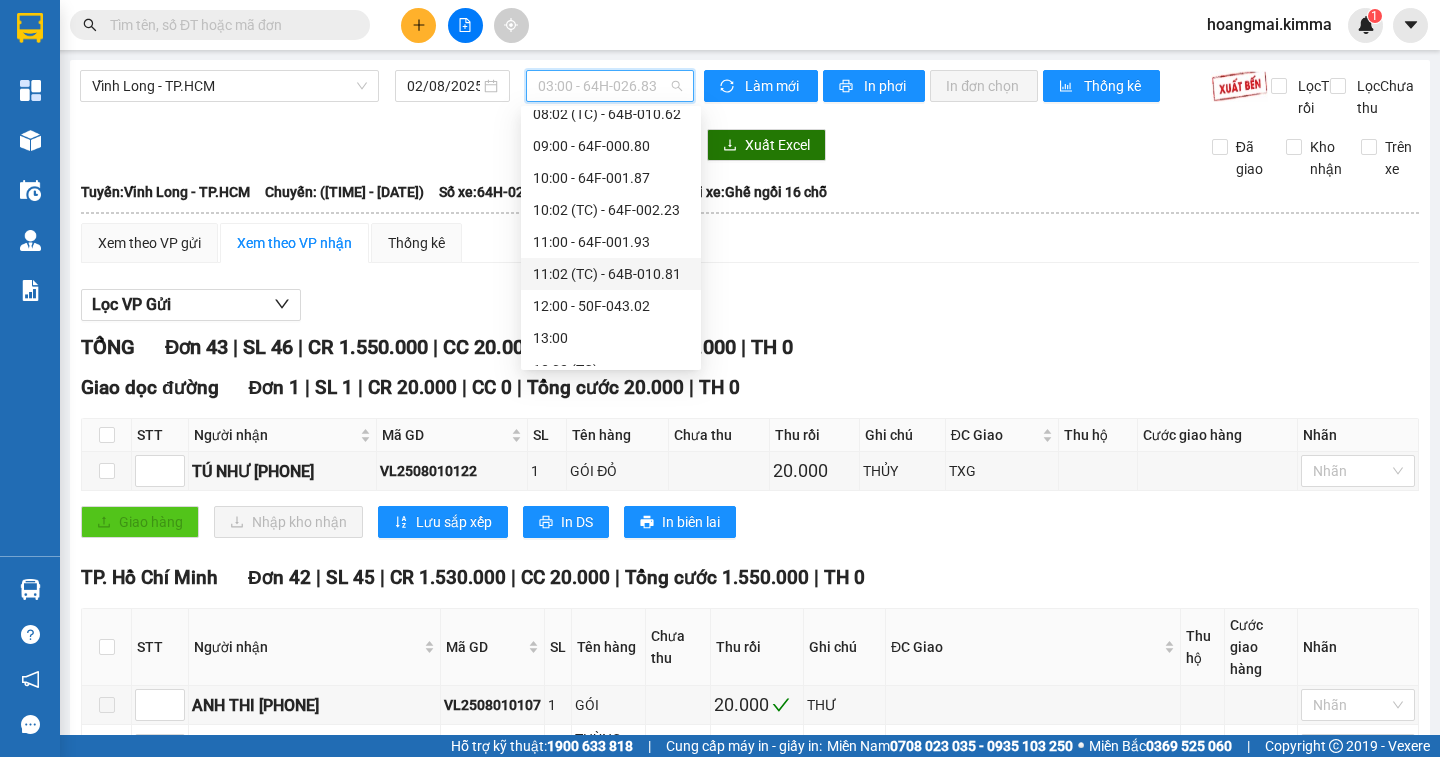click on "11:02   (TC)   - 64B-010.81" at bounding box center [611, 274] 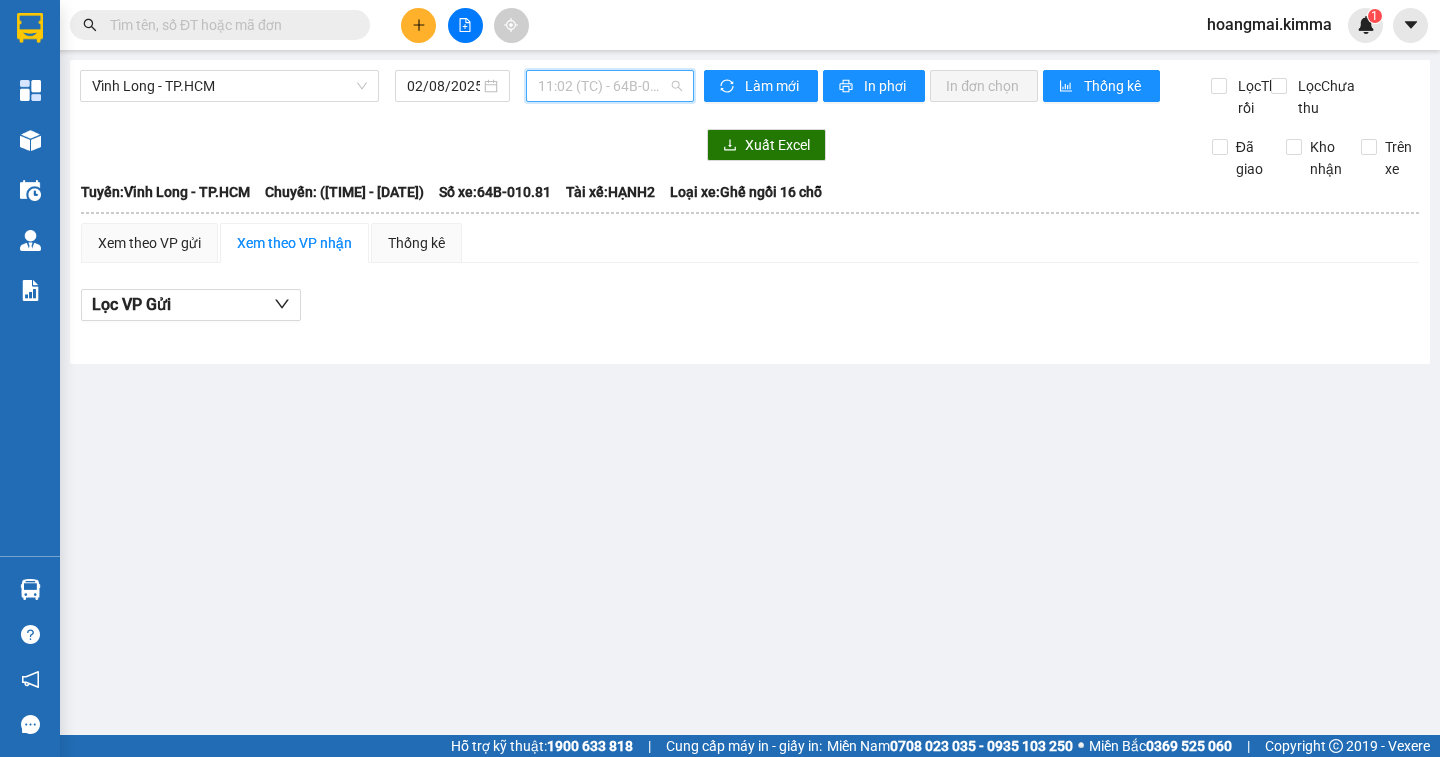click on "11:02   (TC)   - 64B-010.81" at bounding box center (610, 86) 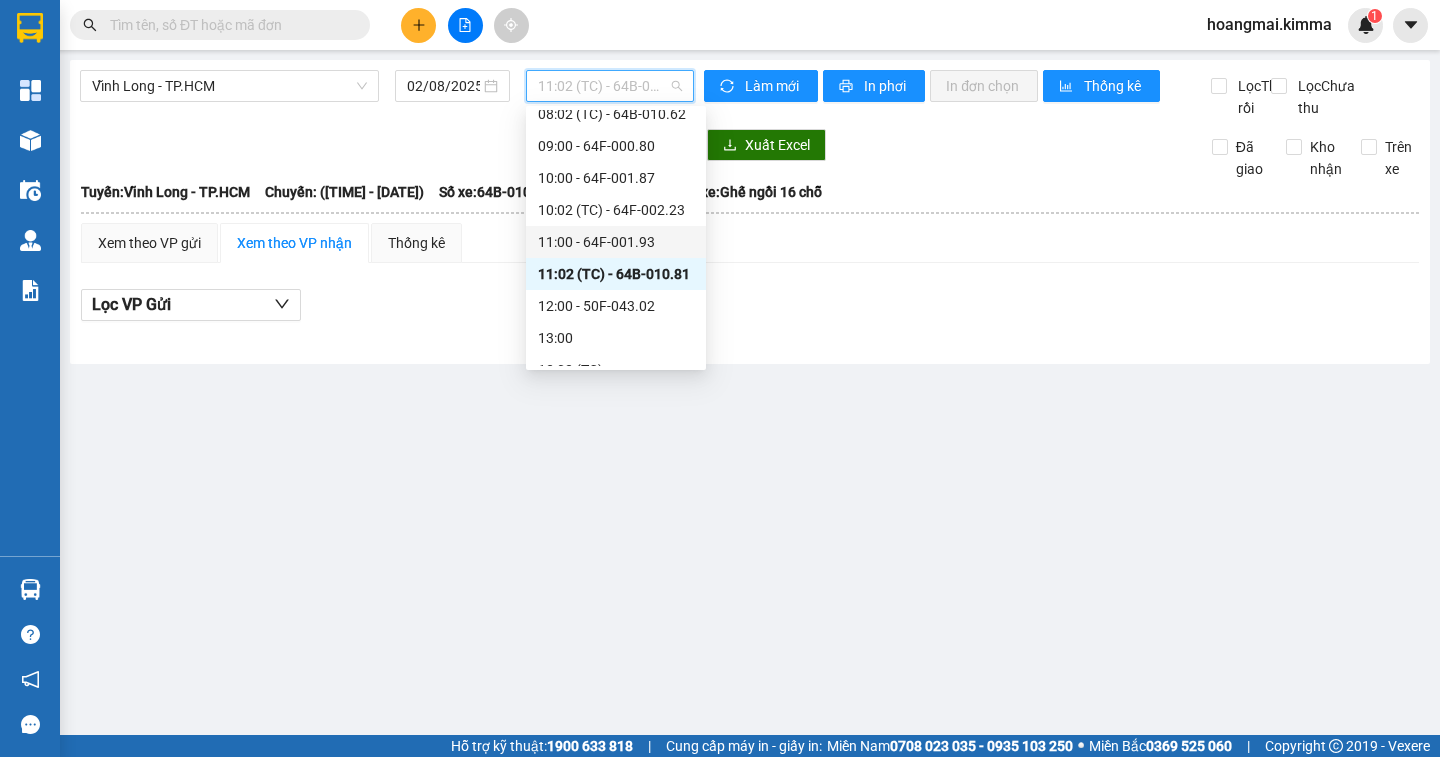 click on "11:00     - 64F-001.93" at bounding box center [616, 242] 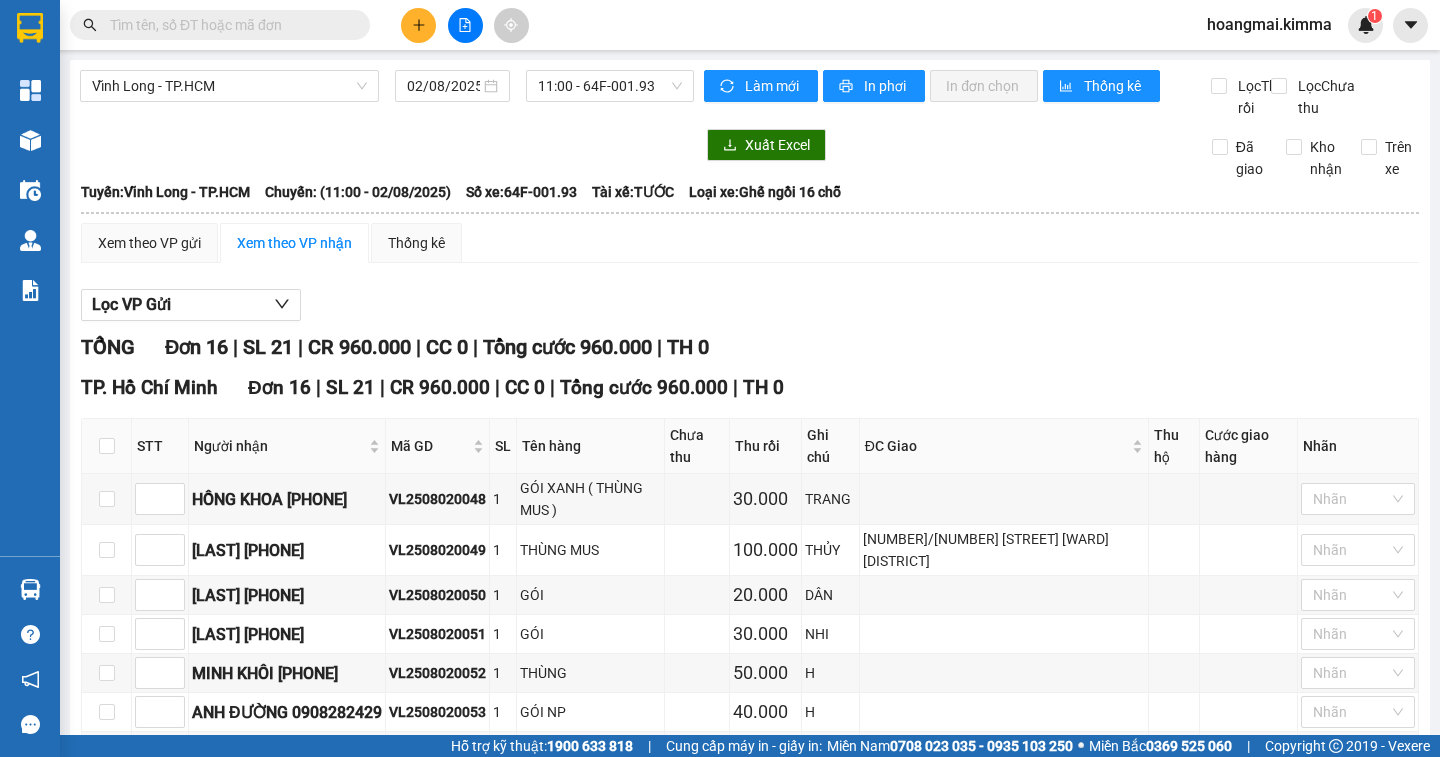 click on "Kết quả tìm kiếm ( 0 )  Bộ lọc  Ngày tạo đơn gần nhất No Data hoangmai.kimma 1" at bounding box center (720, 25) 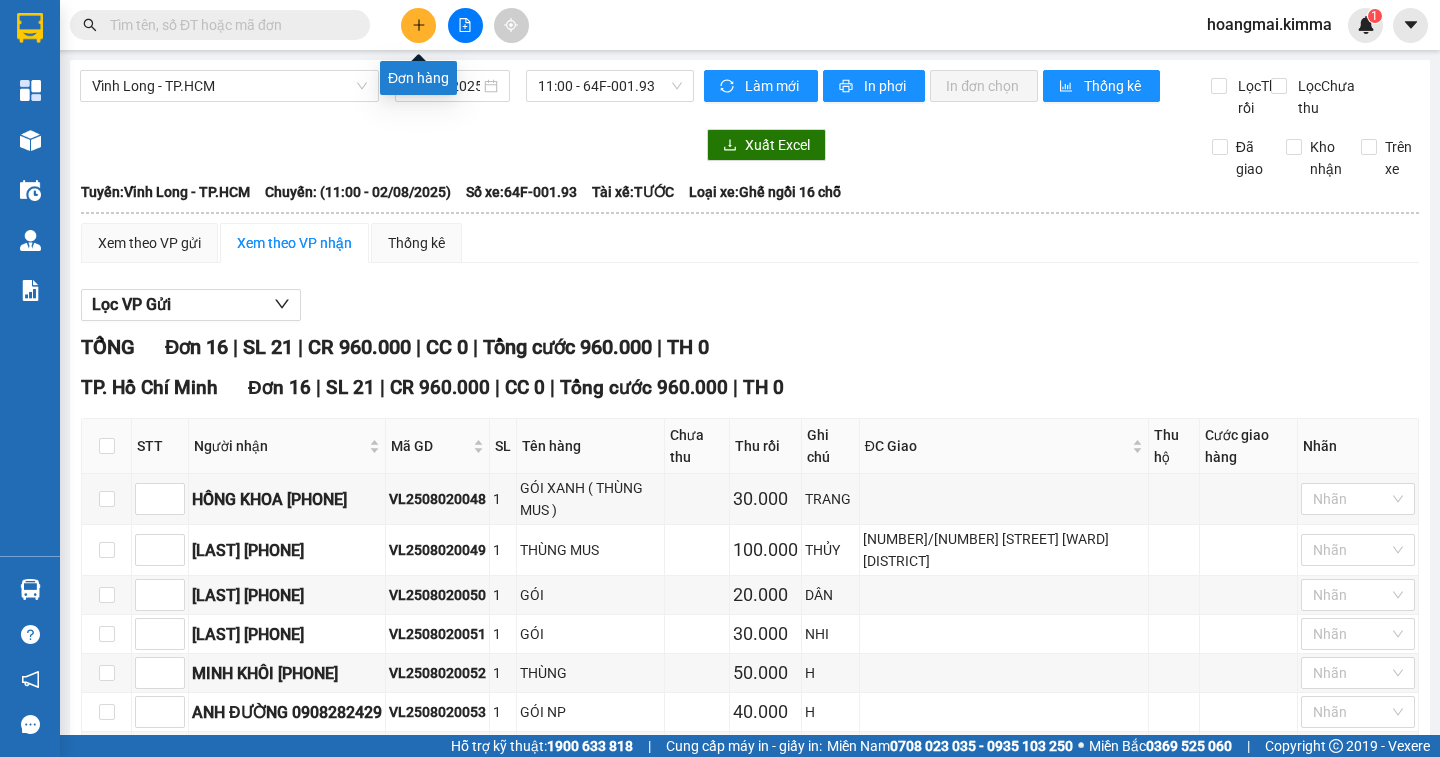 click at bounding box center [418, 25] 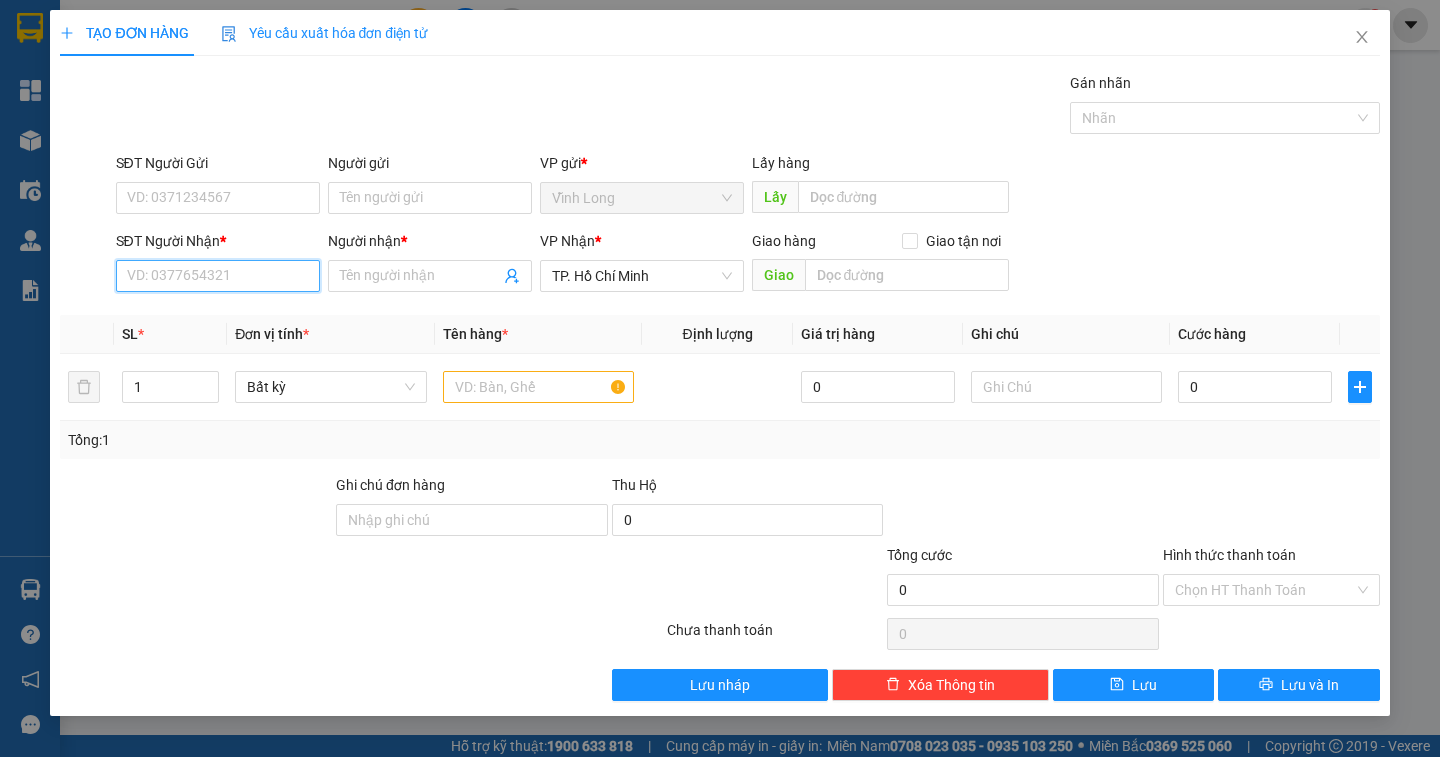 click on "SĐT Người Nhận  *" at bounding box center [218, 276] 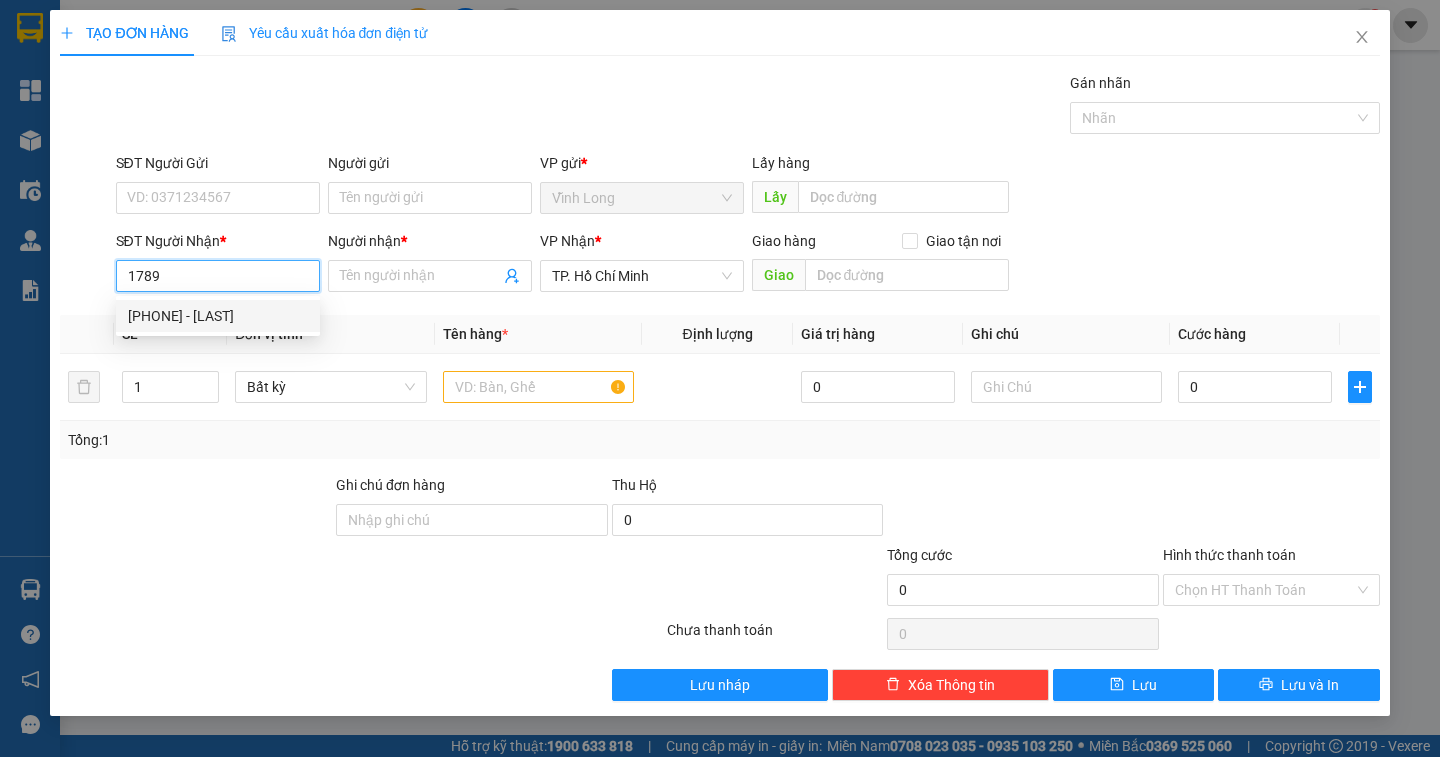 click on "0908661789 - TẤN VƯỢNG" at bounding box center (218, 316) 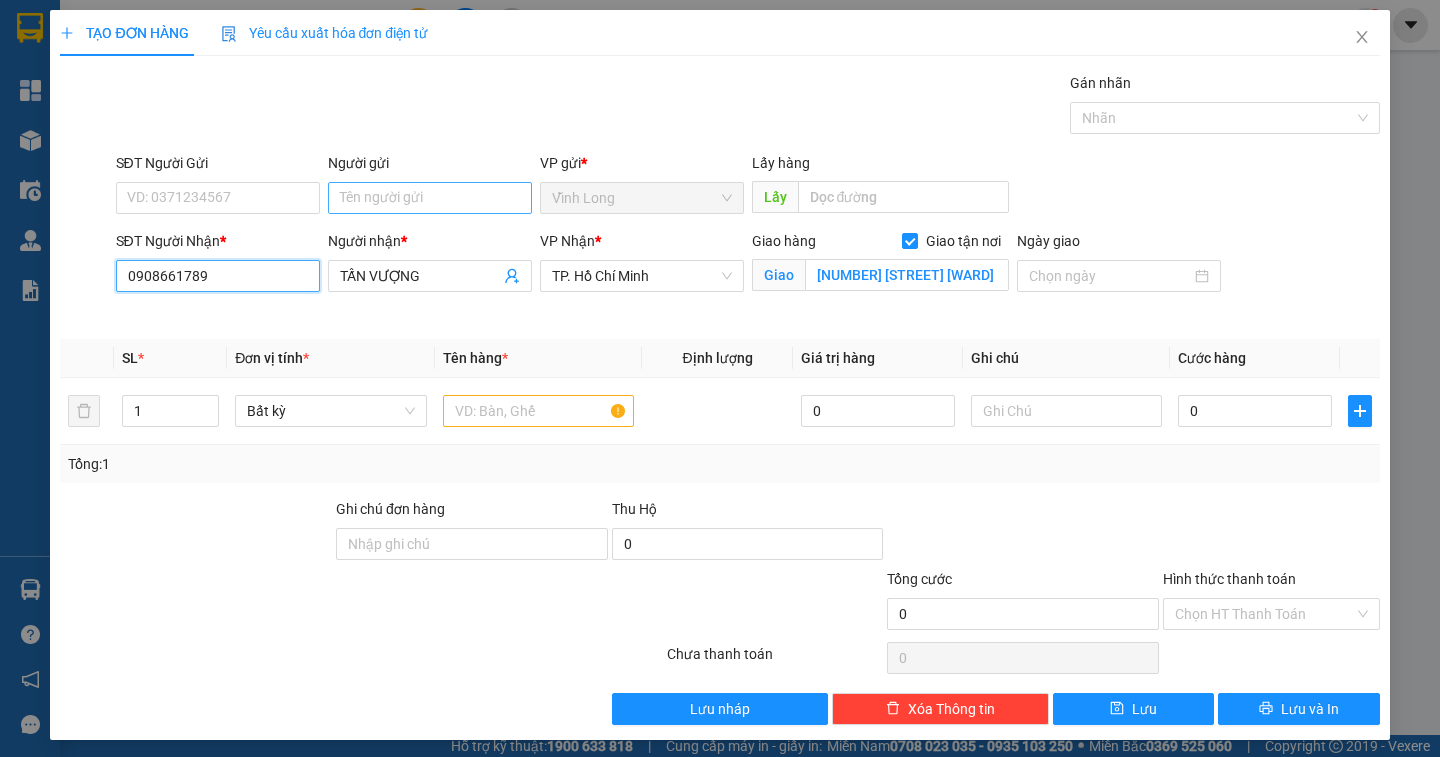 type on "0908661789" 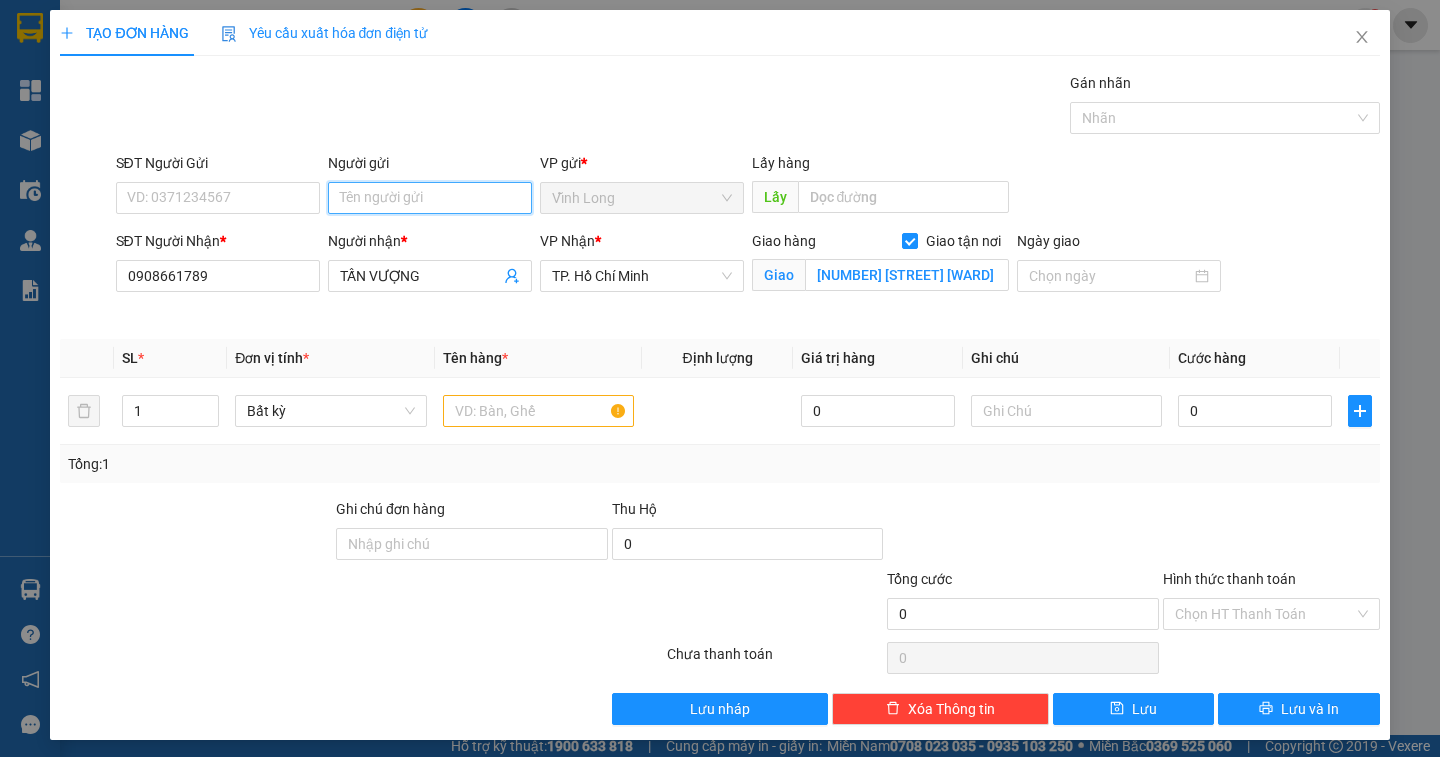 click on "Người gửi" at bounding box center [430, 198] 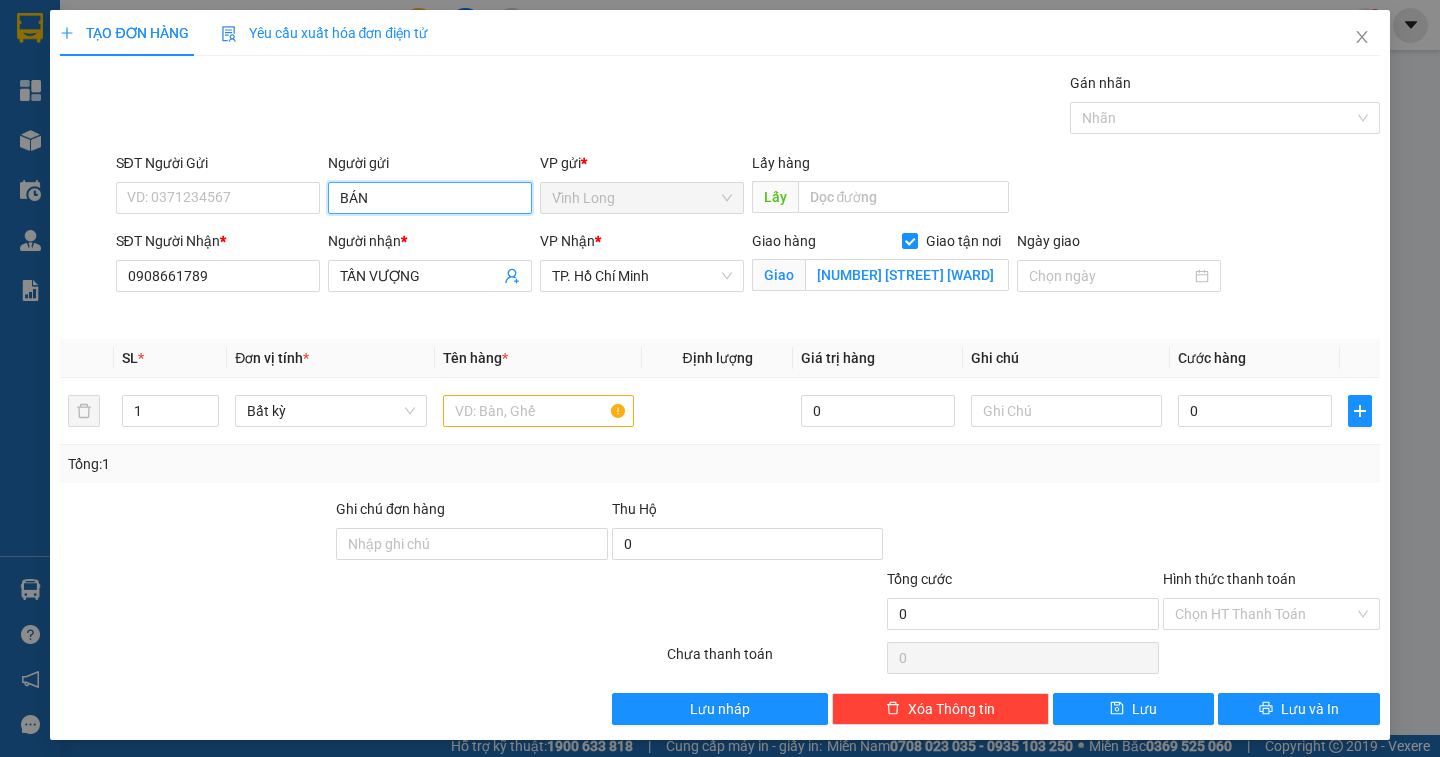 type on "BÁN" 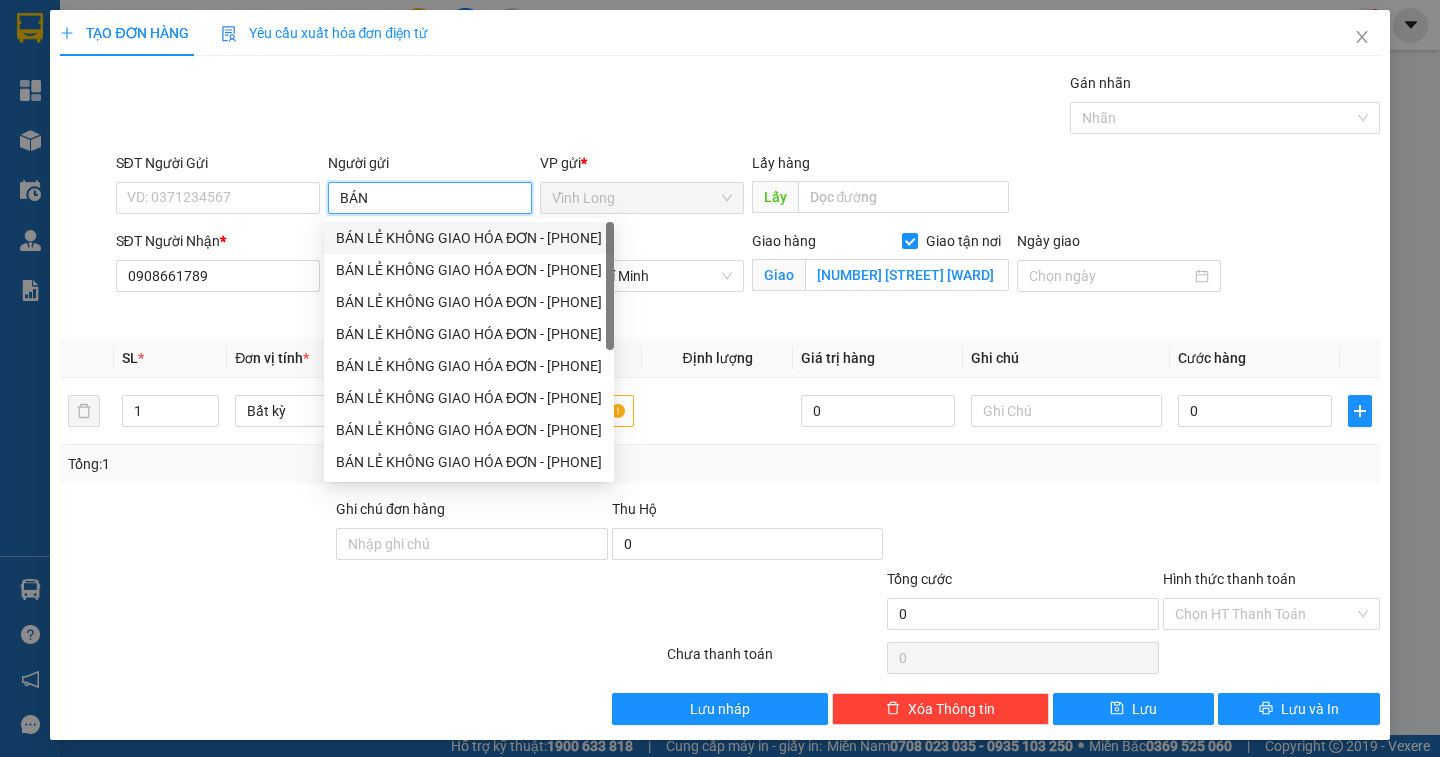 click on "BÁN LẺ KHÔNG GIAO HÓA ĐƠN - [PHONE]" at bounding box center [469, 238] 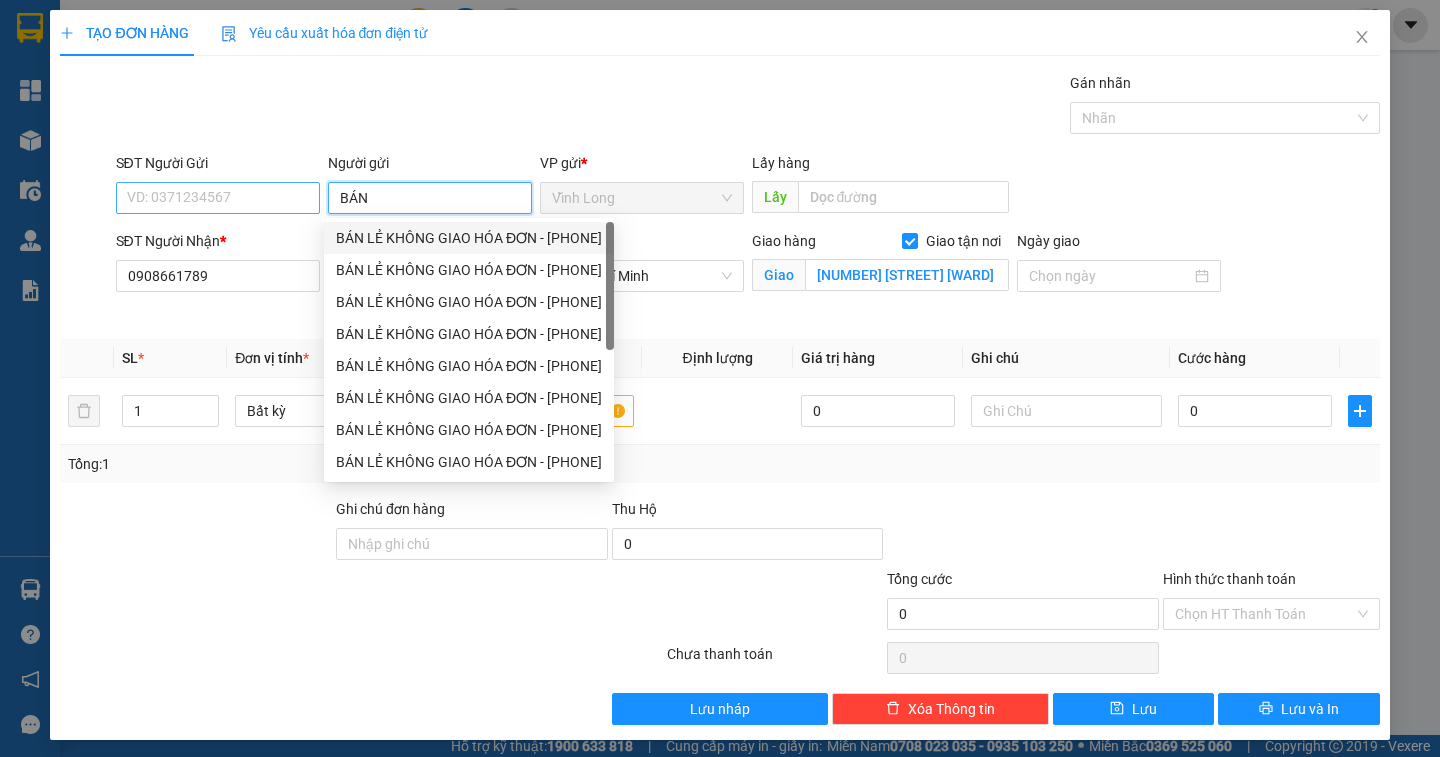 type on "0968339252" 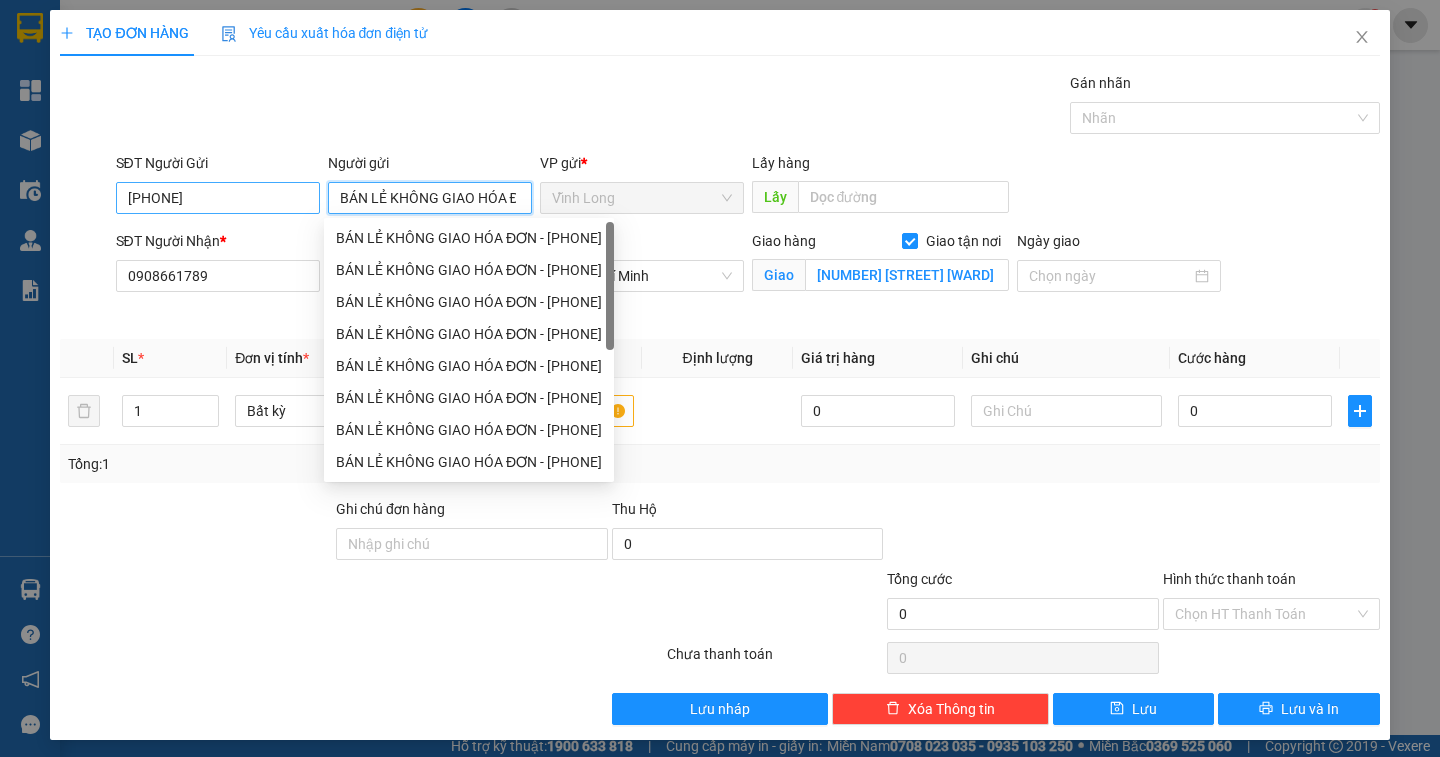 type on "BÁN LẺ KHÔNG GIAO HÓA ĐƠN" 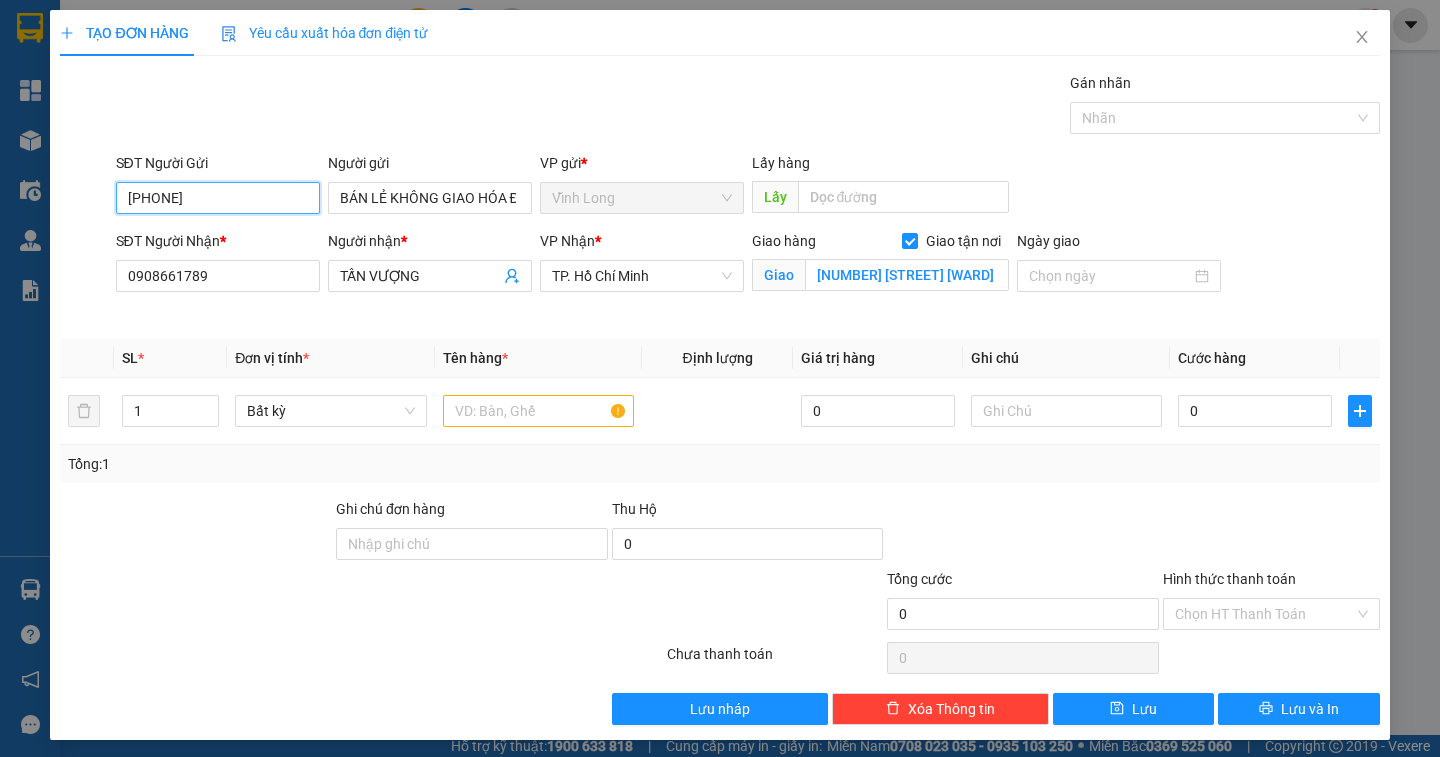 drag, startPoint x: 219, startPoint y: 187, endPoint x: 3, endPoint y: 214, distance: 217.68095 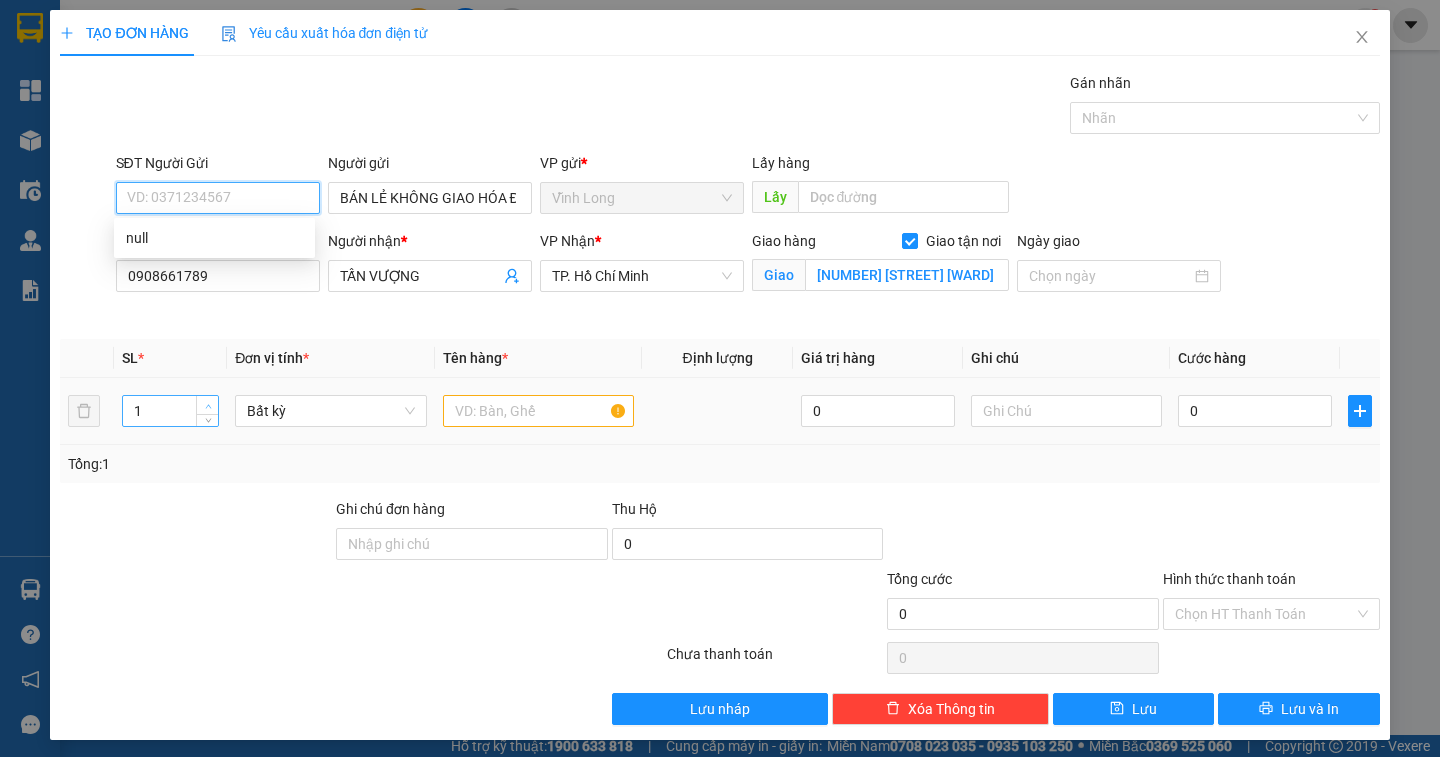 type 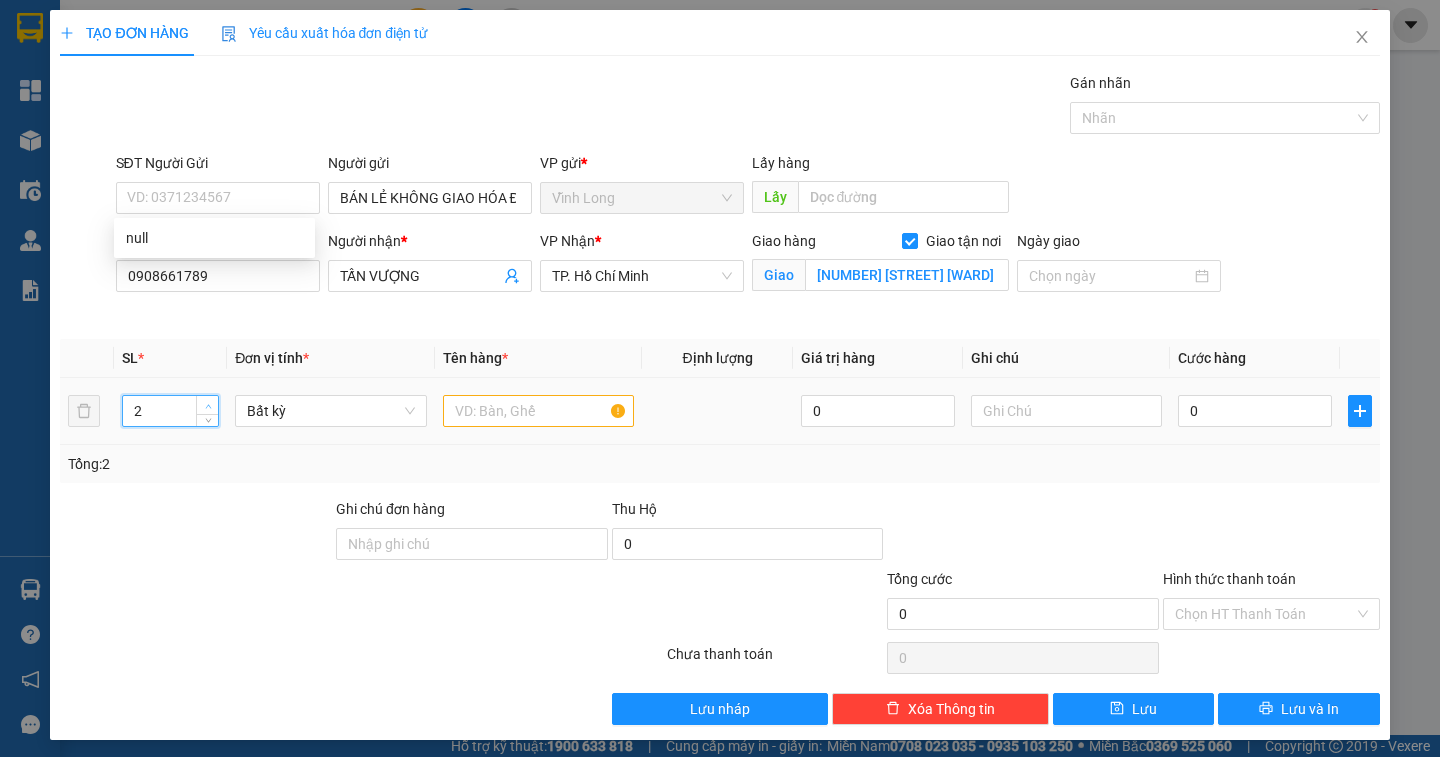 click at bounding box center (207, 405) 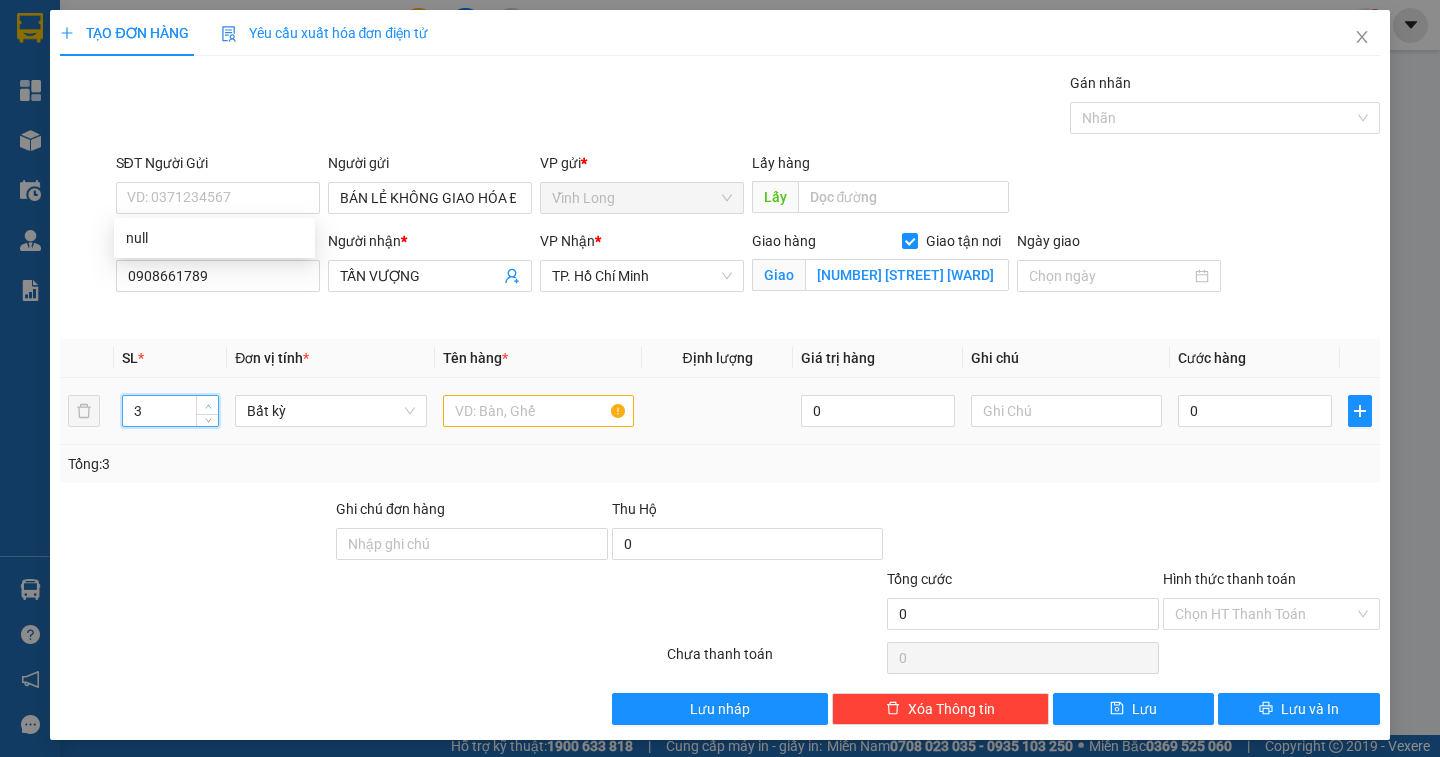 click at bounding box center [207, 405] 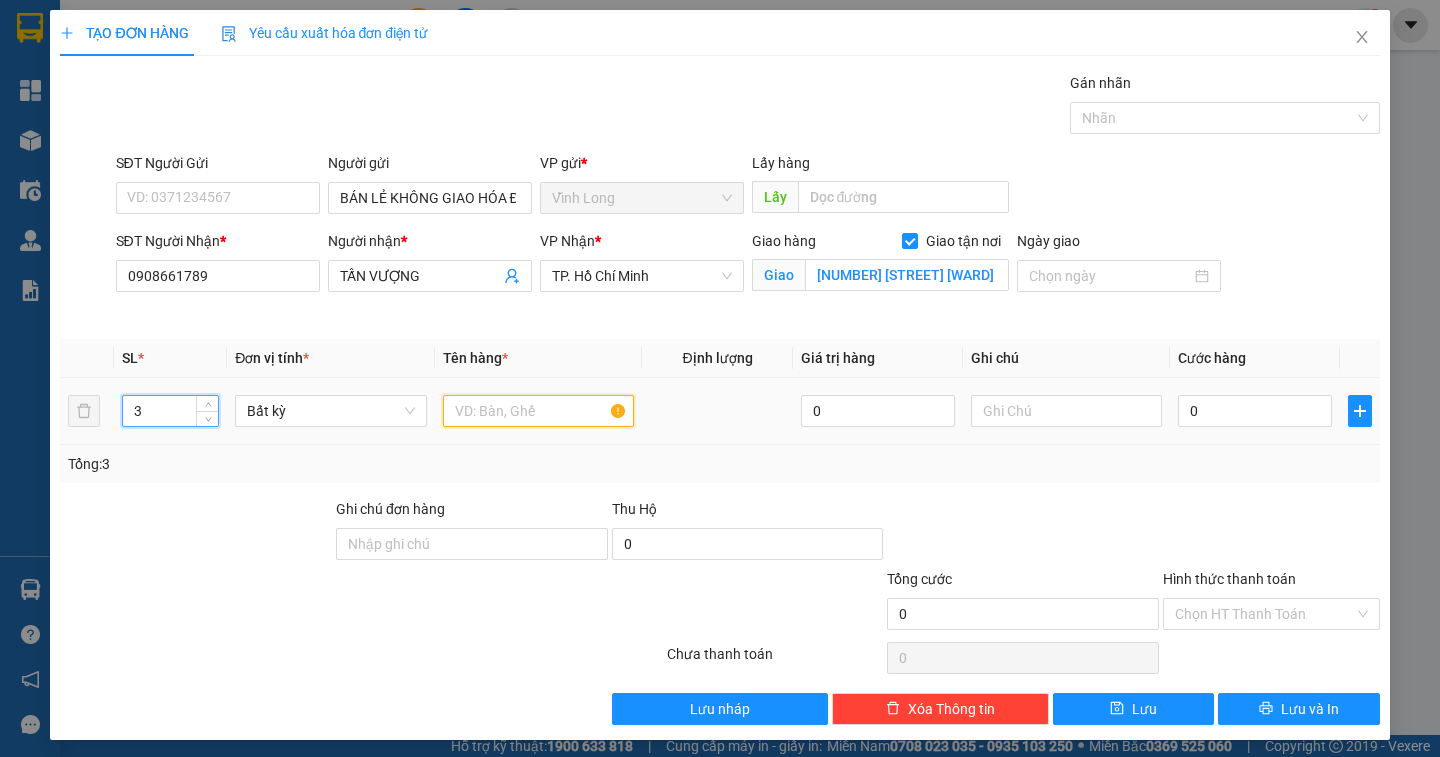 click at bounding box center [538, 411] 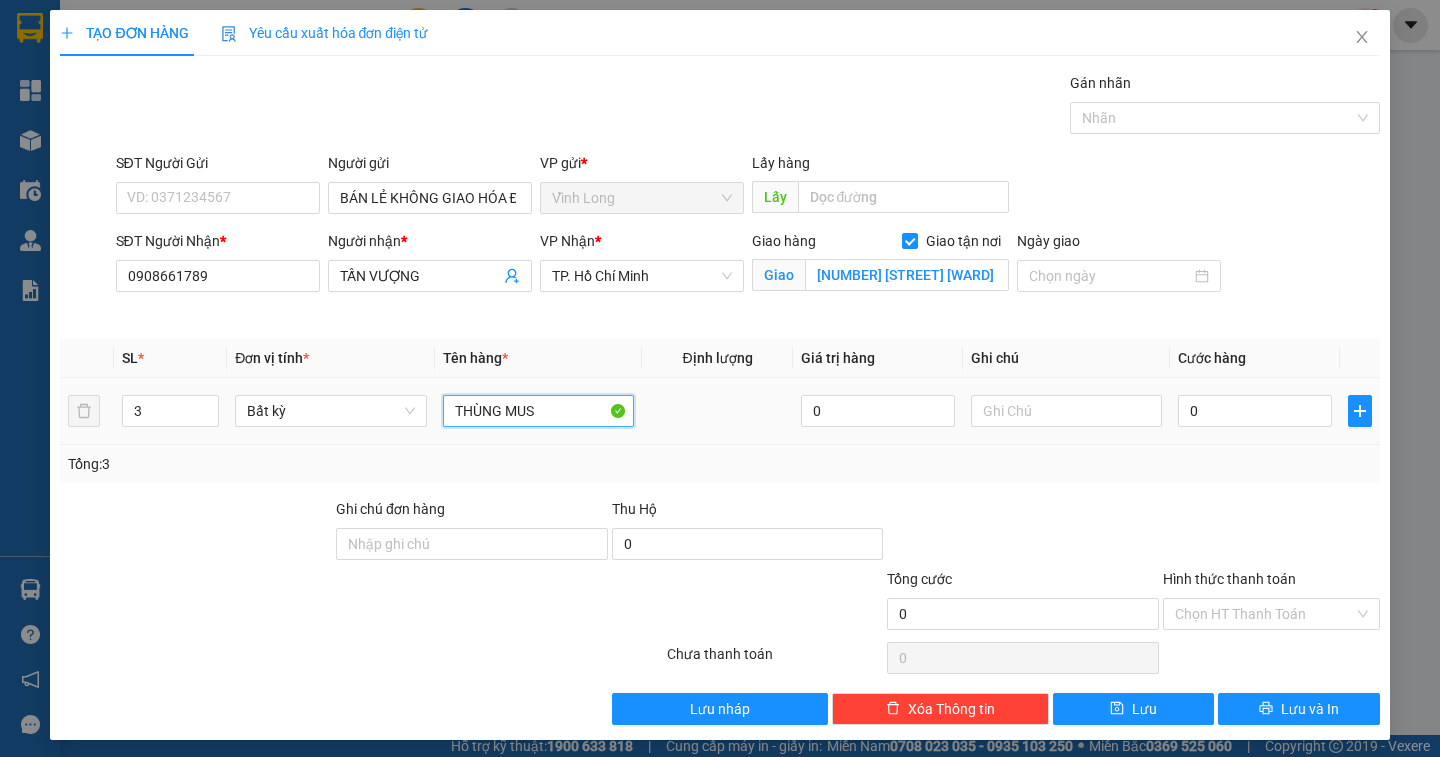 type on "THÙNG MUS" 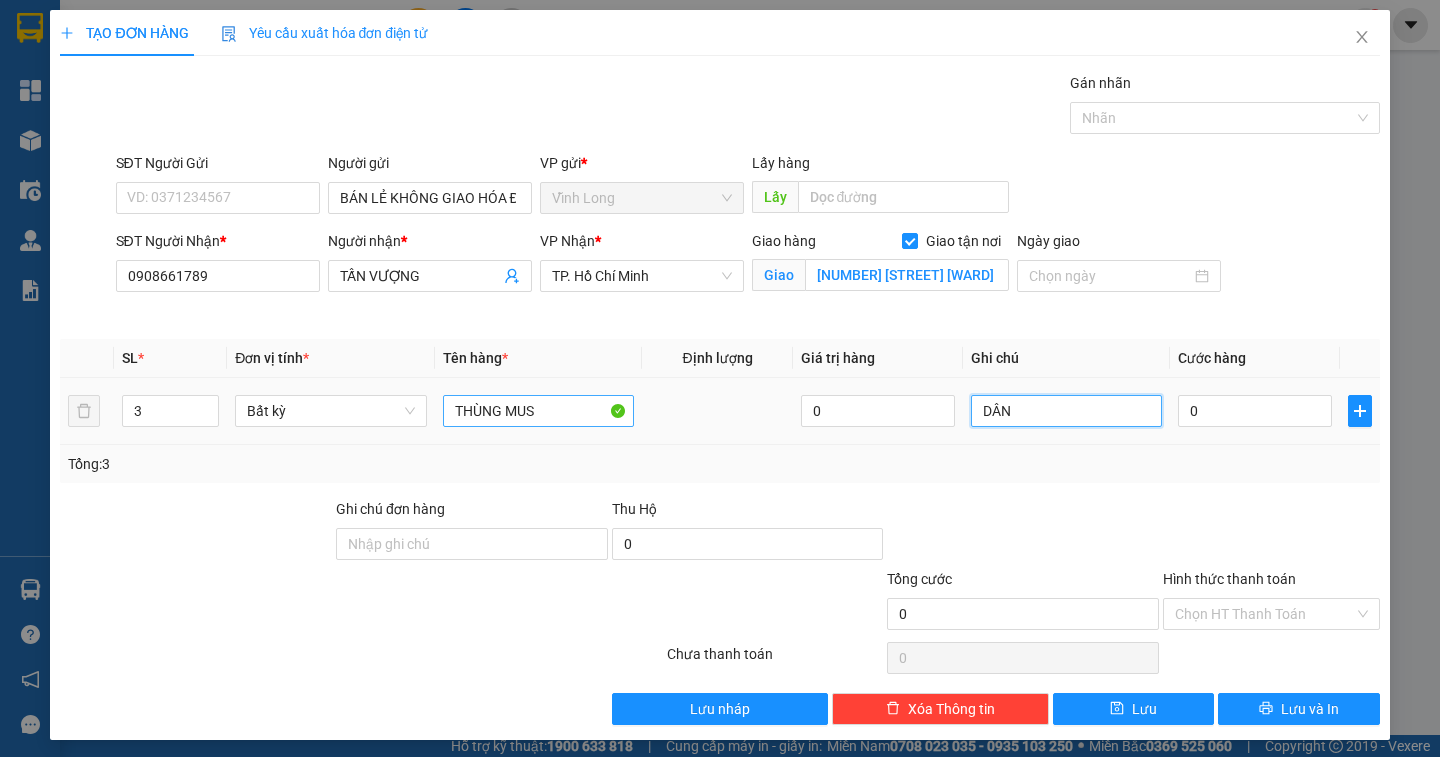 type on "DÂN" 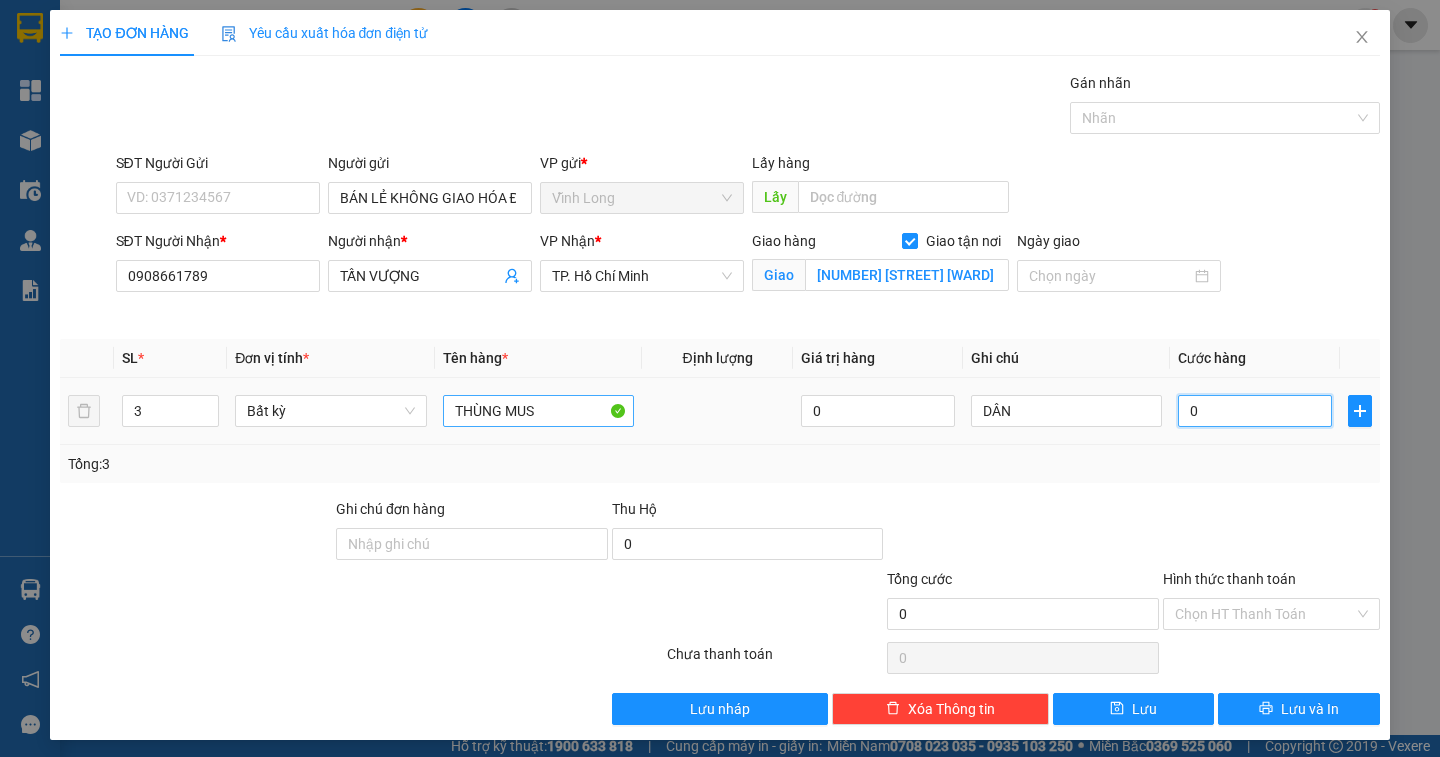 type on "3" 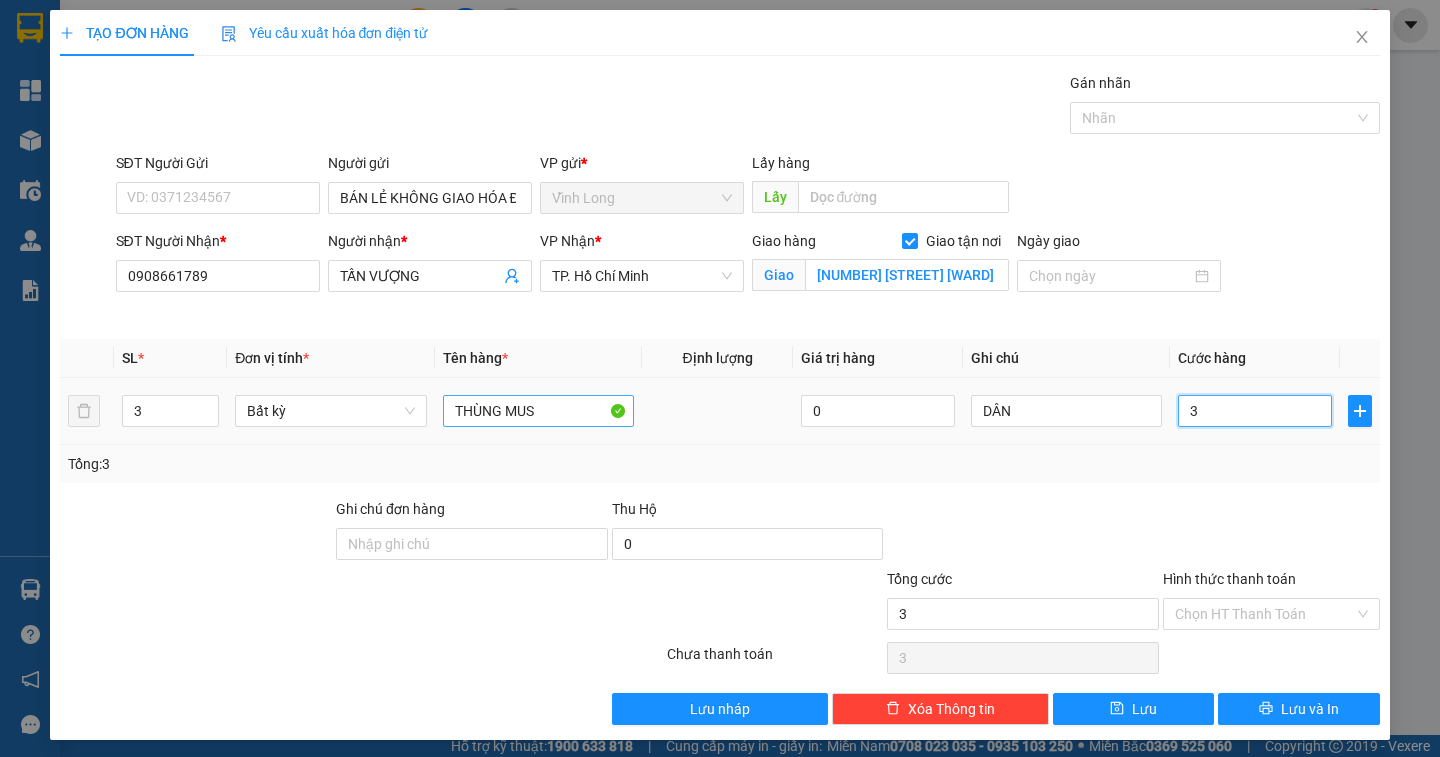 type on "30" 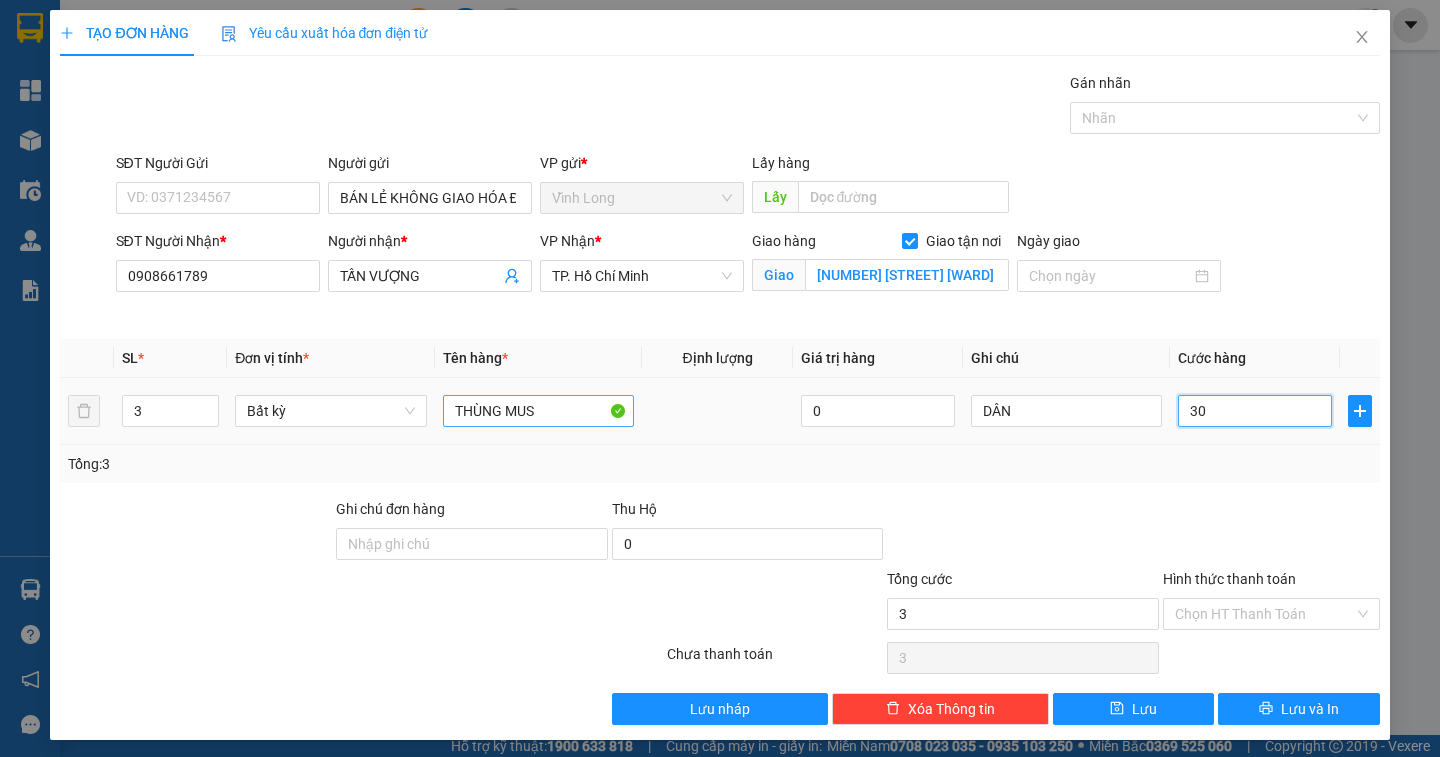 type on "30" 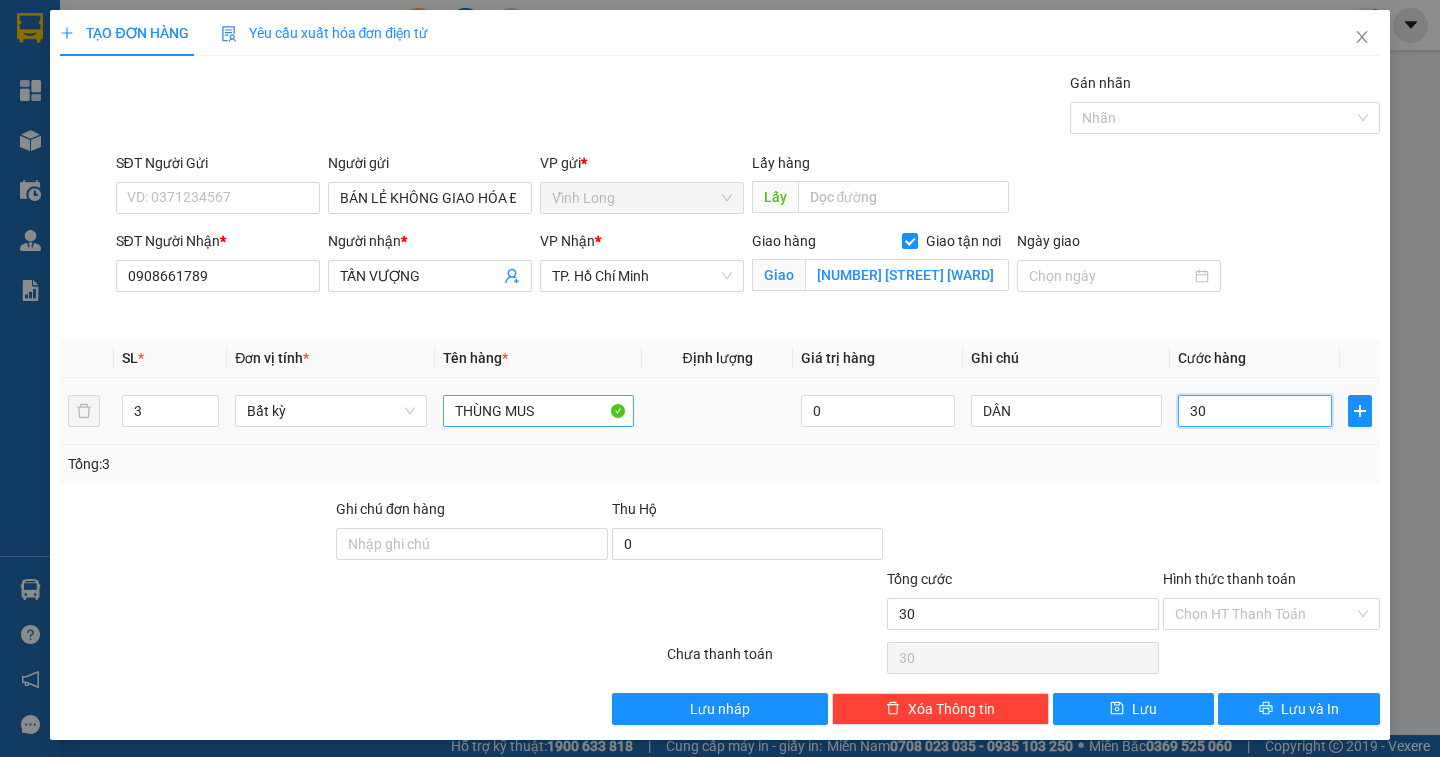 type on "300" 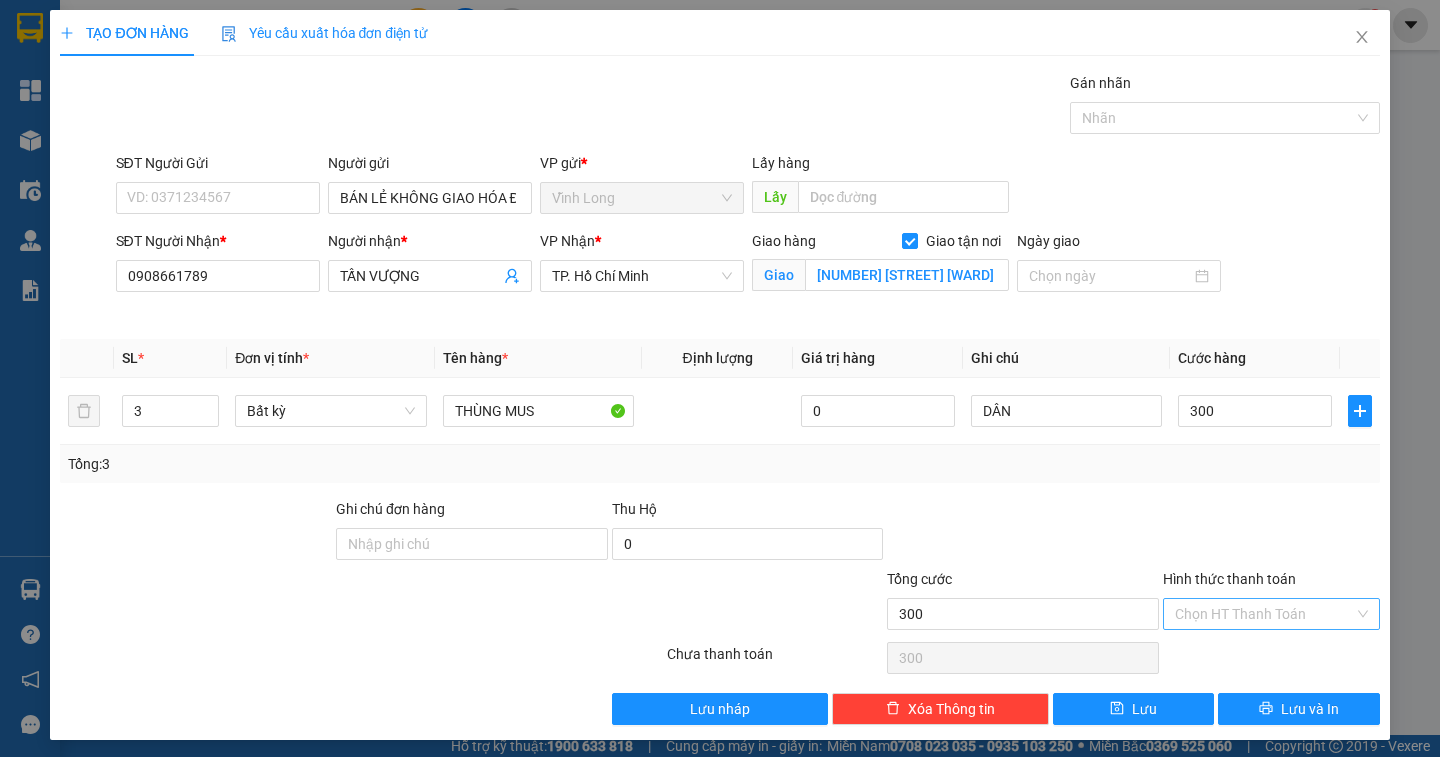 type on "300.000" 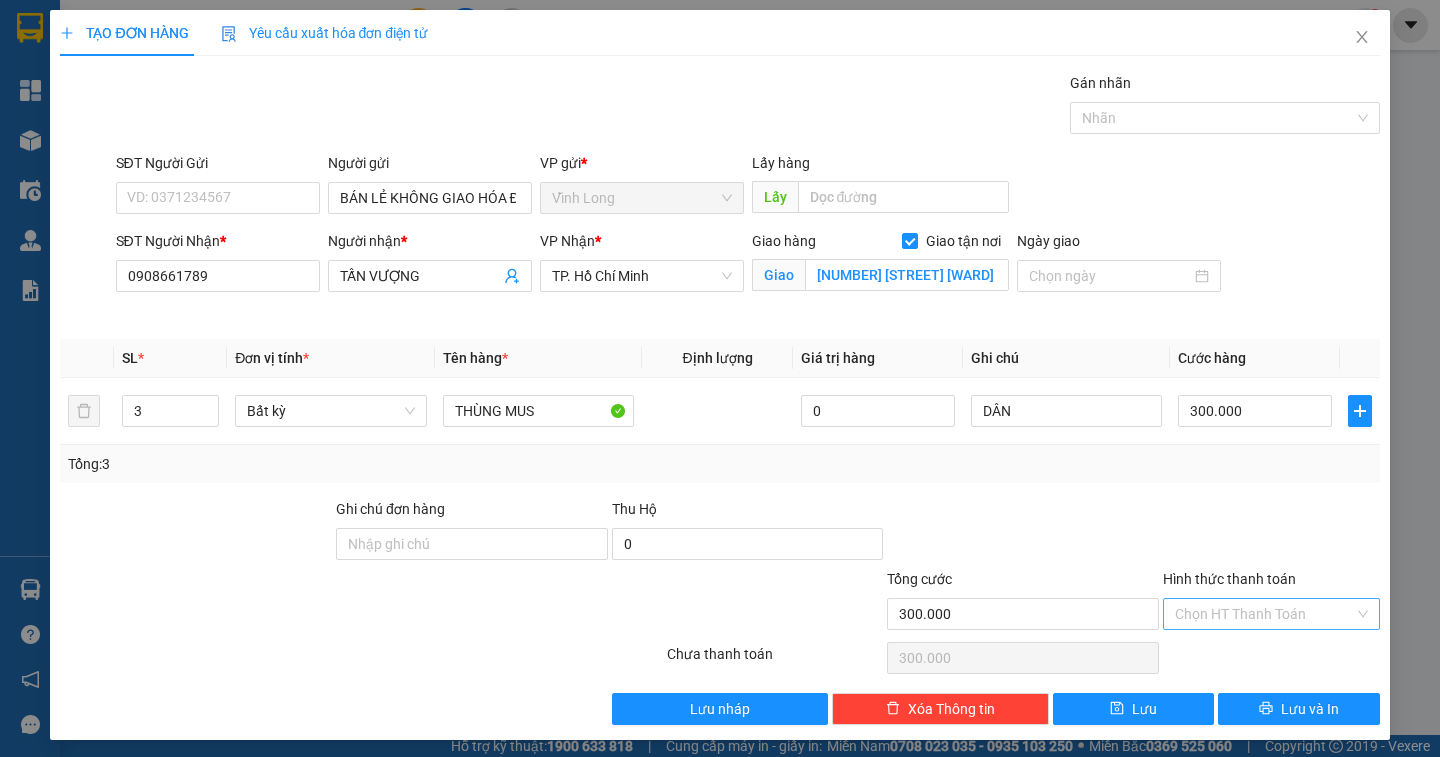 click on "Hình thức thanh toán" at bounding box center [1264, 614] 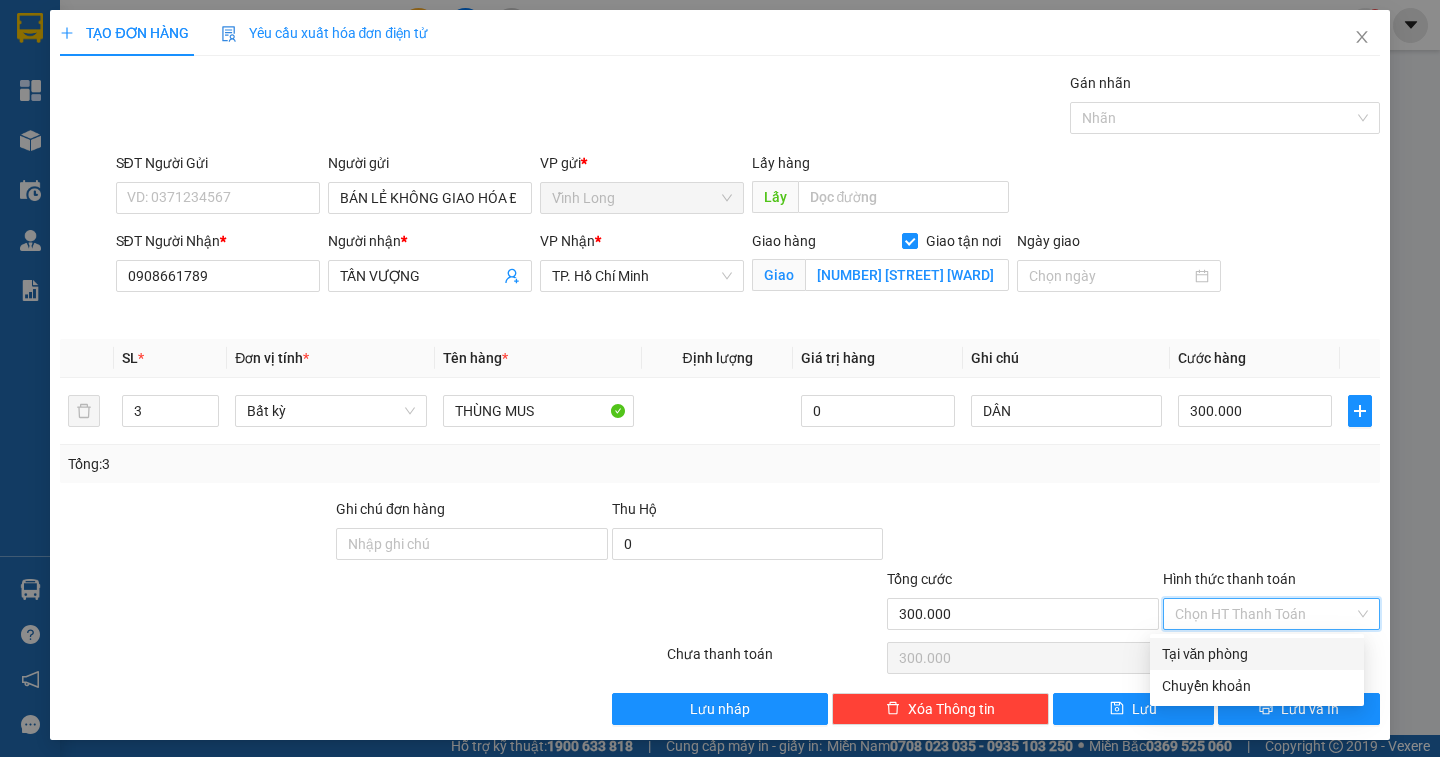 click on "Tại văn phòng" at bounding box center [1257, 654] 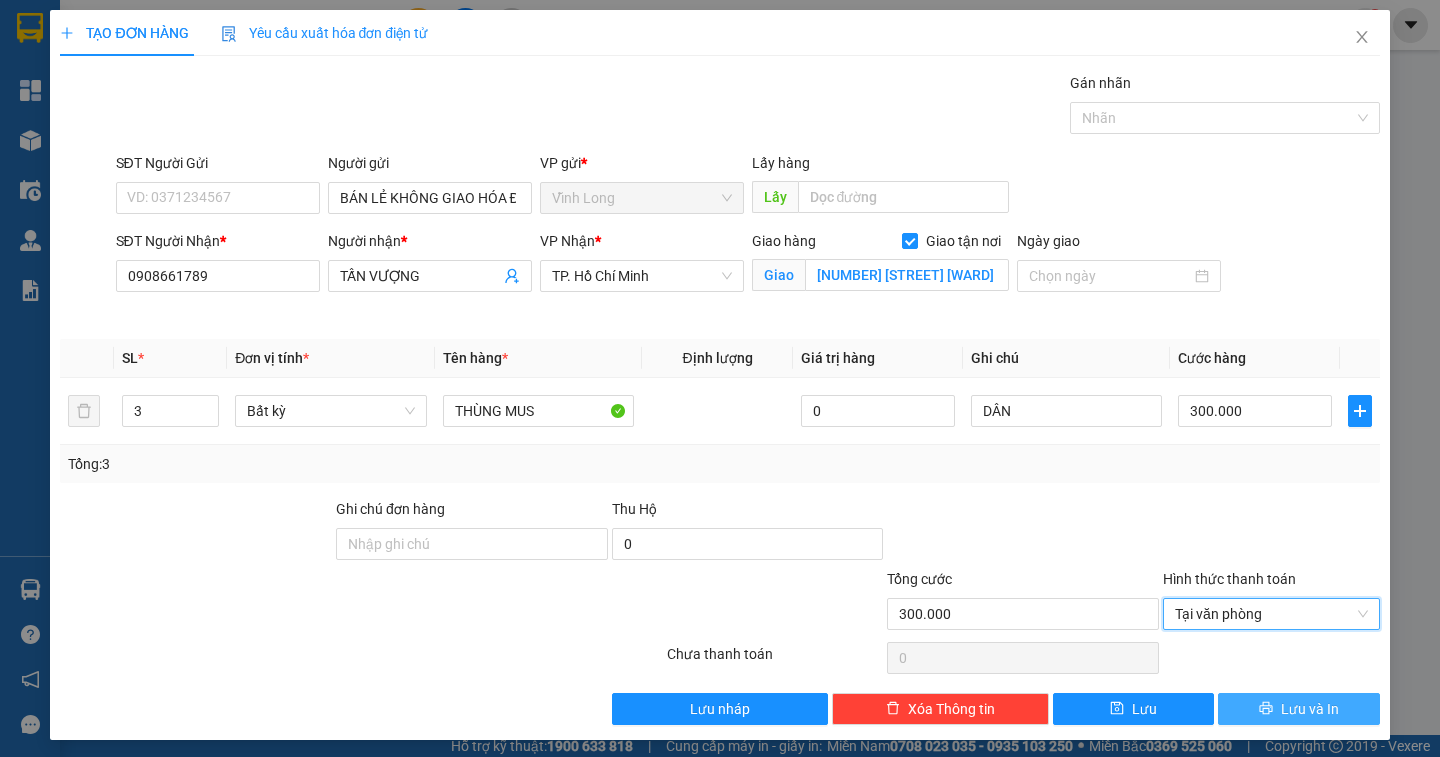 click on "Lưu và In" at bounding box center (1310, 709) 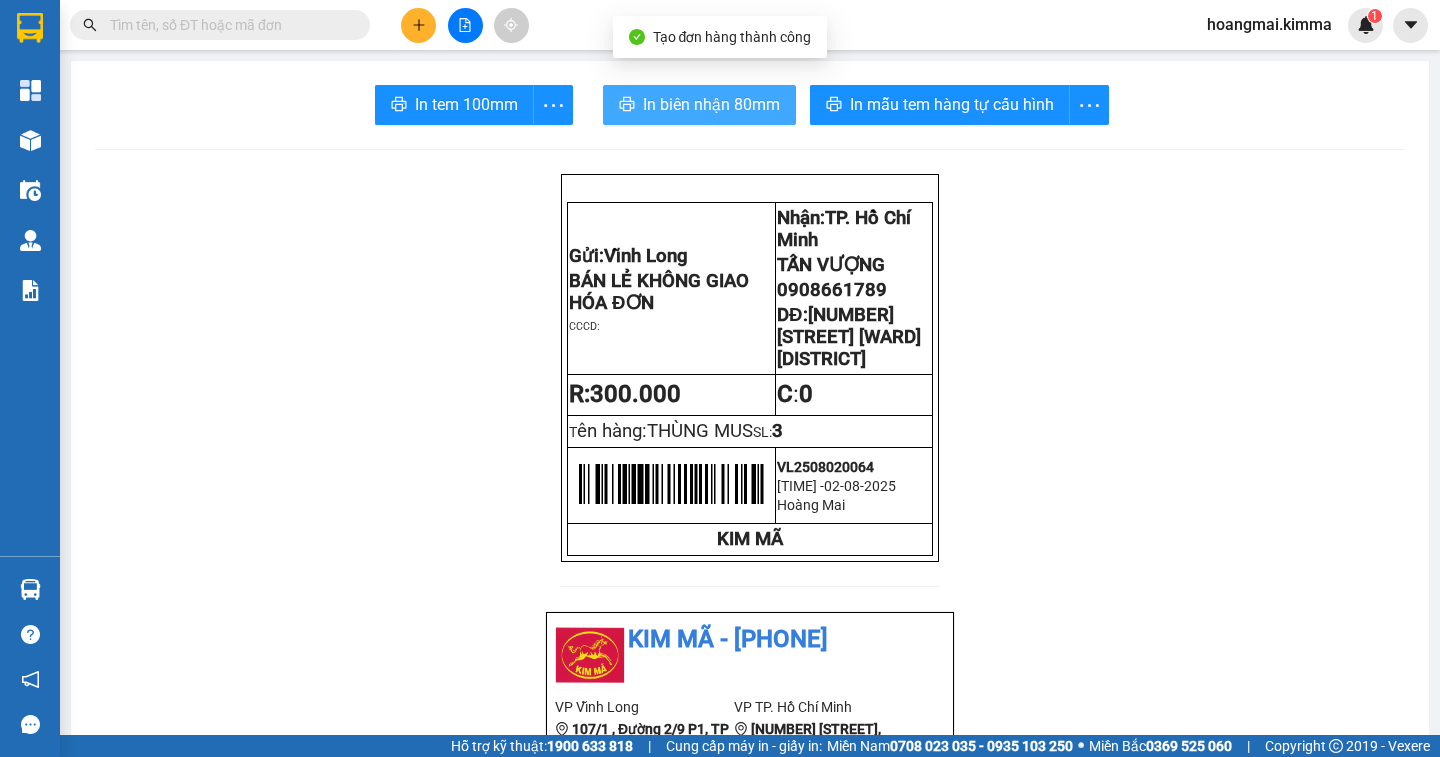 click on "In biên nhận 80mm" at bounding box center [711, 104] 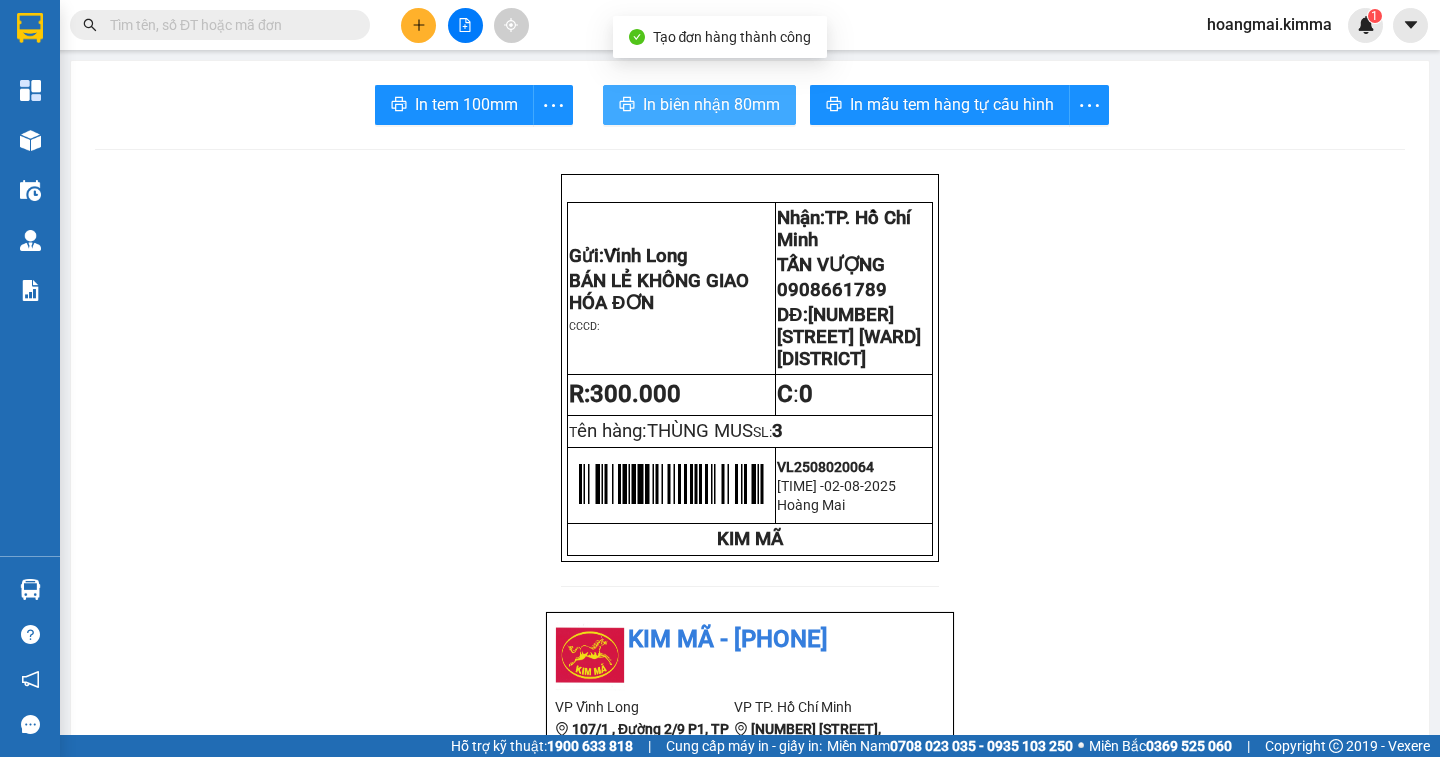 scroll, scrollTop: 0, scrollLeft: 0, axis: both 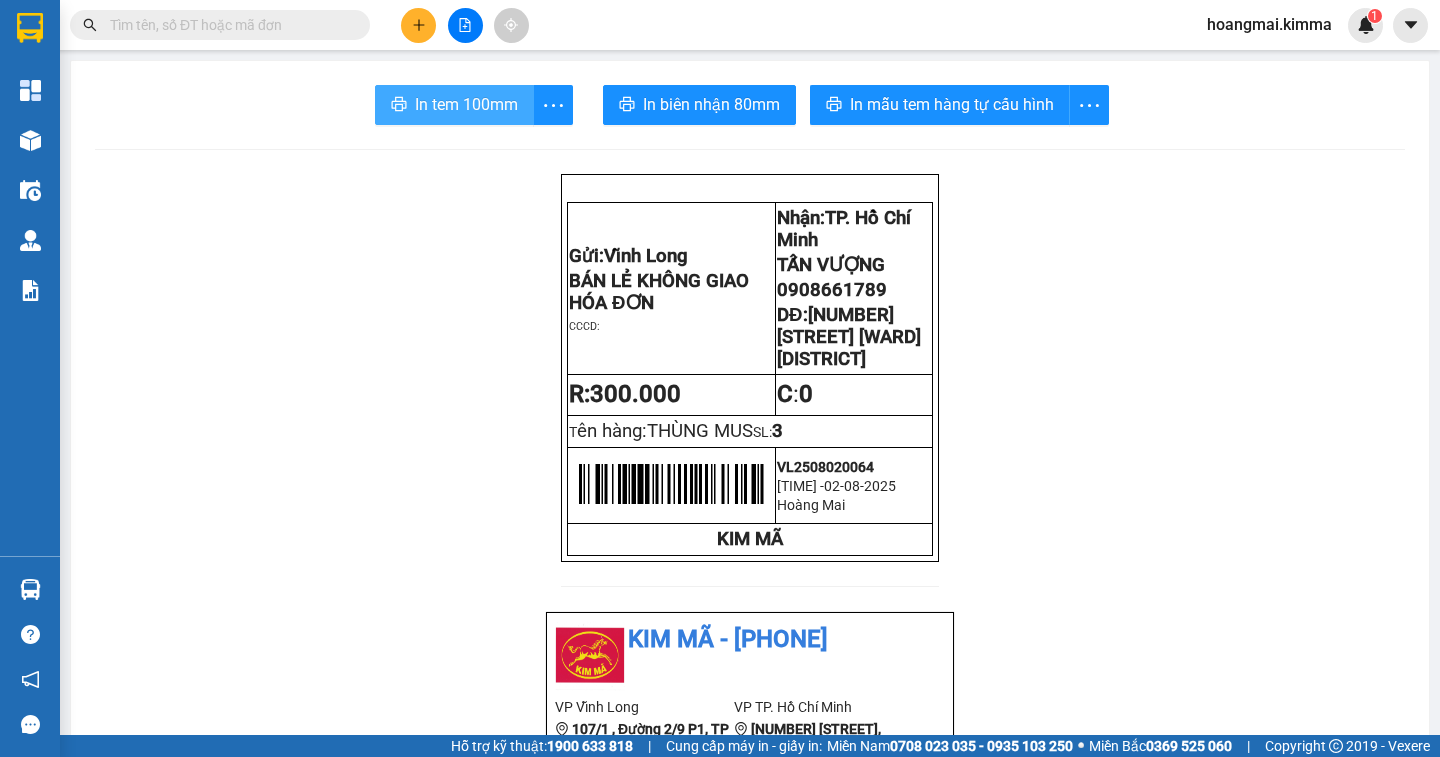 click on "In tem 100mm" at bounding box center [454, 105] 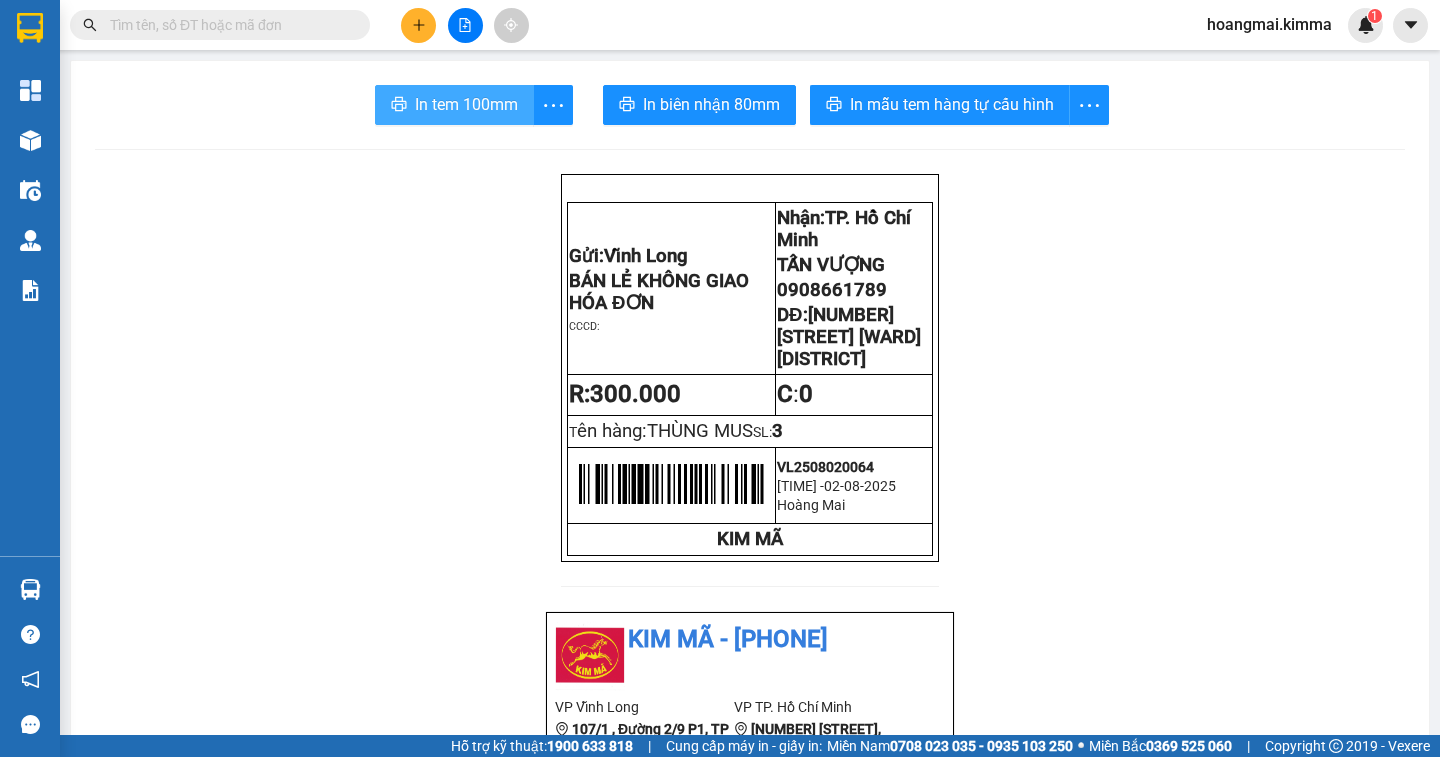 scroll, scrollTop: 0, scrollLeft: 0, axis: both 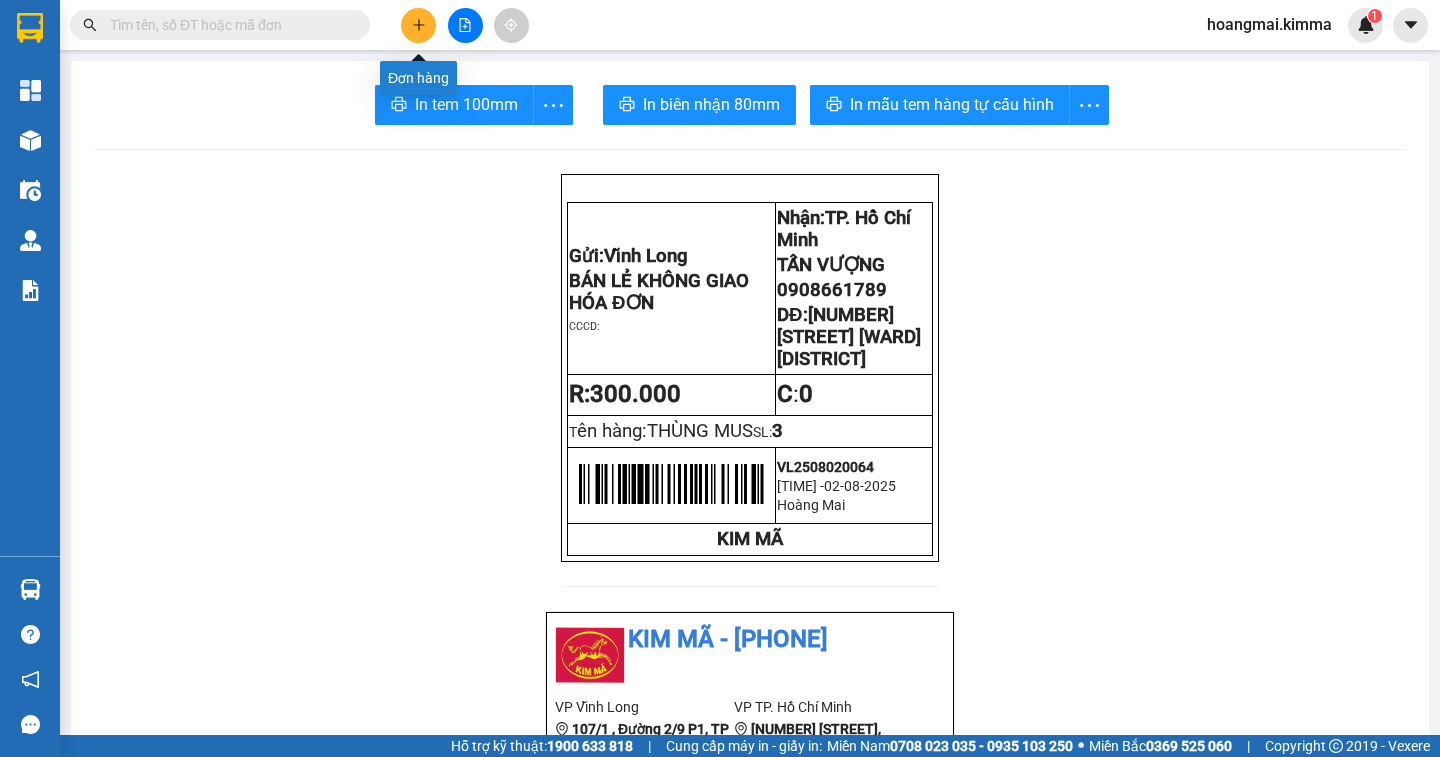 click at bounding box center [418, 25] 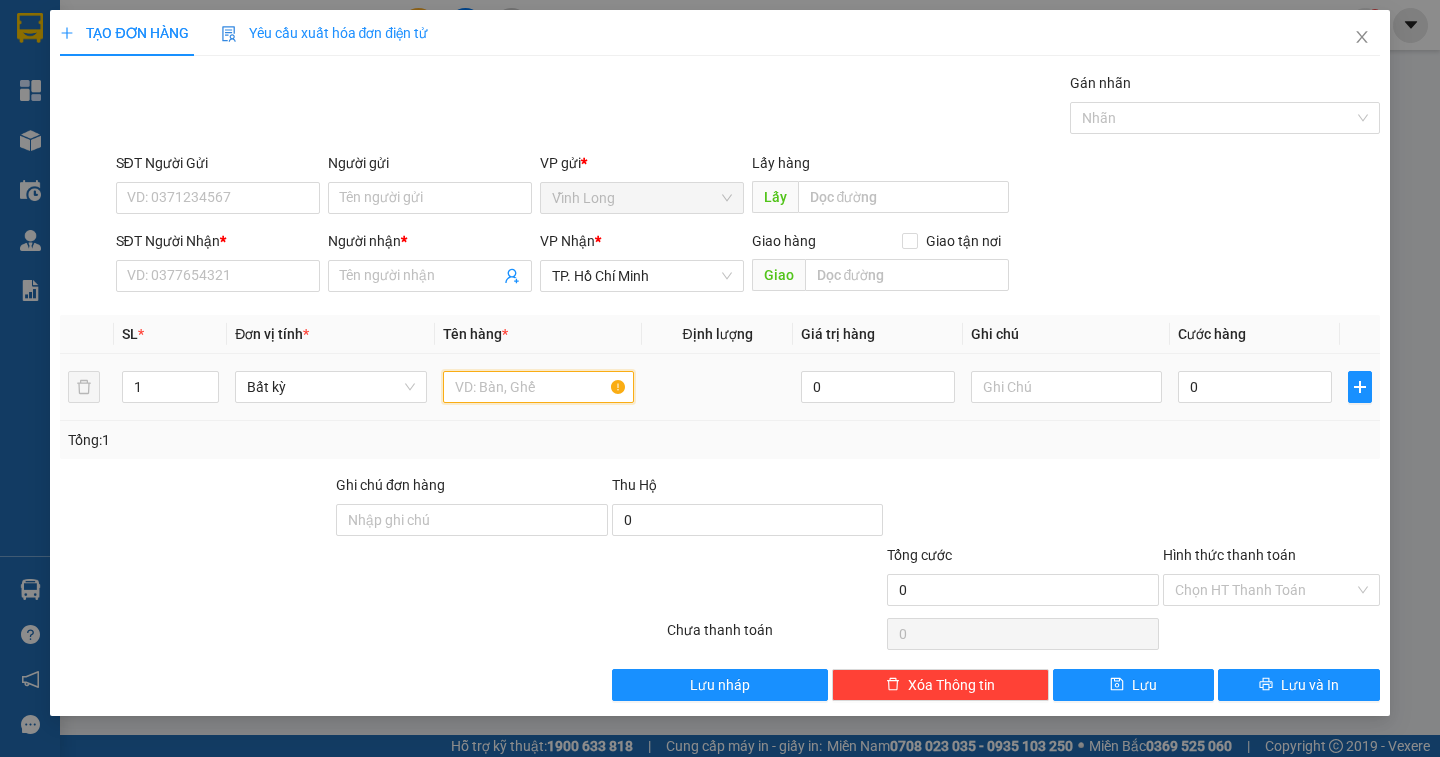 click at bounding box center [538, 387] 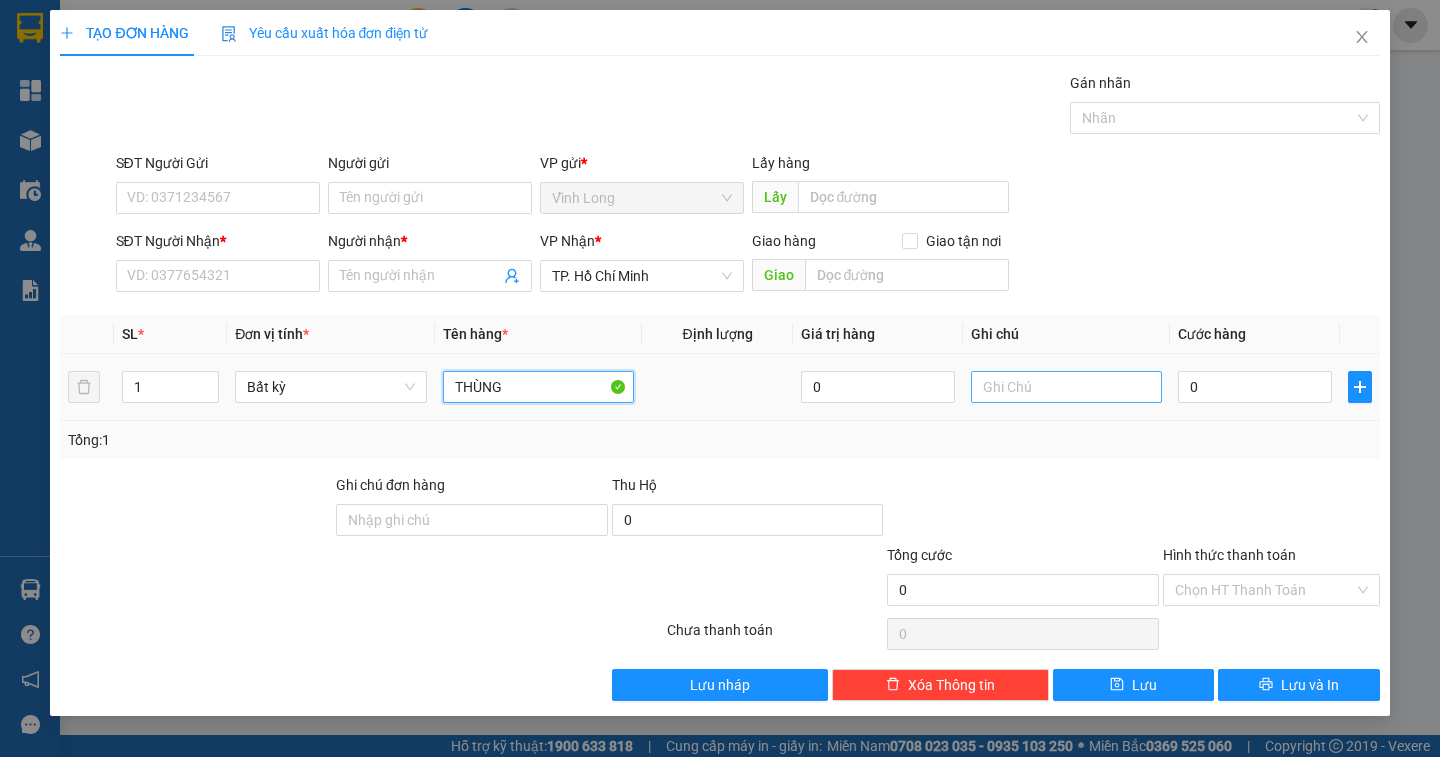 type on "THÙNG" 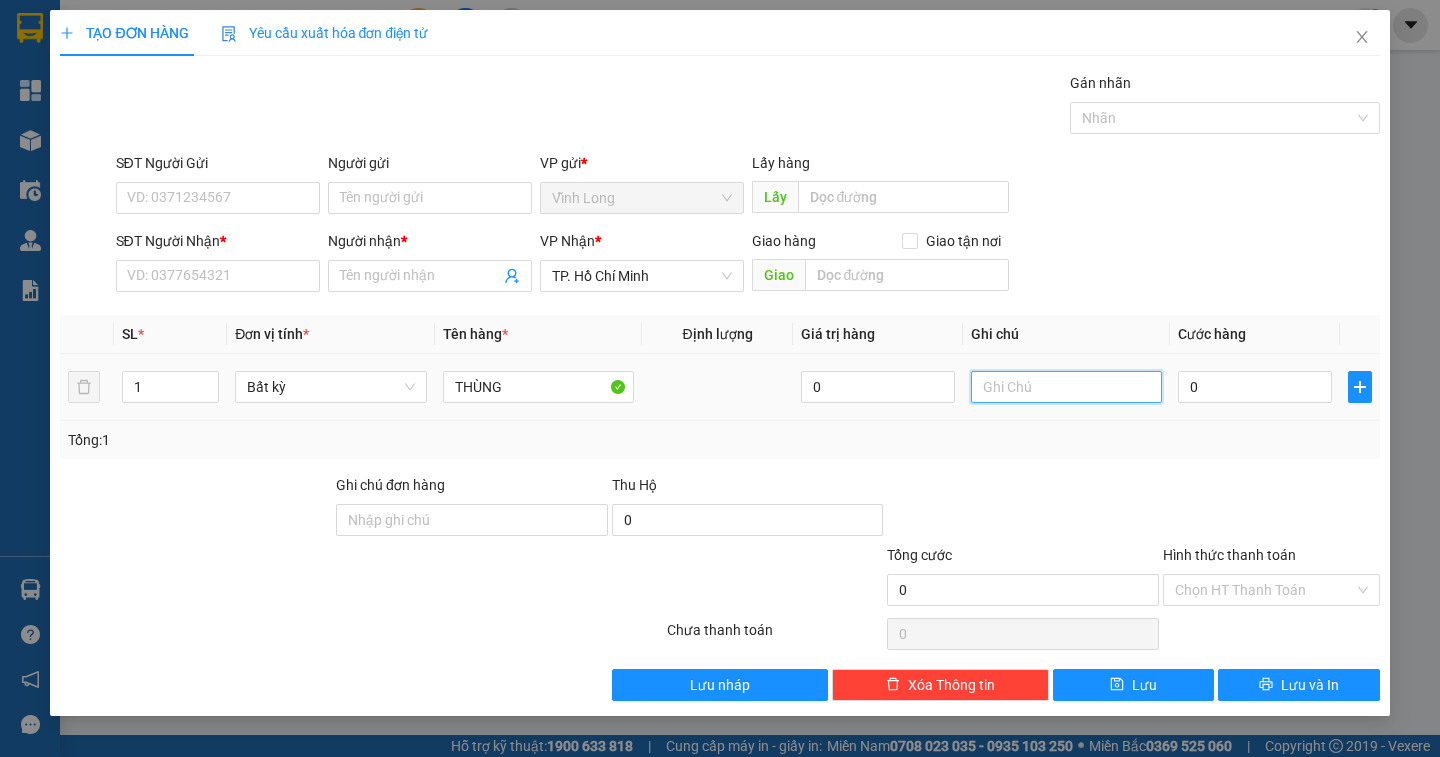 click at bounding box center [1066, 387] 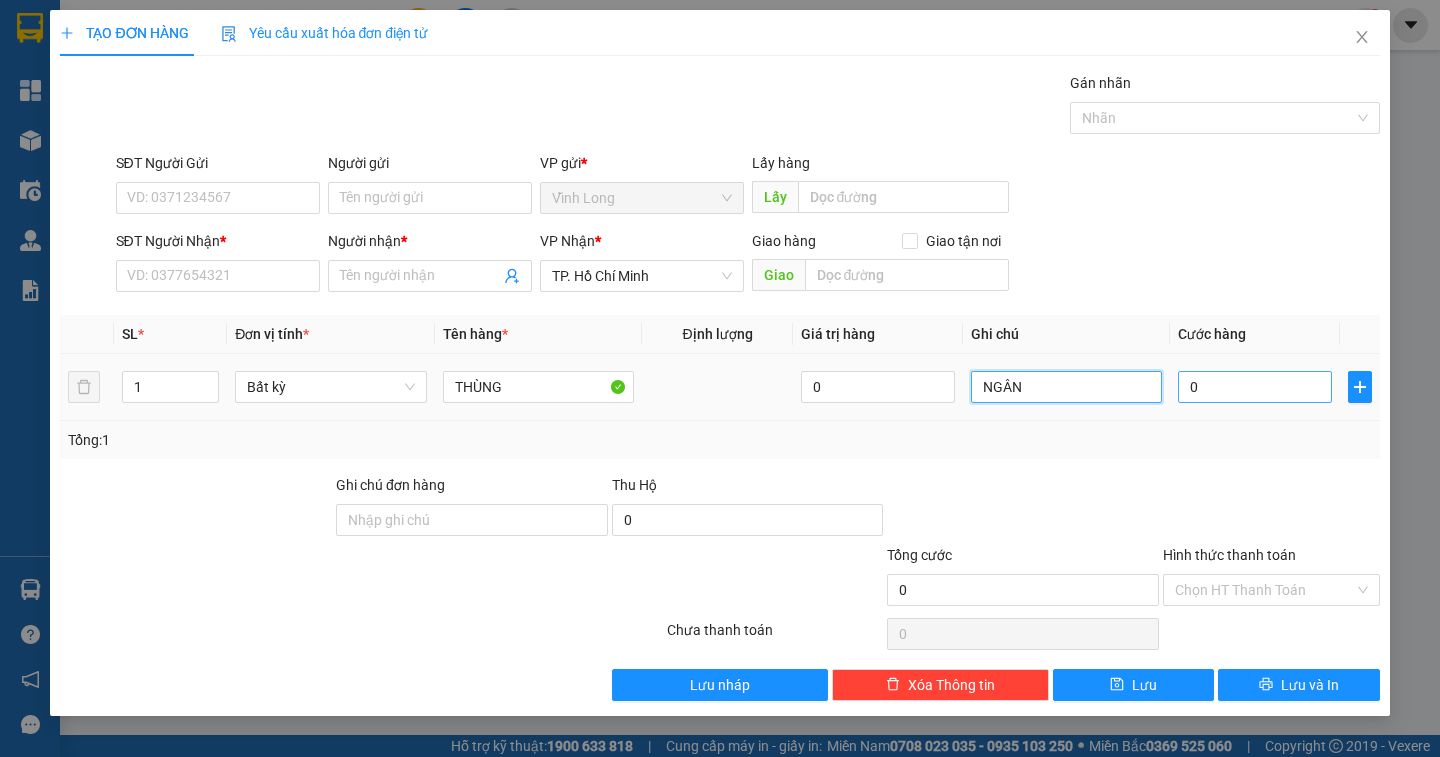 type on "NGÂN" 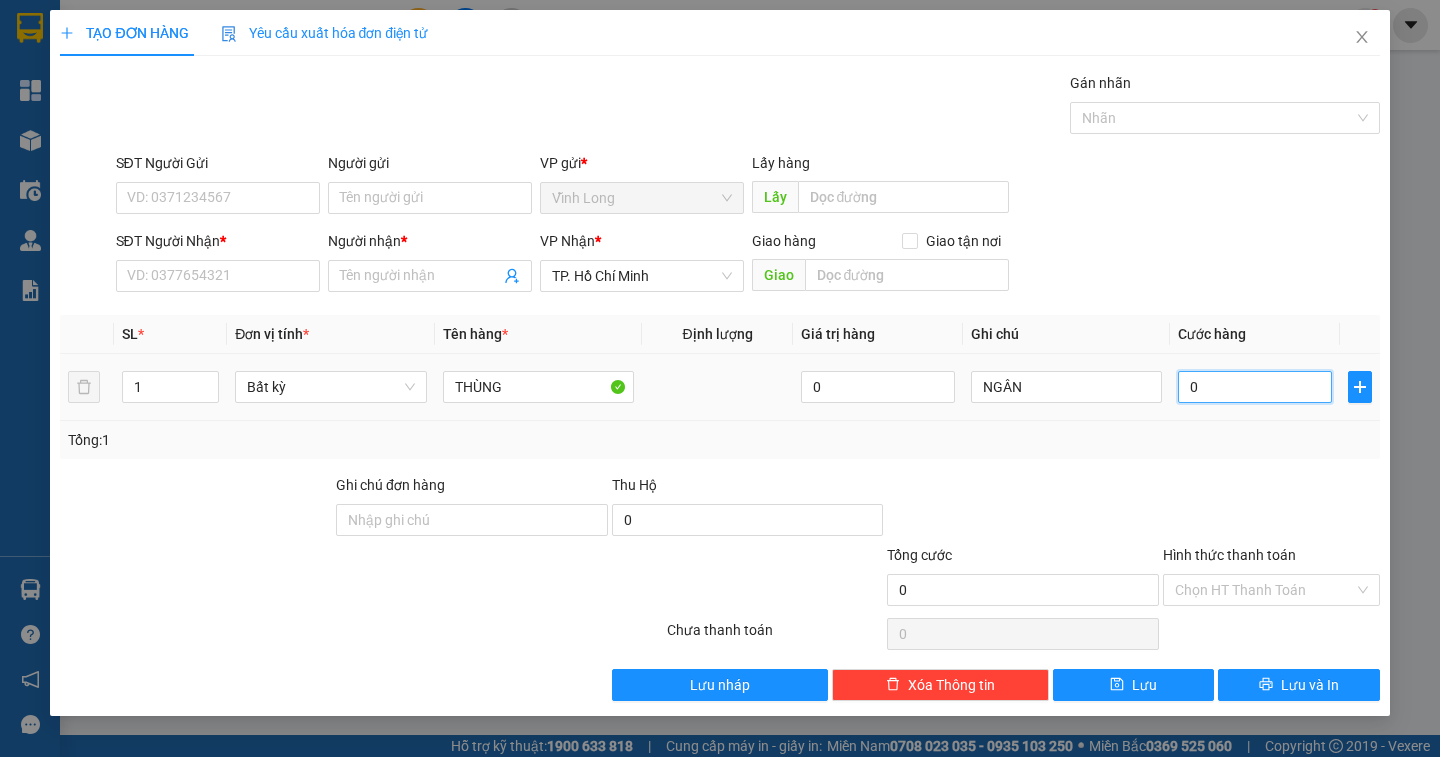 click on "0" at bounding box center [1255, 387] 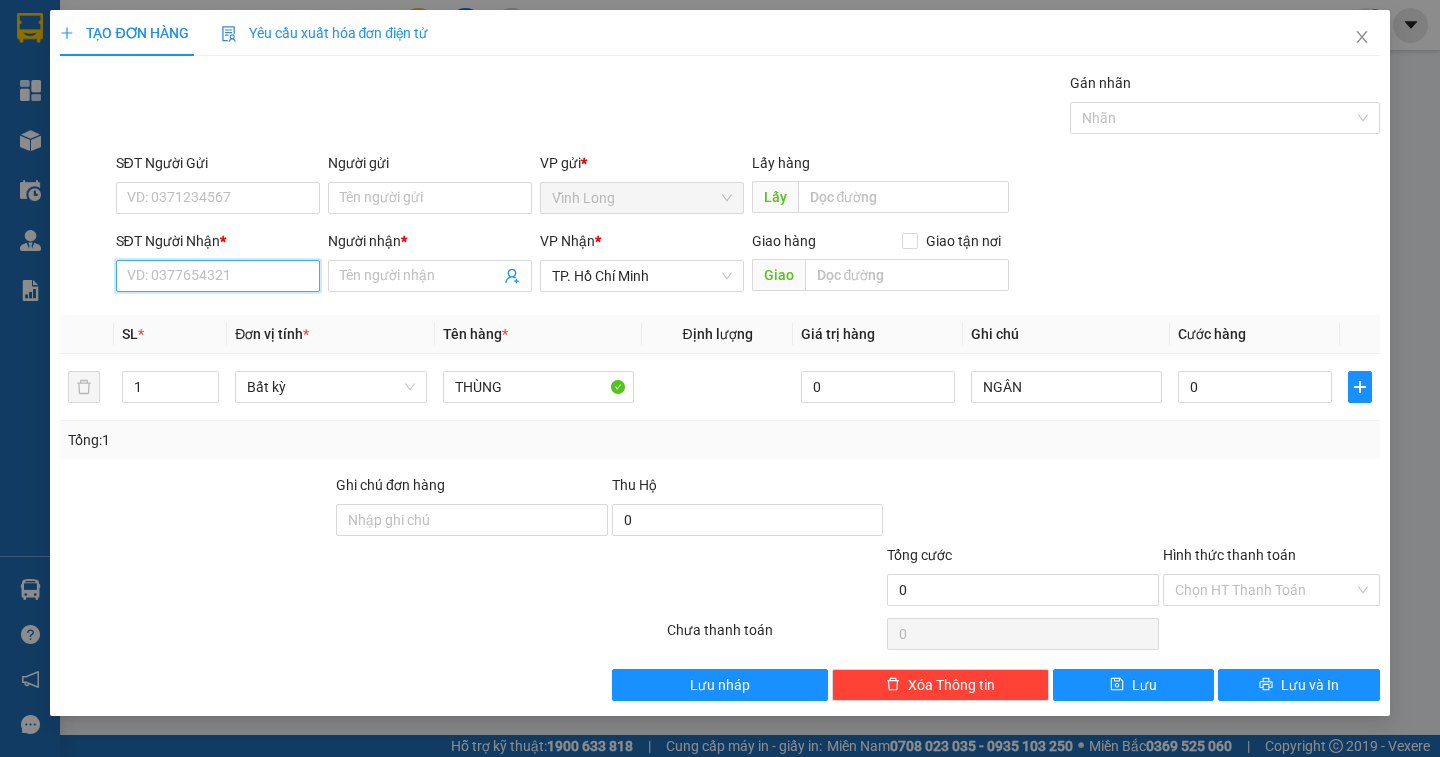 click on "SĐT Người Nhận  *" at bounding box center [218, 276] 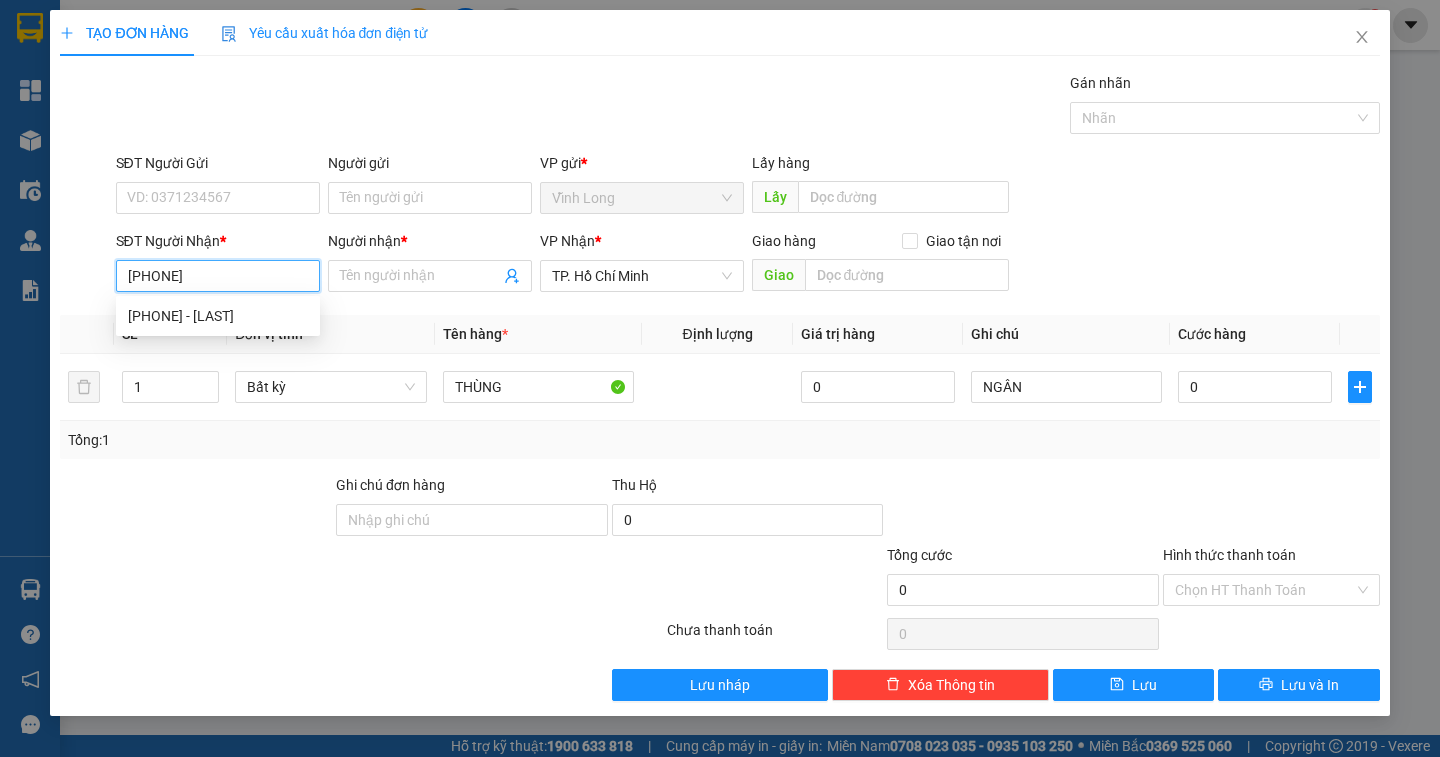 type on "0369545795" 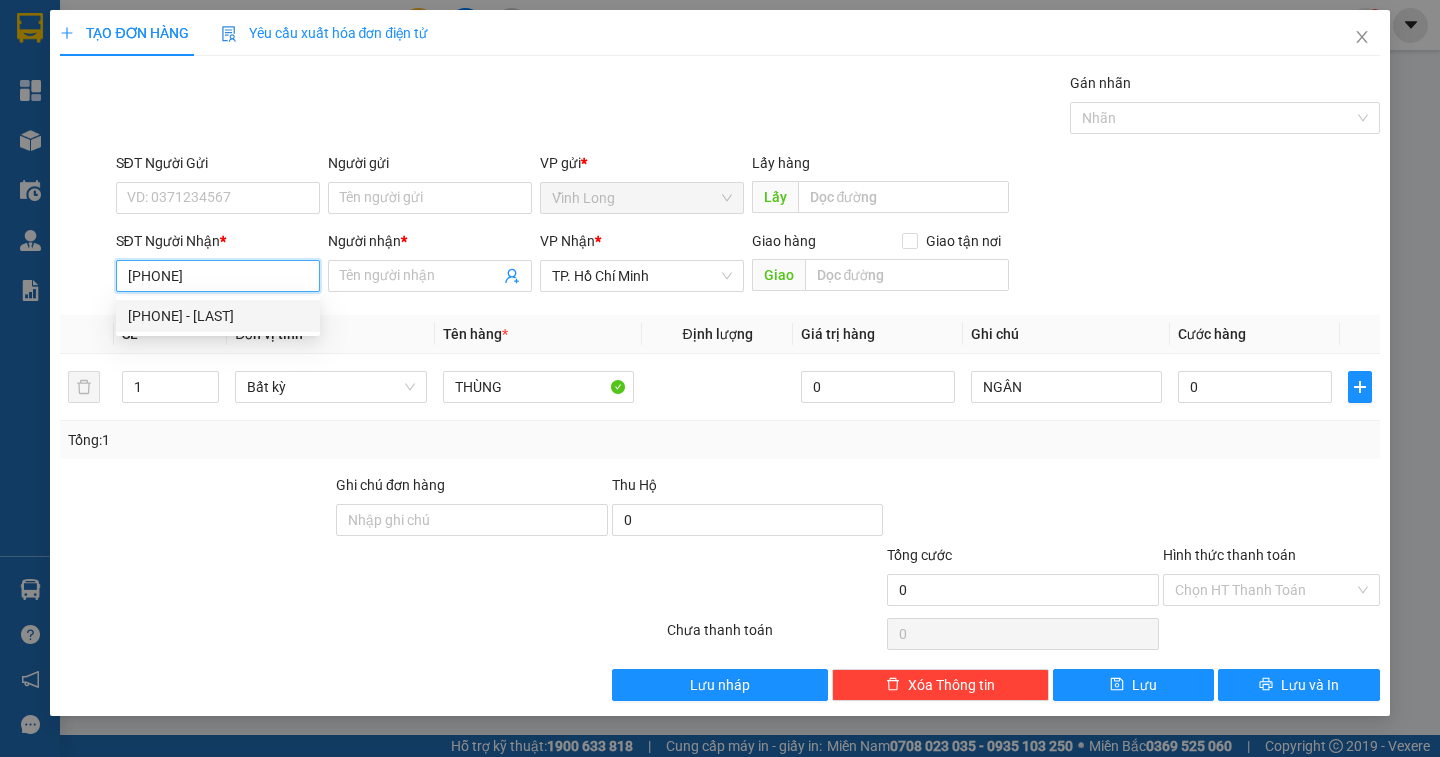 click on "0369545795 - BẢO CHÂU" at bounding box center (218, 316) 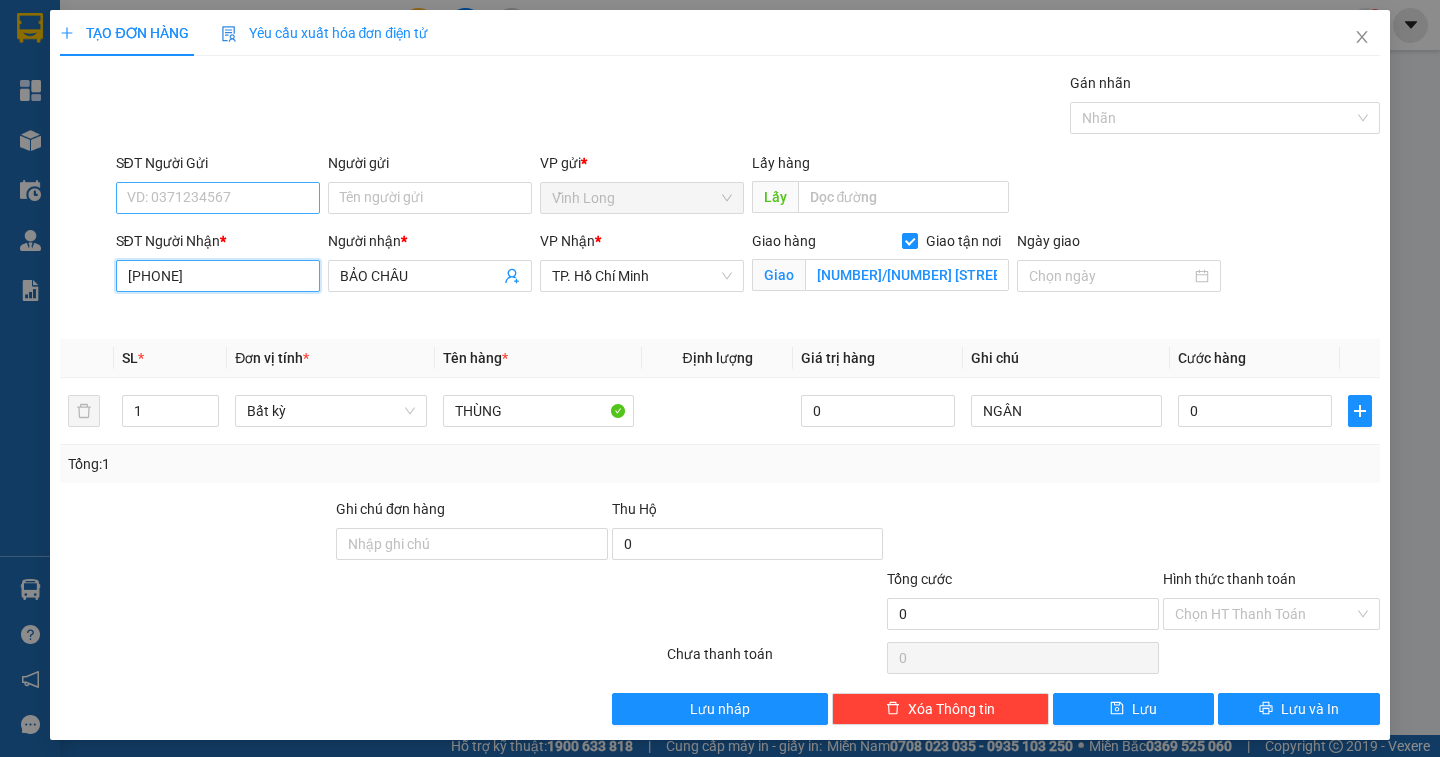 type on "0369545795" 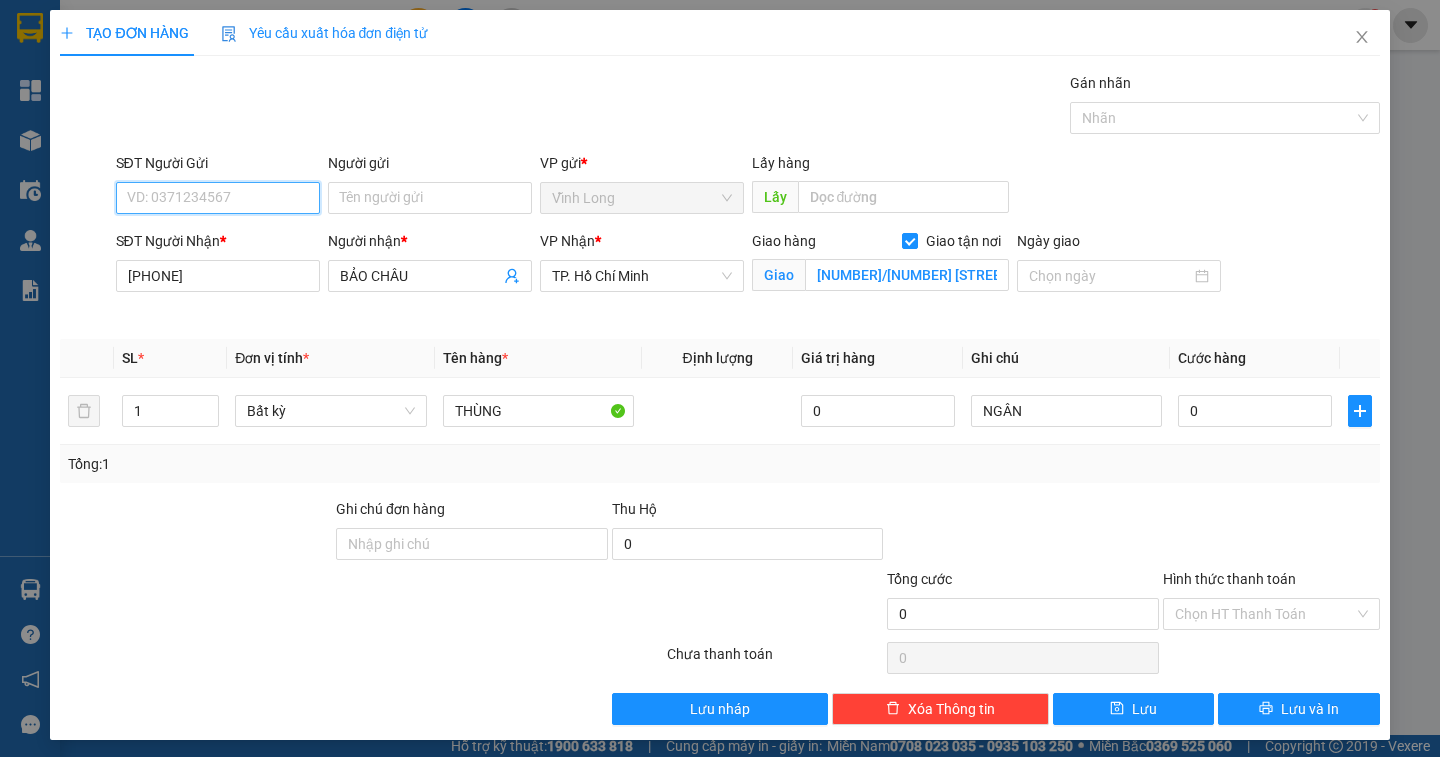 click on "SĐT Người Gửi" at bounding box center (218, 198) 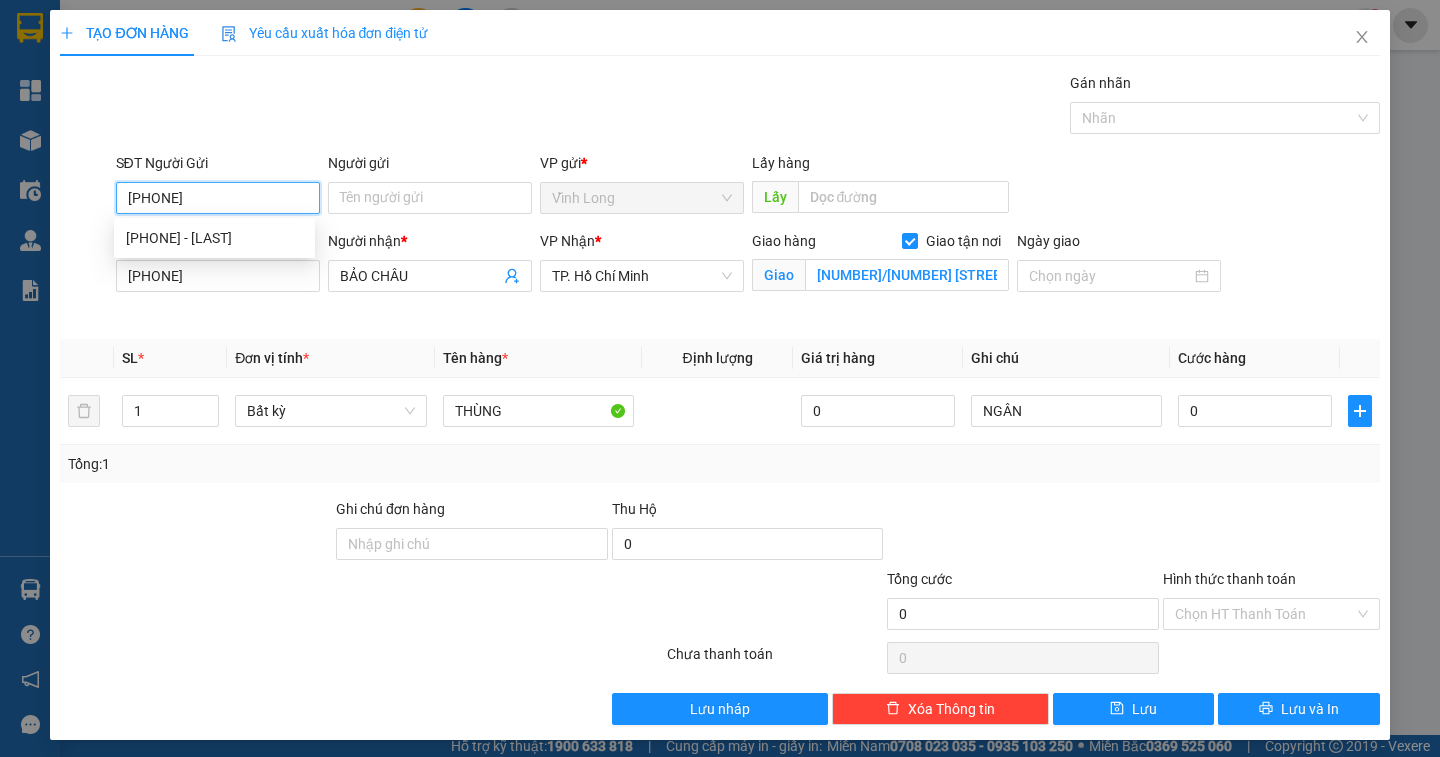 type on "0984323599" 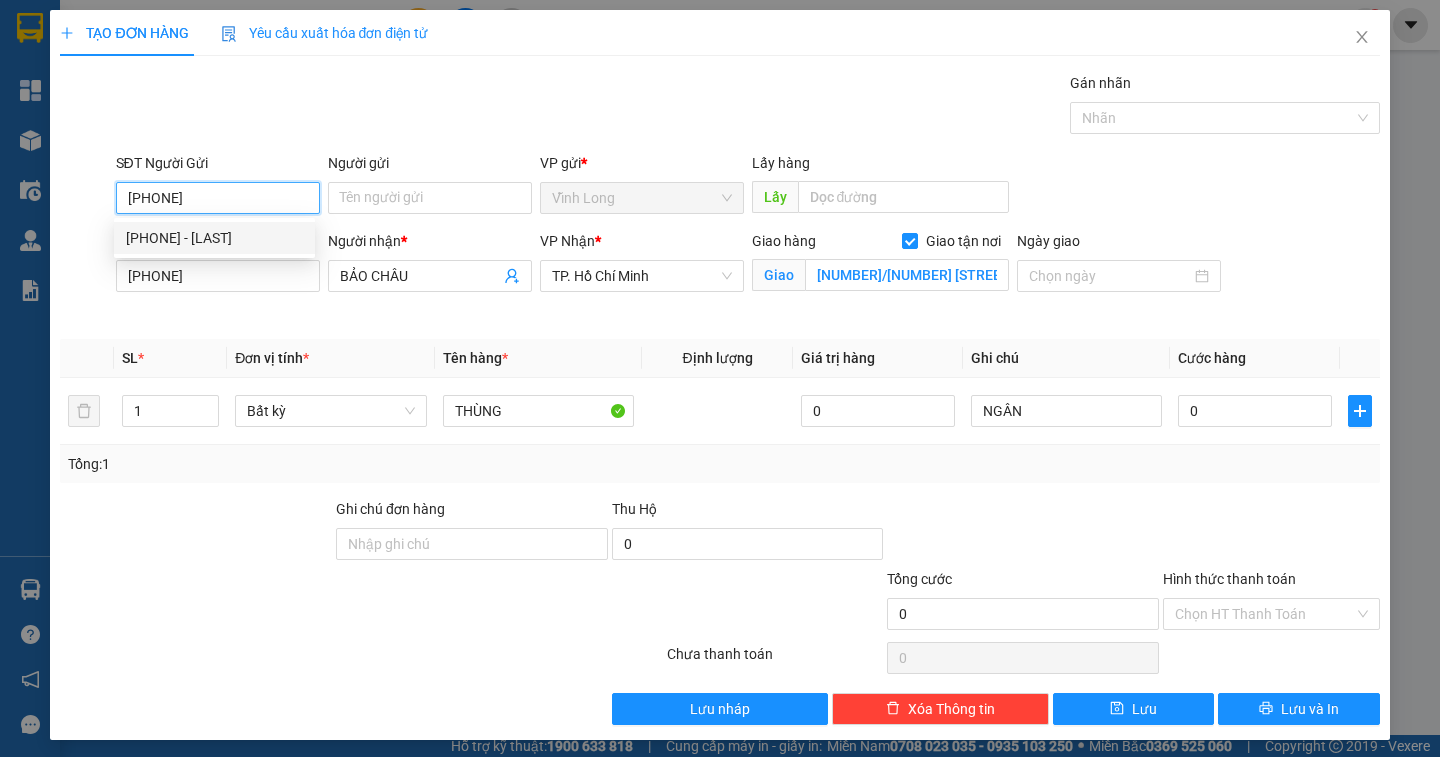 click on "0984323599 - ĐIỆP" at bounding box center [214, 238] 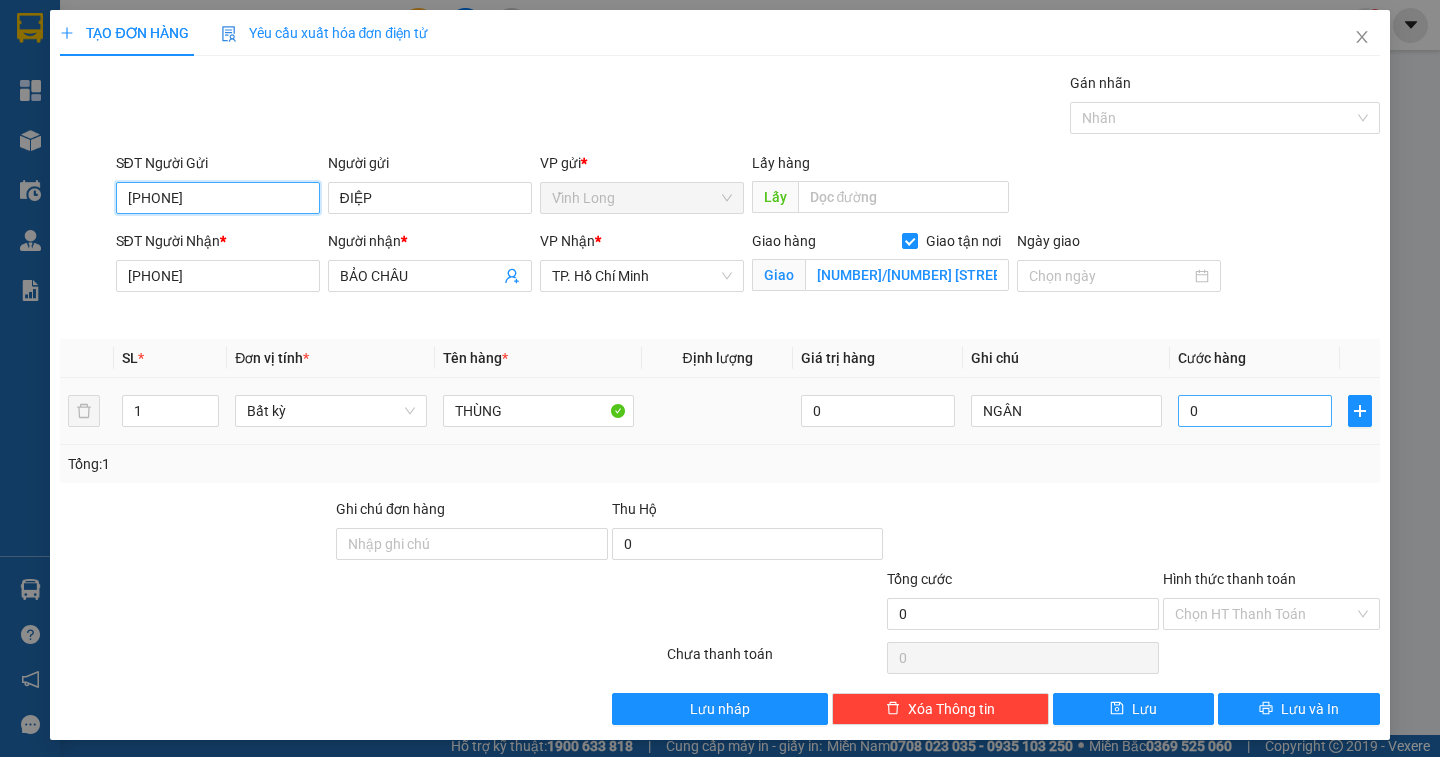 type on "0984323599" 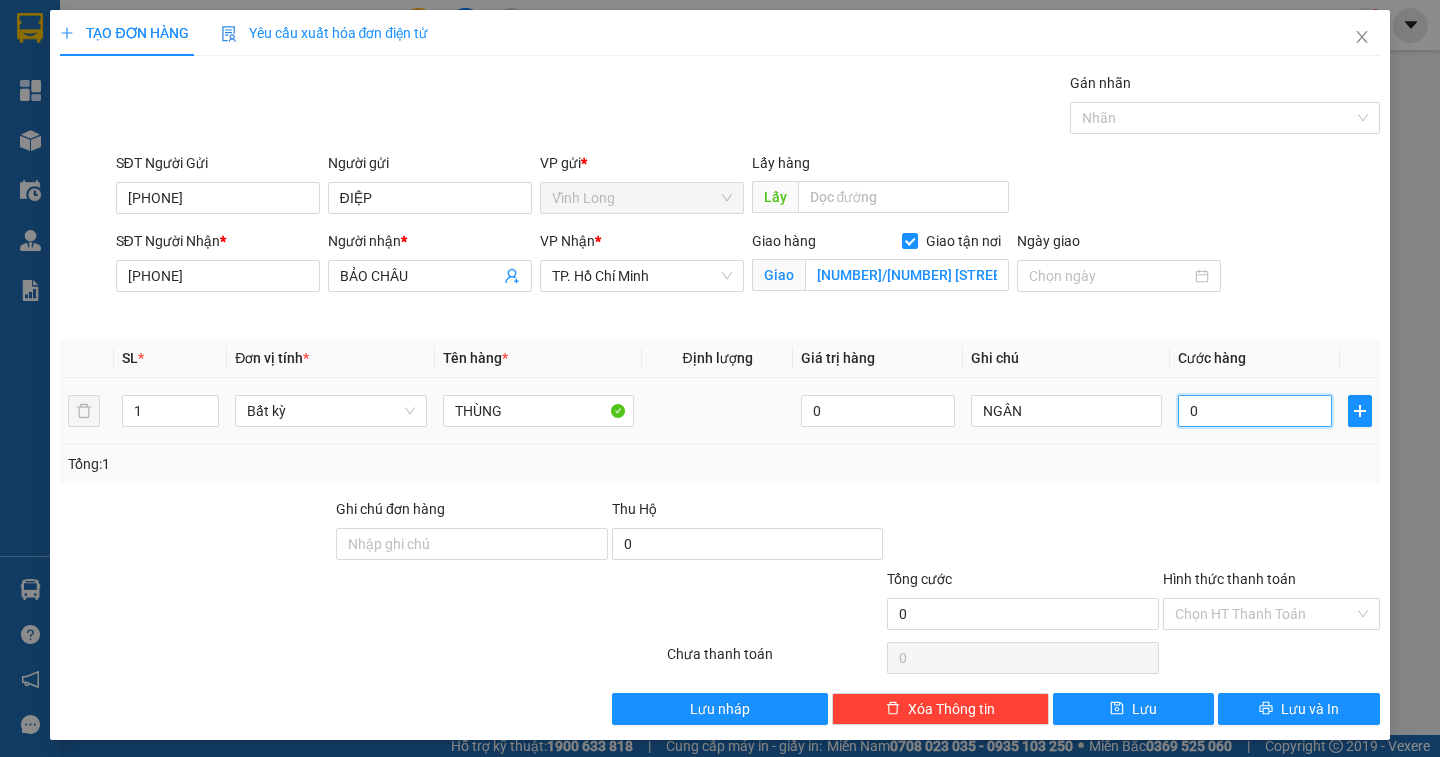 click on "0" at bounding box center [1255, 411] 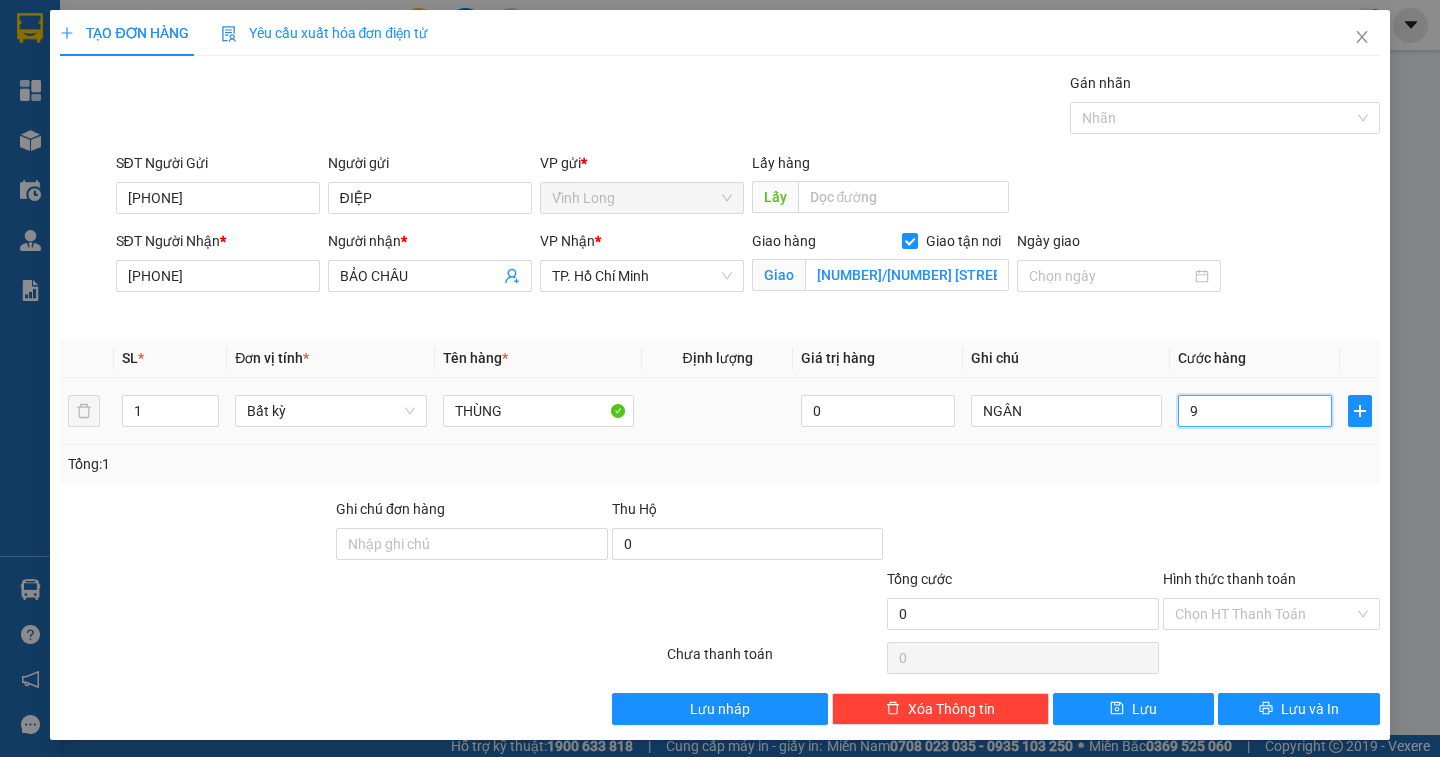 type on "9" 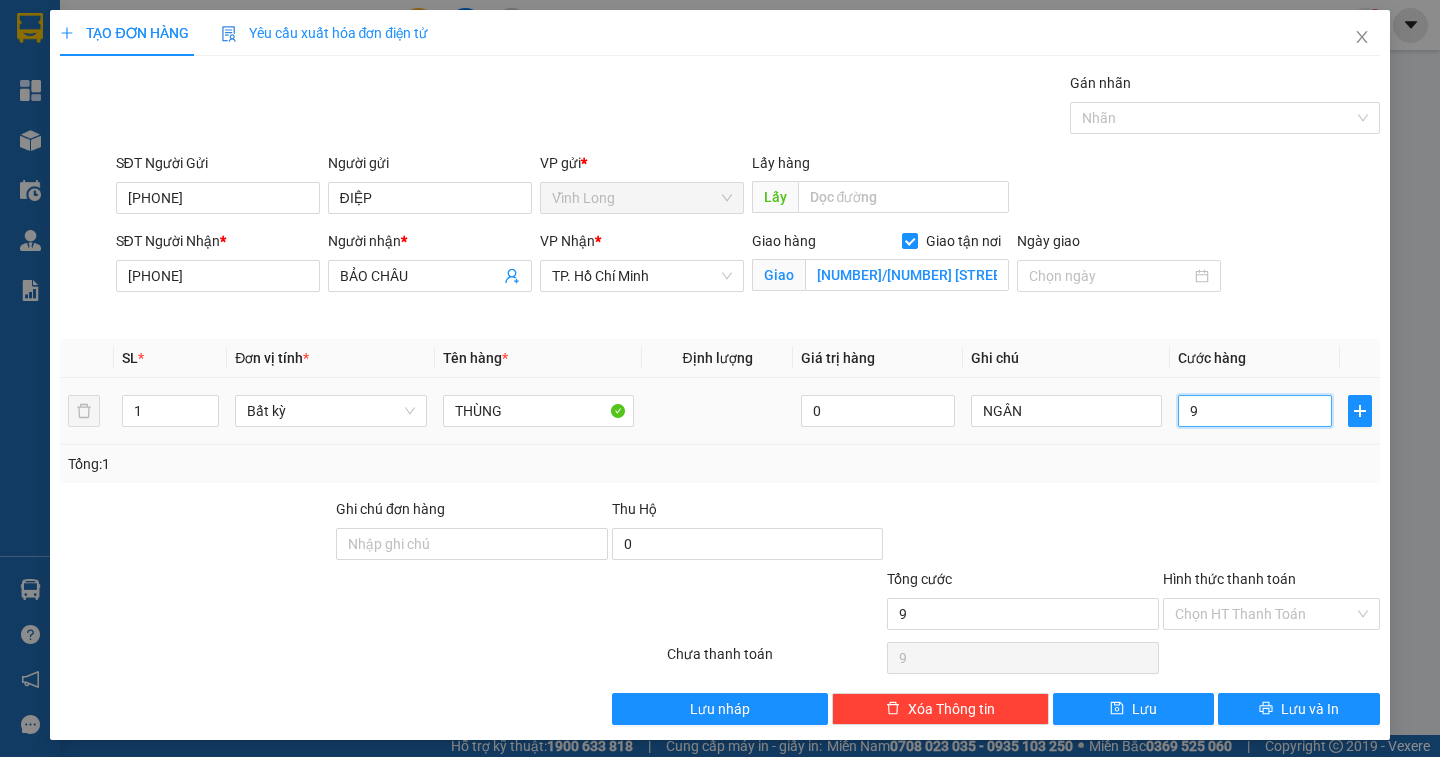 type on "90" 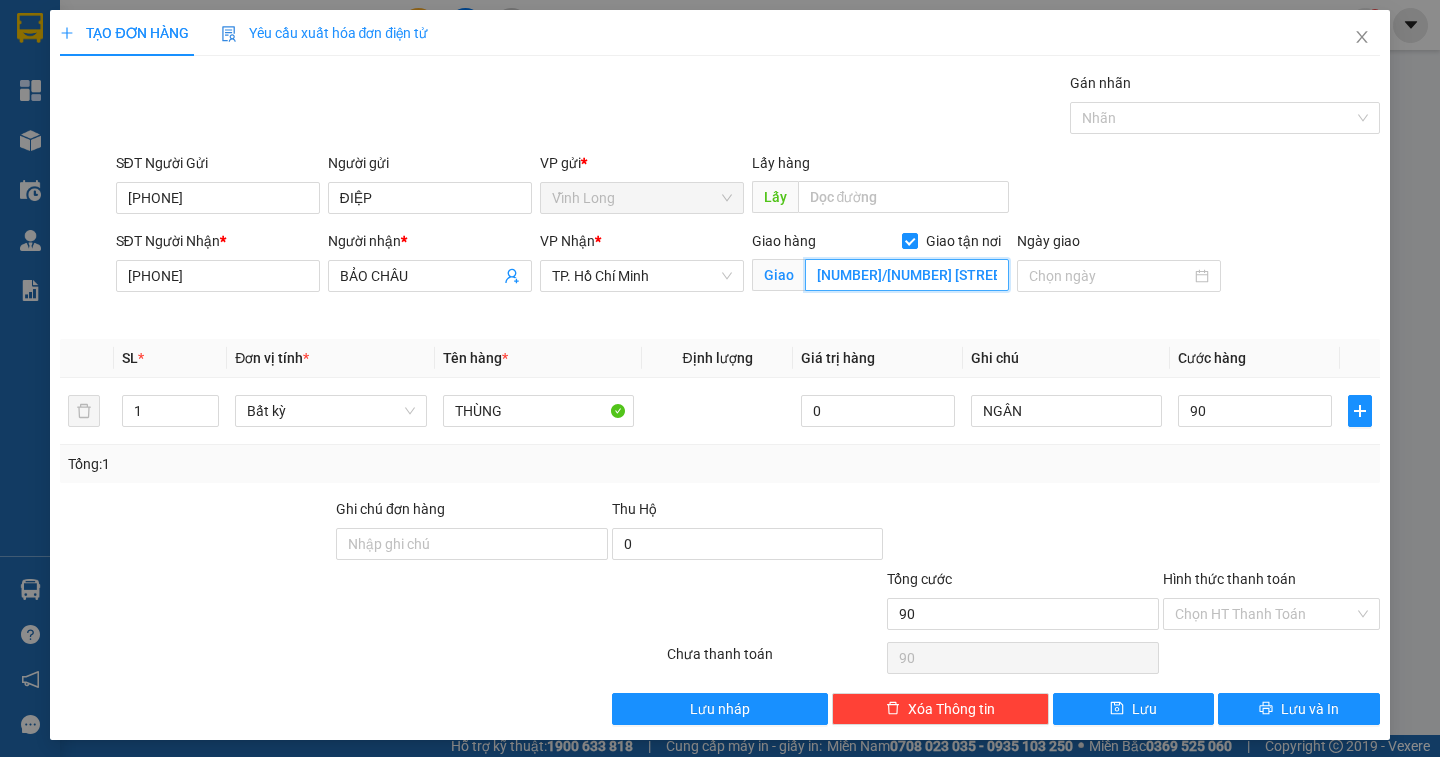 type on "90.000" 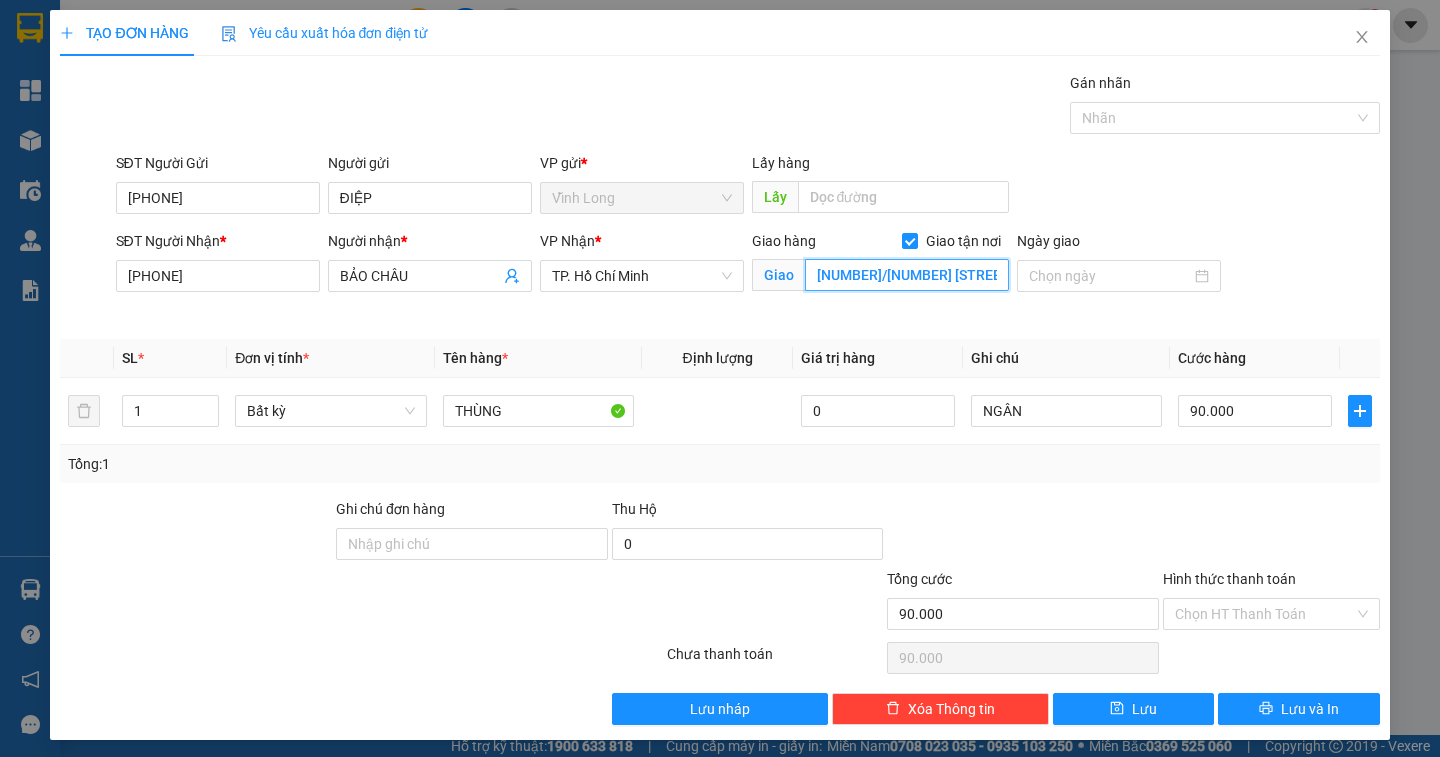 click on "475/31 HAI BÀ TRƯNG PHƯỜNG VÕ THỊ SÁU Q3" at bounding box center (907, 275) 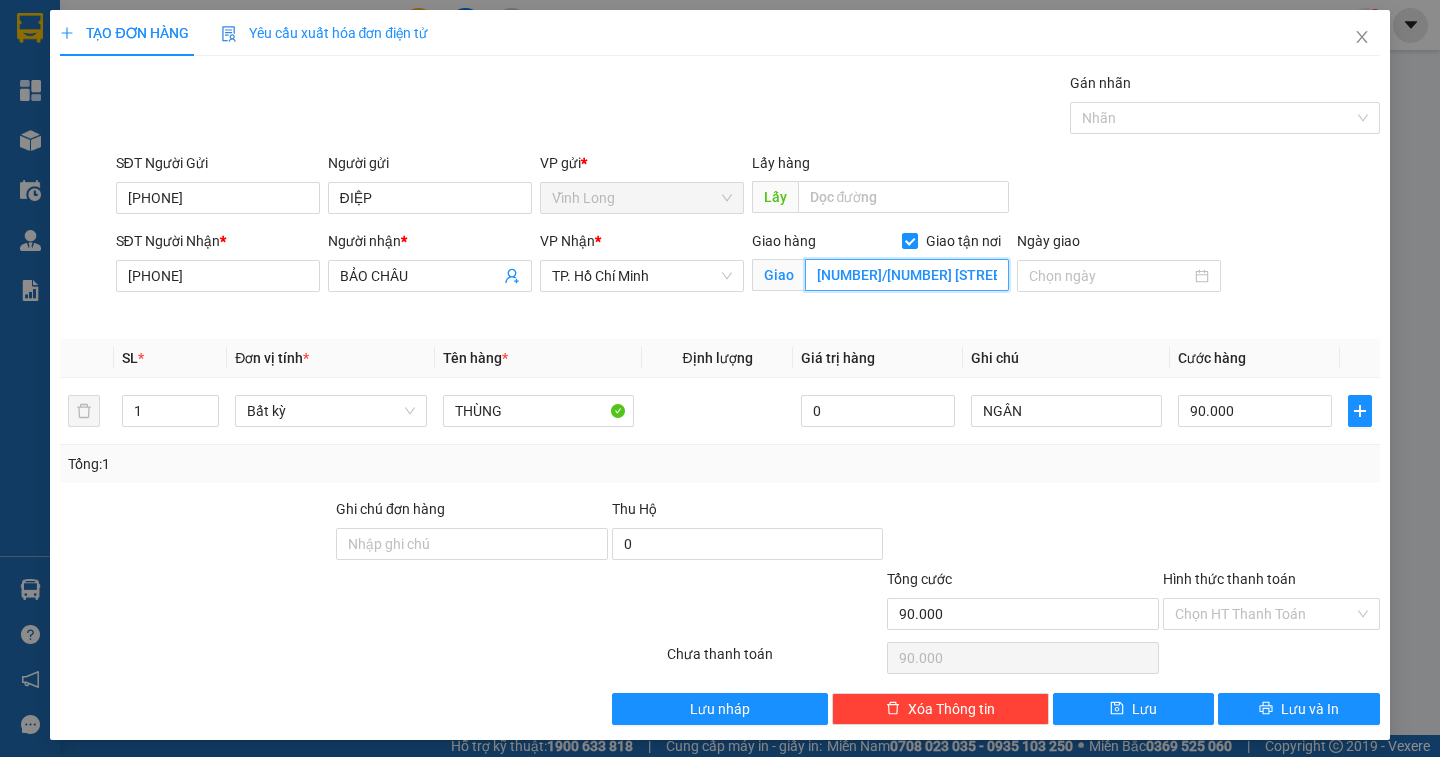 click on "475/31 HAI BÀ TRƯNG PHƯỜNG VÕ THỊ SÁU Q3" at bounding box center (907, 275) 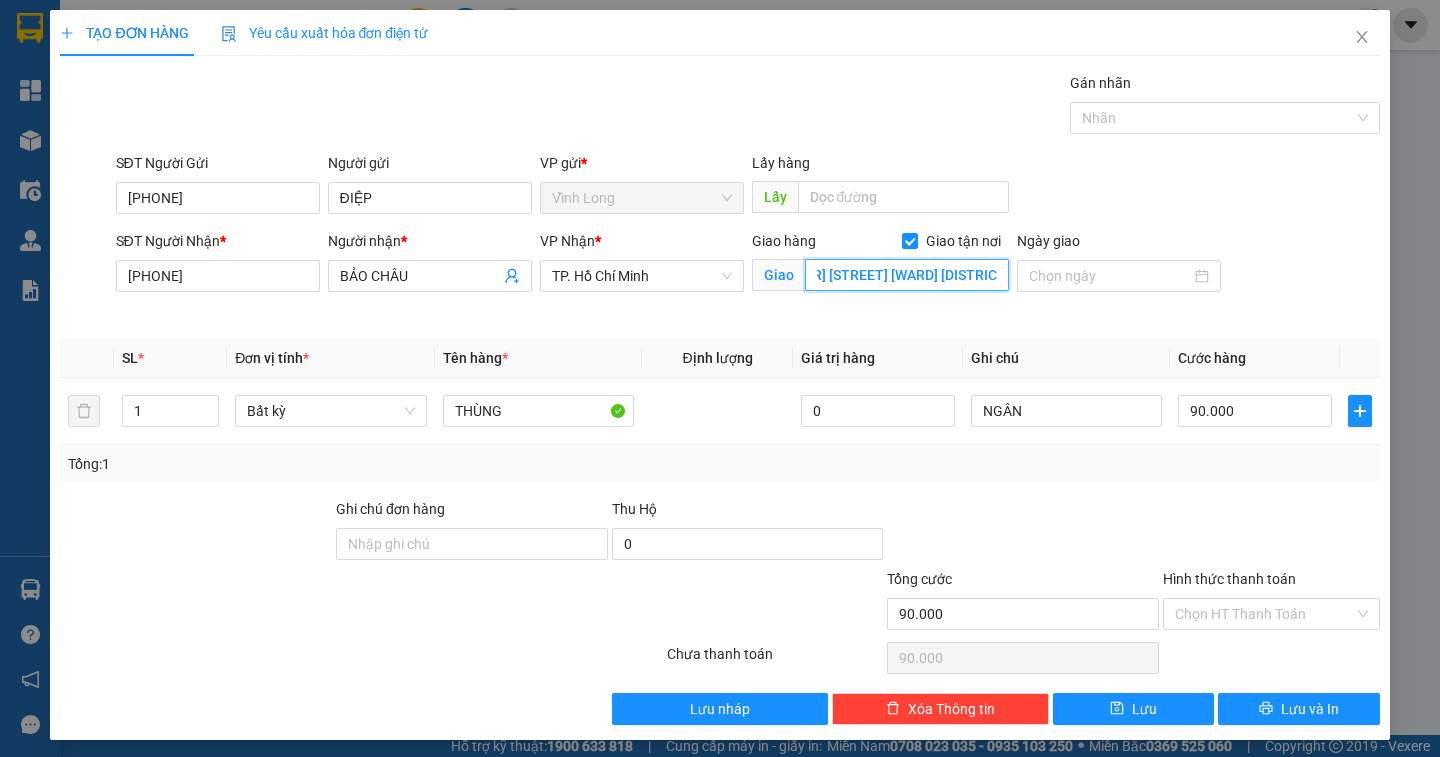 scroll, scrollTop: 0, scrollLeft: 133, axis: horizontal 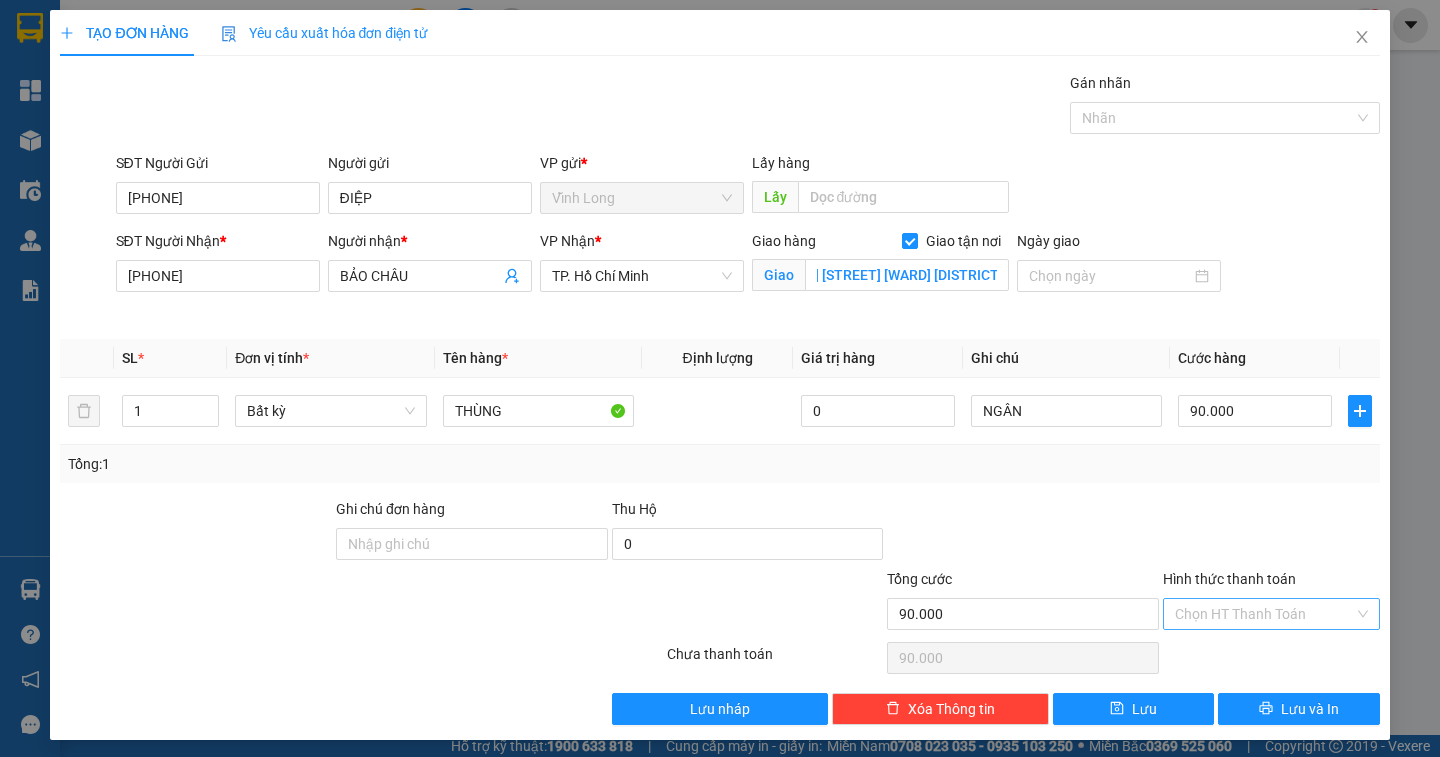 click on "Hình thức thanh toán" at bounding box center (1264, 614) 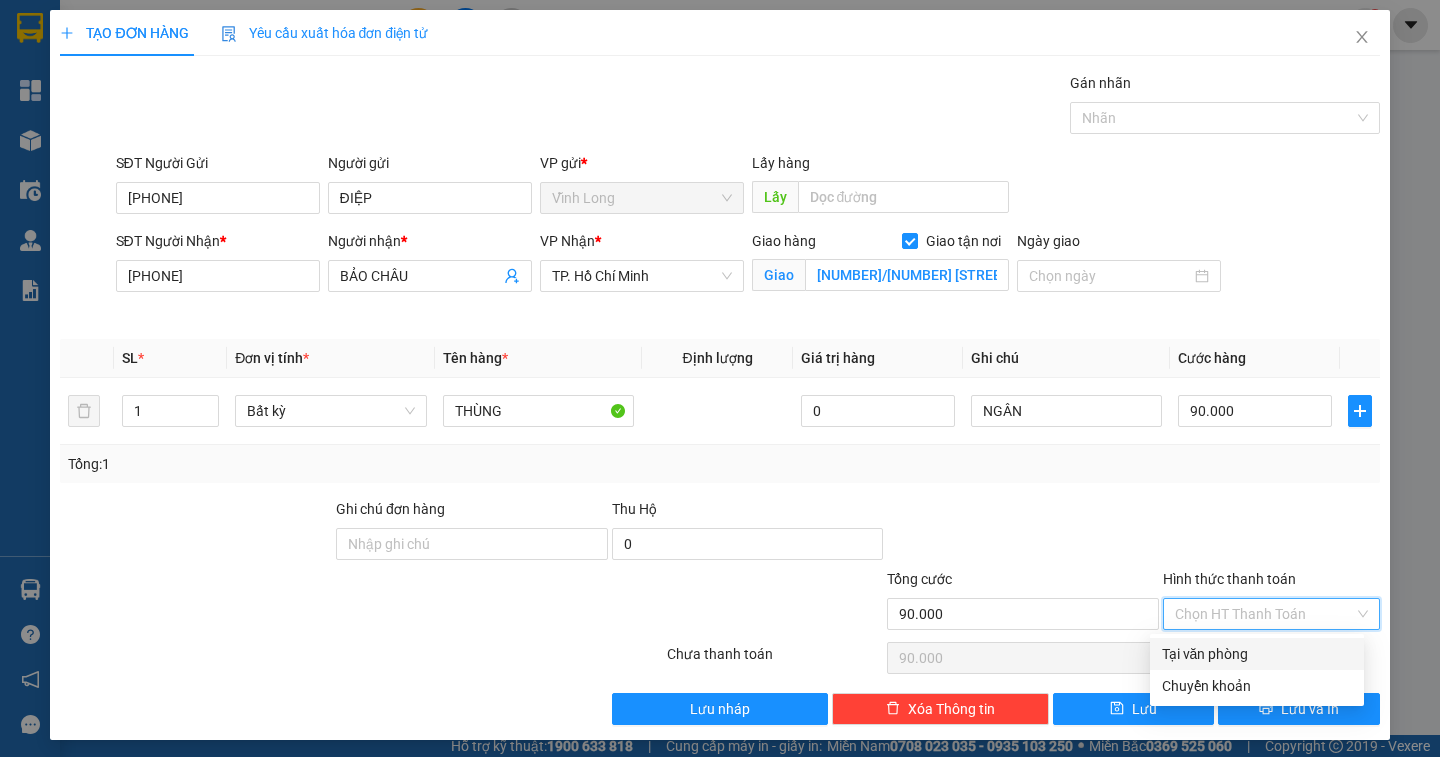 click on "Tại văn phòng" at bounding box center (1257, 654) 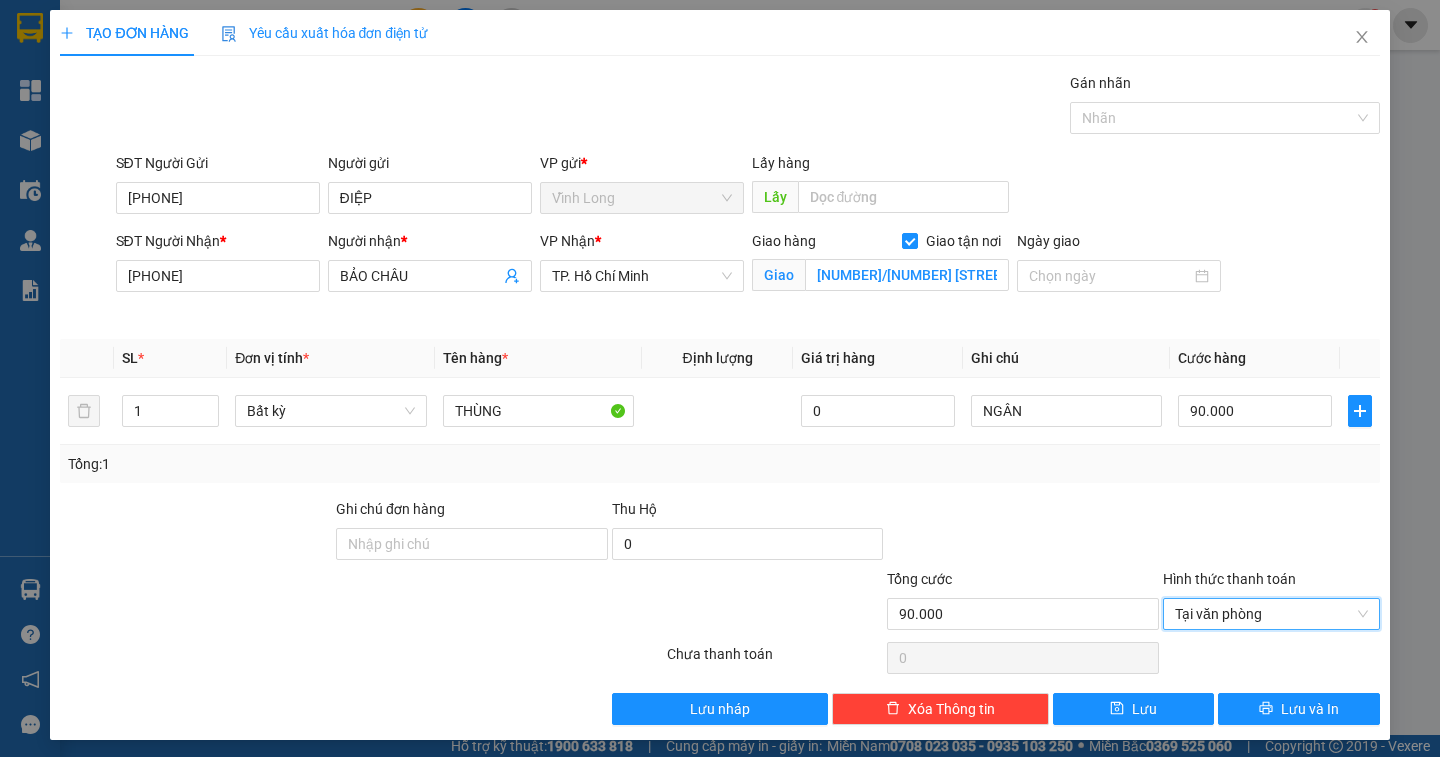 scroll, scrollTop: 7, scrollLeft: 0, axis: vertical 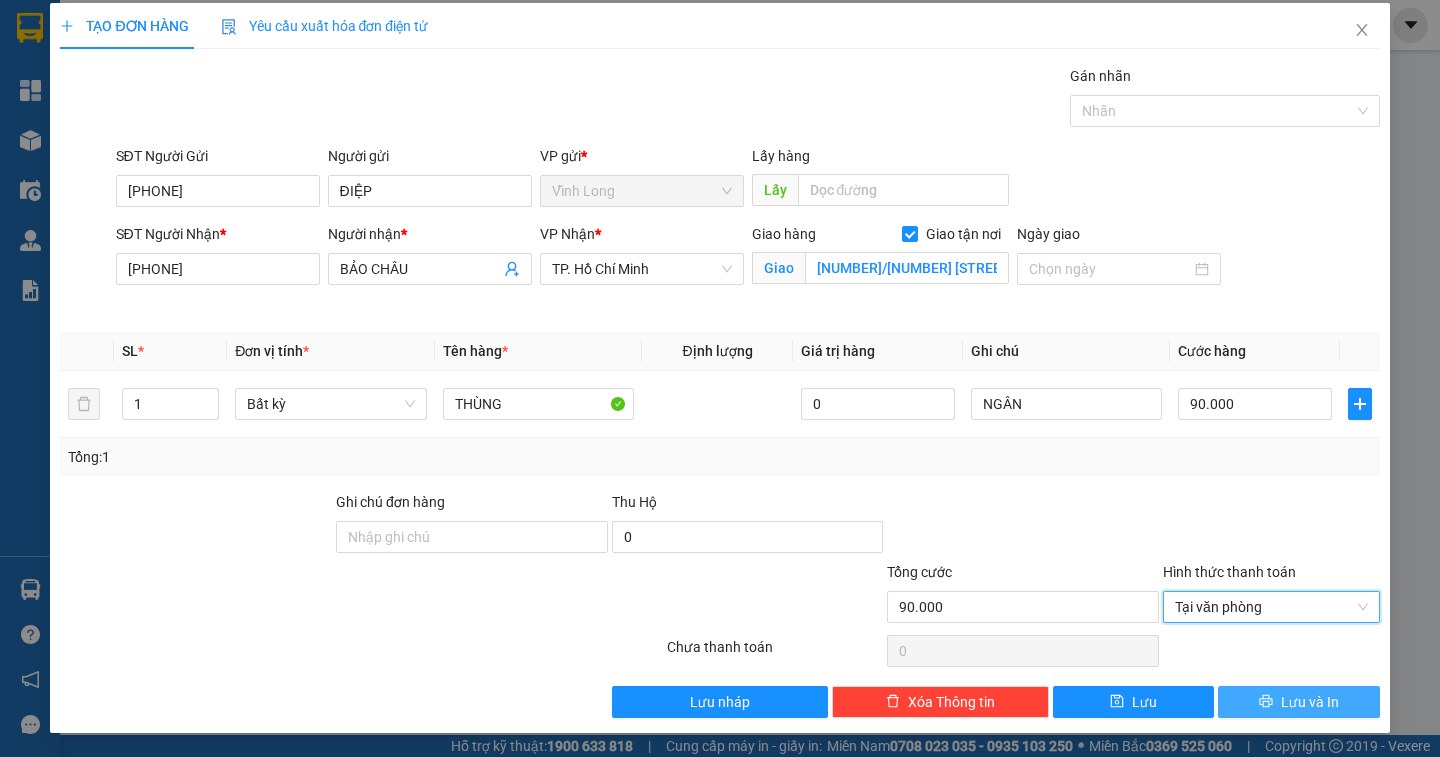 click on "Lưu và In" at bounding box center (1310, 702) 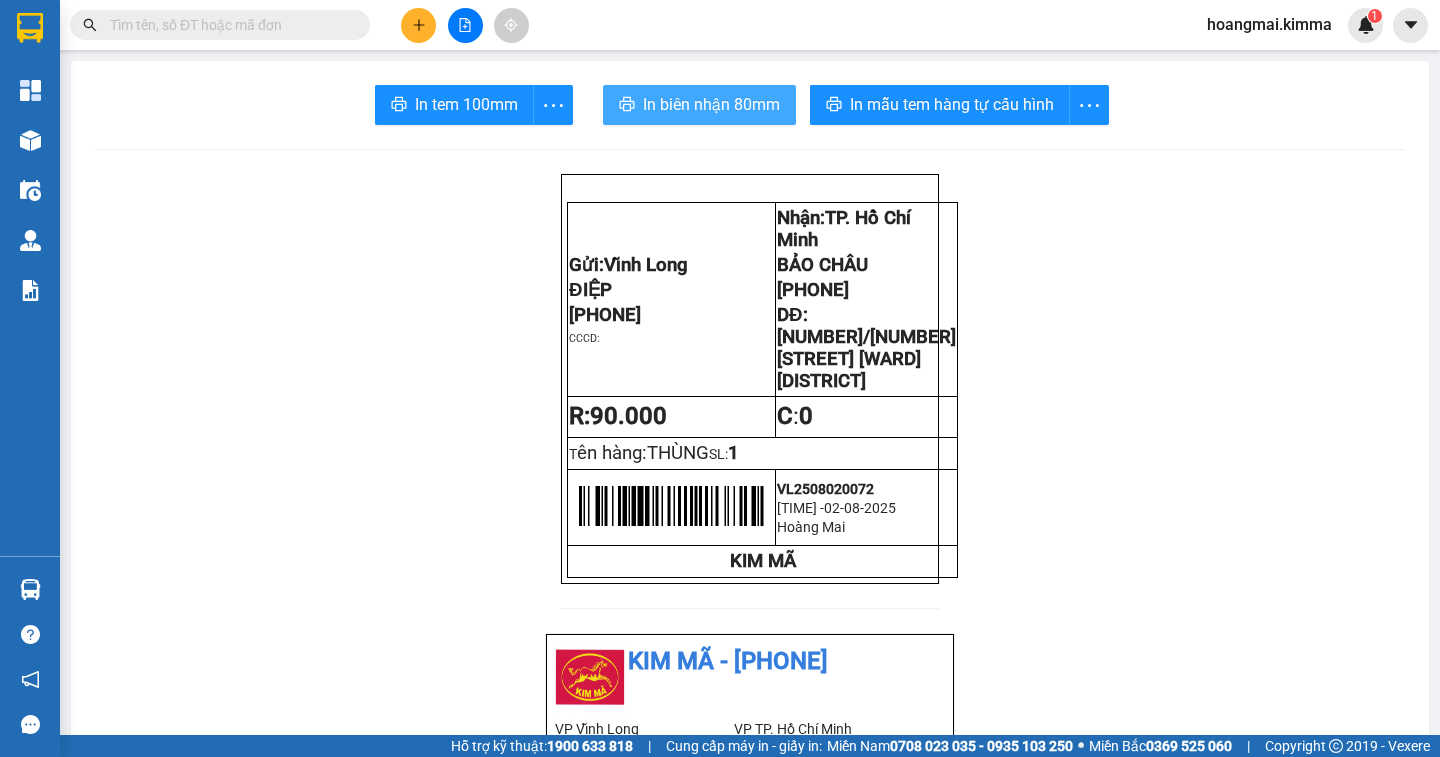 click on "In biên nhận 80mm" at bounding box center (711, 104) 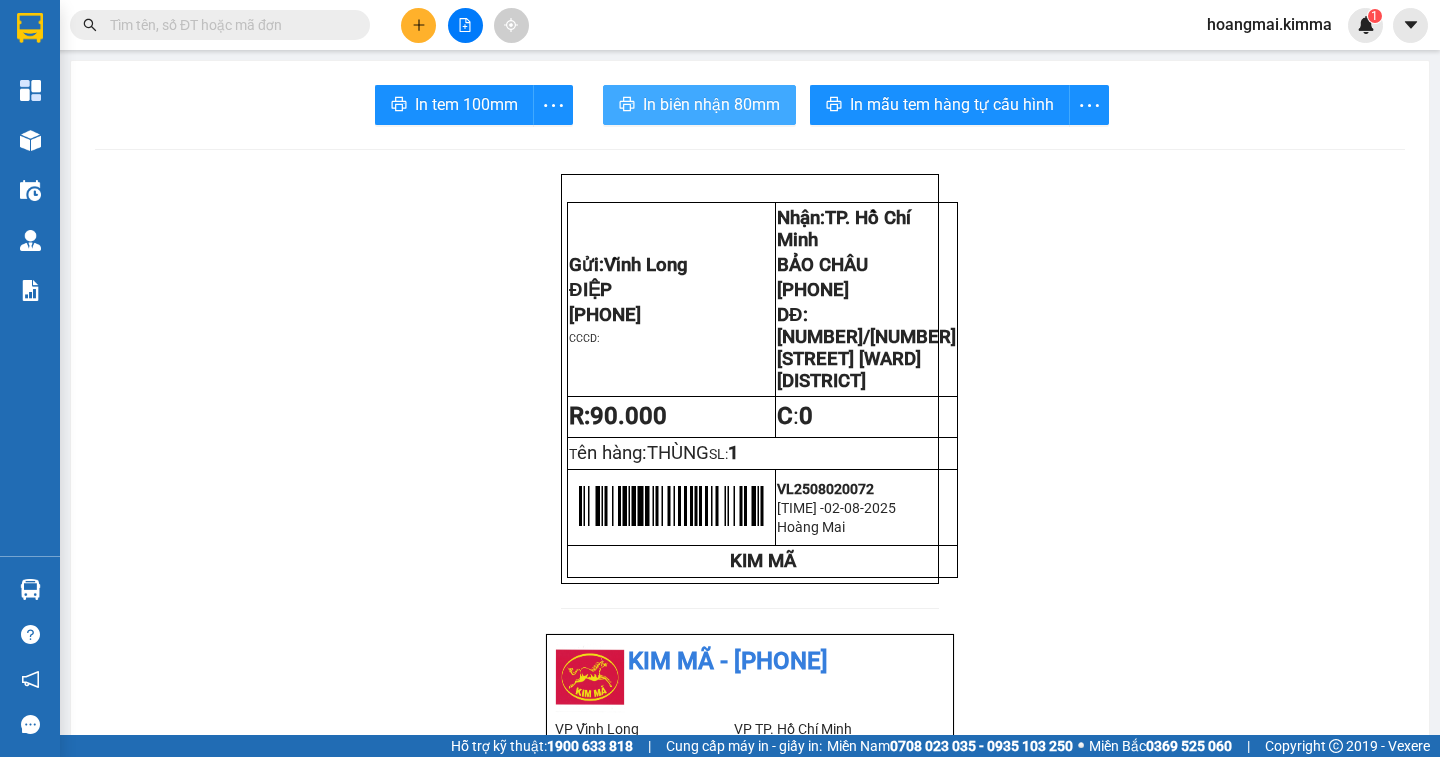 scroll, scrollTop: 0, scrollLeft: 0, axis: both 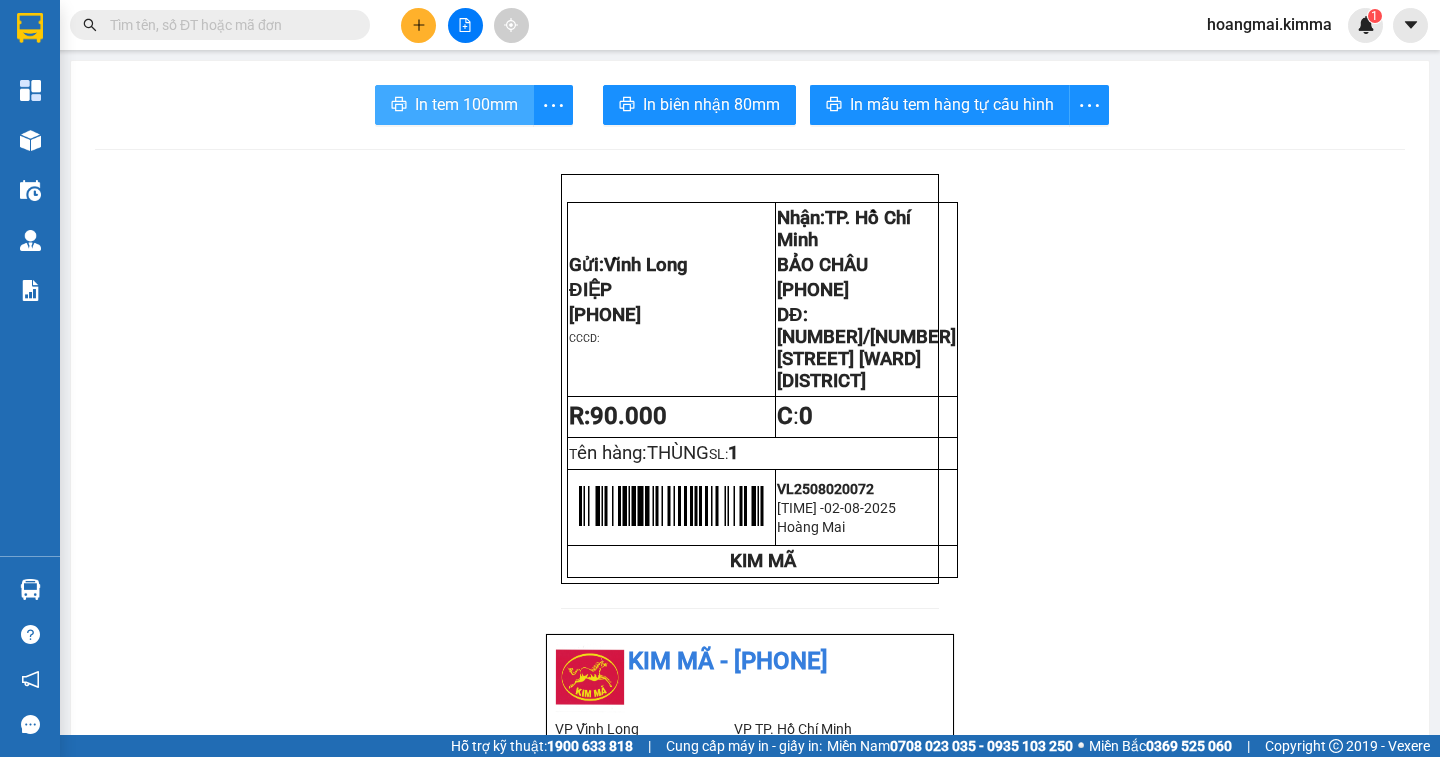click on "In tem 100mm" at bounding box center (466, 104) 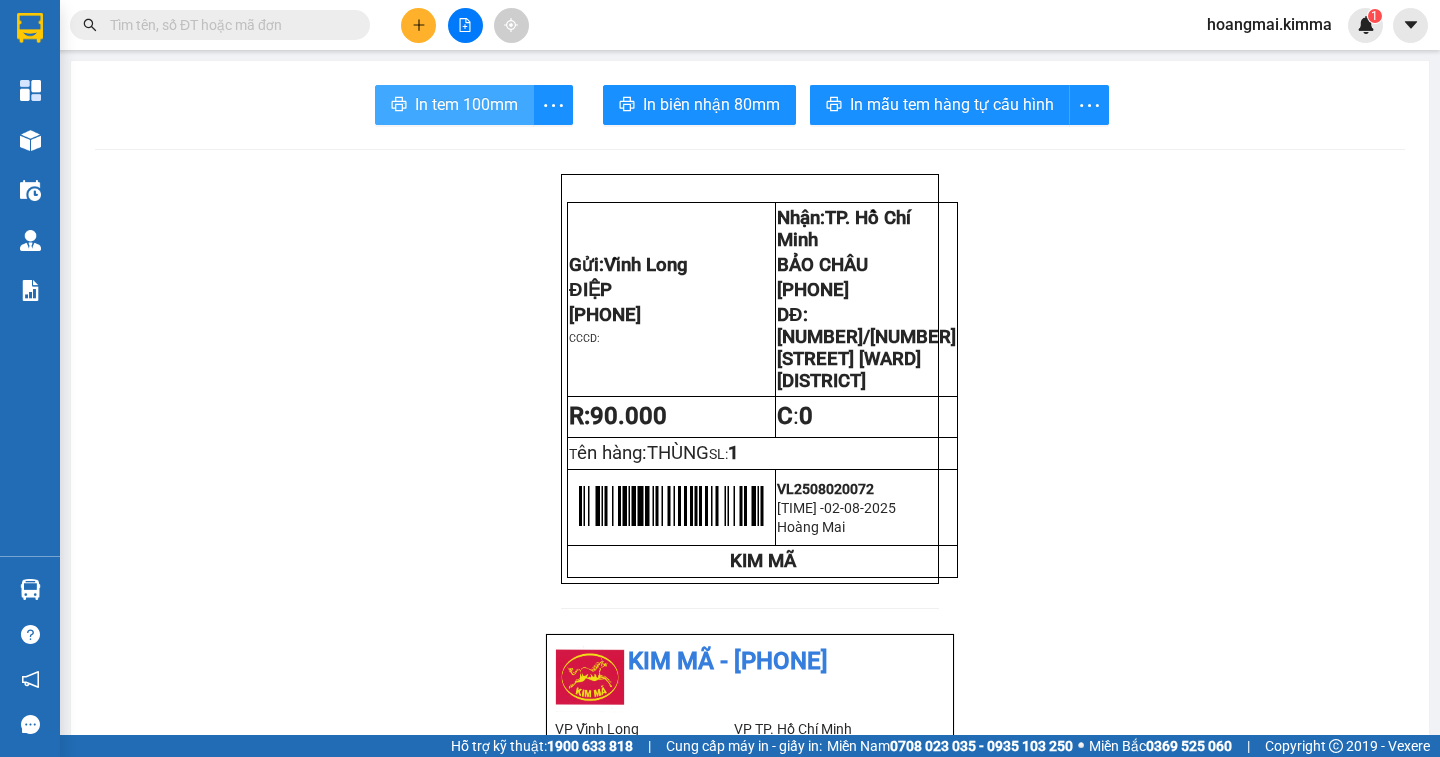 scroll, scrollTop: 0, scrollLeft: 0, axis: both 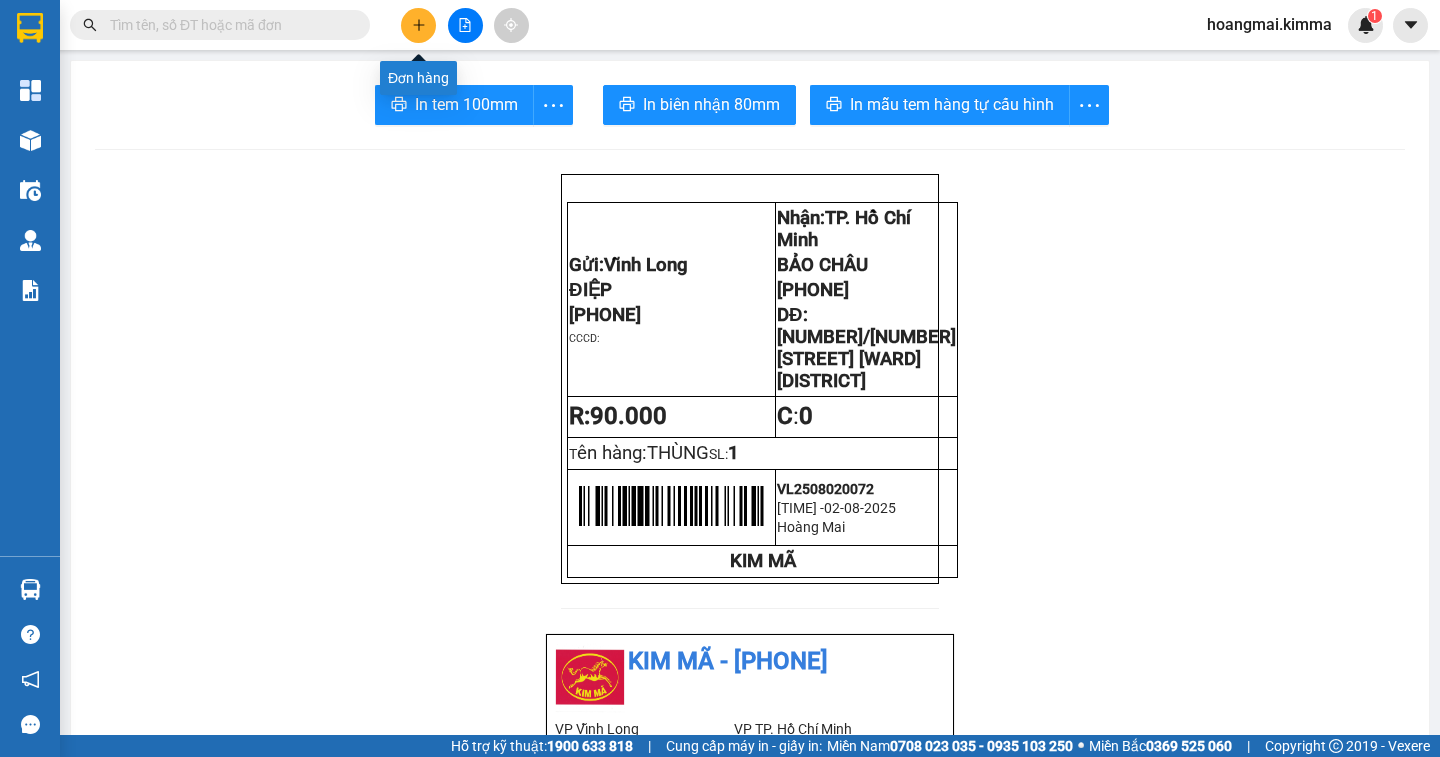 click at bounding box center (418, 25) 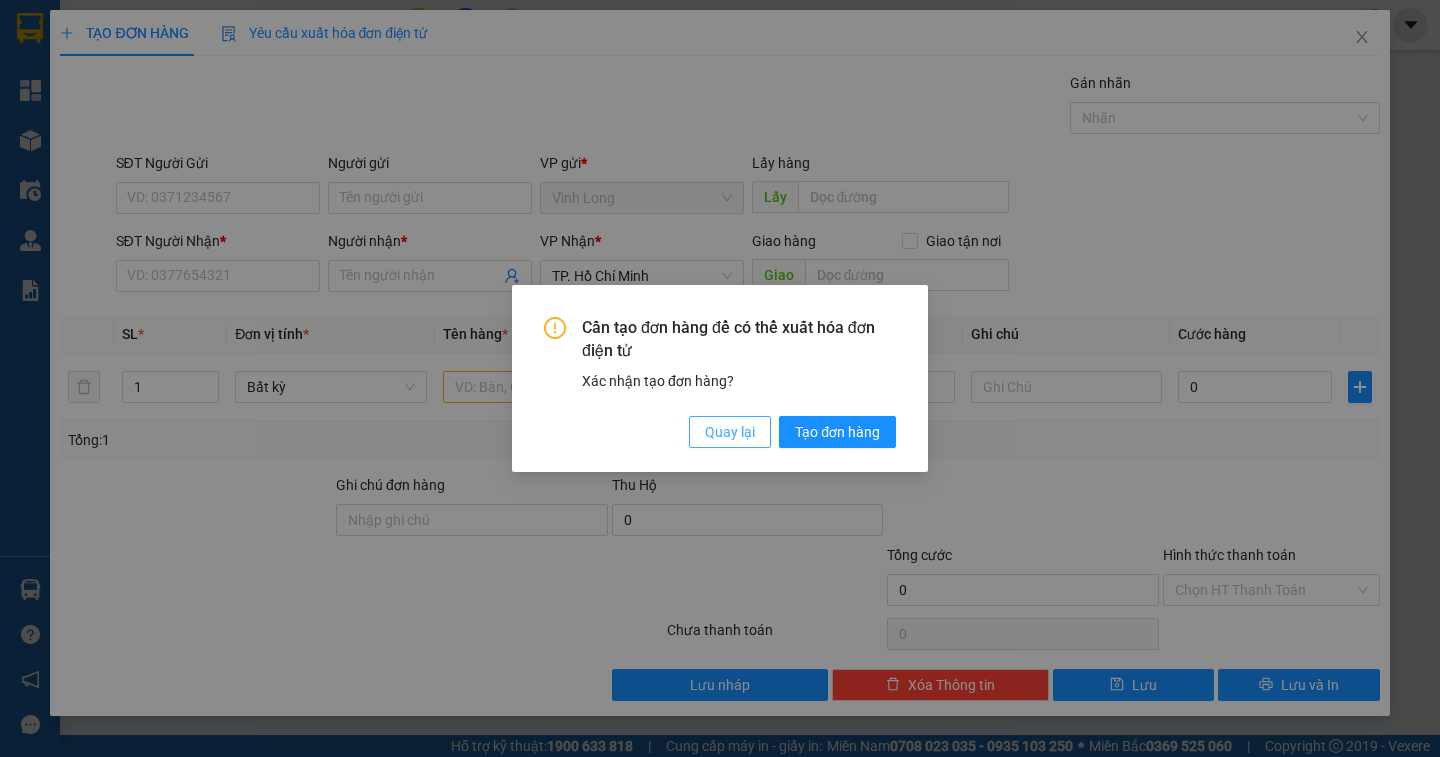 click on "Quay lại" at bounding box center (730, 432) 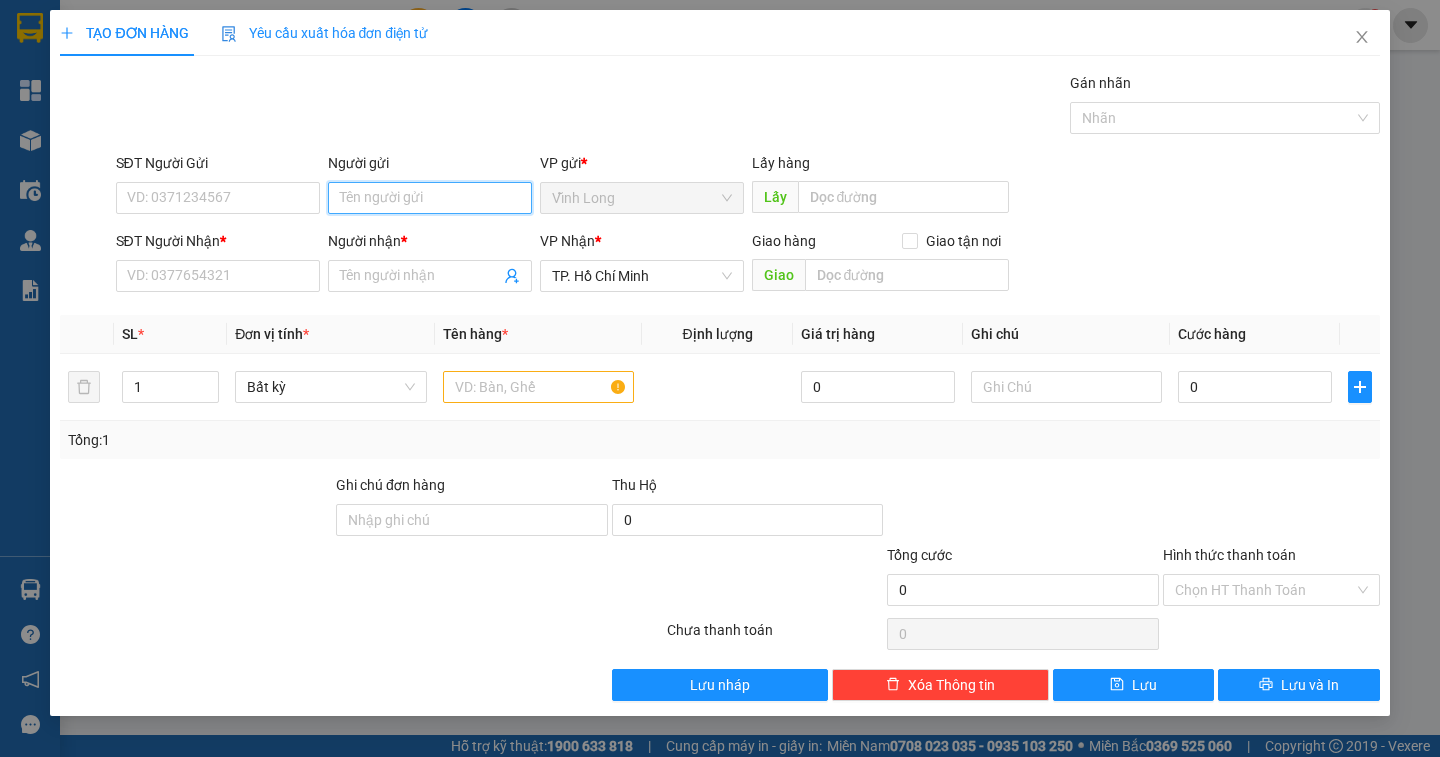 click on "Người gửi" at bounding box center (430, 198) 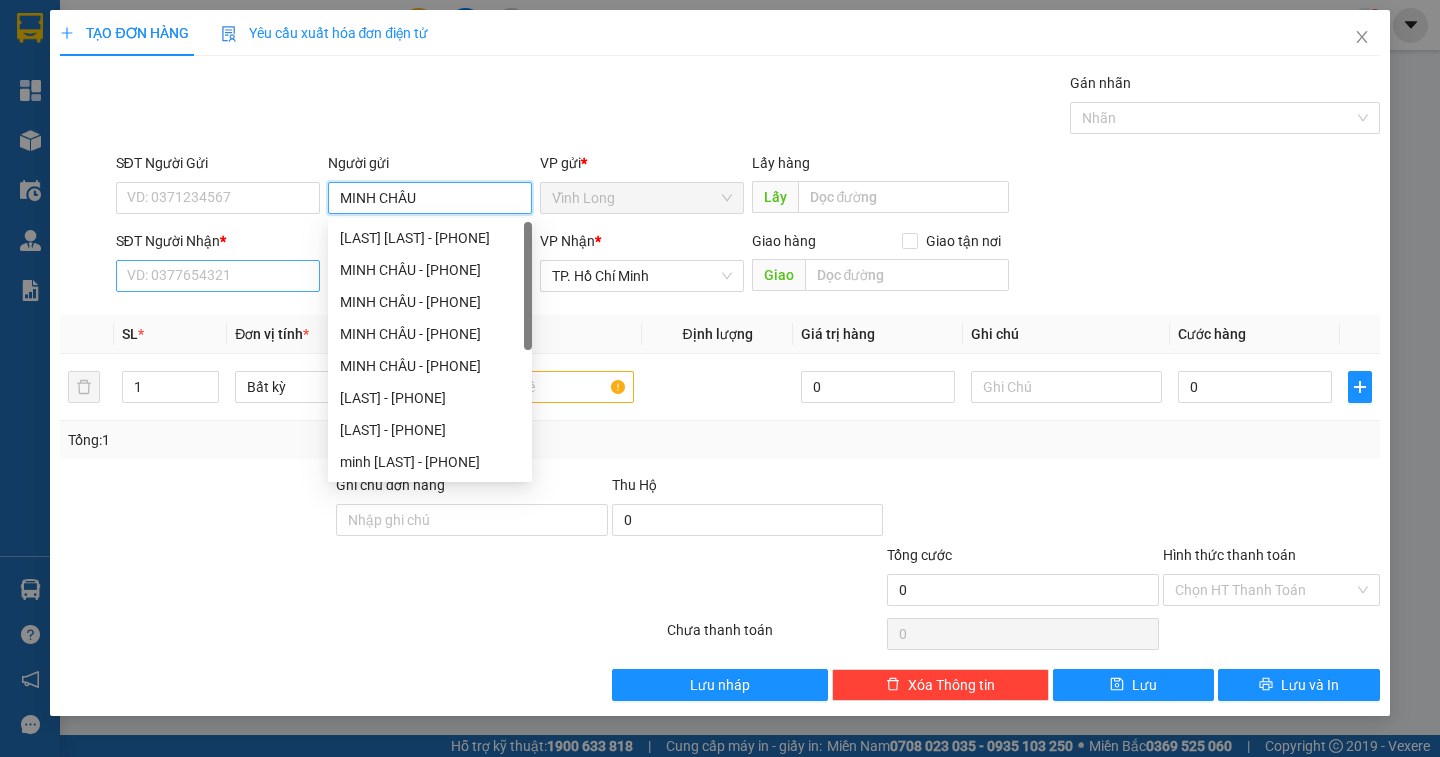 type on "MINH CHÂU" 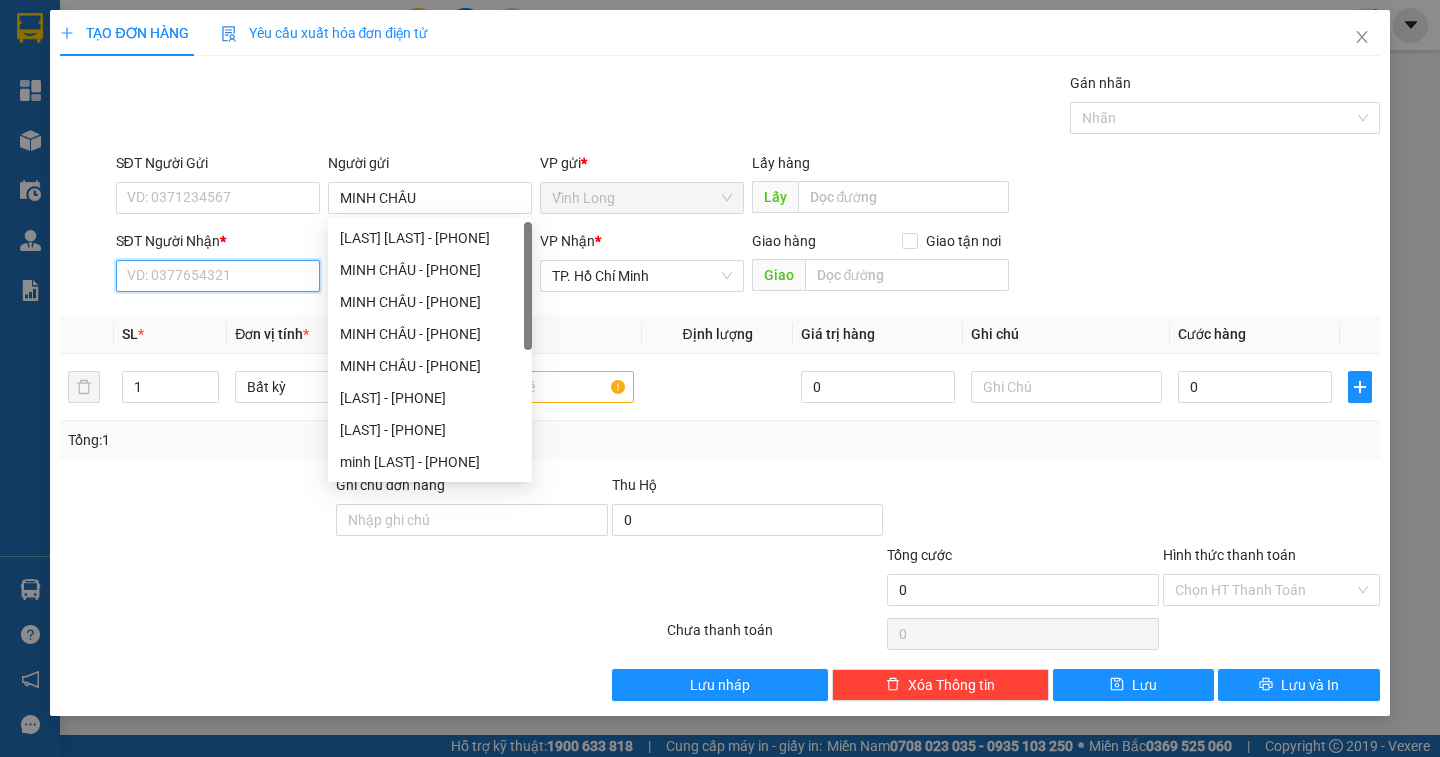 click on "SĐT Người Nhận  *" at bounding box center [218, 276] 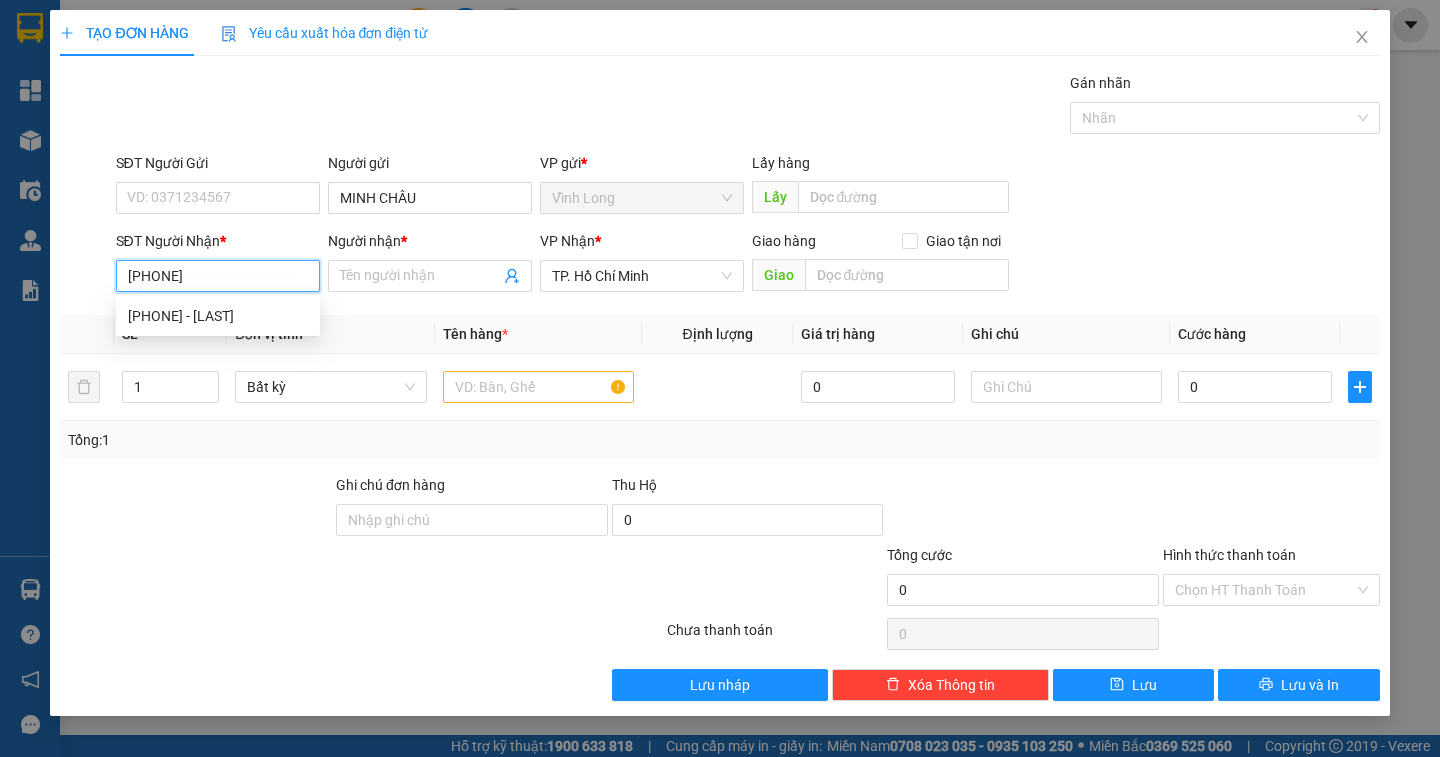 type on "0818939220" 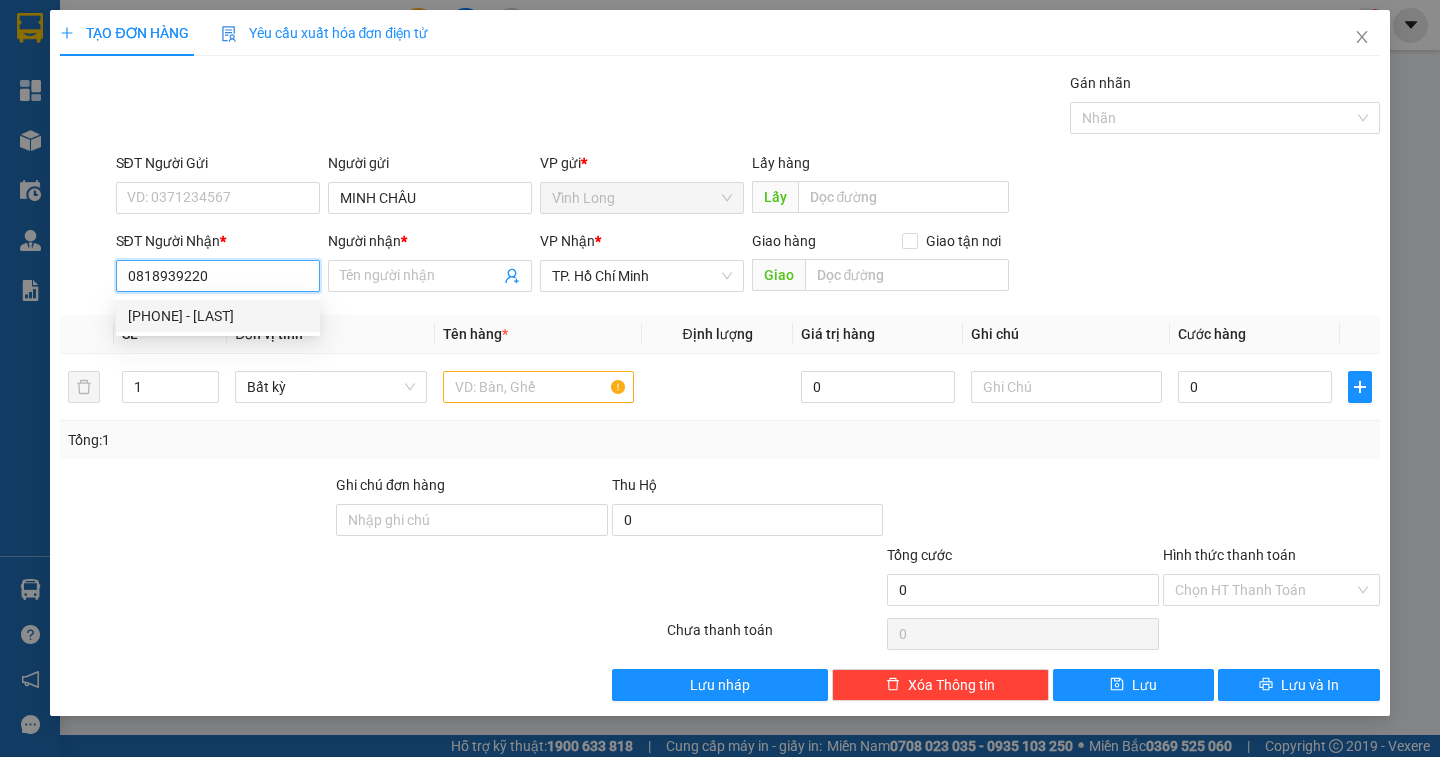 click on "0818939220 - QUỐC TÀI" at bounding box center [218, 316] 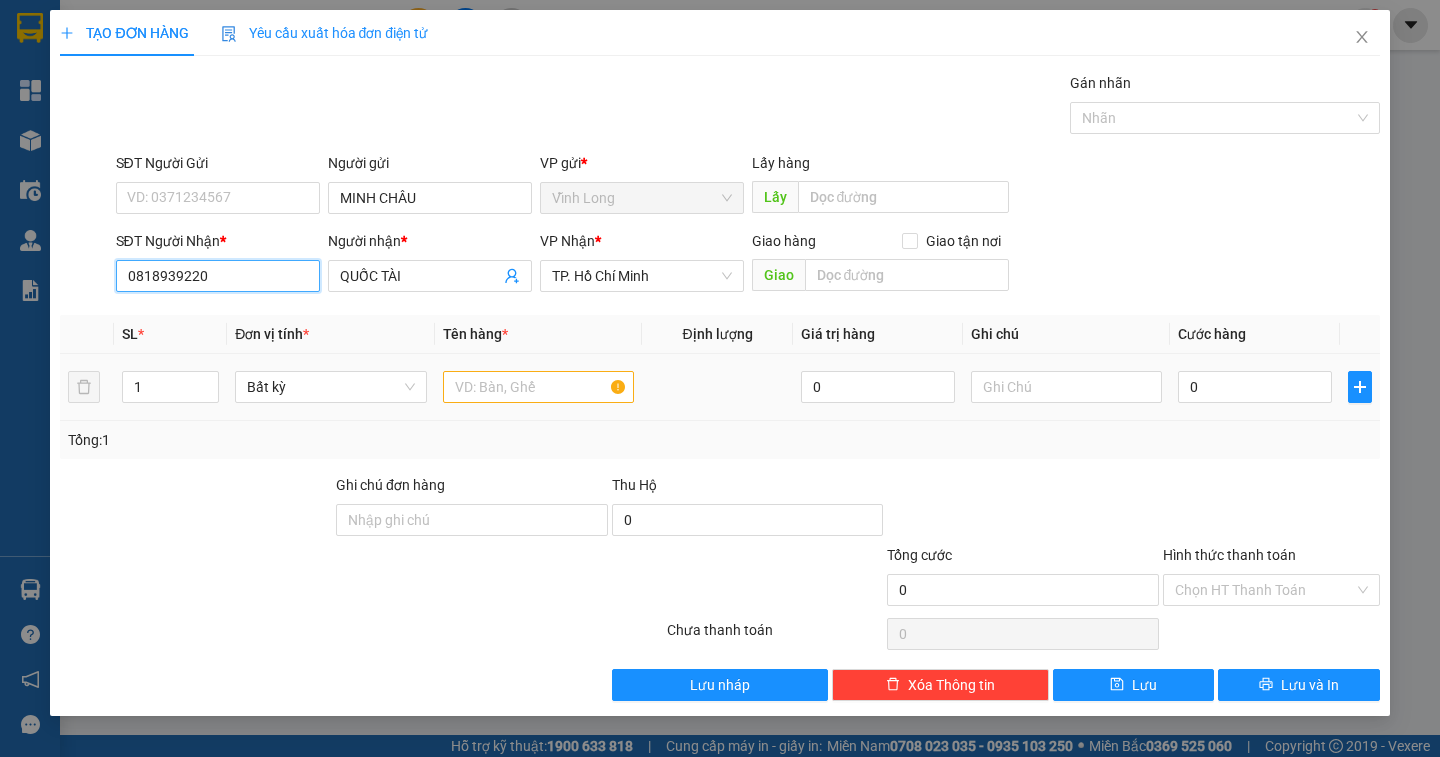 type on "0818939220" 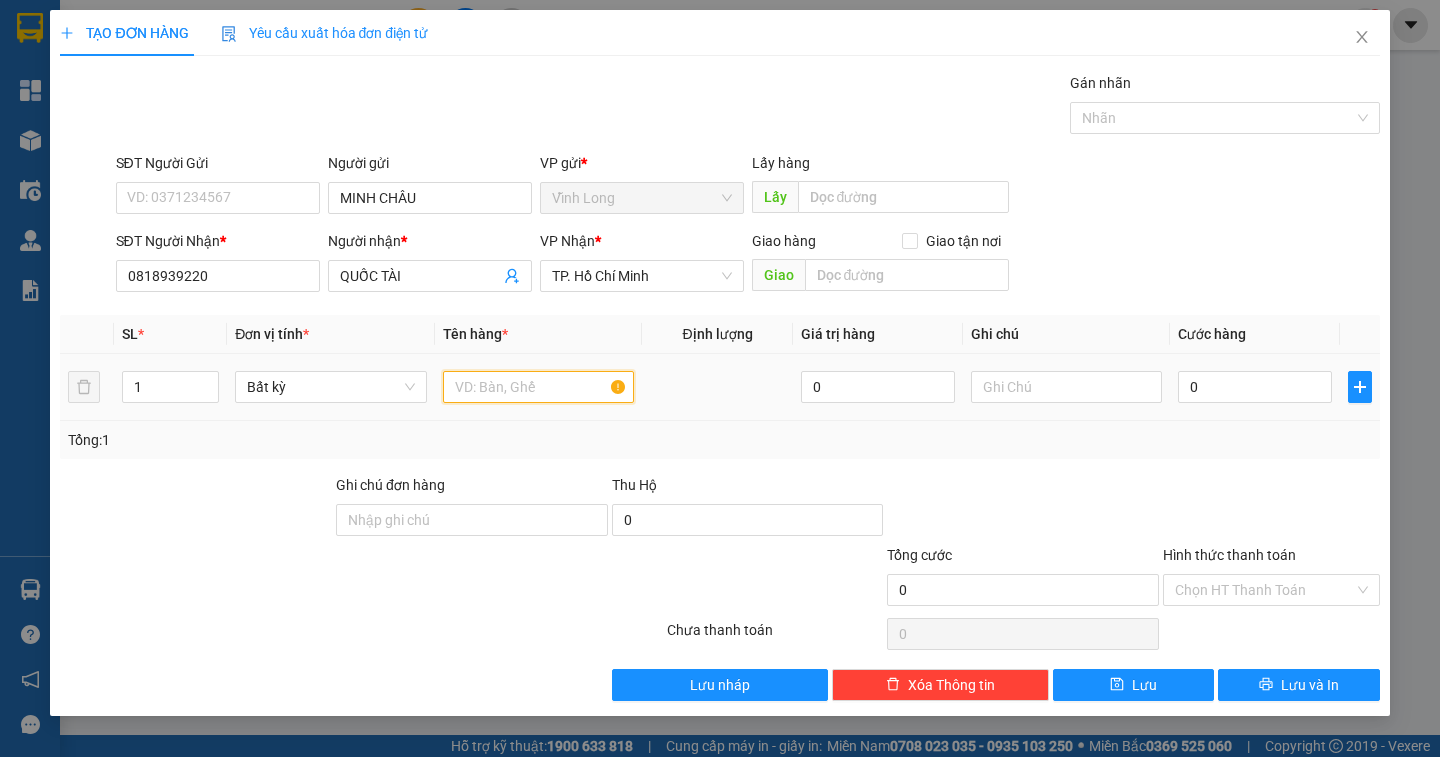 click at bounding box center (538, 387) 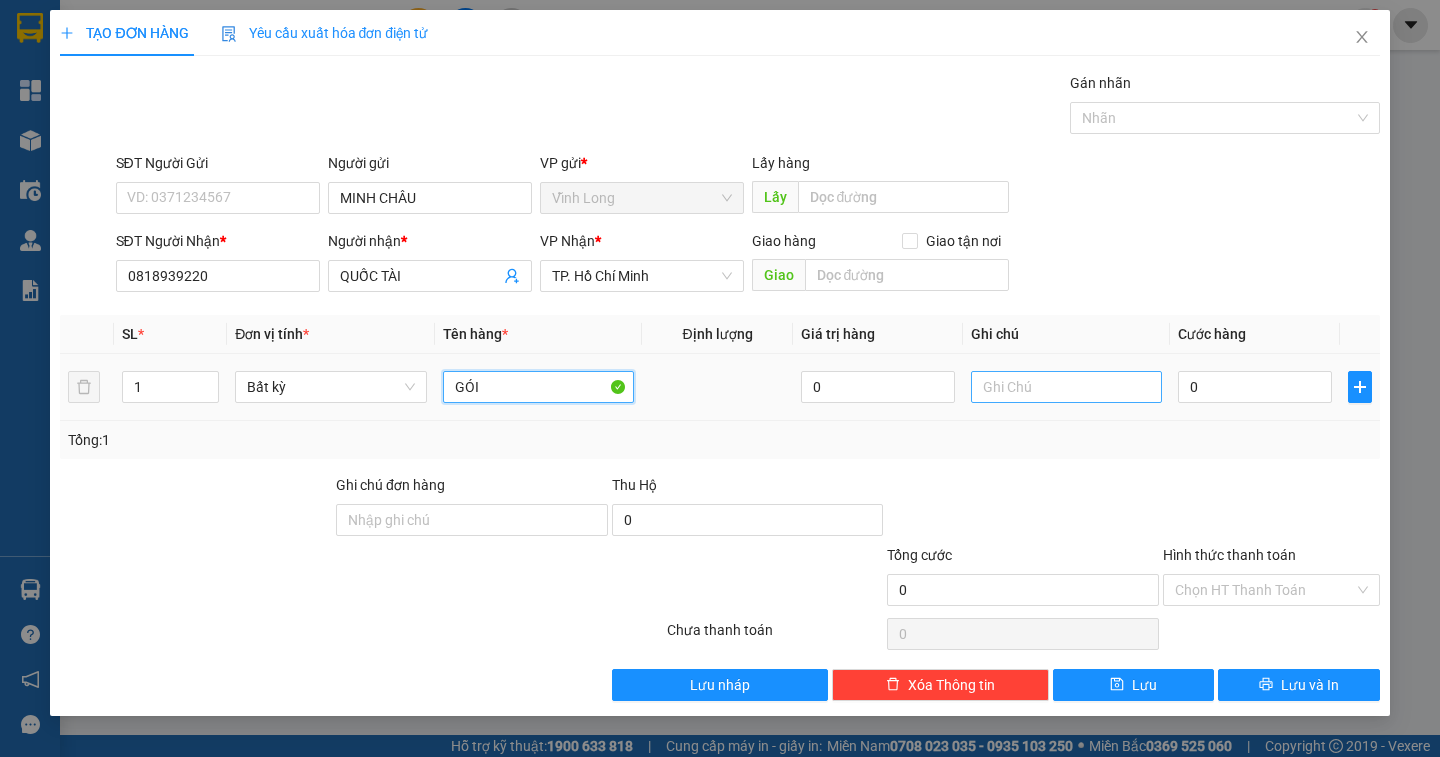 type on "GÓI" 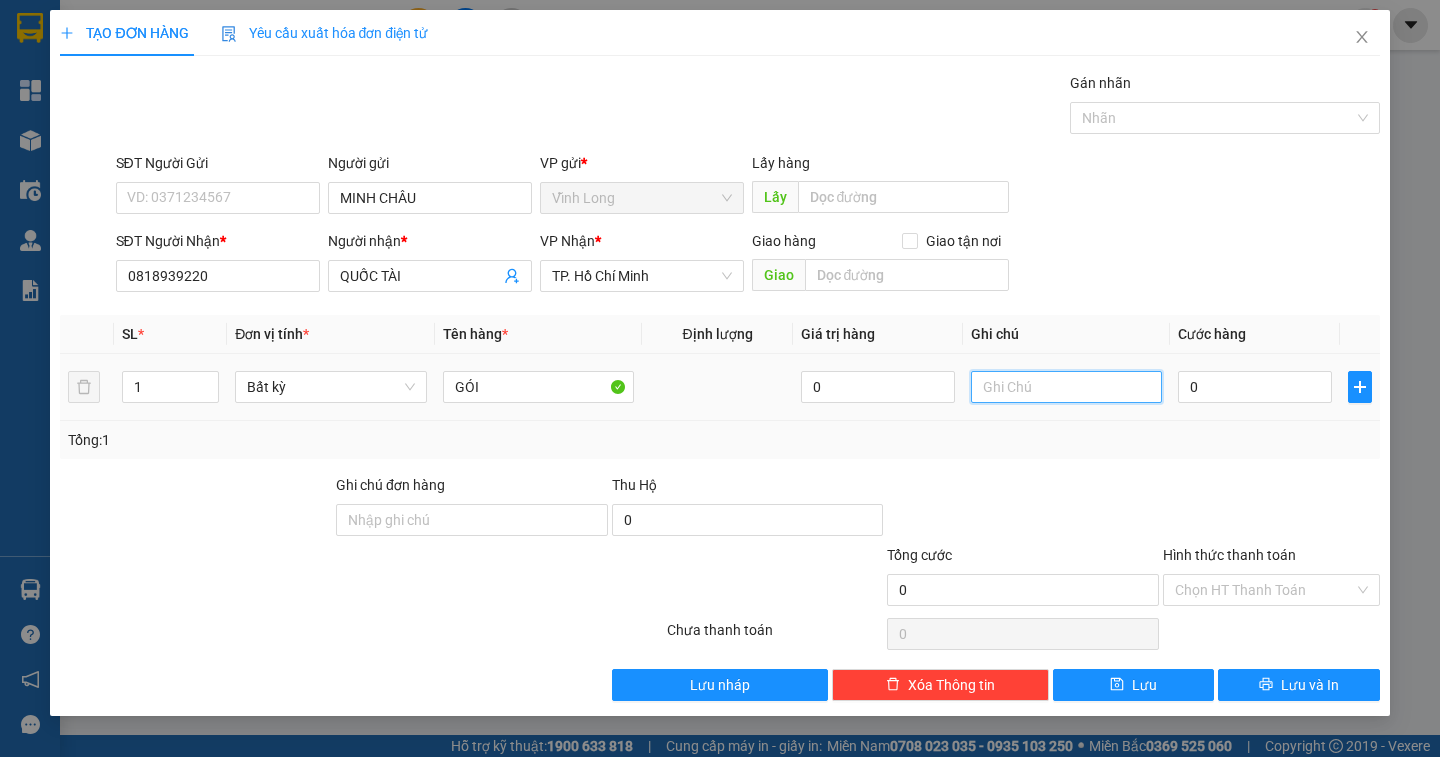 click at bounding box center [1066, 387] 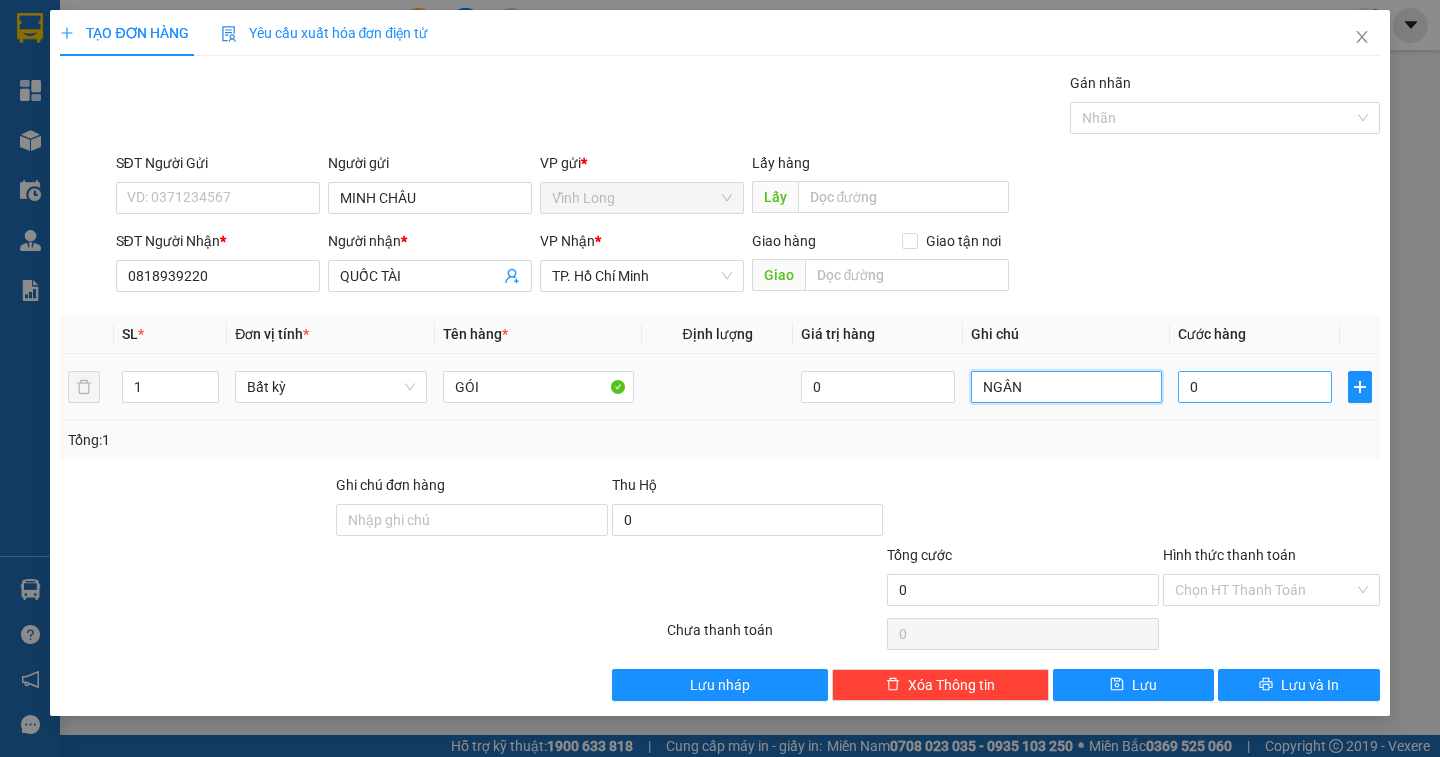 type on "NGÂN" 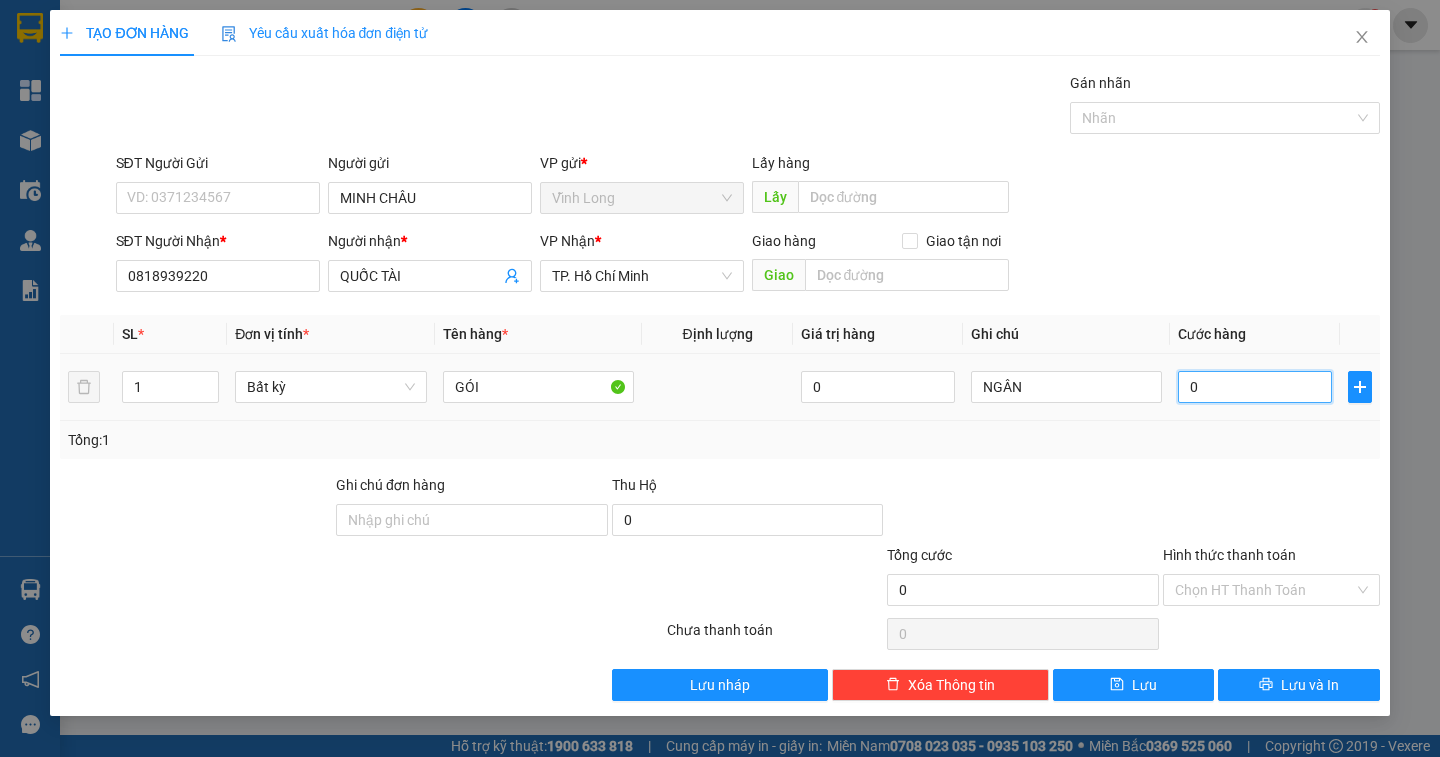 click on "0" at bounding box center (1255, 387) 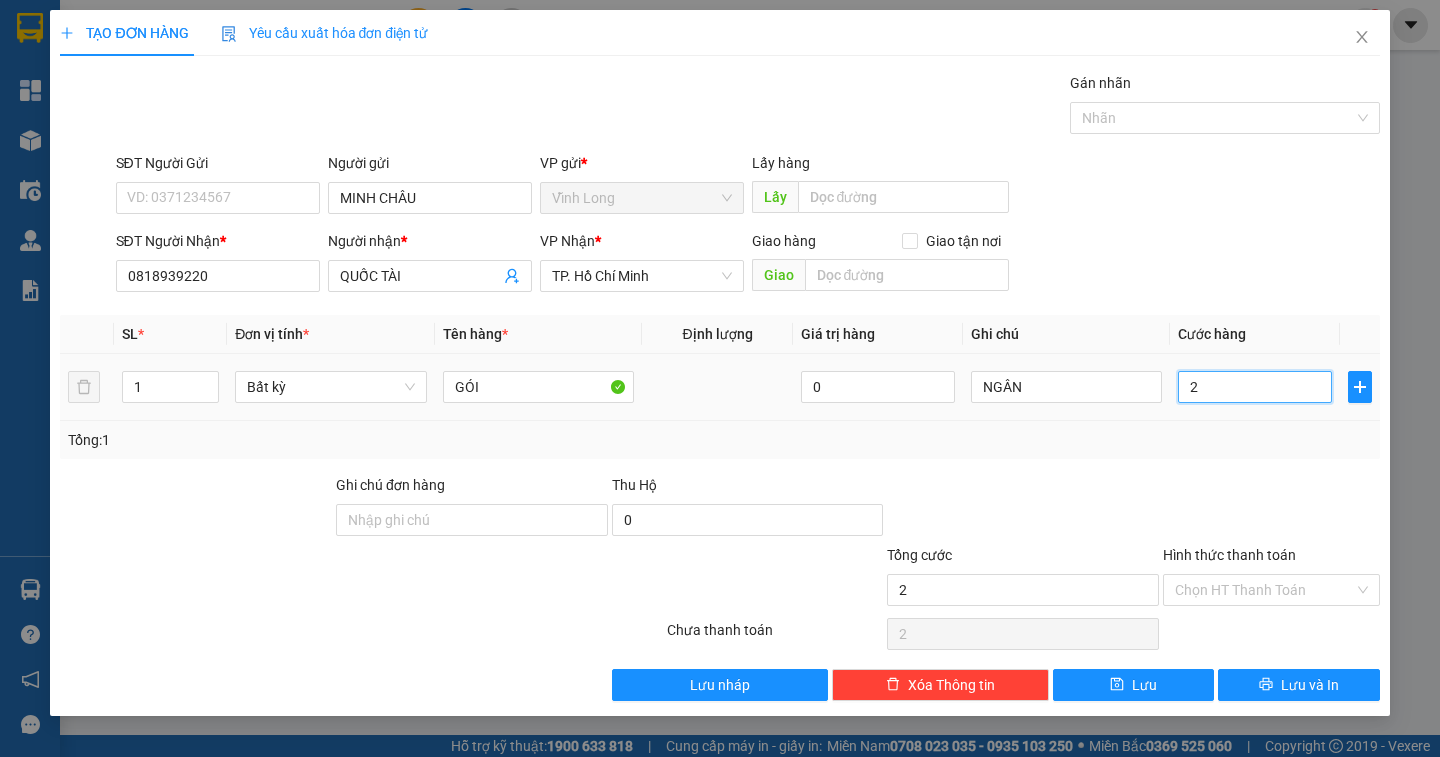 type on "20" 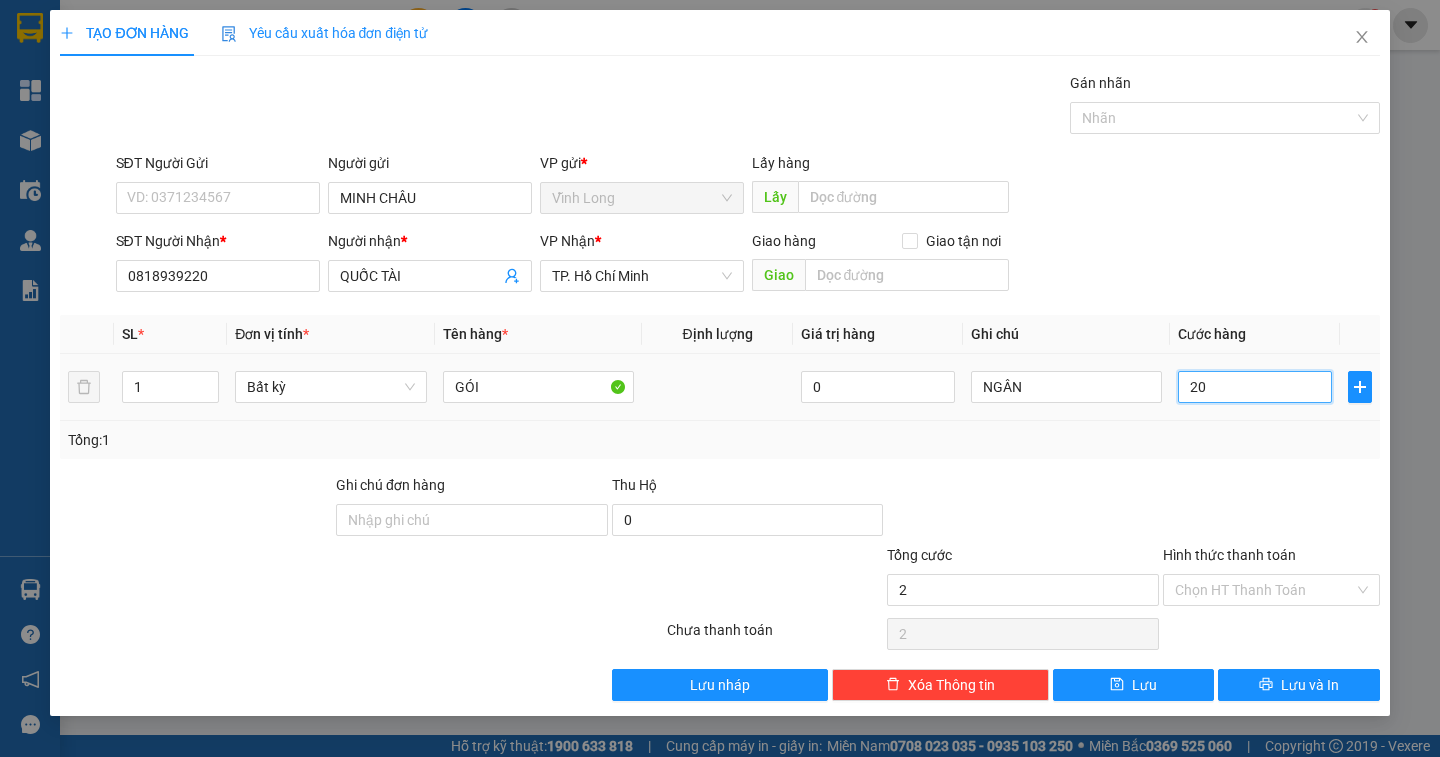 type on "20" 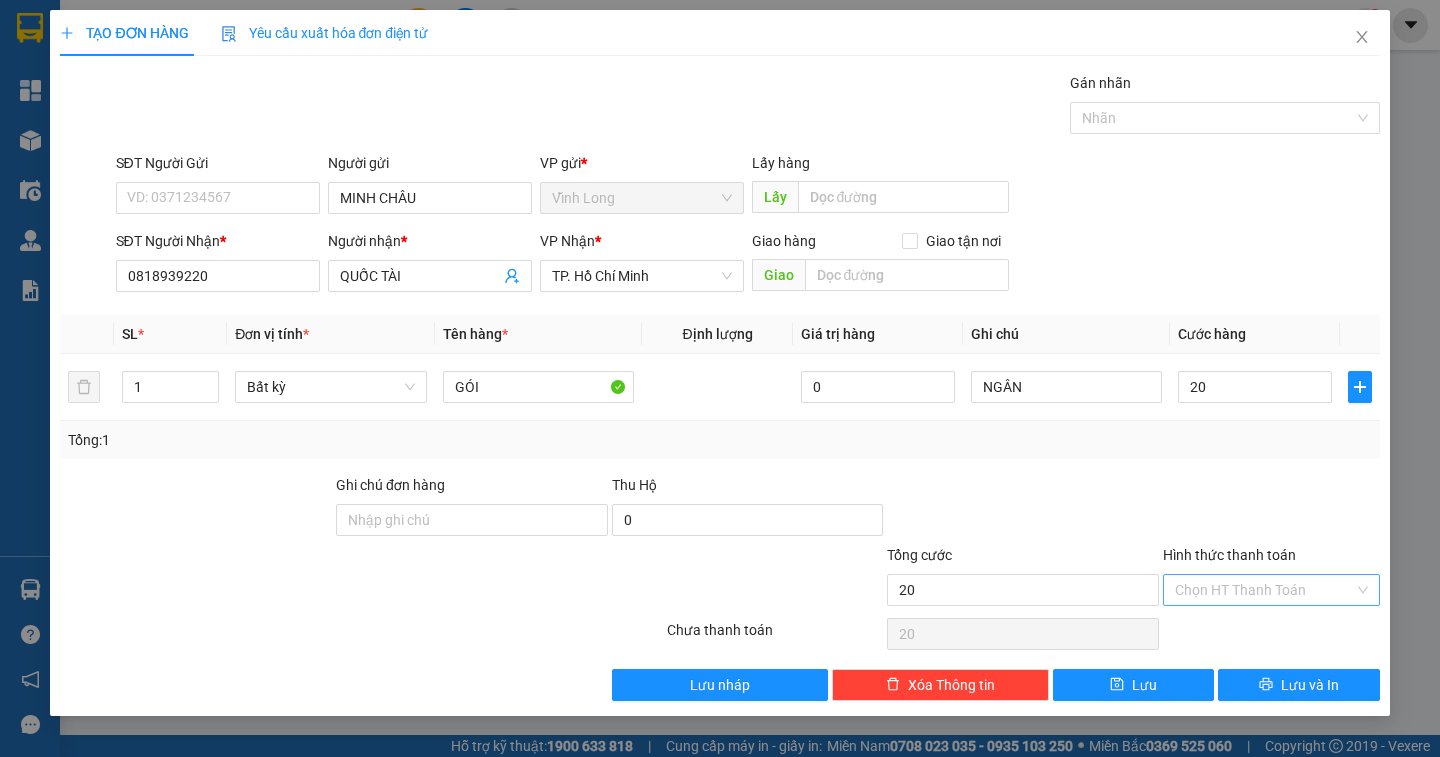 type on "20.000" 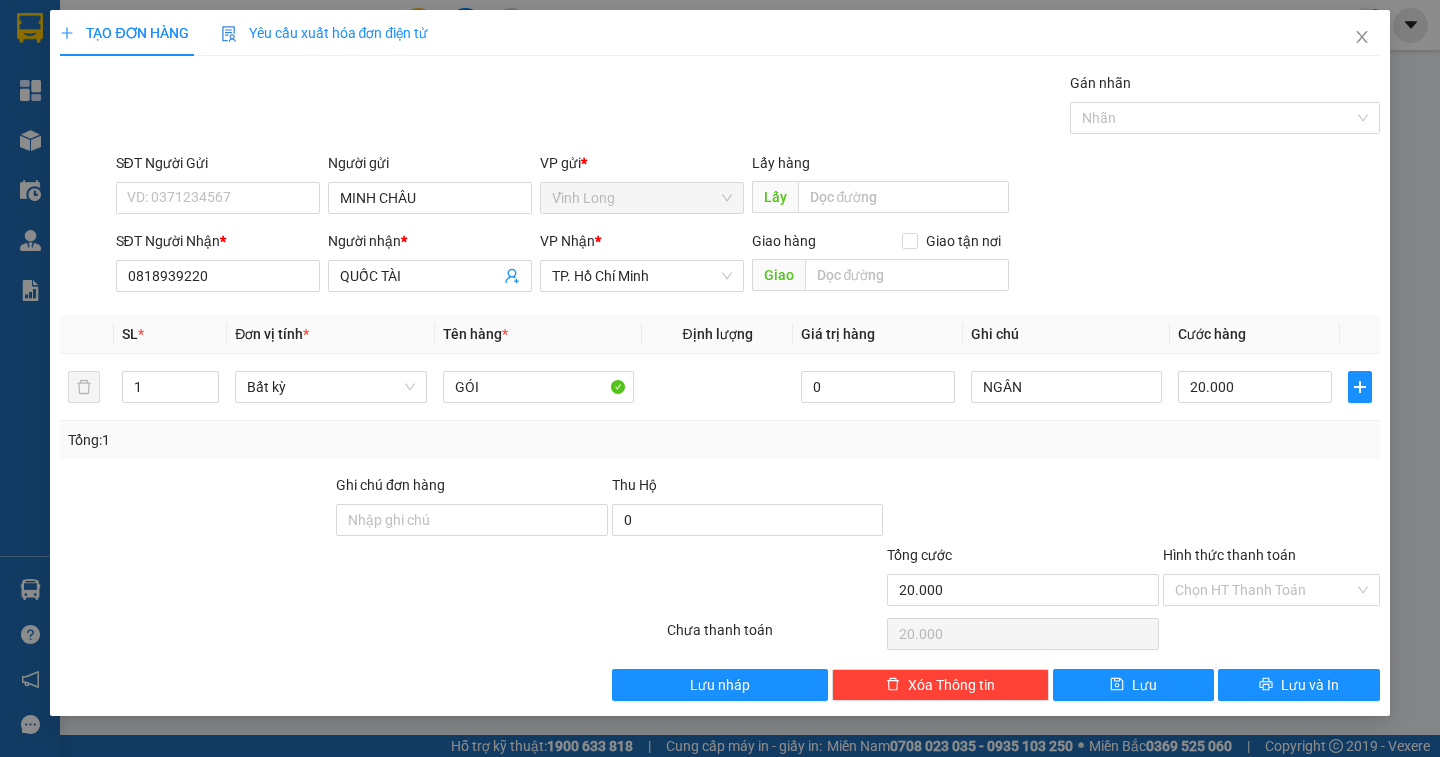 drag, startPoint x: 1324, startPoint y: 593, endPoint x: 1305, endPoint y: 615, distance: 29.068884 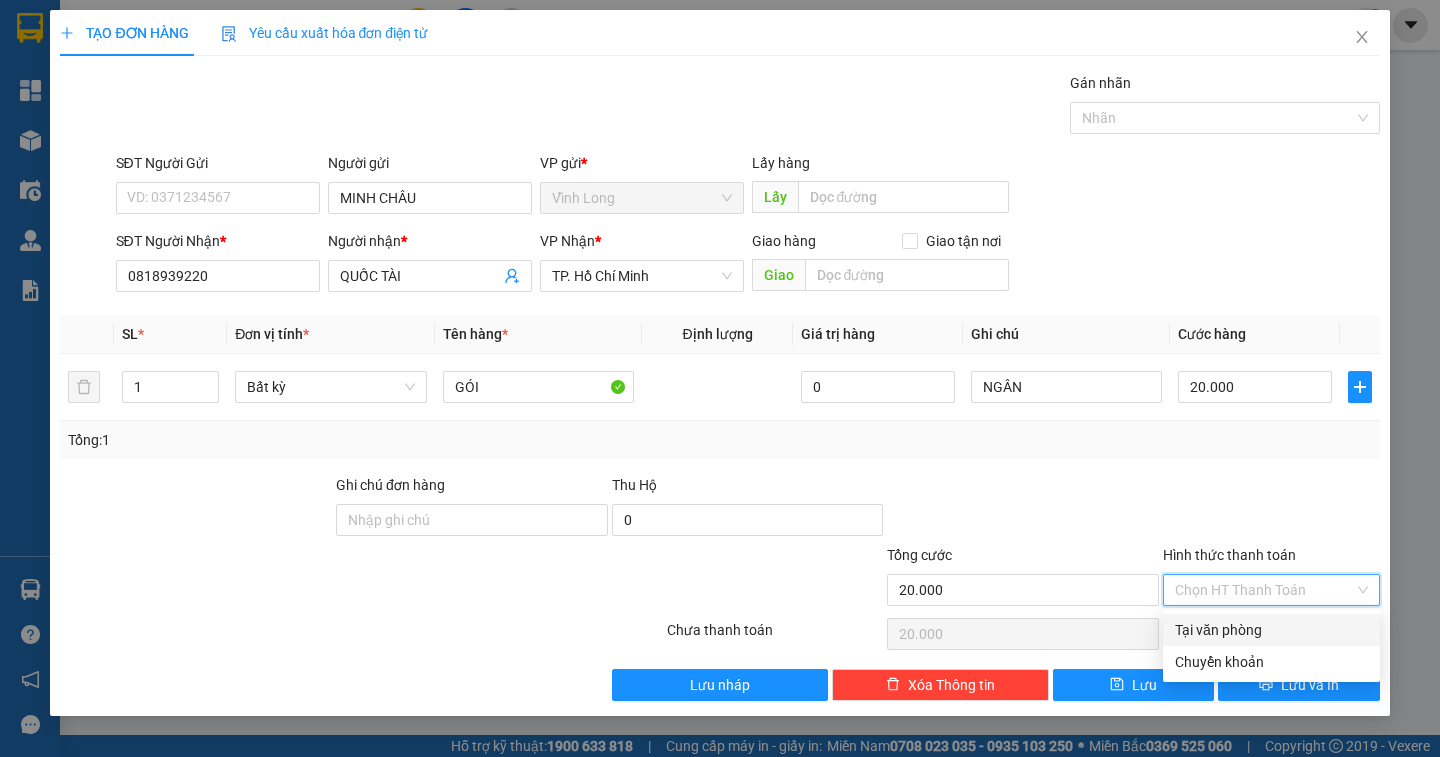 click on "Tại văn phòng" at bounding box center [1271, 630] 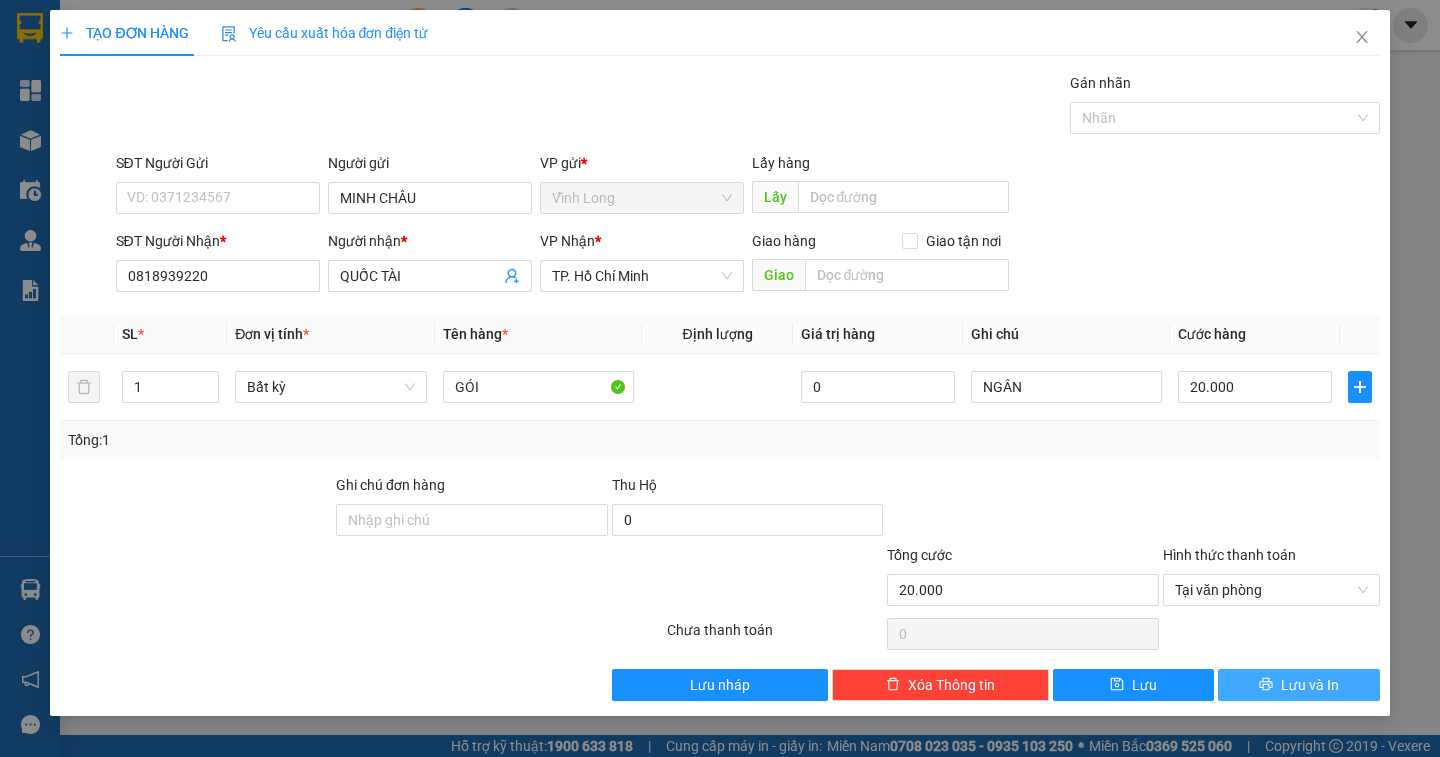 click on "Lưu và In" at bounding box center (1298, 685) 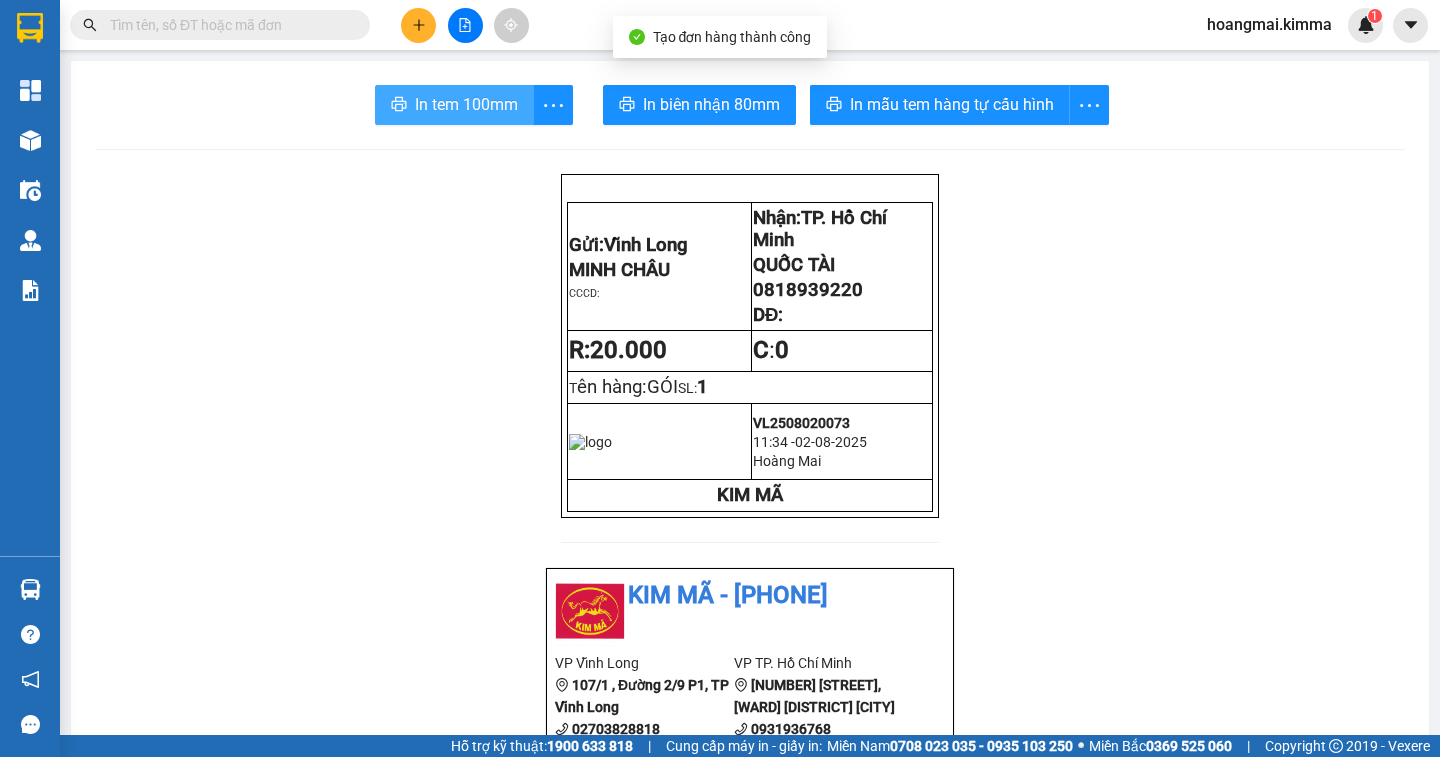 click on "In tem 100mm" at bounding box center (454, 105) 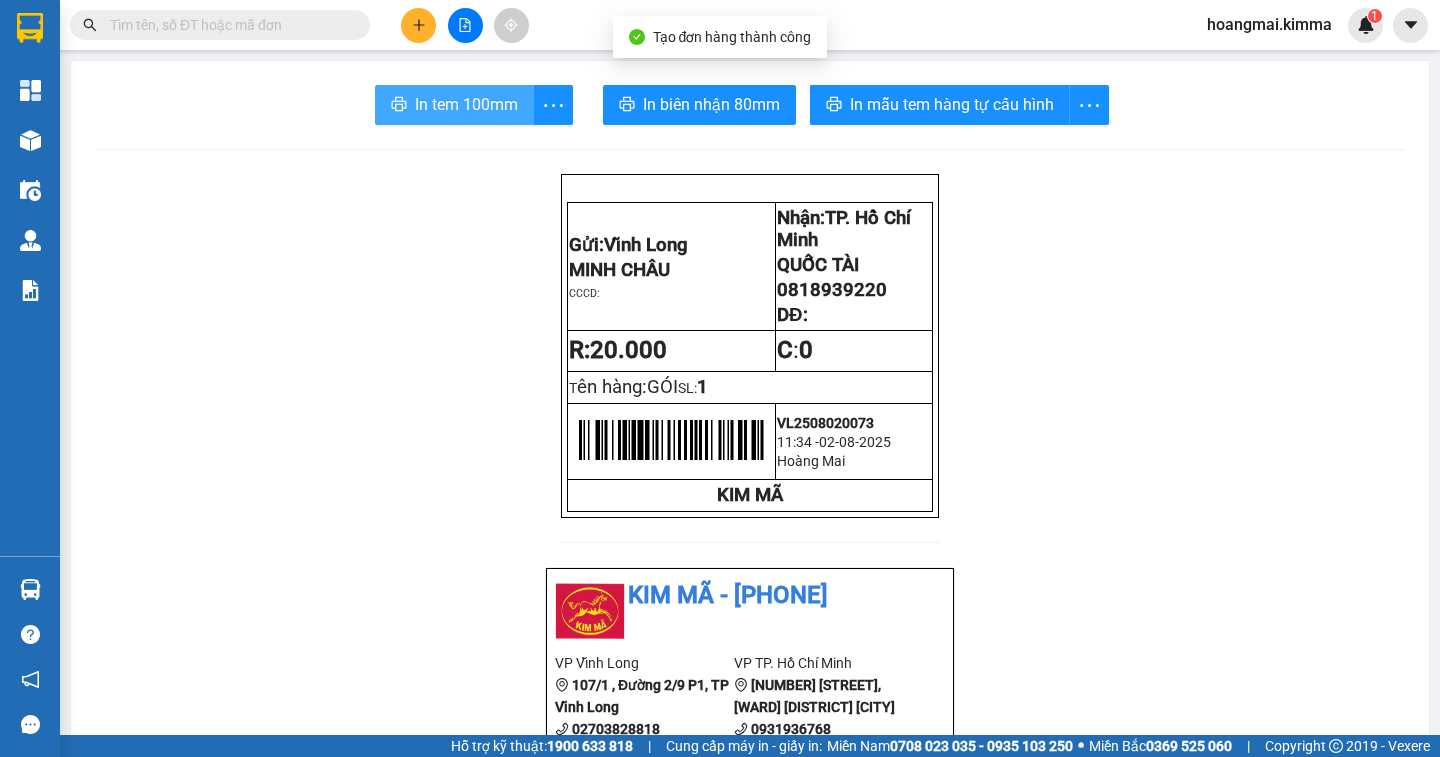 scroll, scrollTop: 0, scrollLeft: 0, axis: both 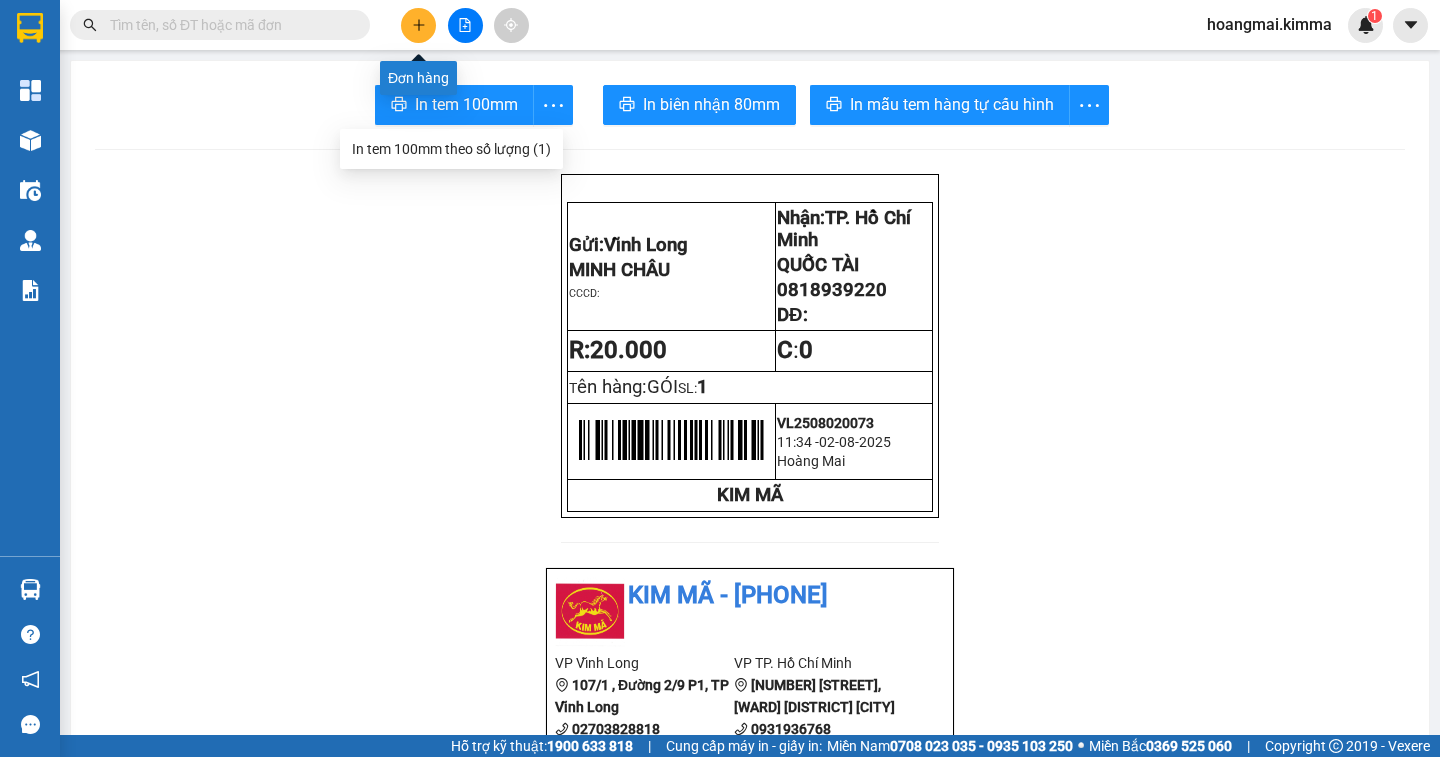 click 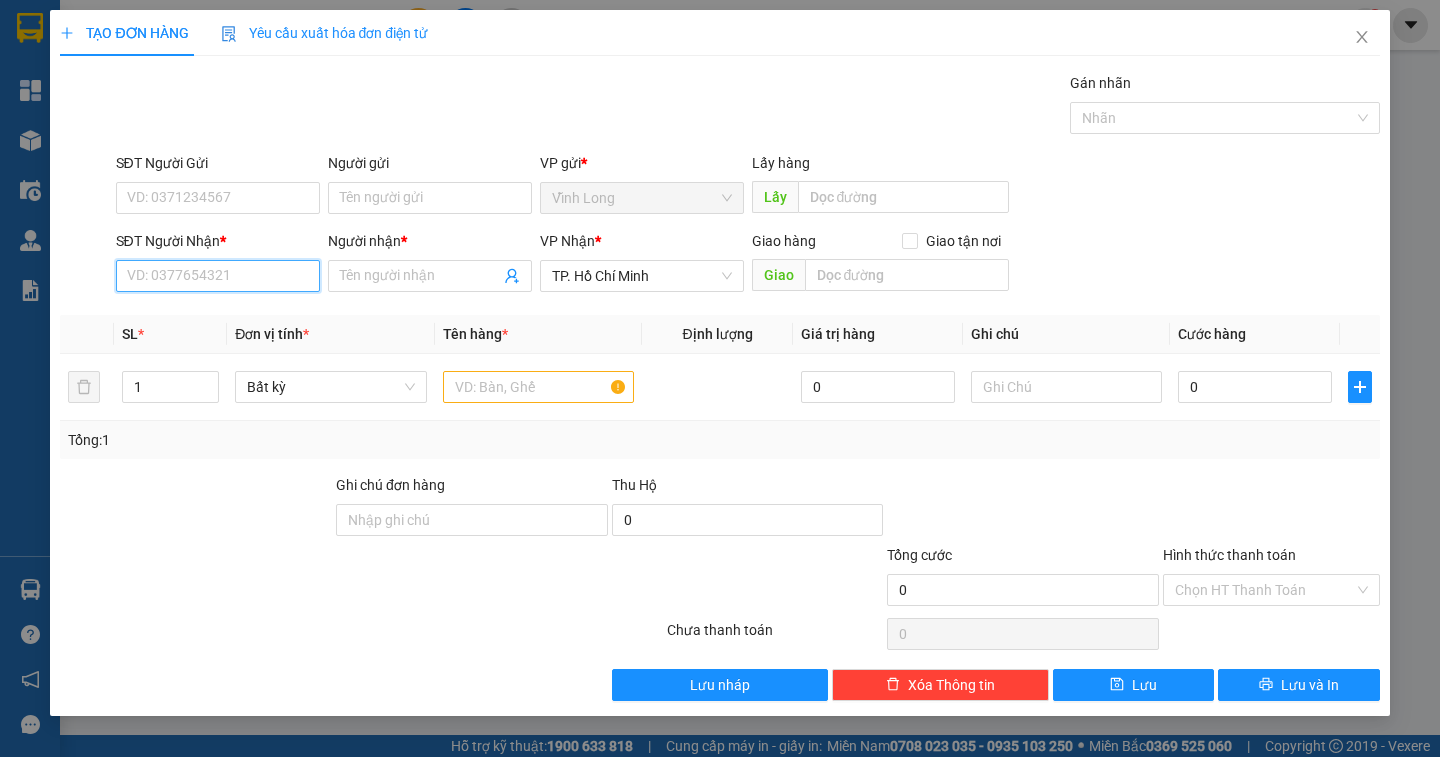 click on "SĐT Người Nhận  *" at bounding box center (218, 276) 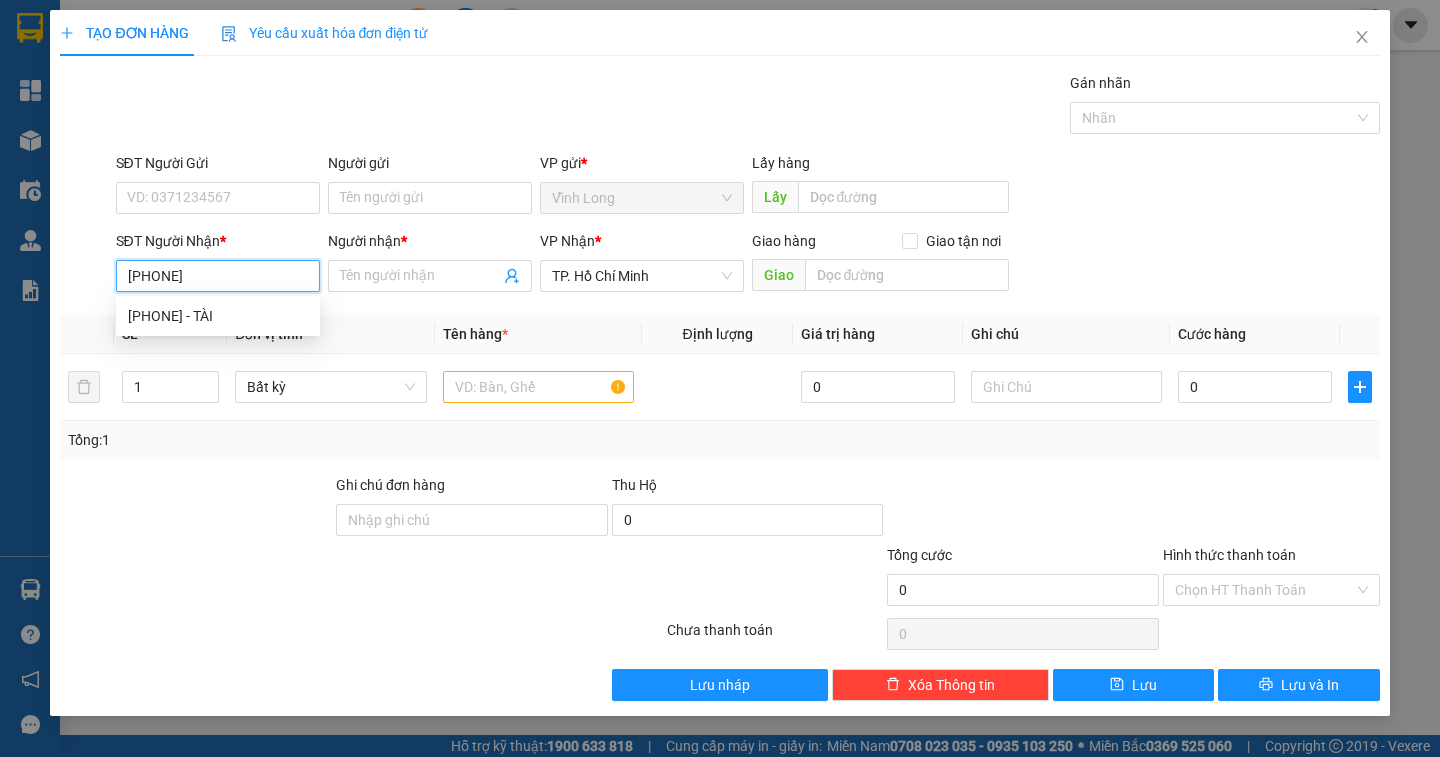 type on "0915494487" 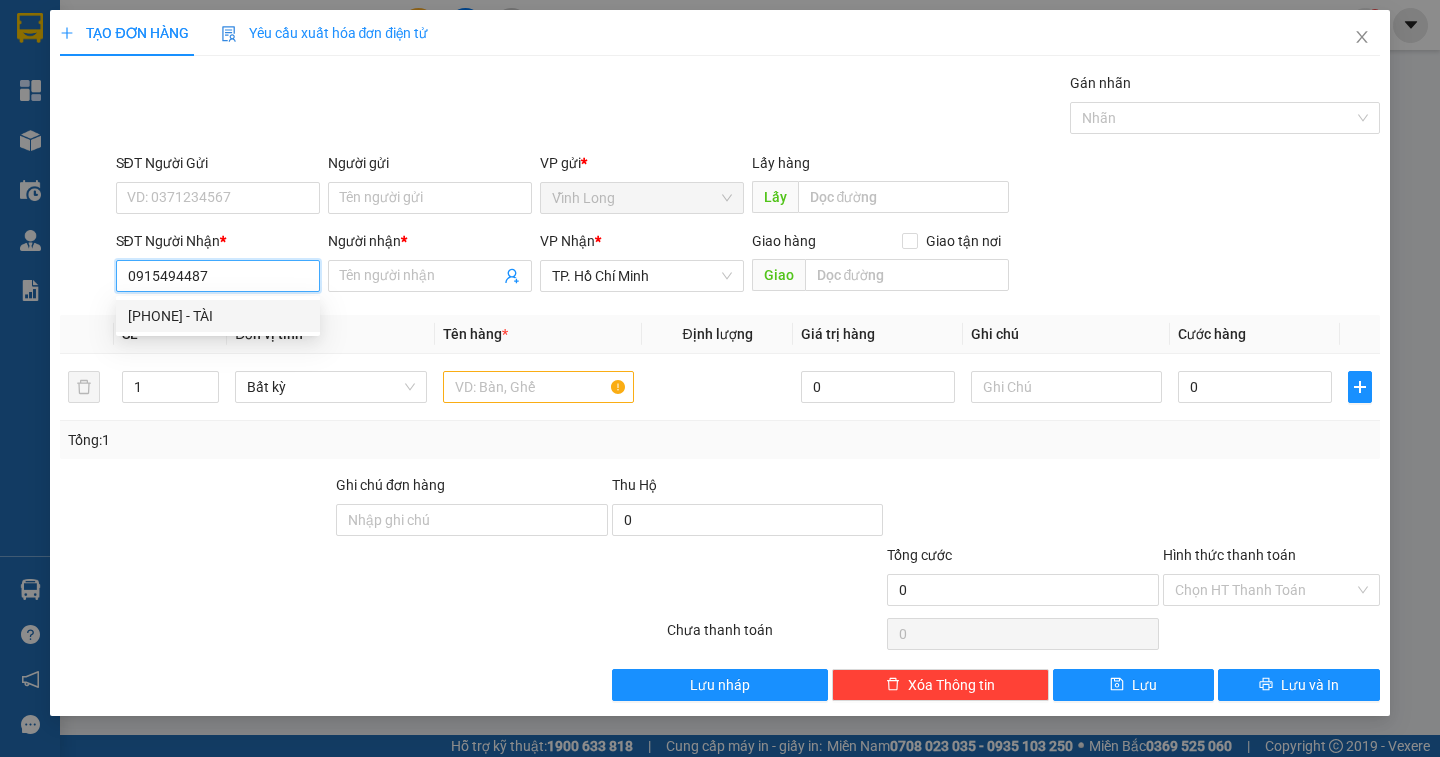 click on "0915494487 - TÀI" at bounding box center [218, 316] 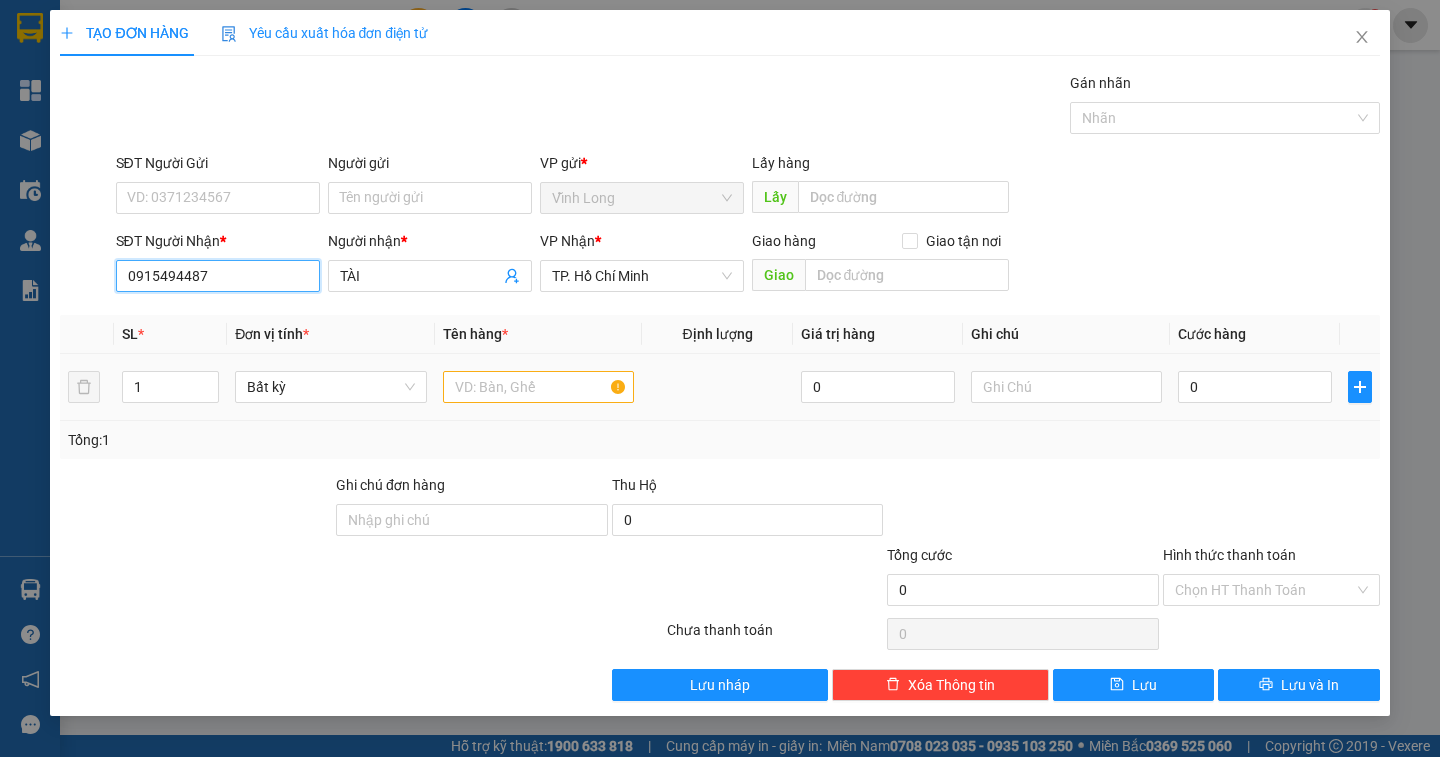type on "0915494487" 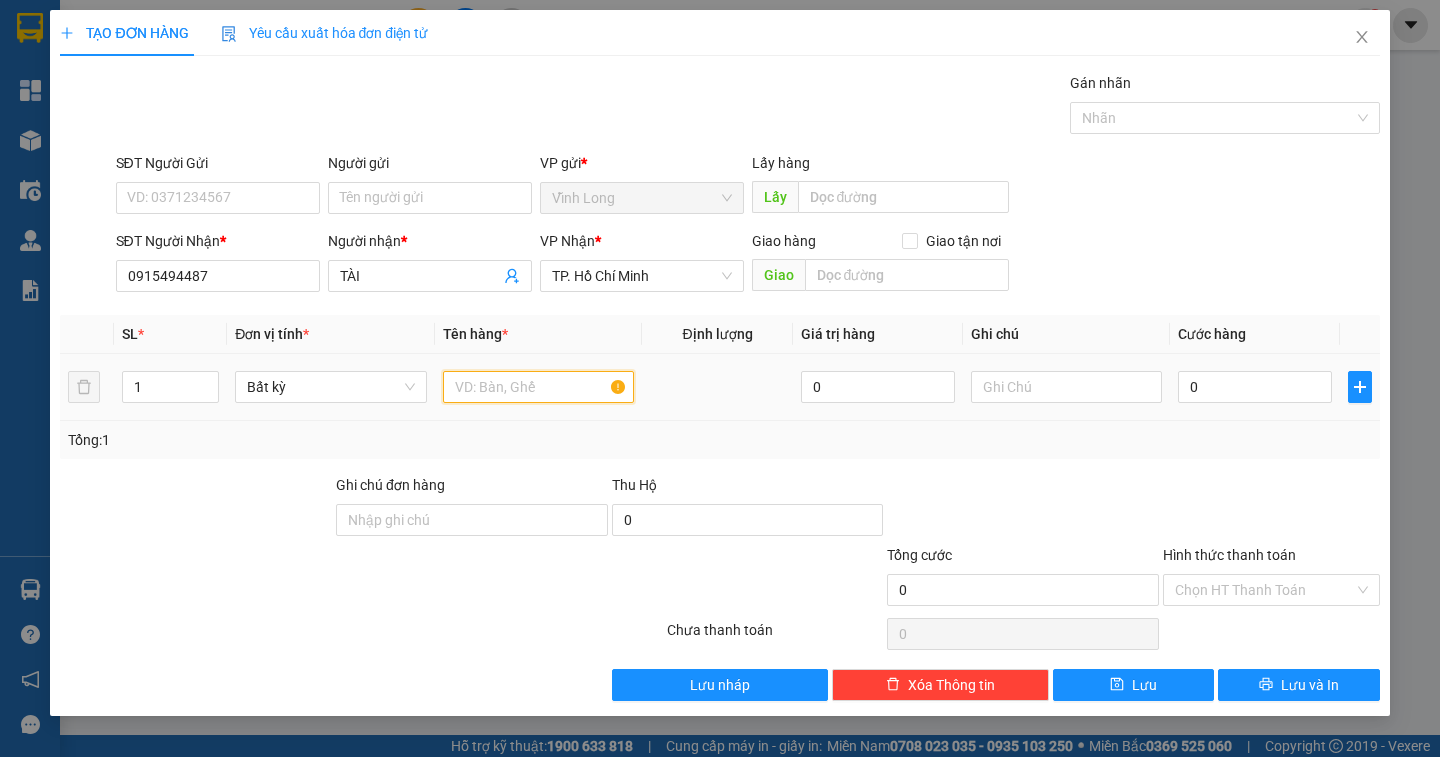 click at bounding box center [538, 387] 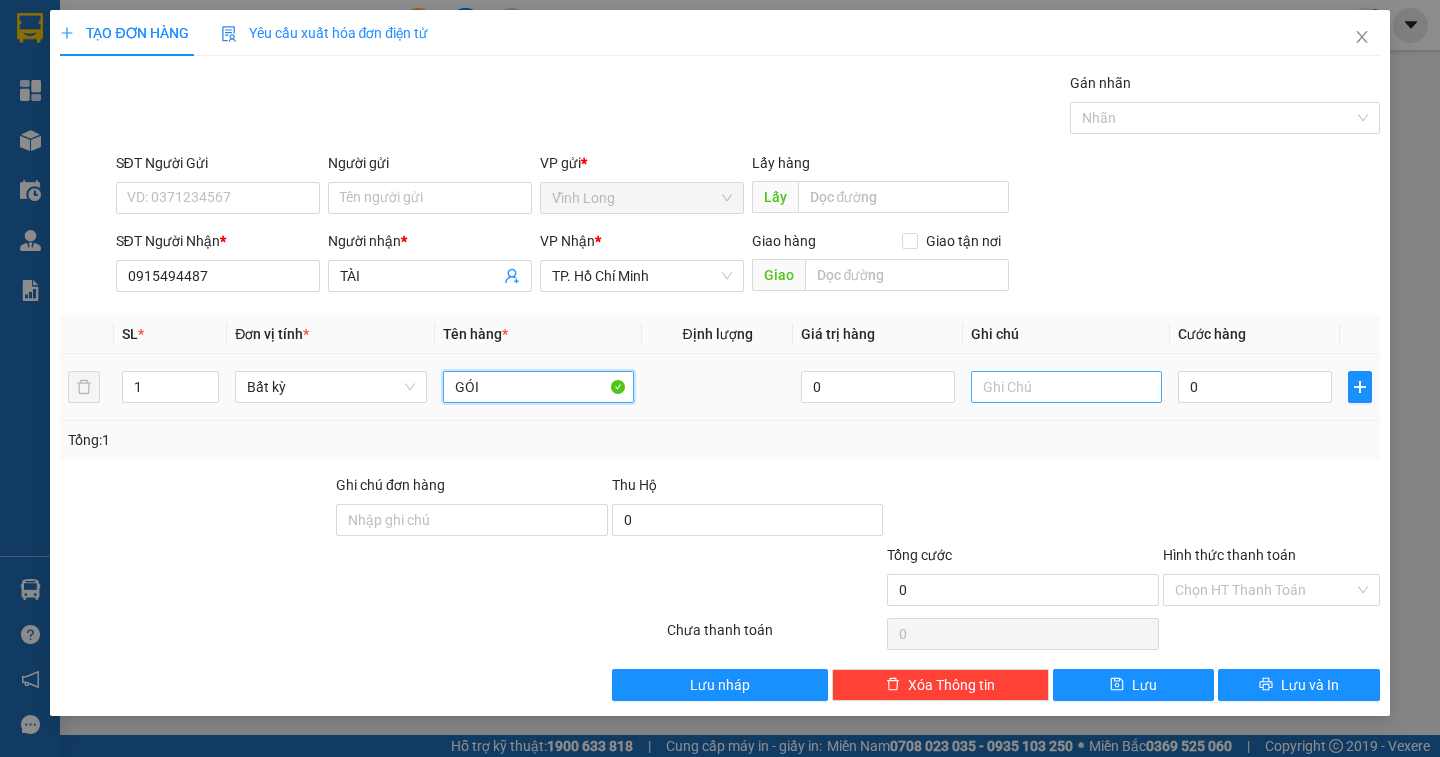 type on "GÓI" 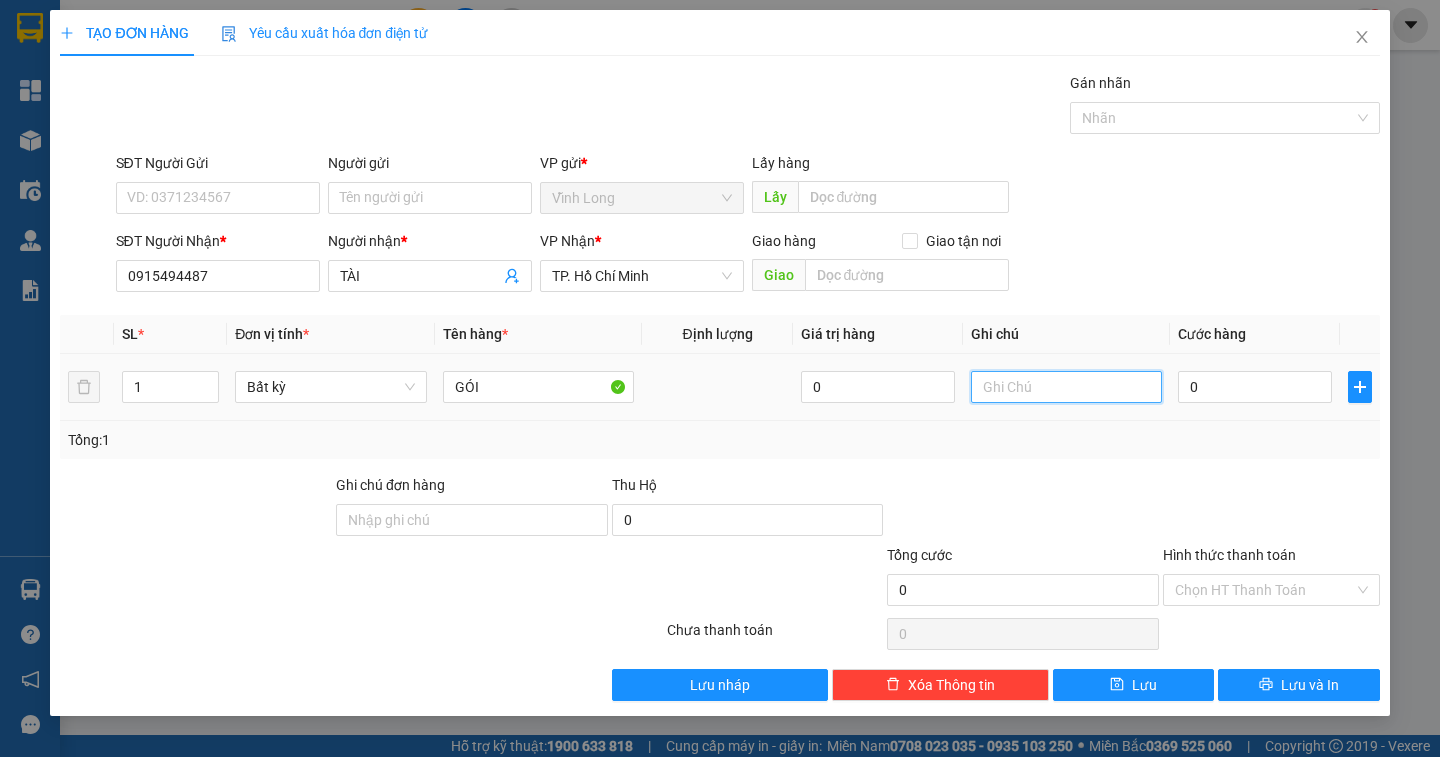 click at bounding box center [1066, 387] 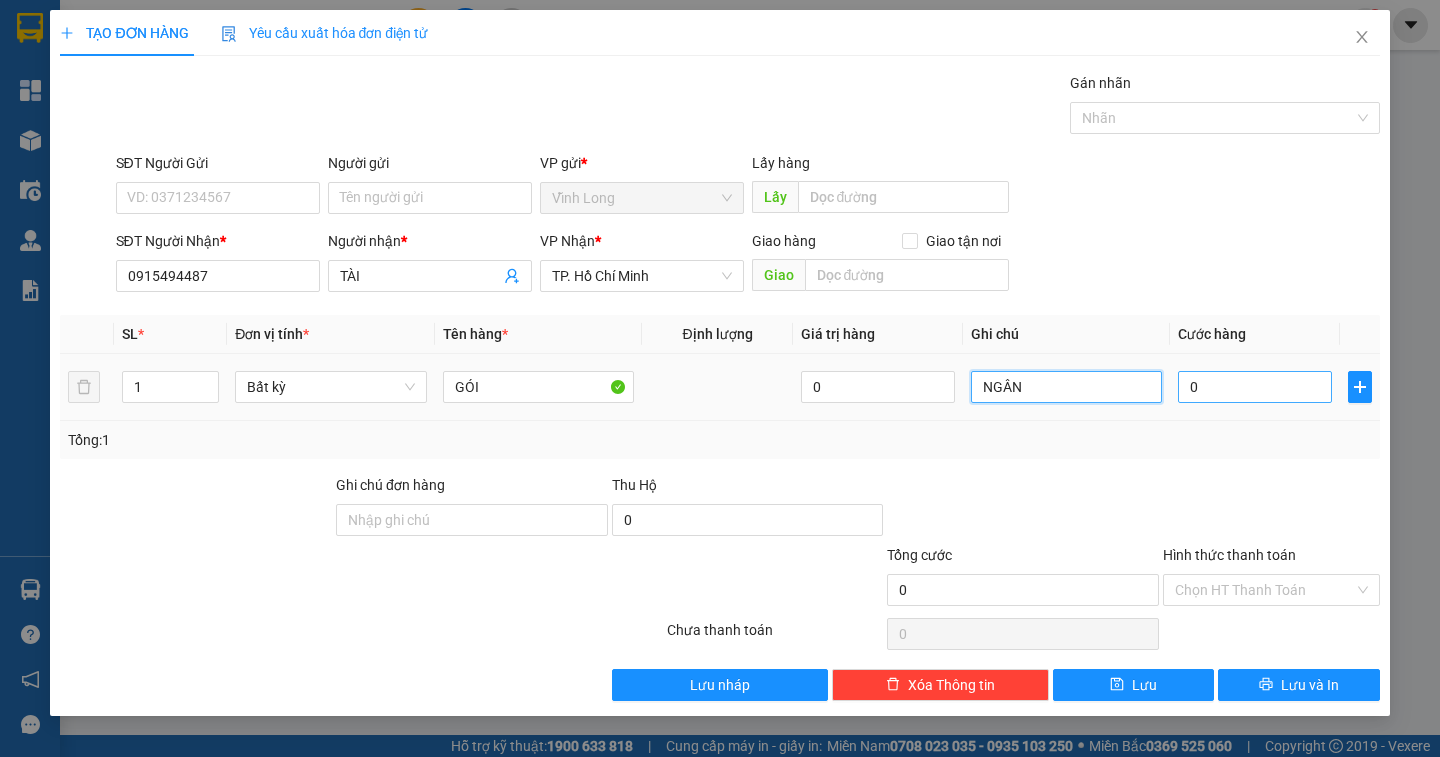 type on "NGÂN" 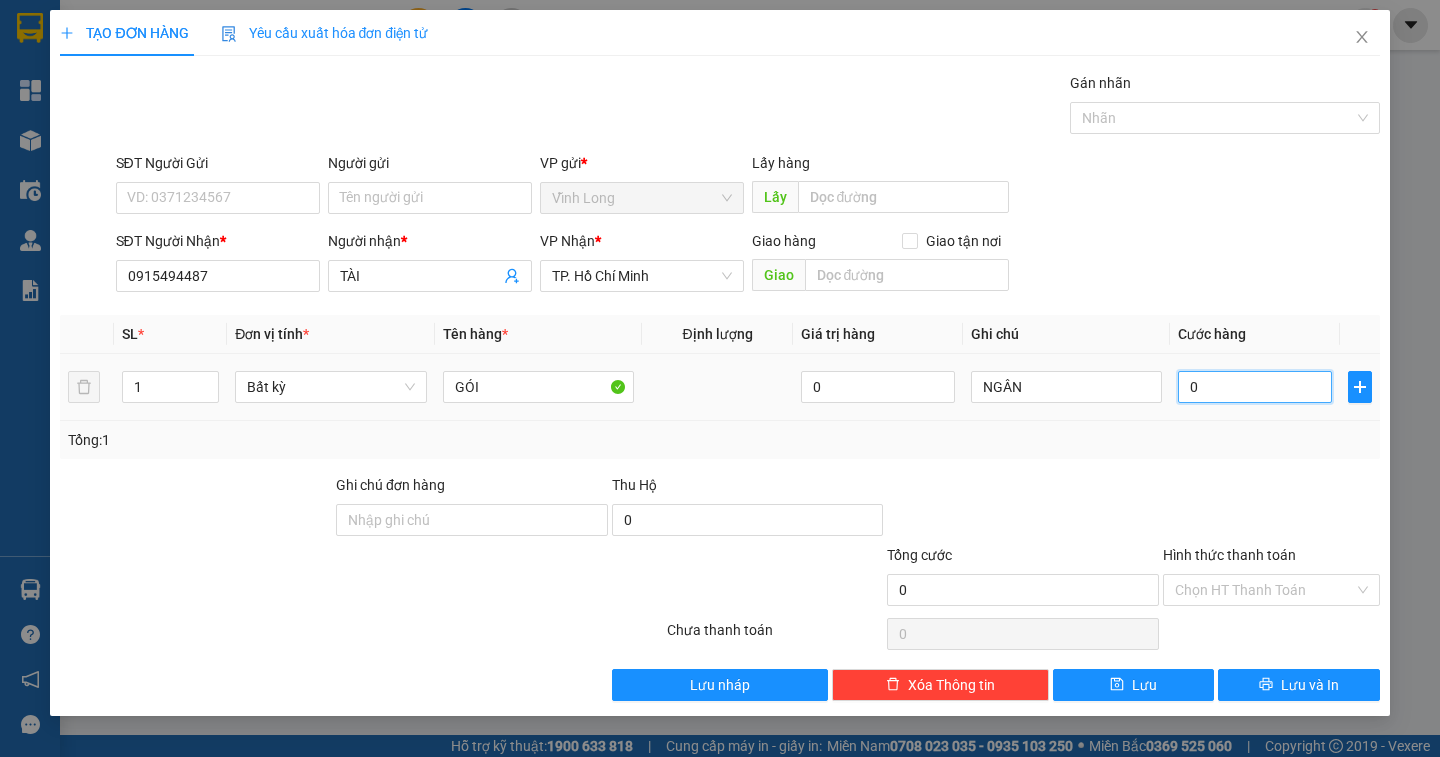 click on "0" at bounding box center [1255, 387] 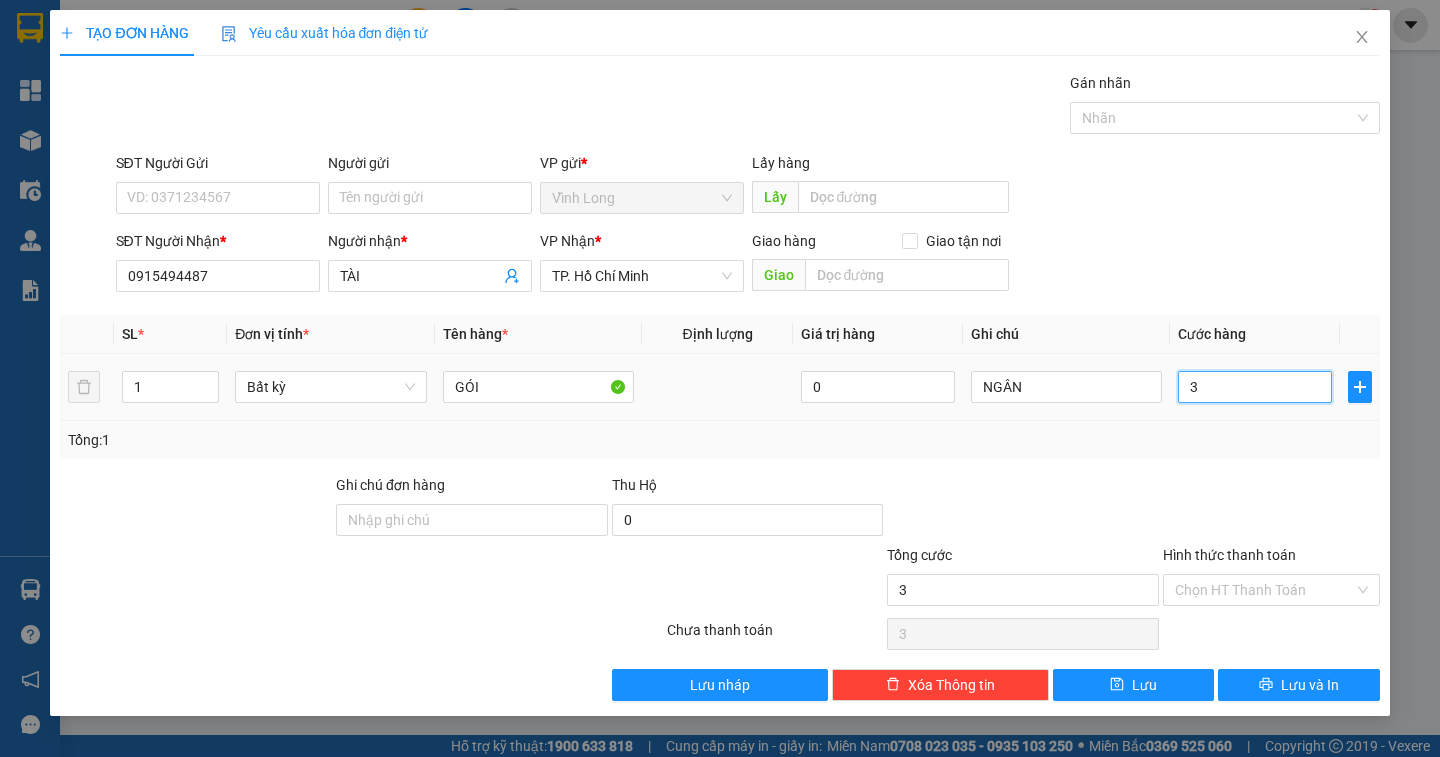type on "30" 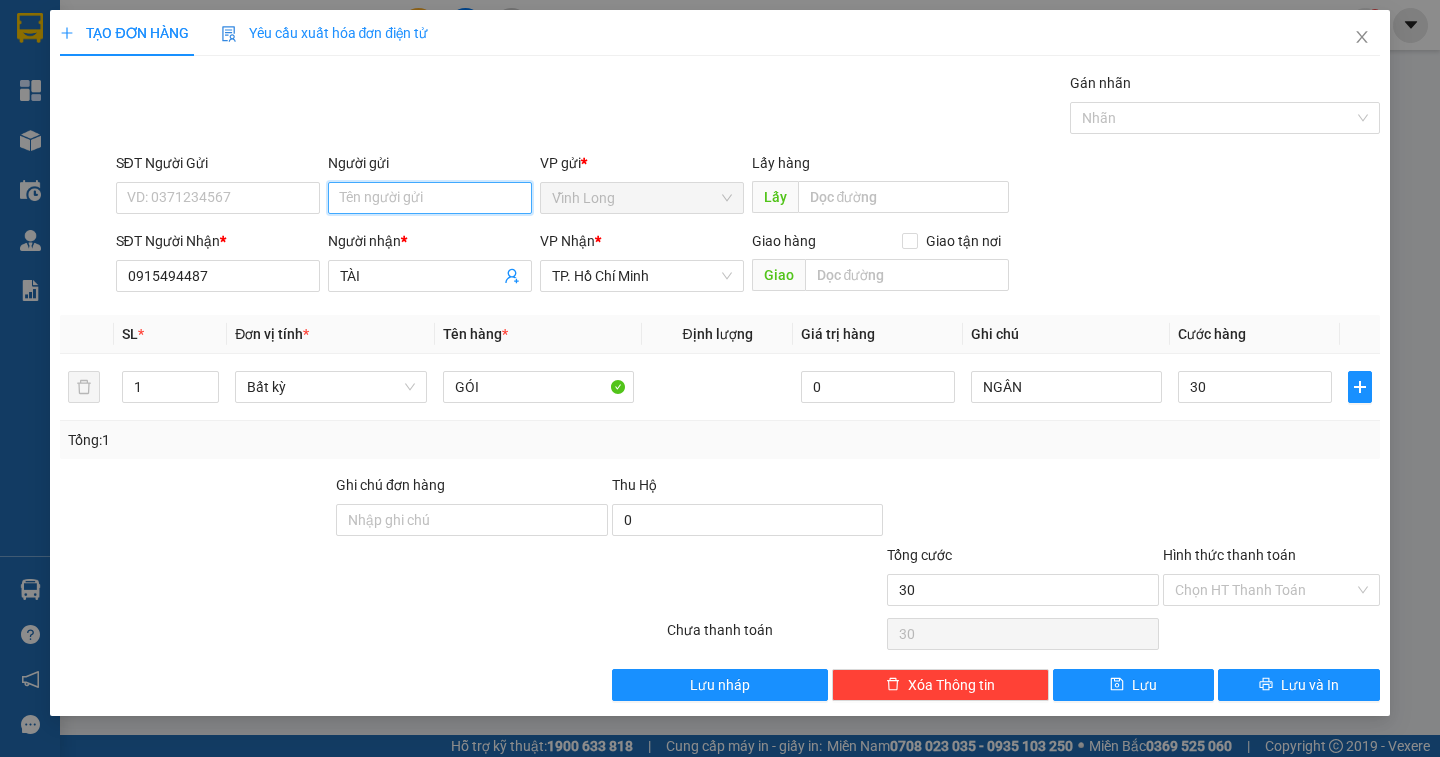 type on "30.000" 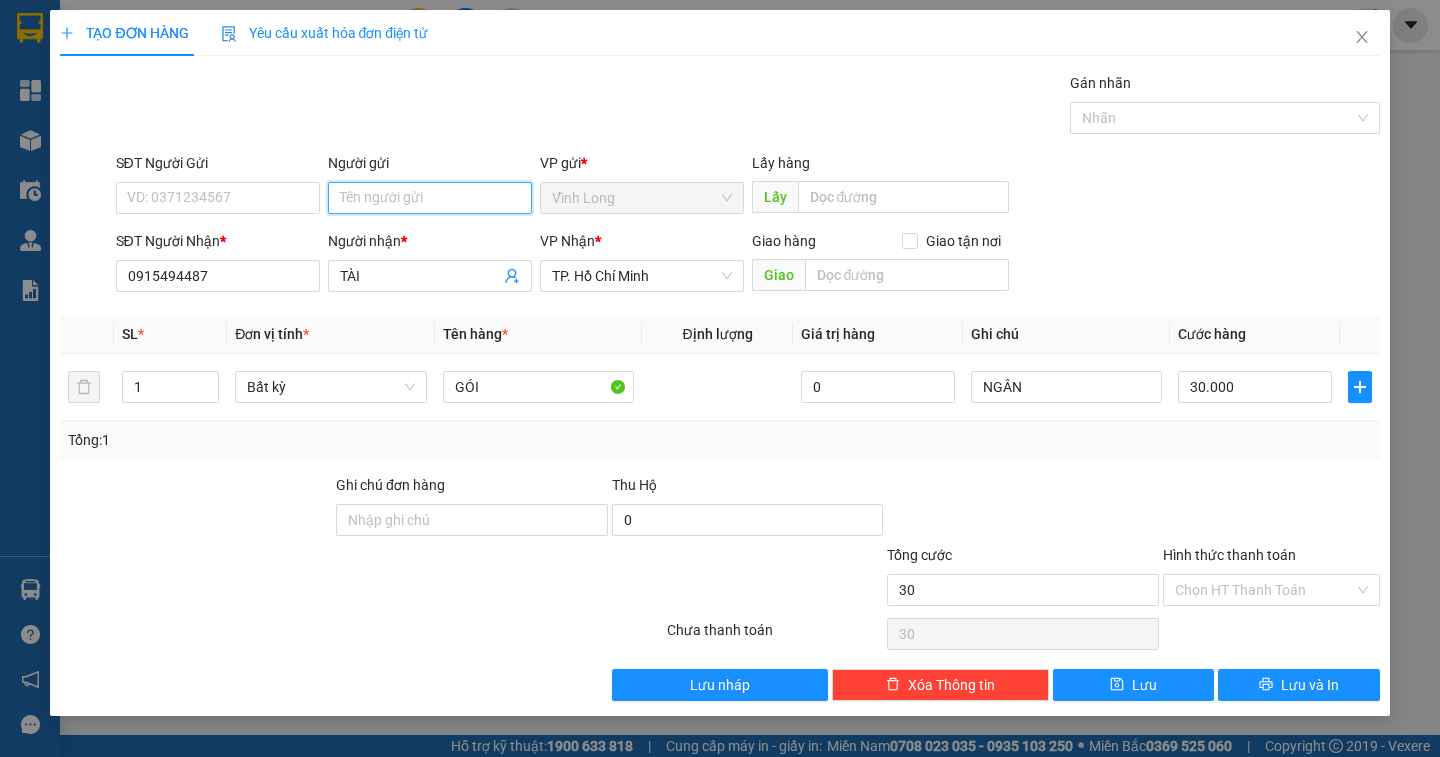 type on "30.000" 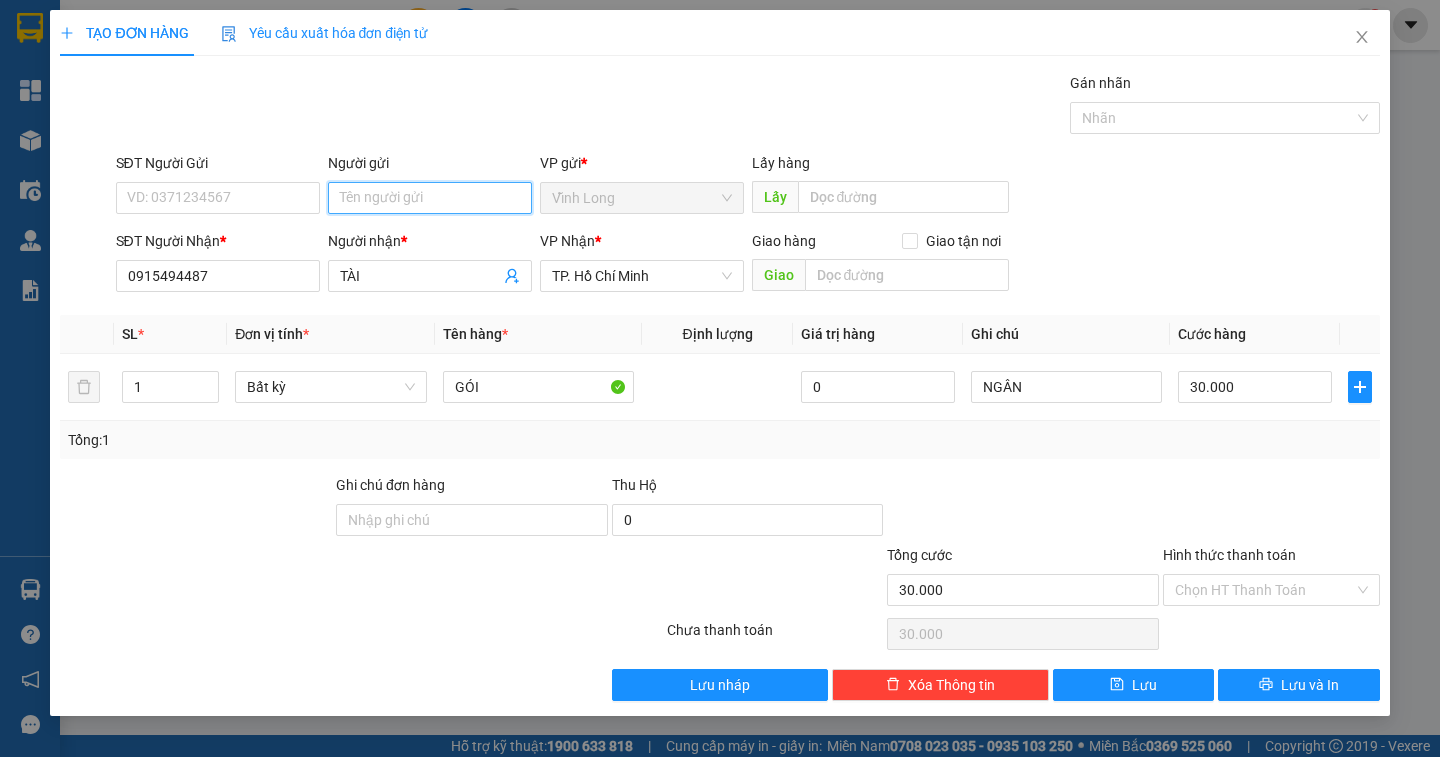 click on "Người gửi" at bounding box center [430, 198] 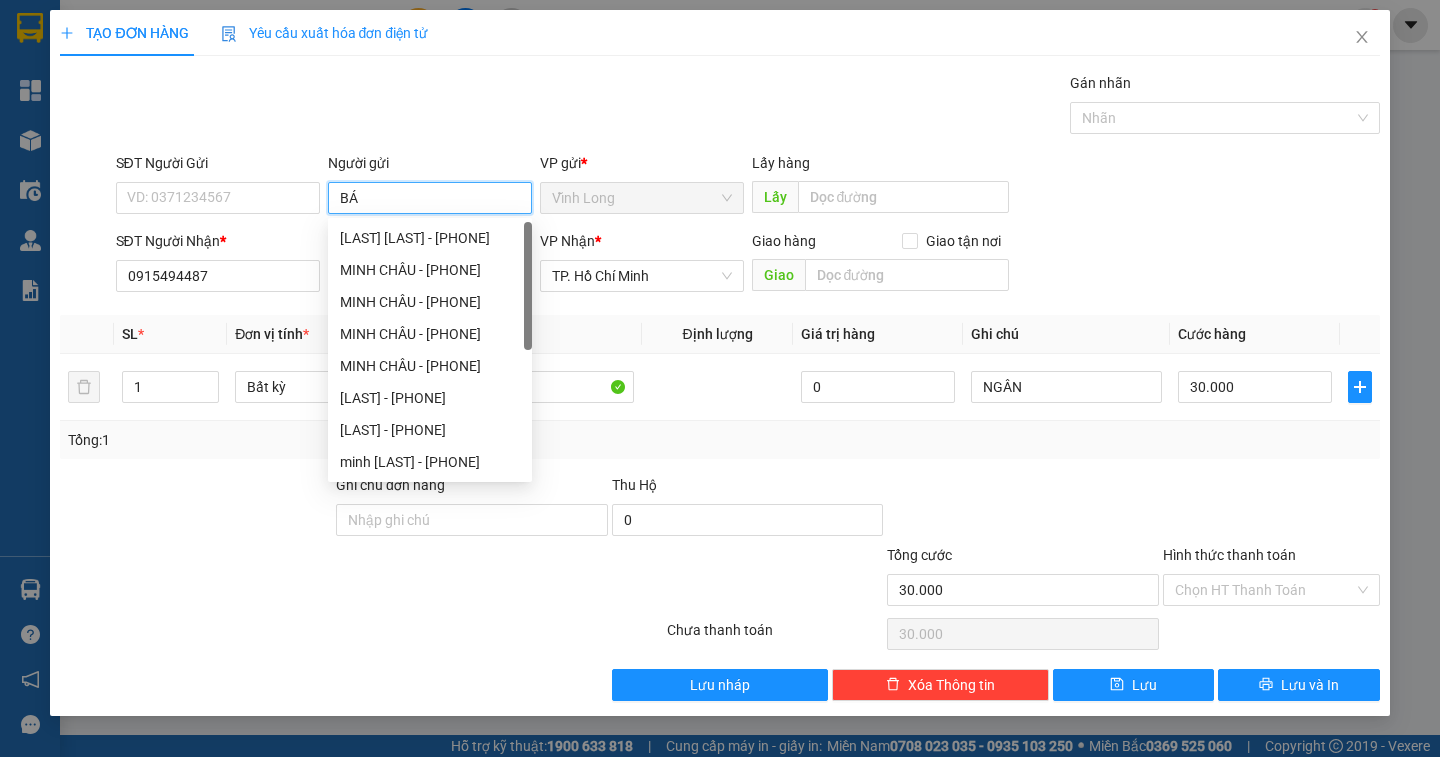type on "BÁN" 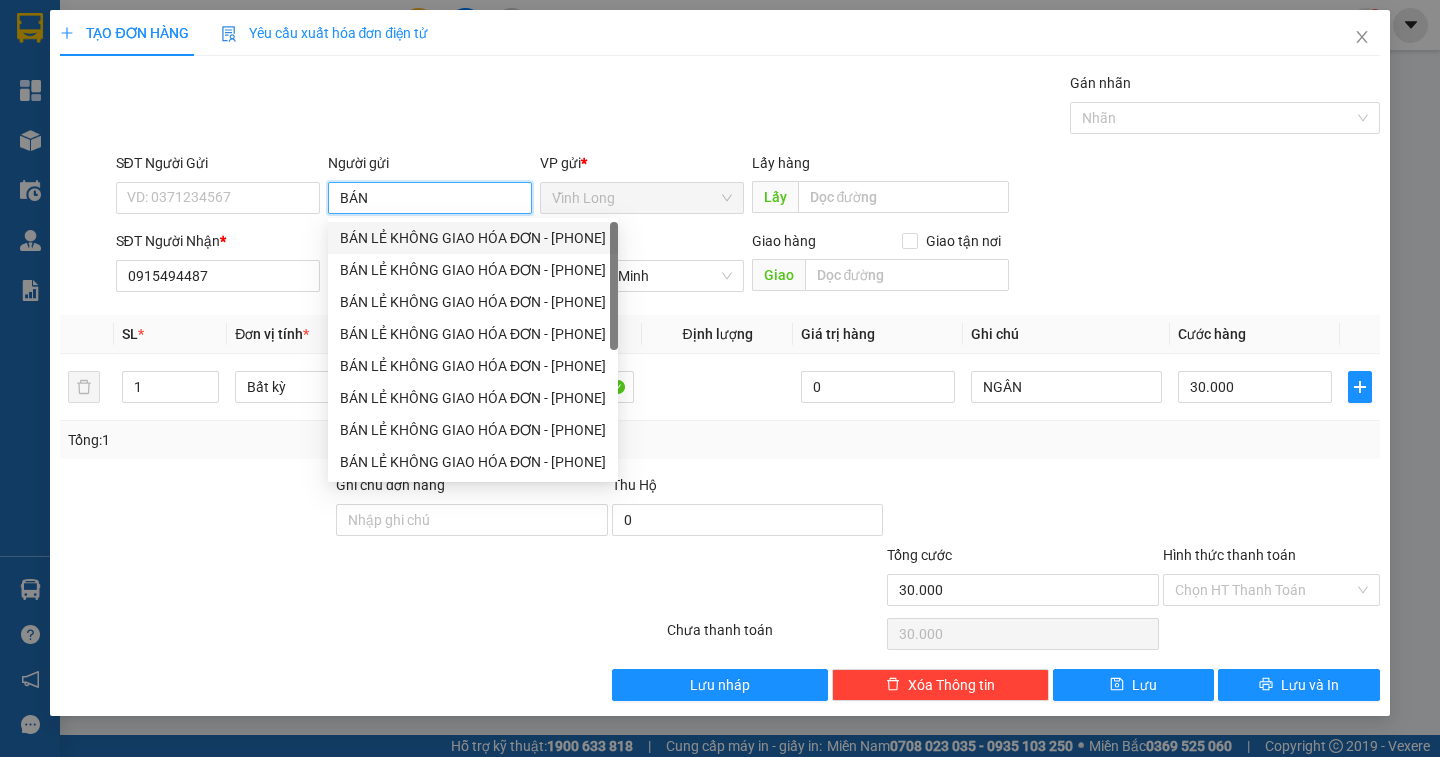 drag, startPoint x: 435, startPoint y: 233, endPoint x: 306, endPoint y: 224, distance: 129.31357 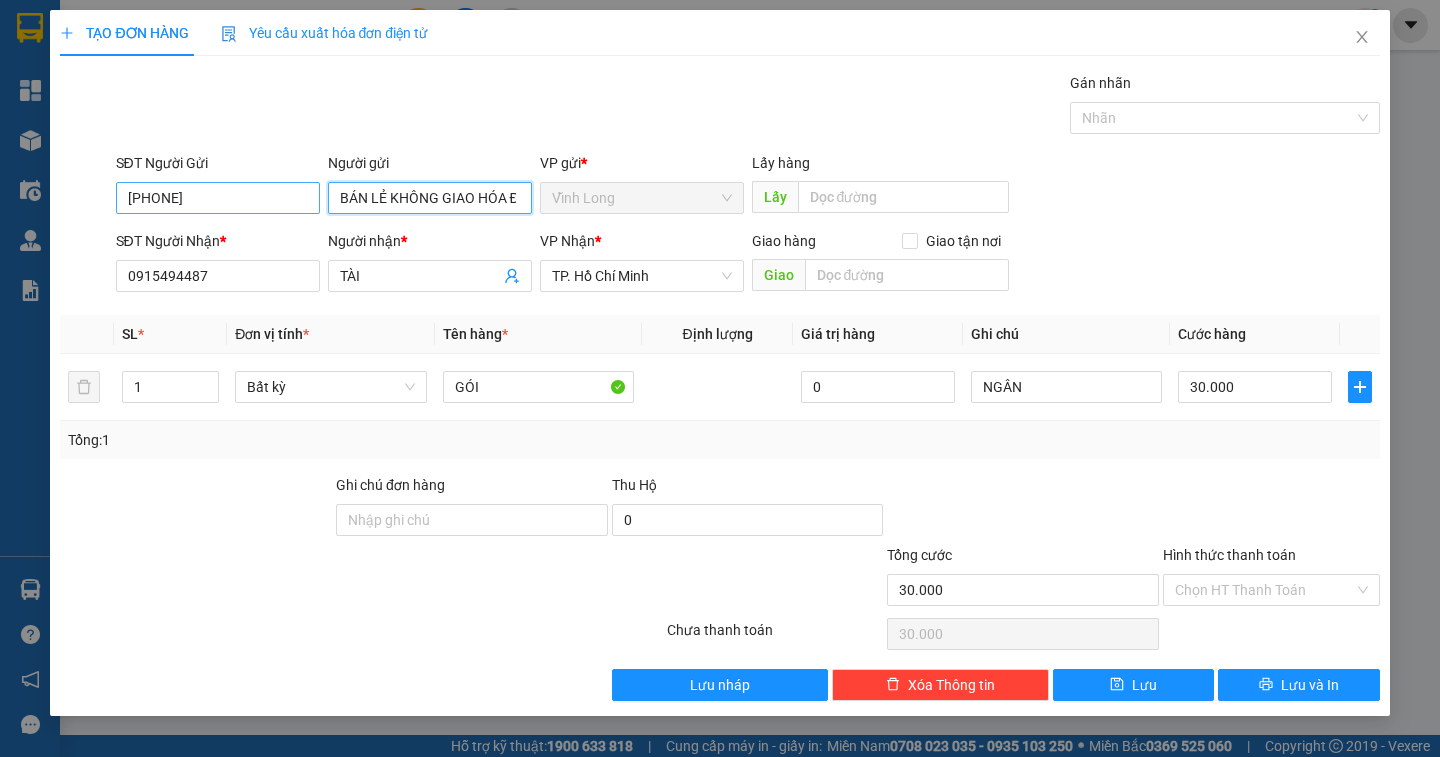 type on "BÁN LẺ KHÔNG GIAO HÓA ĐƠN" 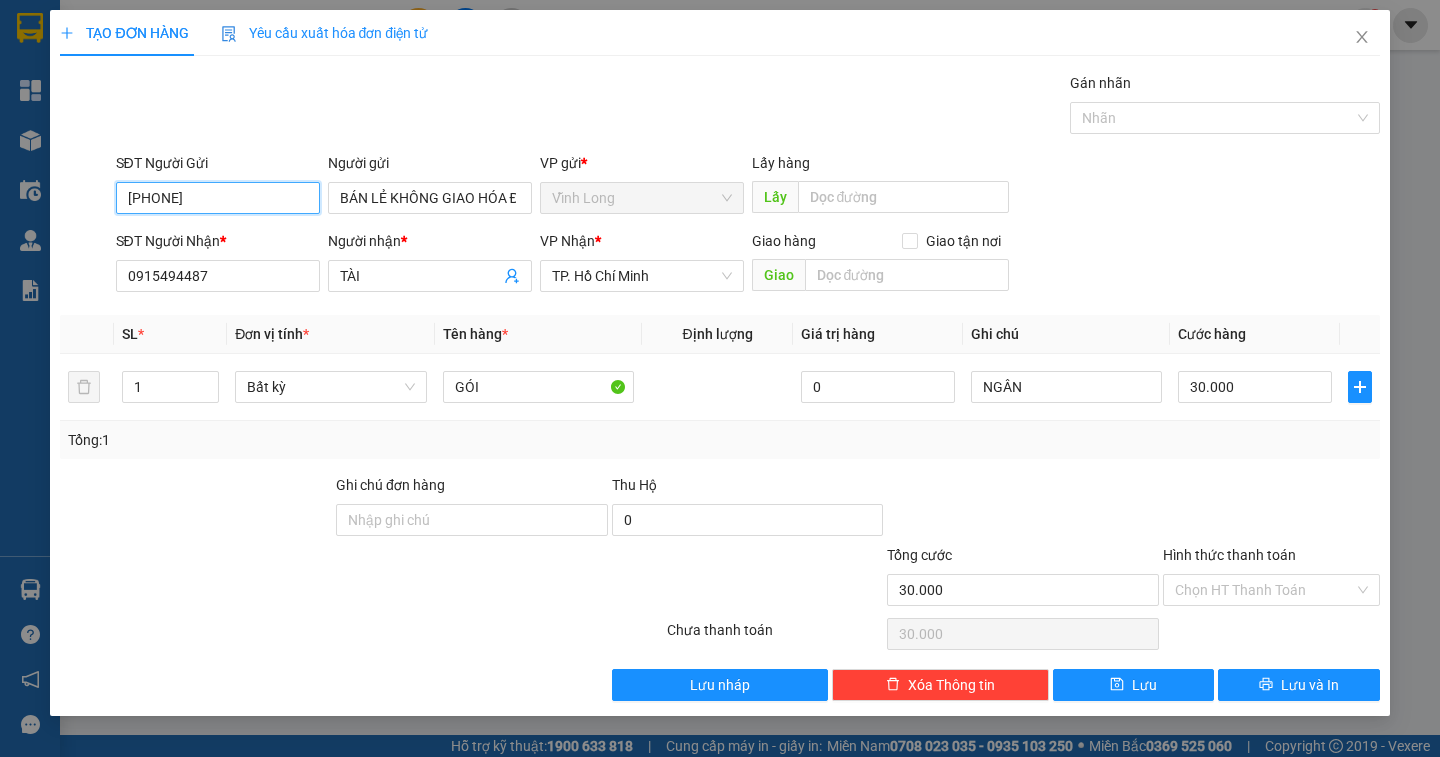 drag, startPoint x: 211, startPoint y: 204, endPoint x: 0, endPoint y: 193, distance: 211.28653 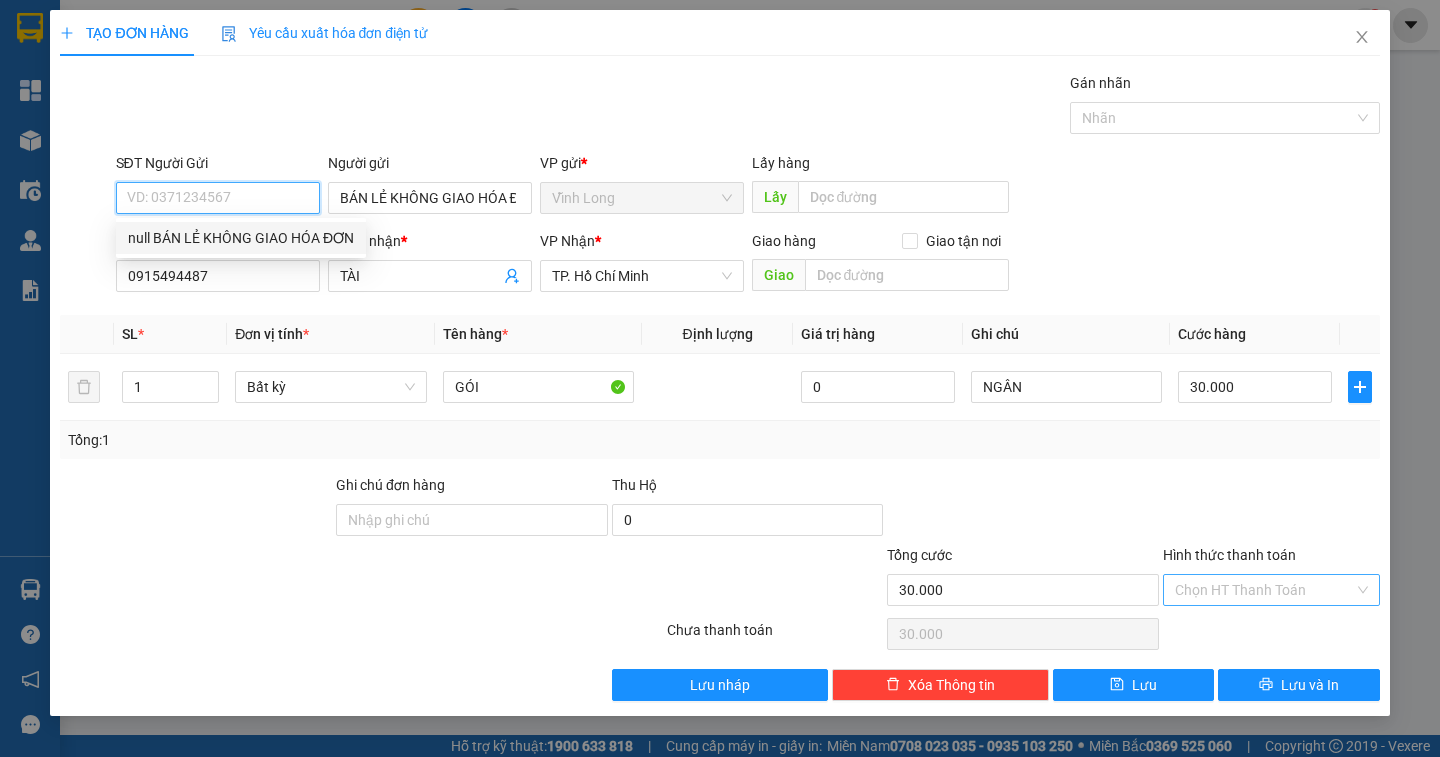 type 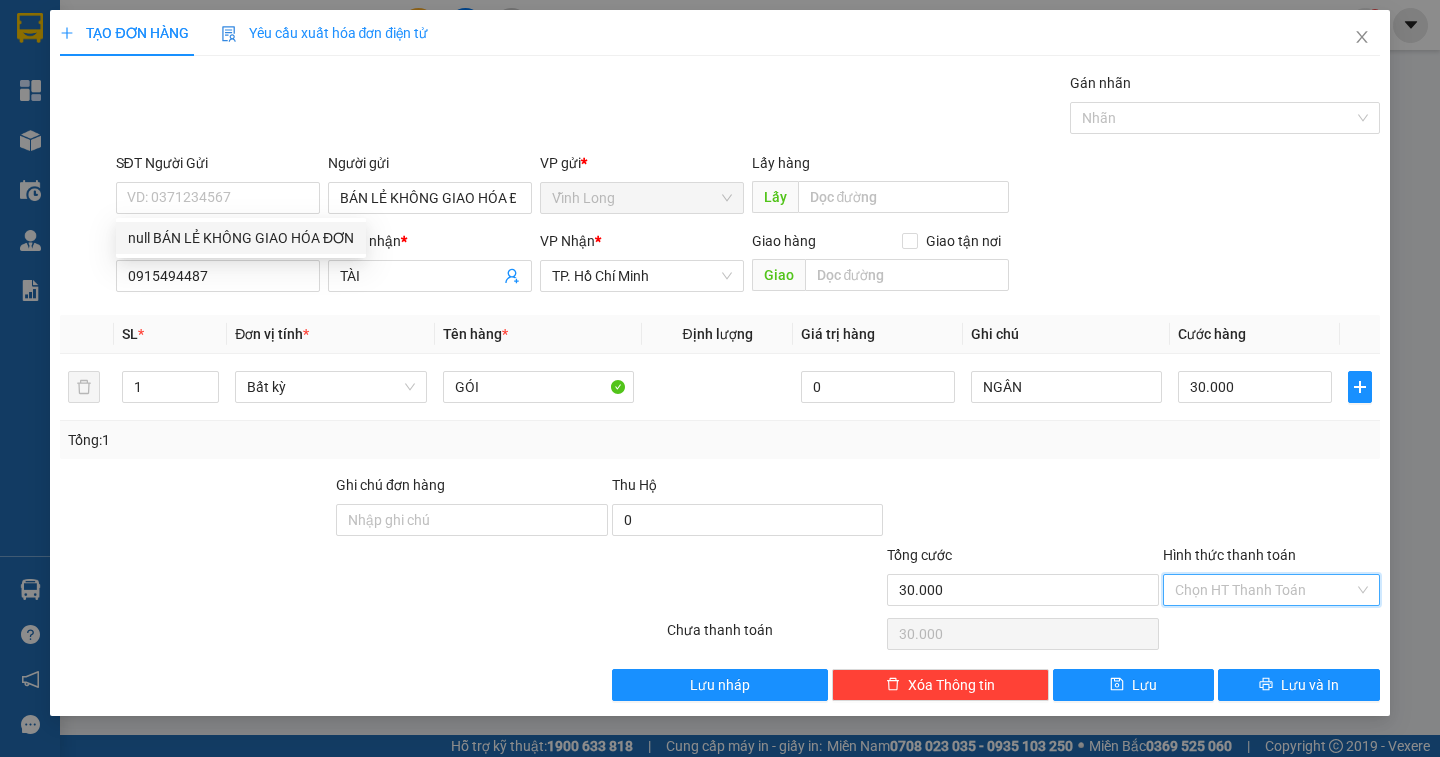 click on "Hình thức thanh toán" at bounding box center [1264, 590] 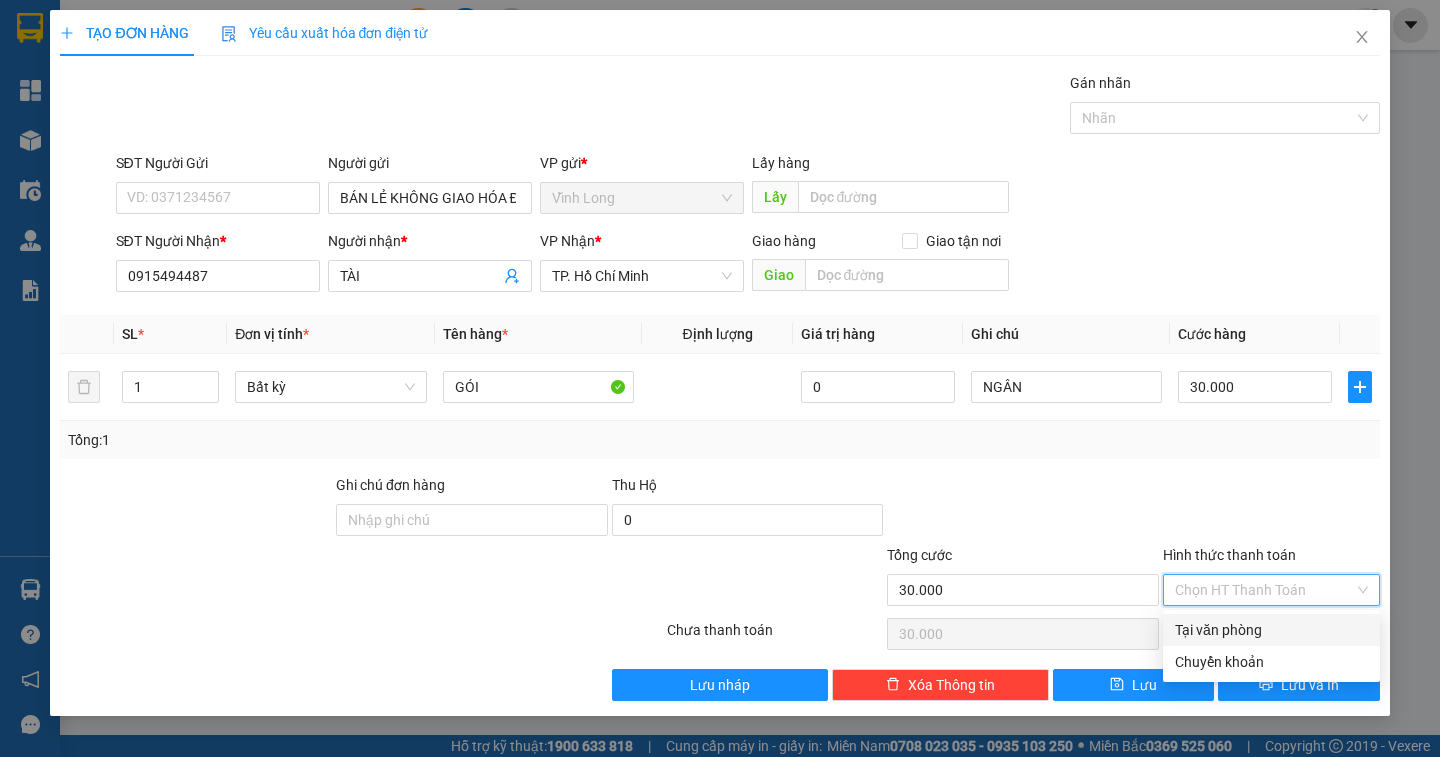 click on "Tại văn phòng" at bounding box center [1271, 630] 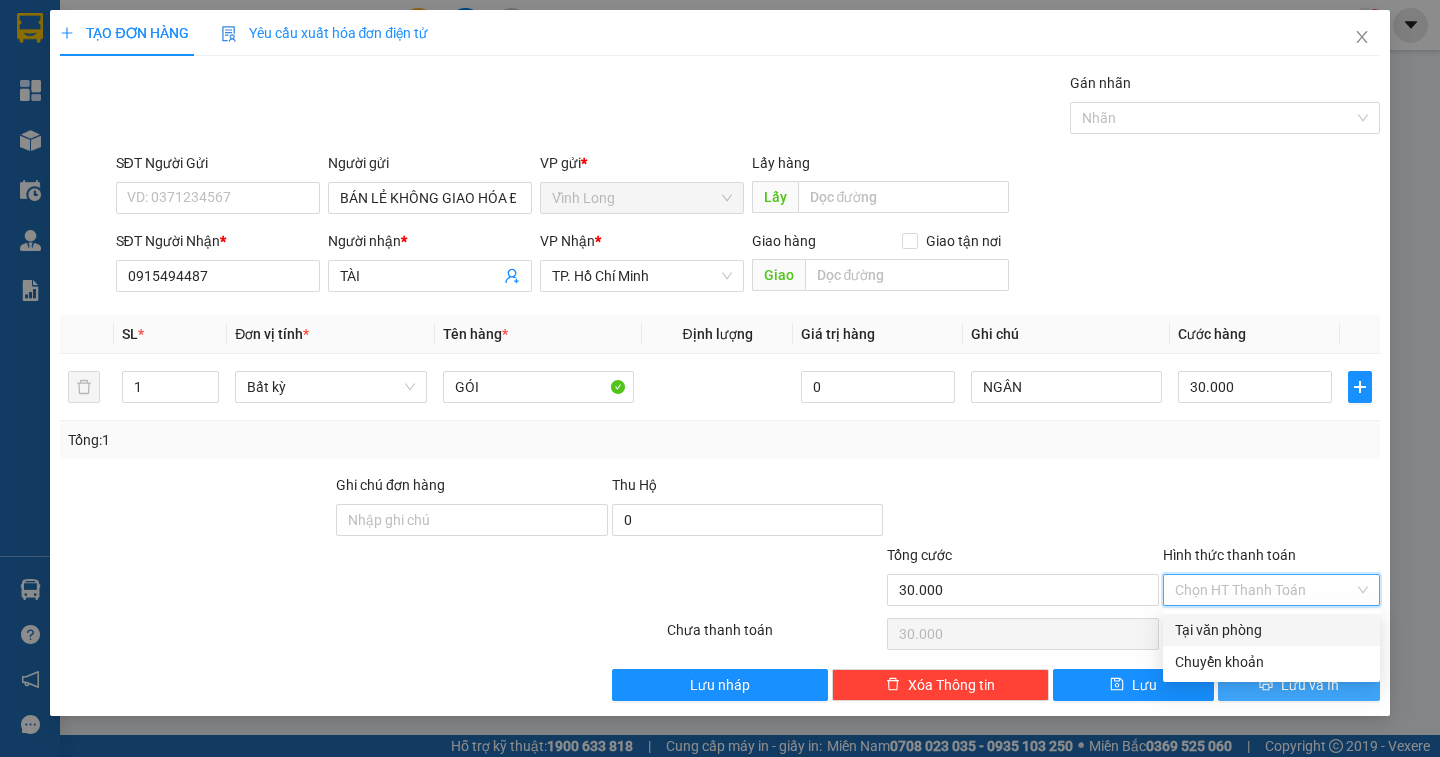 type on "0" 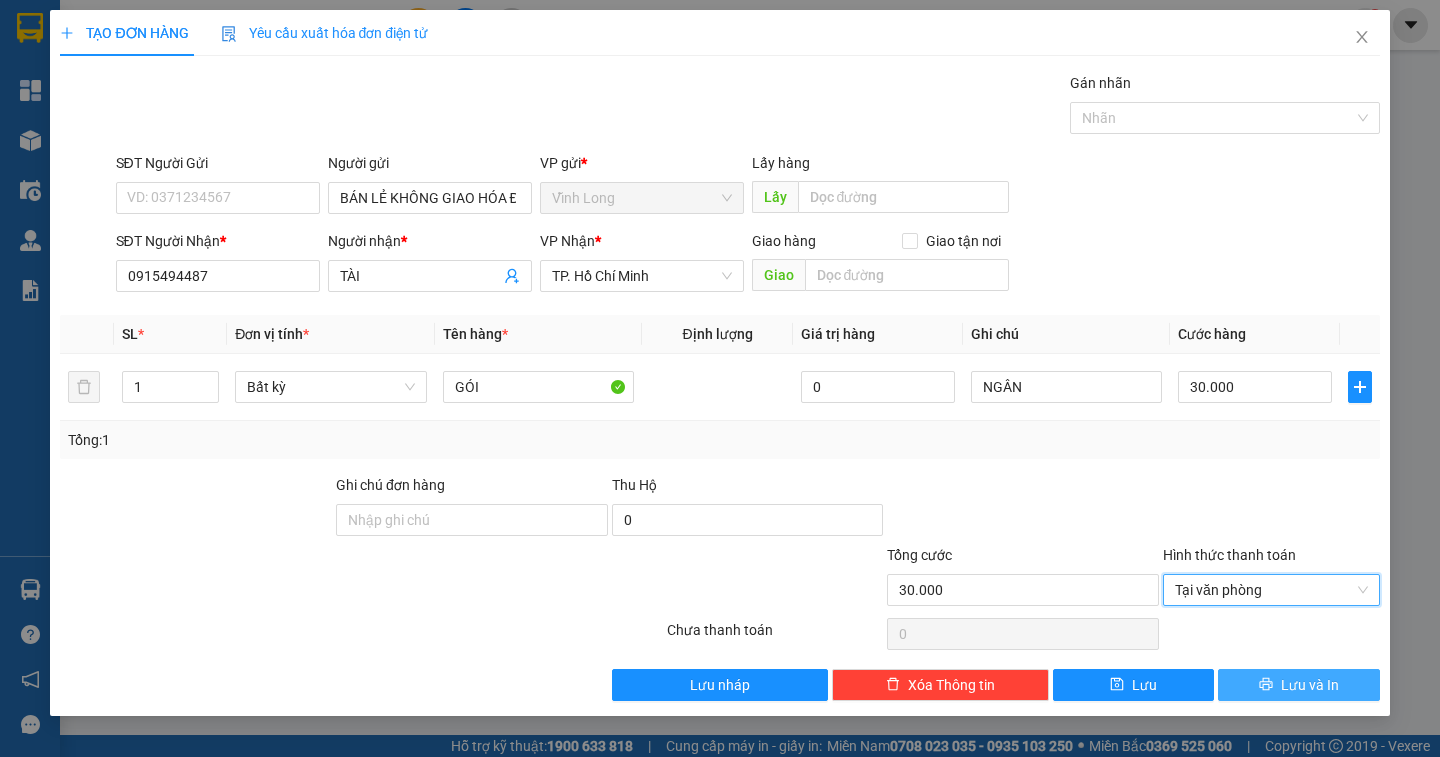 click 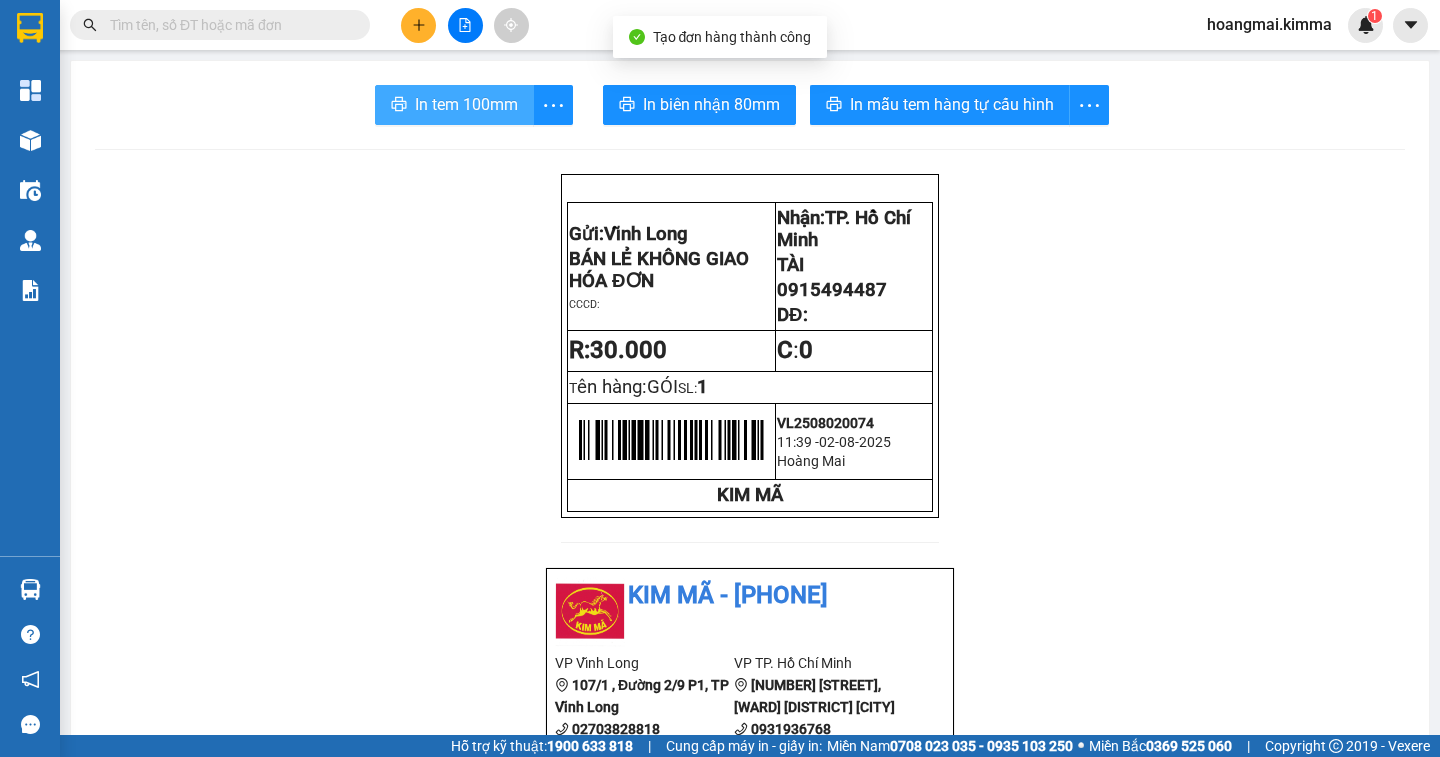 click on "In tem 100mm" at bounding box center [466, 104] 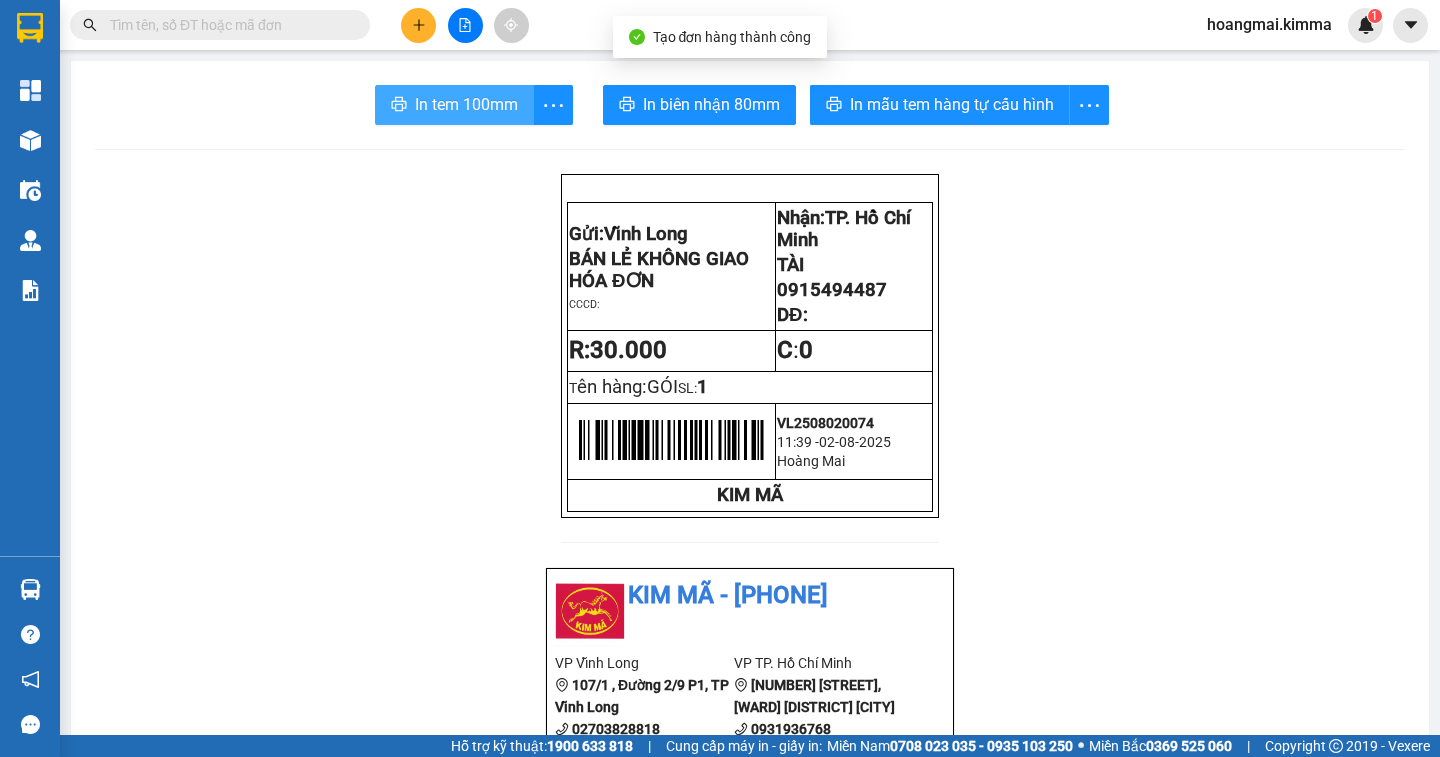 scroll, scrollTop: 0, scrollLeft: 0, axis: both 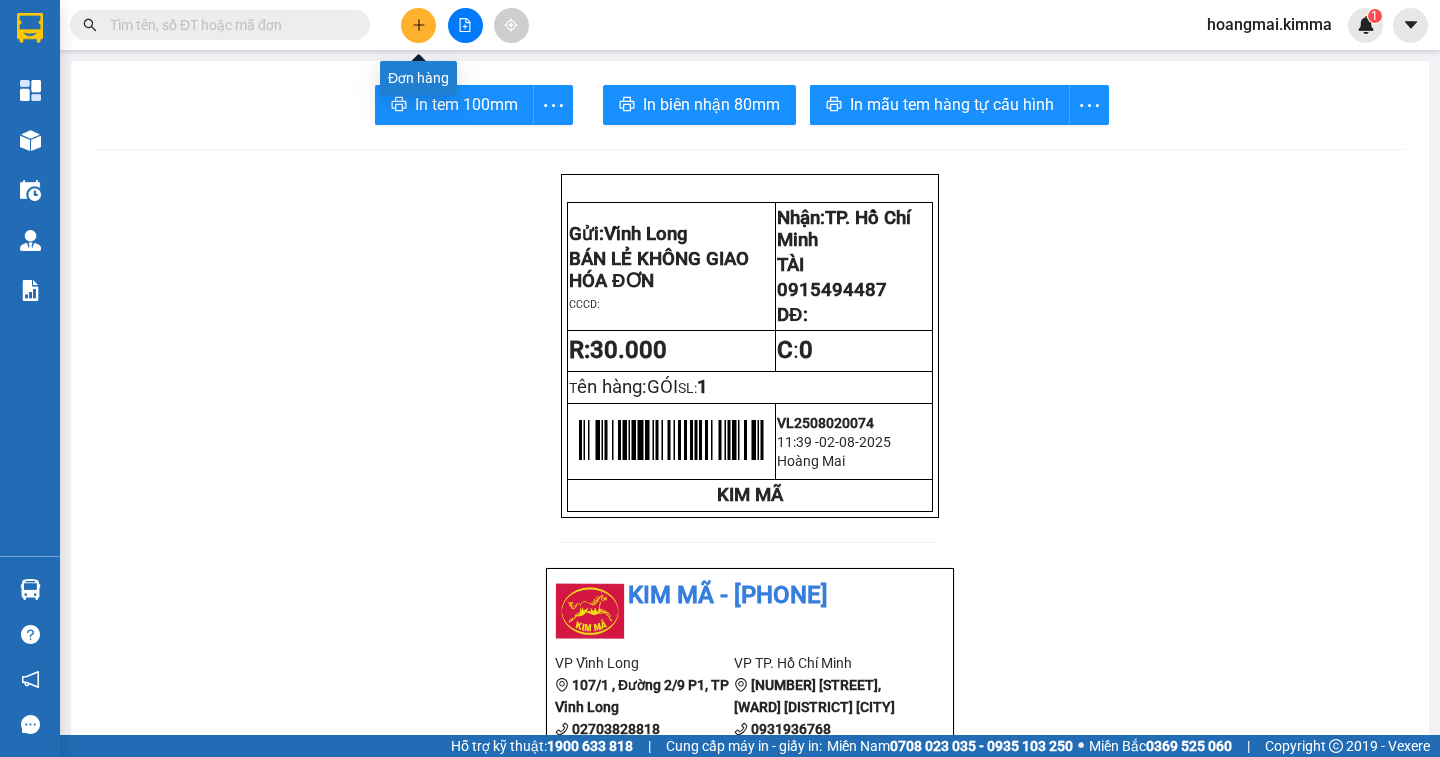 click at bounding box center (418, 25) 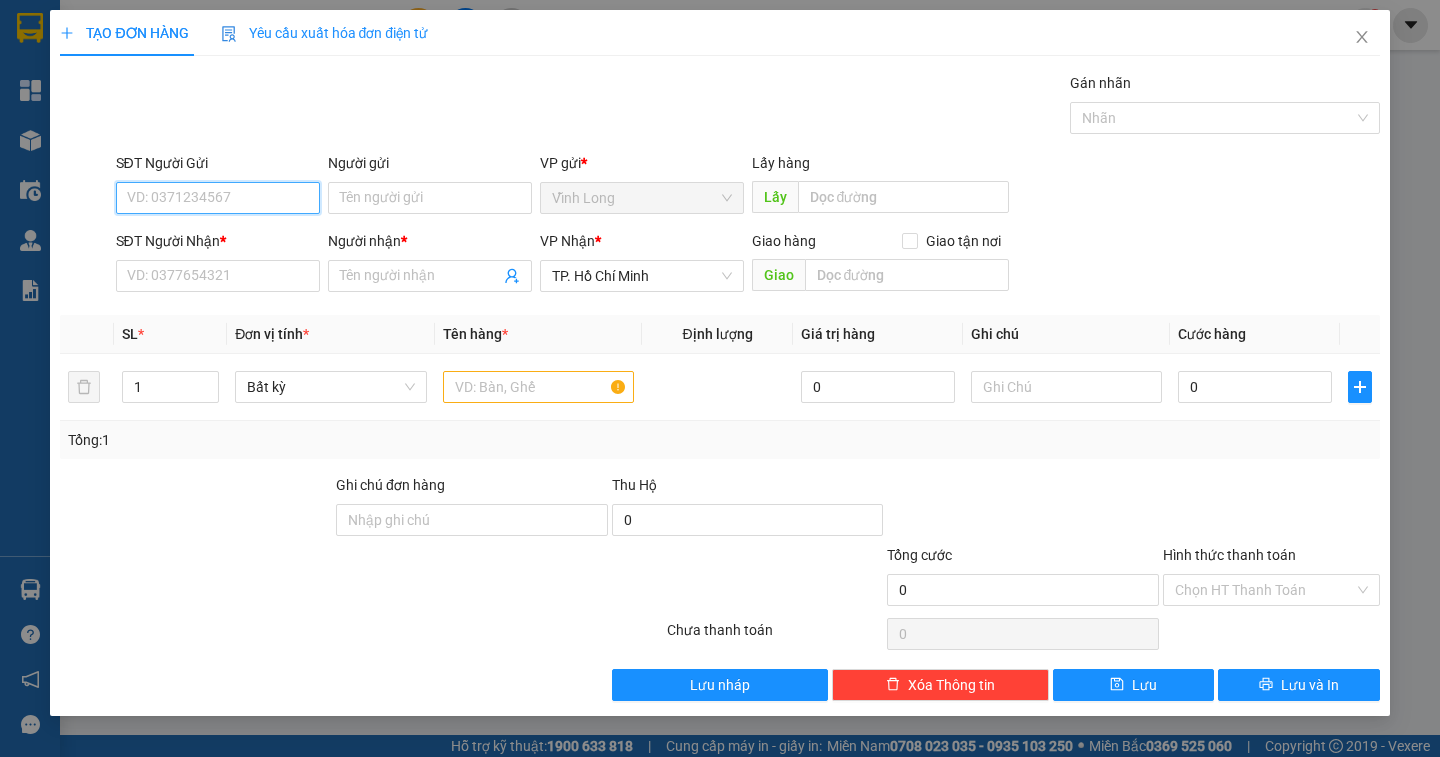 click on "SĐT Người Gửi" at bounding box center (218, 198) 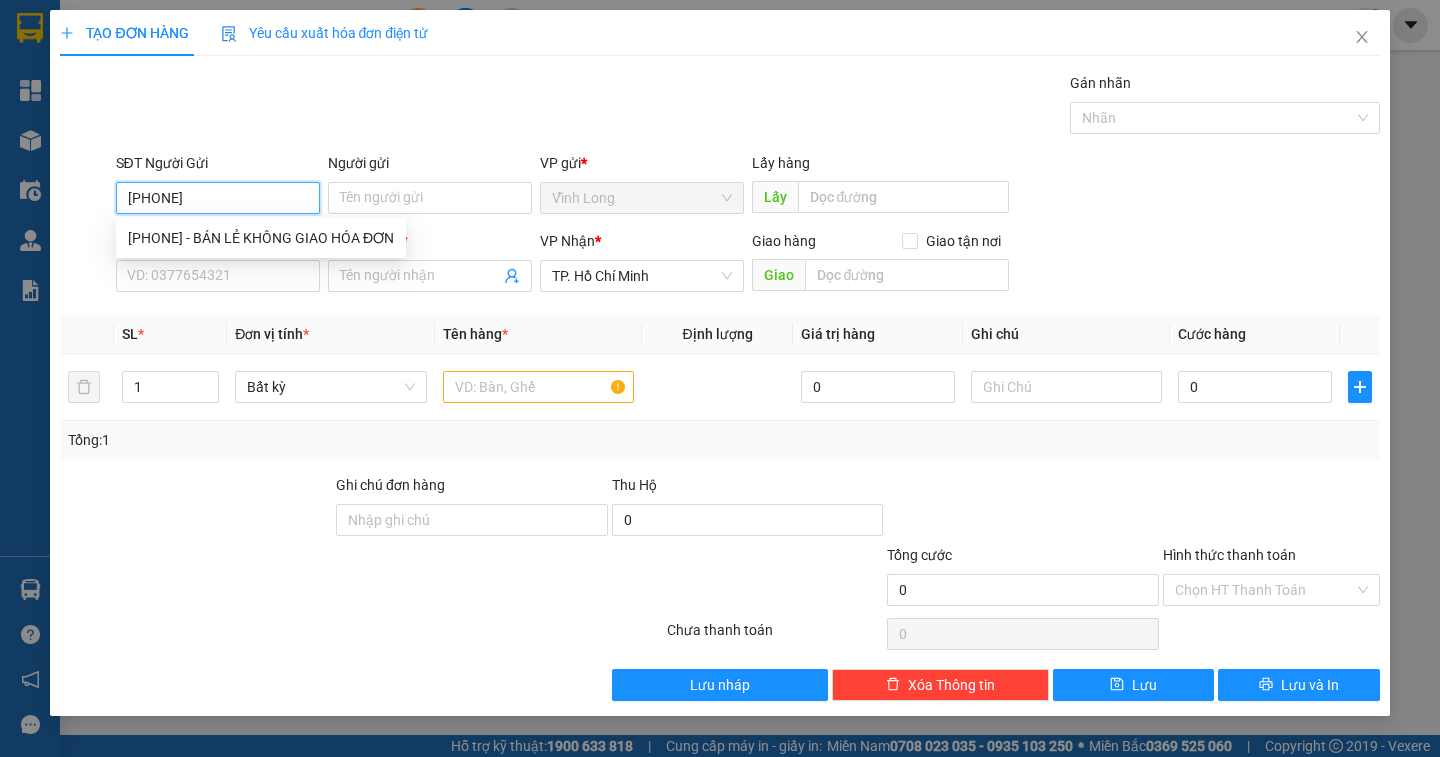 type on "0939498898" 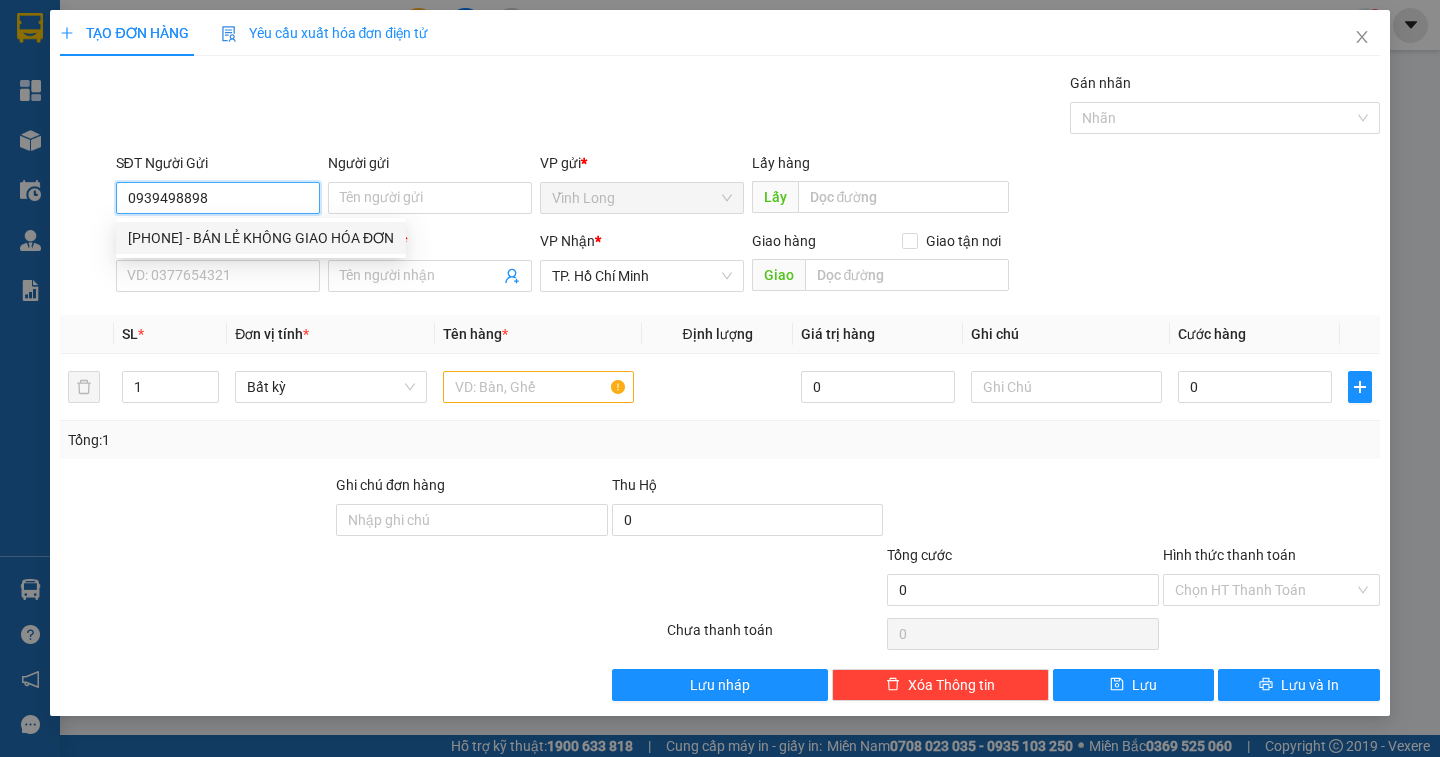 click on "0939498898 - BÁN LẺ KHÔNG GIAO HÓA ĐƠN" at bounding box center [261, 238] 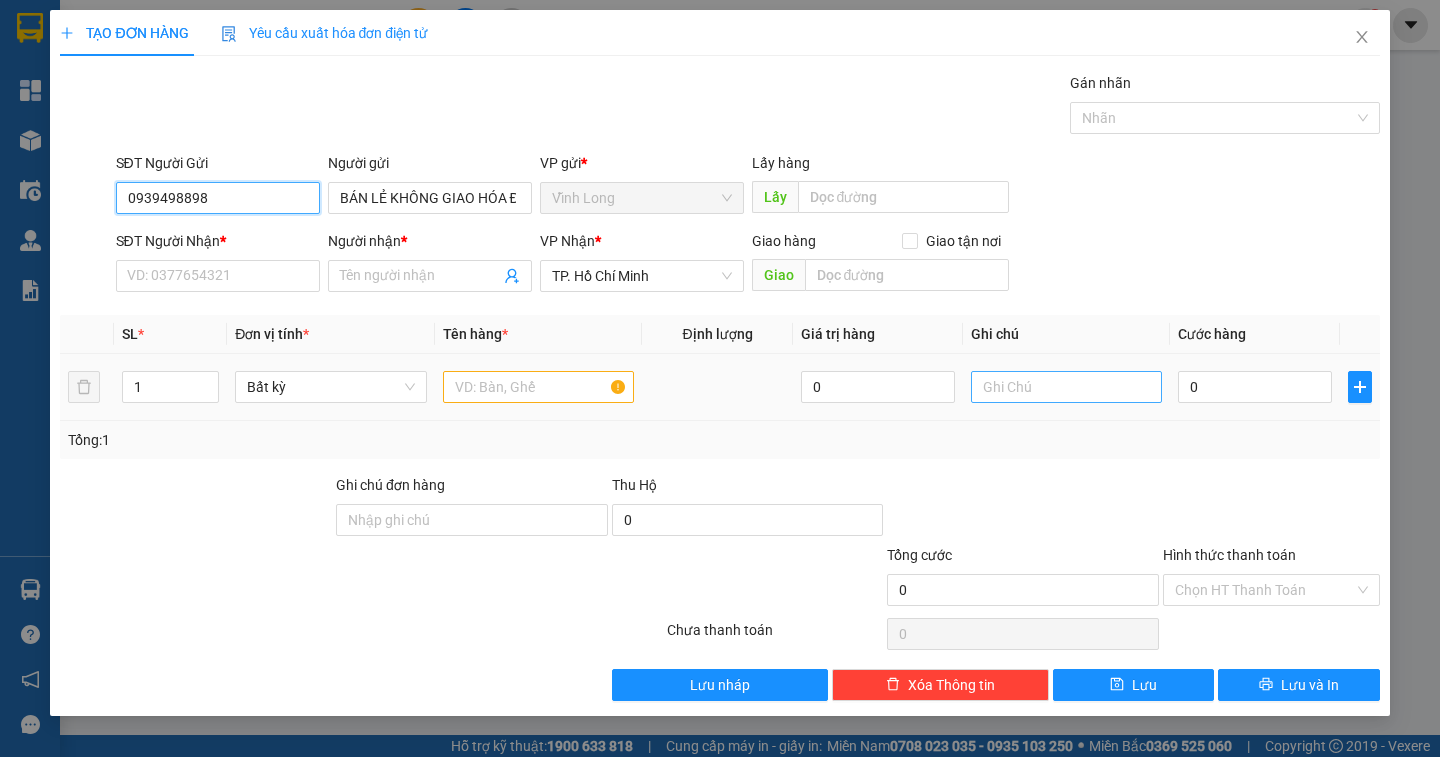 type on "0939498898" 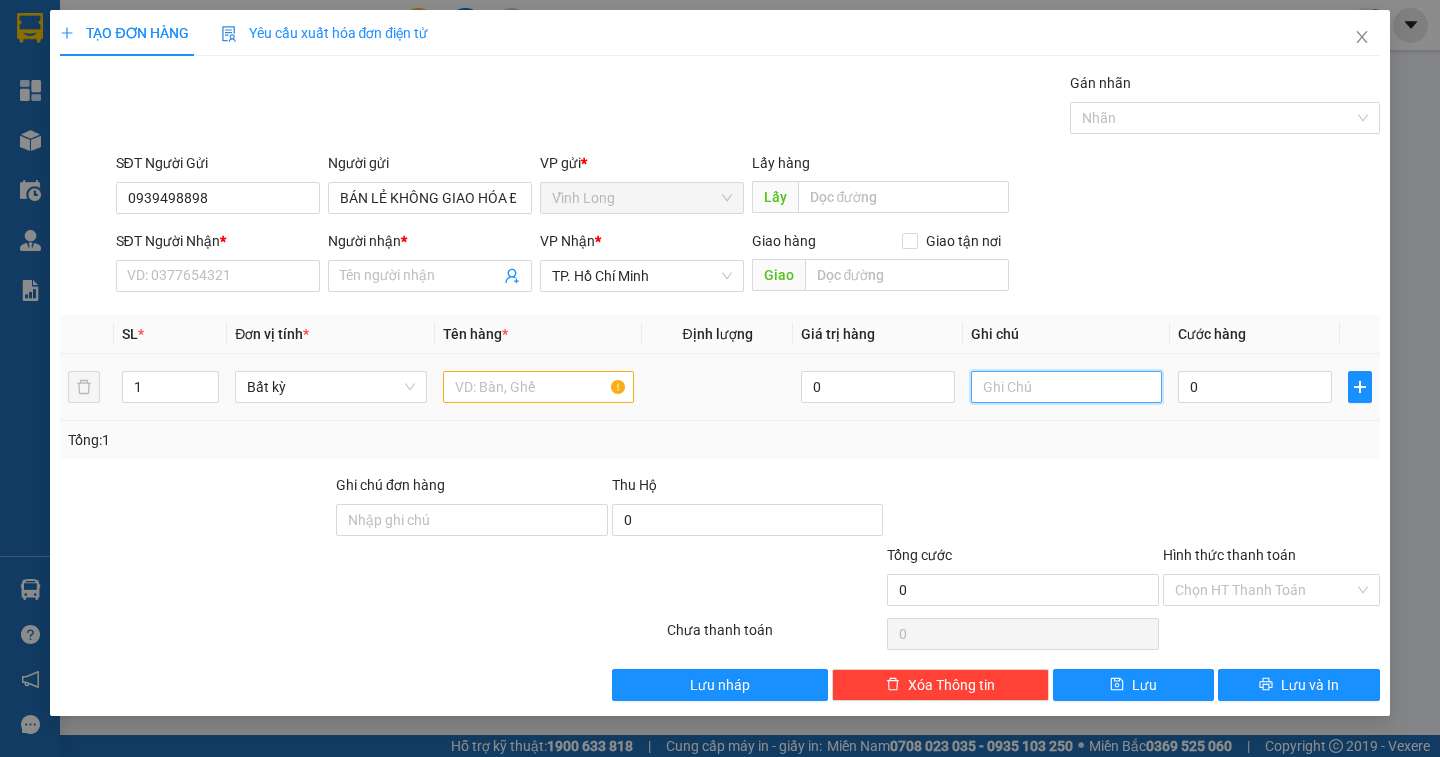 click at bounding box center (1066, 387) 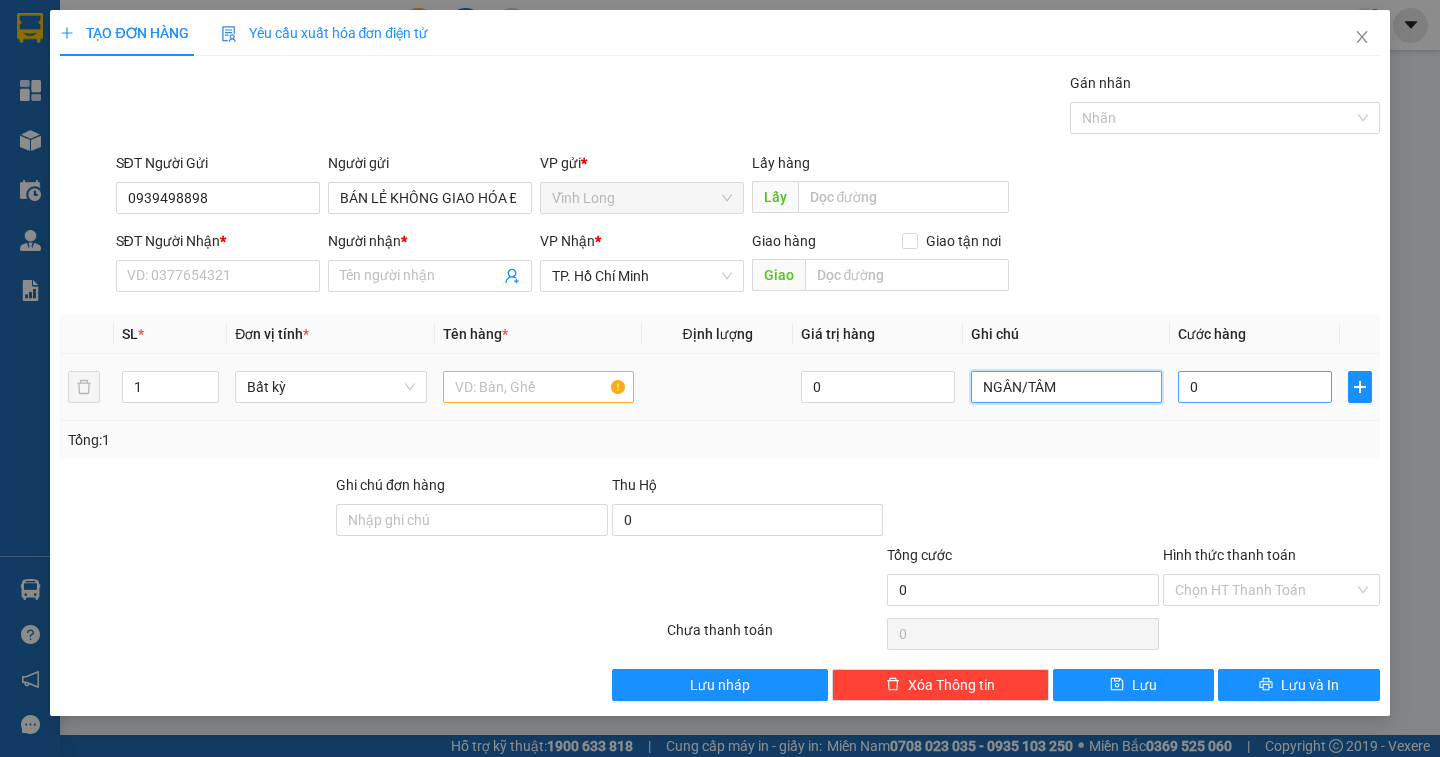 type on "NGÂN/TÂM" 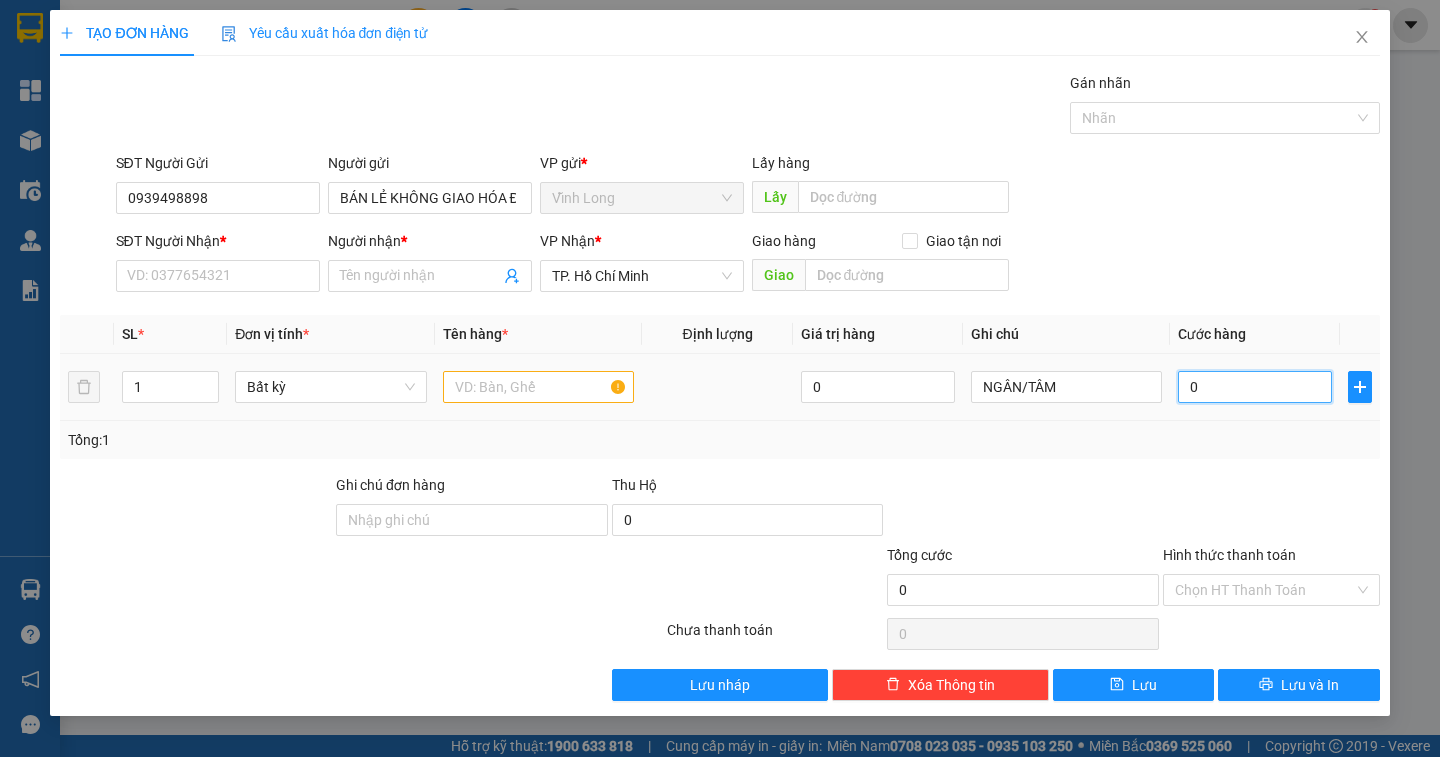 click on "0" at bounding box center [1255, 387] 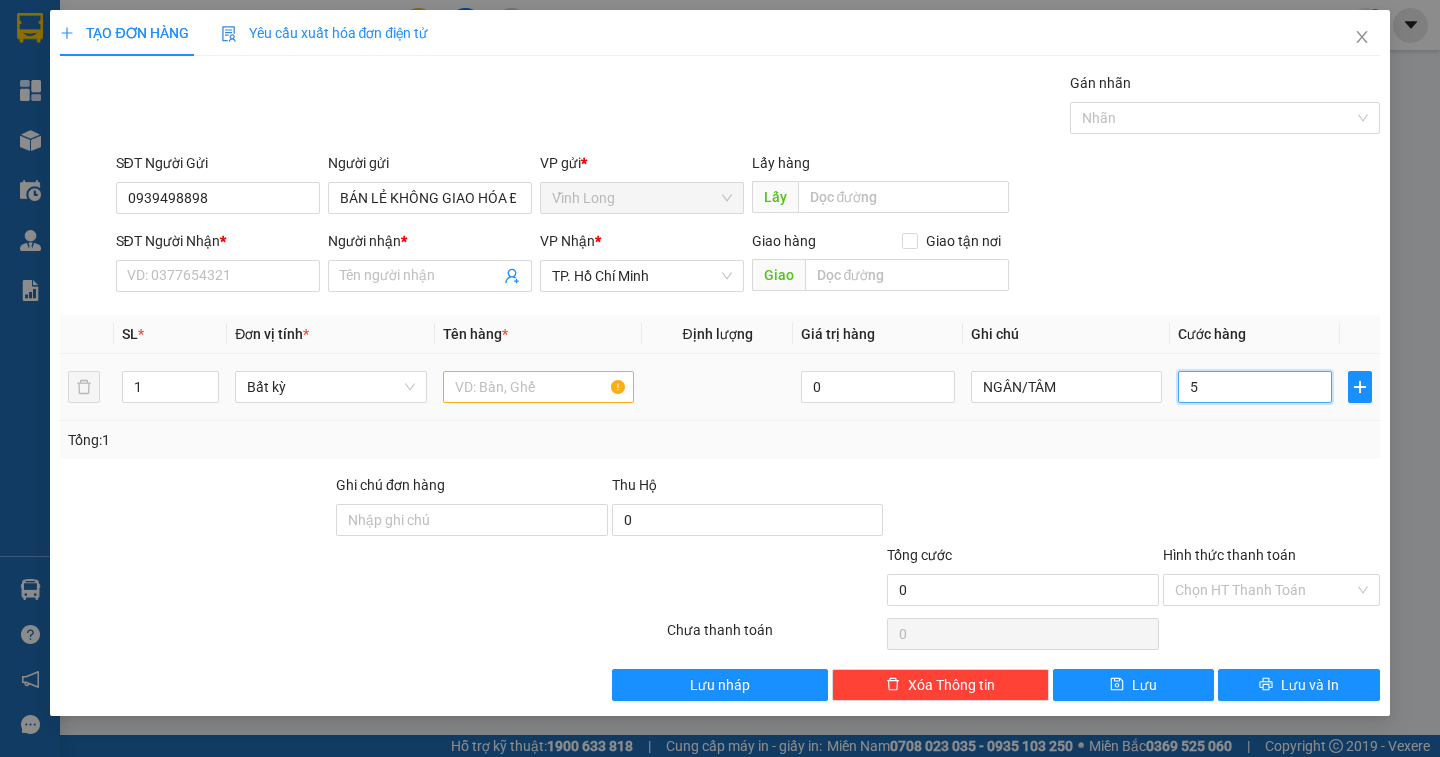 type on "5" 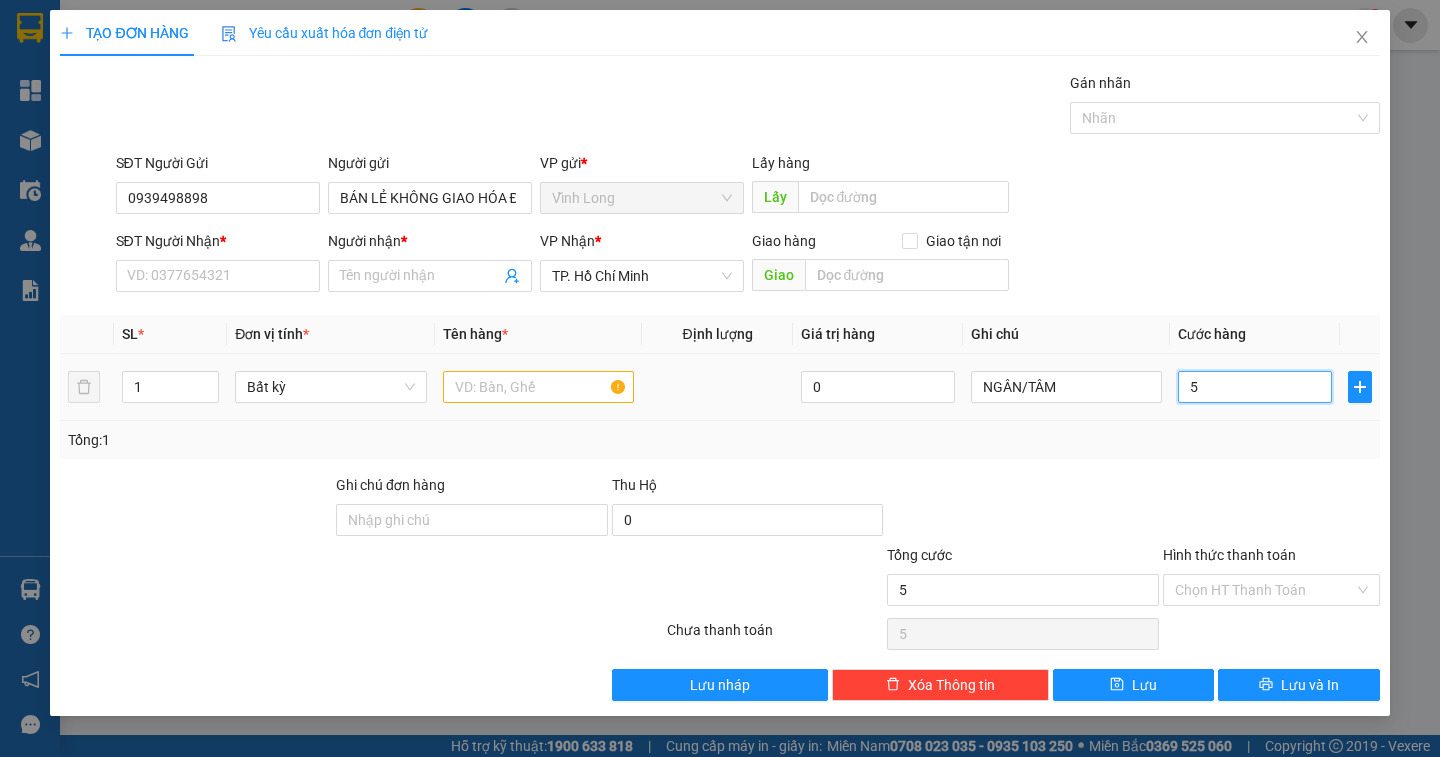 type on "50" 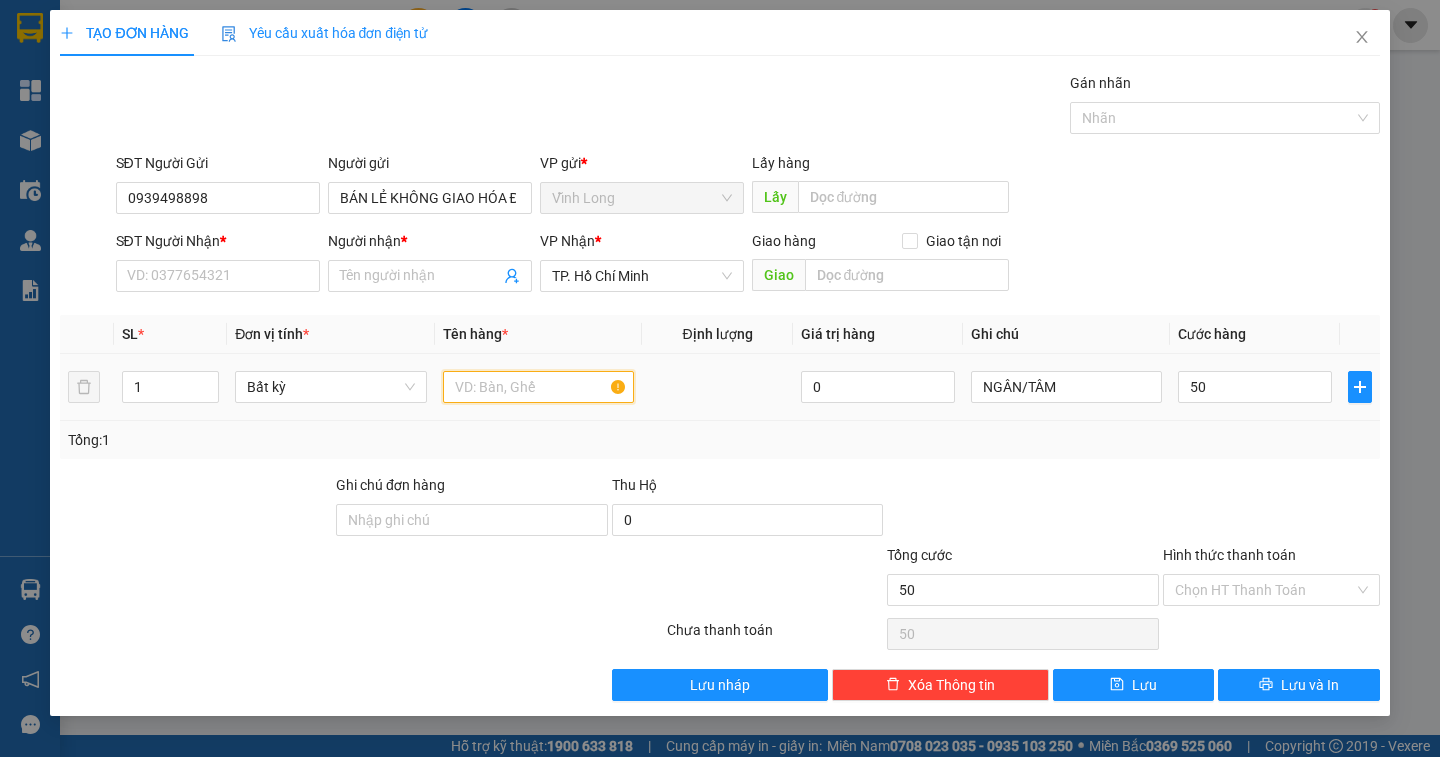 type on "50.000" 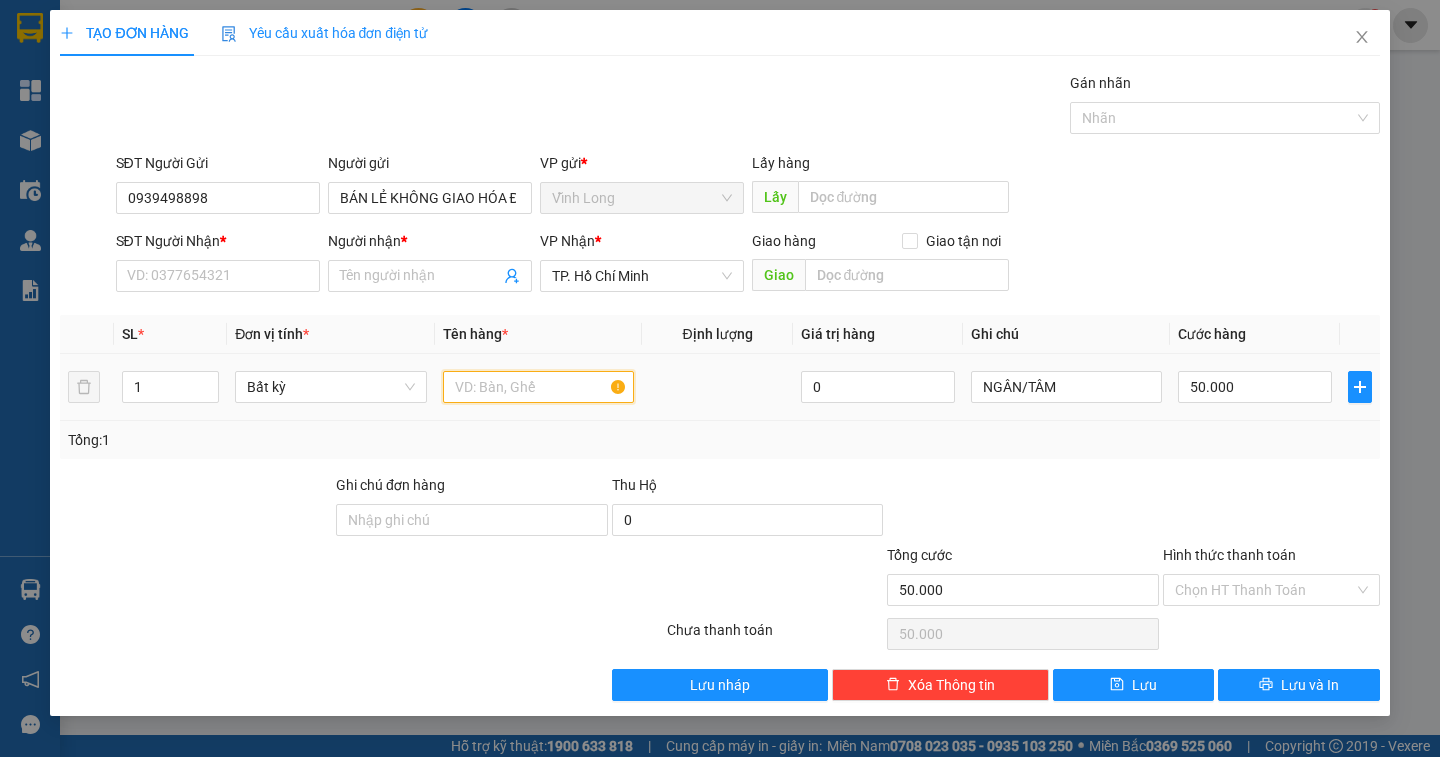 click at bounding box center [538, 387] 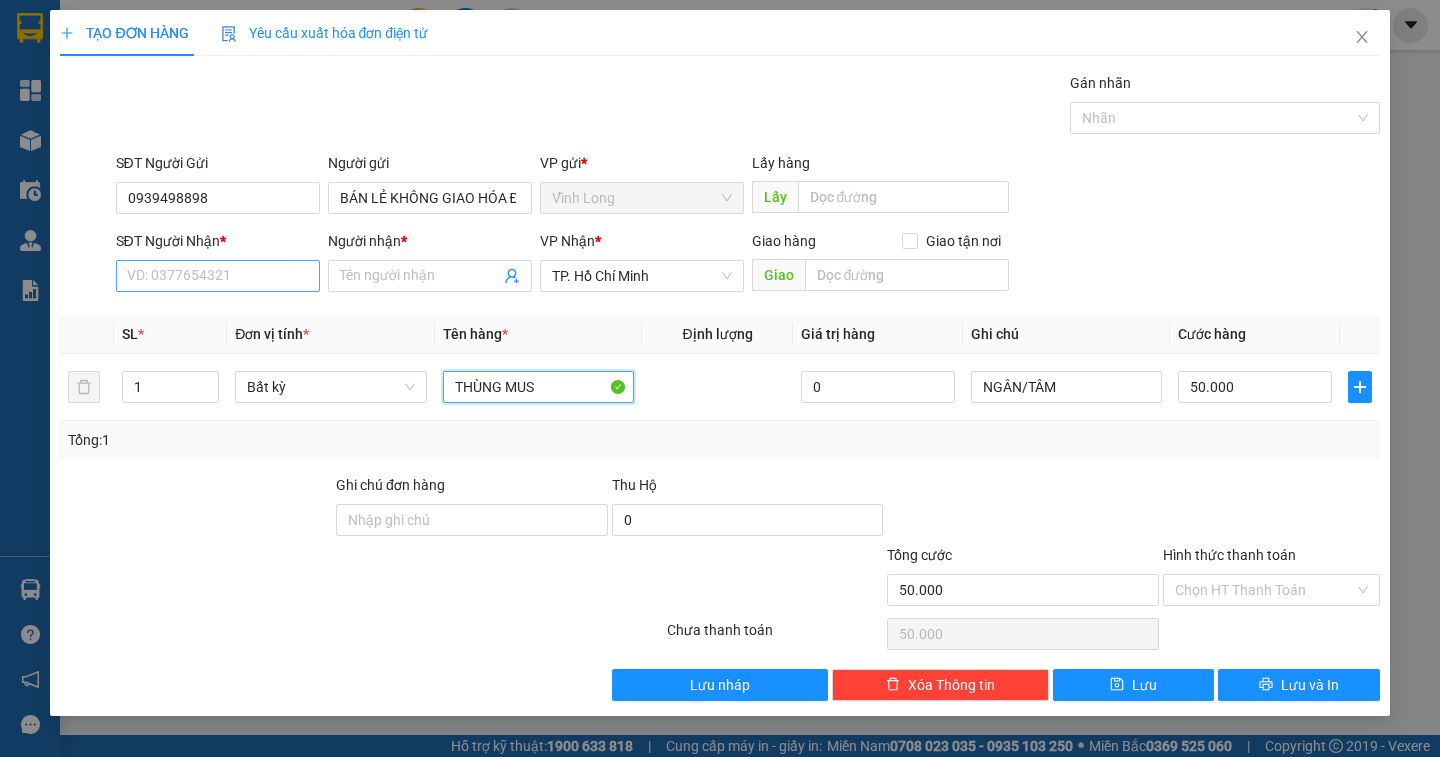 type on "THÙNG MUS" 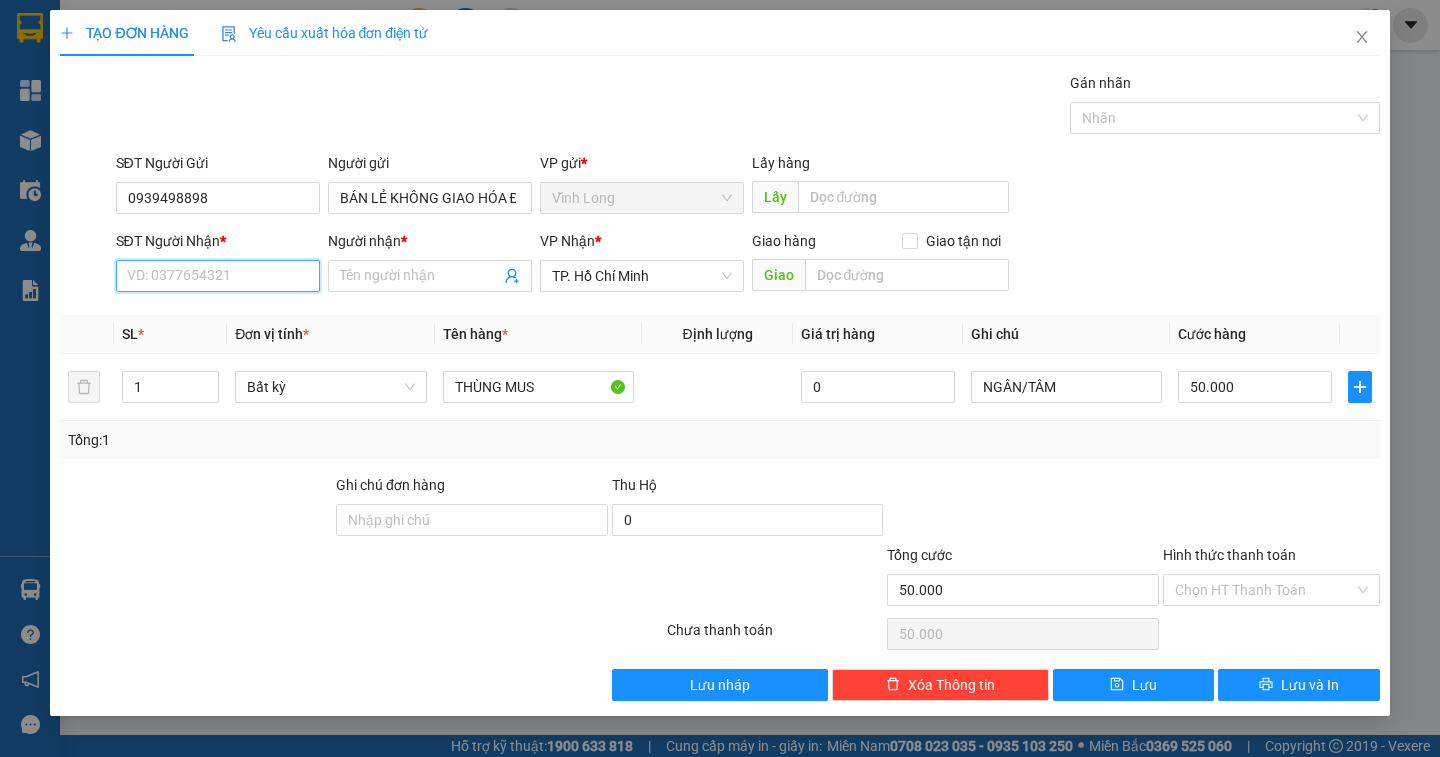 click on "SĐT Người Nhận  *" at bounding box center (218, 276) 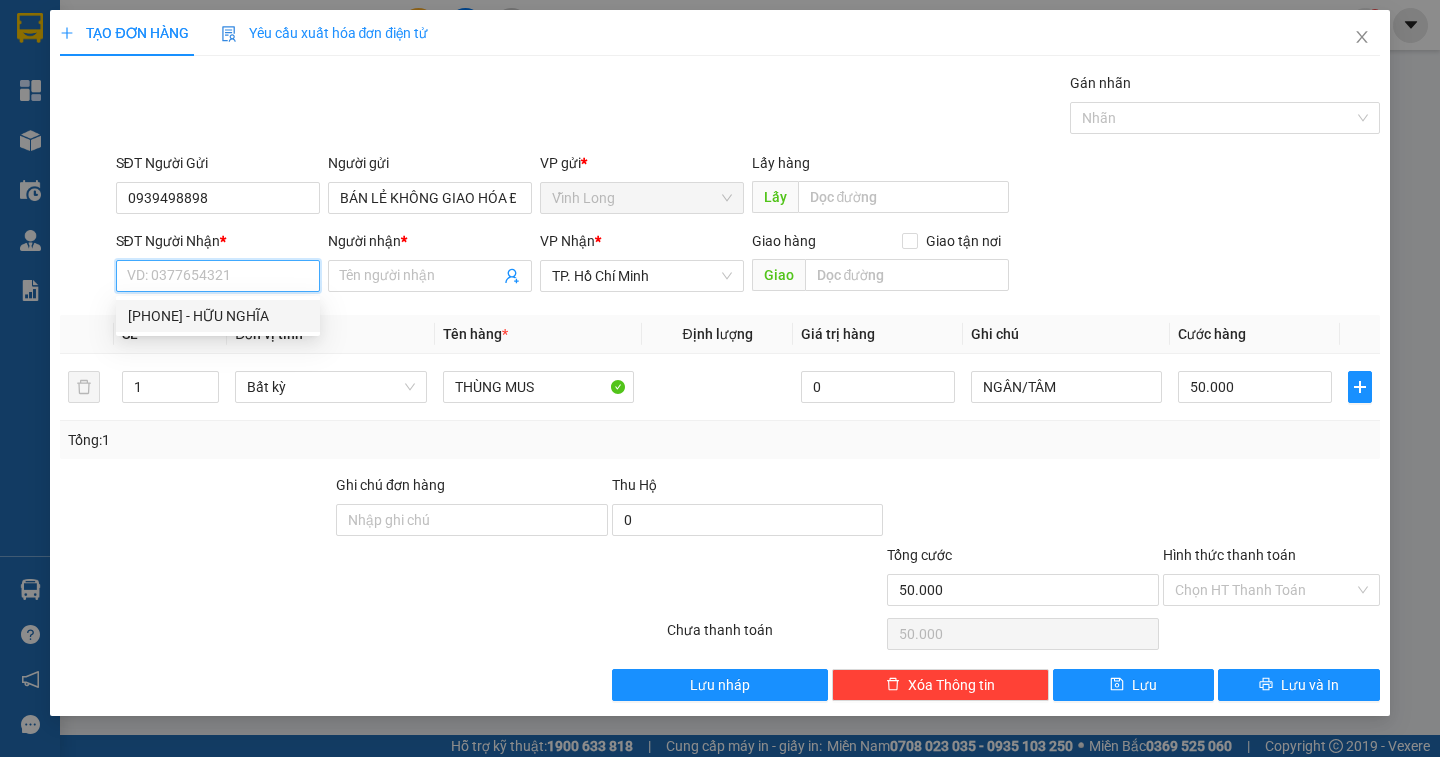 click on "0967404522 - HỮU NGHĨA" at bounding box center [218, 316] 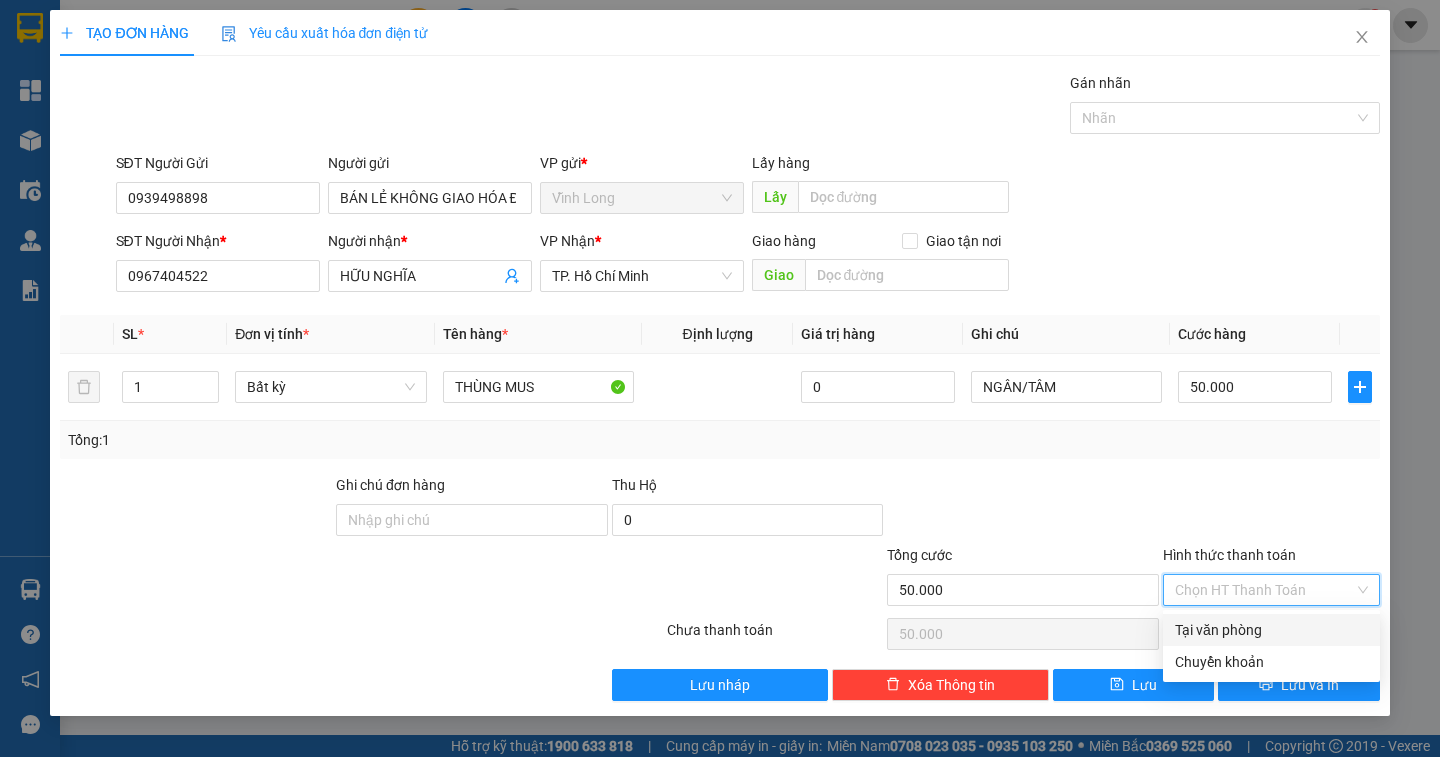 click on "Hình thức thanh toán" at bounding box center [1264, 590] 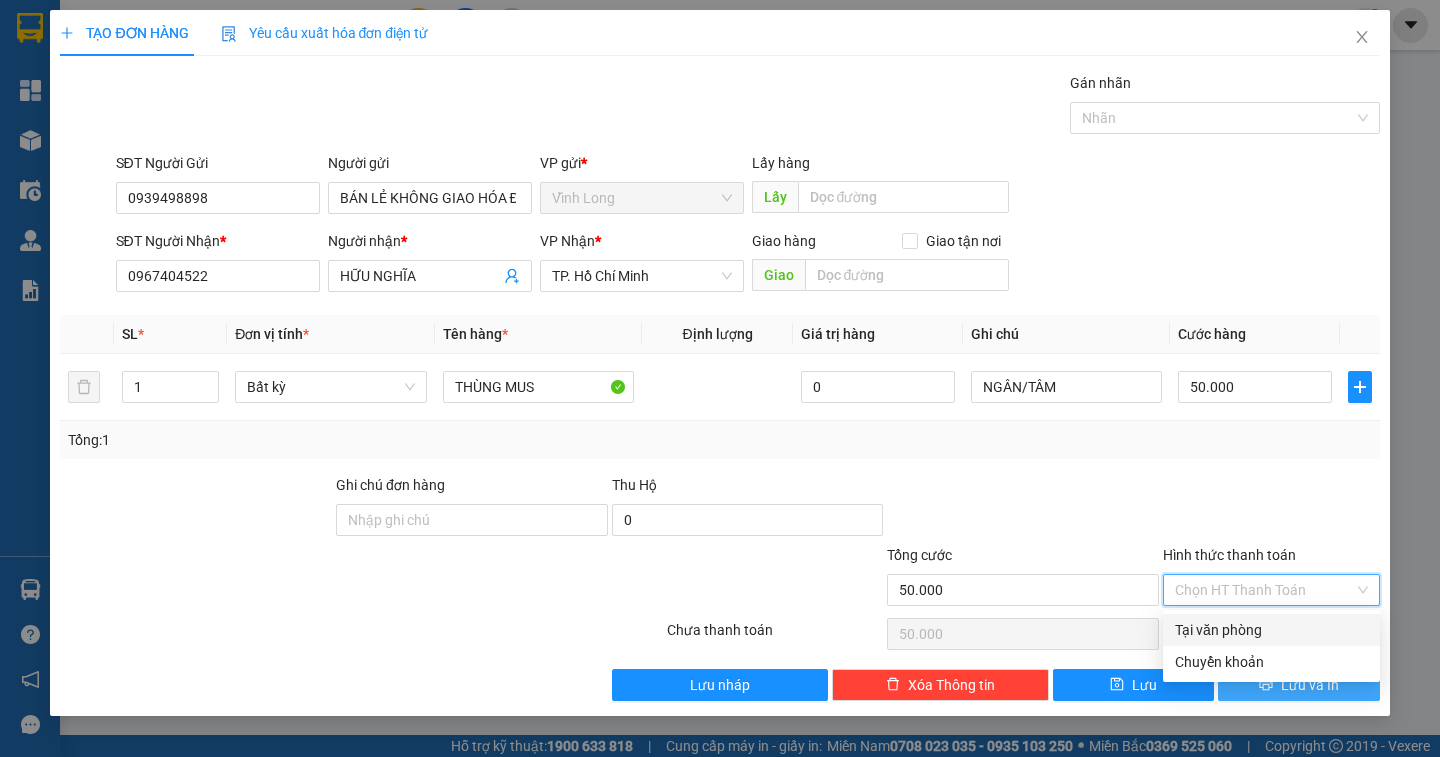 drag, startPoint x: 1285, startPoint y: 626, endPoint x: 1253, endPoint y: 672, distance: 56.0357 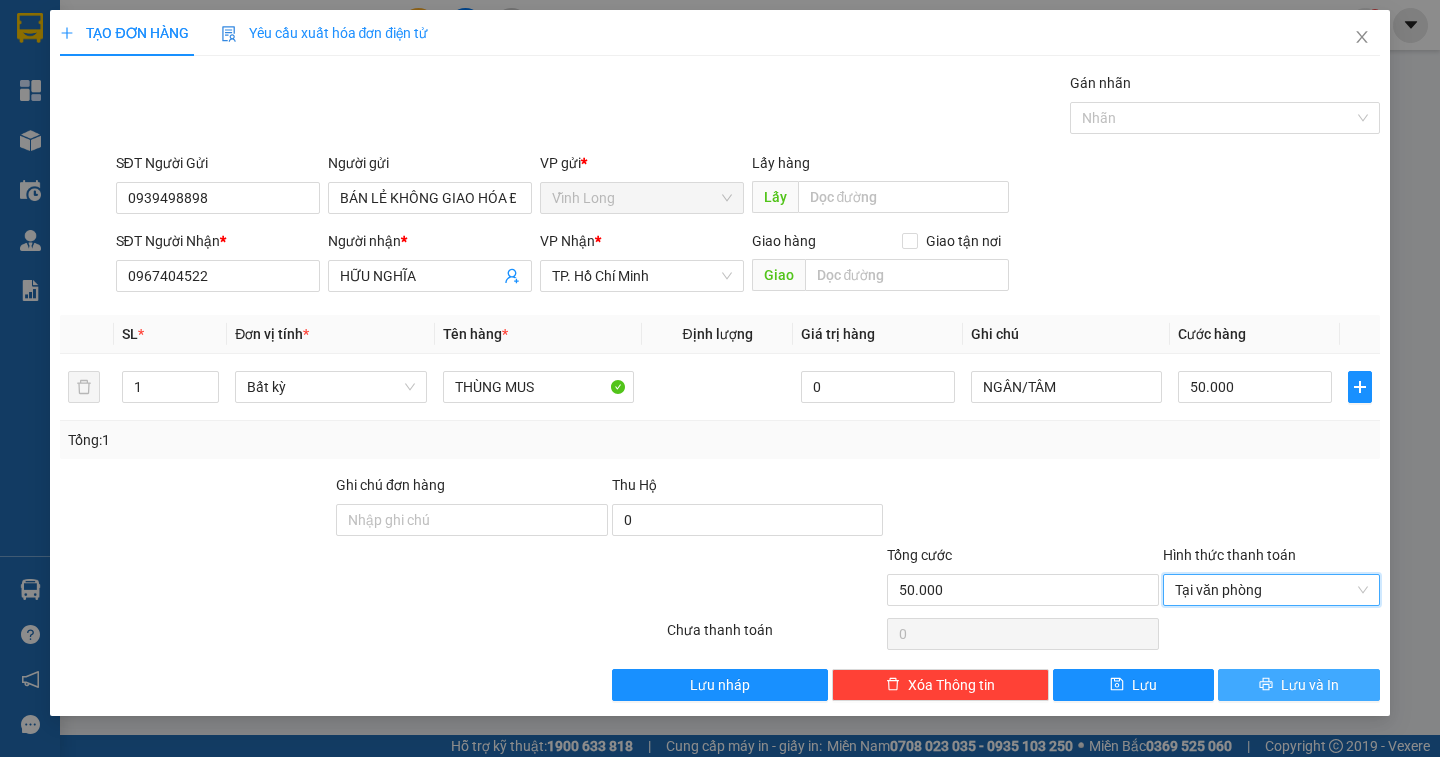 drag, startPoint x: 1266, startPoint y: 691, endPoint x: 1255, endPoint y: 679, distance: 16.27882 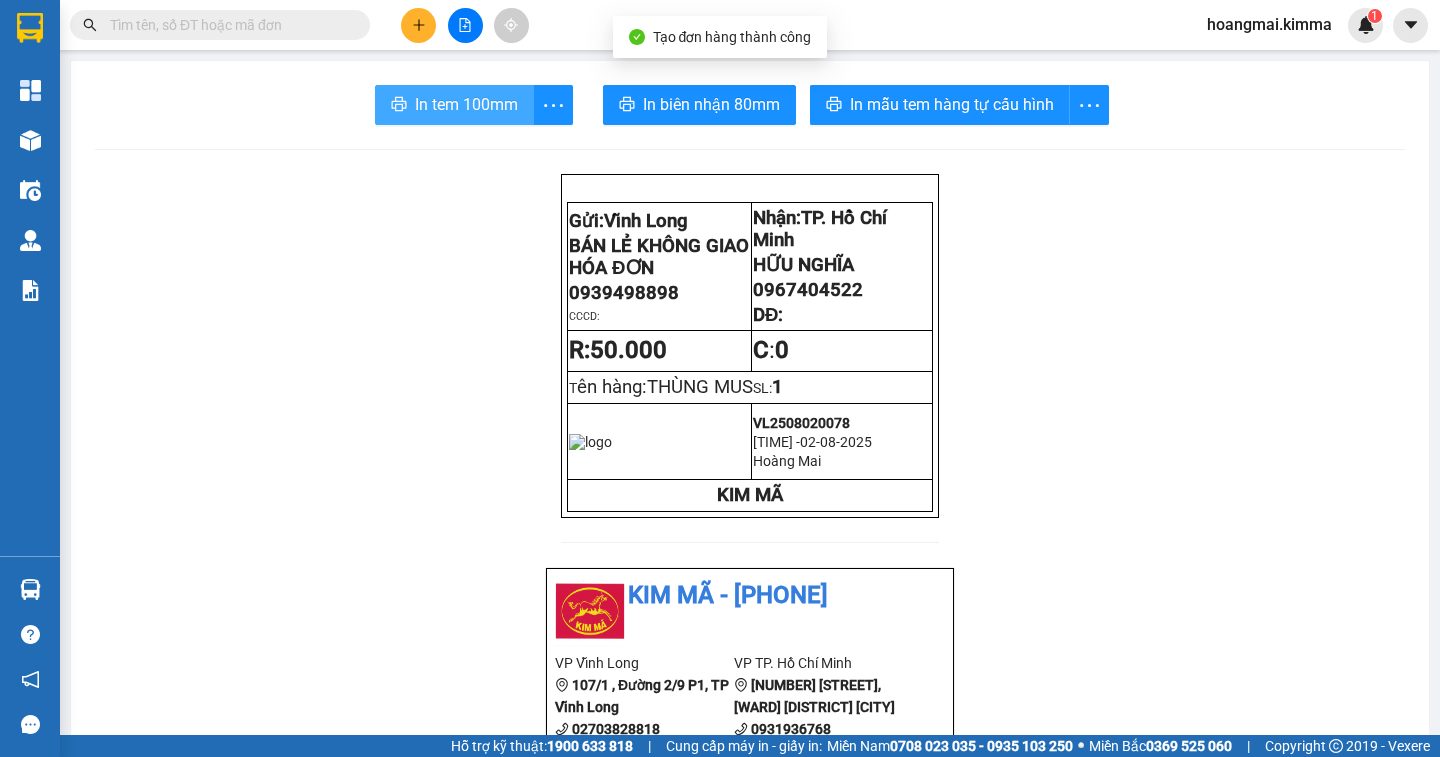 click on "In tem 100mm" at bounding box center [466, 104] 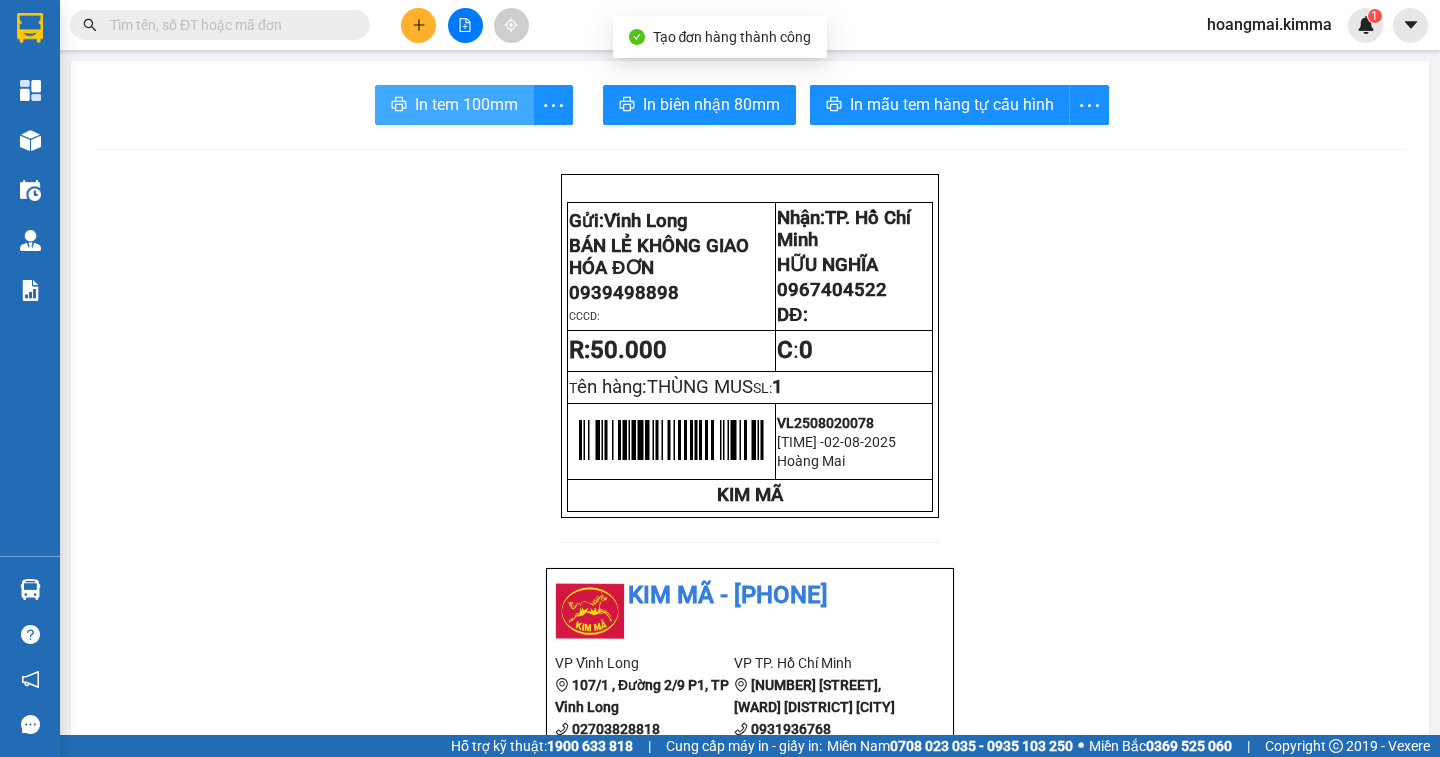 scroll, scrollTop: 0, scrollLeft: 0, axis: both 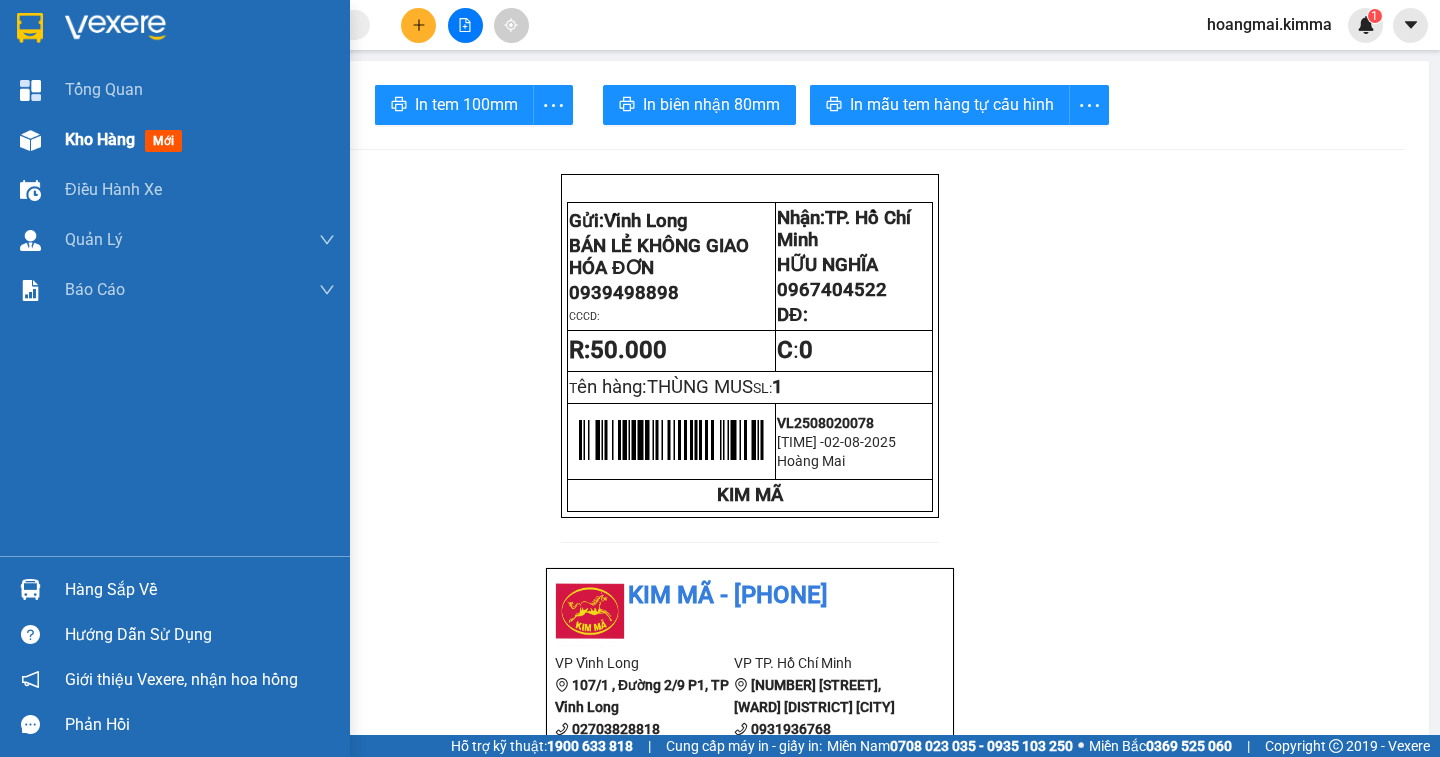 click on "Kho hàng" at bounding box center (100, 139) 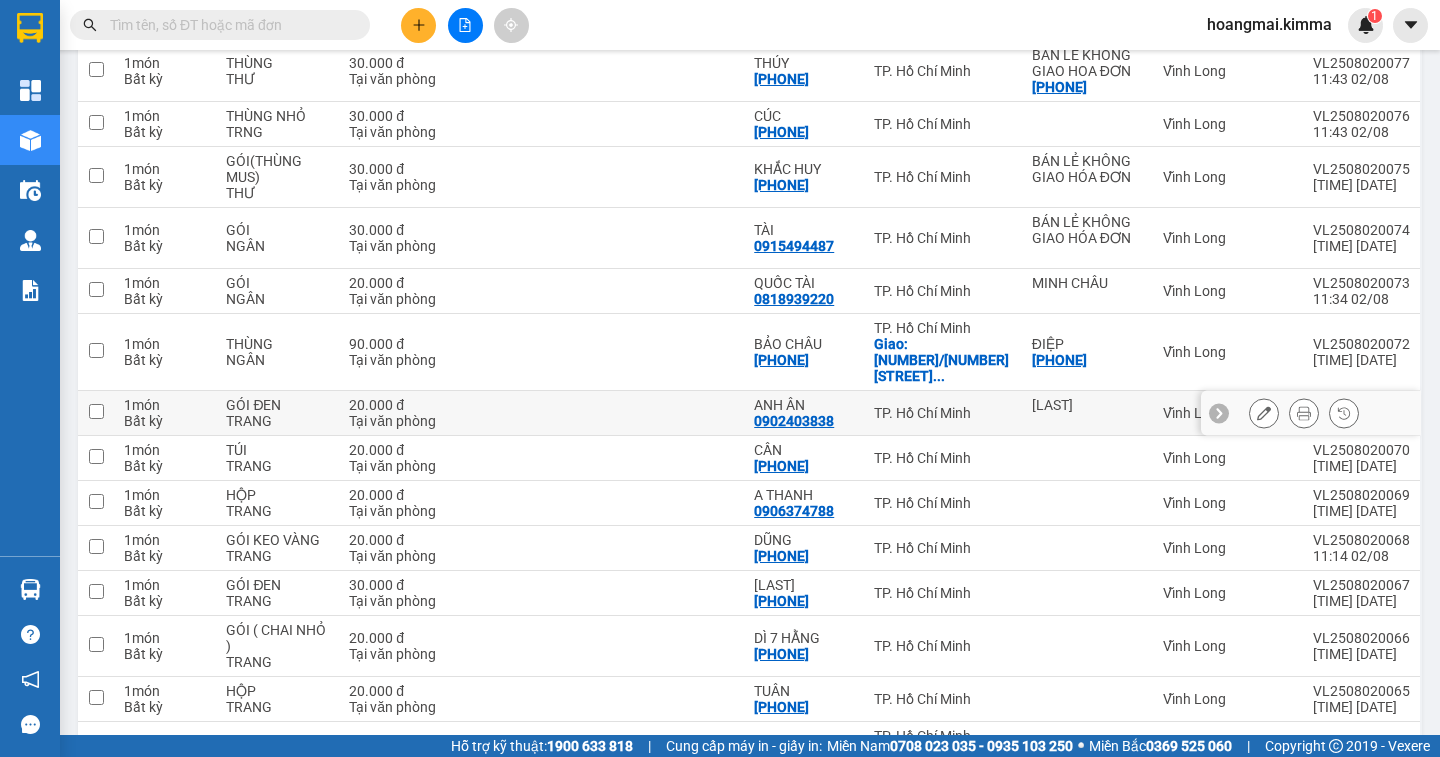 scroll, scrollTop: 514, scrollLeft: 0, axis: vertical 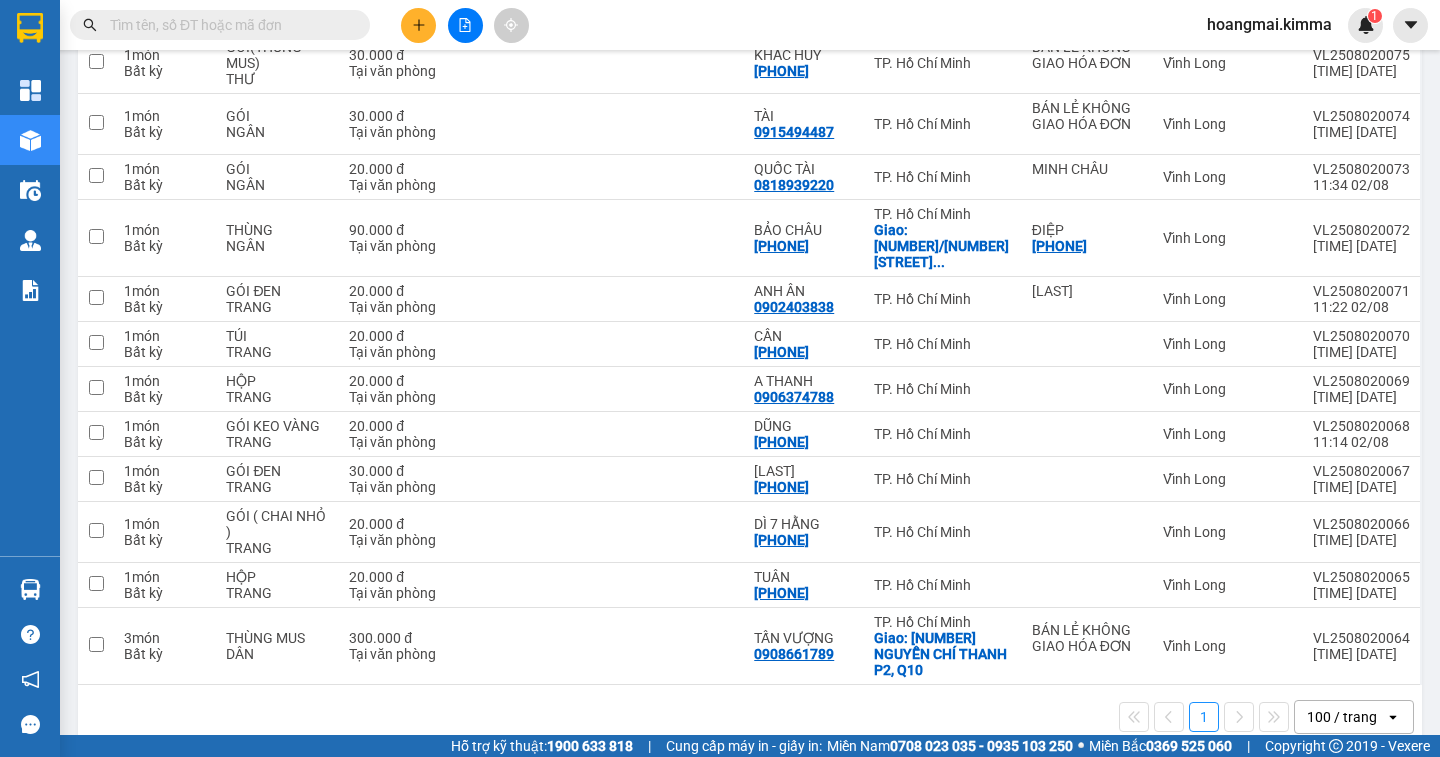 click on "100 / trang" at bounding box center (1340, 717) 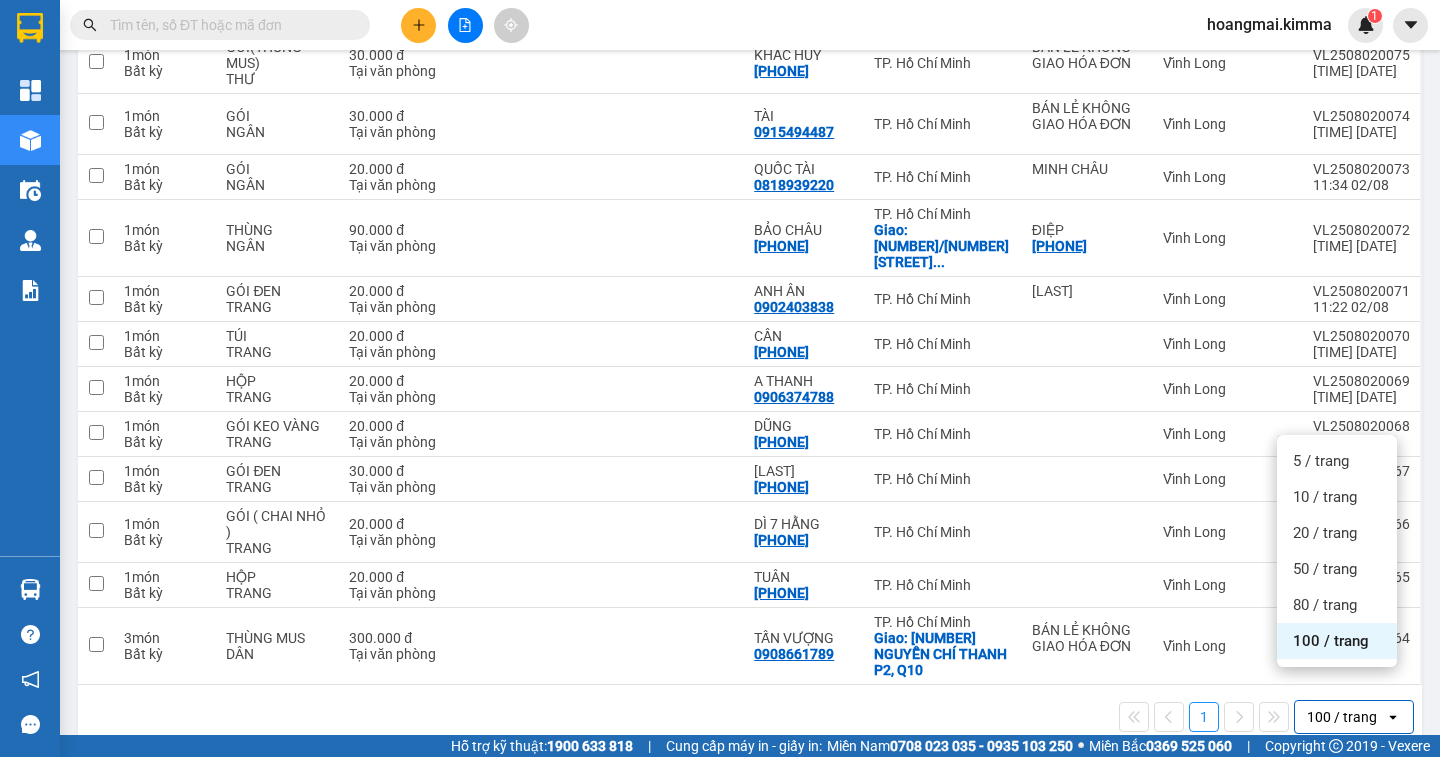 click on "100 / trang" at bounding box center [1331, 641] 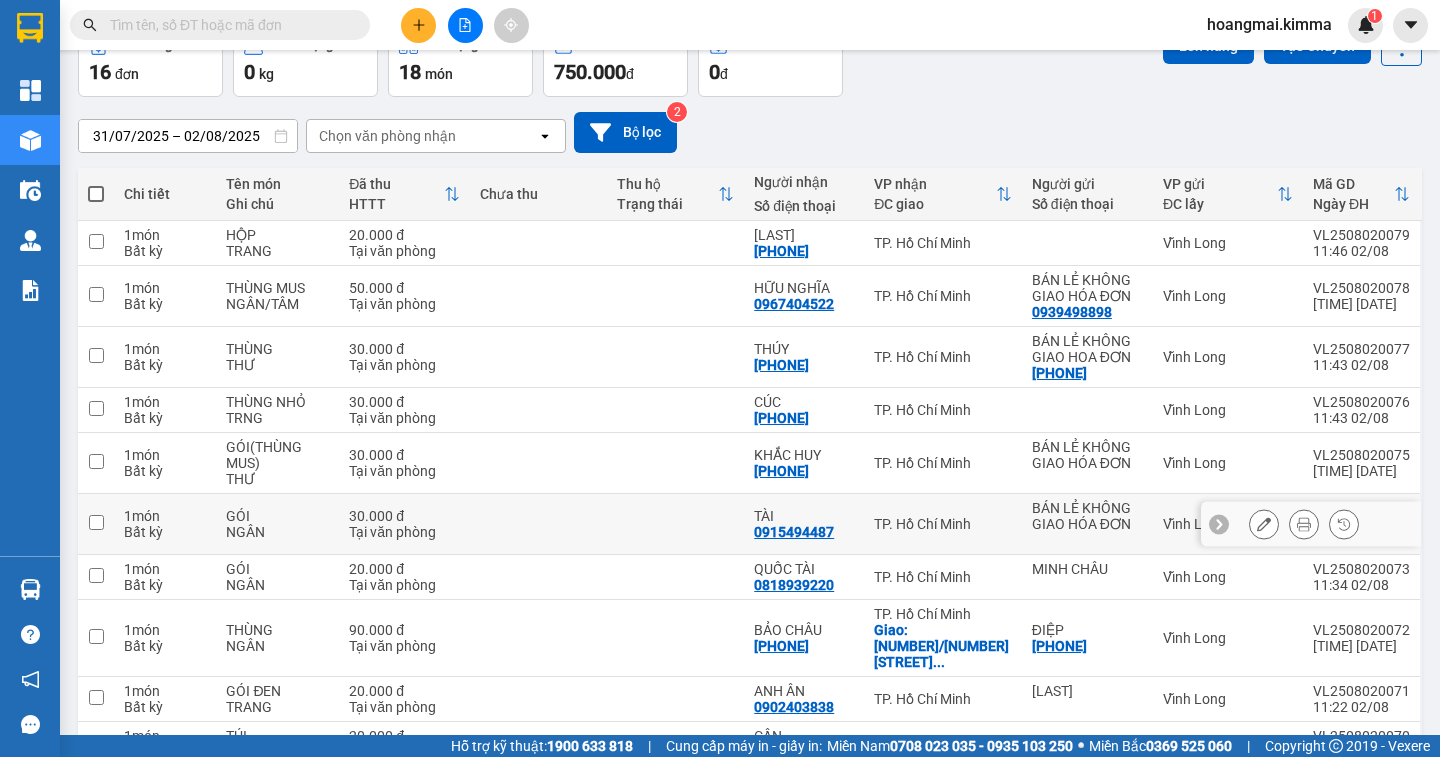 scroll, scrollTop: 0, scrollLeft: 0, axis: both 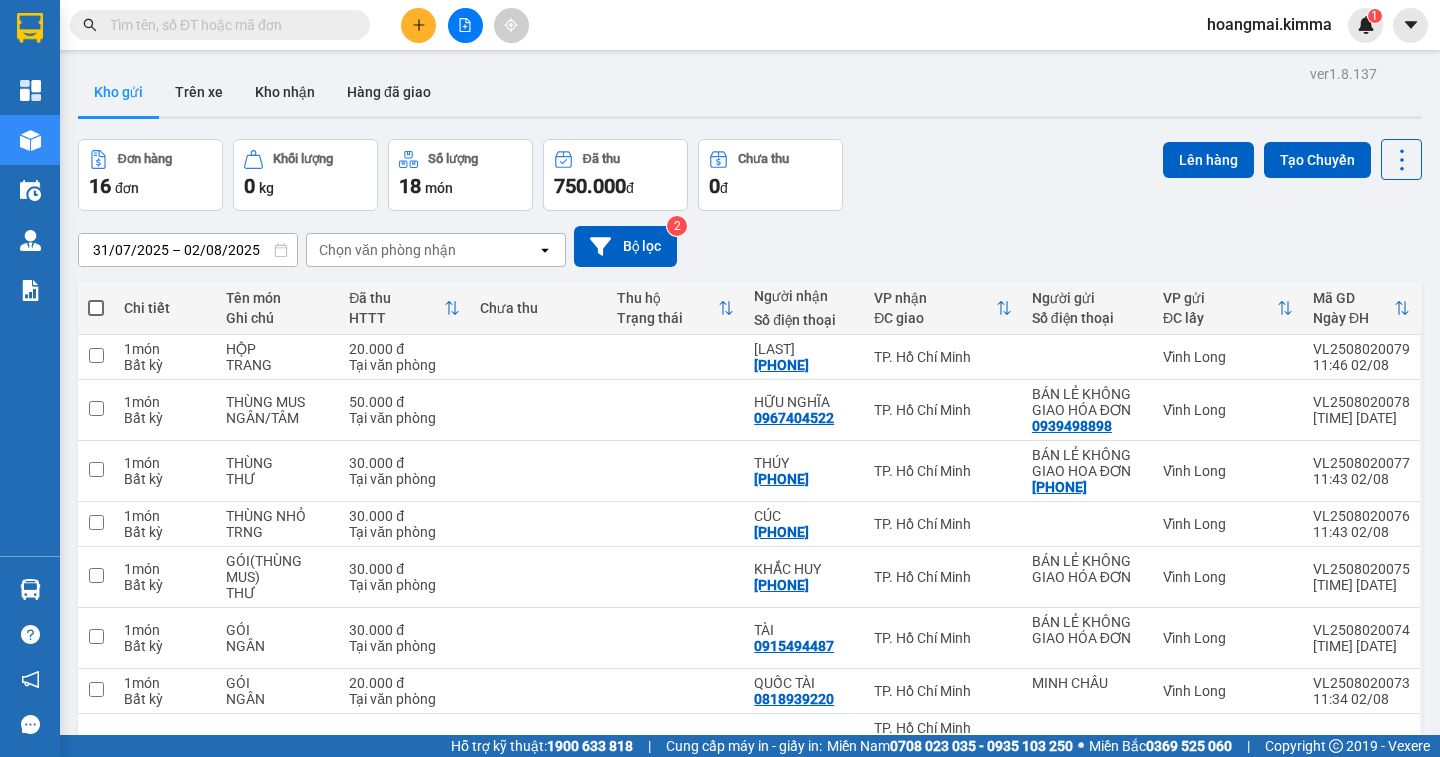 click at bounding box center (96, 308) 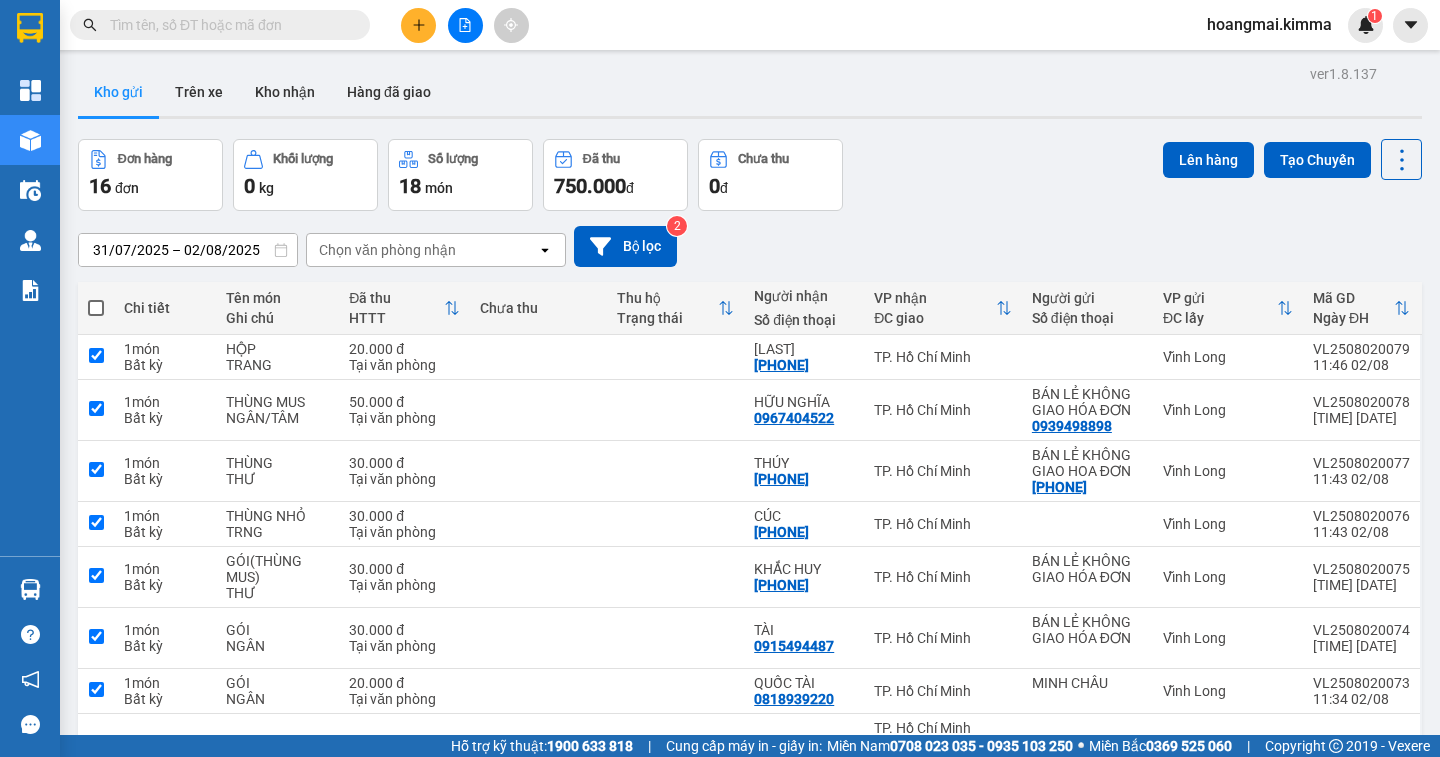 checkbox on "true" 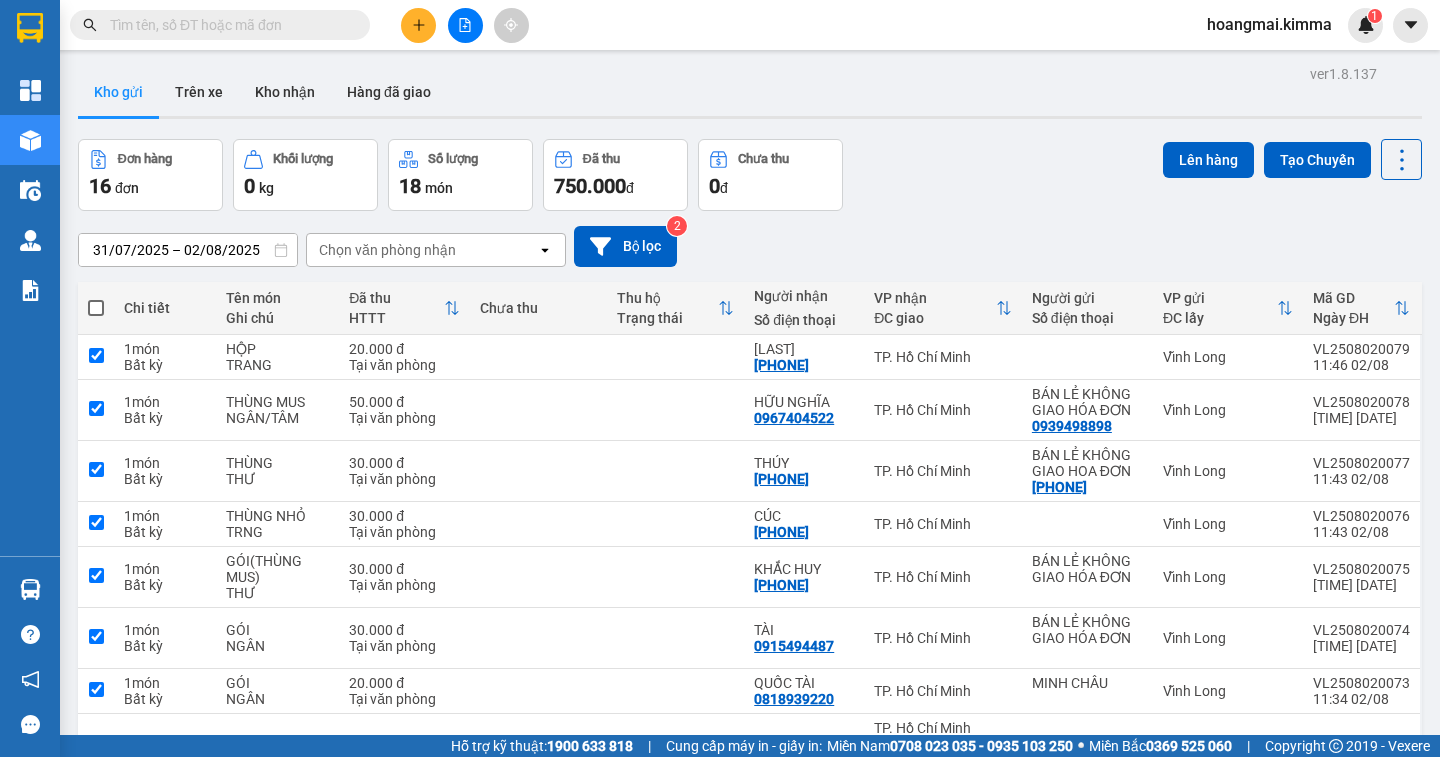 checkbox on "true" 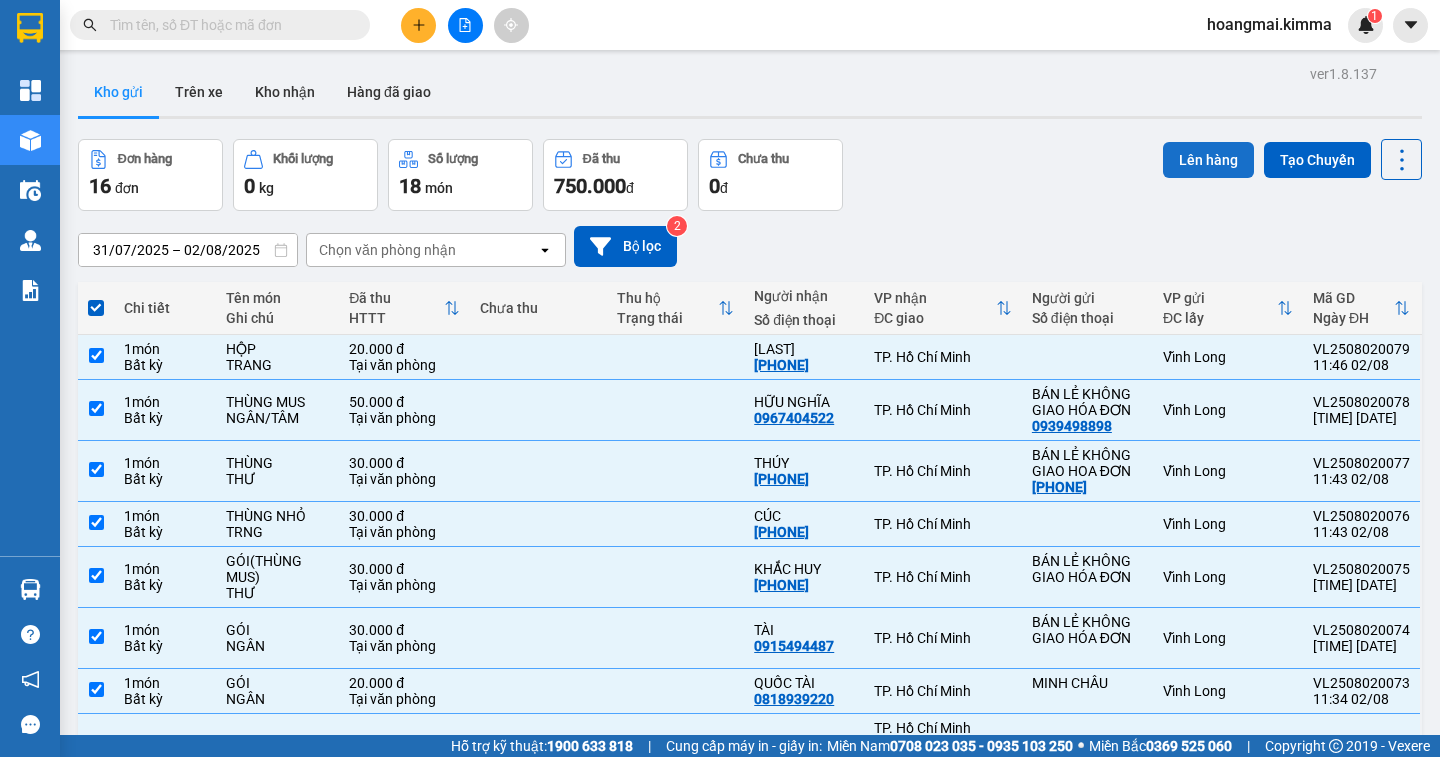click on "Lên hàng" at bounding box center (1208, 160) 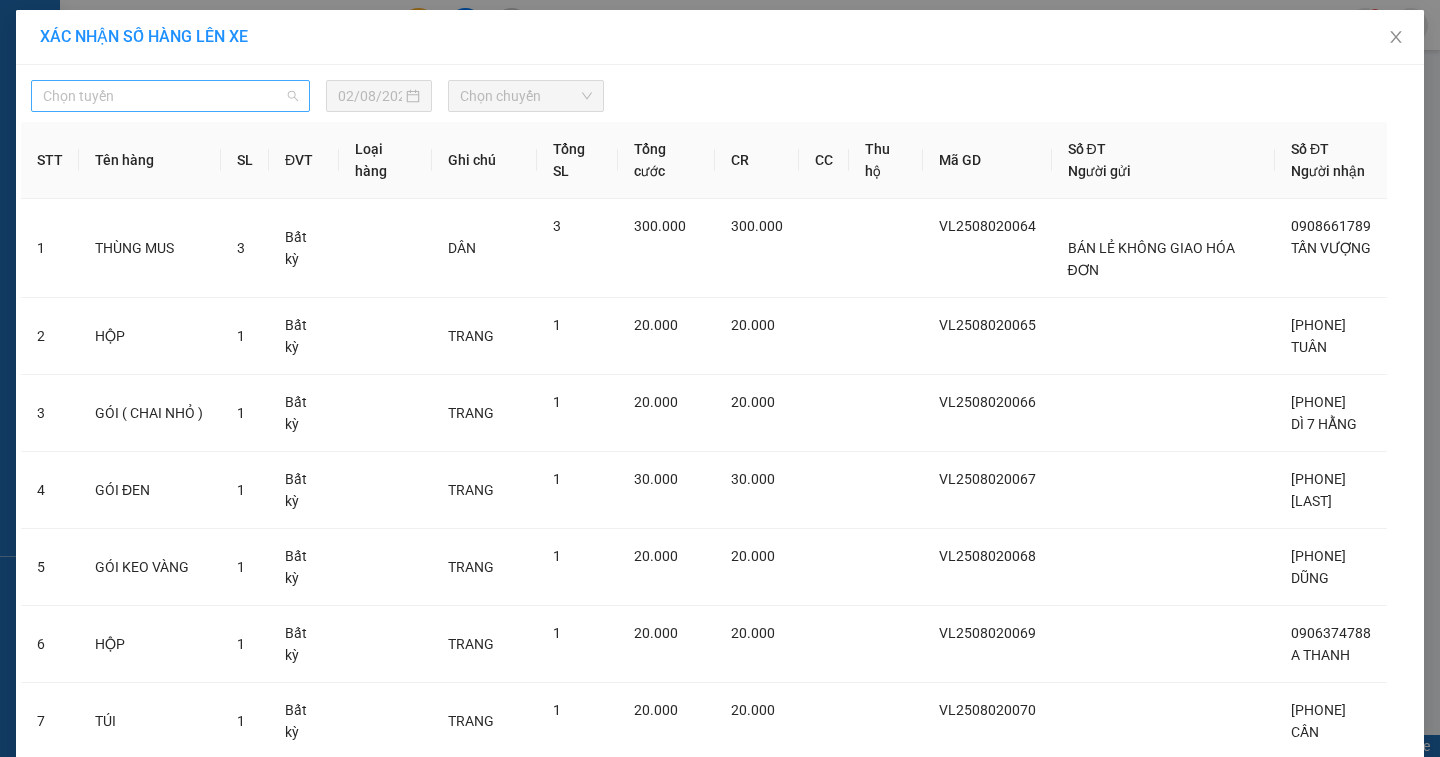 click on "Chọn tuyến" at bounding box center (170, 96) 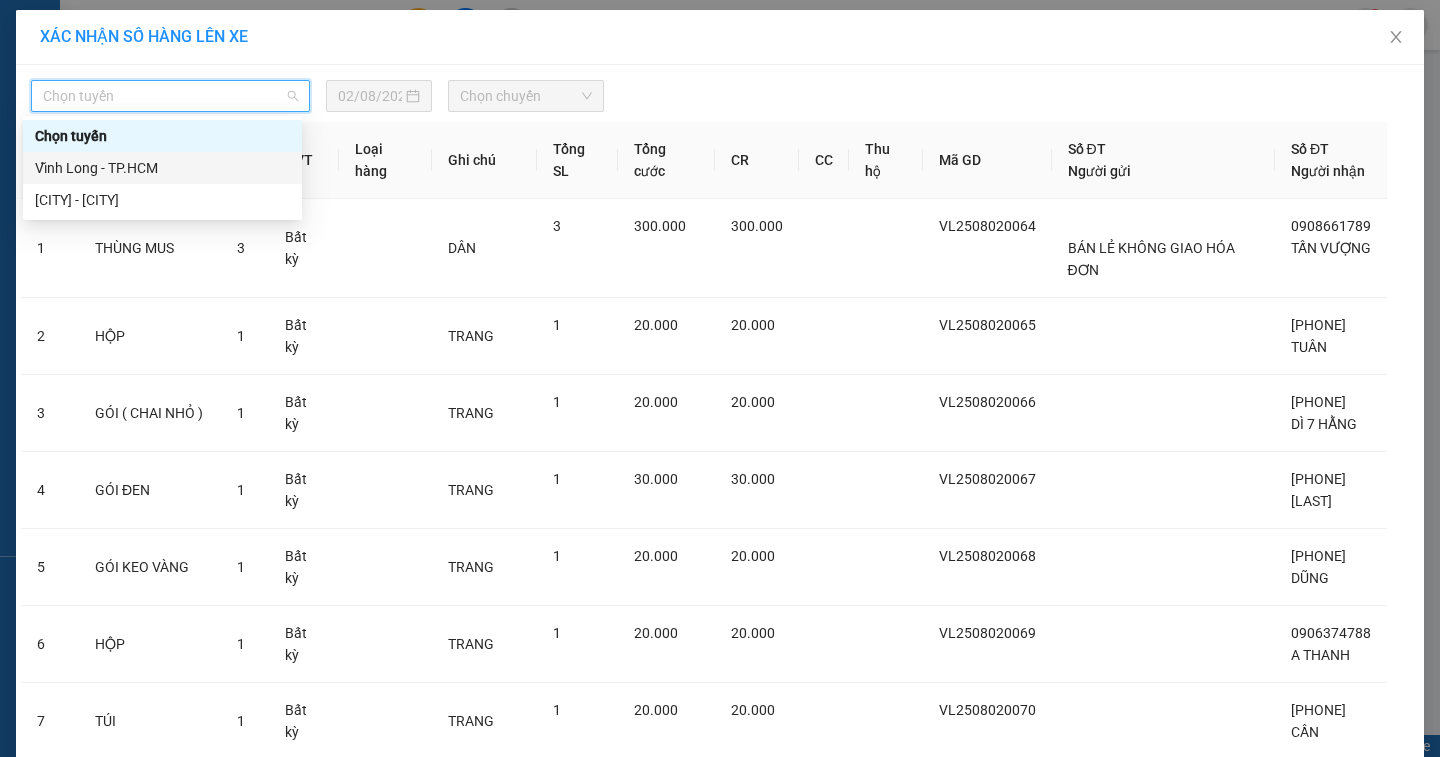 click on "Vĩnh Long - TP.HCM" at bounding box center (162, 168) 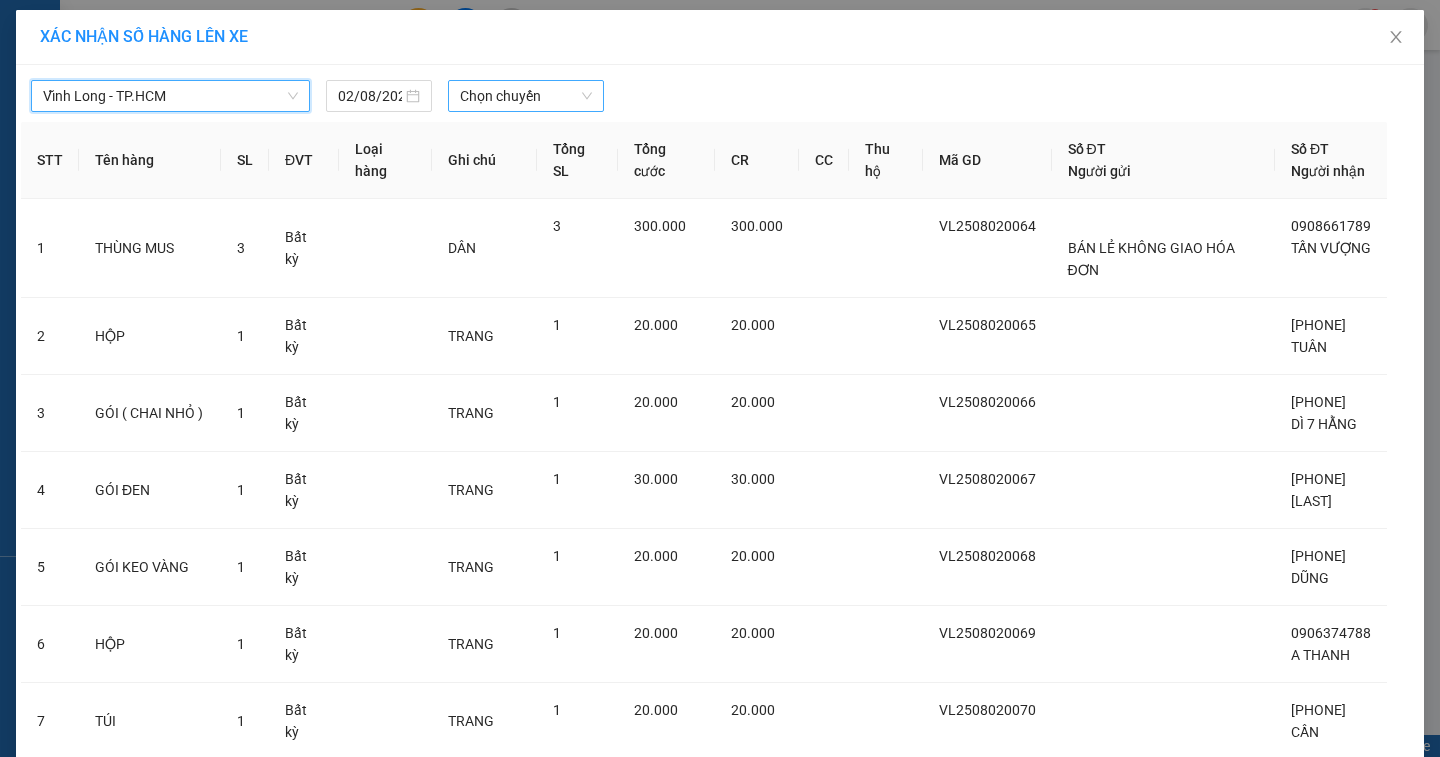 click on "Chọn chuyến" at bounding box center [526, 96] 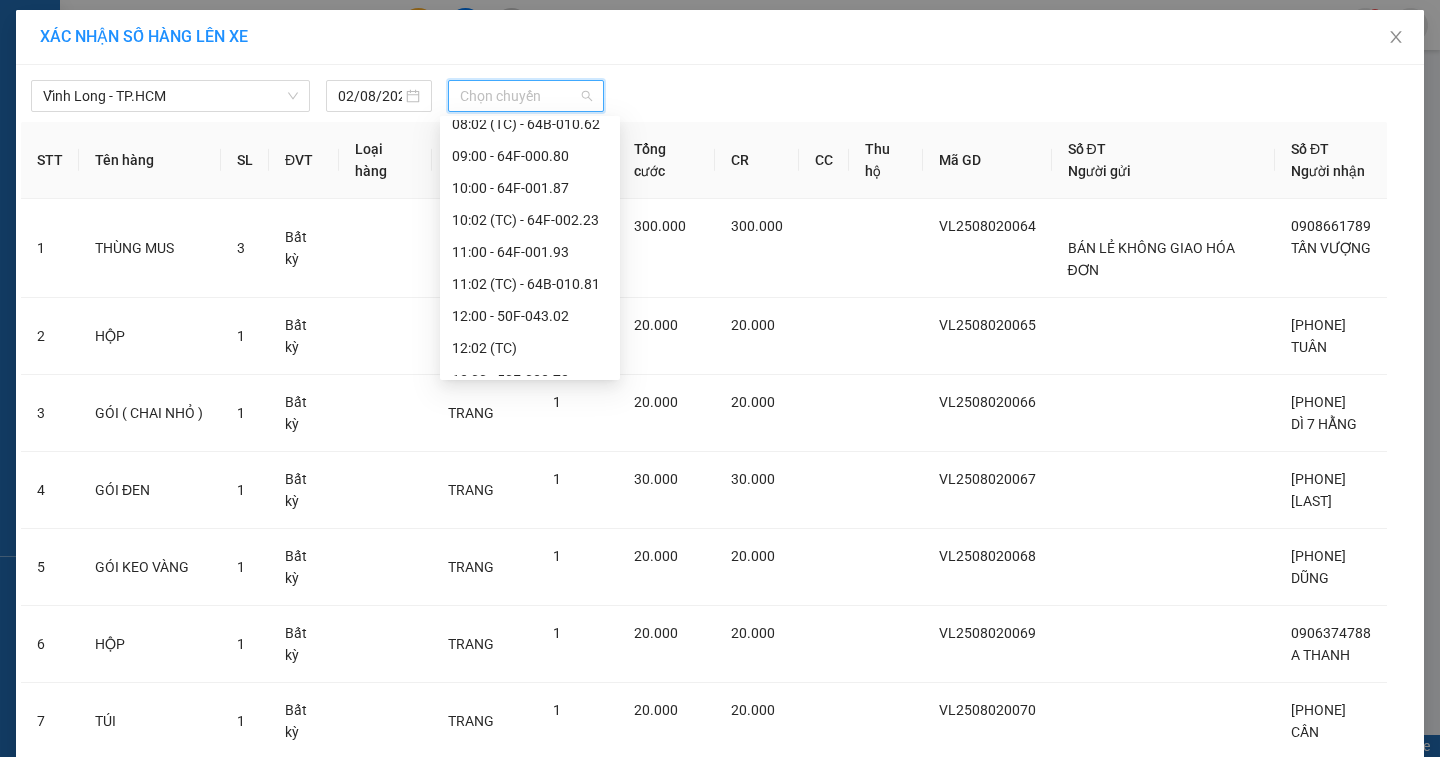 scroll, scrollTop: 512, scrollLeft: 0, axis: vertical 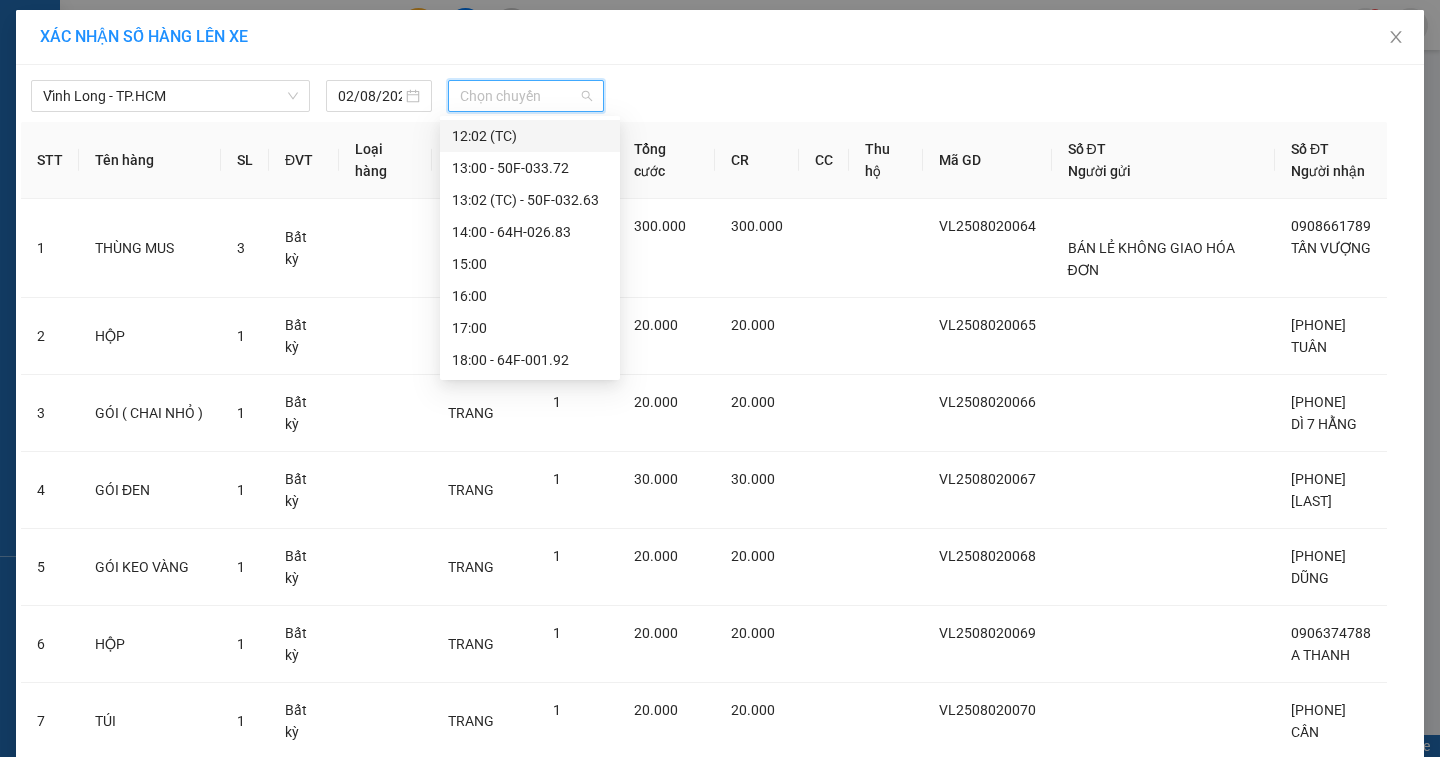 click on "12:02   (TC)" at bounding box center (530, 136) 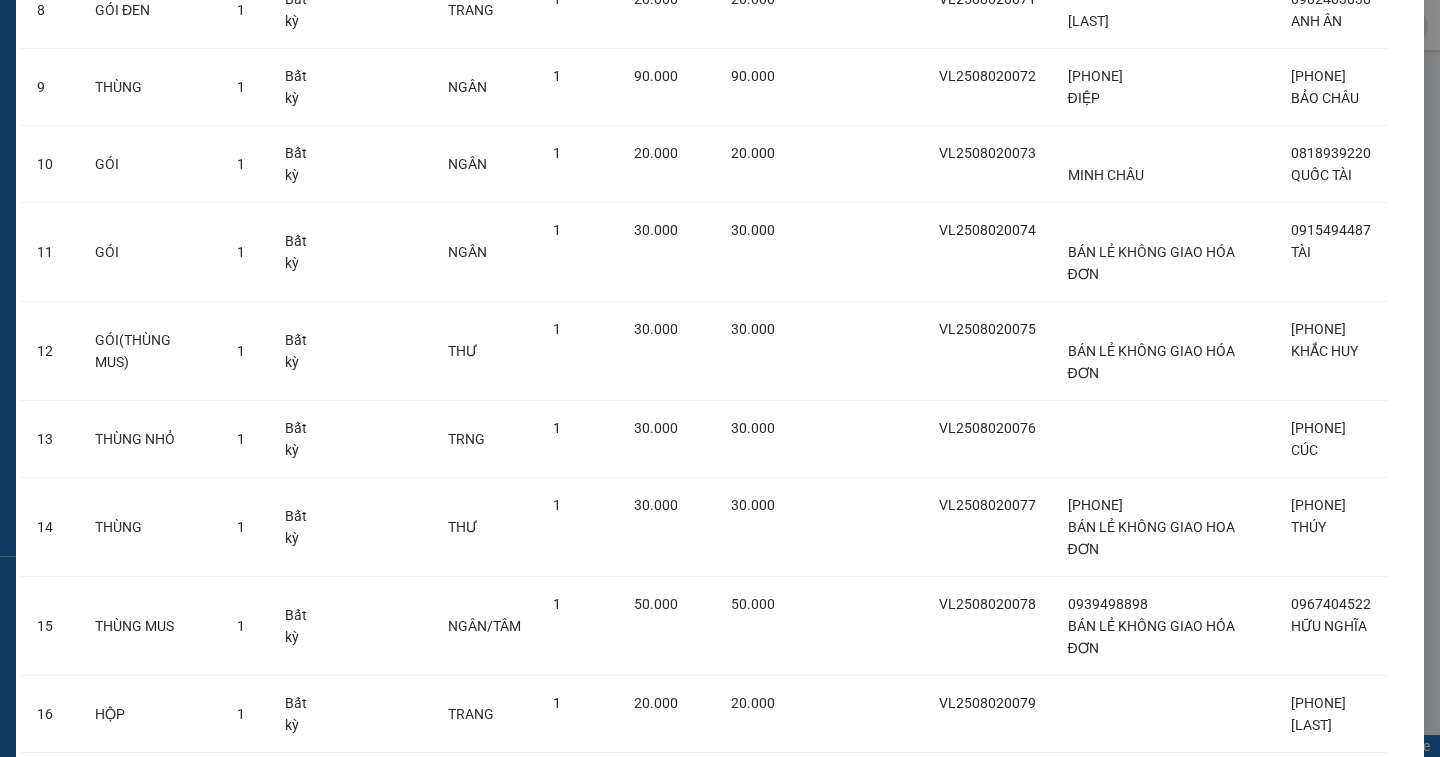 scroll, scrollTop: 942, scrollLeft: 0, axis: vertical 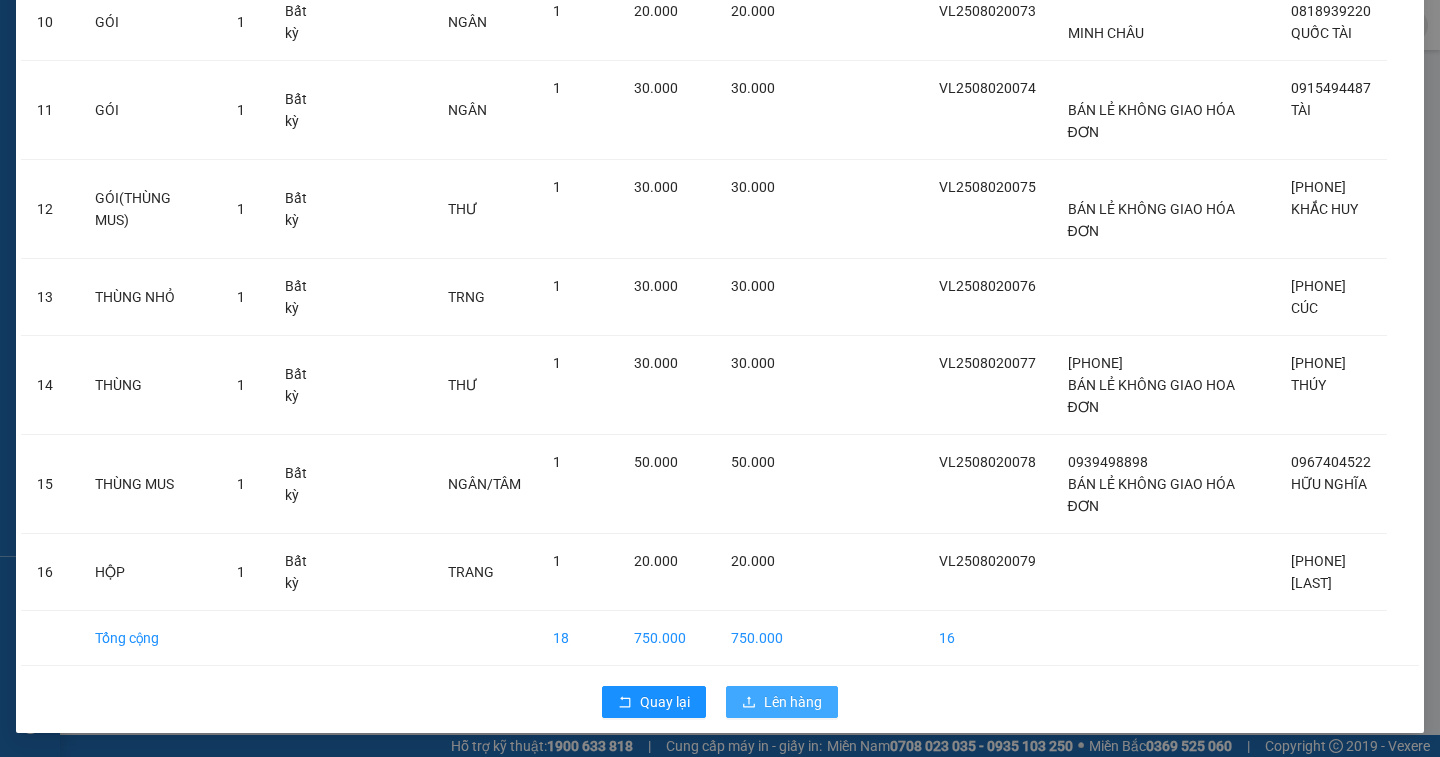 click on "Lên hàng" at bounding box center [793, 702] 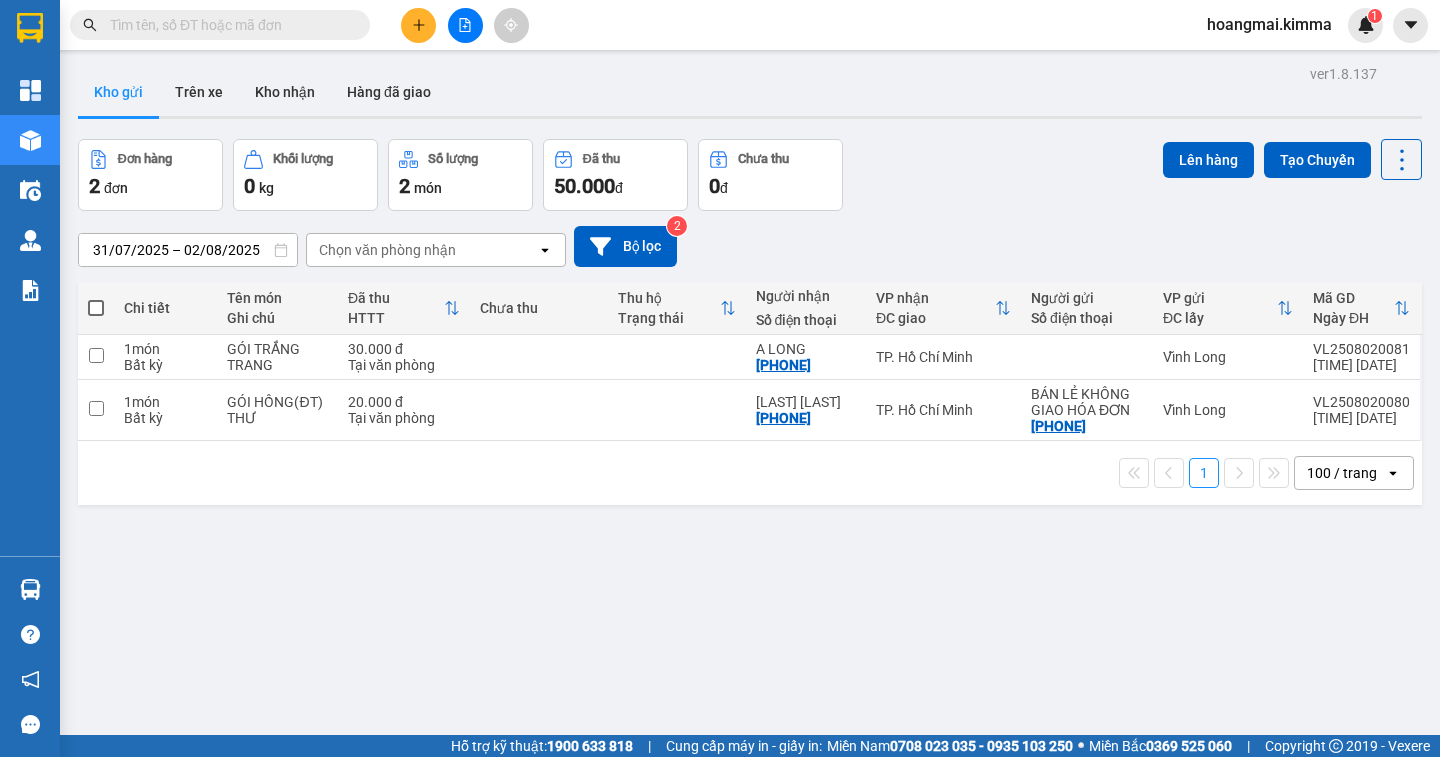 drag, startPoint x: 98, startPoint y: 307, endPoint x: 265, endPoint y: 303, distance: 167.0479 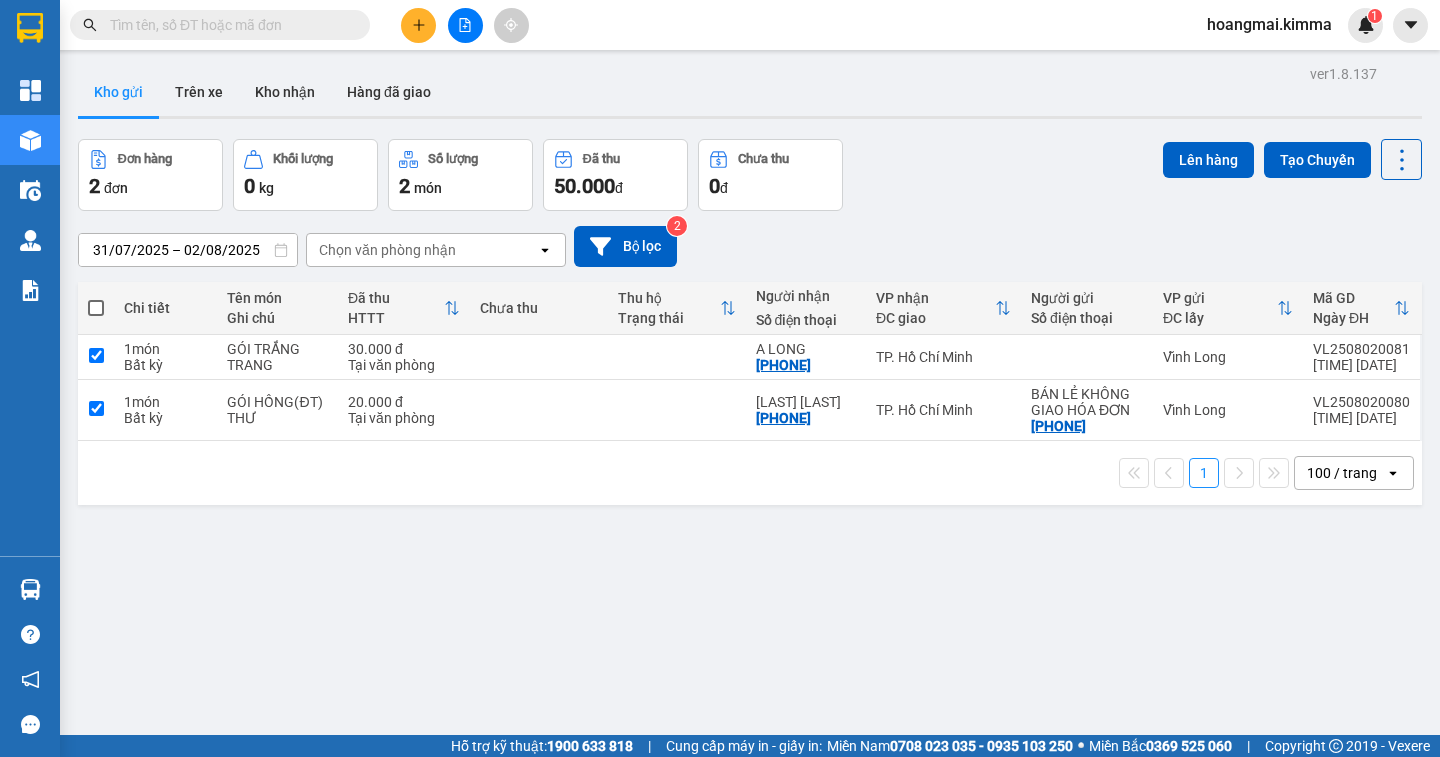 checkbox on "true" 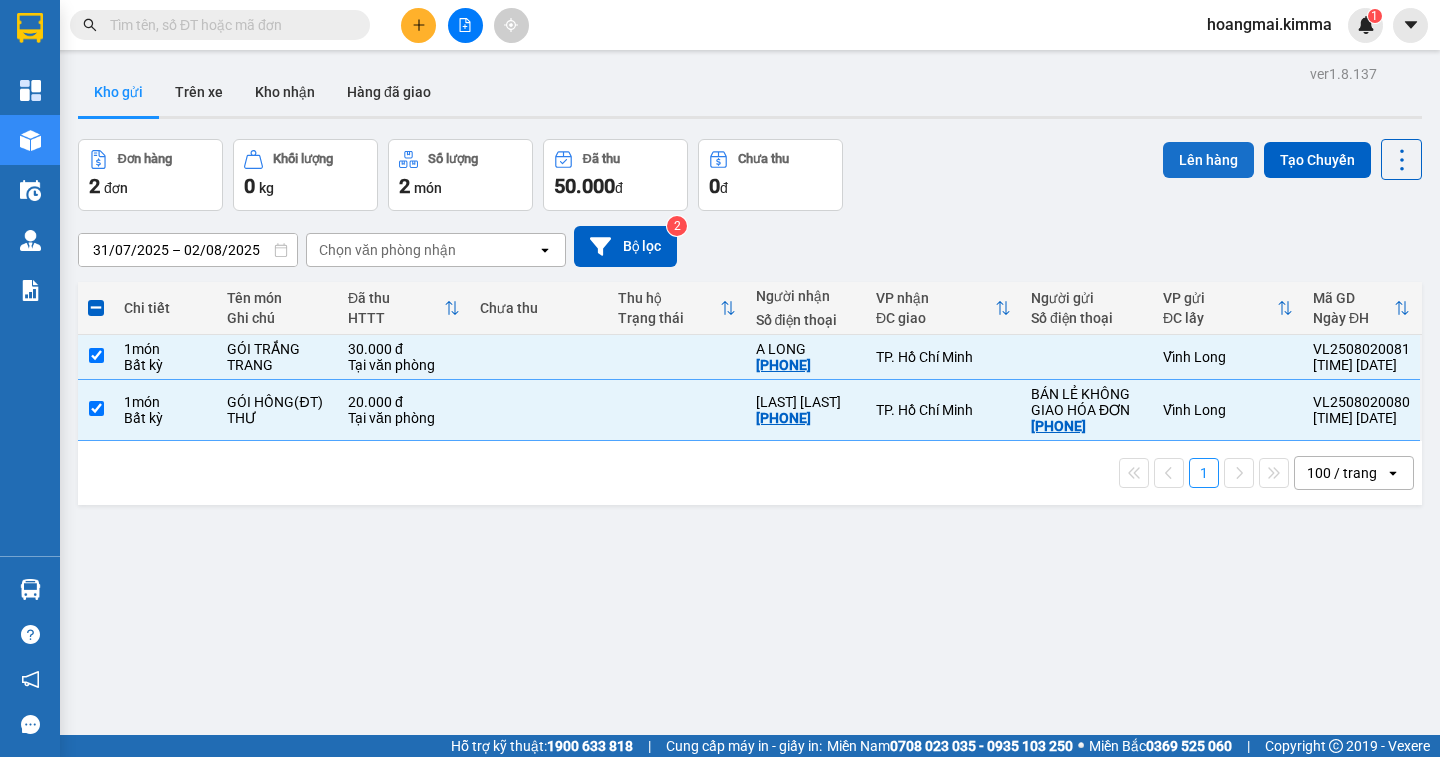 click on "Lên hàng" at bounding box center (1208, 160) 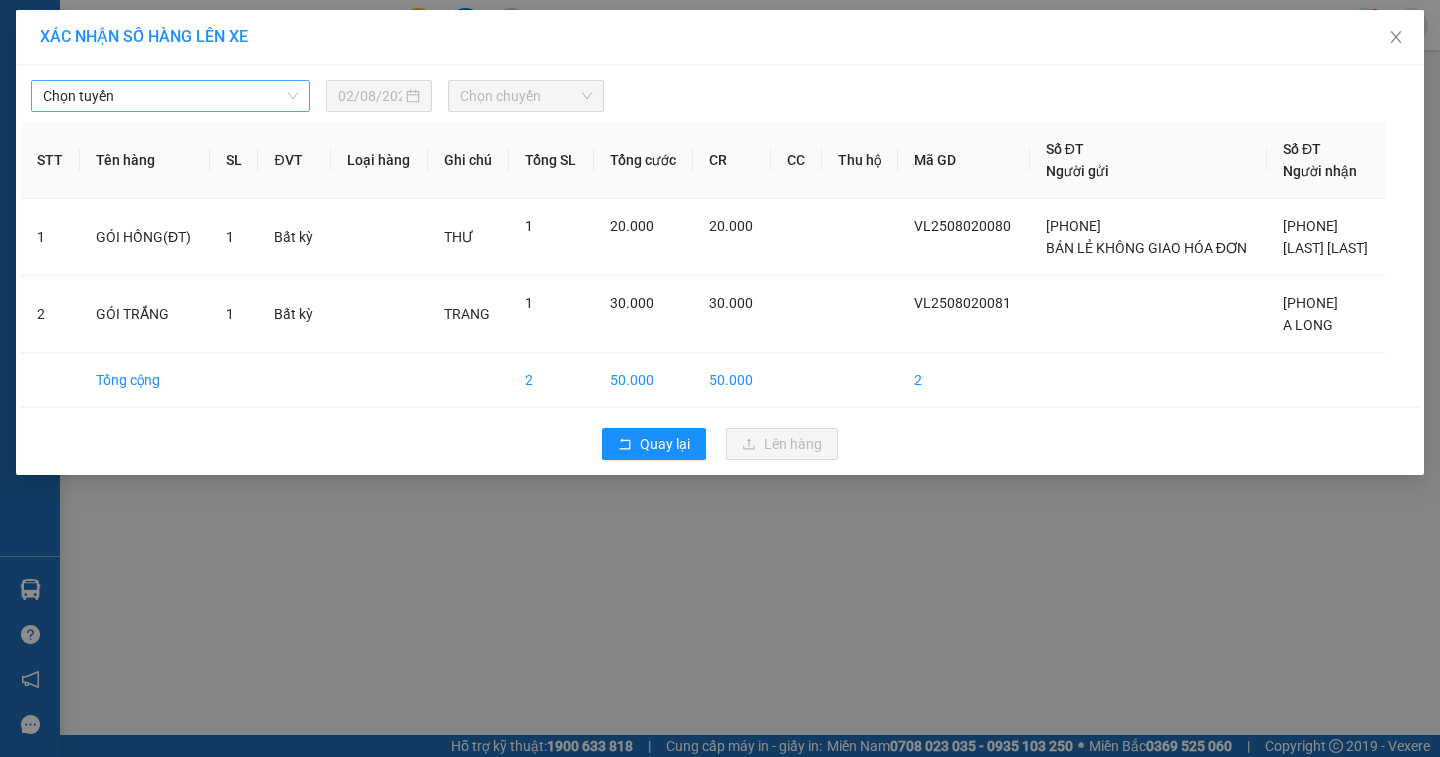 click on "Chọn tuyến" at bounding box center [170, 96] 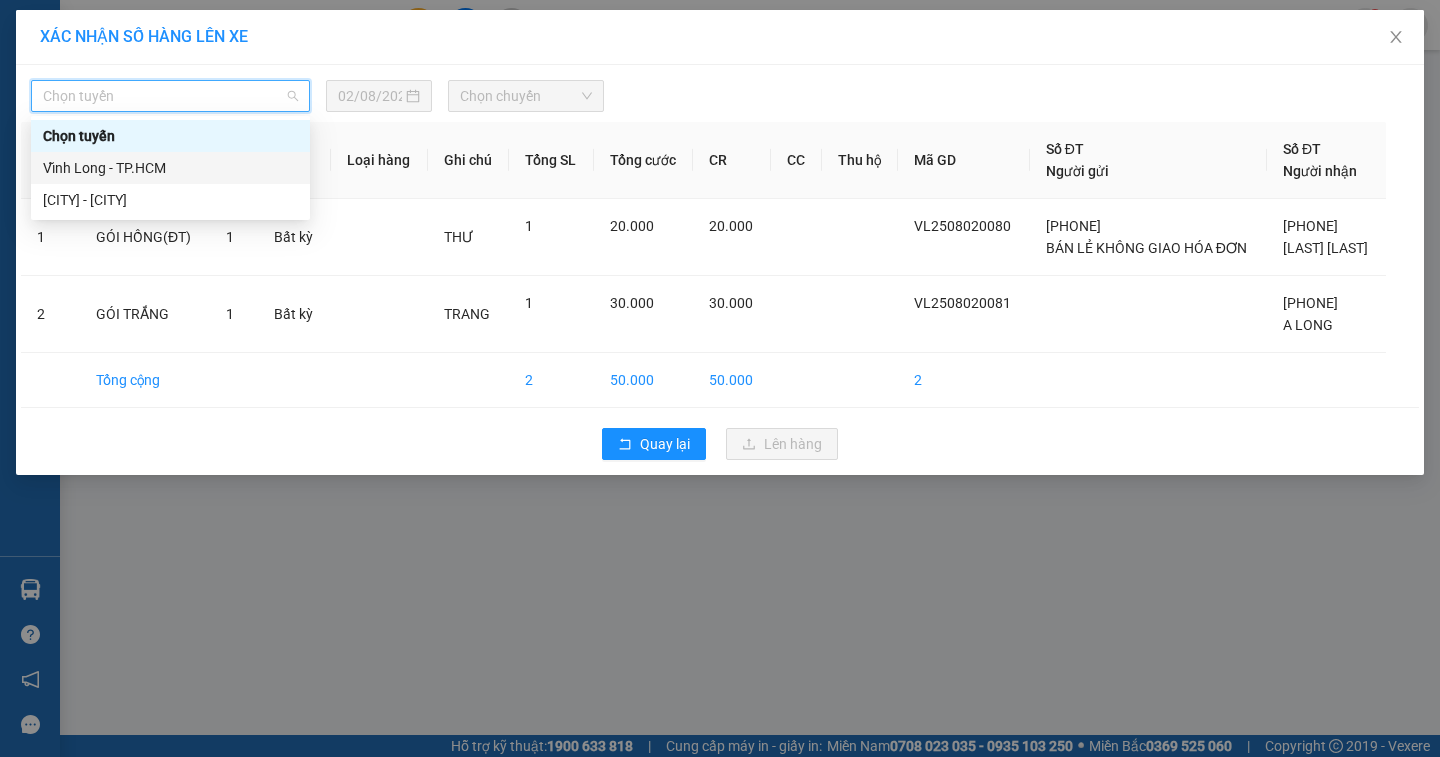click on "Vĩnh Long - TP.HCM" at bounding box center [170, 168] 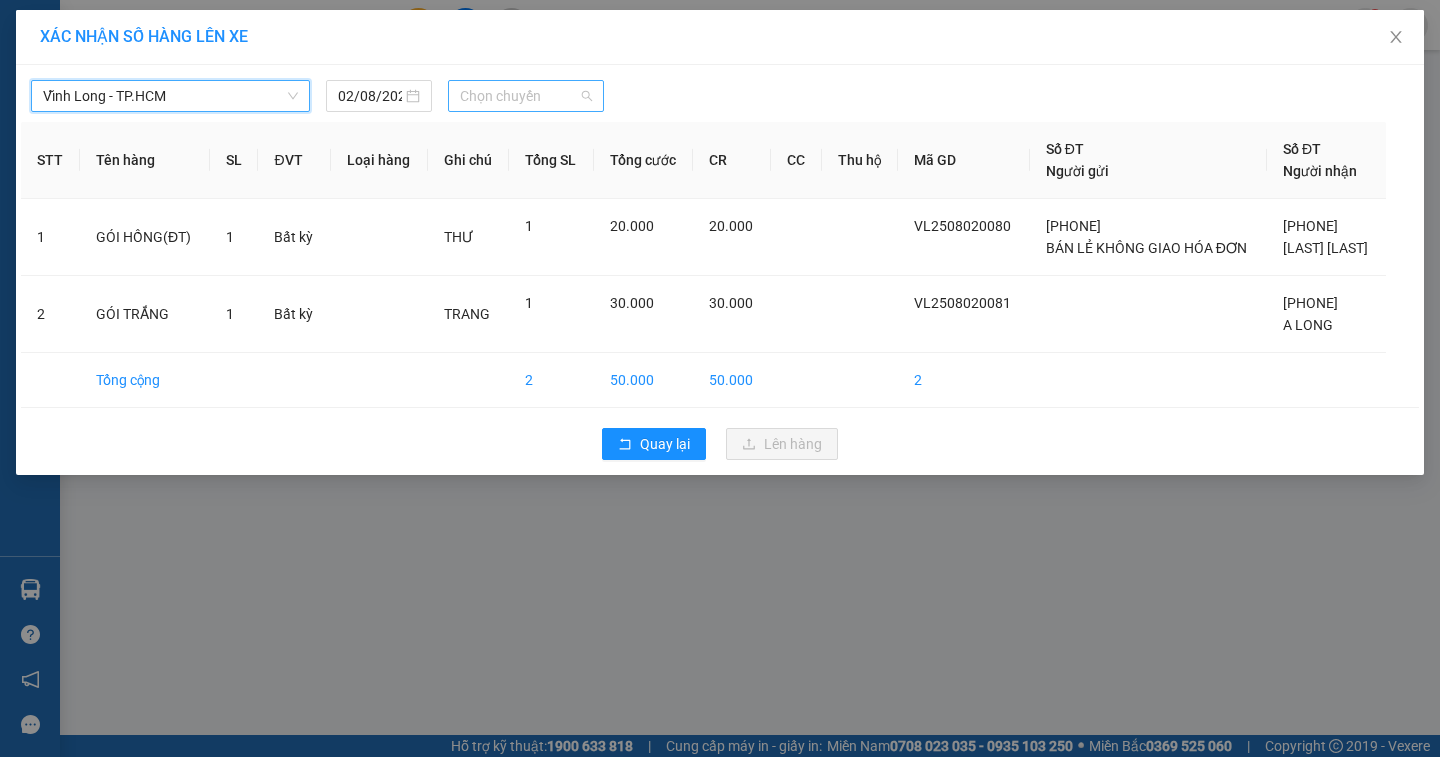 click on "Chọn chuyến" at bounding box center (526, 96) 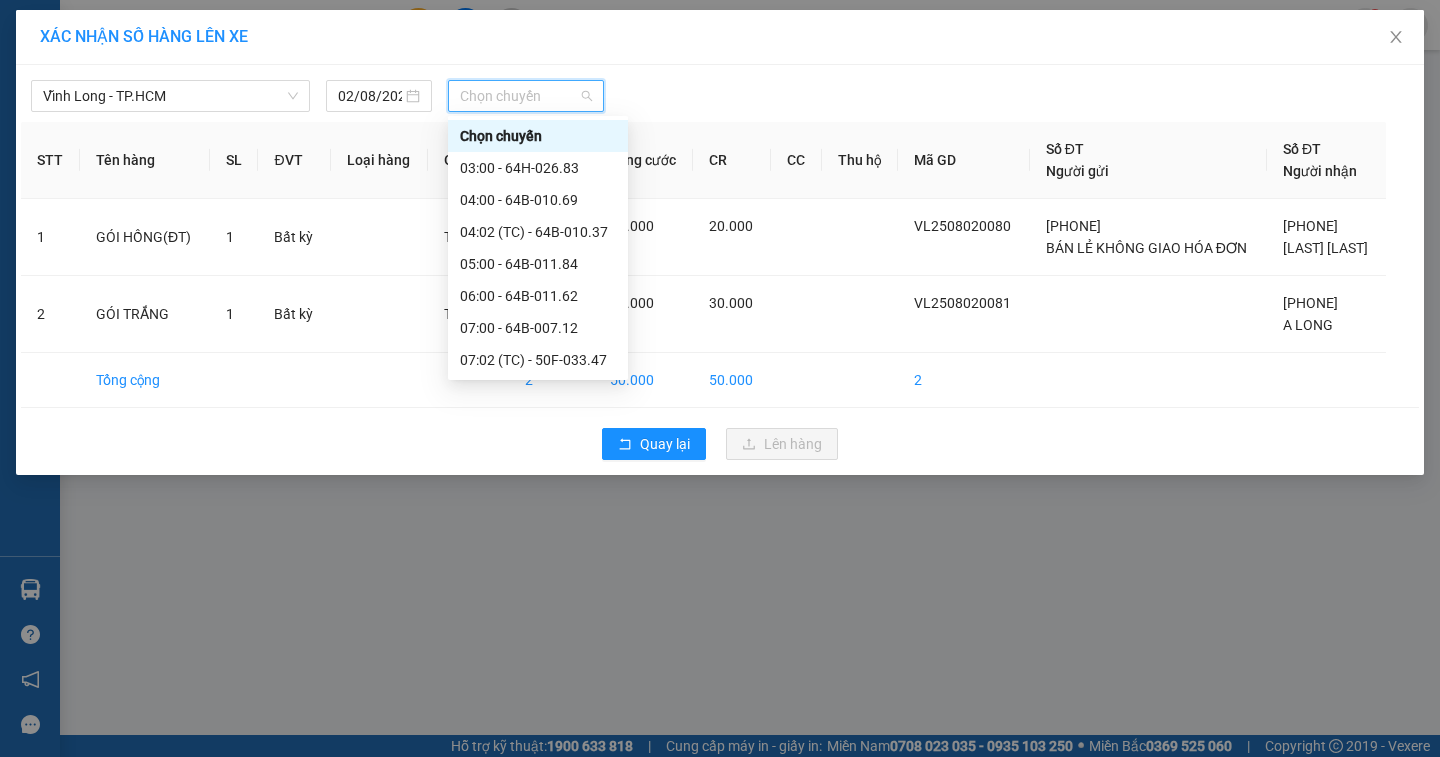 scroll, scrollTop: 300, scrollLeft: 0, axis: vertical 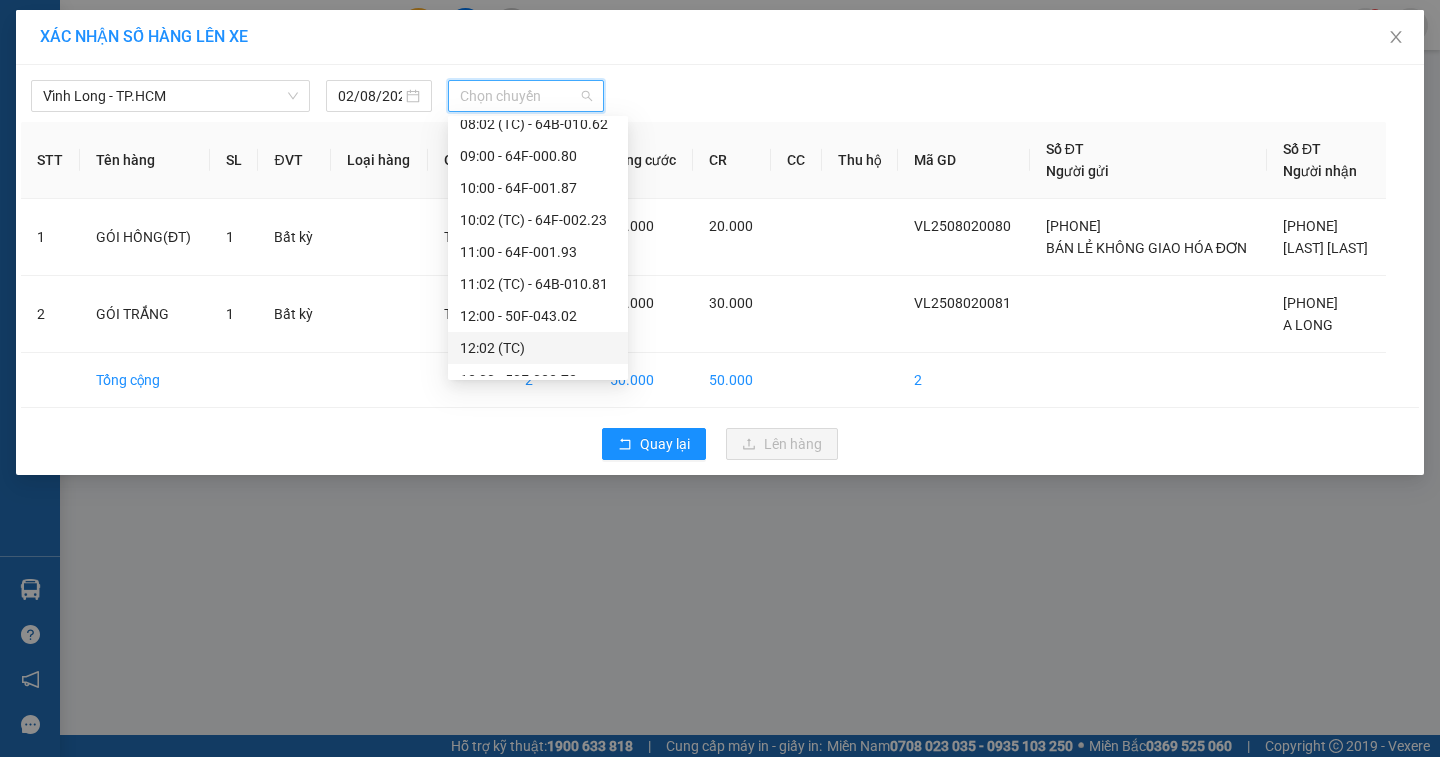 click on "12:02   (TC)" at bounding box center (538, 348) 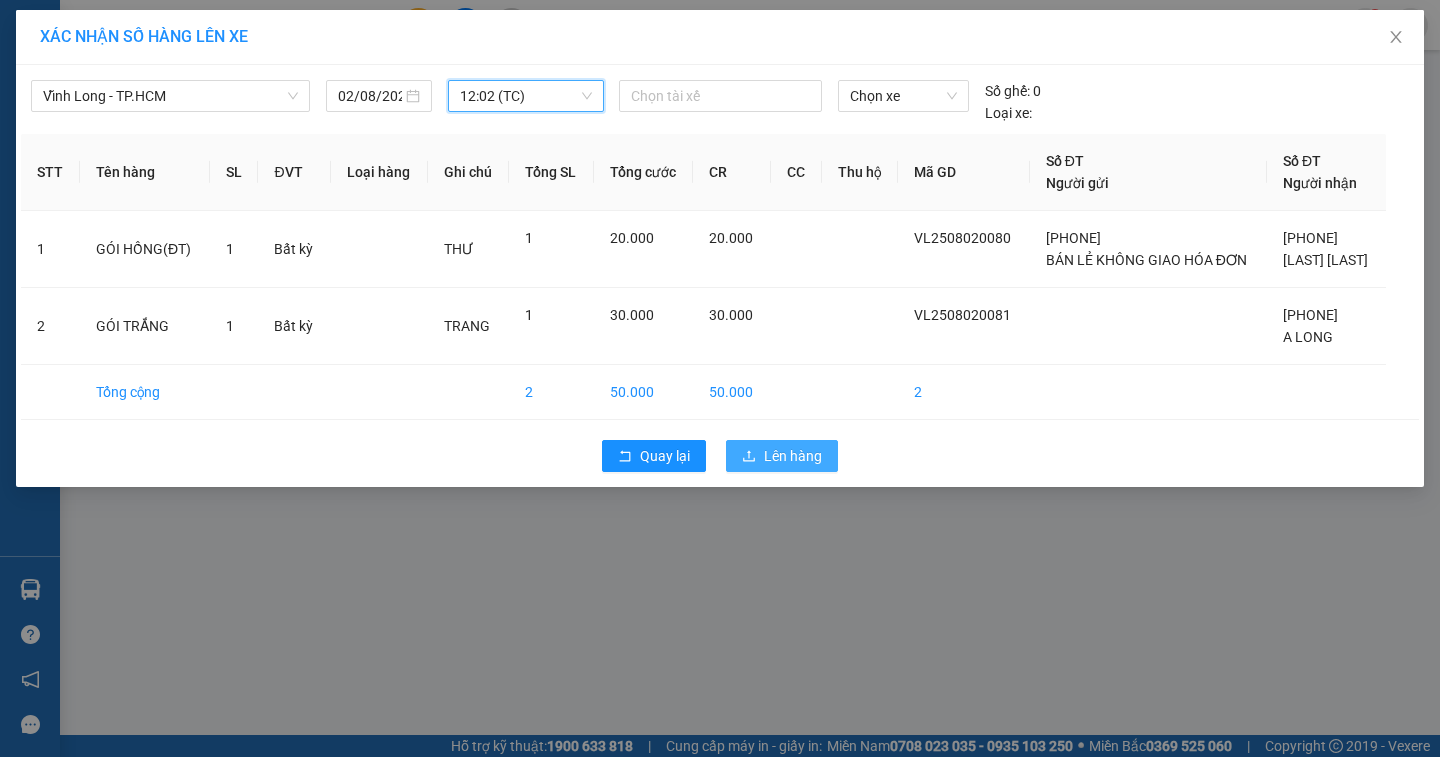 click on "Lên hàng" at bounding box center [793, 456] 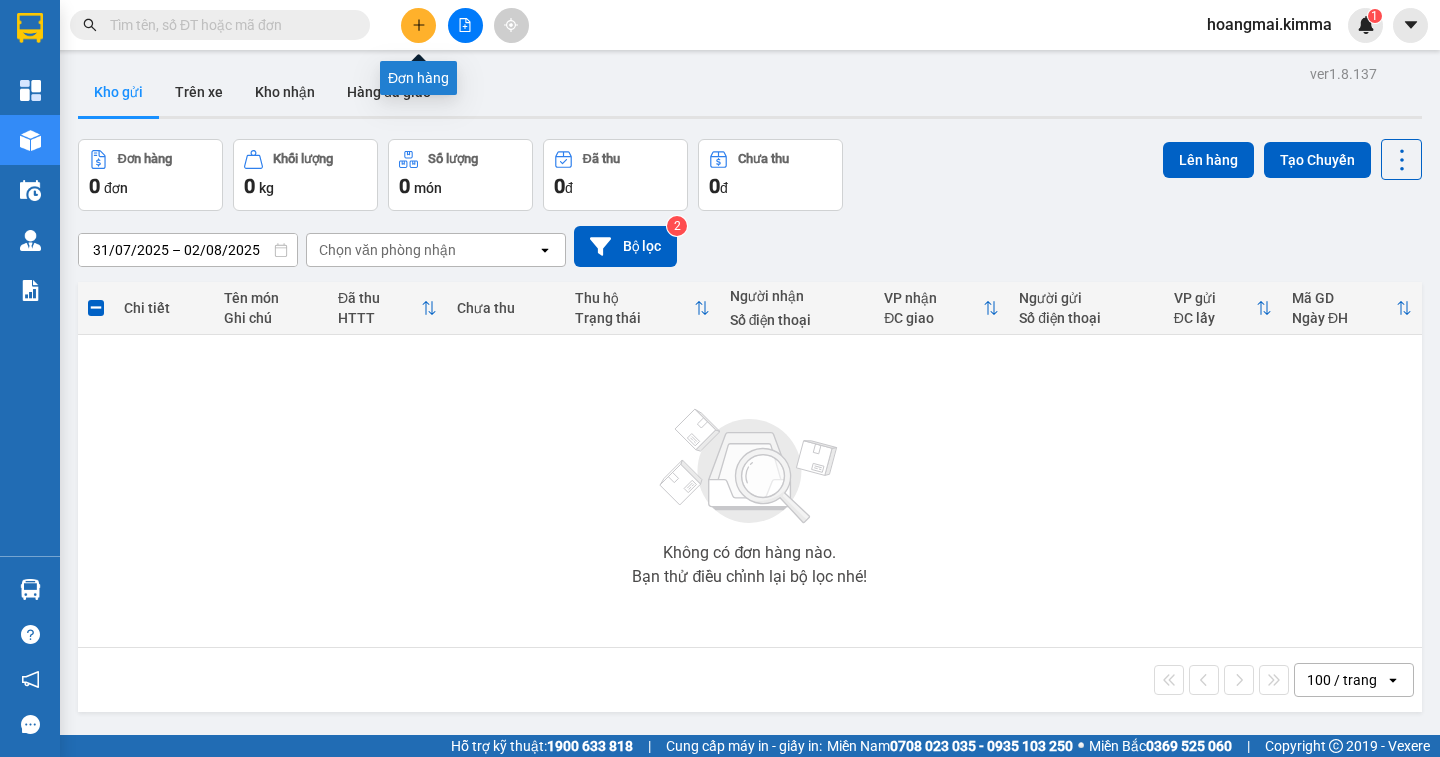 click 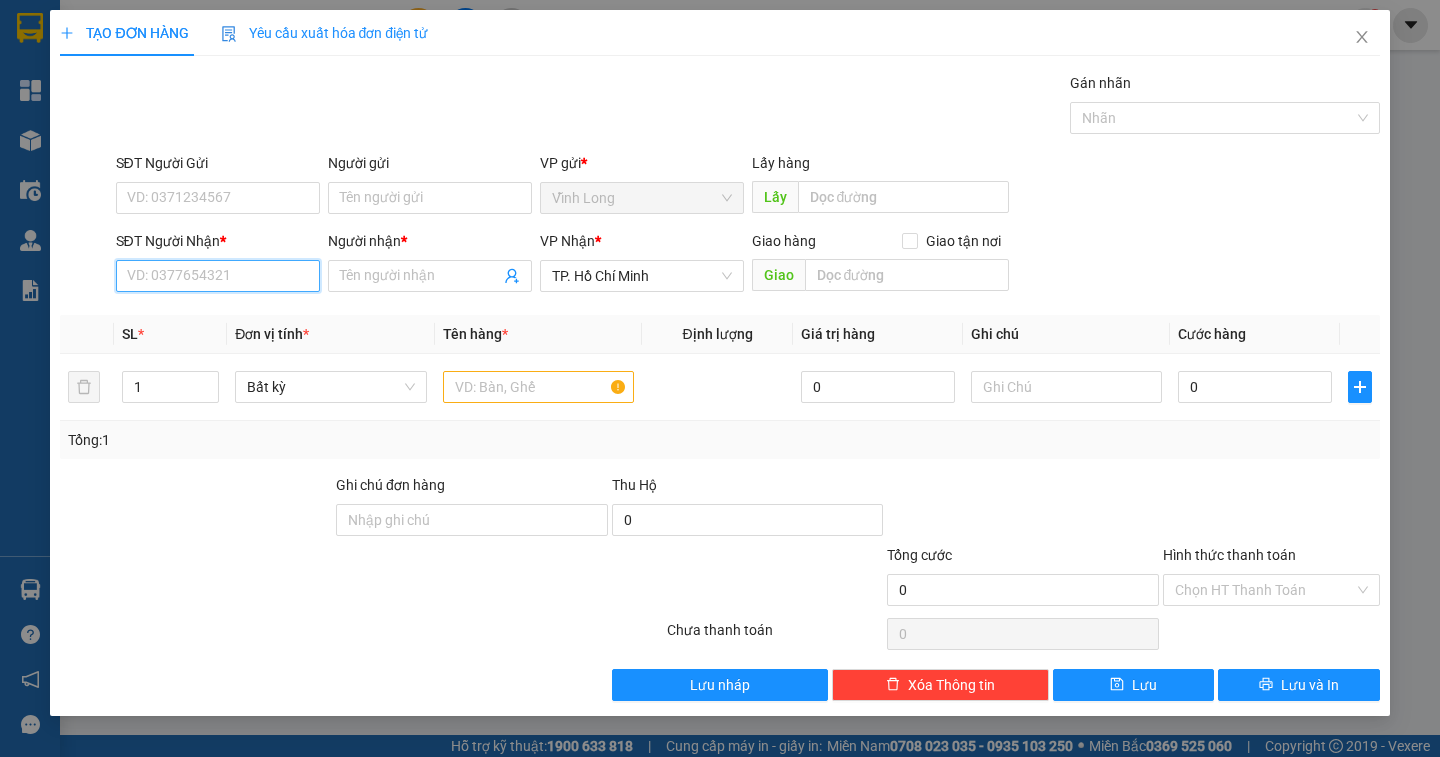 click on "SĐT Người Nhận  *" at bounding box center (218, 276) 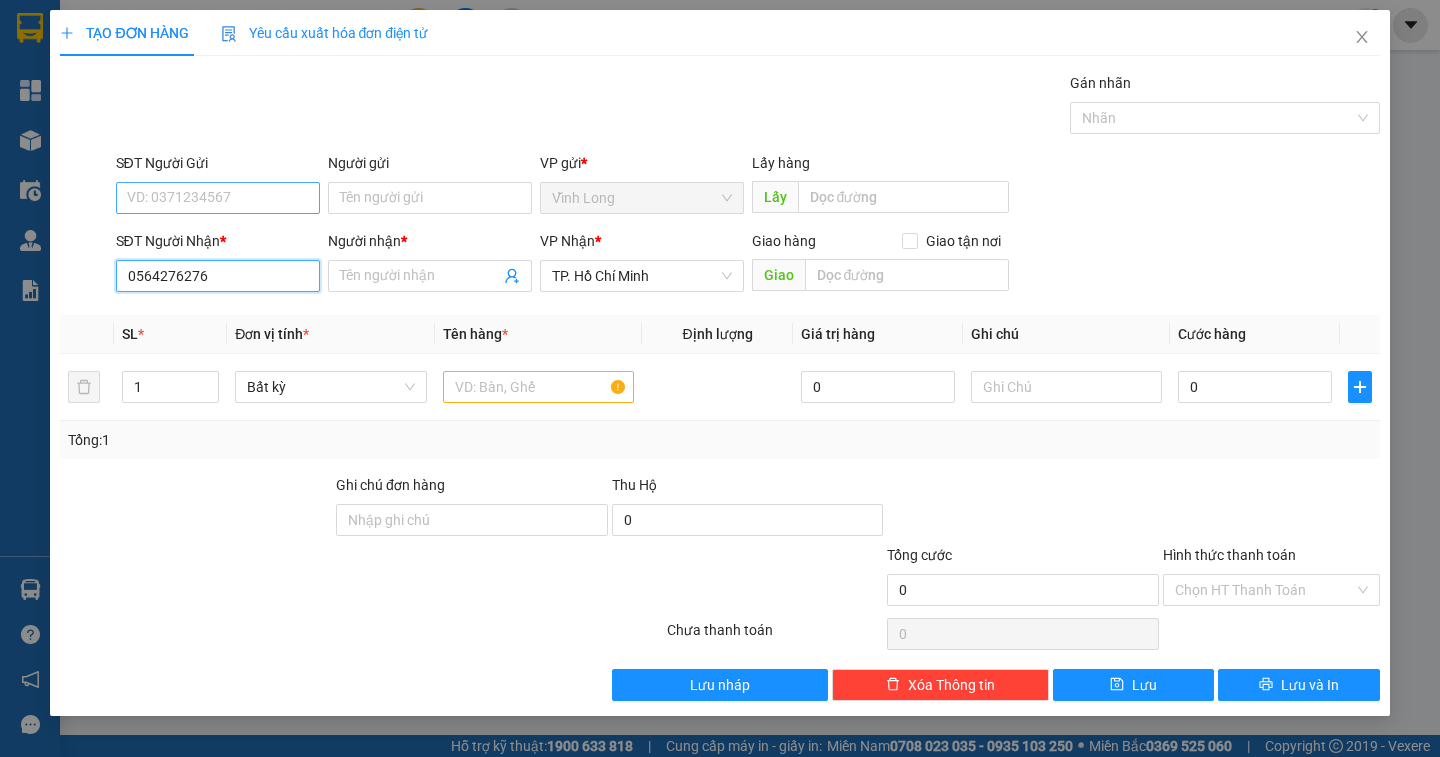 type on "0564276276" 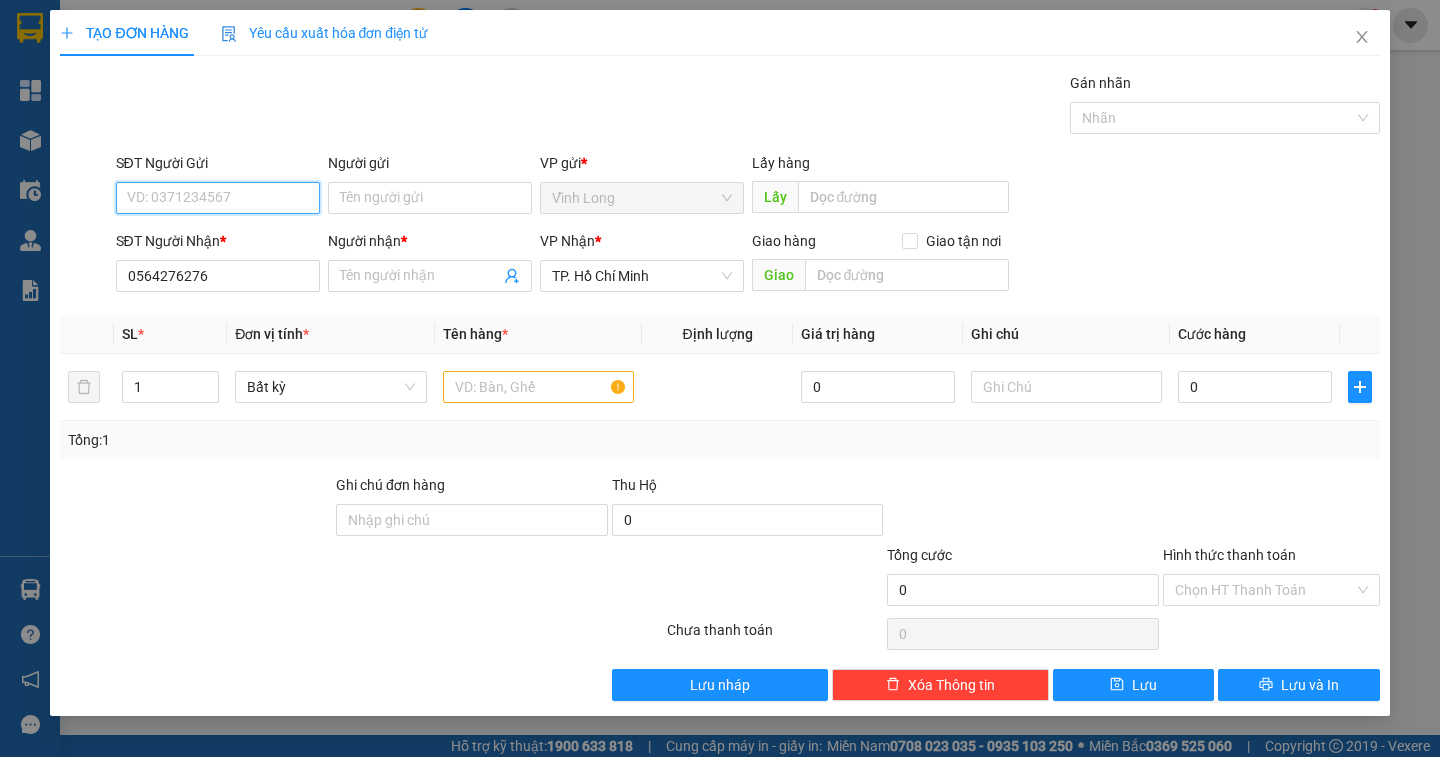 click on "SĐT Người Gửi" at bounding box center [218, 198] 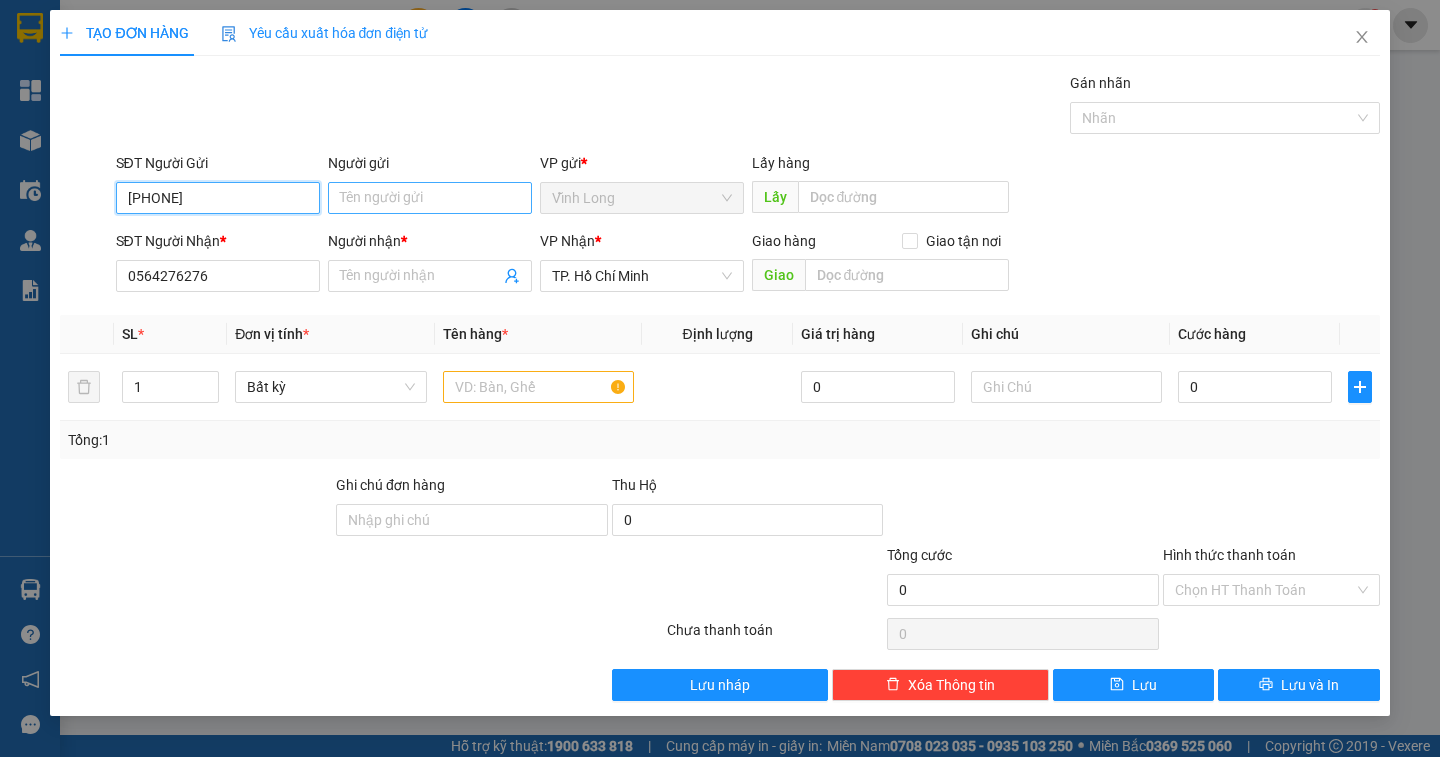 type on "[PHONE]" 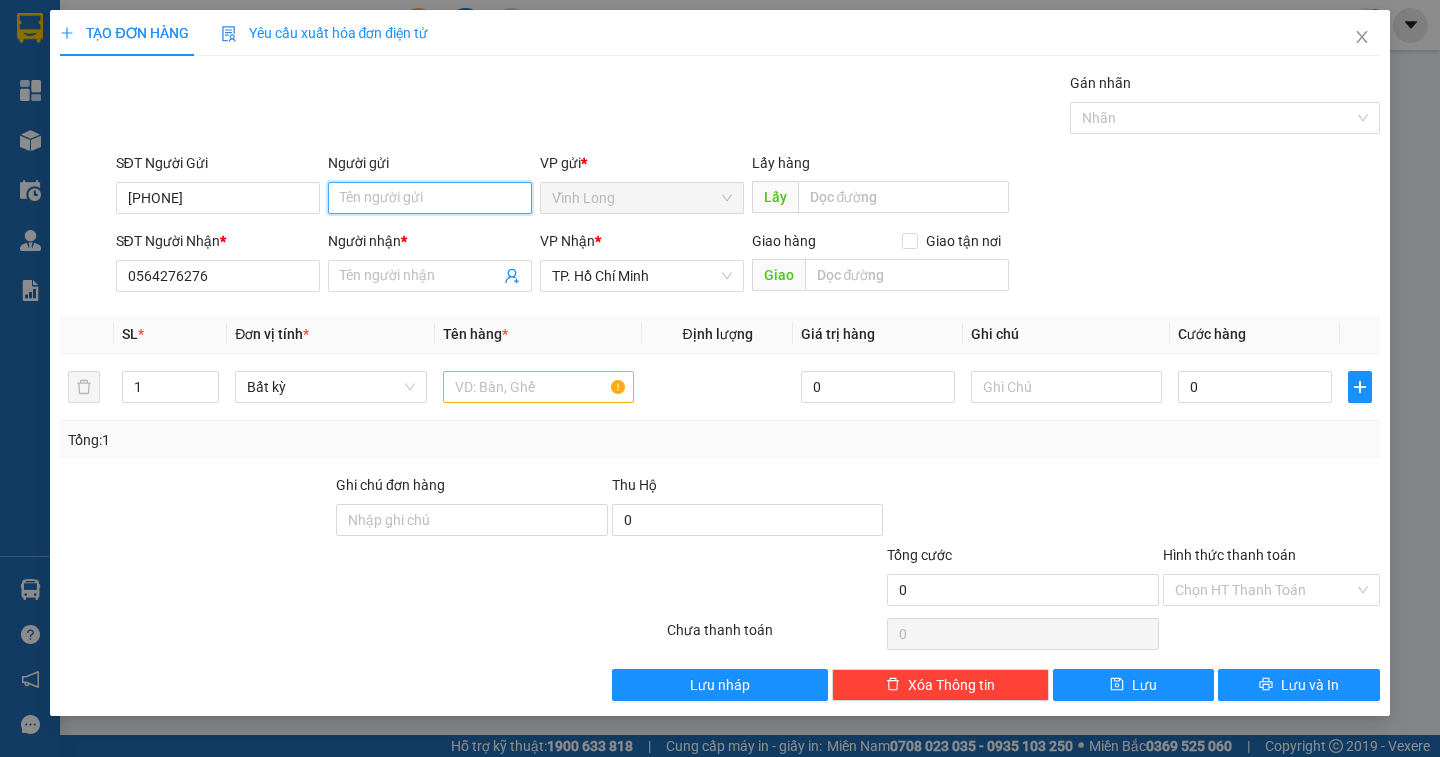 click on "Người gửi" at bounding box center [430, 198] 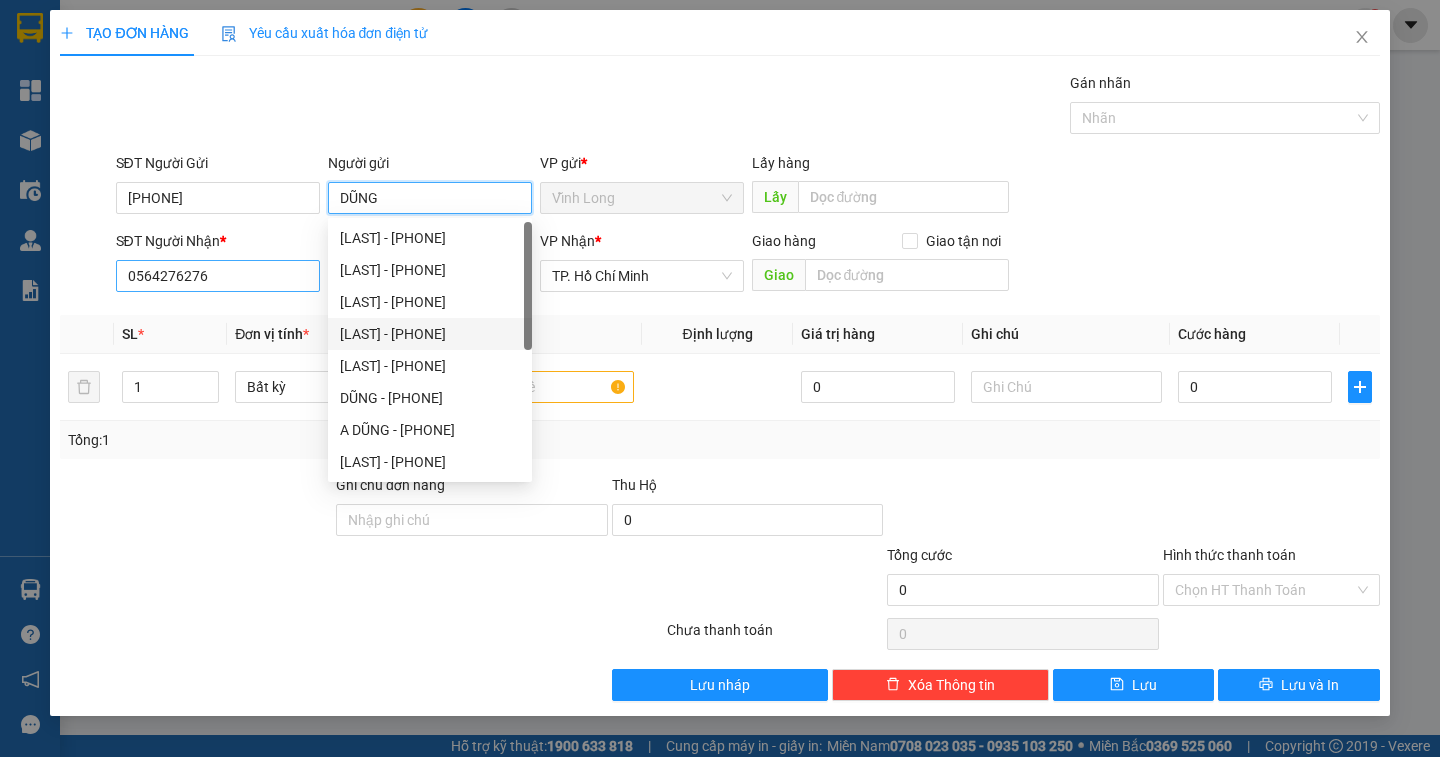 type on "DŨNG" 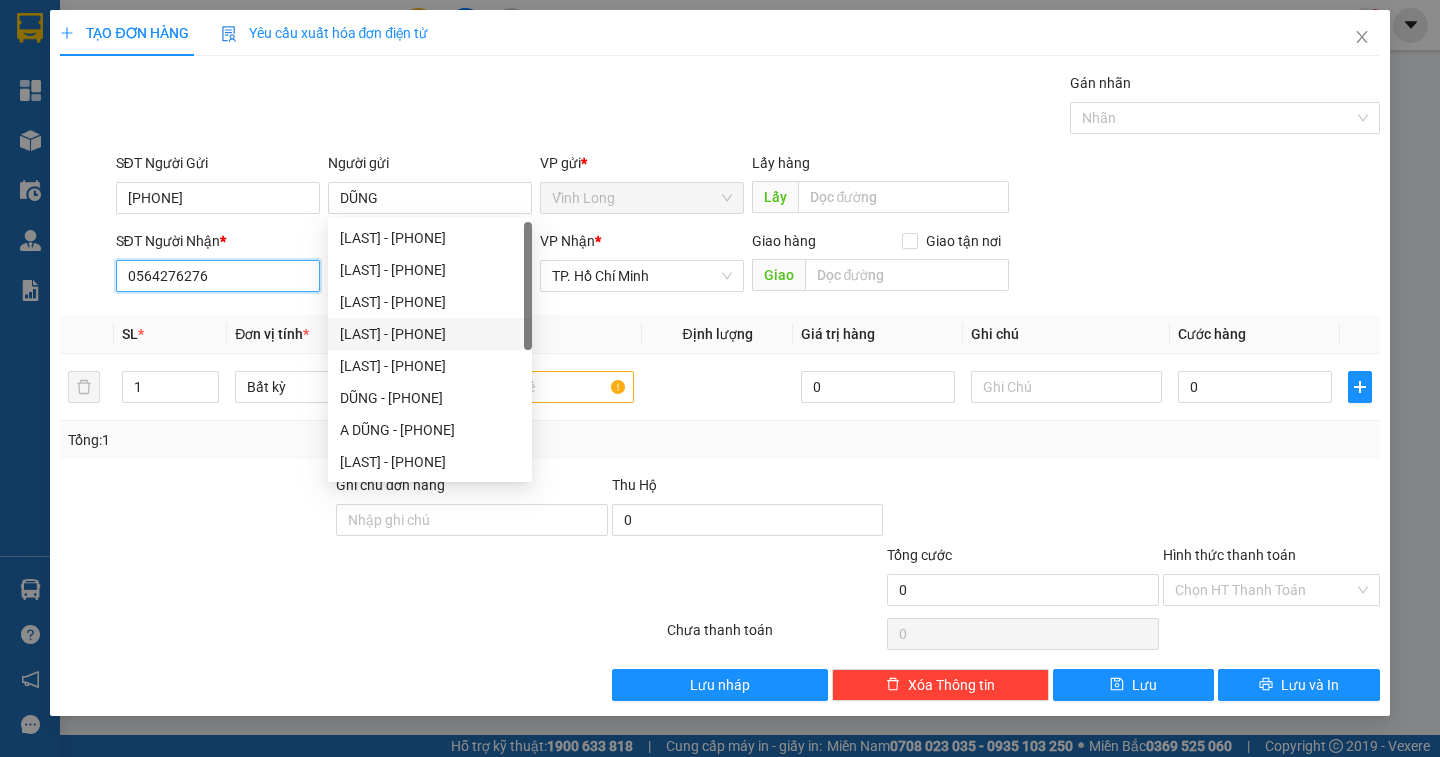 click on "0564276276" at bounding box center (218, 276) 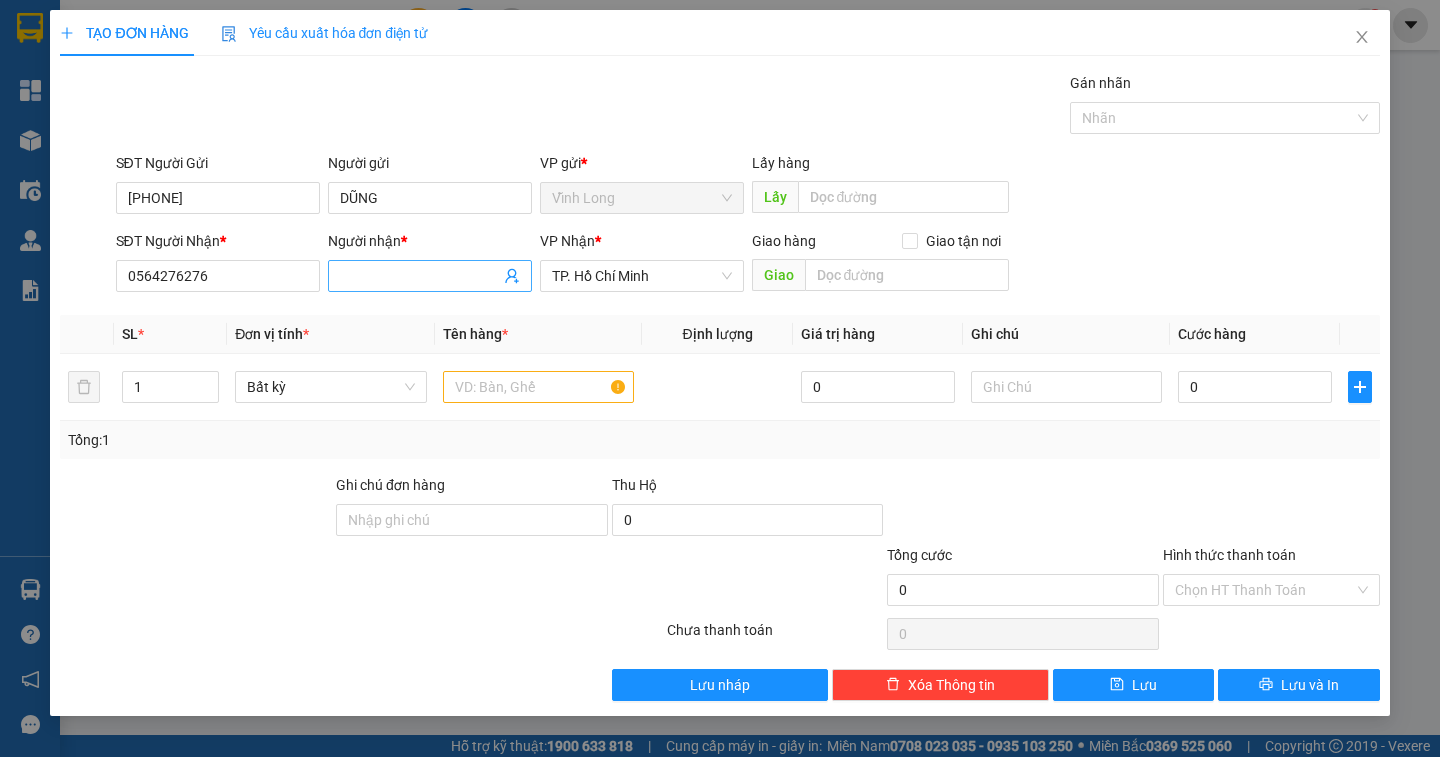 click on "Người nhận  *" at bounding box center (420, 276) 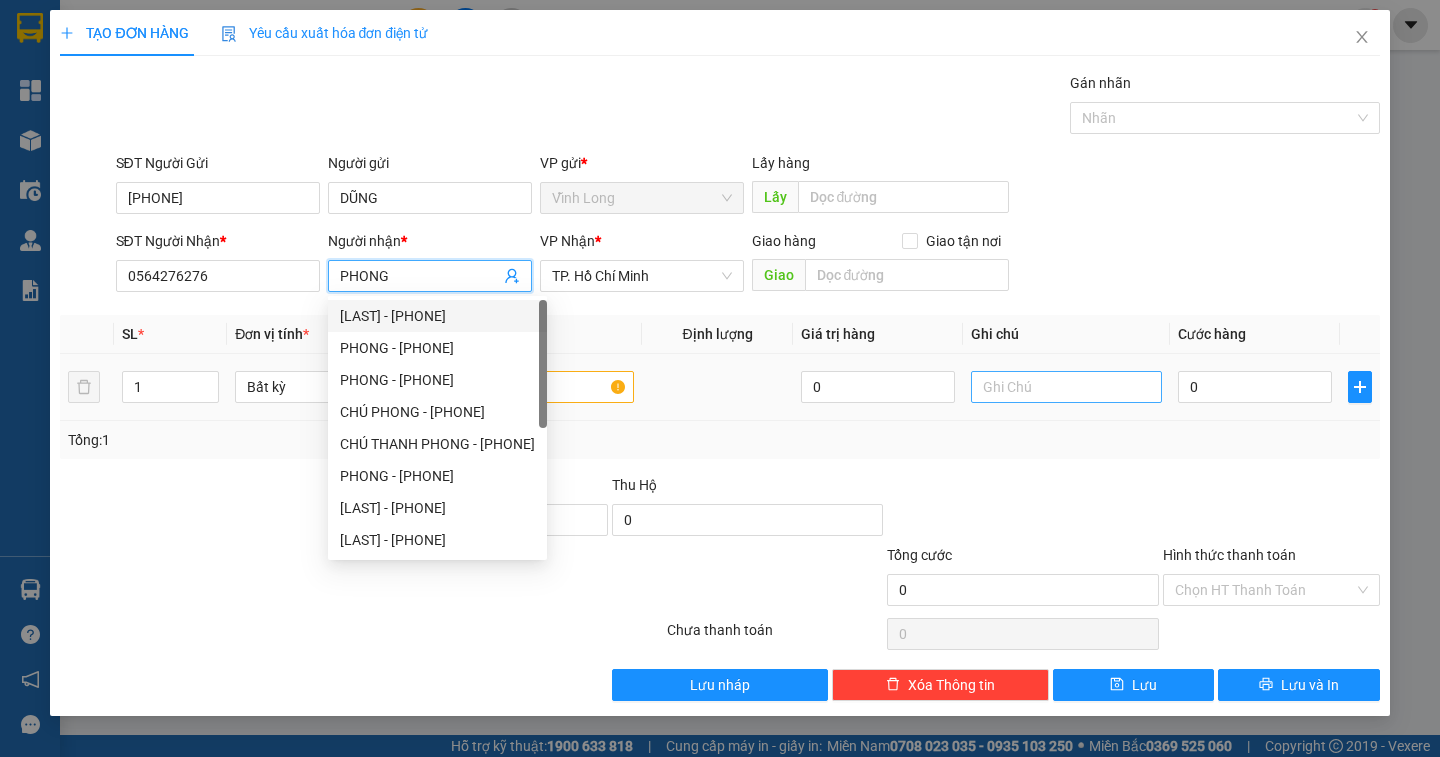 type on "PHONG" 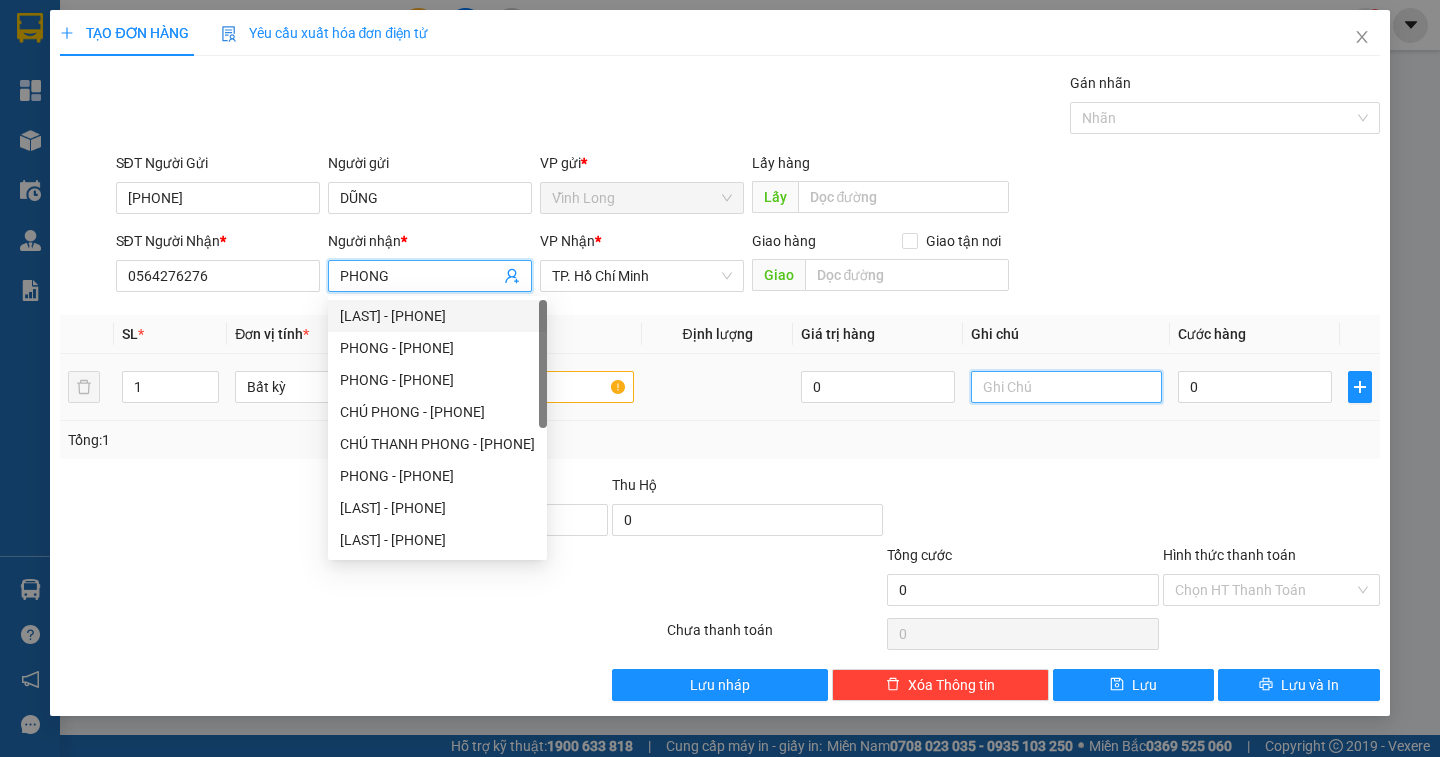 click at bounding box center (1066, 387) 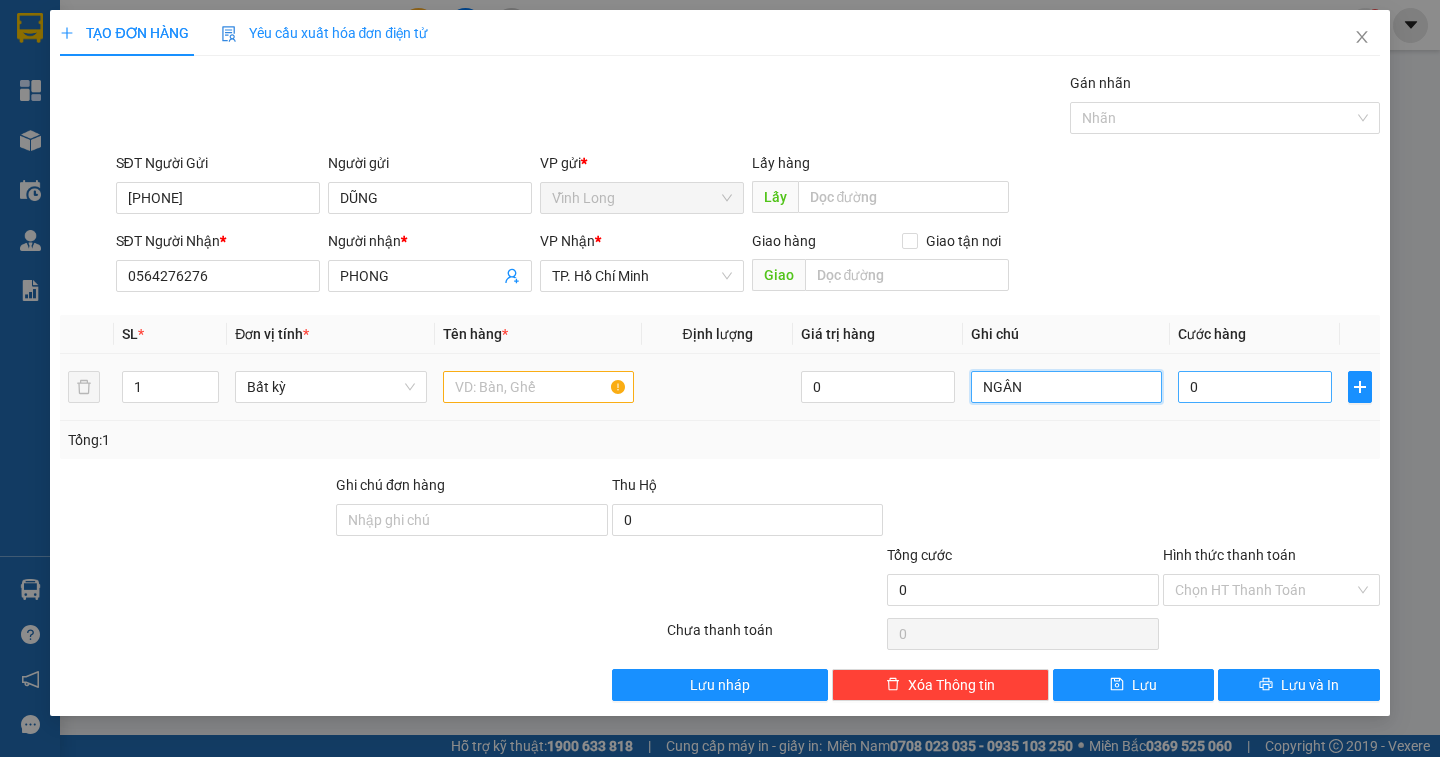 type on "NGÂN" 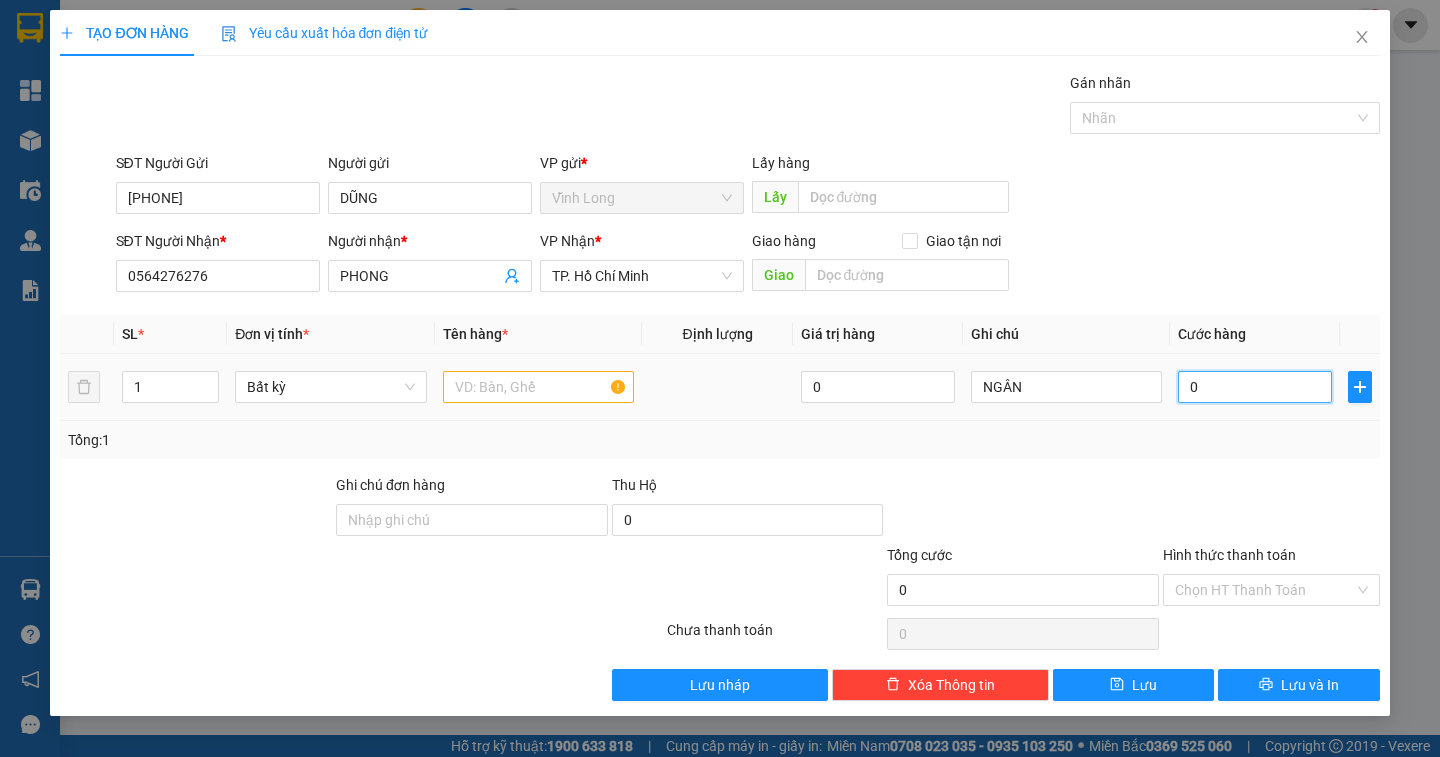 click on "0" at bounding box center [1255, 387] 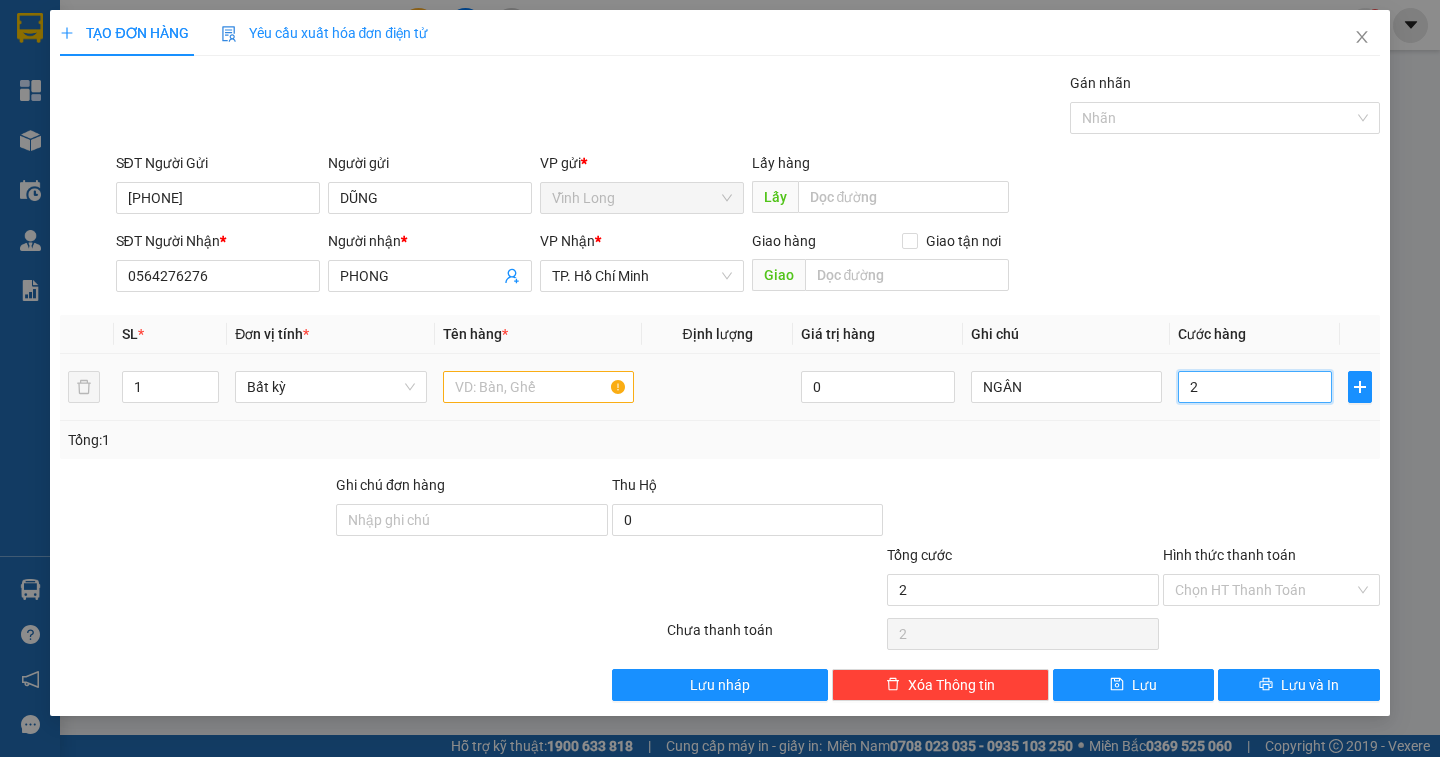 type on "20" 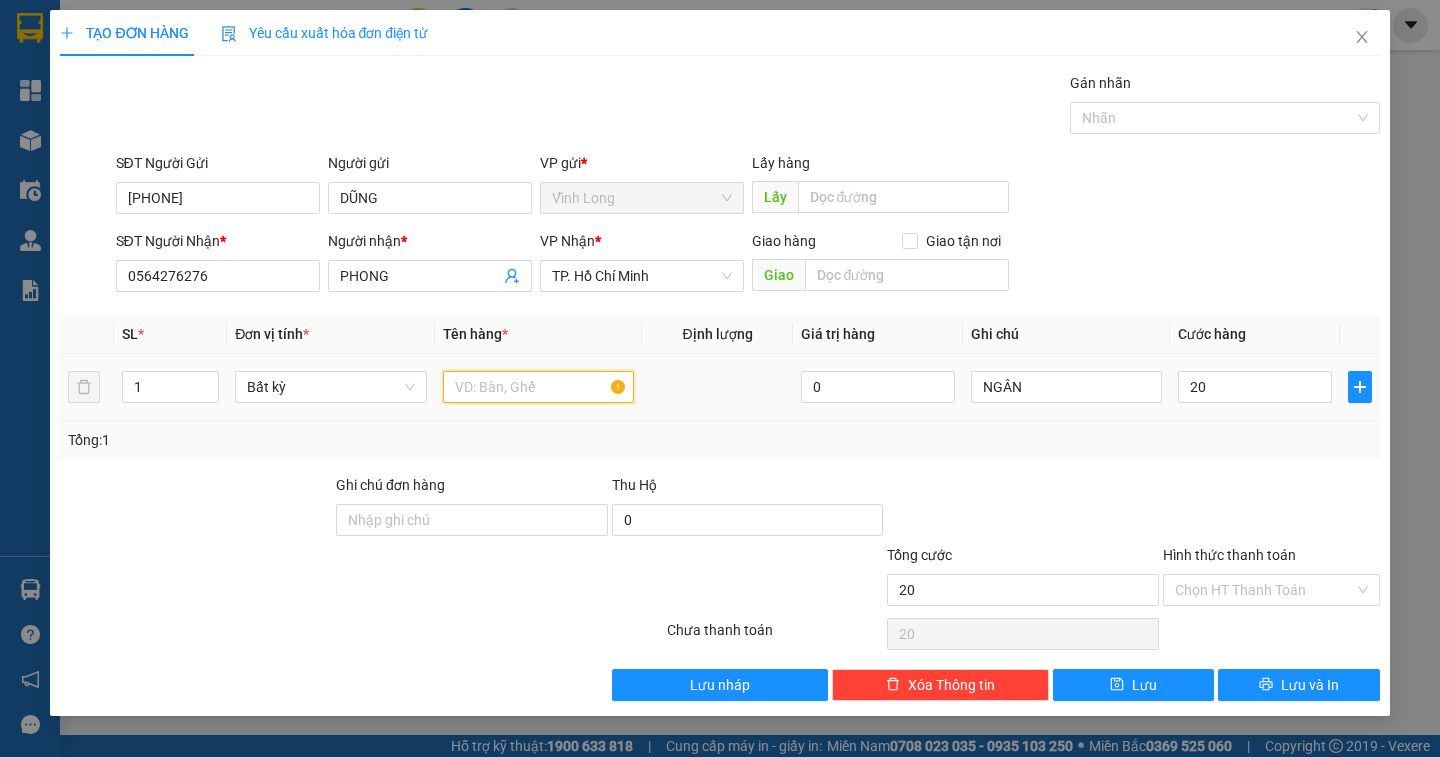 type on "20.000" 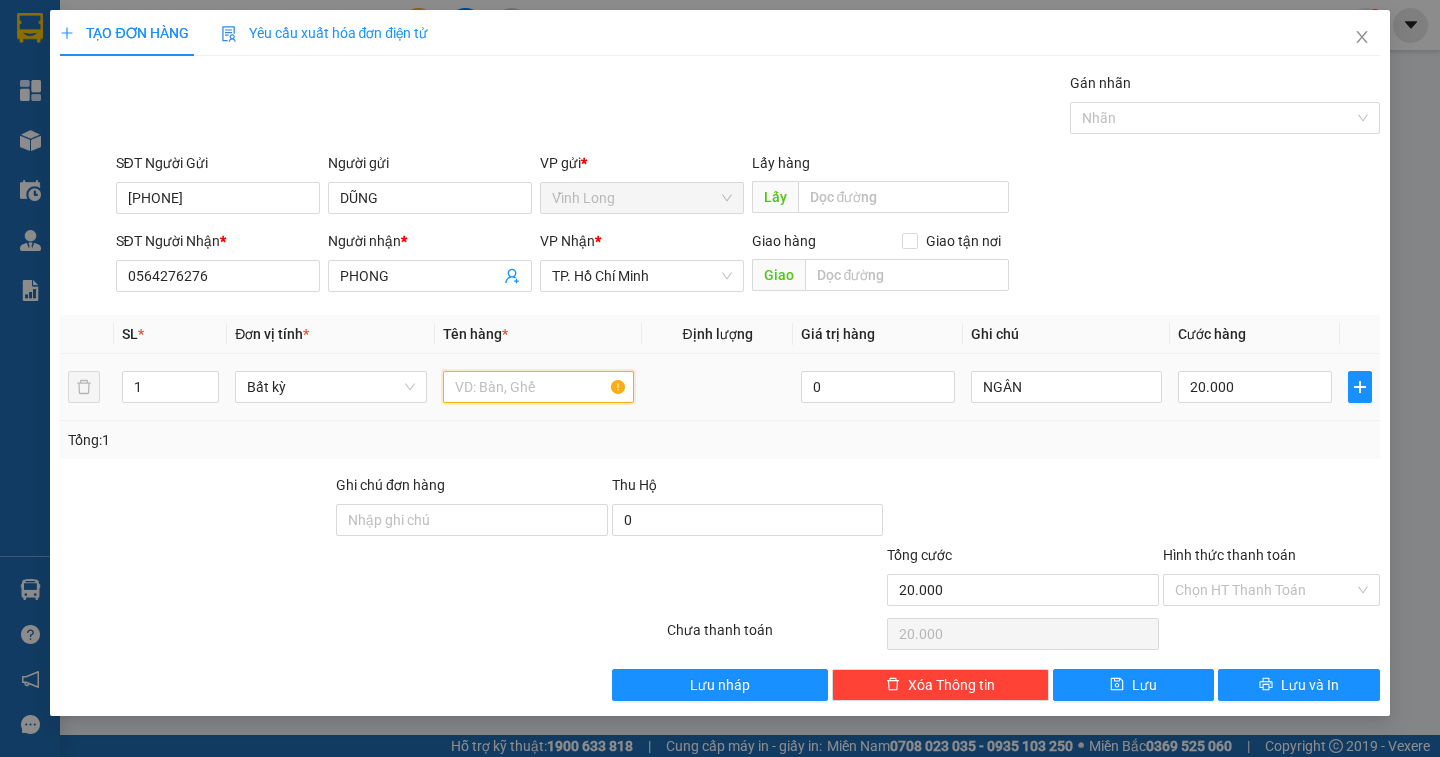 click at bounding box center (538, 387) 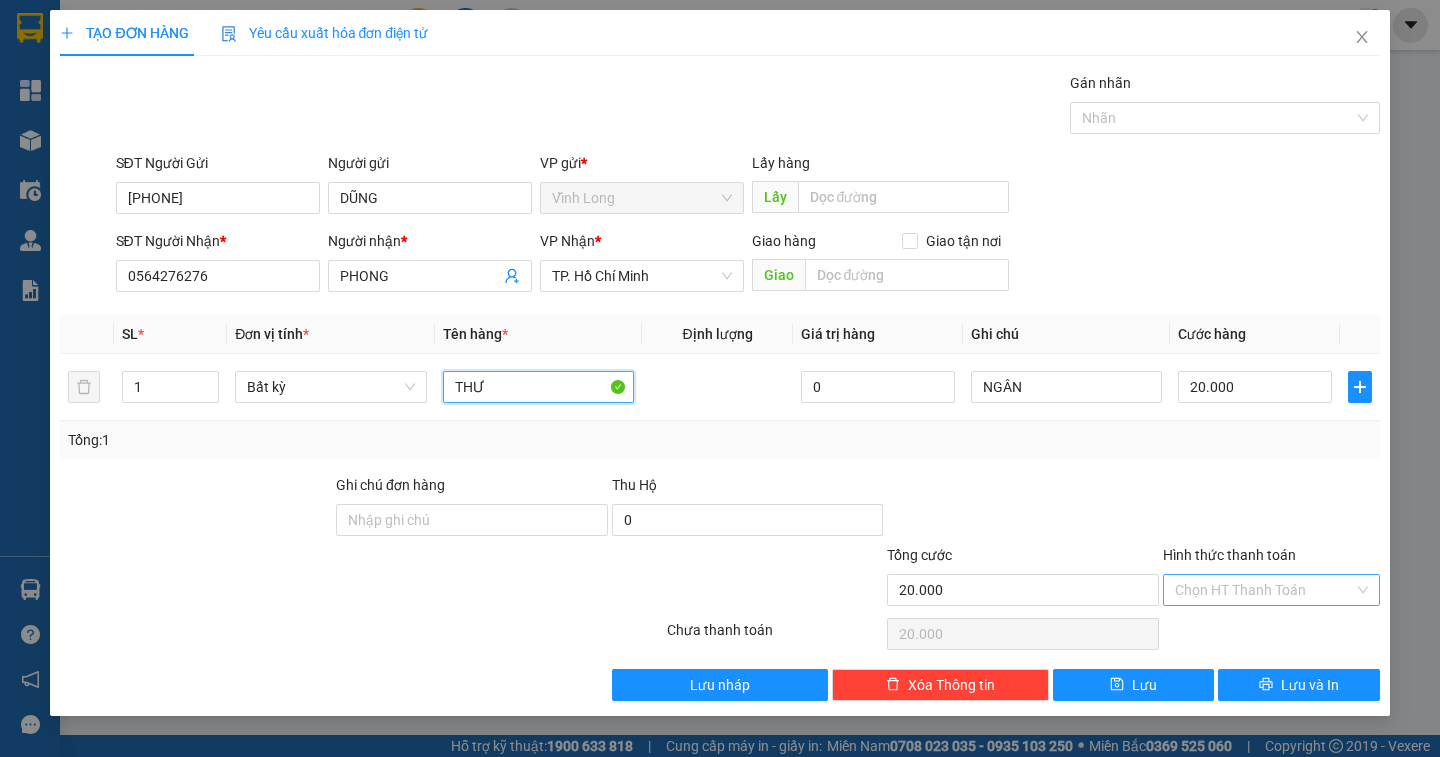 type on "THƯ" 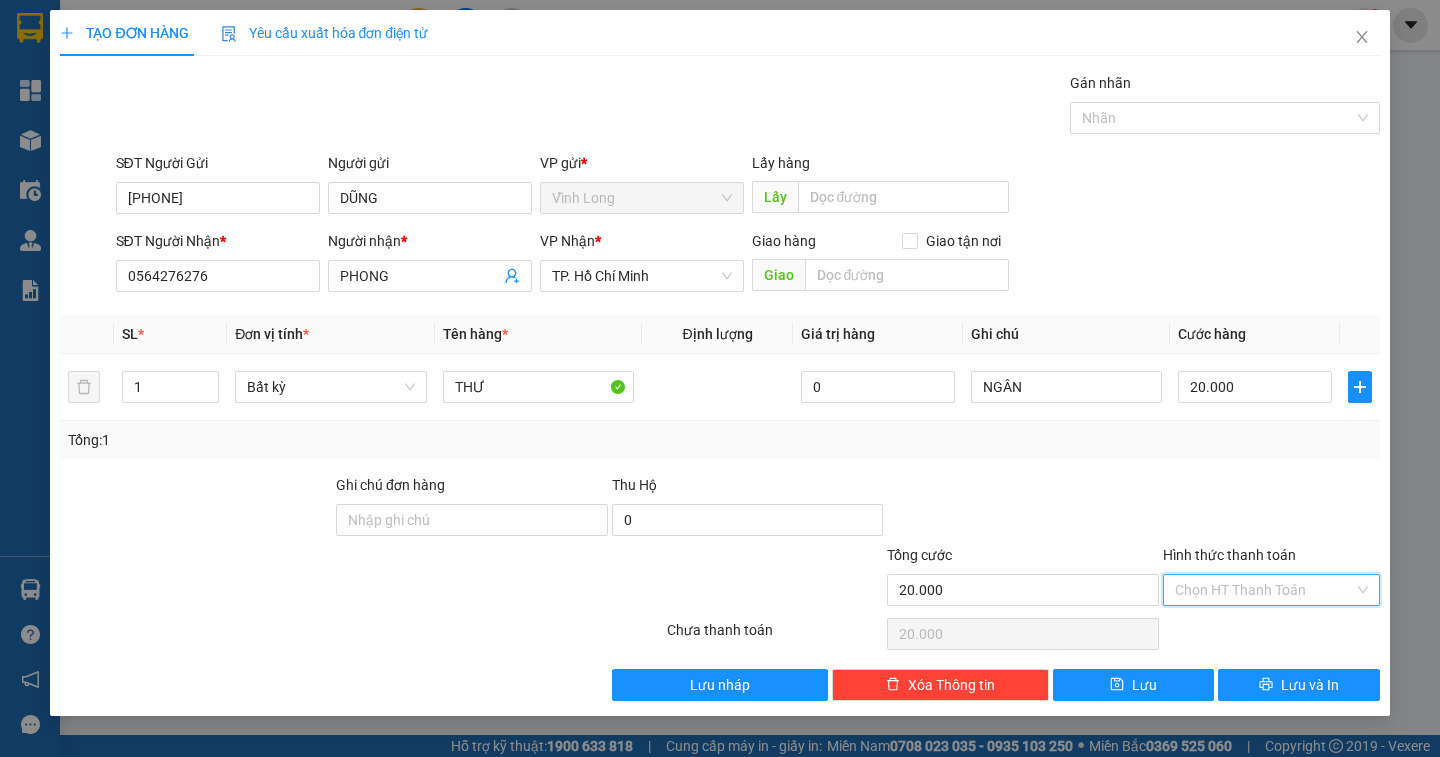 click on "Hình thức thanh toán" at bounding box center [1264, 590] 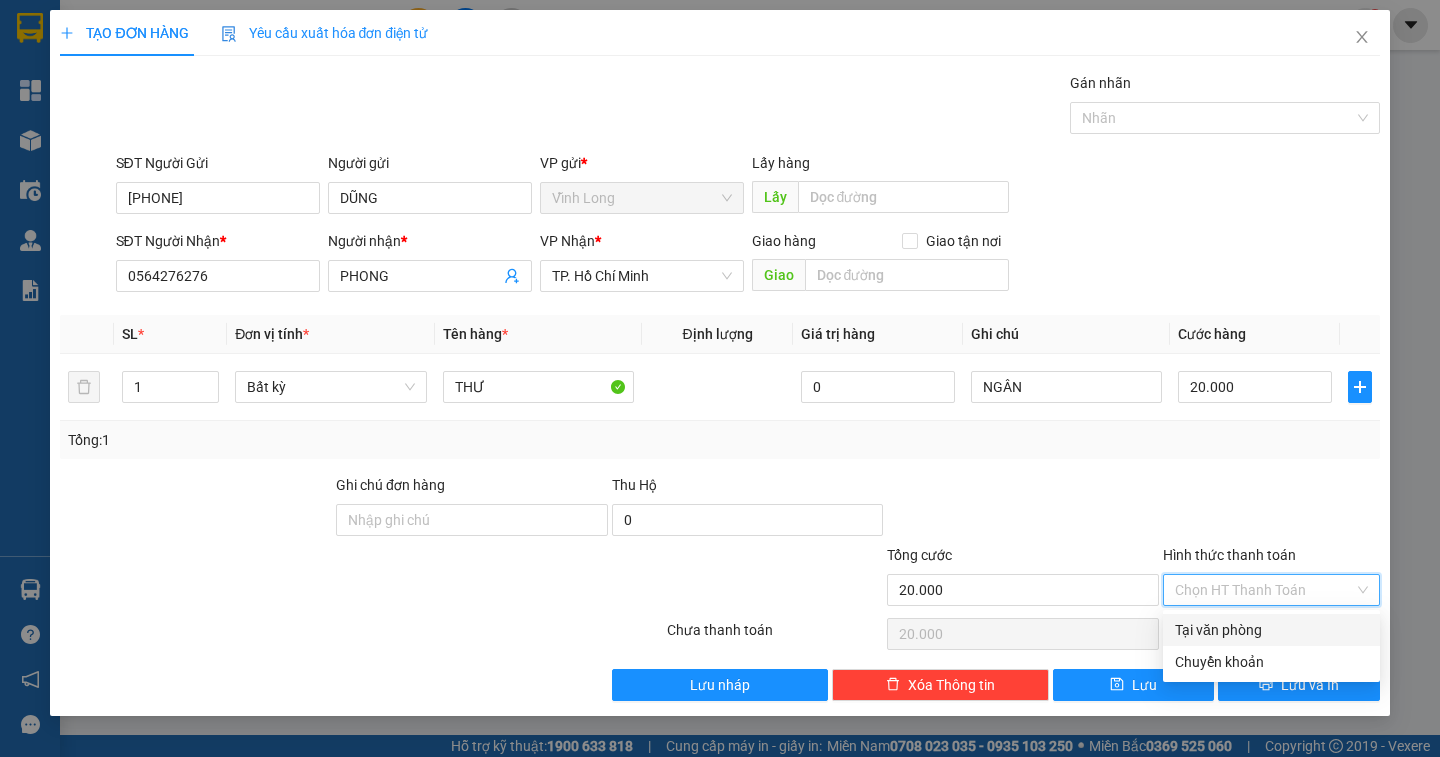 click on "Tại văn phòng" at bounding box center (1271, 630) 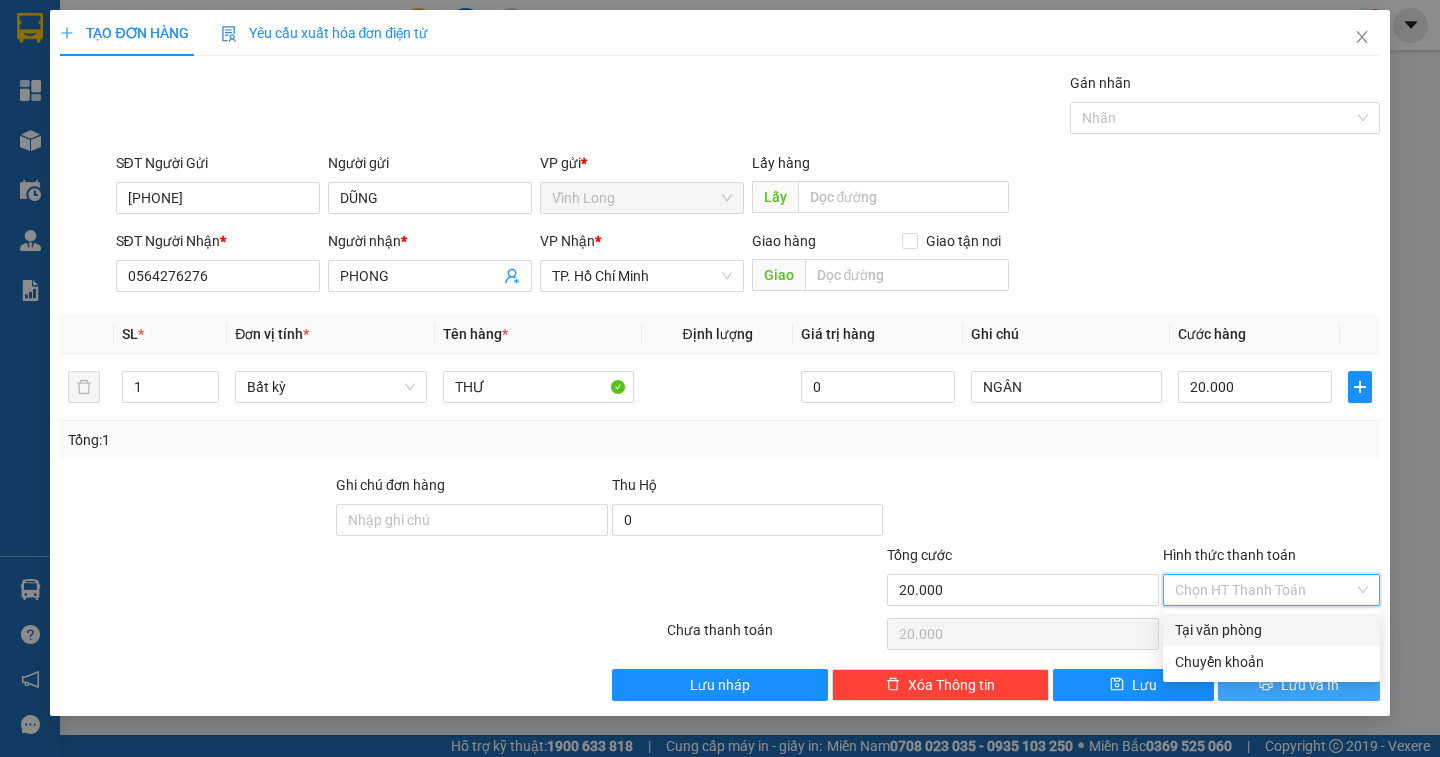 type on "0" 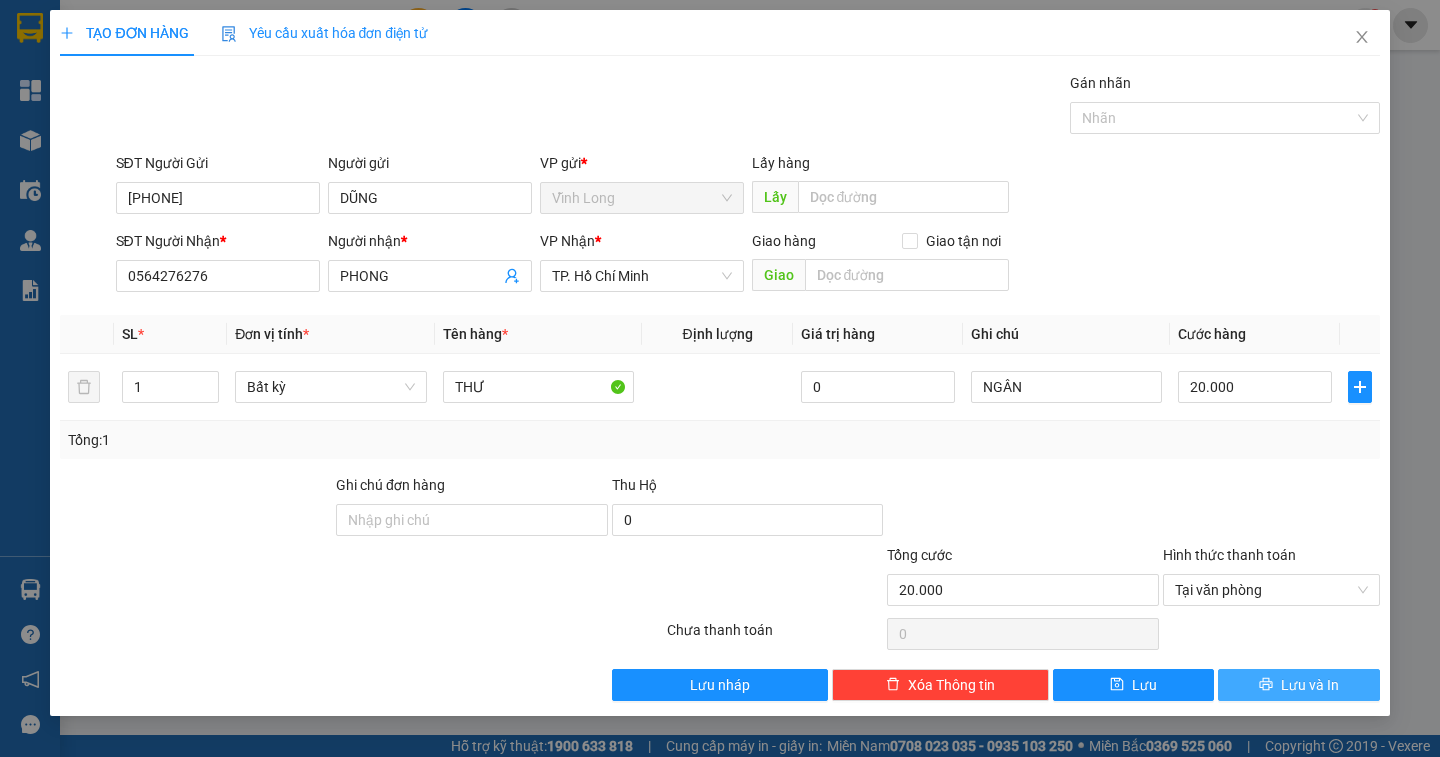 click 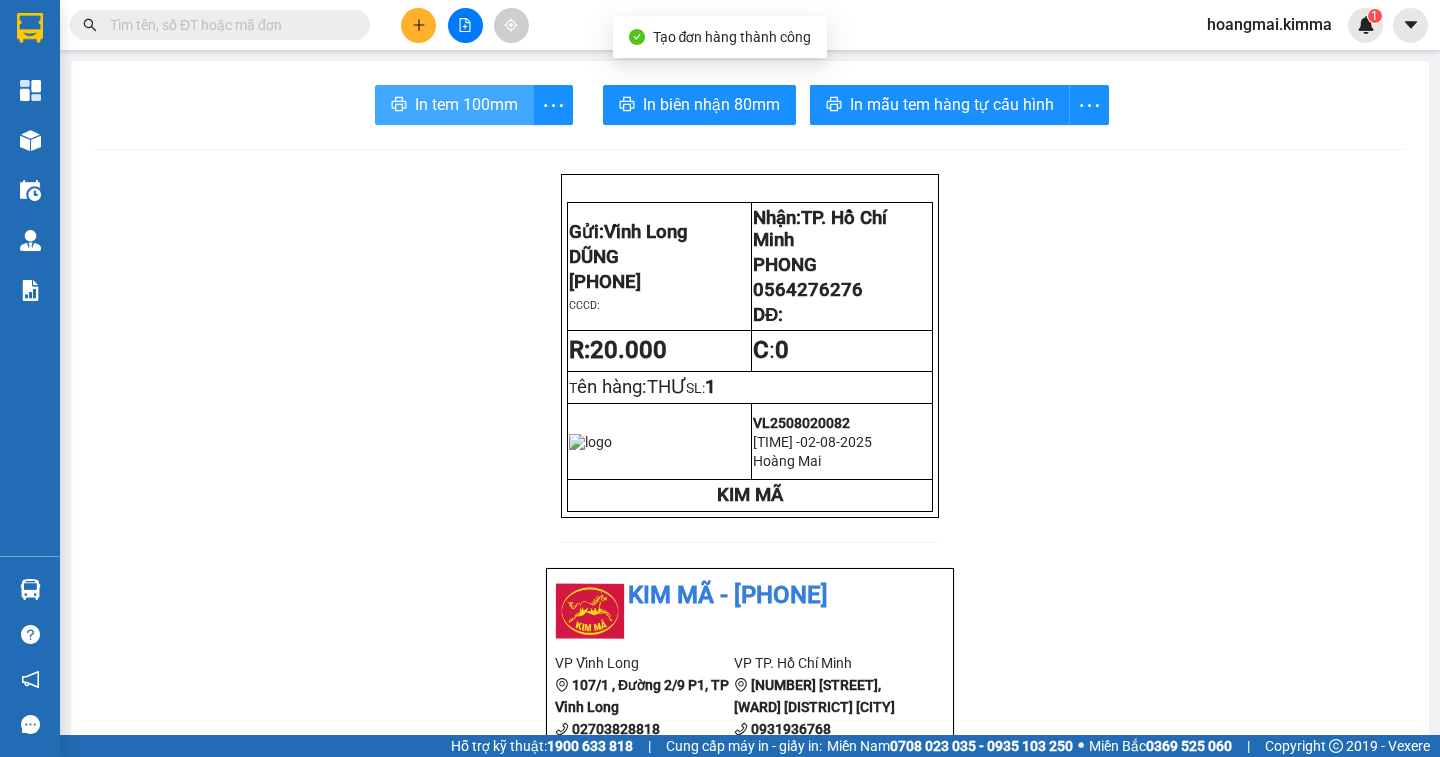 click on "In tem 100mm" at bounding box center (466, 104) 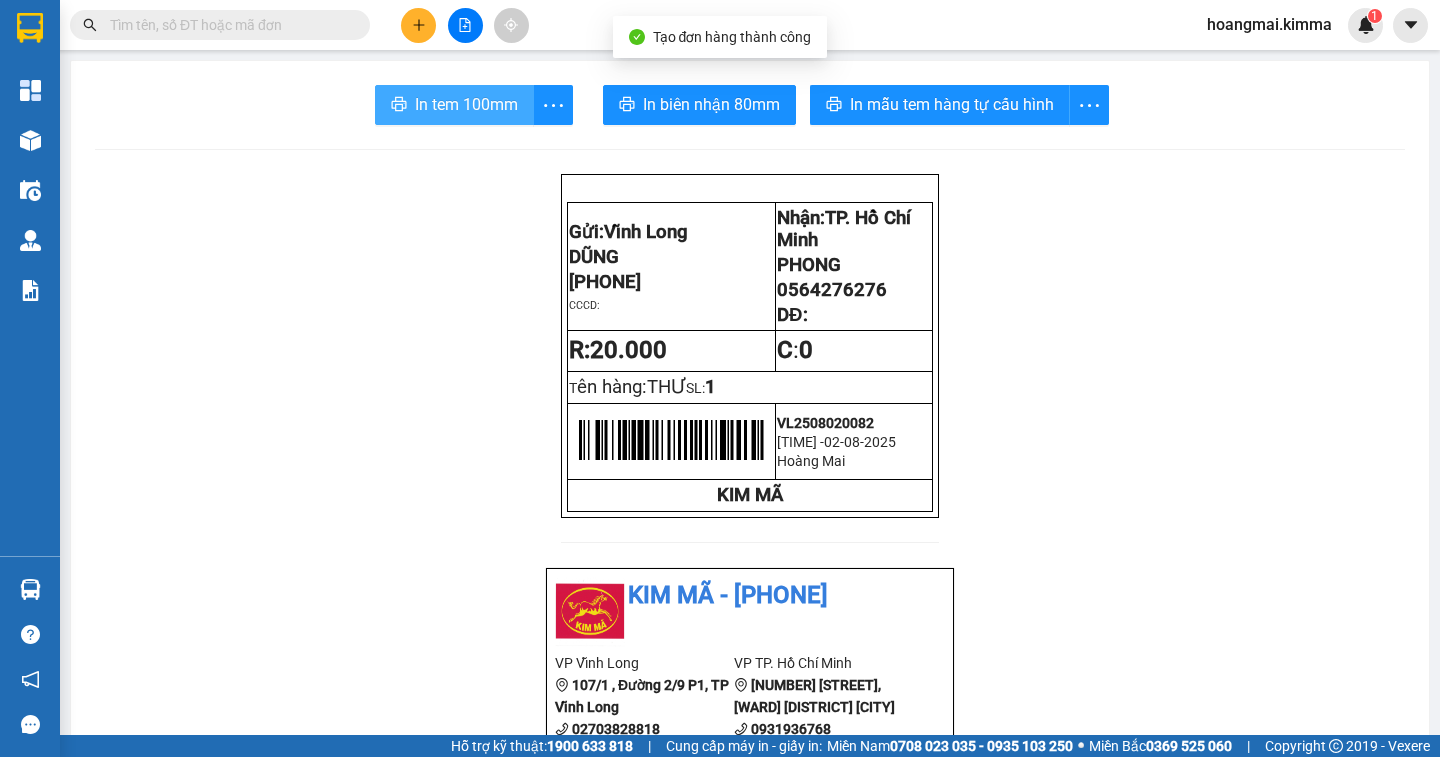 scroll, scrollTop: 0, scrollLeft: 0, axis: both 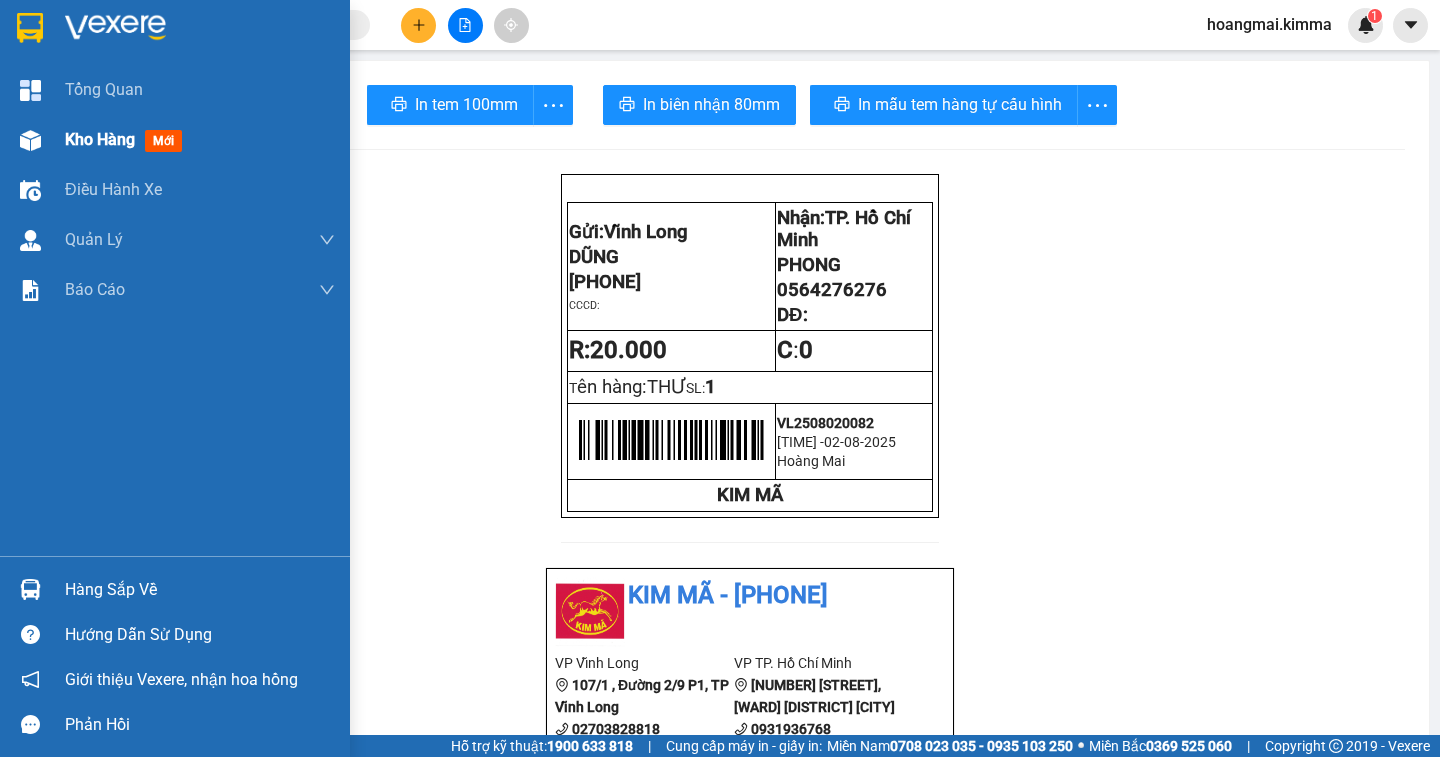 click on "Kho hàng" at bounding box center (100, 139) 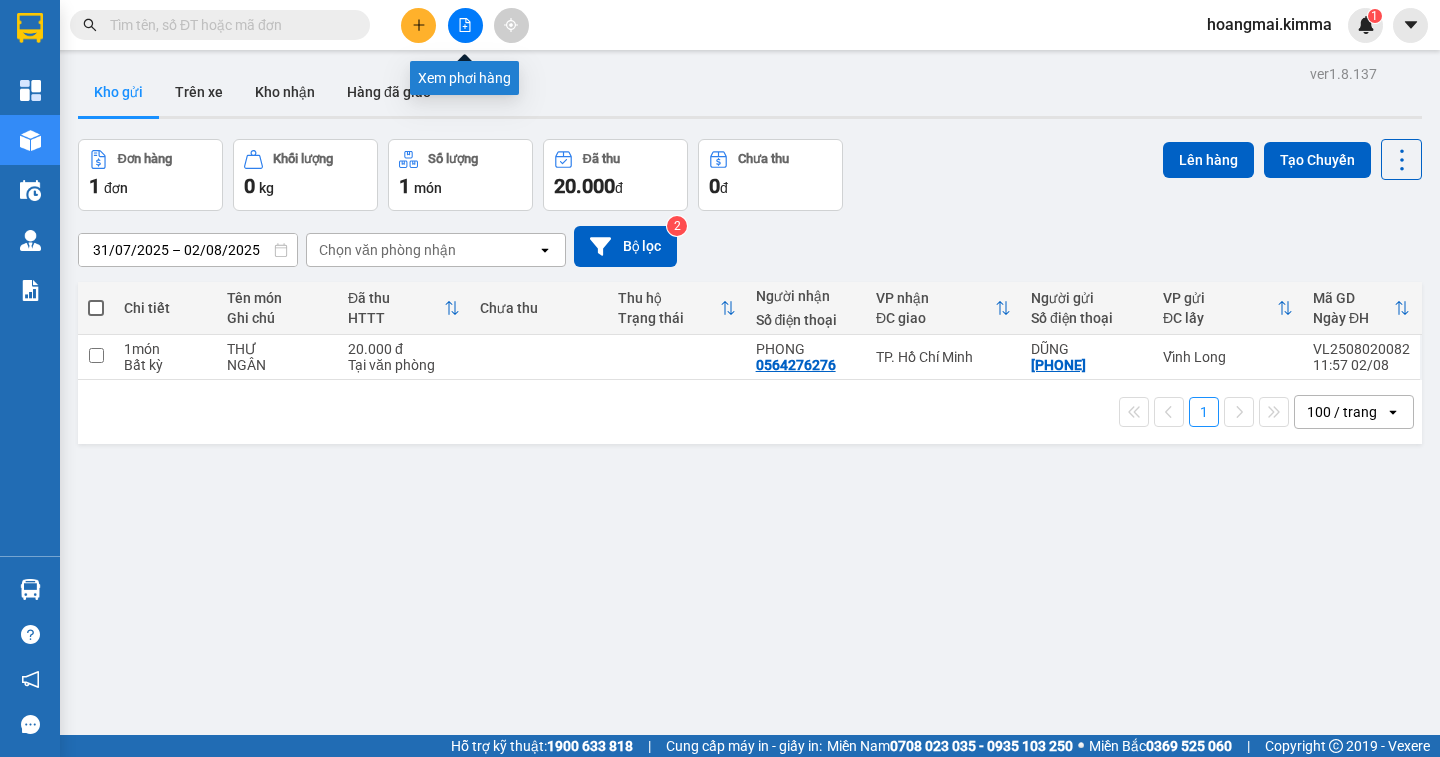 click 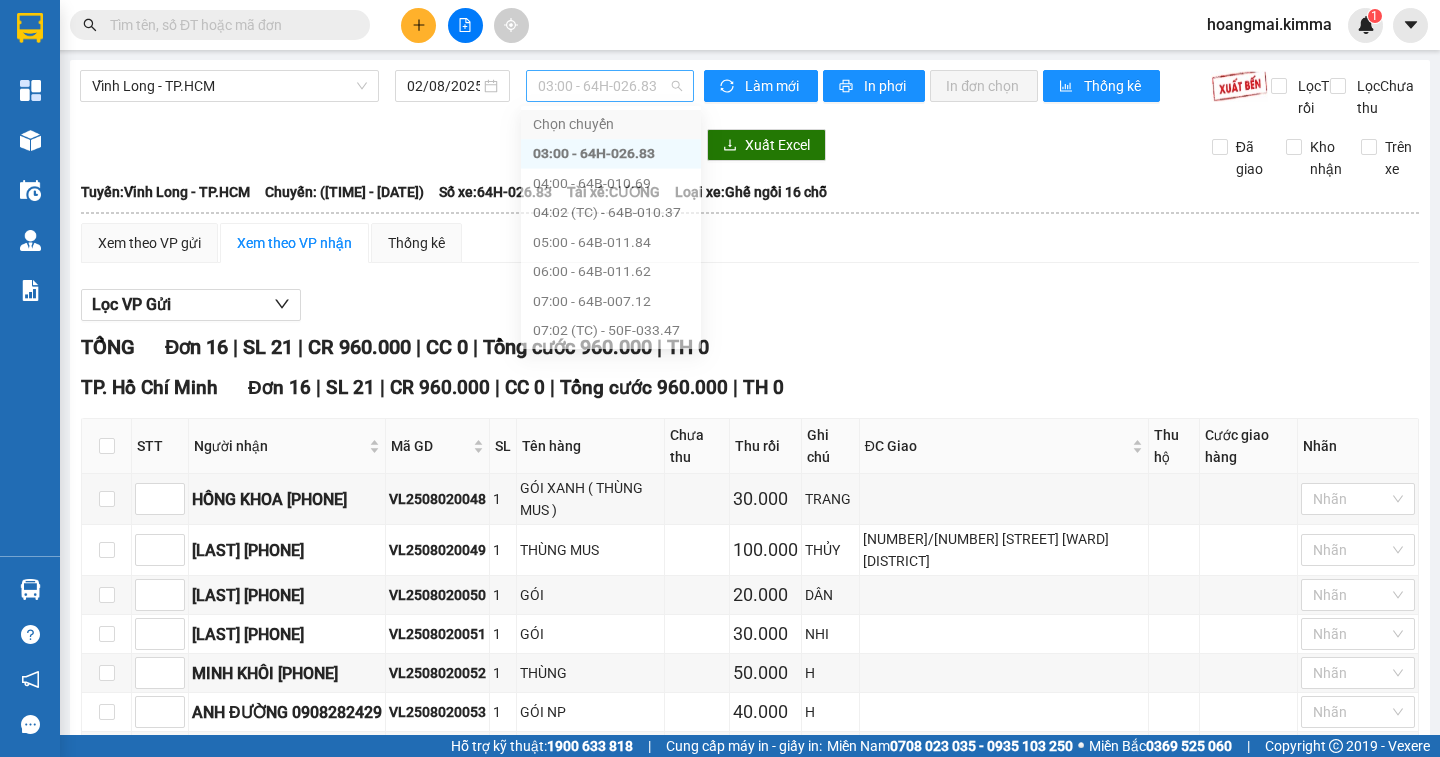 click on "03:00     - 64H-026.83" at bounding box center [610, 86] 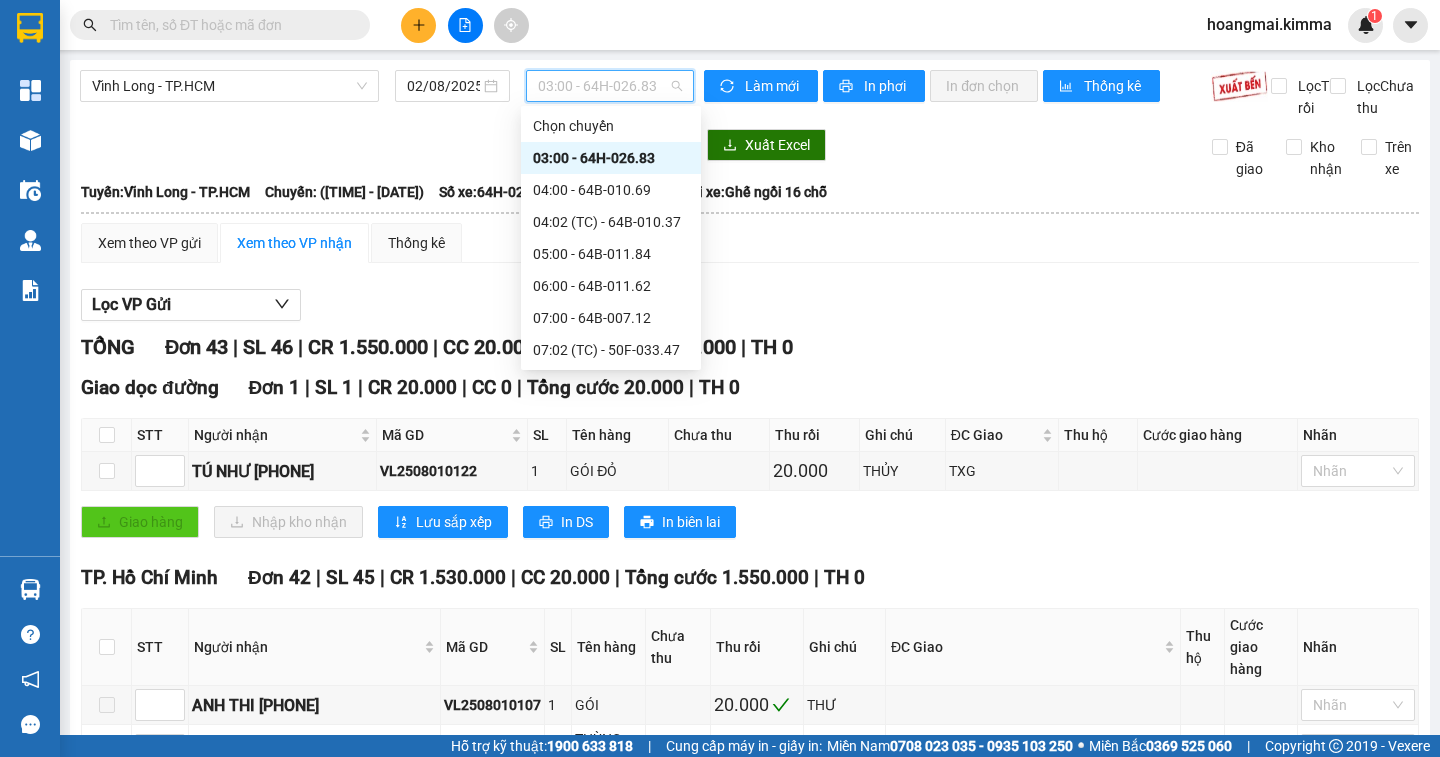 scroll, scrollTop: 300, scrollLeft: 0, axis: vertical 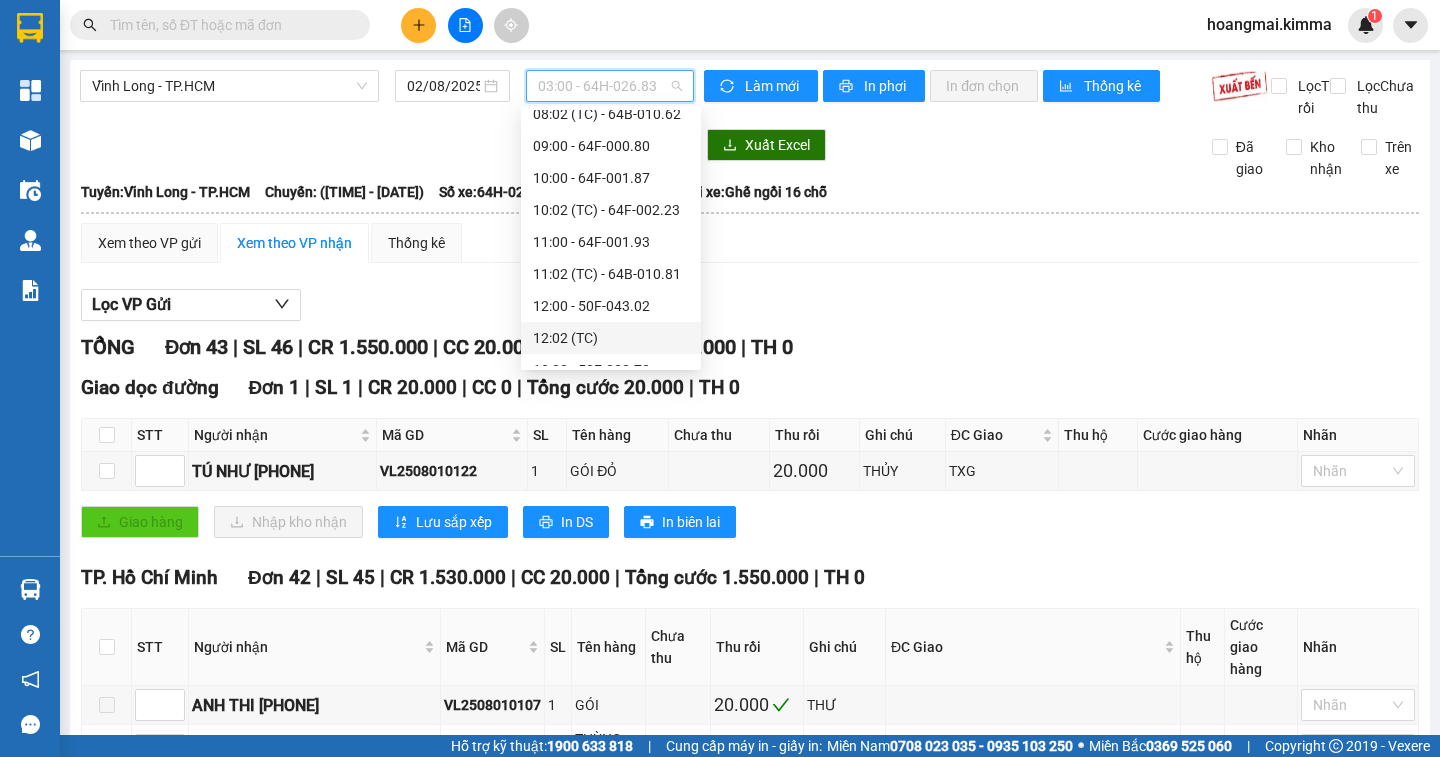 click on "12:02   (TC)" at bounding box center (611, 338) 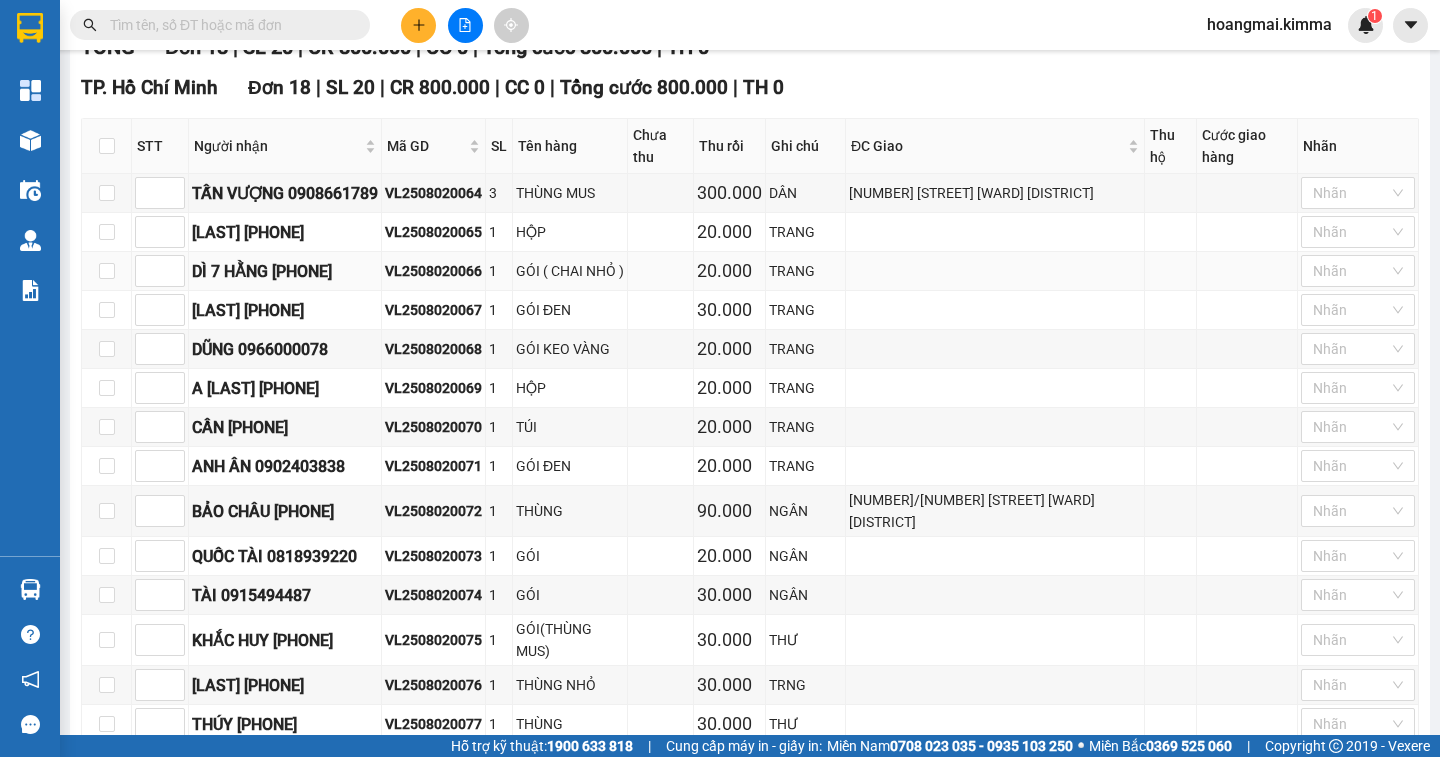scroll, scrollTop: 0, scrollLeft: 0, axis: both 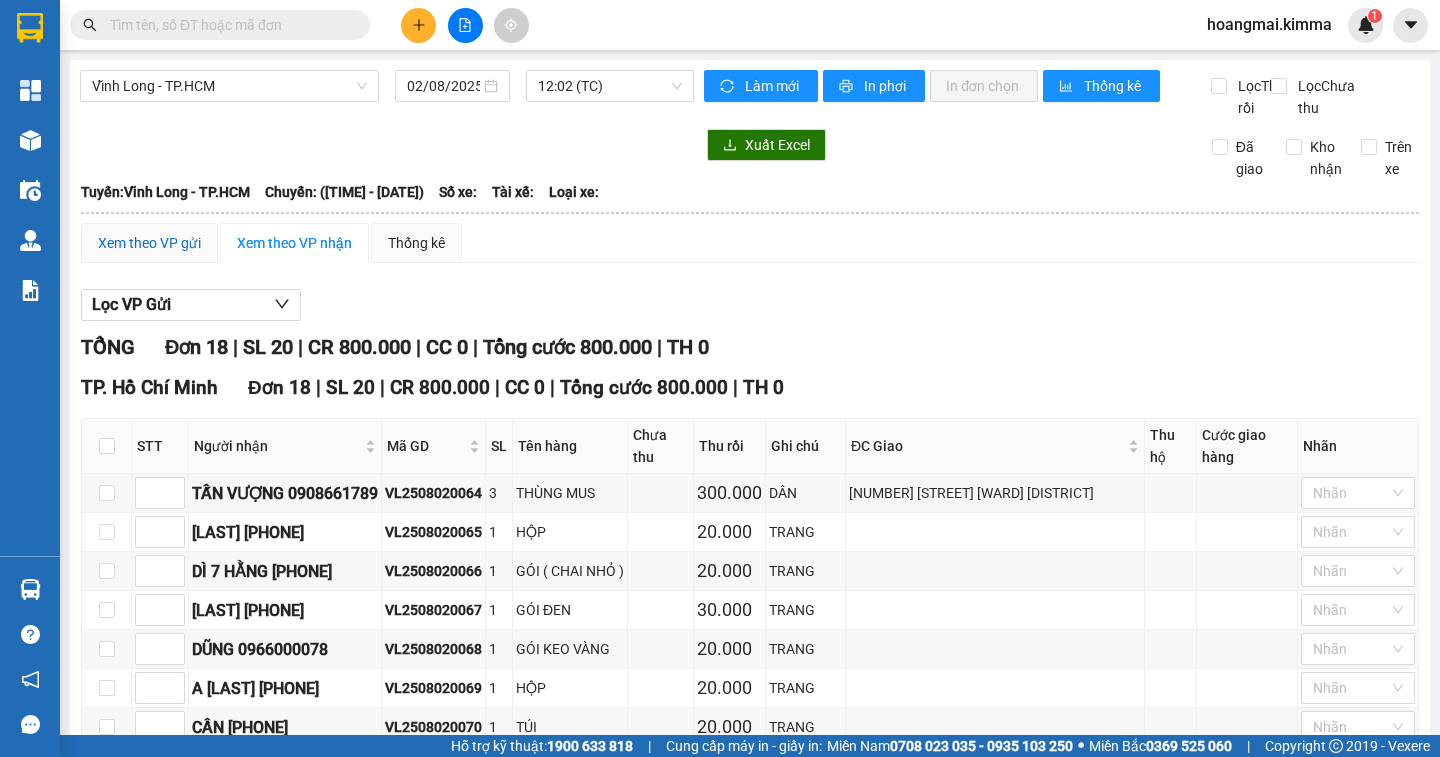click on "Xem theo VP gửi" at bounding box center (149, 243) 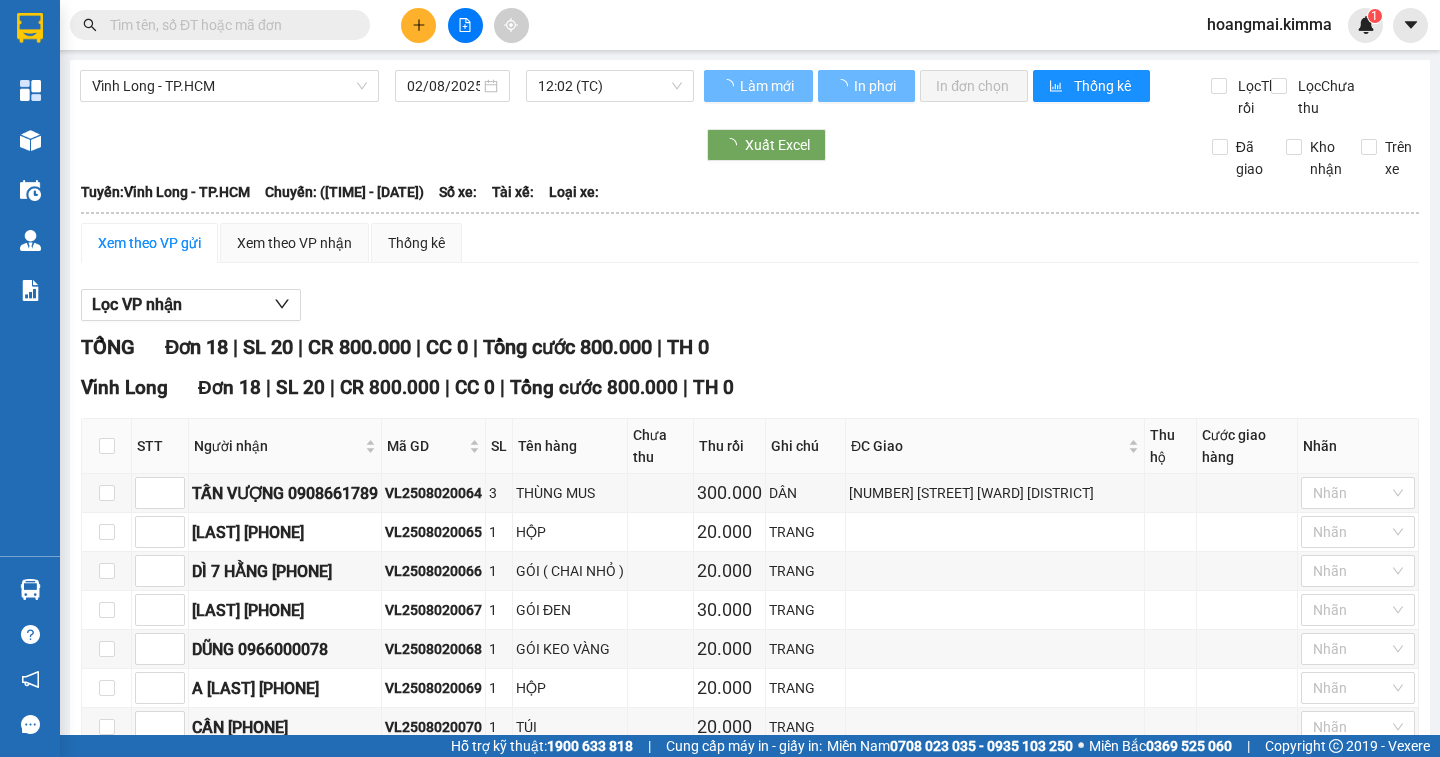 scroll, scrollTop: 602, scrollLeft: 0, axis: vertical 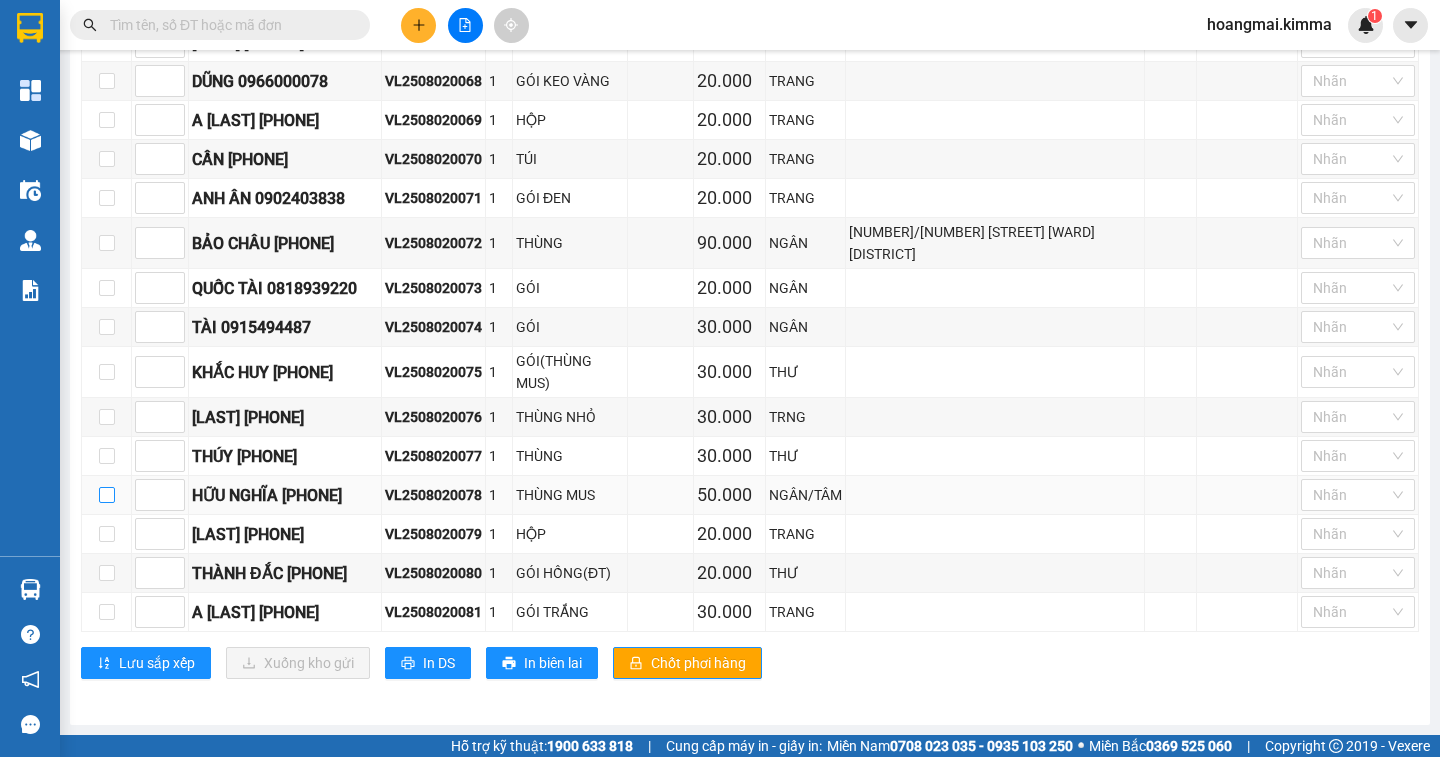 click at bounding box center (107, 495) 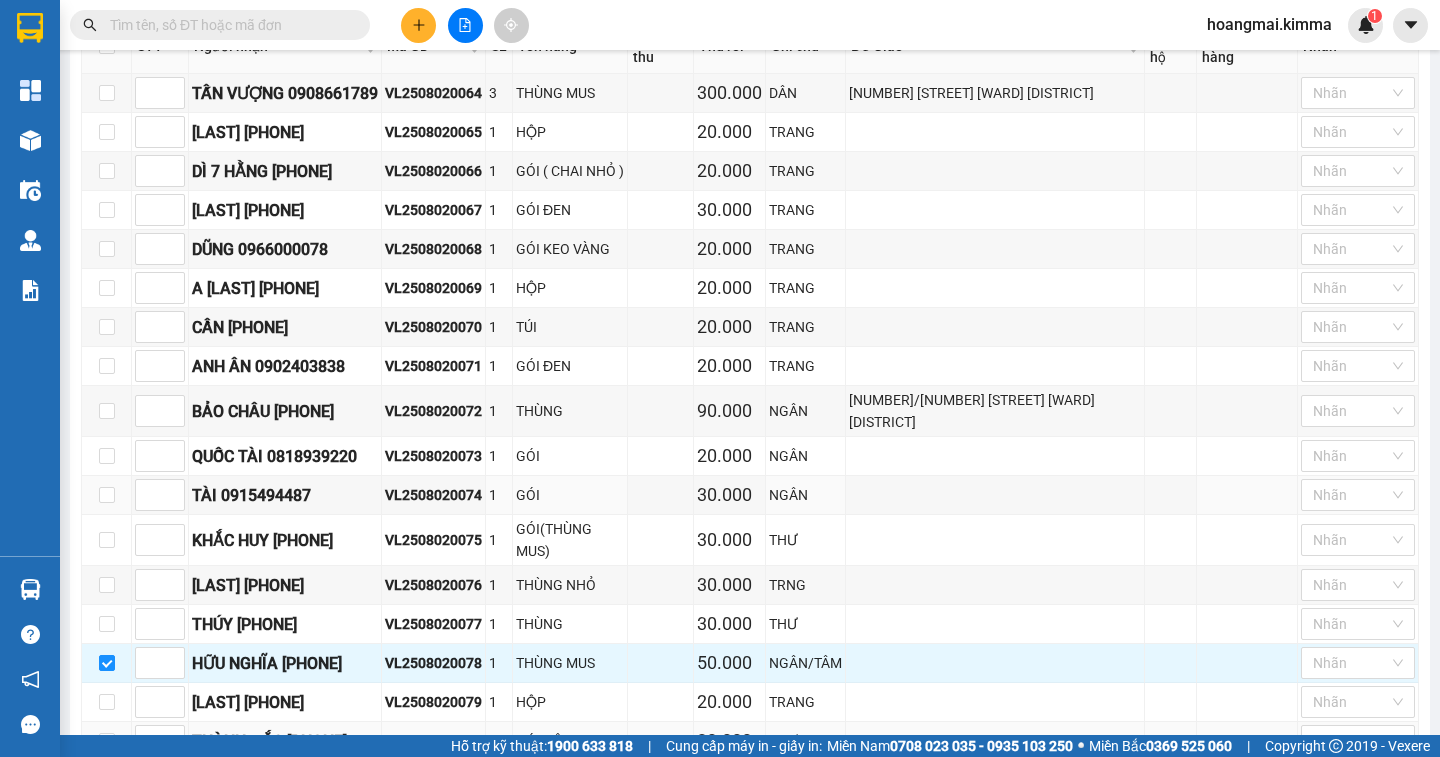 scroll, scrollTop: 602, scrollLeft: 0, axis: vertical 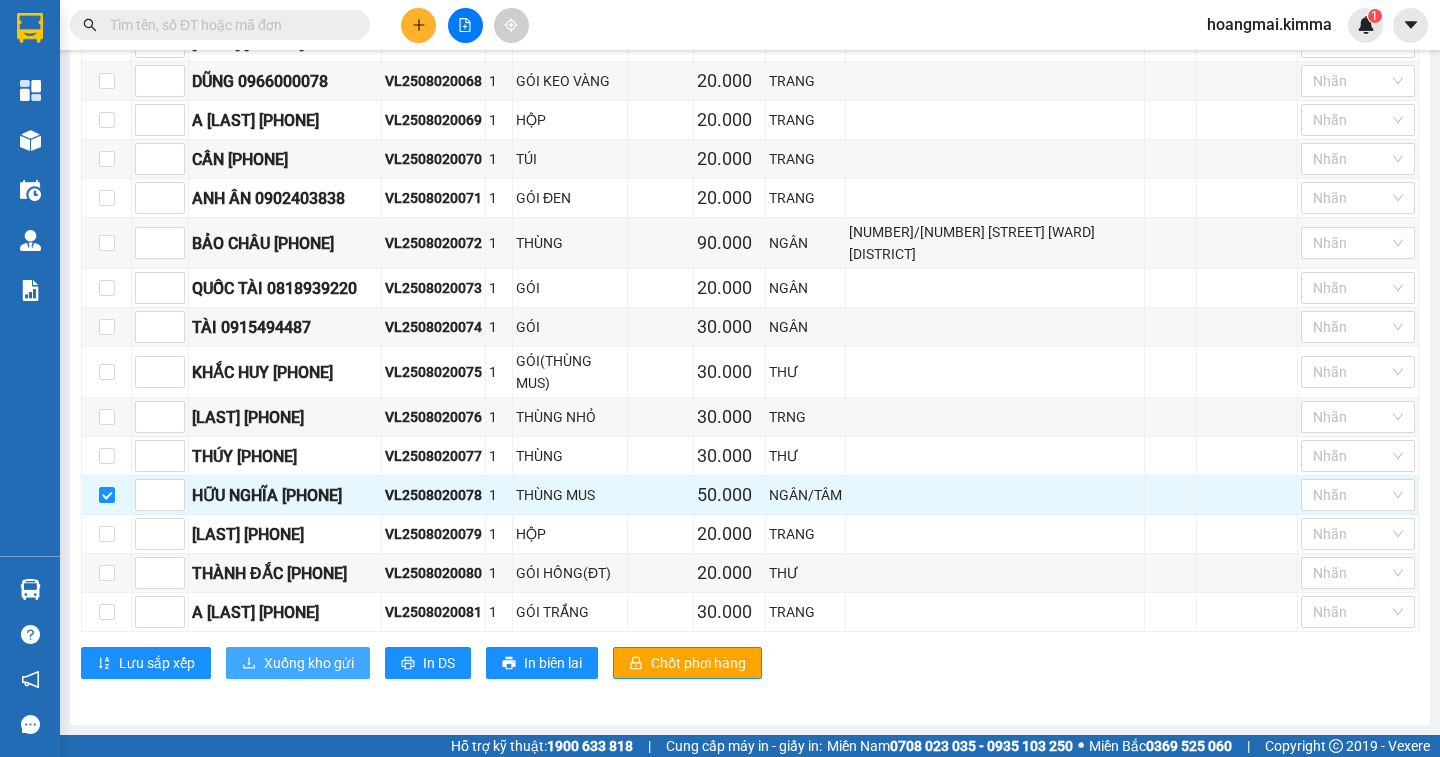 click on "Xuống kho gửi" at bounding box center (309, 663) 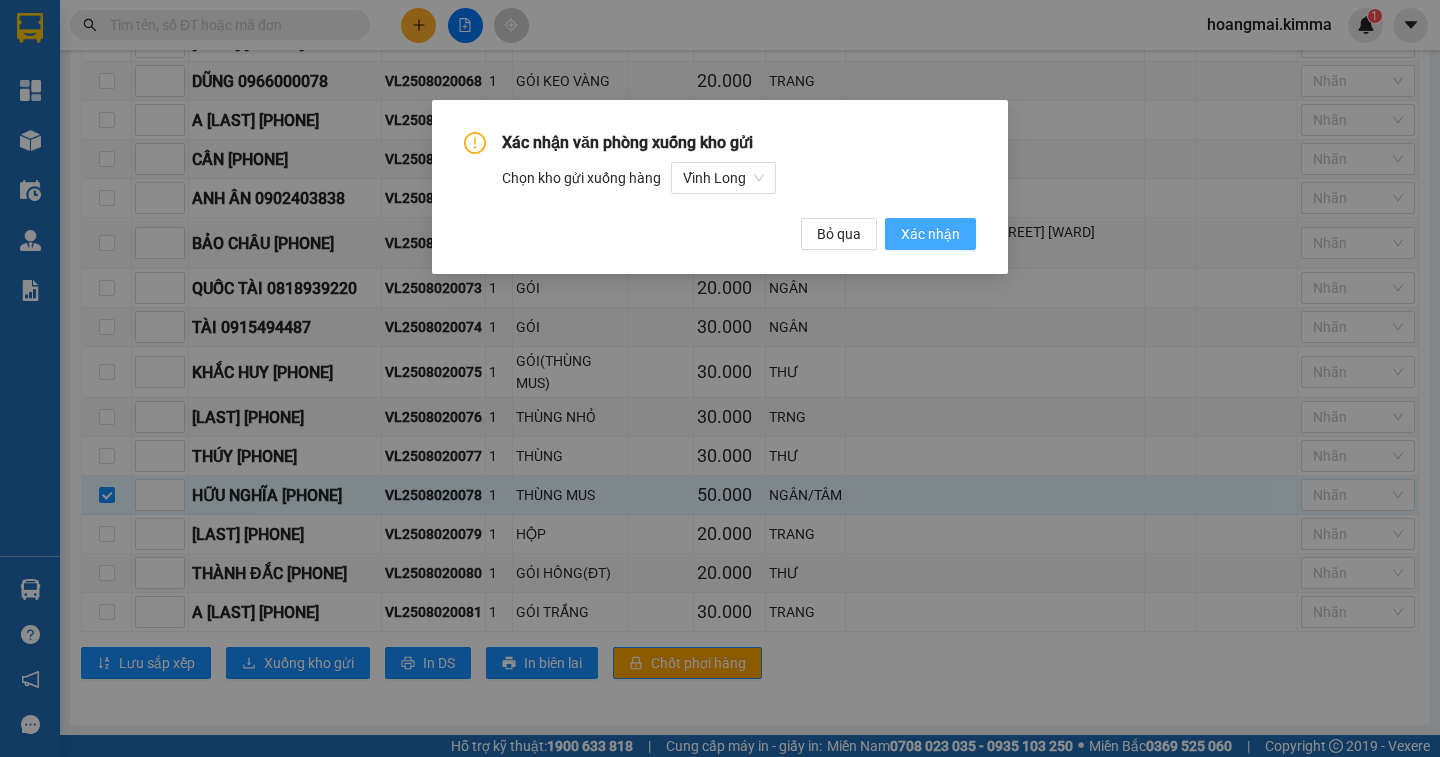 click on "Xác nhận" at bounding box center [930, 234] 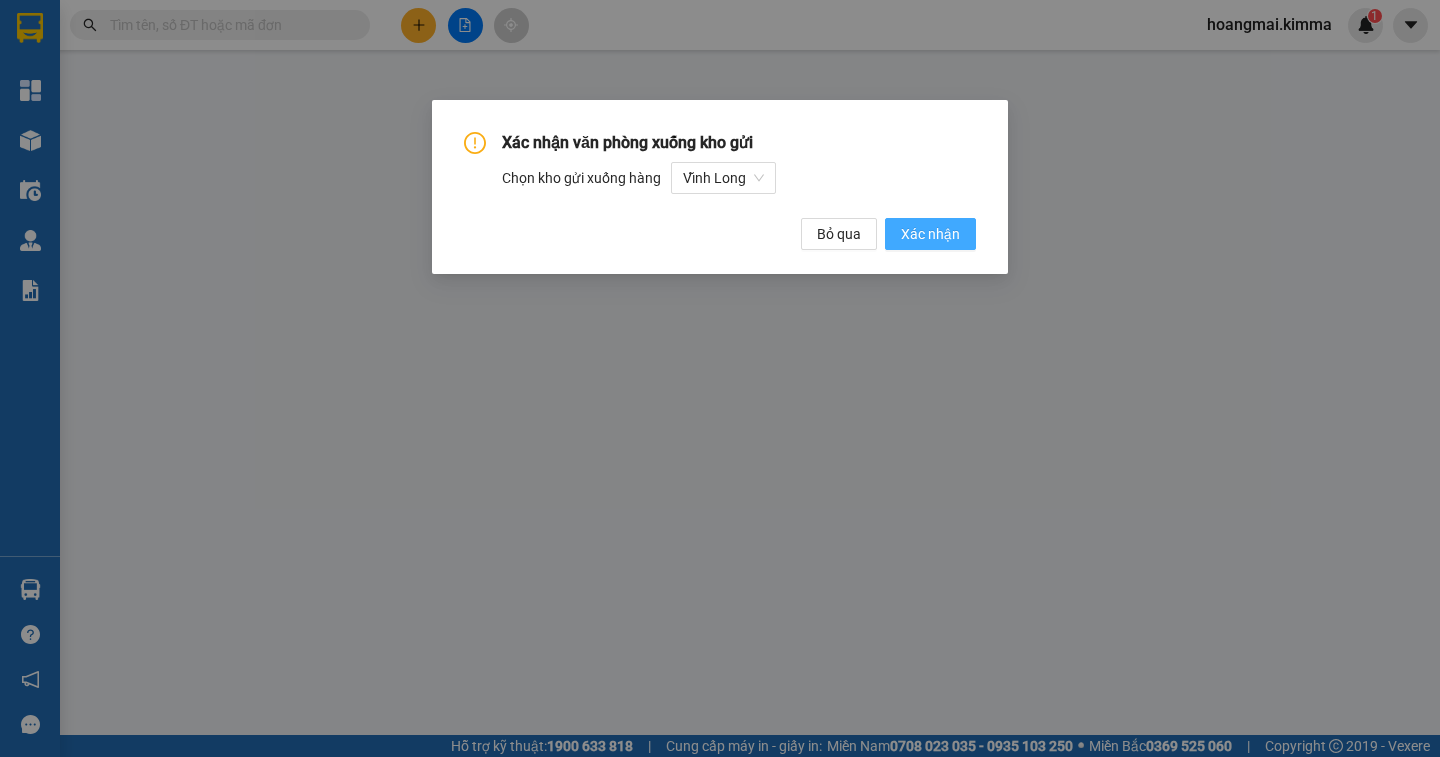 scroll, scrollTop: 0, scrollLeft: 0, axis: both 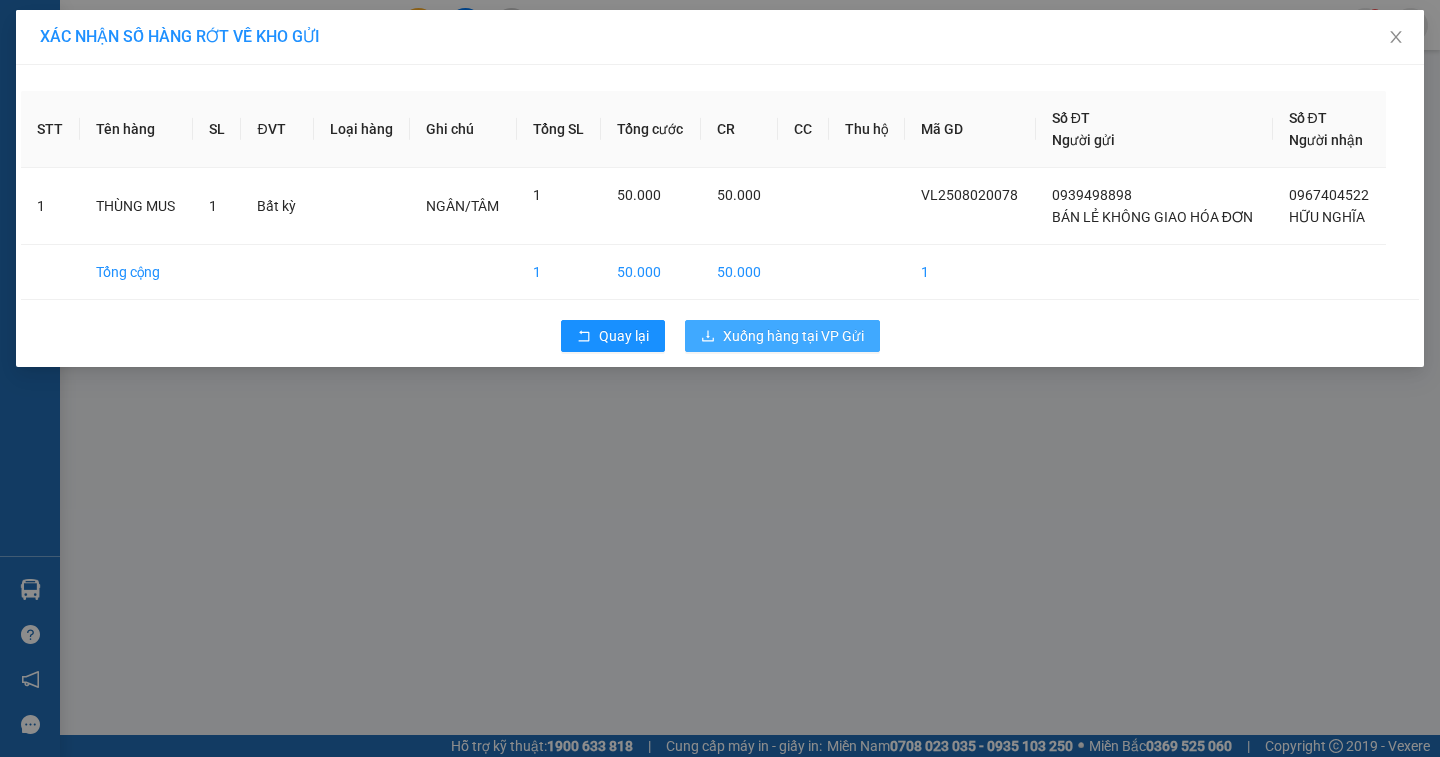 click on "Xuống hàng tại VP Gửi" at bounding box center (793, 336) 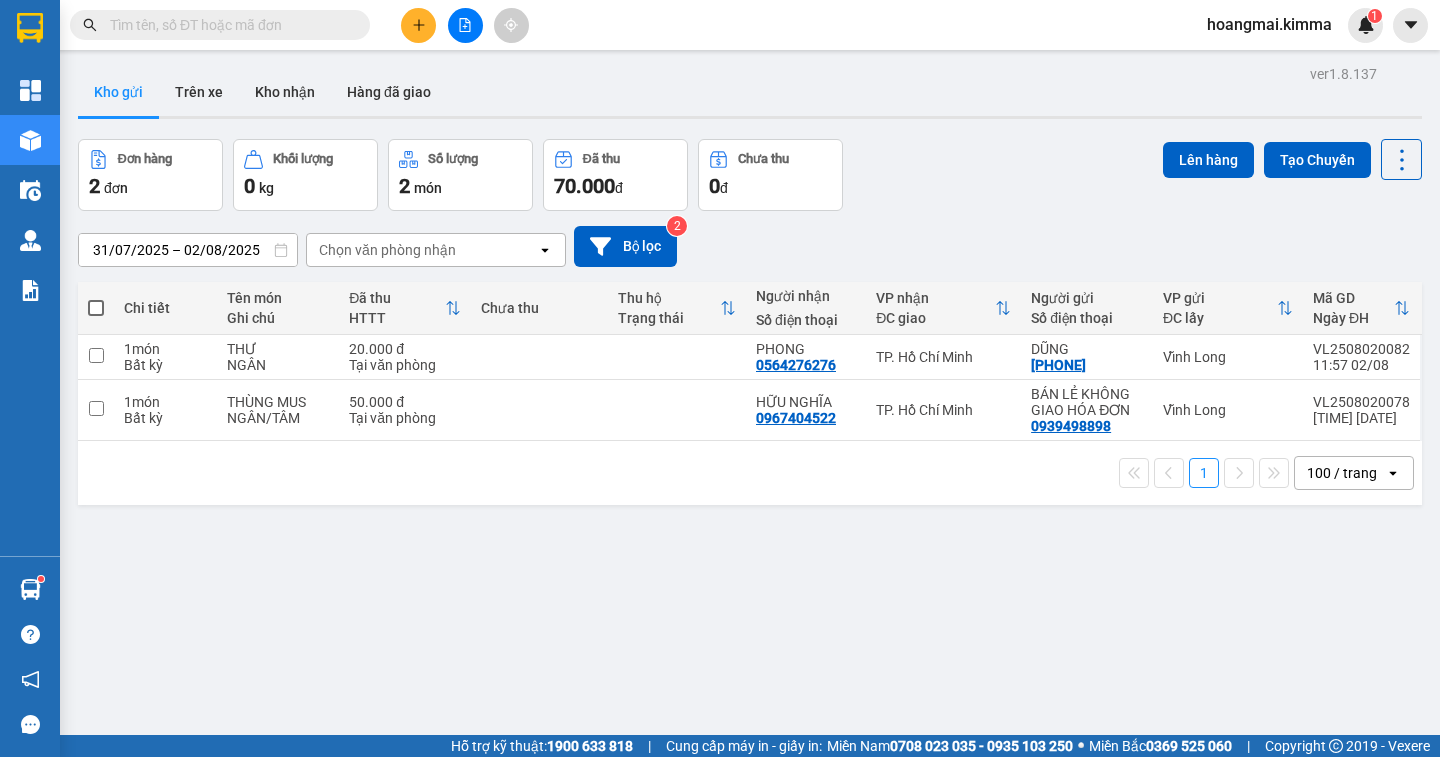 click at bounding box center (418, 25) 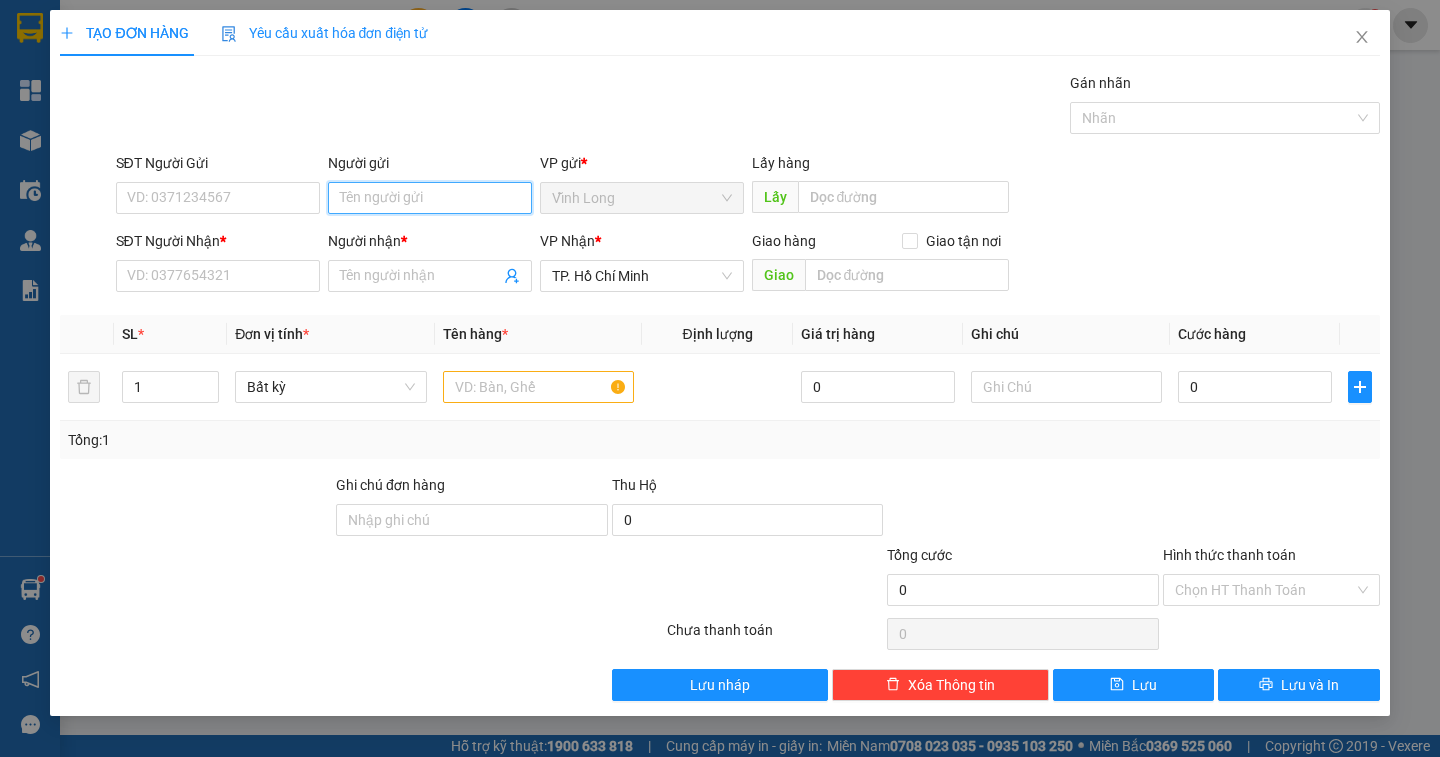 click on "Người gửi" at bounding box center (430, 198) 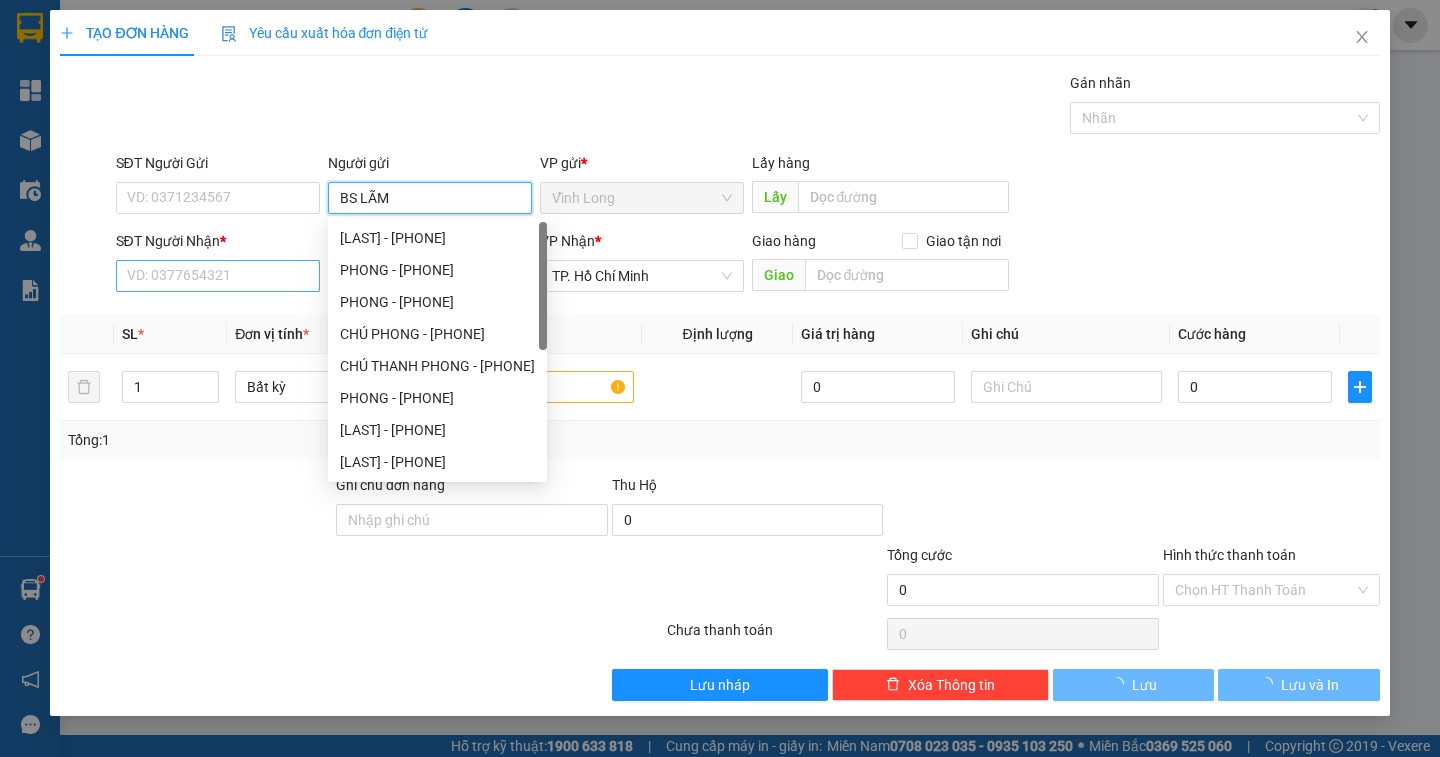 type on "BS LÃM" 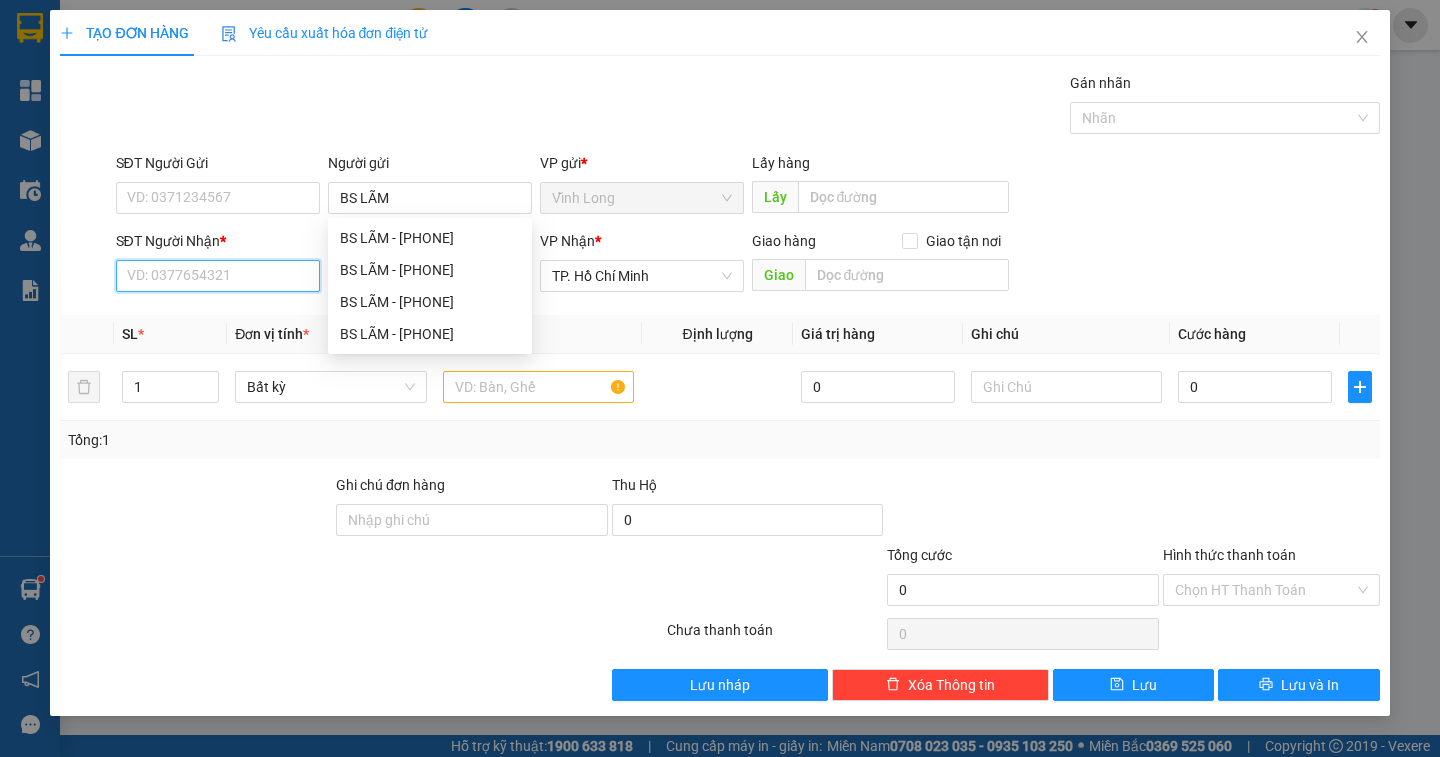 click on "SĐT Người Nhận  *" at bounding box center (218, 276) 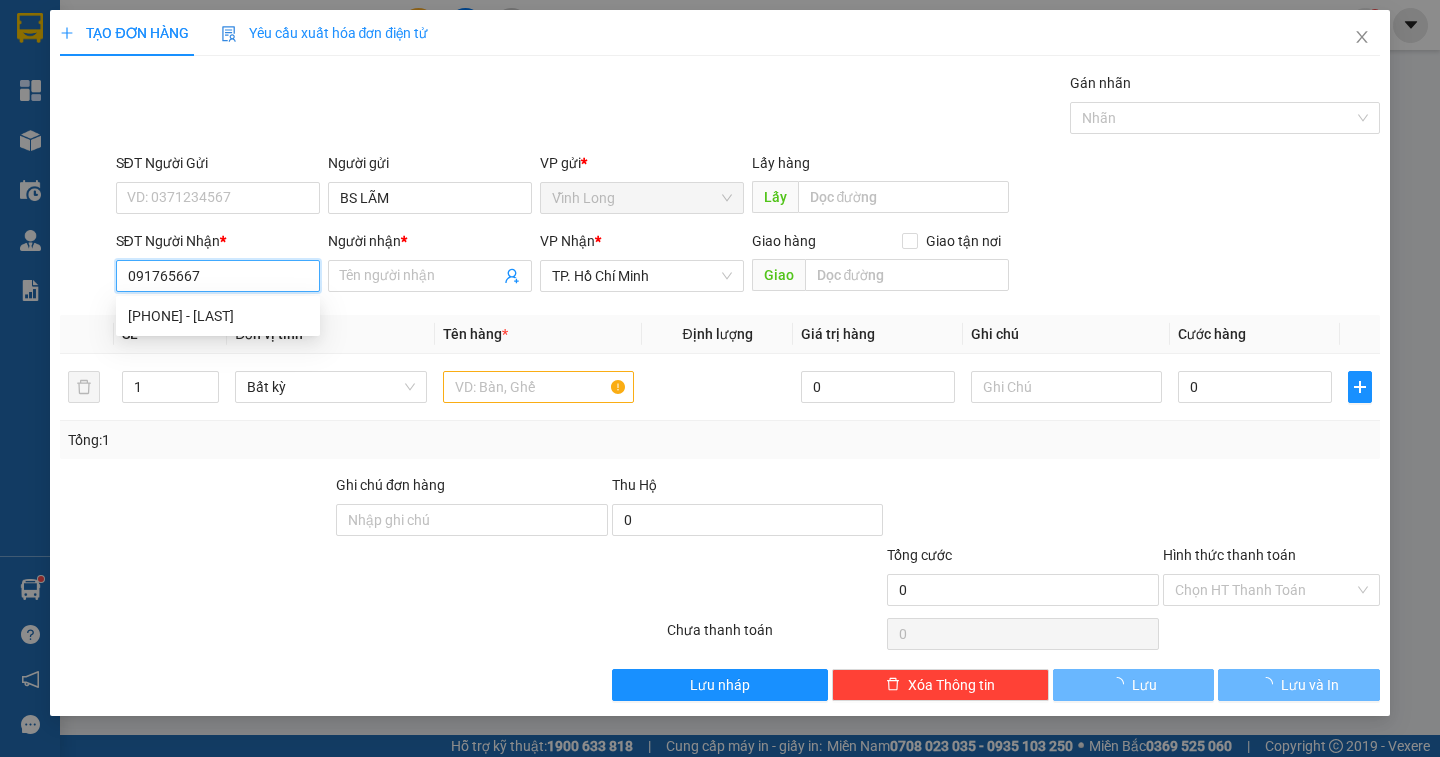 type on "0917656674" 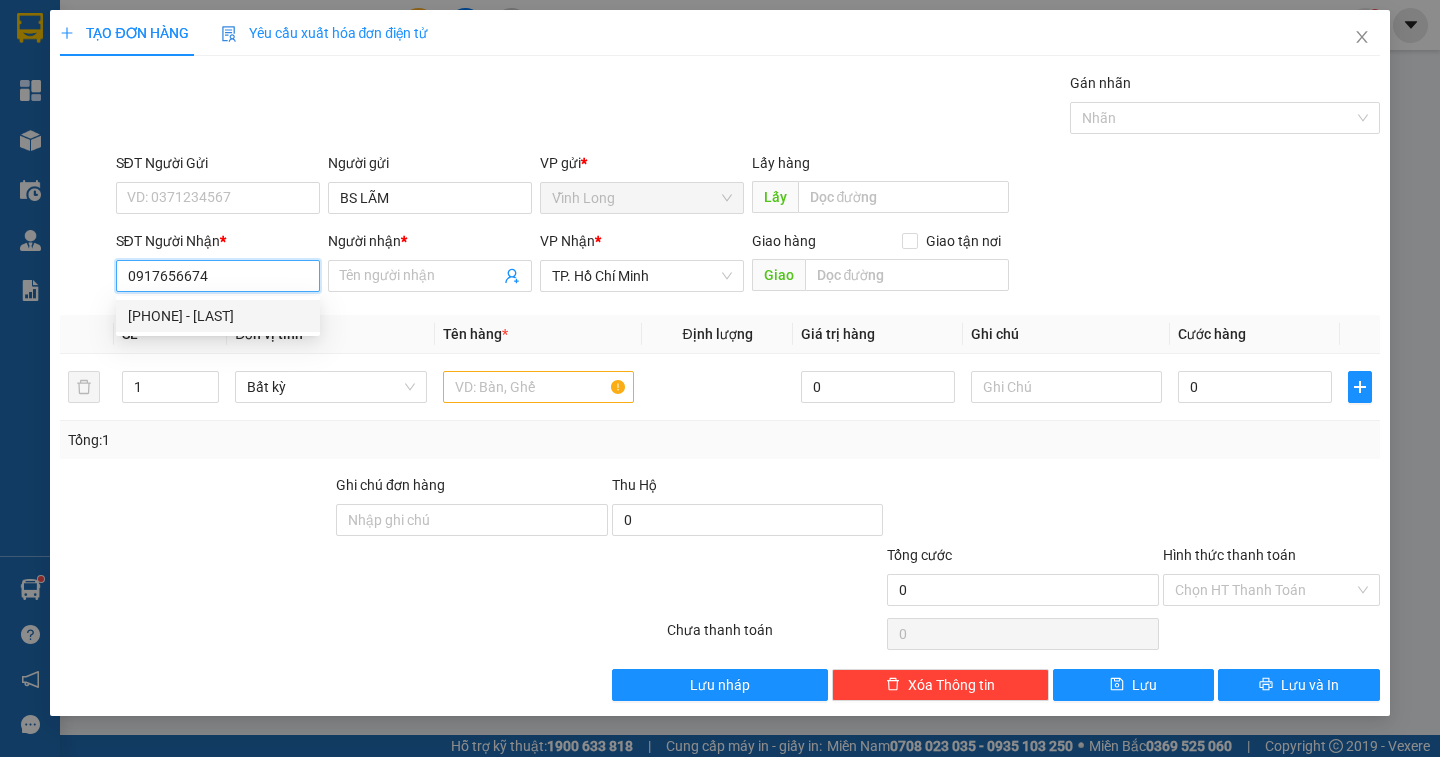 click on "0917656674 - LAB BẢO TÍN" at bounding box center (218, 316) 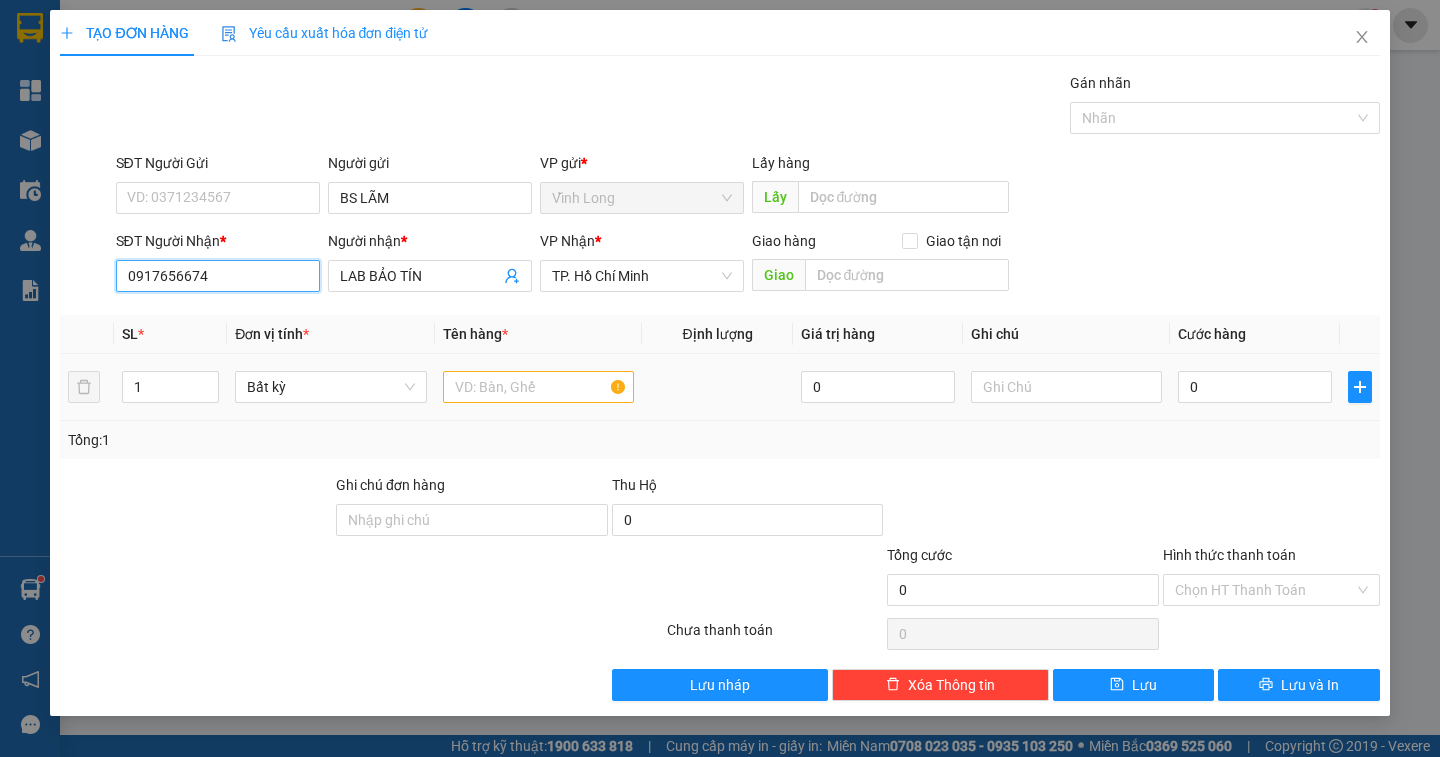 type on "0917656674" 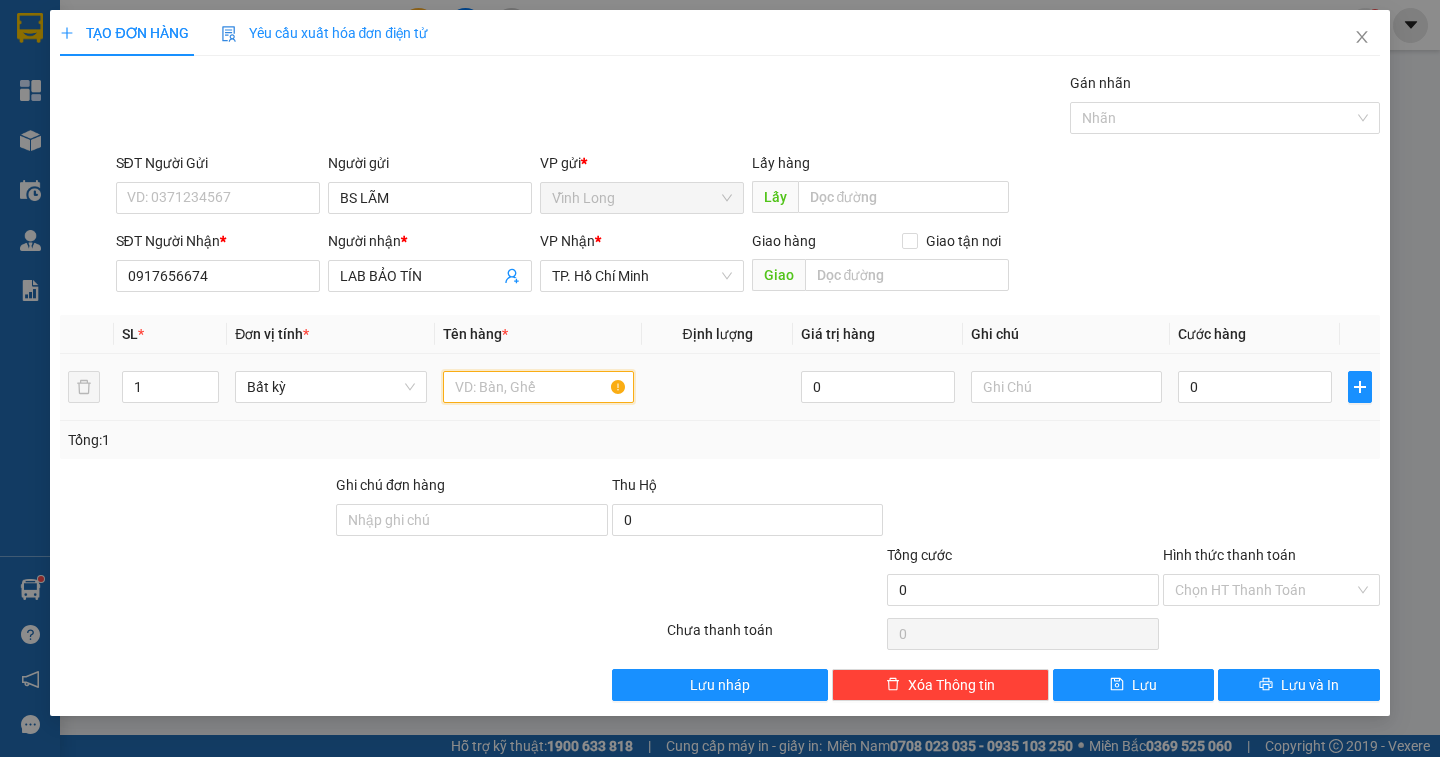 click at bounding box center [538, 387] 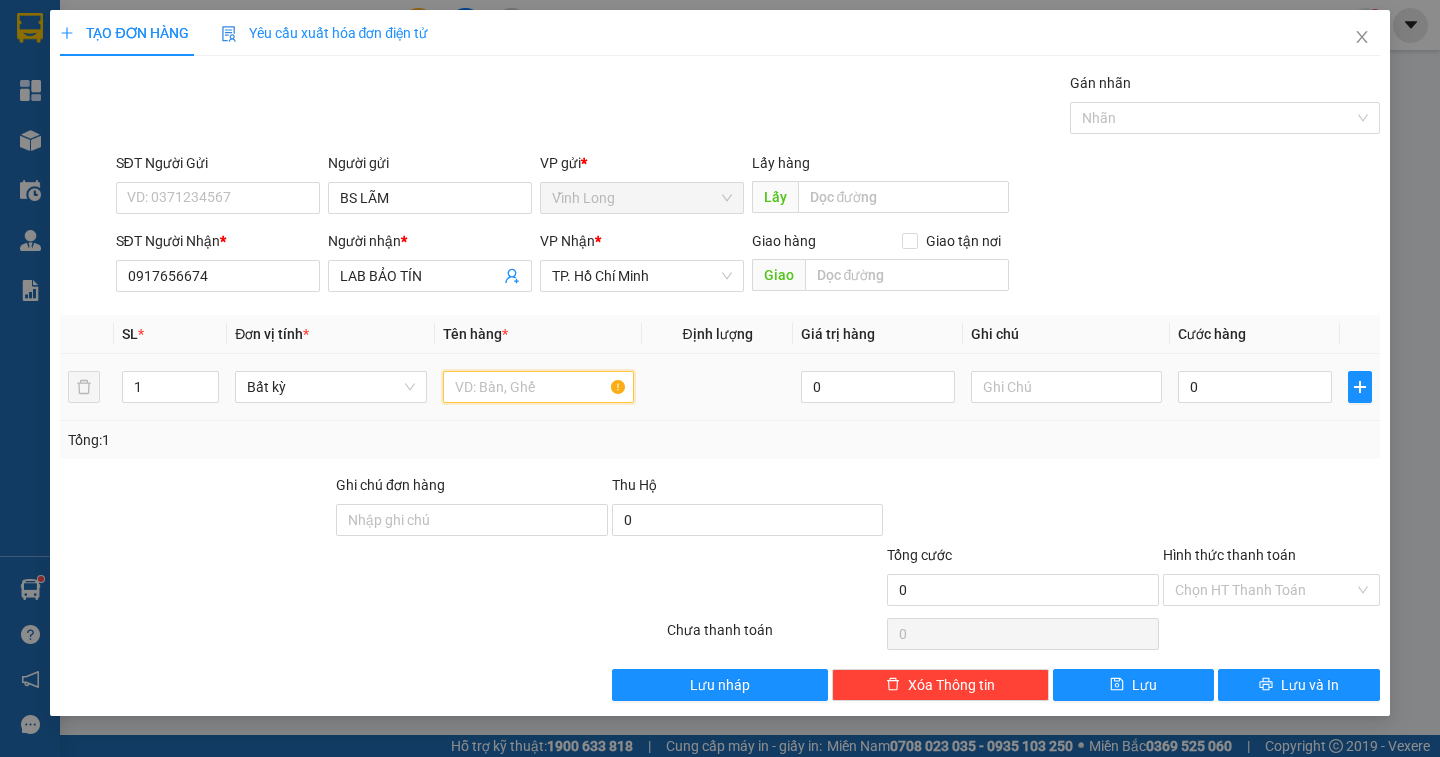 drag, startPoint x: 498, startPoint y: 392, endPoint x: 417, endPoint y: 336, distance: 98.47334 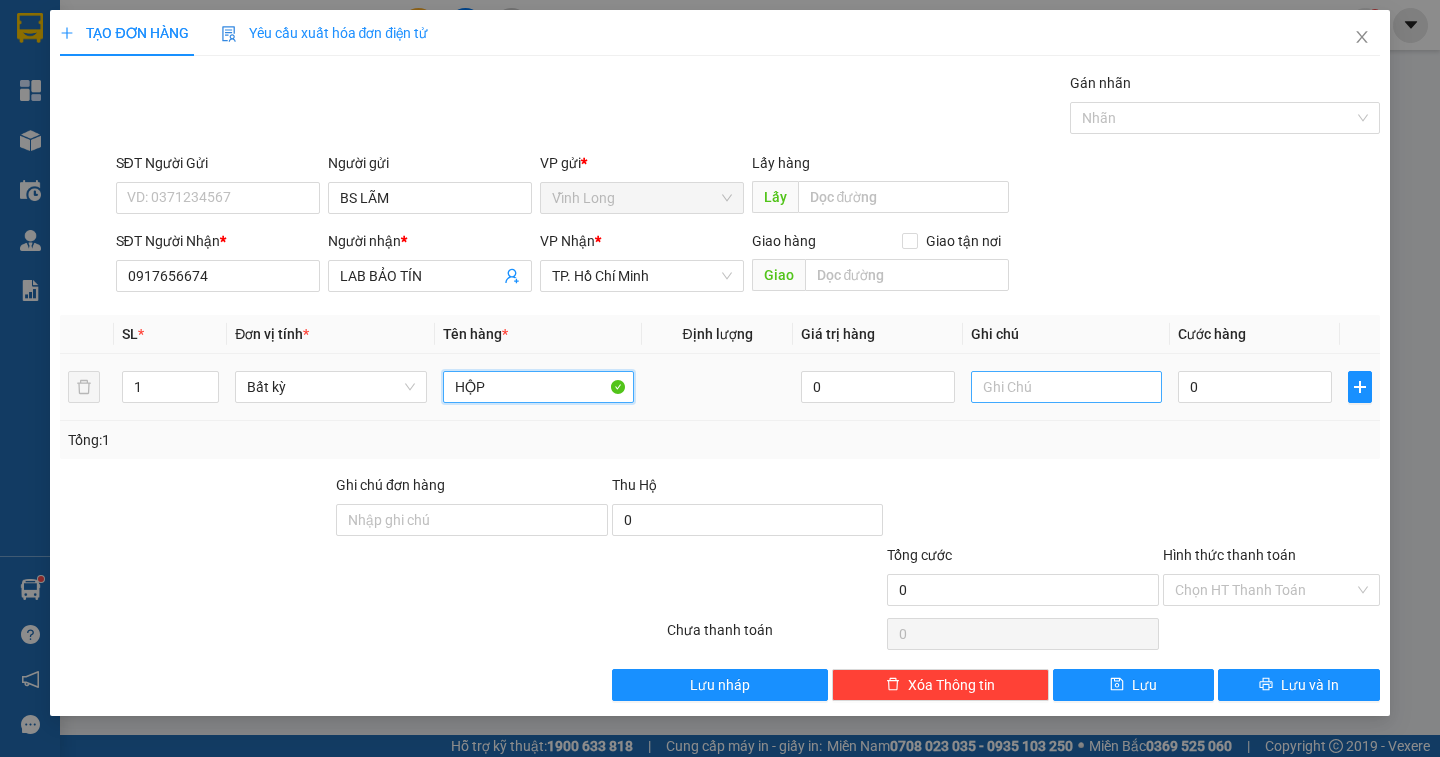 type on "HỘP" 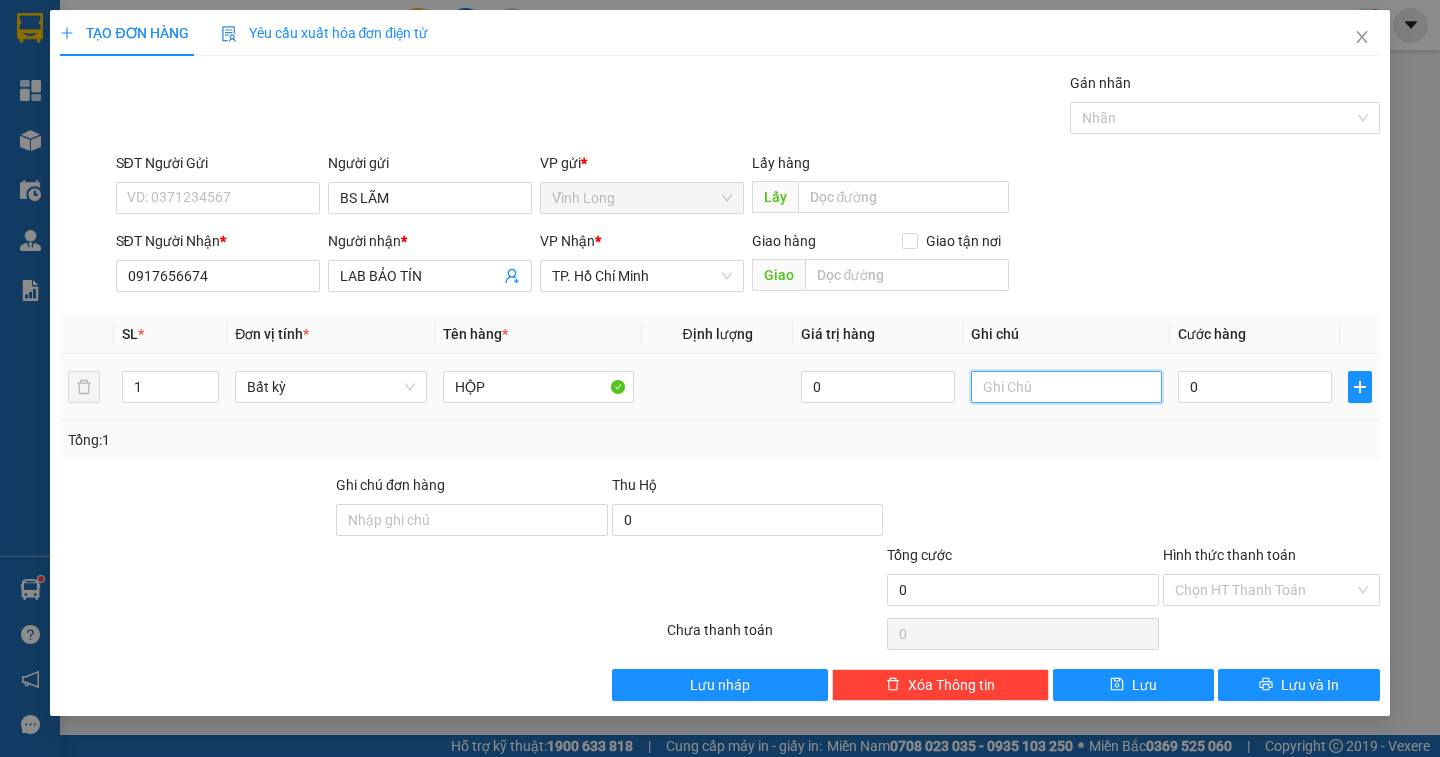 click at bounding box center (1066, 387) 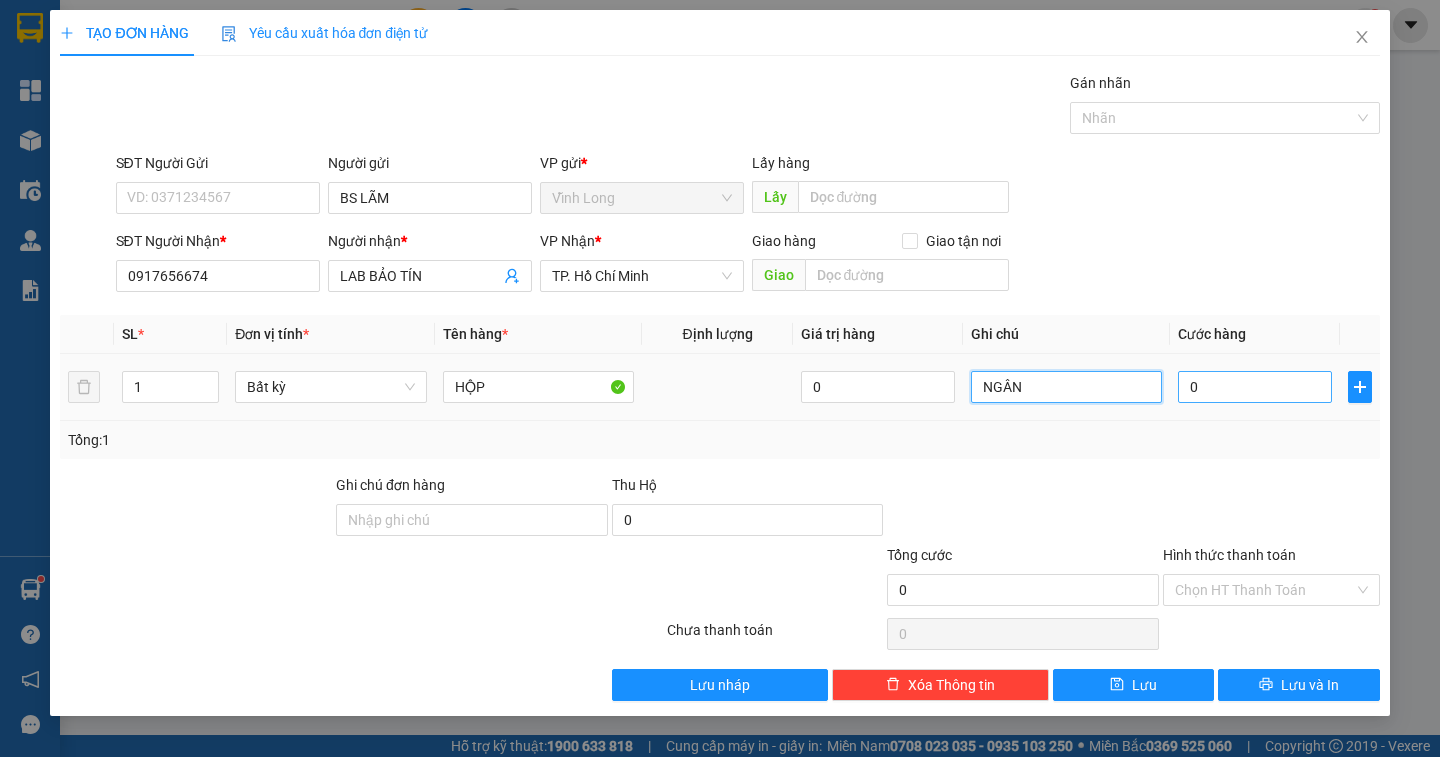 type on "NGÂN" 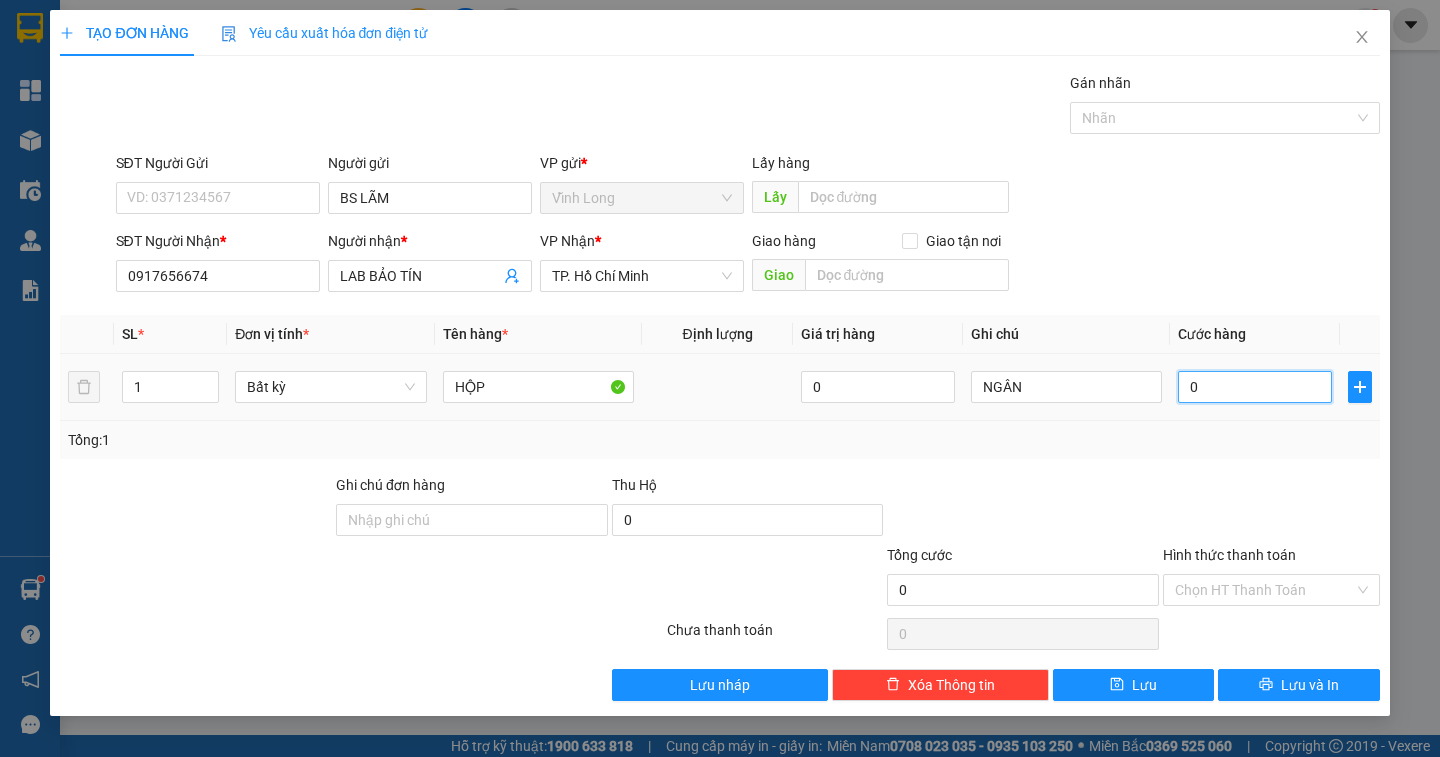click on "0" at bounding box center [1255, 387] 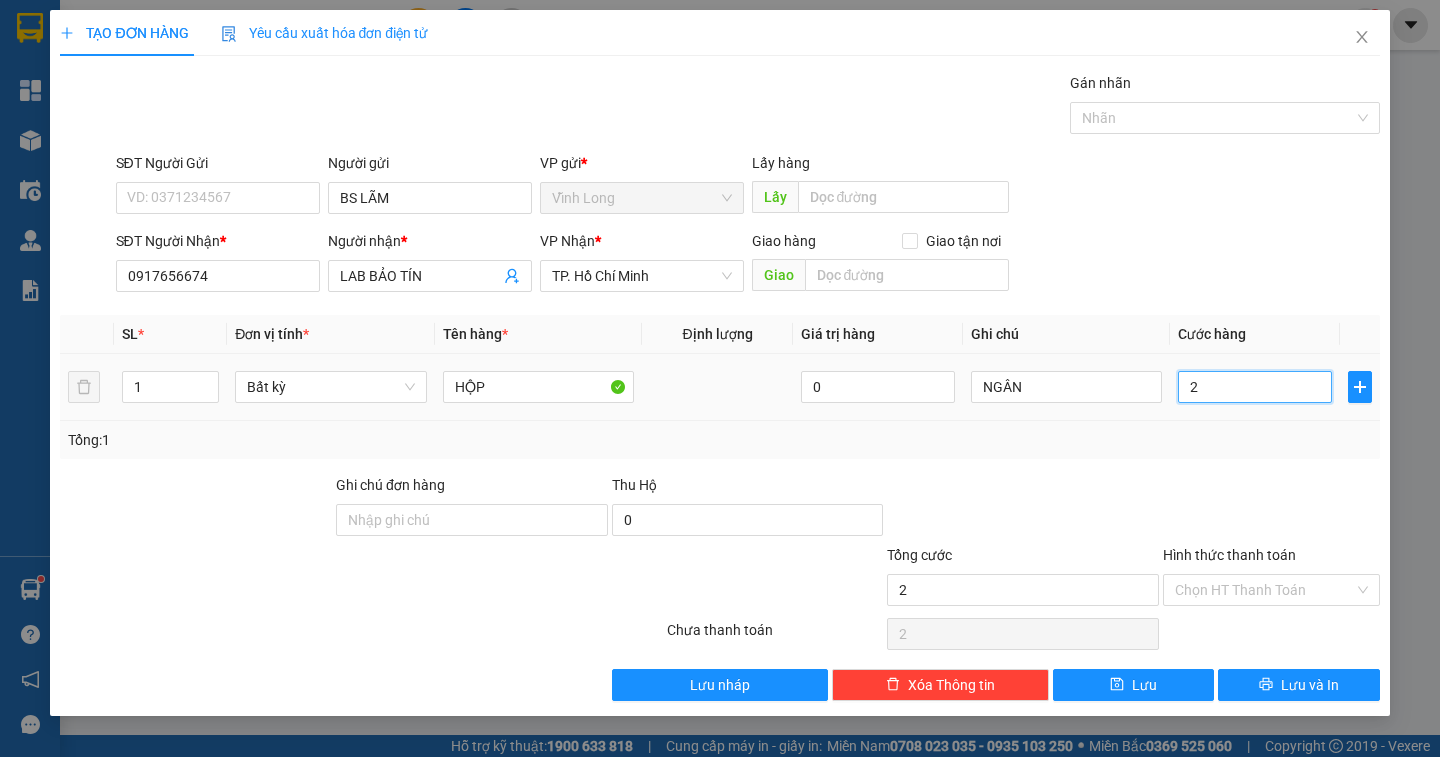 type on "20" 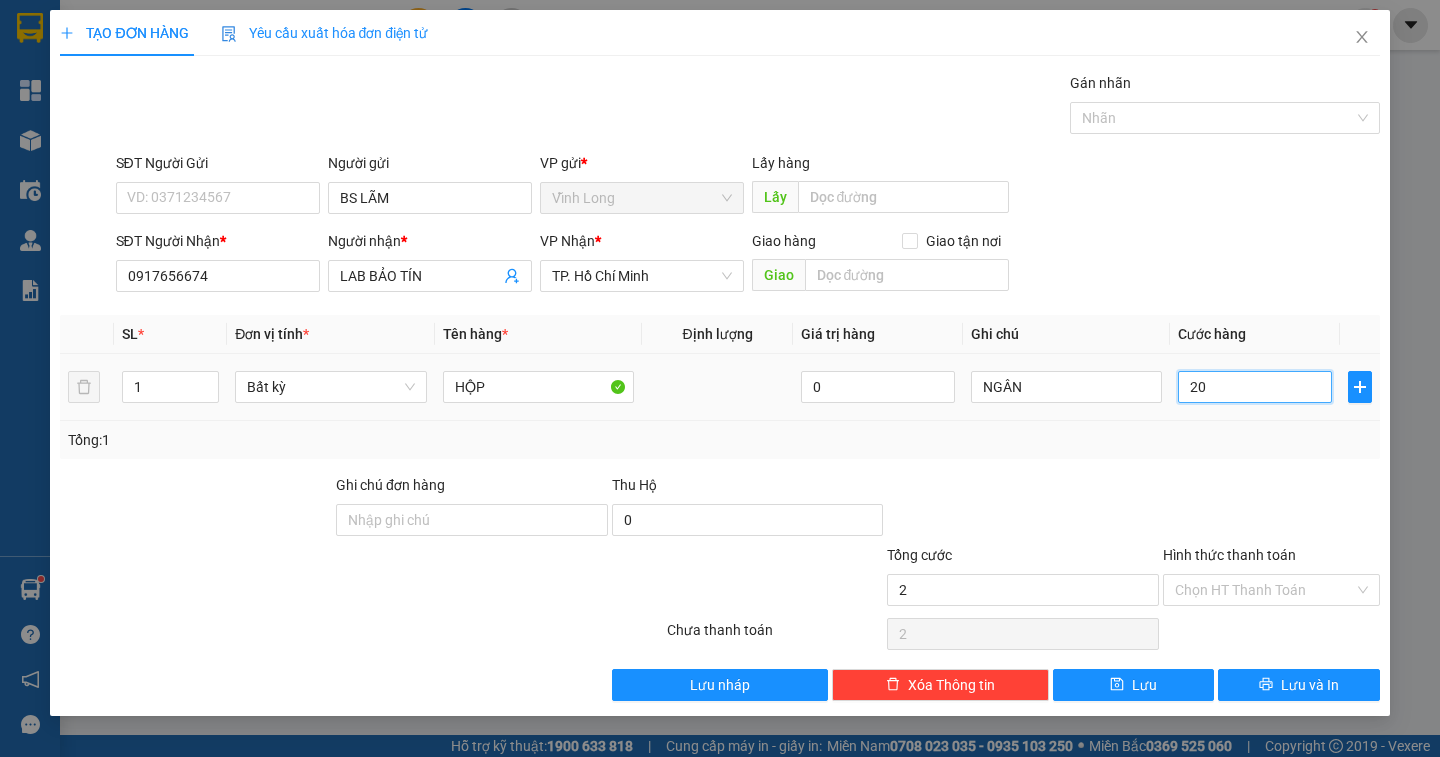 type on "20" 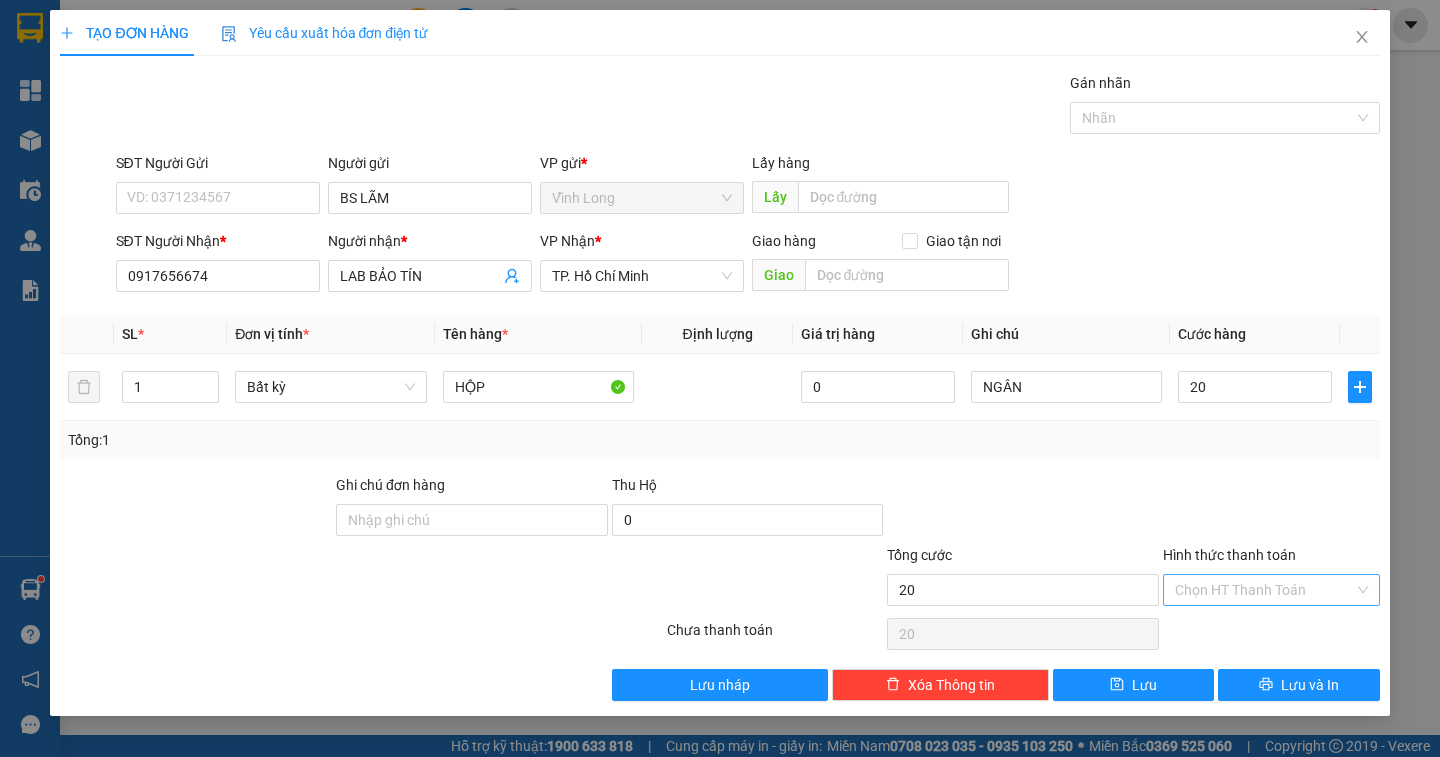 type on "20.000" 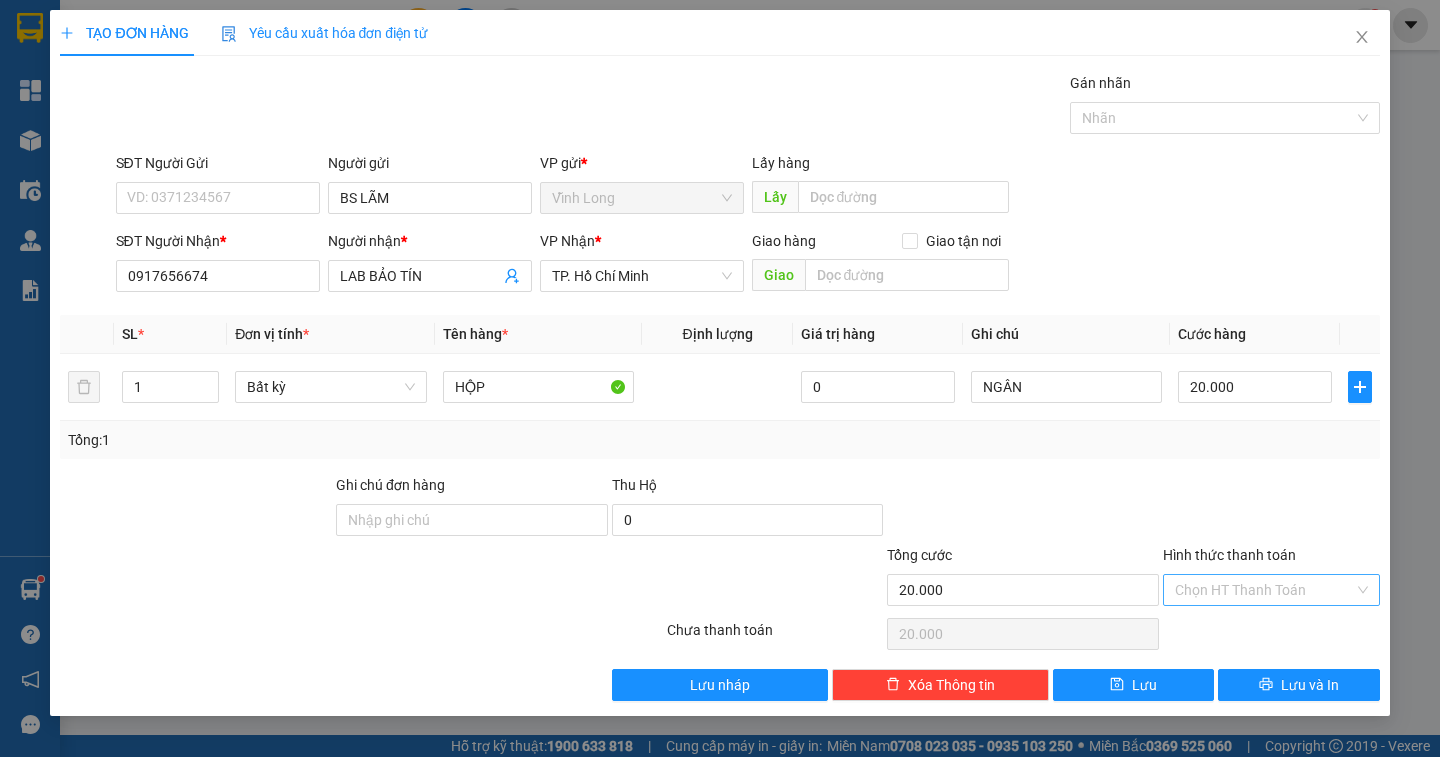 click on "Hình thức thanh toán" at bounding box center (1264, 590) 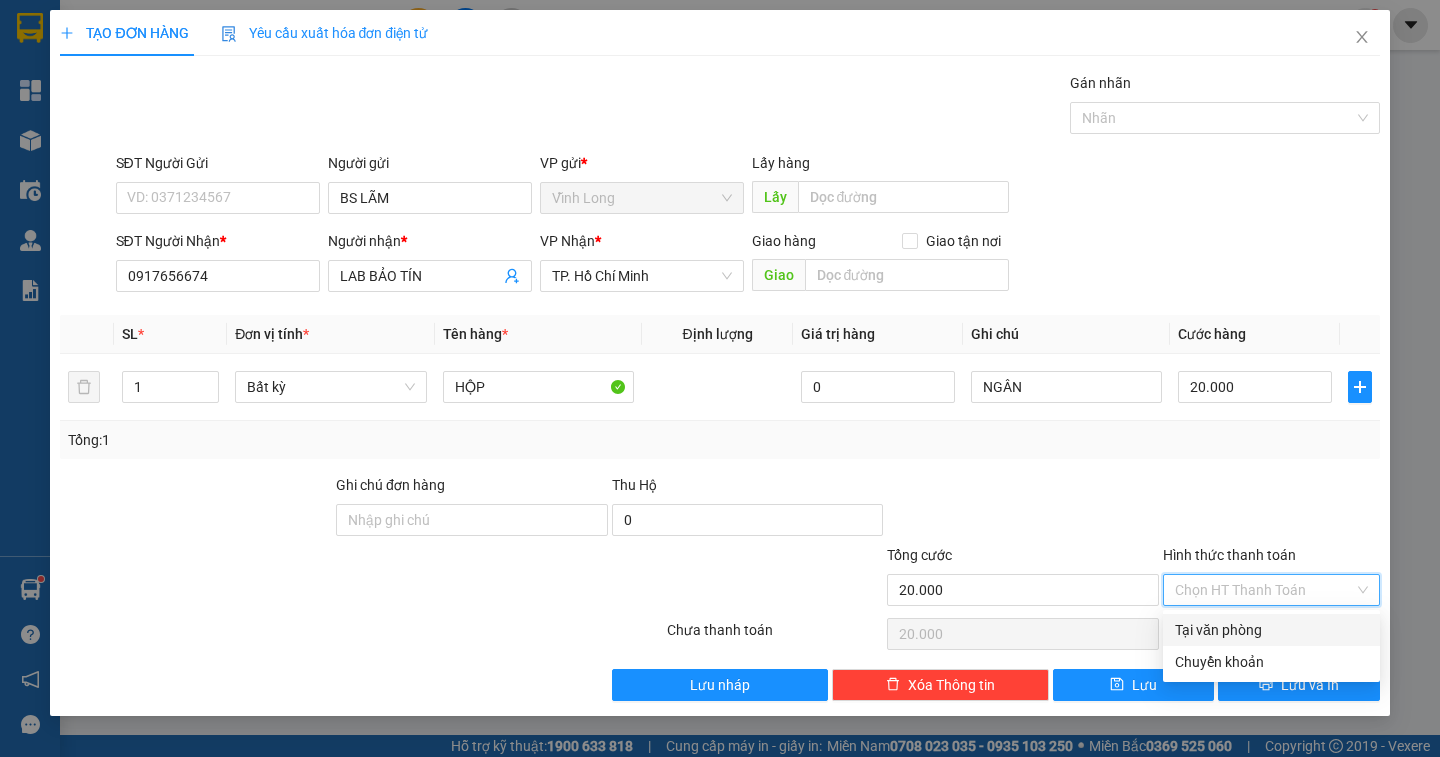 click on "Tại văn phòng" at bounding box center (1271, 630) 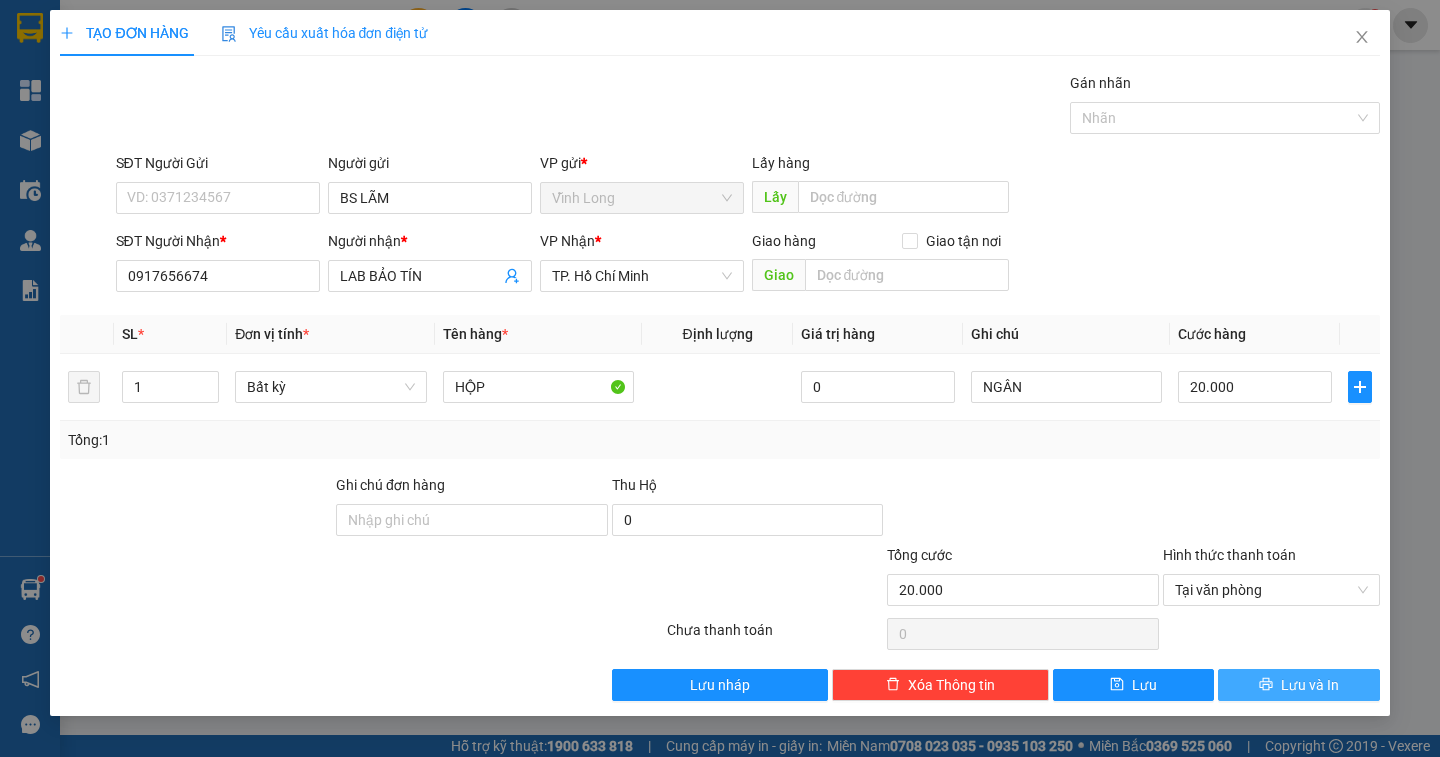 click on "Lưu và In" at bounding box center [1298, 685] 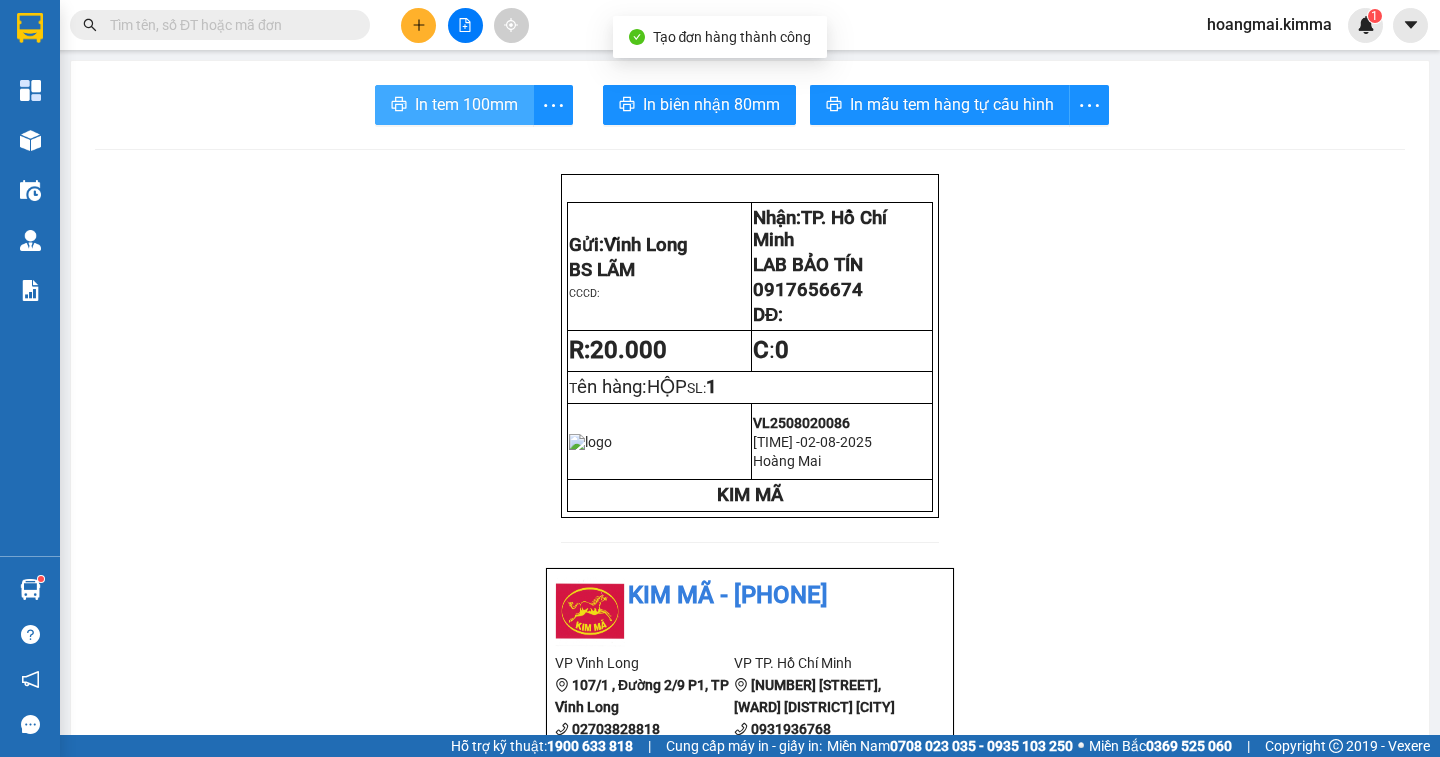 click on "In tem 100mm" at bounding box center (466, 104) 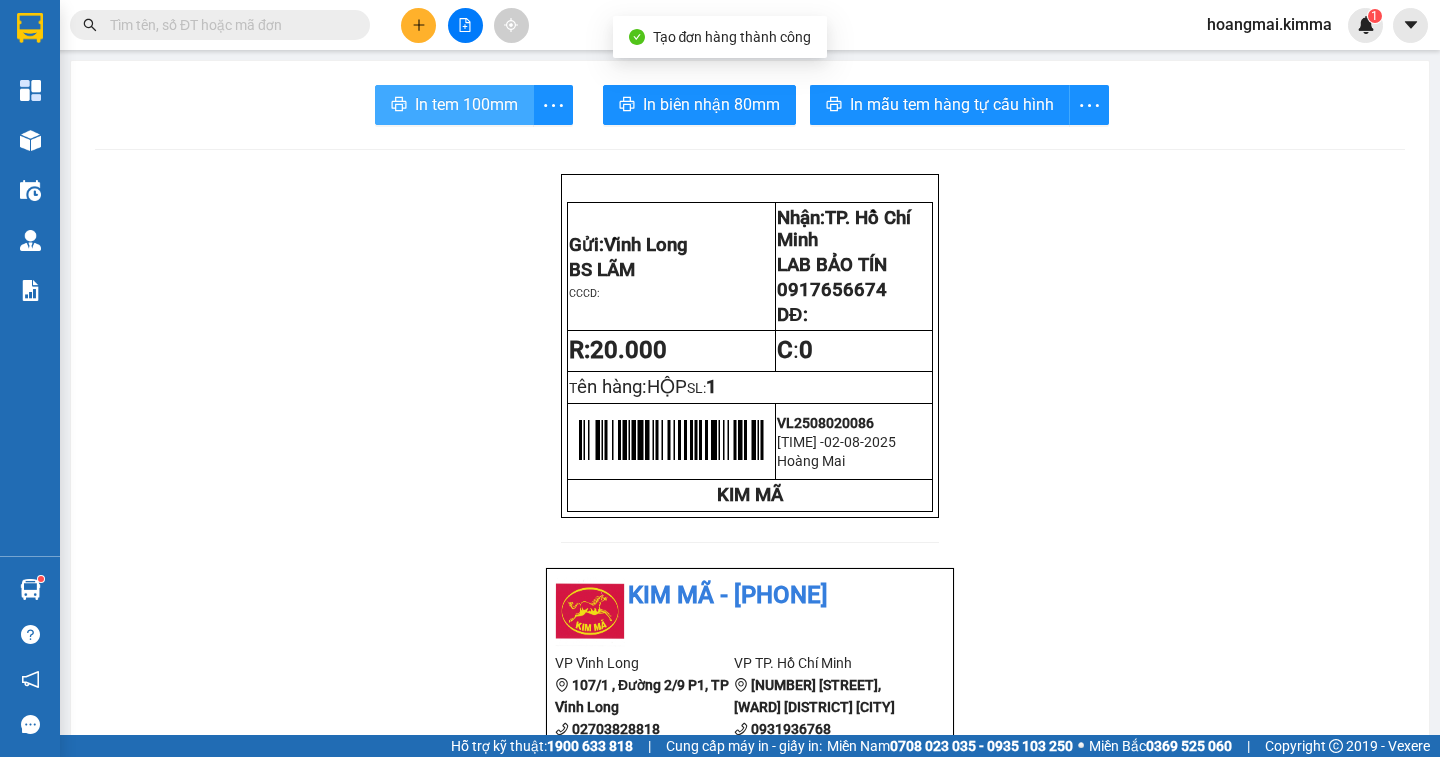 scroll, scrollTop: 0, scrollLeft: 0, axis: both 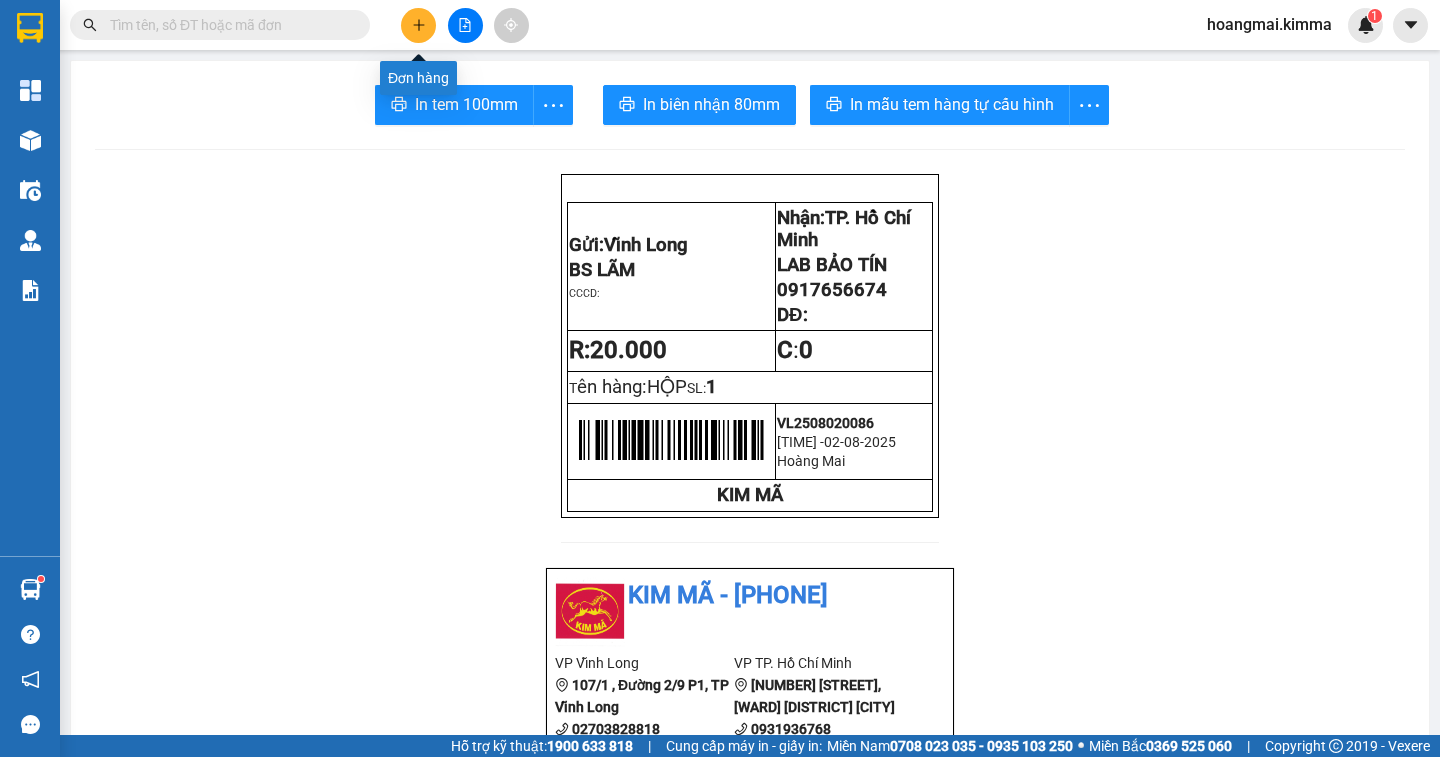 click at bounding box center [418, 25] 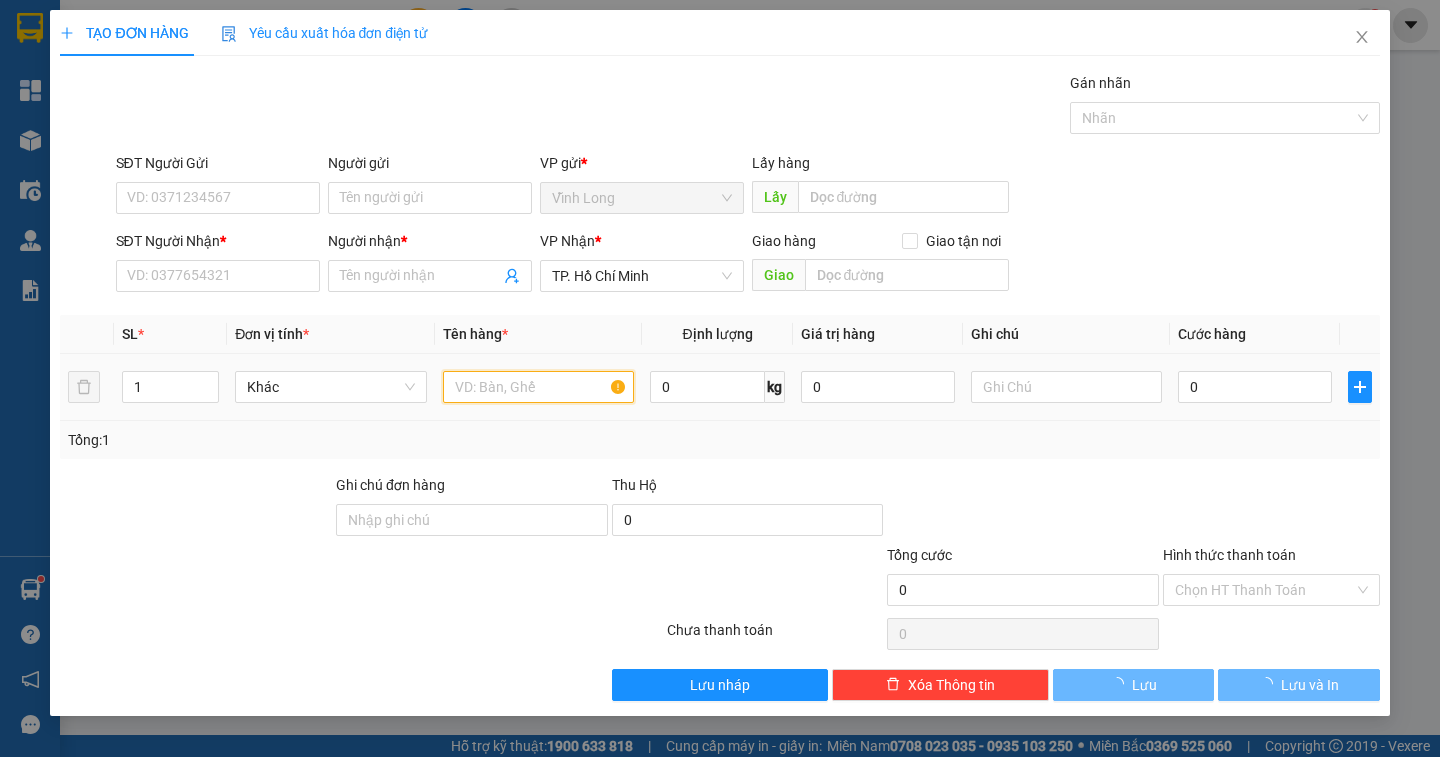 click at bounding box center (538, 387) 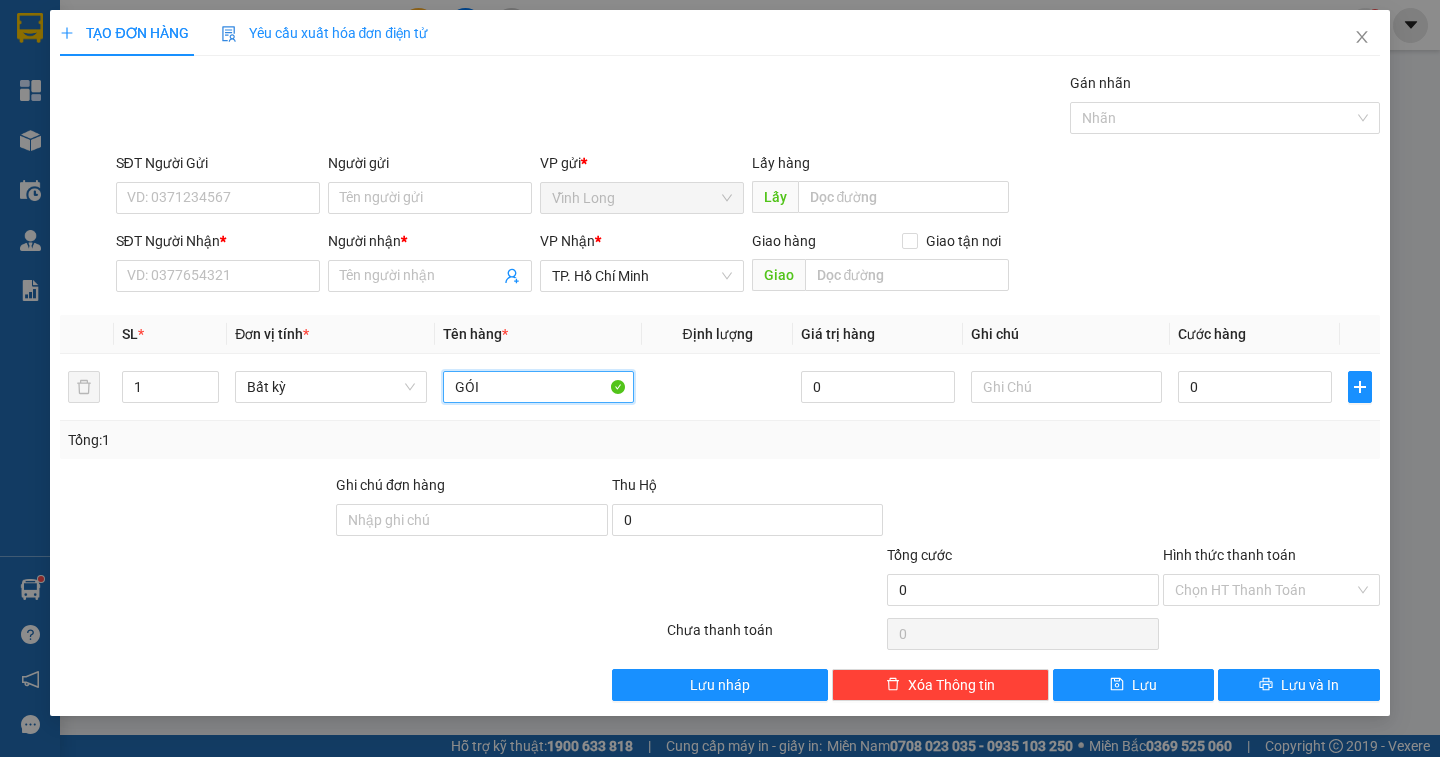 type on "GÓI" 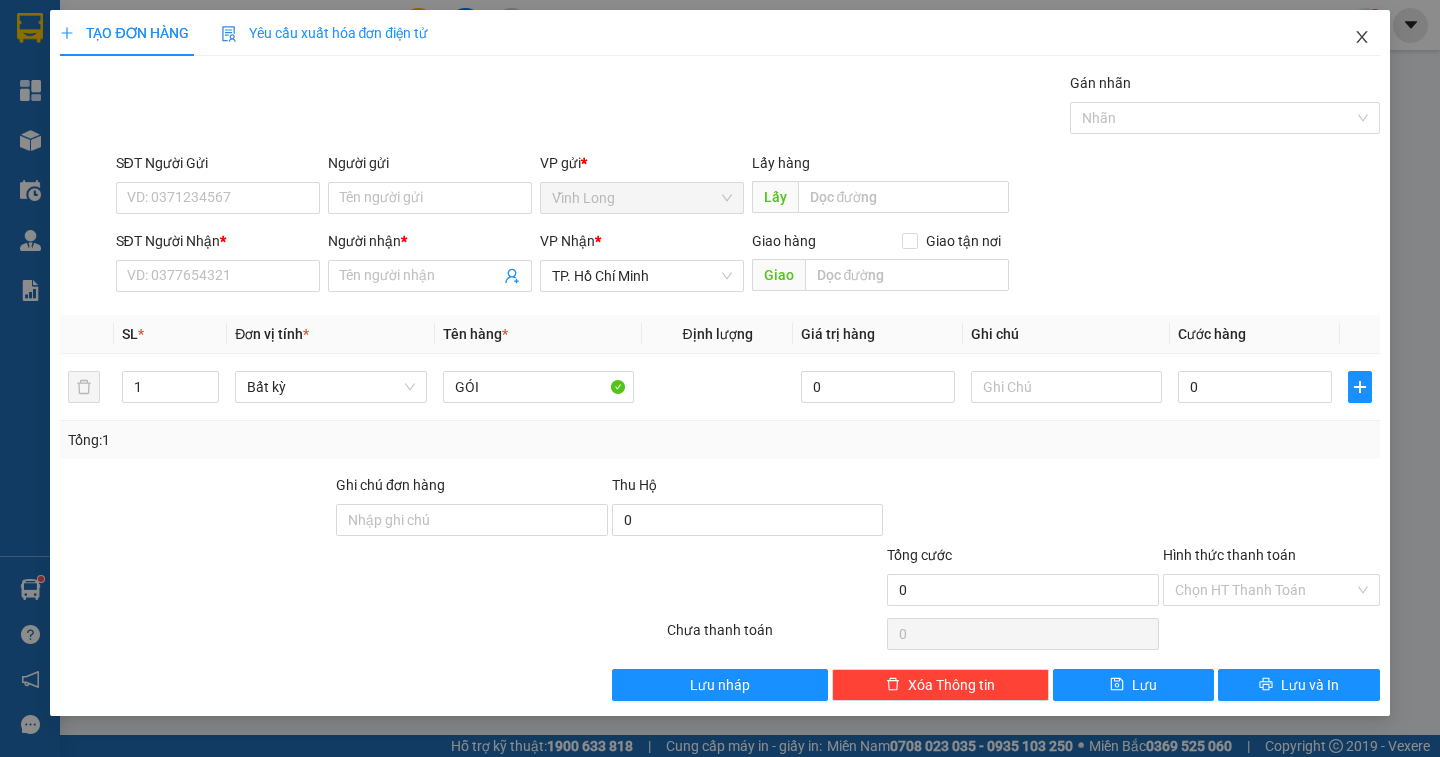 click 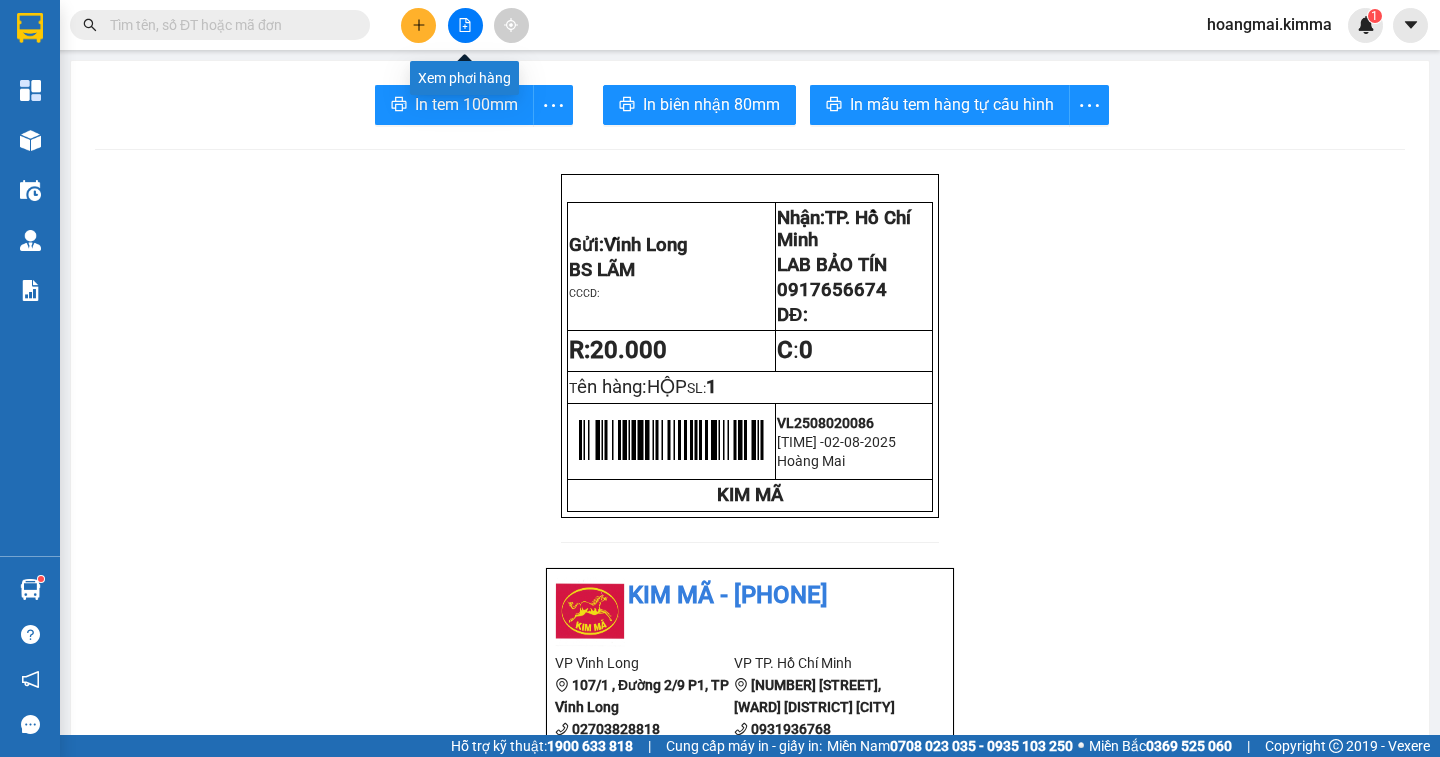 click at bounding box center (465, 25) 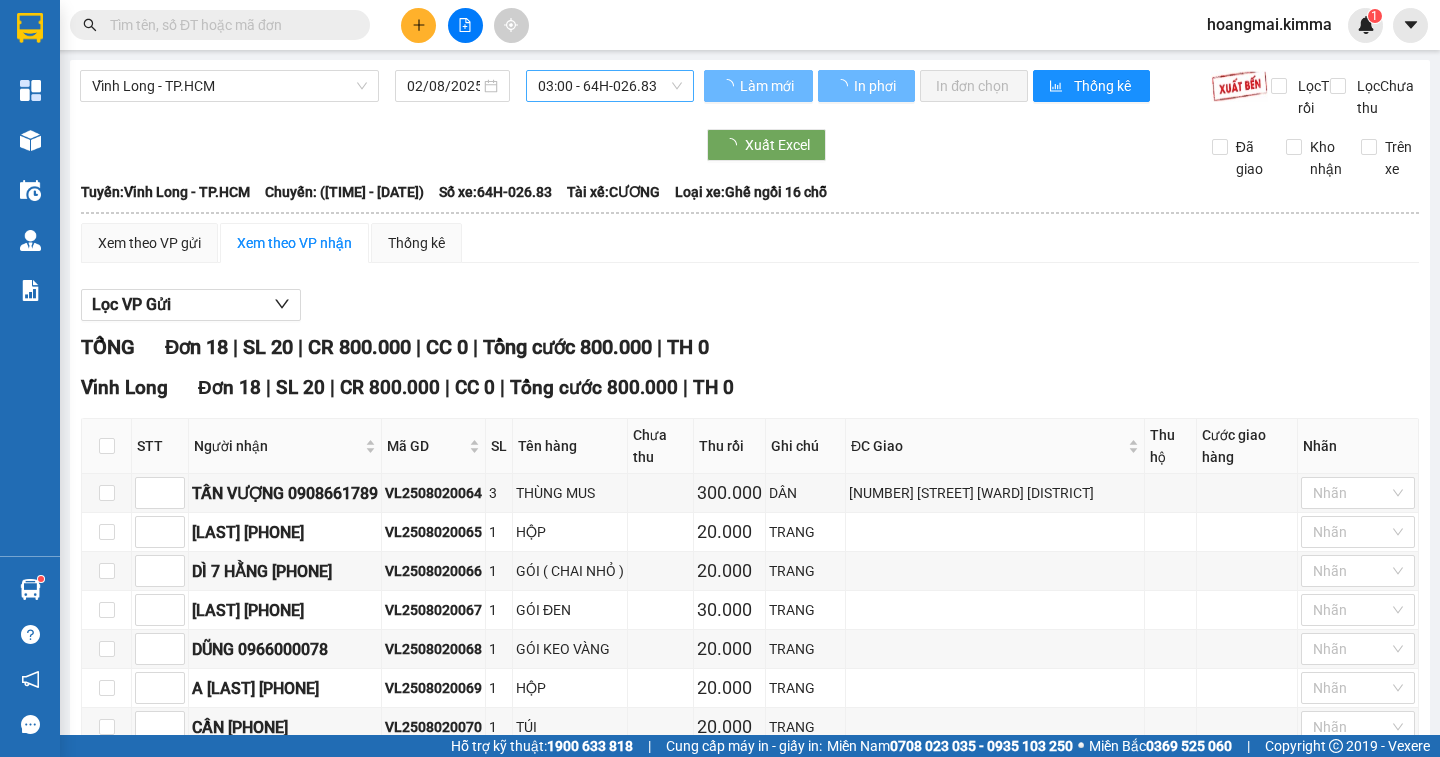 click on "03:00     - 64H-026.83" at bounding box center (610, 86) 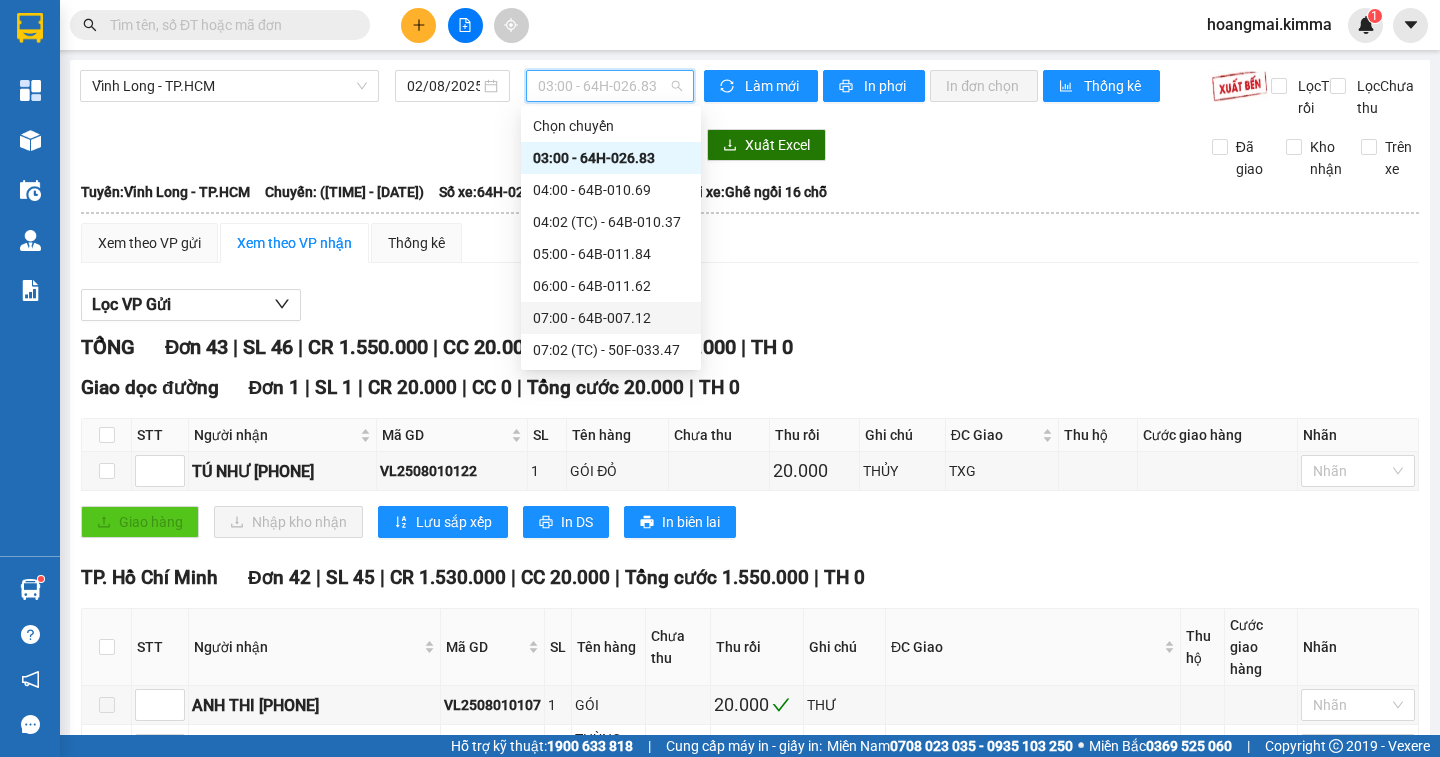 scroll, scrollTop: 300, scrollLeft: 0, axis: vertical 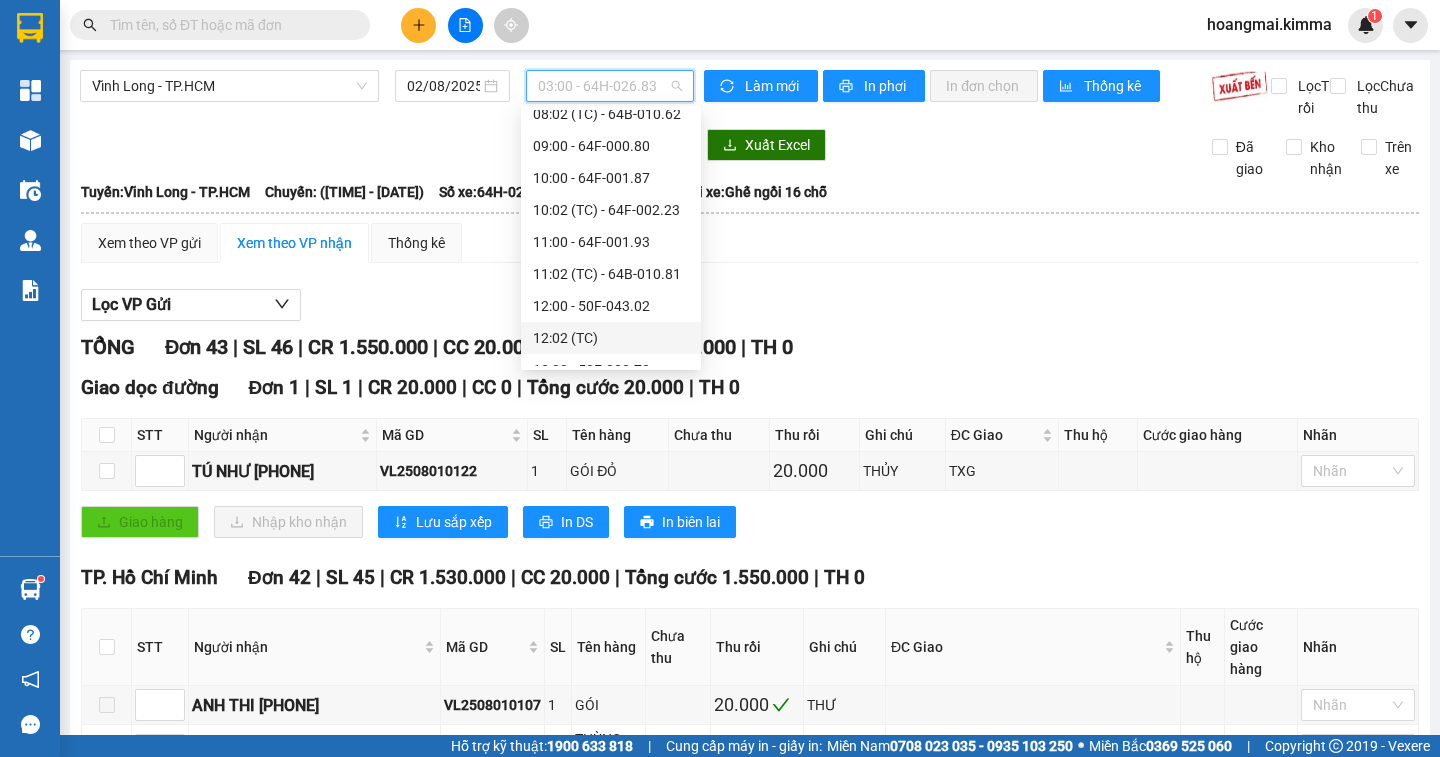 click on "12:02   (TC)" at bounding box center (611, 338) 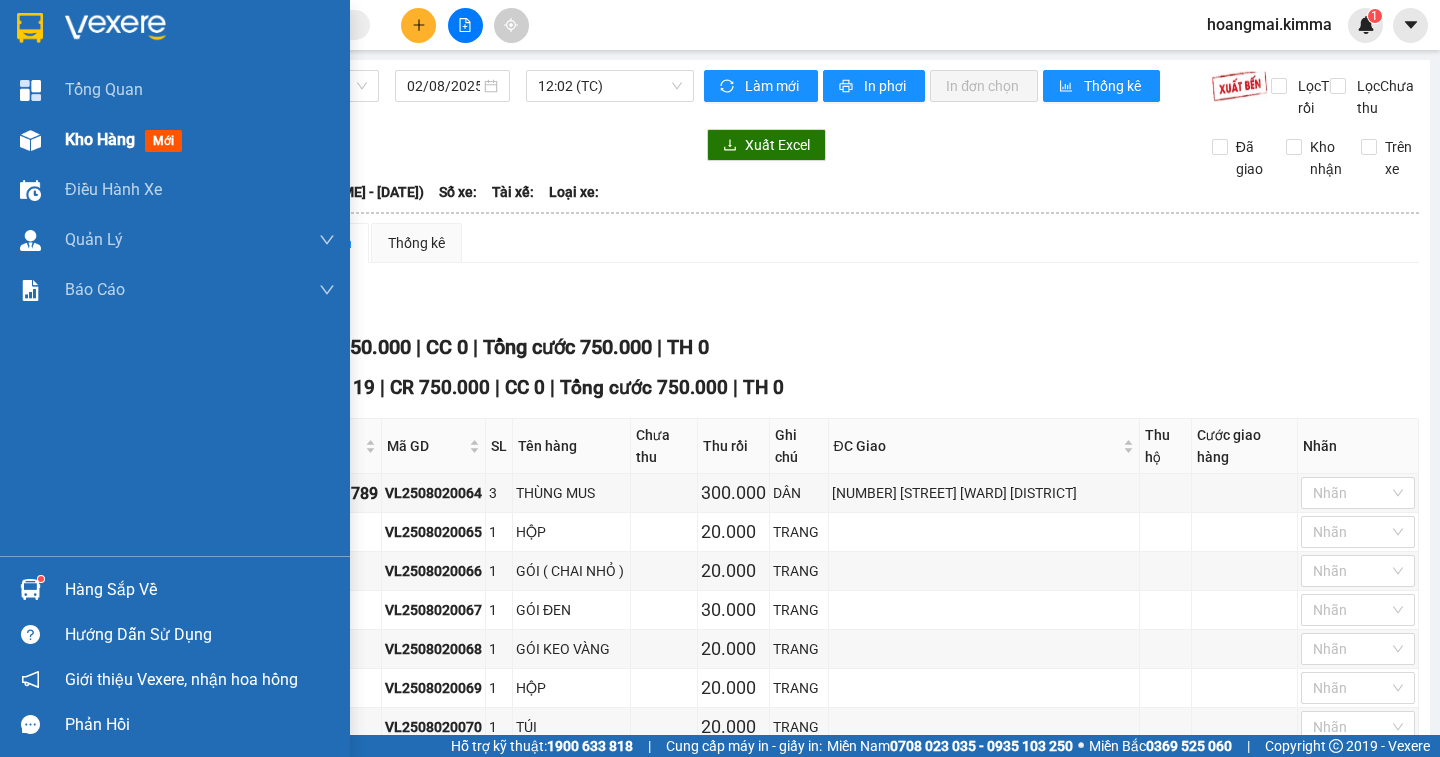 click on "Kho hàng" at bounding box center [100, 139] 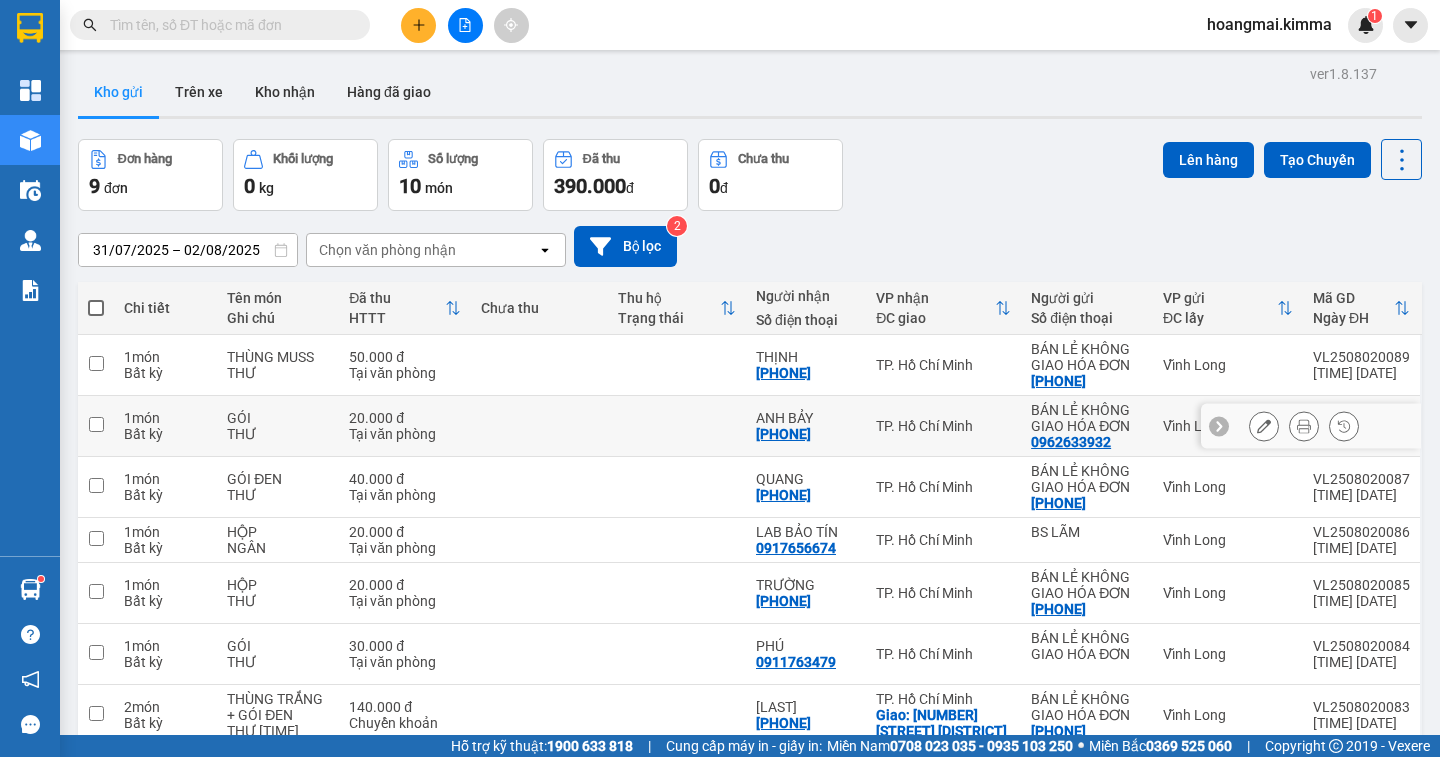 scroll, scrollTop: 199, scrollLeft: 0, axis: vertical 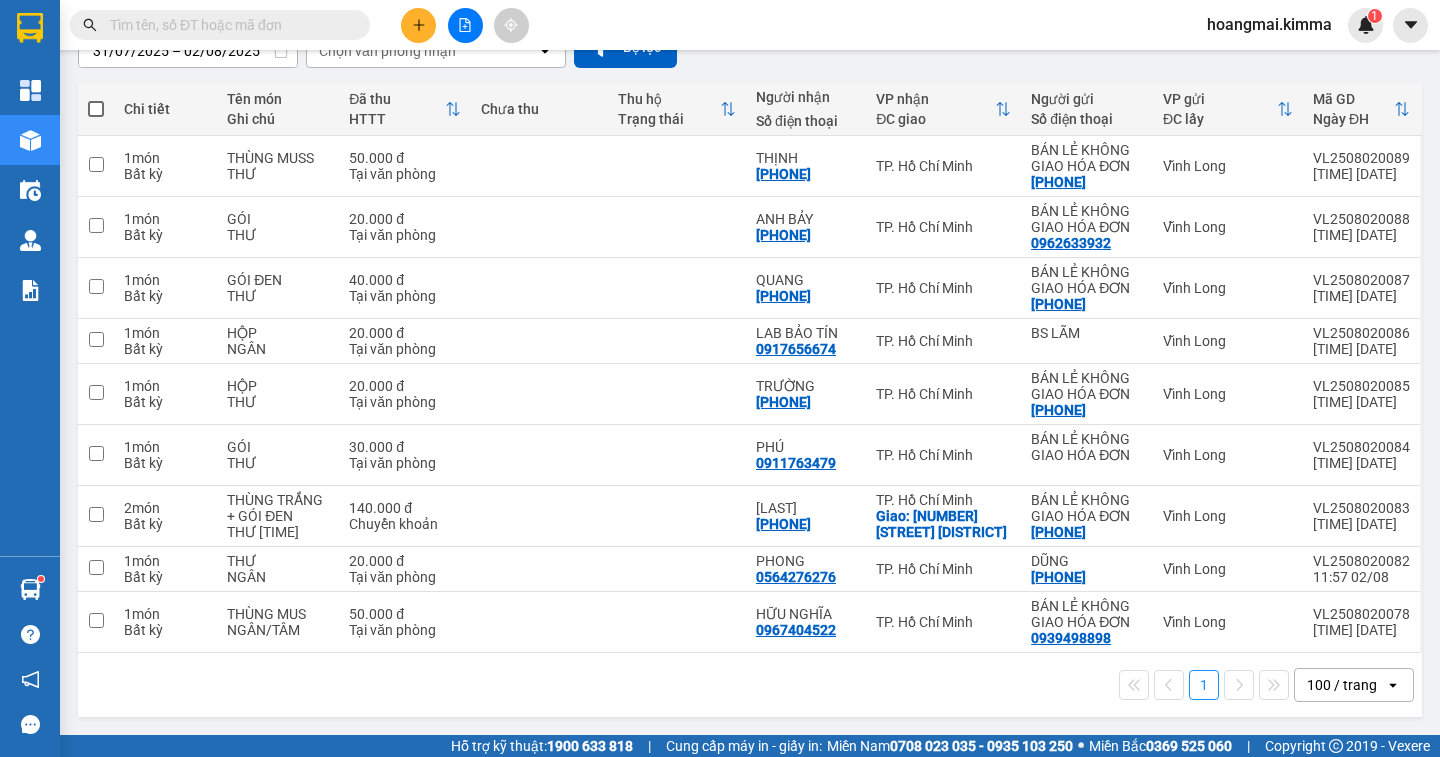 click at bounding box center (465, 25) 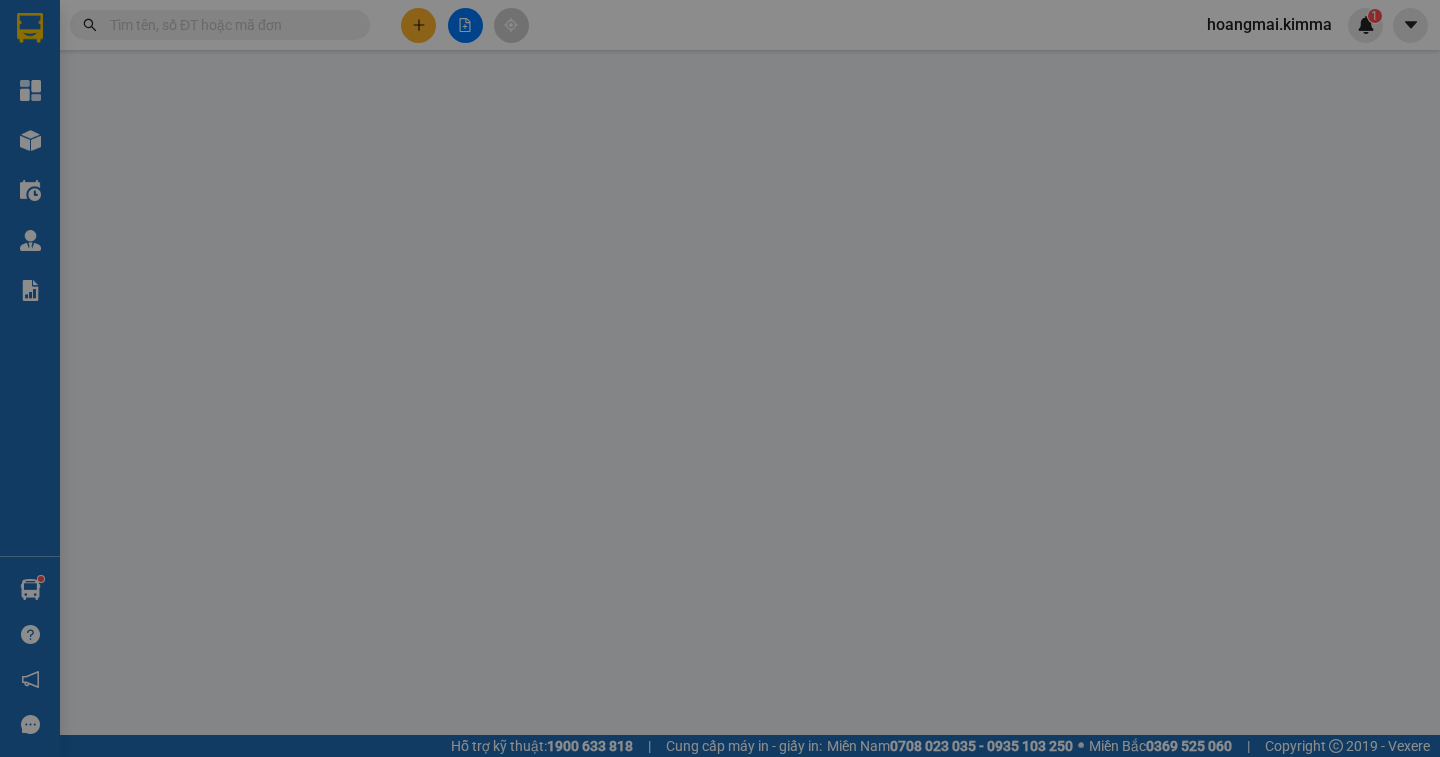 scroll, scrollTop: 0, scrollLeft: 0, axis: both 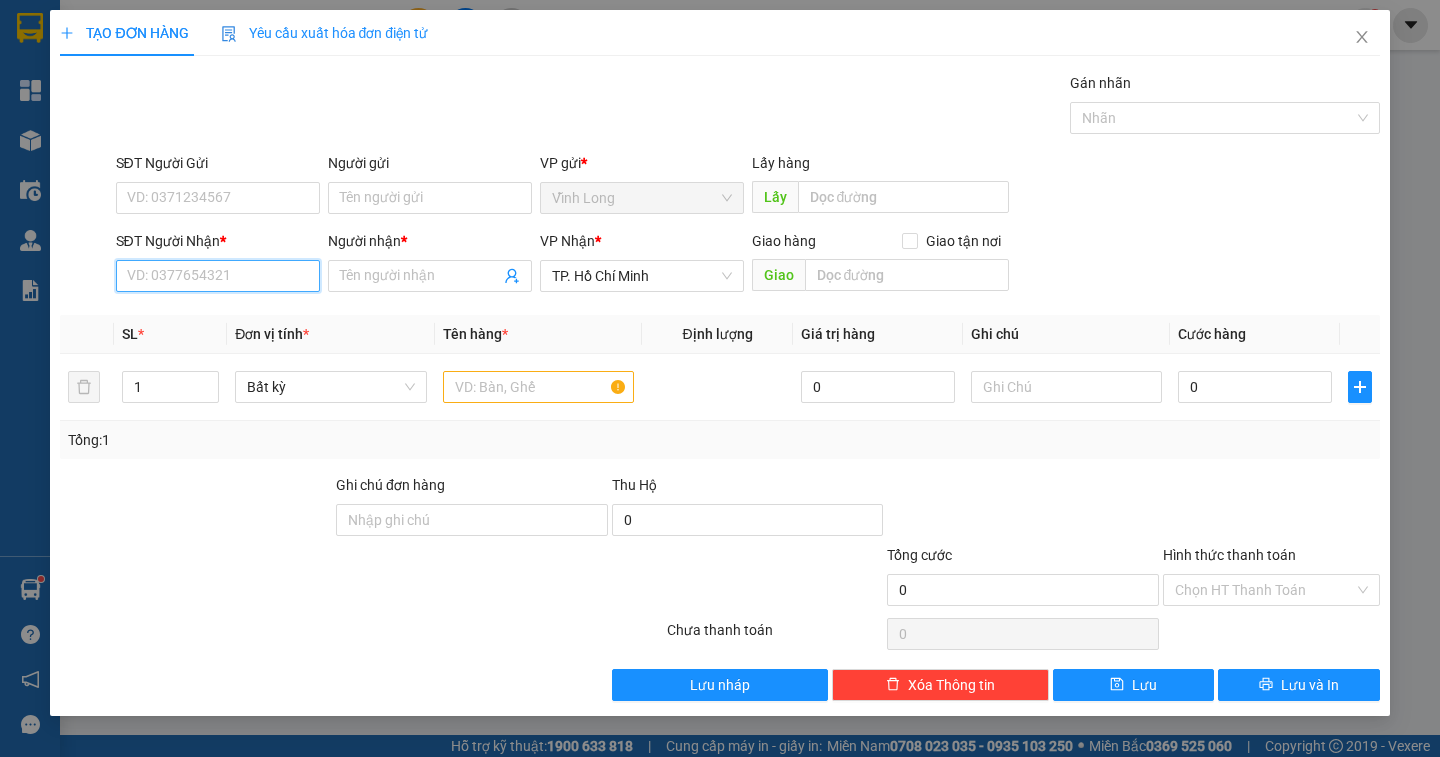 click on "SĐT Người Nhận  *" at bounding box center [218, 276] 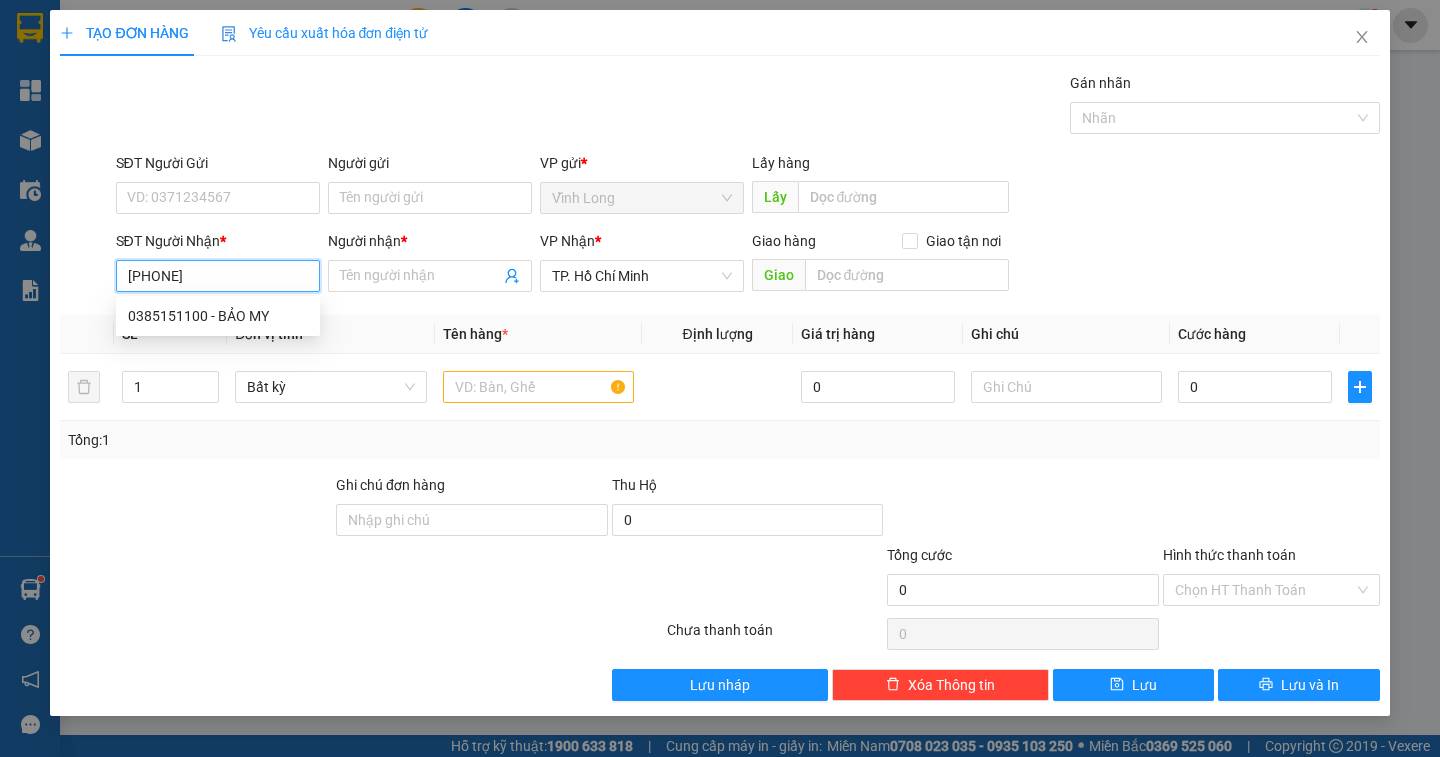 type on "0385151100" 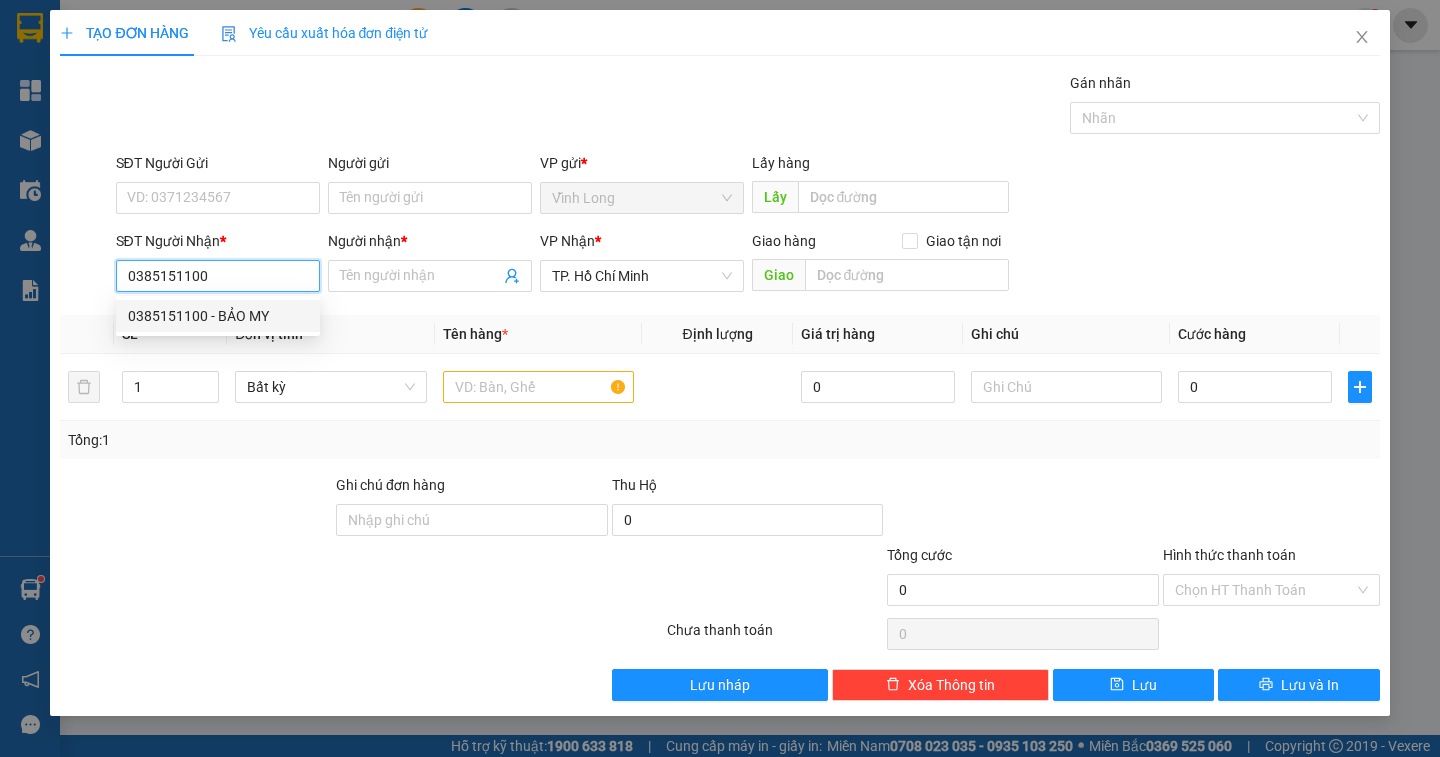 click on "0385151100 - BẢO MY" at bounding box center [218, 316] 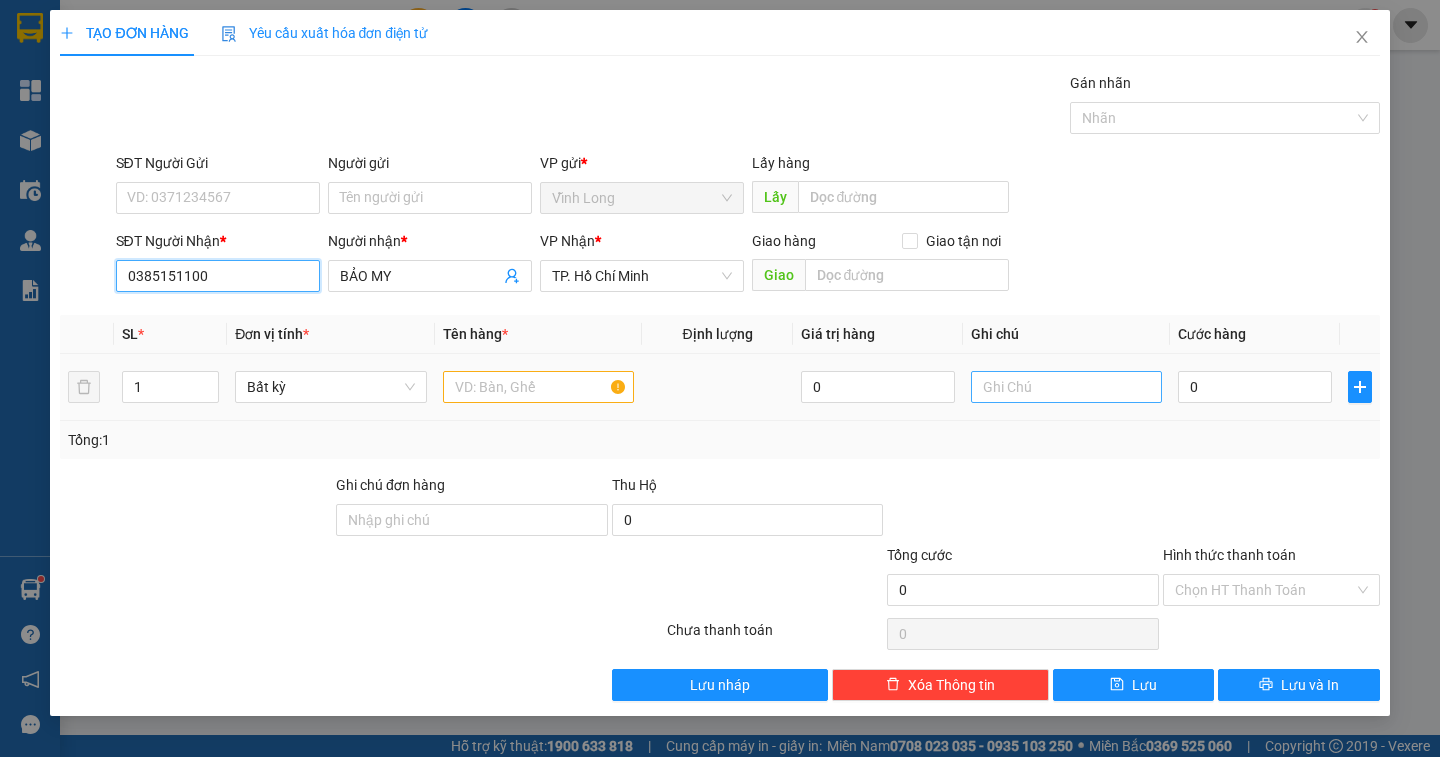 type on "0385151100" 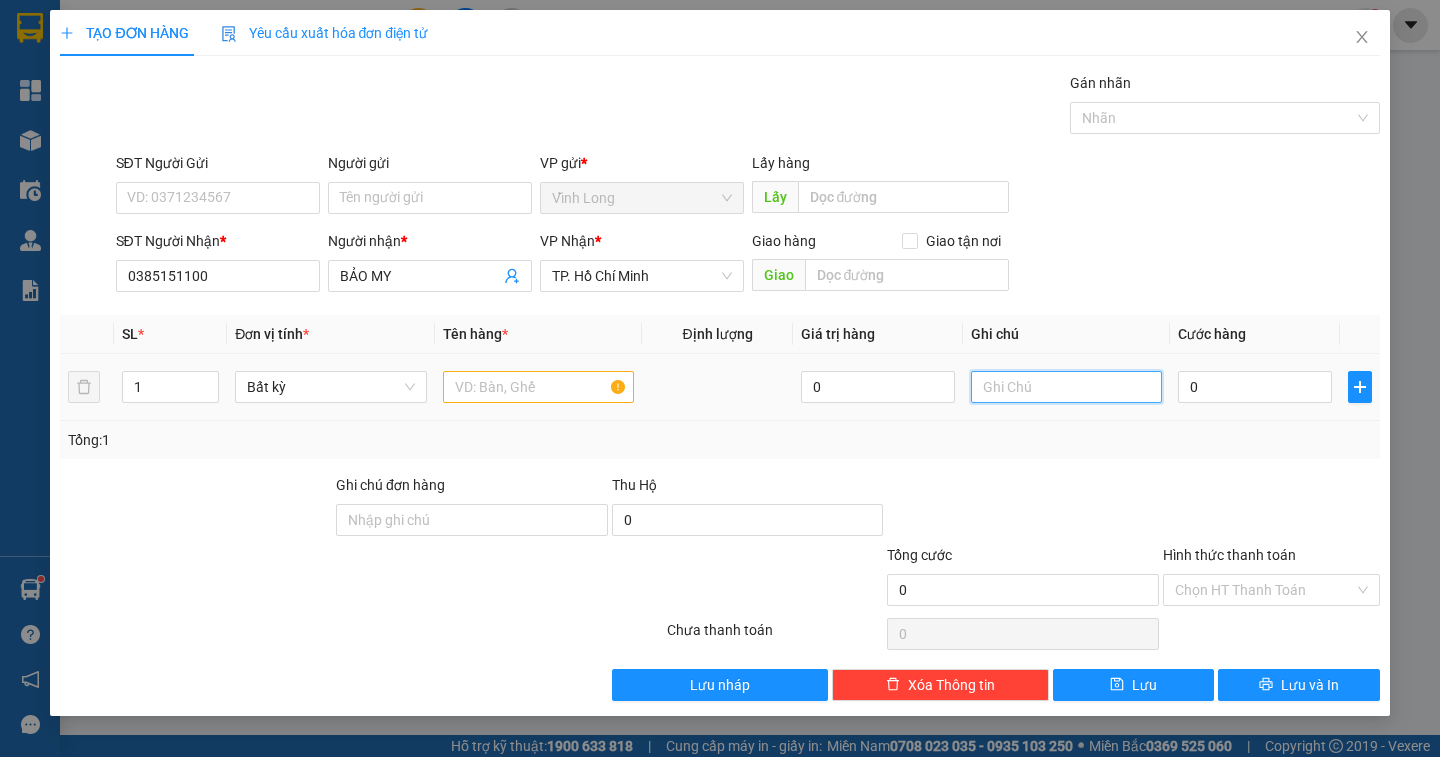 click at bounding box center [1066, 387] 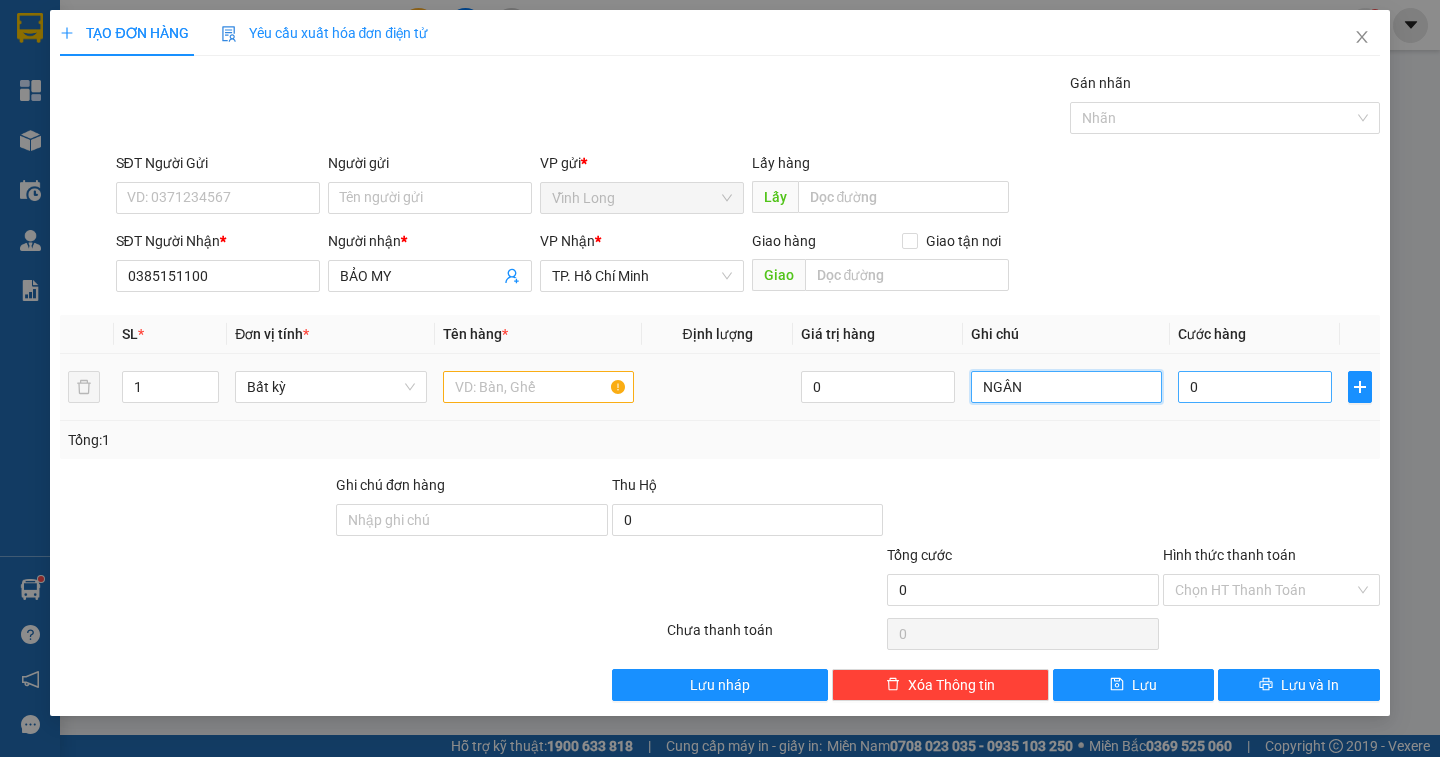 type on "NGÂN" 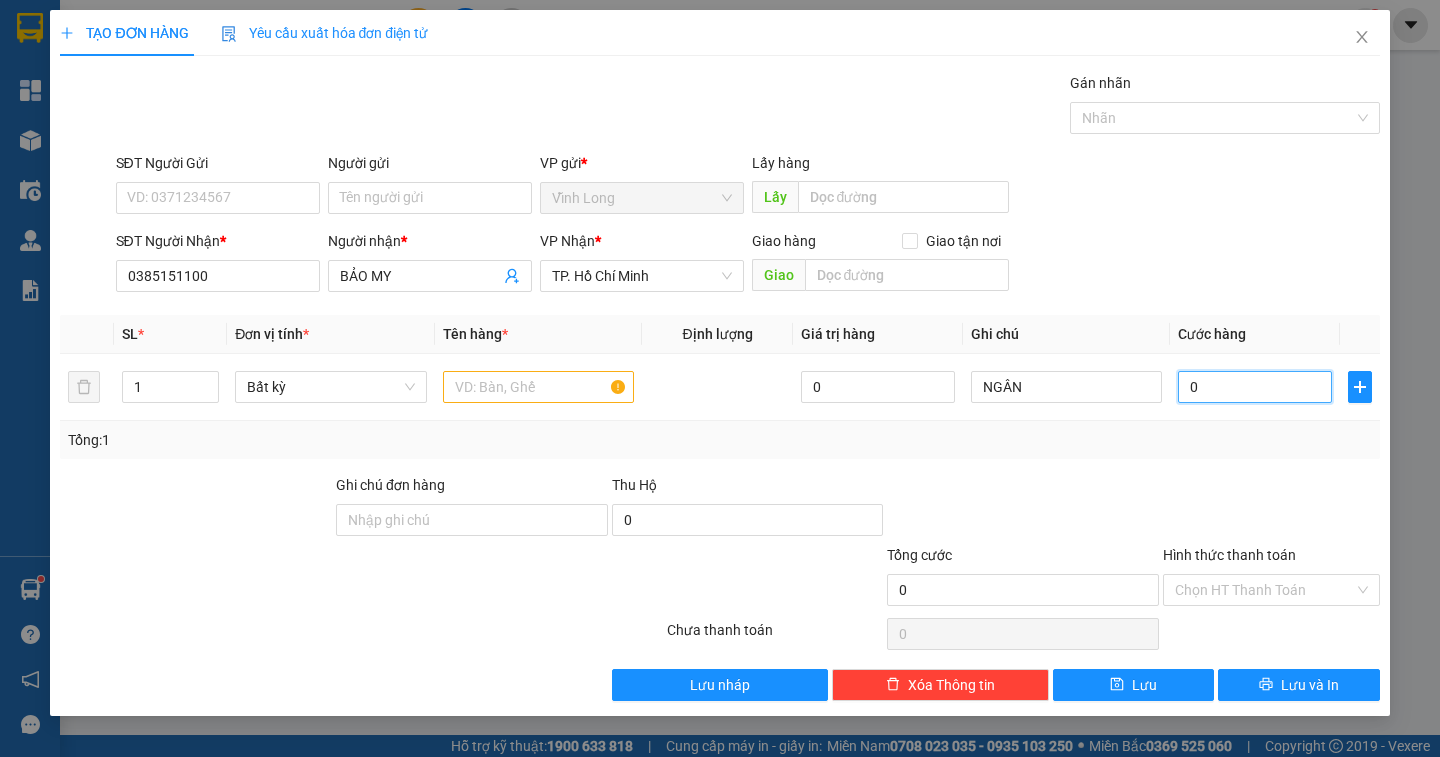 type on "3" 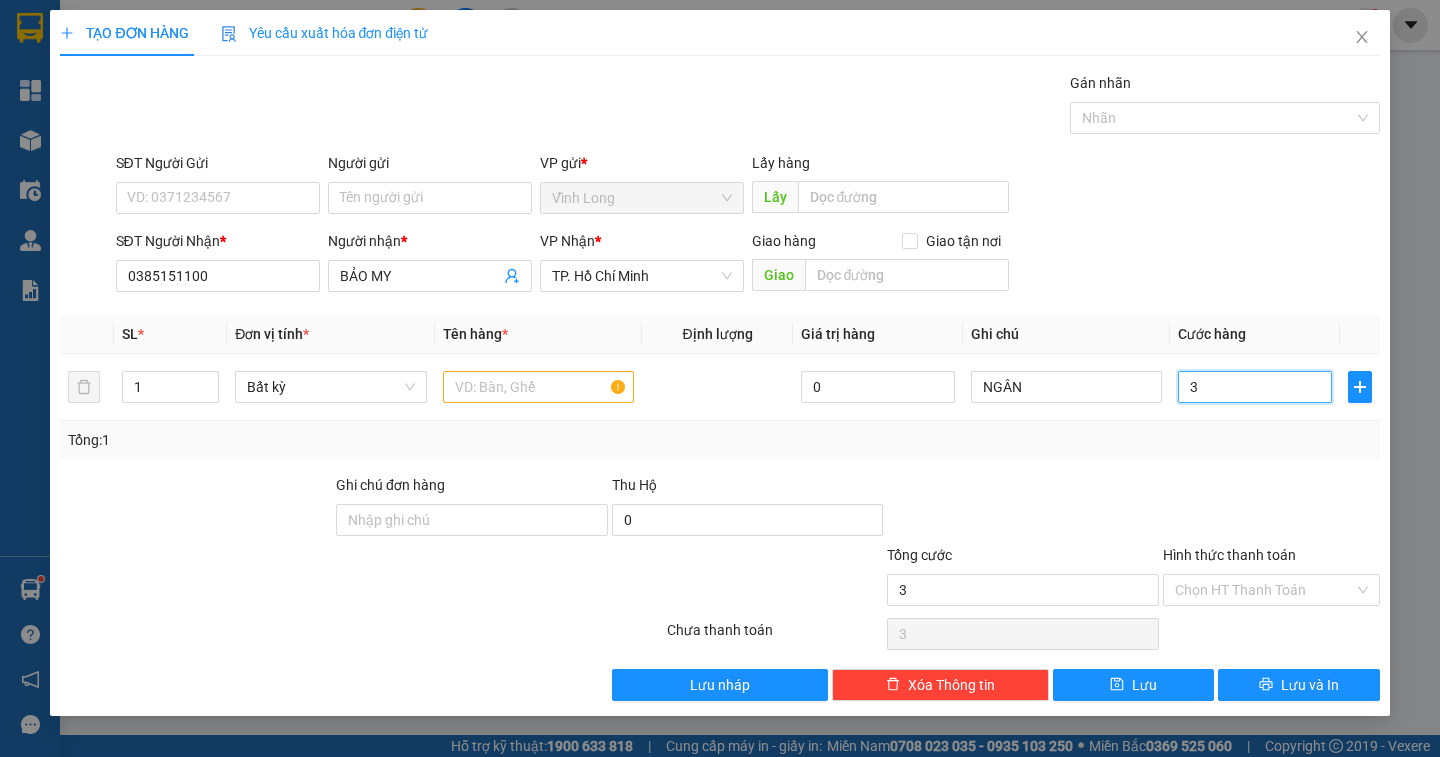 type on "30" 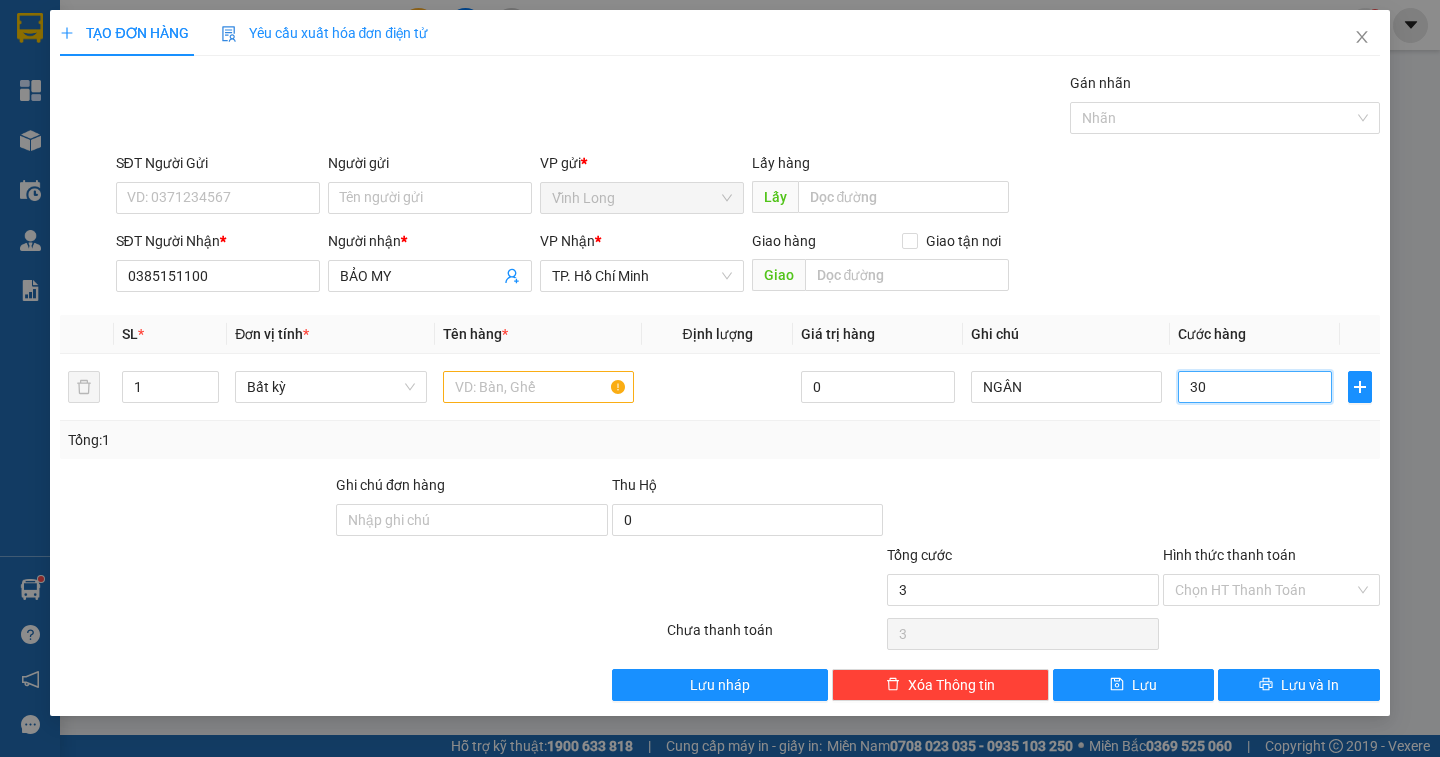 type on "30" 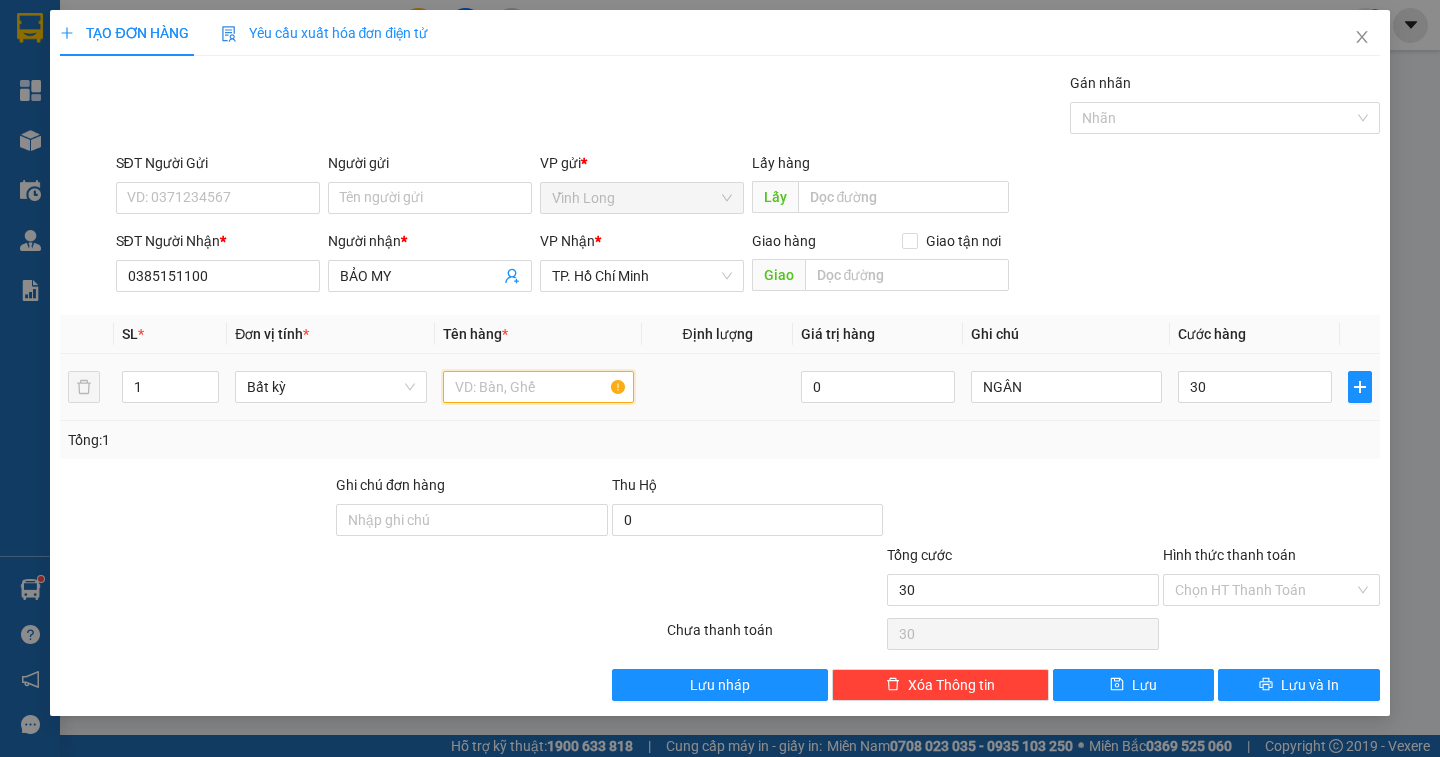 type on "30.000" 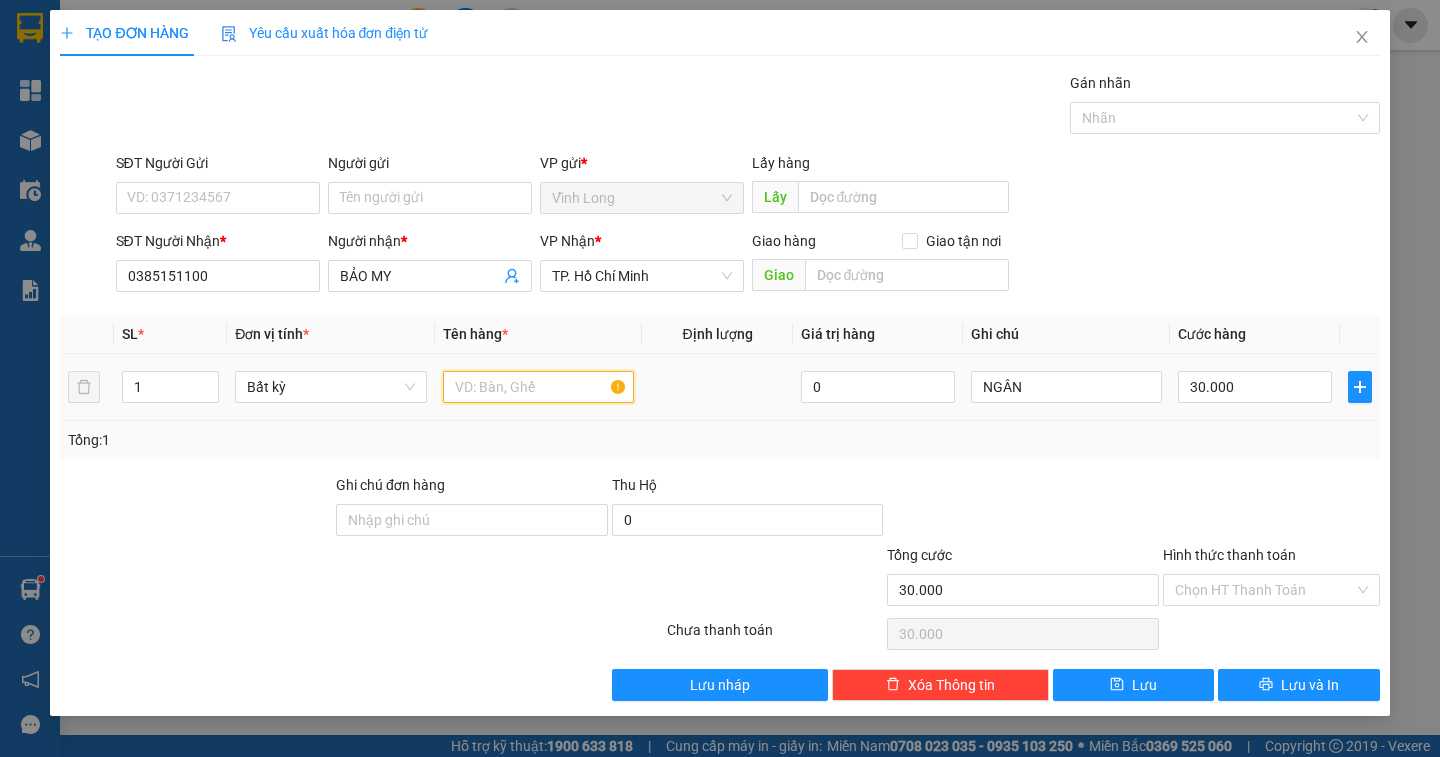 click at bounding box center (538, 387) 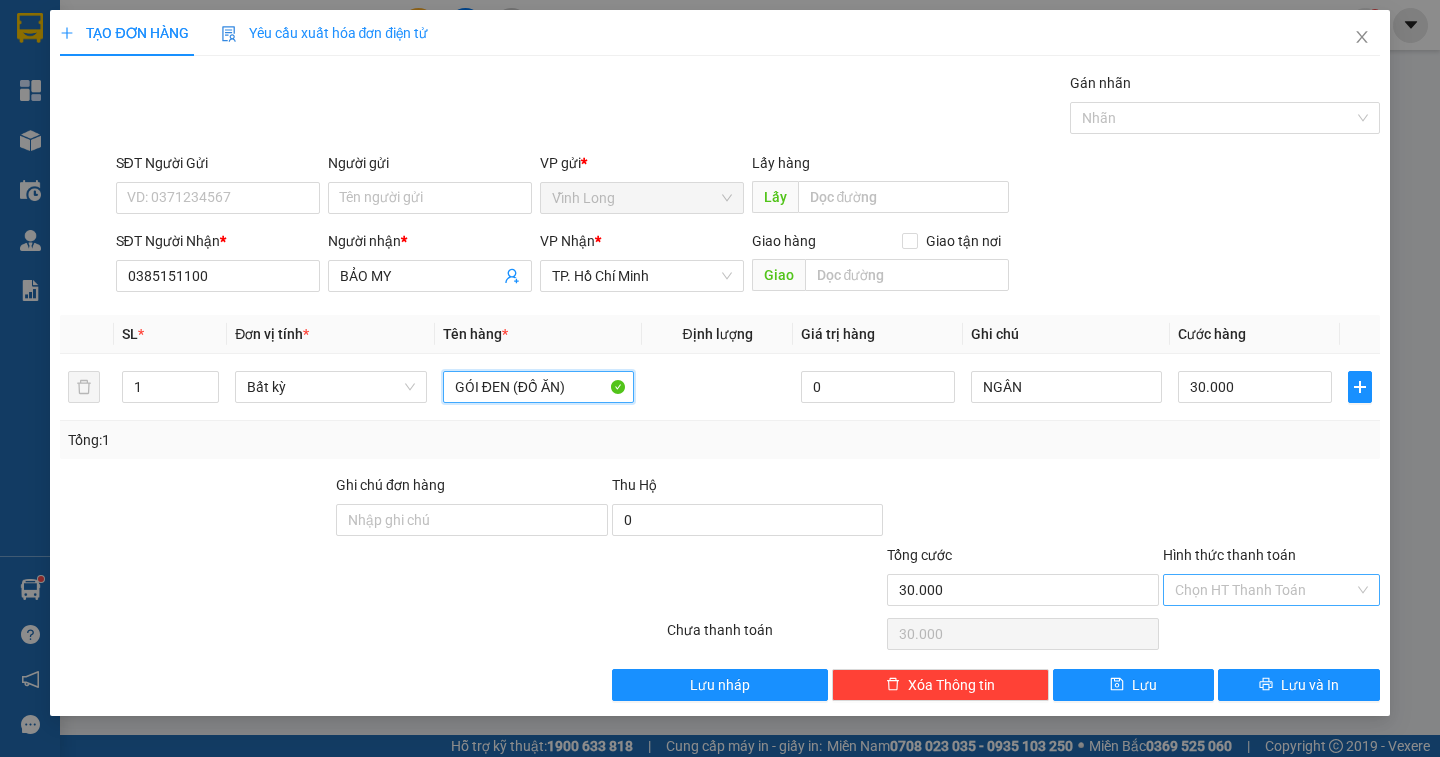 type on "GÓI ĐEN (ĐỒ ĂN)" 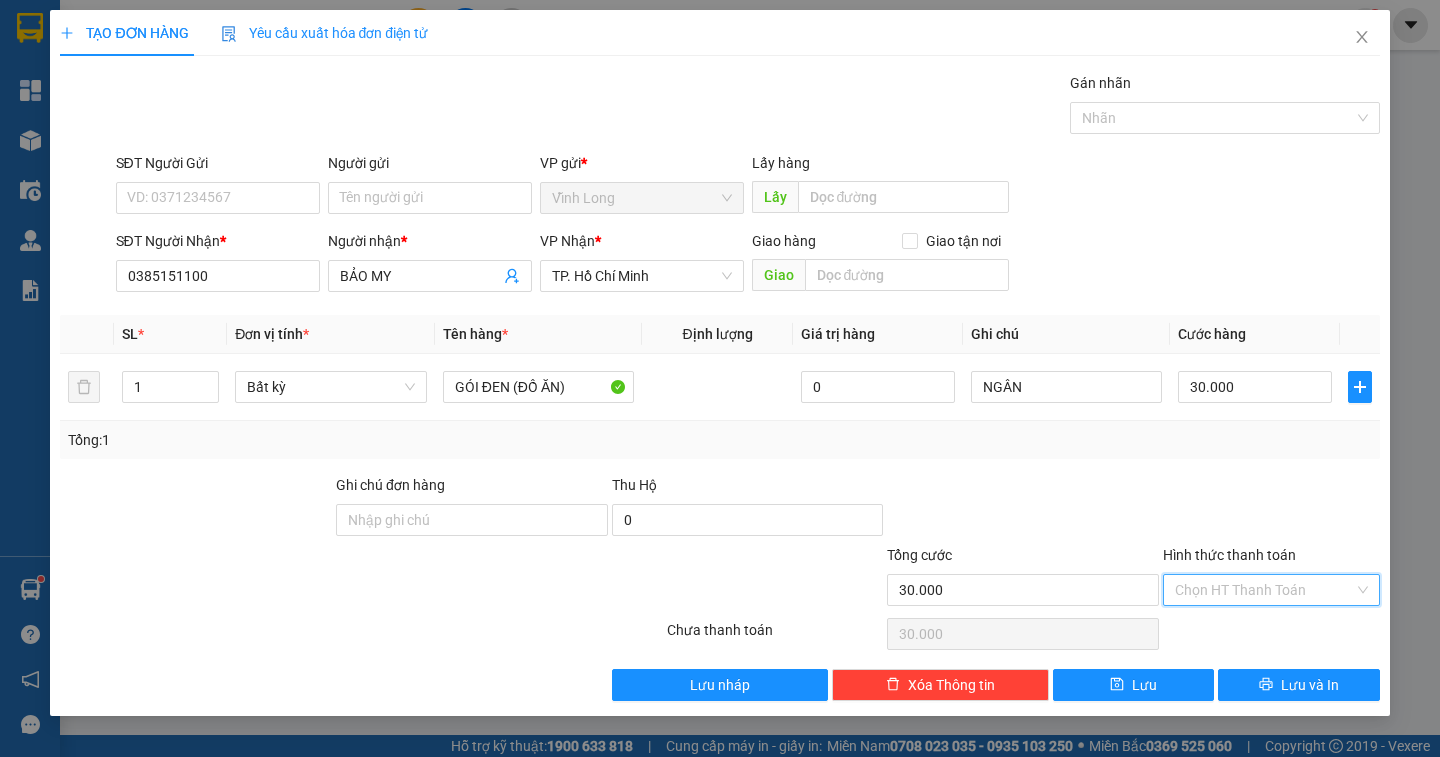 click on "Hình thức thanh toán" at bounding box center [1264, 590] 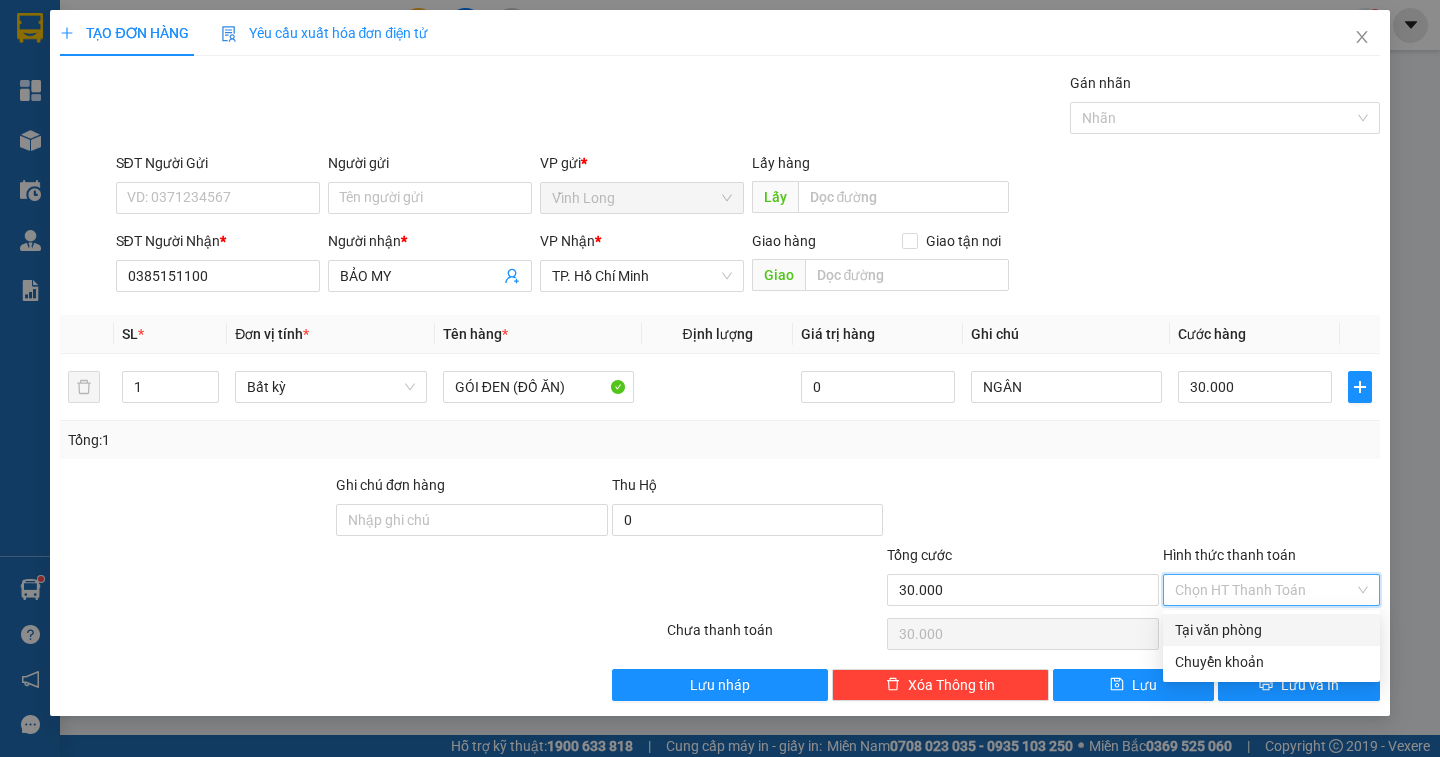 click on "Tại văn phòng" at bounding box center (1271, 630) 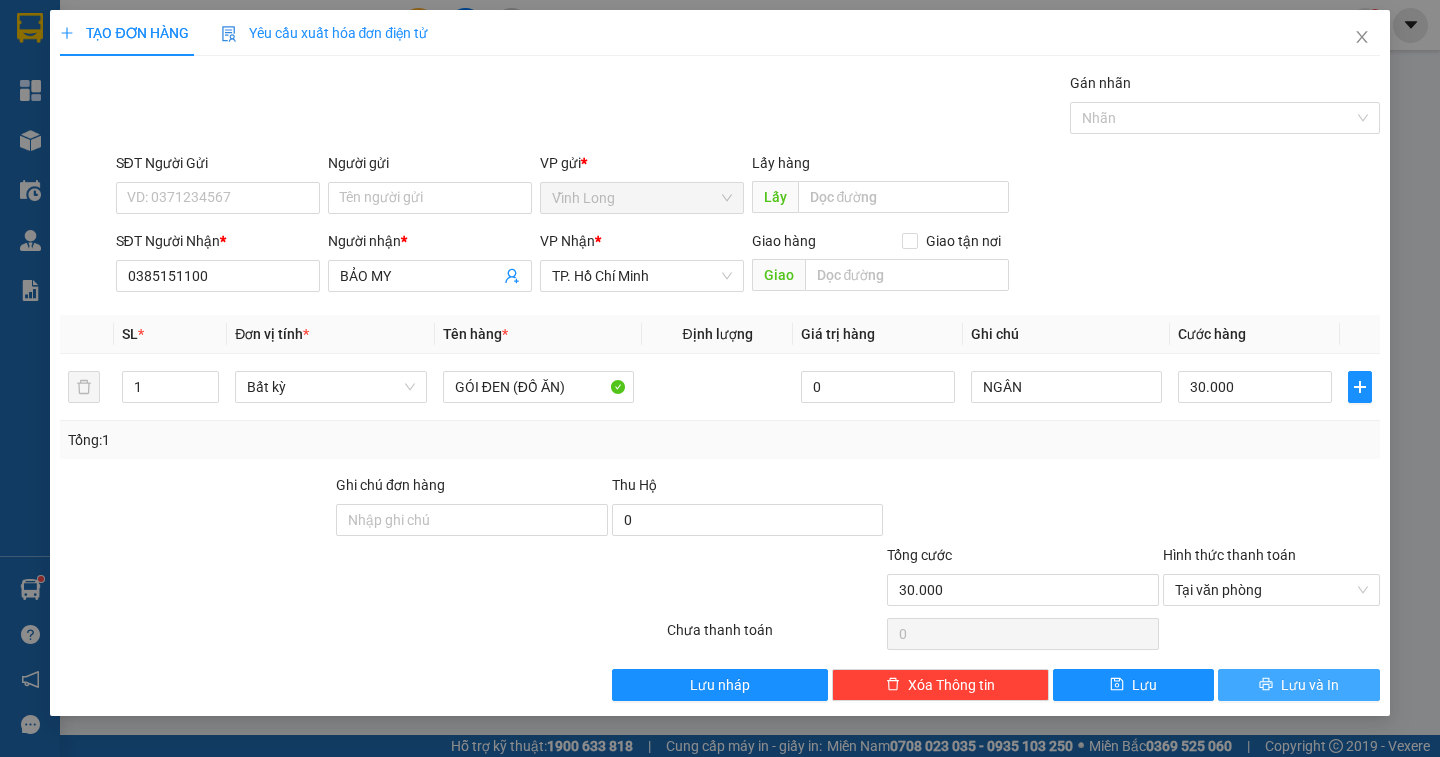 click 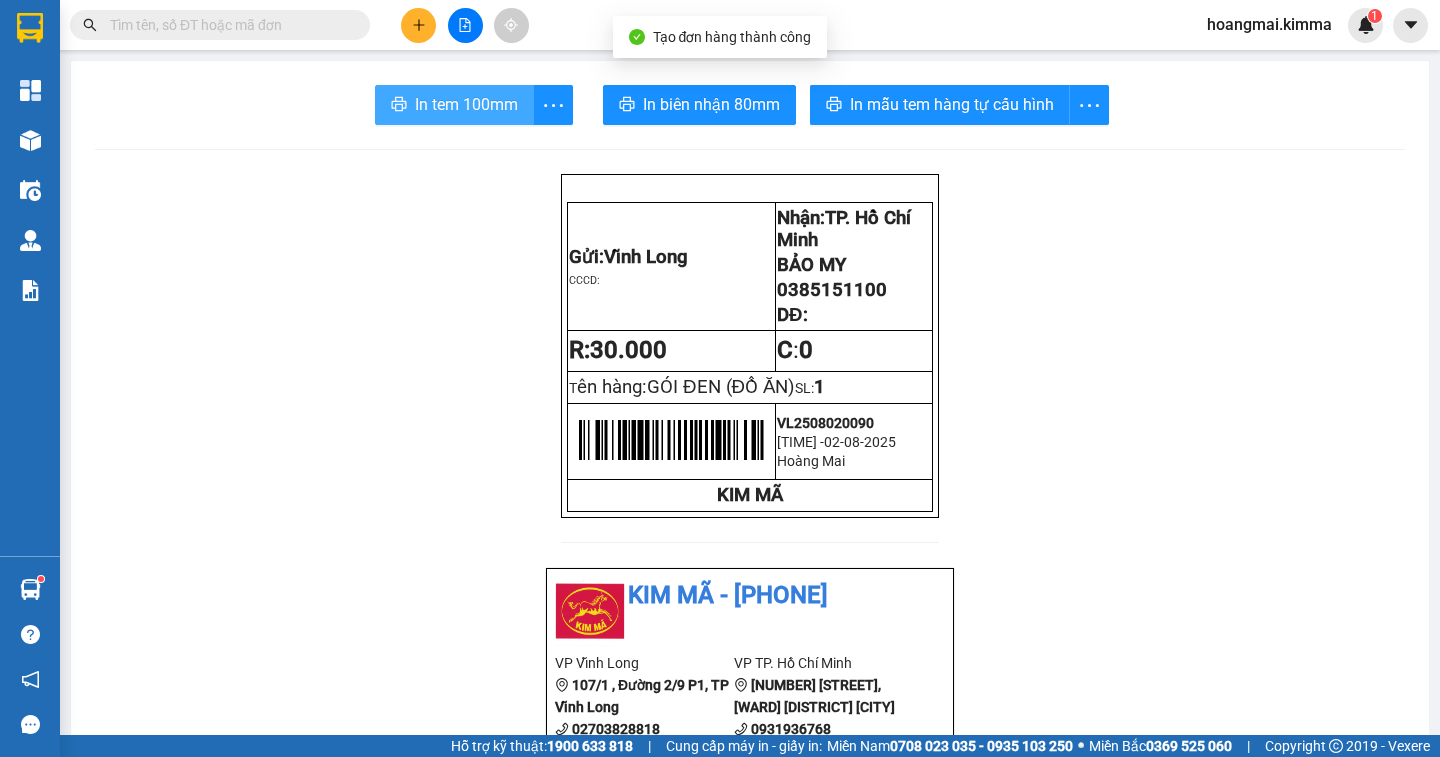 click on "In tem 100mm" at bounding box center [466, 104] 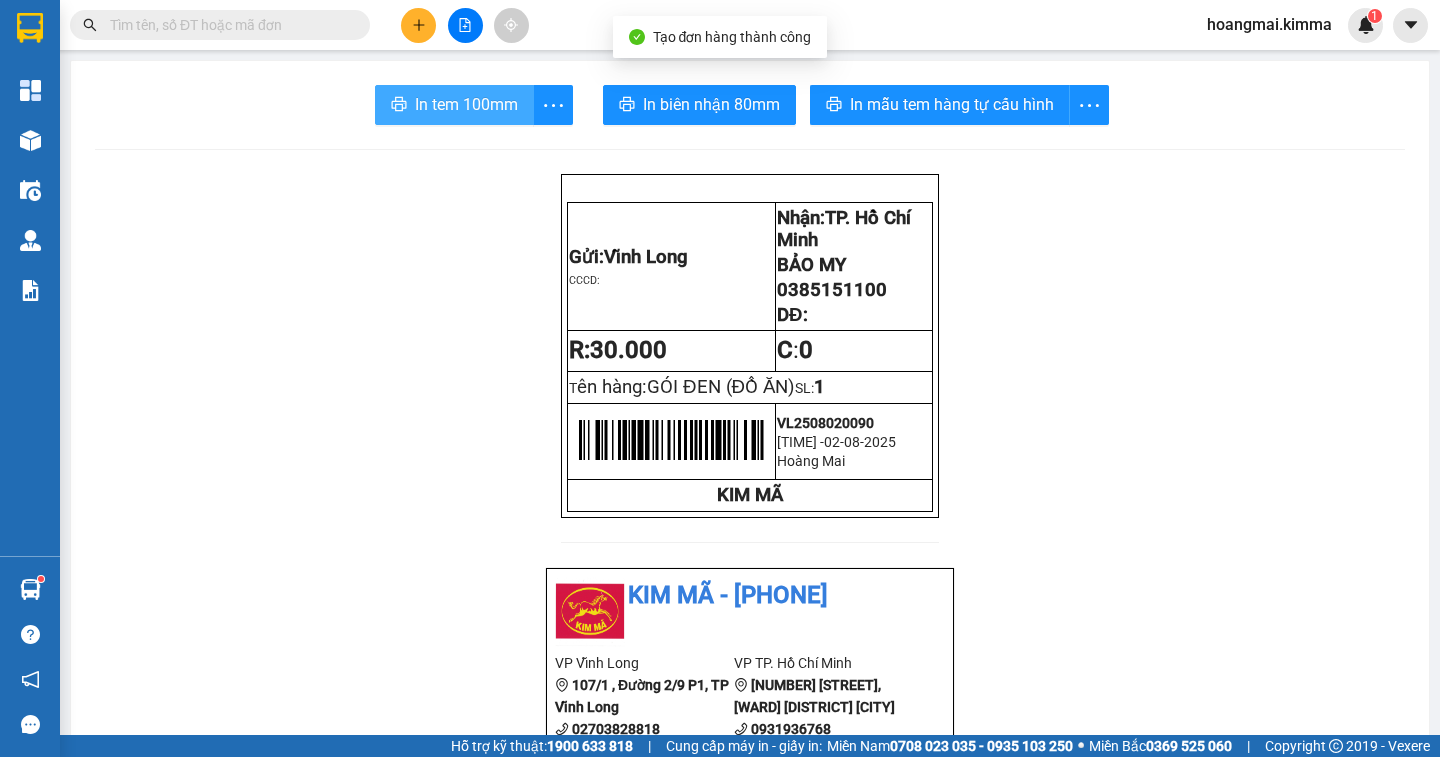 scroll, scrollTop: 0, scrollLeft: 0, axis: both 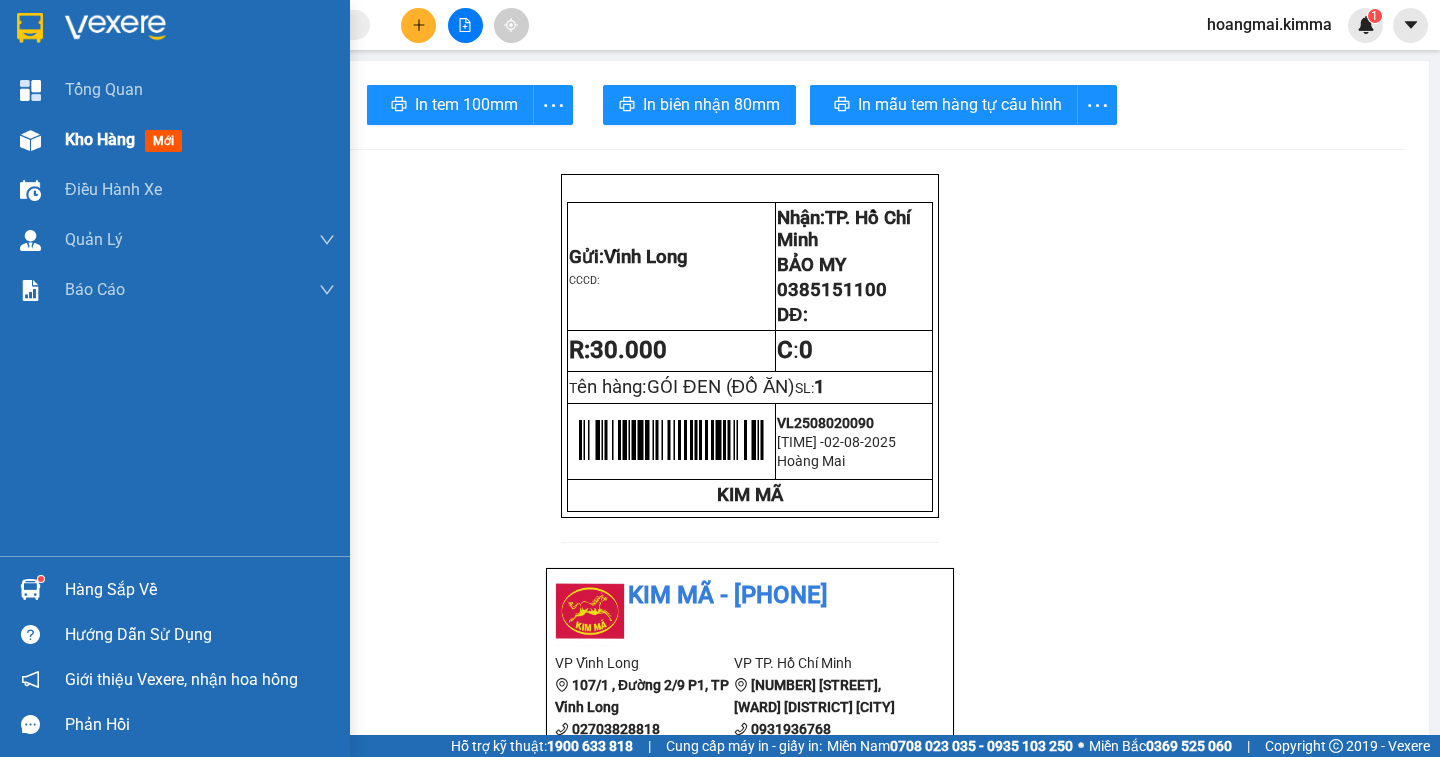 click on "Kho hàng" at bounding box center [100, 139] 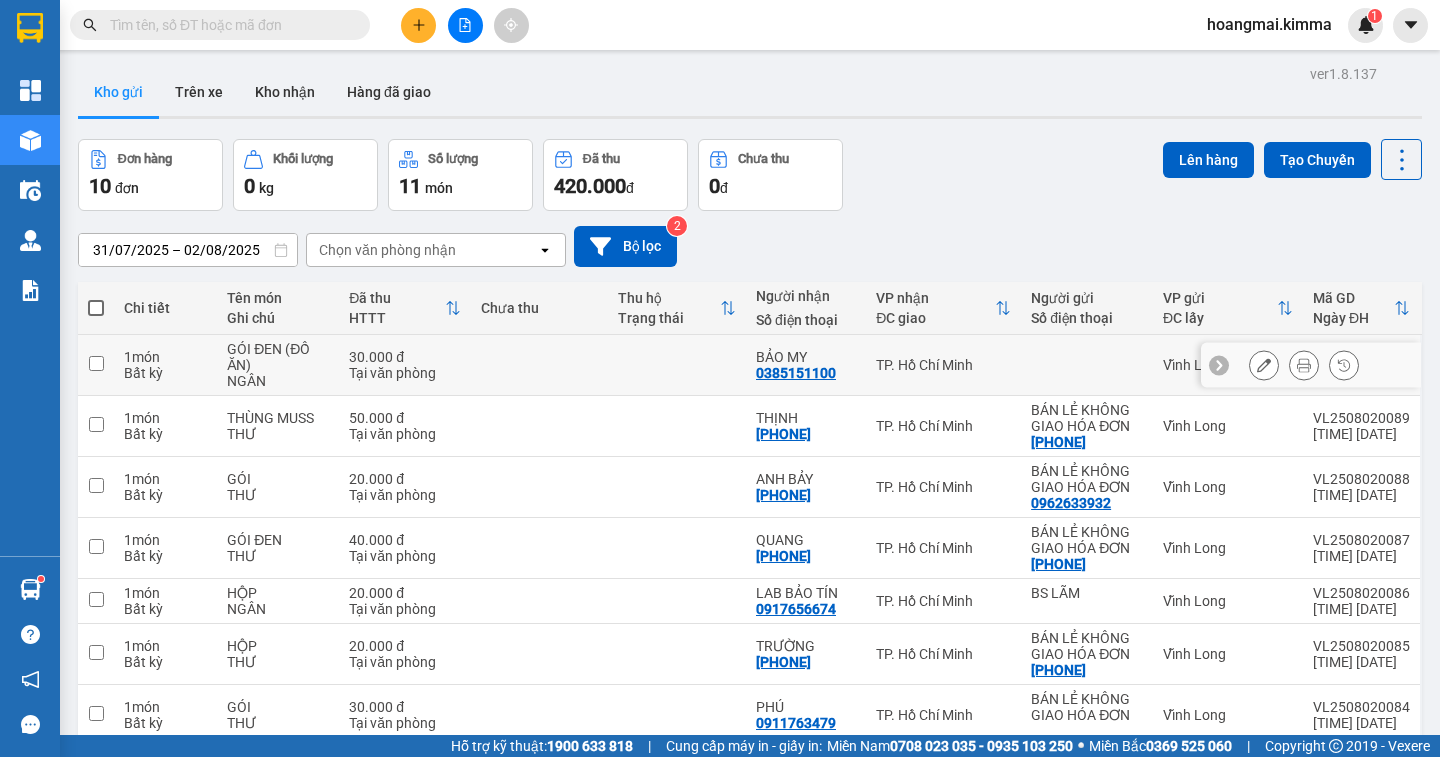 click at bounding box center [1264, 365] 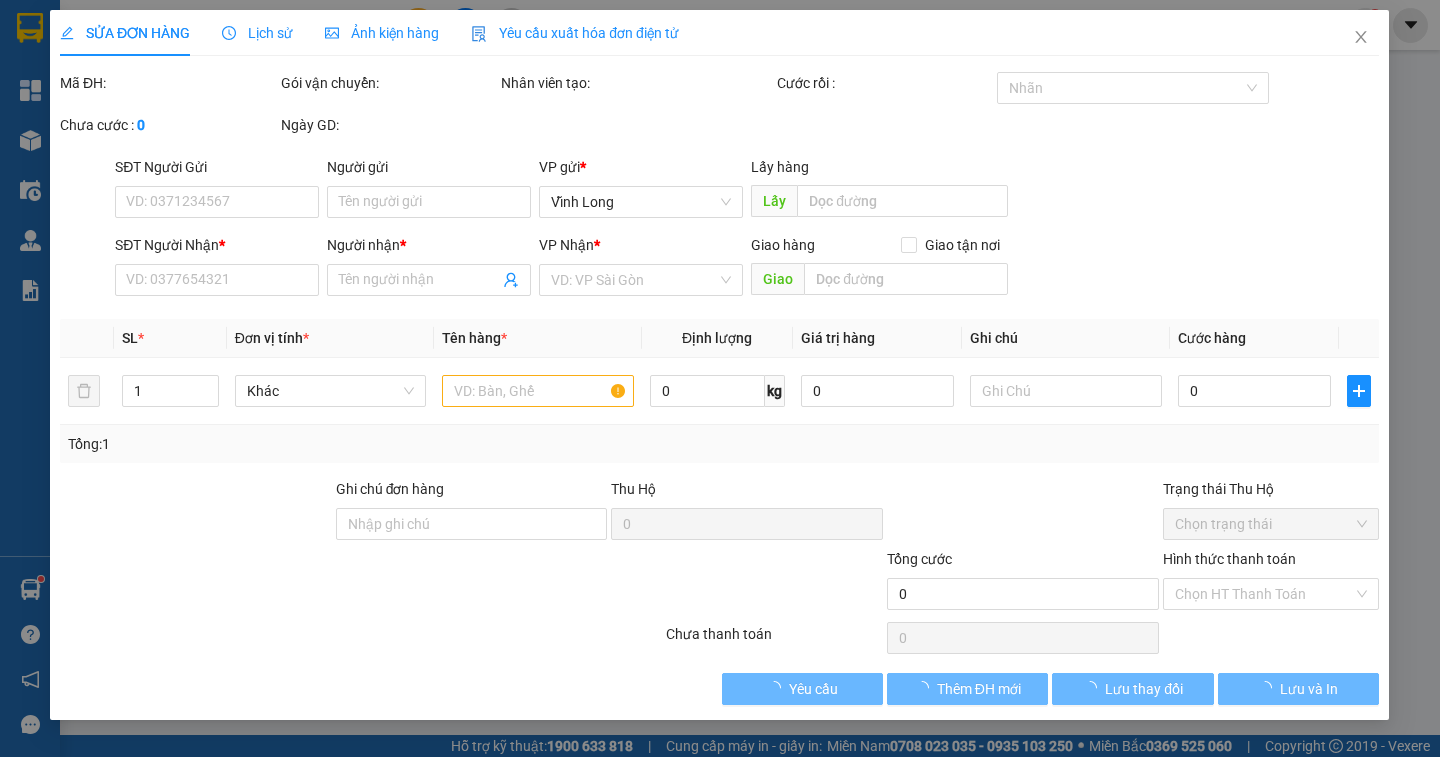 type on "0385151100" 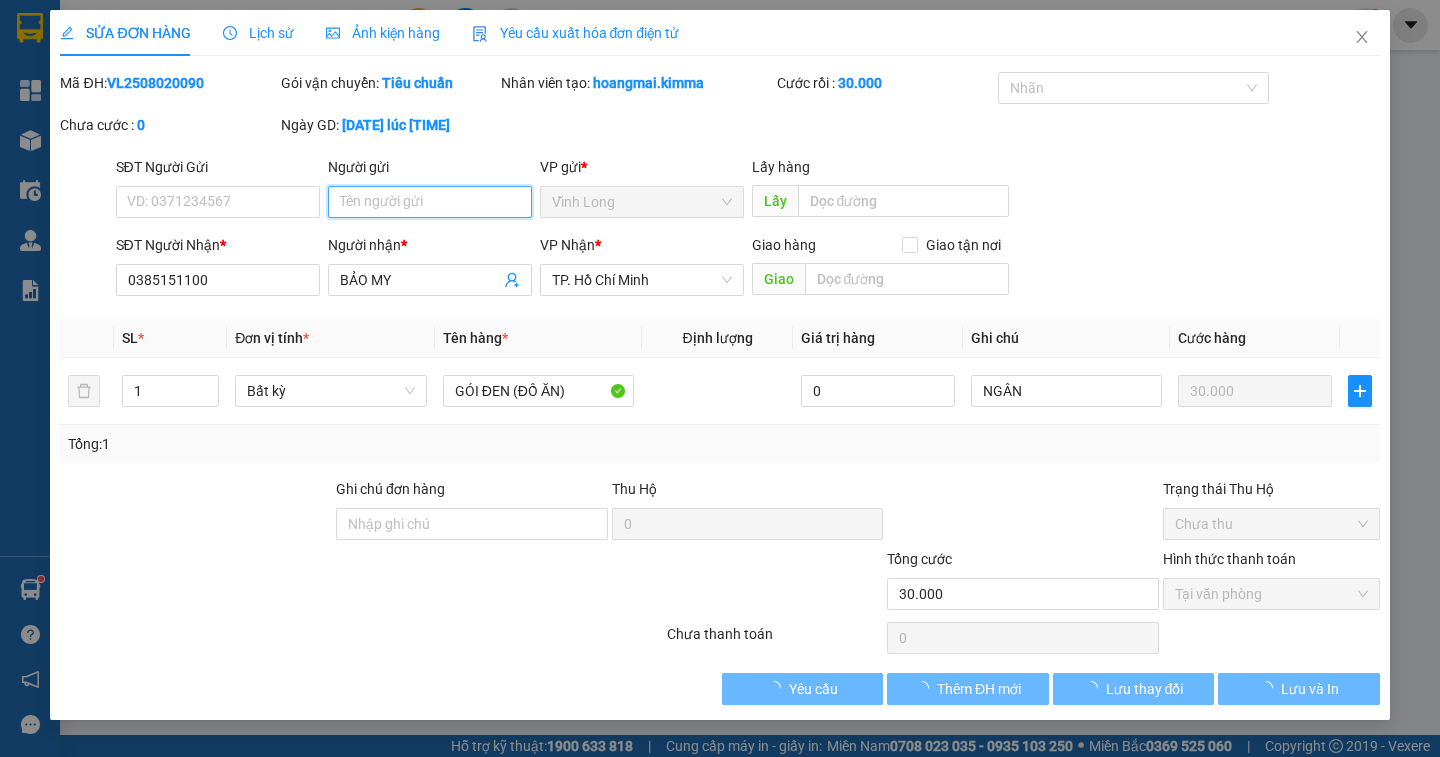 click on "Người gửi" at bounding box center (430, 202) 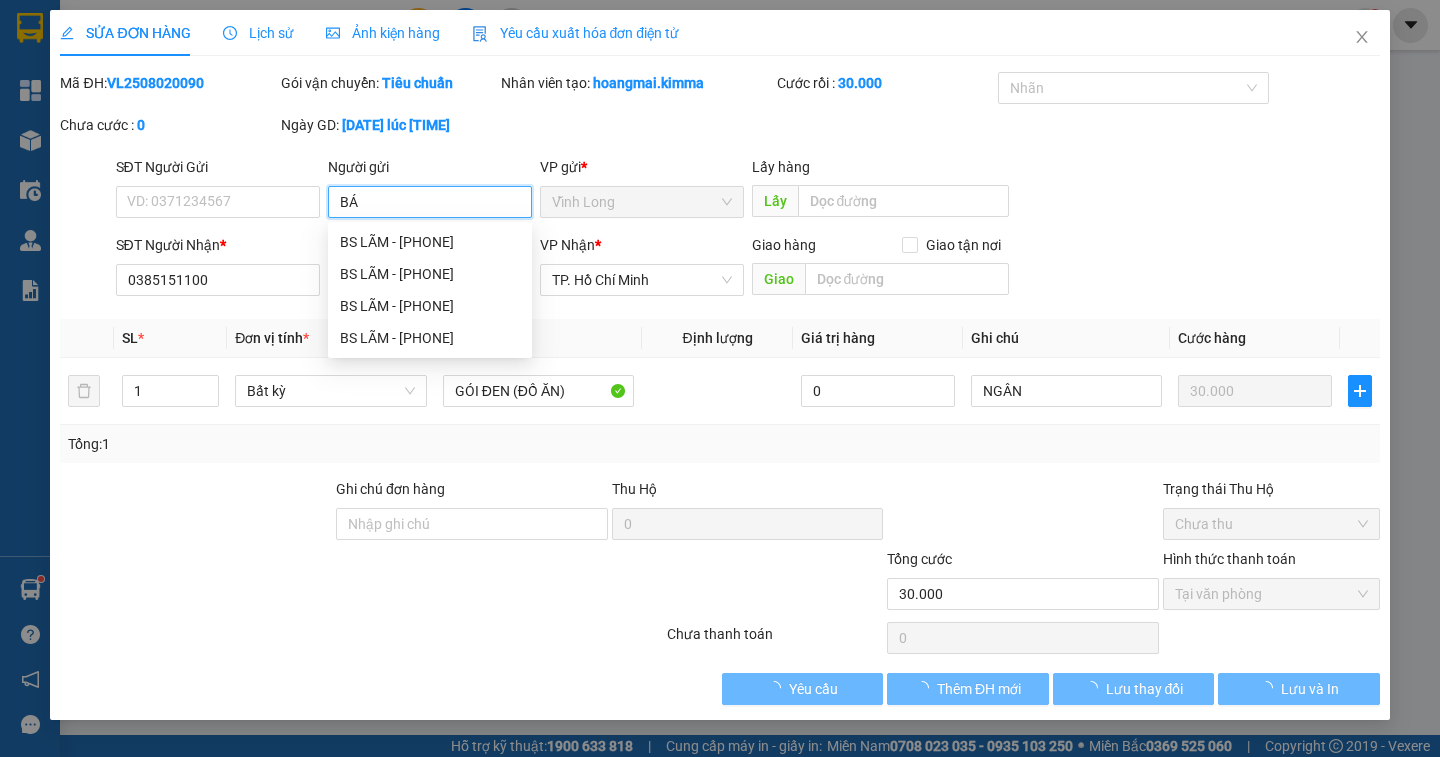 type on "BÁN" 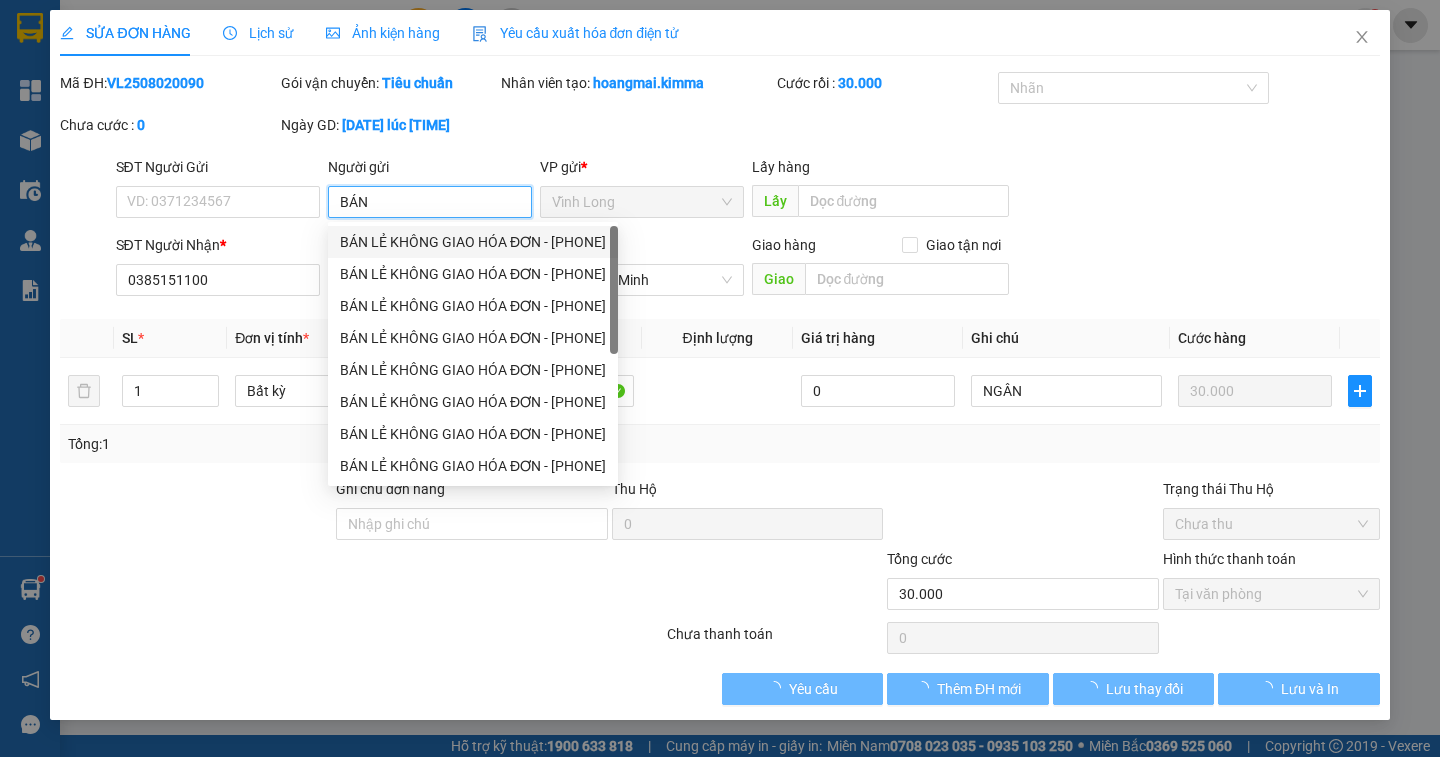 drag, startPoint x: 424, startPoint y: 238, endPoint x: 340, endPoint y: 246, distance: 84.38009 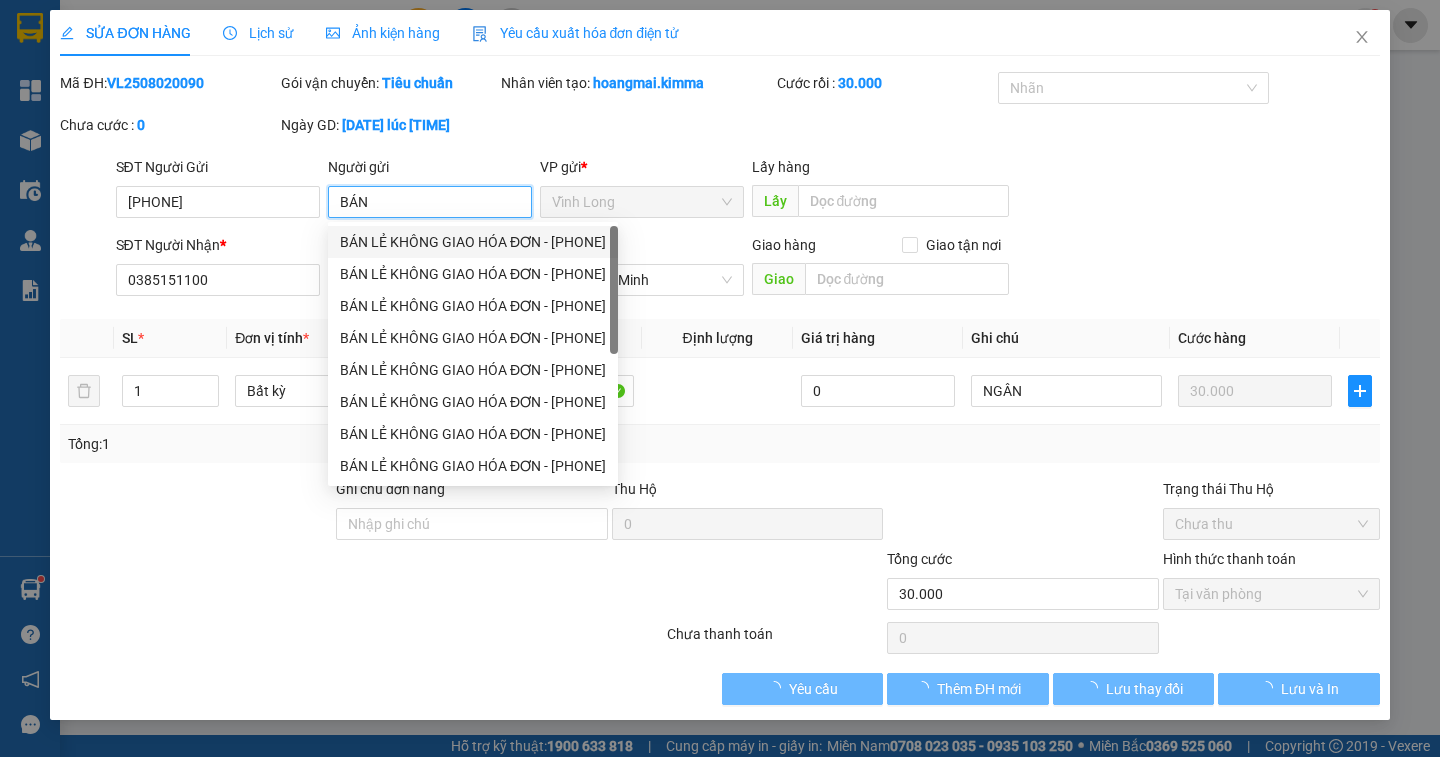 type on "0346697006" 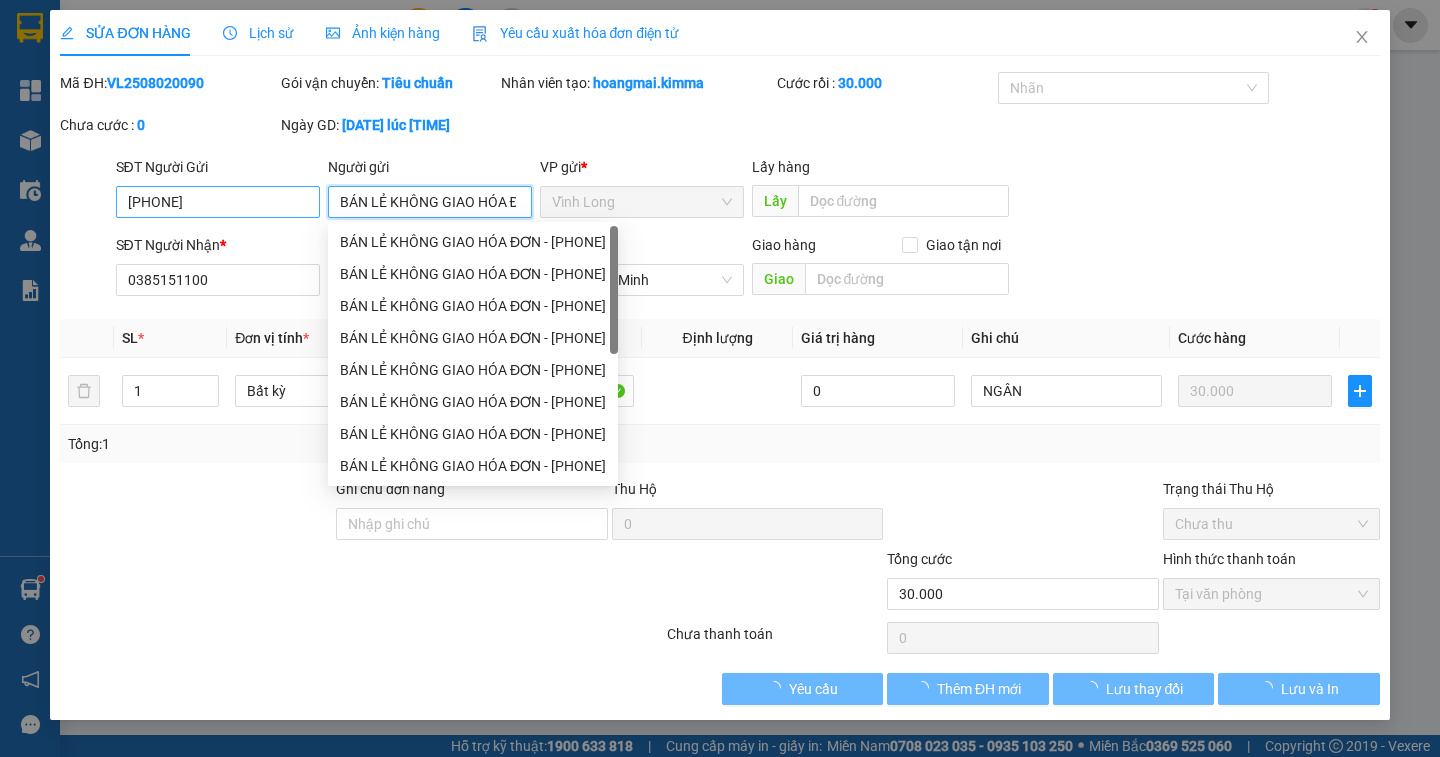 type on "BÁN LẺ KHÔNG GIAO HÓA ĐƠN" 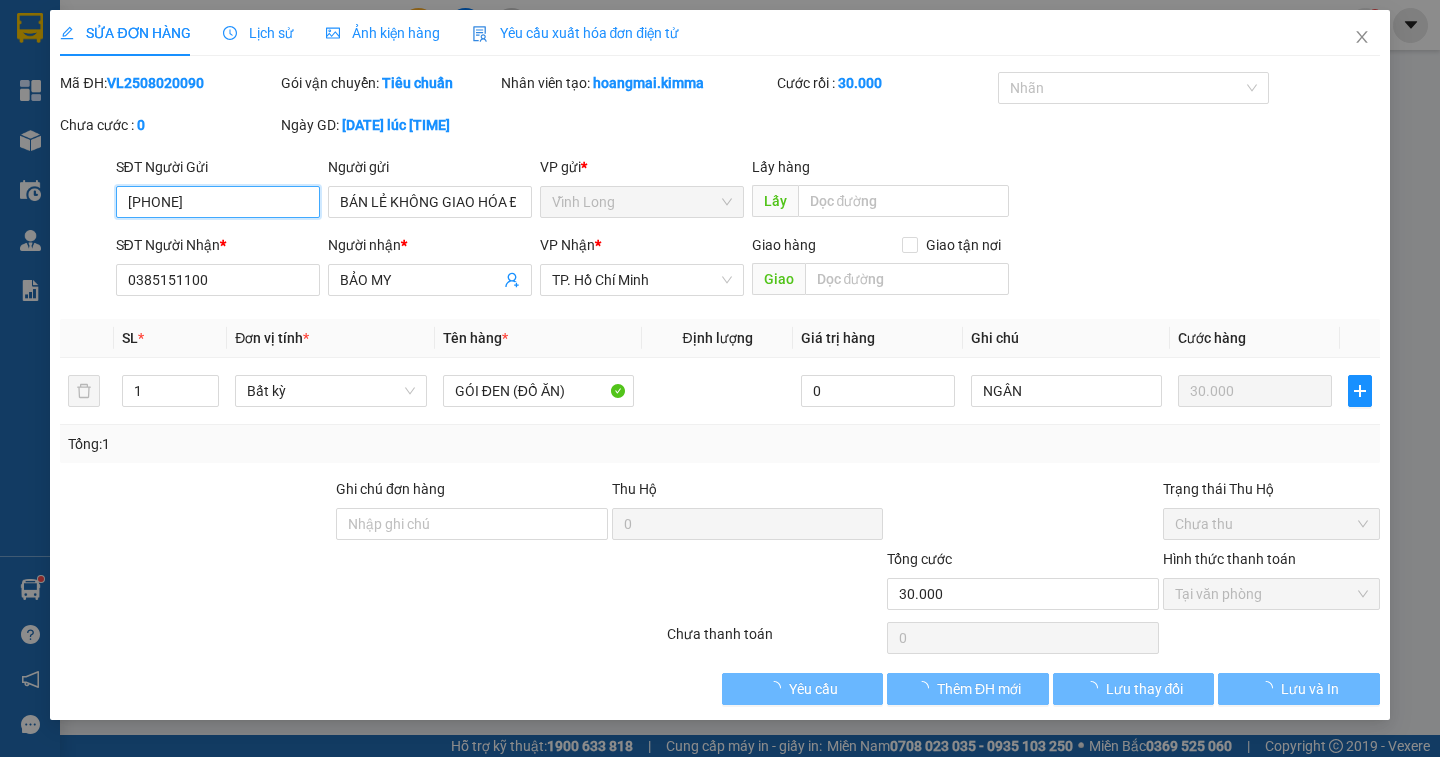 drag, startPoint x: 197, startPoint y: 206, endPoint x: 111, endPoint y: 204, distance: 86.023254 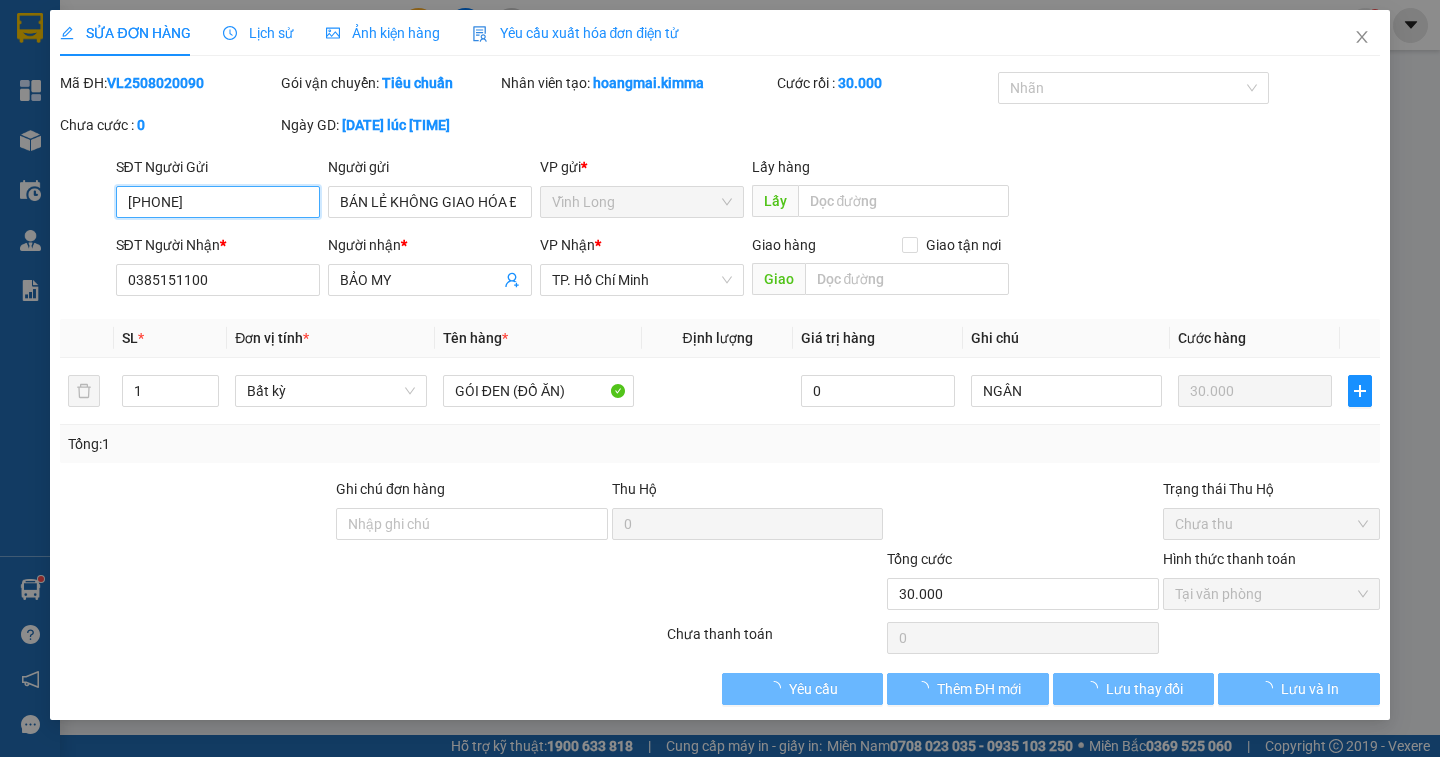 click on "SĐT Người Gửi 0346697006 0346697006" at bounding box center [218, 191] 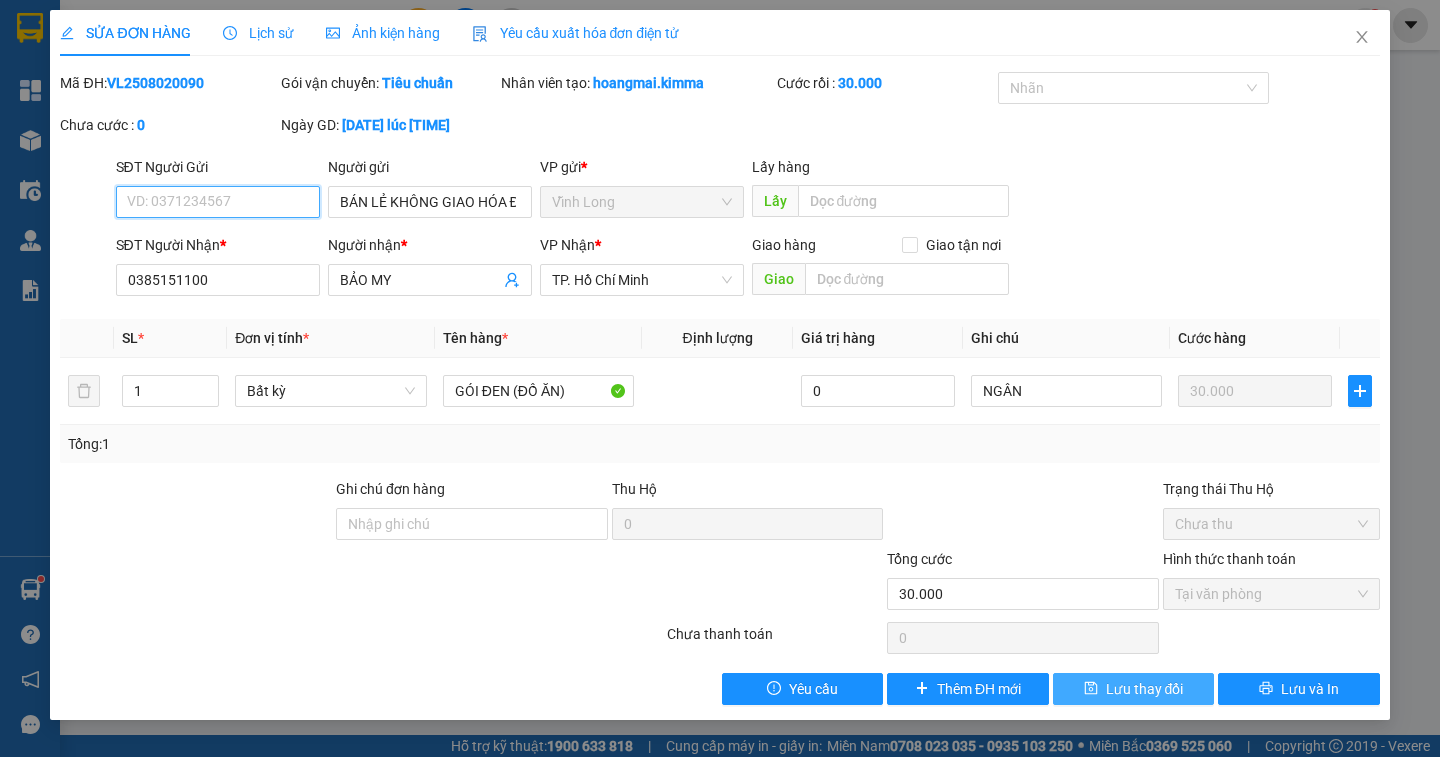 type 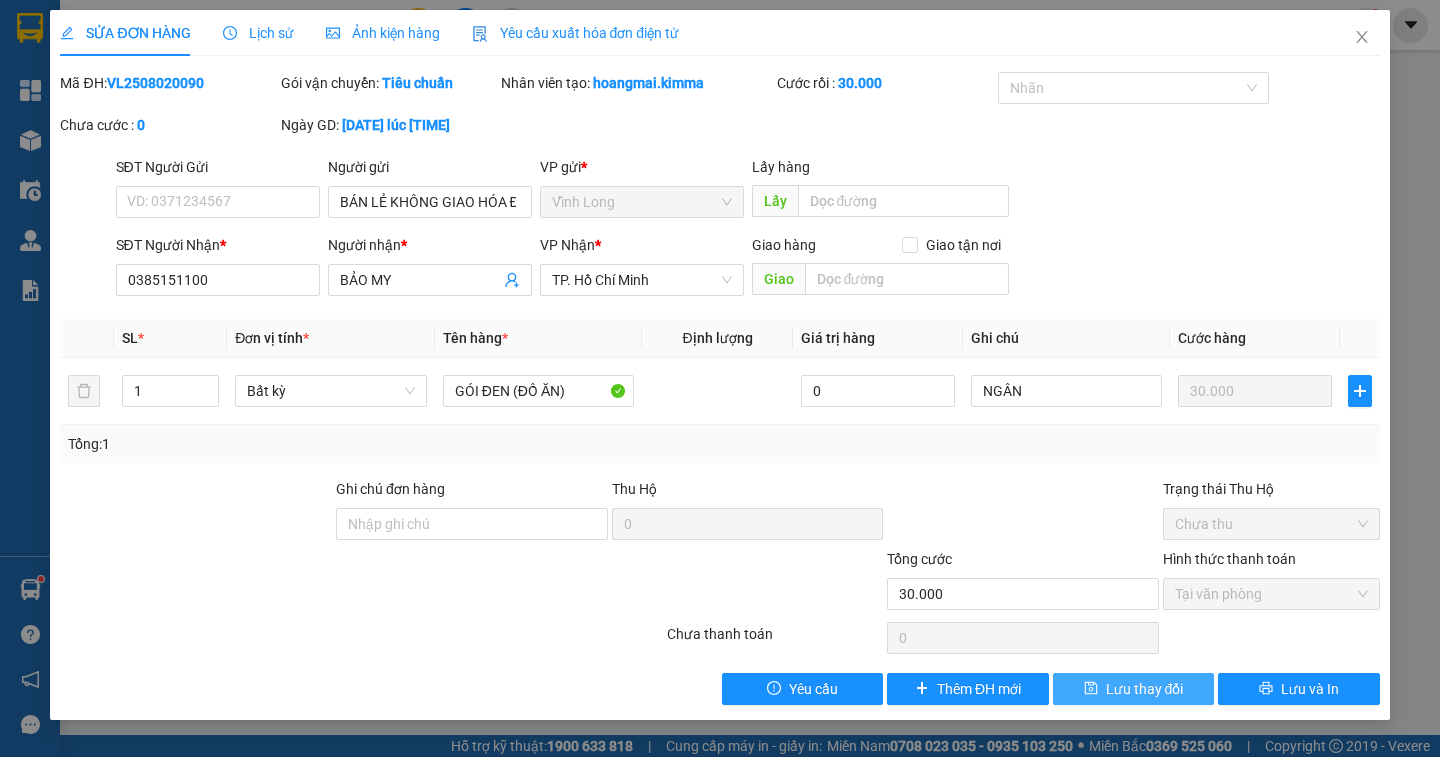 click on "Lưu thay đổi" at bounding box center (1145, 689) 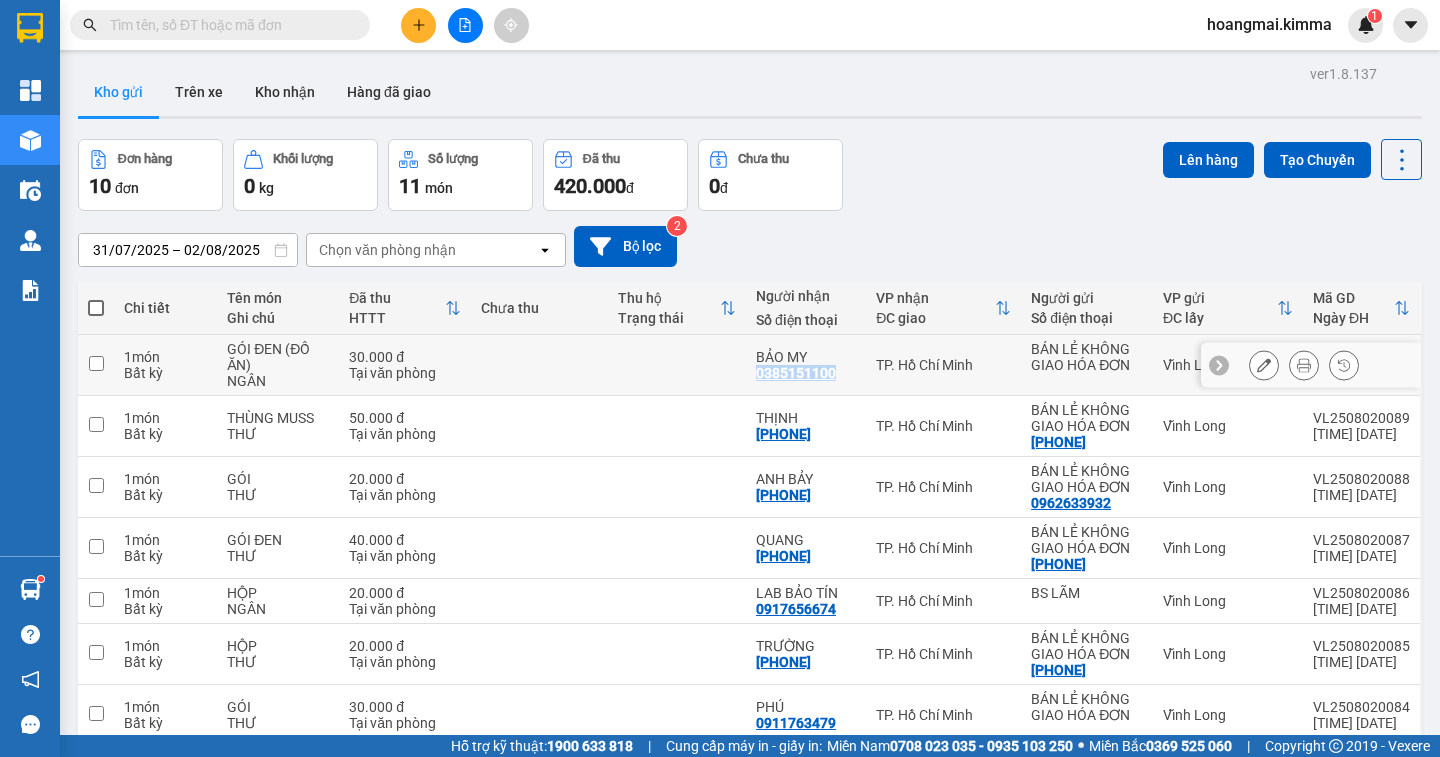drag, startPoint x: 829, startPoint y: 374, endPoint x: 750, endPoint y: 374, distance: 79 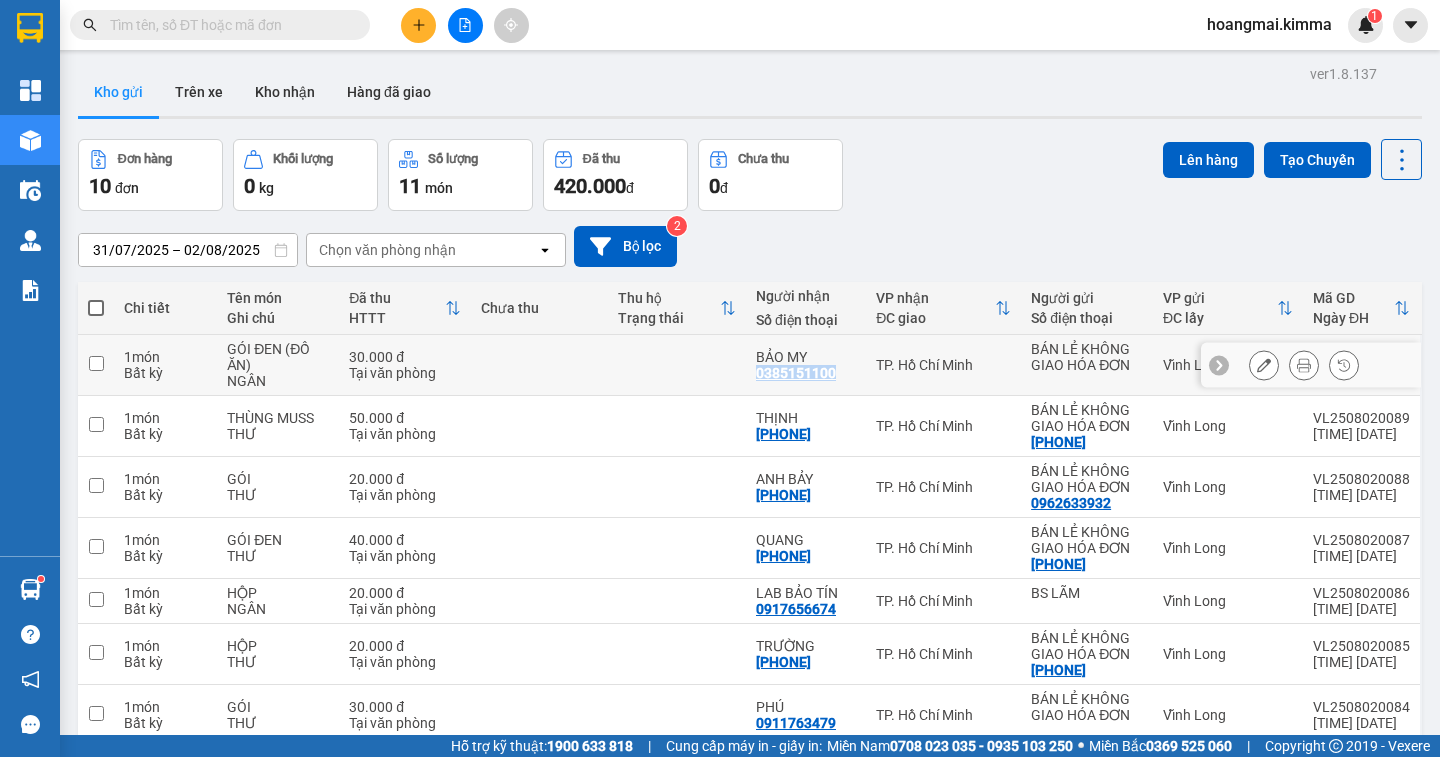 click on "BẢO MY 0385151100" at bounding box center (806, 365) 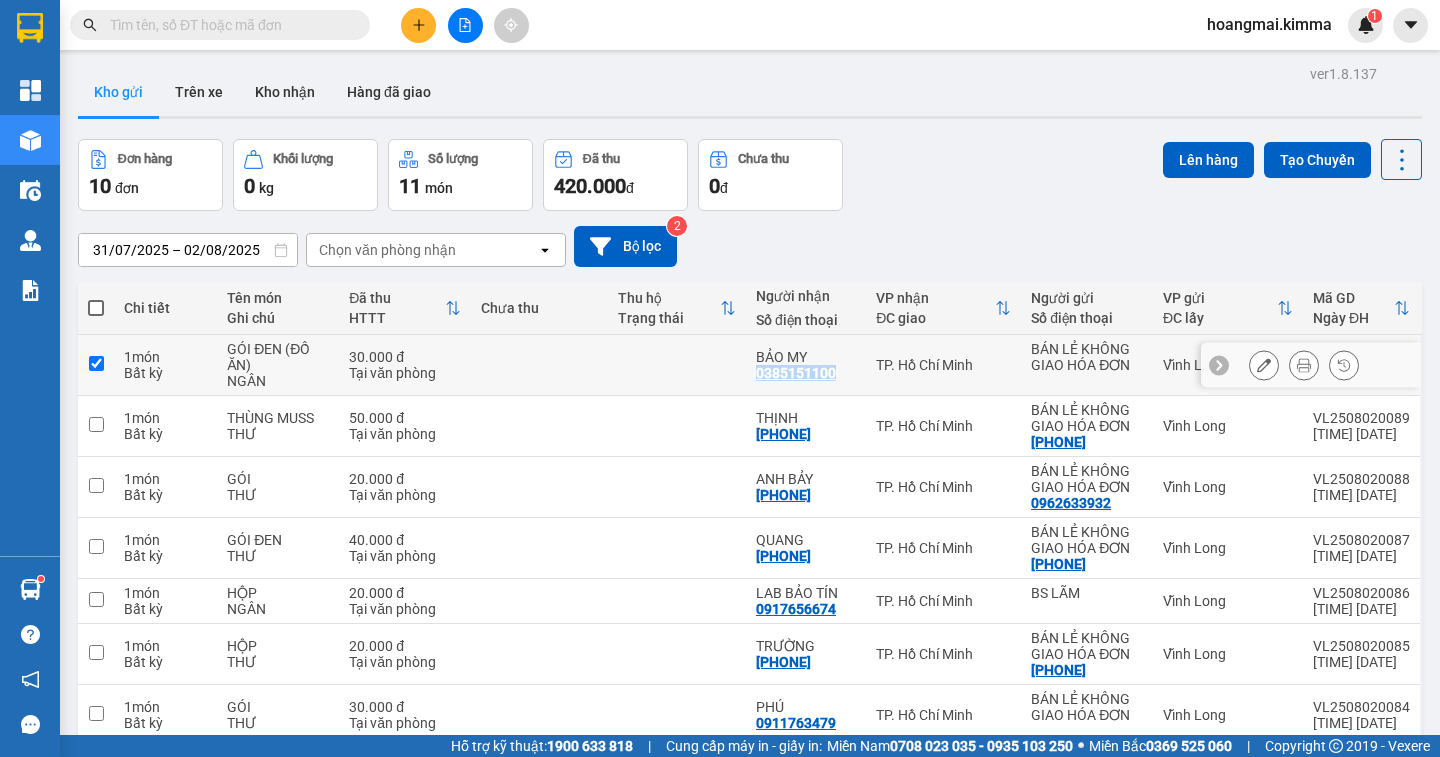 checkbox on "true" 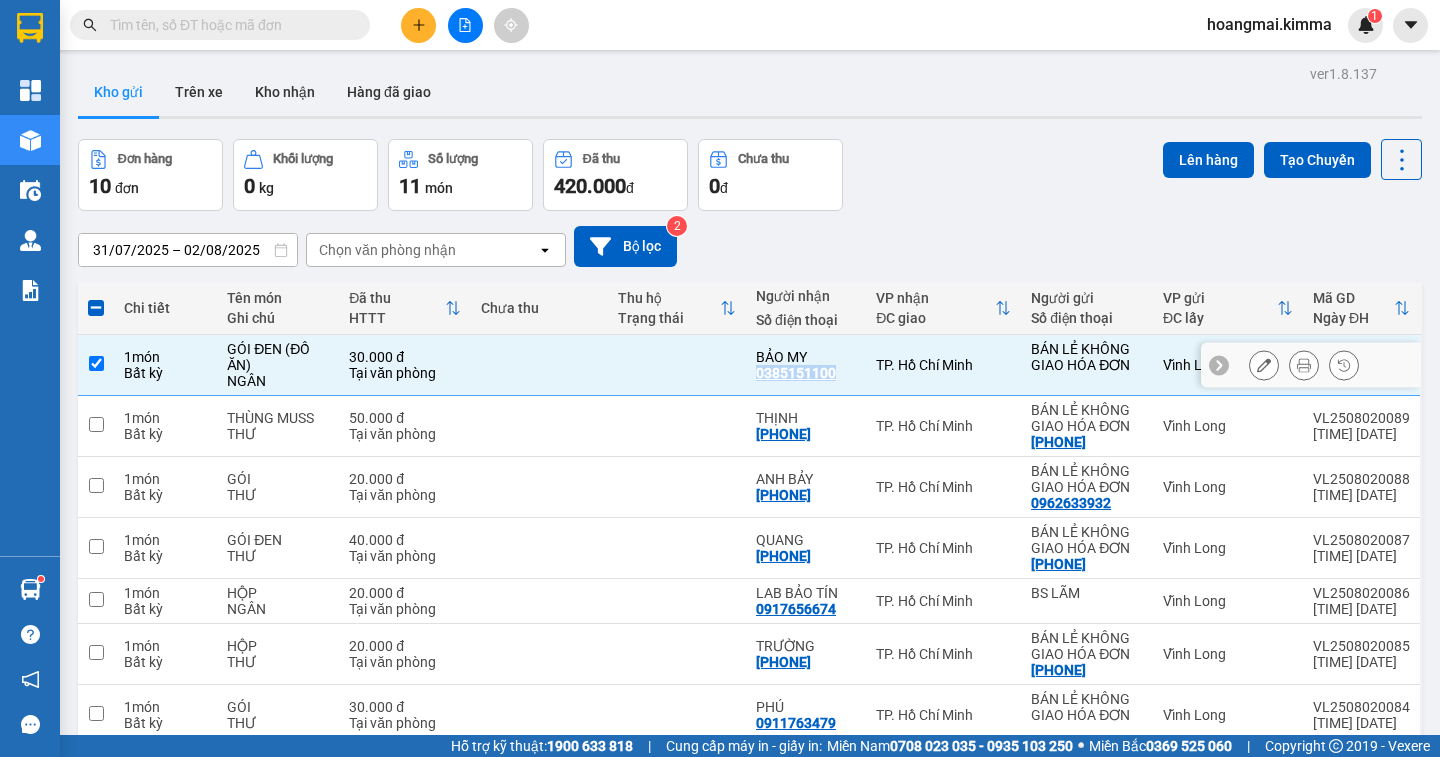 copy on "0385151100" 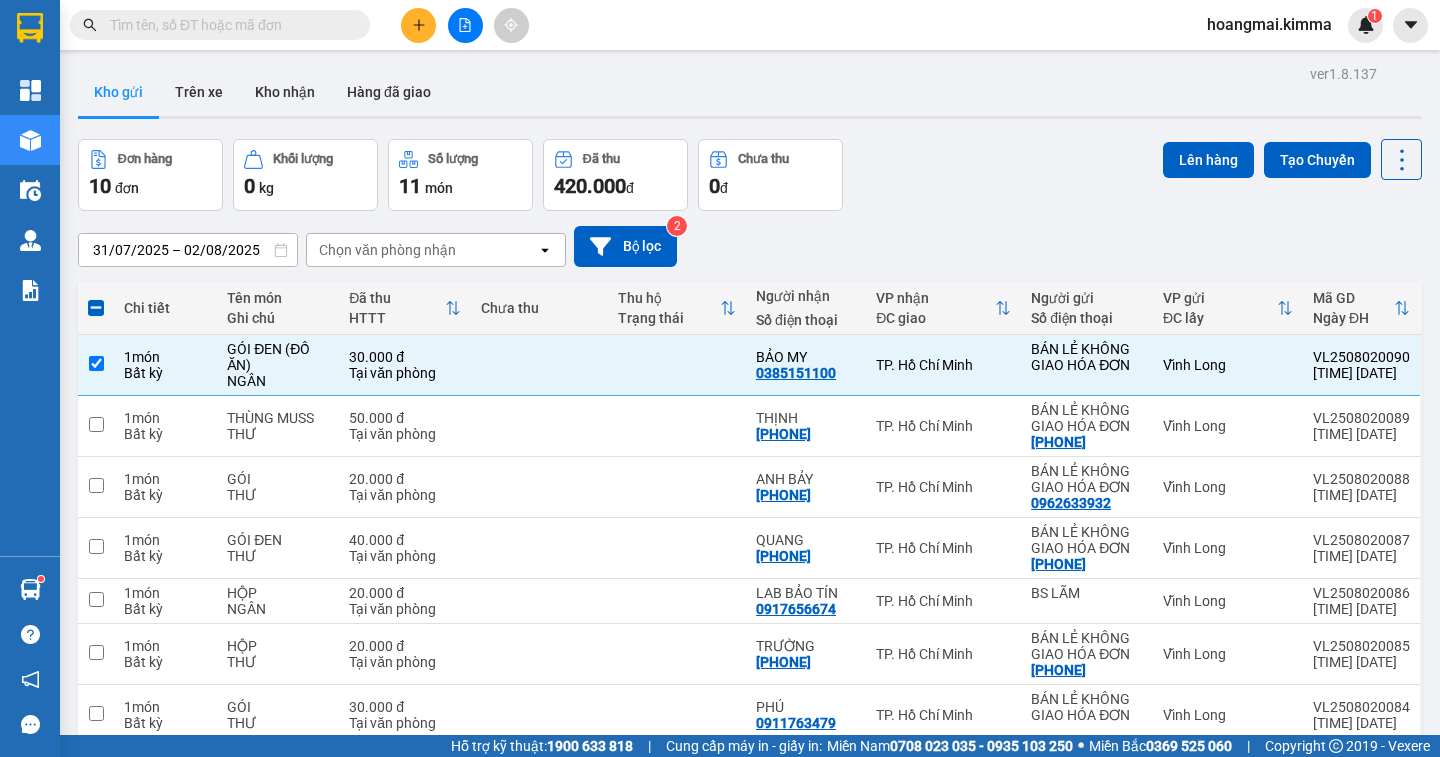 paste on "0385151100" 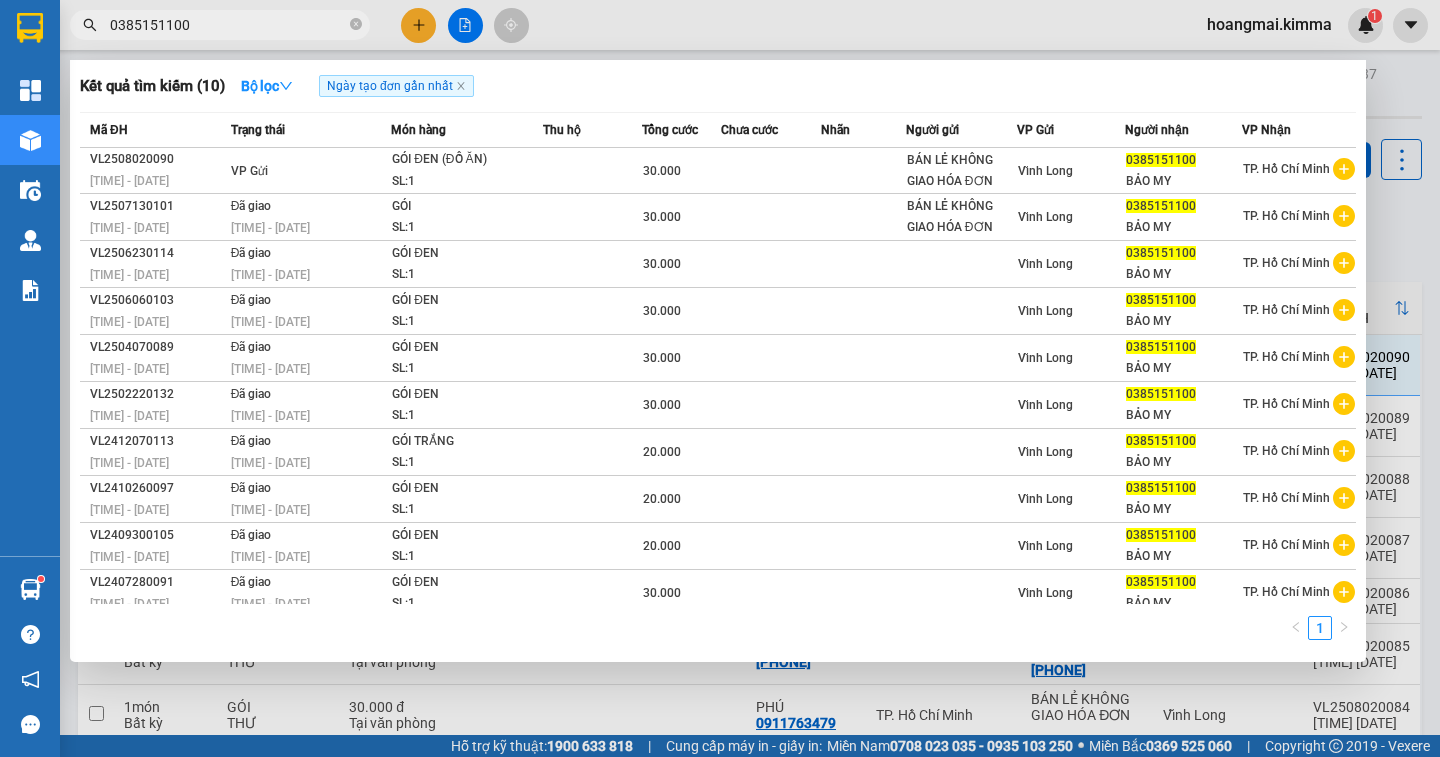 type on "0385151100" 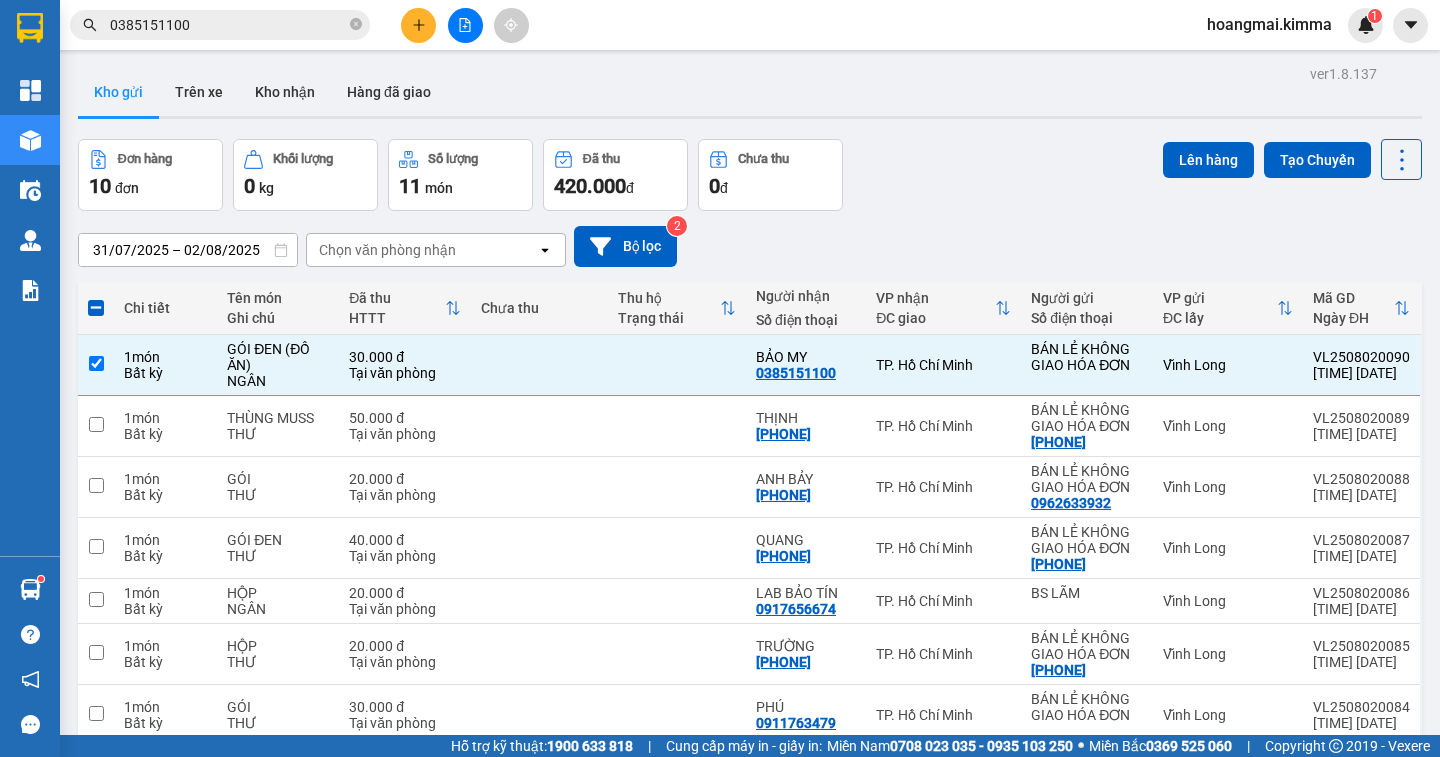 scroll, scrollTop: 260, scrollLeft: 0, axis: vertical 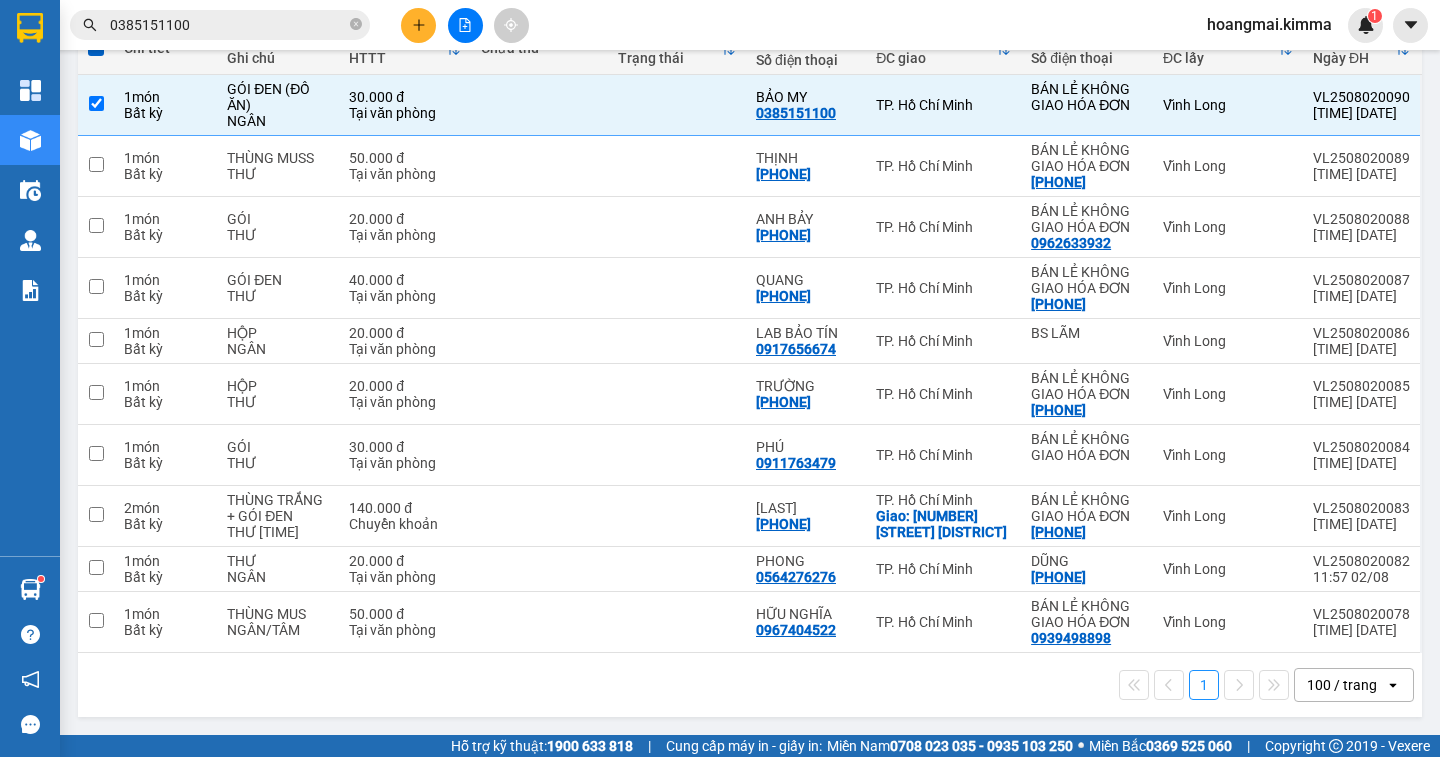 click on "100 / trang" at bounding box center (1342, 685) 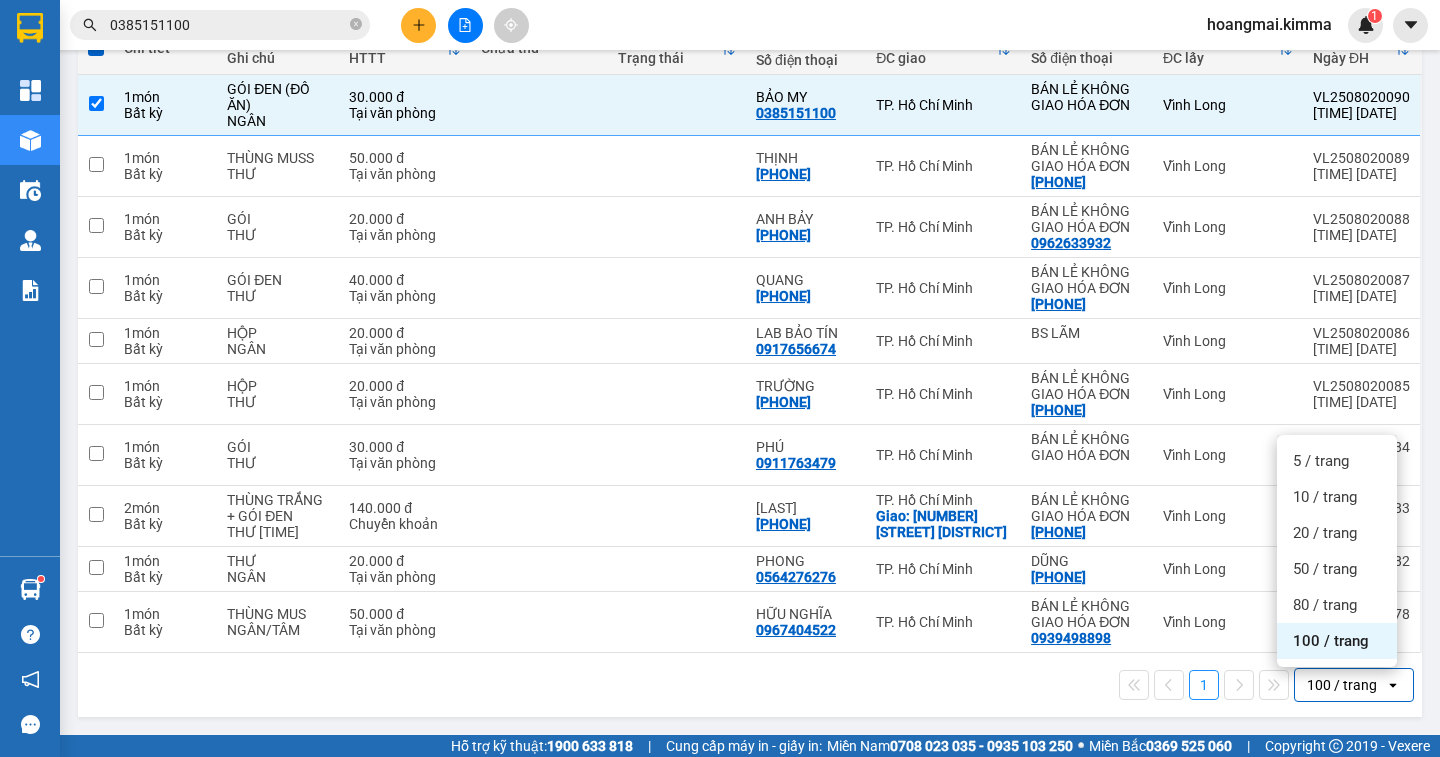 click on "100 / trang" at bounding box center (1331, 641) 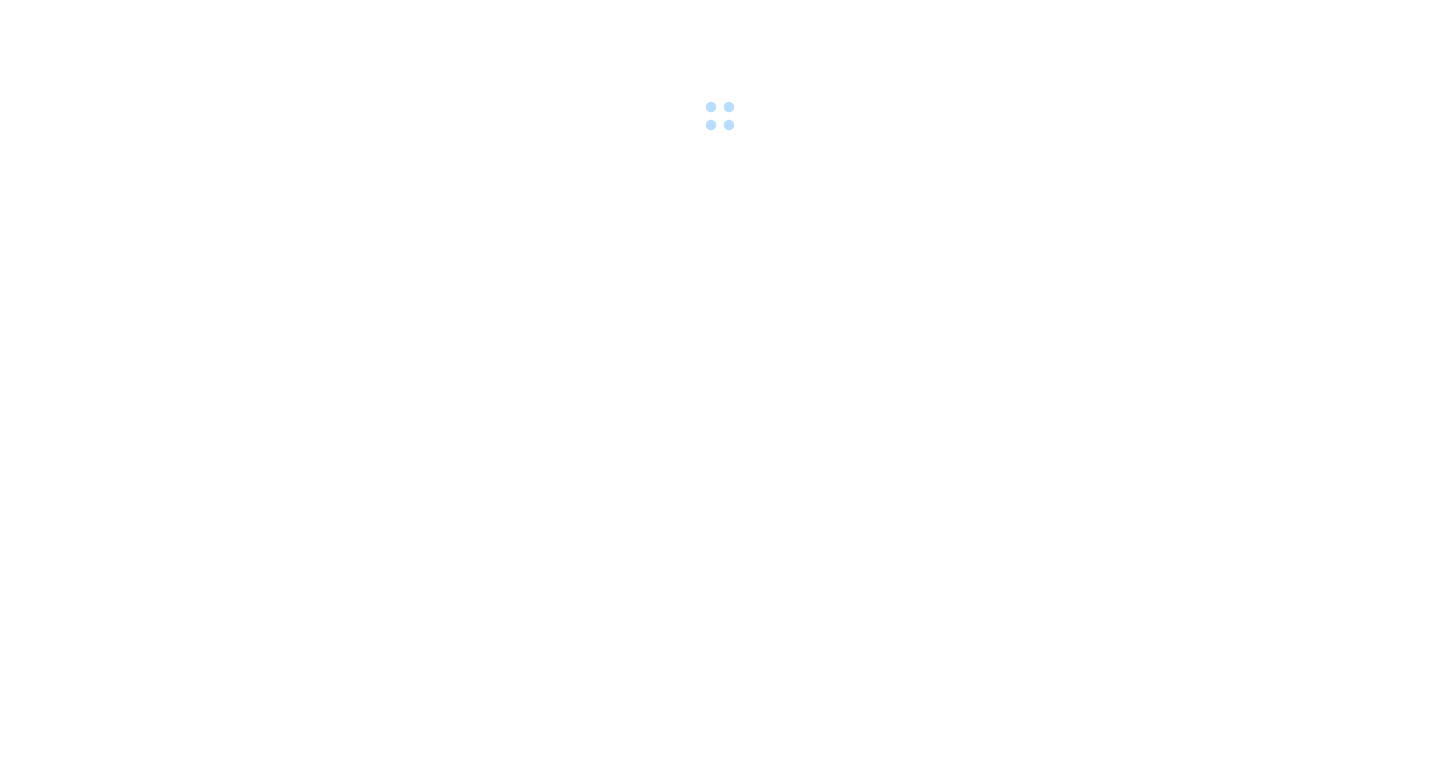 scroll, scrollTop: 0, scrollLeft: 0, axis: both 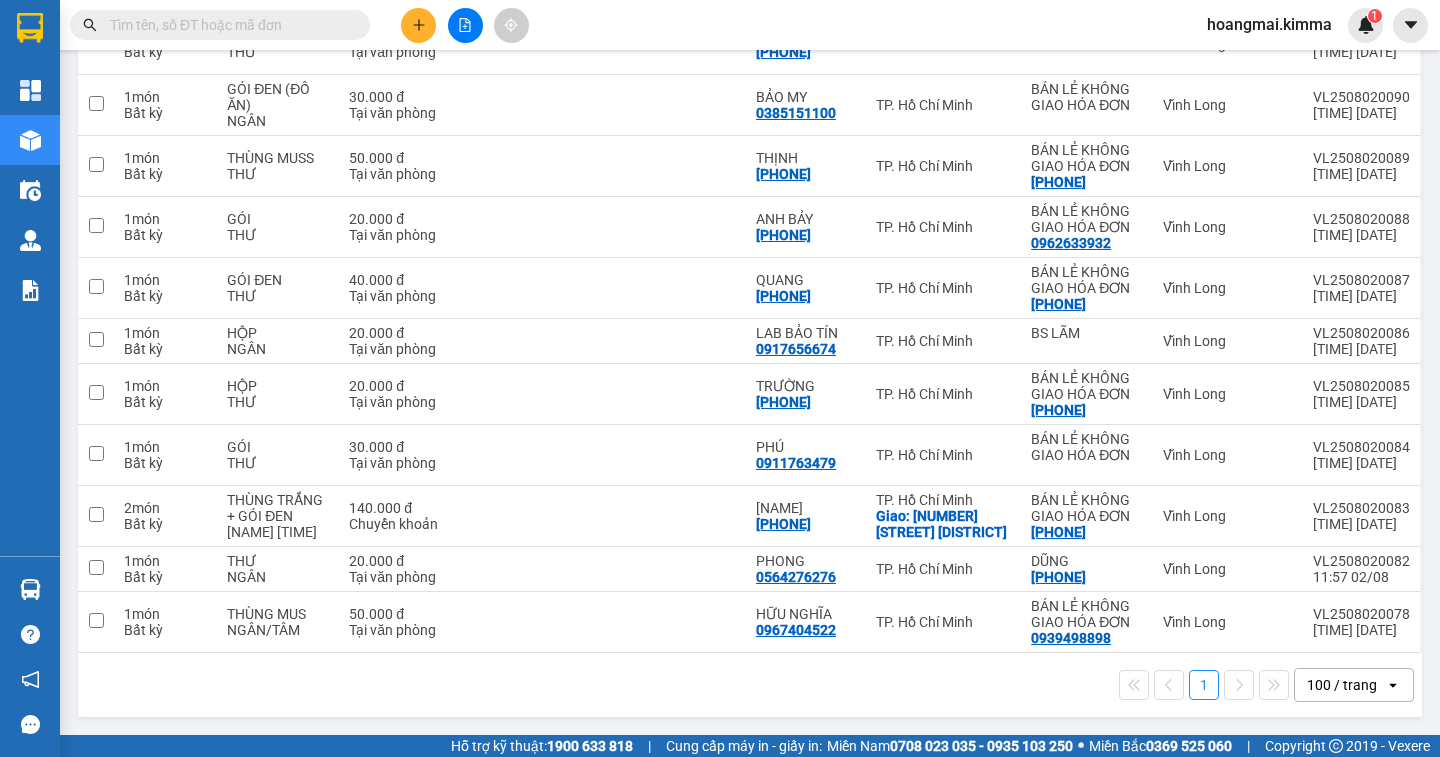 click on "100 / trang" at bounding box center (1342, 685) 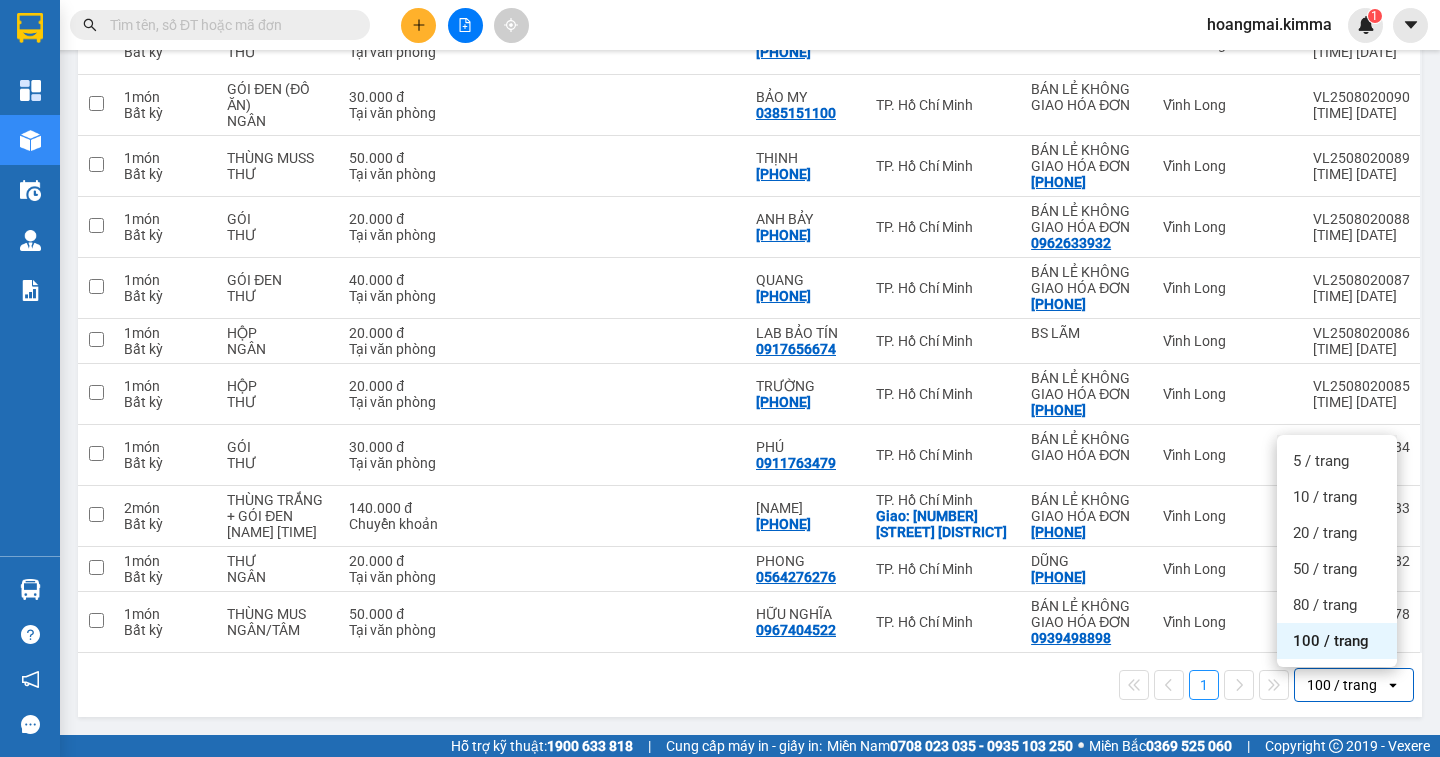drag, startPoint x: 1316, startPoint y: 652, endPoint x: 995, endPoint y: 599, distance: 325.34598 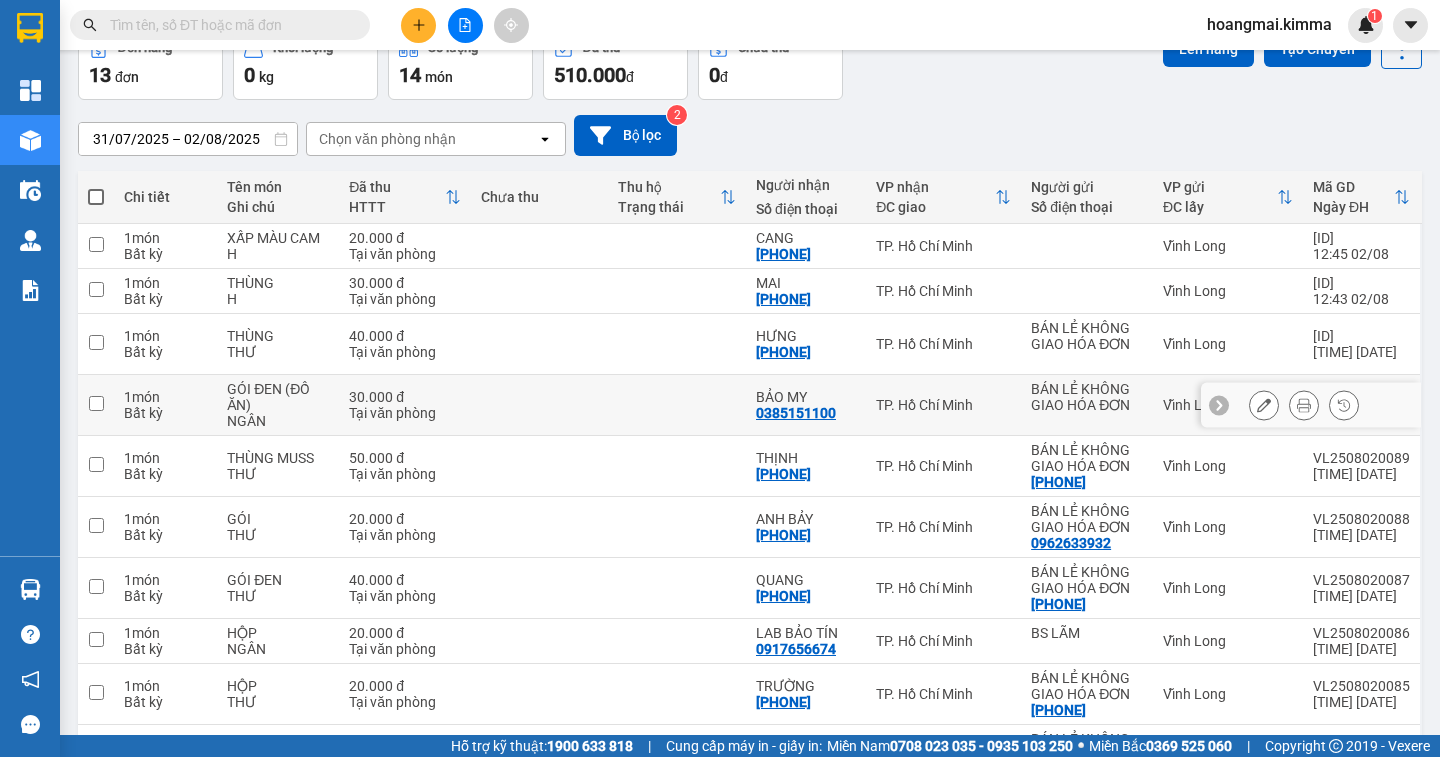 scroll, scrollTop: 0, scrollLeft: 0, axis: both 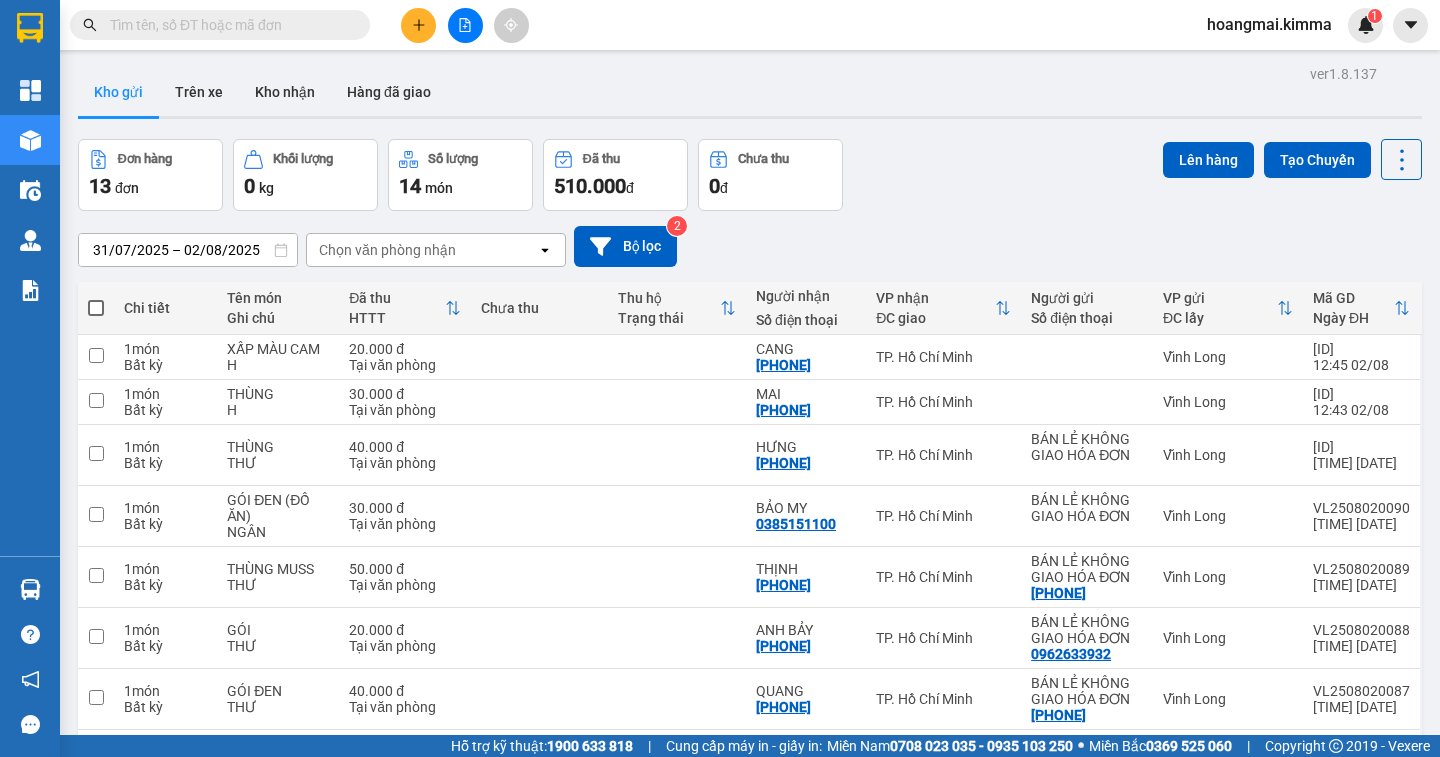 click at bounding box center (96, 308) 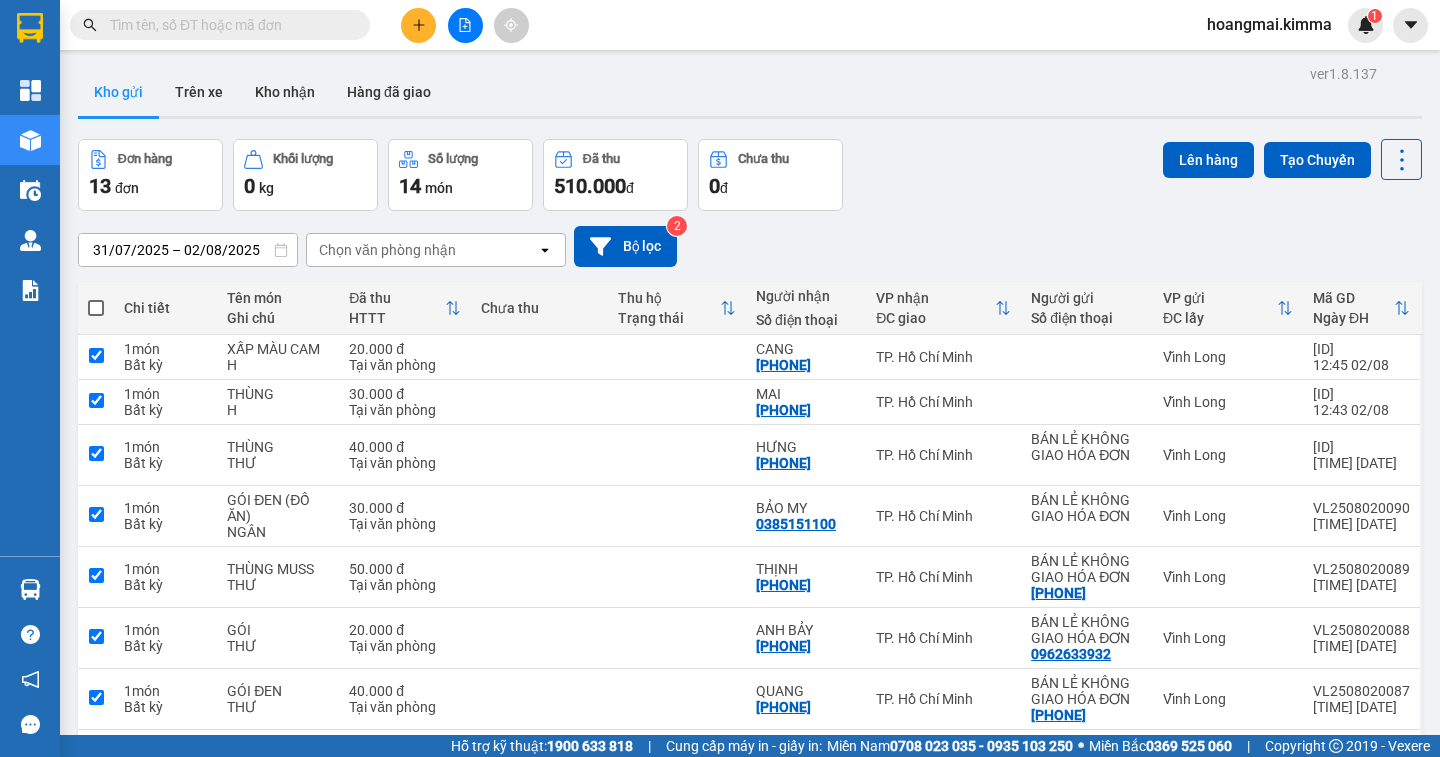 checkbox on "true" 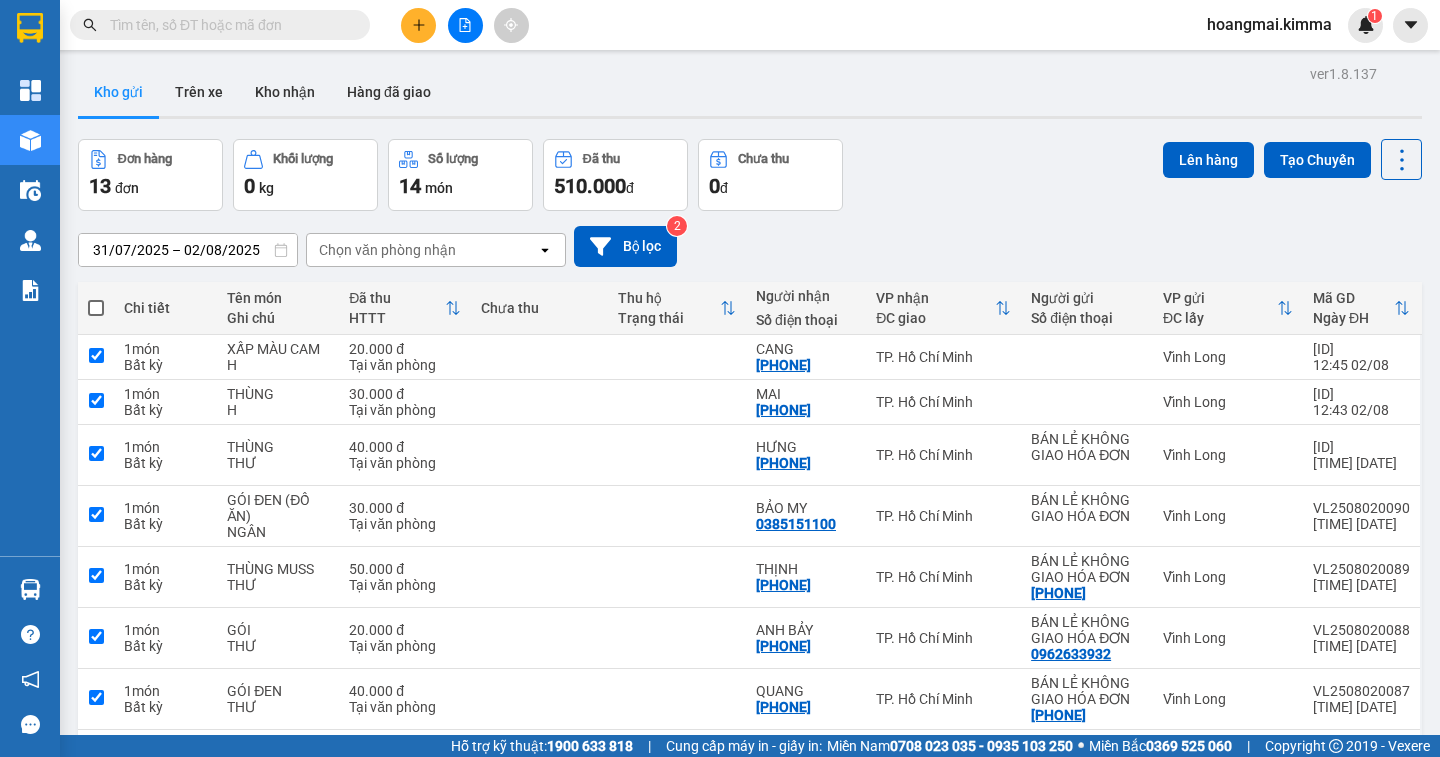 checkbox on "true" 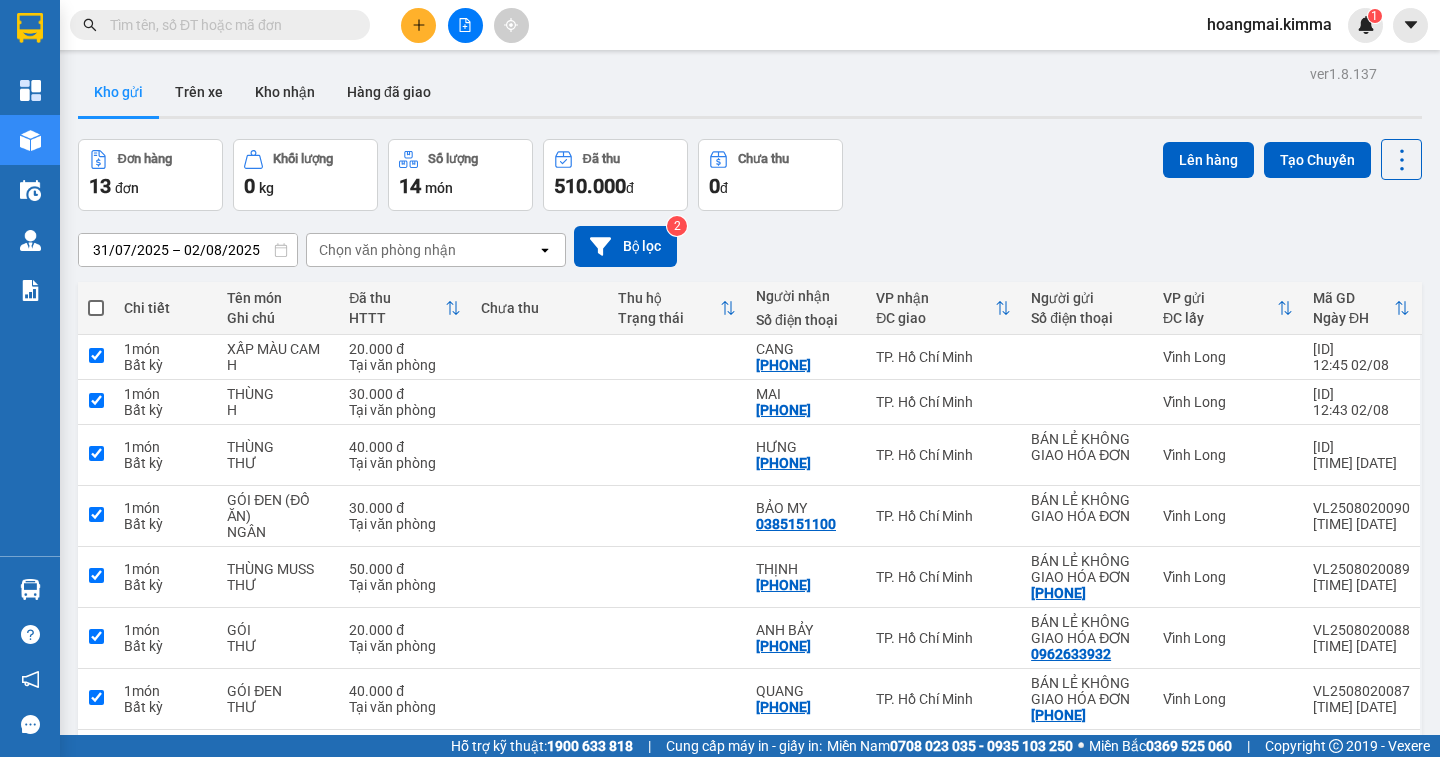 checkbox on "true" 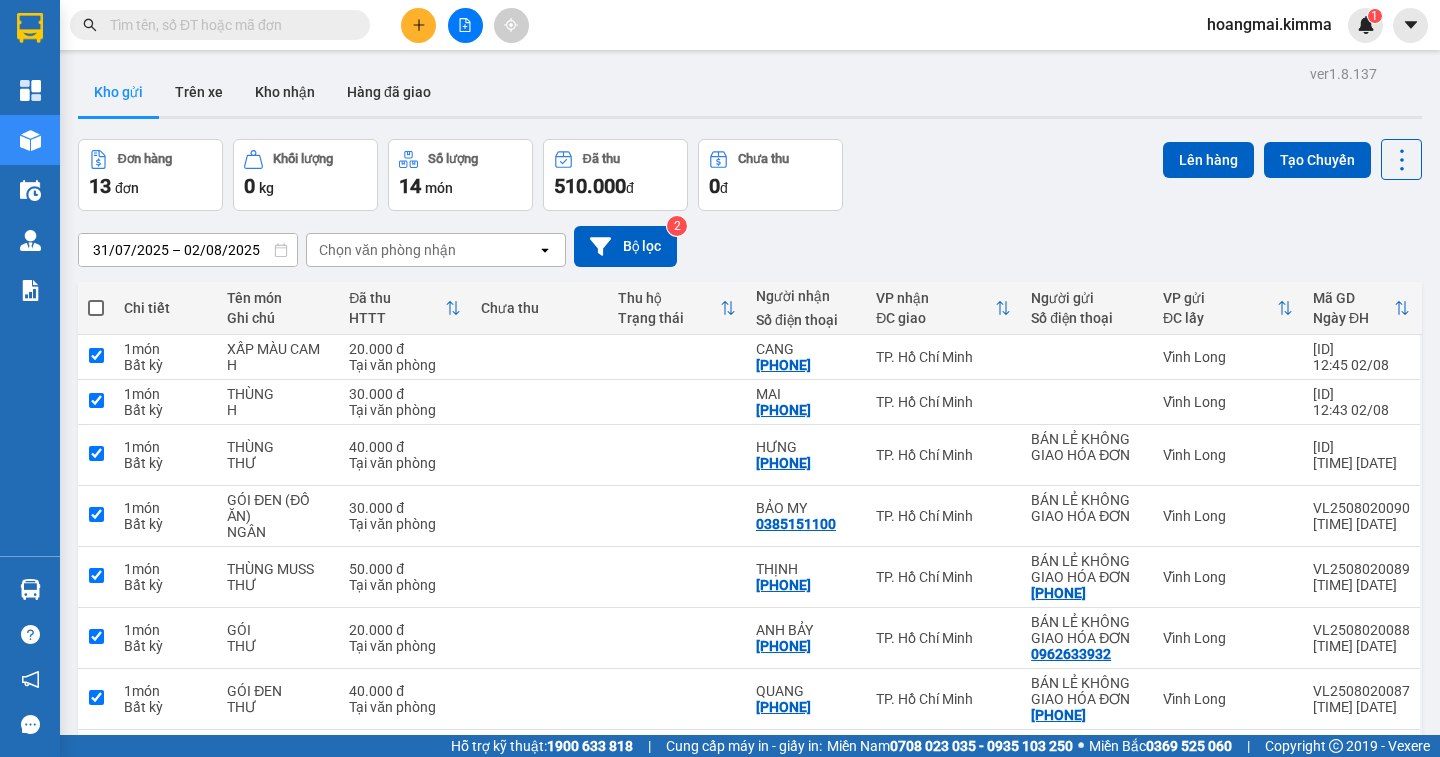 checkbox on "true" 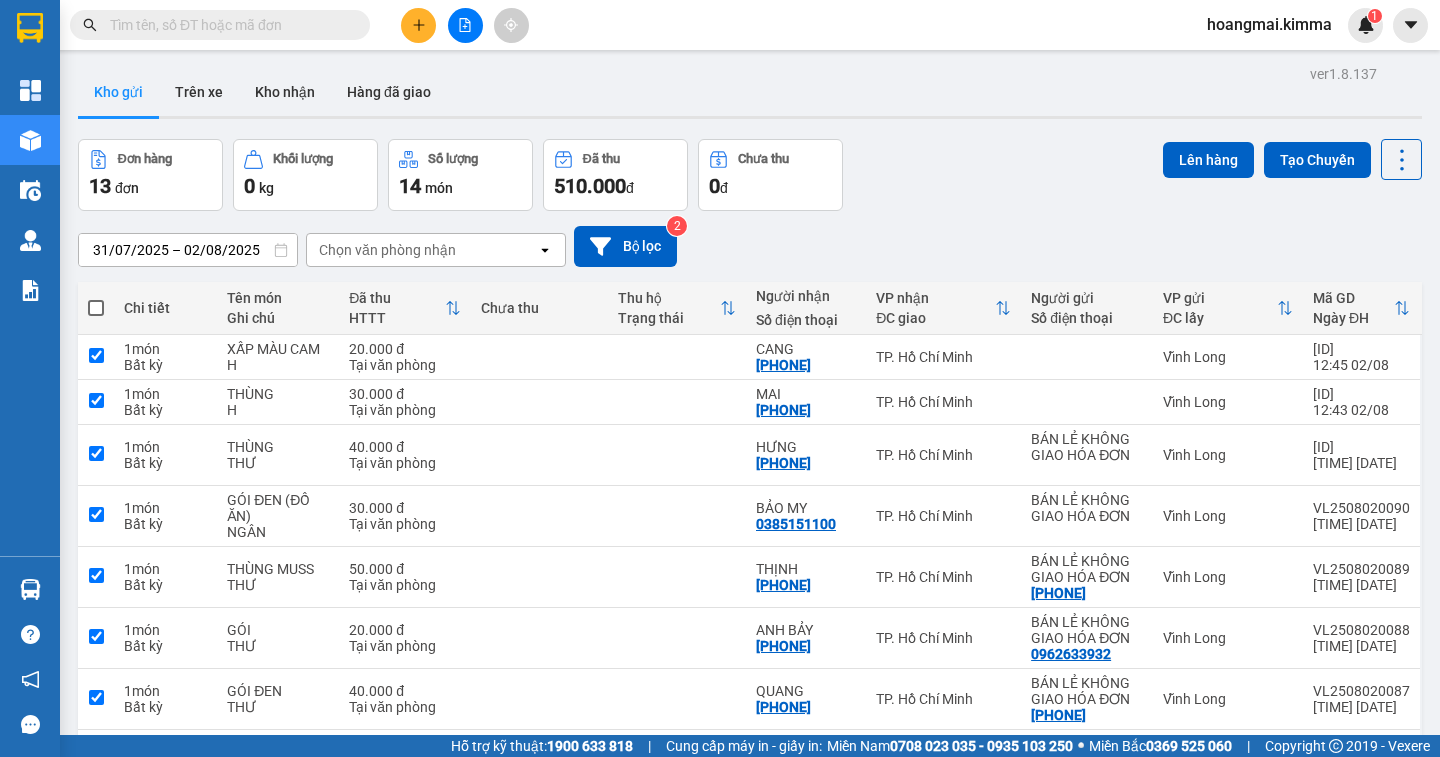 checkbox on "true" 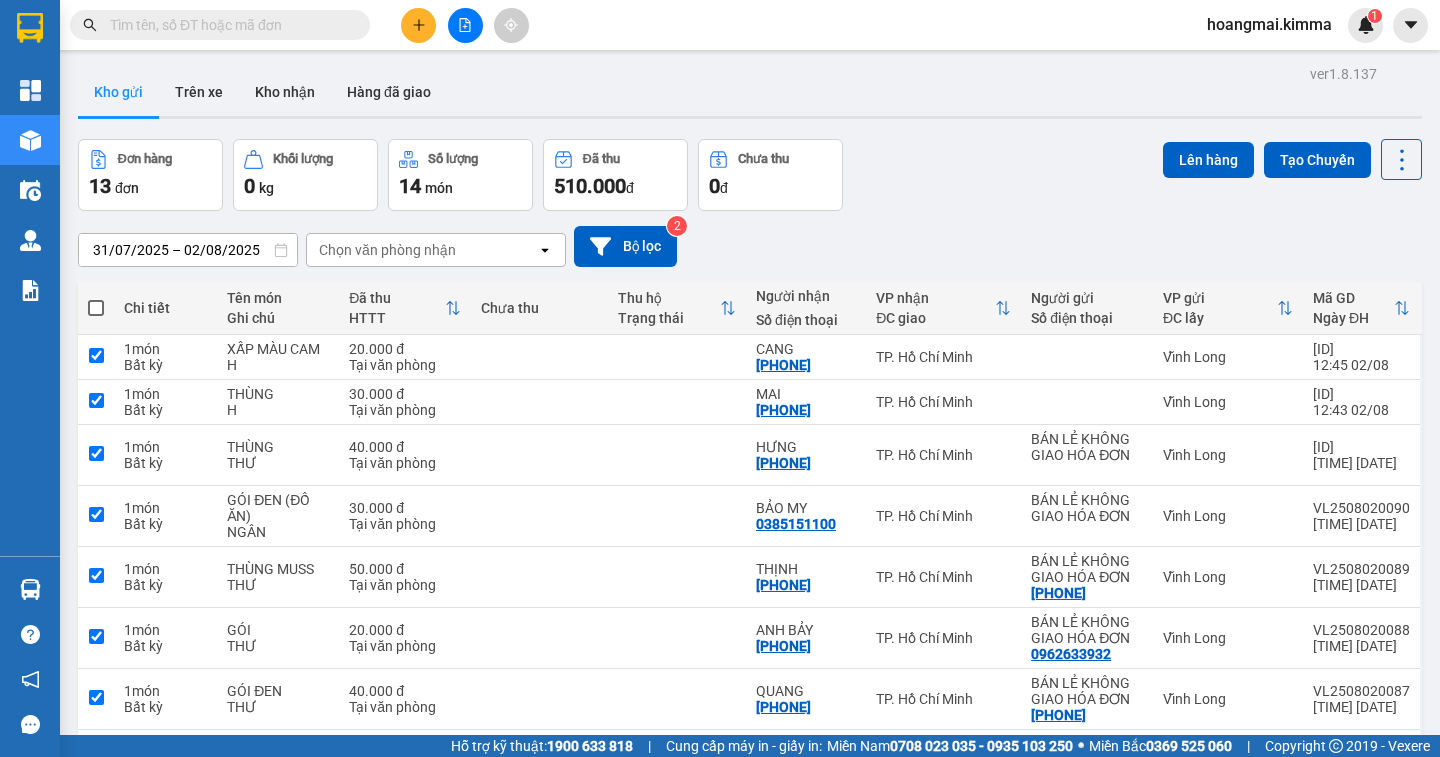 checkbox on "true" 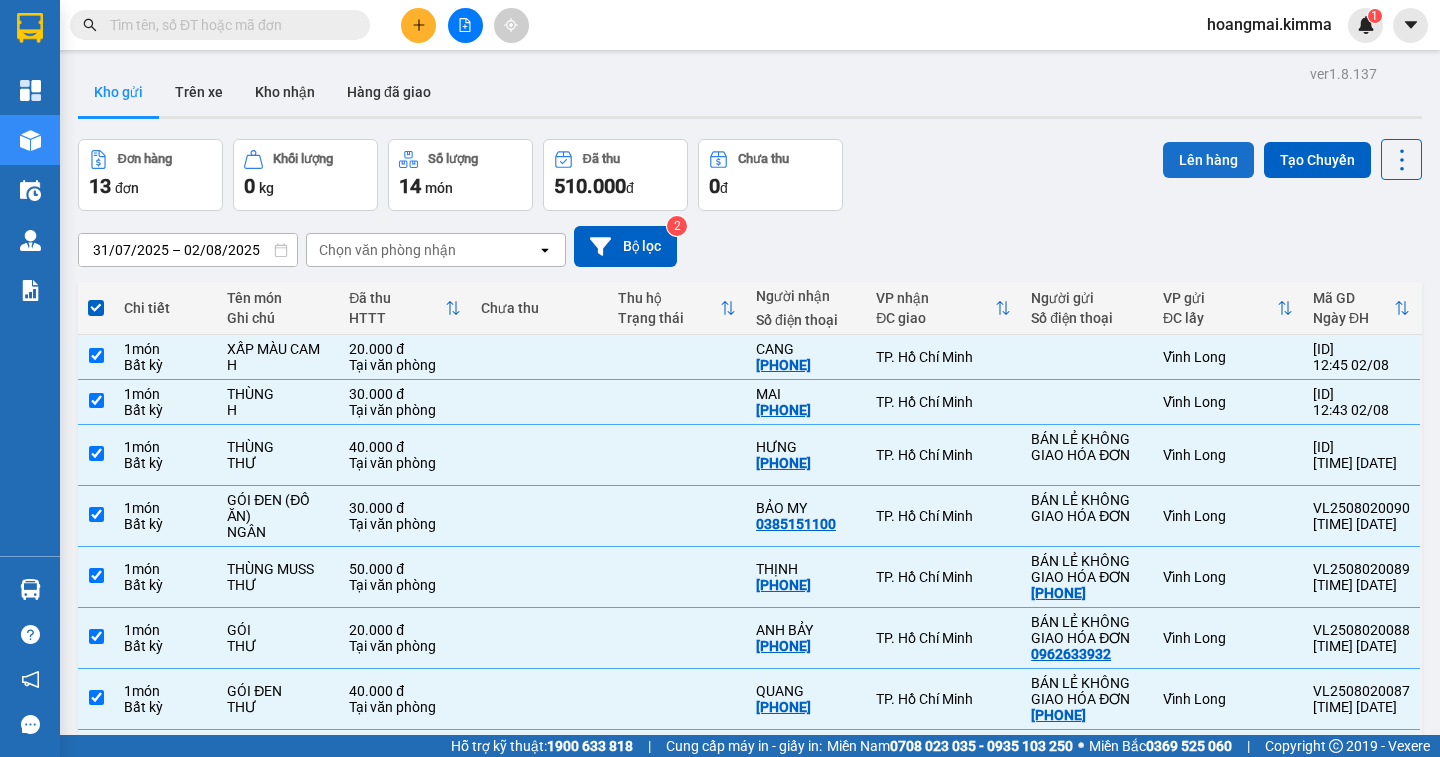 click on "Lên hàng" at bounding box center [1208, 160] 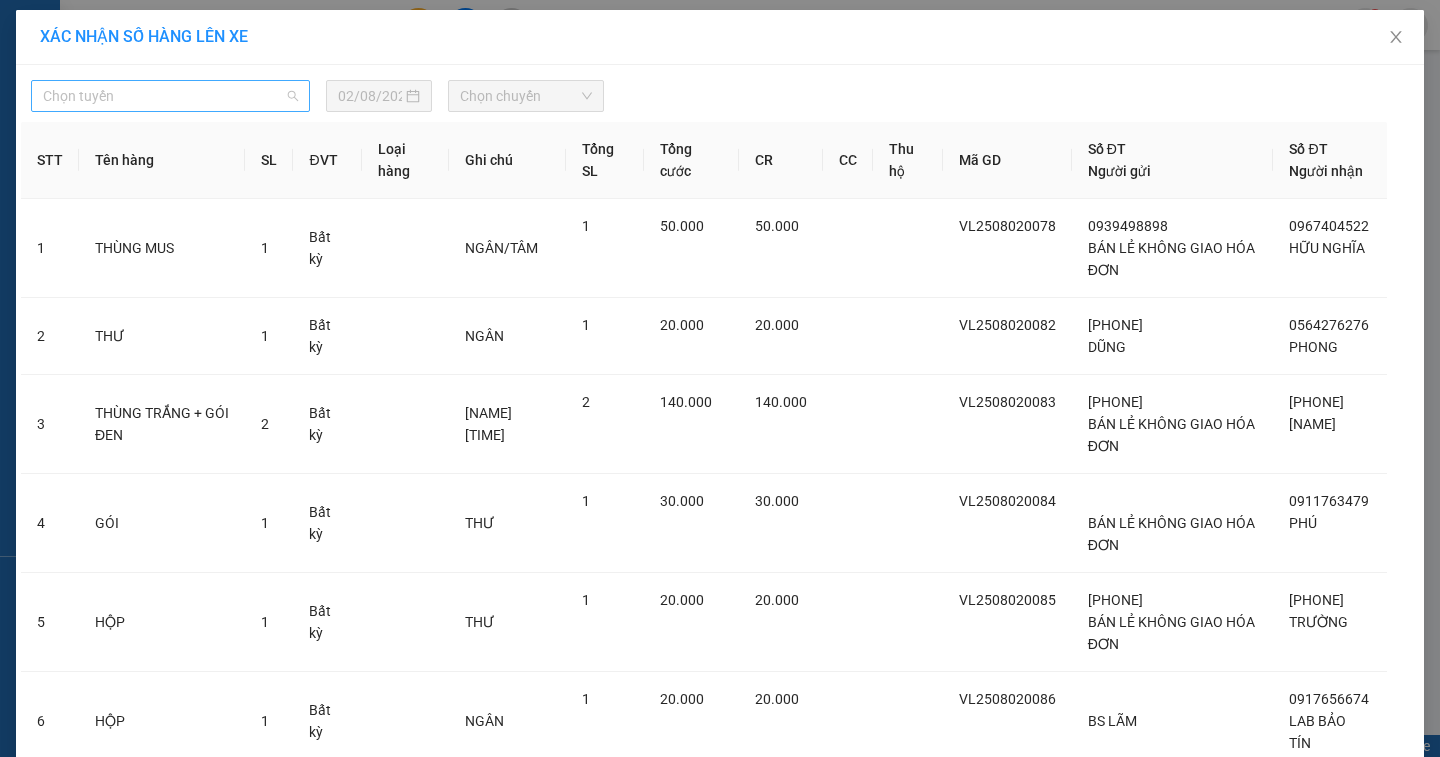 click on "Chọn tuyến" at bounding box center (170, 96) 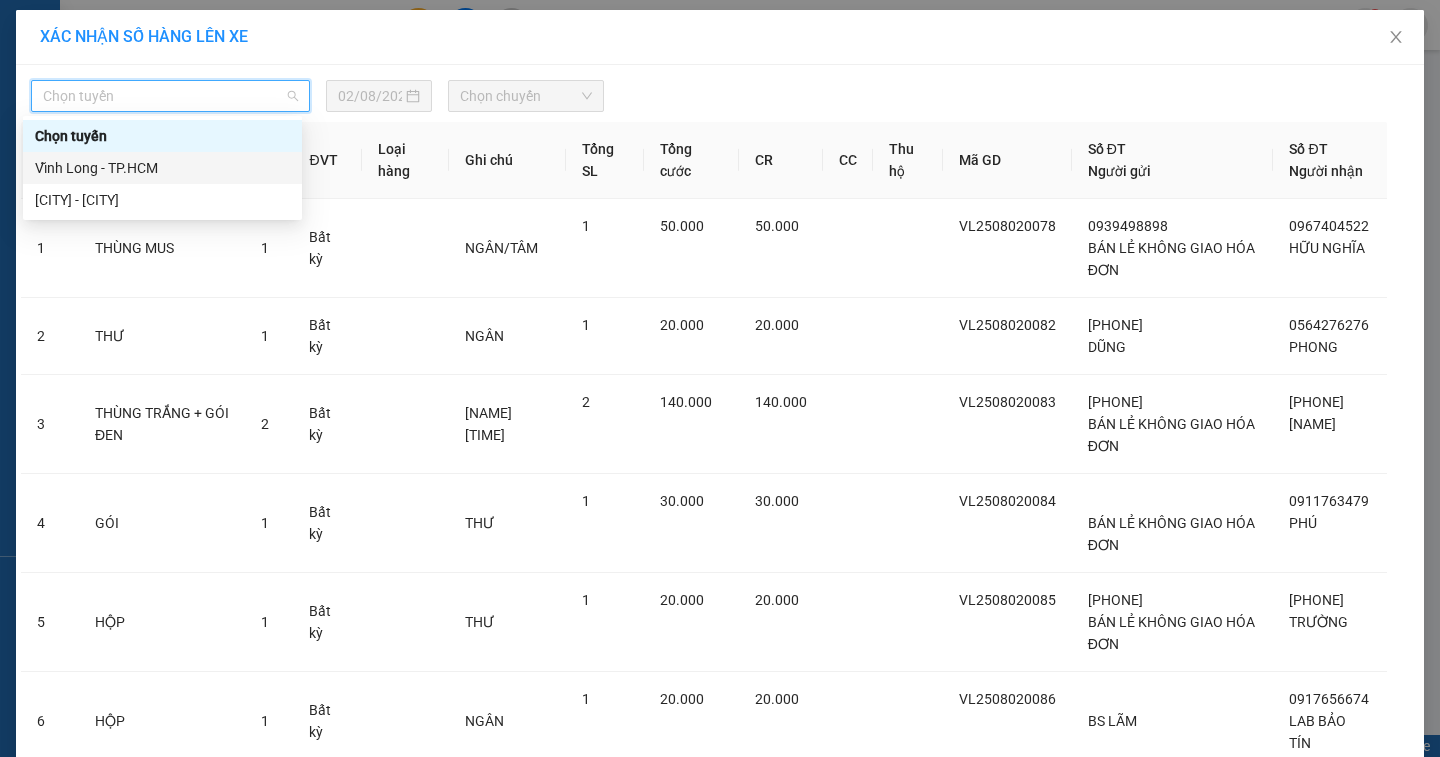 drag, startPoint x: 128, startPoint y: 174, endPoint x: 354, endPoint y: 128, distance: 230.63391 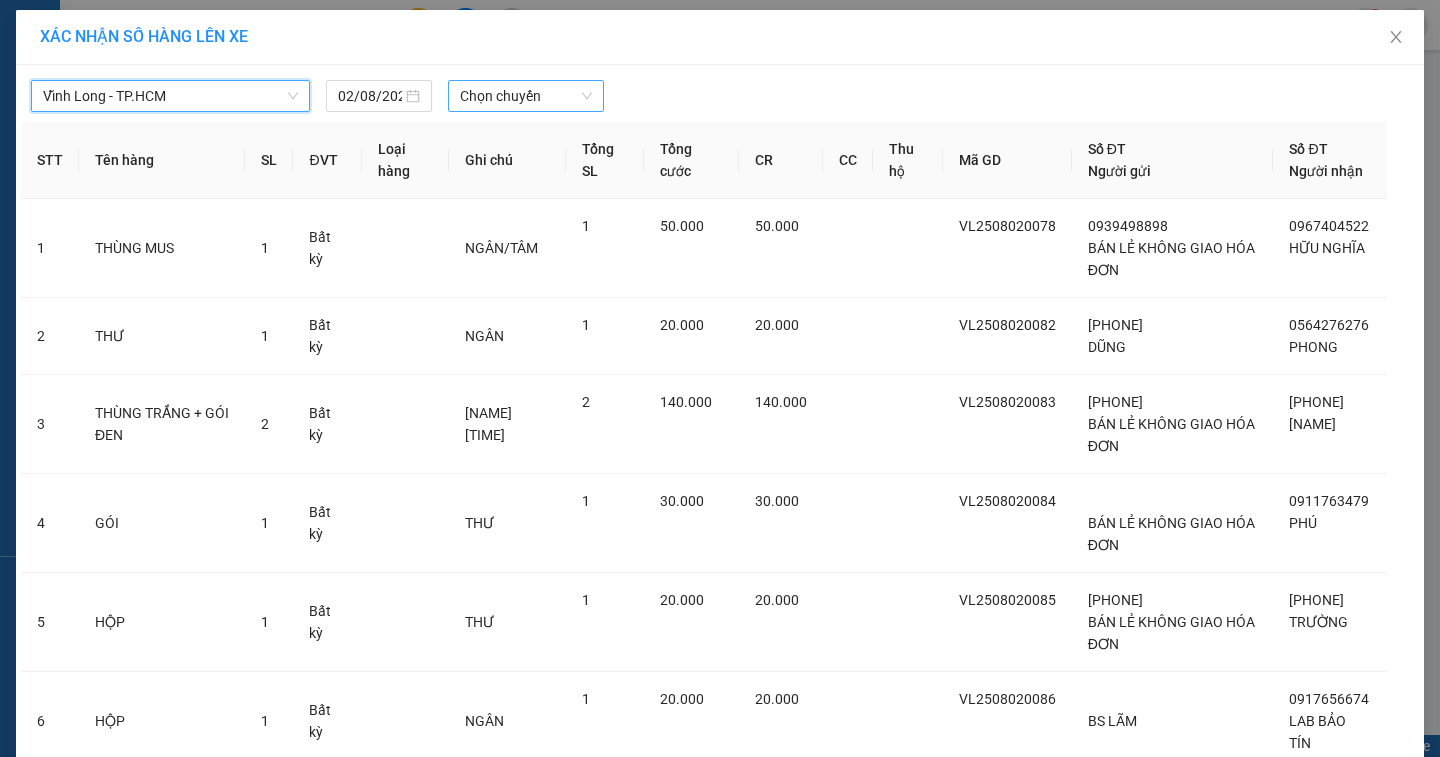 click on "Chọn chuyến" at bounding box center (526, 96) 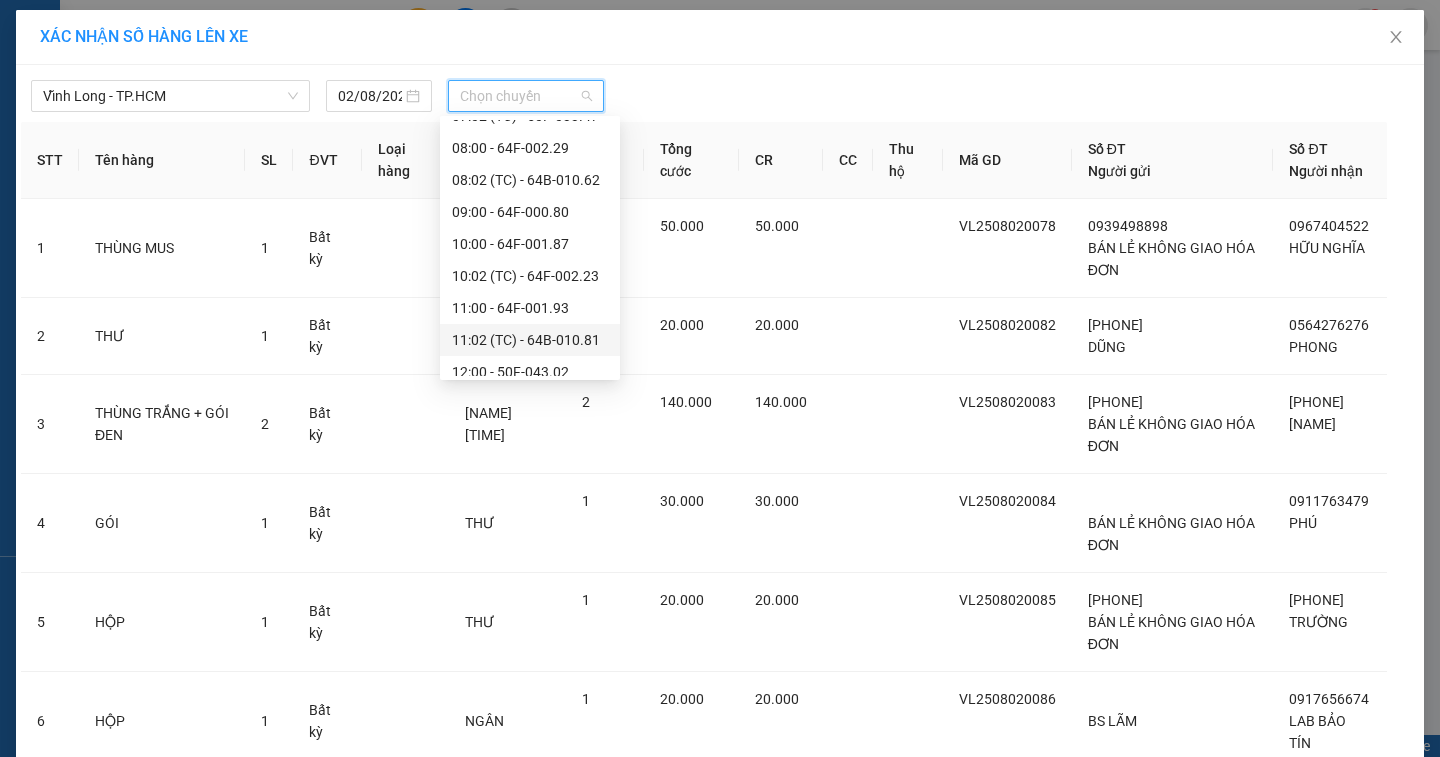 scroll, scrollTop: 544, scrollLeft: 0, axis: vertical 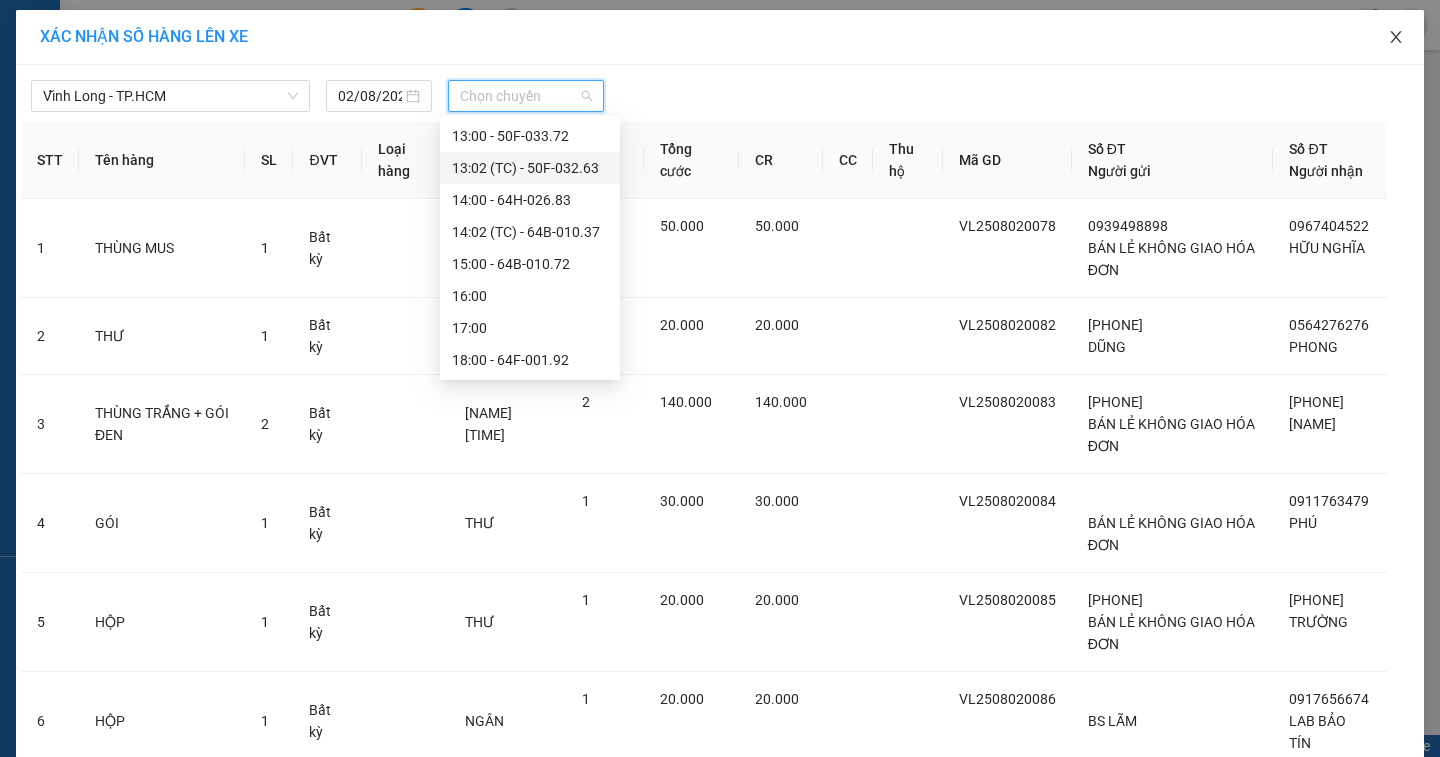 click 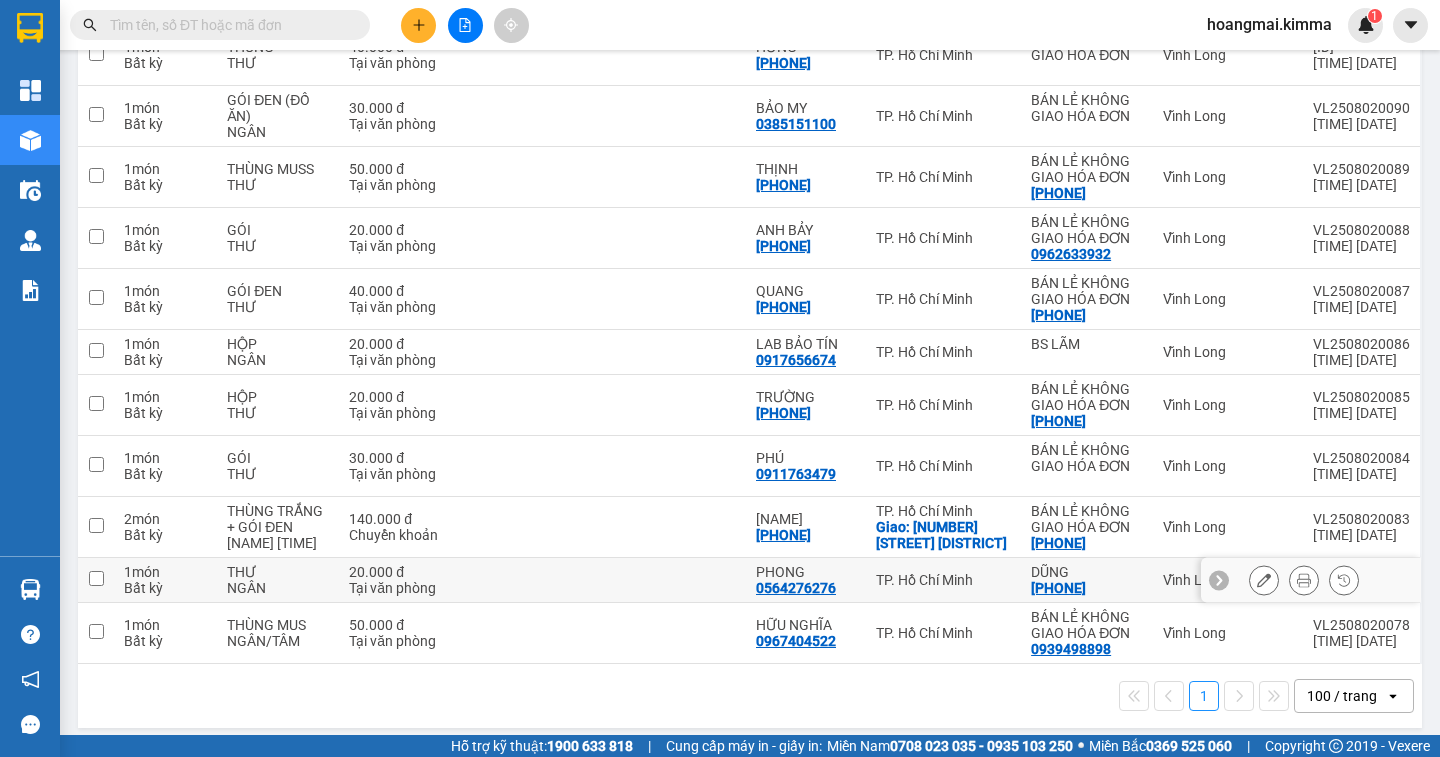scroll, scrollTop: 411, scrollLeft: 0, axis: vertical 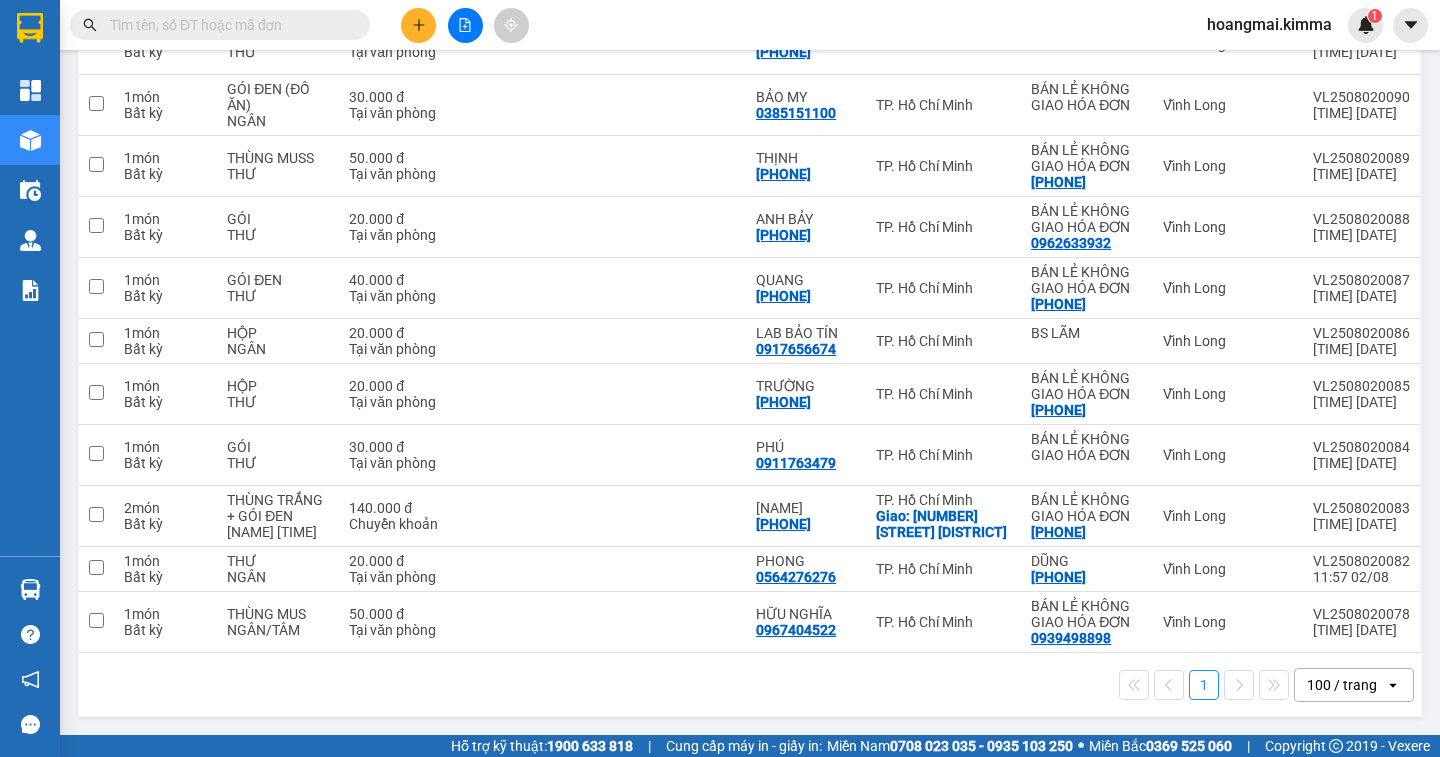 click on "100 / trang" at bounding box center [1342, 685] 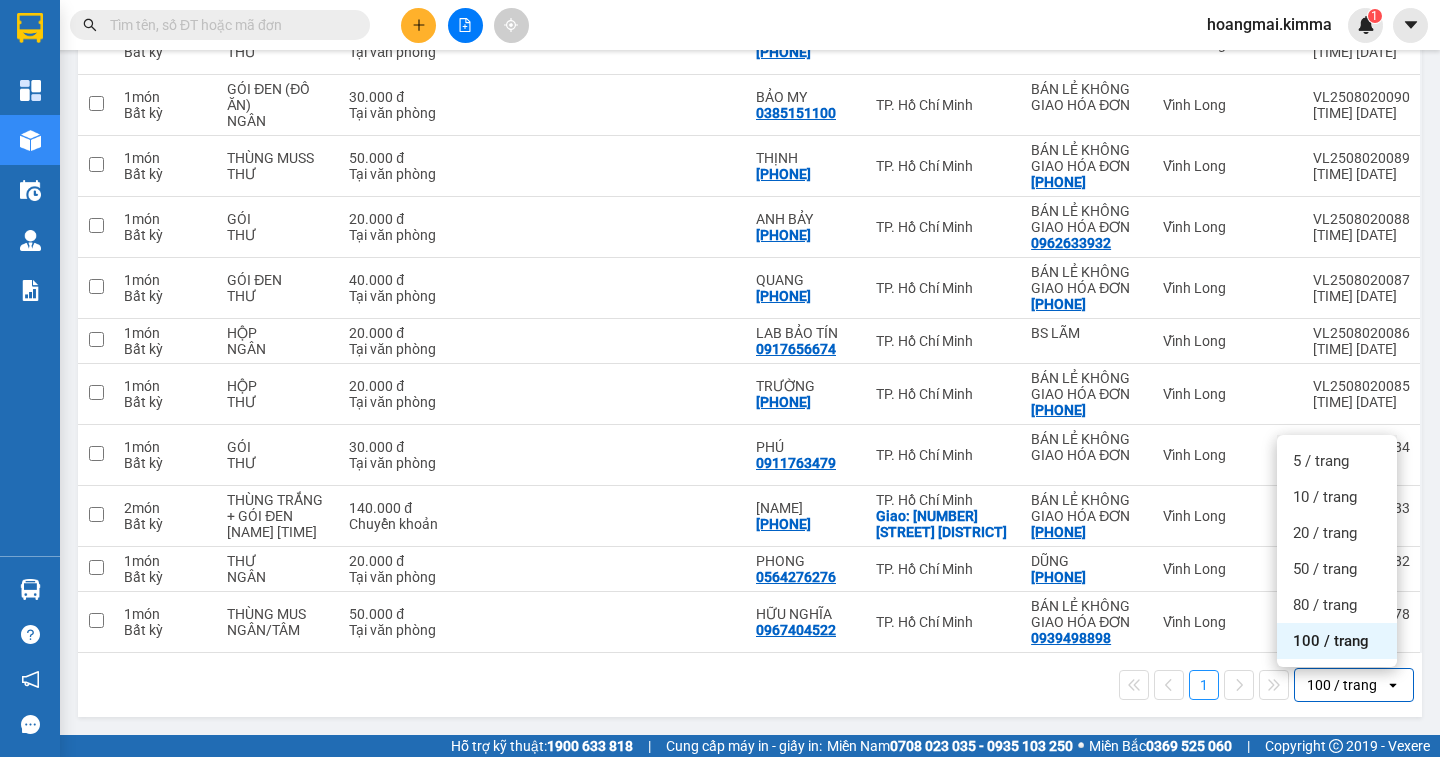 click on "100 / trang" at bounding box center [1337, 641] 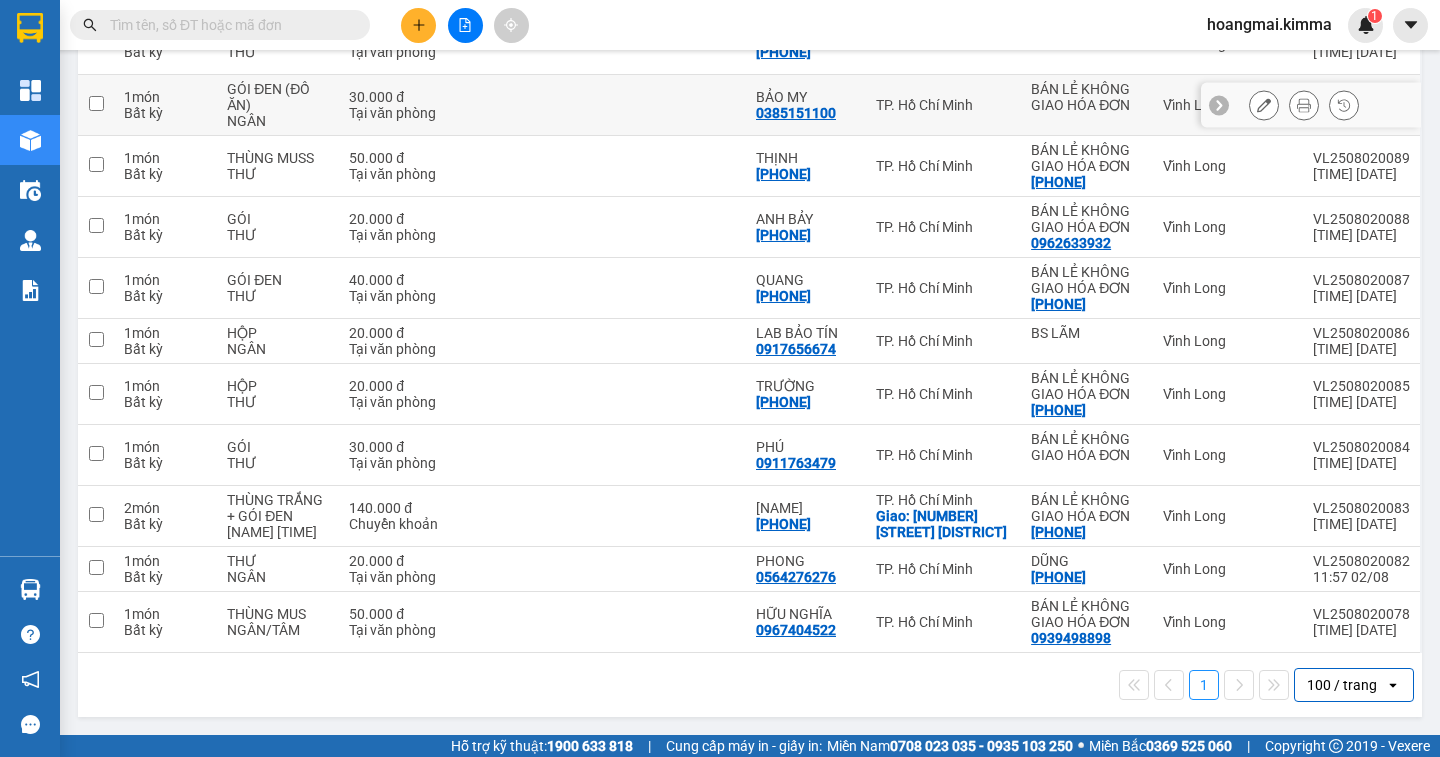 scroll, scrollTop: 0, scrollLeft: 0, axis: both 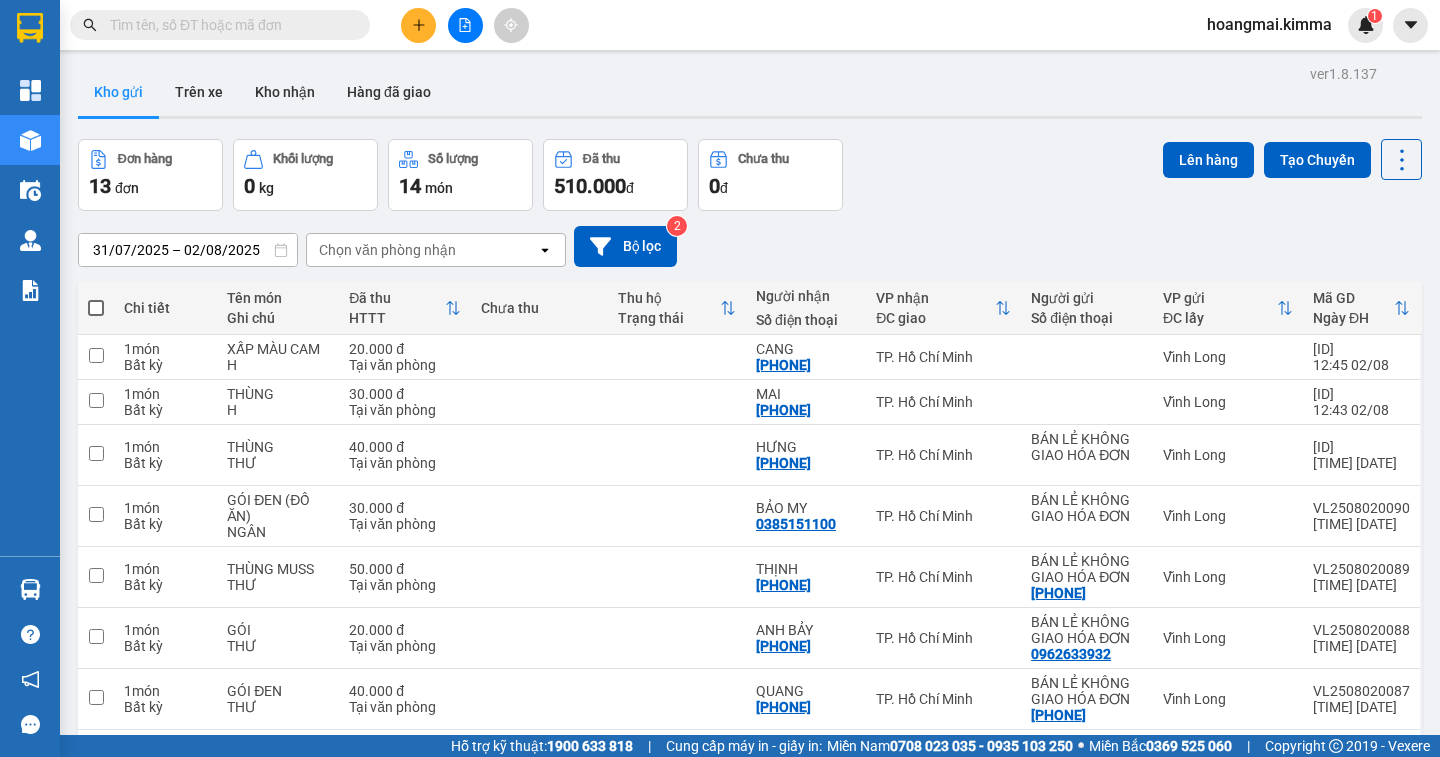 click at bounding box center [96, 308] 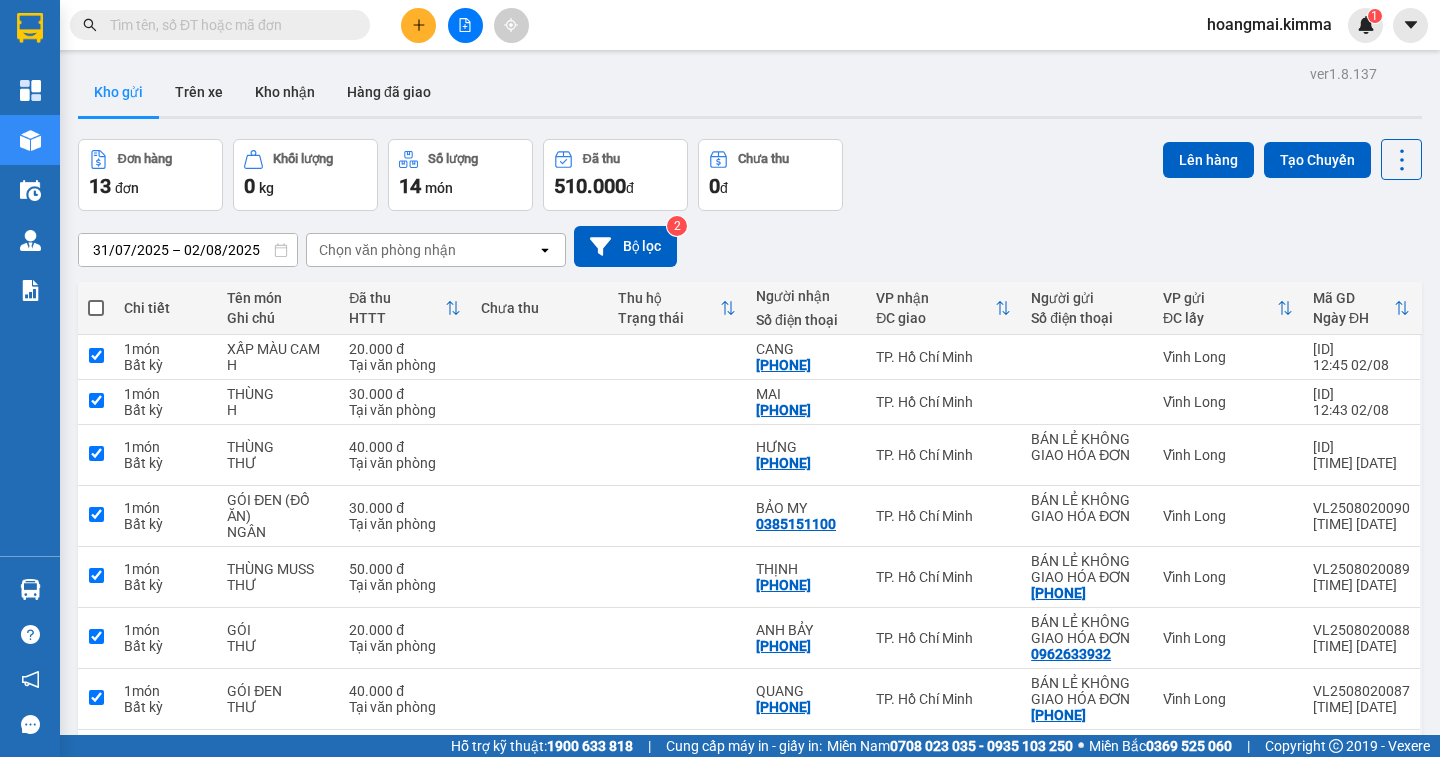 checkbox on "true" 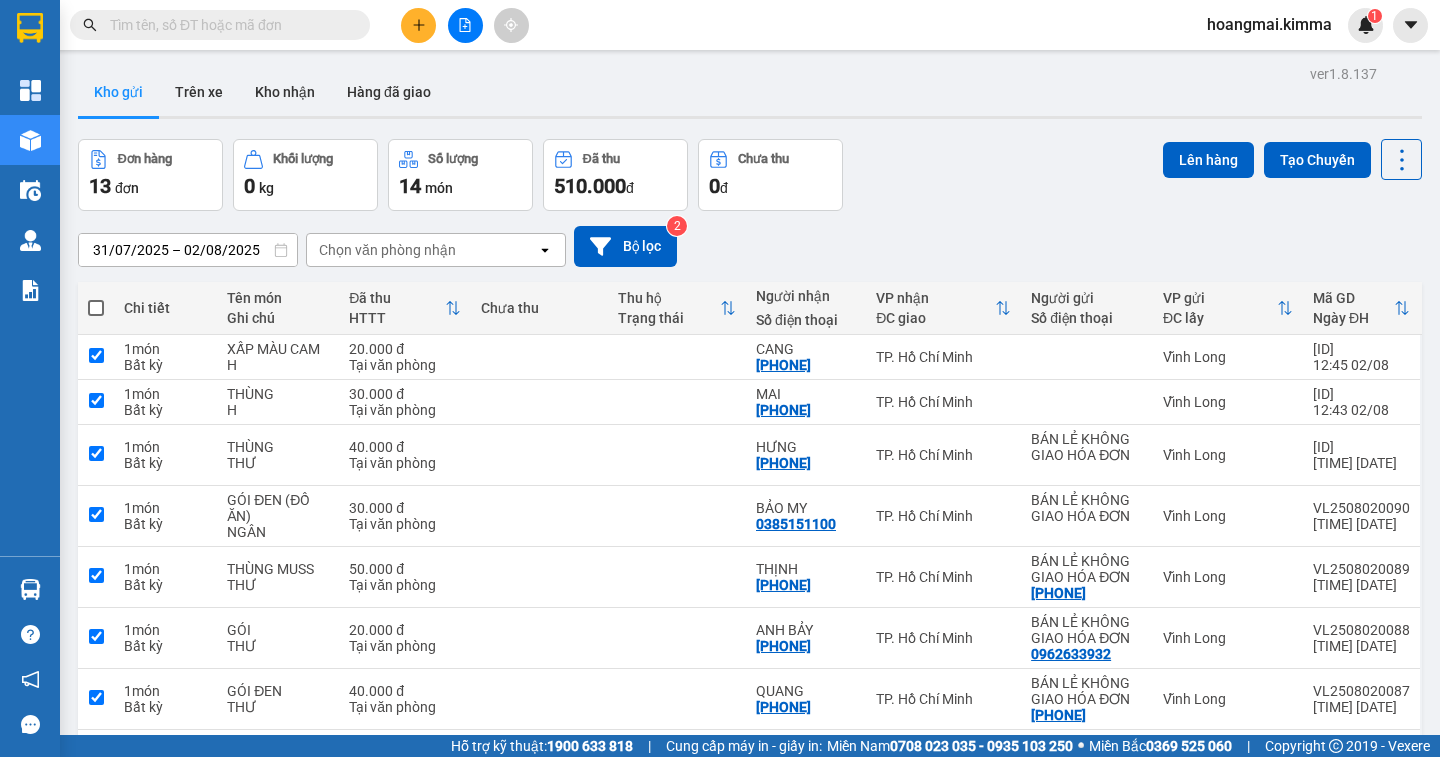 checkbox on "true" 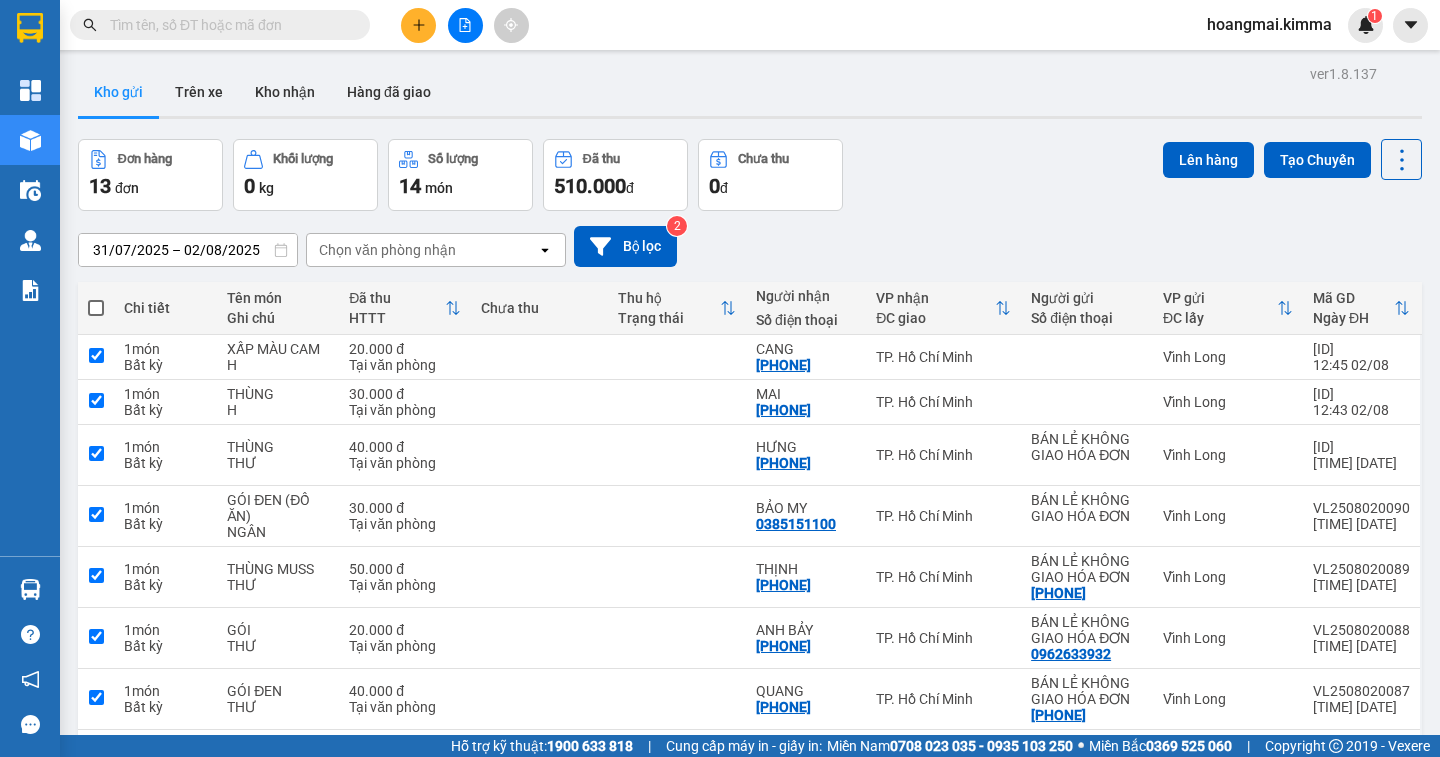 checkbox on "true" 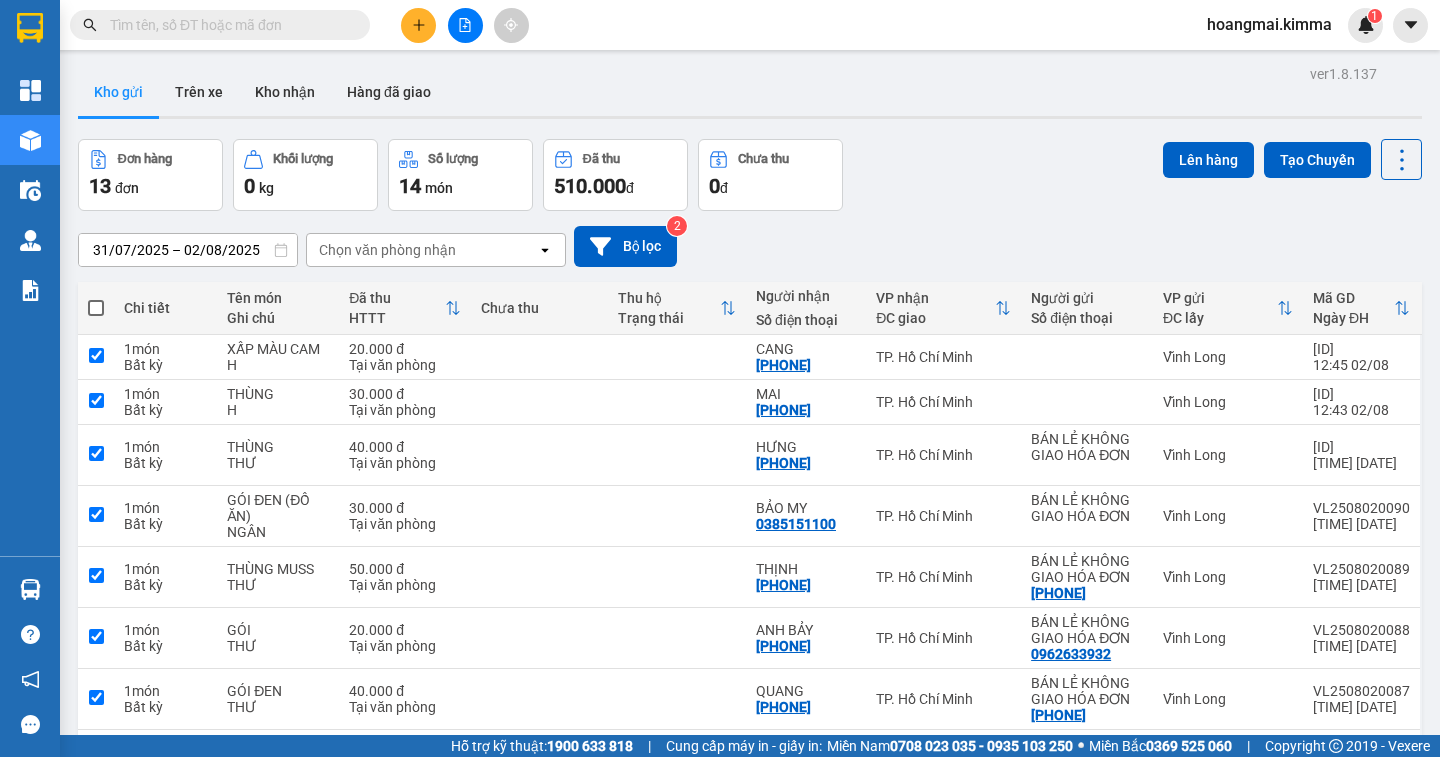 checkbox on "true" 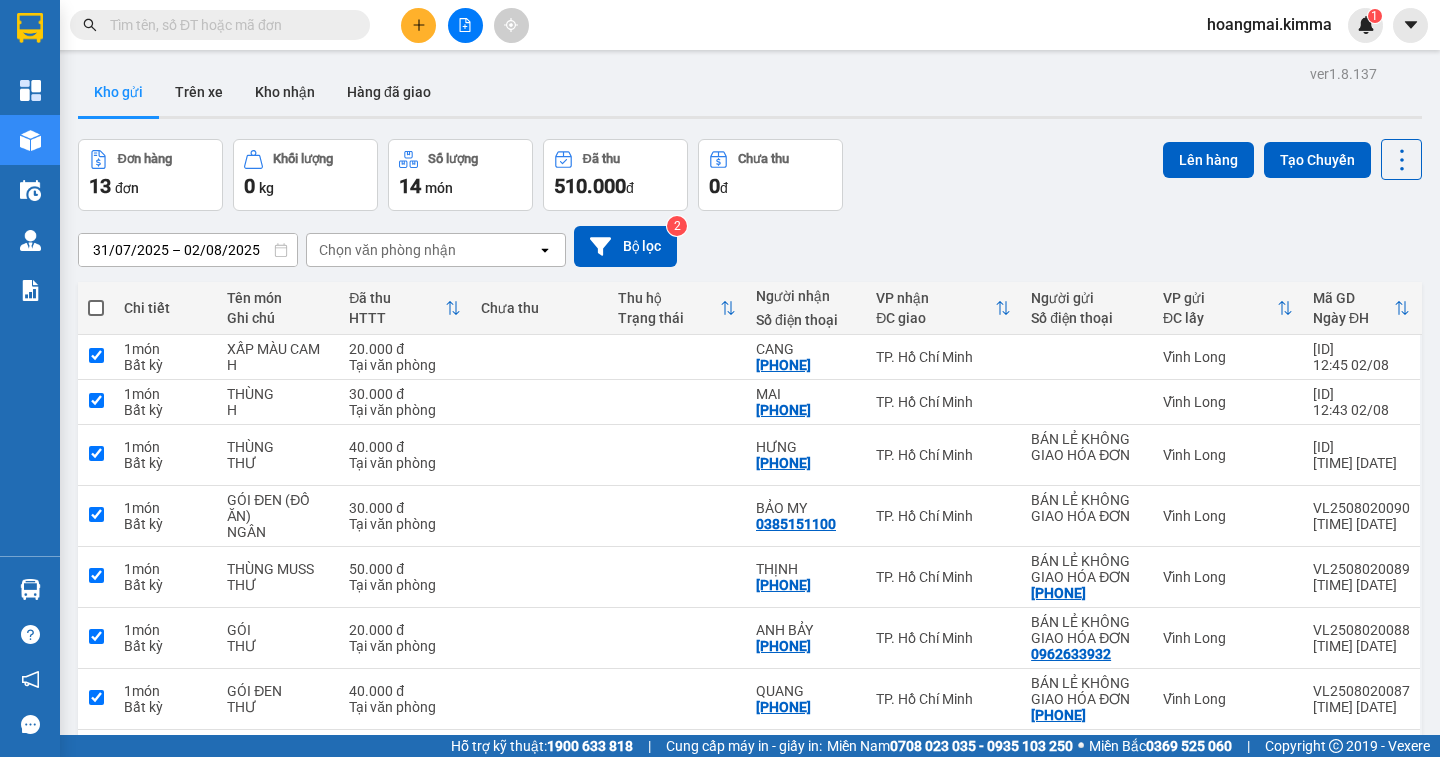 checkbox on "true" 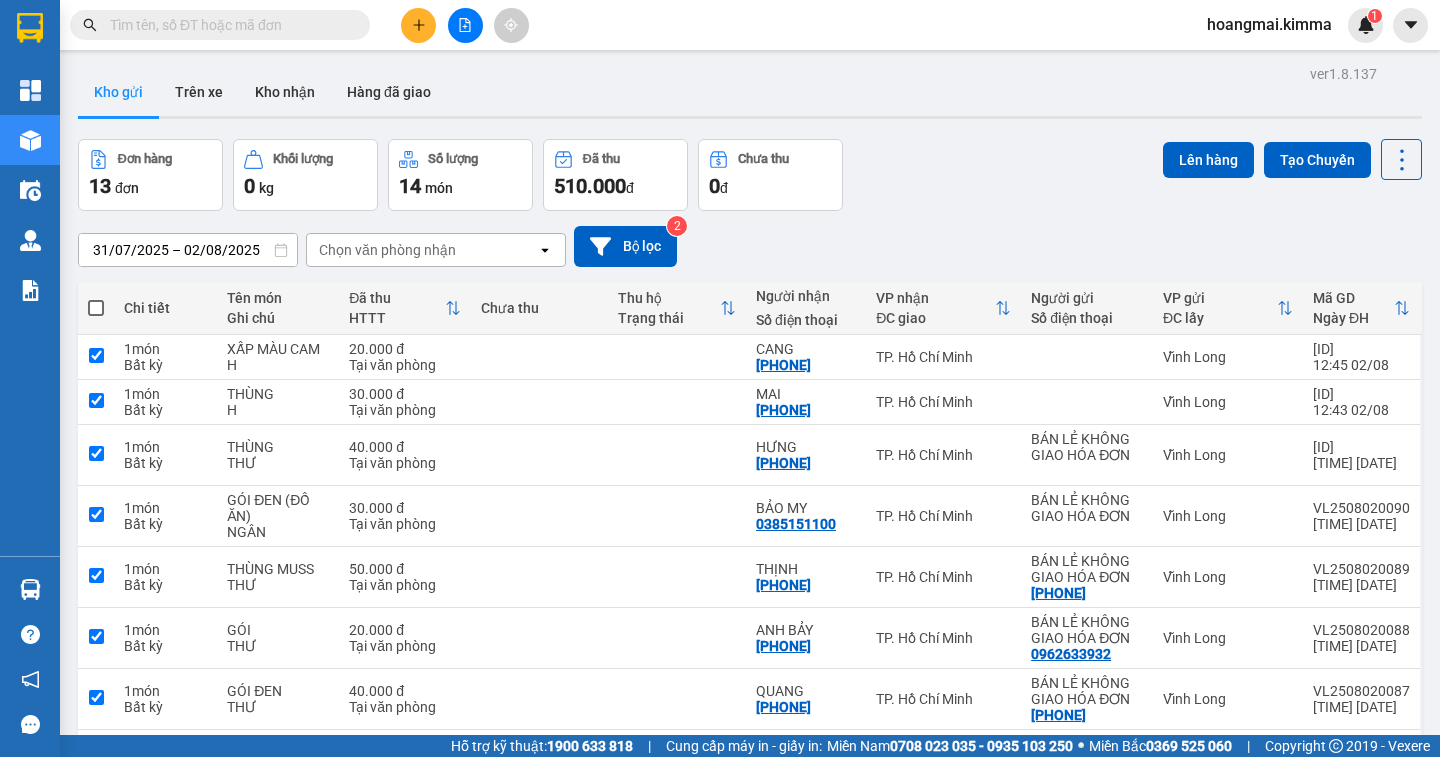 checkbox on "true" 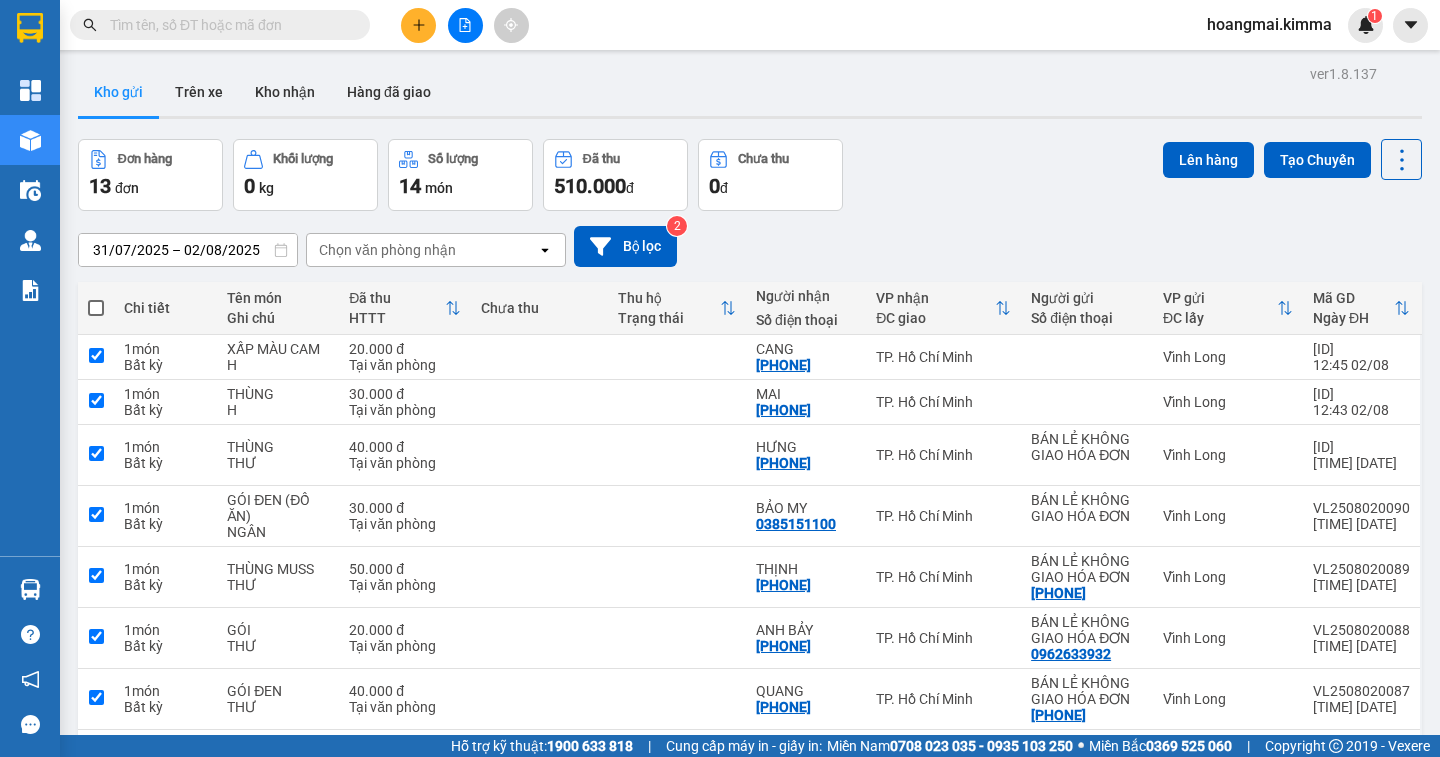 checkbox on "true" 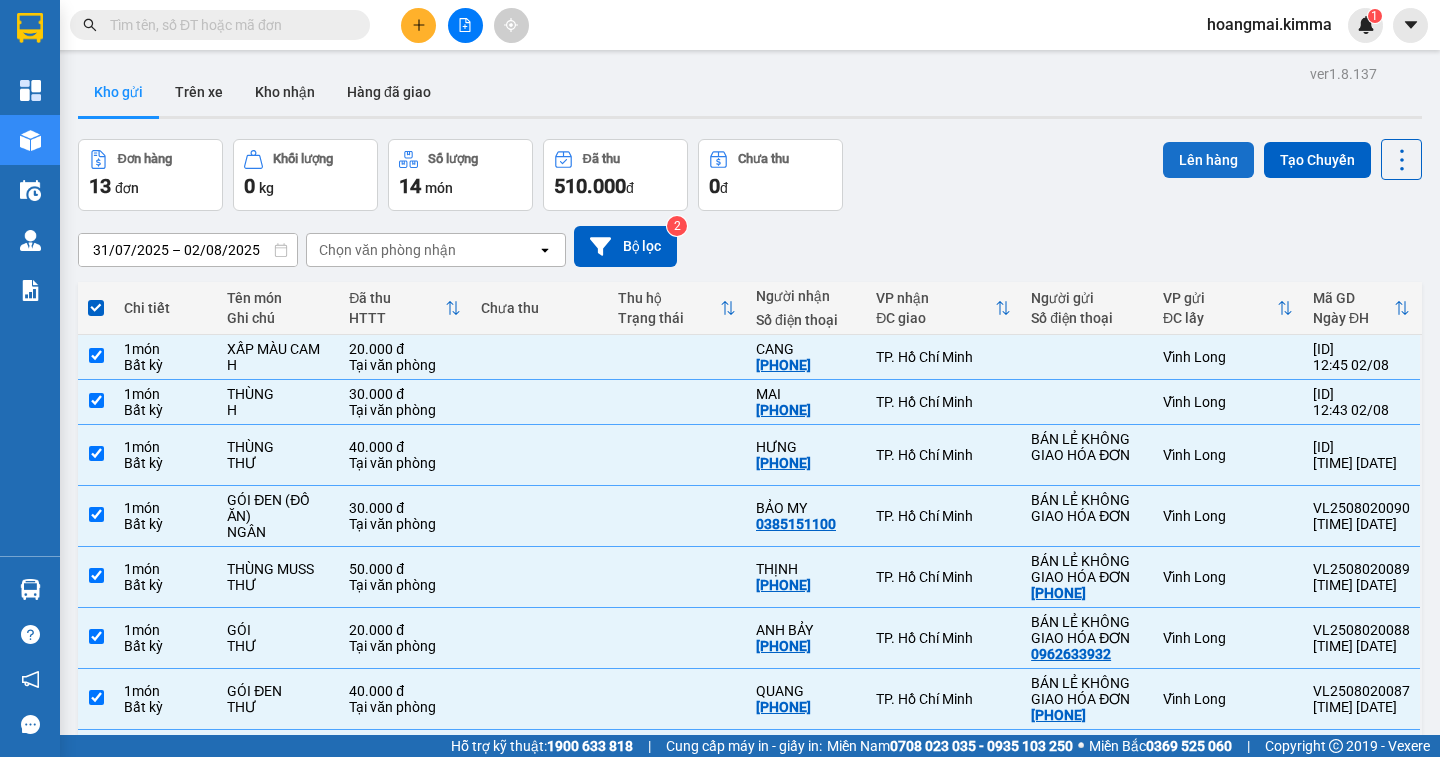 click on "Lên hàng" at bounding box center [1208, 160] 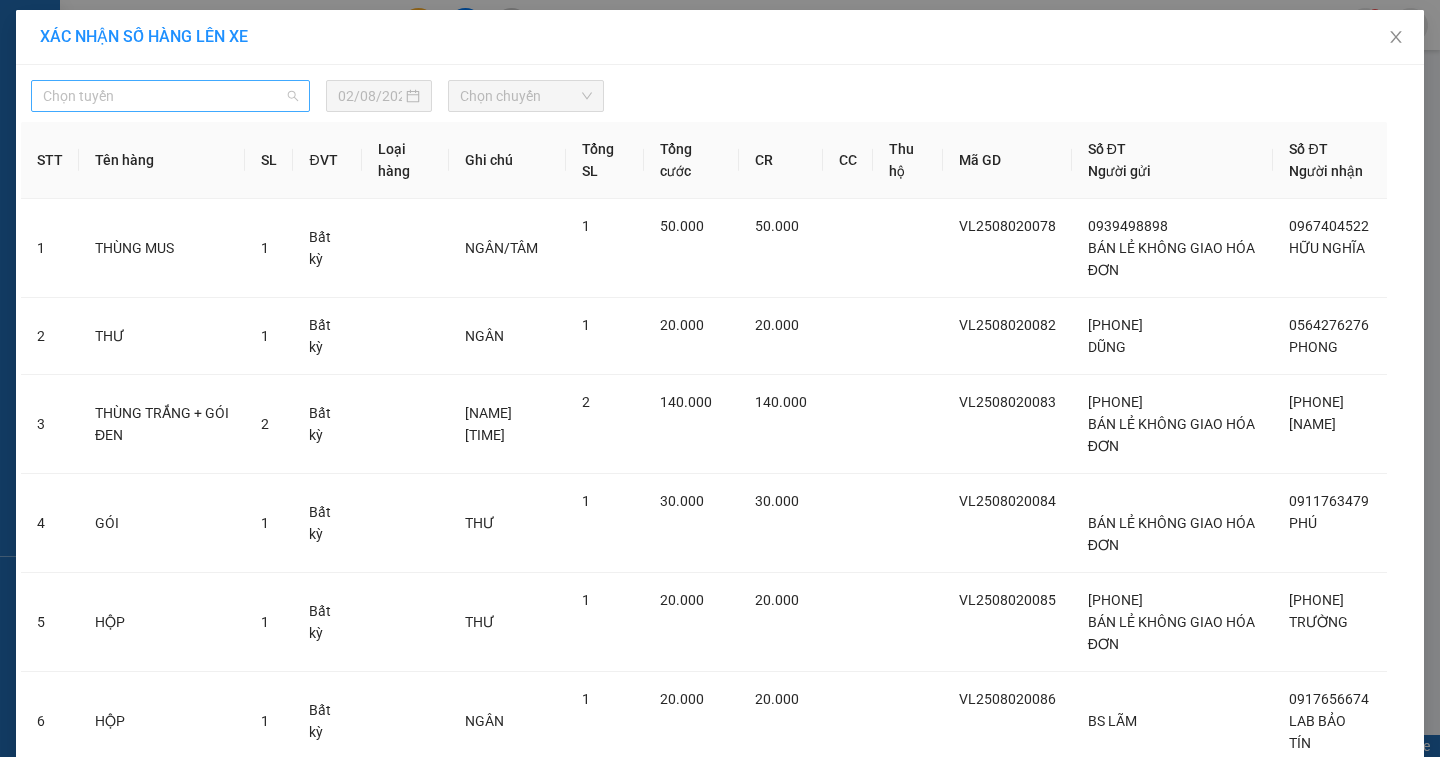 click on "Chọn tuyến" at bounding box center [170, 96] 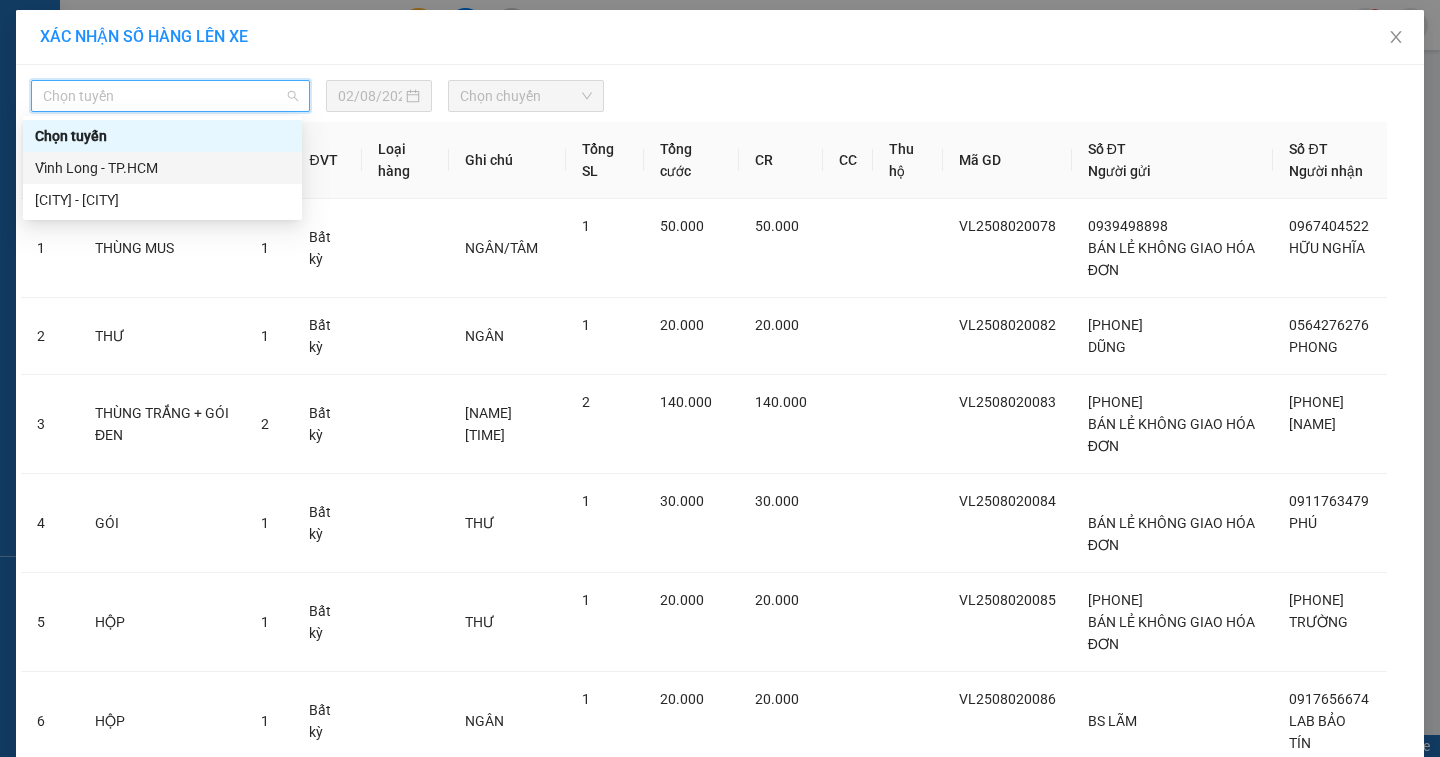click on "Vĩnh Long - TP.HCM" at bounding box center [162, 168] 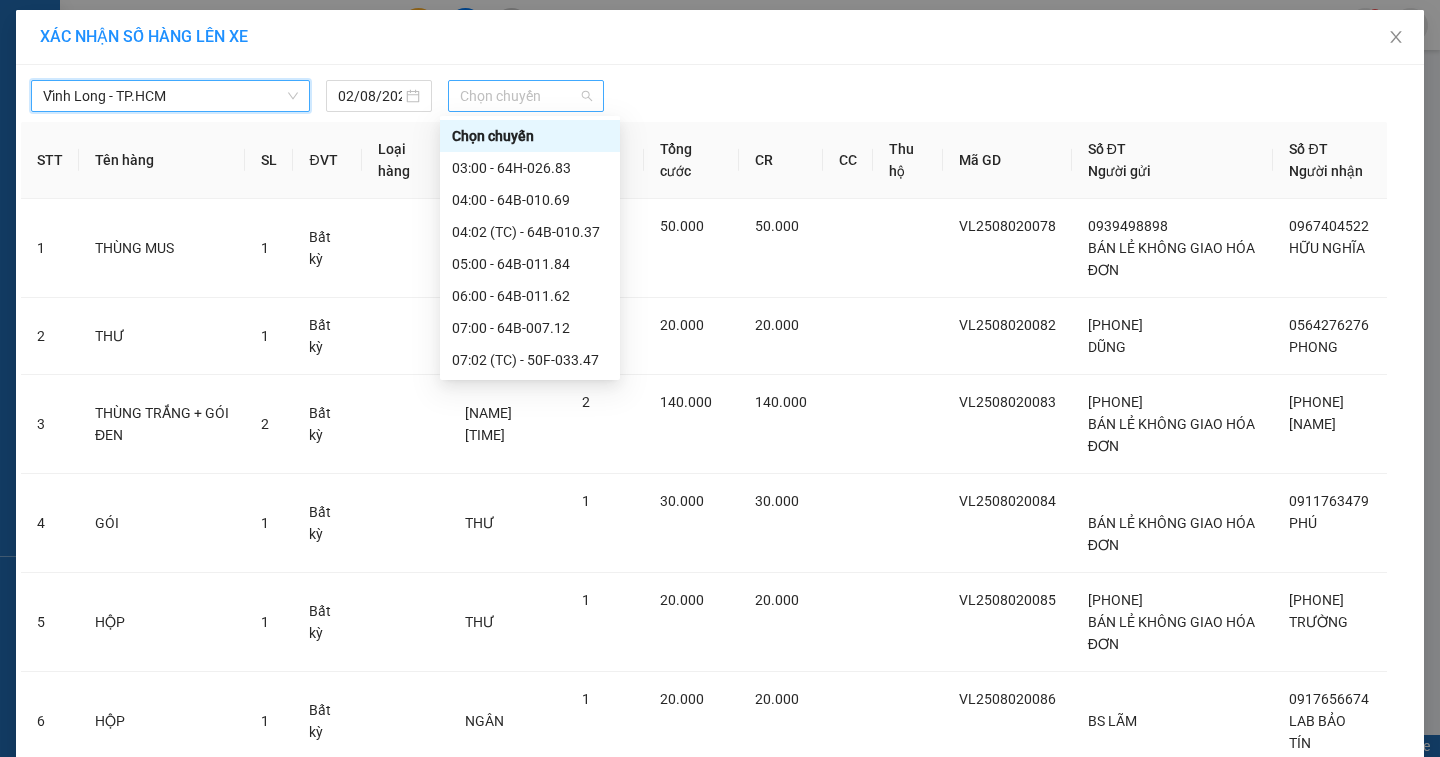 click on "Chọn chuyến" at bounding box center [526, 96] 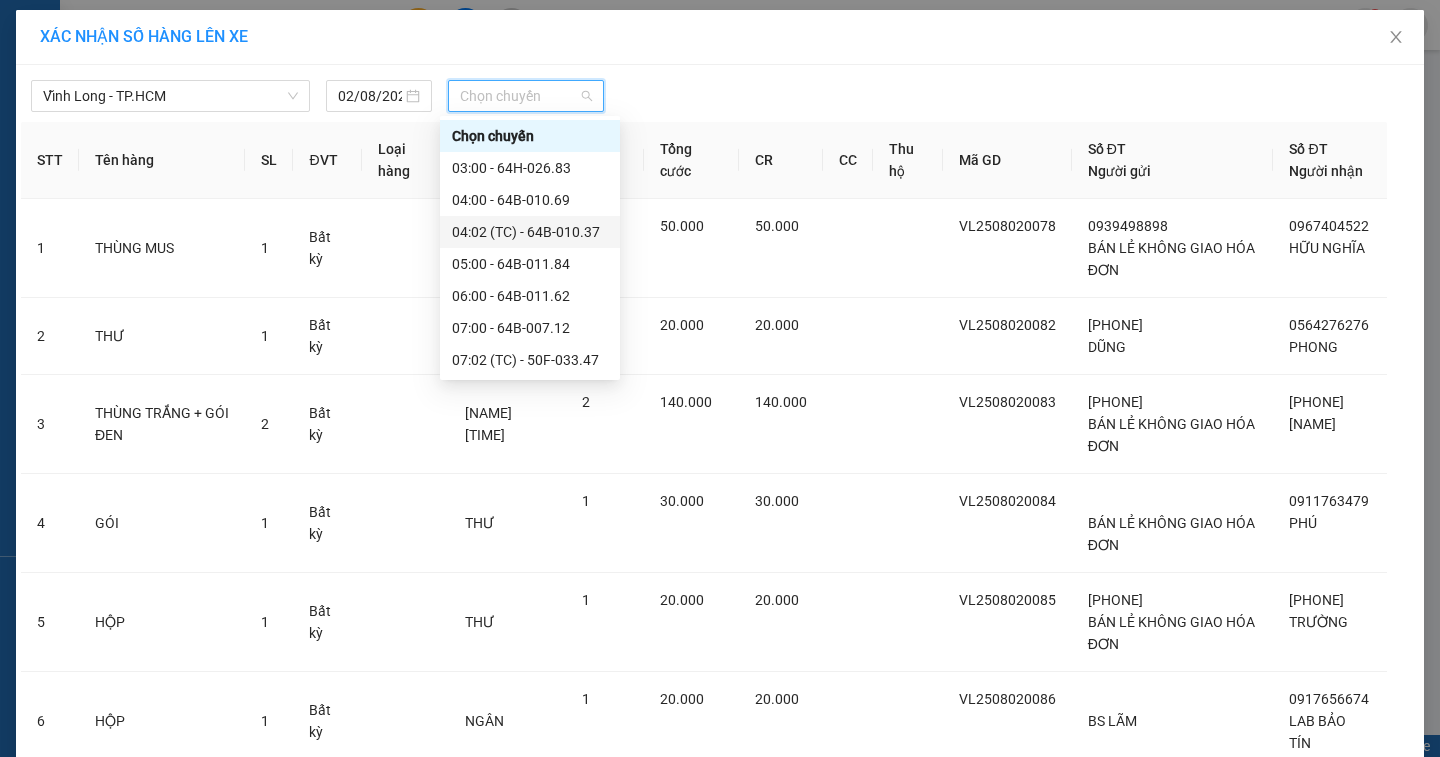 scroll, scrollTop: 400, scrollLeft: 0, axis: vertical 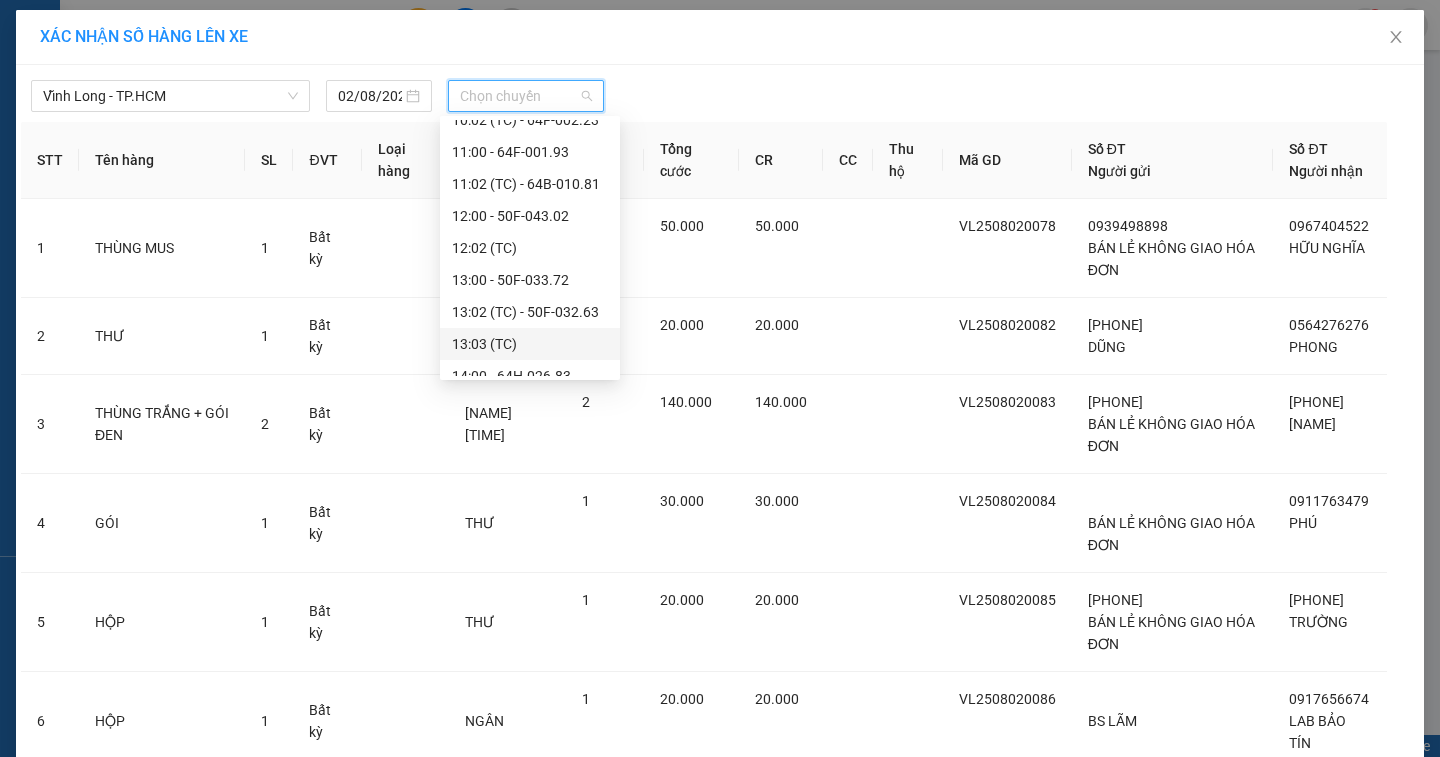 click on "[TIME]   (TC)" at bounding box center (530, 344) 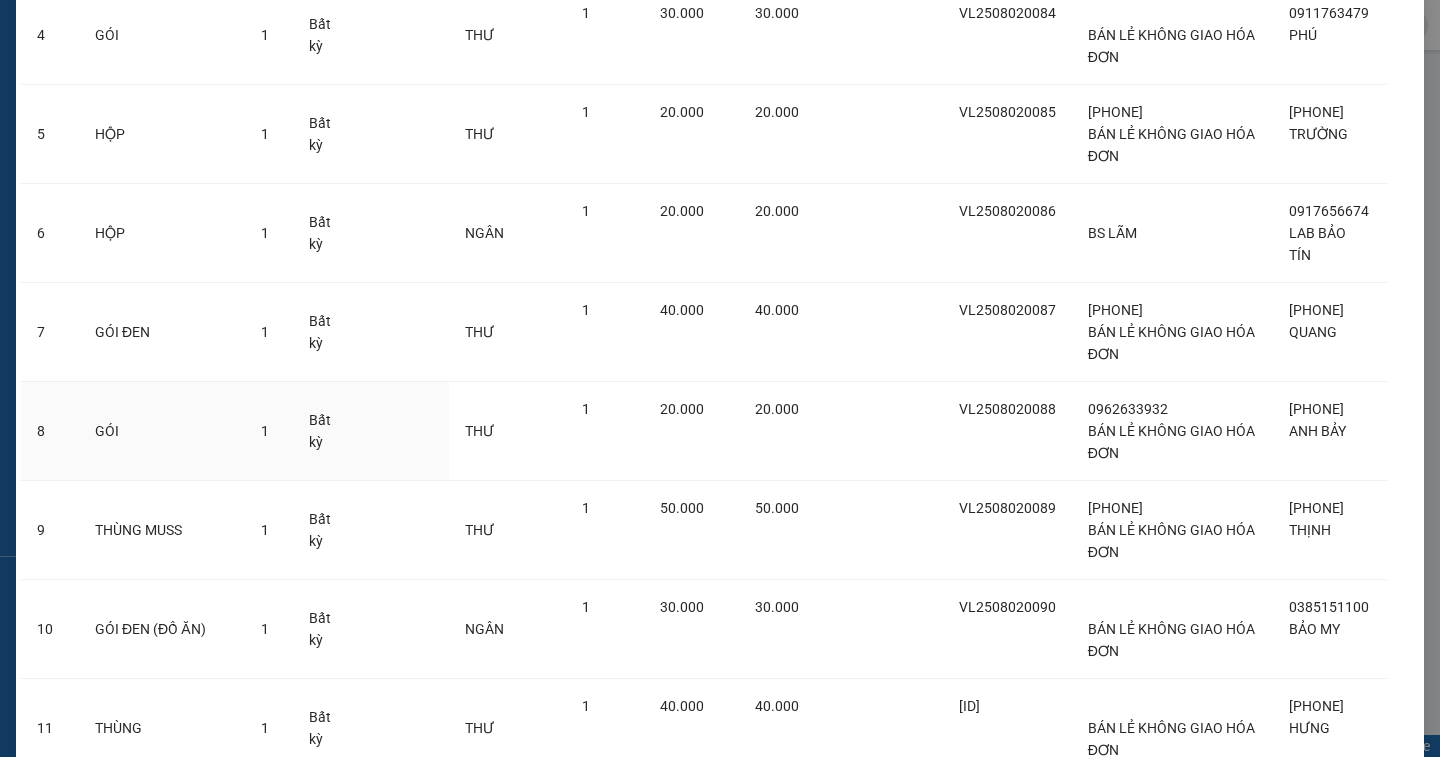 scroll, scrollTop: 821, scrollLeft: 0, axis: vertical 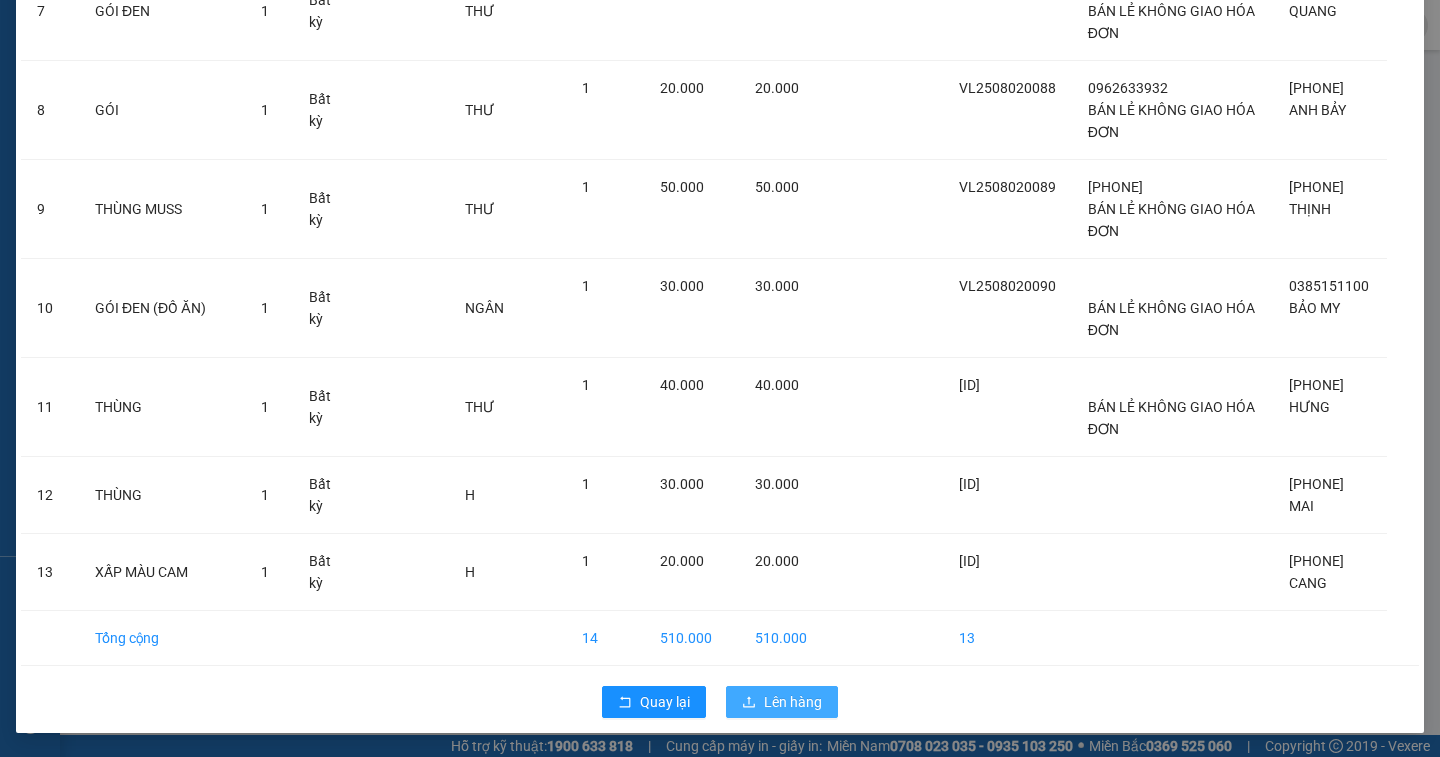 click on "Lên hàng" at bounding box center (793, 702) 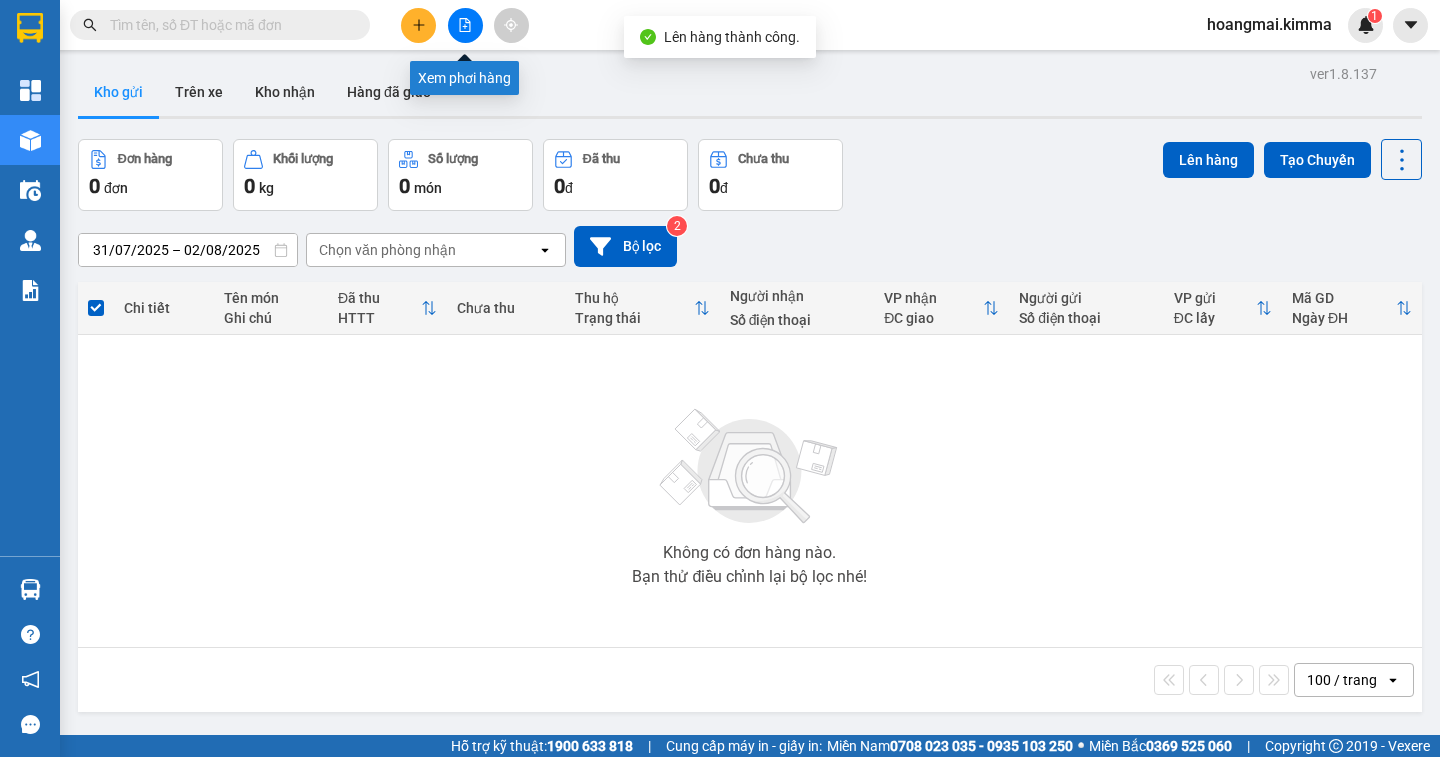 drag, startPoint x: 452, startPoint y: 19, endPoint x: 427, endPoint y: 6, distance: 28.178005 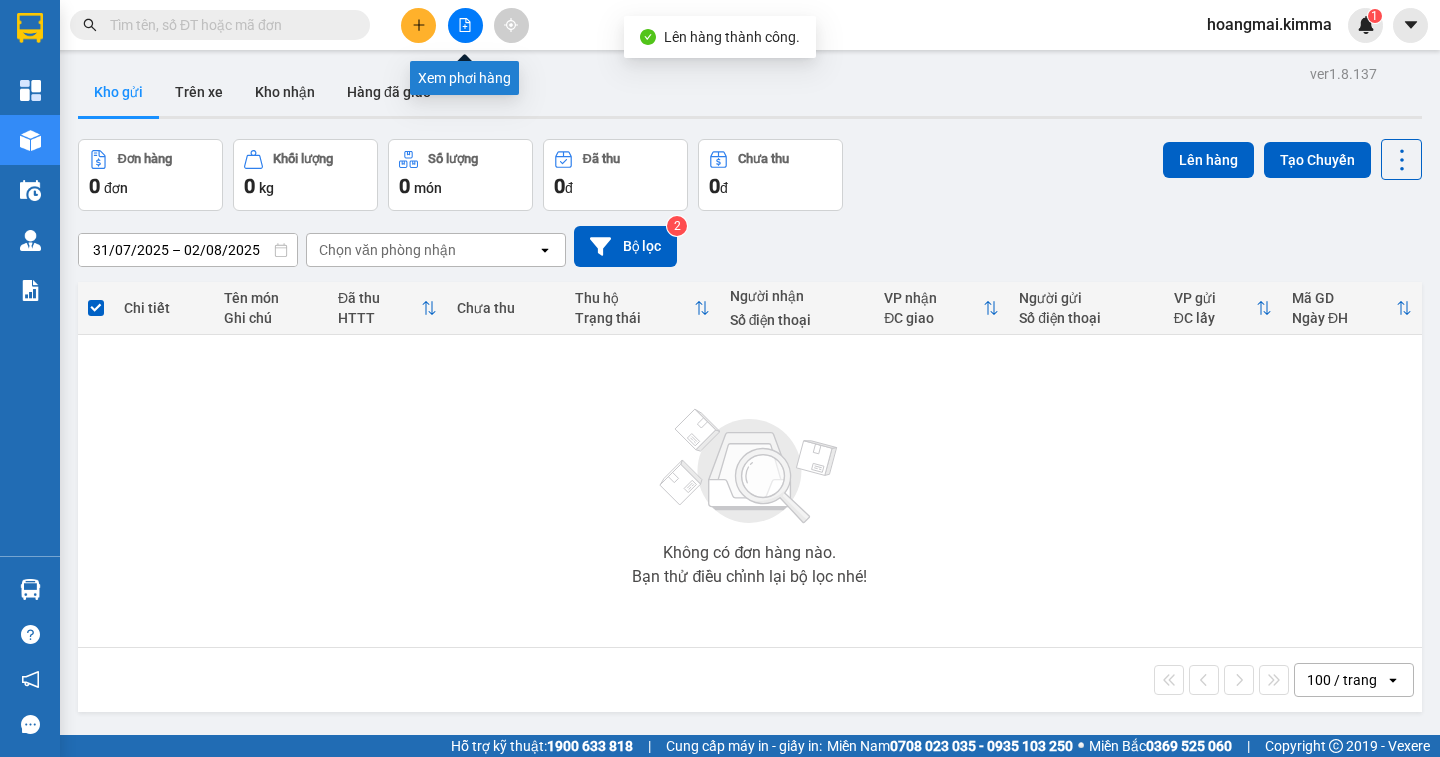 click at bounding box center [465, 25] 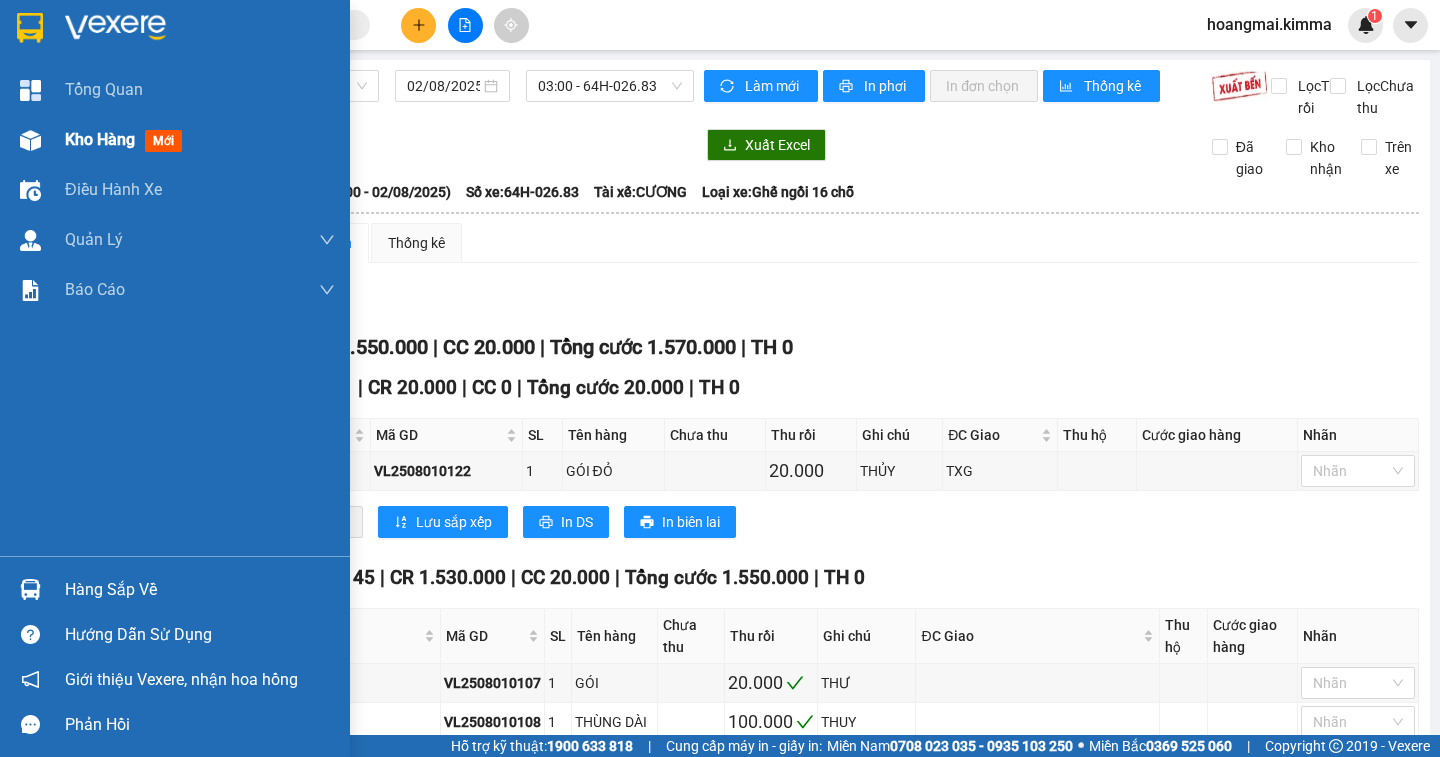 click on "Kho hàng" at bounding box center (100, 139) 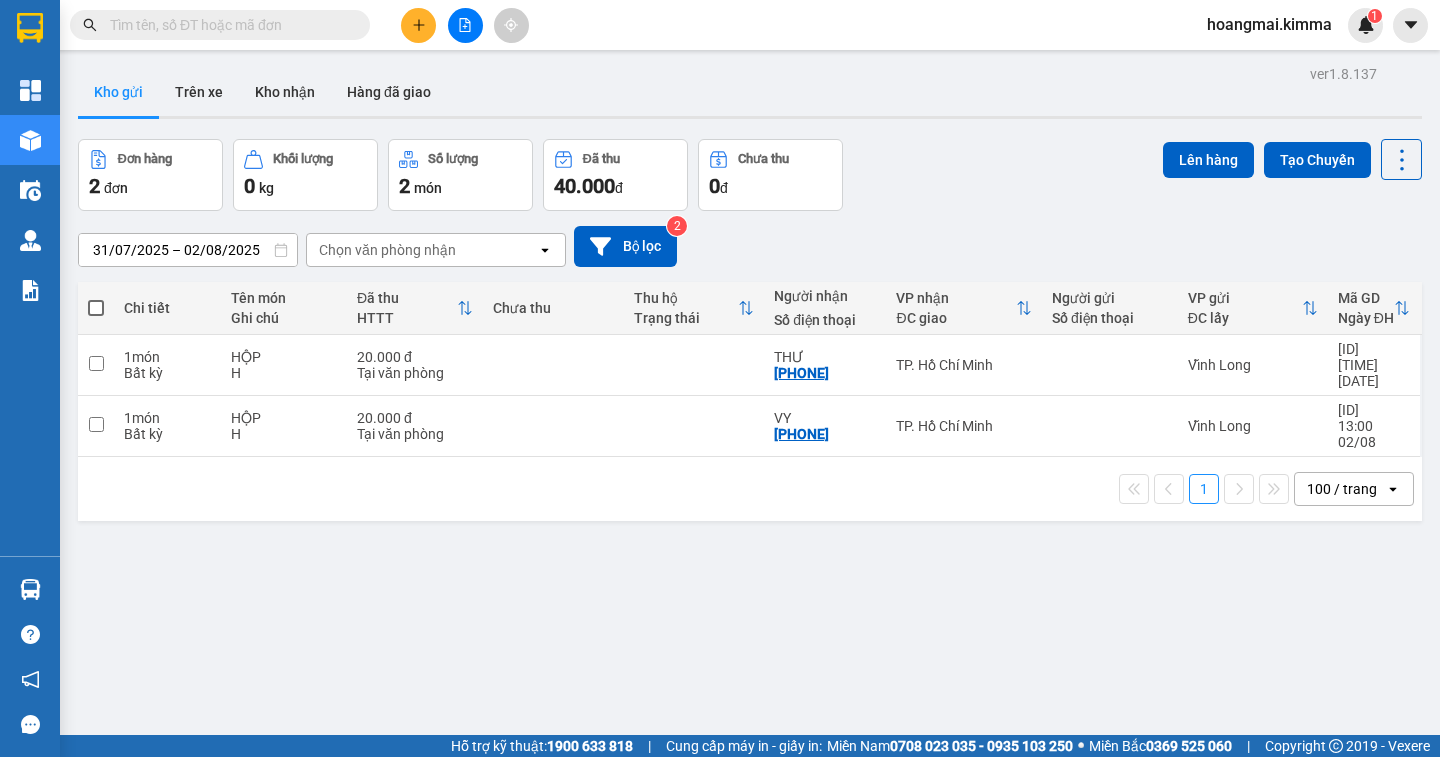 click at bounding box center (96, 308) 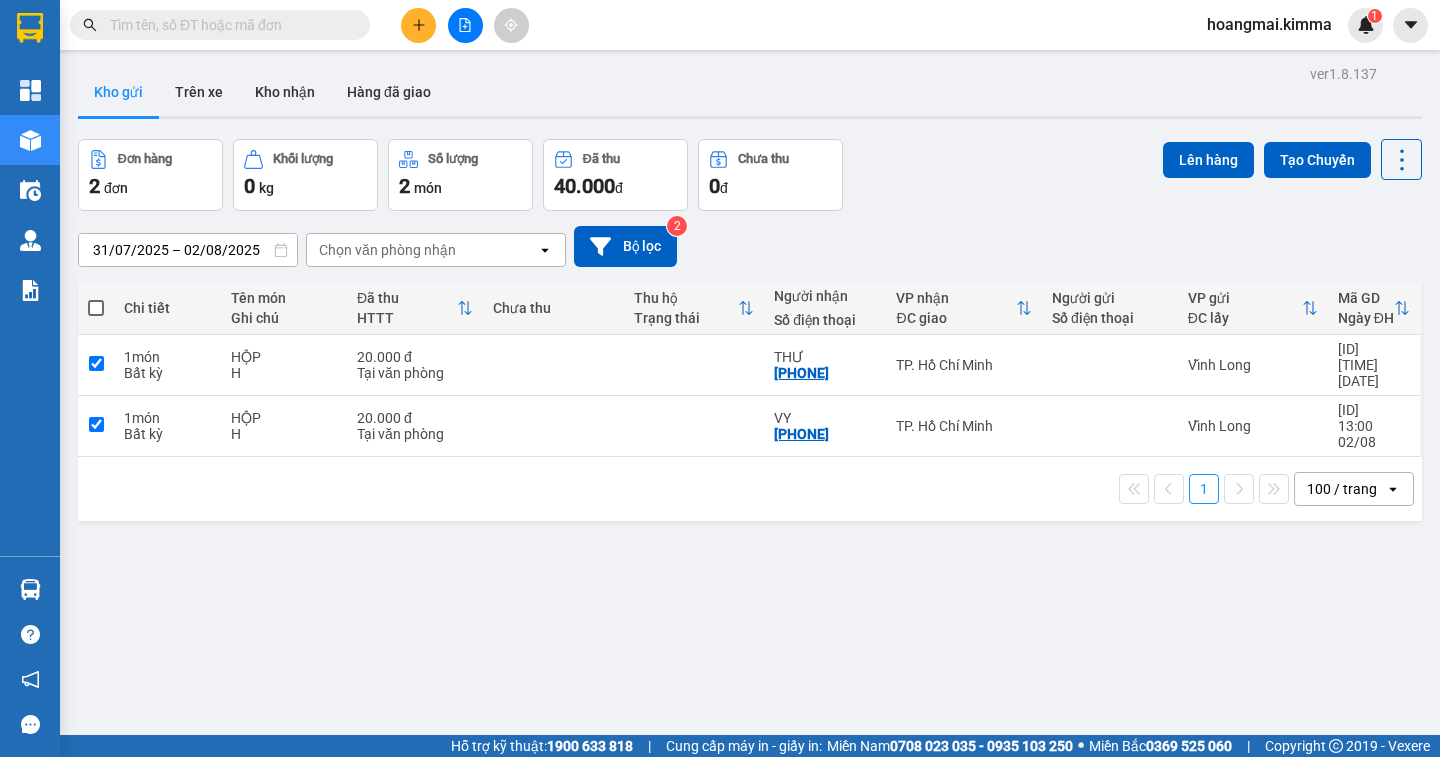 checkbox on "true" 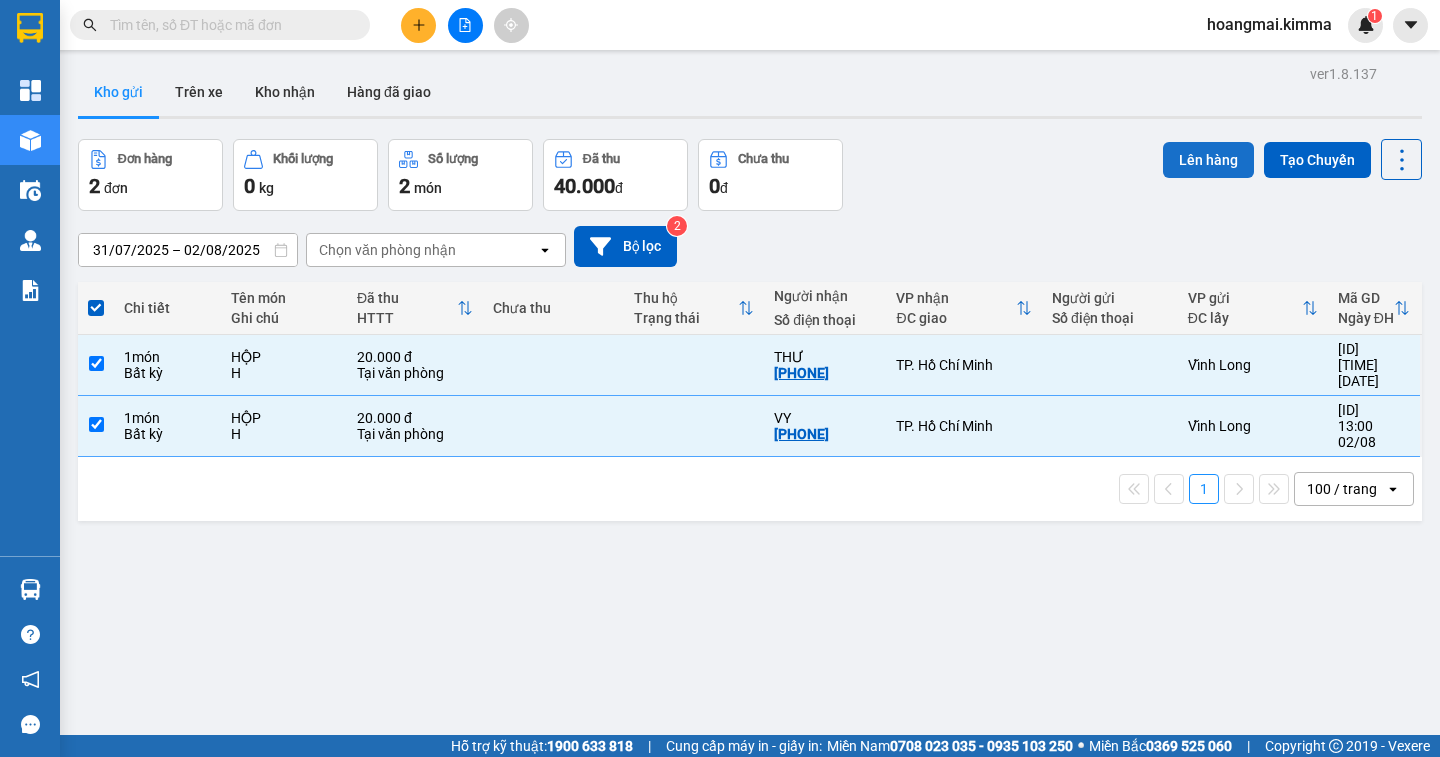 click on "Lên hàng" at bounding box center [1208, 160] 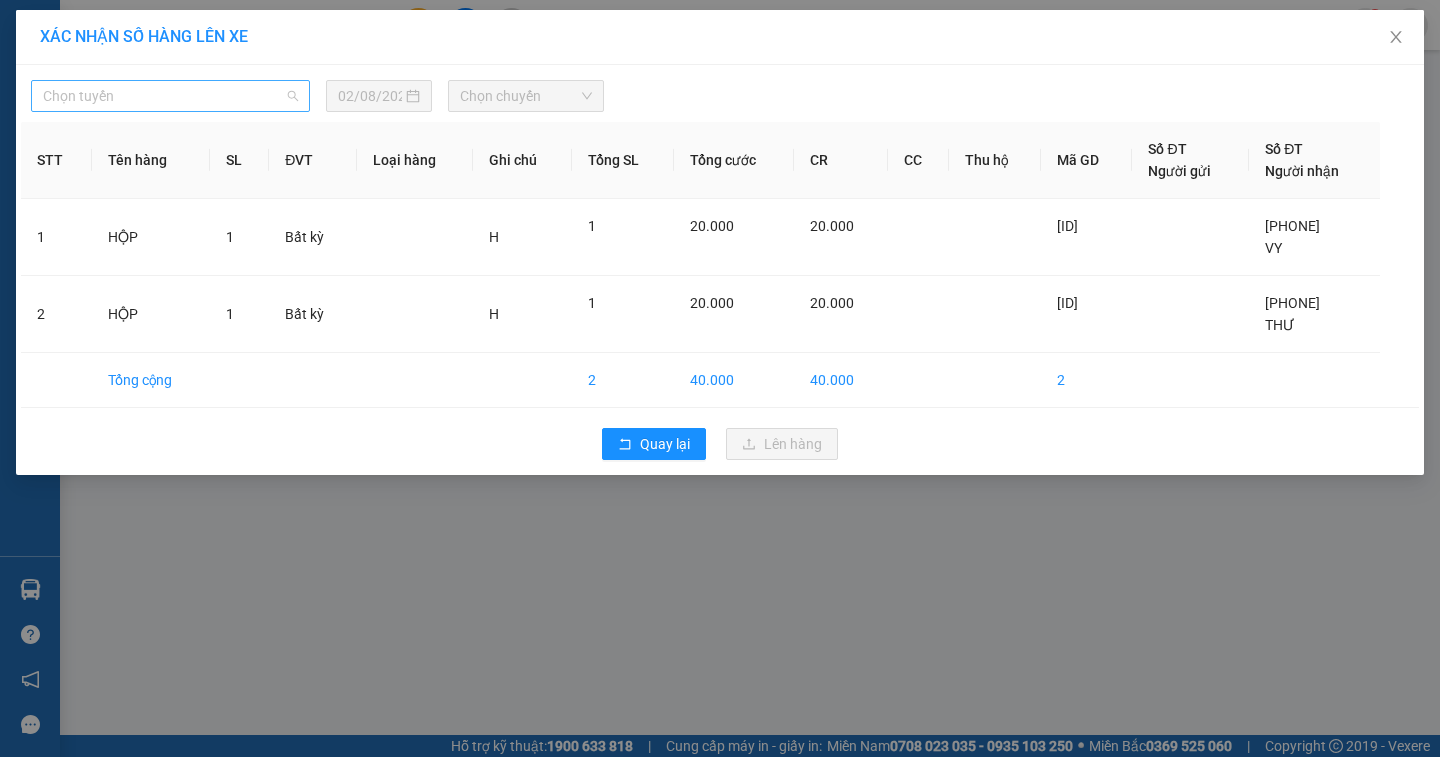 click on "Chọn tuyến" at bounding box center [170, 96] 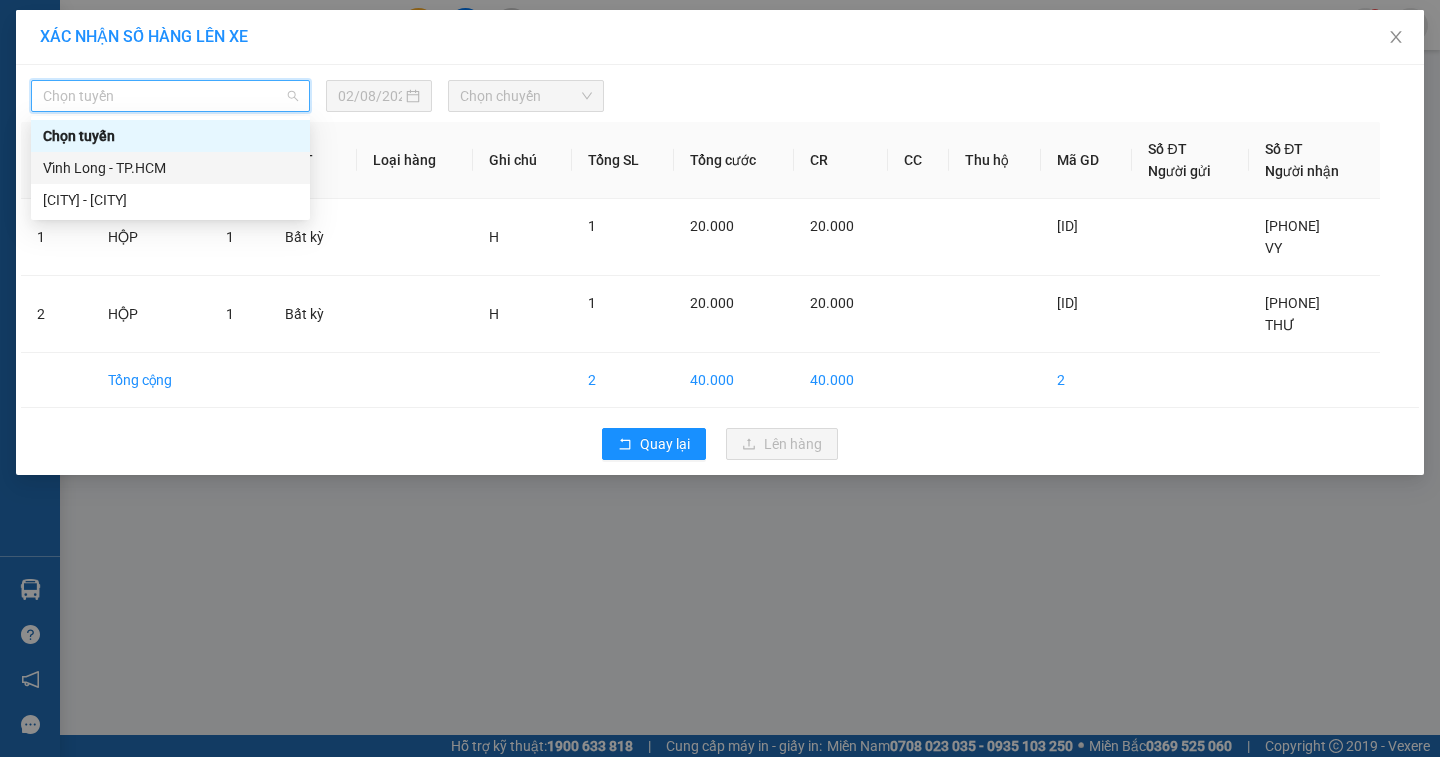 click on "Vĩnh Long - TP.HCM" at bounding box center (170, 168) 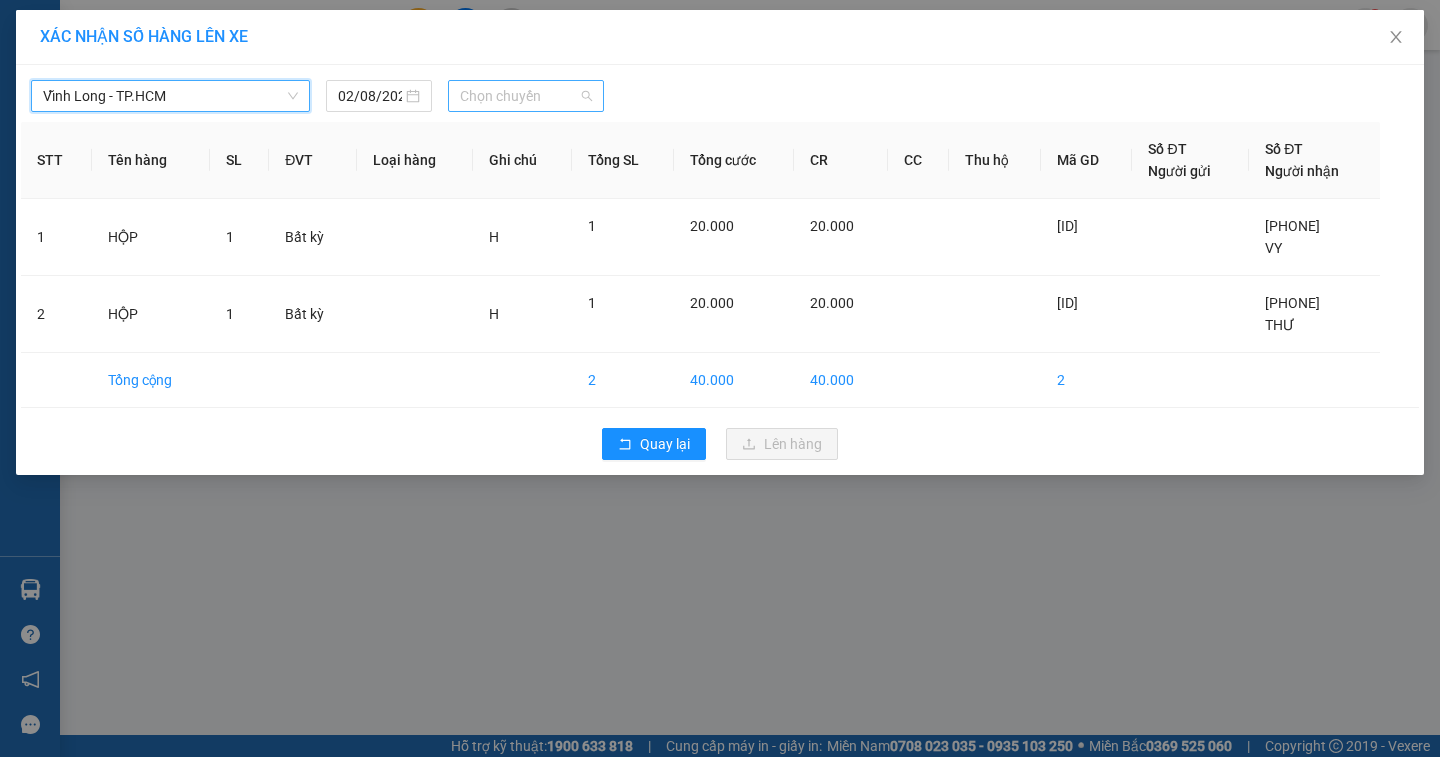 click on "Chọn chuyến" at bounding box center (526, 96) 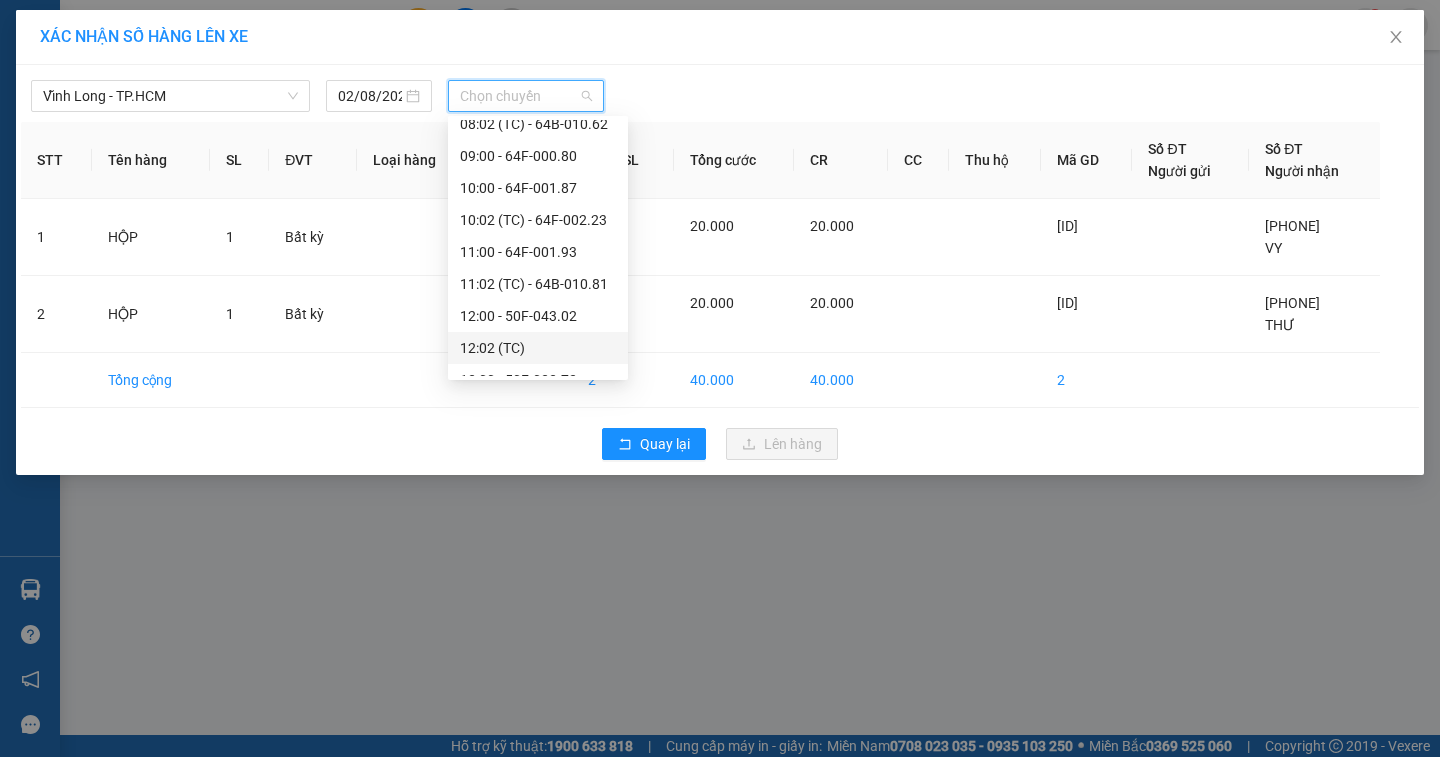 scroll, scrollTop: 576, scrollLeft: 0, axis: vertical 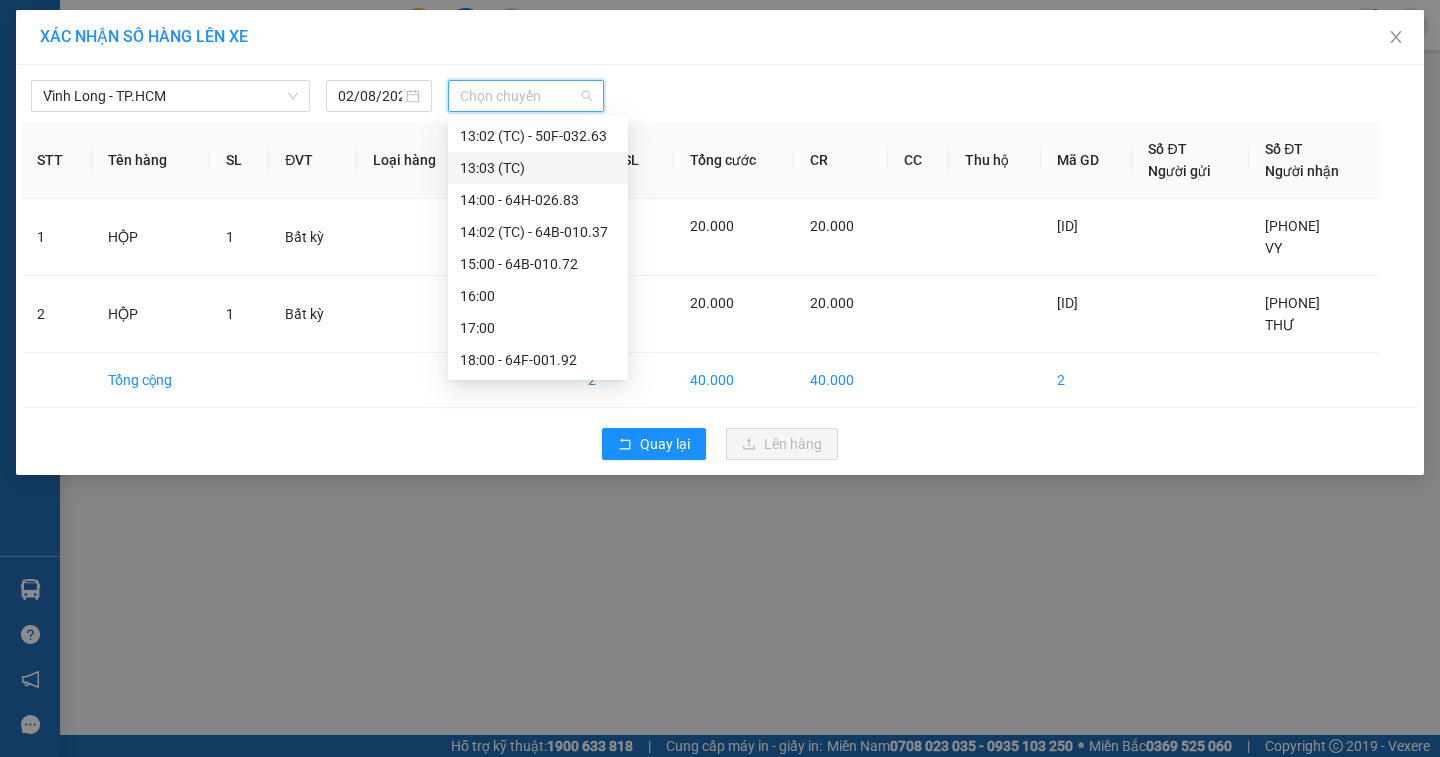 click on "[TIME]   (TC)" at bounding box center (538, 168) 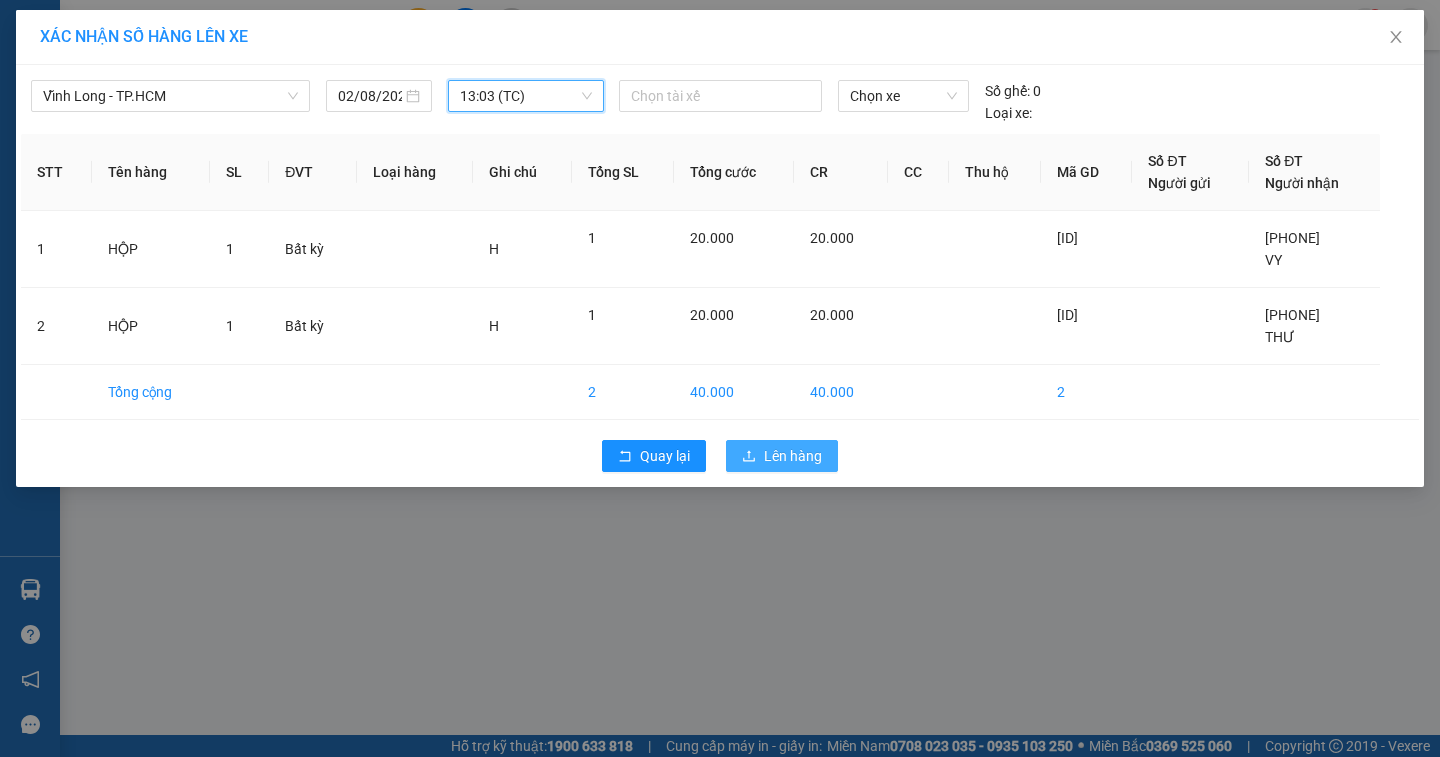 click on "Lên hàng" at bounding box center (793, 456) 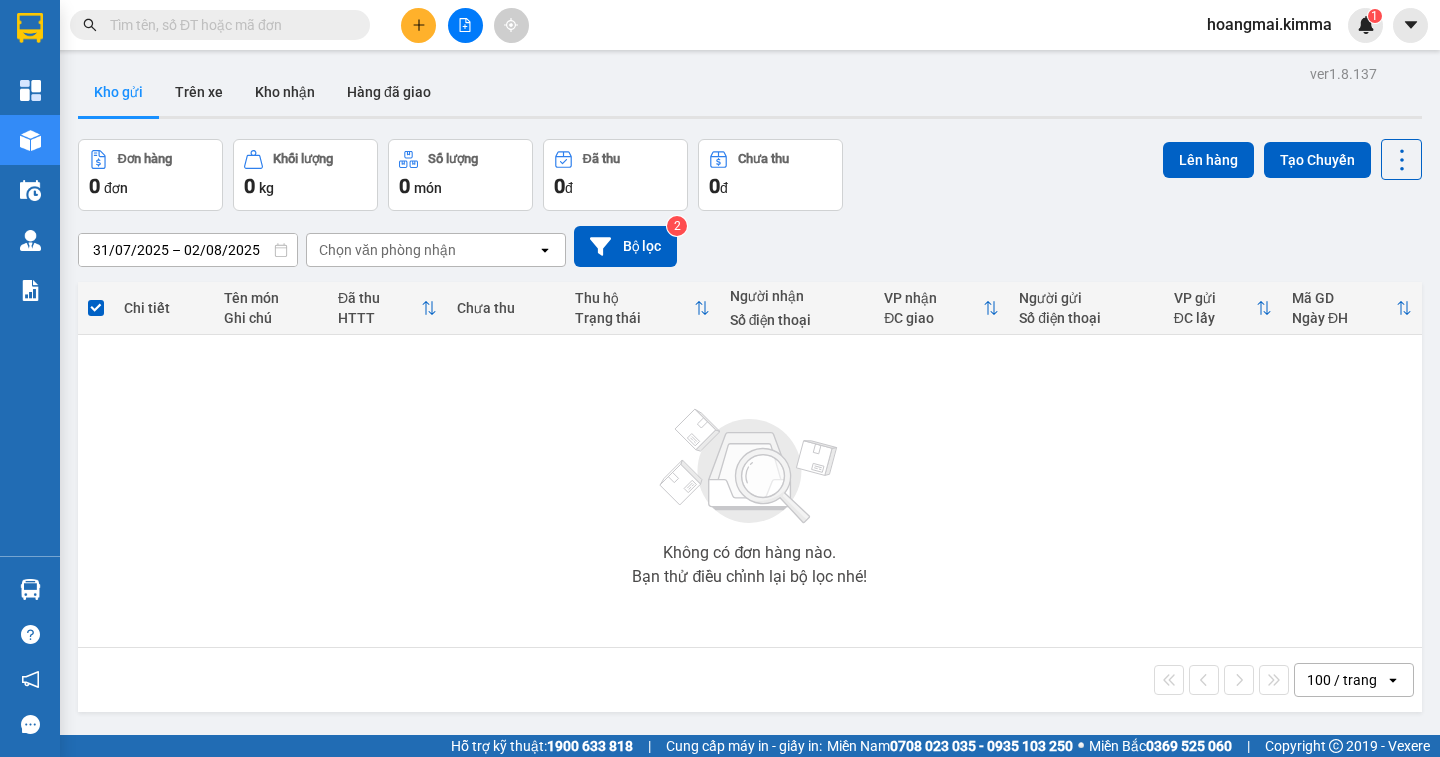click at bounding box center (228, 25) 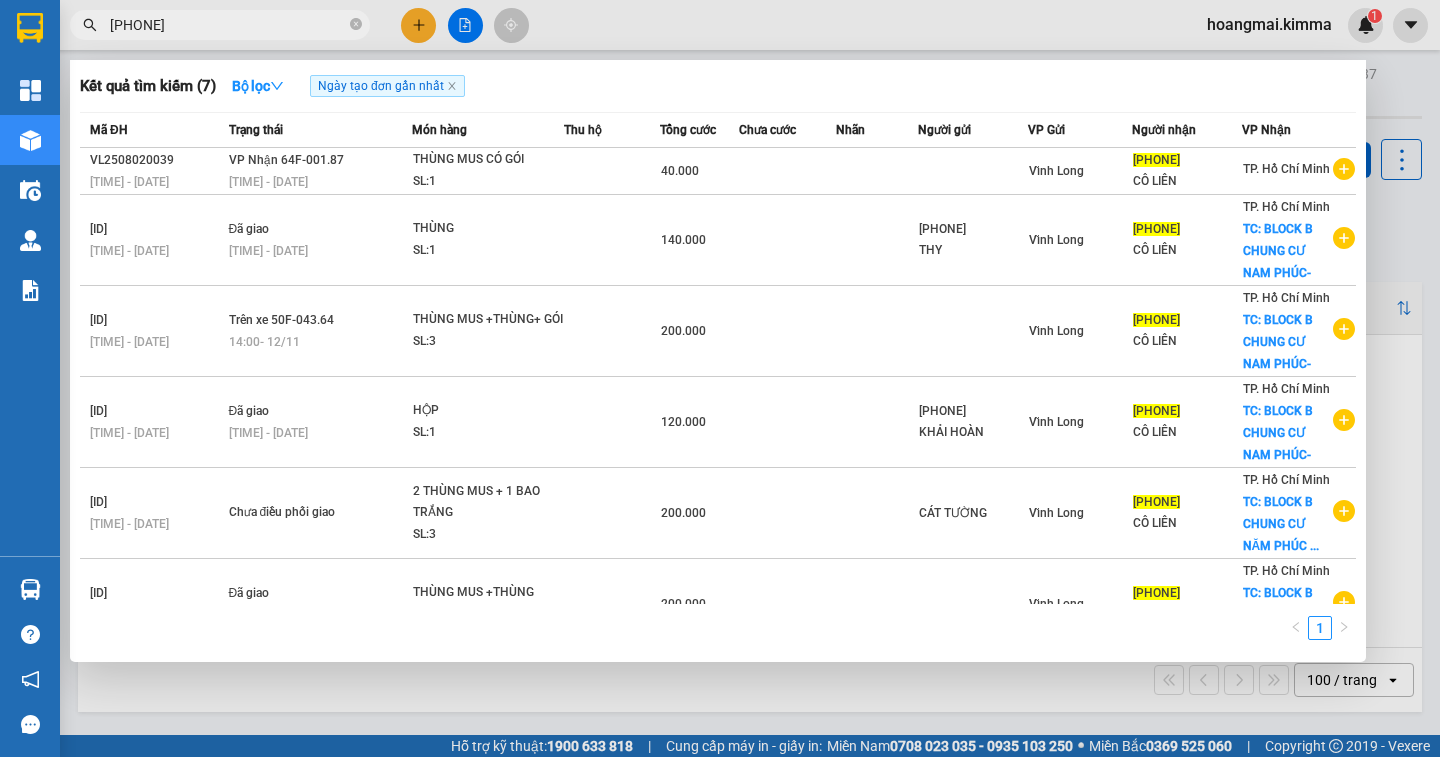 type on "[PHONE]" 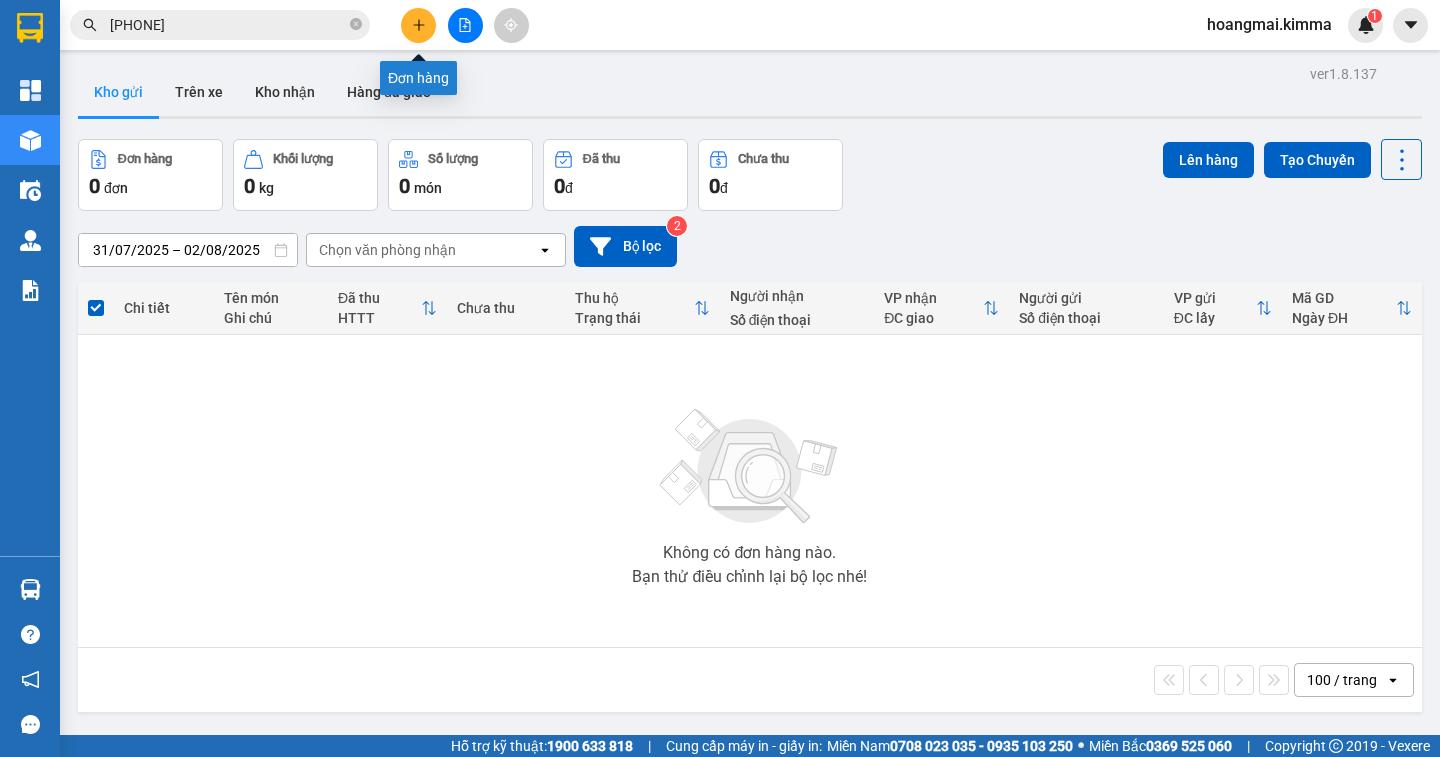 click 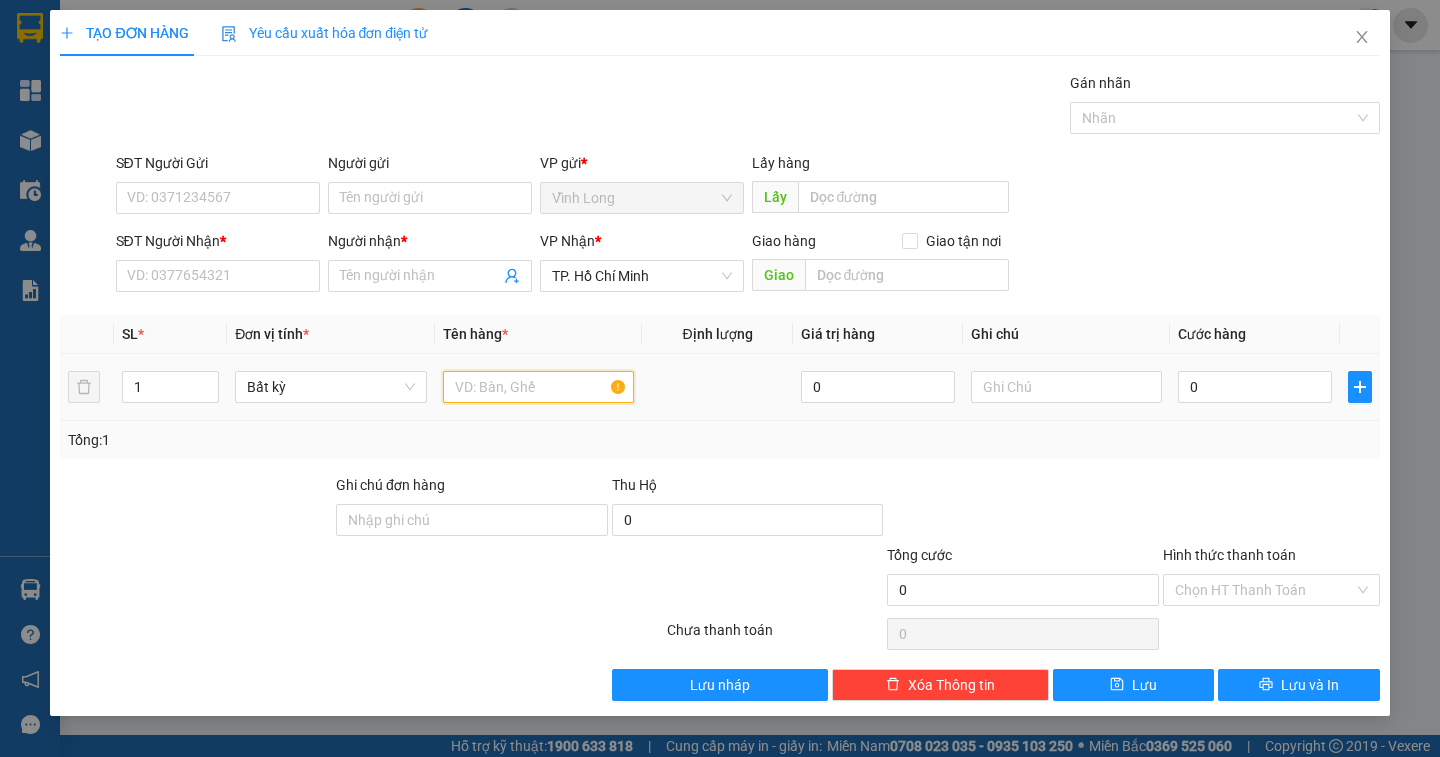 click at bounding box center (538, 387) 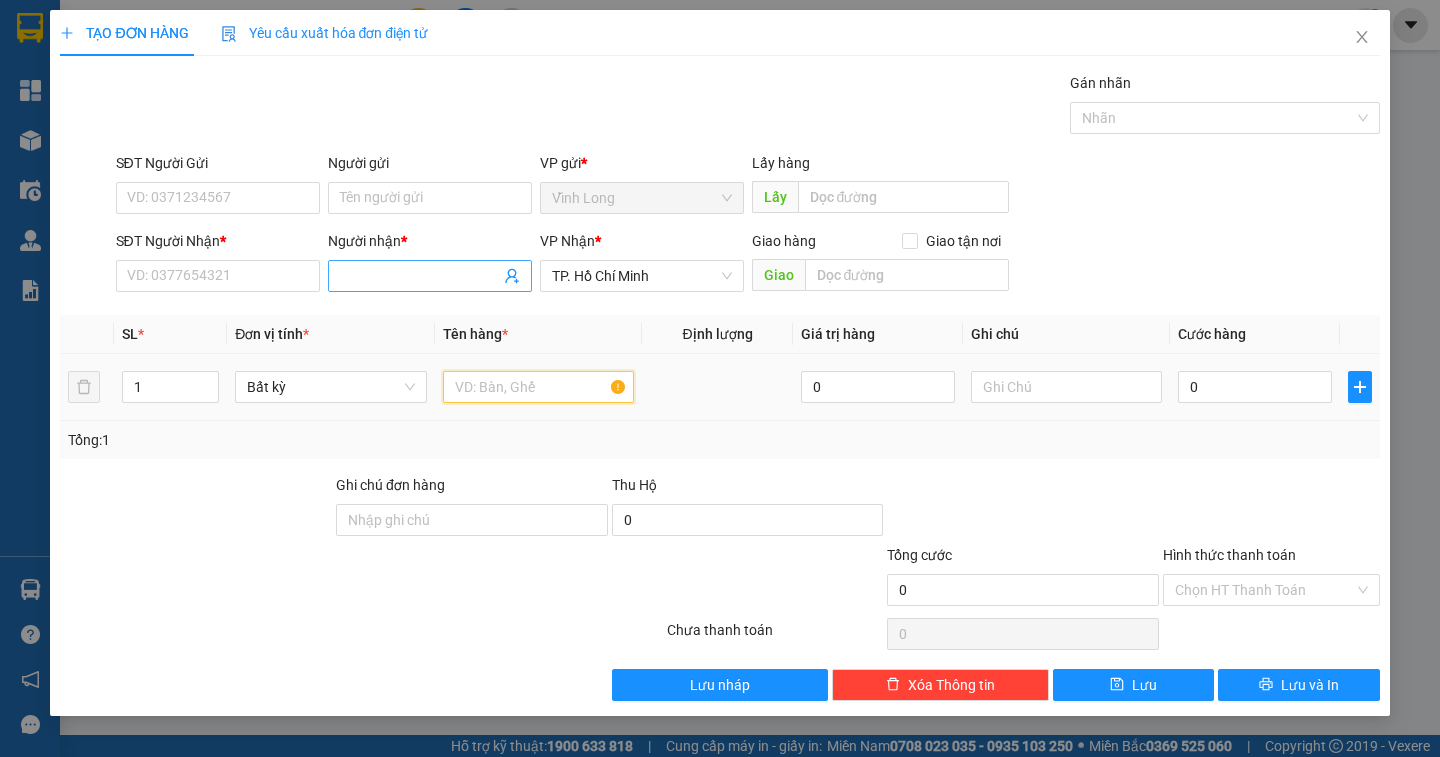 drag, startPoint x: 492, startPoint y: 396, endPoint x: 472, endPoint y: 281, distance: 116.72617 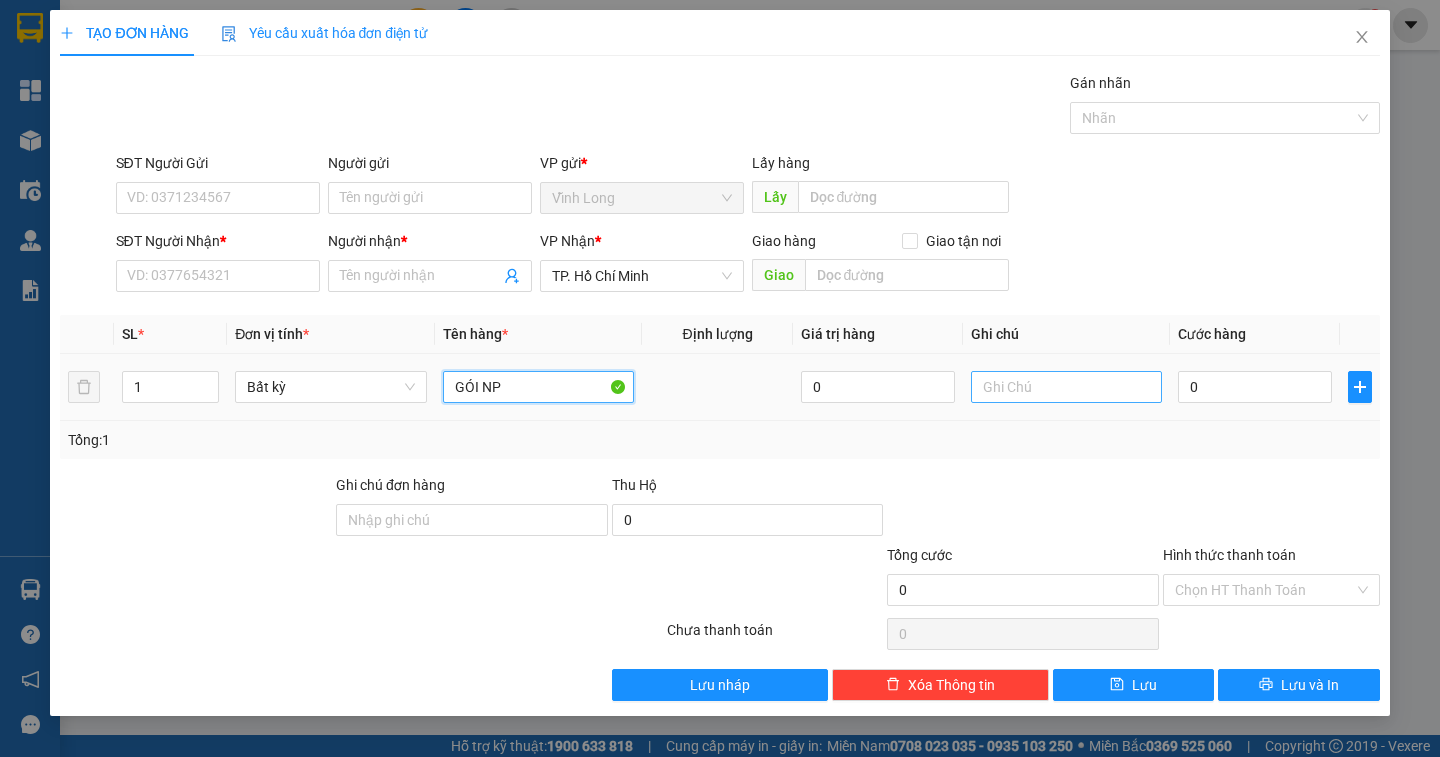 type on "GÓI NP" 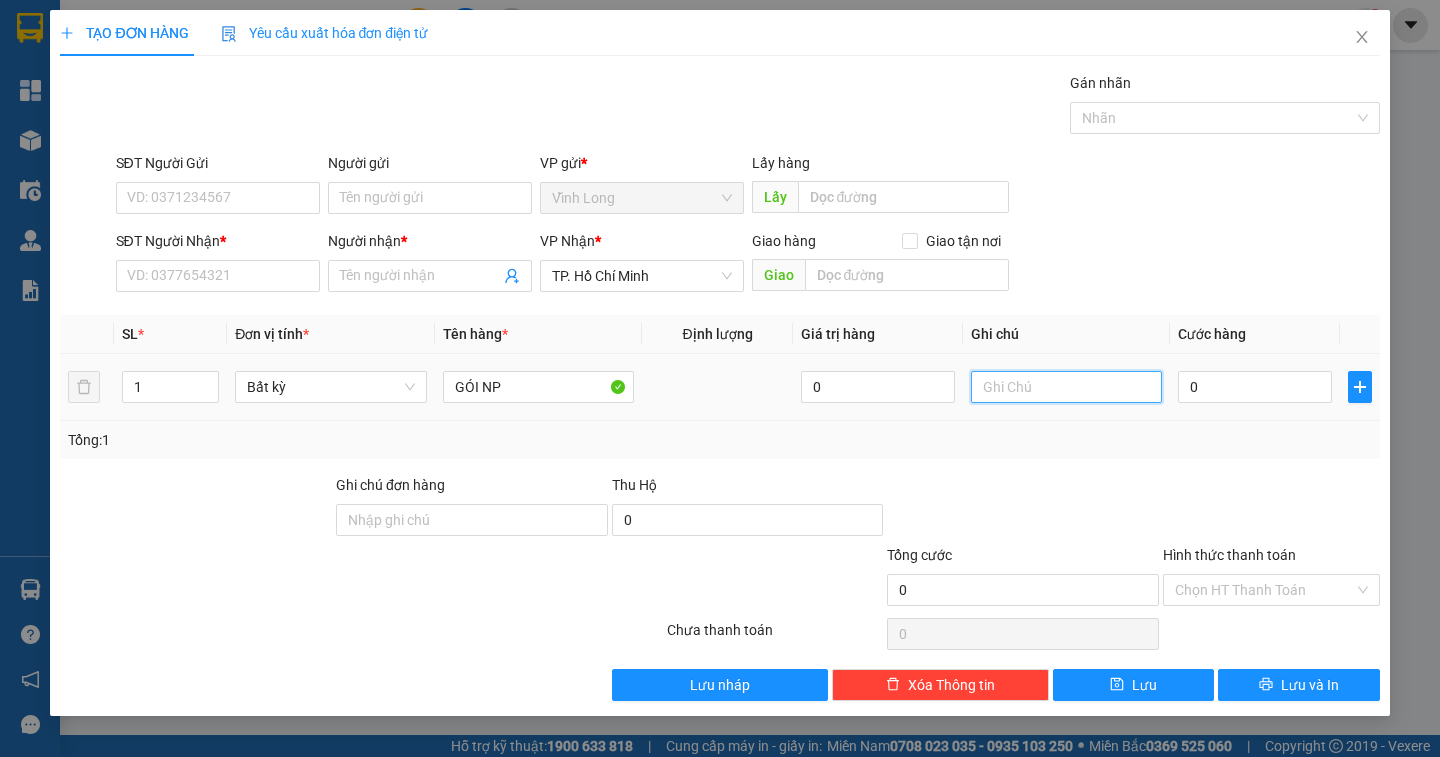 click at bounding box center (1066, 387) 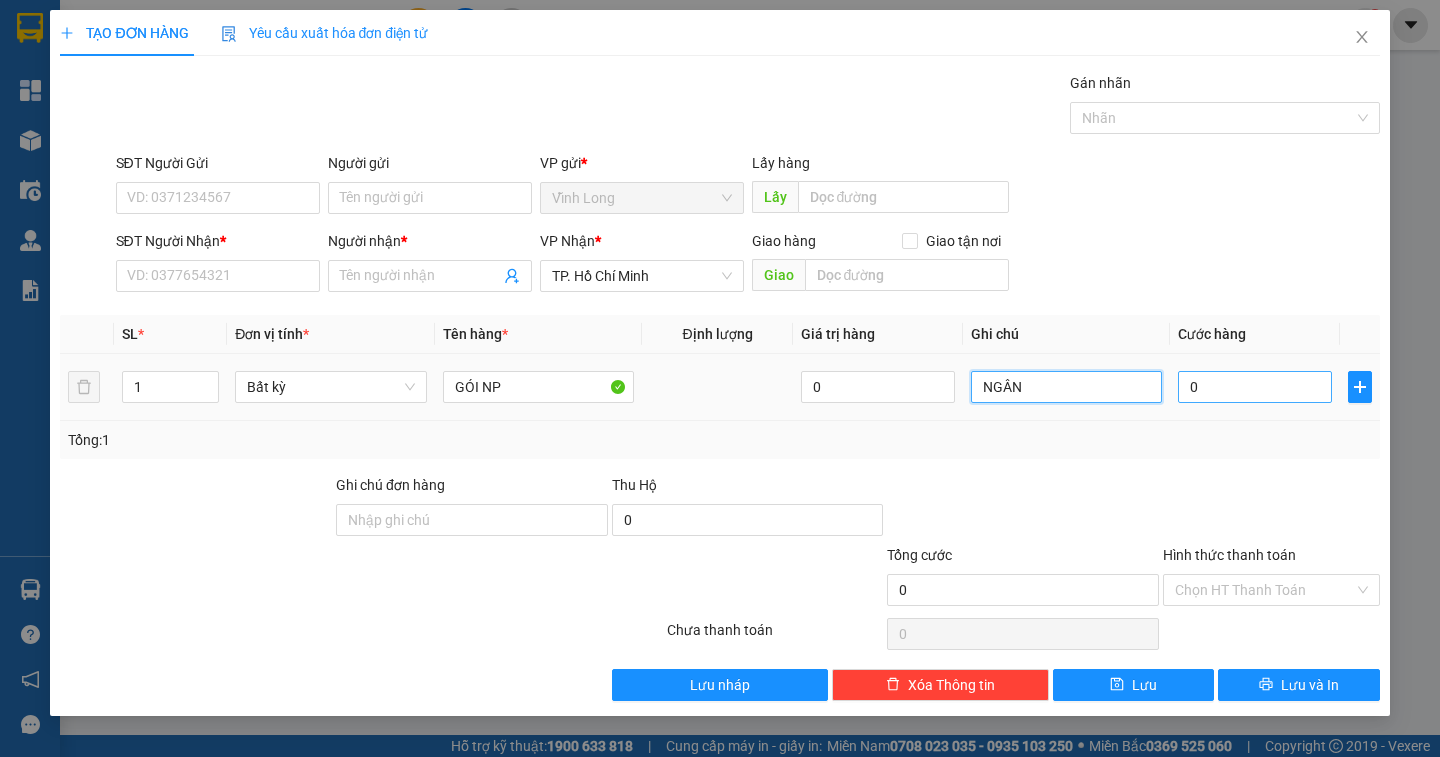 type on "NGÂN" 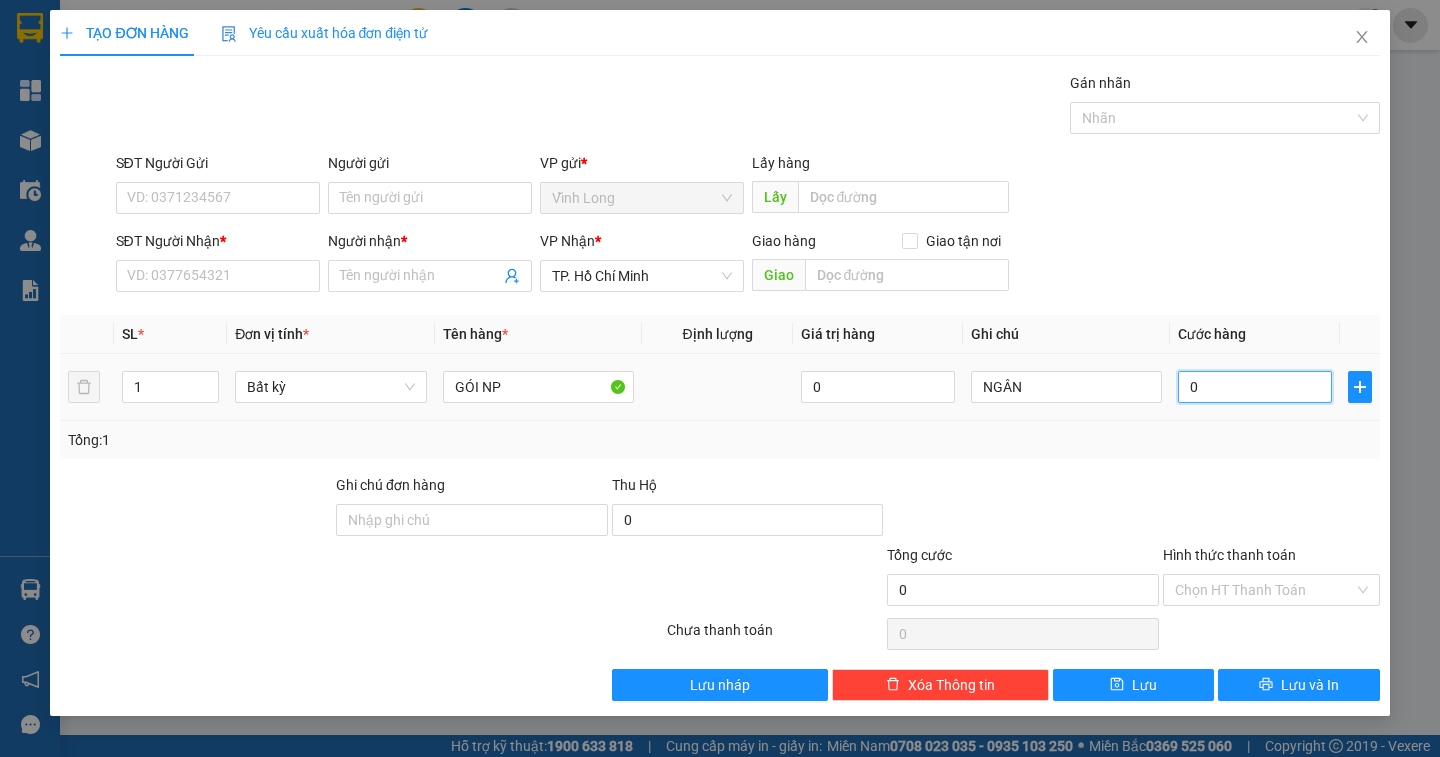 click on "0" at bounding box center (1255, 387) 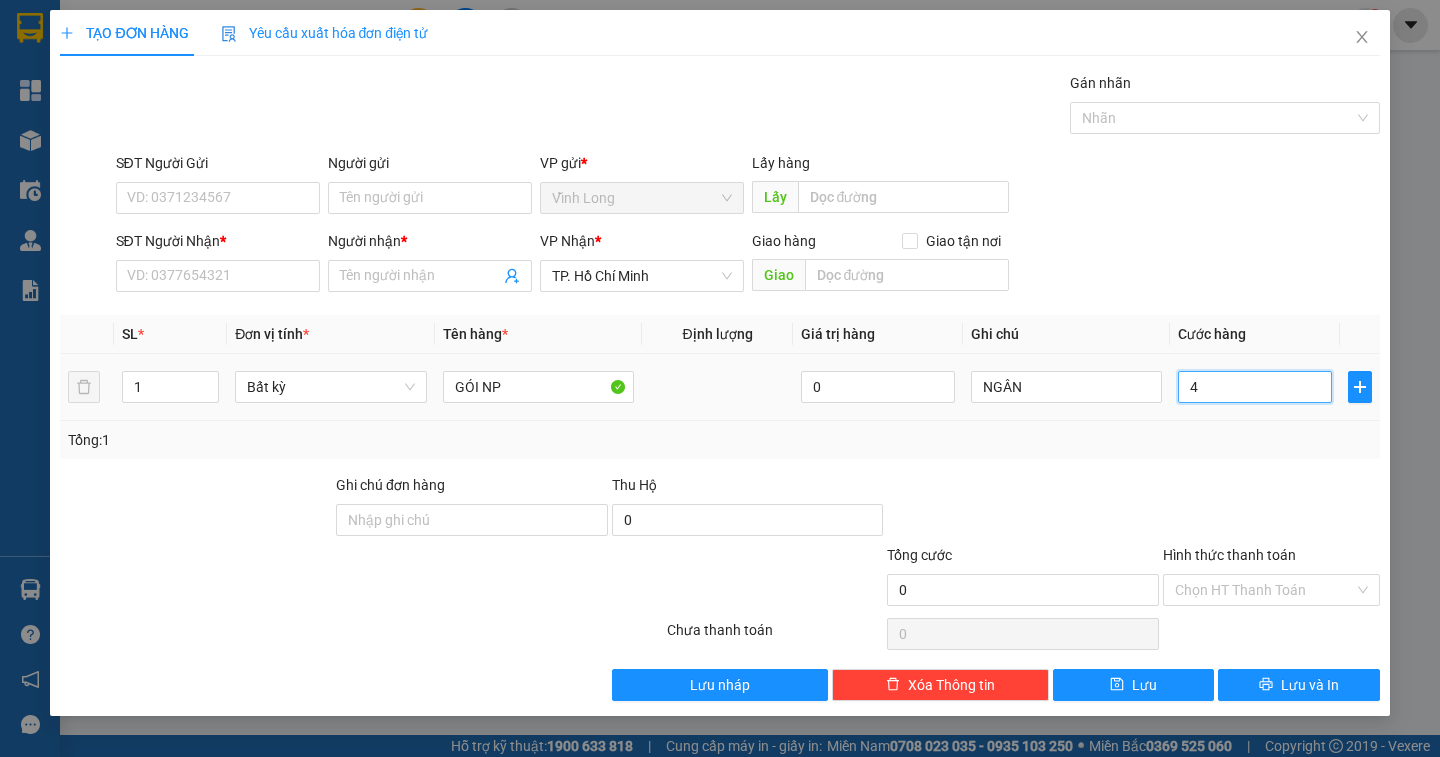 type on "4" 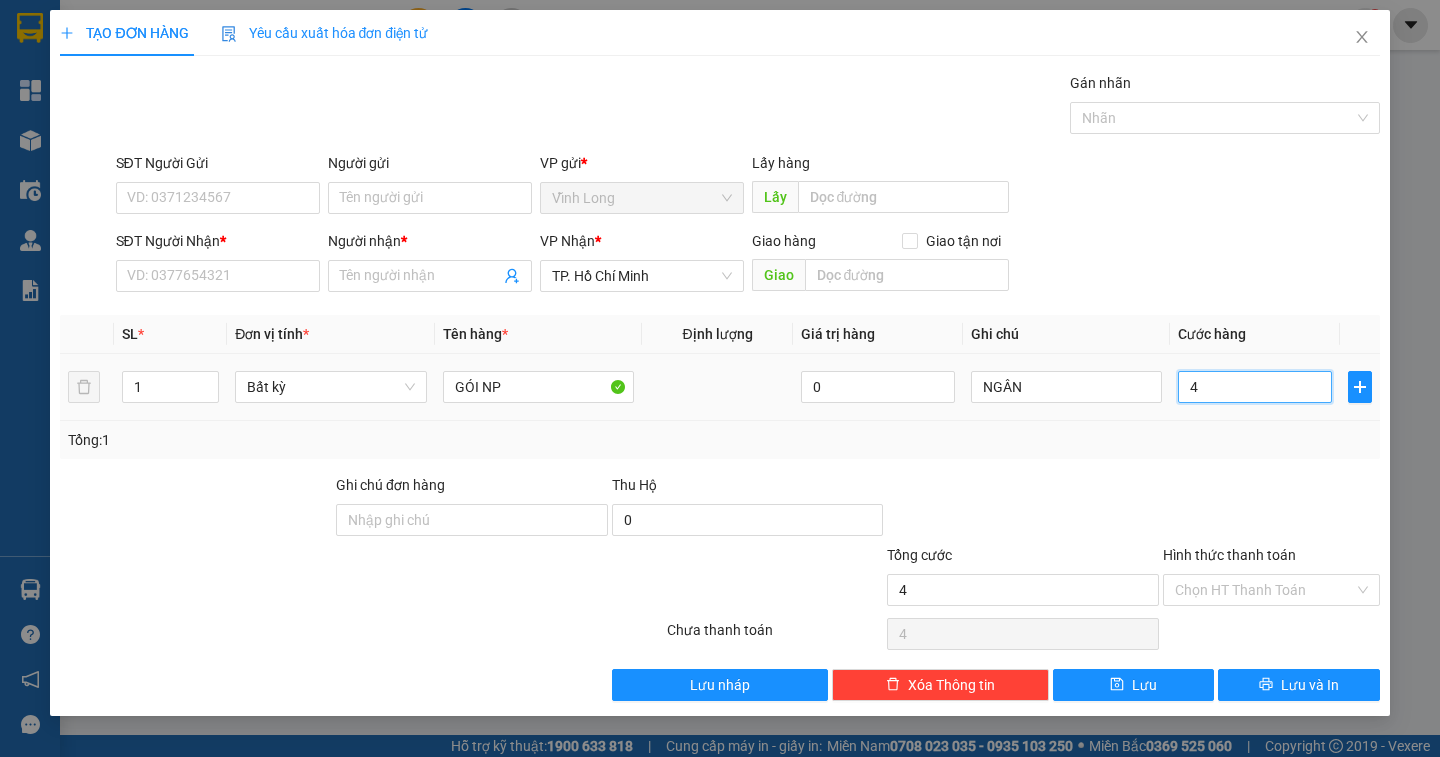 type on "40" 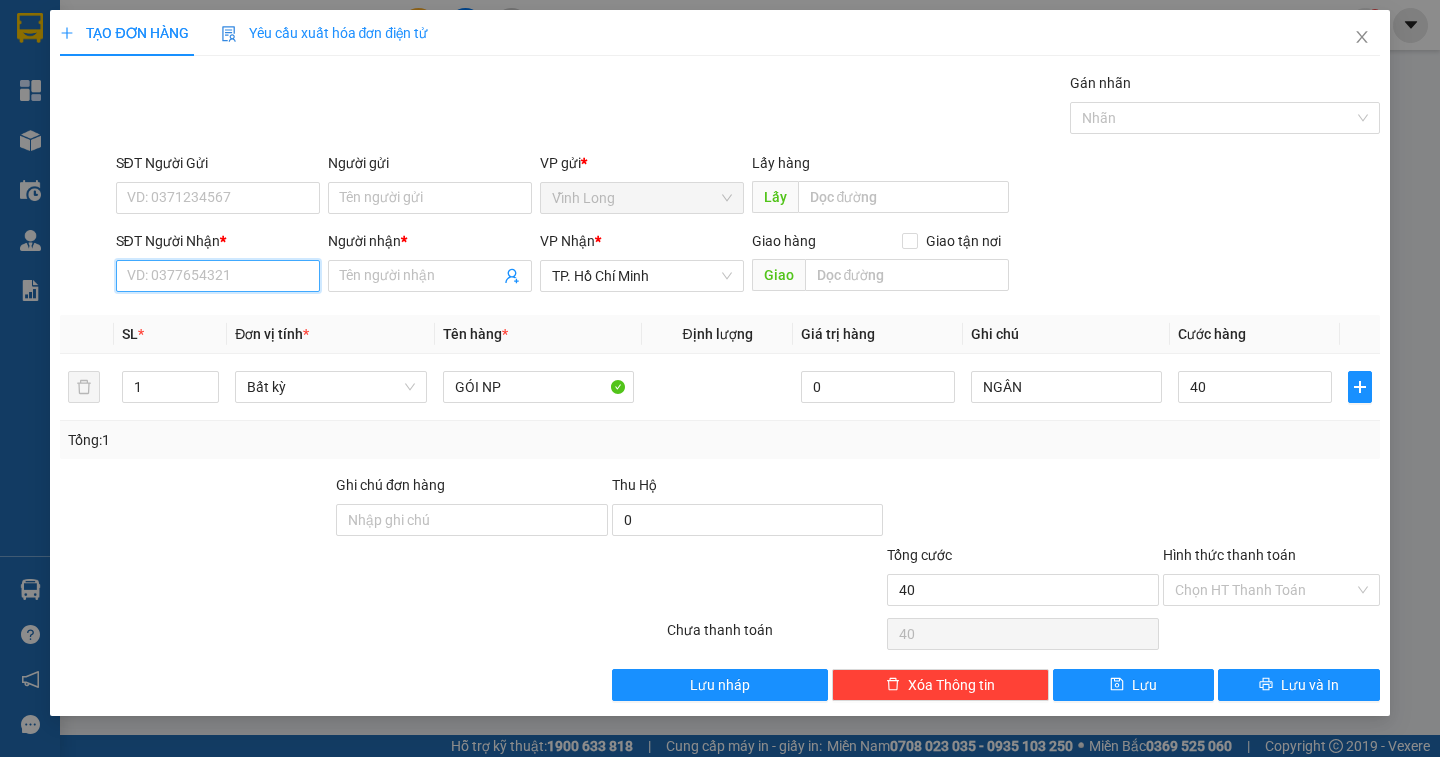 type on "40.000" 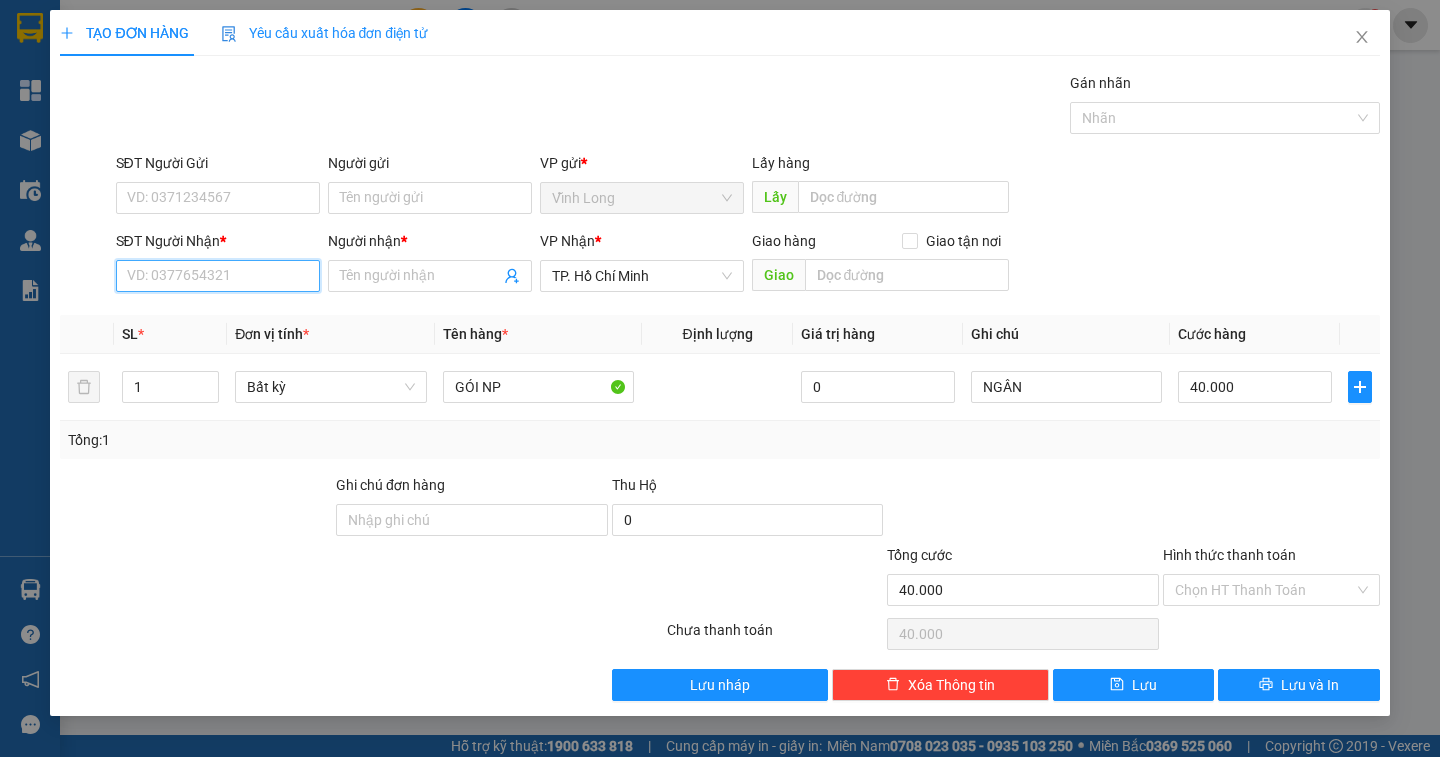 click on "SĐT Người Nhận  *" at bounding box center (218, 276) 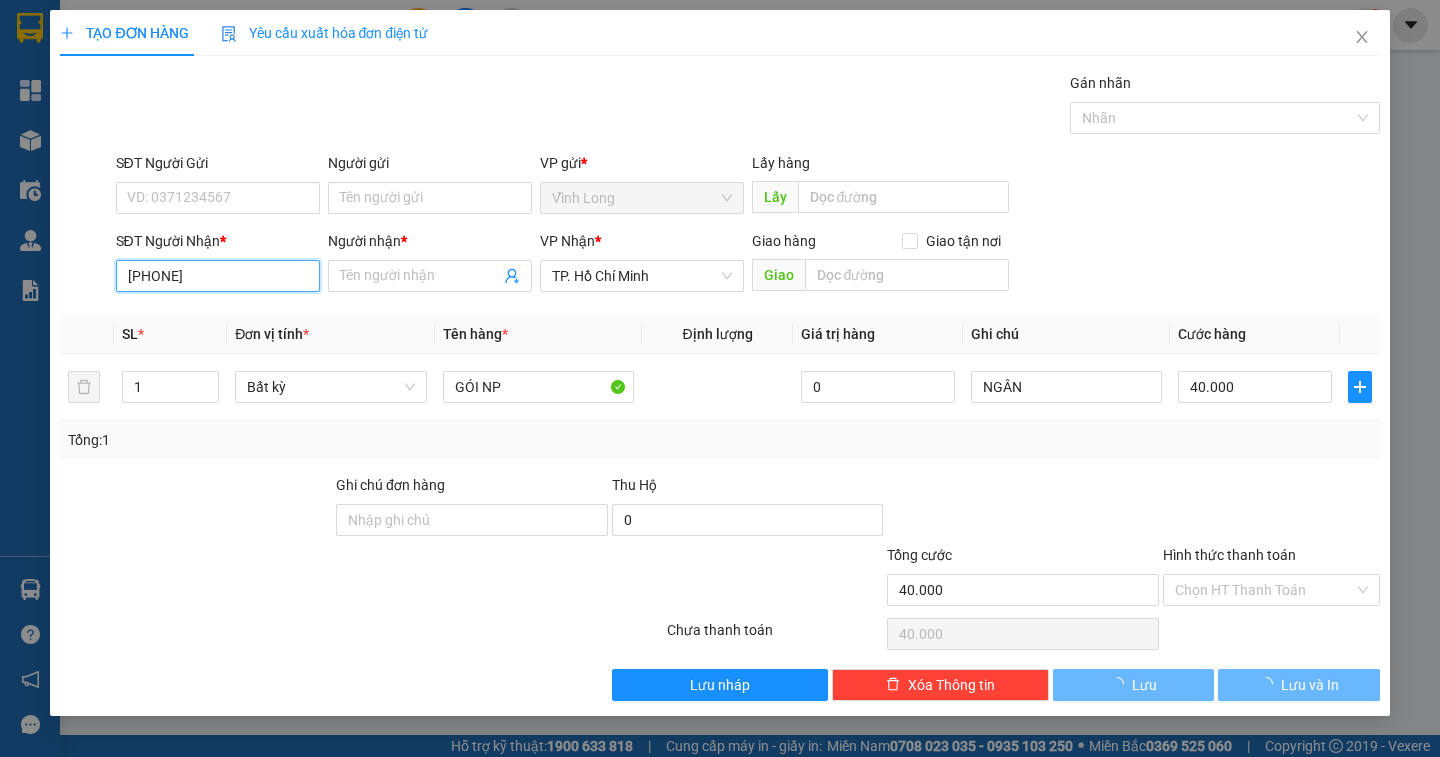 type on "0913122292" 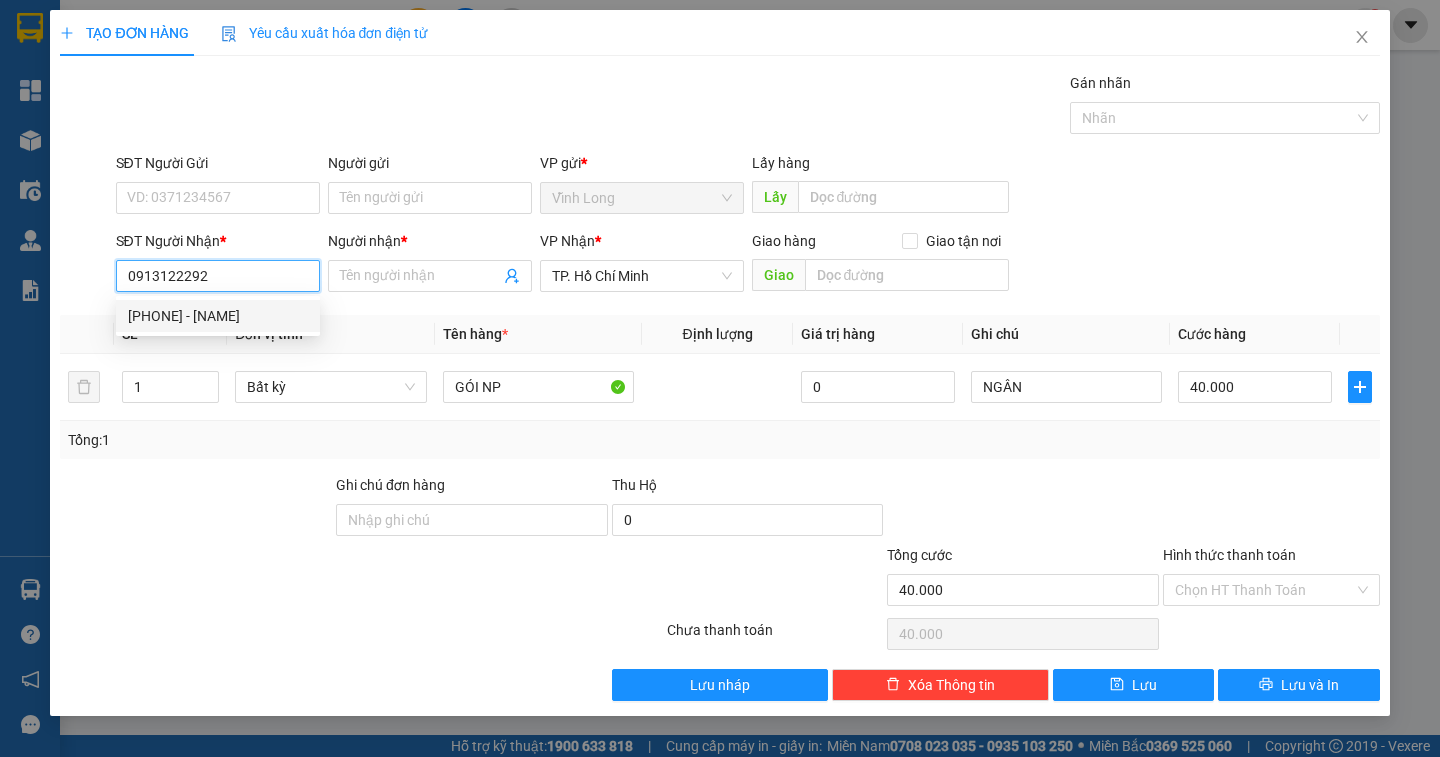 click on "[PHONE] - [NAME]" at bounding box center (218, 316) 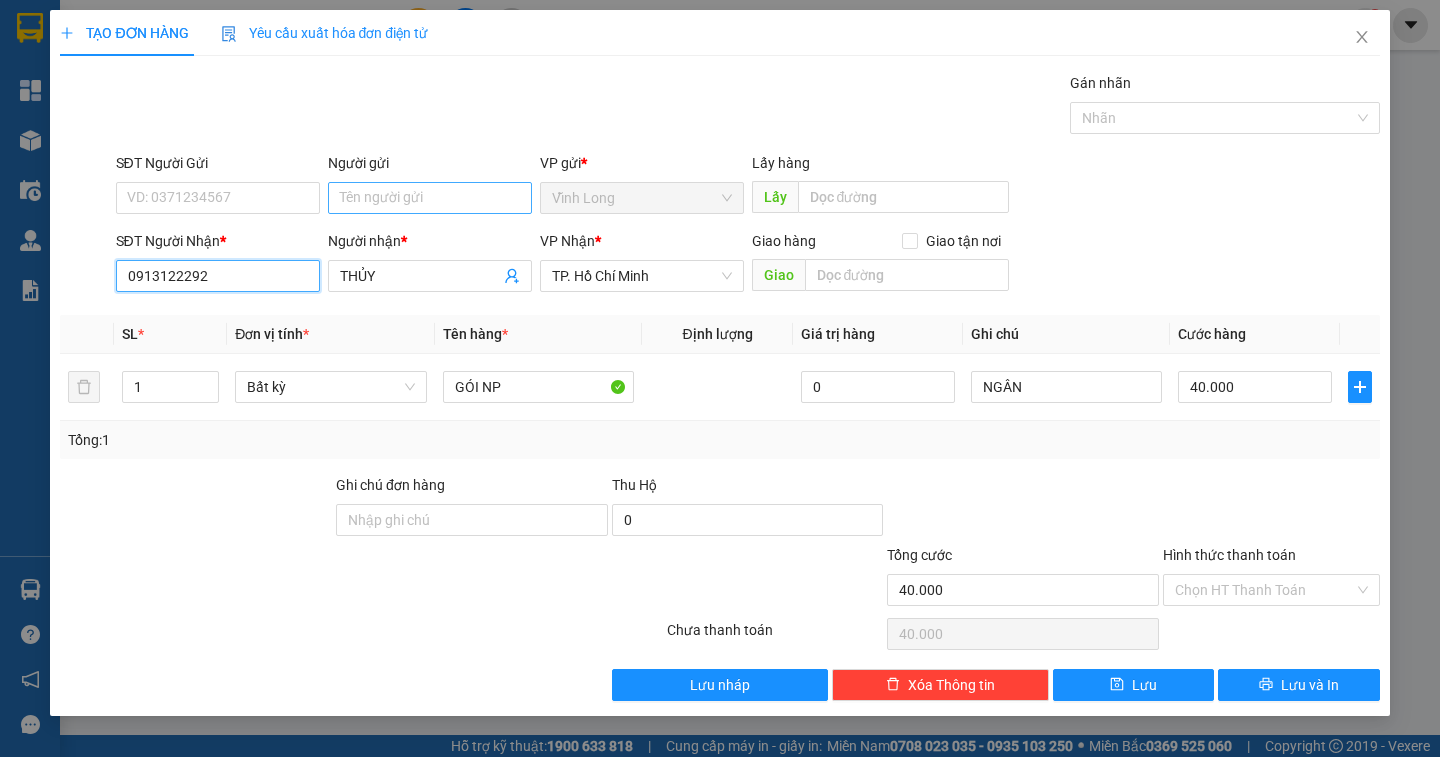 type on "0913122292" 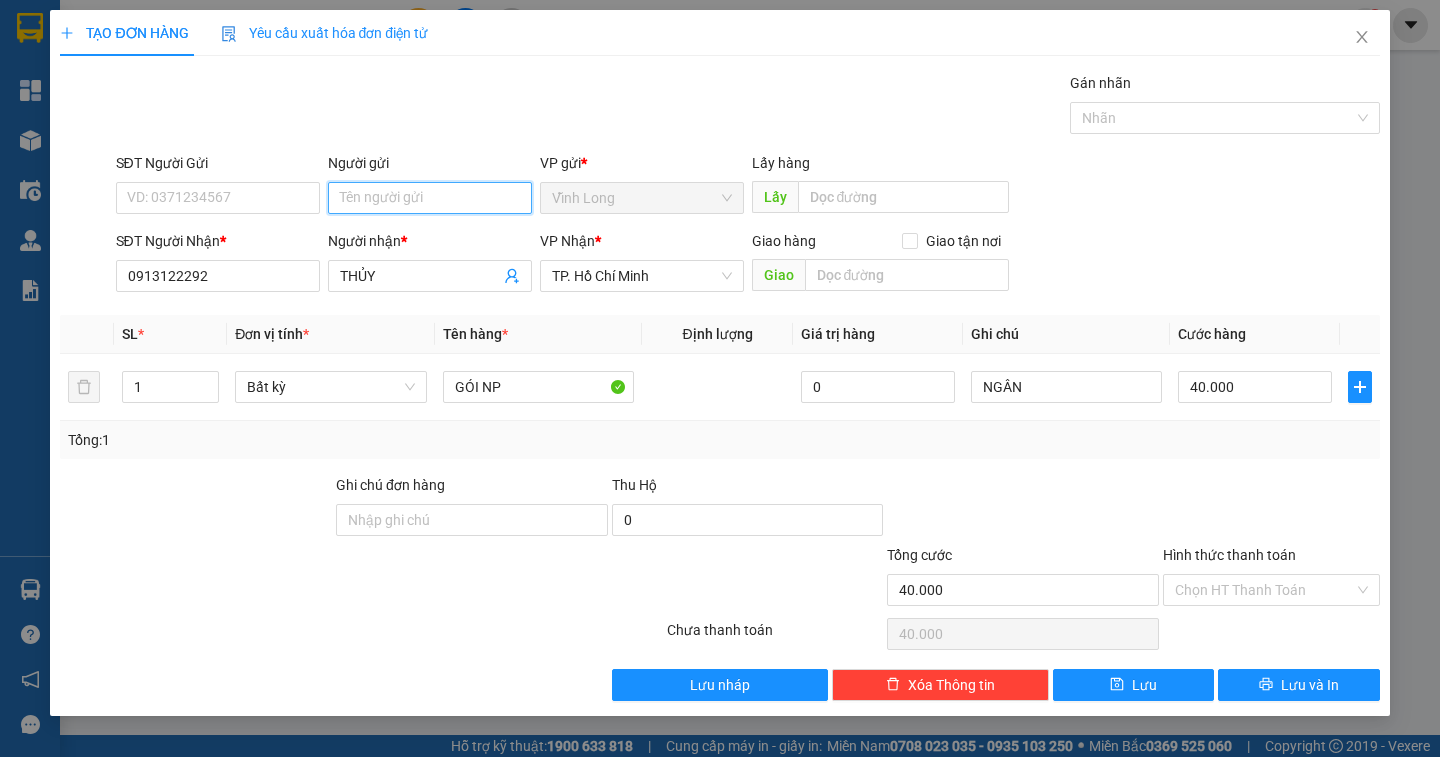 click on "Người gửi" at bounding box center (430, 198) 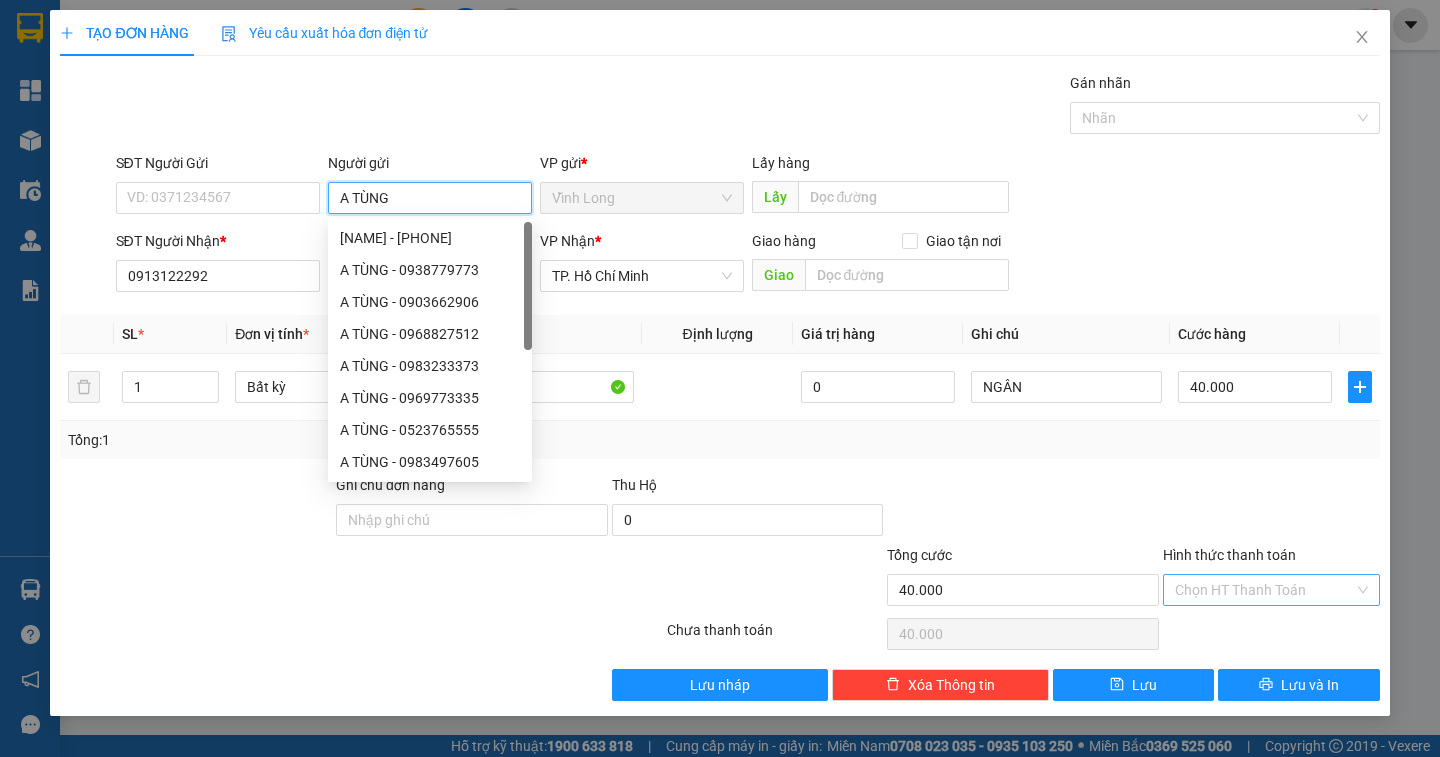 type on "A TÙNG" 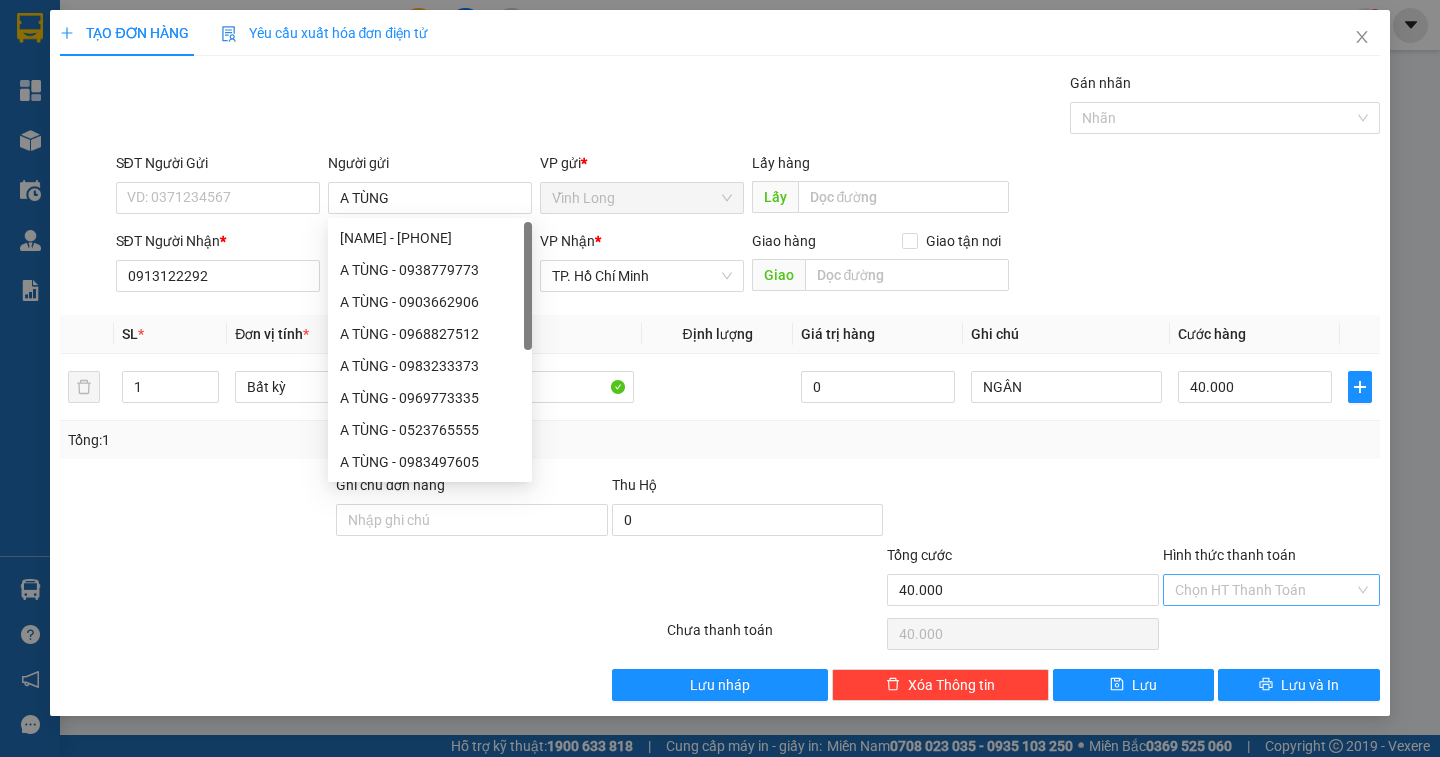 click on "Hình thức thanh toán" at bounding box center (1264, 590) 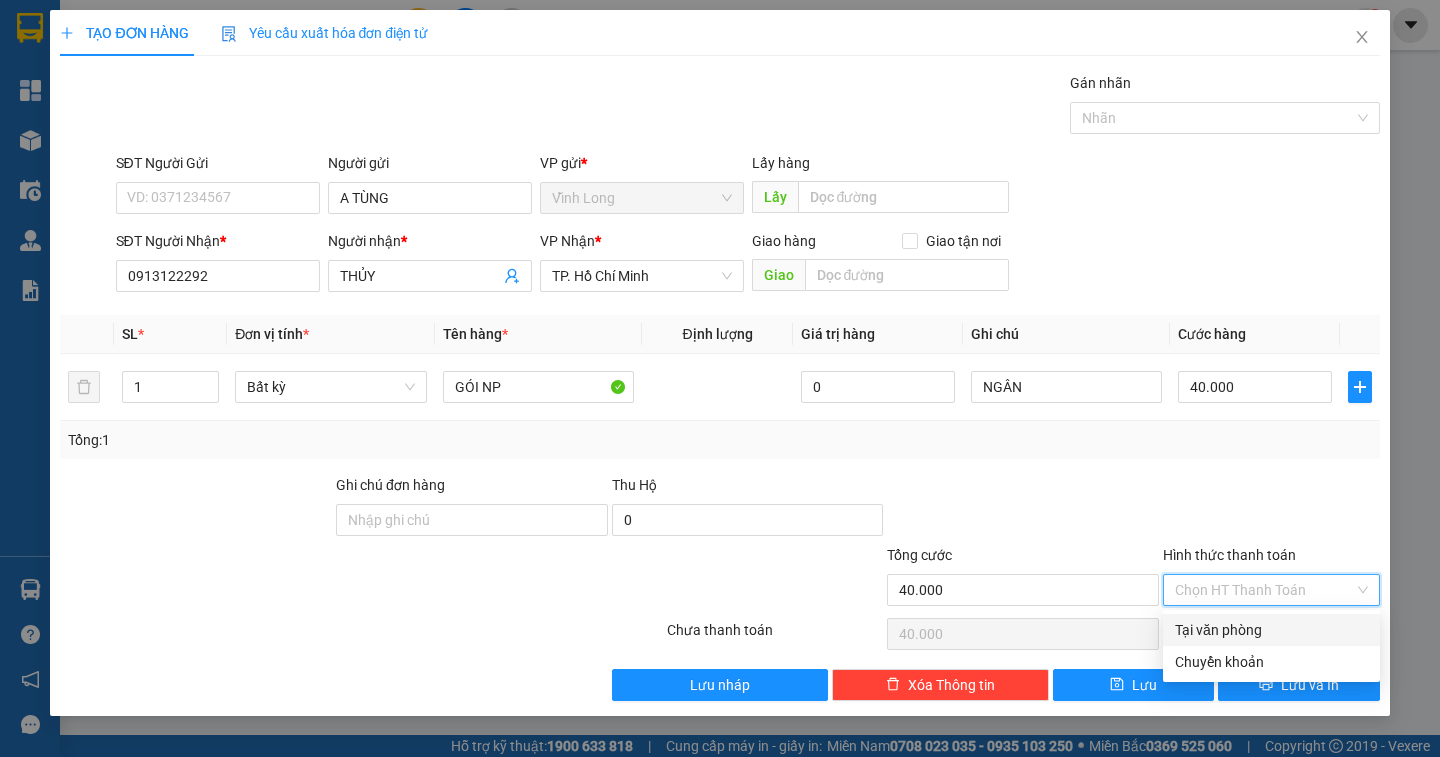 click on "Tại văn phòng" at bounding box center [1271, 630] 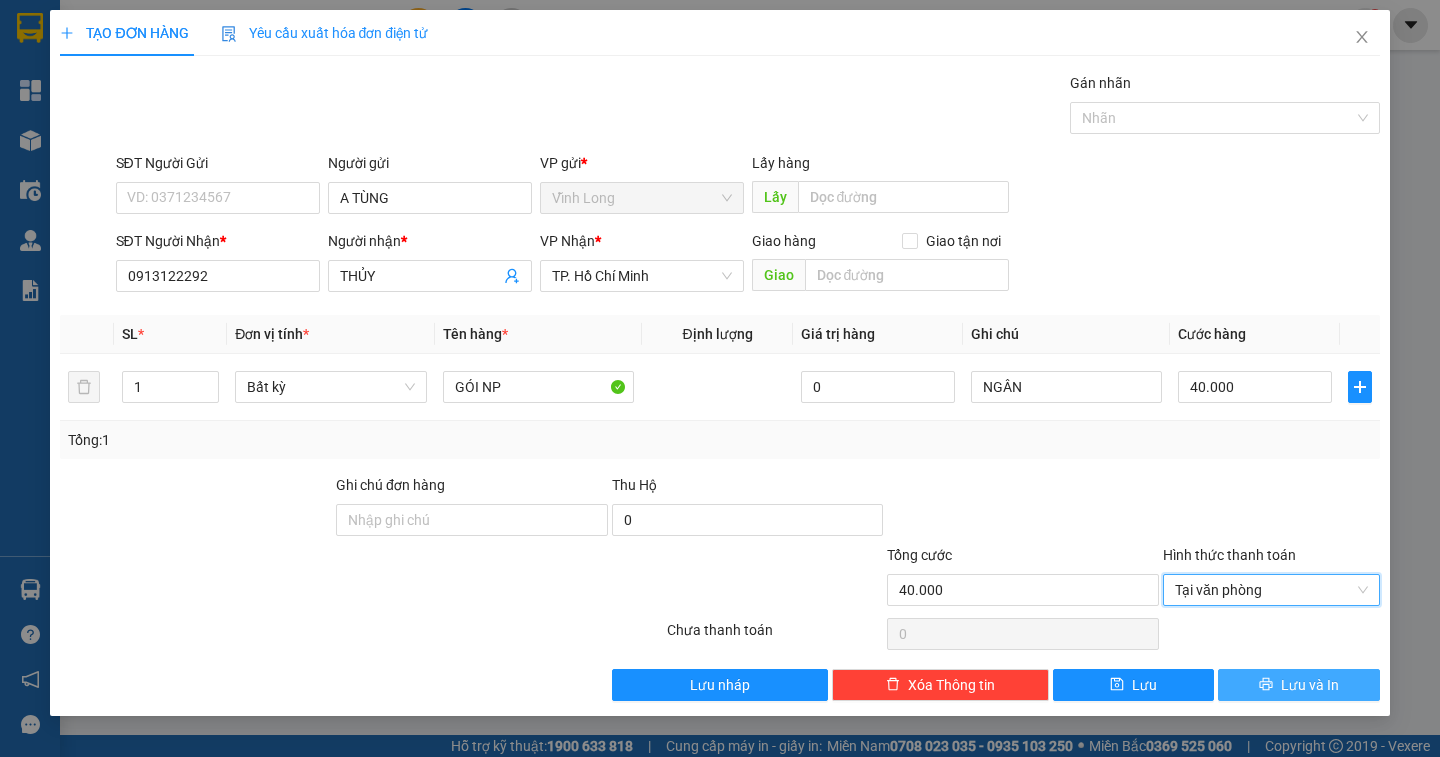 click 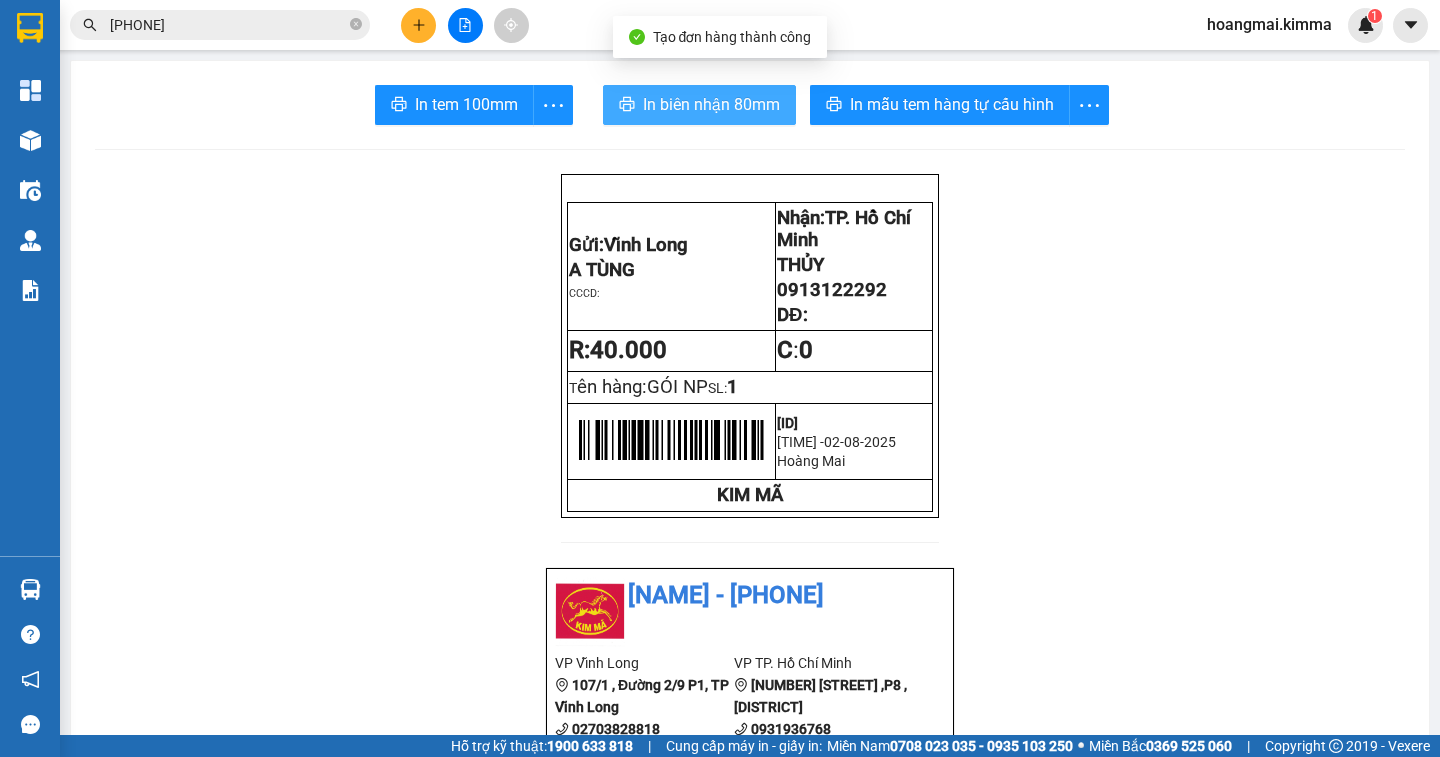 click on "In biên nhận 80mm" at bounding box center (711, 104) 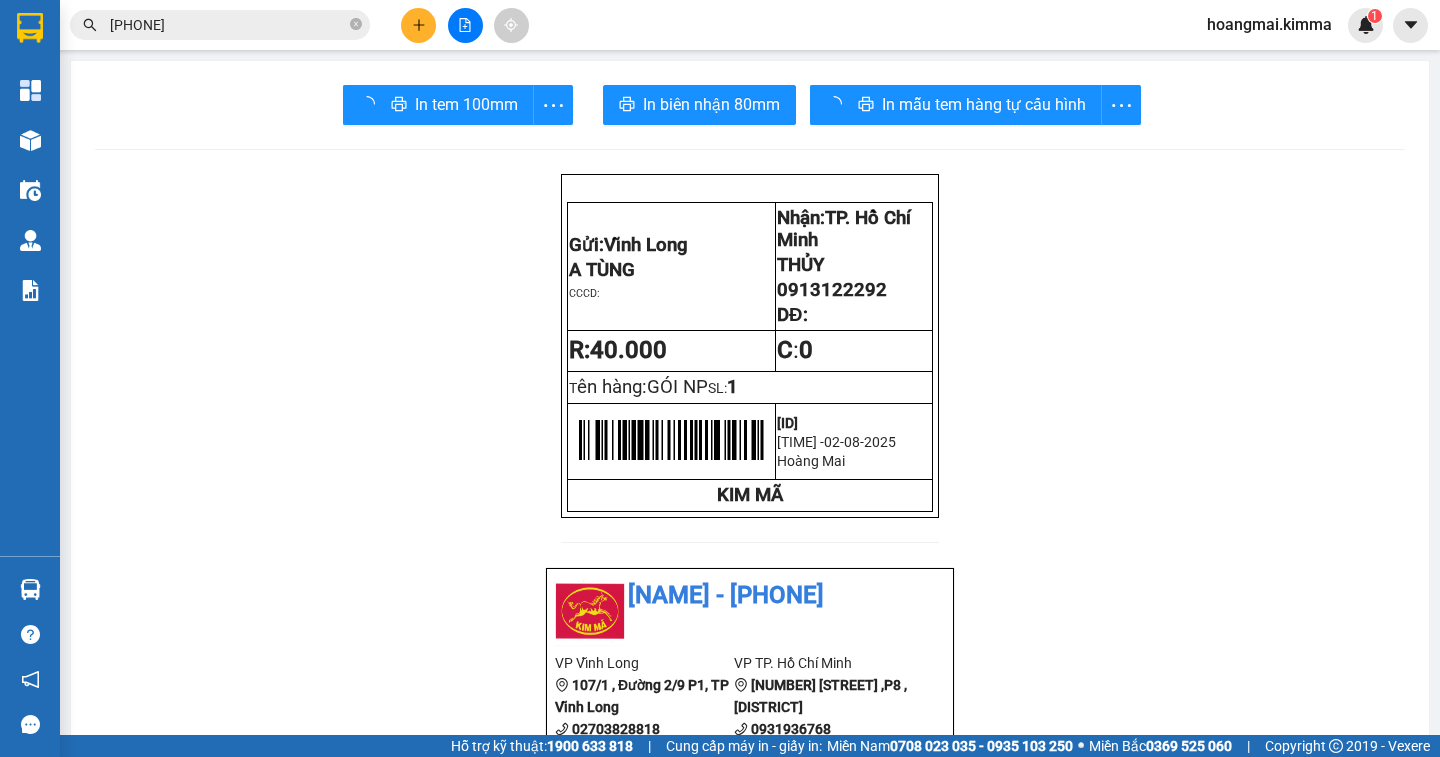scroll, scrollTop: 0, scrollLeft: 0, axis: both 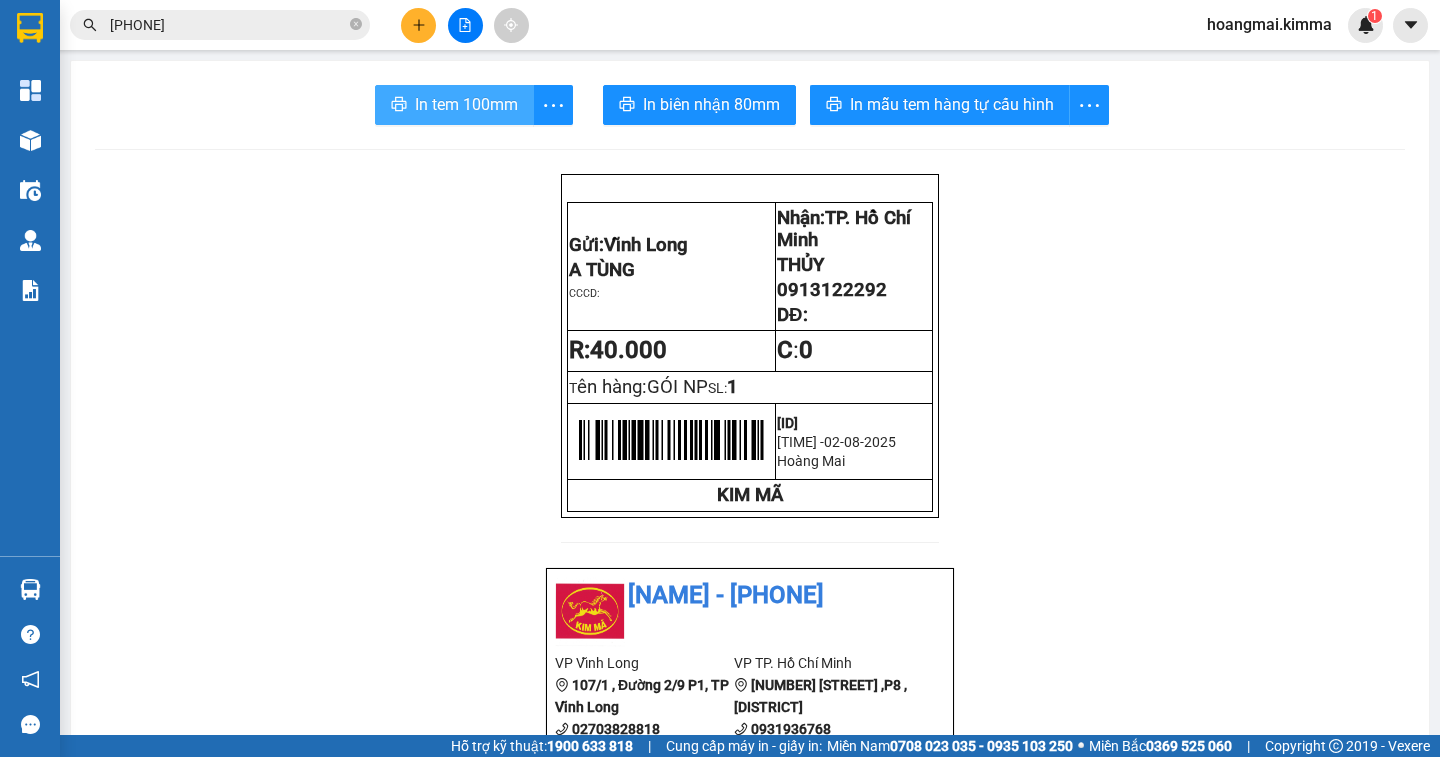 click on "In tem 100mm" at bounding box center [466, 104] 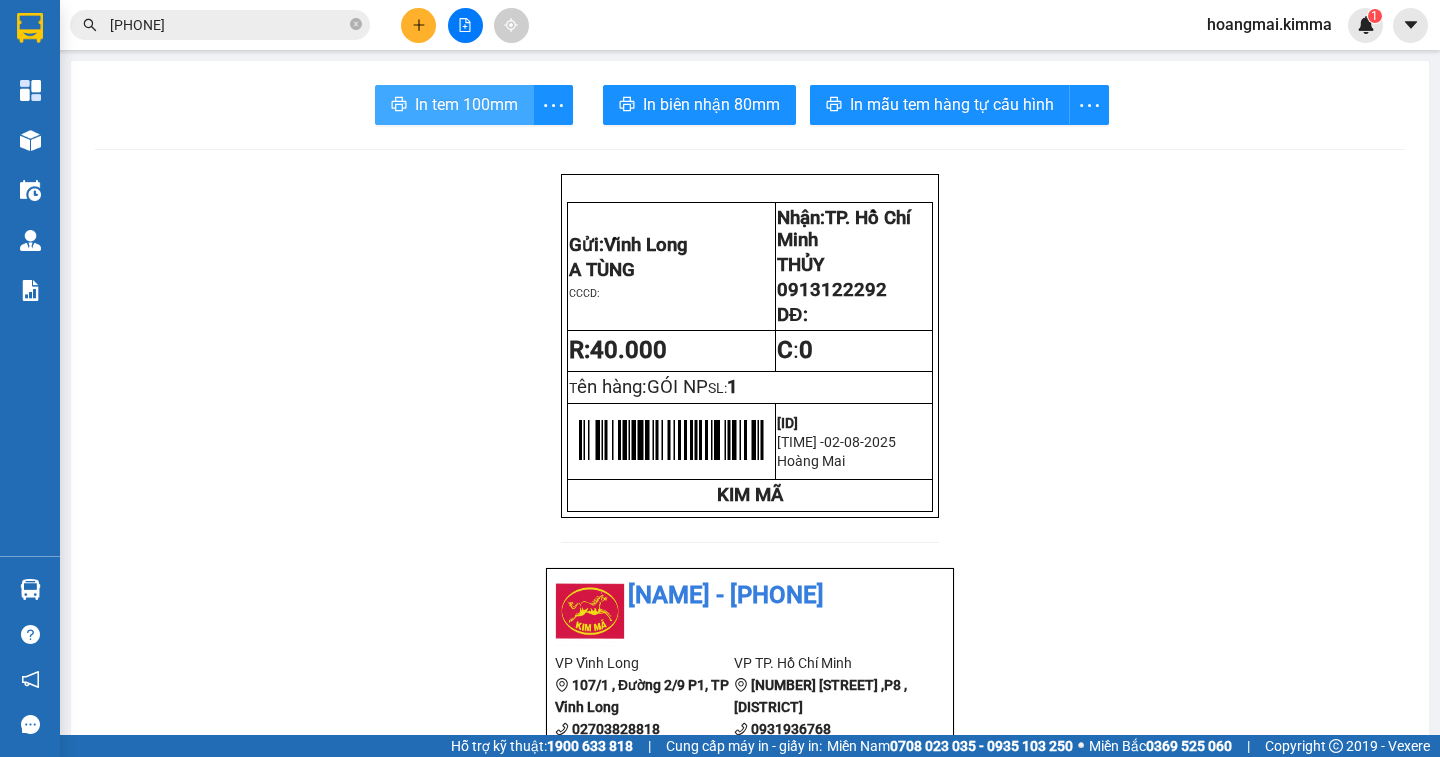 scroll, scrollTop: 0, scrollLeft: 0, axis: both 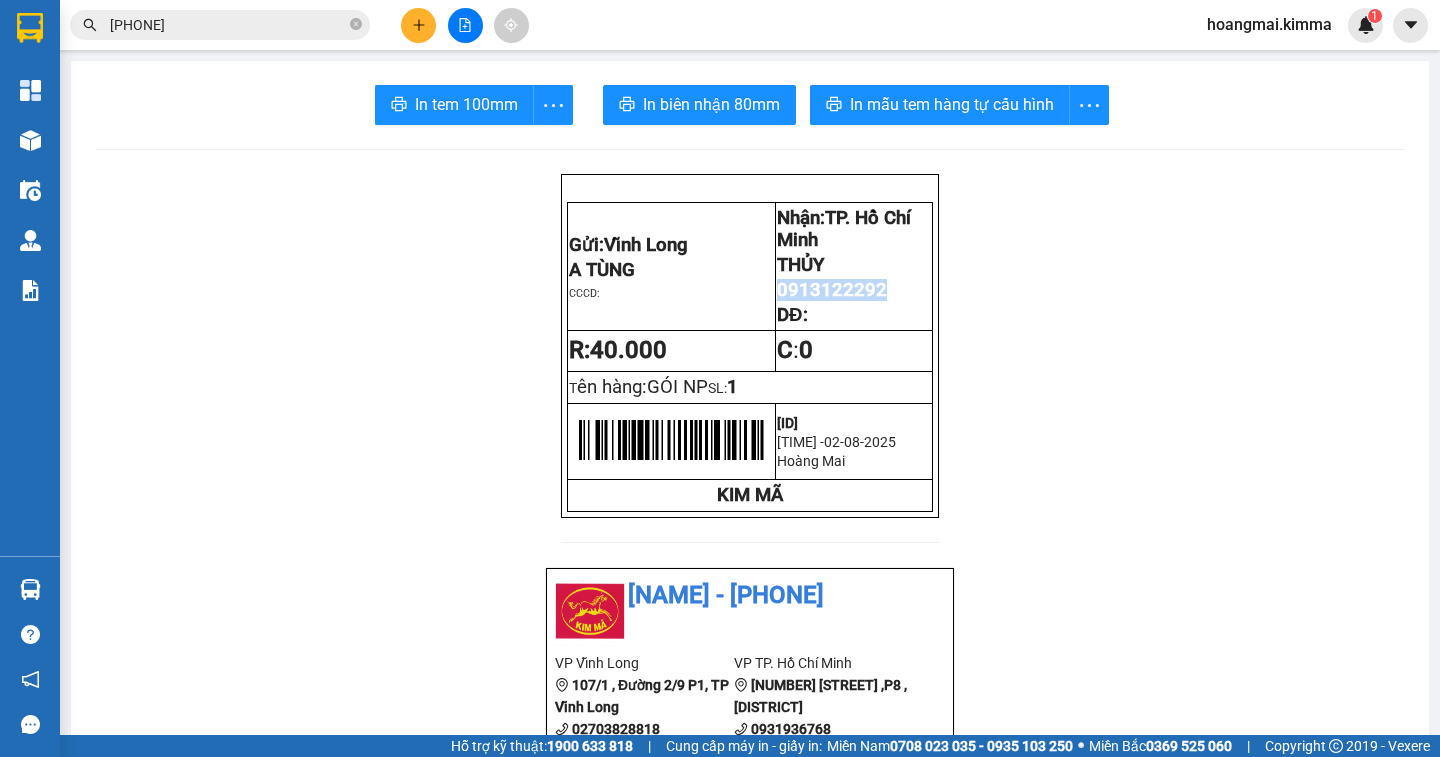 drag, startPoint x: 878, startPoint y: 303, endPoint x: 777, endPoint y: 304, distance: 101.00495 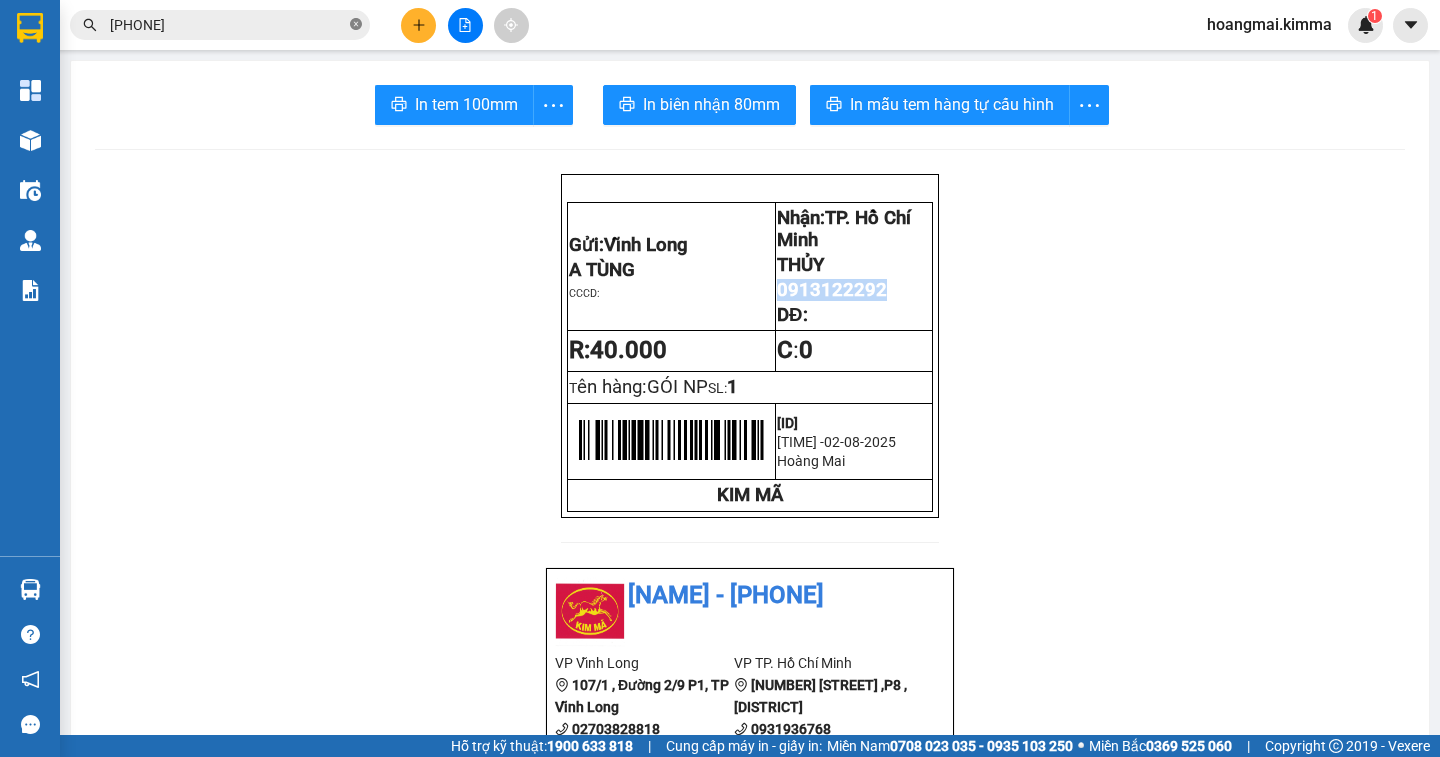click 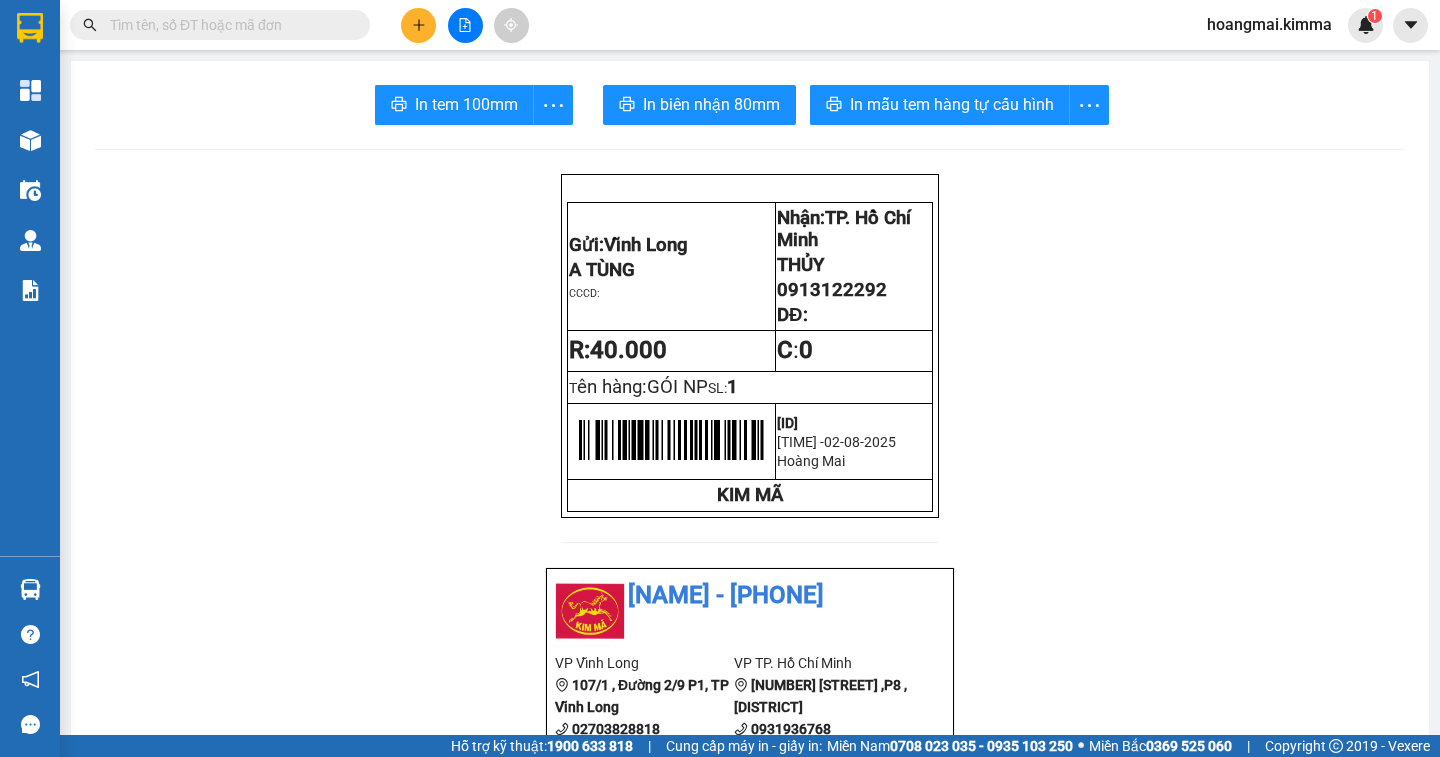 paste on "0913122292" 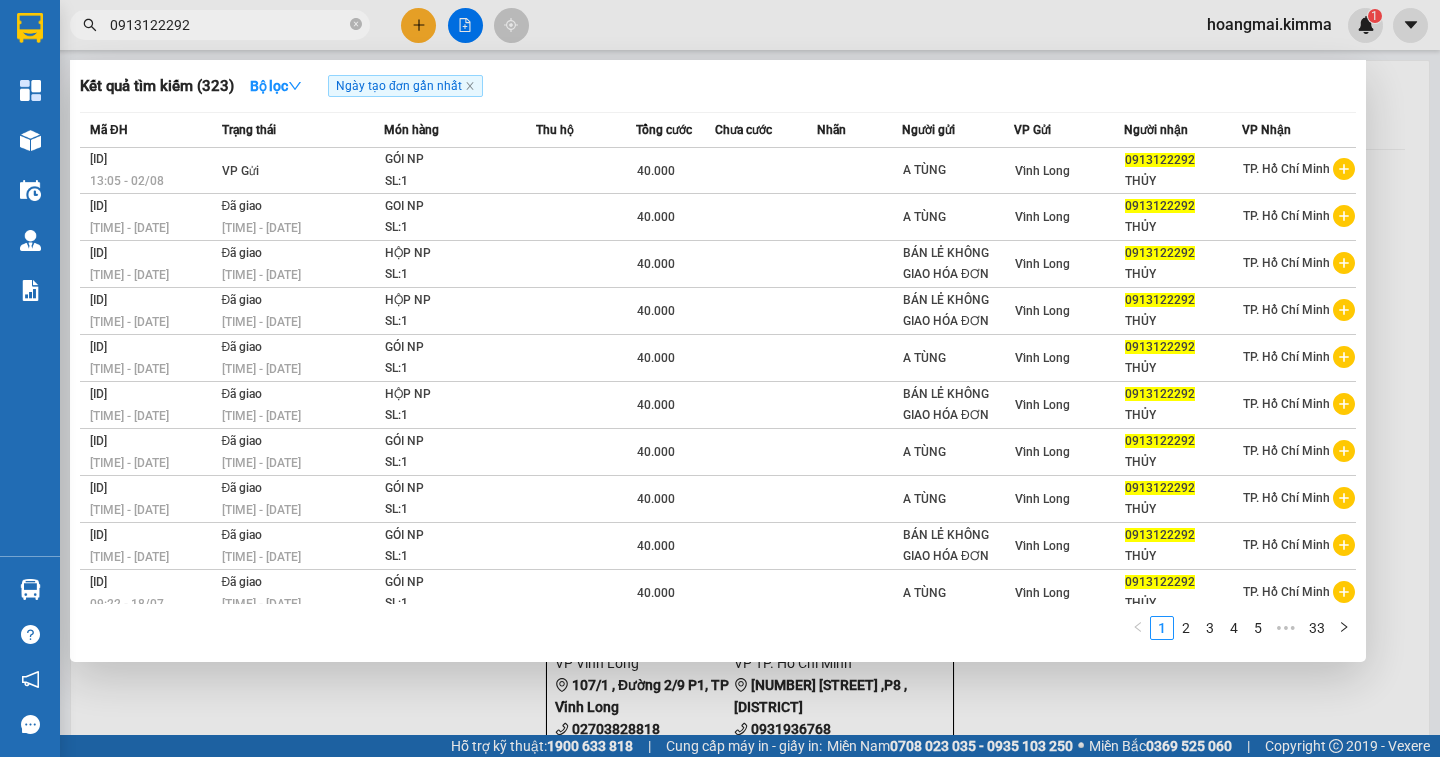 type on "0913122292" 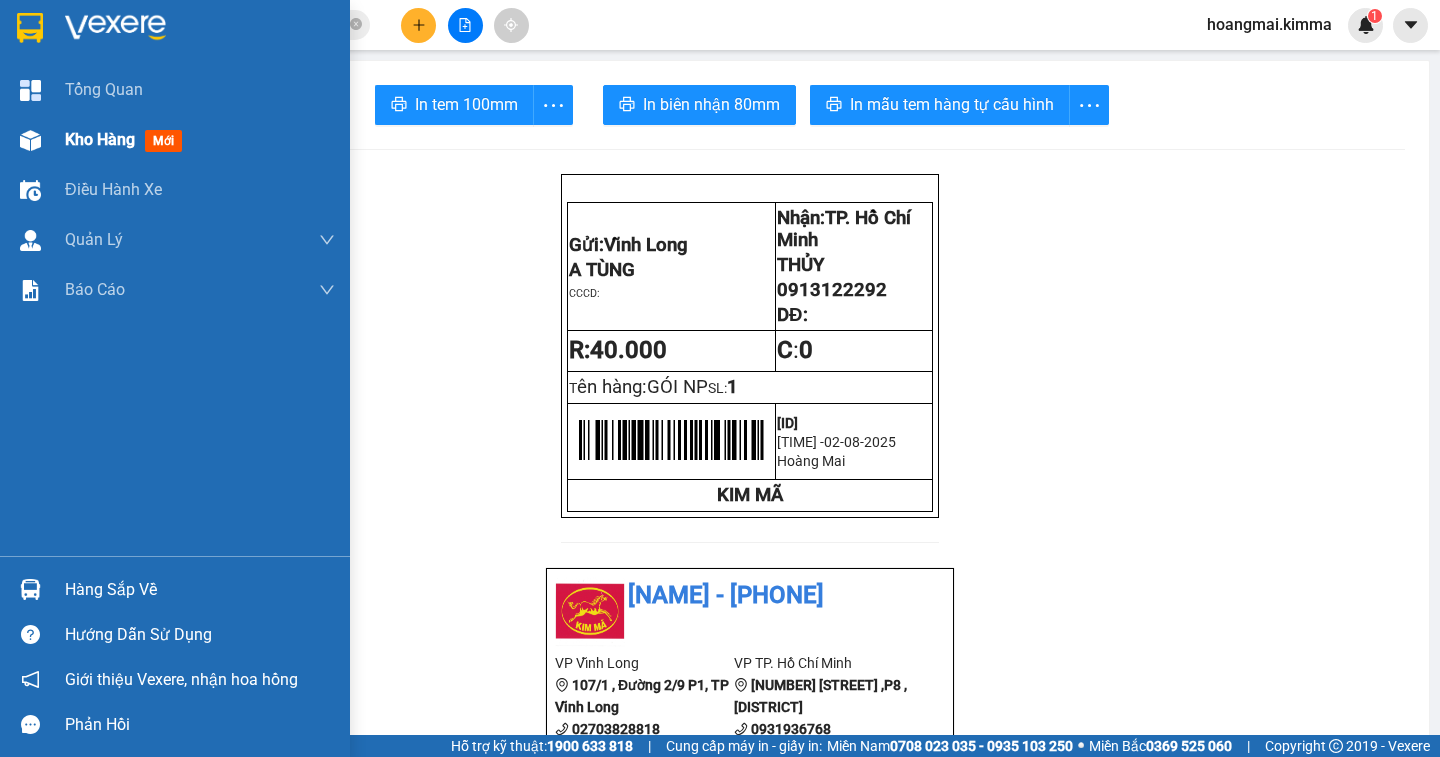 click on "Kho hàng" at bounding box center [100, 139] 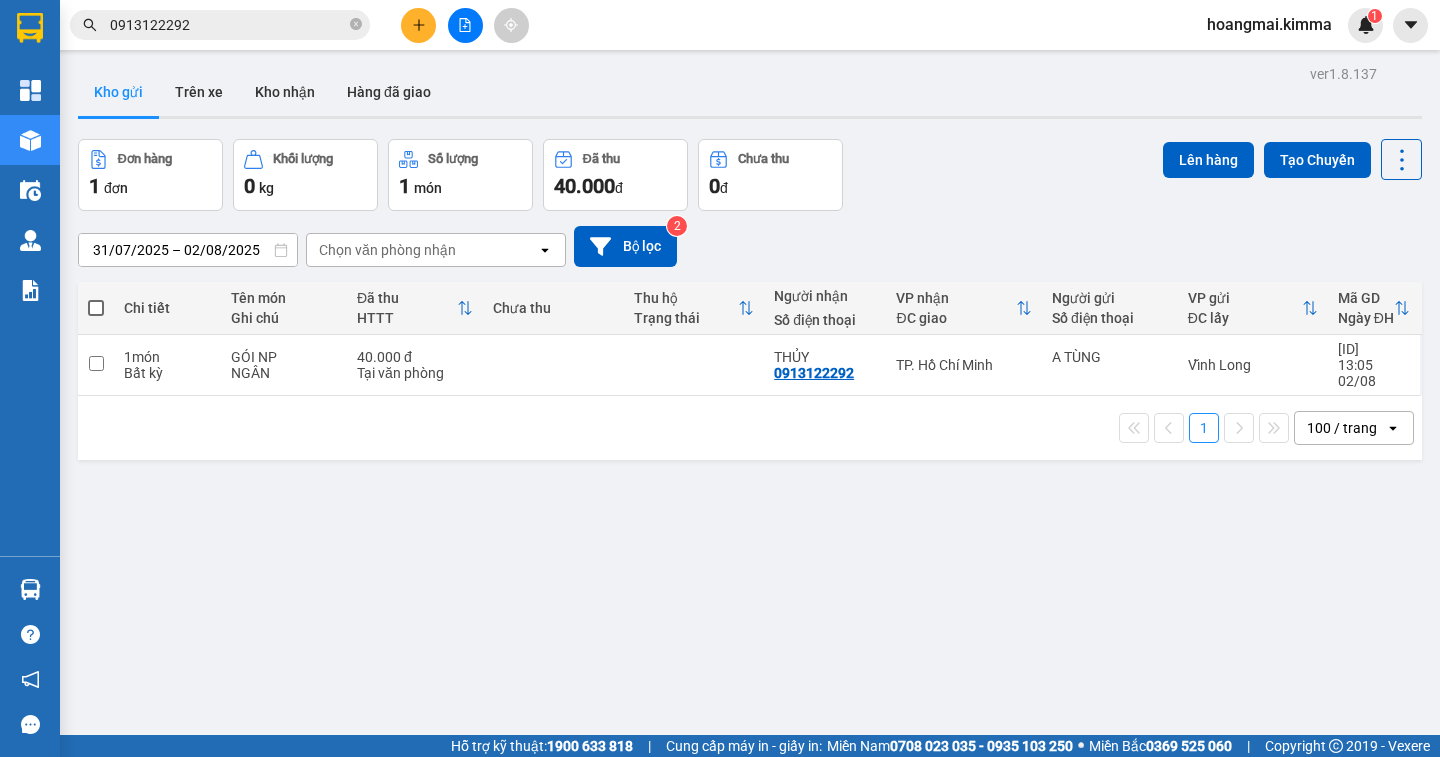click at bounding box center (465, 25) 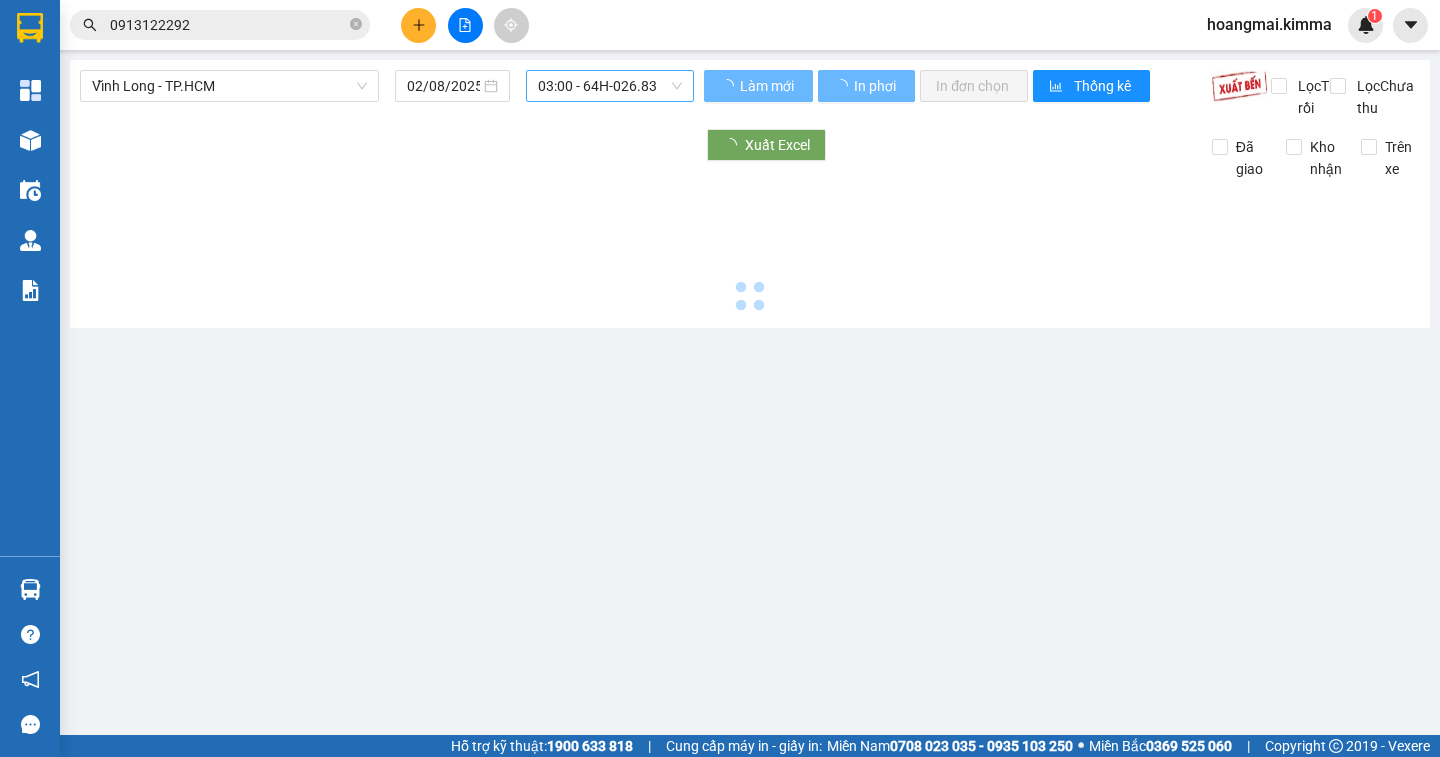 click on "03:00     - 64H-026.83" at bounding box center (610, 86) 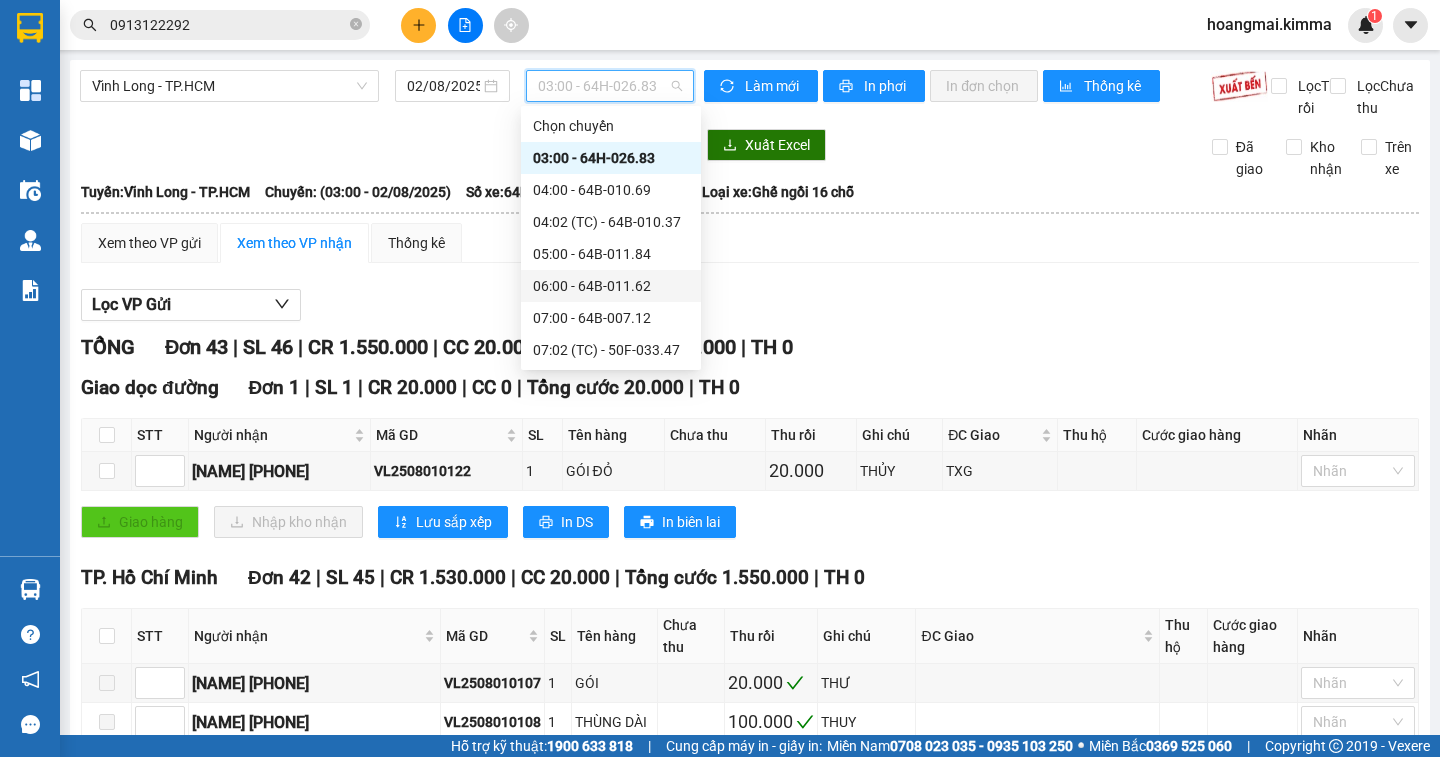 scroll, scrollTop: 400, scrollLeft: 0, axis: vertical 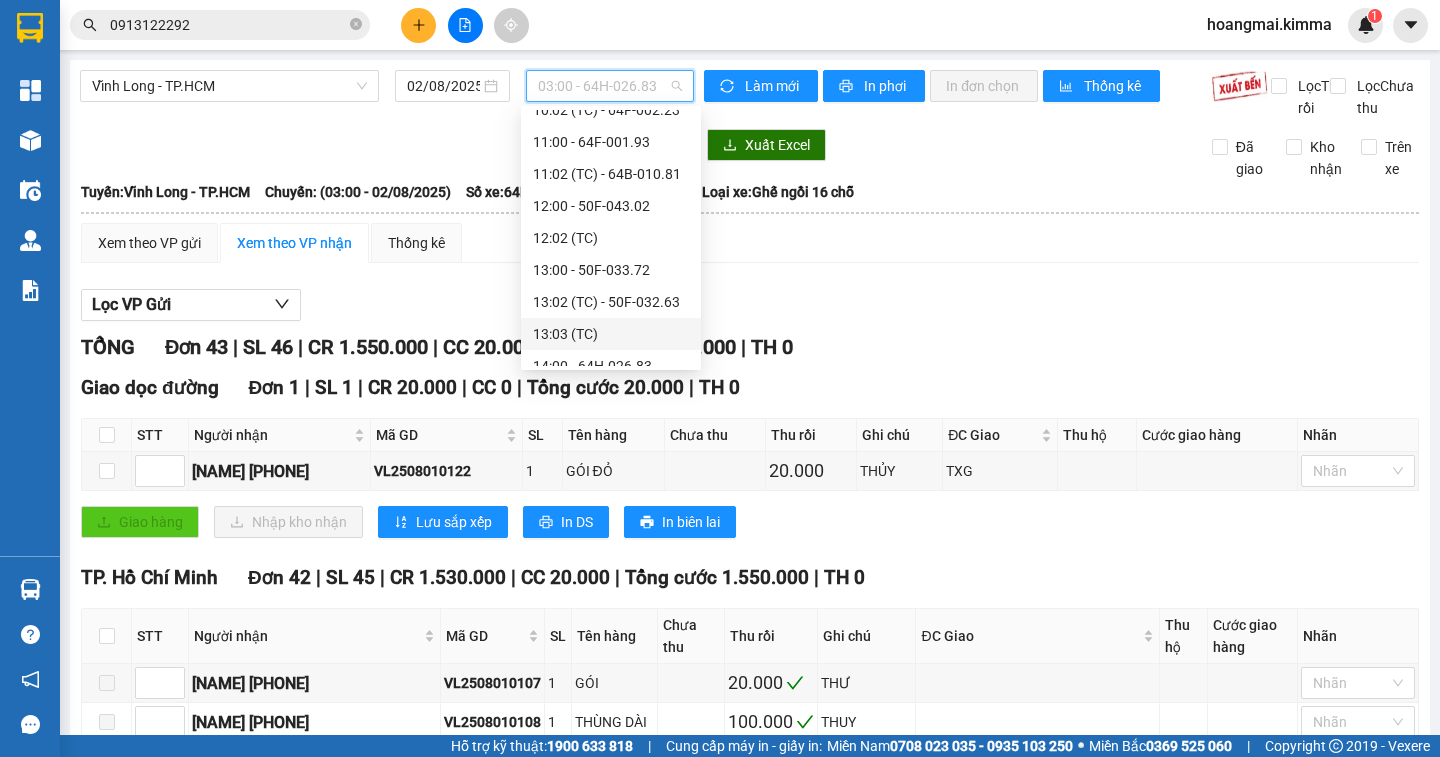 click on "[TIME]   (TC)" at bounding box center (611, 334) 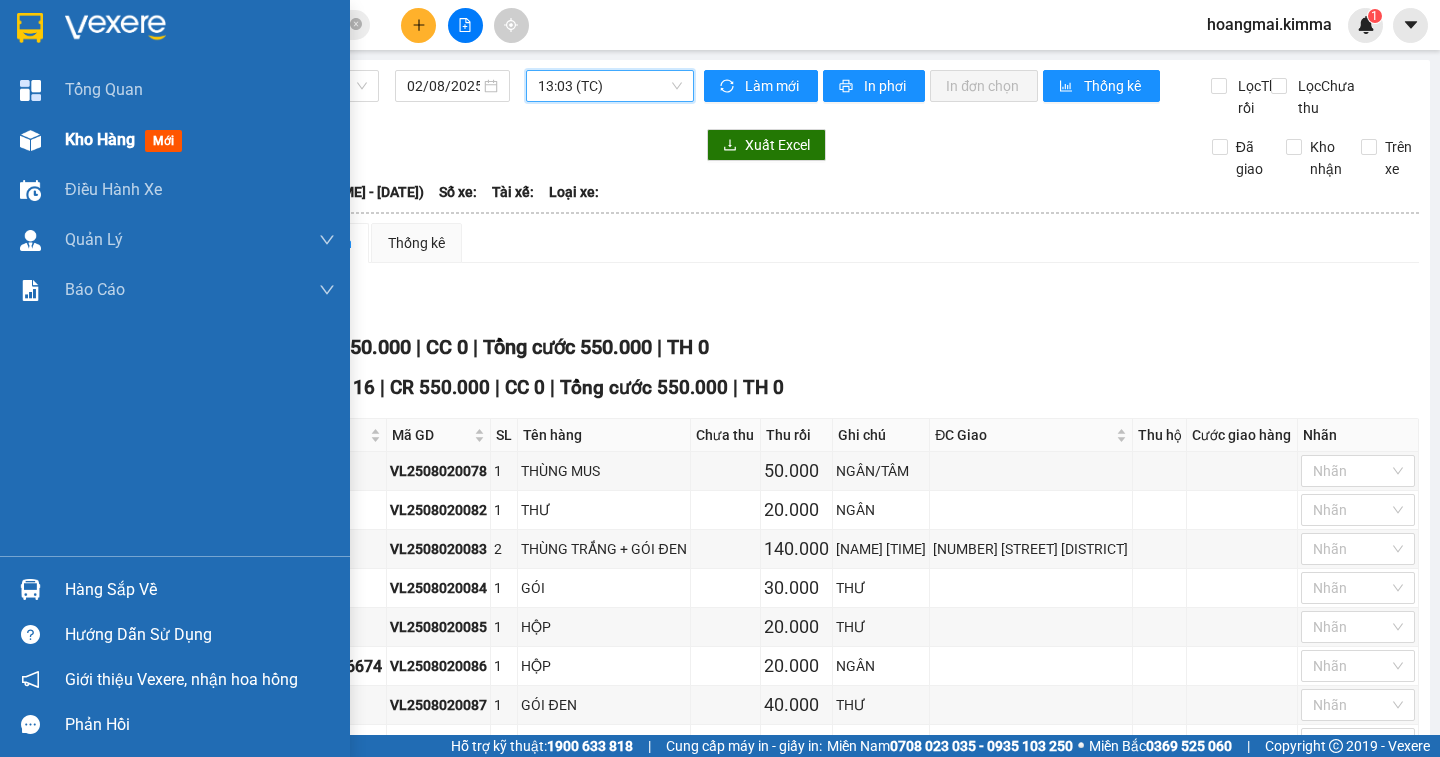 click on "Kho hàng" at bounding box center (100, 139) 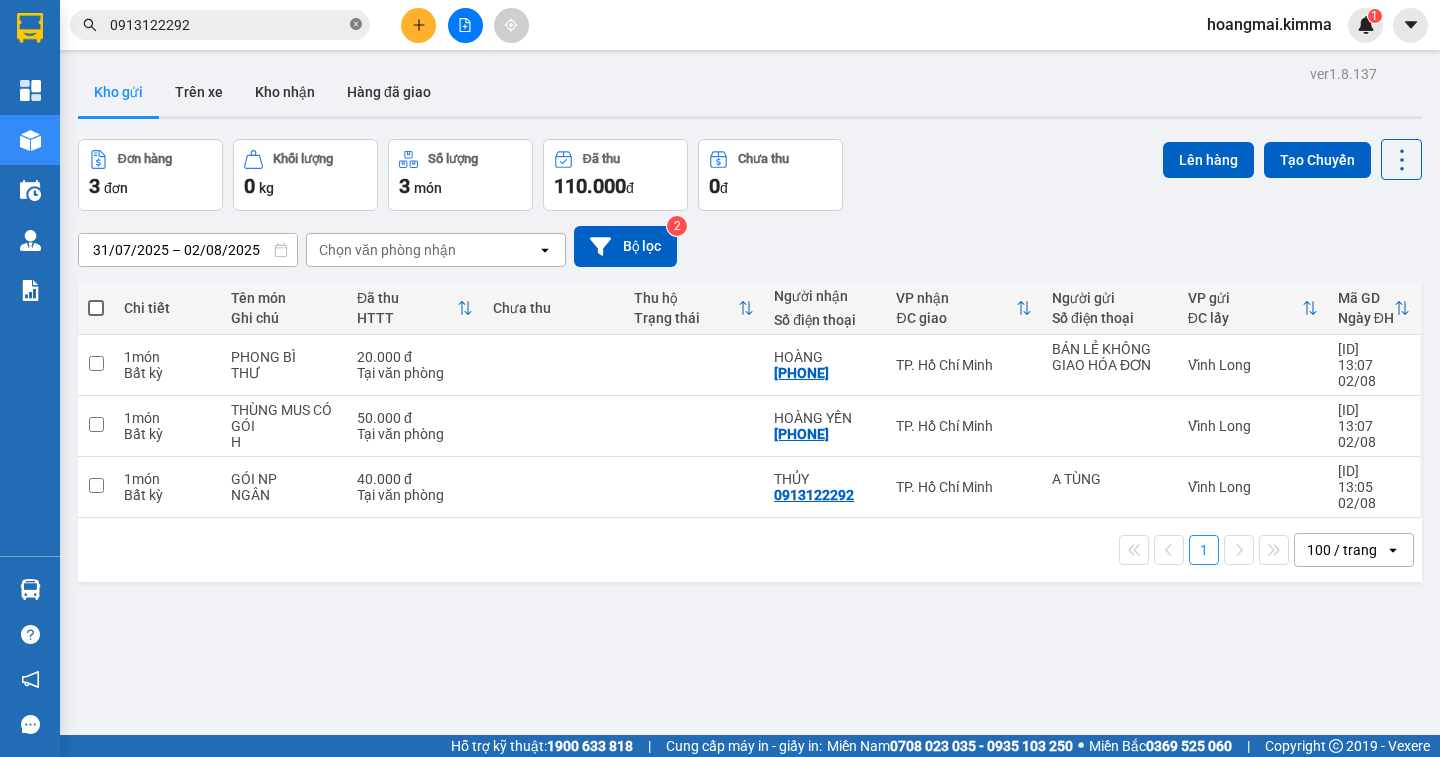 click 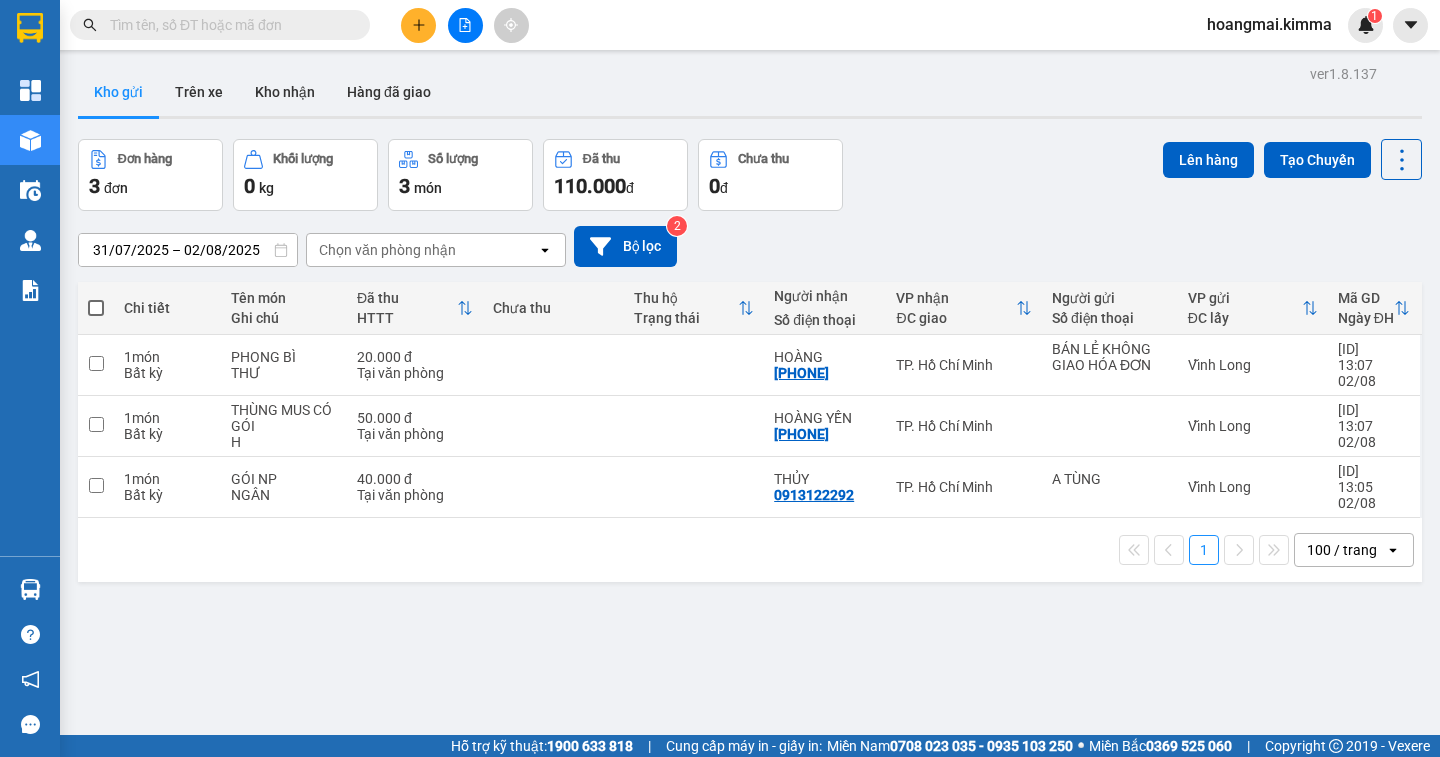 click at bounding box center (228, 25) 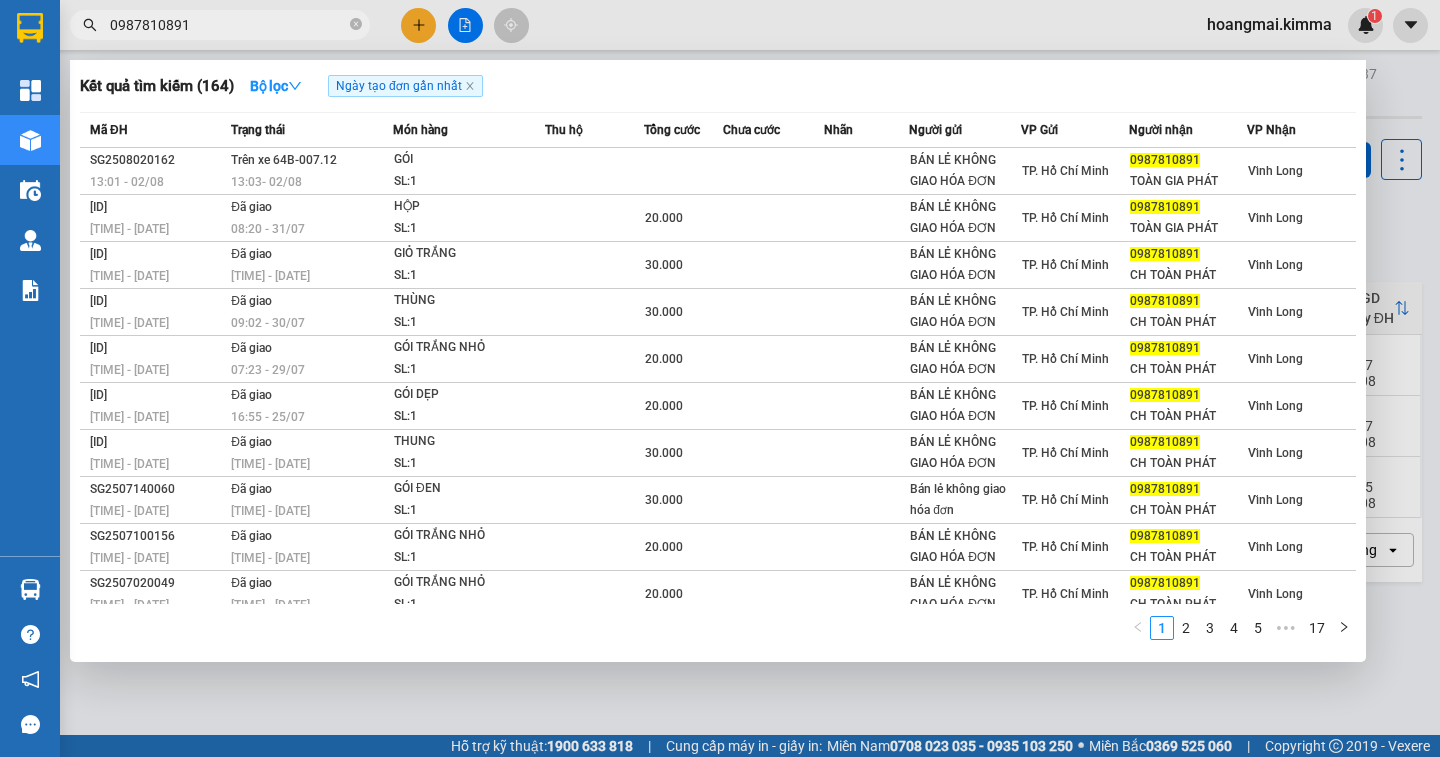 type on "0987810891" 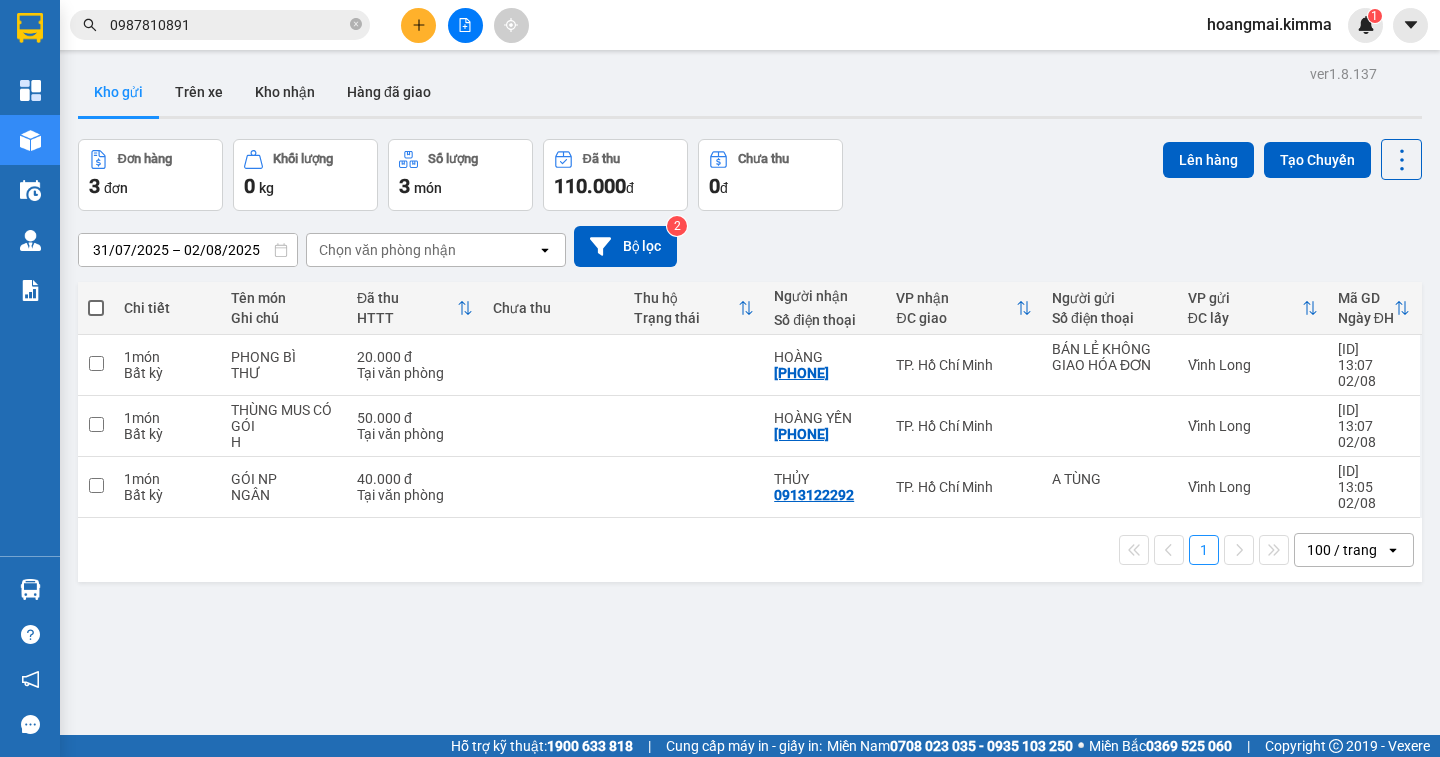 click on "0987810891" at bounding box center [228, 25] 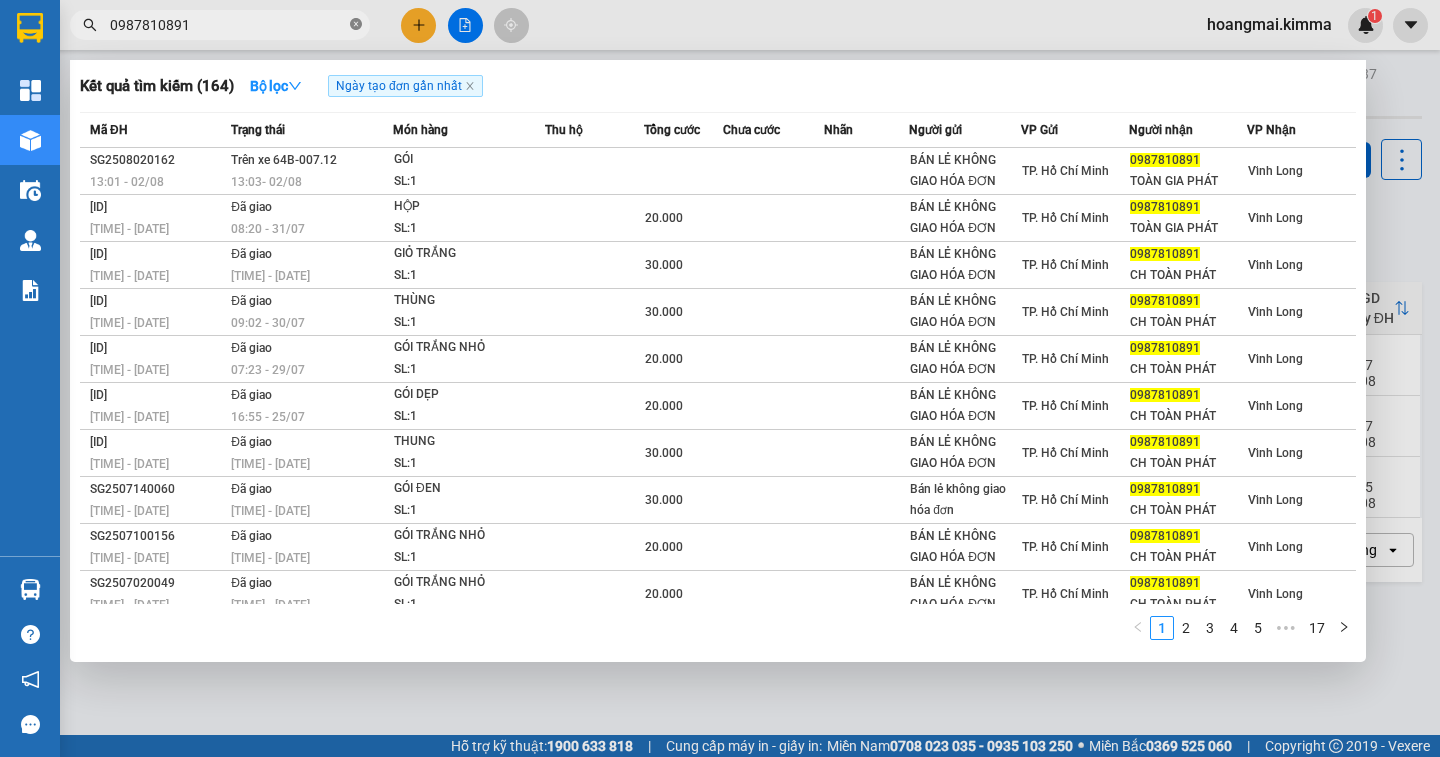 click 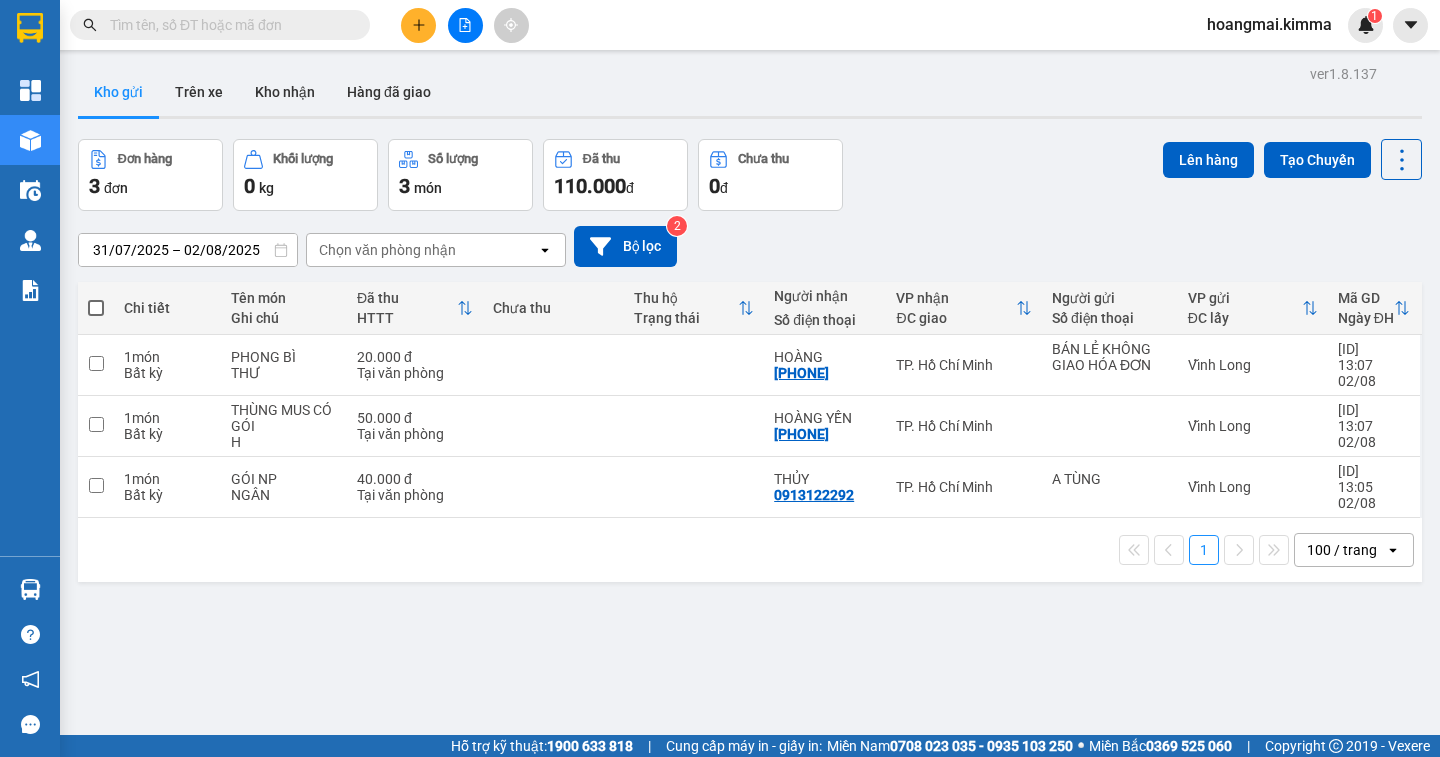click at bounding box center [228, 25] 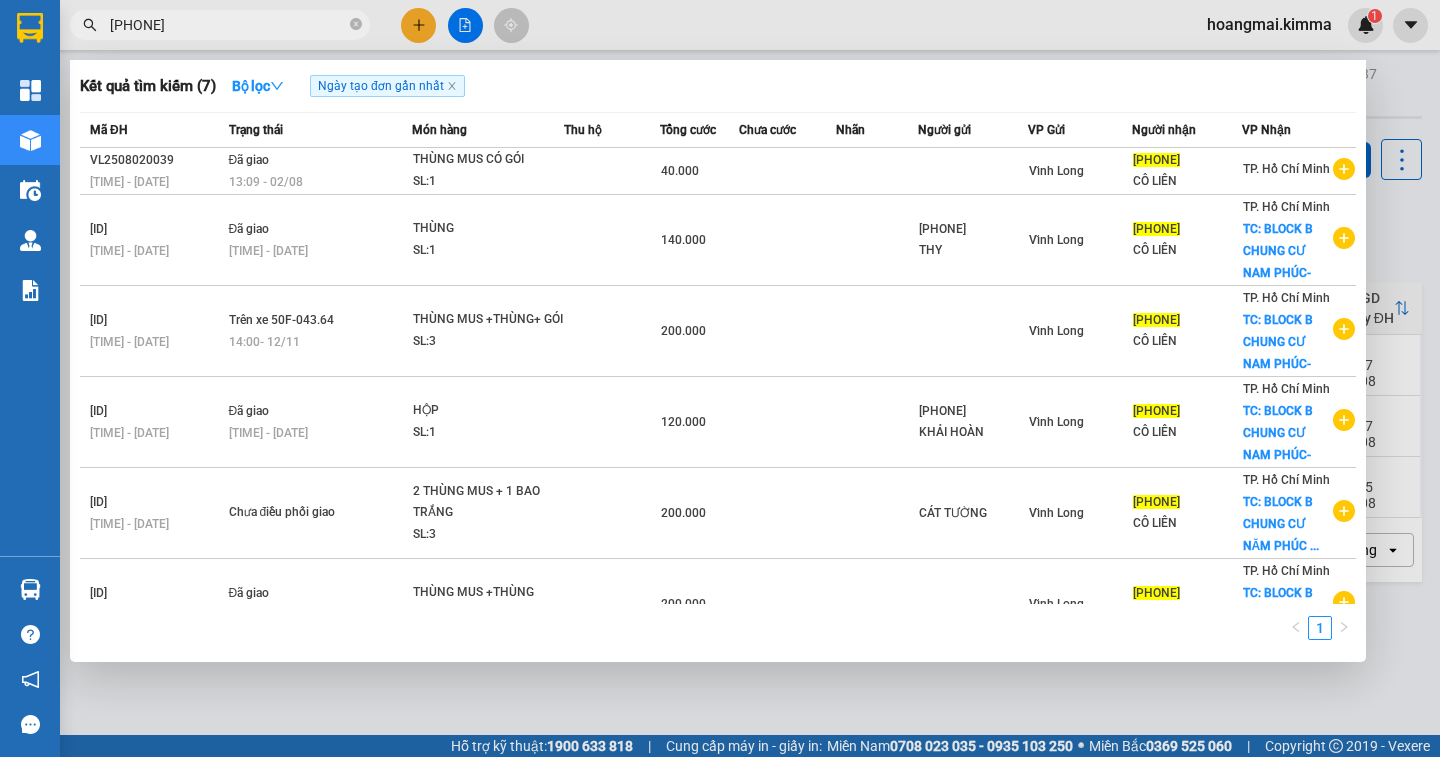 type on "0939034937" 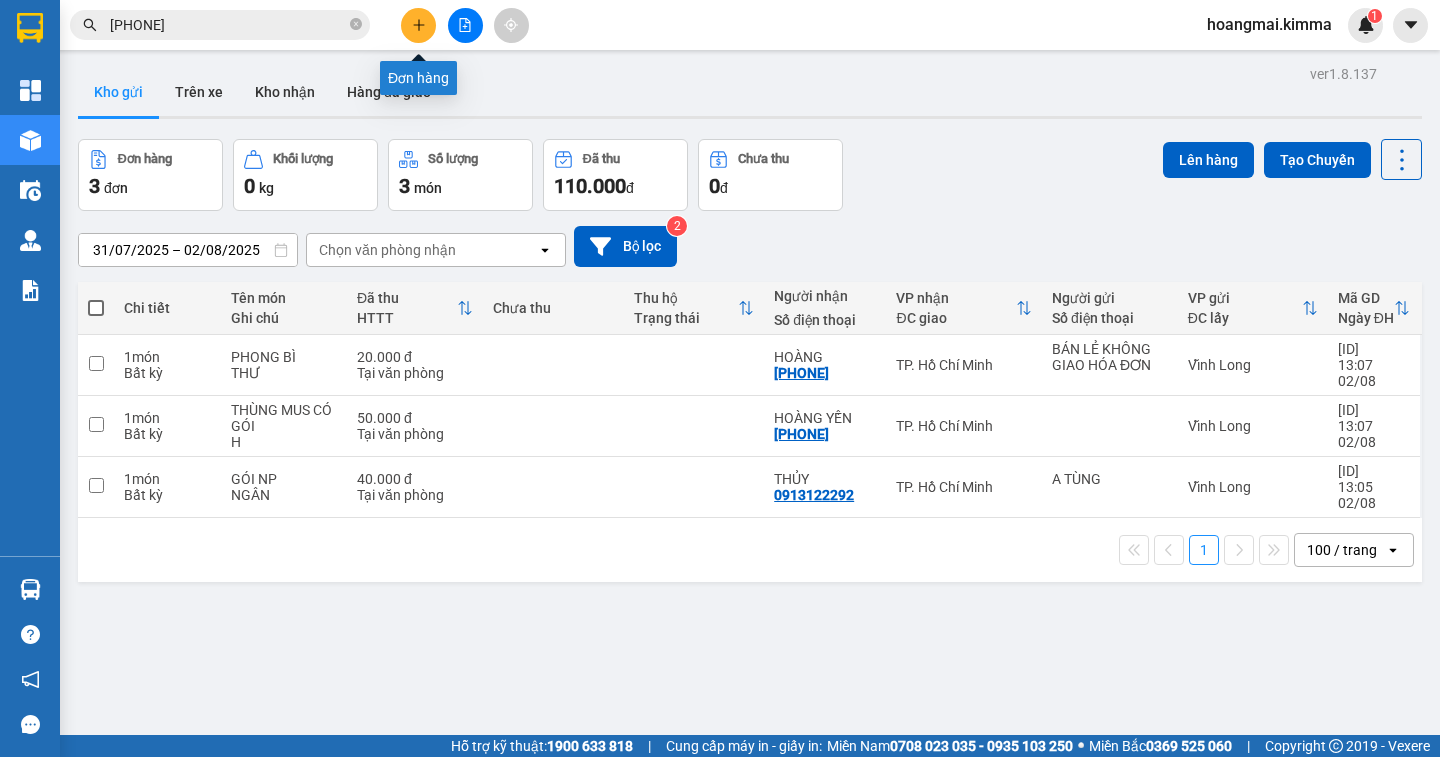 click 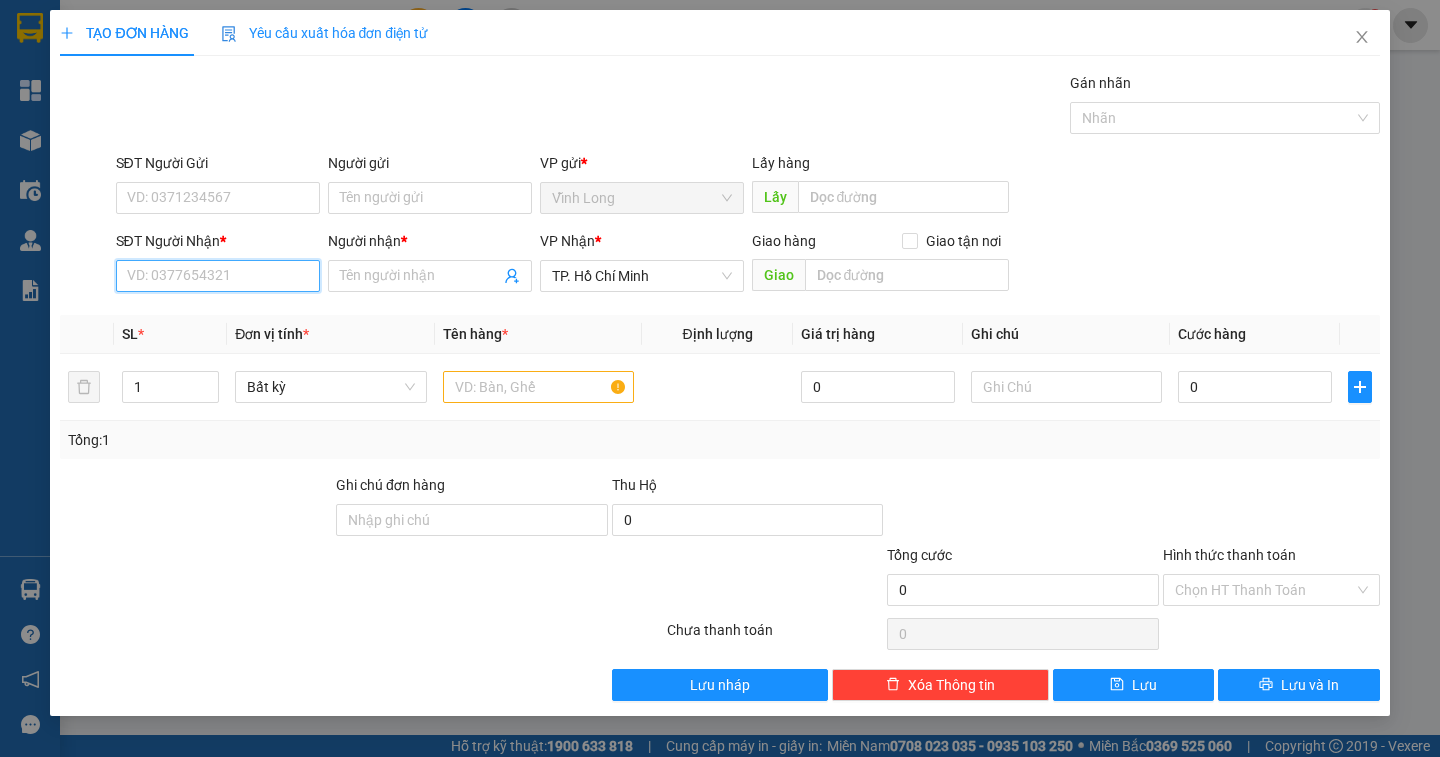 click on "SĐT Người Nhận  *" at bounding box center [218, 276] 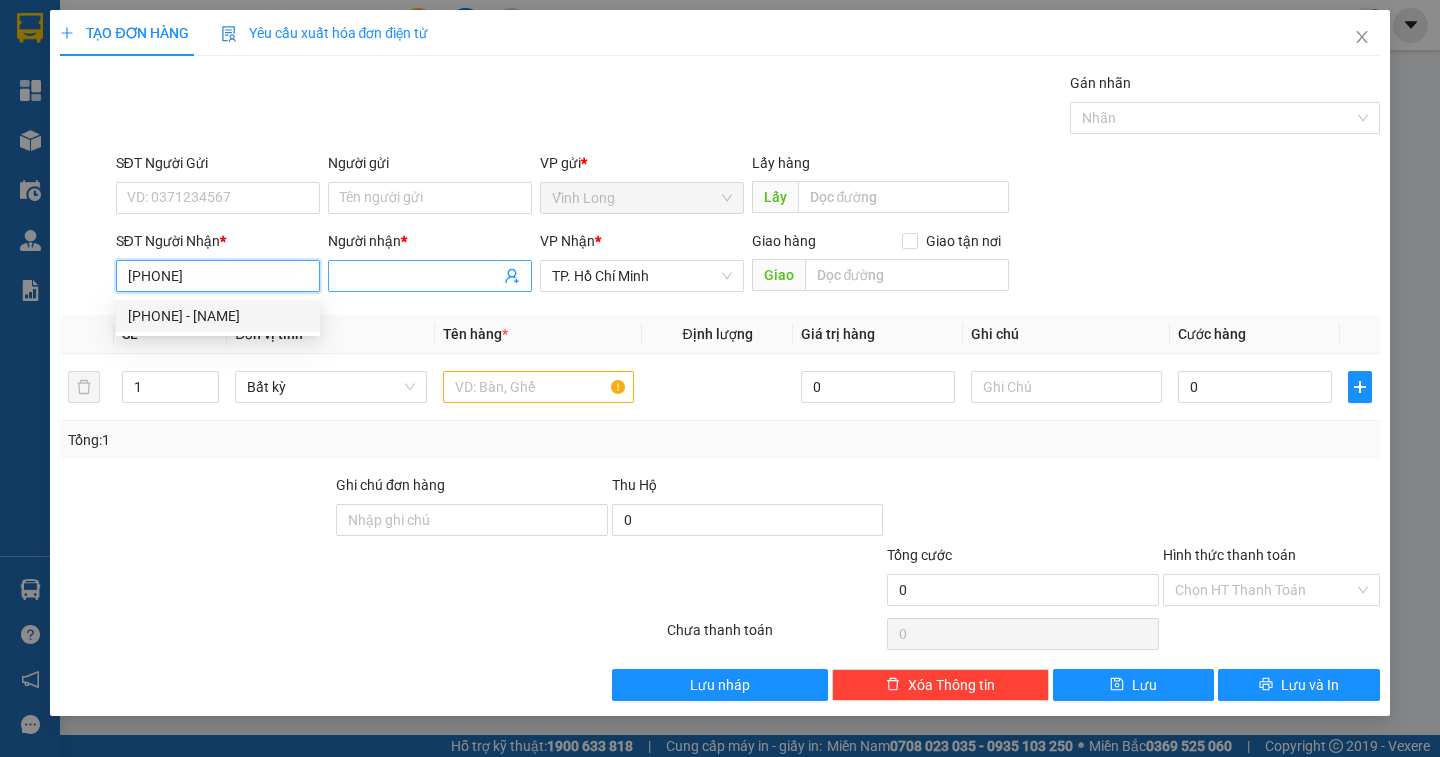 type on "0903923582" 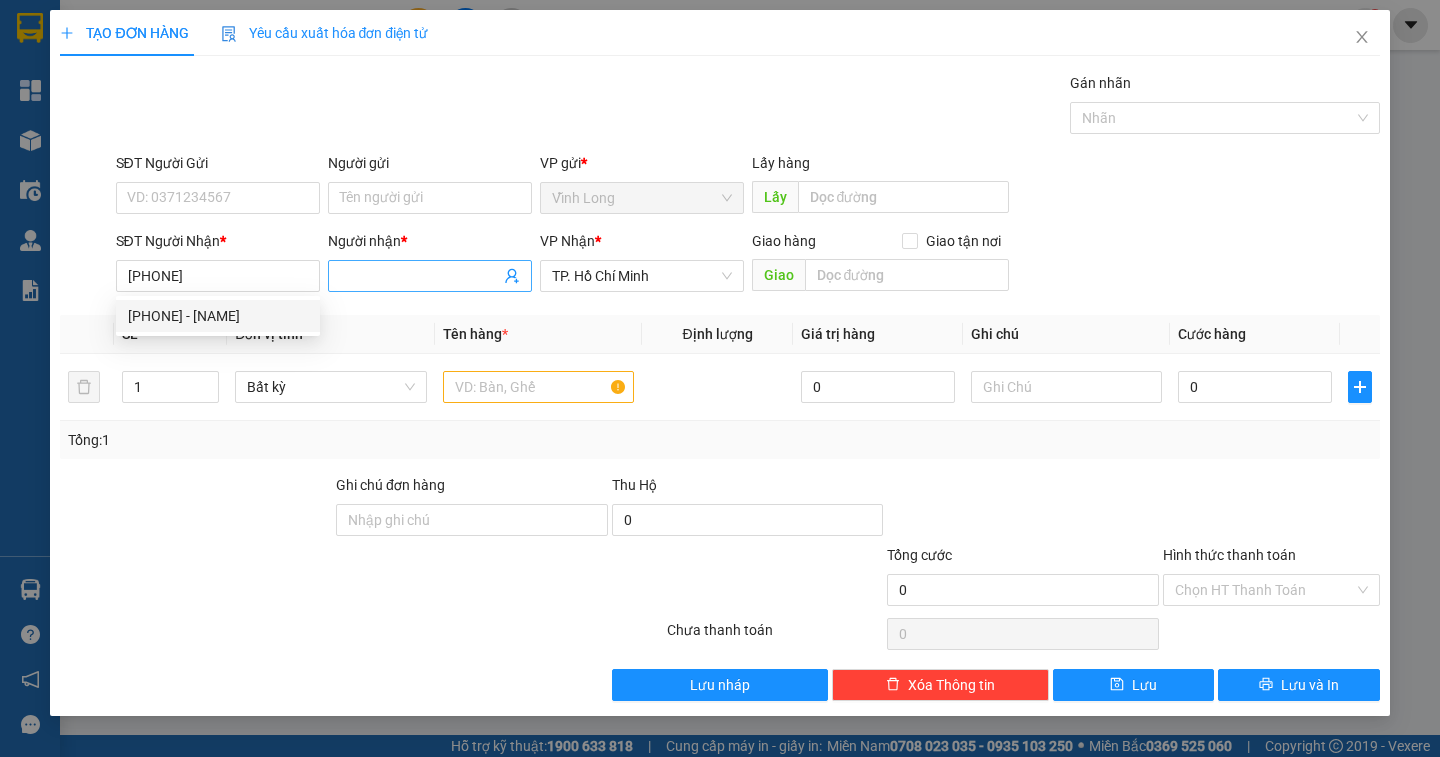 click on "Người nhận  *" at bounding box center [420, 276] 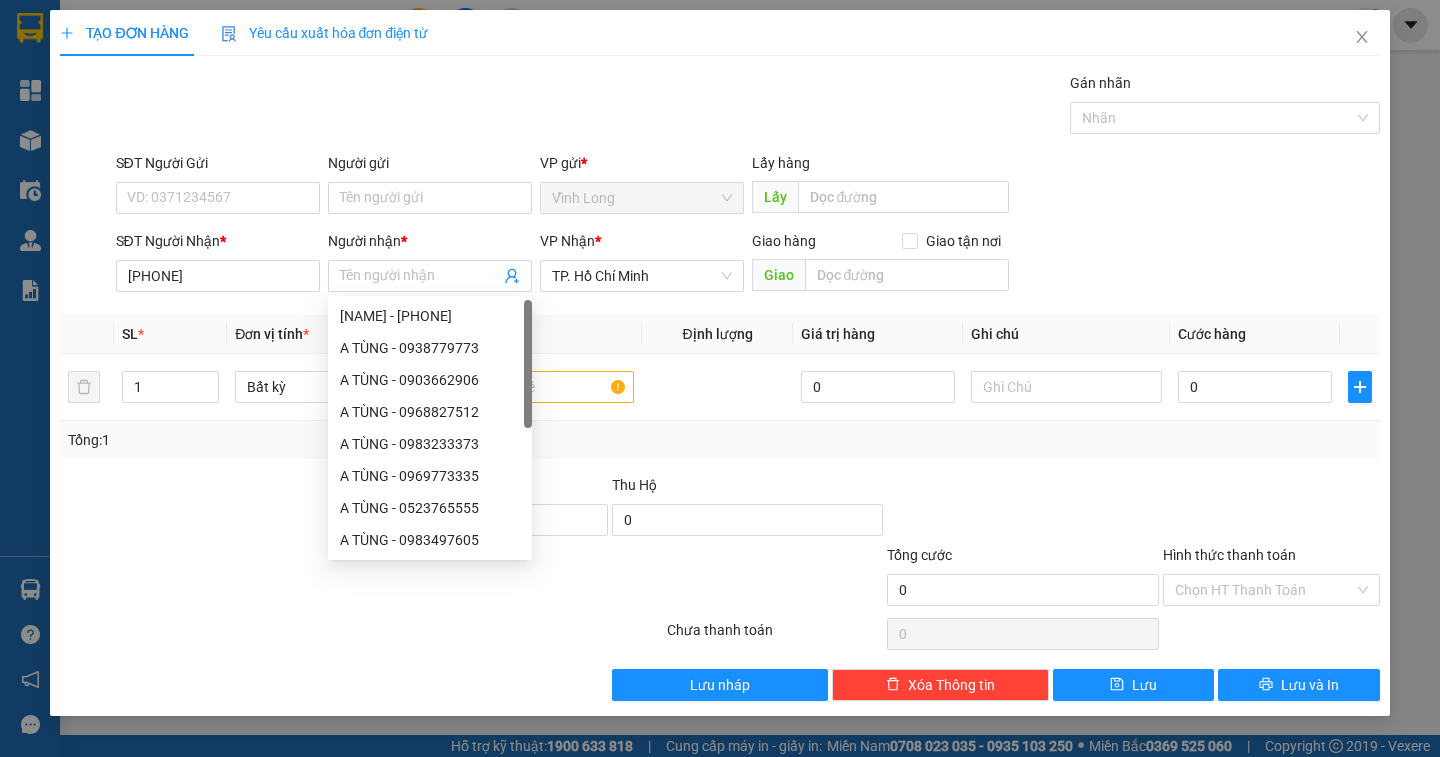 click on "Transit Pickup Surcharge Ids Transit Deliver Surcharge Ids Transit Deliver Surcharge Transit Deliver Surcharge Gói vận chuyển  * Tiêu chuẩn Gán nhãn   Nhãn SĐT Người Gửi VD: 0371234567 Người gửi Tên người gửi VP gửi  * Vĩnh Long Lấy hàng Lấy SĐT Người Nhận  * 0903923582 Người nhận  * Tên người nhận VP Nhận  * TP. Hồ Chí Minh Giao hàng Giao tận nơi Giao SL  * Đơn vị tính  * Tên hàng  * Định lượng Giá trị hàng Ghi chú Cước hàng                   1 Bất kỳ 0 0 Tổng:  1 Ghi chú đơn hàng Thu Hộ 0 Tổng cước 0 Hình thức thanh toán Chọn HT Thanh Toán Số tiền thu trước 0 Chưa thanh toán 0 Chọn HT Thanh Toán Lưu nháp Xóa Thông tin Lưu Lưu và In" at bounding box center (719, 386) 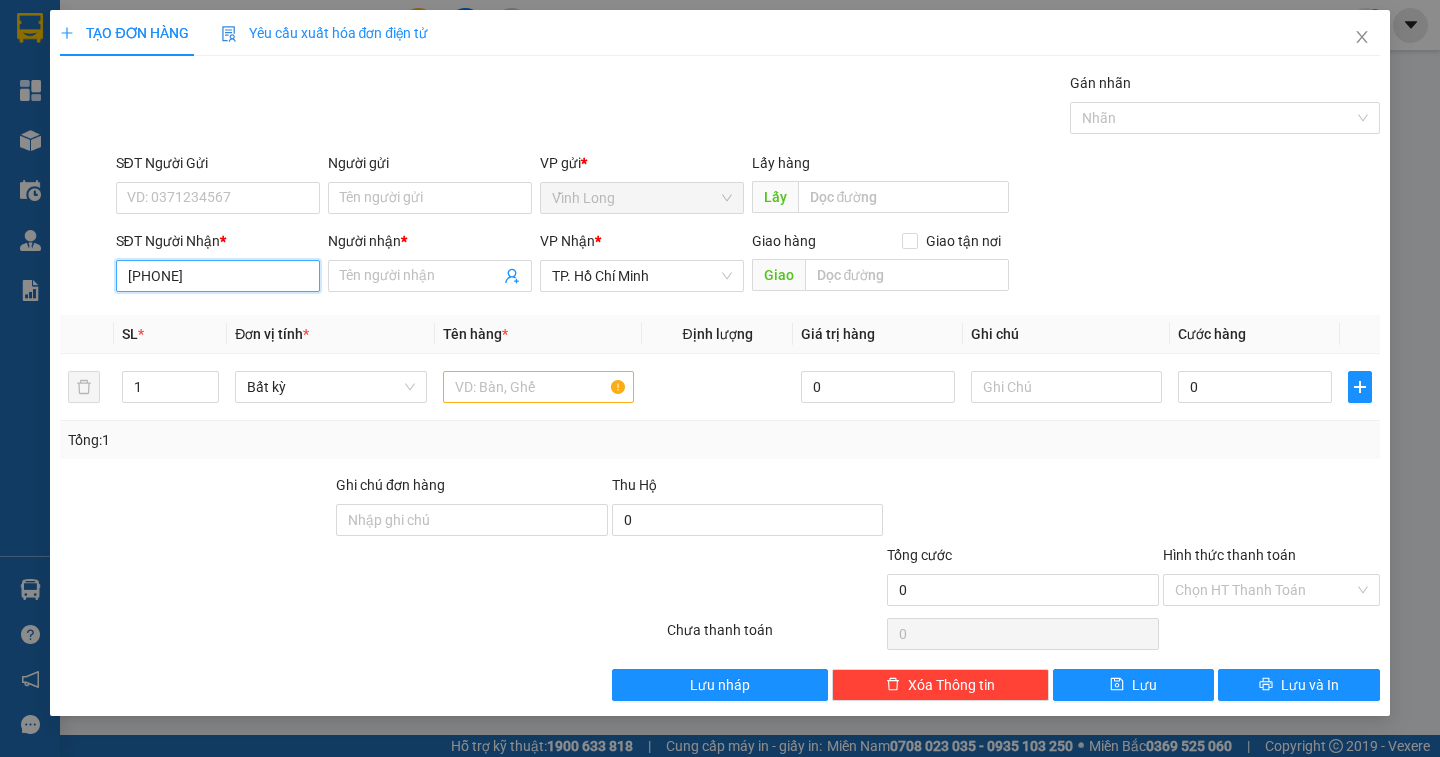 click on "0903923582" at bounding box center (218, 276) 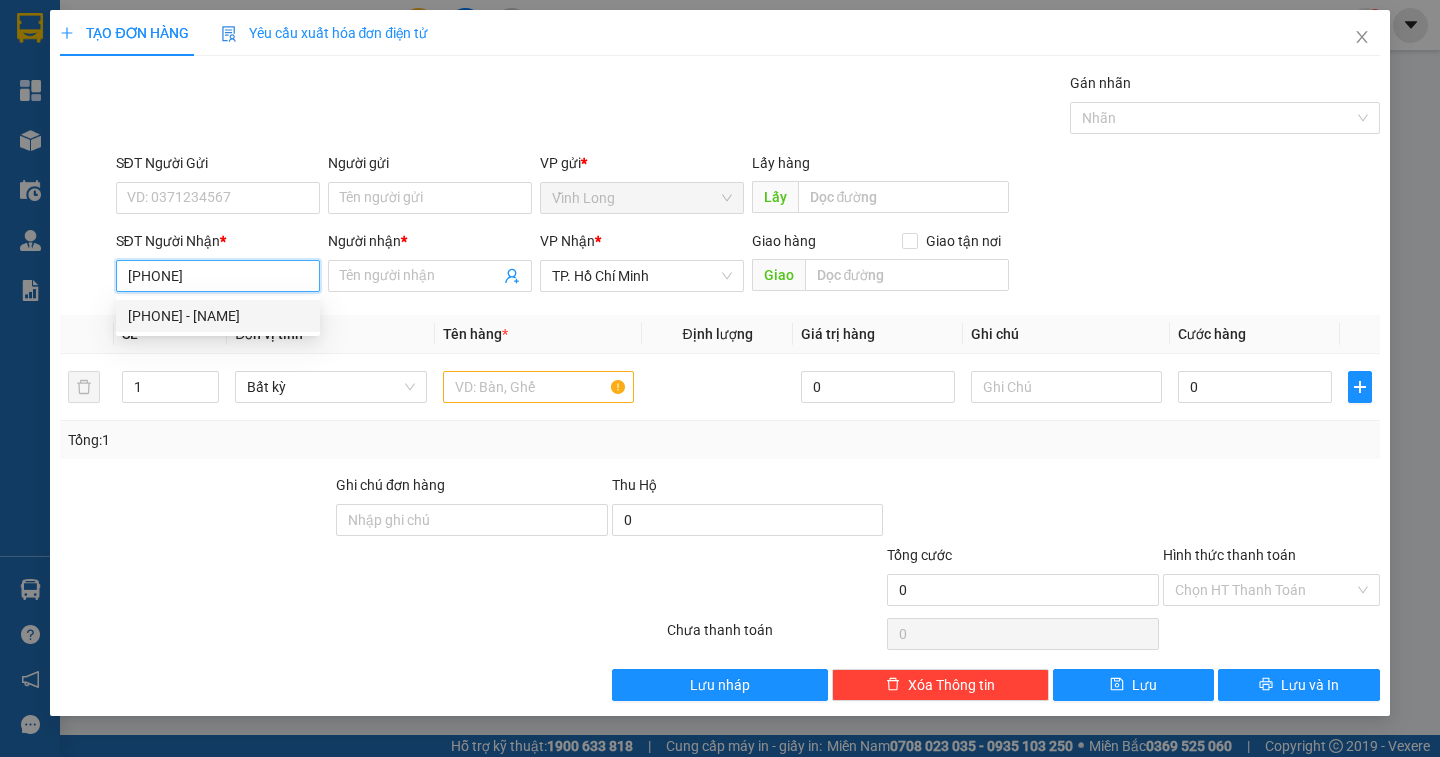 click on "0903923582 - CHÂU" at bounding box center (218, 316) 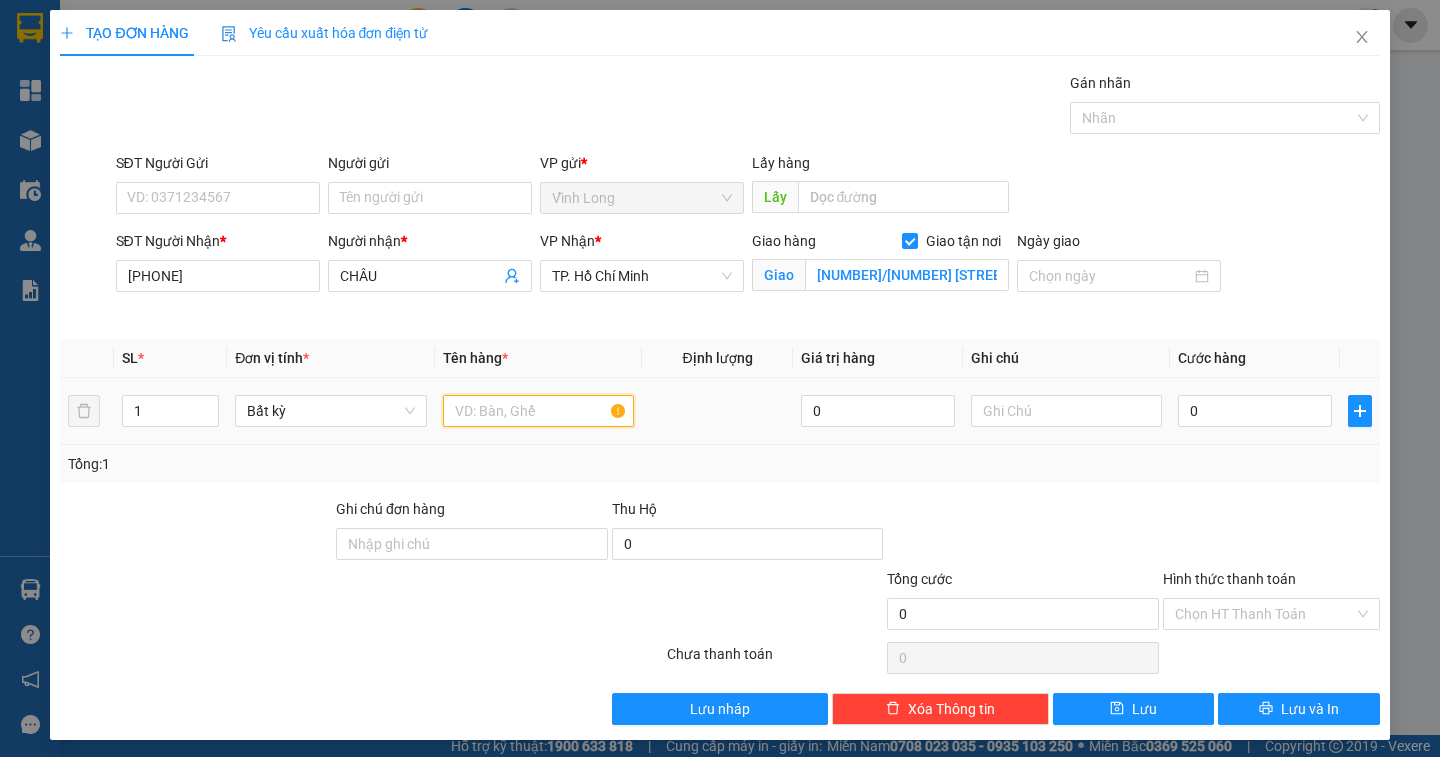 click at bounding box center (538, 411) 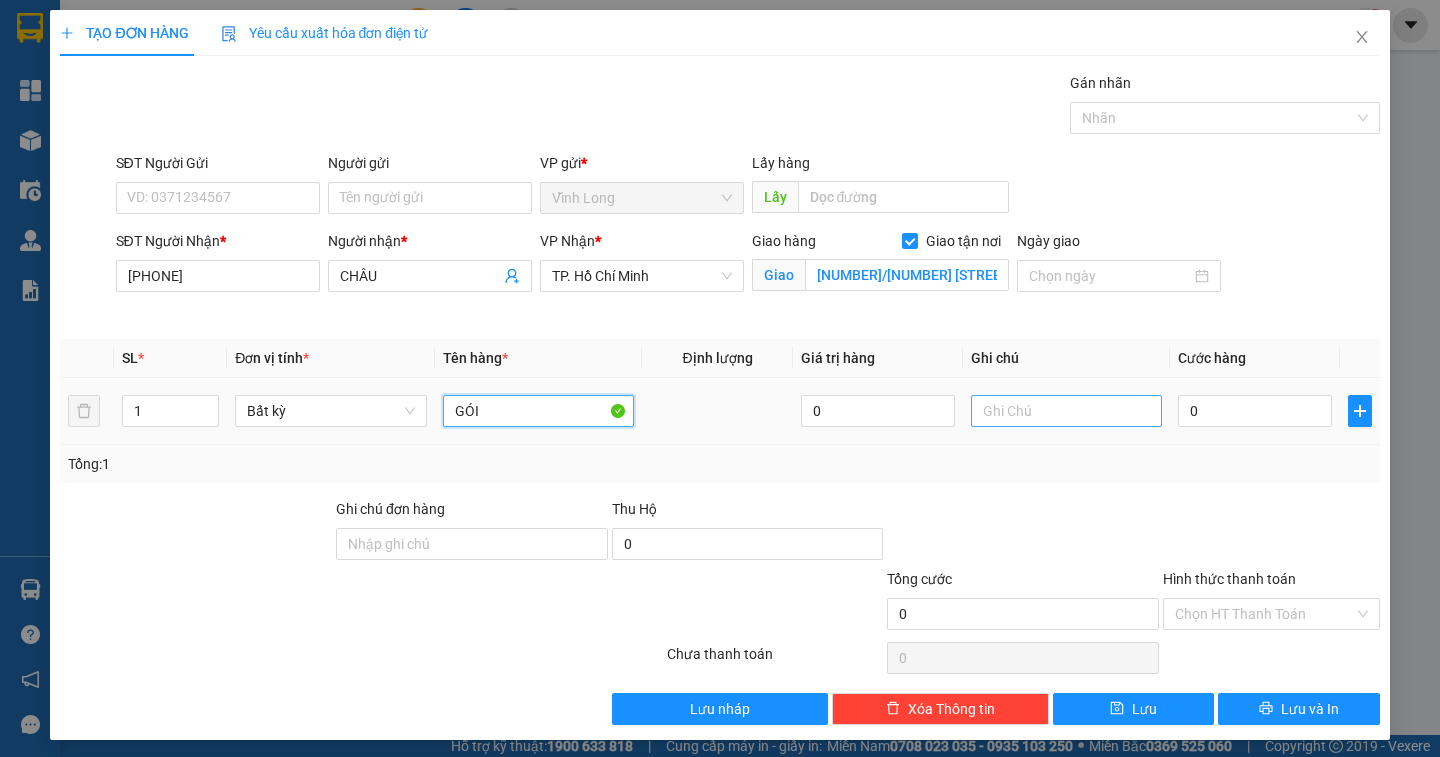 type on "GÓI" 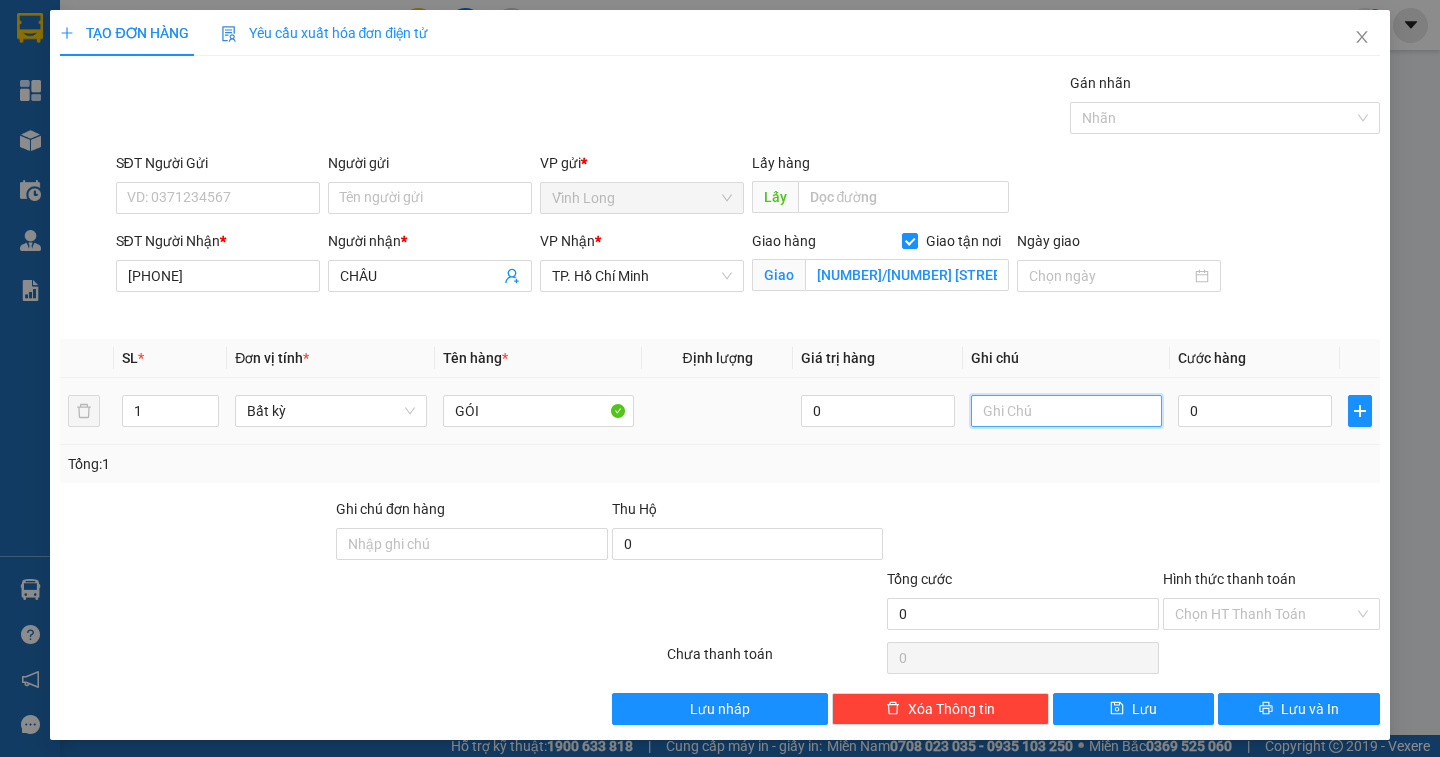 click at bounding box center (1066, 411) 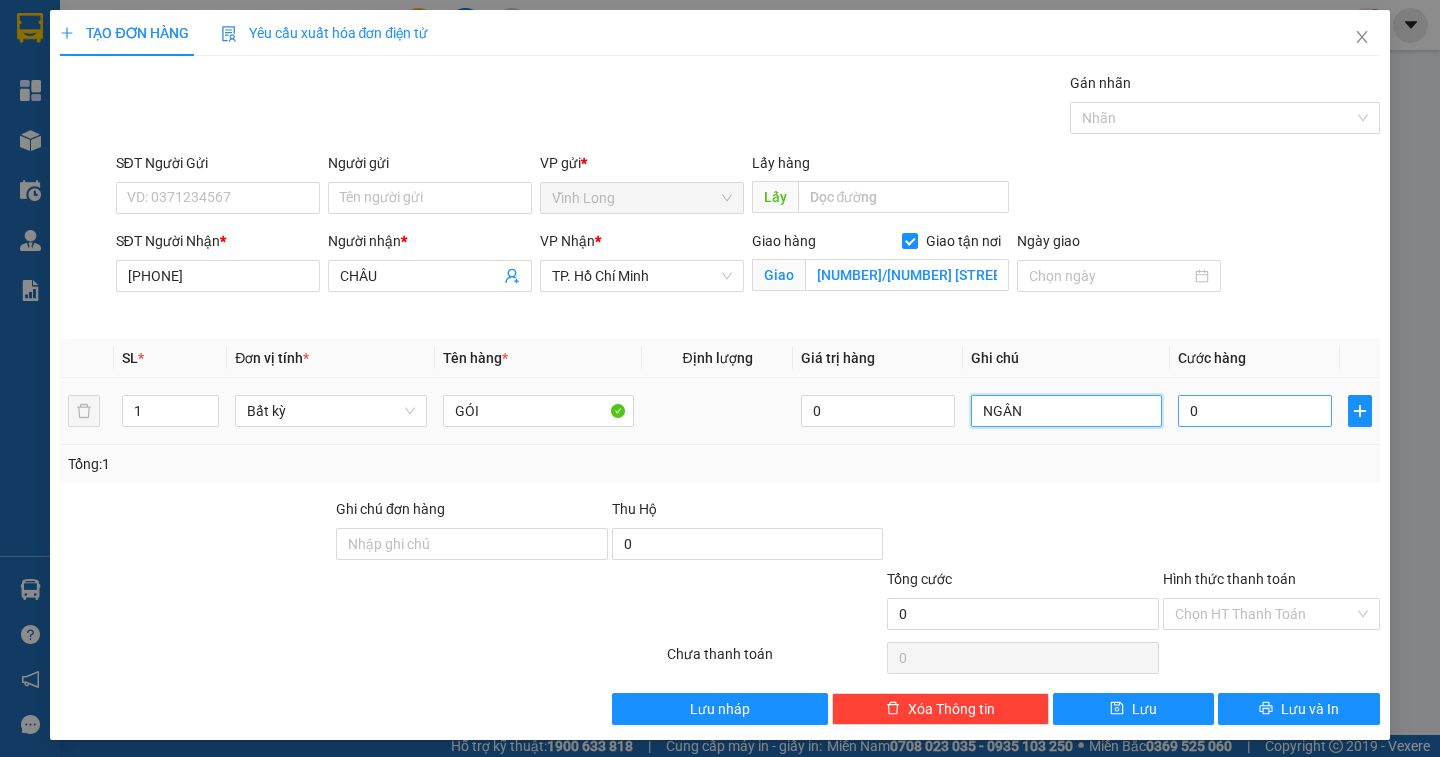 type on "NGÂN" 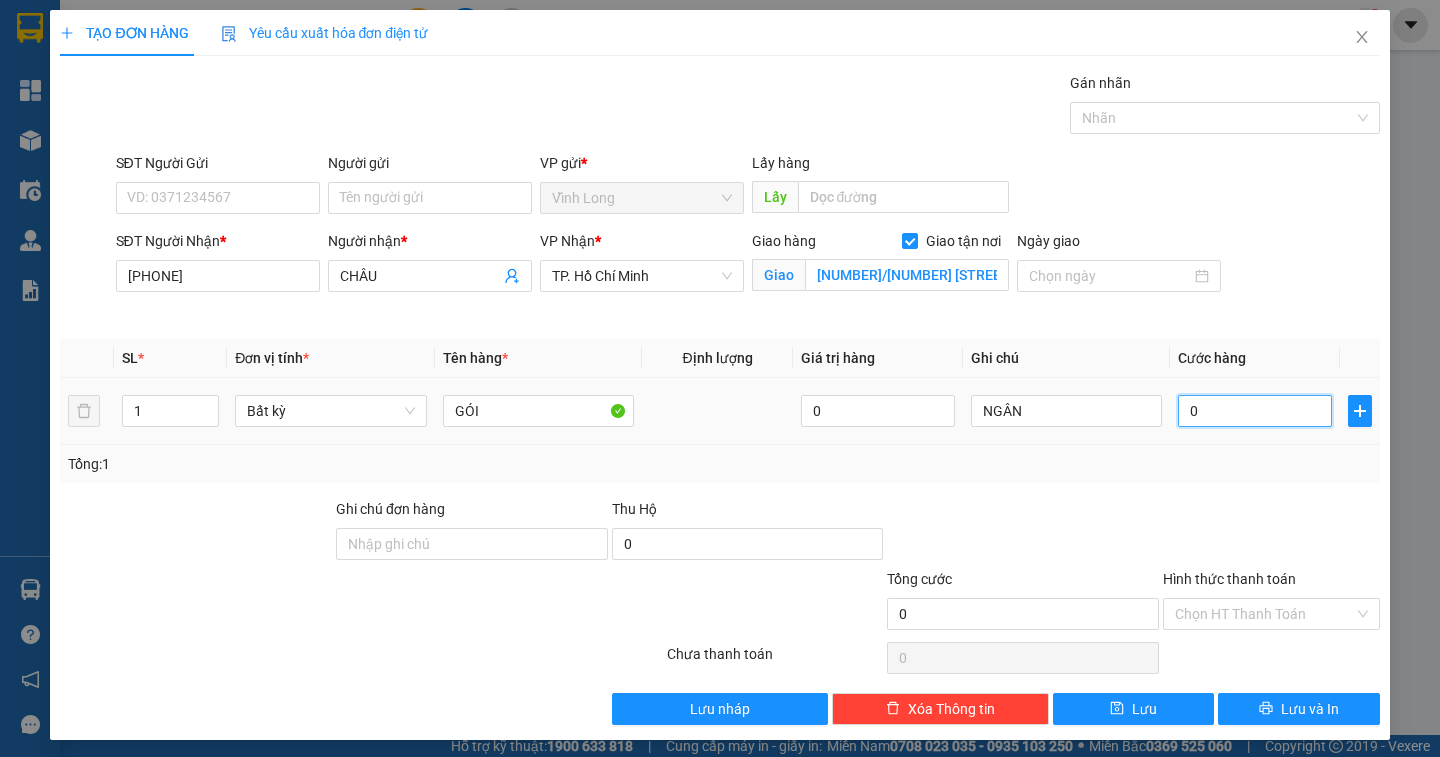 click on "0" at bounding box center (1255, 411) 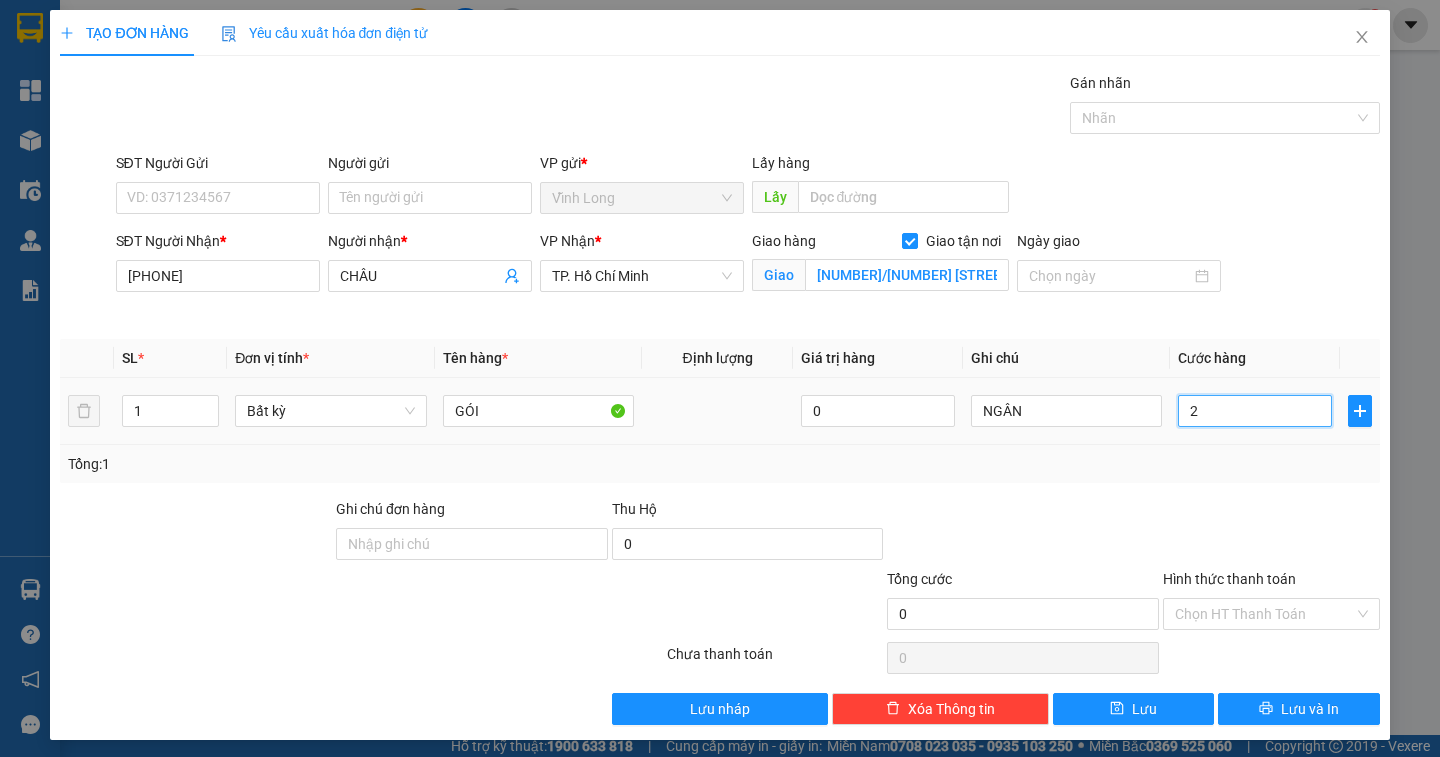 type on "2" 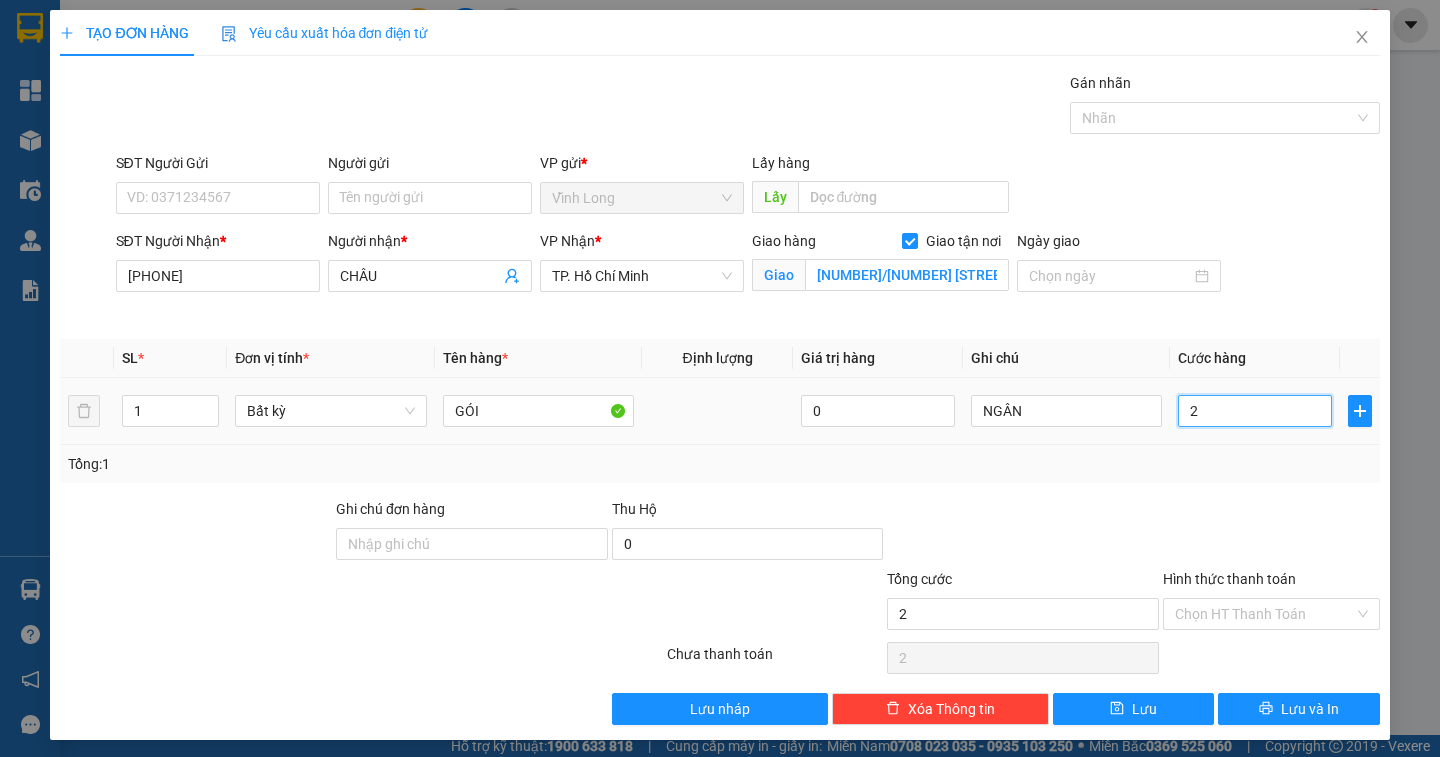 type on "20" 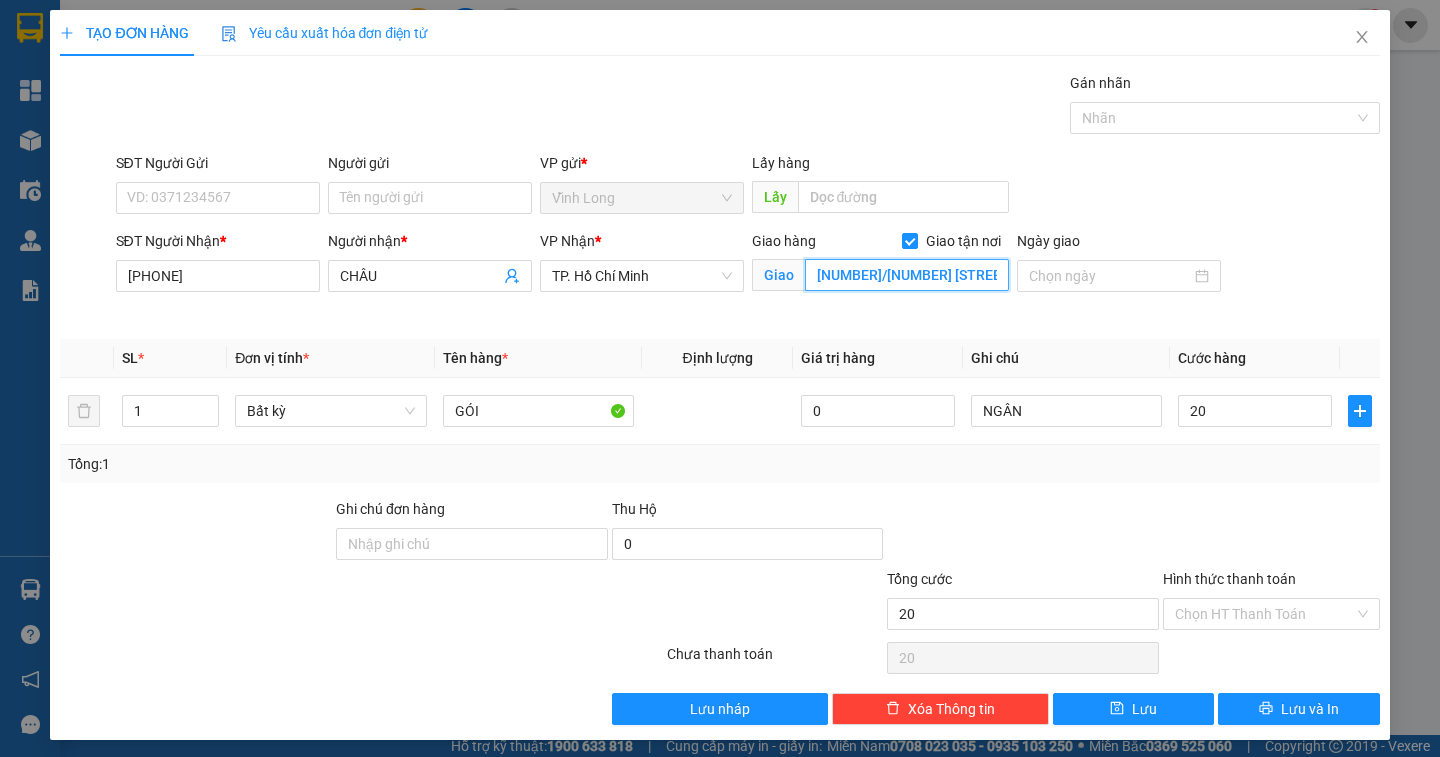 type on "20.000" 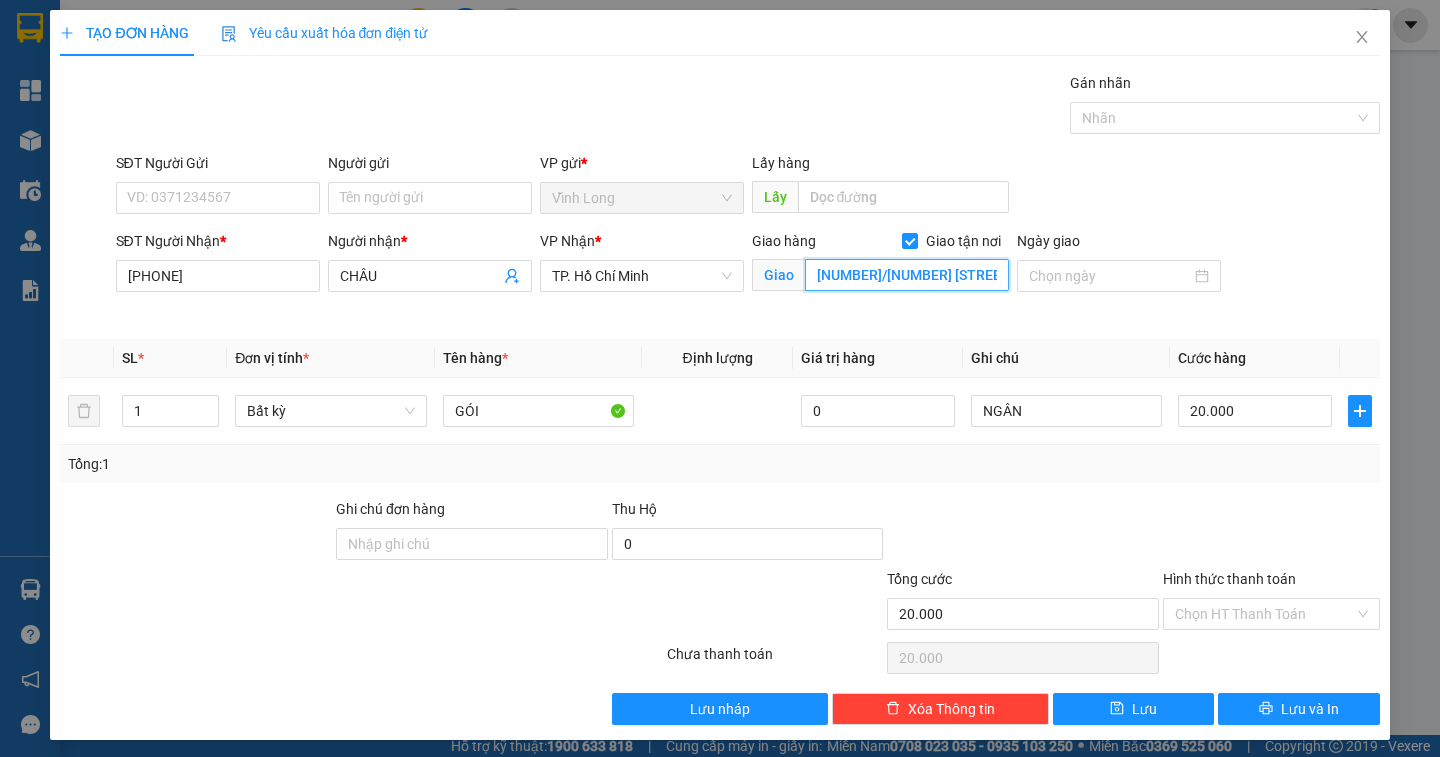 click on "441/25 NGUYỄN ĐÌNH CHIỂU 5 Q3" at bounding box center (907, 275) 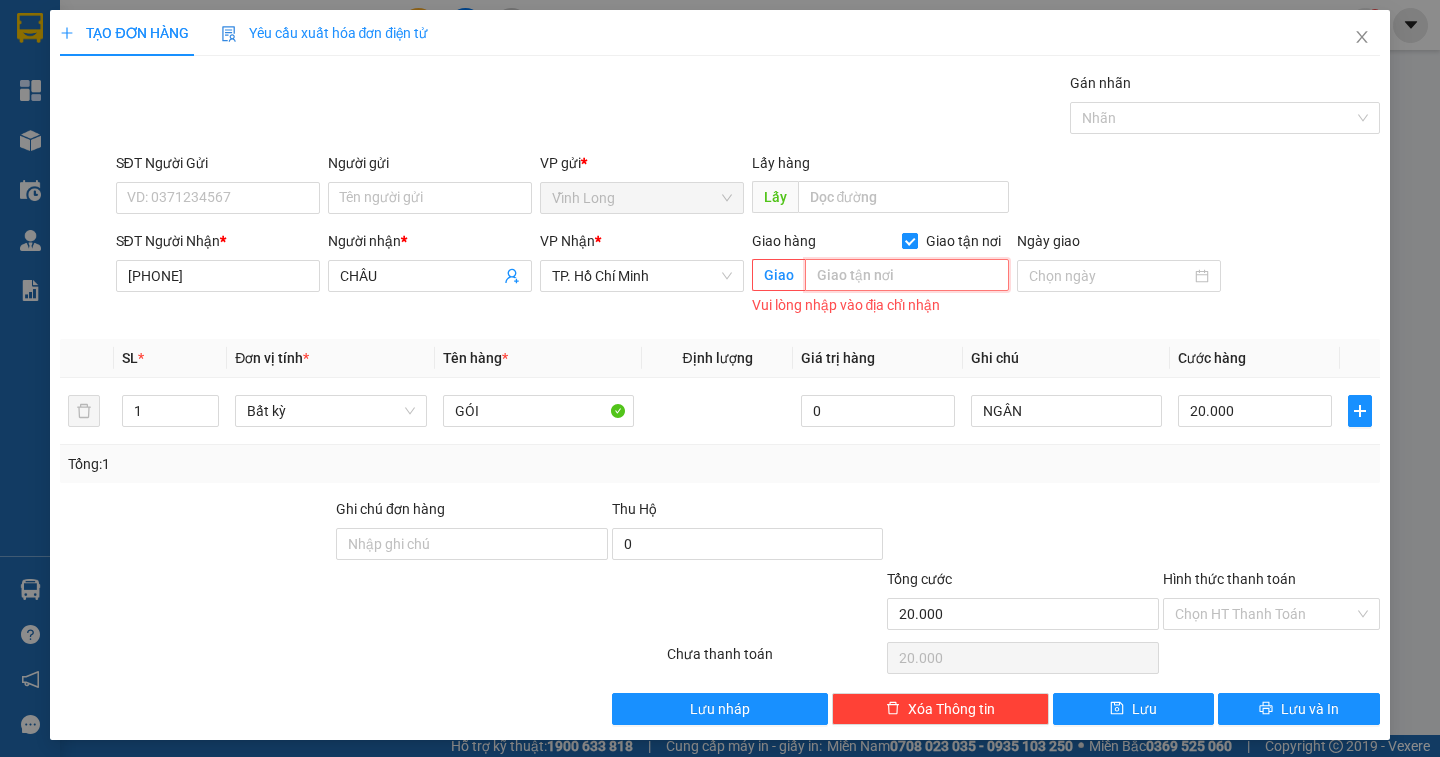 type 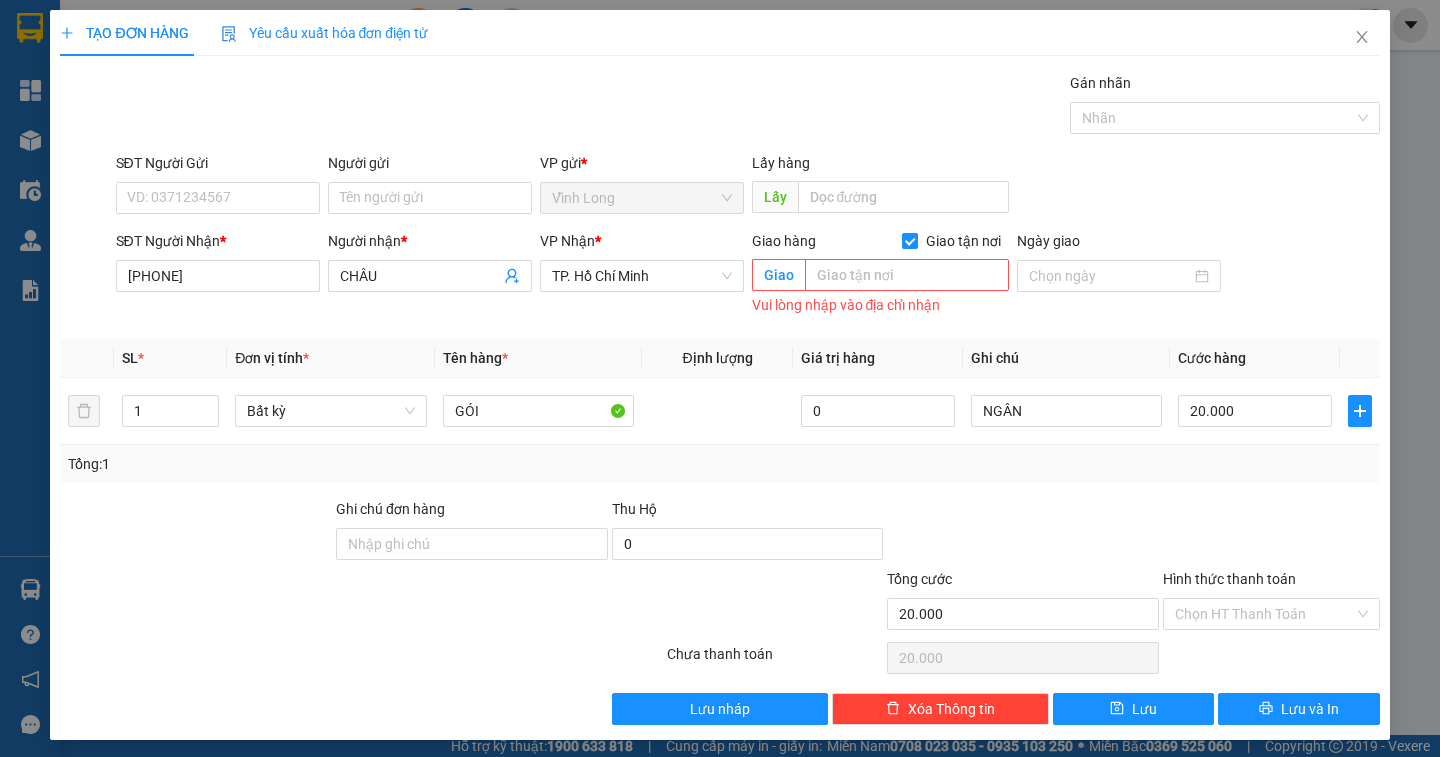 click on "Giao tận nơi" at bounding box center (909, 240) 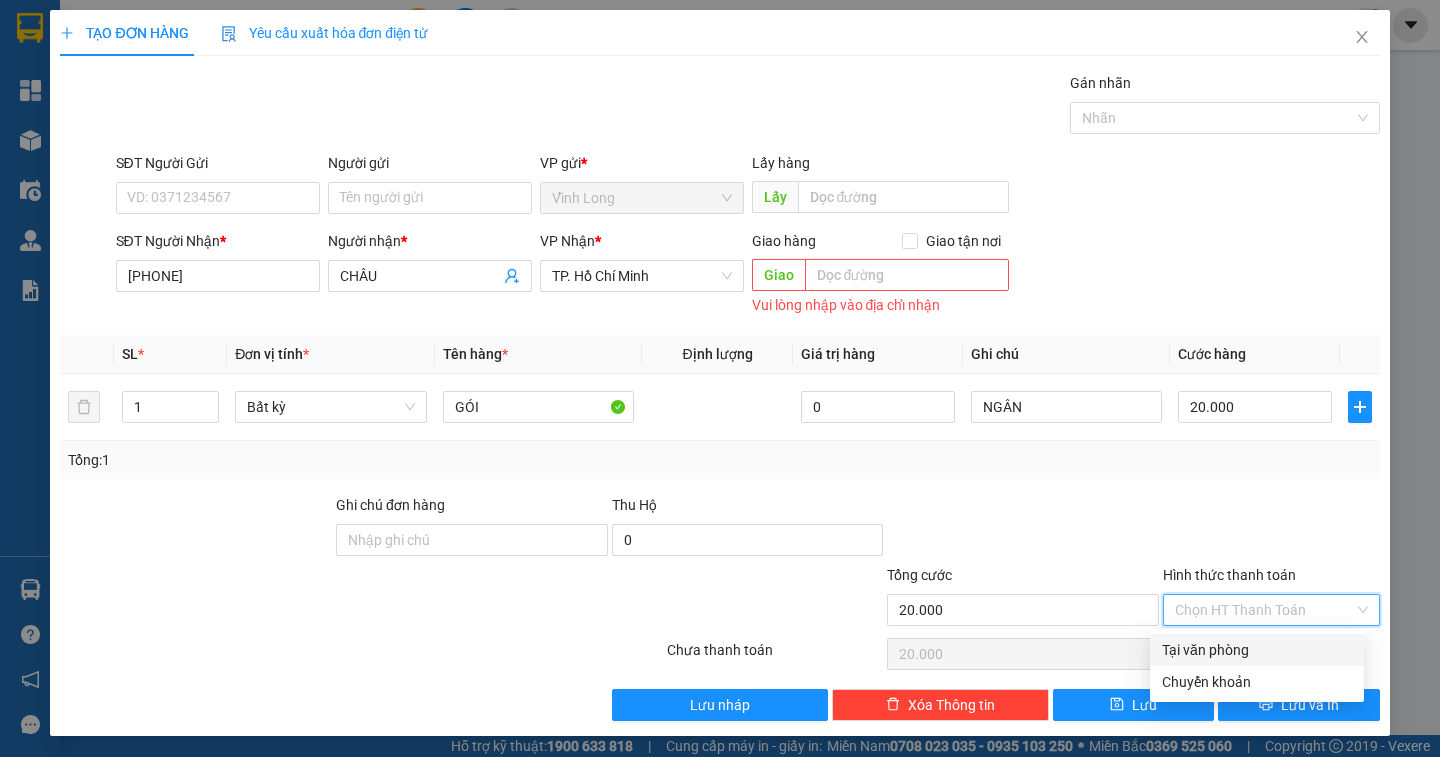 click on "Hình thức thanh toán" at bounding box center (1264, 610) 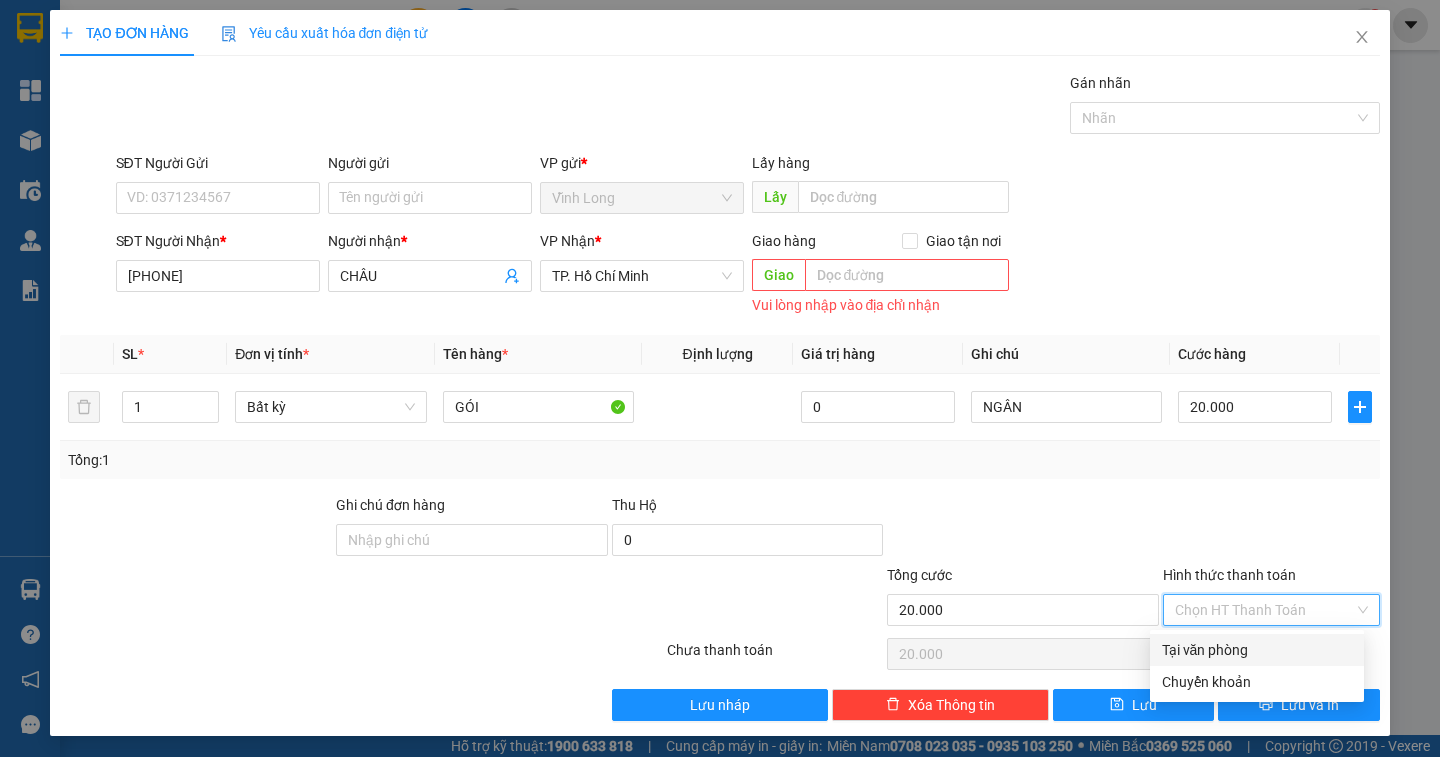 click on "Tại văn phòng" at bounding box center [1257, 650] 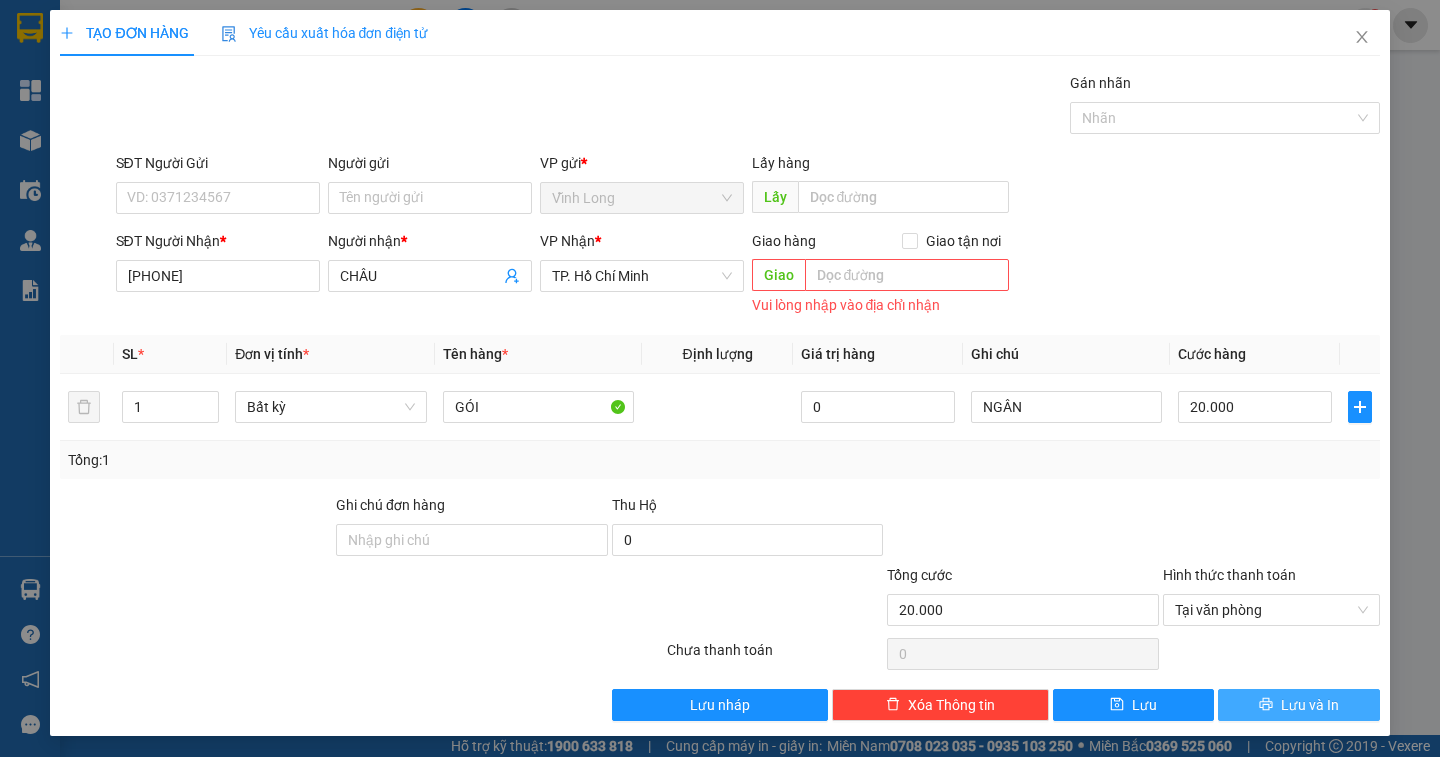 click on "Lưu và In" at bounding box center [1298, 705] 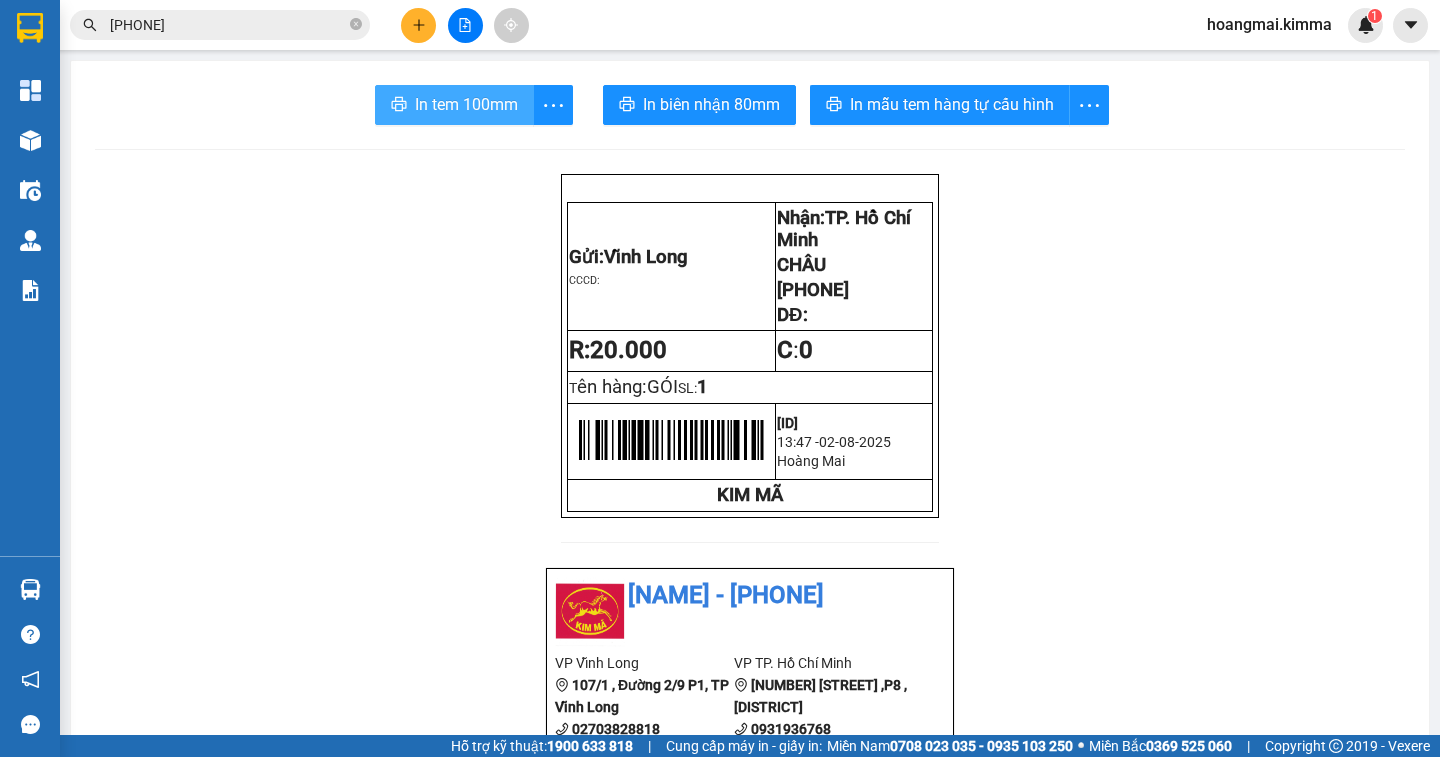 click on "In tem 100mm" at bounding box center (466, 104) 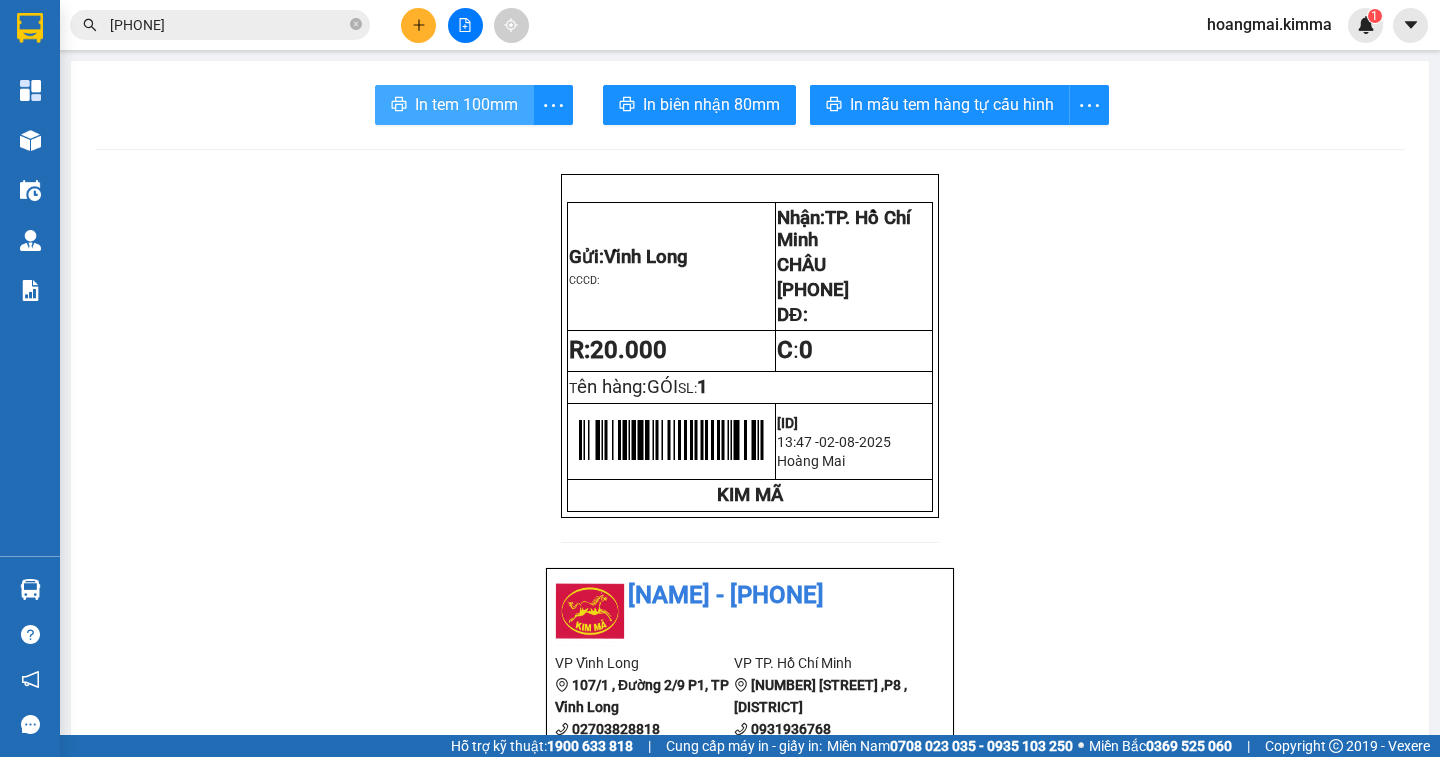 scroll, scrollTop: 0, scrollLeft: 0, axis: both 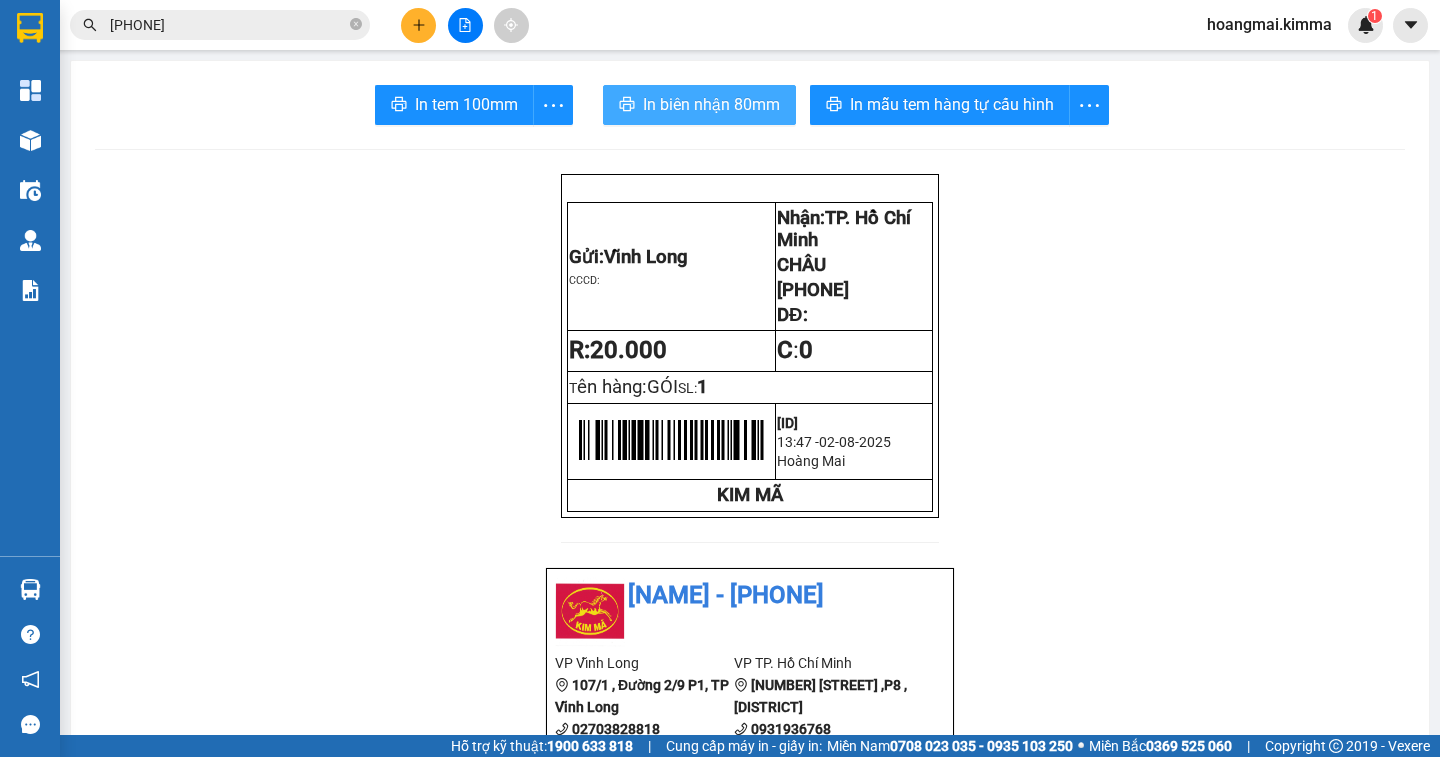 click 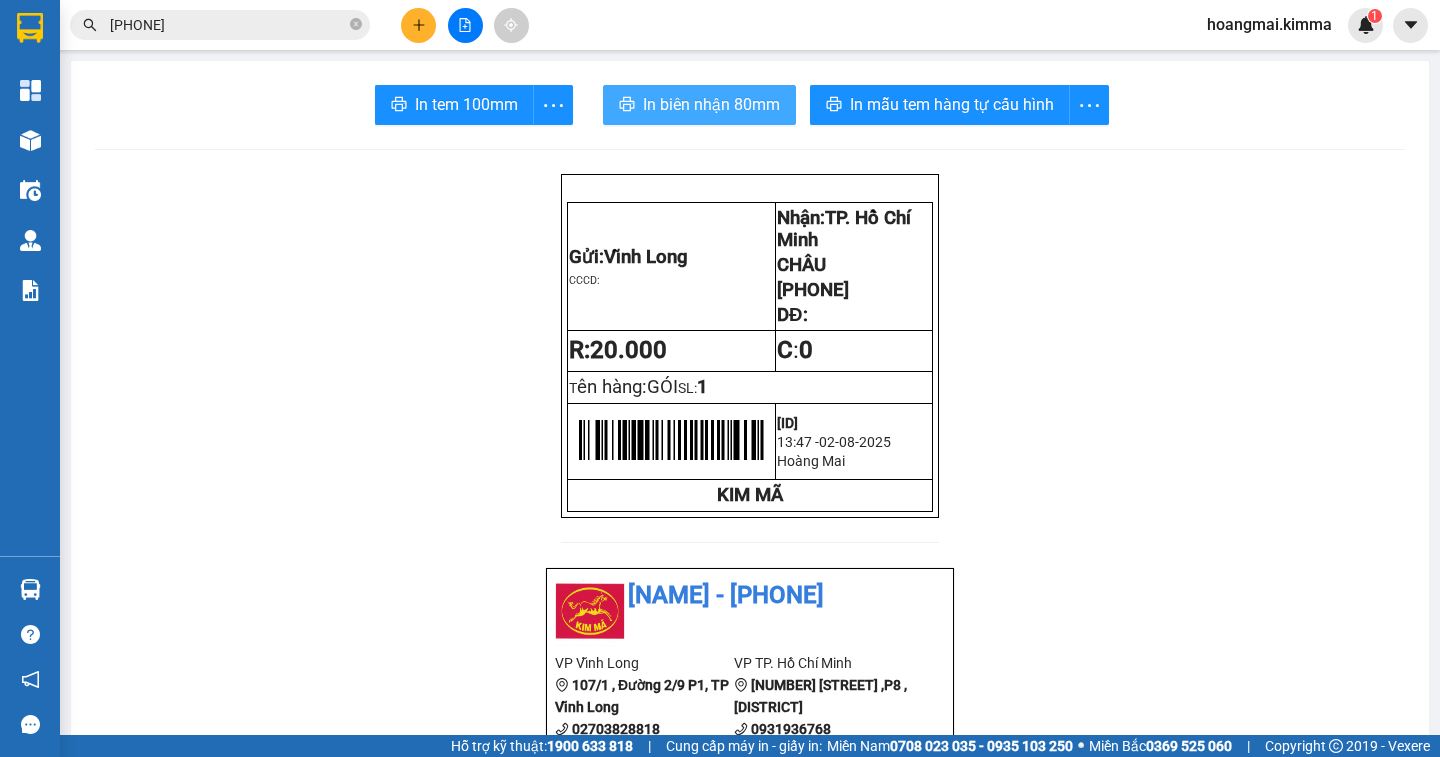 scroll, scrollTop: 0, scrollLeft: 0, axis: both 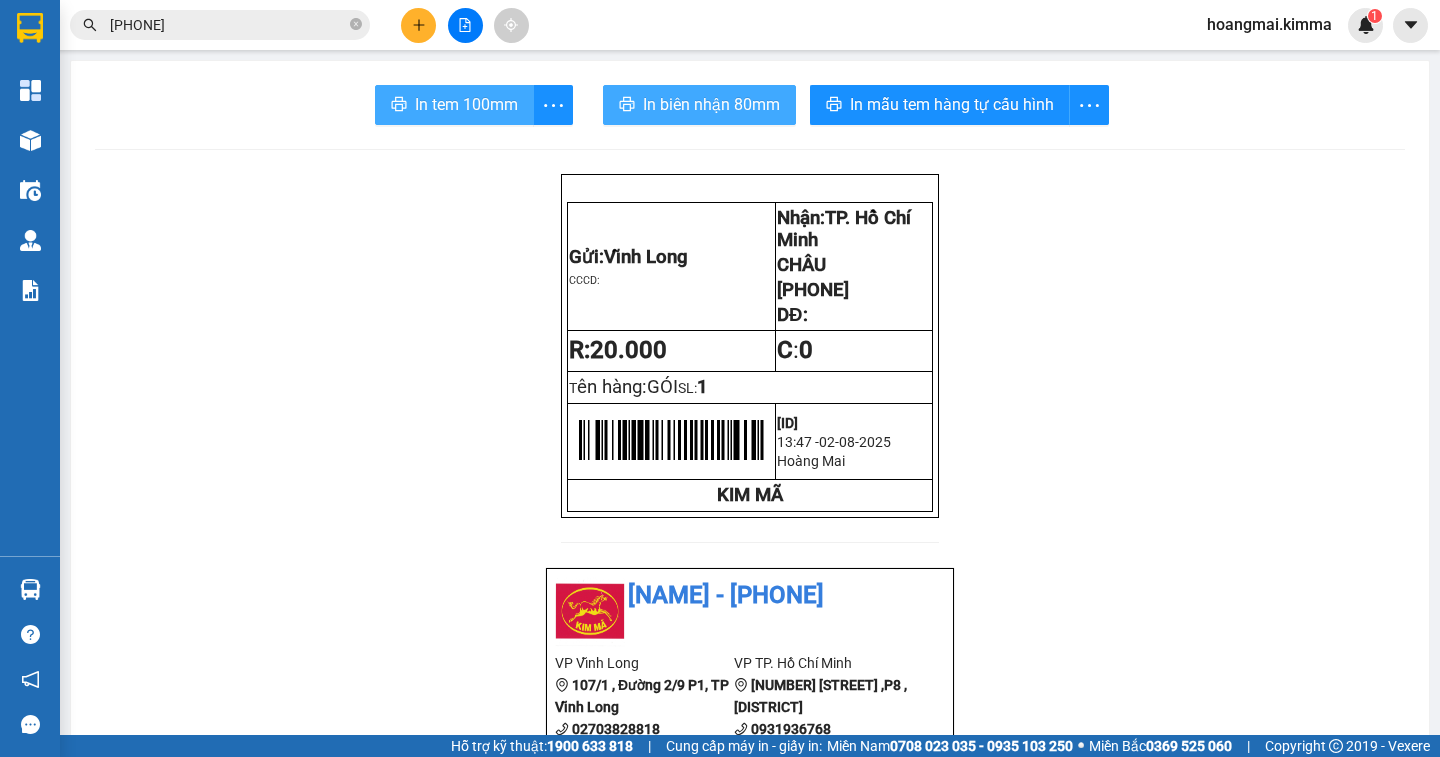 click on "In tem 100mm" at bounding box center [466, 104] 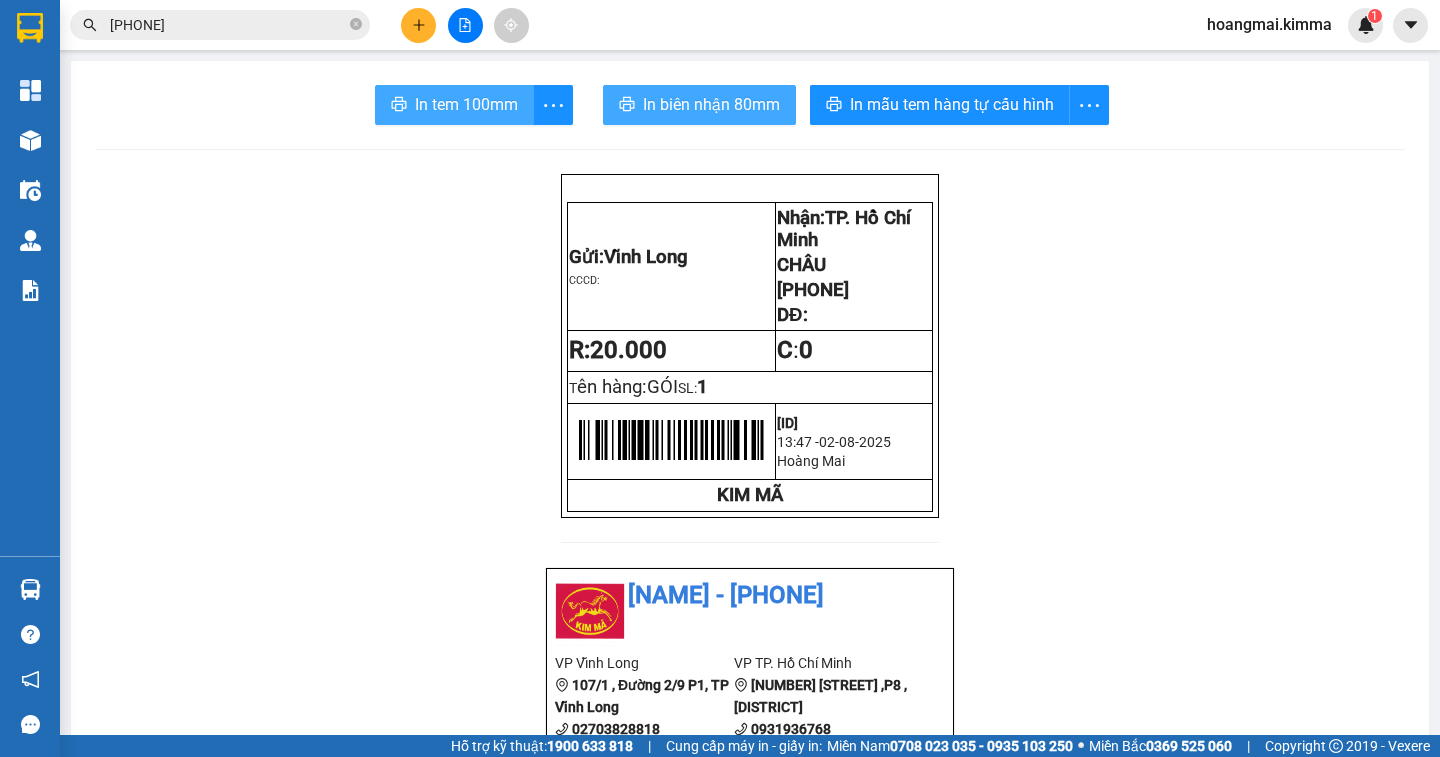 scroll, scrollTop: 0, scrollLeft: 0, axis: both 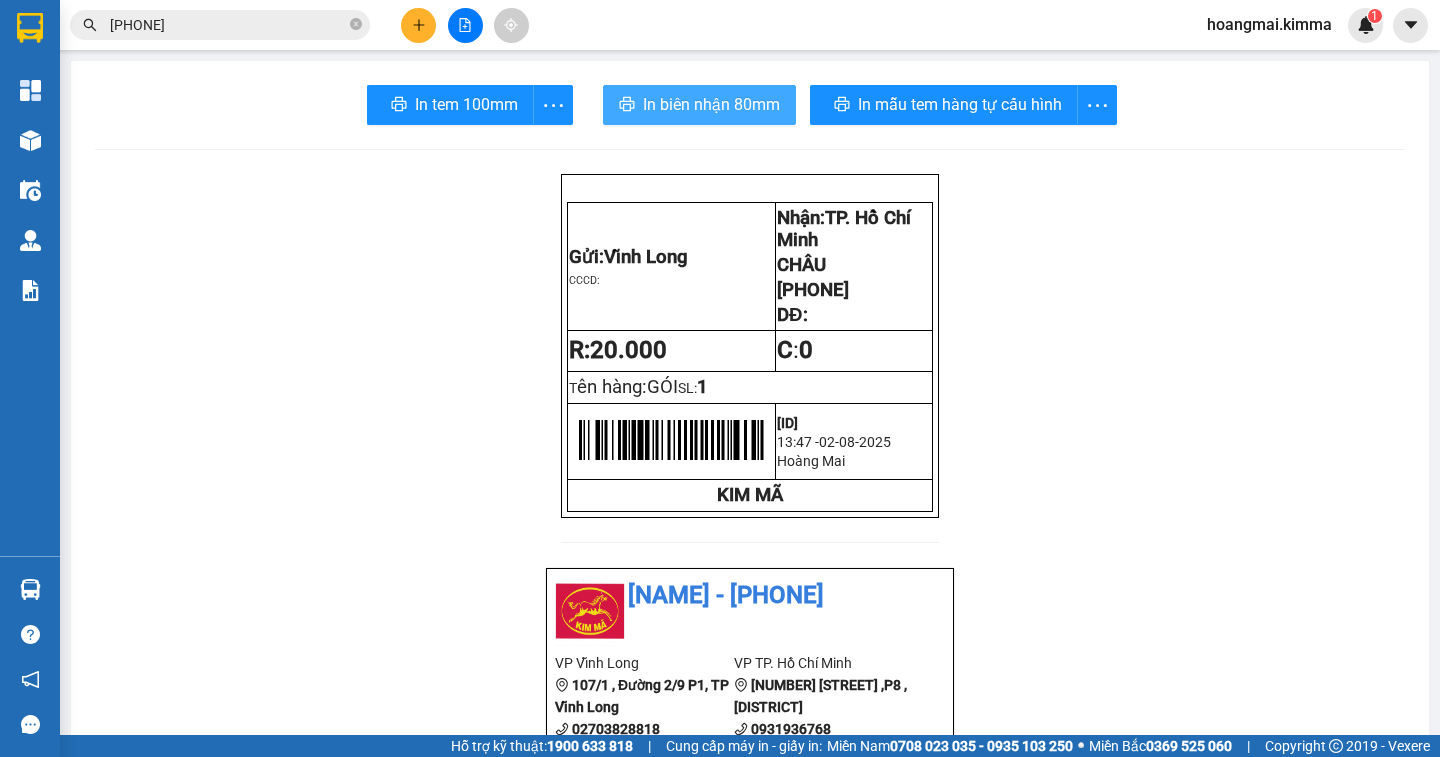 click on "In biên nhận 80mm" at bounding box center (711, 104) 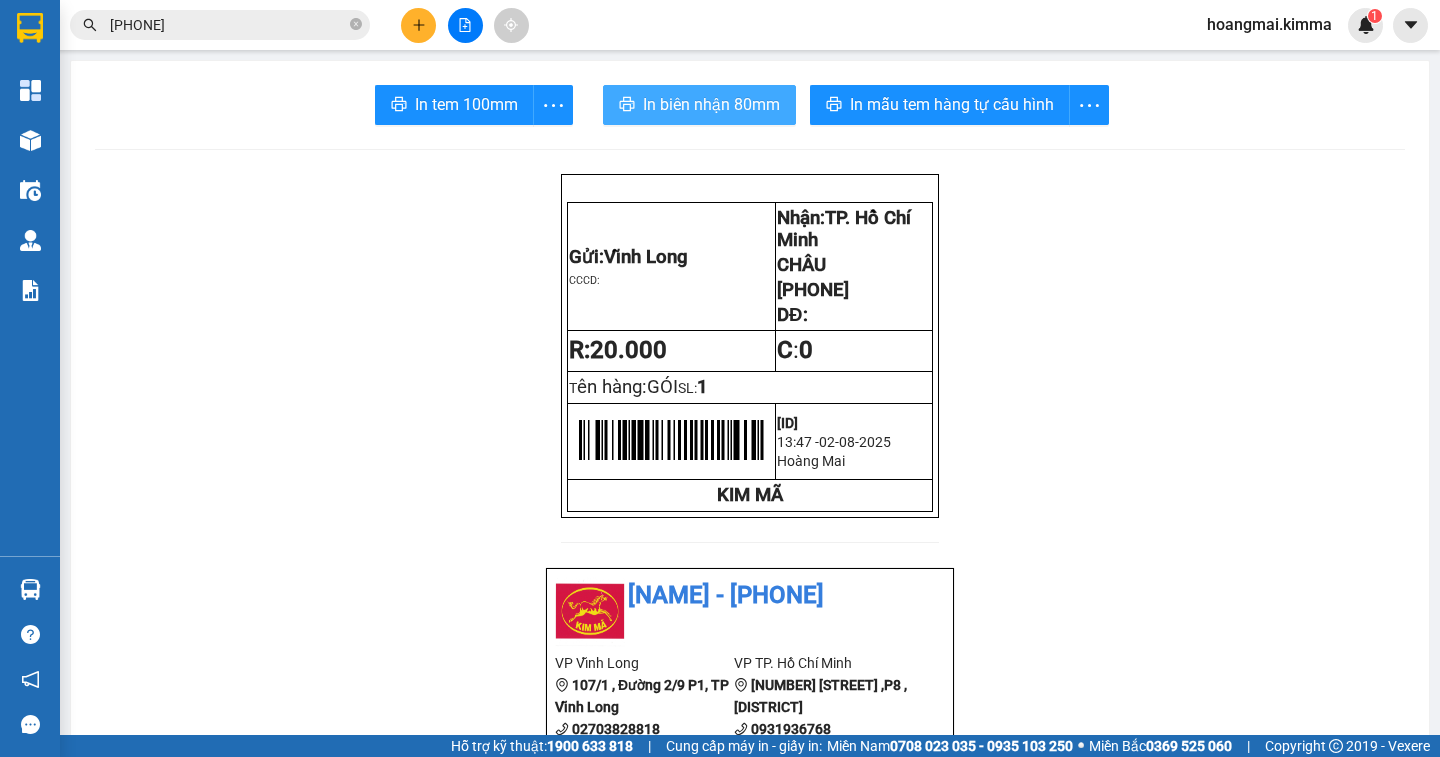 scroll, scrollTop: 0, scrollLeft: 0, axis: both 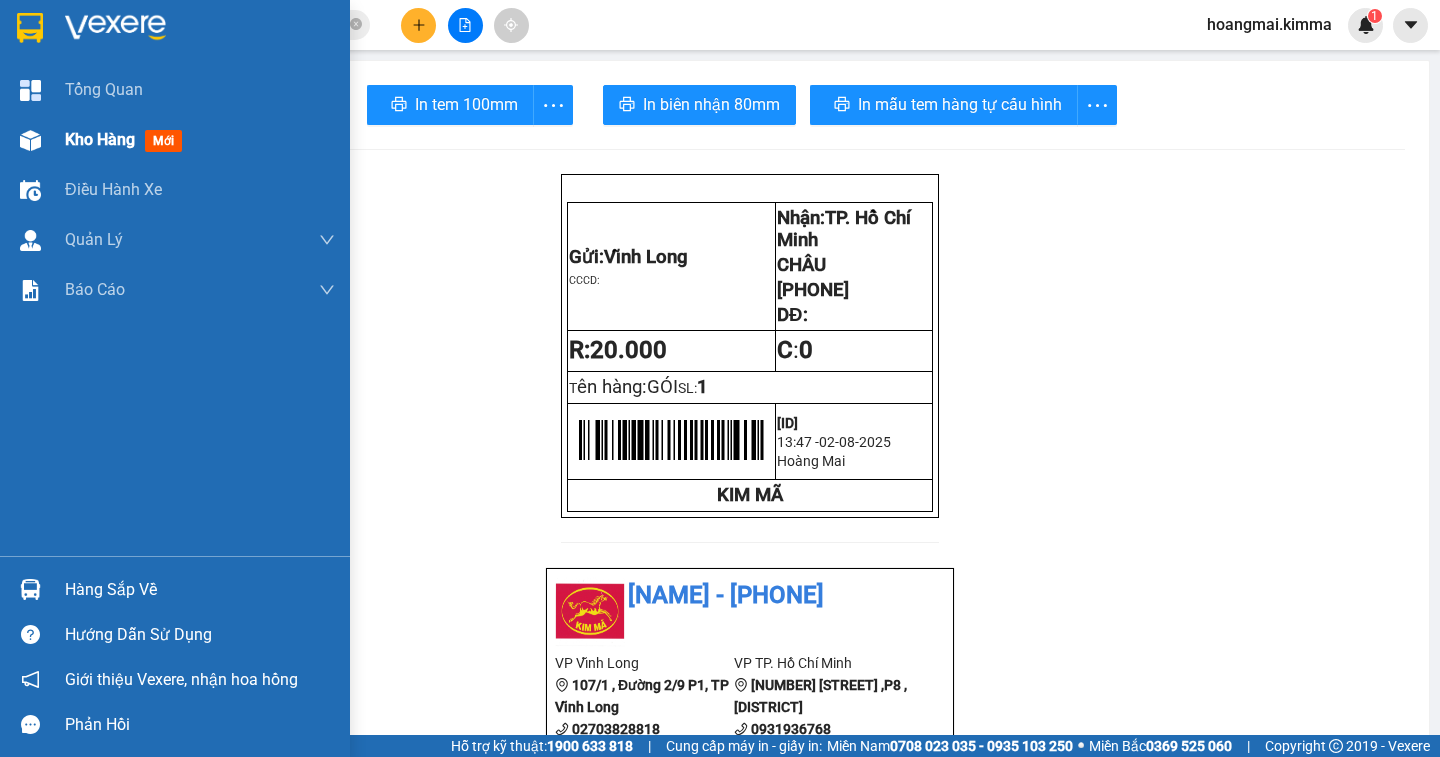 click on "Kho hàng" at bounding box center [100, 139] 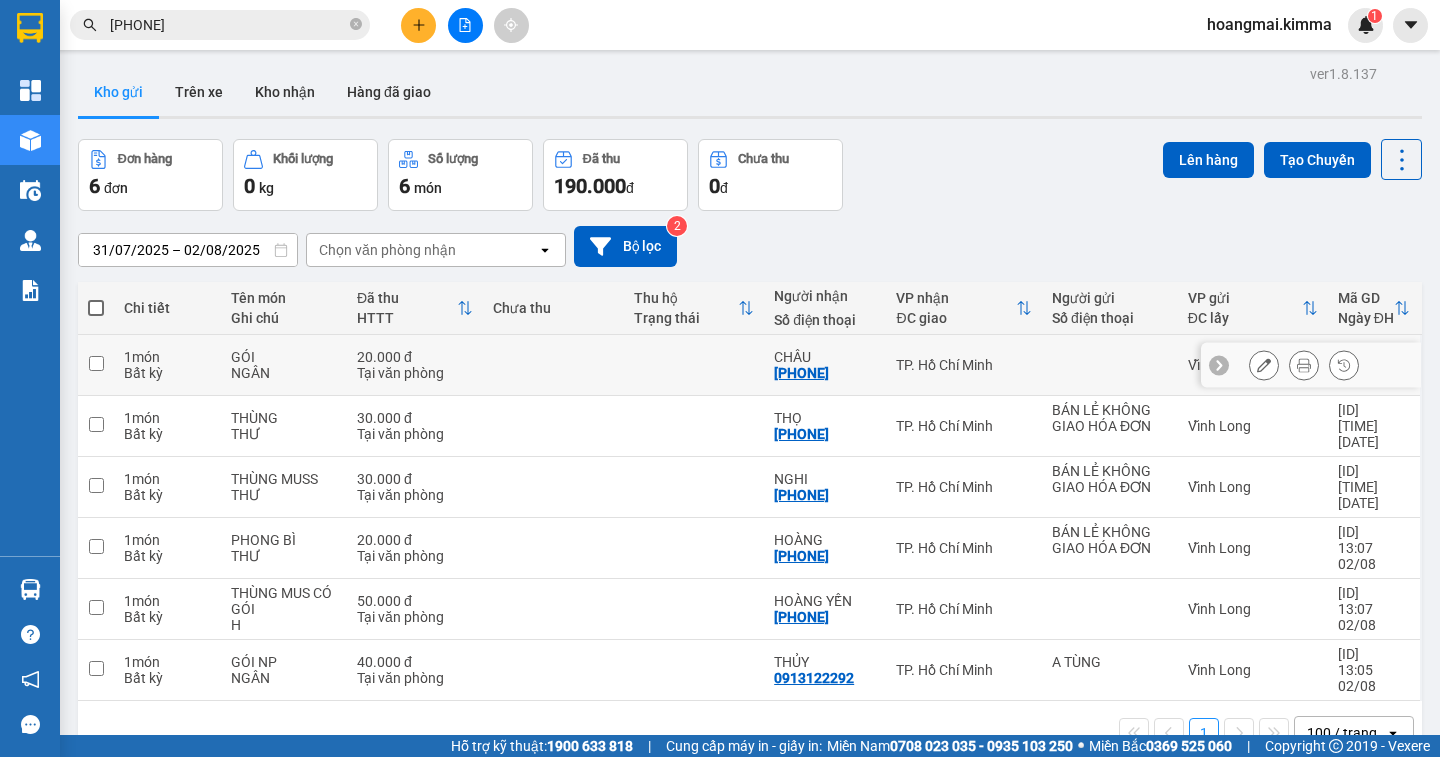 click 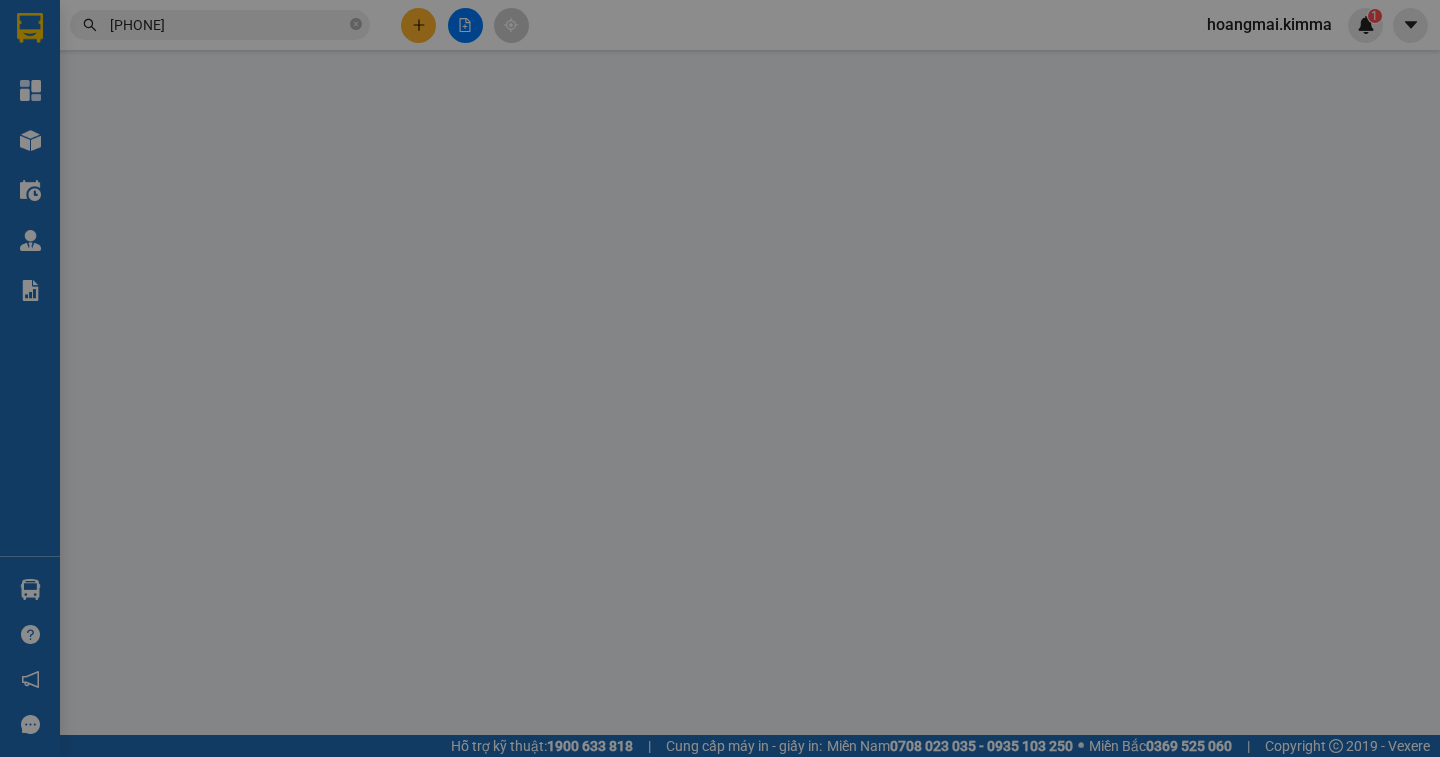 type on "0903923582" 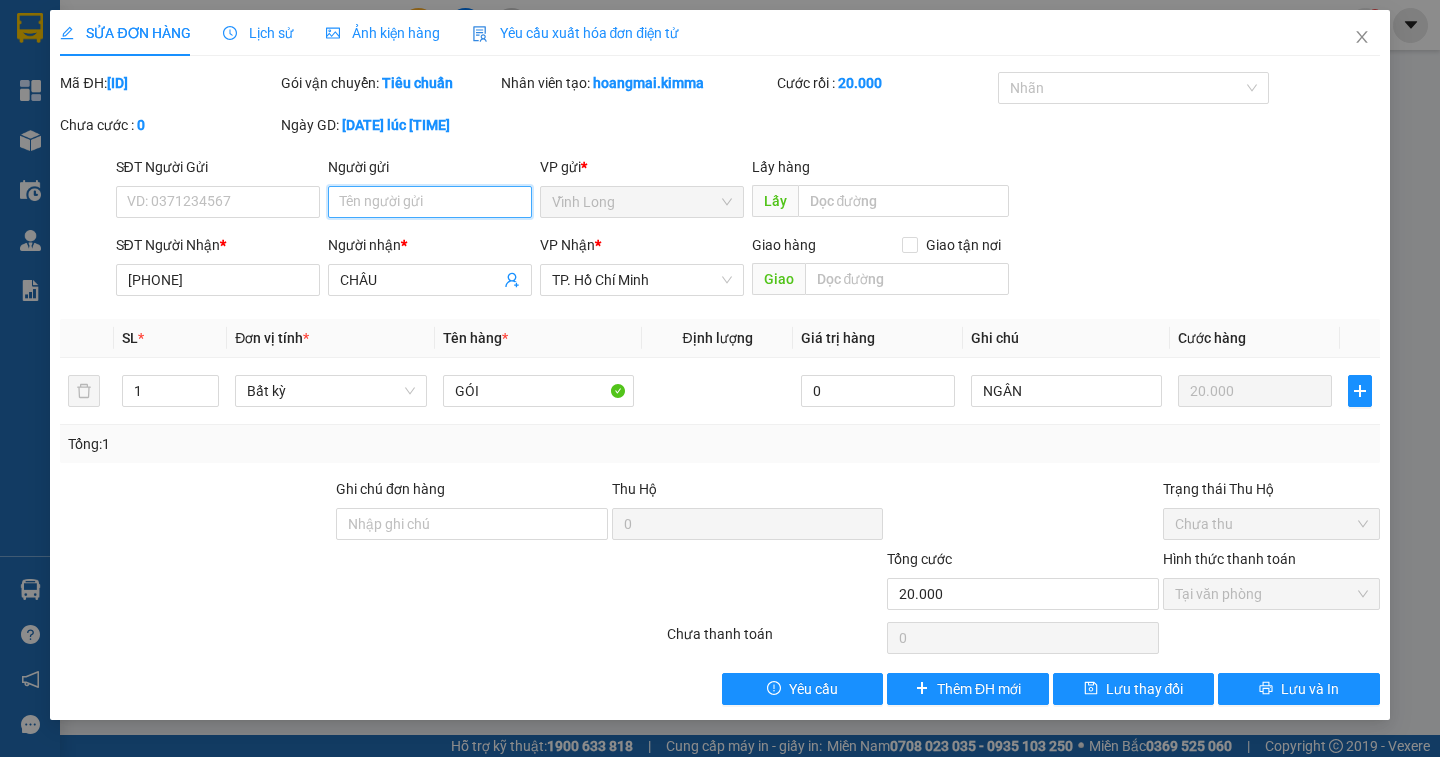 click on "Người gửi" at bounding box center [430, 202] 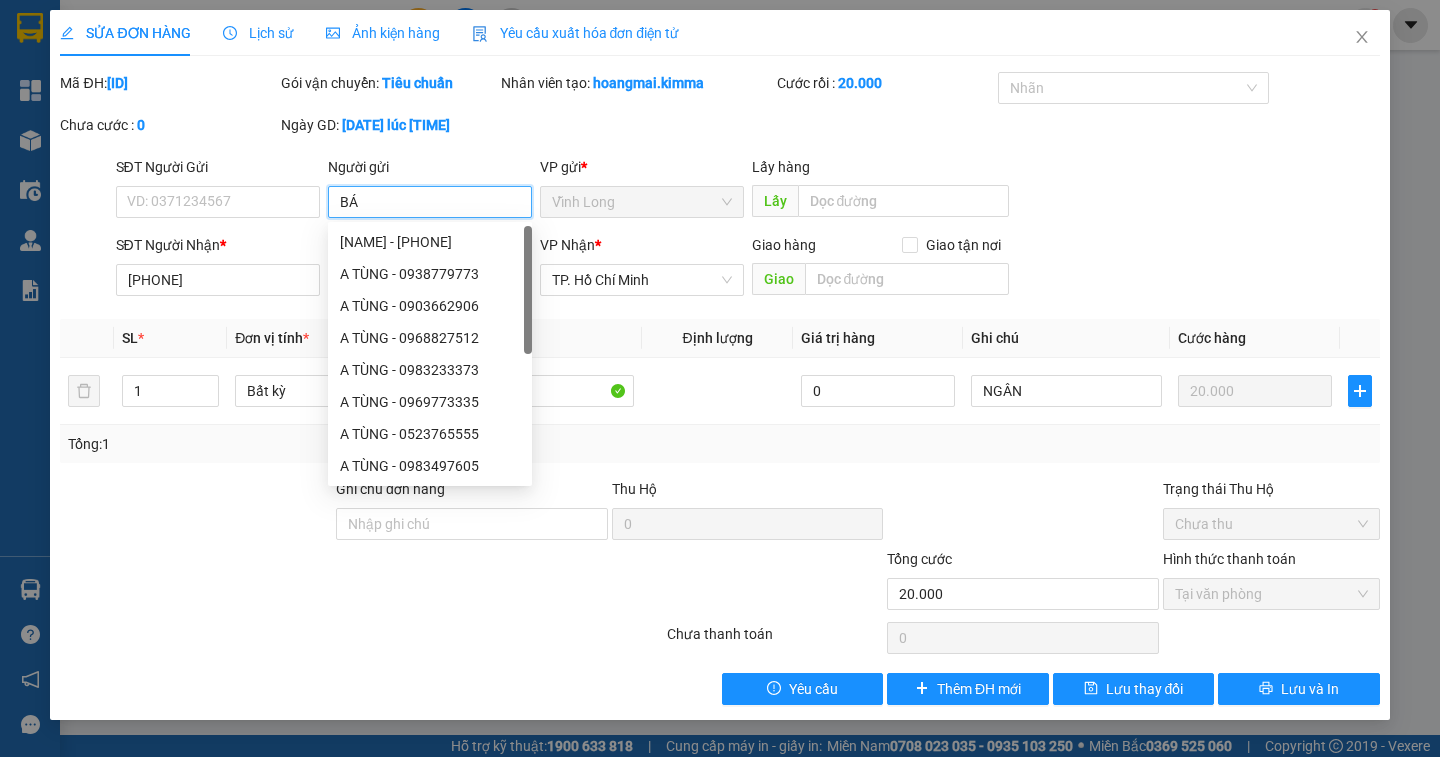 type on "BÁN" 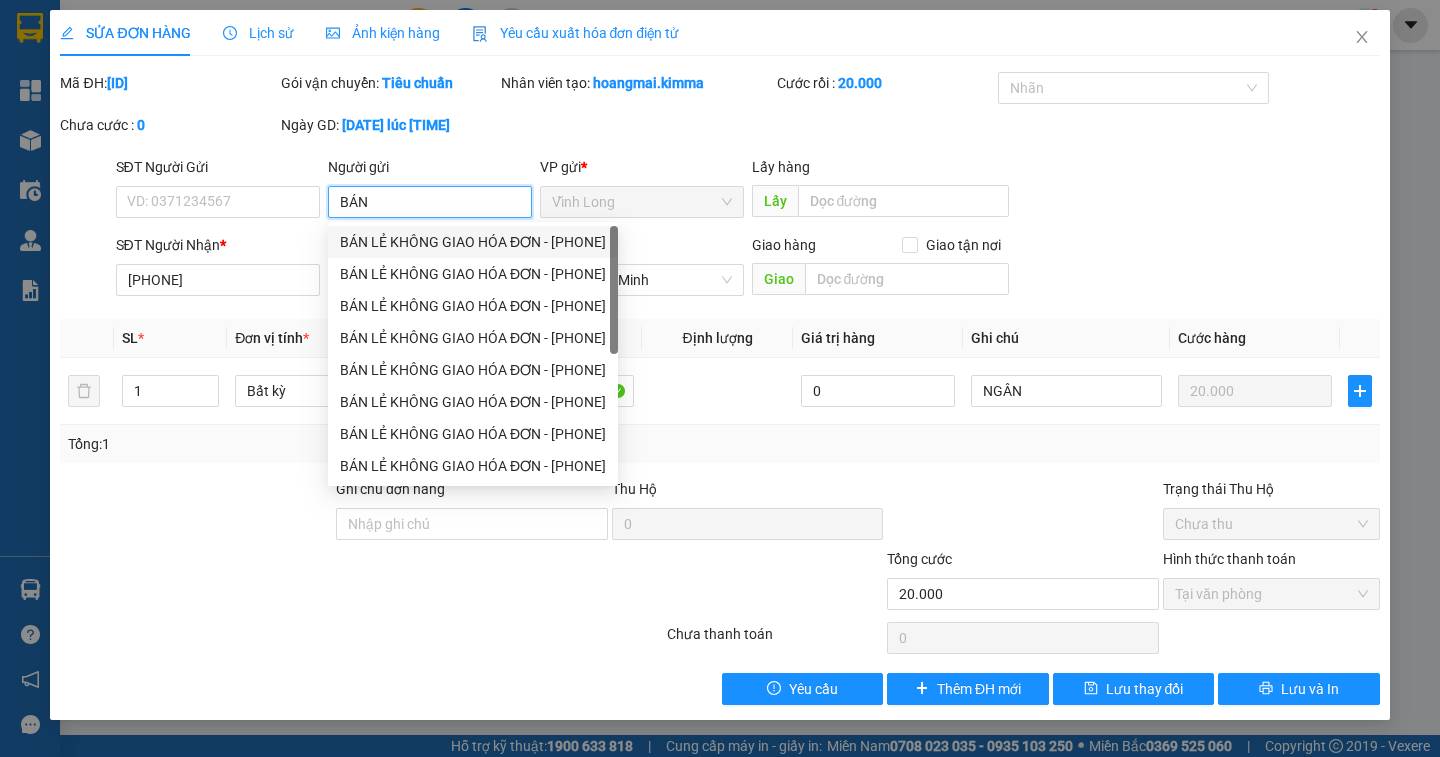 click on "BÁN LẺ KHÔNG GIAO HÓA ĐƠN - 0348927627" at bounding box center (473, 242) 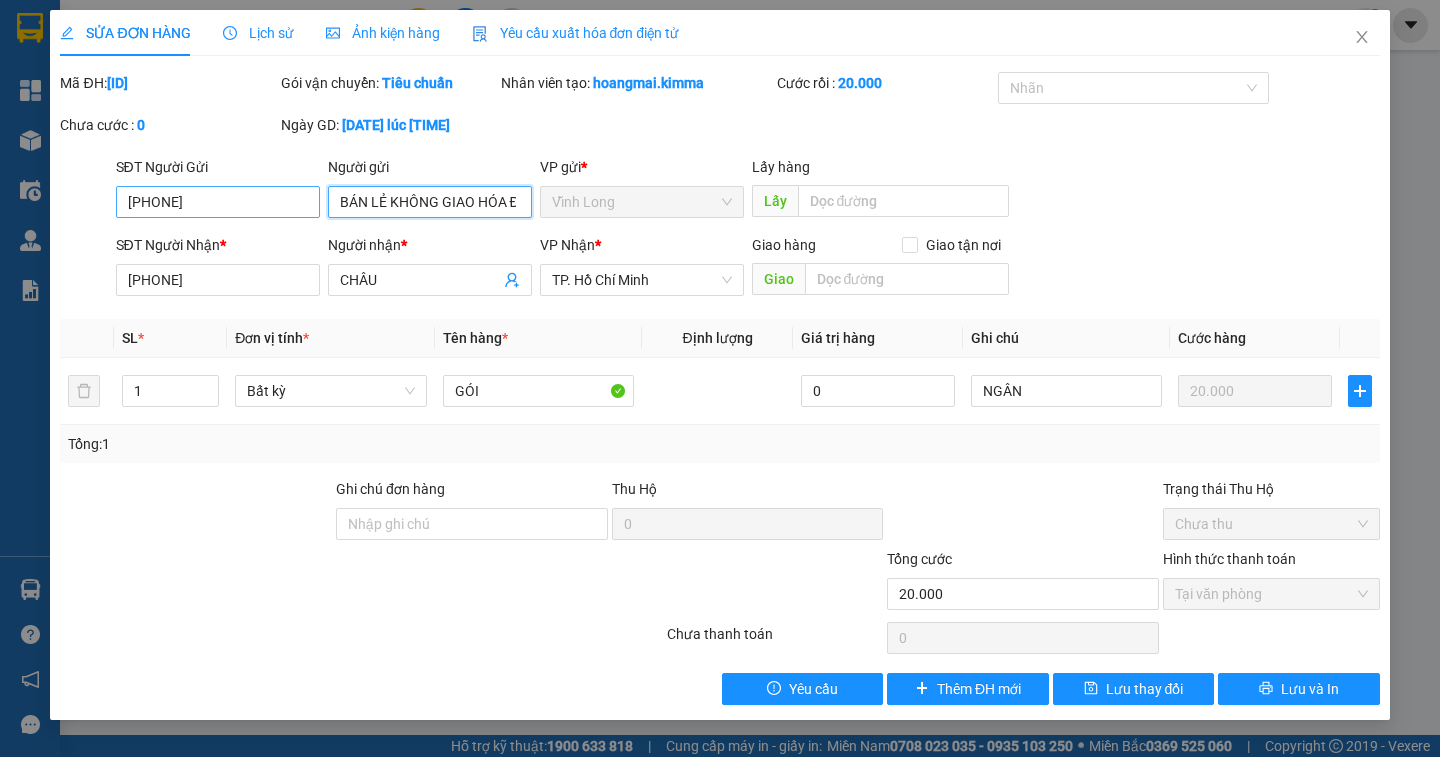 type on "BÁN LẺ KHÔNG GIAO HÓA ĐƠN" 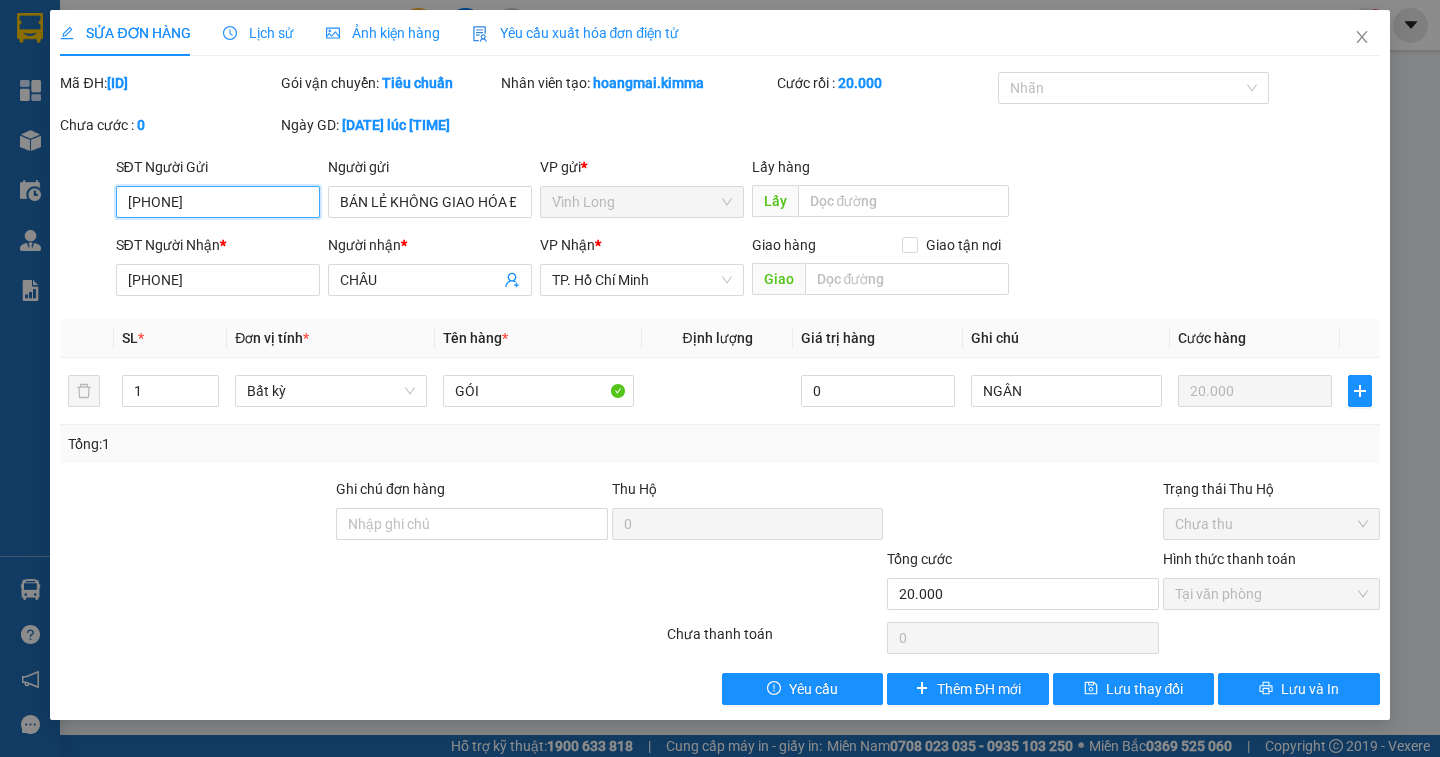 drag, startPoint x: 237, startPoint y: 216, endPoint x: 60, endPoint y: 230, distance: 177.55281 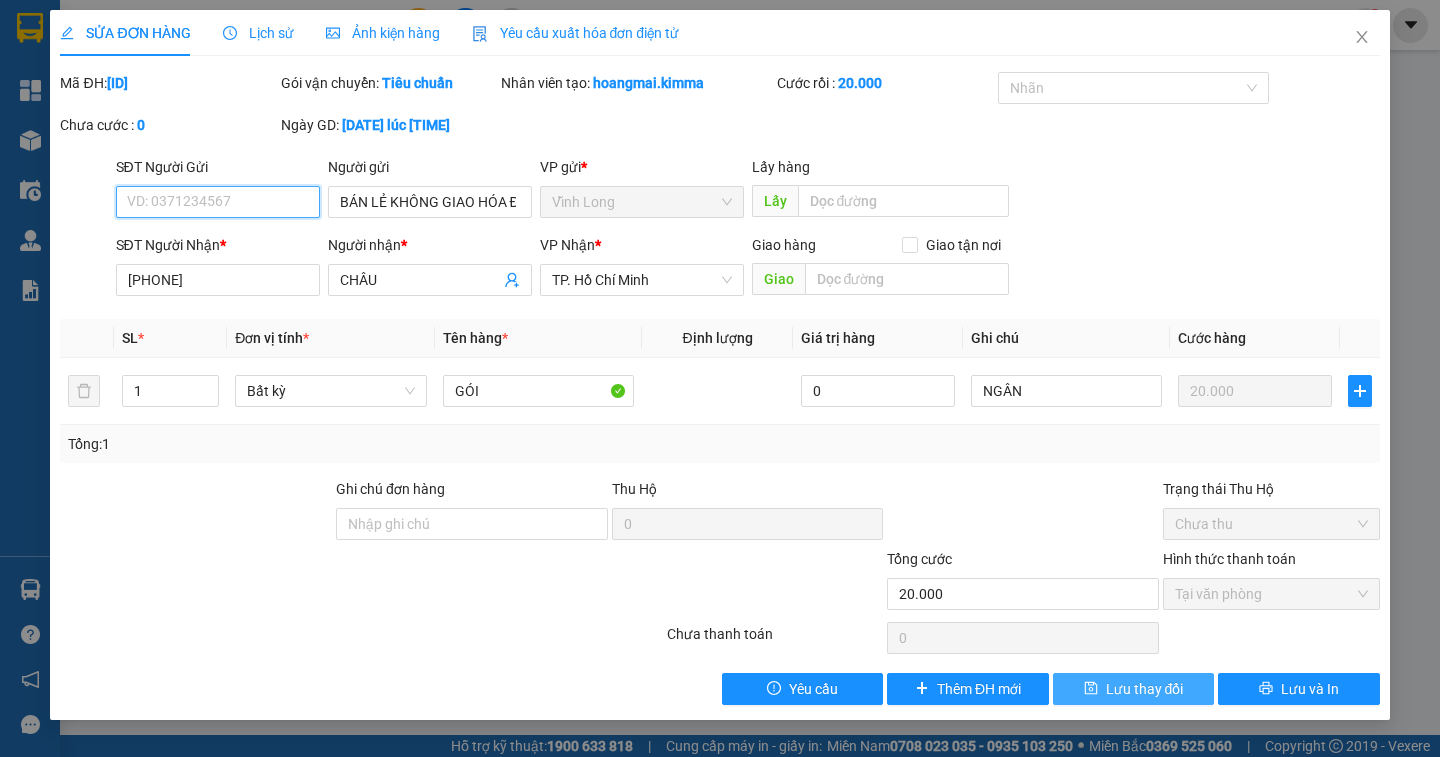 type 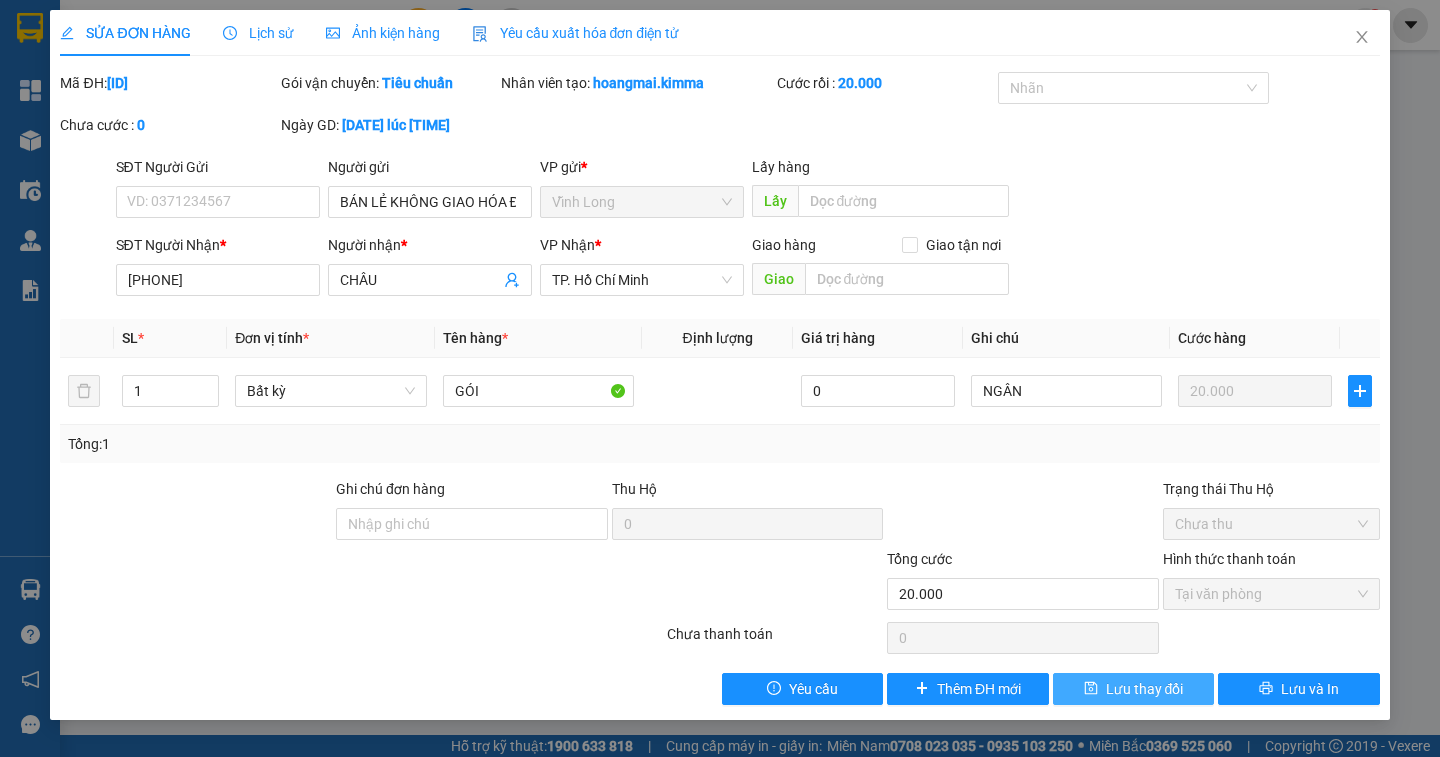 click on "Lưu thay đổi" at bounding box center [1145, 689] 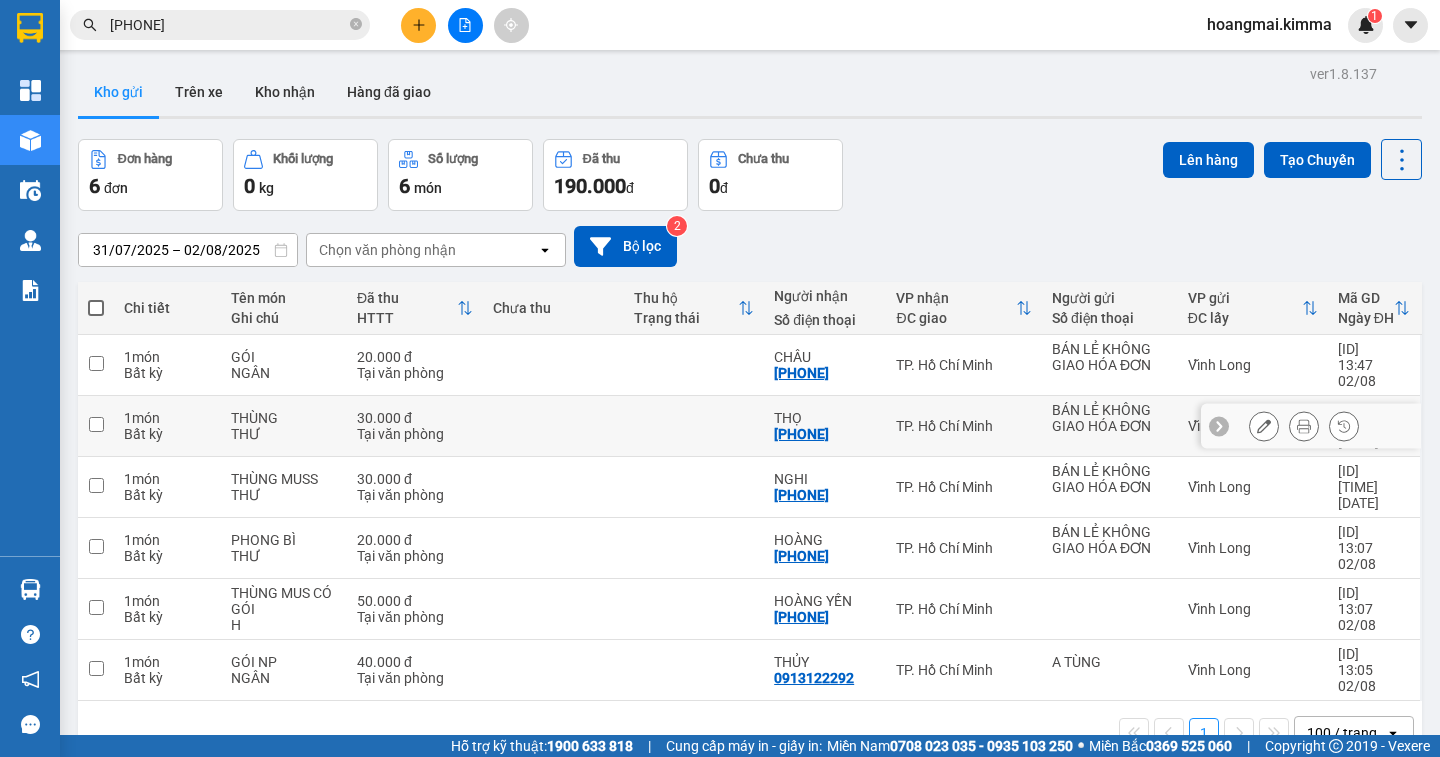 scroll, scrollTop: 92, scrollLeft: 0, axis: vertical 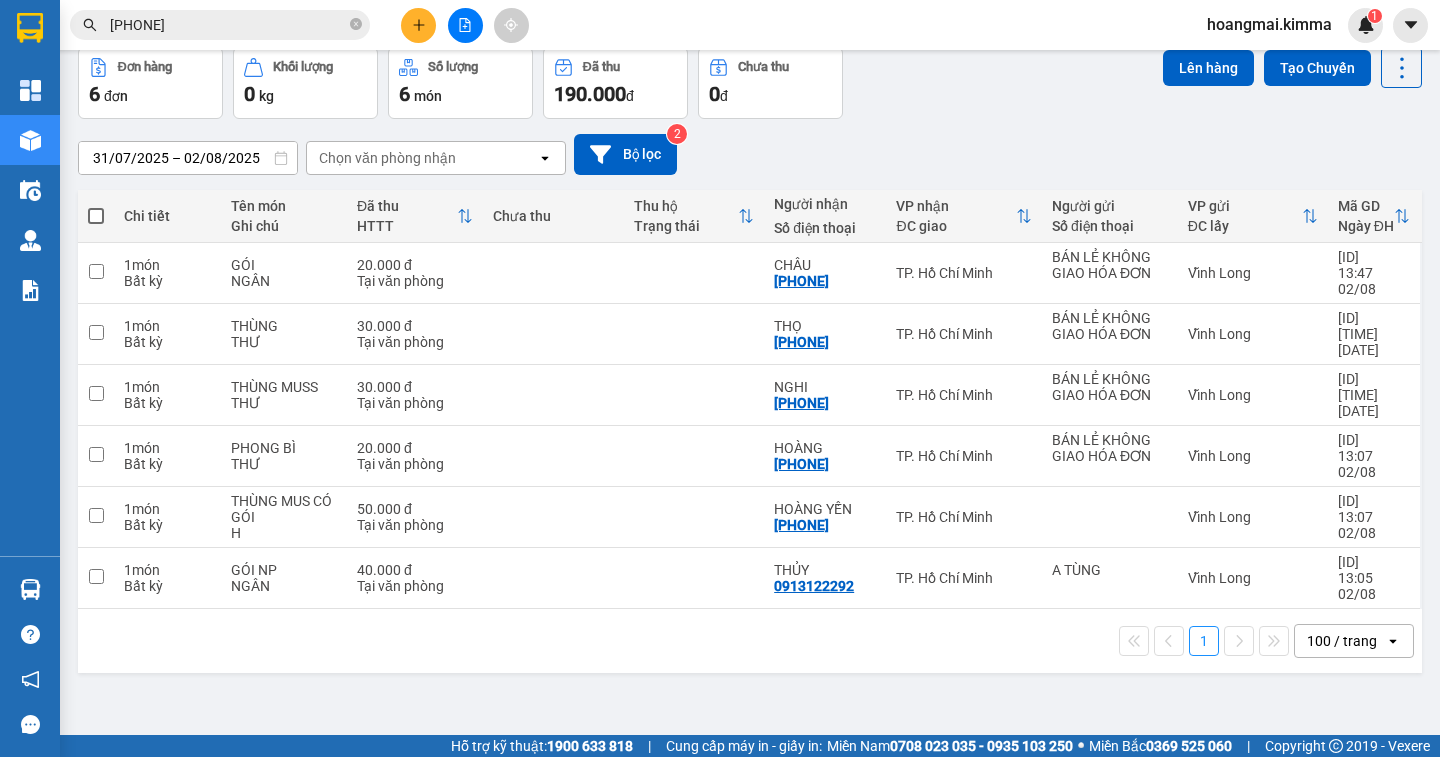 click on "100 / trang" at bounding box center [1342, 641] 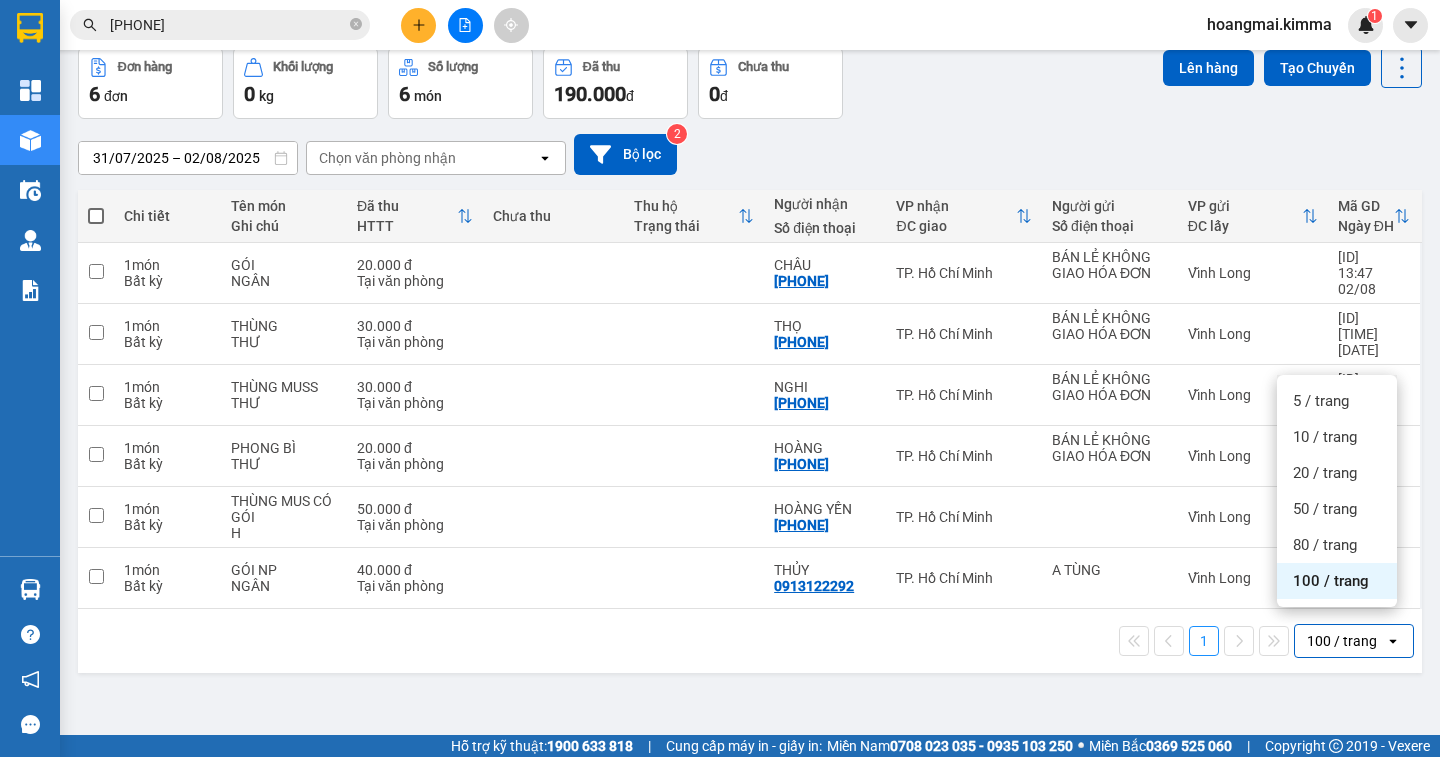 drag, startPoint x: 1296, startPoint y: 589, endPoint x: 1231, endPoint y: 592, distance: 65.06919 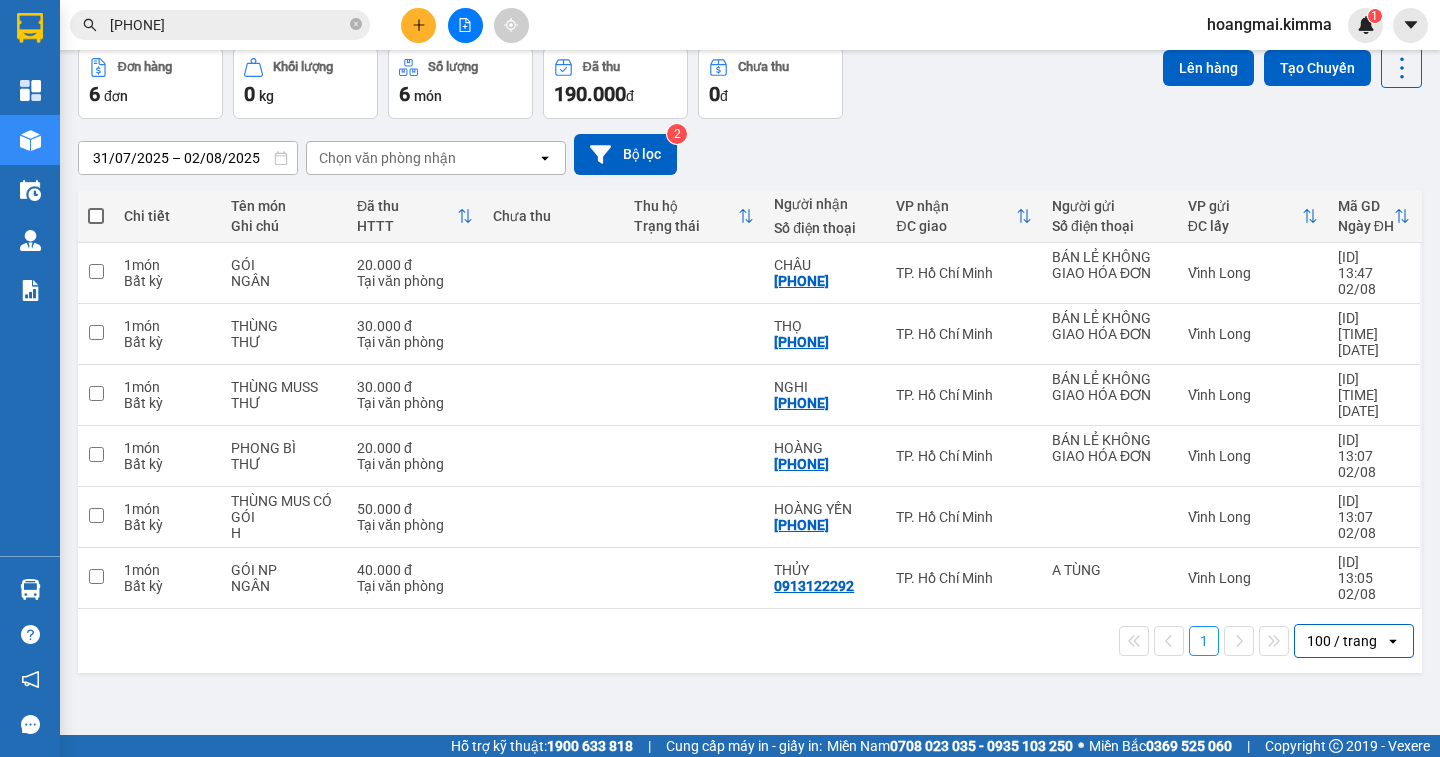 scroll, scrollTop: 0, scrollLeft: 0, axis: both 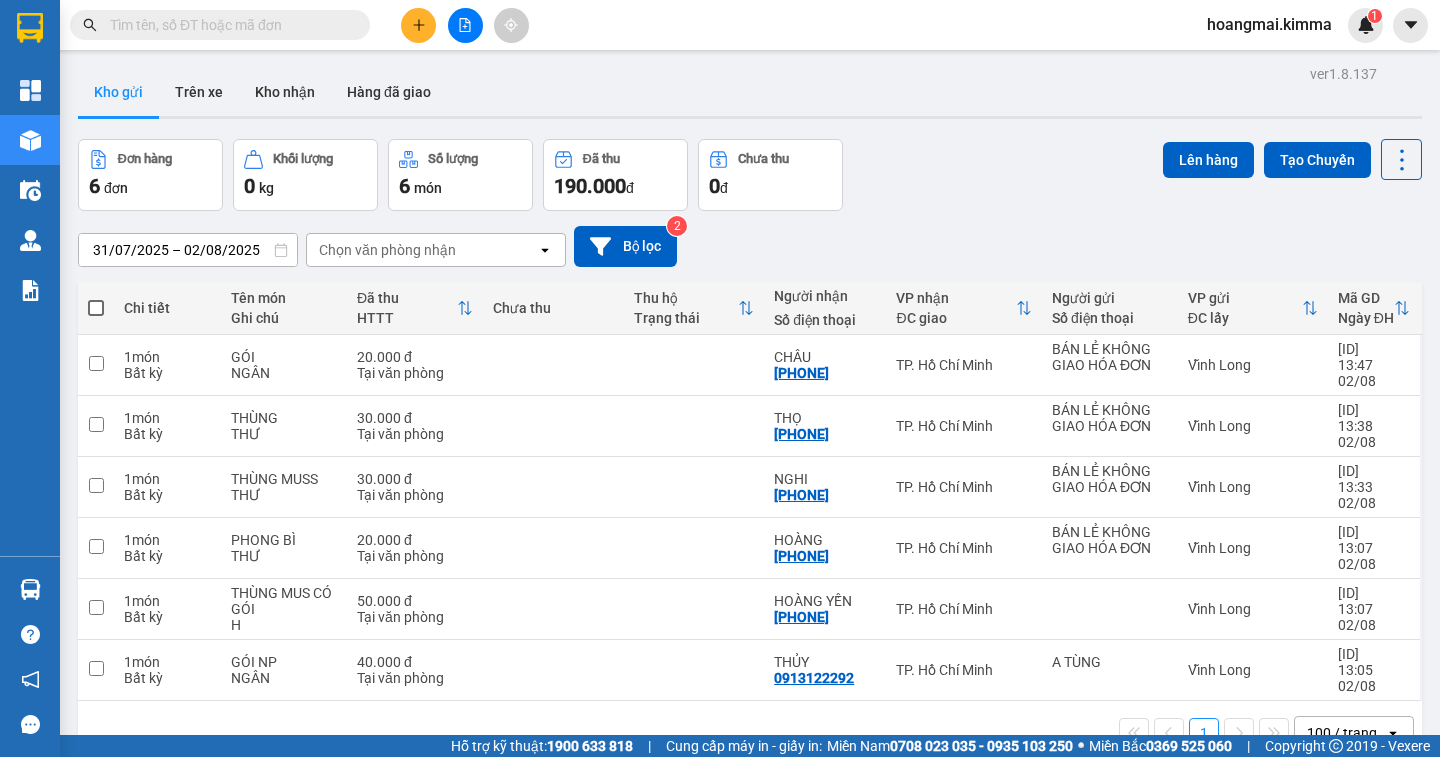 click at bounding box center [96, 308] 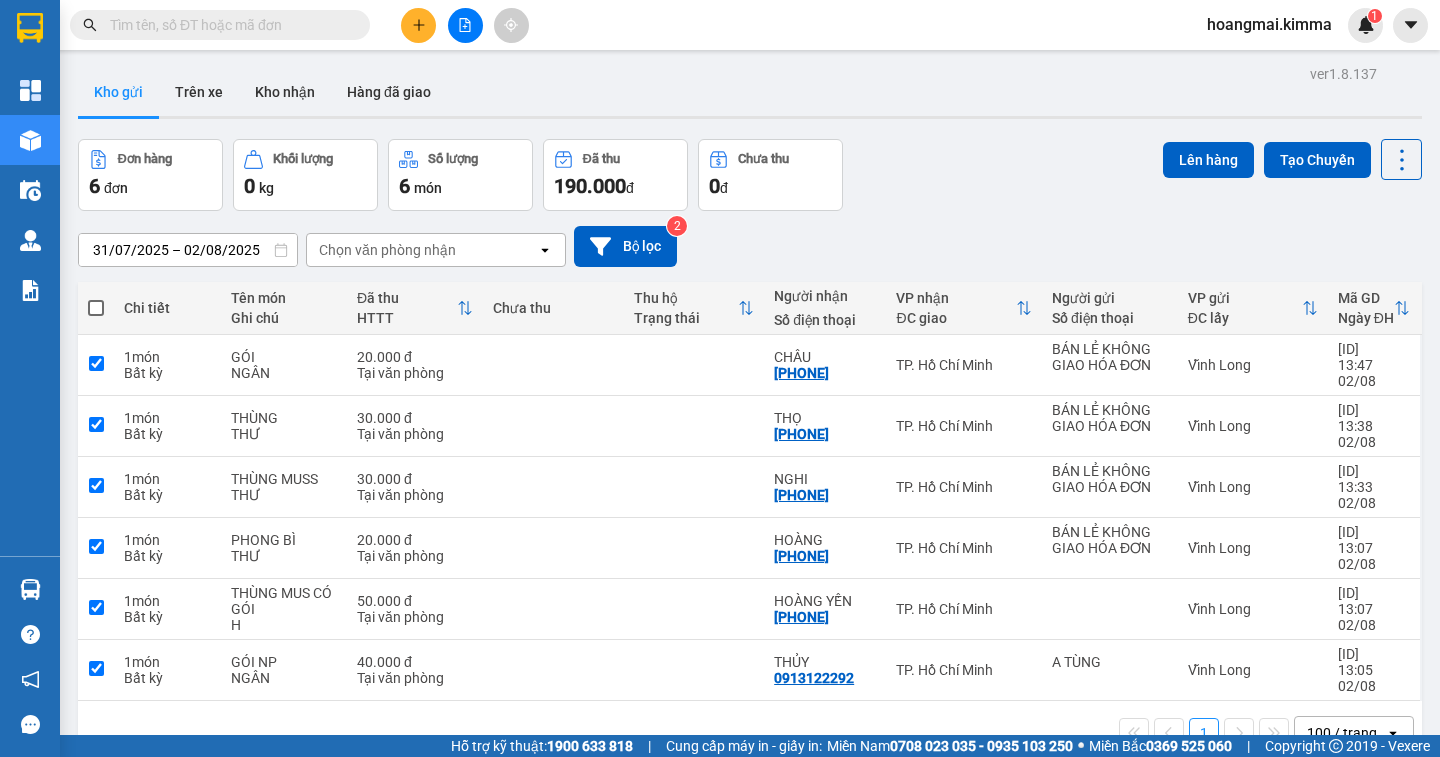 checkbox on "true" 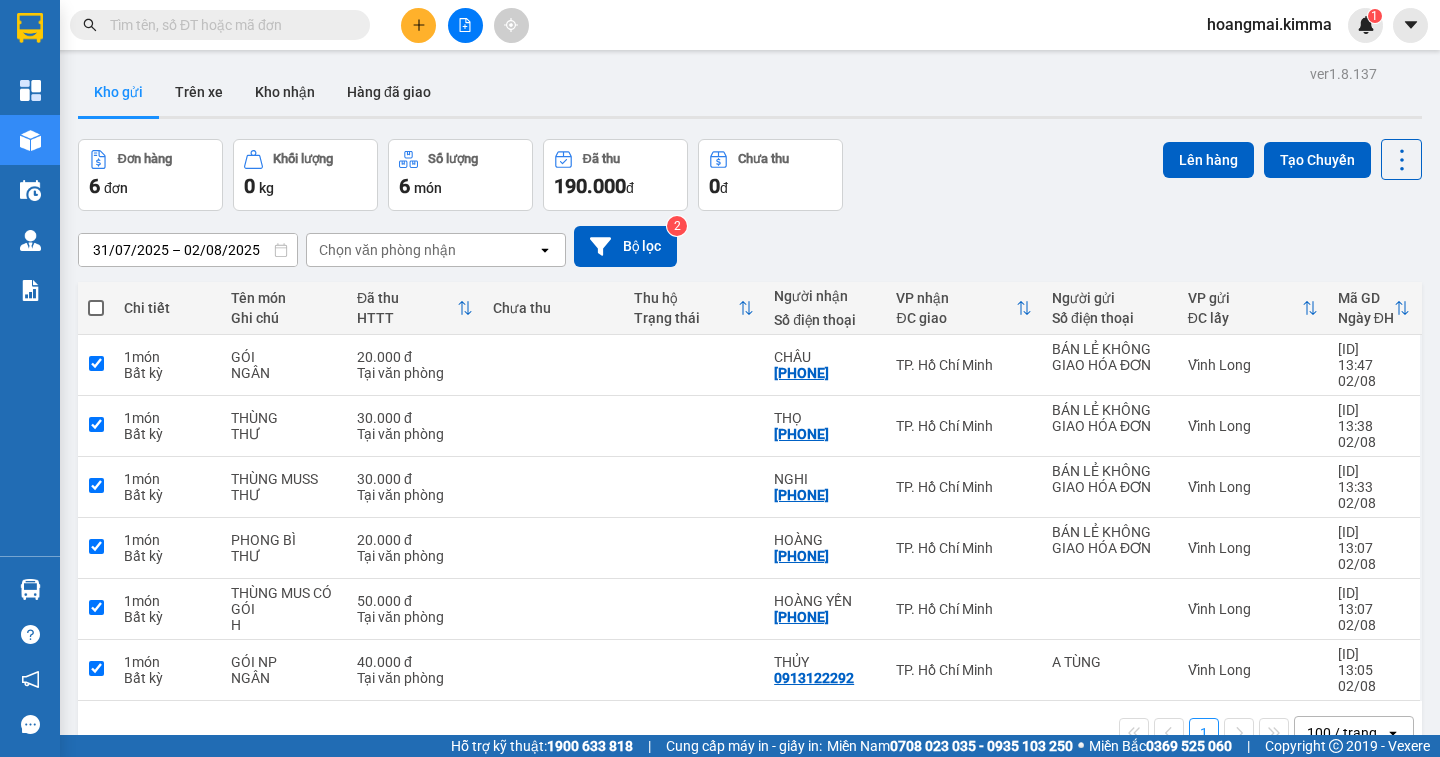 checkbox on "true" 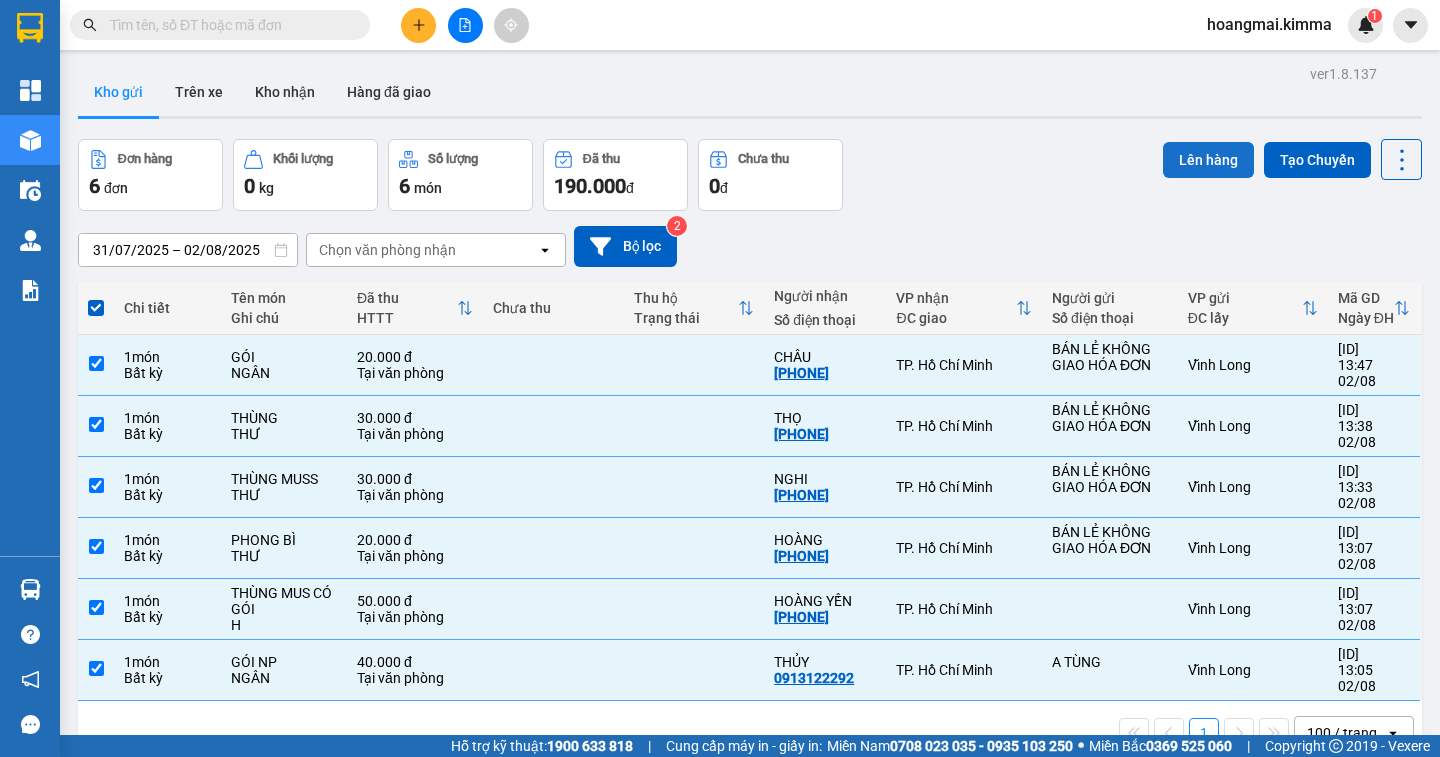 click on "Lên hàng" at bounding box center (1208, 160) 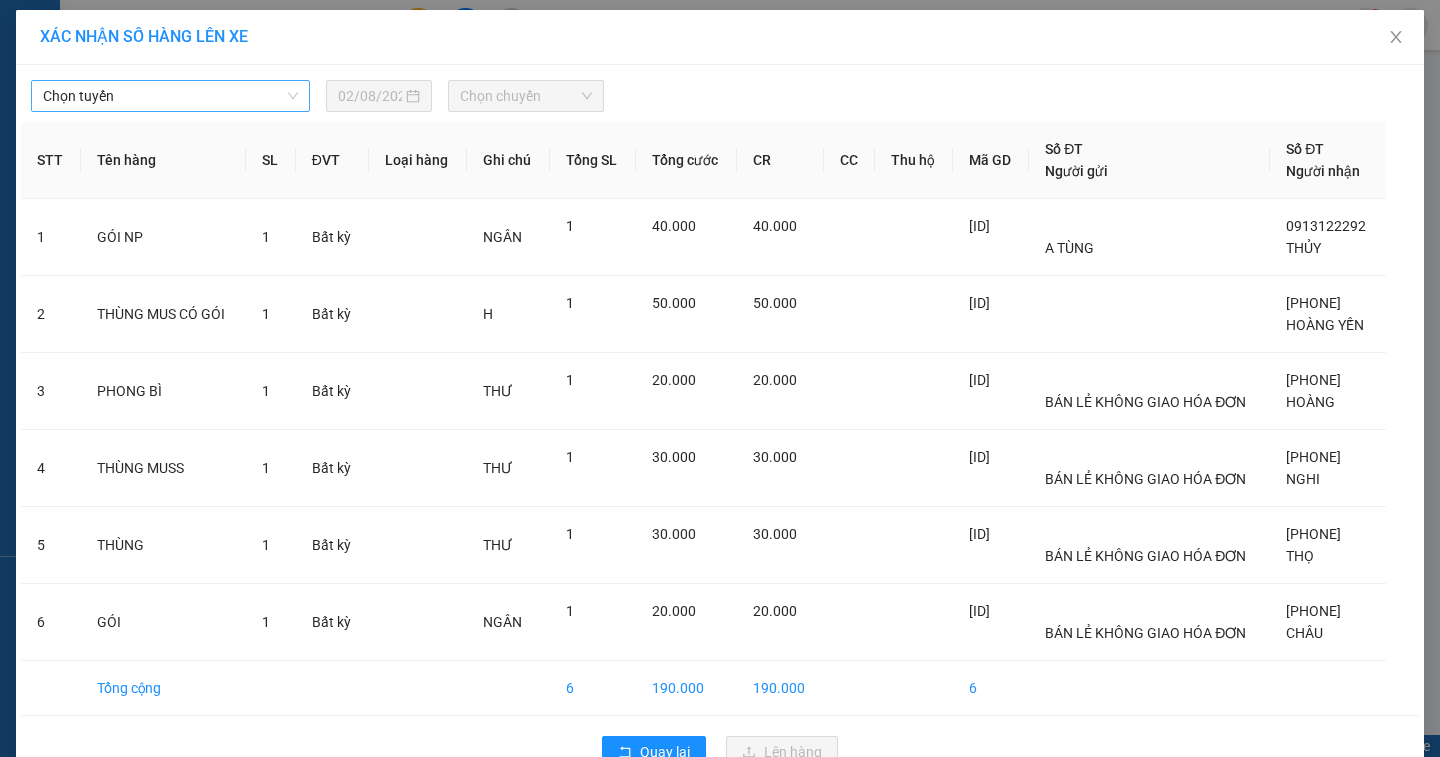 click on "Chọn tuyến" at bounding box center [170, 96] 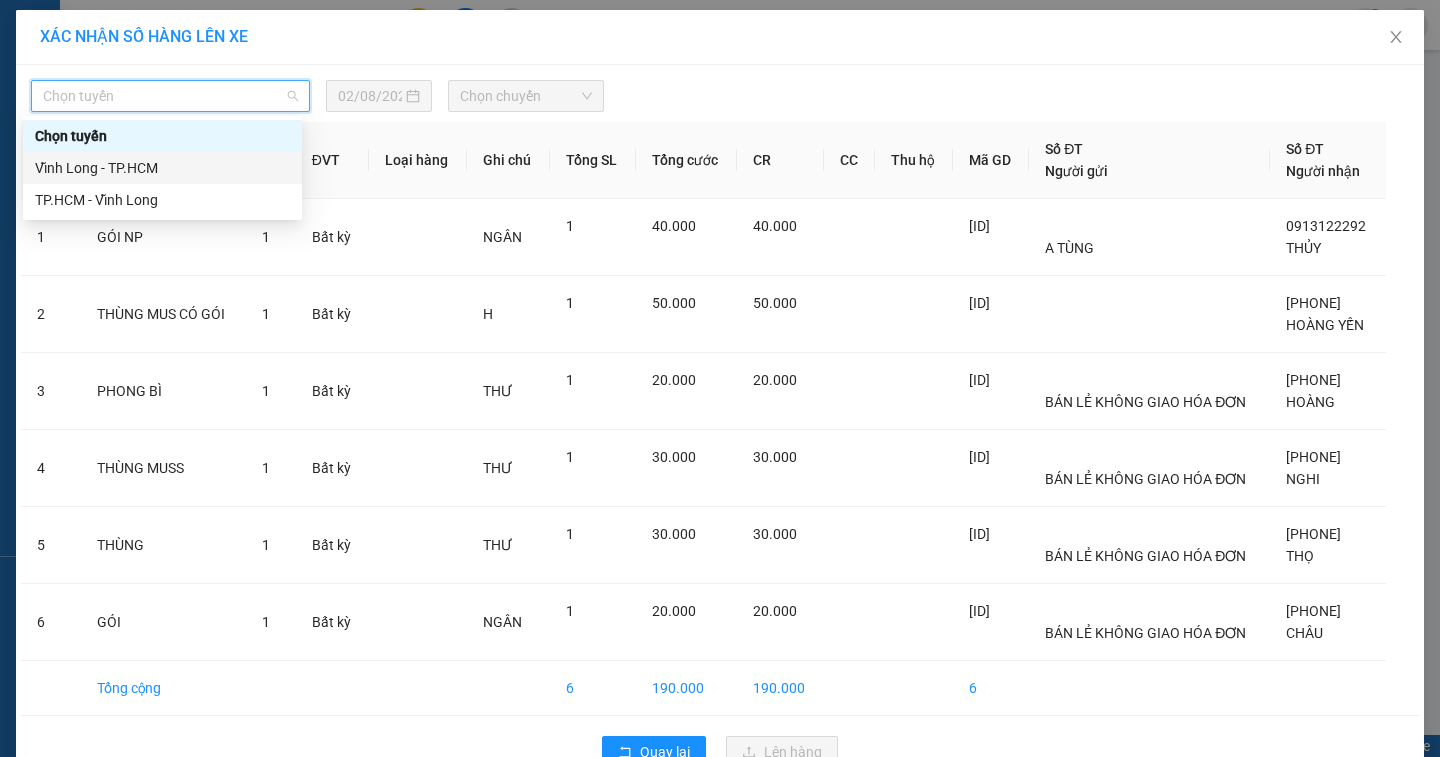 click on "Vĩnh Long - TP.HCM" at bounding box center (162, 168) 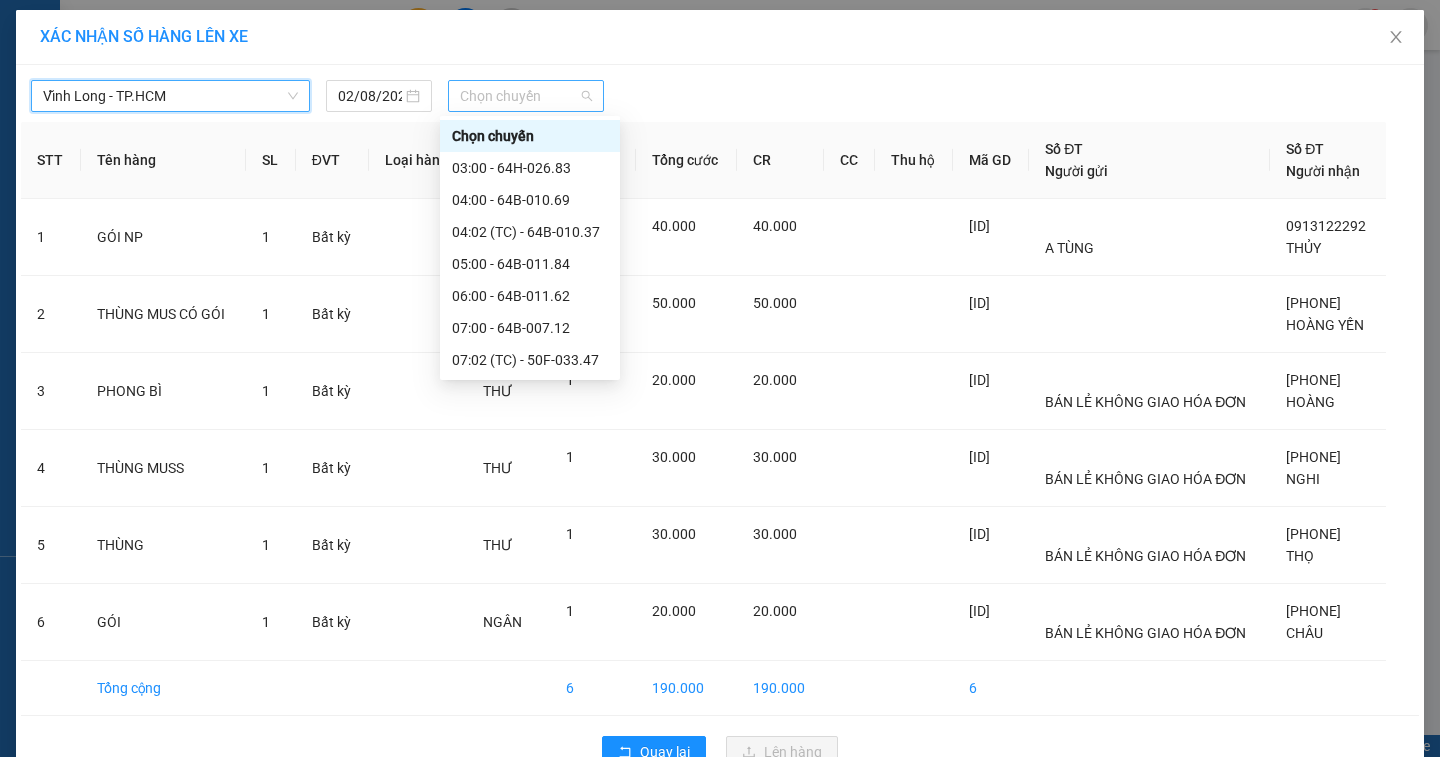 click on "Chọn chuyến" at bounding box center (526, 96) 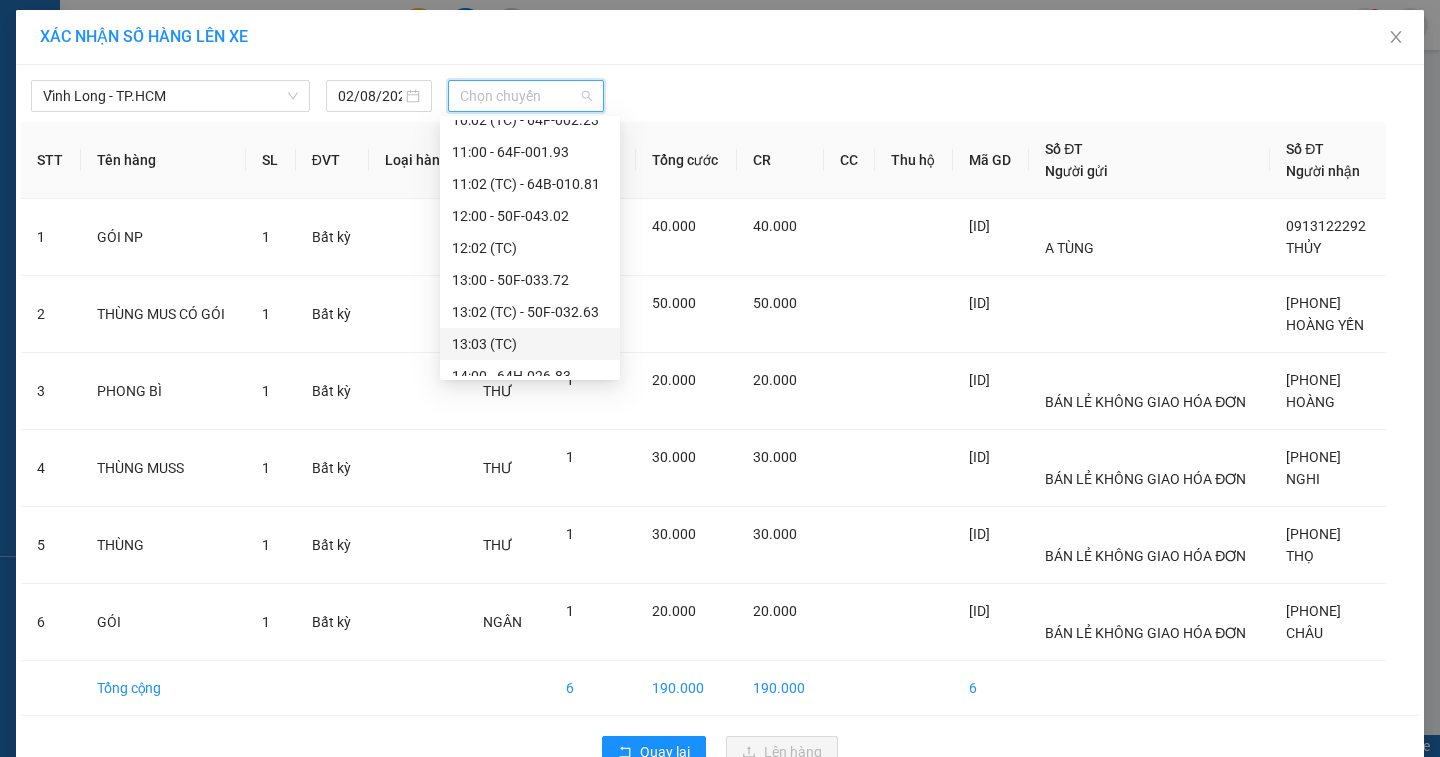 scroll, scrollTop: 600, scrollLeft: 0, axis: vertical 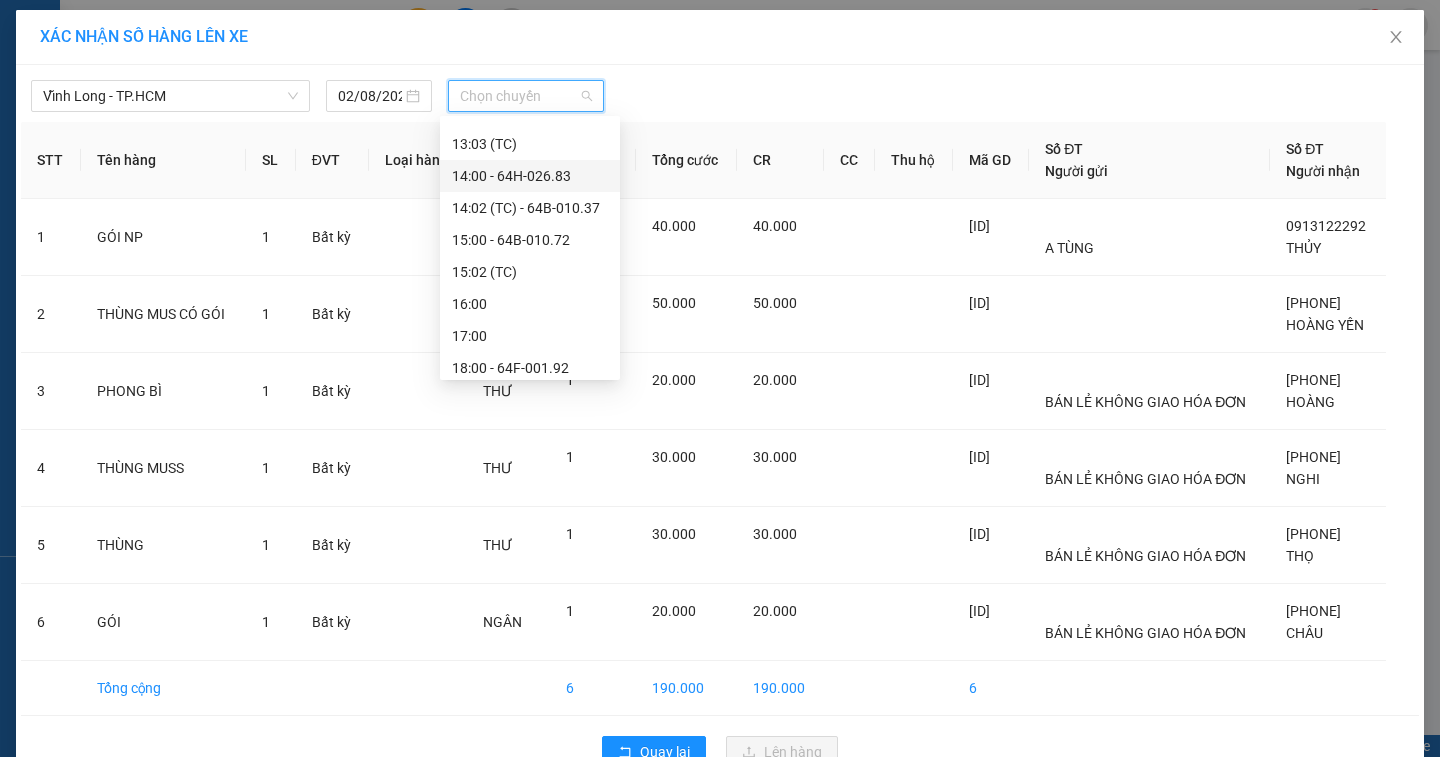 click on "14:00     - 64H-026.83" at bounding box center (530, 176) 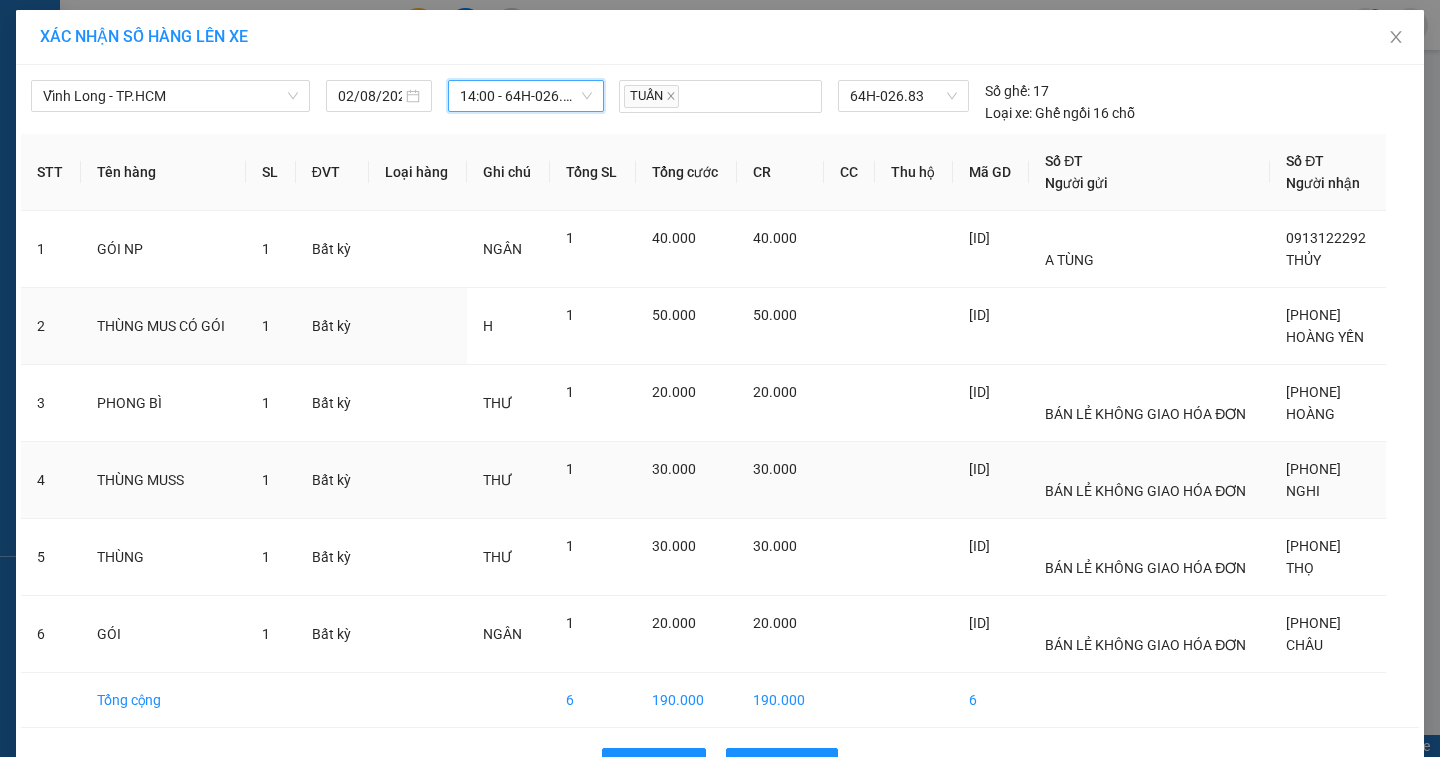 scroll, scrollTop: 62, scrollLeft: 0, axis: vertical 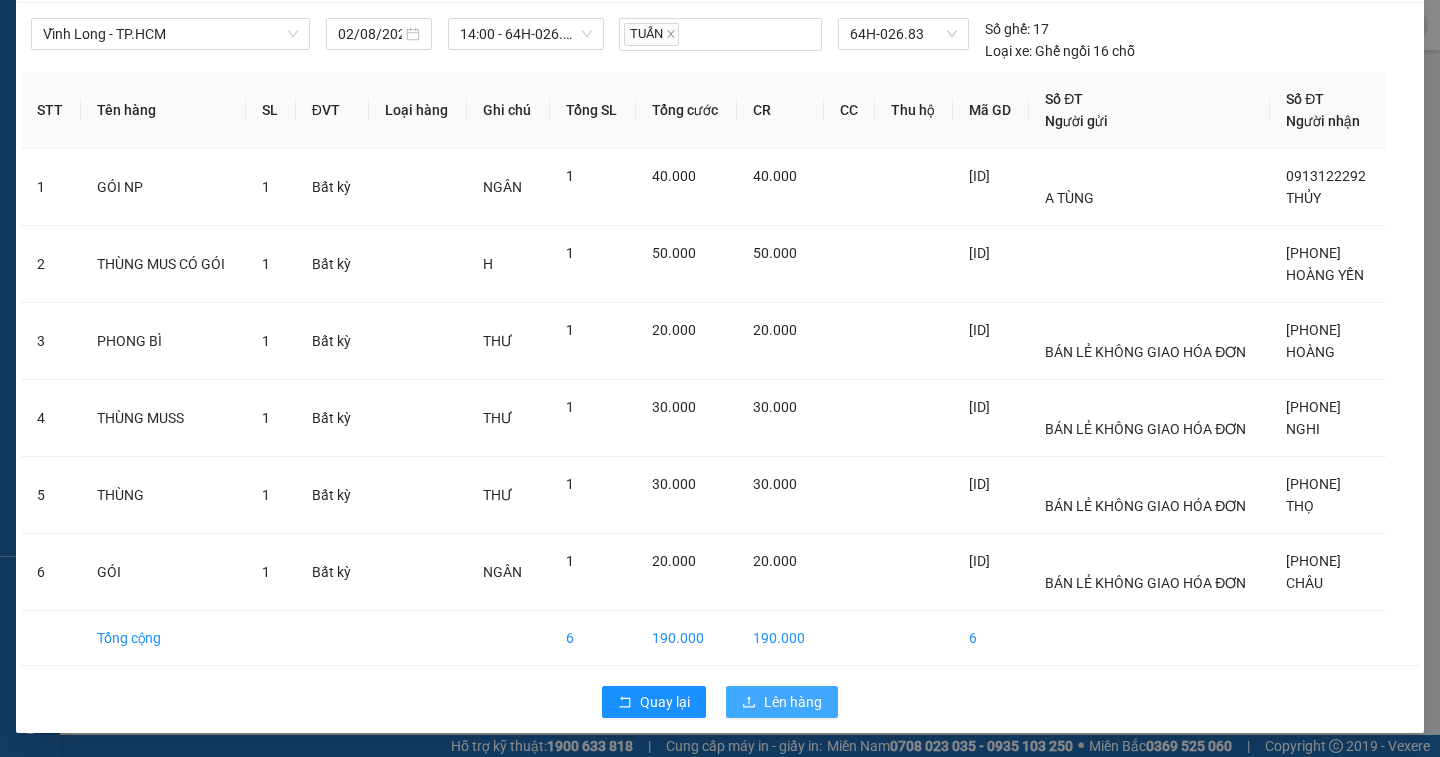 click on "Lên hàng" at bounding box center (782, 702) 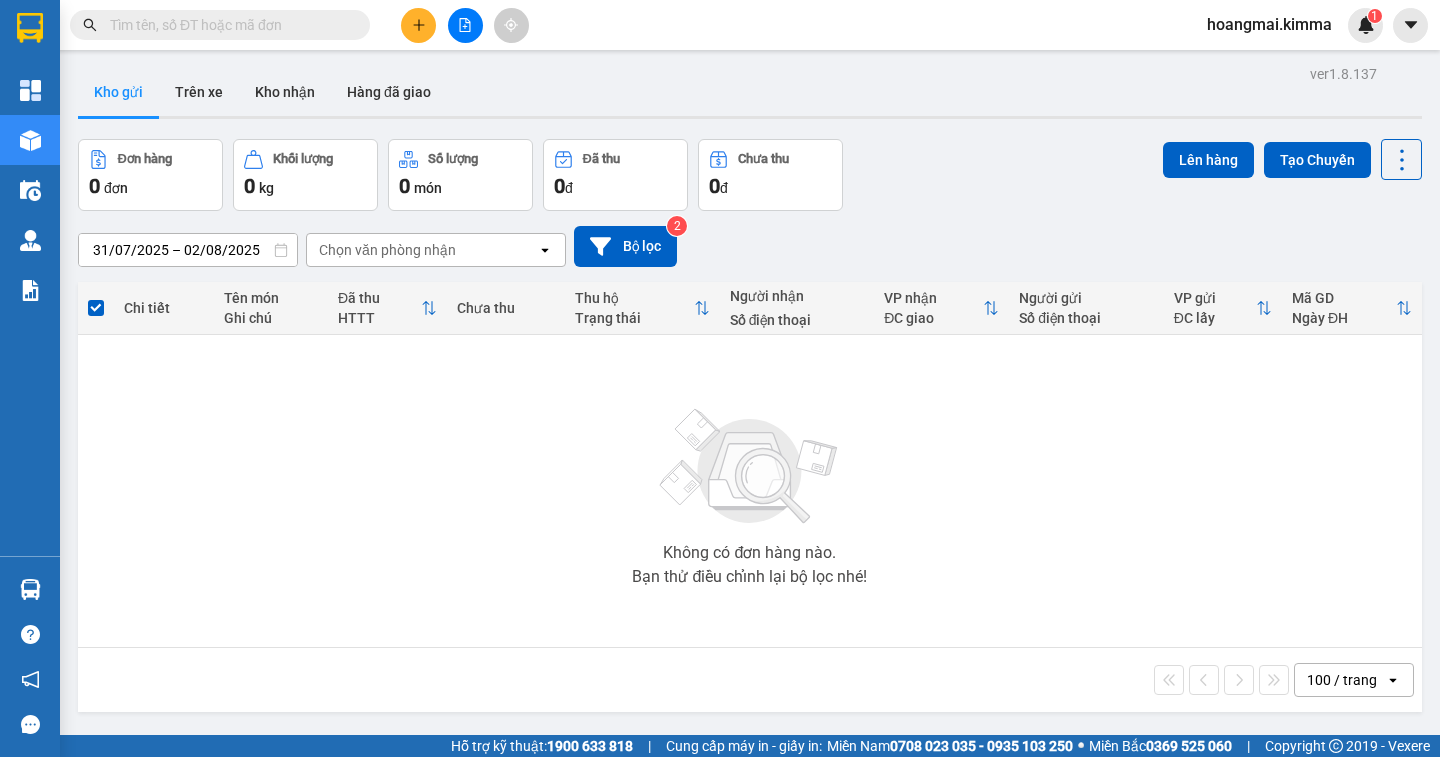 click at bounding box center (465, 25) 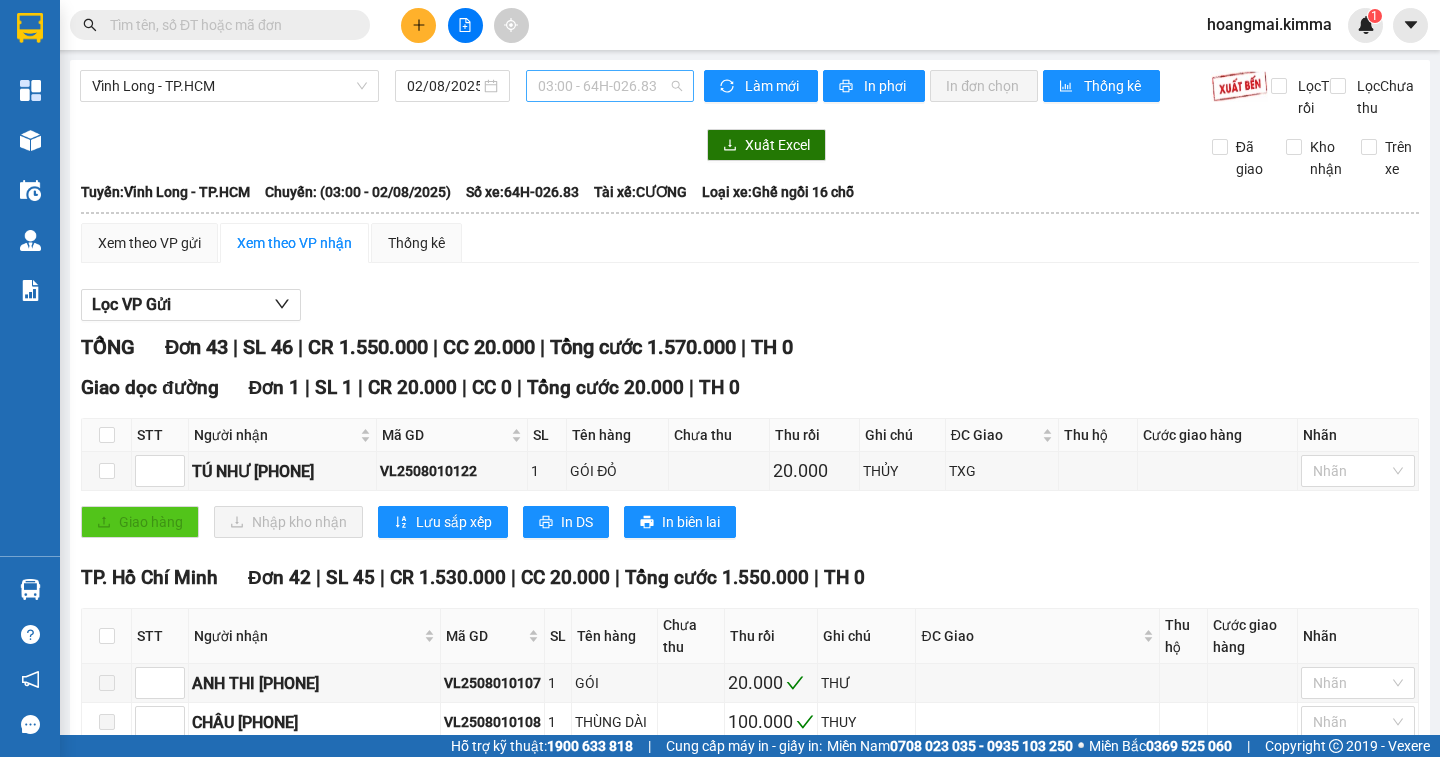 click on "03:00     - 64H-026.83" at bounding box center [610, 86] 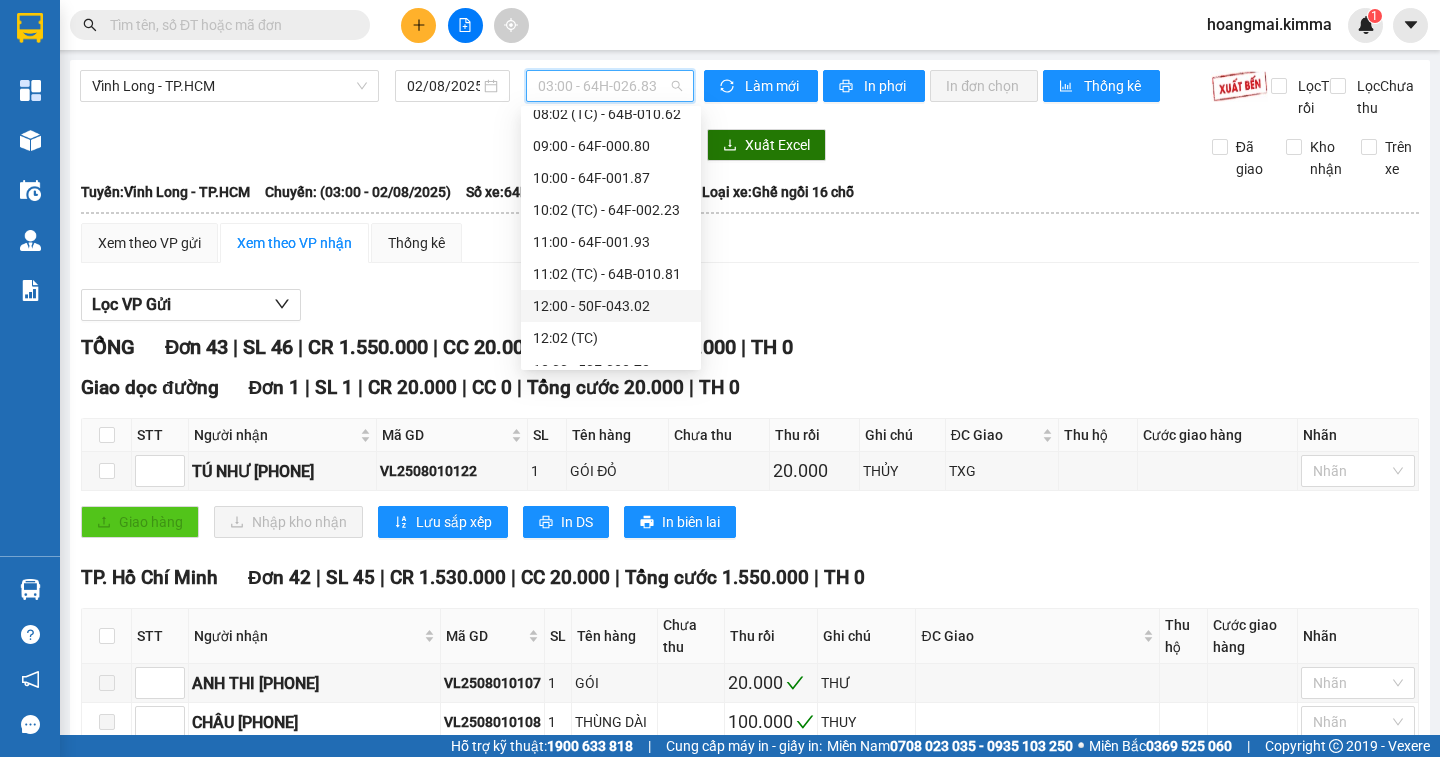 scroll, scrollTop: 600, scrollLeft: 0, axis: vertical 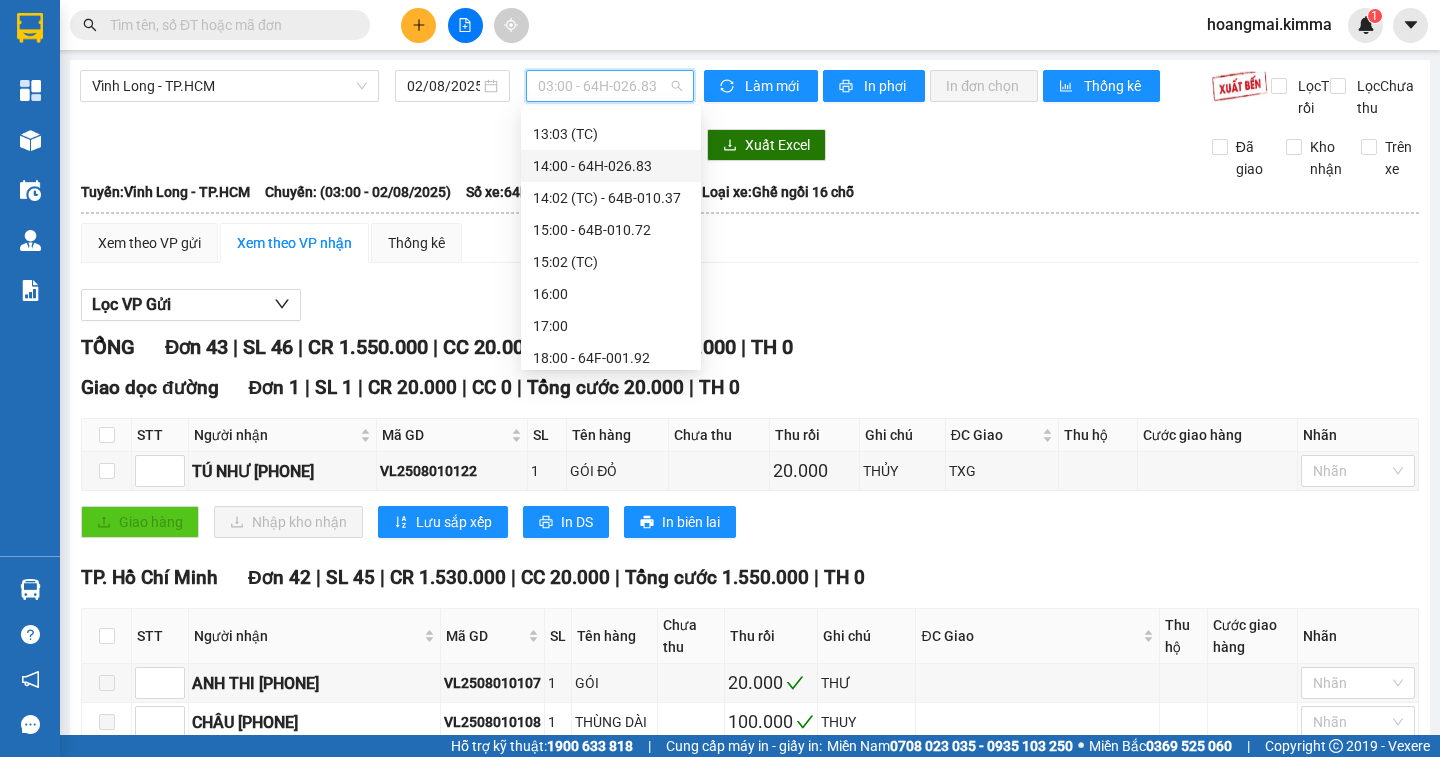 click on "14:00     - 64H-026.83" at bounding box center (611, 166) 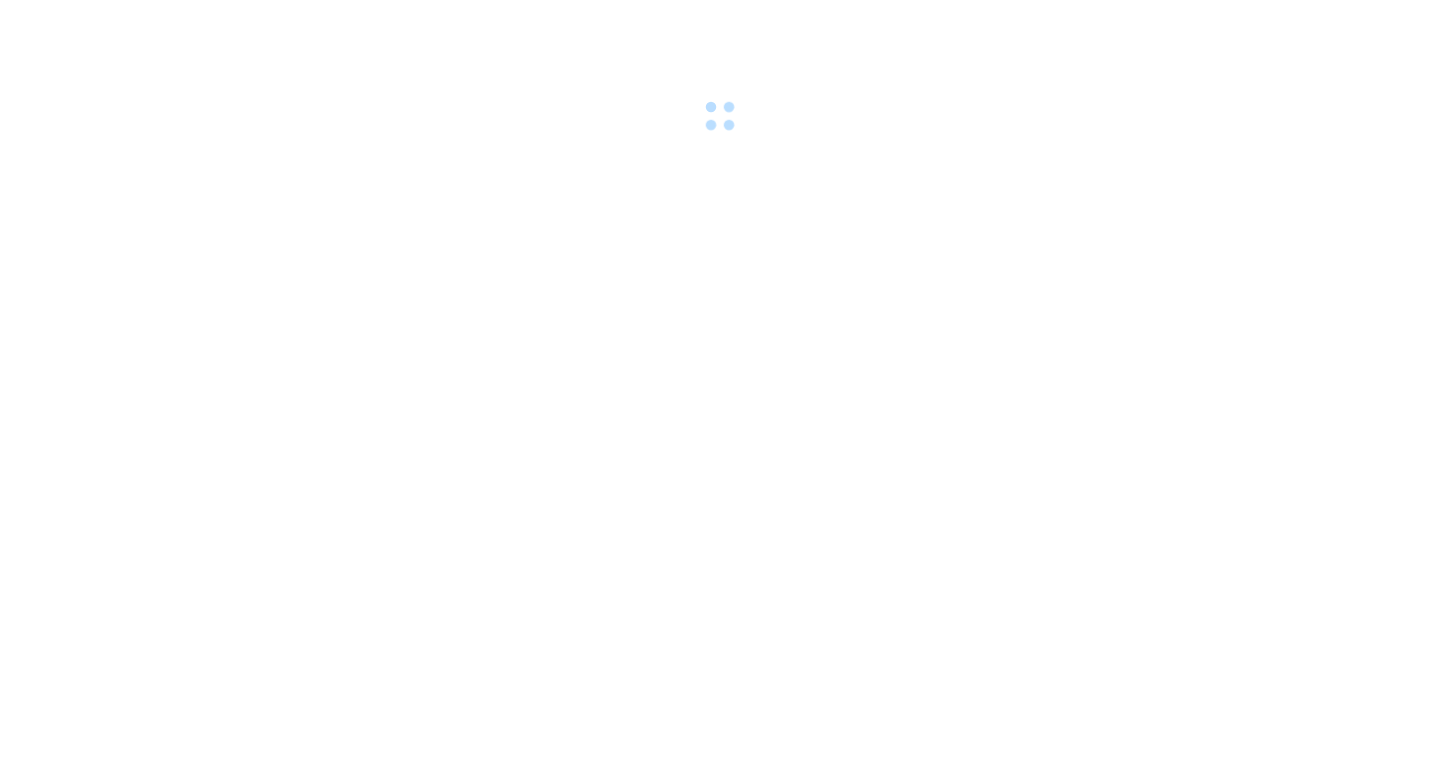 scroll, scrollTop: 0, scrollLeft: 0, axis: both 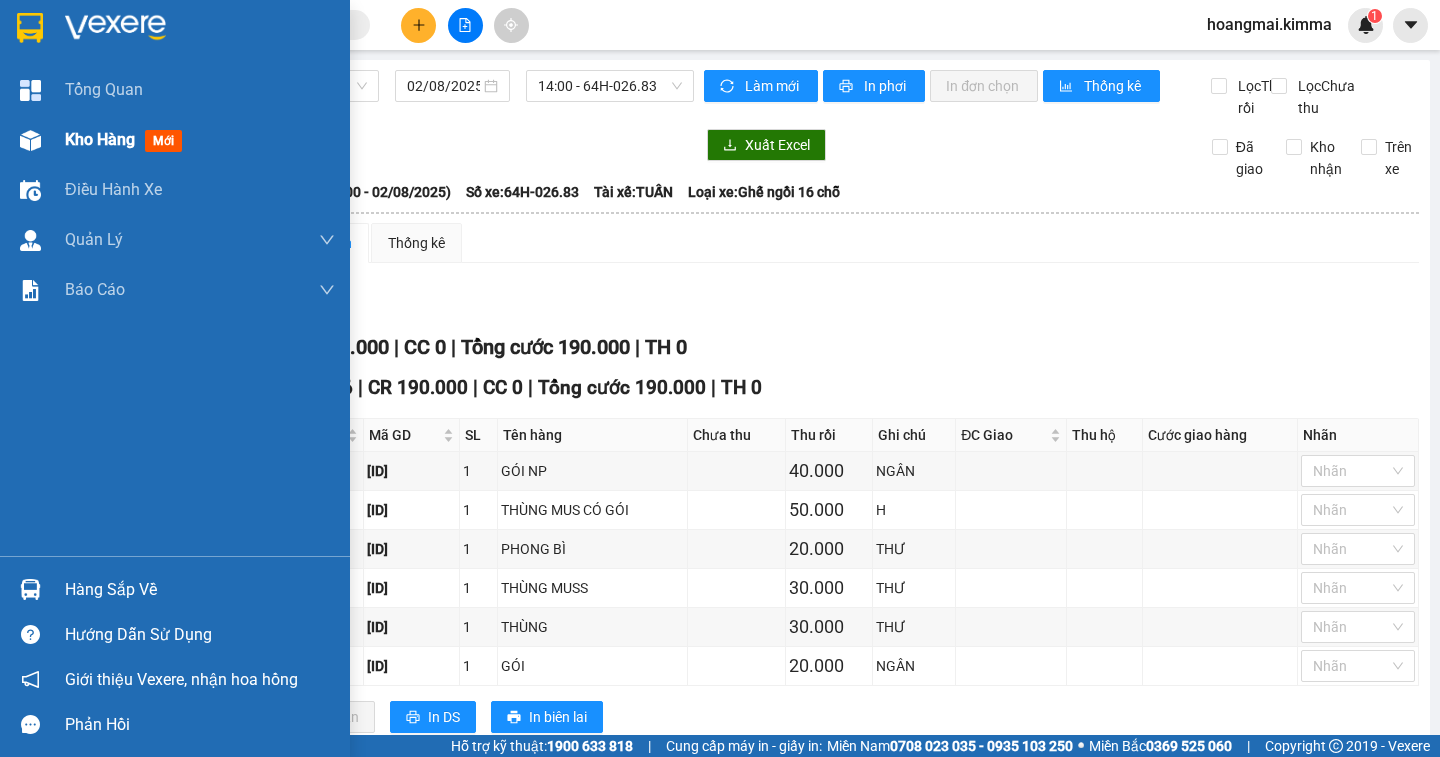 click on "Kho hàng" at bounding box center [100, 139] 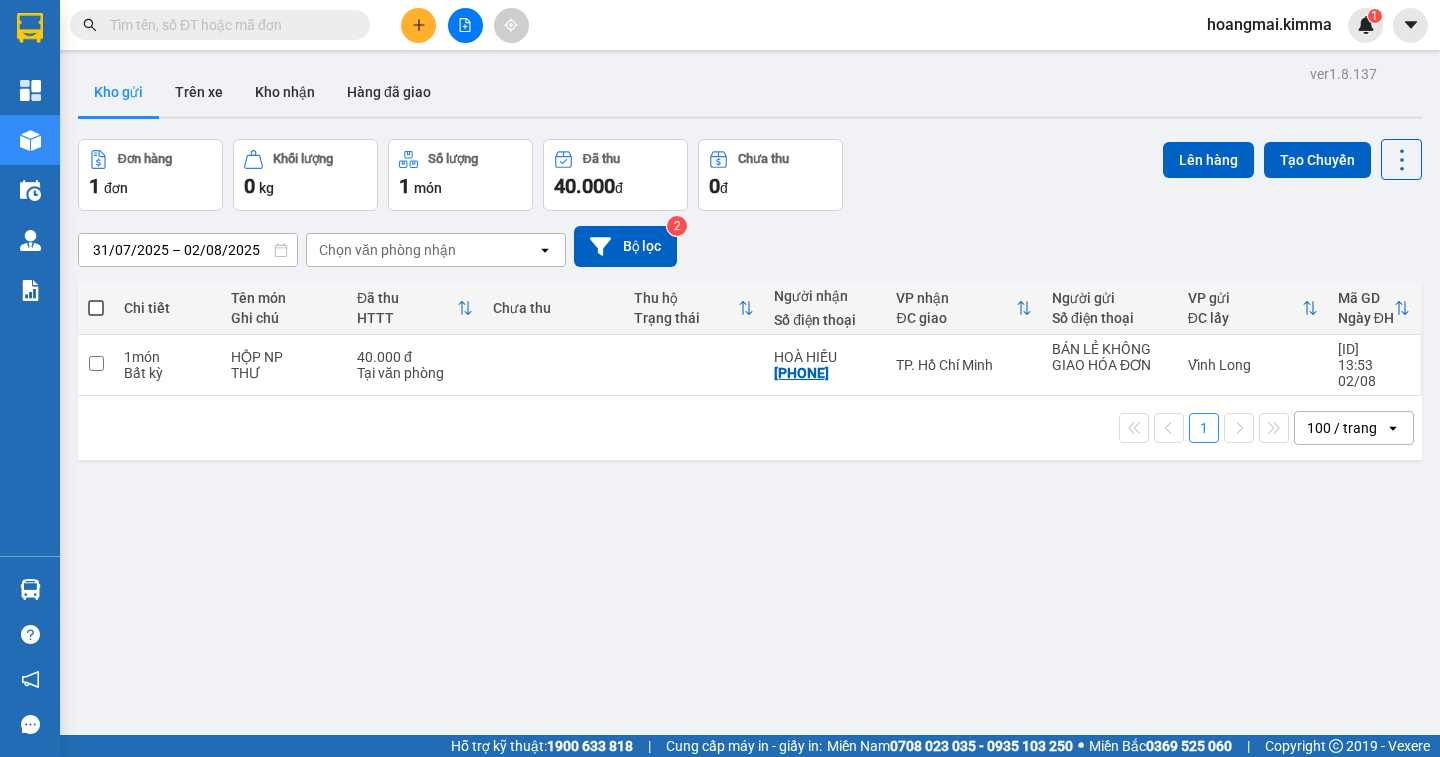 click at bounding box center [96, 308] 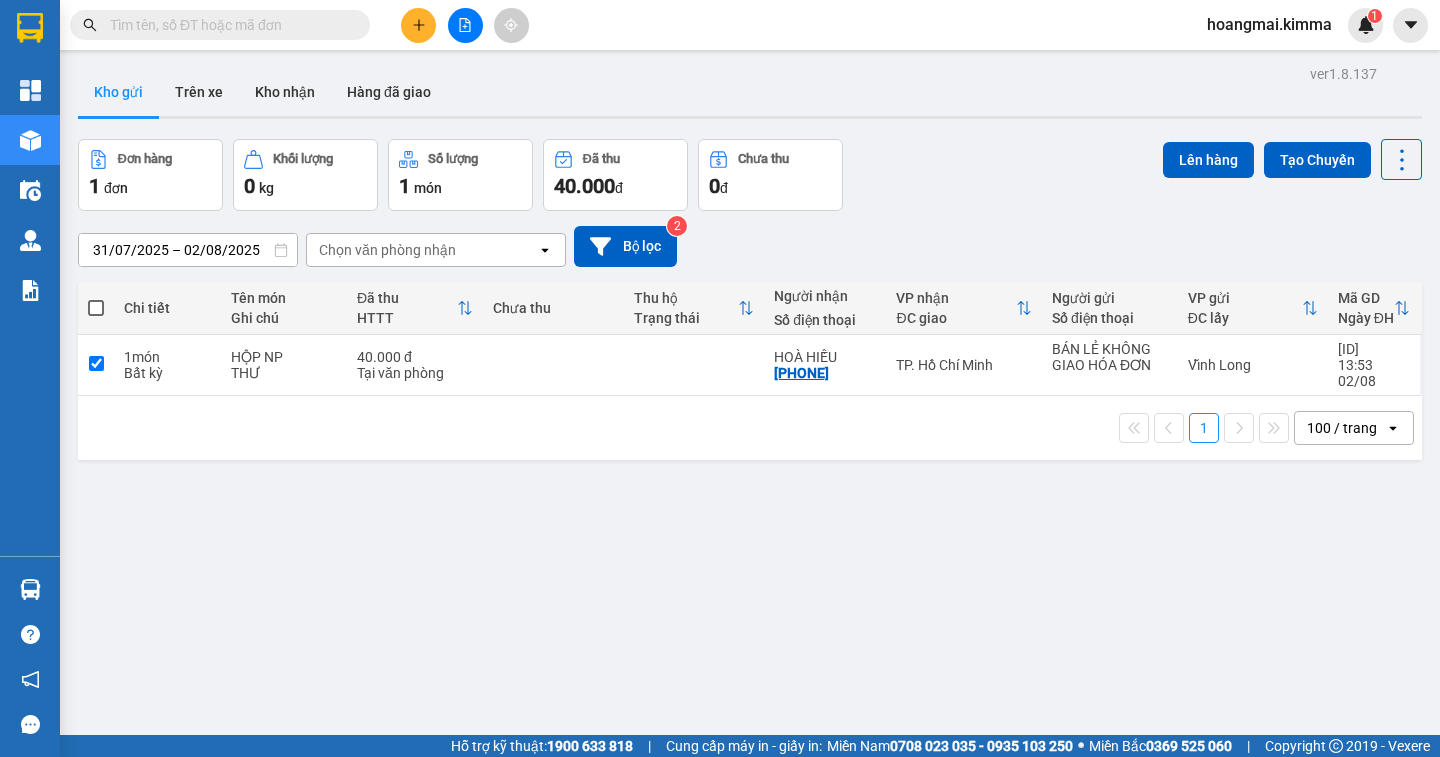 checkbox on "true" 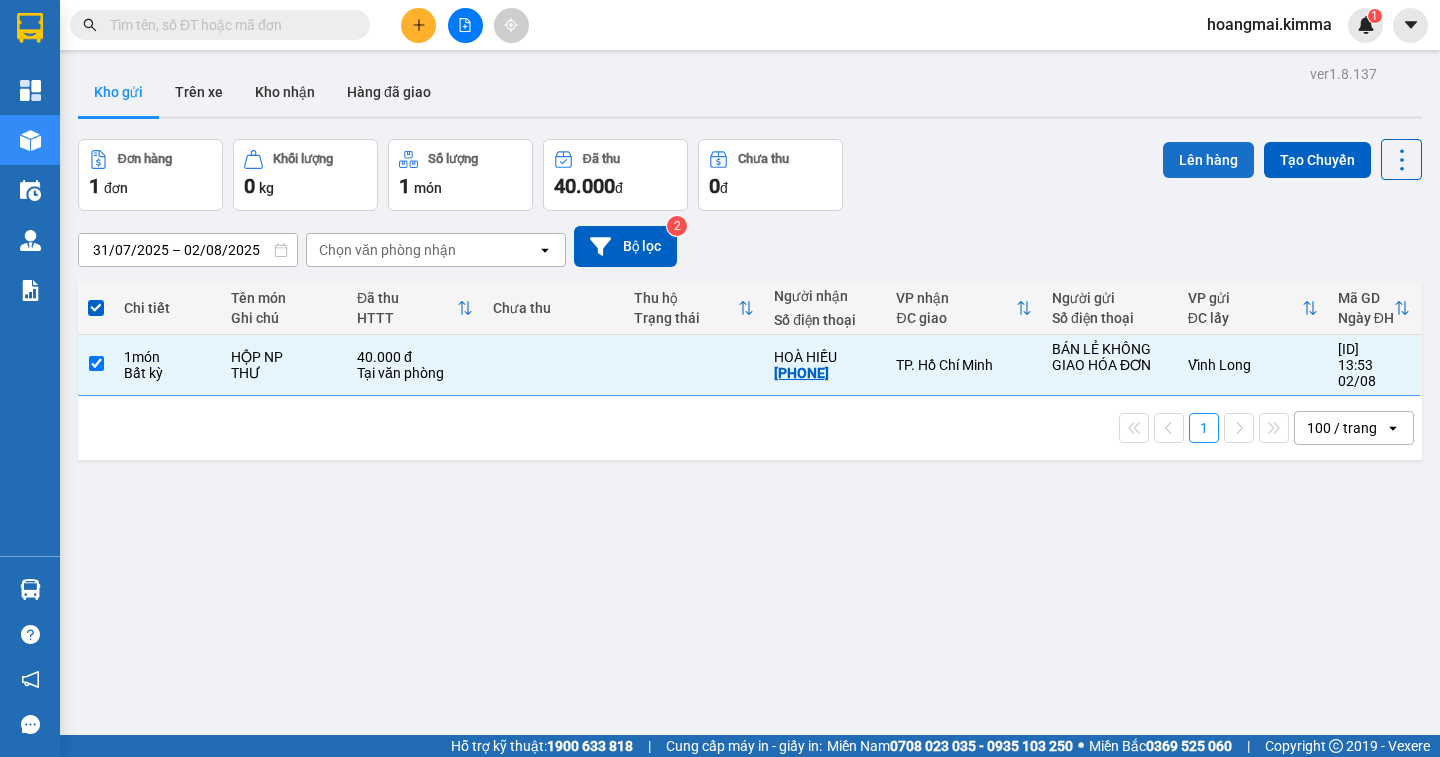 click on "Lên hàng" at bounding box center [1208, 160] 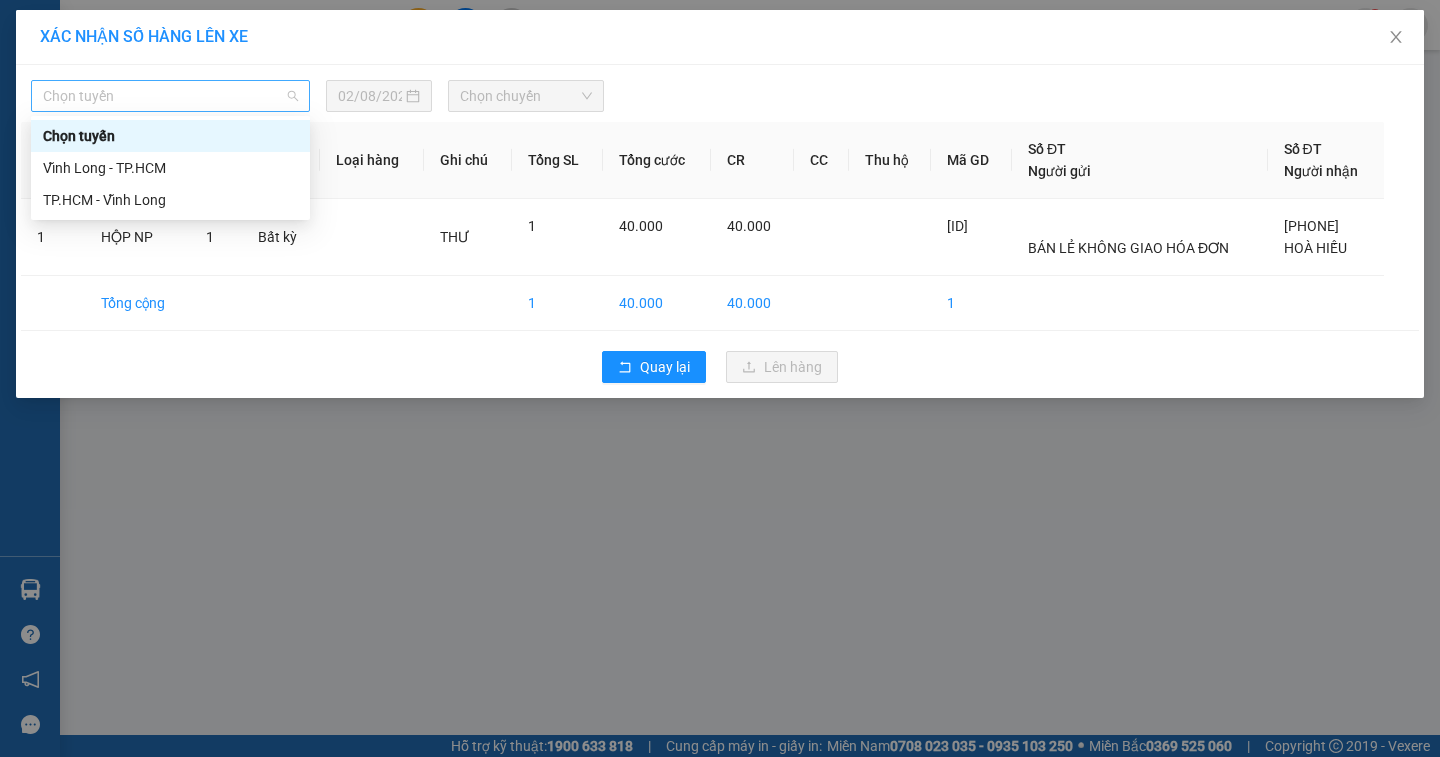 click on "Chọn tuyến" at bounding box center [170, 96] 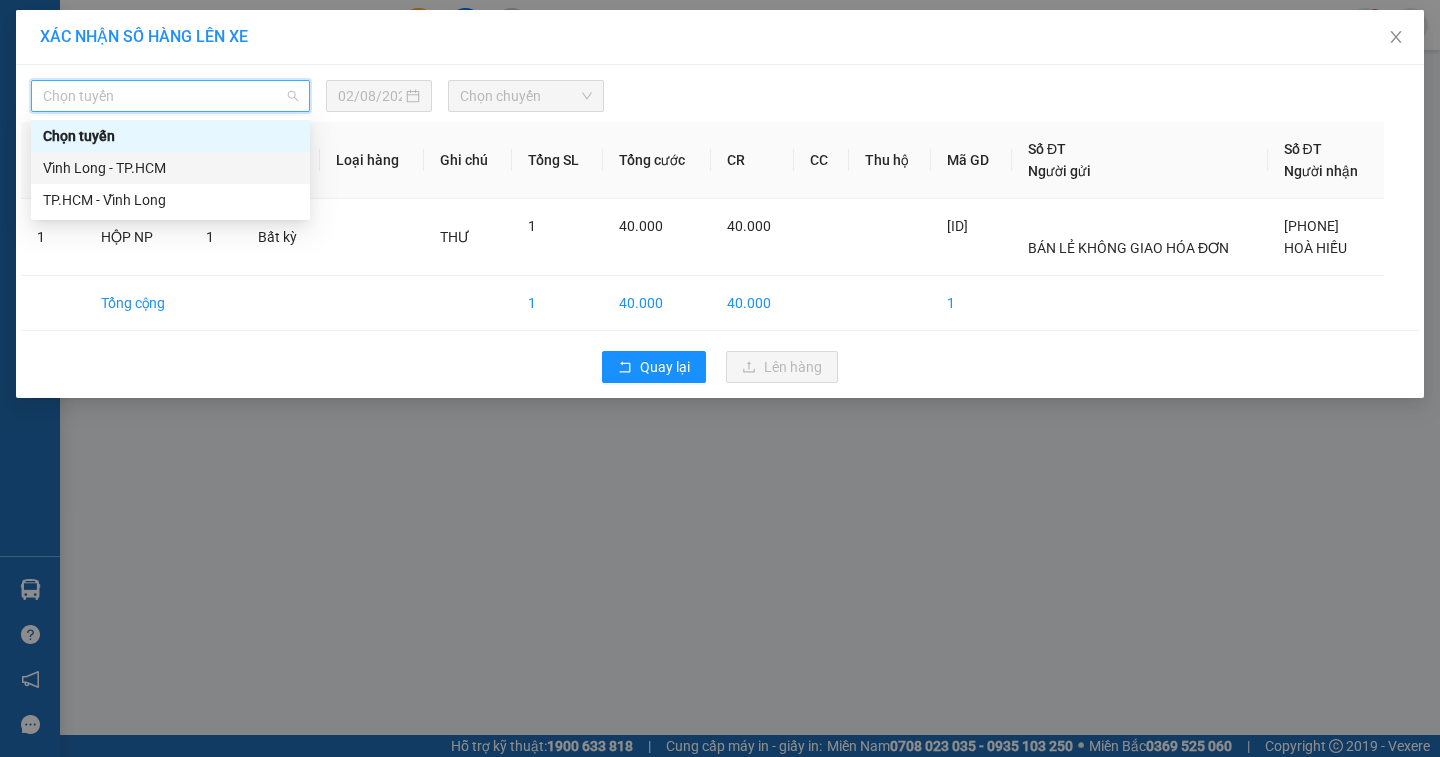 click on "Vĩnh Long - TP.HCM" at bounding box center (170, 168) 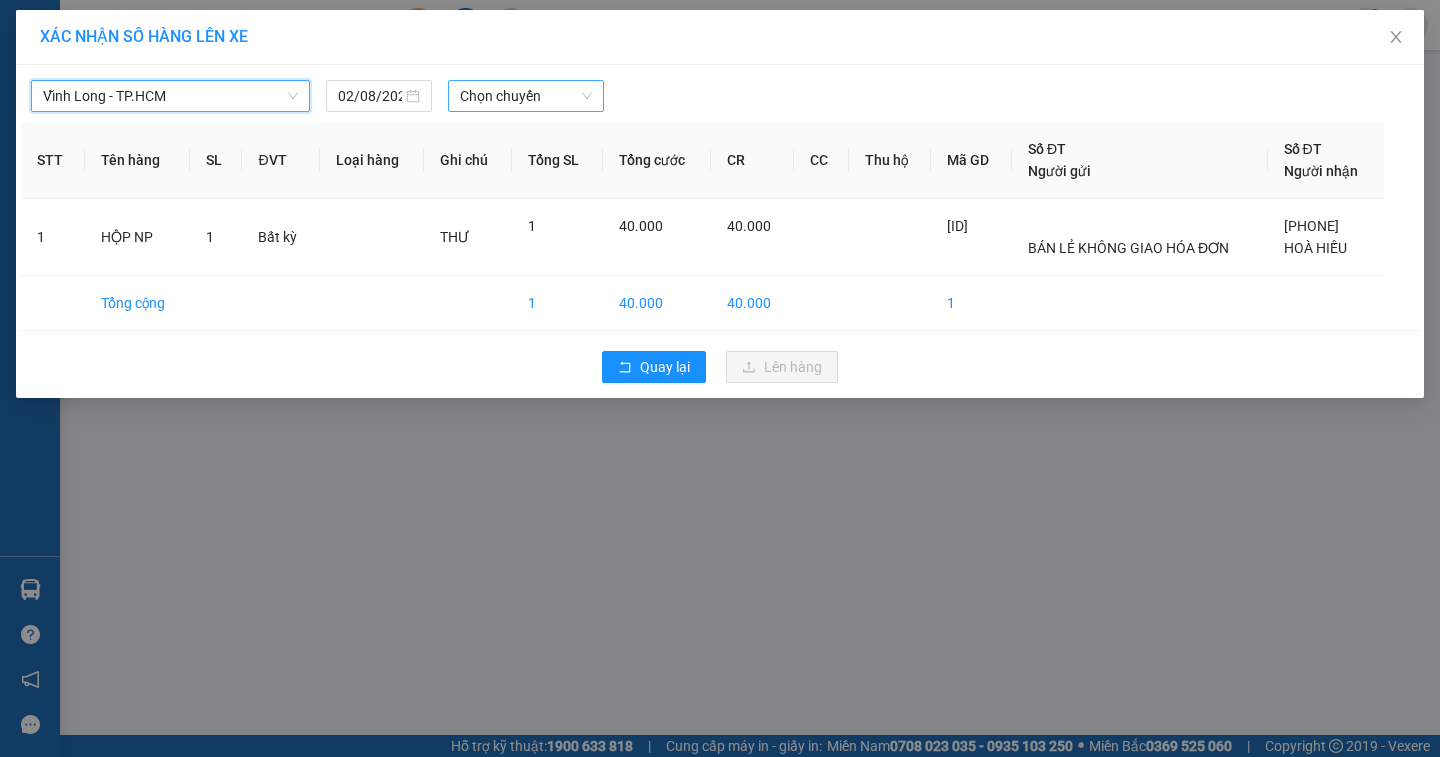click on "Chọn chuyến" at bounding box center [526, 96] 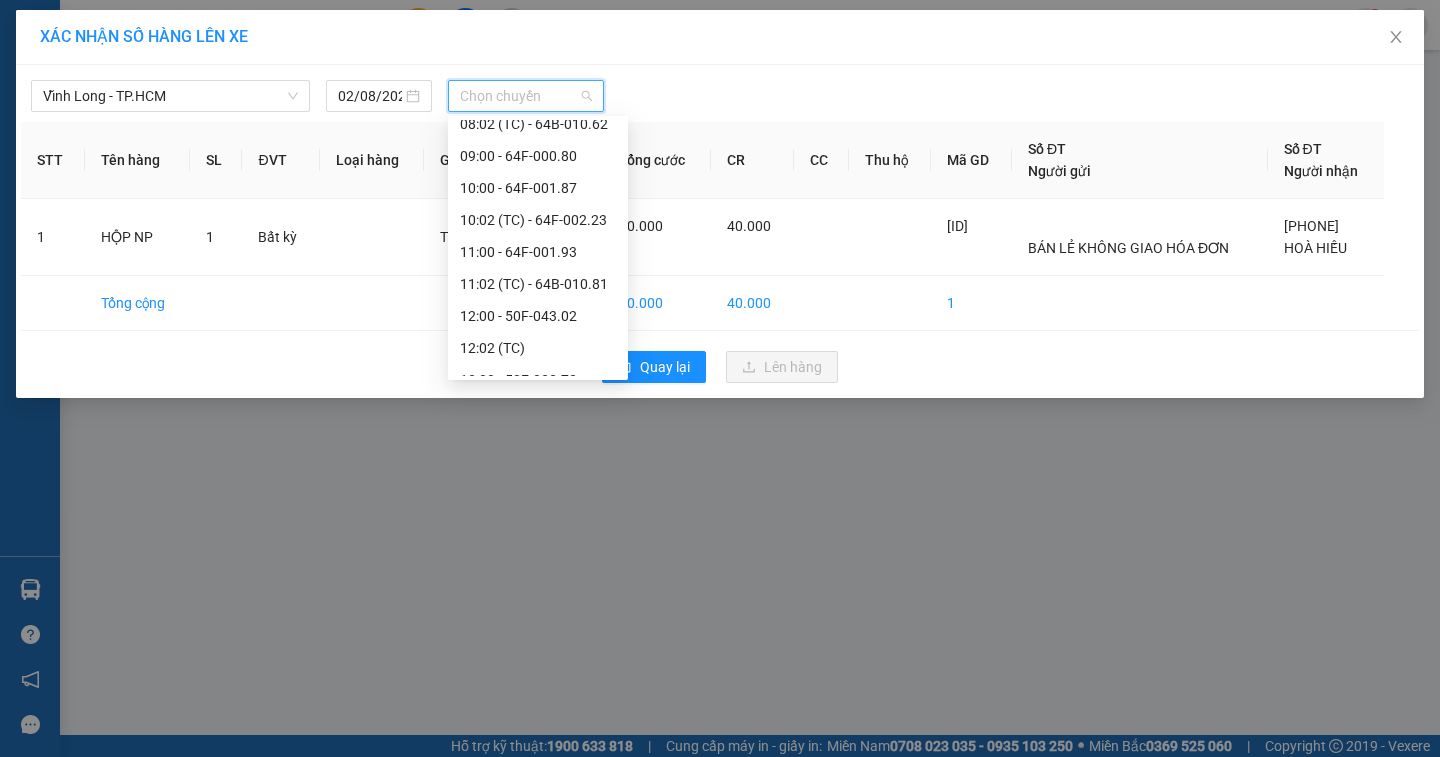 scroll, scrollTop: 500, scrollLeft: 0, axis: vertical 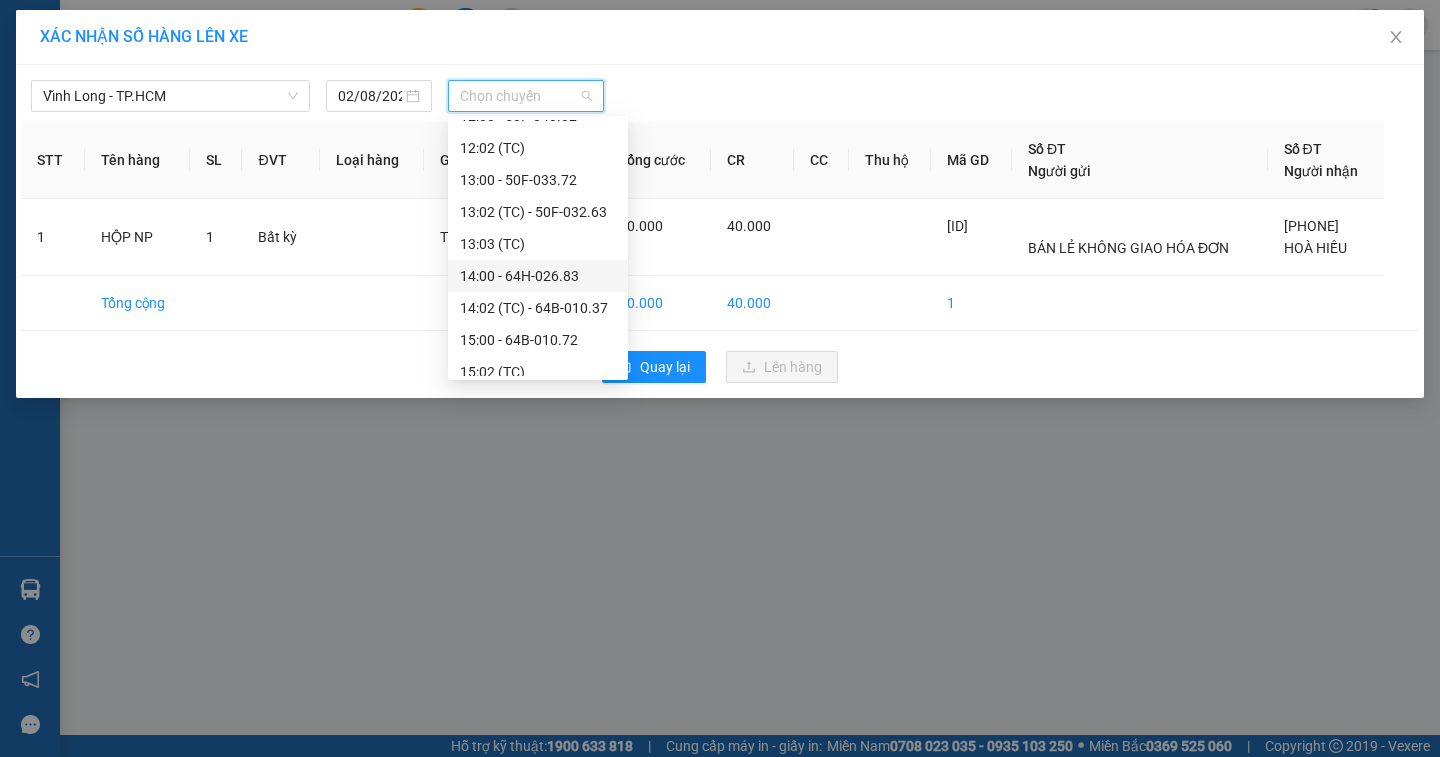click on "14:00     - 64H-026.83" at bounding box center (538, 276) 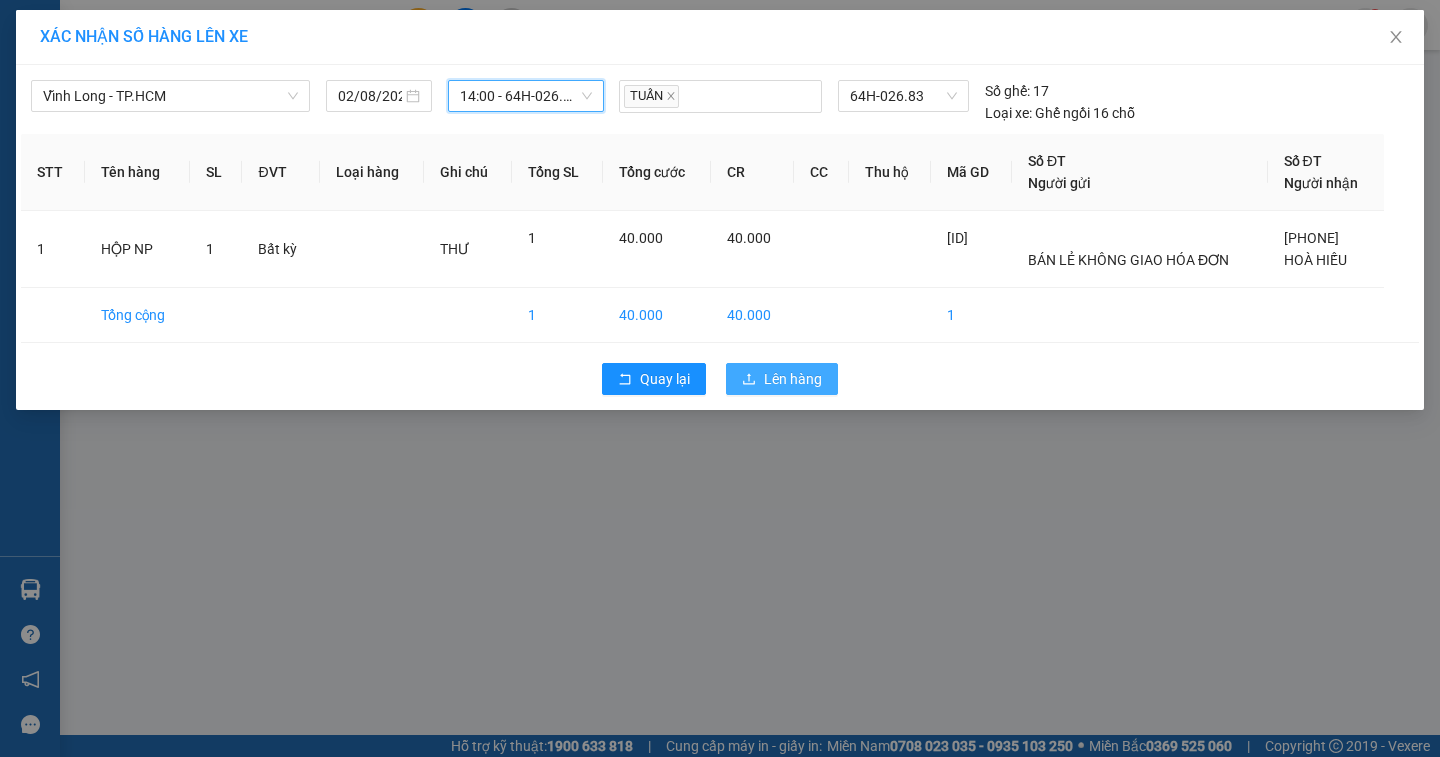 click on "Lên hàng" at bounding box center (793, 379) 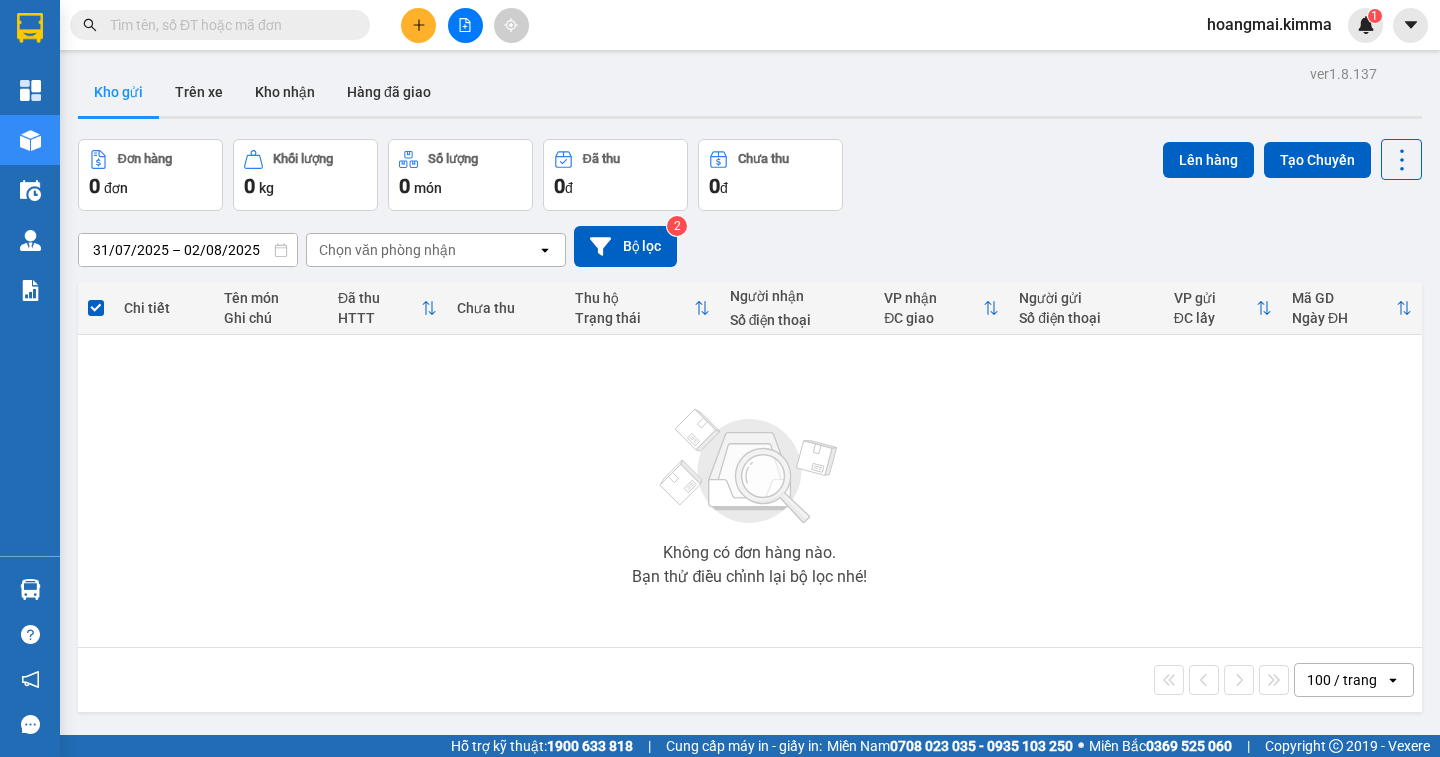 click at bounding box center (465, 25) 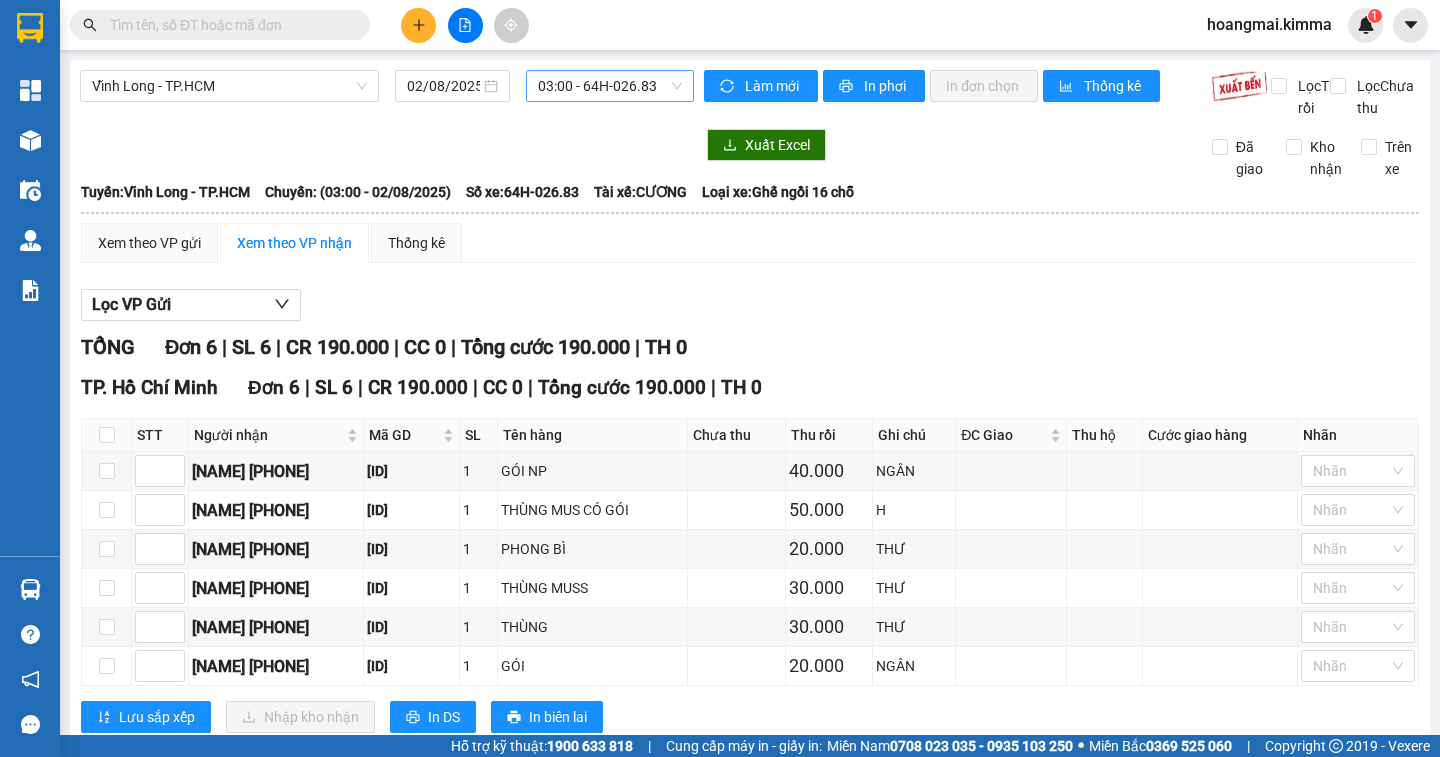 click on "03:00     - 64H-026.83" at bounding box center (610, 86) 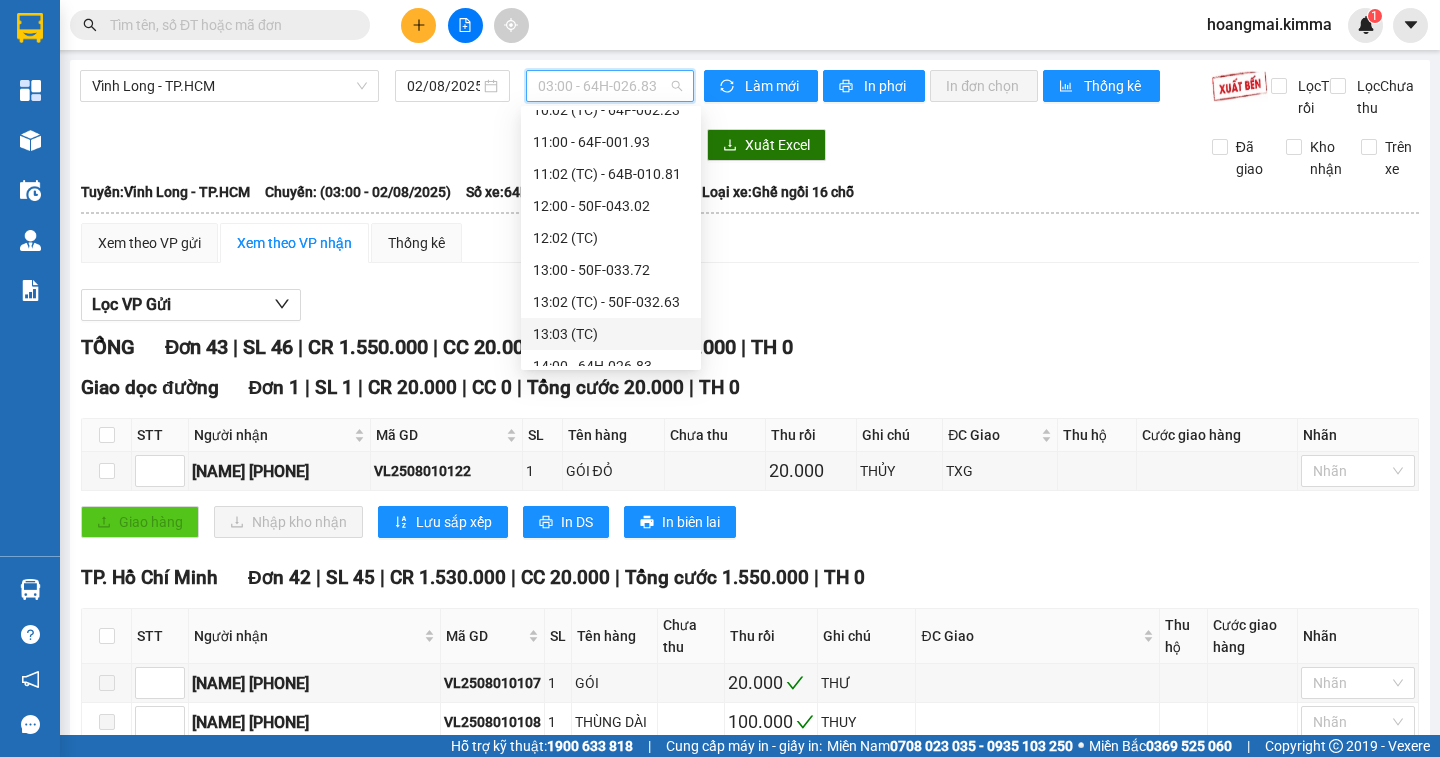 scroll, scrollTop: 600, scrollLeft: 0, axis: vertical 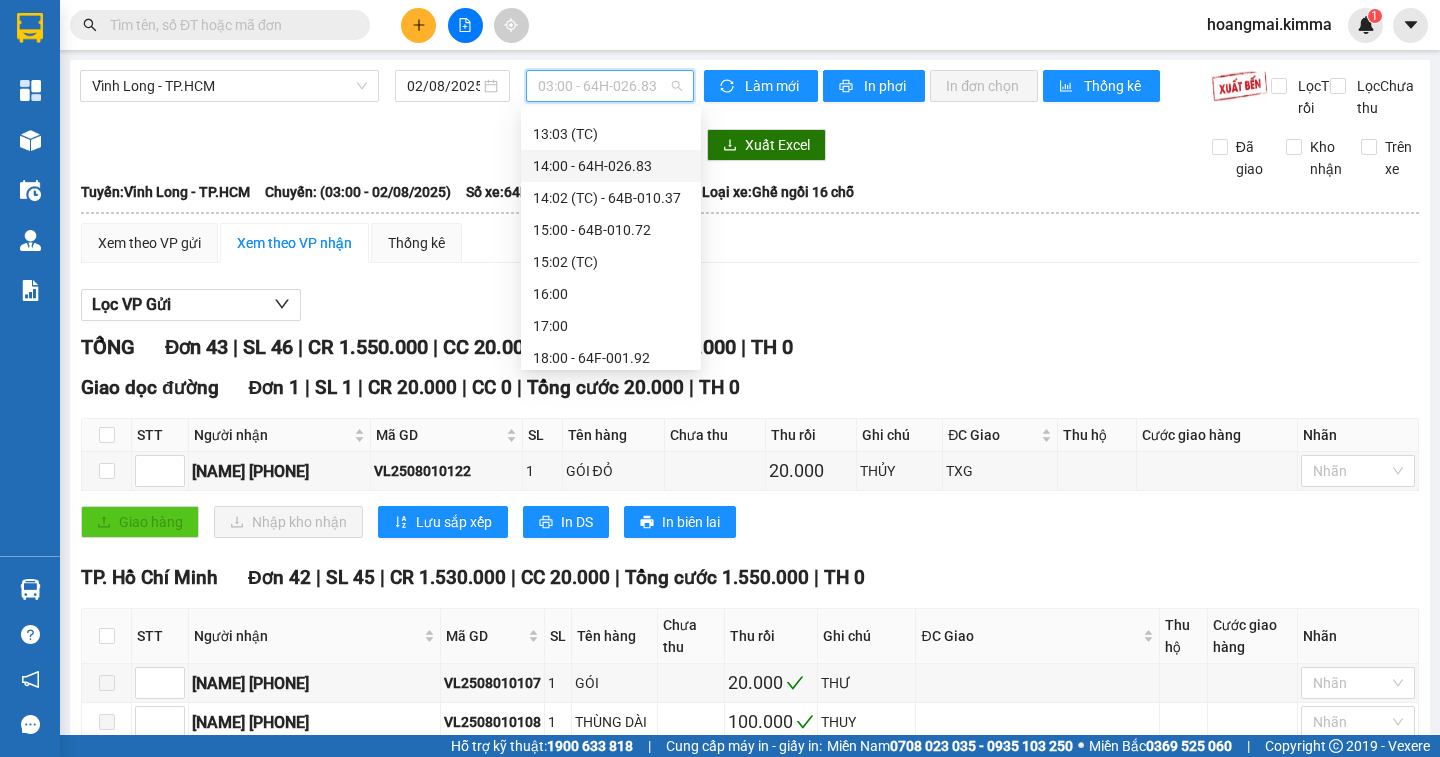drag, startPoint x: 646, startPoint y: 162, endPoint x: 999, endPoint y: 345, distance: 397.6154 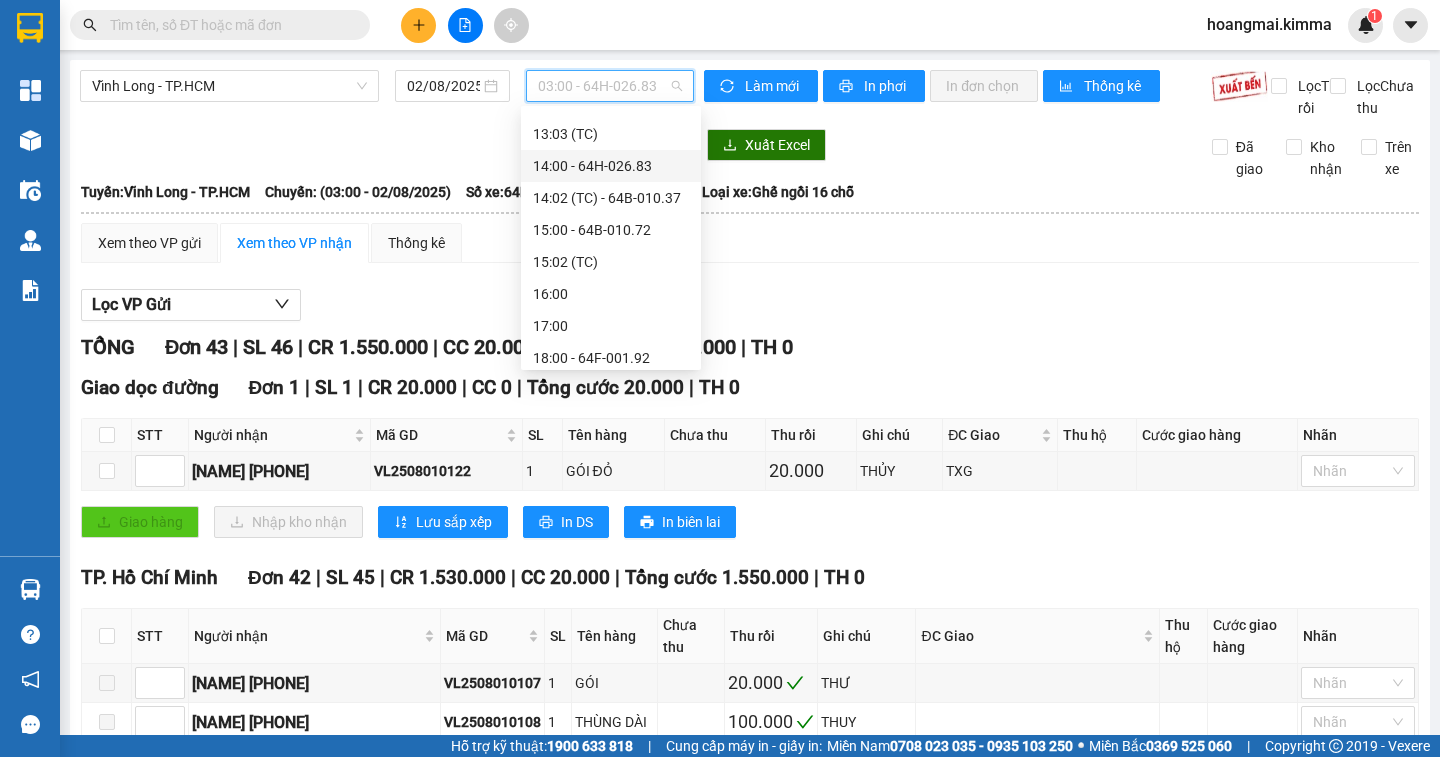 click on "14:00     - 64H-026.83" at bounding box center (611, 166) 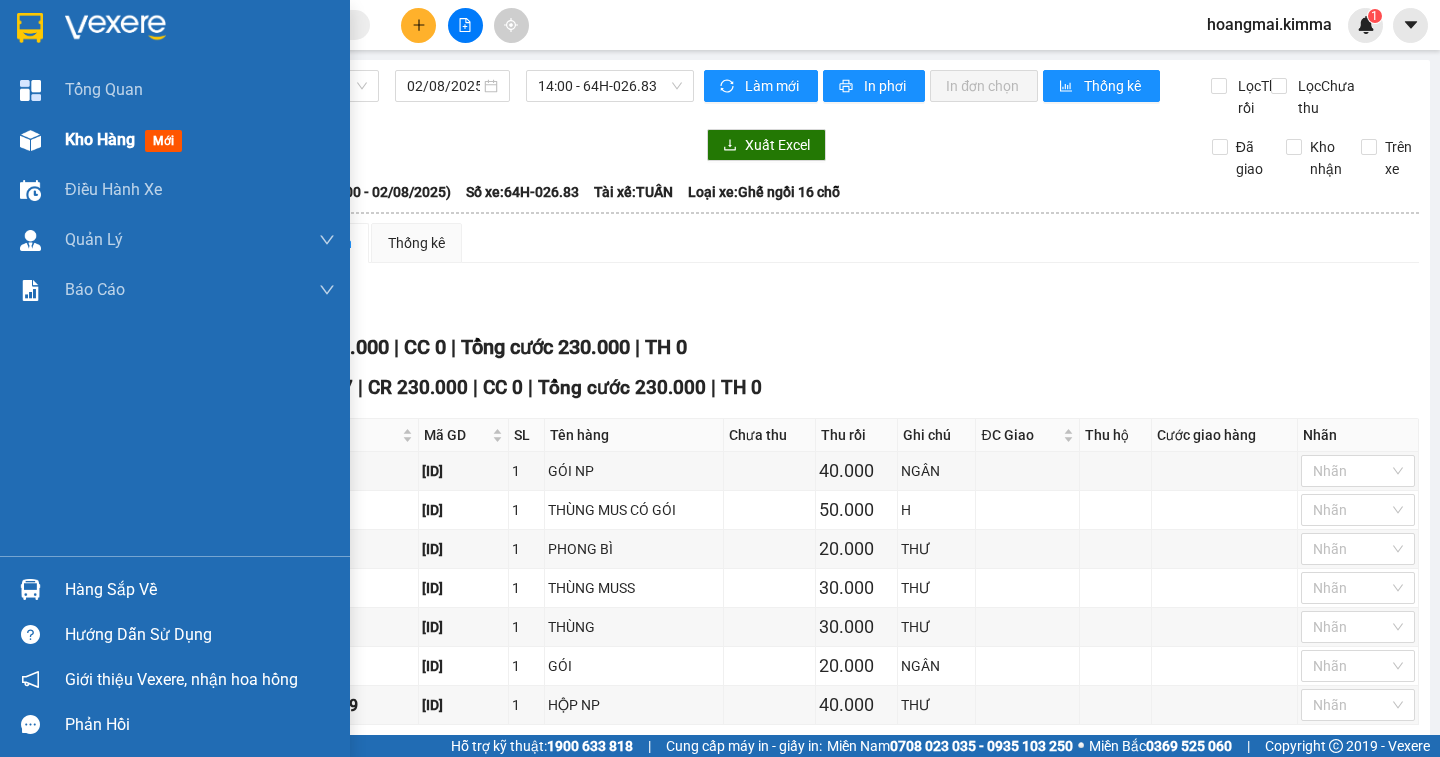 click on "Kho hàng" at bounding box center [100, 139] 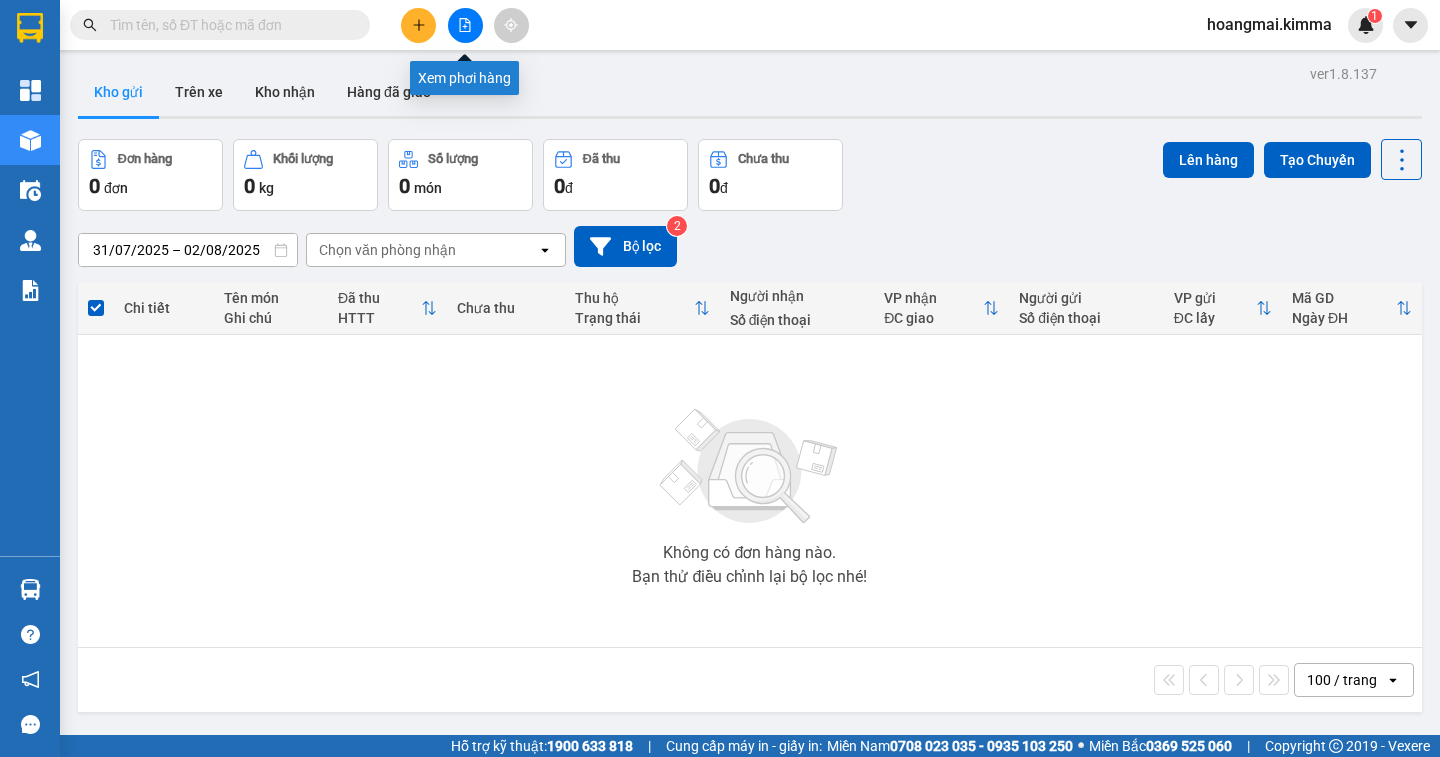 click 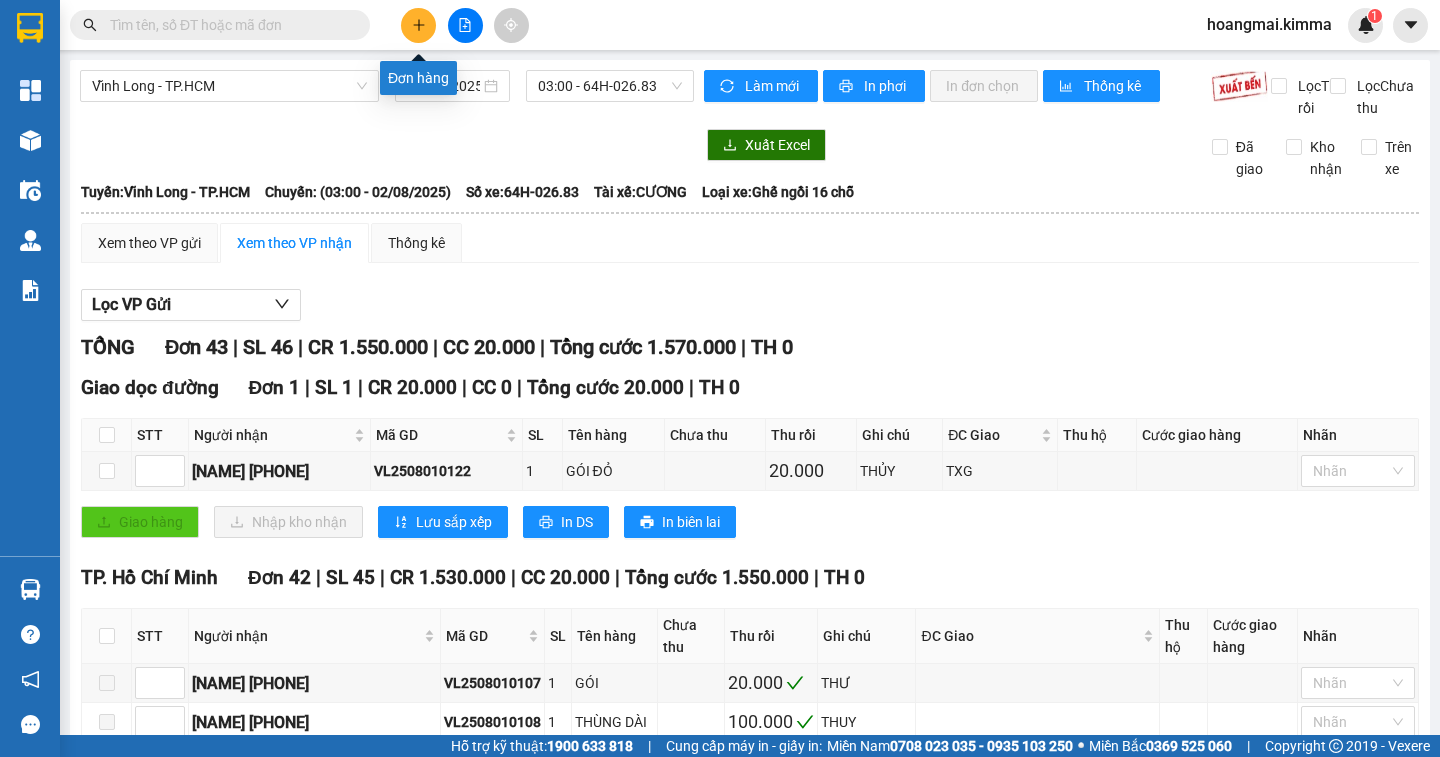 click 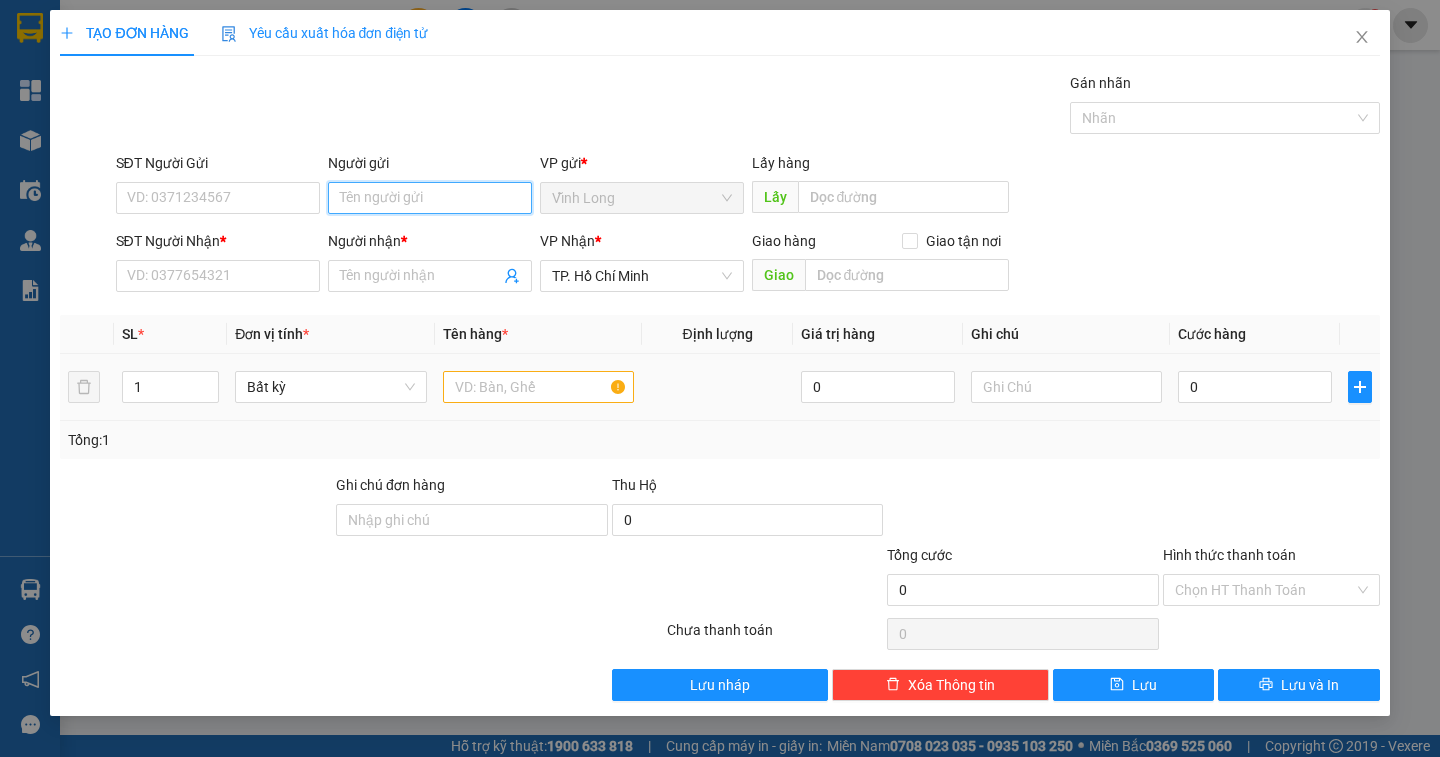 click on "Người gửi" at bounding box center [430, 198] 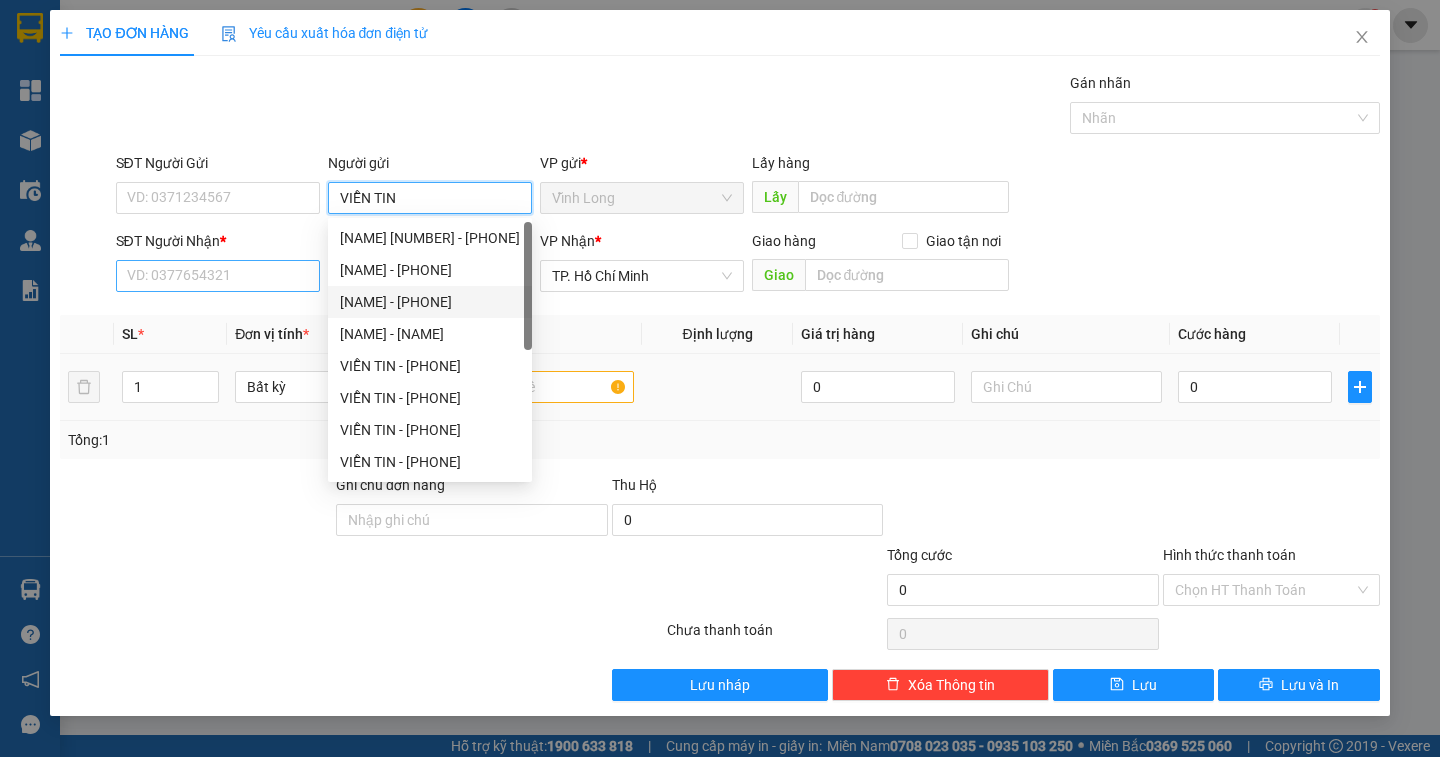 type on "VIỄN TIN" 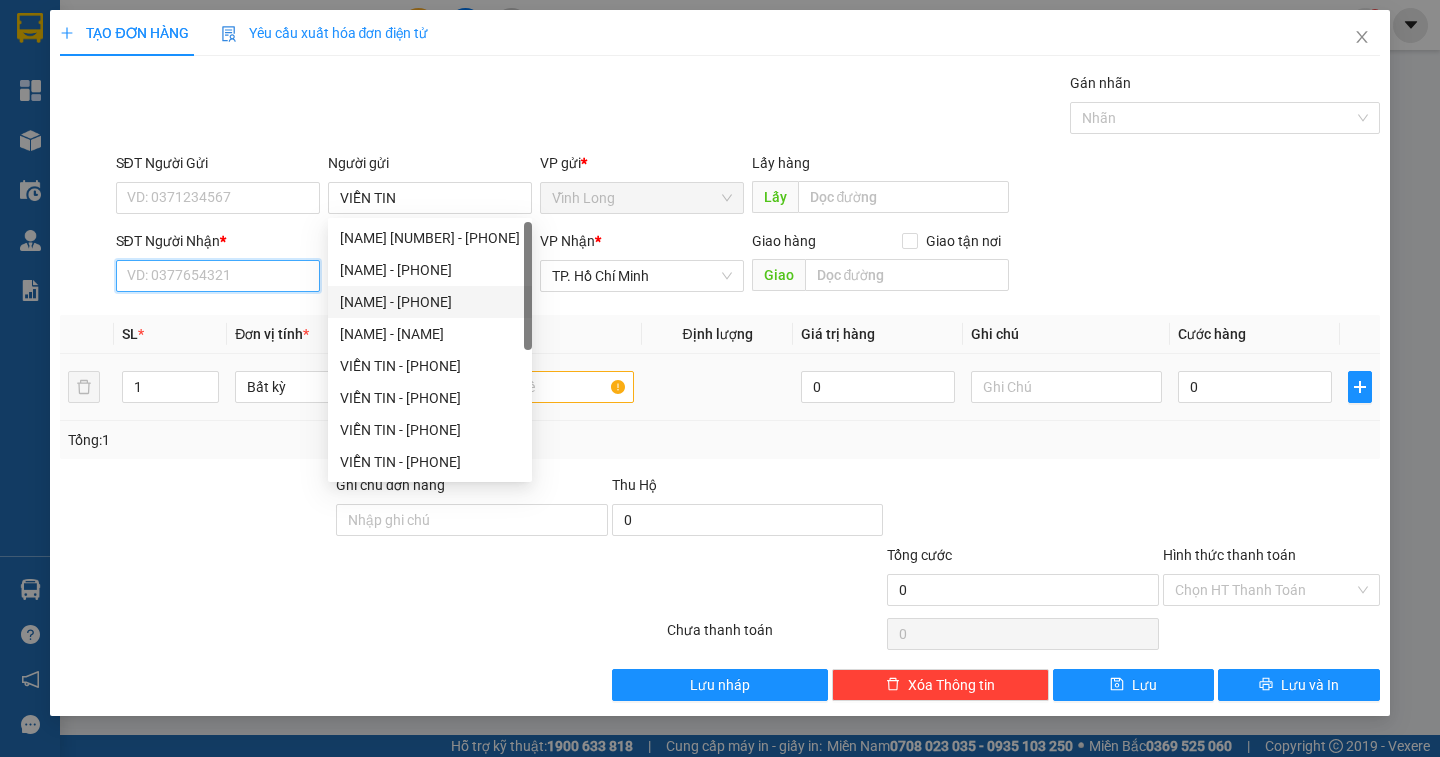 click on "SĐT Người Nhận  *" at bounding box center (218, 276) 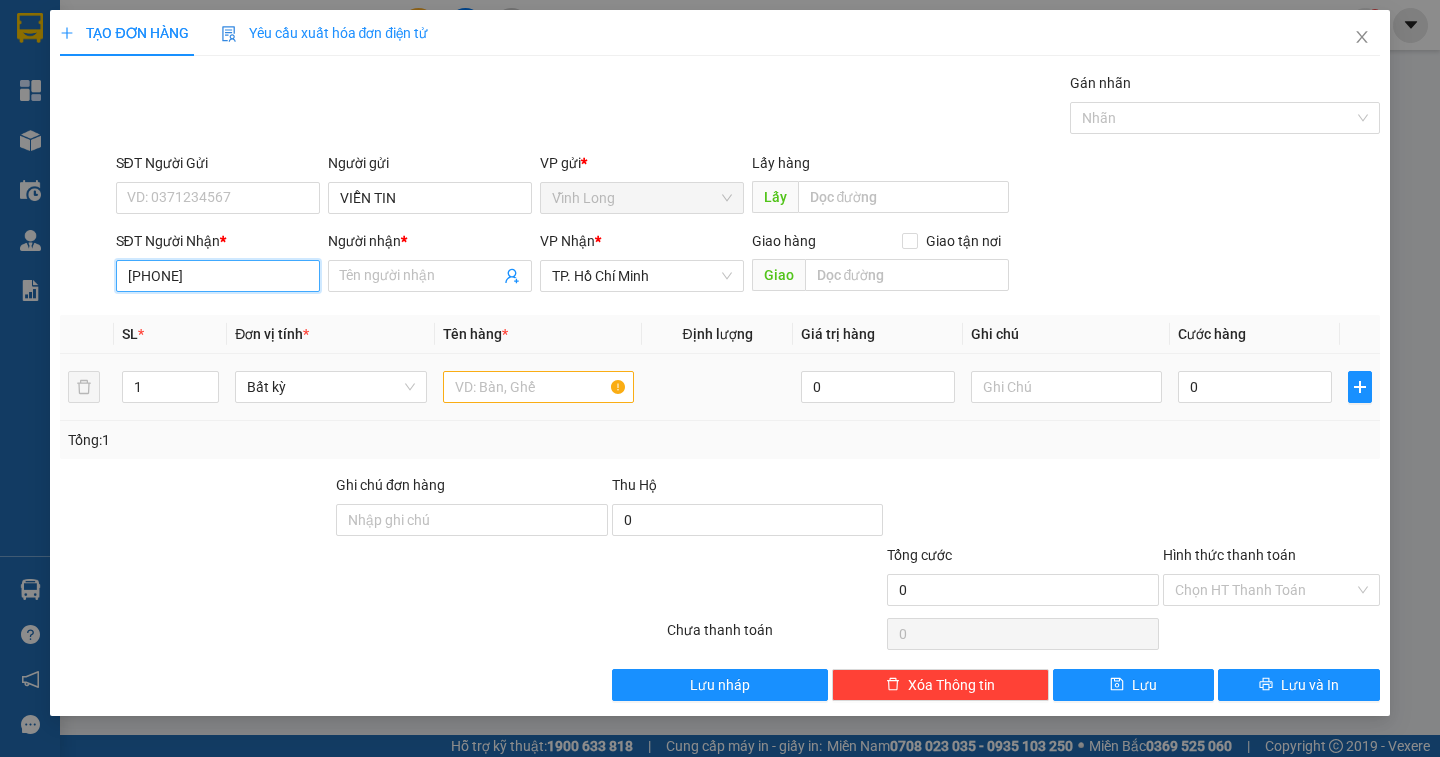 type on "0854555666" 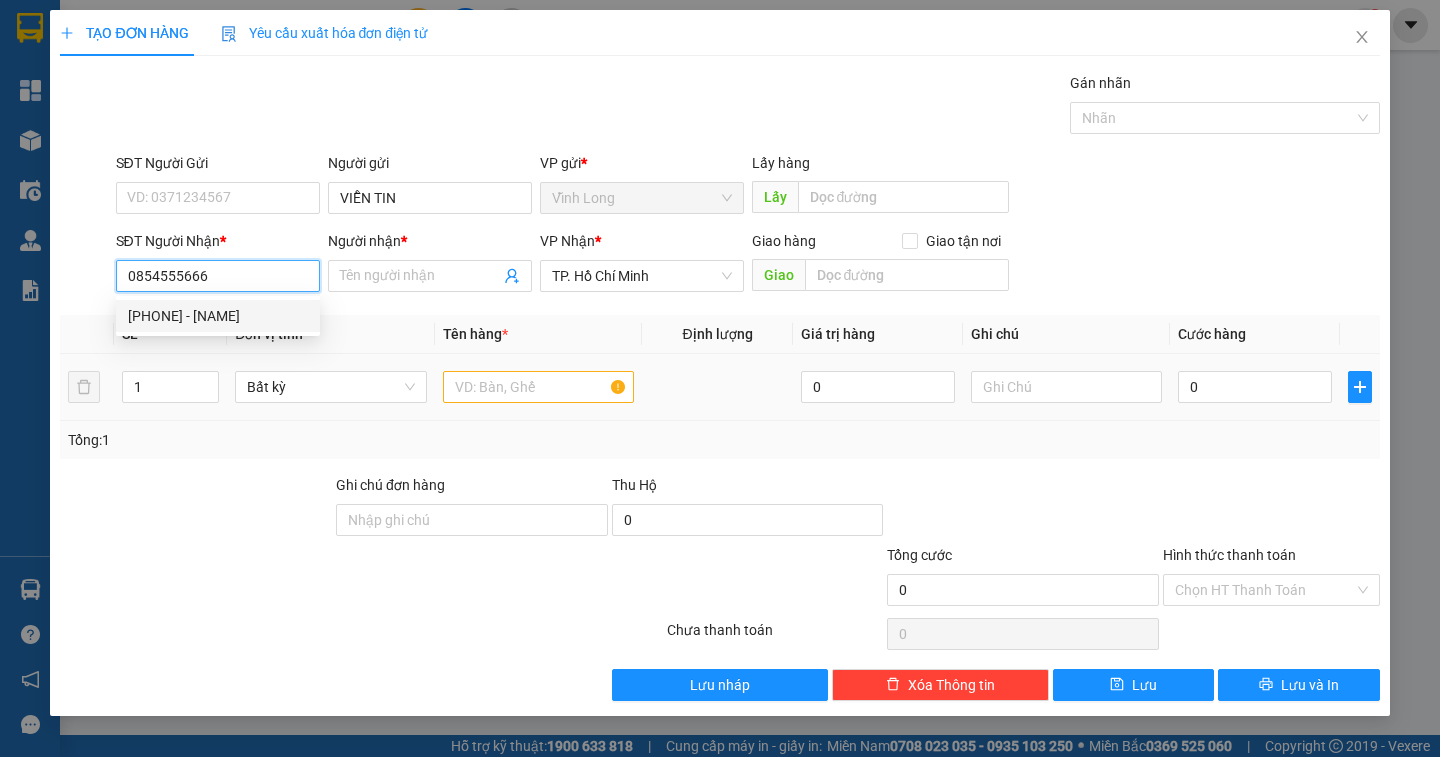 click on "0854555666 - CHỊ LIỄU" at bounding box center [218, 316] 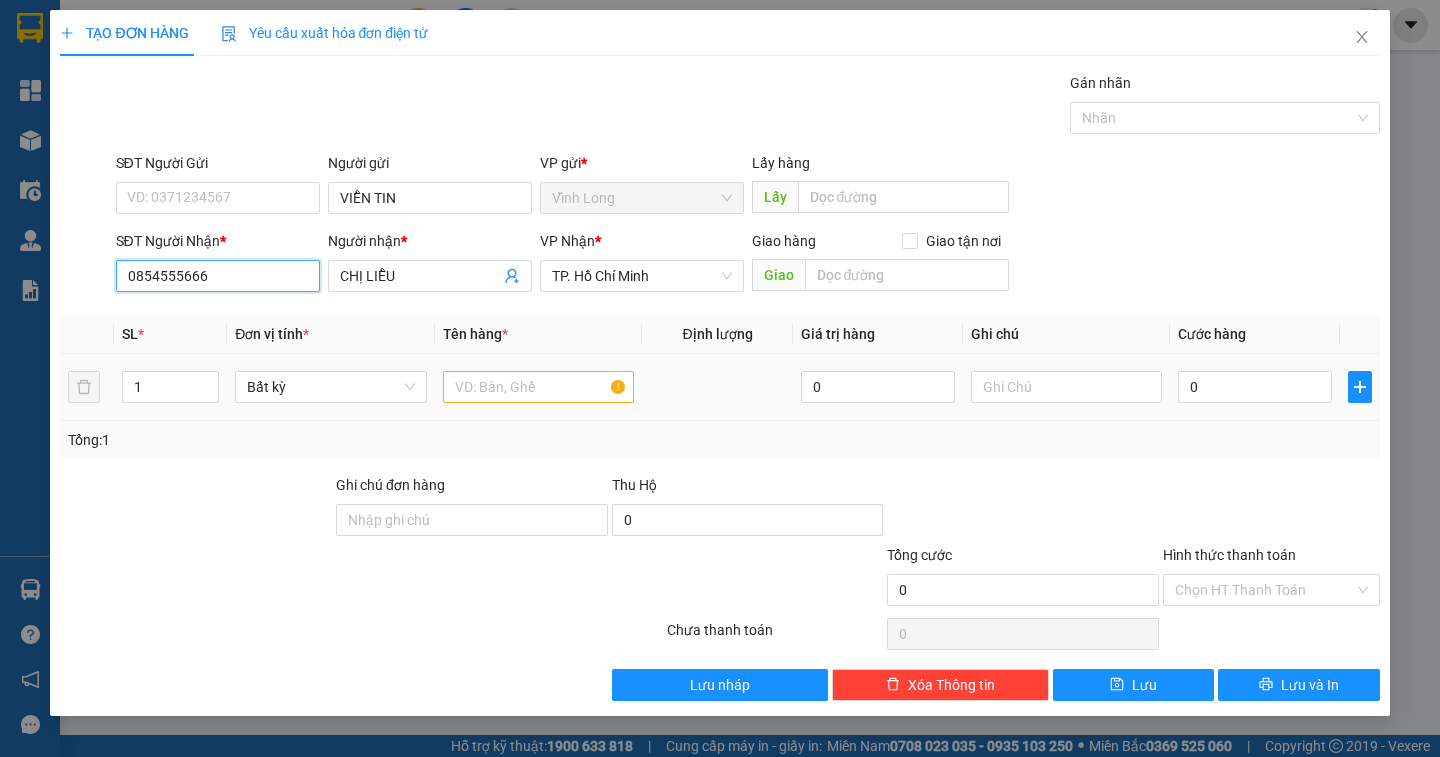 type on "0854555666" 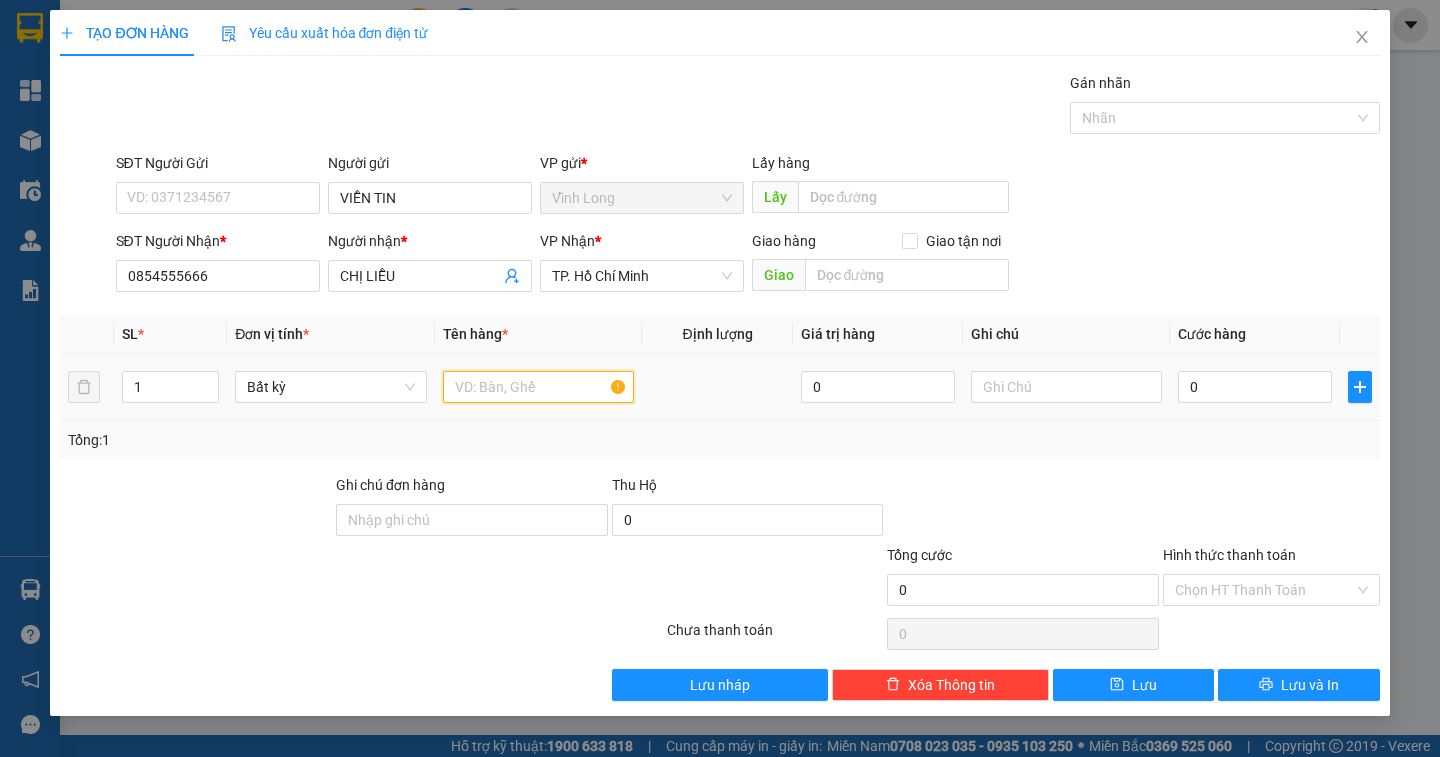 click at bounding box center [538, 387] 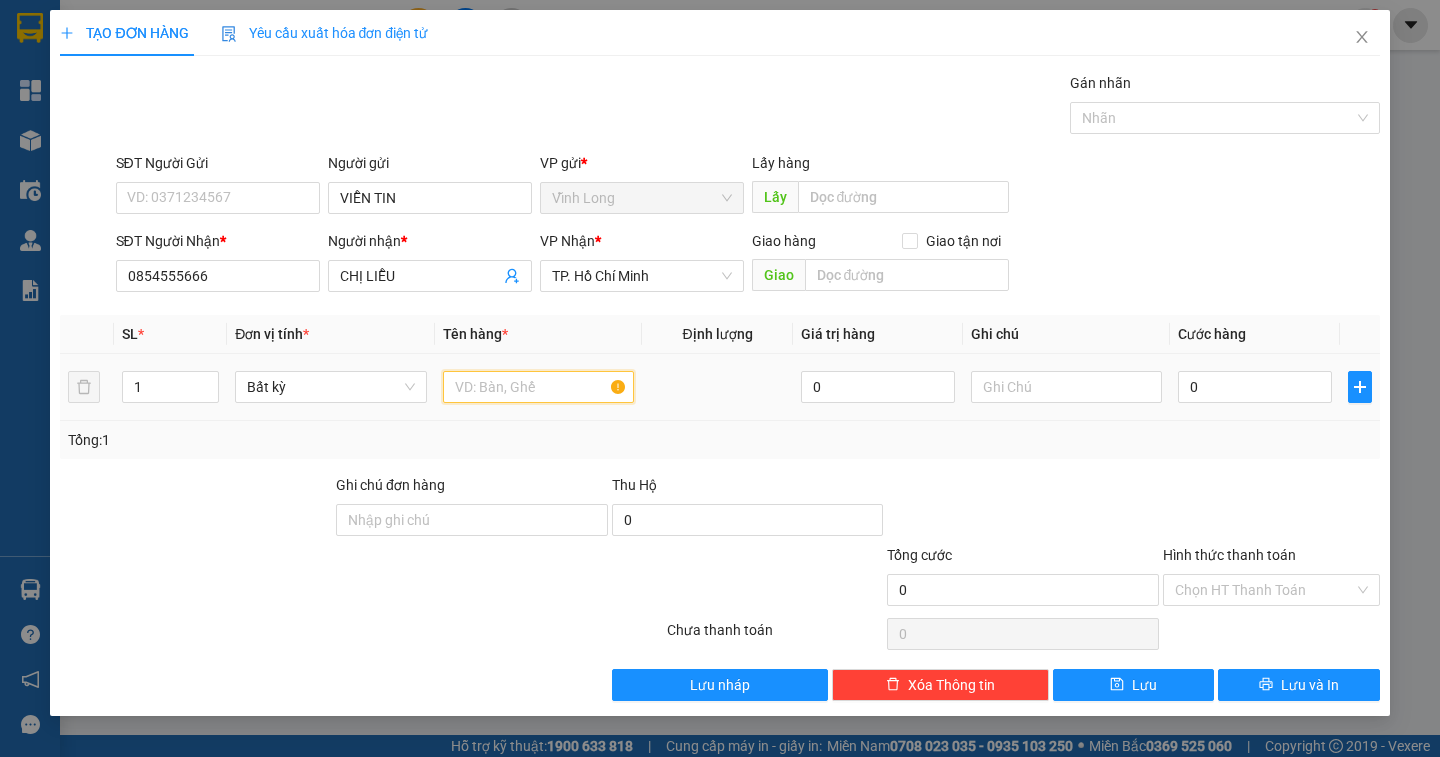 drag, startPoint x: 499, startPoint y: 394, endPoint x: 1137, endPoint y: 454, distance: 640.8151 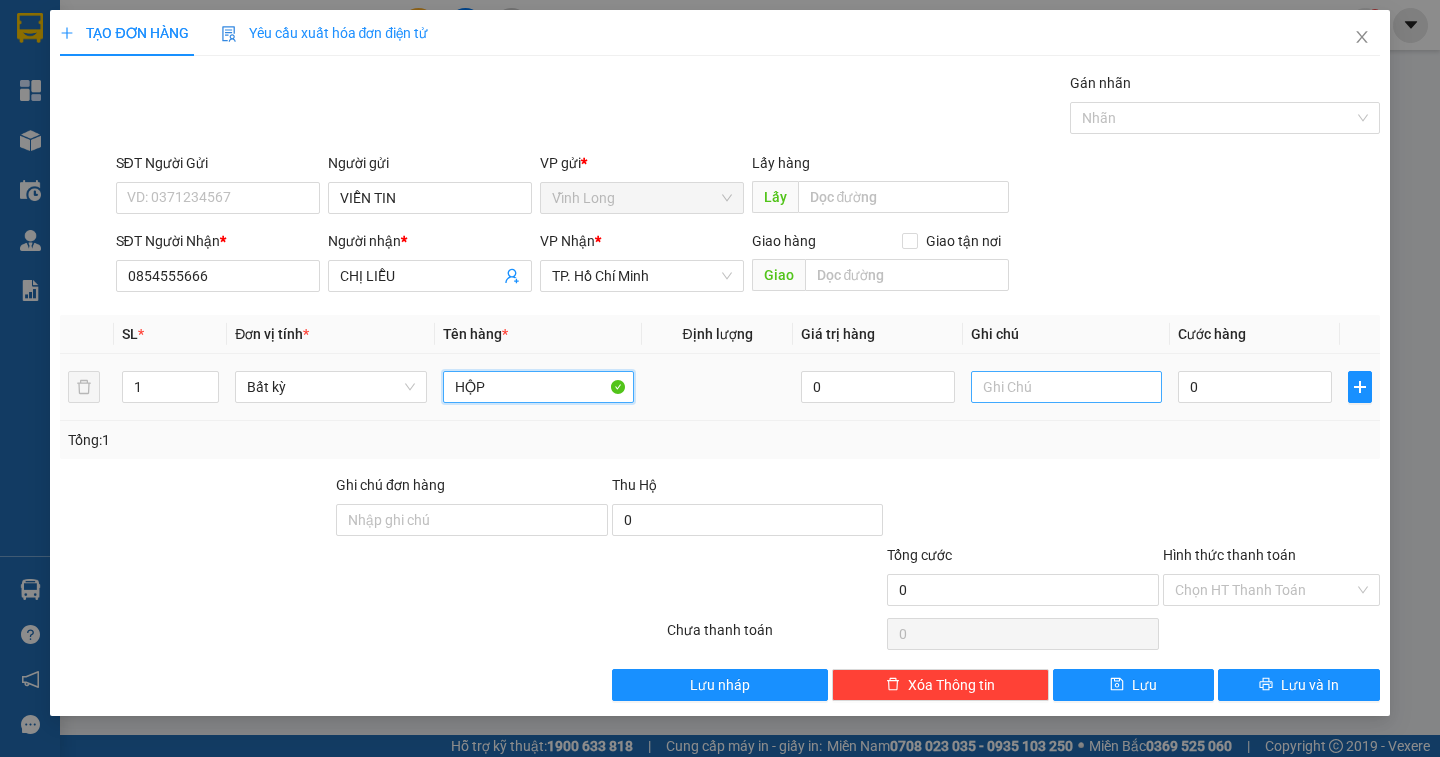 type on "HỘP" 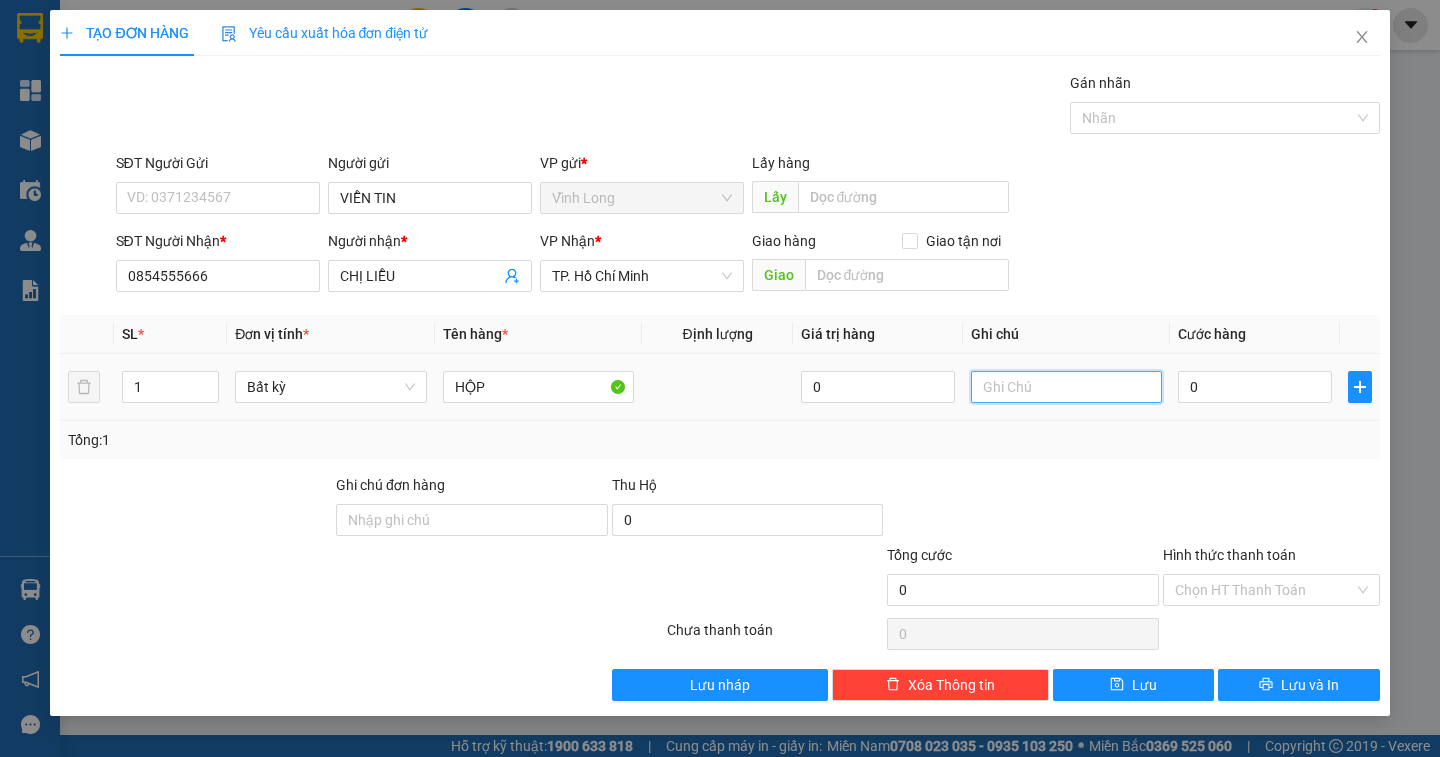 drag, startPoint x: 1067, startPoint y: 396, endPoint x: 1063, endPoint y: 292, distance: 104.0769 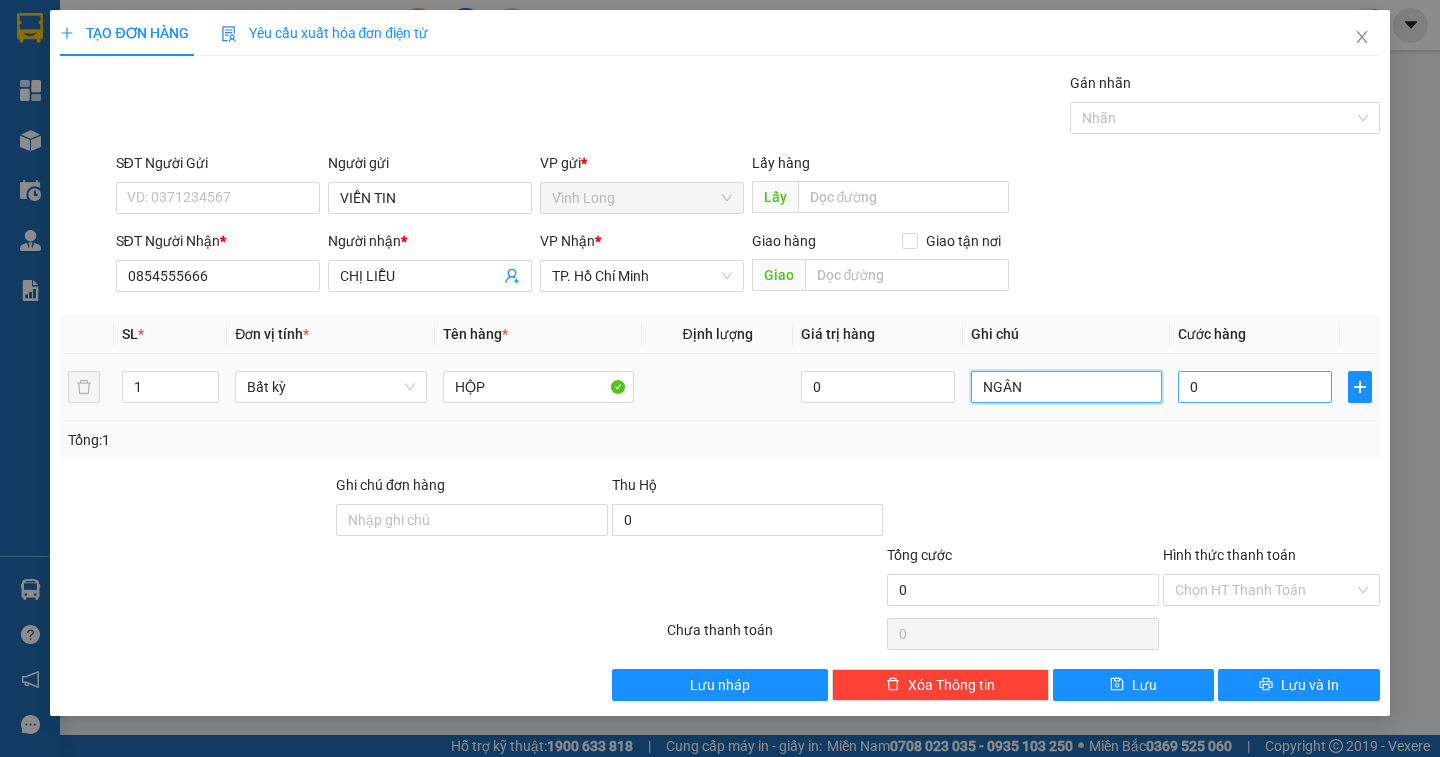 type on "NGÂN" 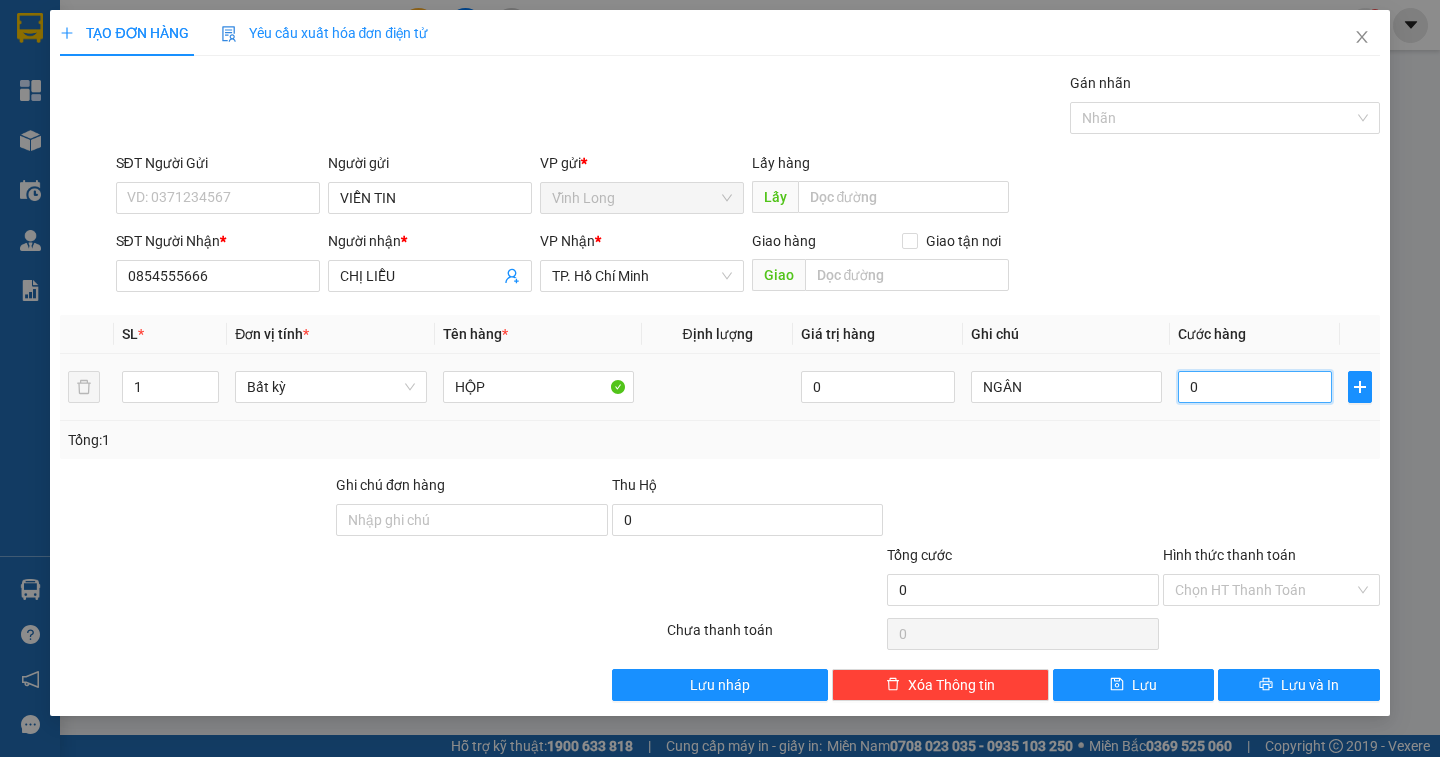 click on "0" at bounding box center [1255, 387] 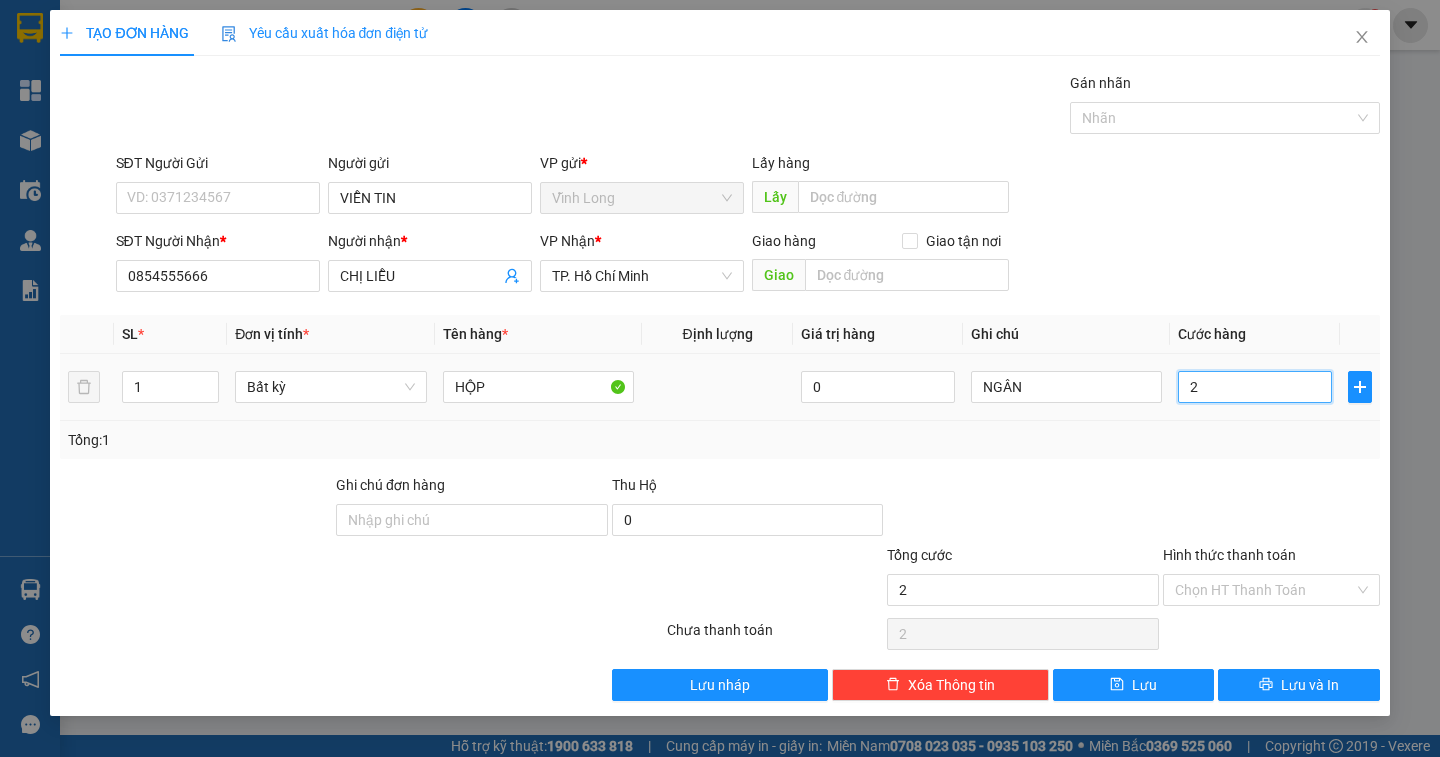 type on "20" 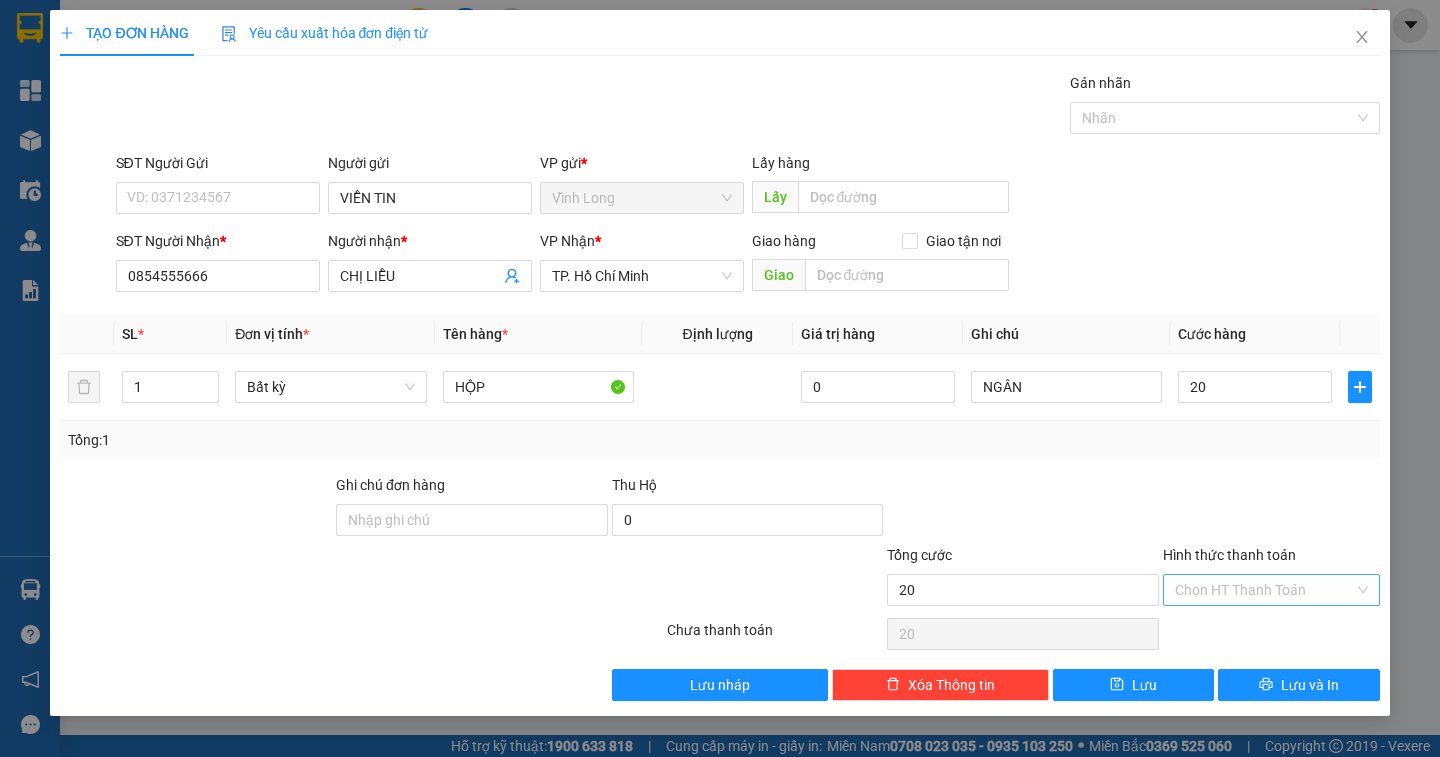type on "20.000" 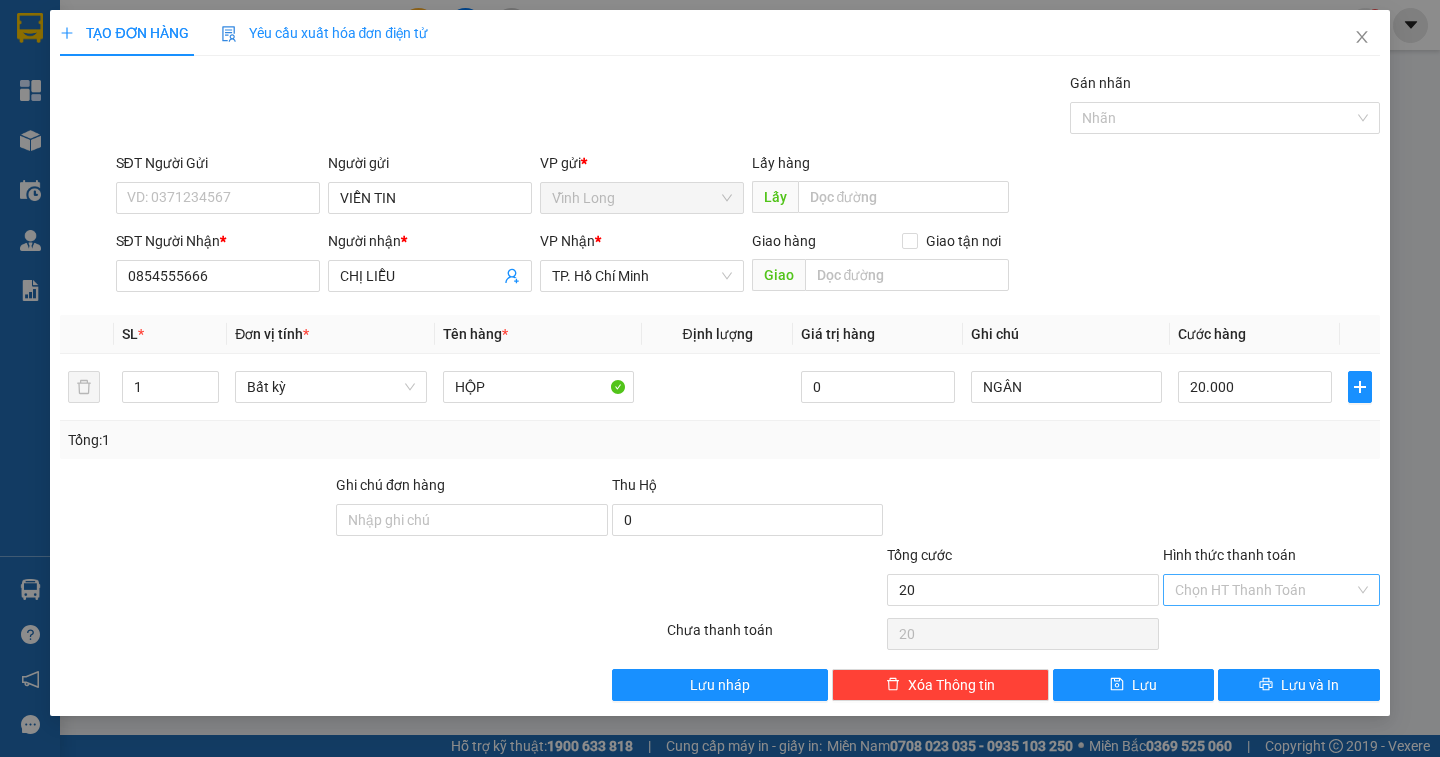 type on "20.000" 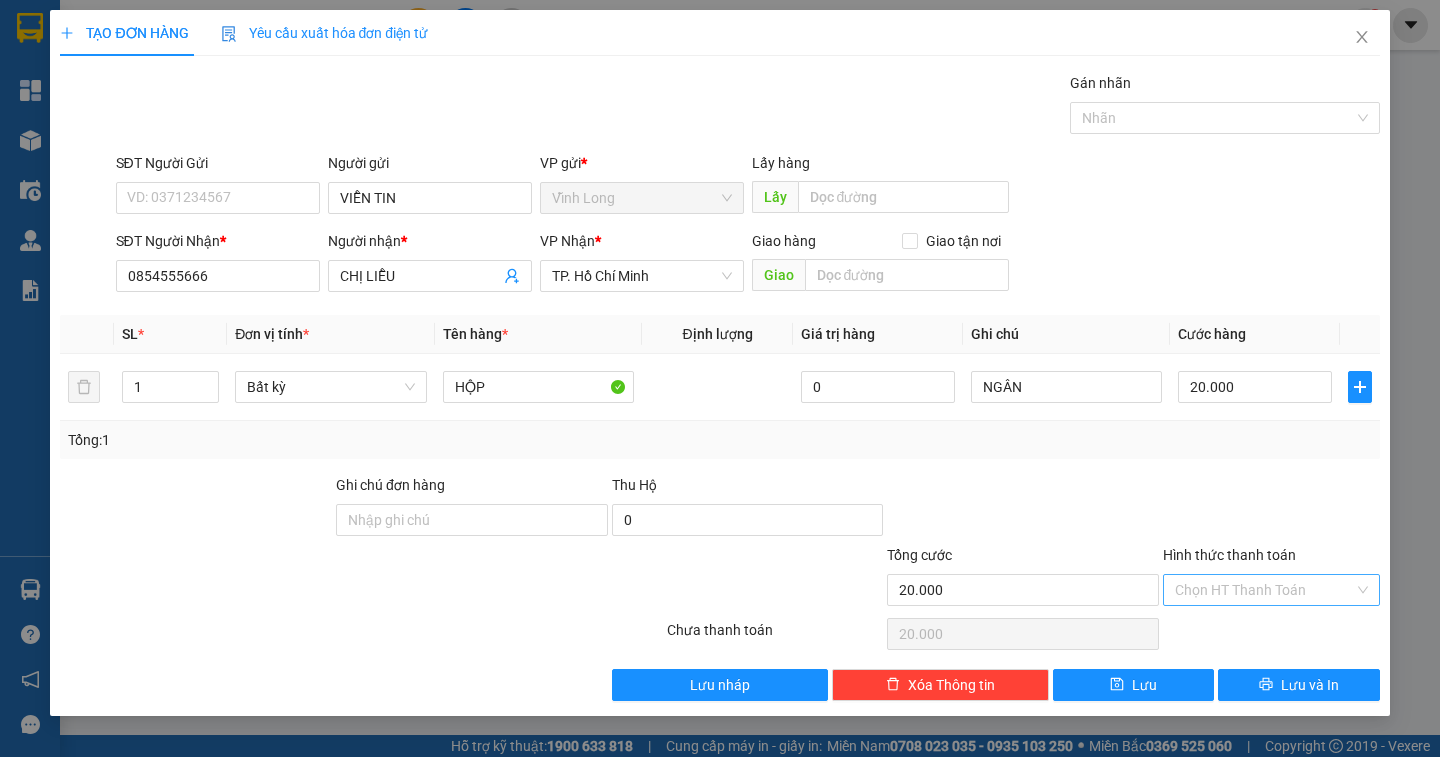 click on "Hình thức thanh toán" at bounding box center [1264, 590] 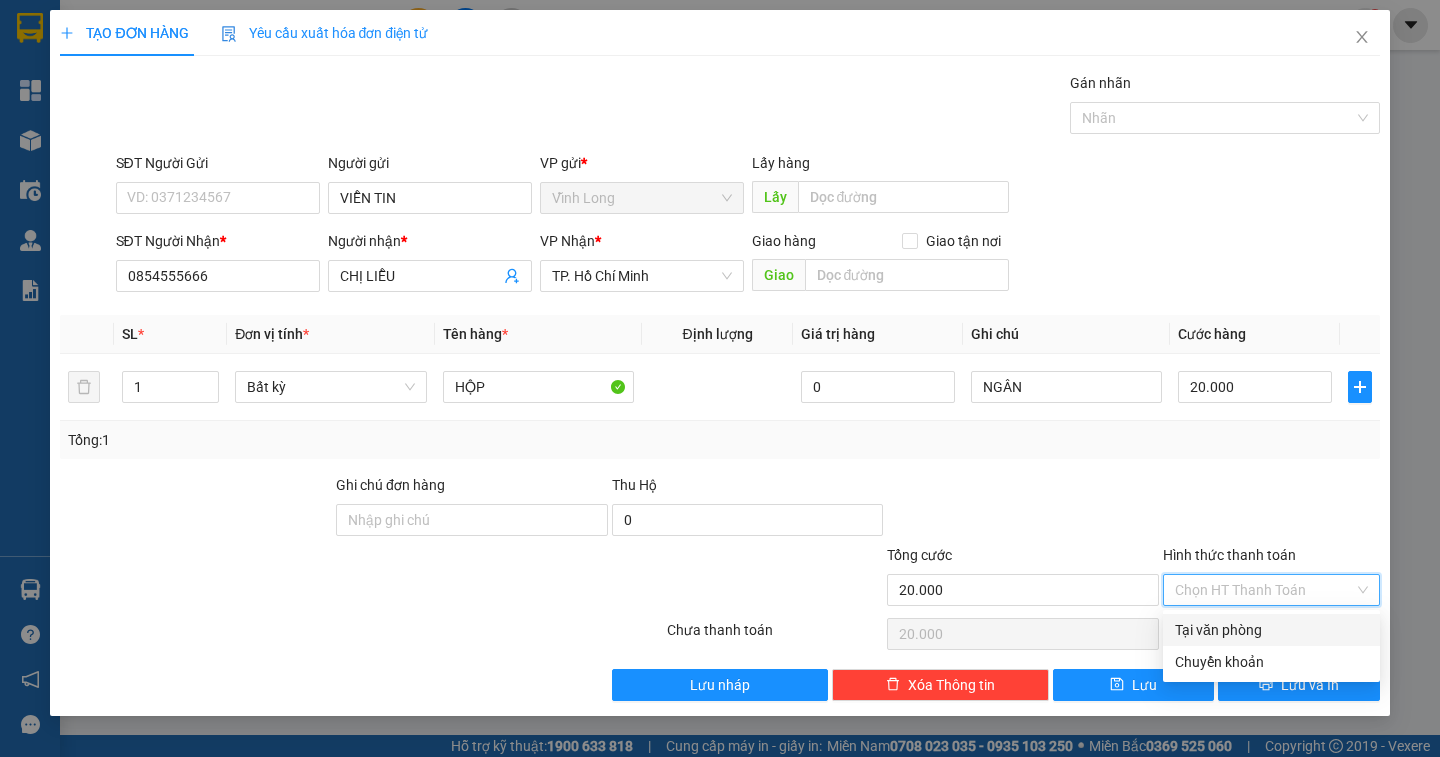 click on "Tại văn phòng" at bounding box center (1271, 630) 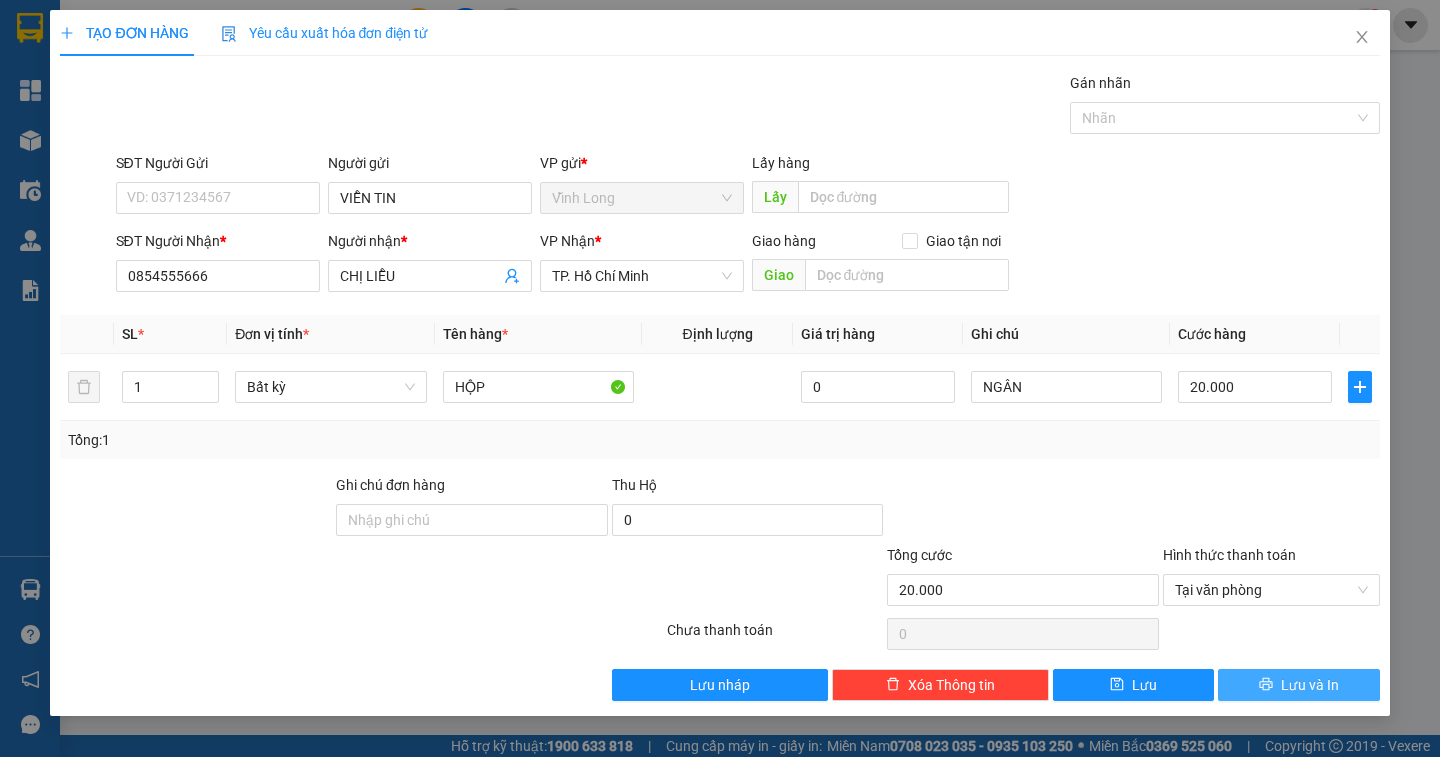 click on "Lưu và In" at bounding box center (1310, 685) 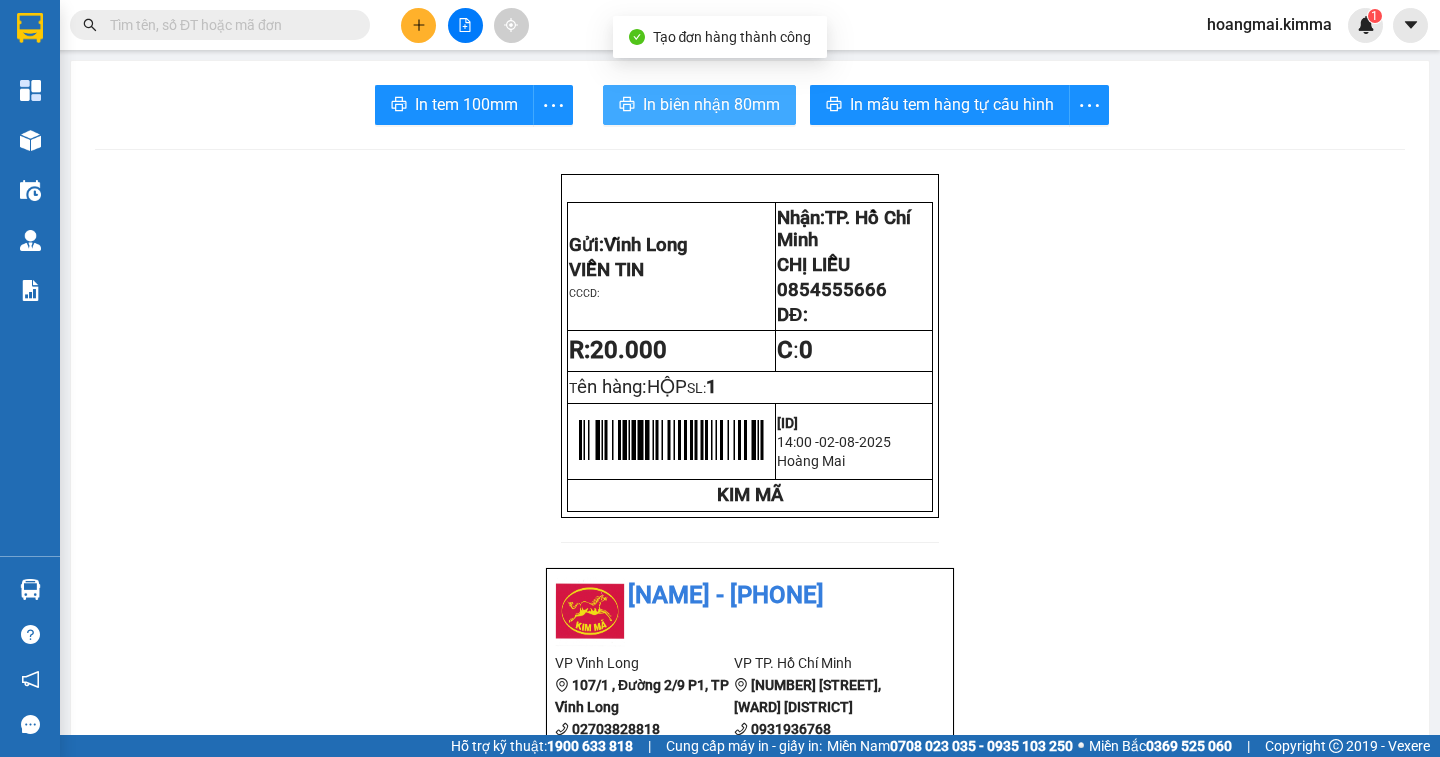 click on "In biên nhận 80mm" at bounding box center (699, 105) 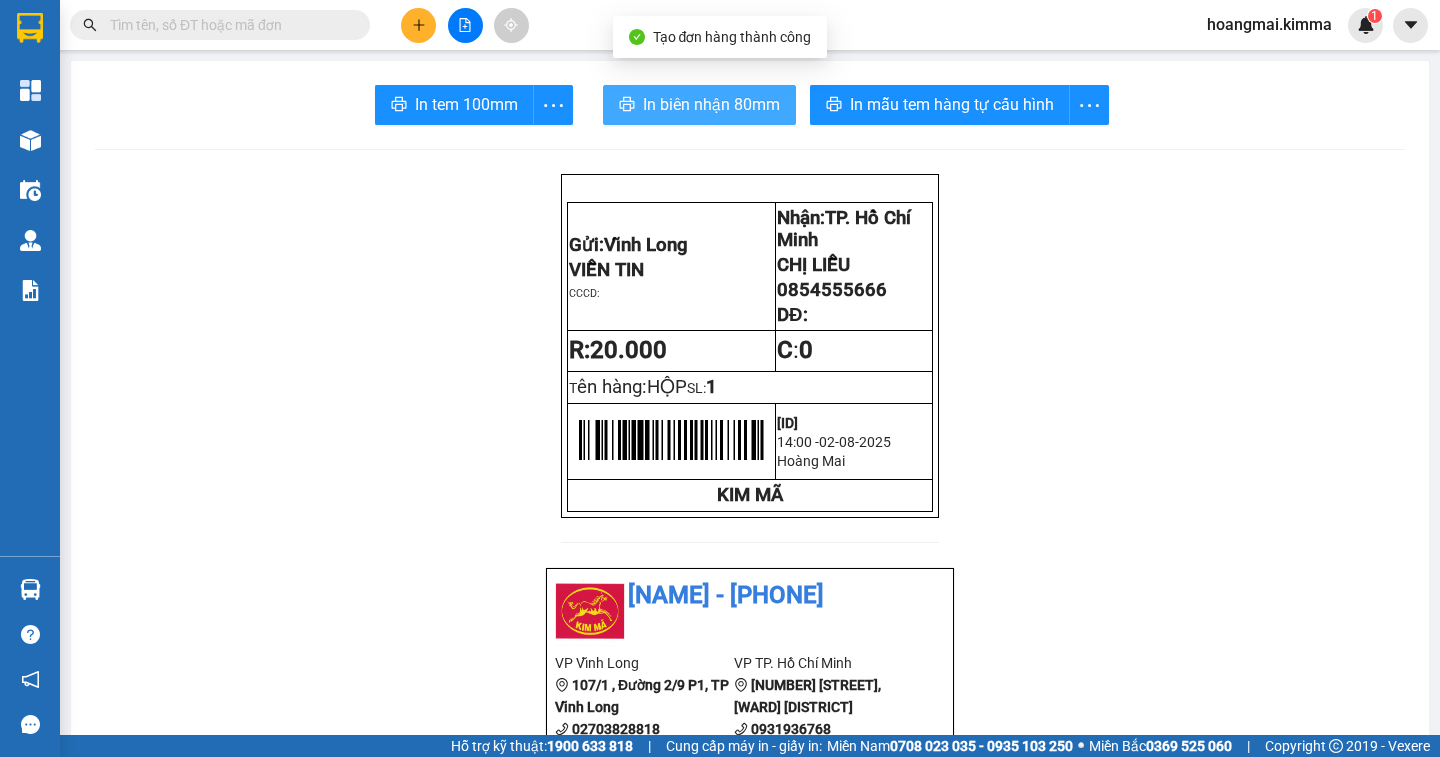 scroll, scrollTop: 0, scrollLeft: 0, axis: both 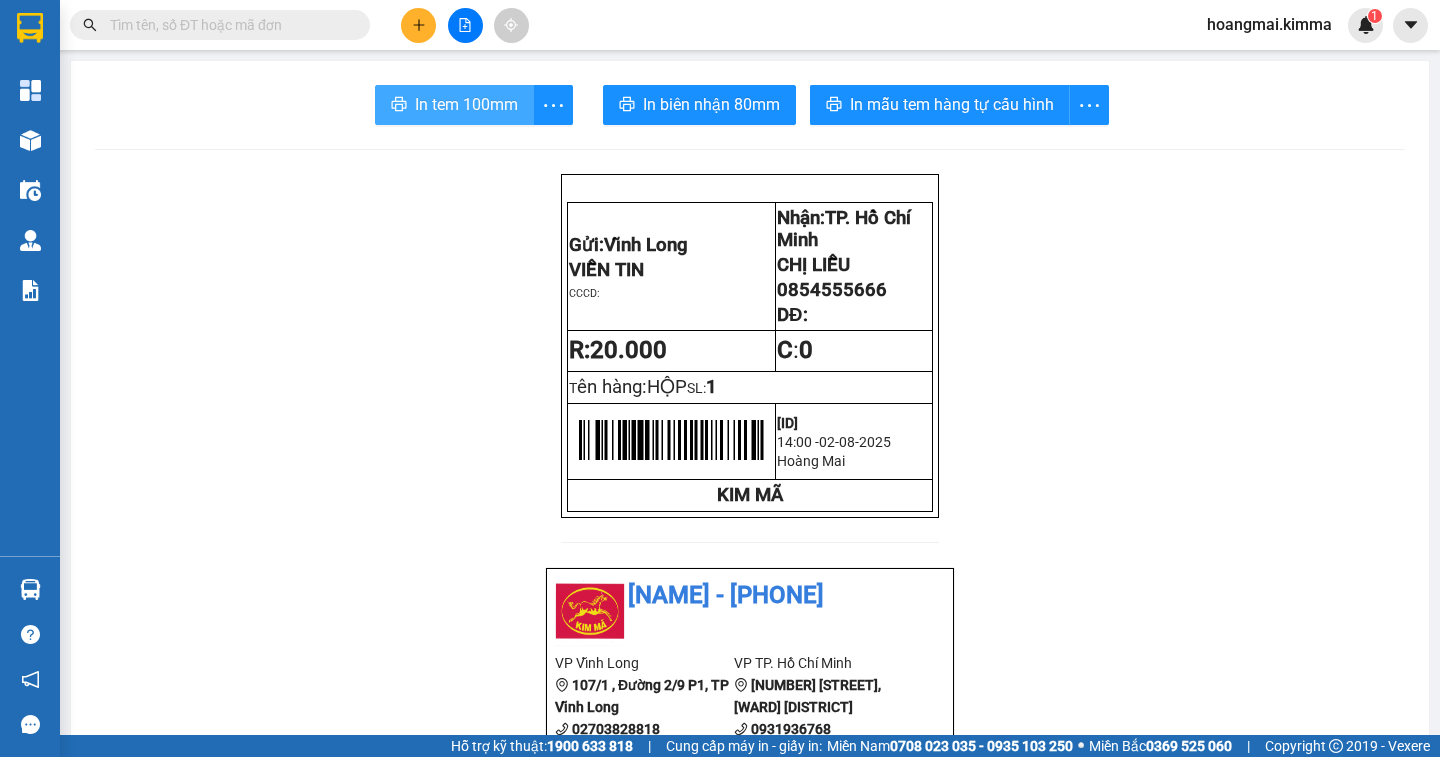 click on "In tem 100mm" at bounding box center (466, 104) 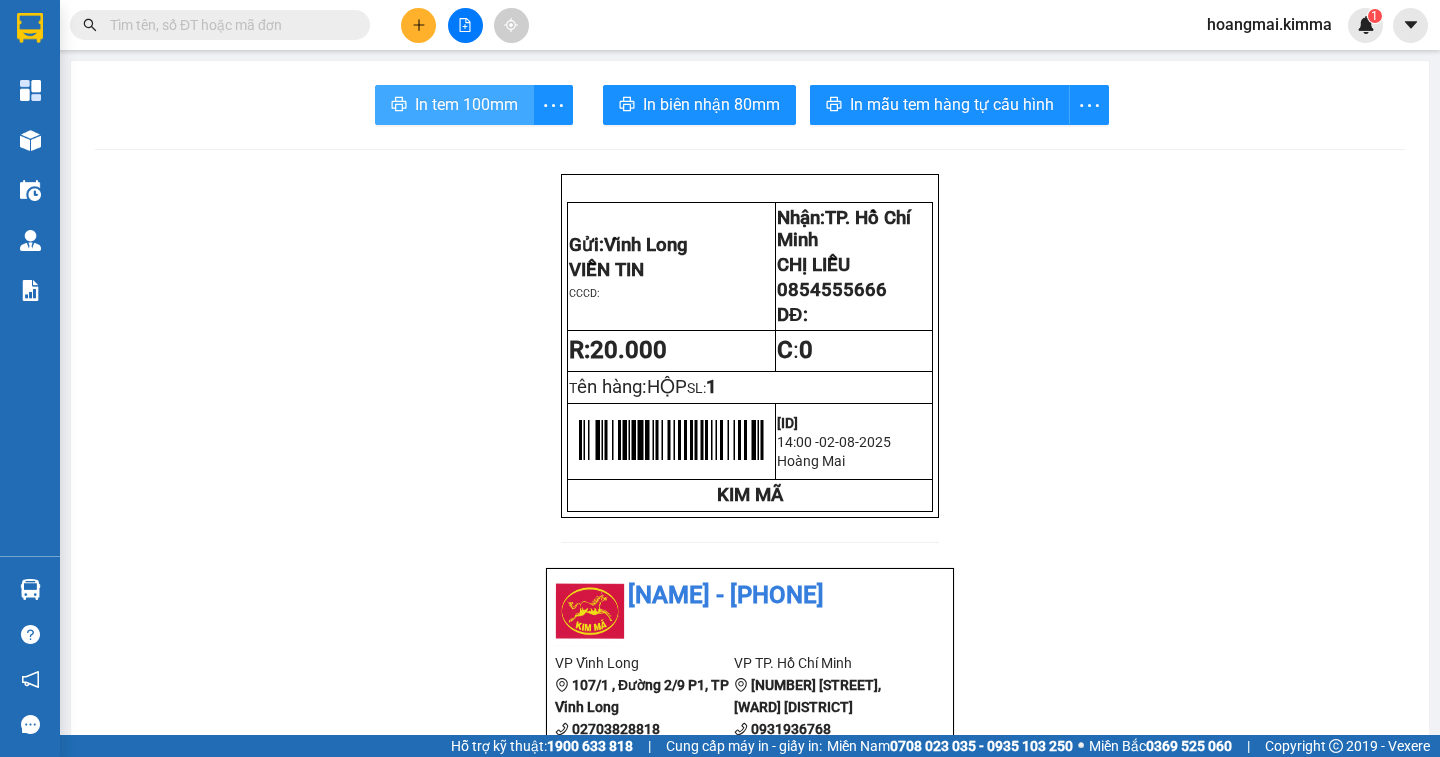 scroll, scrollTop: 0, scrollLeft: 0, axis: both 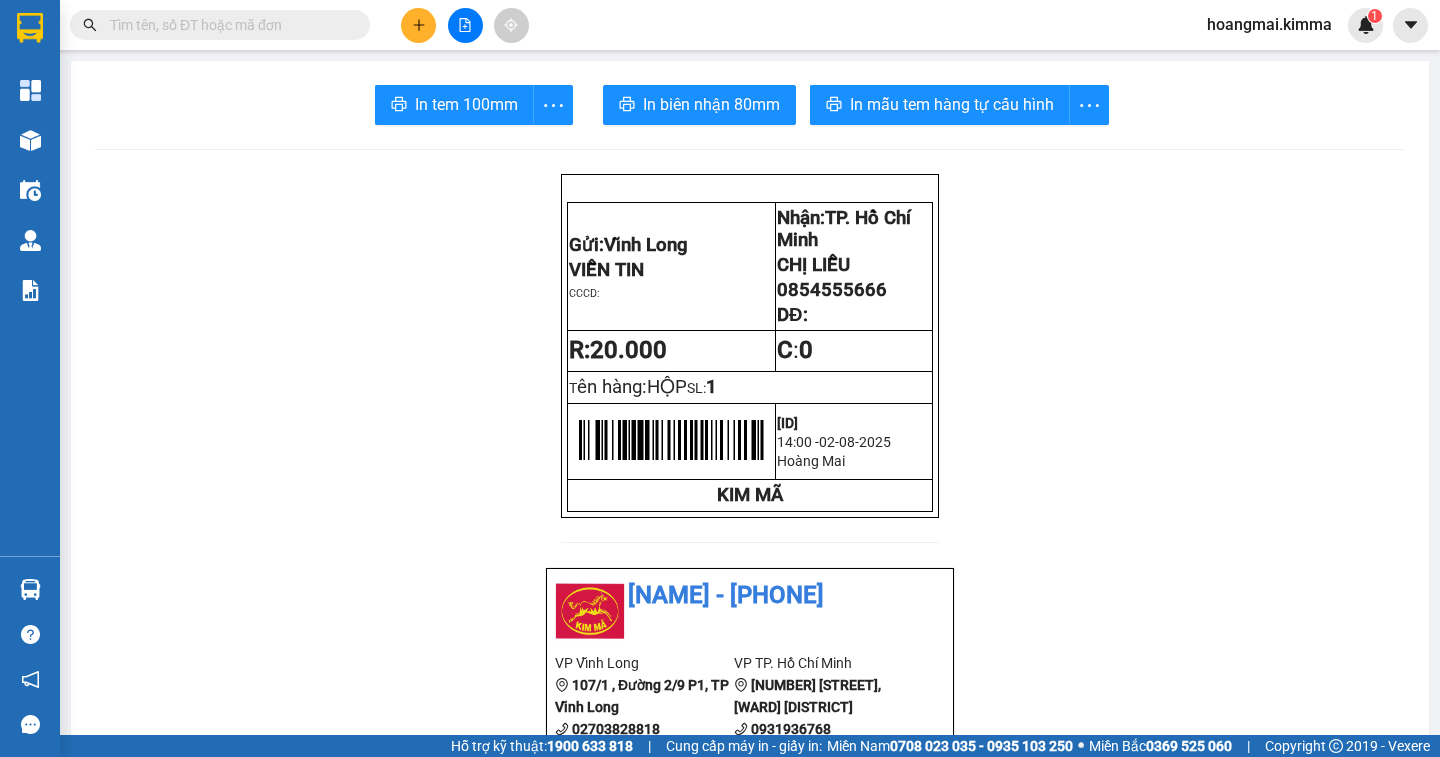 click 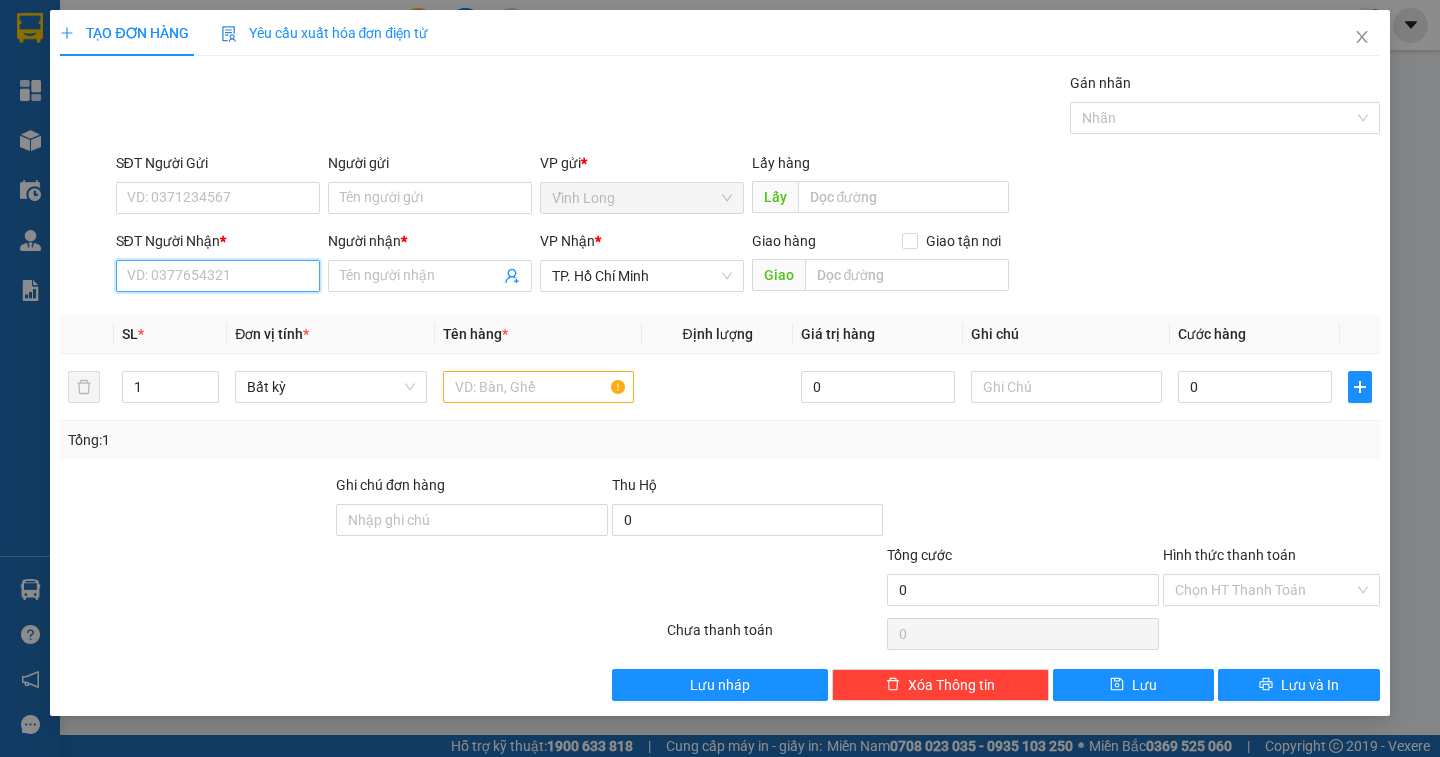 click on "SĐT Người Nhận  *" at bounding box center [218, 276] 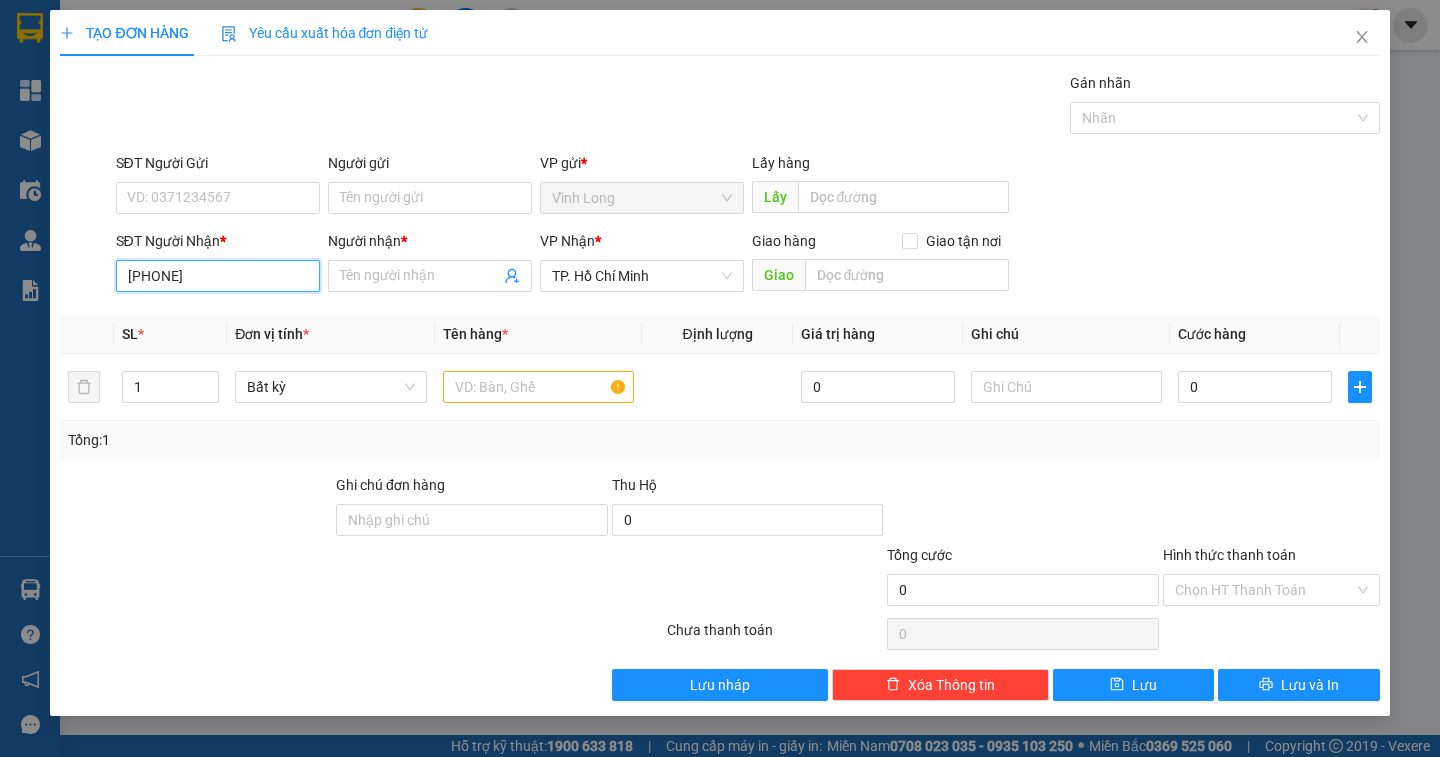 type on "0867765659" 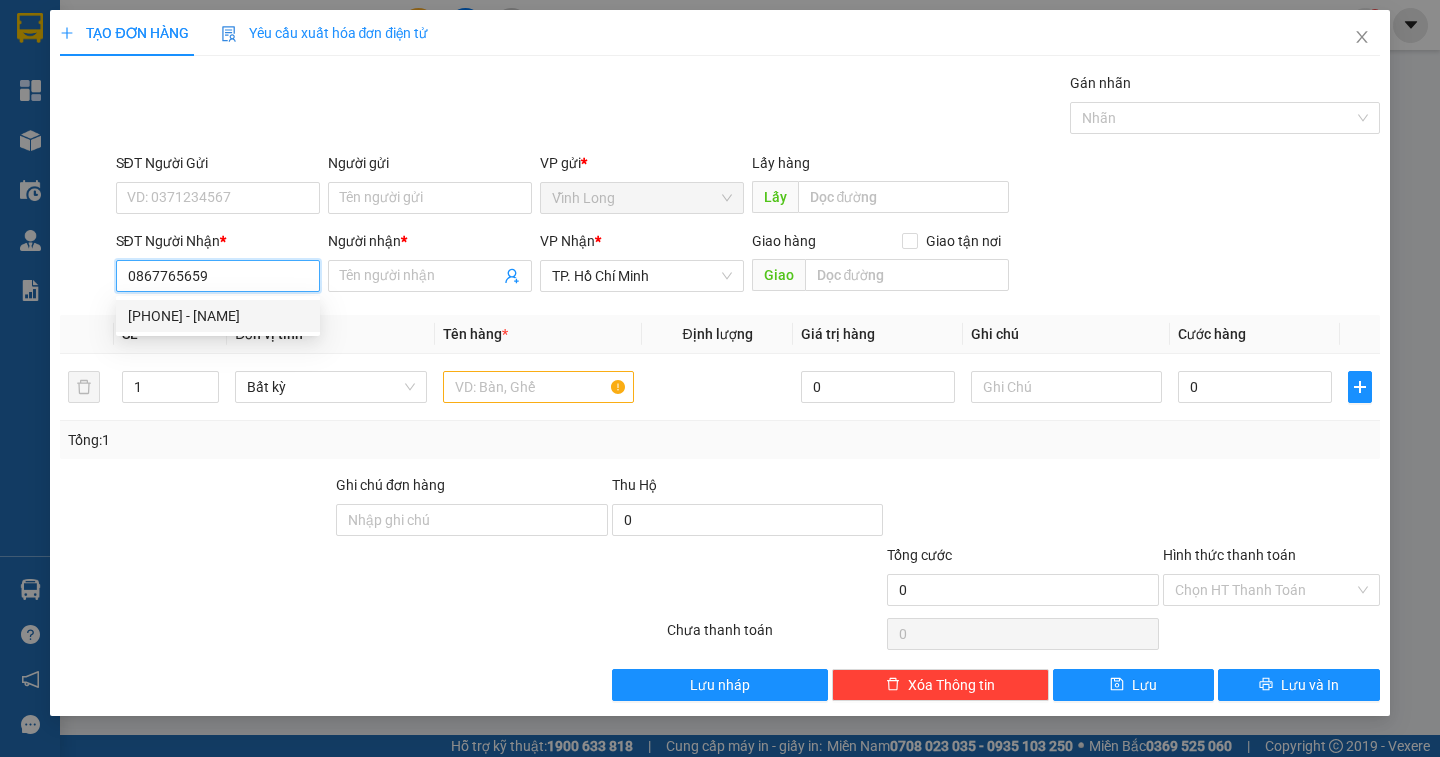 click on "0867765659 - BÙI MINH QUÂN" at bounding box center [218, 316] 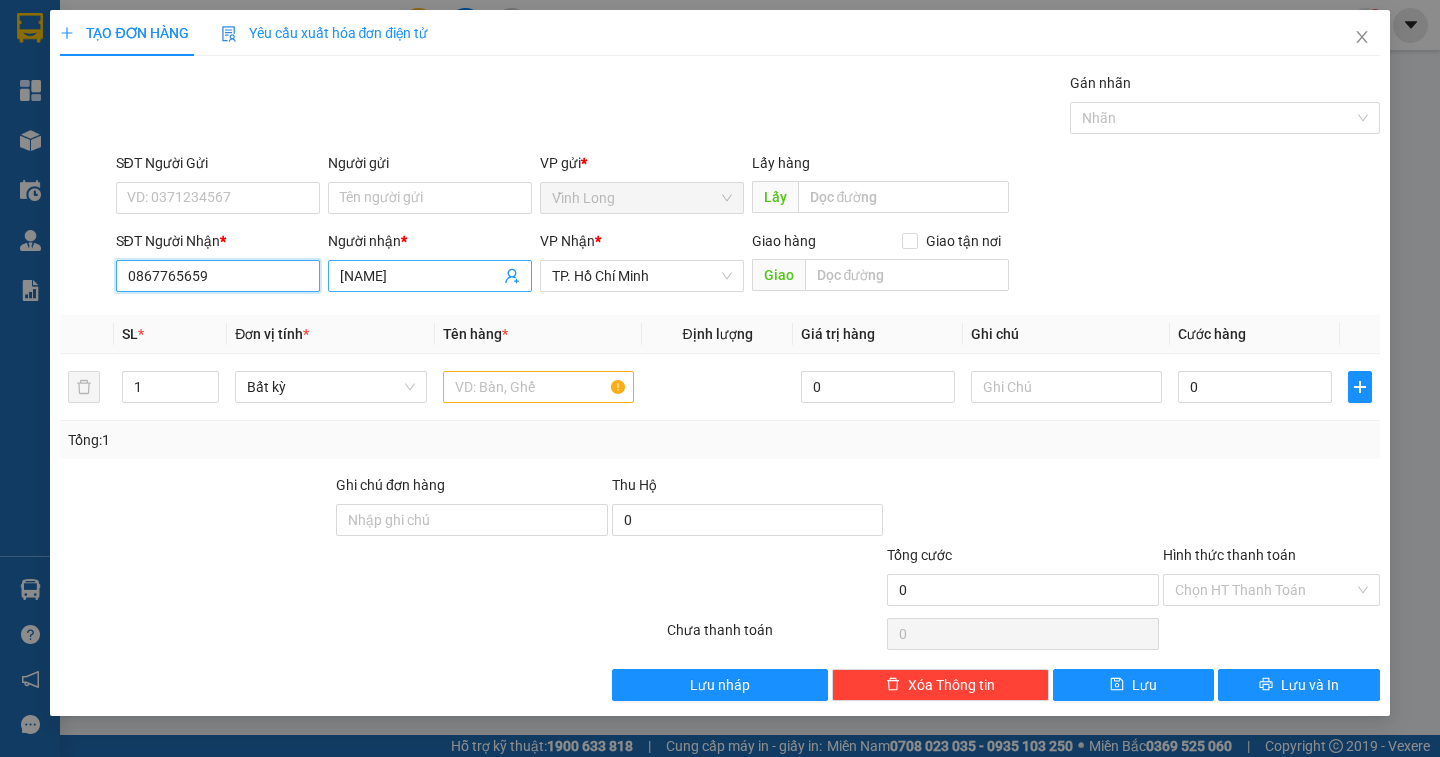 type on "0867765659" 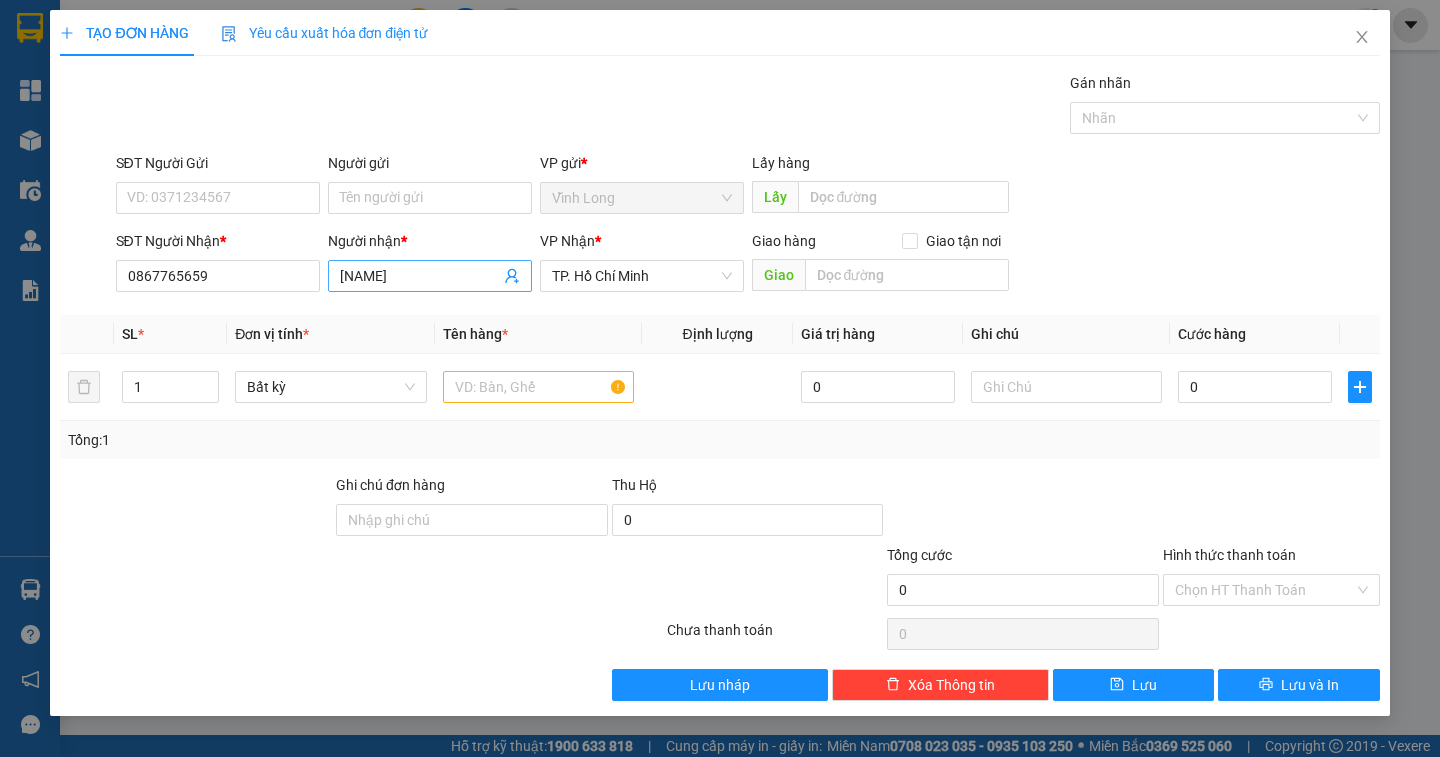 click on "BÙI MINH QUÂN" at bounding box center (420, 276) 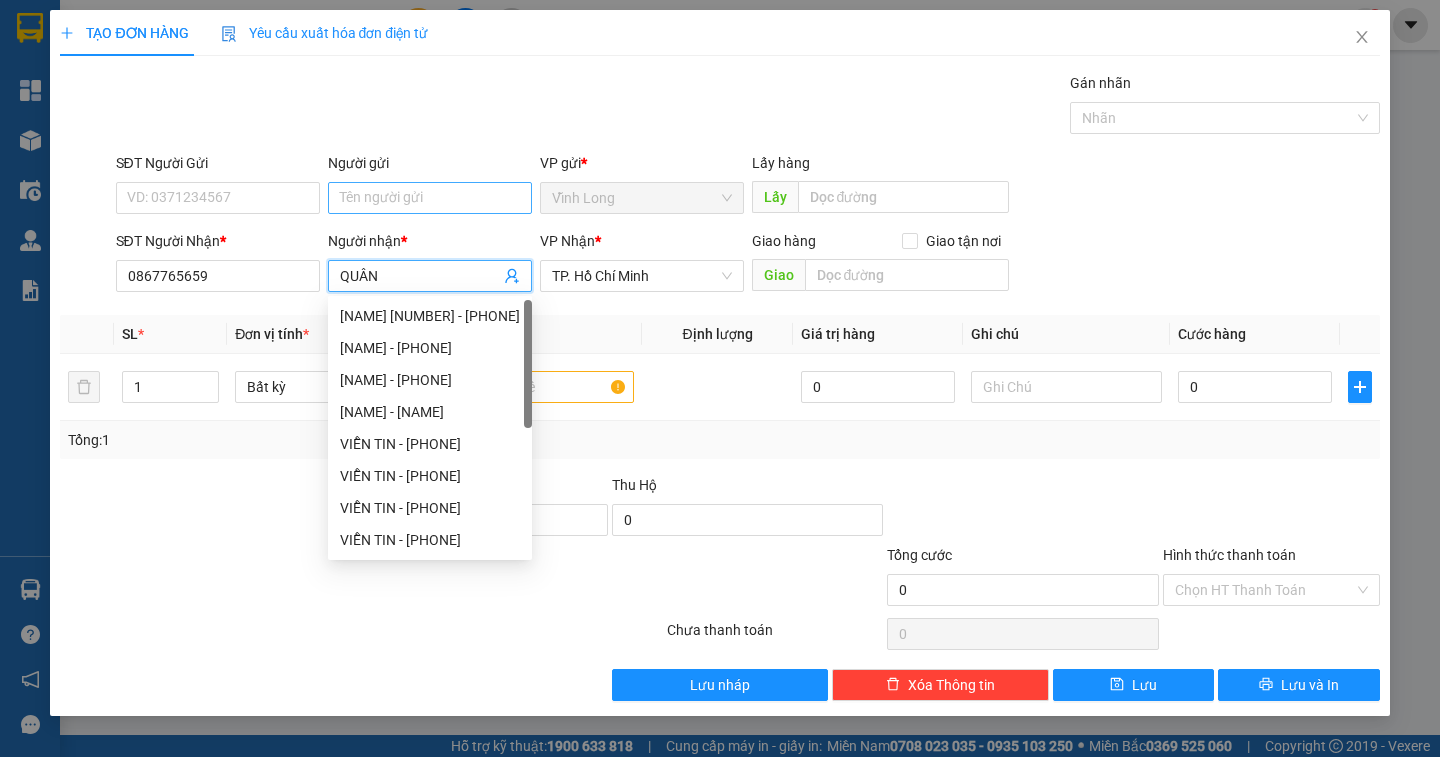 type on "QUÂN" 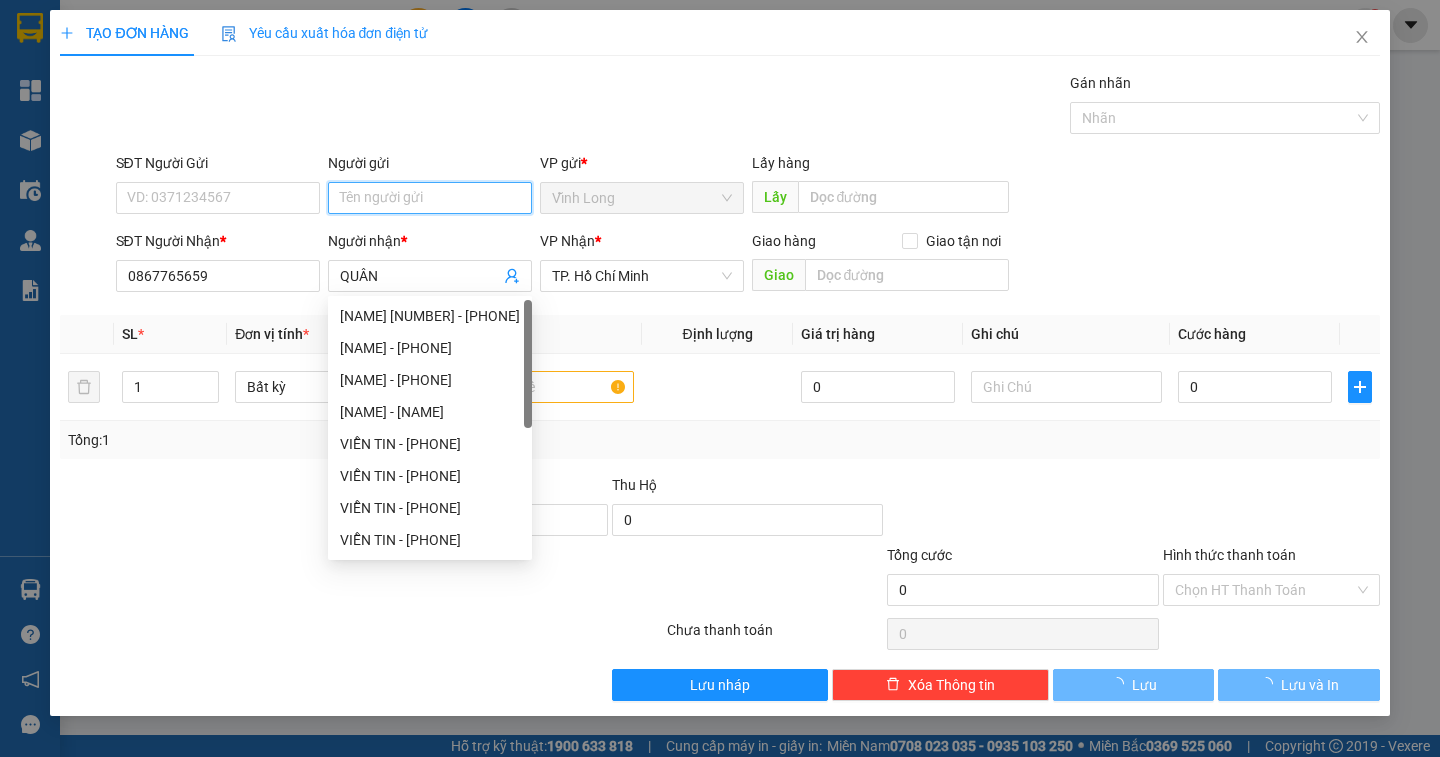 click on "Người gửi" at bounding box center [430, 198] 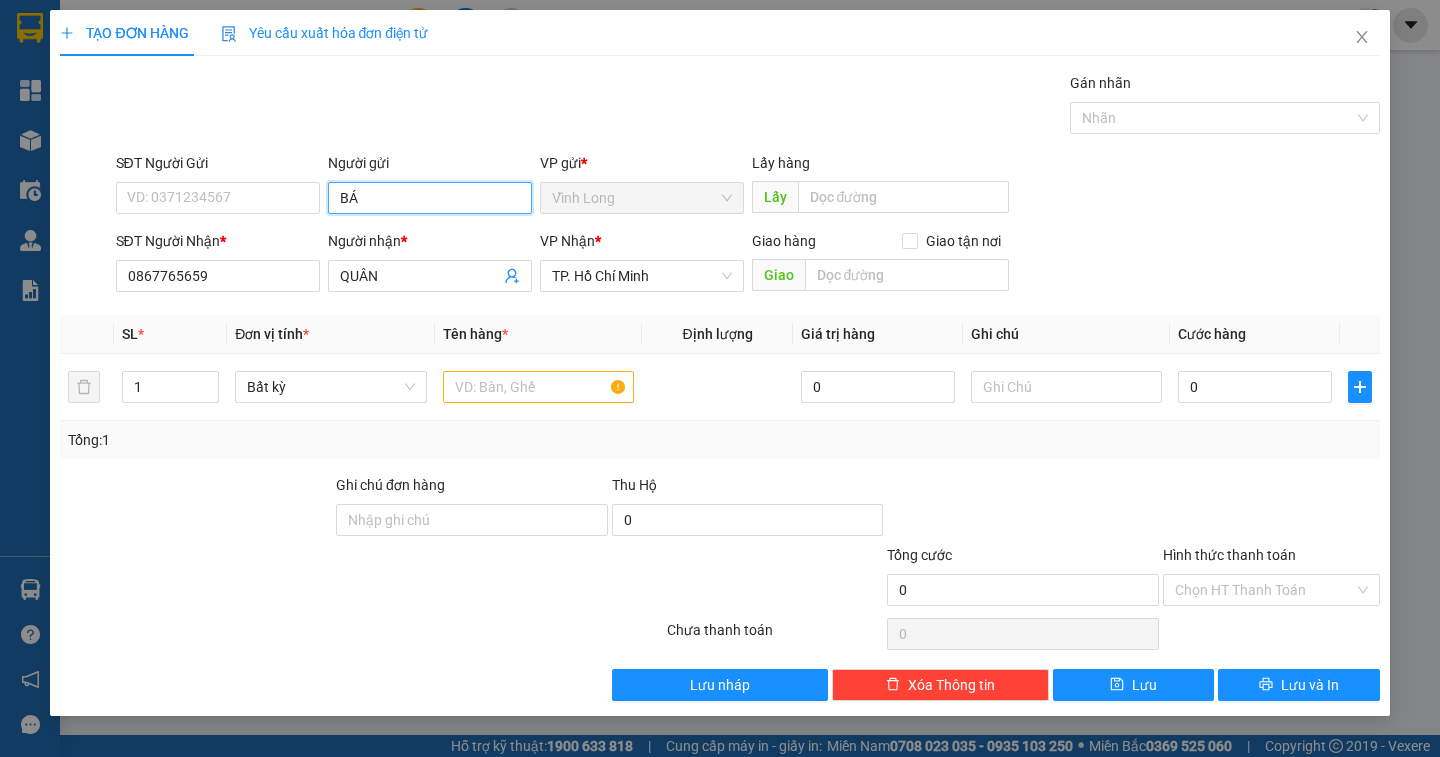 type on "BÁN" 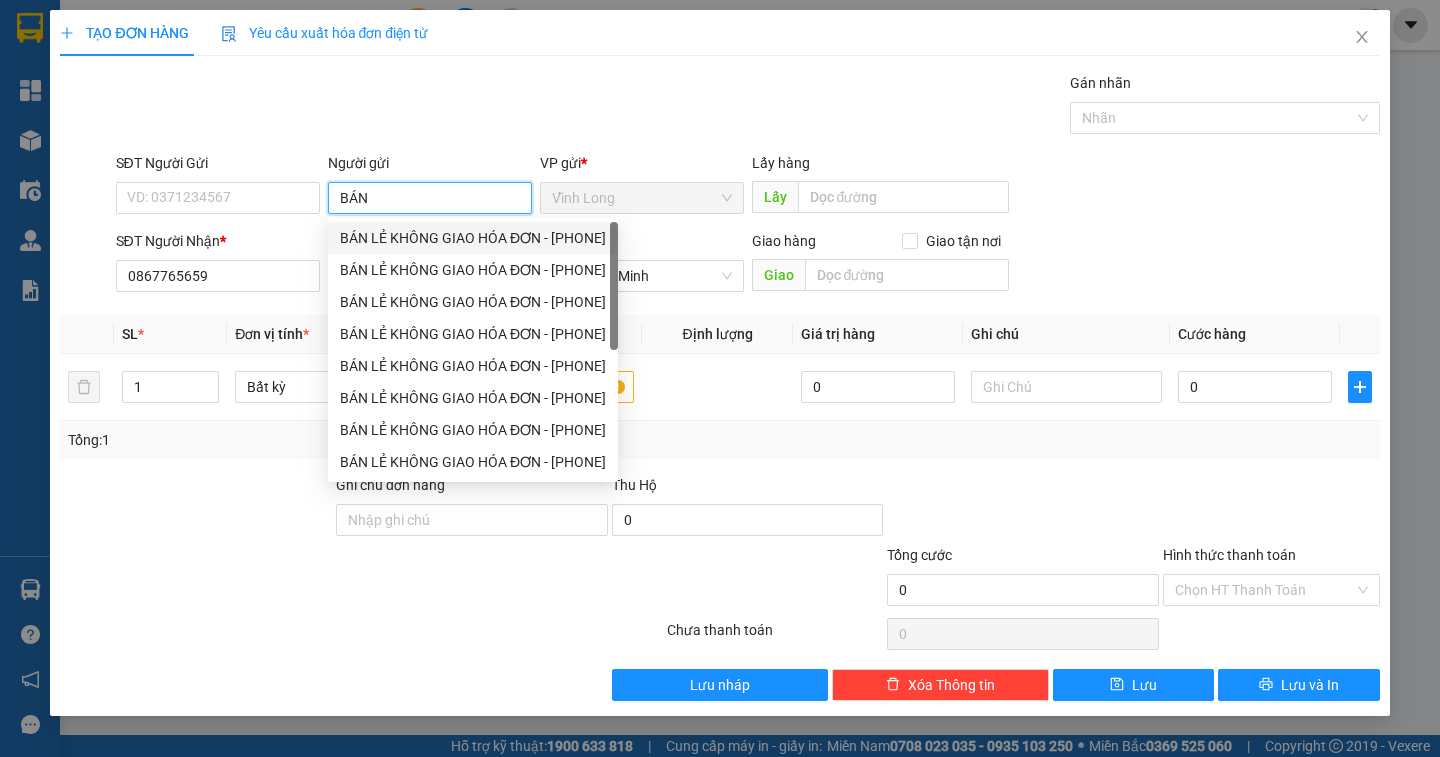 click on "BÁN LẺ KHÔNG GIAO HÓA ĐƠN - 0943780007" at bounding box center [473, 238] 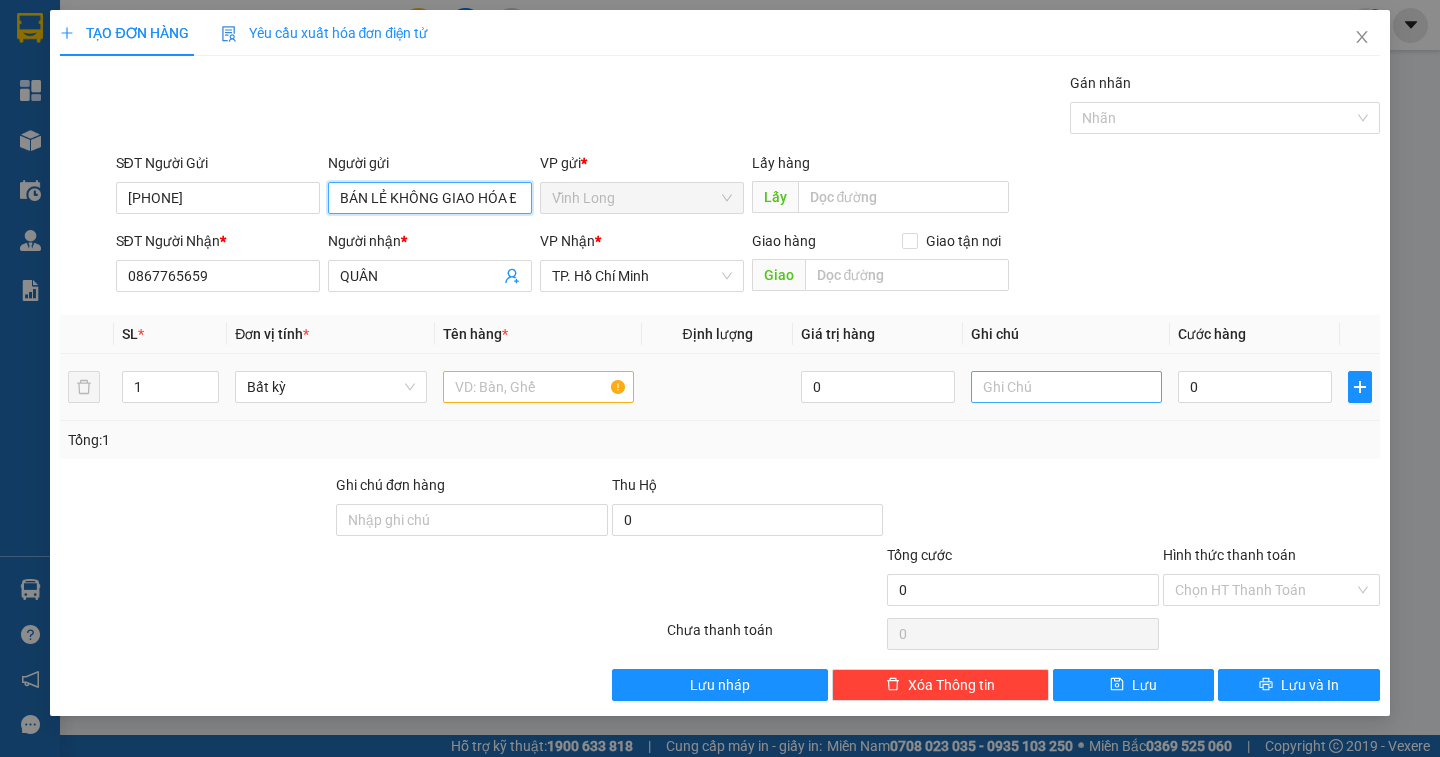 type on "BÁN LẺ KHÔNG GIAO HÓA ĐƠN" 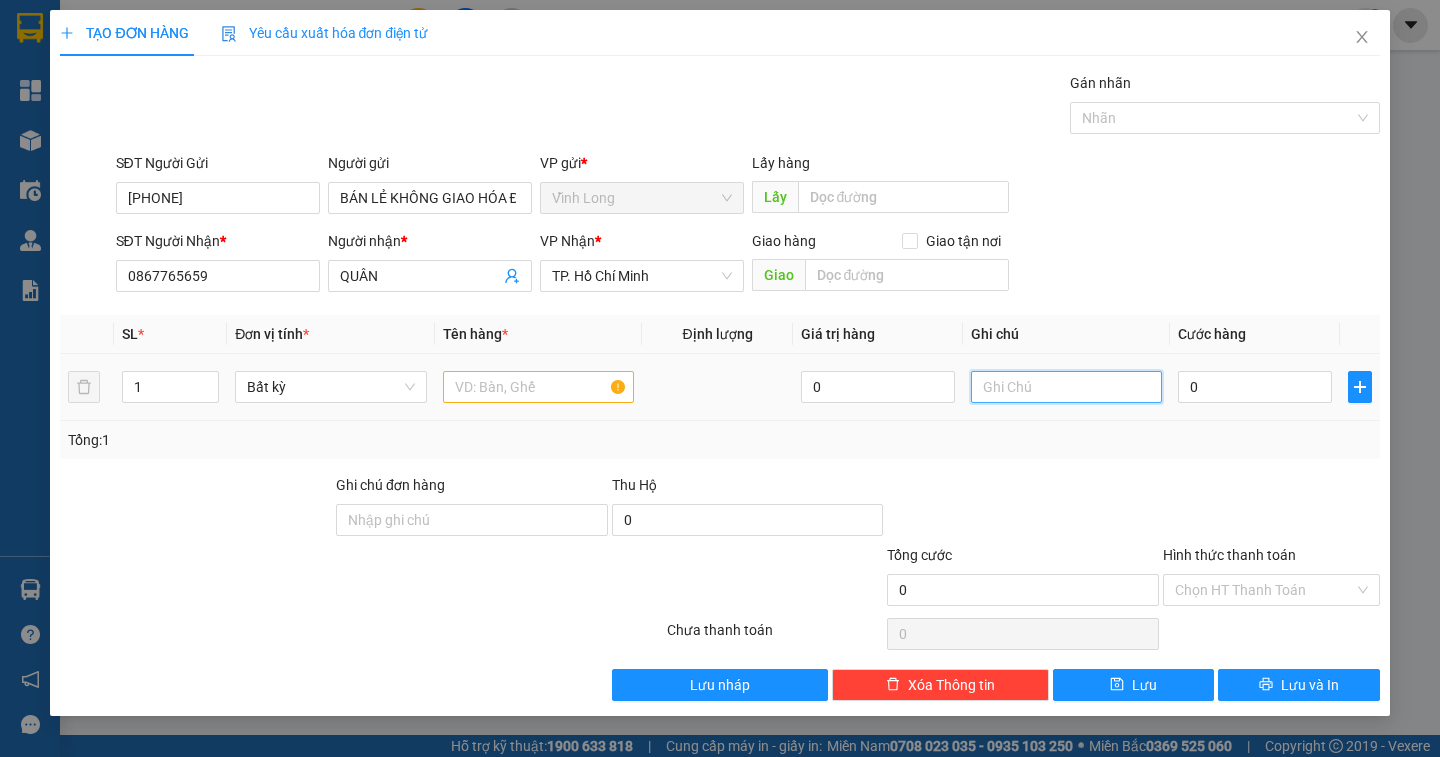 drag, startPoint x: 990, startPoint y: 391, endPoint x: 992, endPoint y: 335, distance: 56.0357 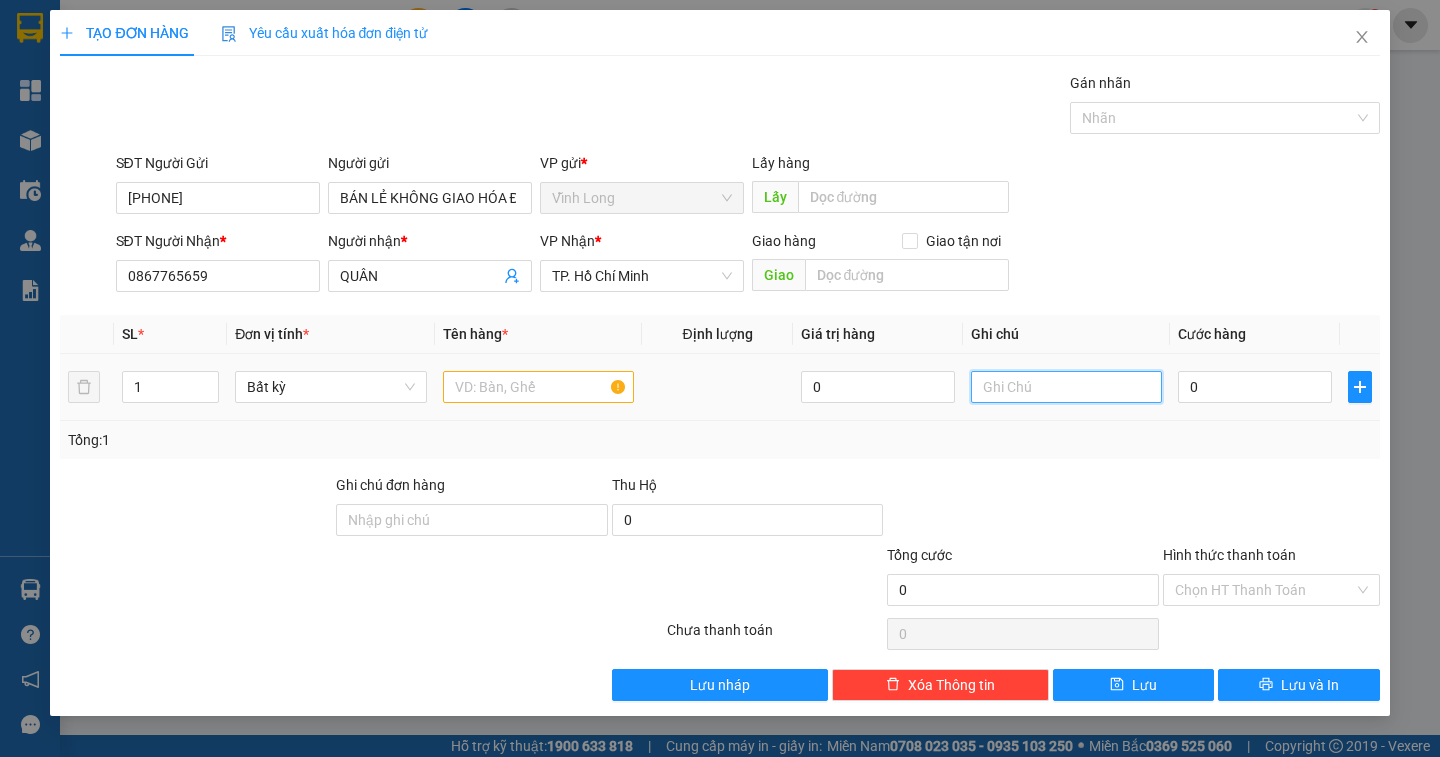 click at bounding box center (1066, 387) 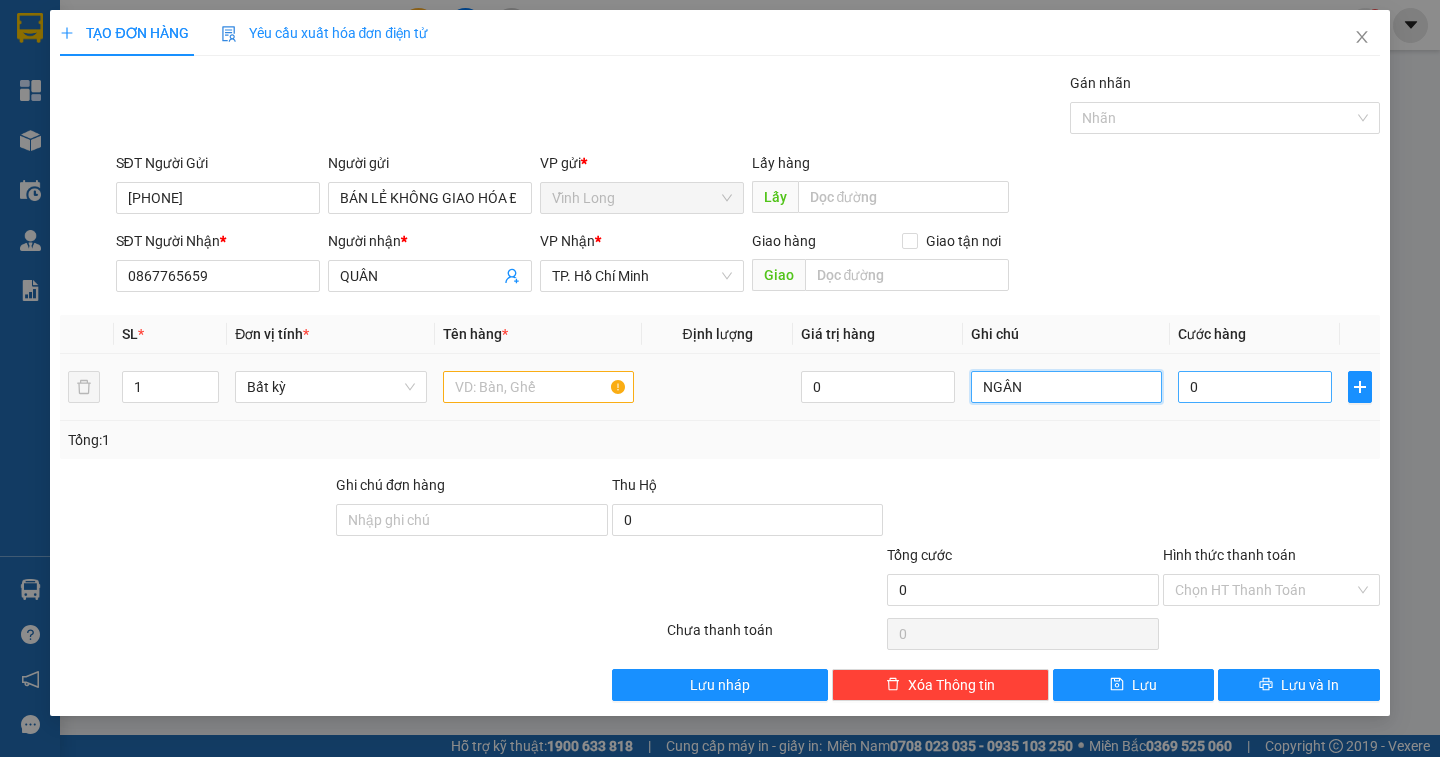 type on "NGÂN" 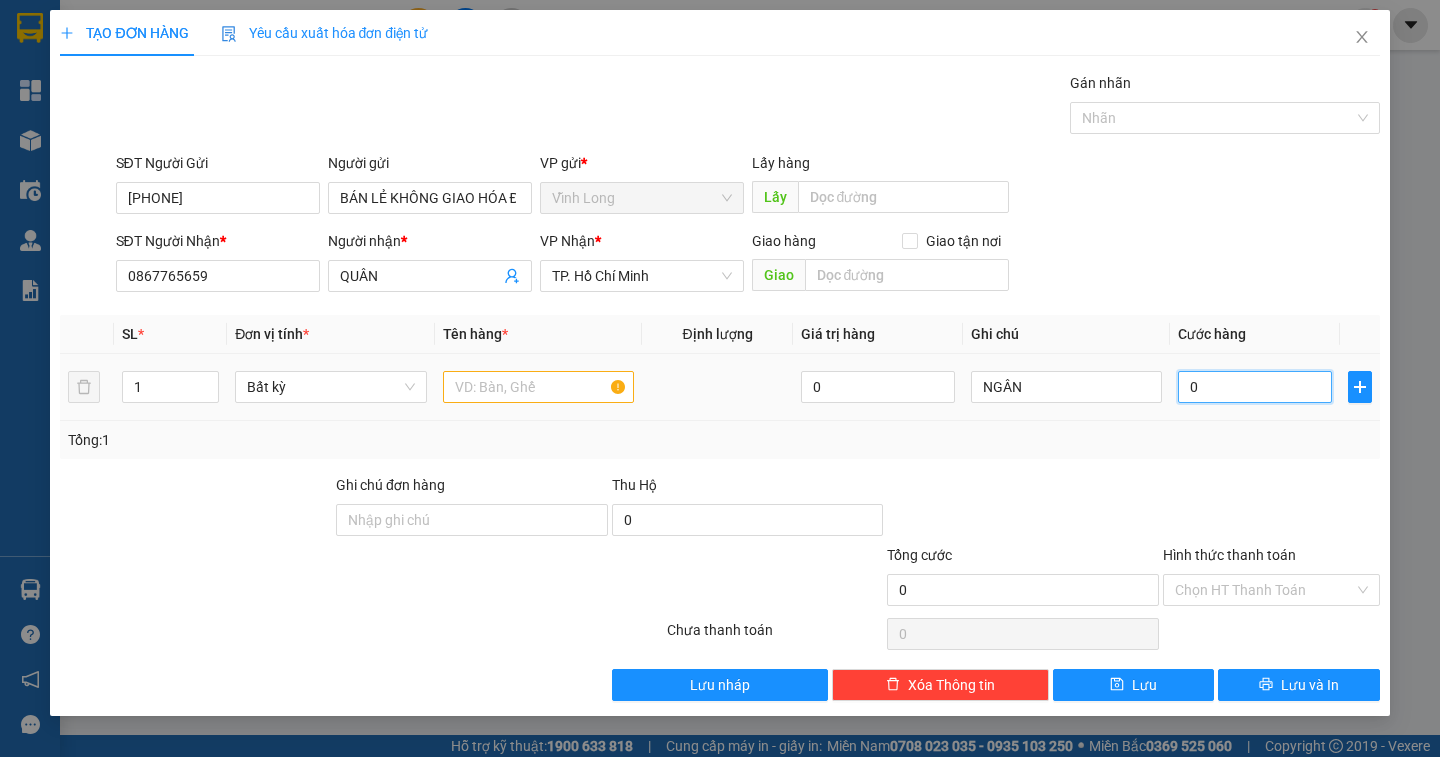 click on "0" at bounding box center [1255, 387] 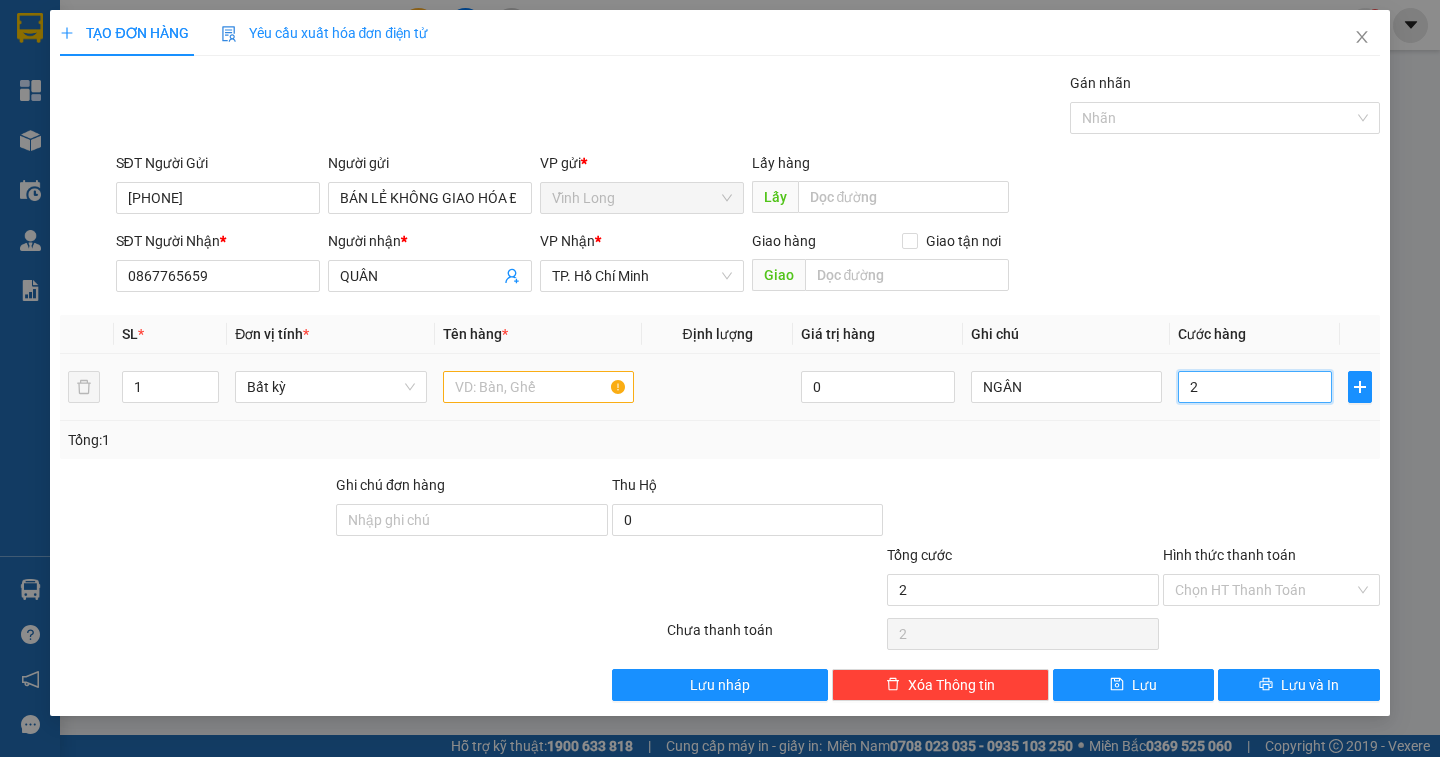 type on "20" 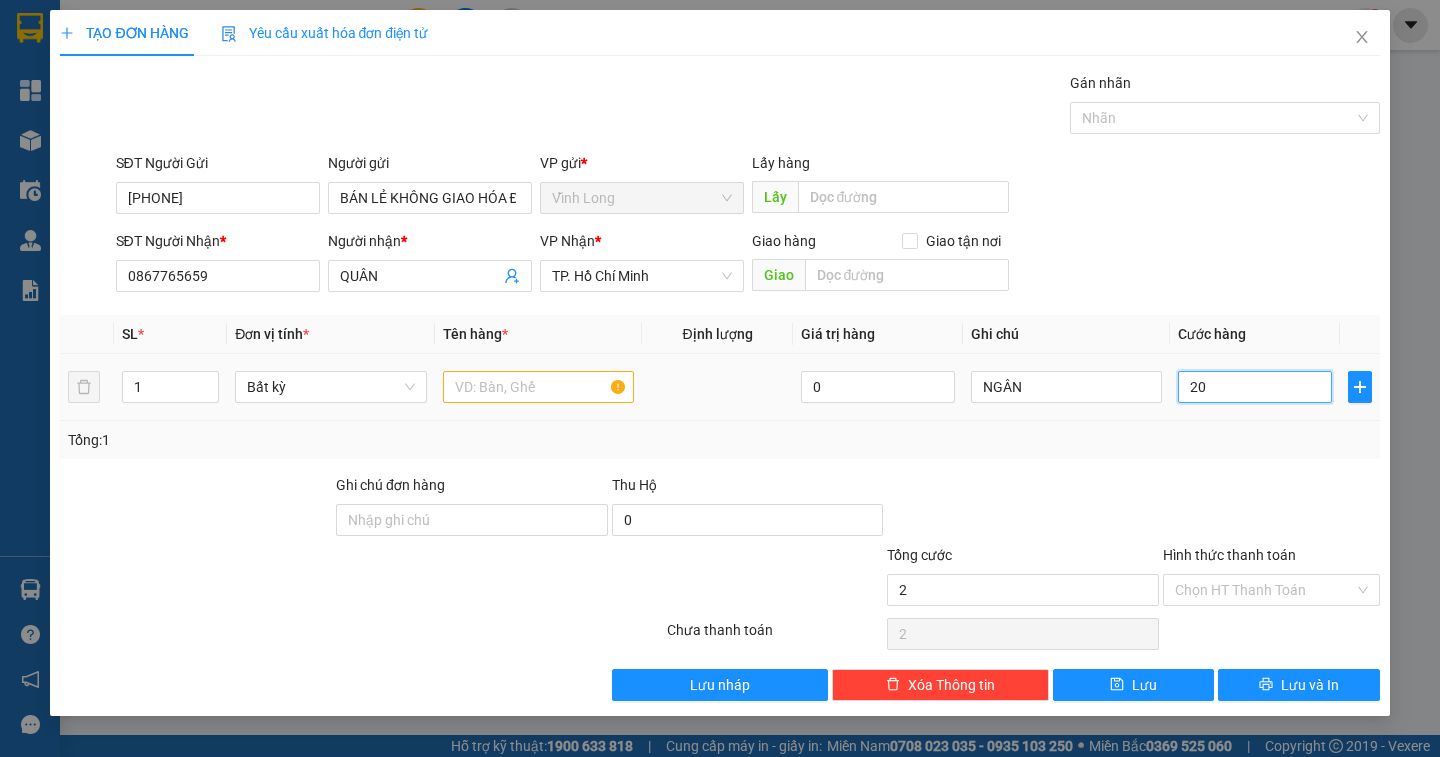 type on "20" 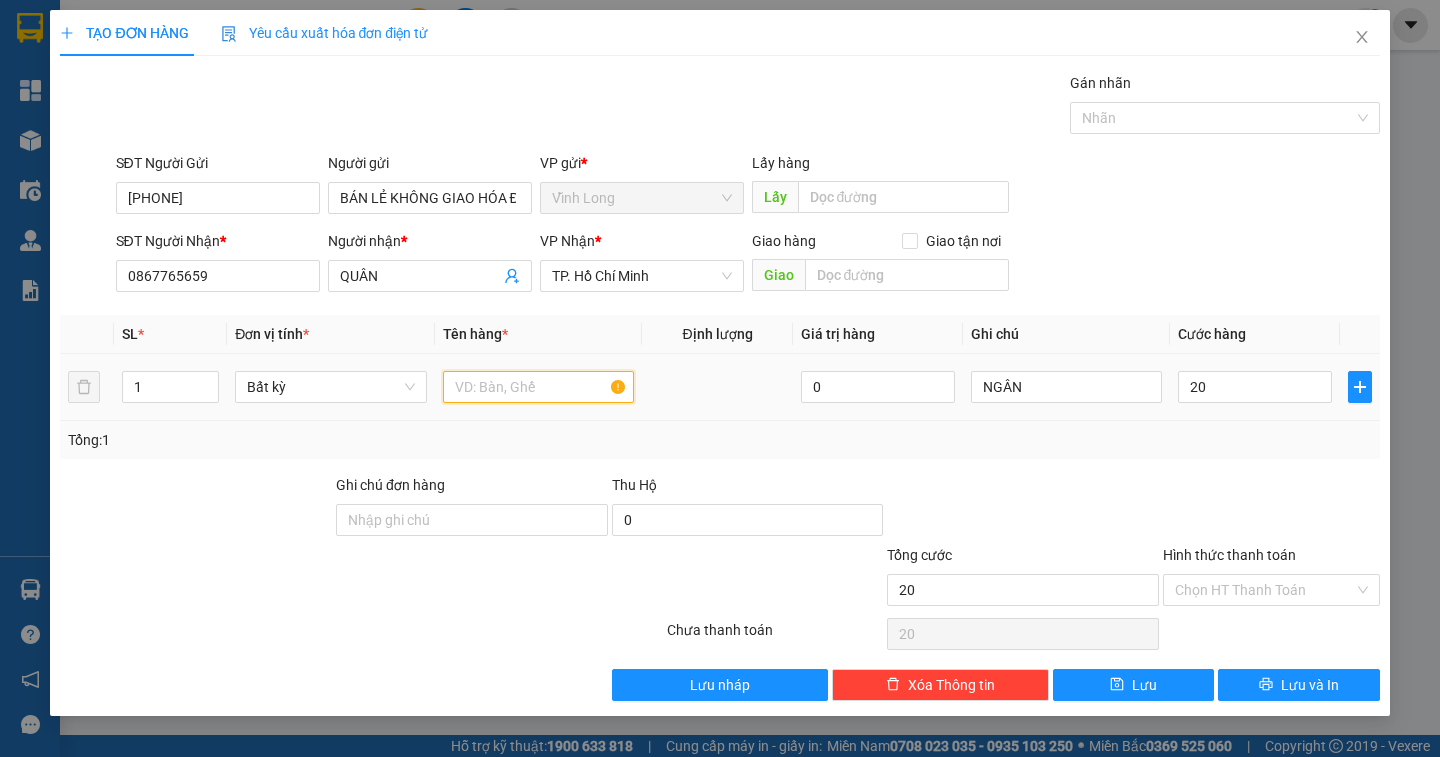 type on "20.000" 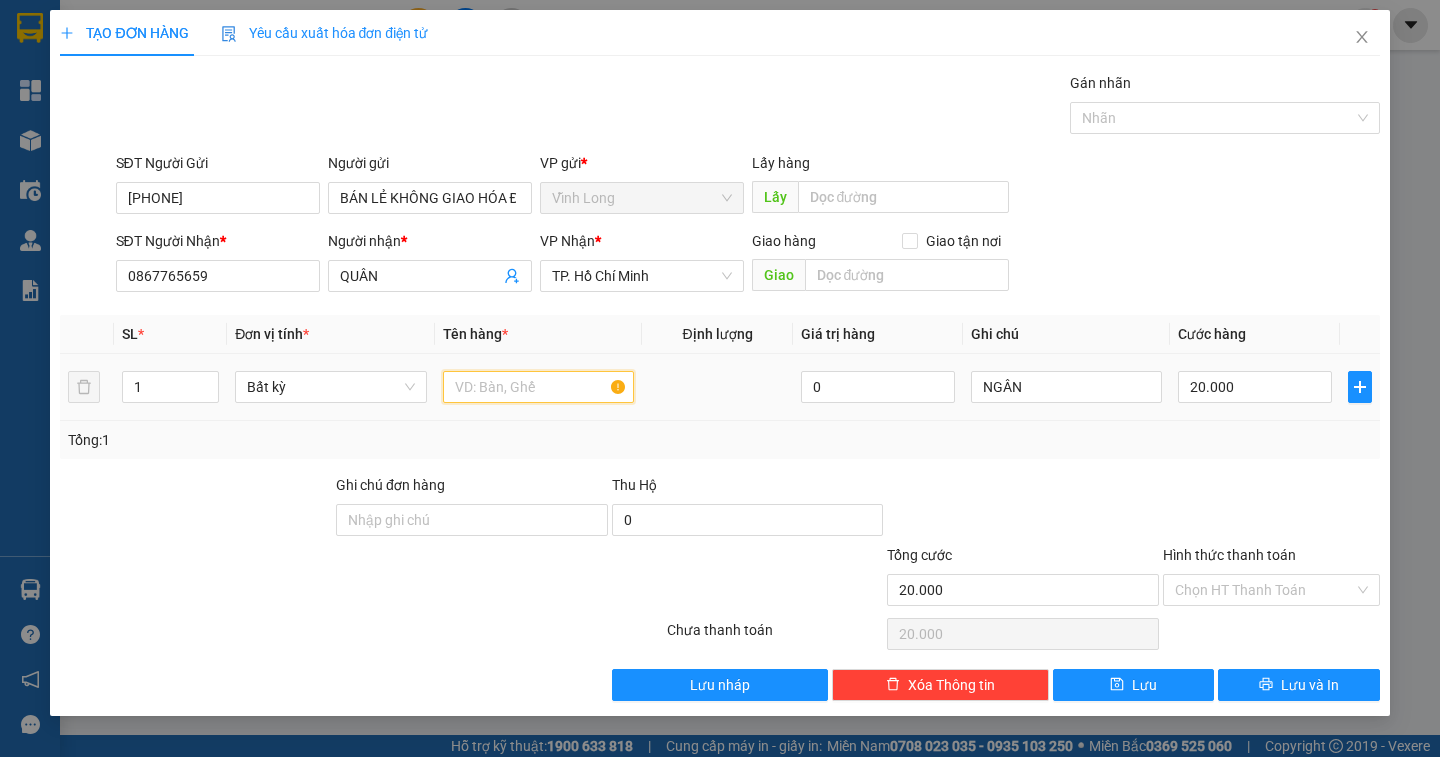 drag, startPoint x: 452, startPoint y: 388, endPoint x: 468, endPoint y: 353, distance: 38.483765 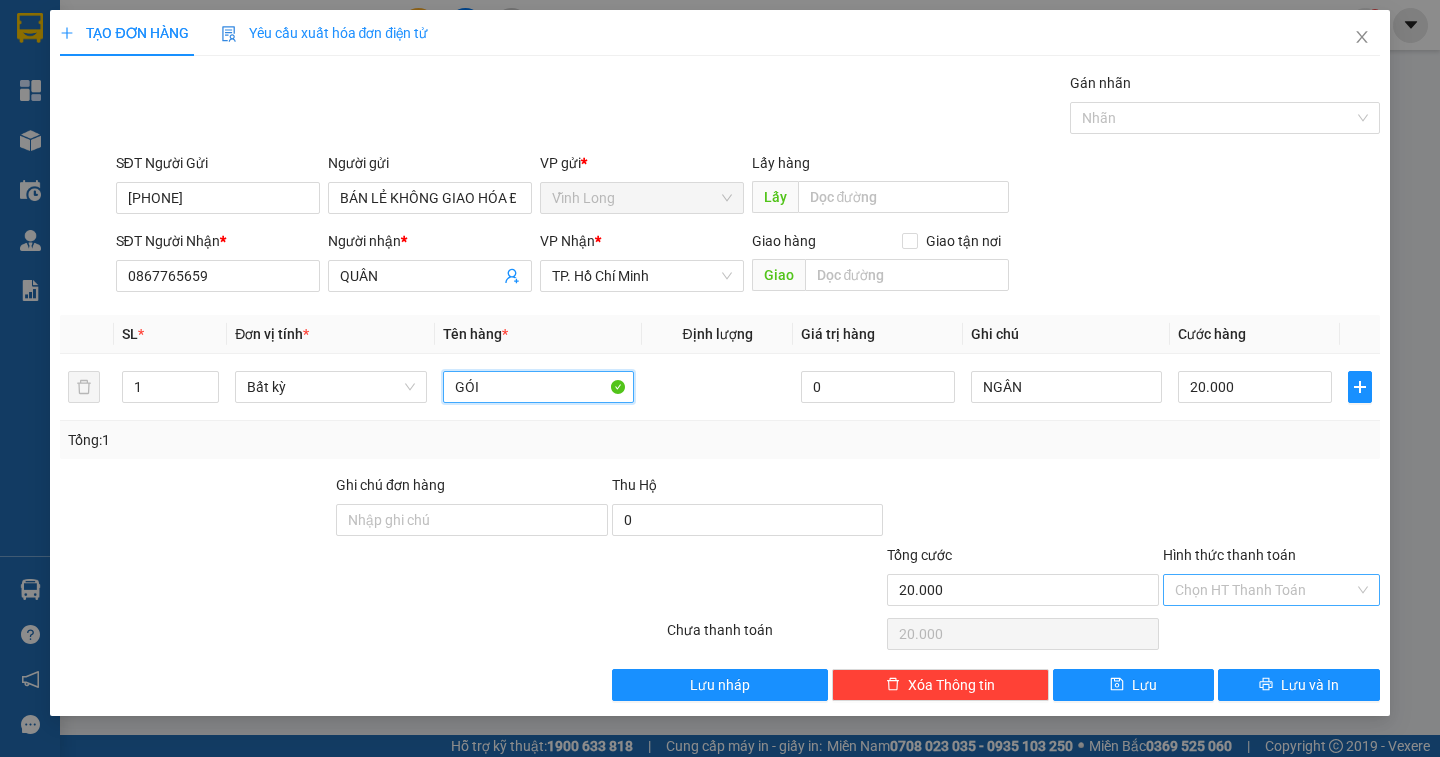 type on "GÓI" 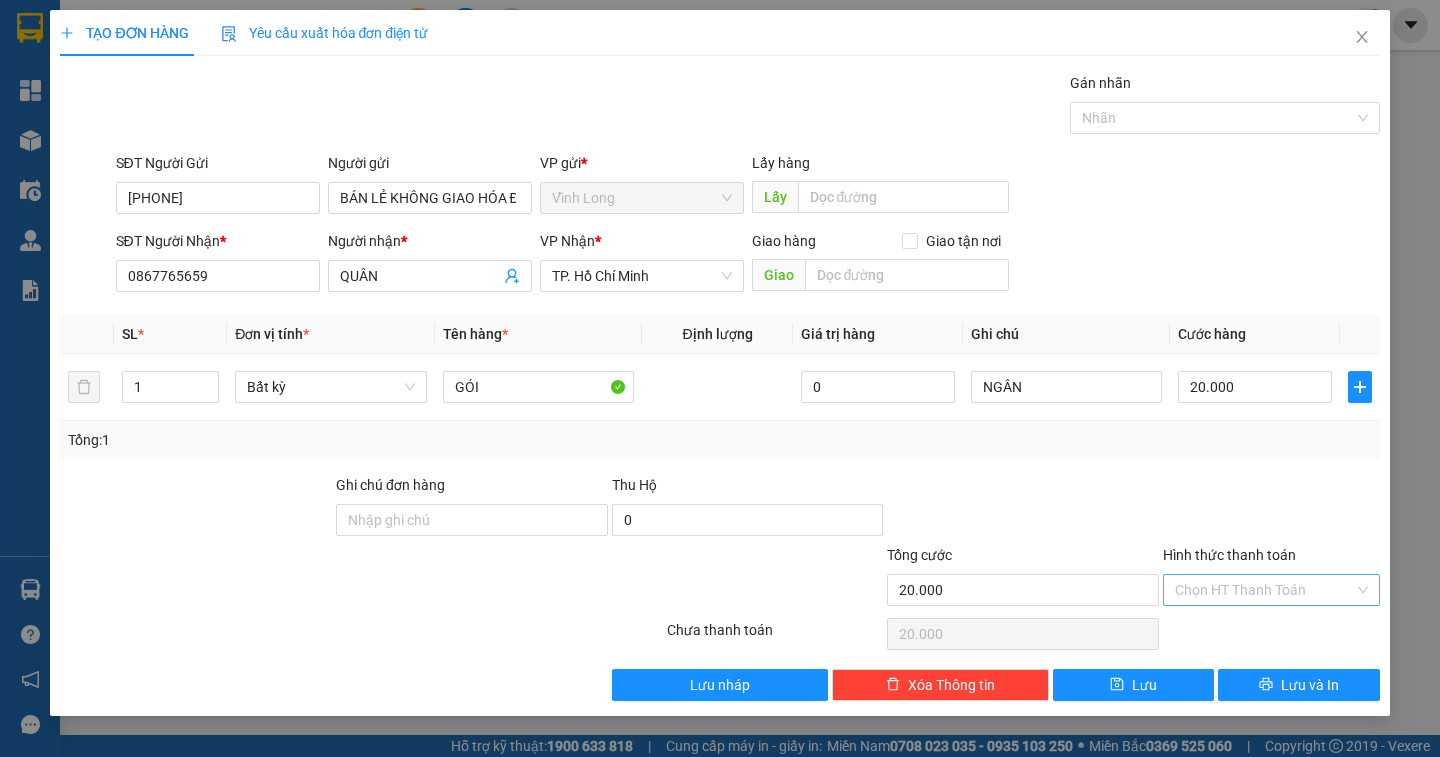 click on "Hình thức thanh toán" at bounding box center [1264, 590] 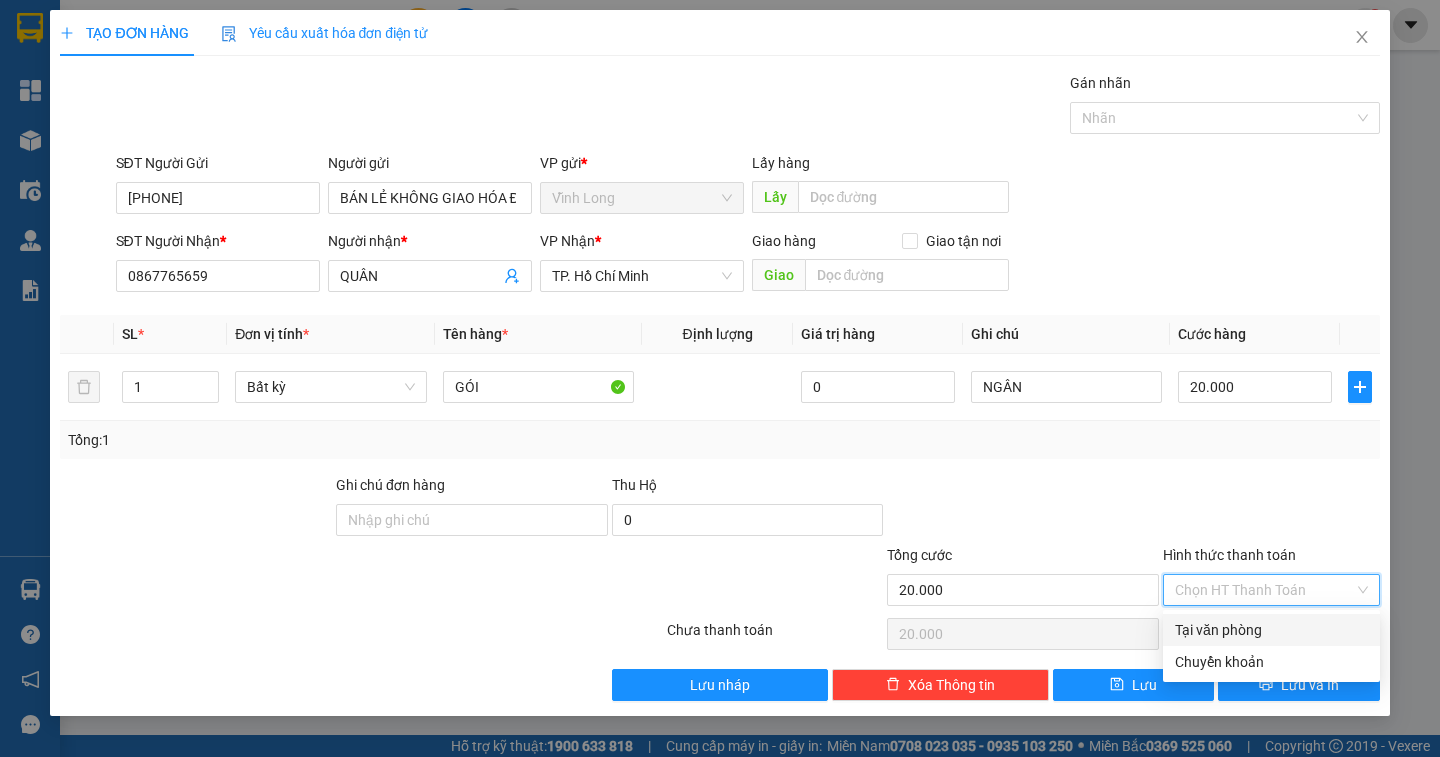 click on "Tại văn phòng" at bounding box center (1271, 630) 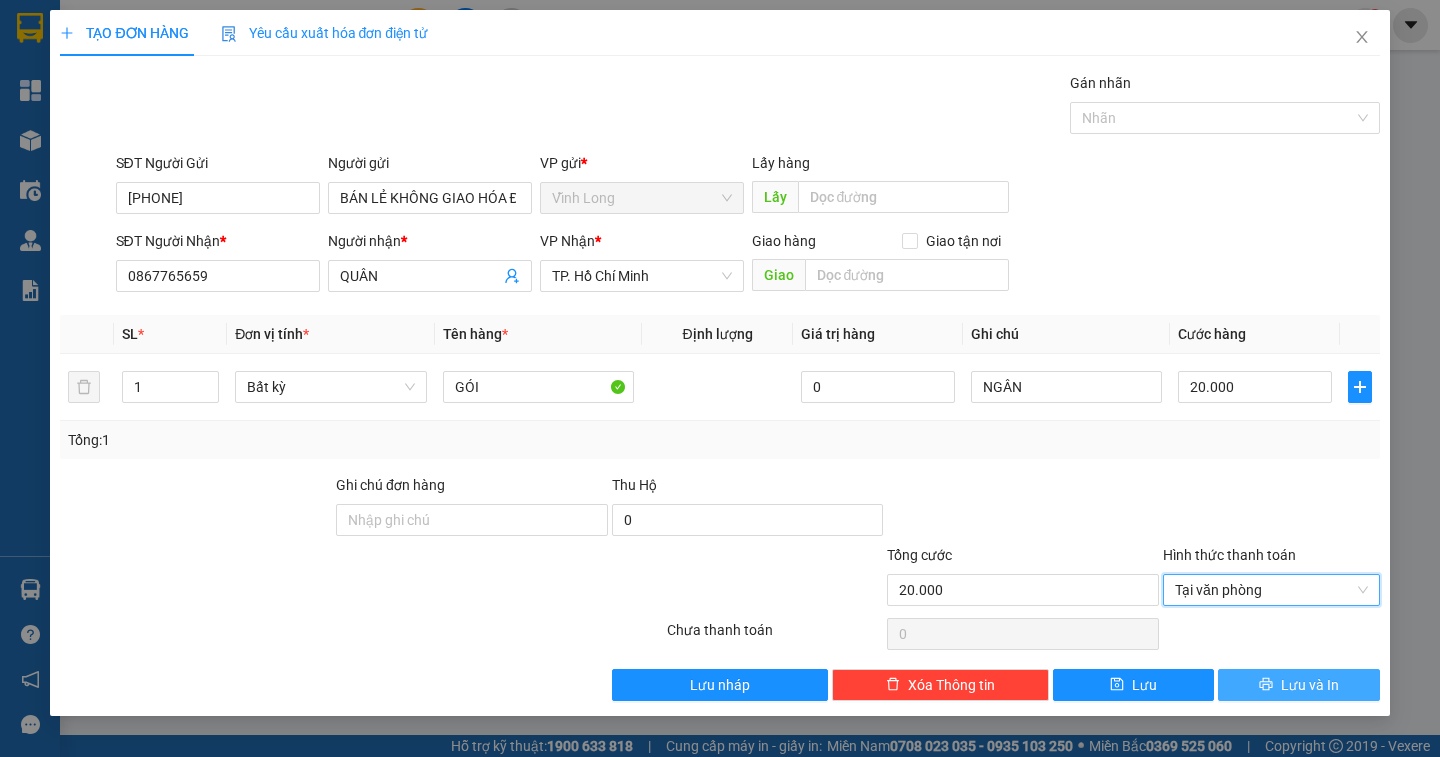 click on "Lưu và In" at bounding box center [1310, 685] 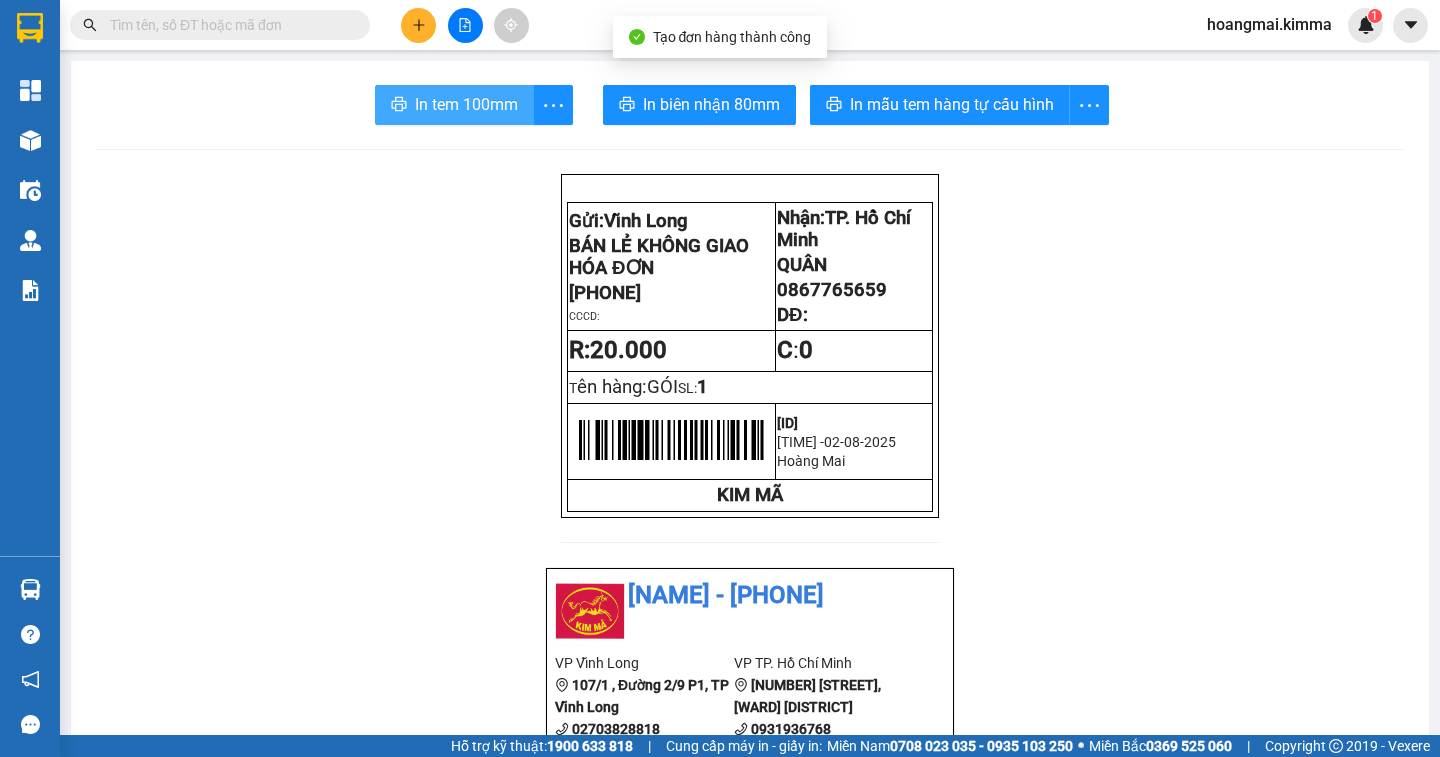 click on "In tem 100mm" at bounding box center (466, 104) 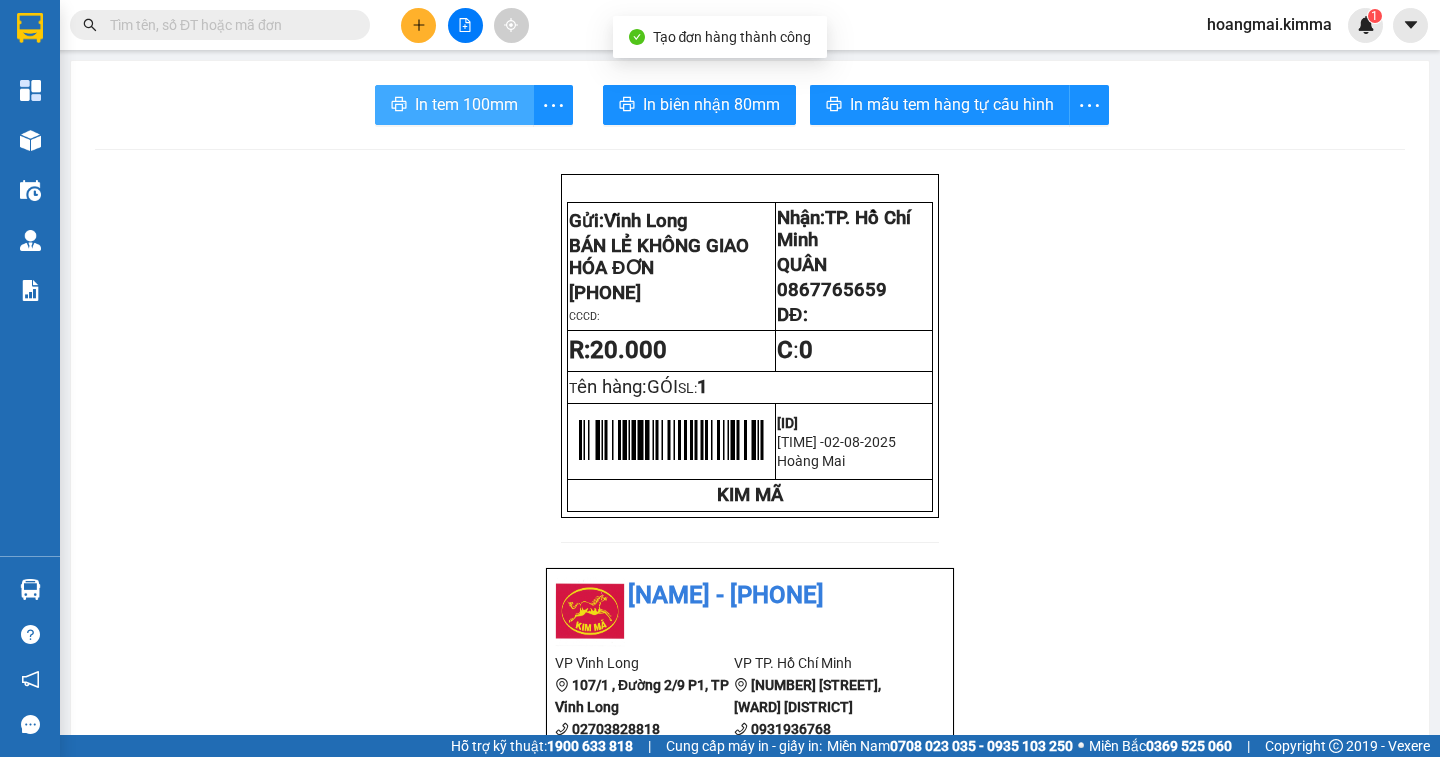 scroll, scrollTop: 0, scrollLeft: 0, axis: both 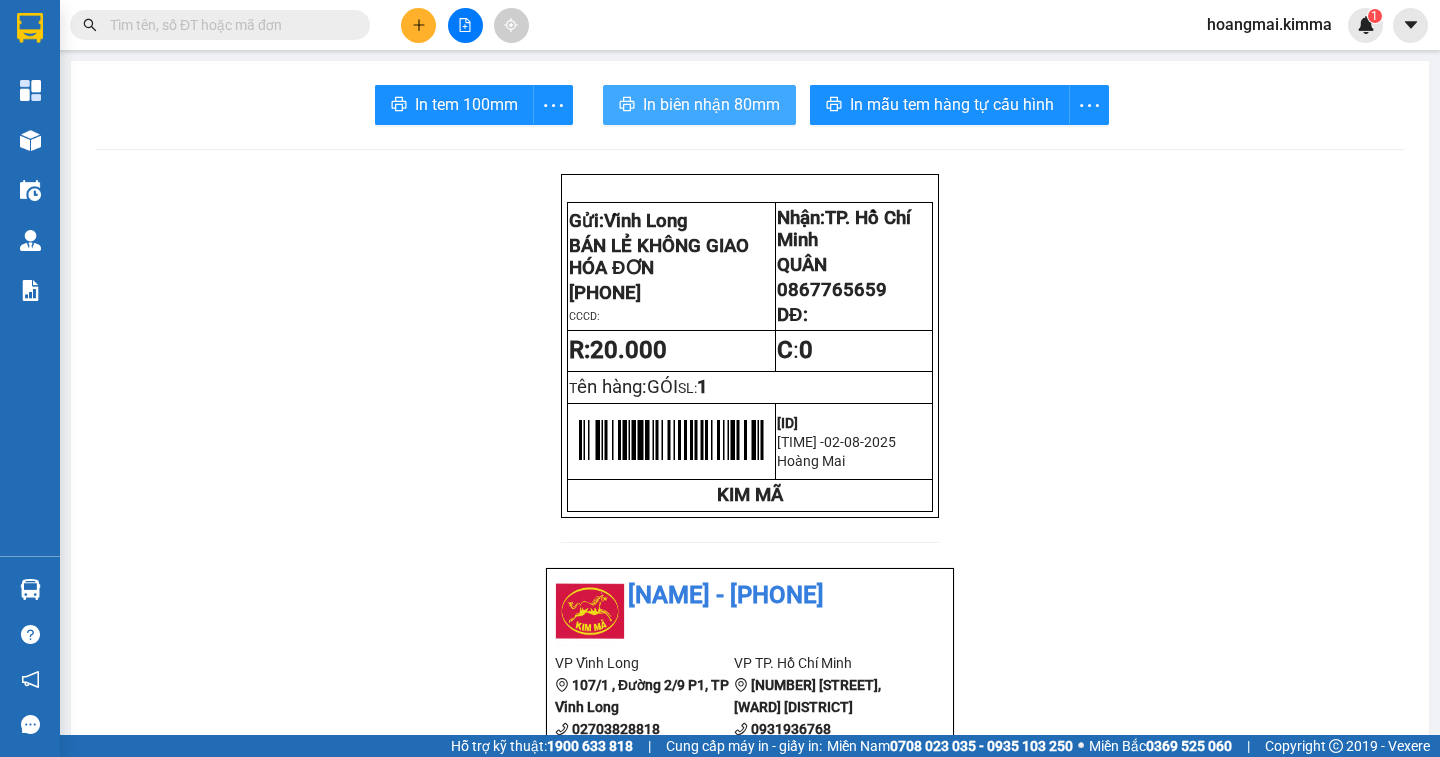 click on "In biên nhận 80mm" at bounding box center (711, 104) 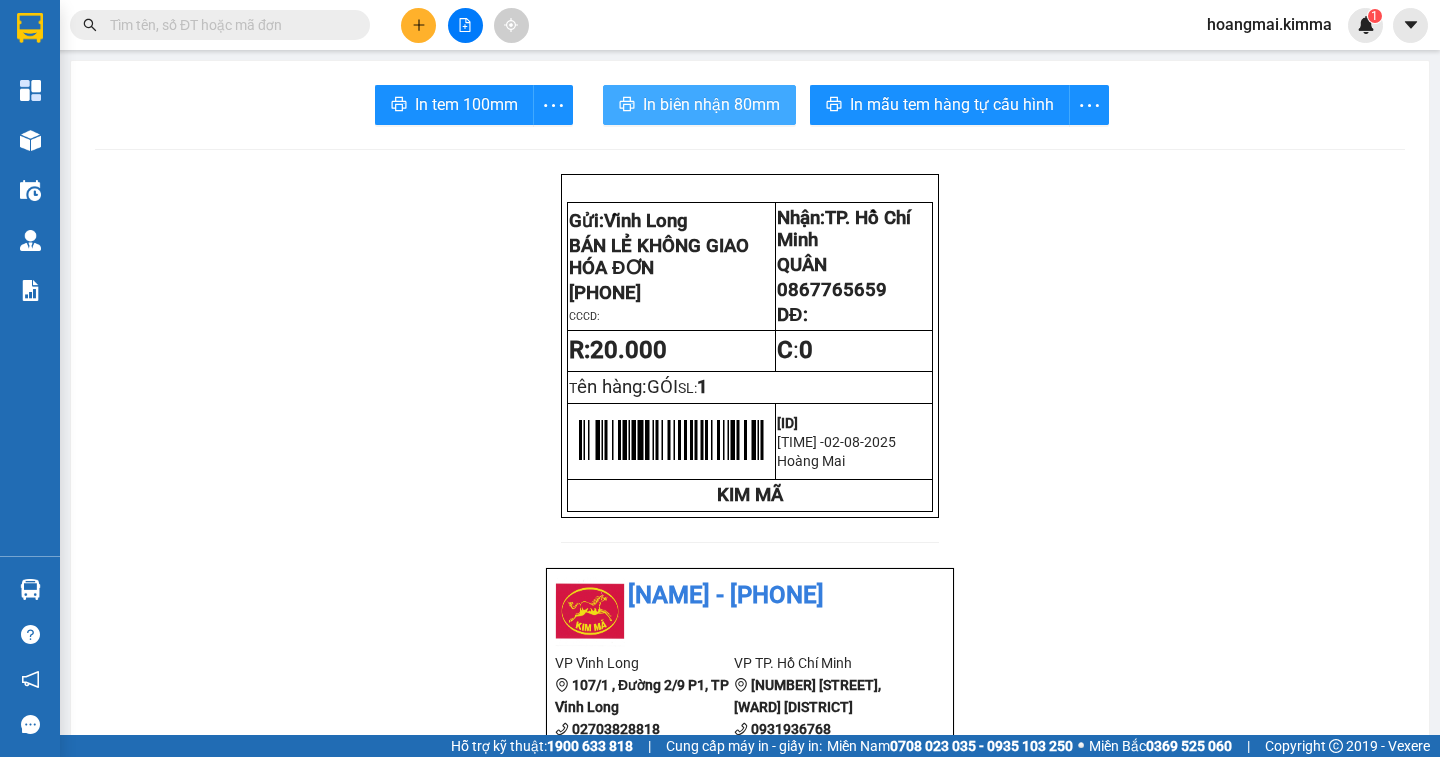 scroll, scrollTop: 0, scrollLeft: 0, axis: both 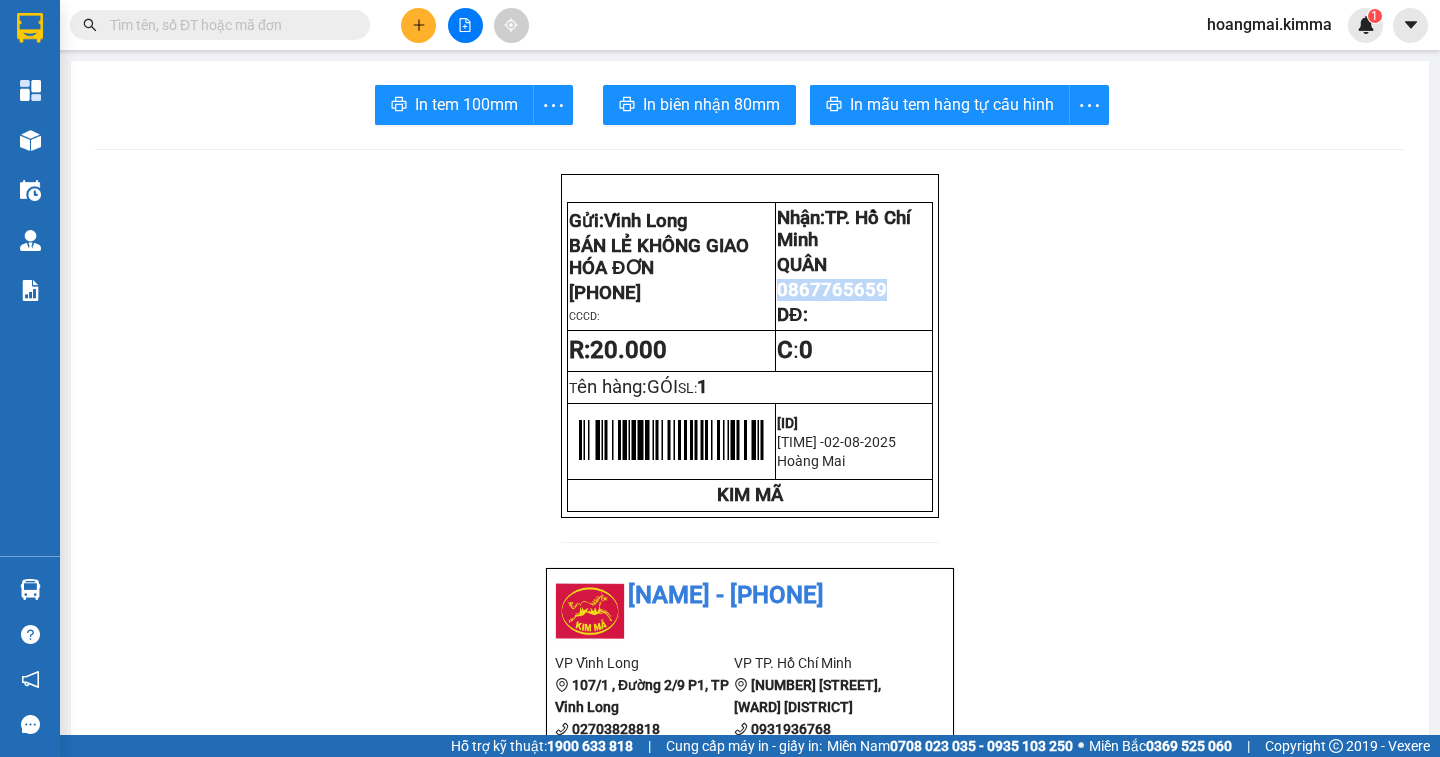drag, startPoint x: 877, startPoint y: 303, endPoint x: 772, endPoint y: 304, distance: 105.00476 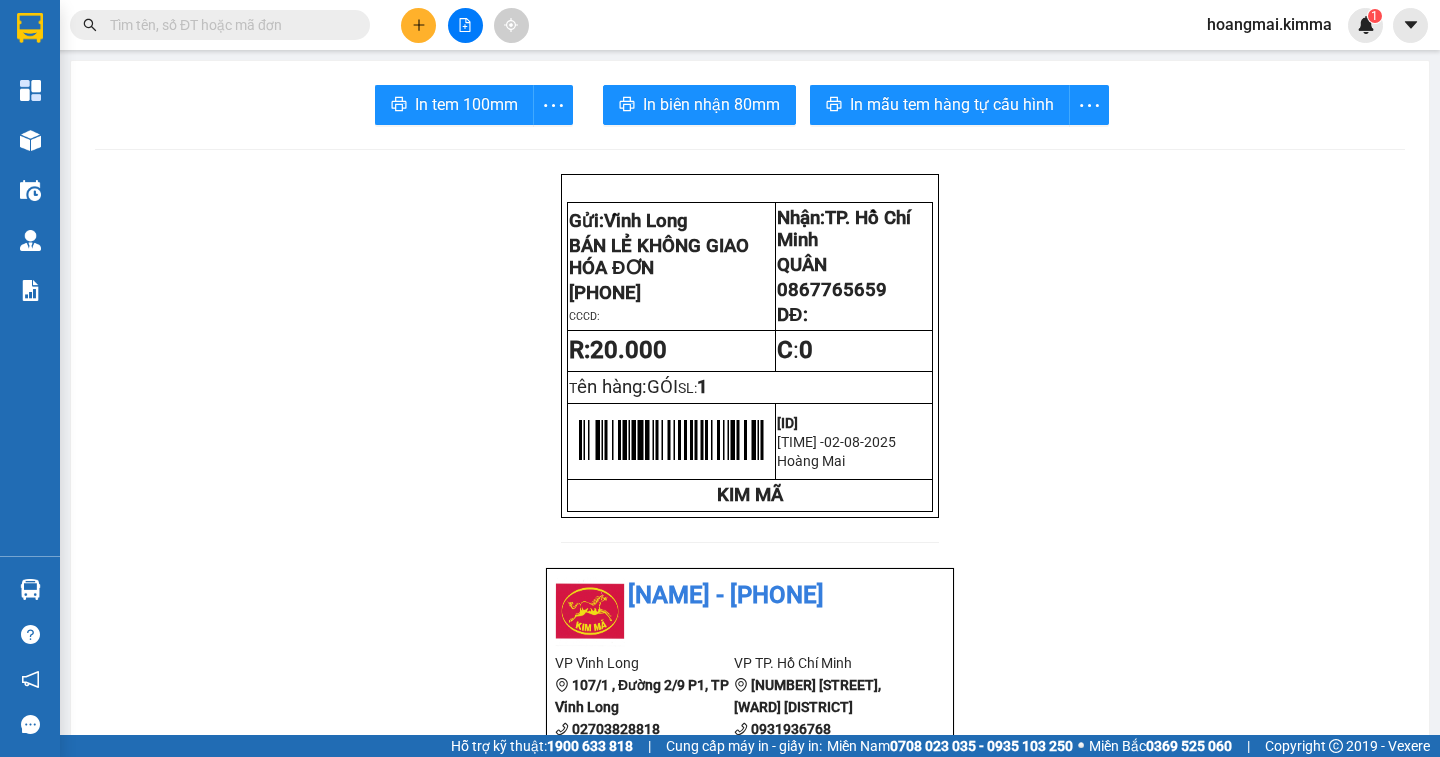 paste on "0867765659" 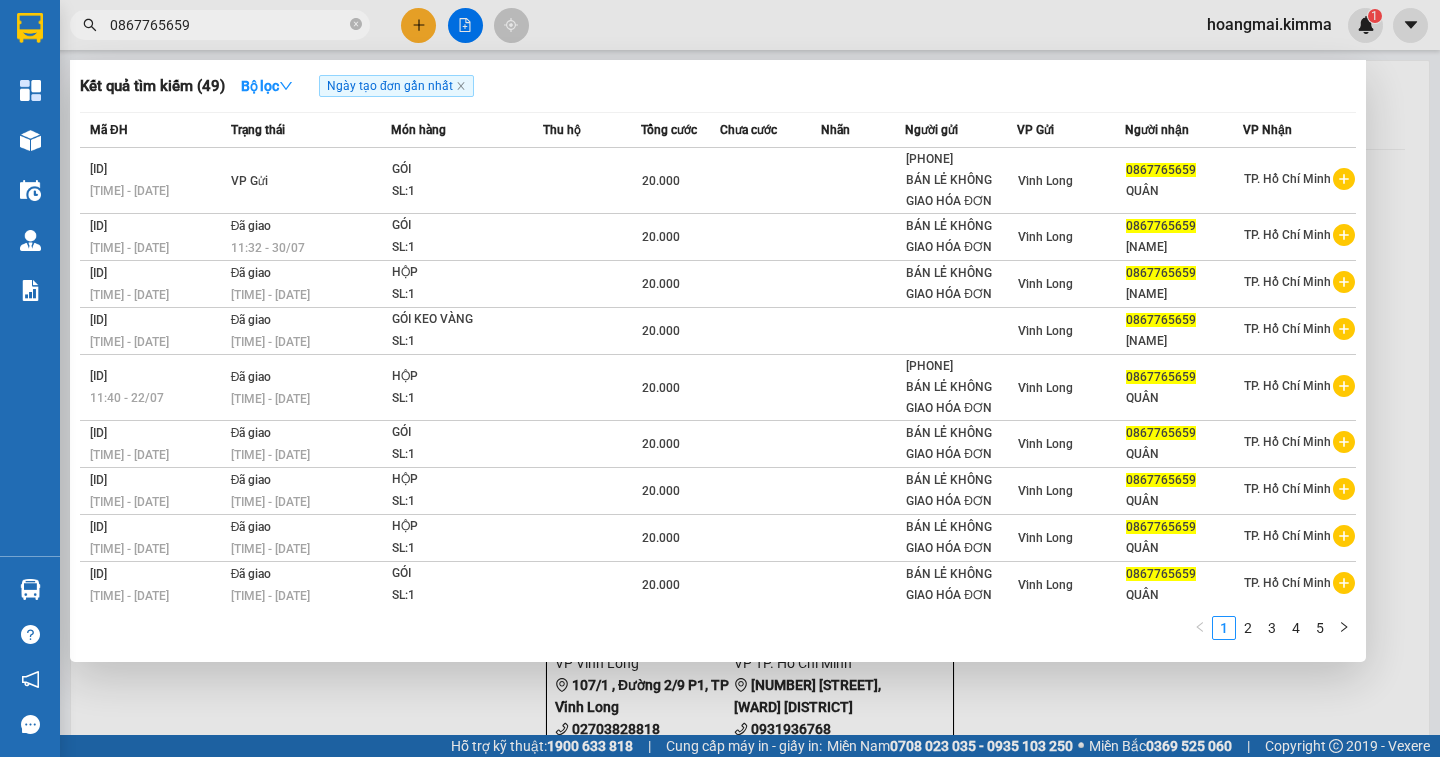 type on "0867765659" 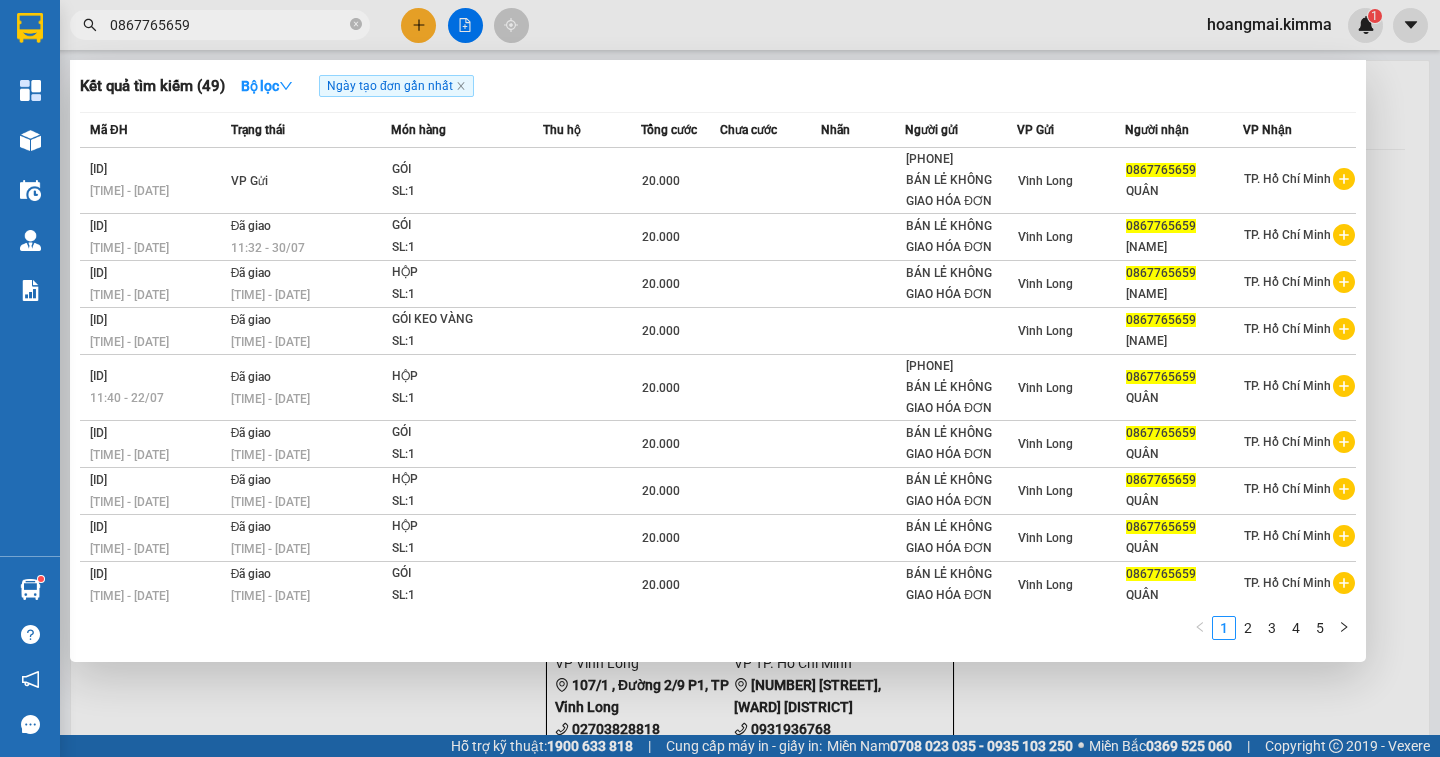click at bounding box center (720, 378) 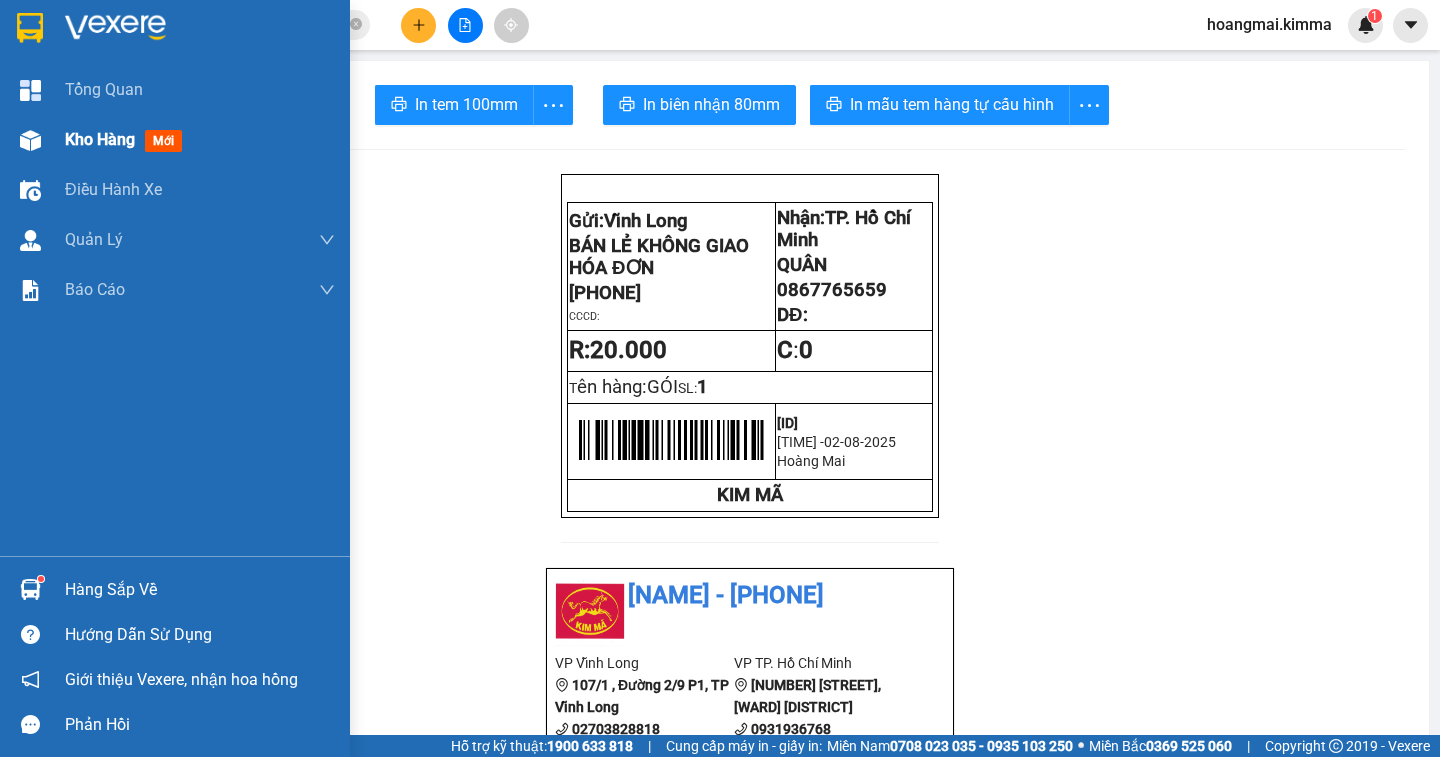 click on "Kho hàng mới" at bounding box center [175, 140] 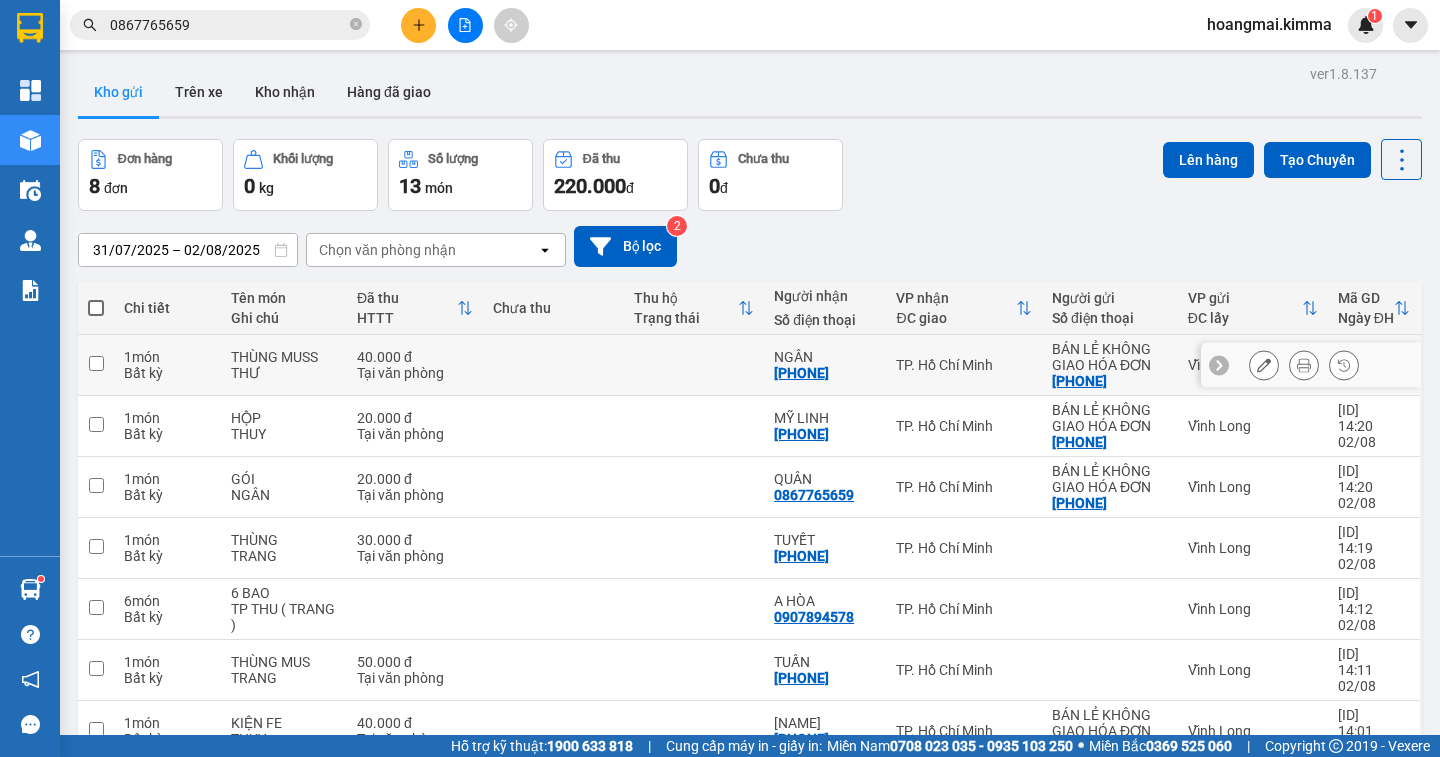 scroll, scrollTop: 122, scrollLeft: 0, axis: vertical 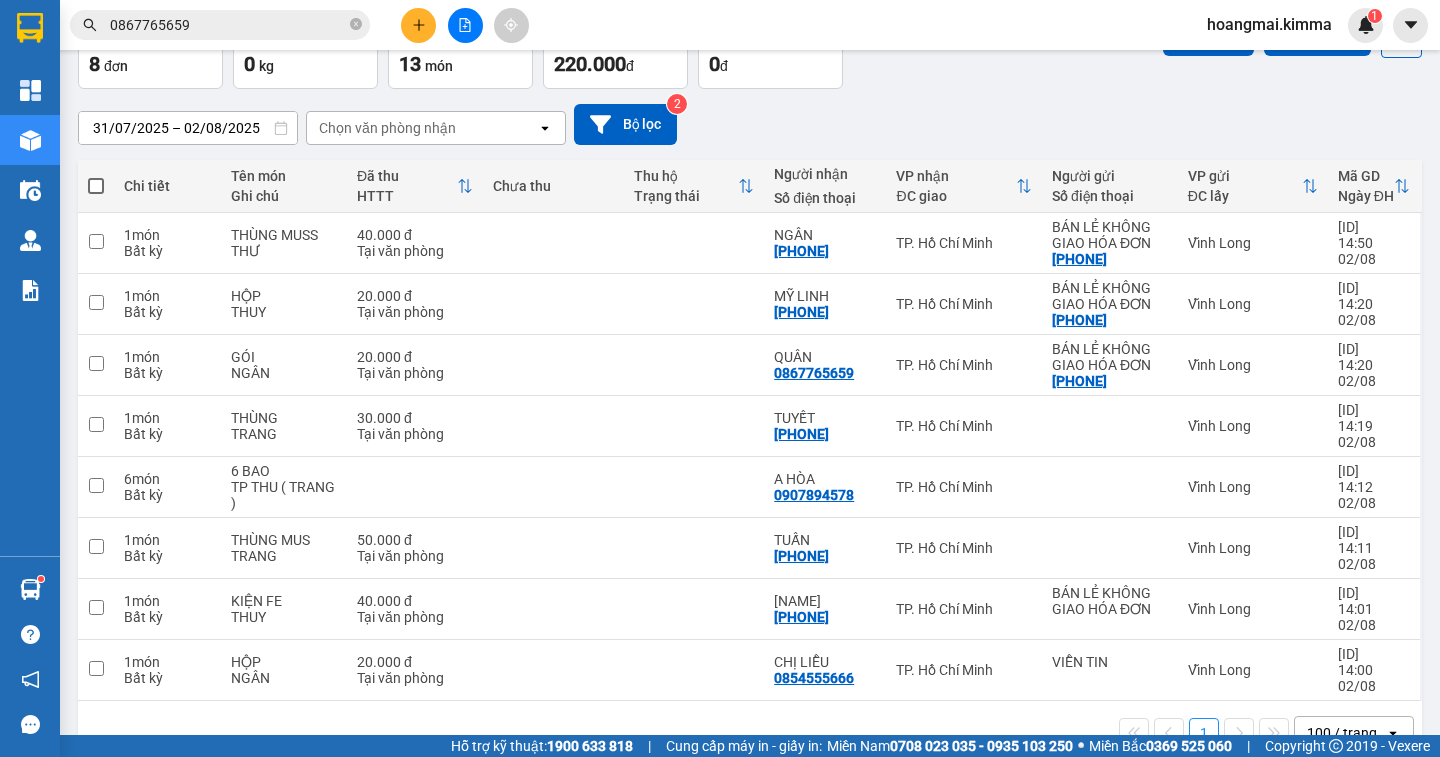click on "100 / trang" at bounding box center [1342, 733] 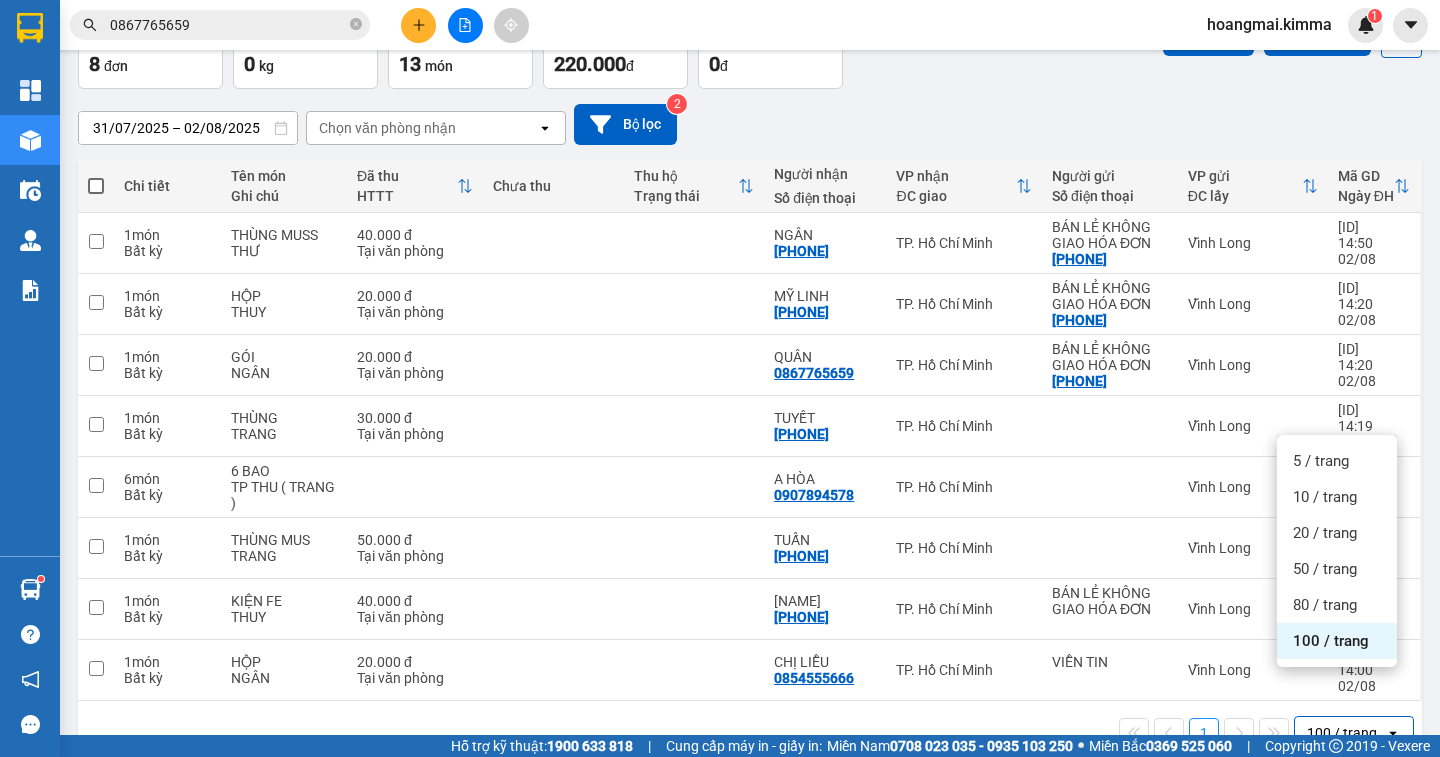 click on "5 / trang 10 / trang 20 / trang 50 / trang 80 / trang 100 / trang" at bounding box center (1337, 551) 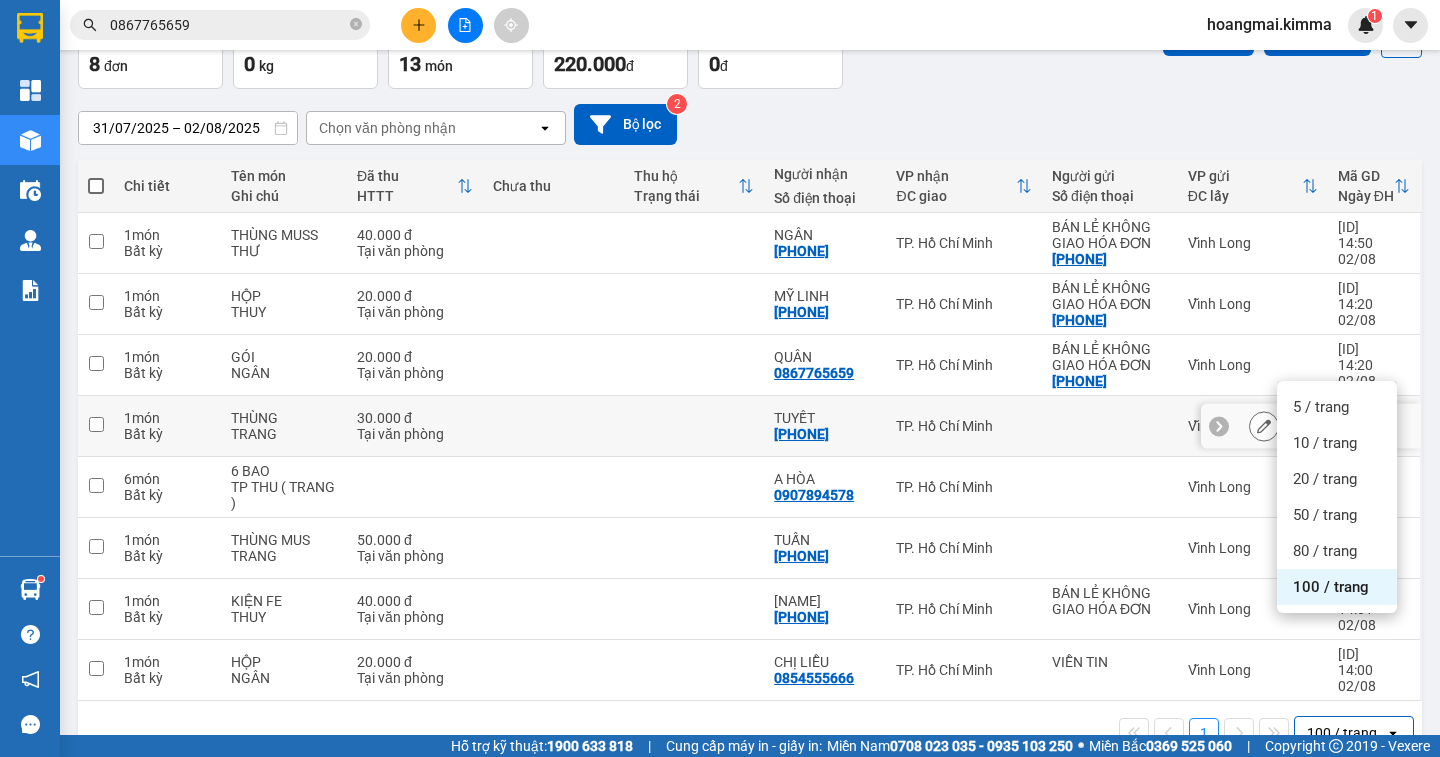 scroll, scrollTop: 0, scrollLeft: 0, axis: both 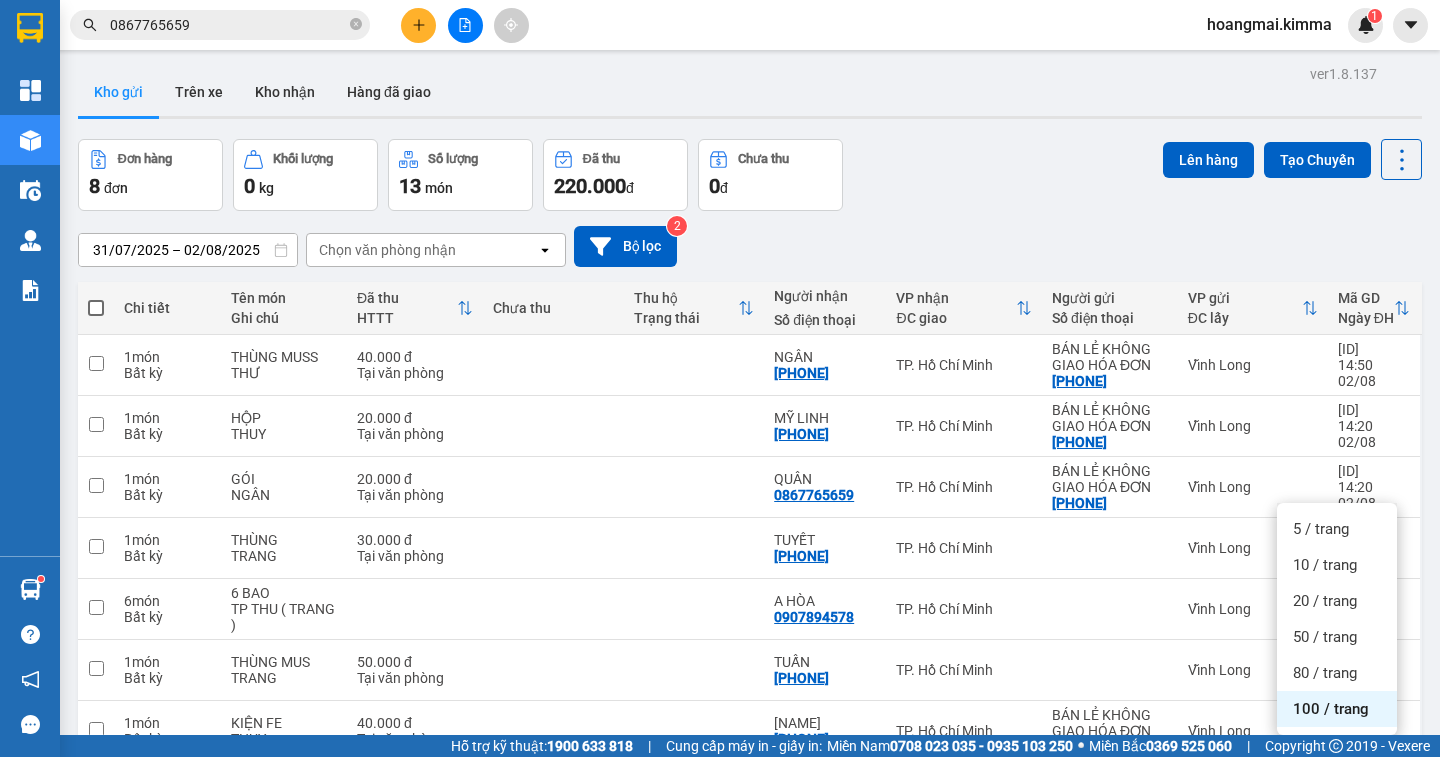 click at bounding box center (96, 308) 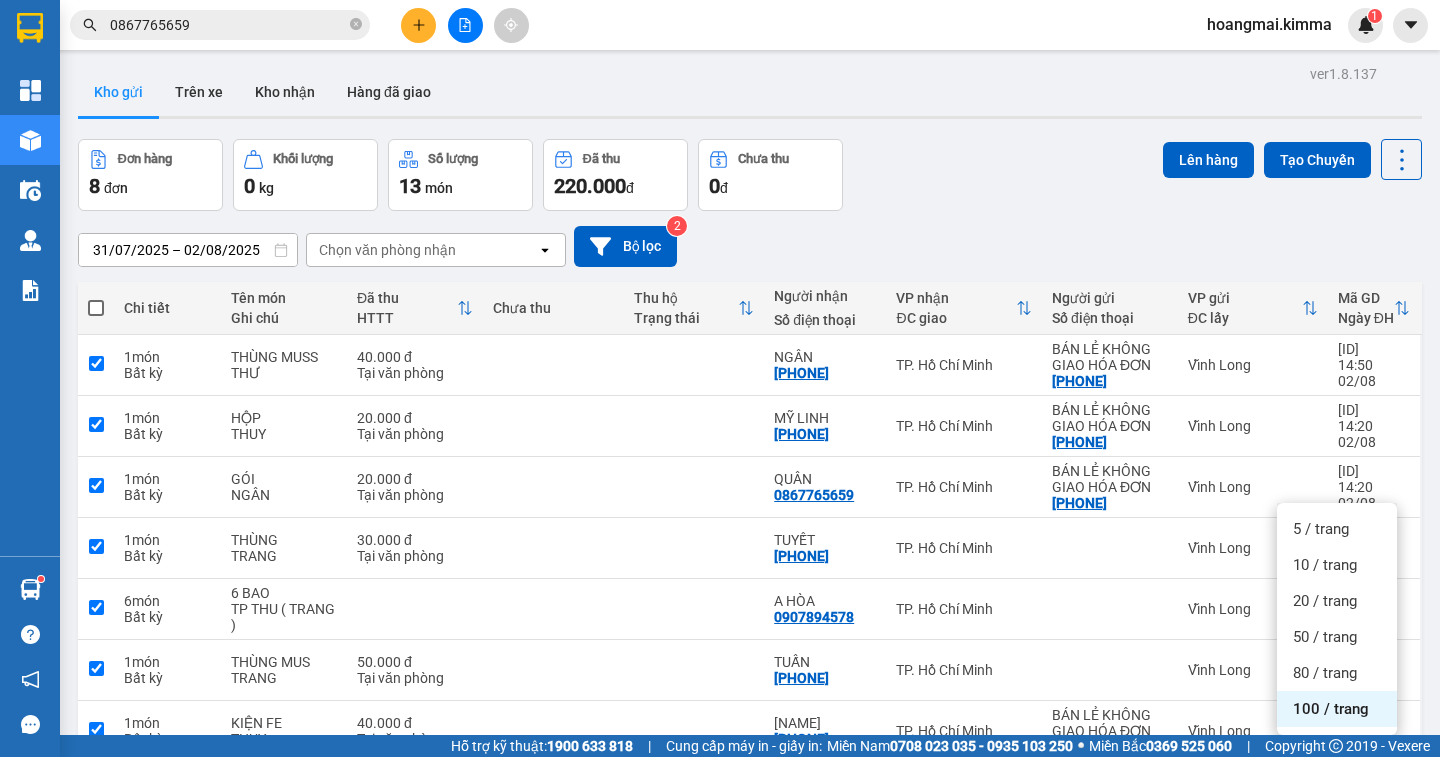 checkbox on "true" 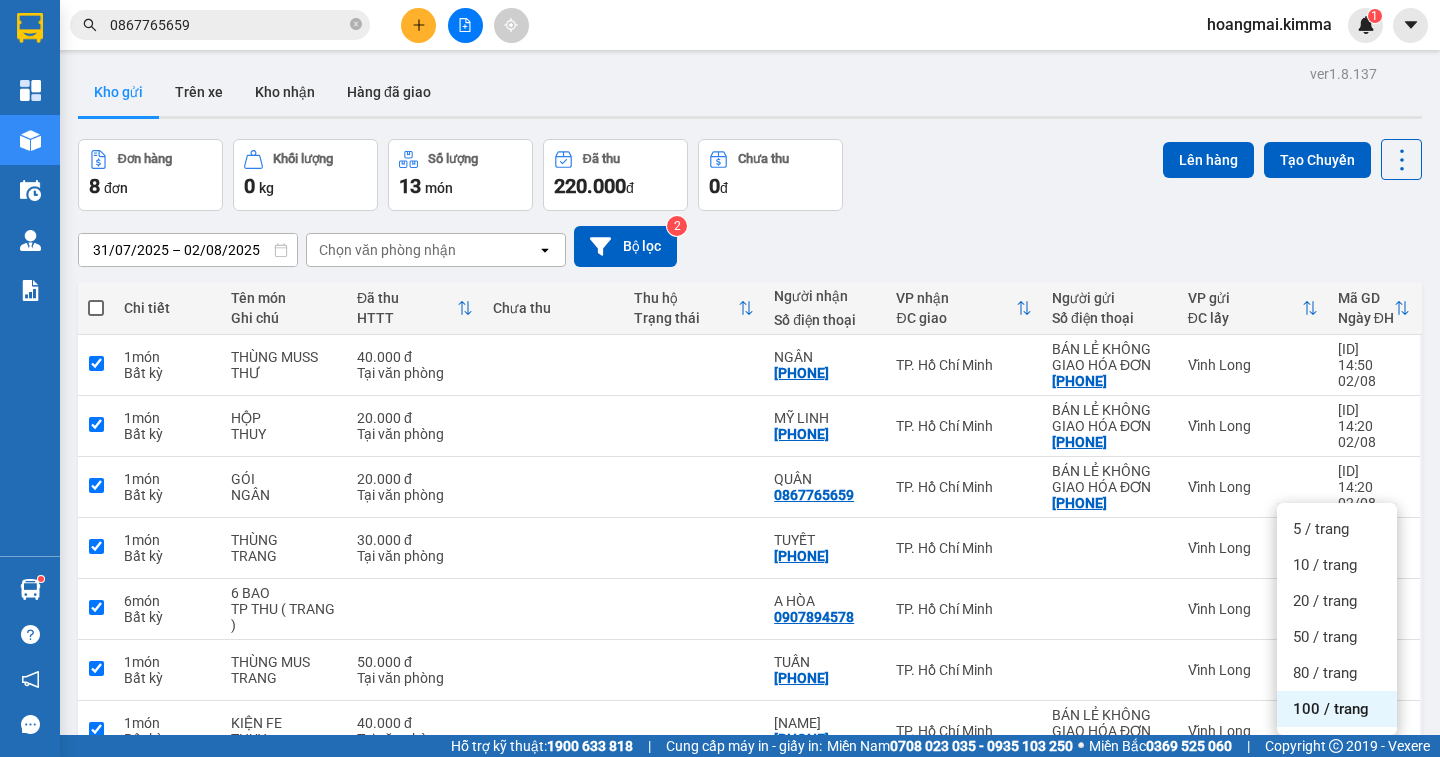 checkbox on "true" 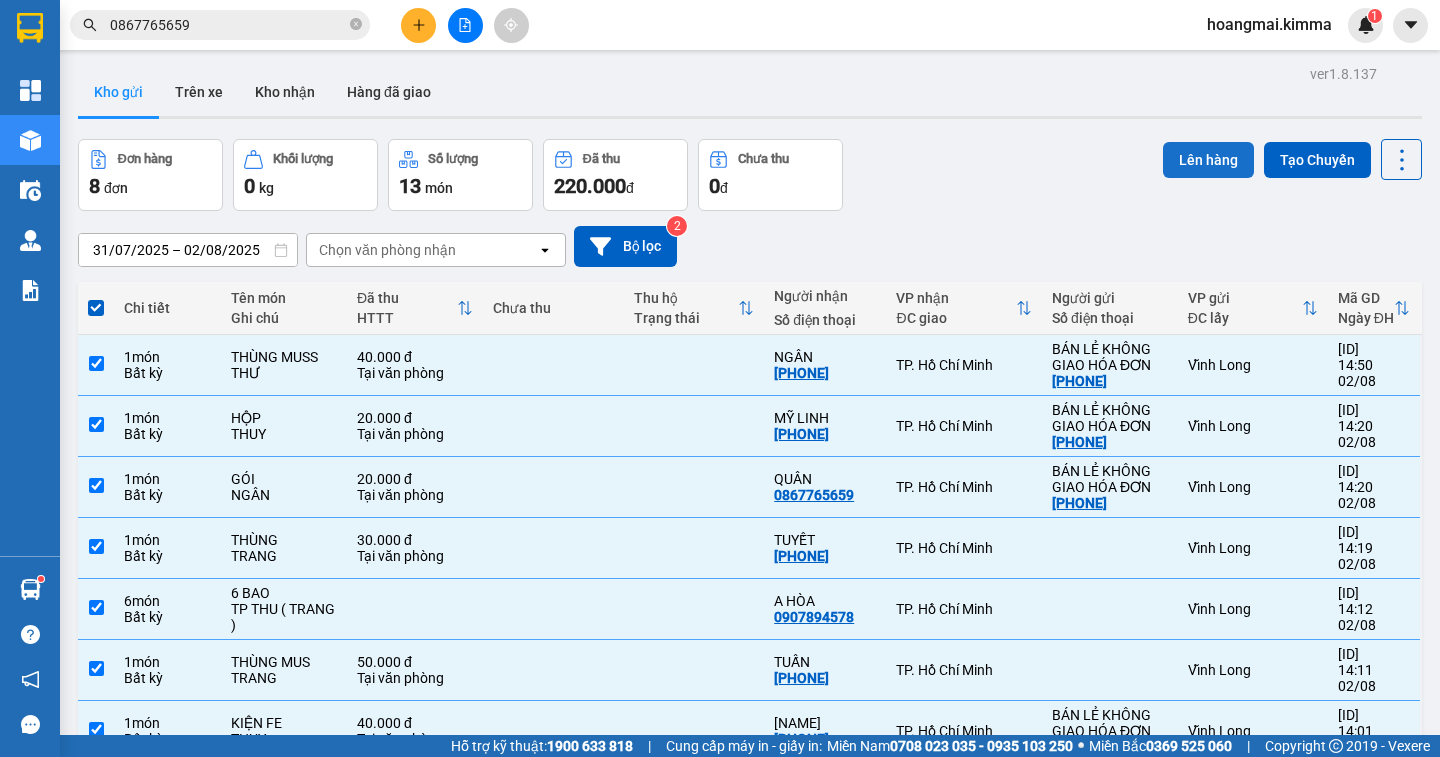 click on "Lên hàng" at bounding box center [1208, 160] 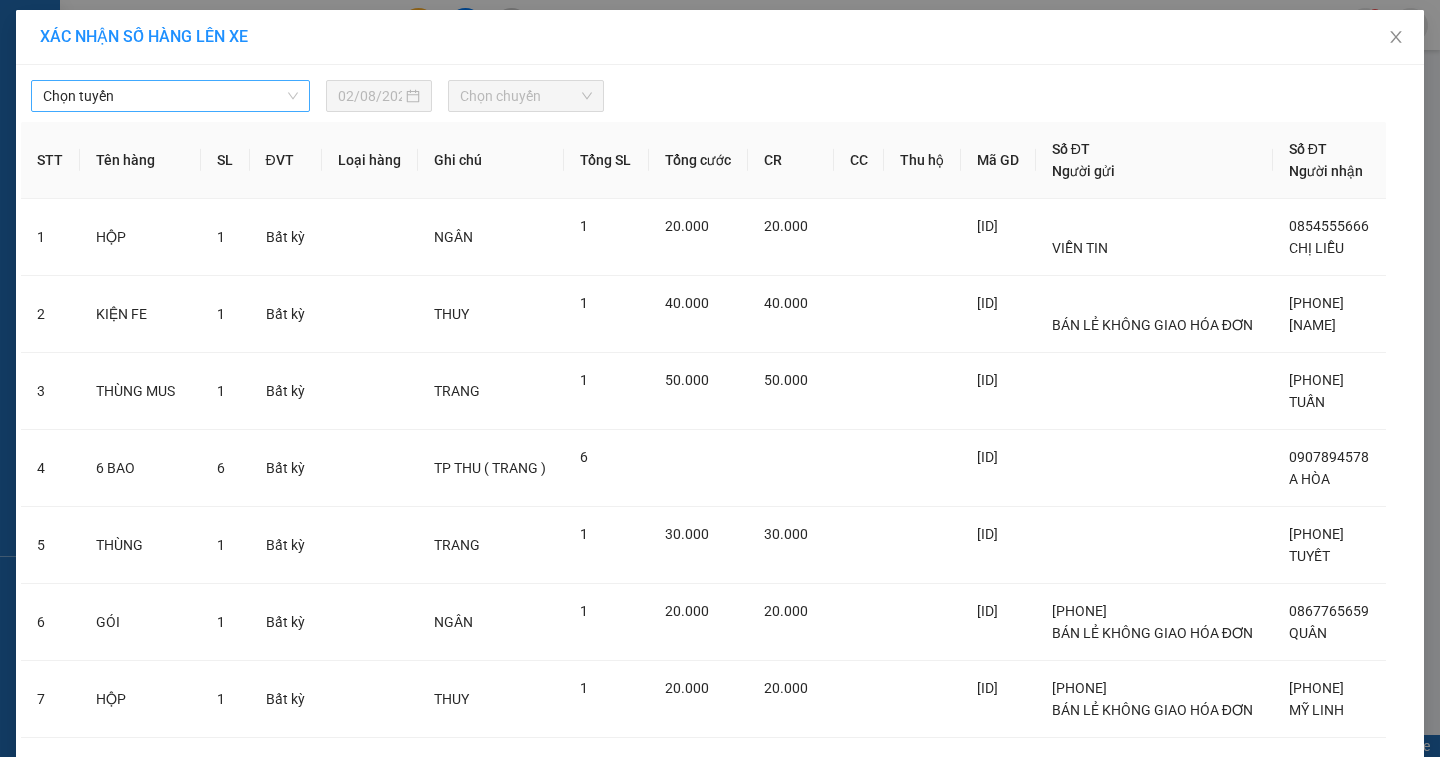click on "Chọn tuyến" at bounding box center (170, 96) 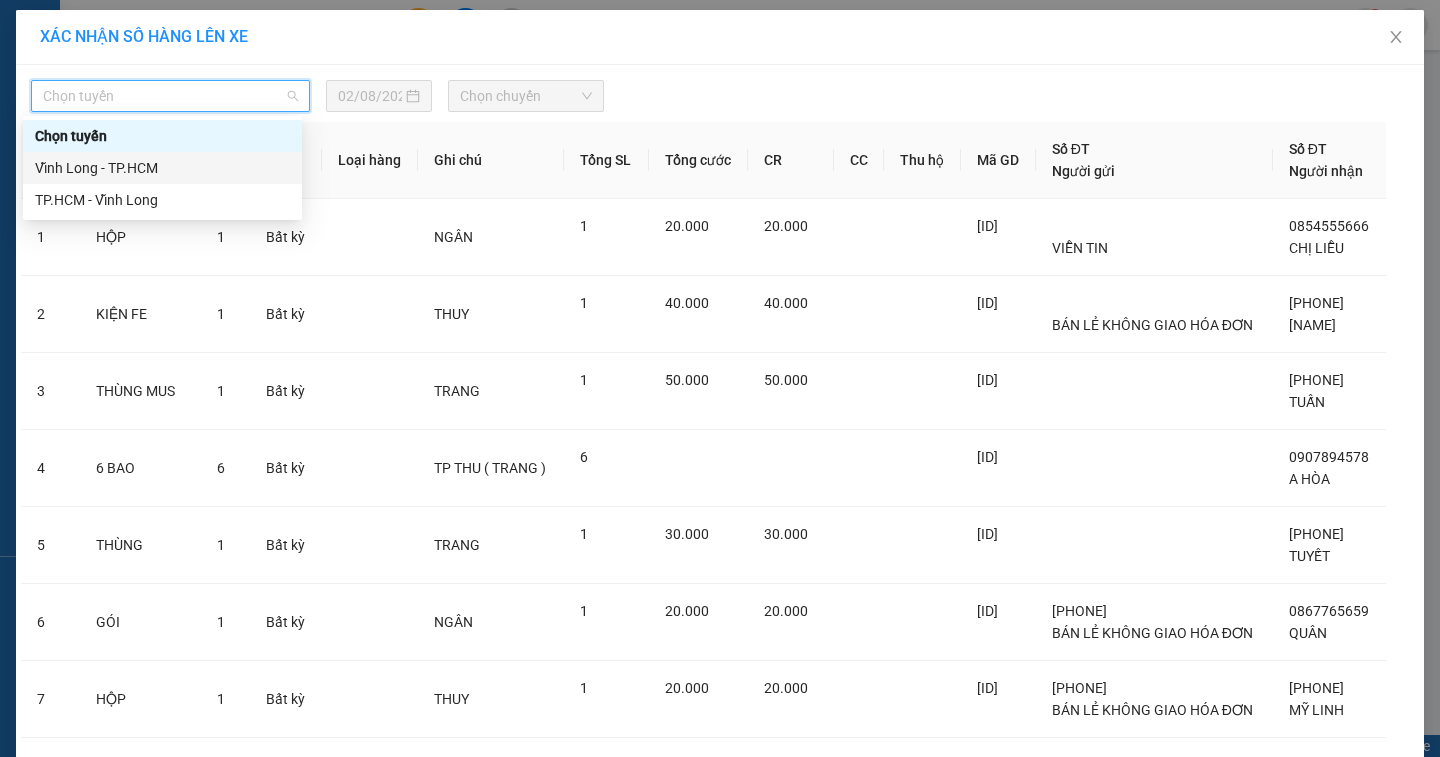 click on "Vĩnh Long - TP.HCM" at bounding box center (162, 168) 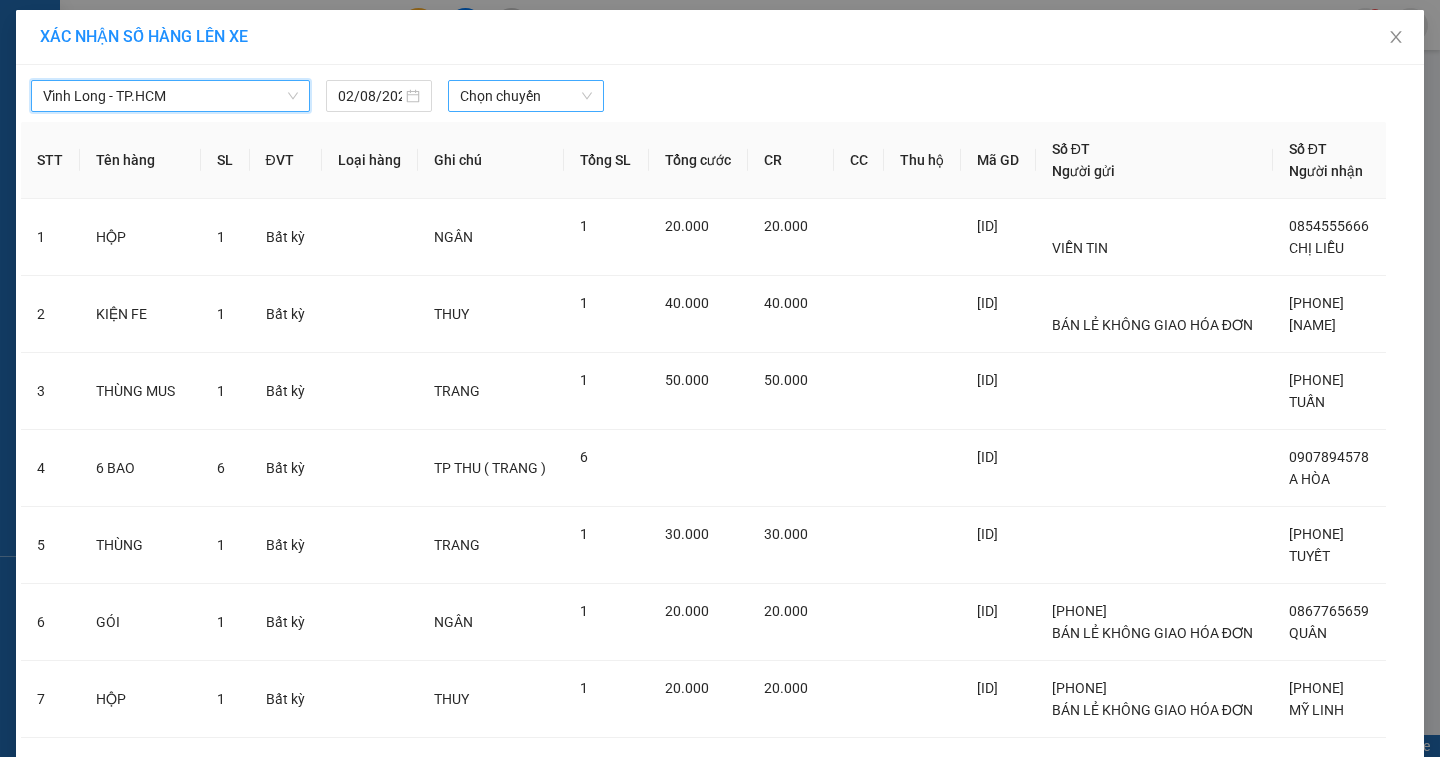 click on "Chọn chuyến" at bounding box center (526, 96) 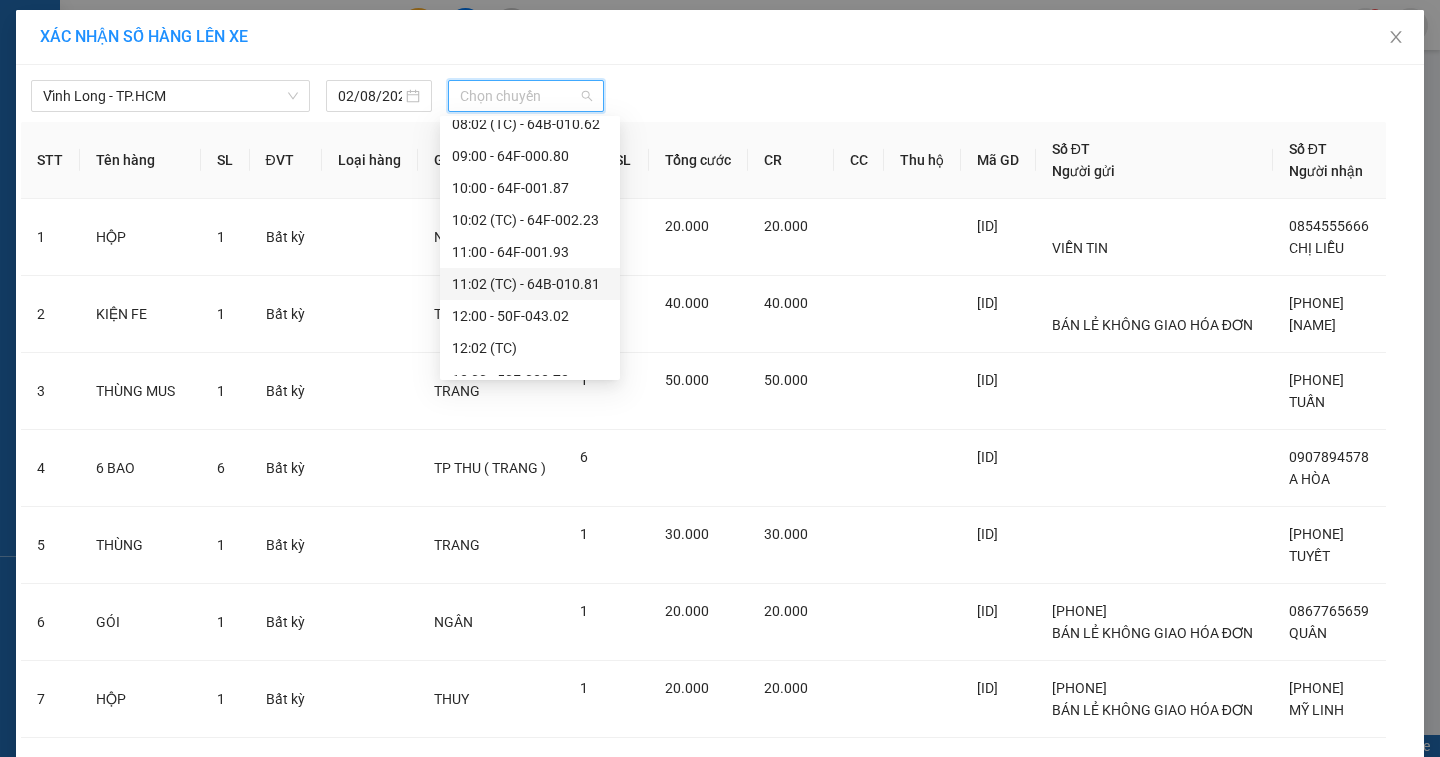 scroll, scrollTop: 600, scrollLeft: 0, axis: vertical 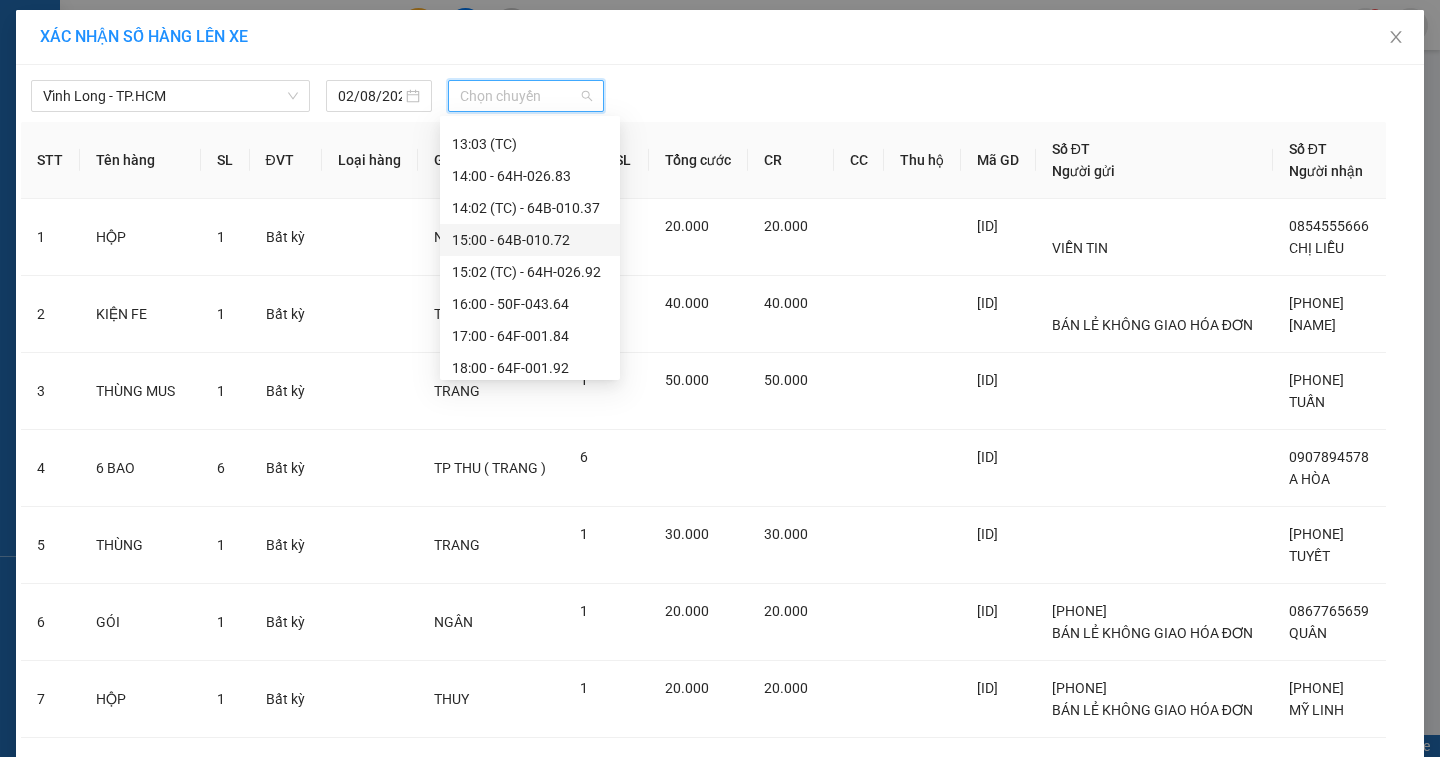 click on "15:00     - 64B-010.72" at bounding box center (530, 240) 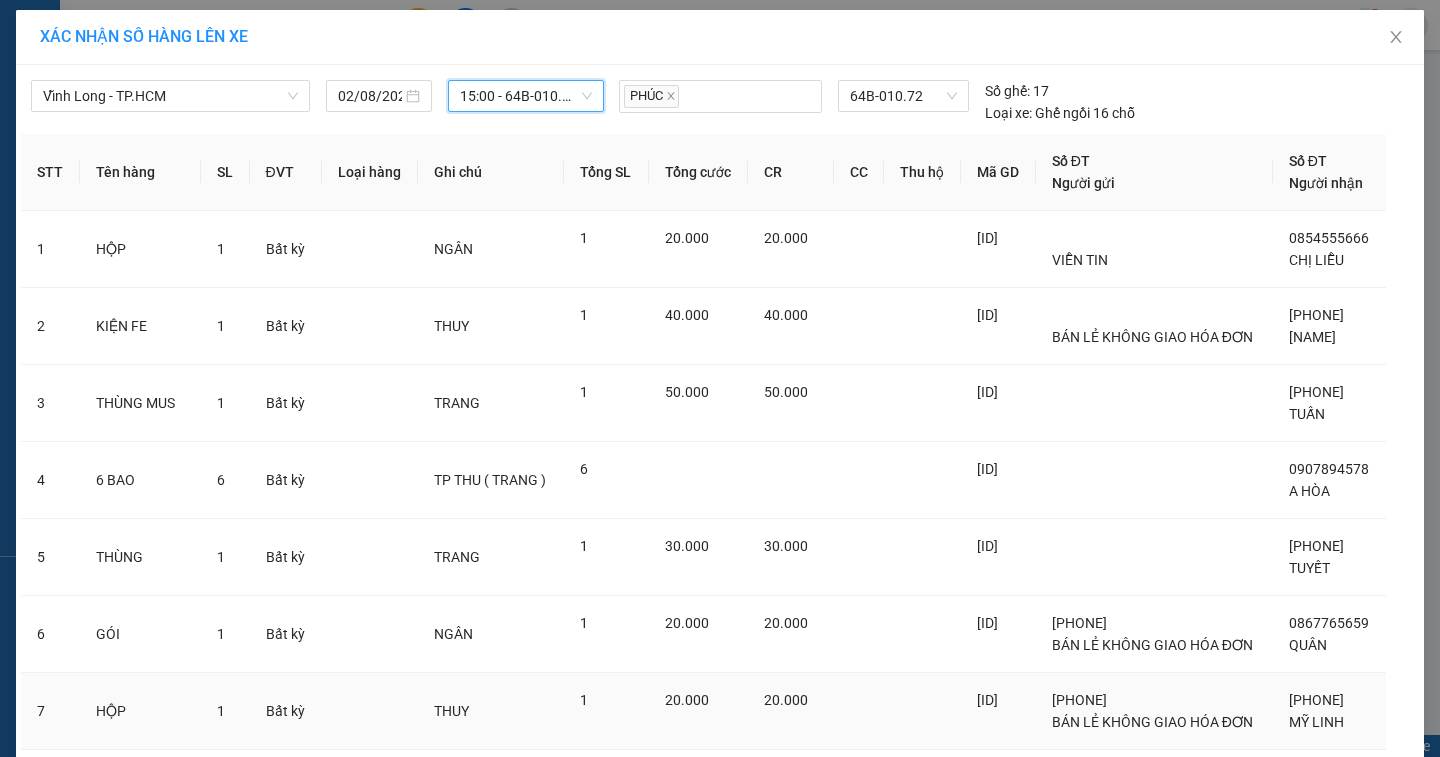 scroll, scrollTop: 304, scrollLeft: 0, axis: vertical 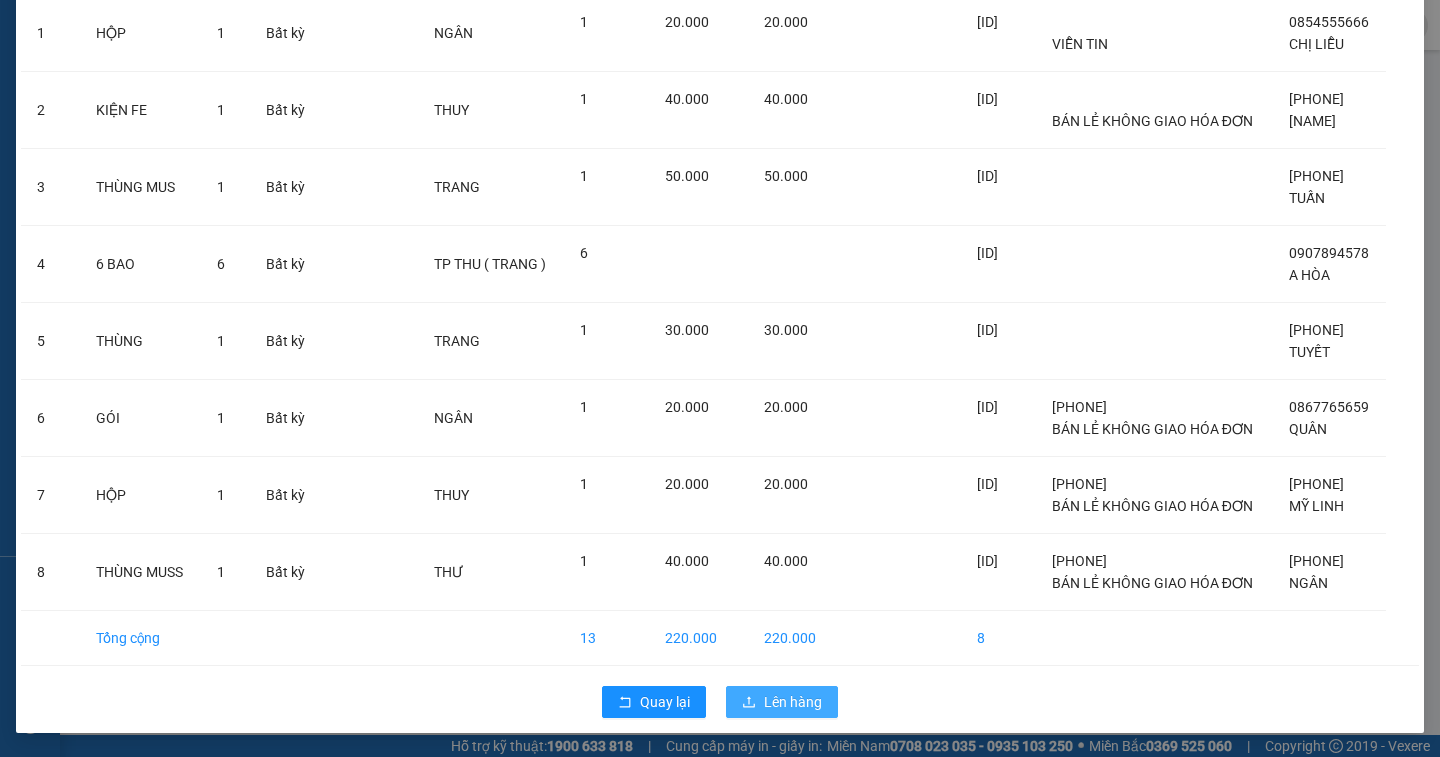 click on "Lên hàng" at bounding box center (793, 702) 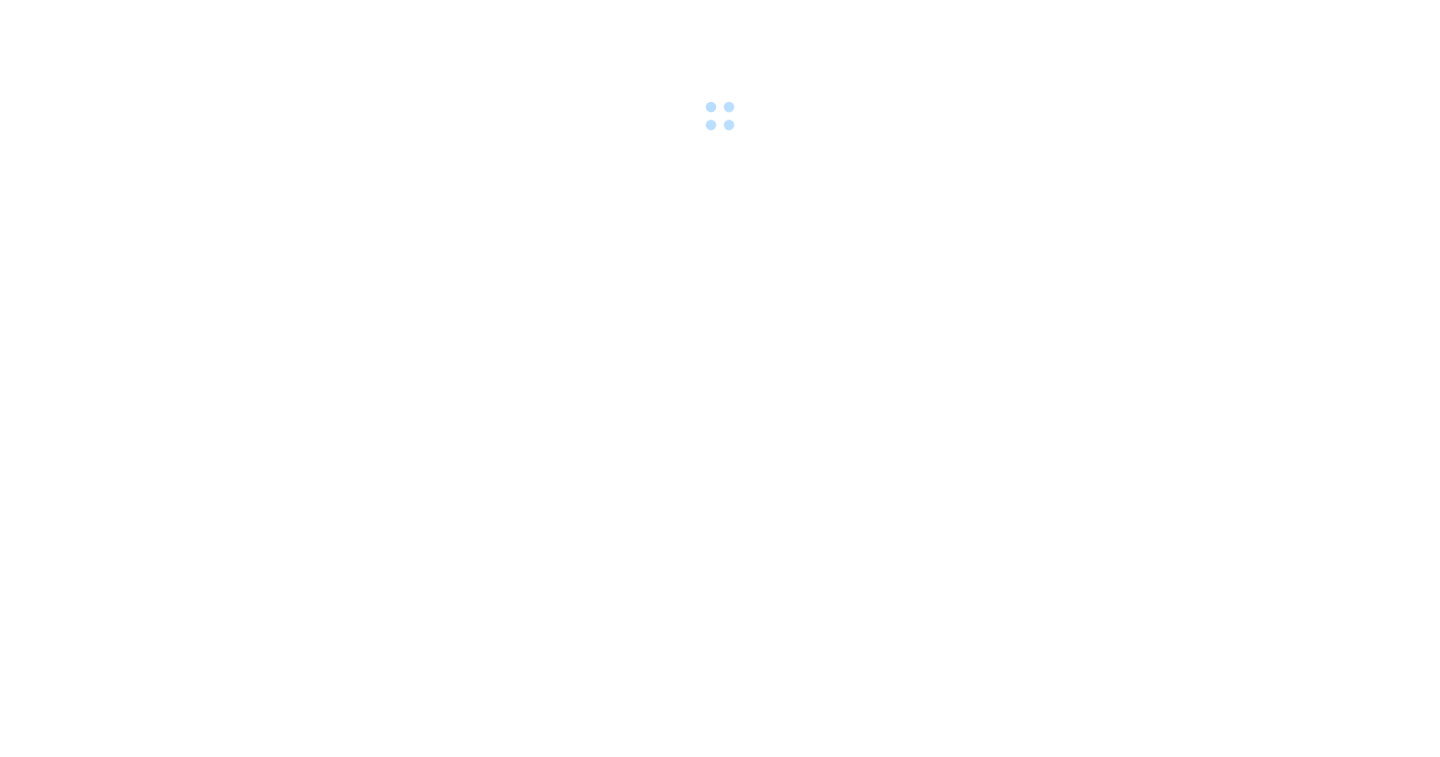 scroll, scrollTop: 0, scrollLeft: 0, axis: both 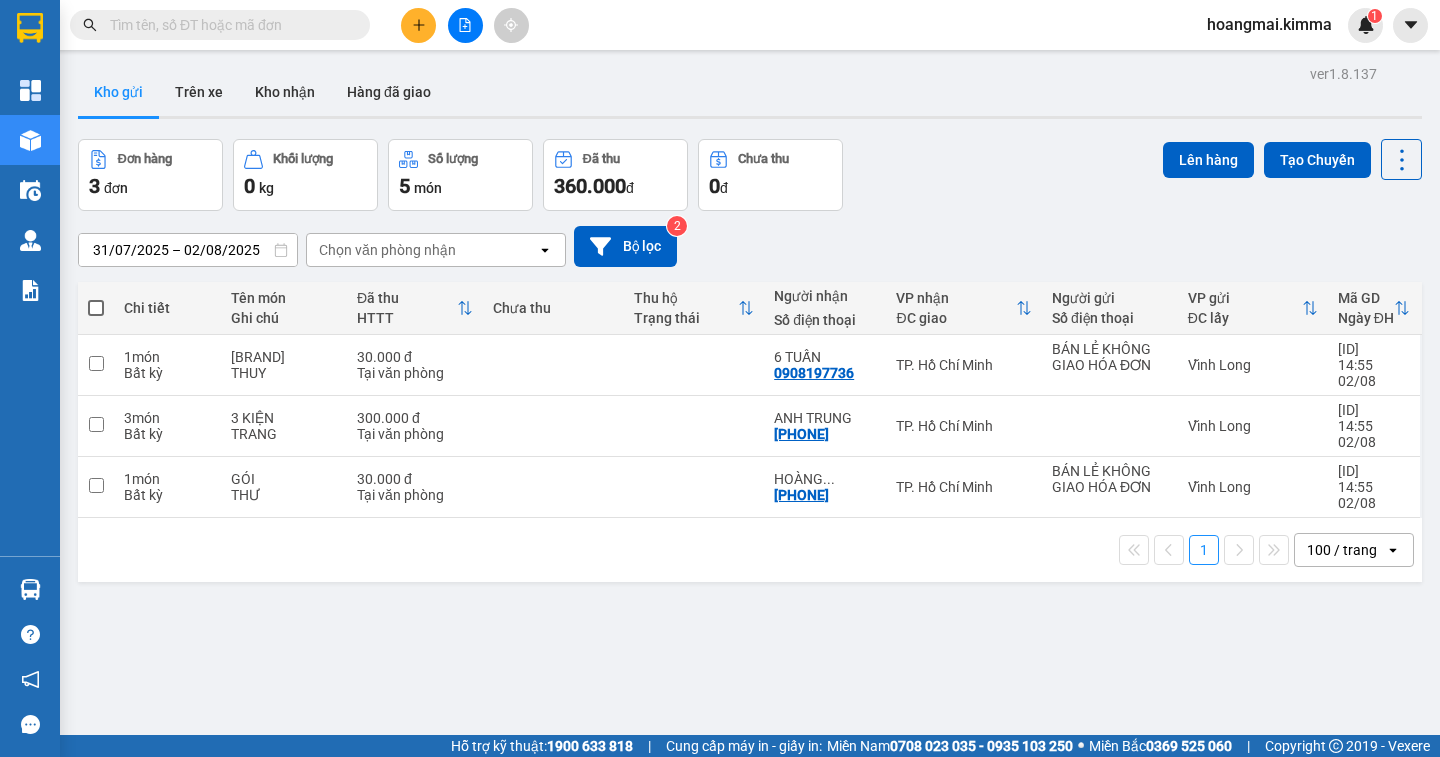 click at bounding box center [96, 308] 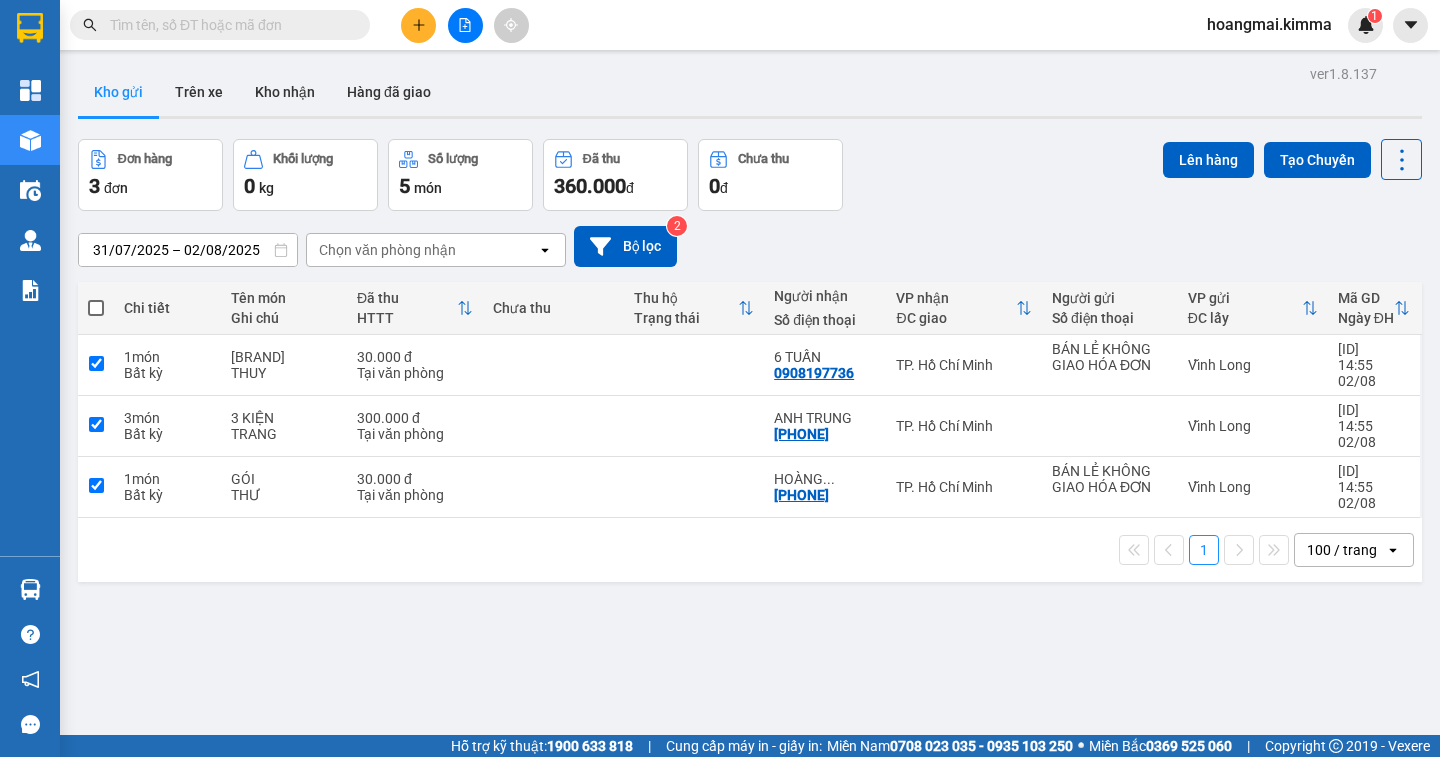 checkbox on "true" 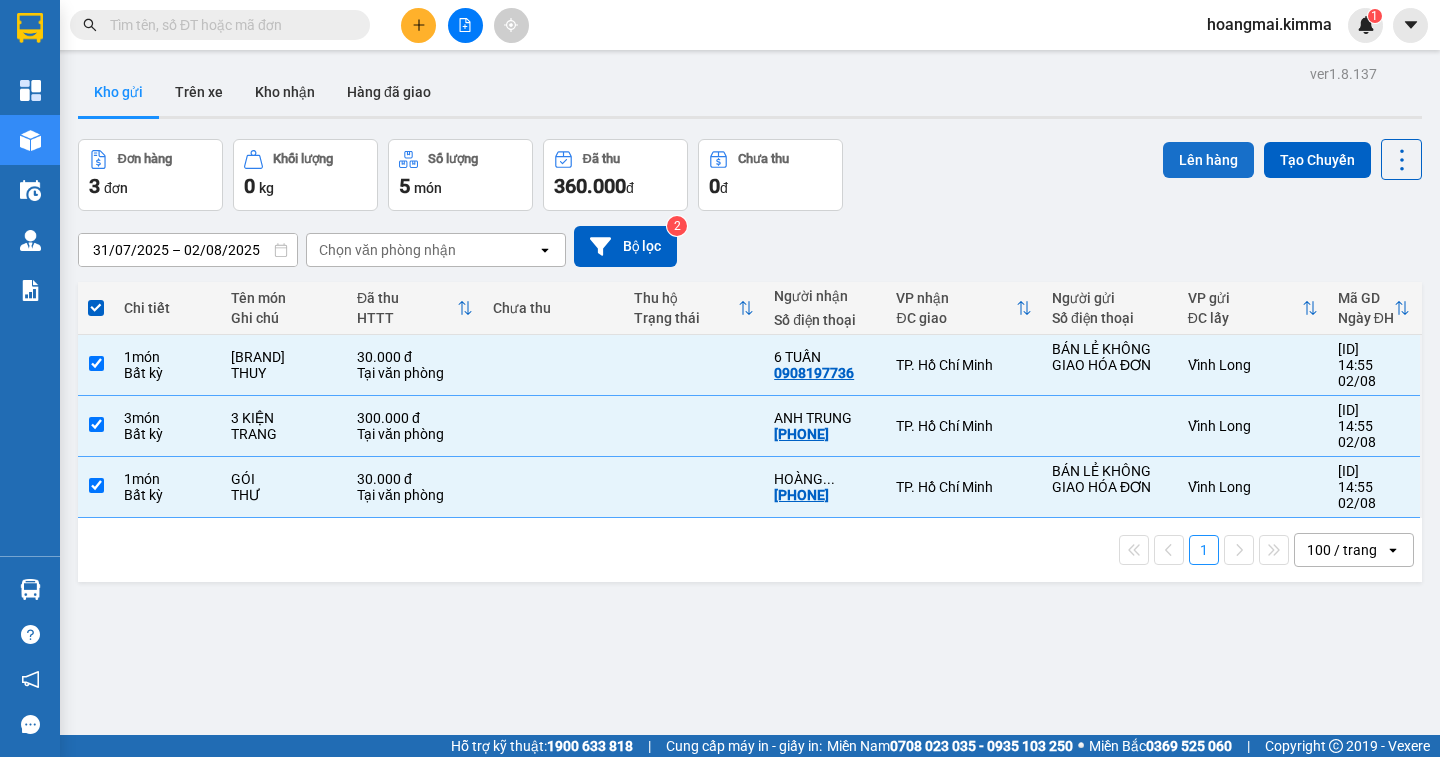 click on "Lên hàng" at bounding box center [1208, 160] 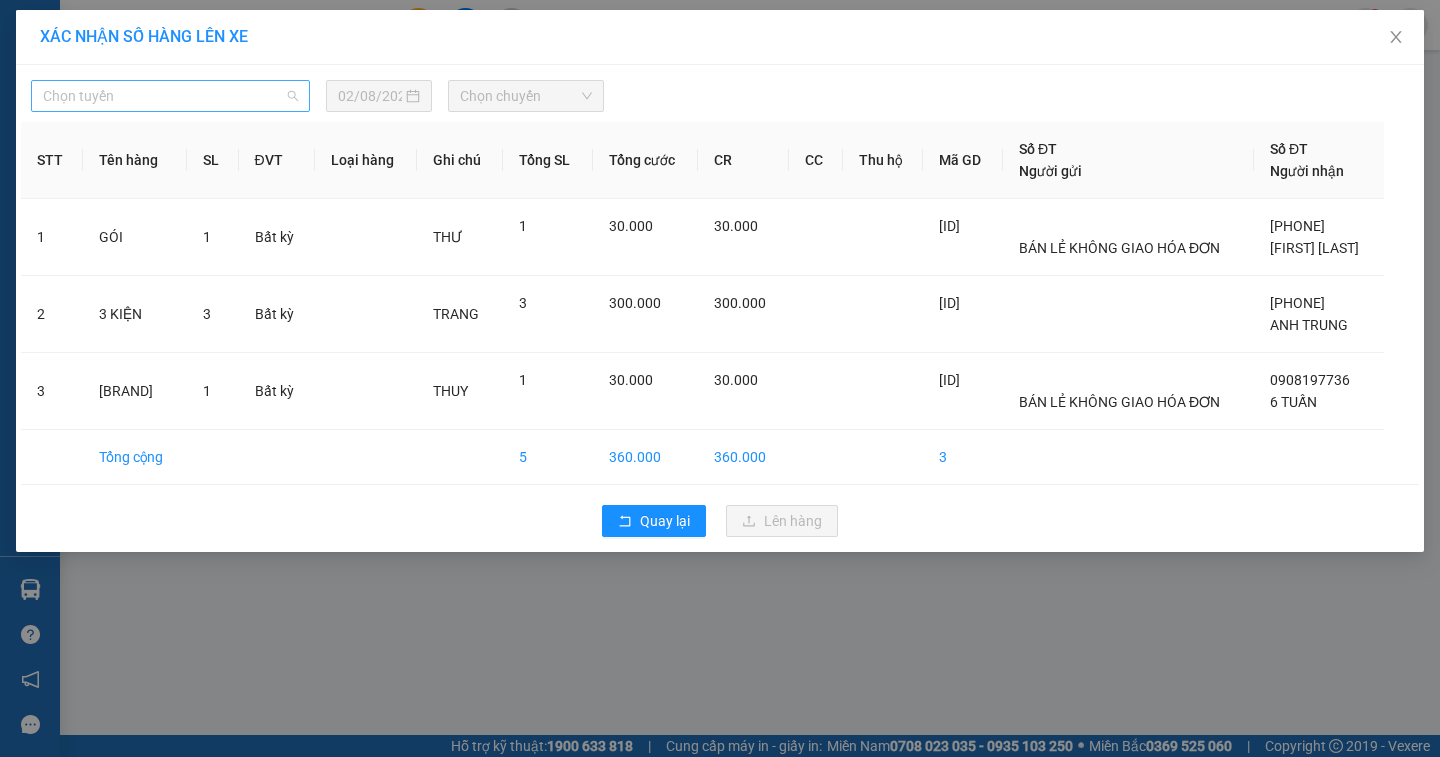 click on "Chọn tuyến" at bounding box center (170, 96) 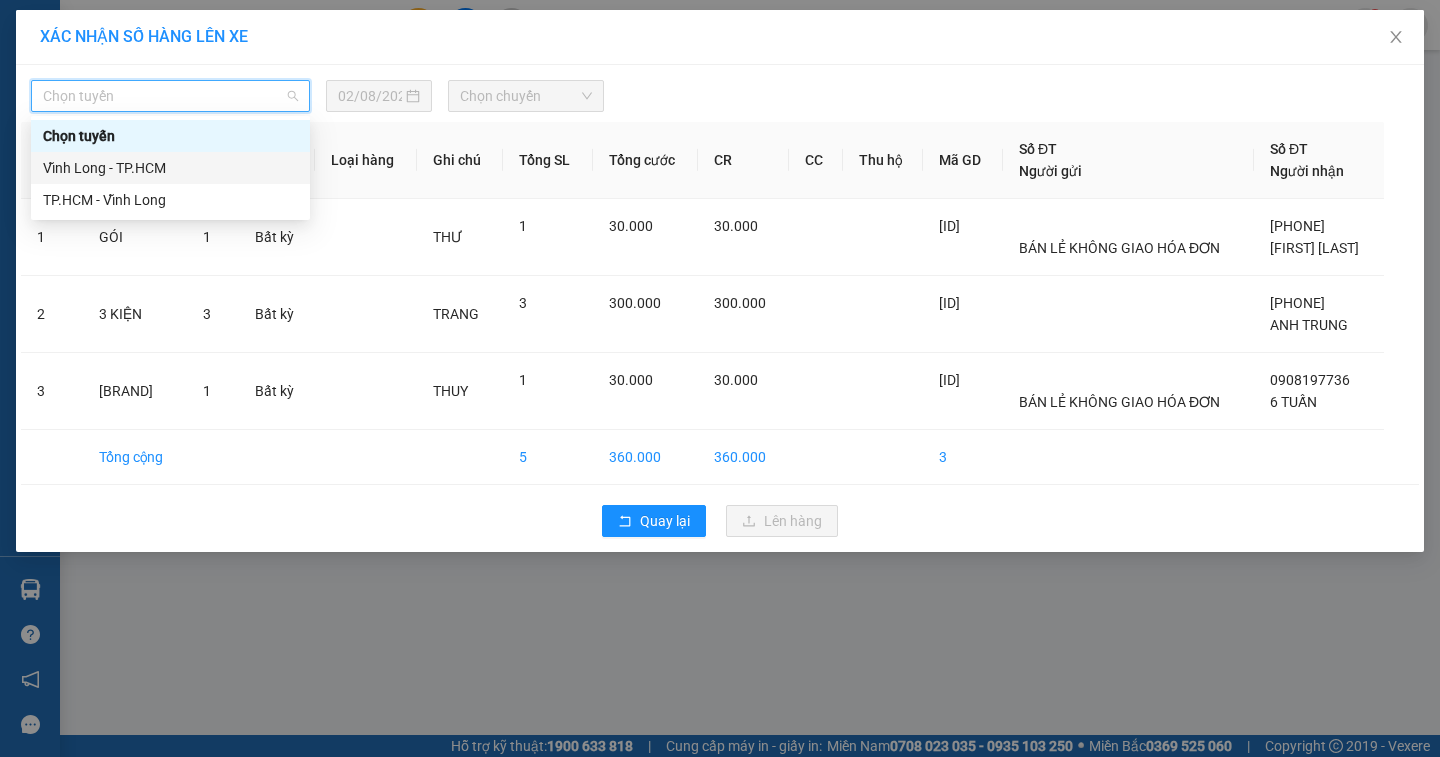 click on "Vĩnh Long - TP.HCM" at bounding box center (170, 168) 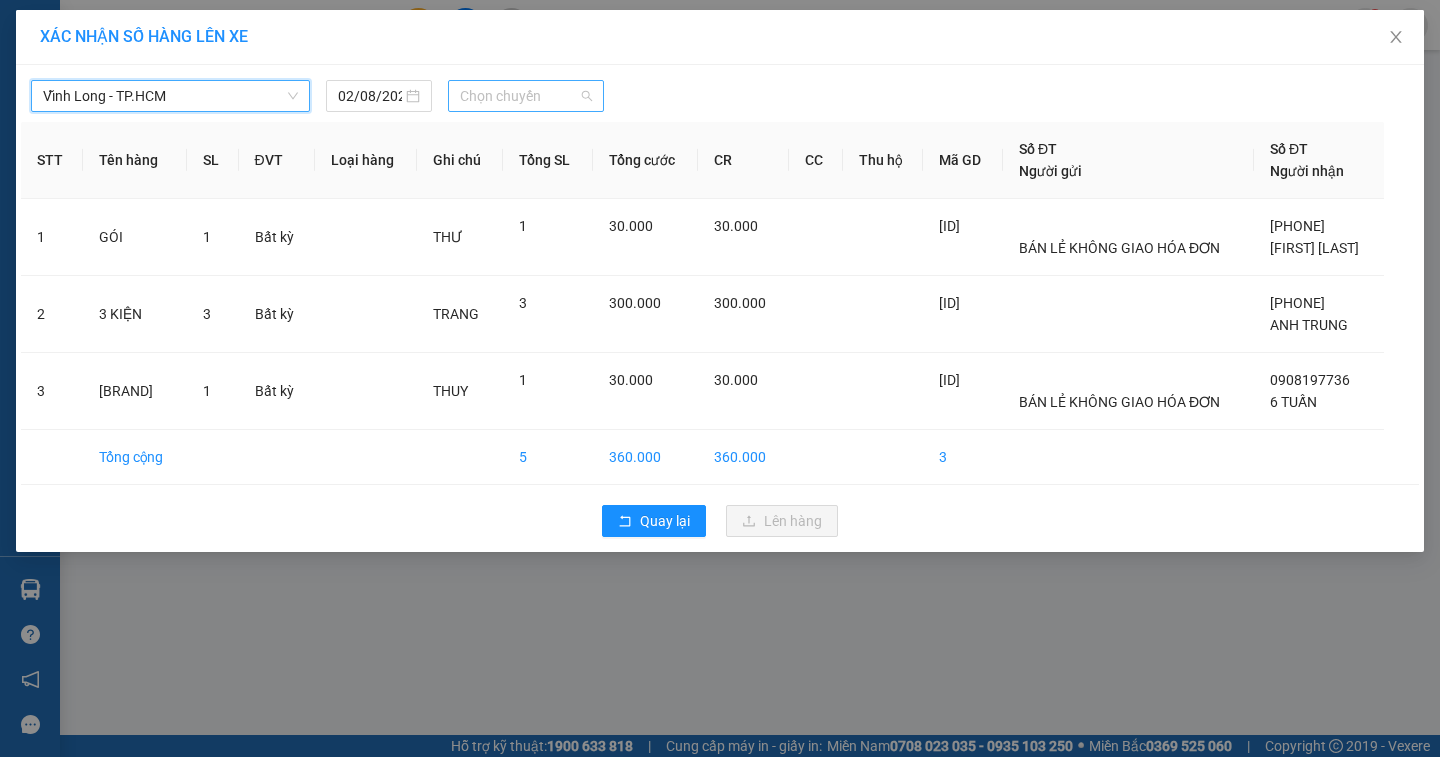click on "Chọn chuyến" at bounding box center [526, 96] 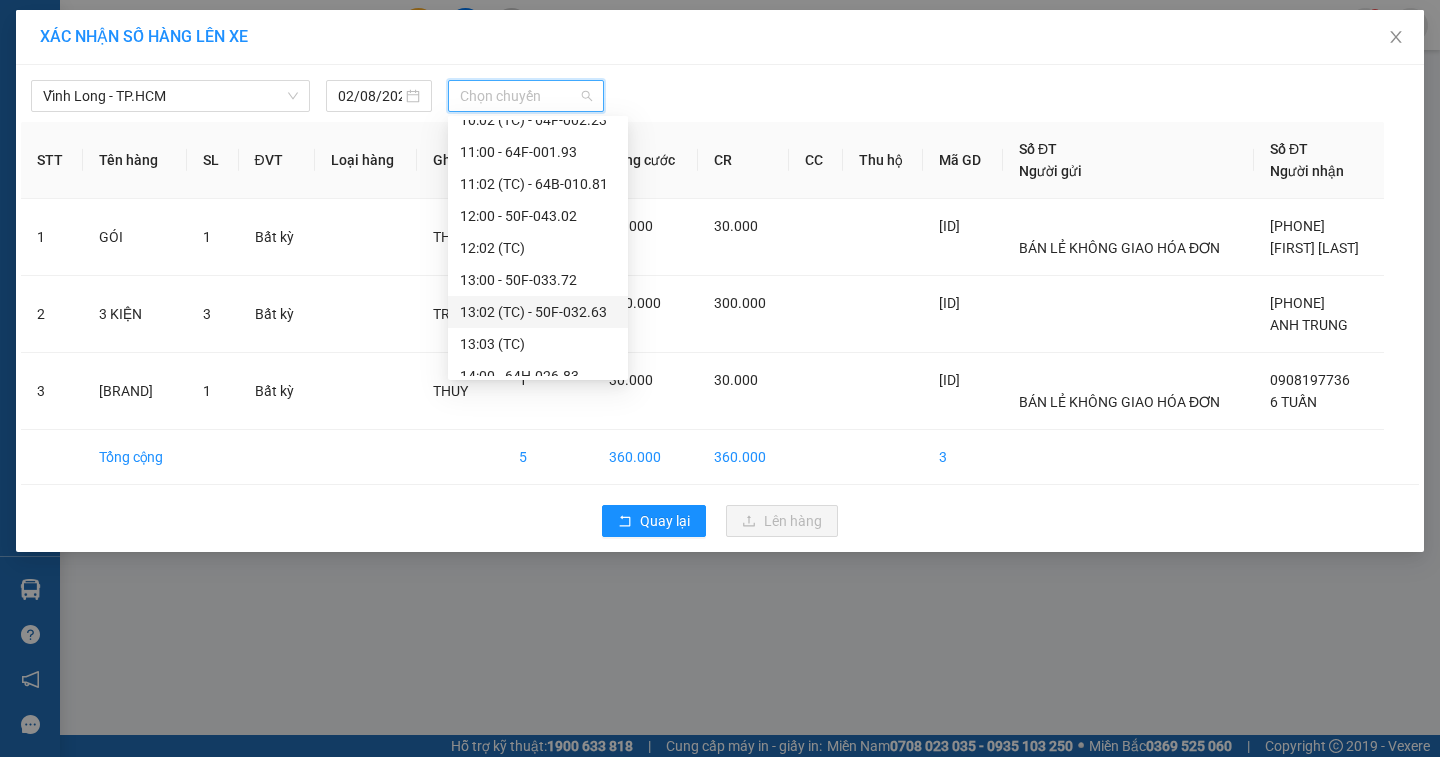 scroll, scrollTop: 608, scrollLeft: 0, axis: vertical 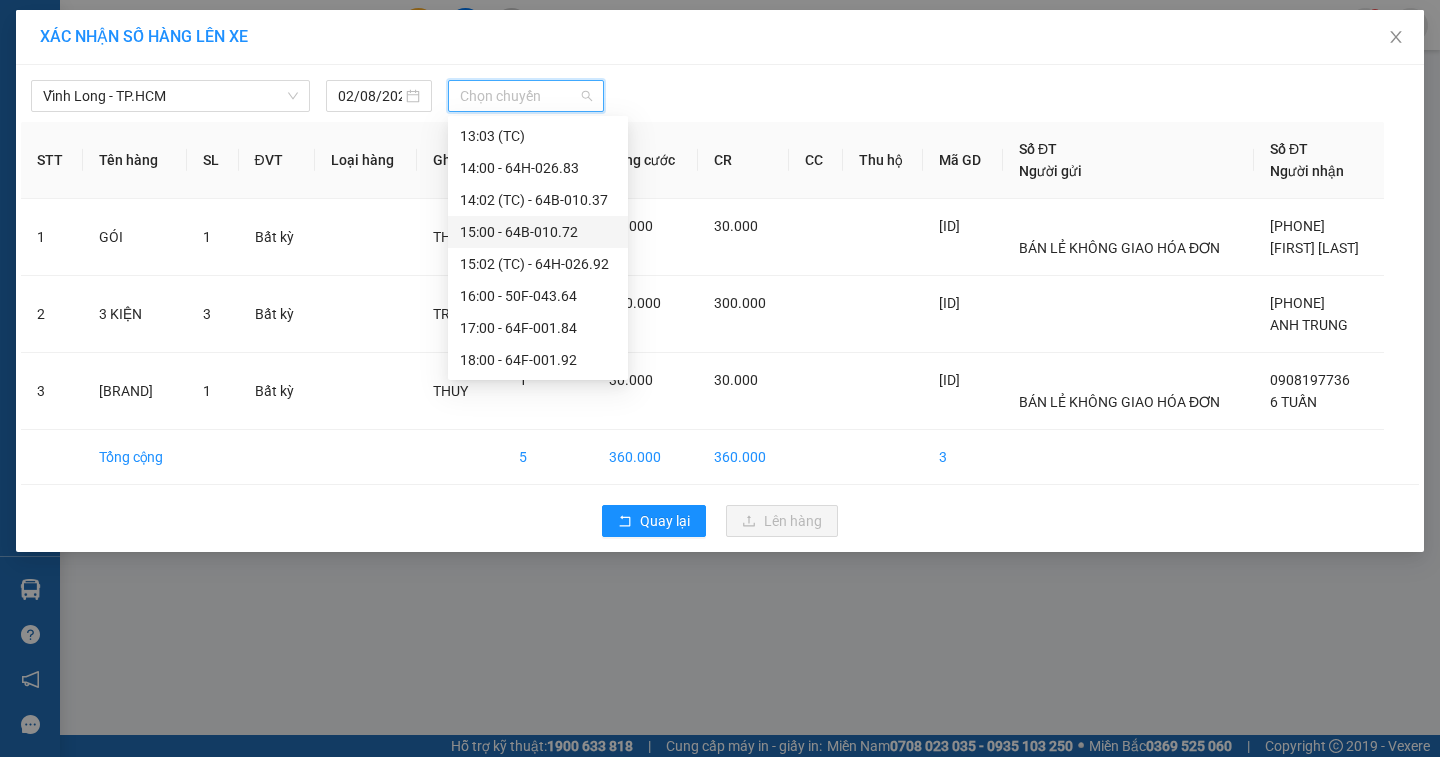 click on "15:00     - 64B-010.72" at bounding box center (538, 232) 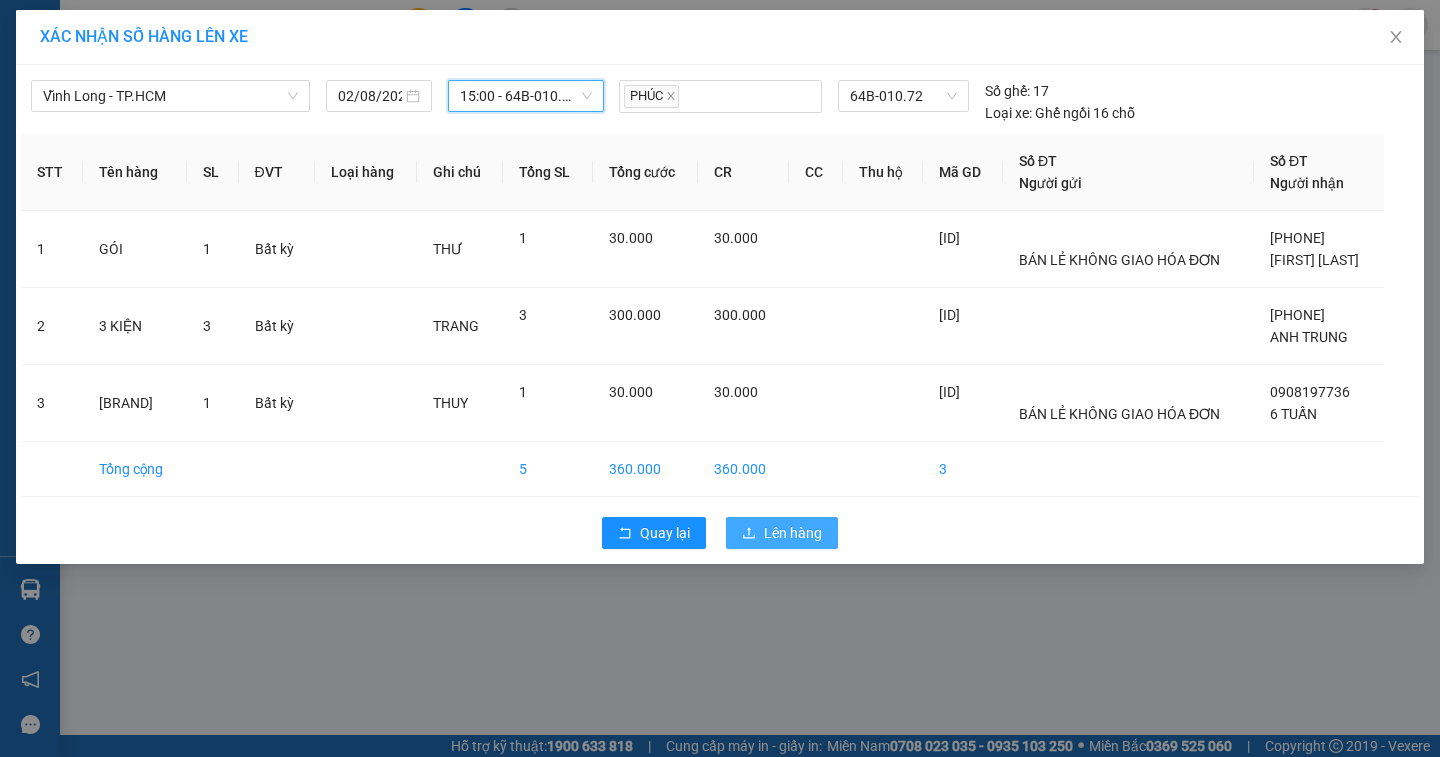 click on "Lên hàng" at bounding box center [793, 533] 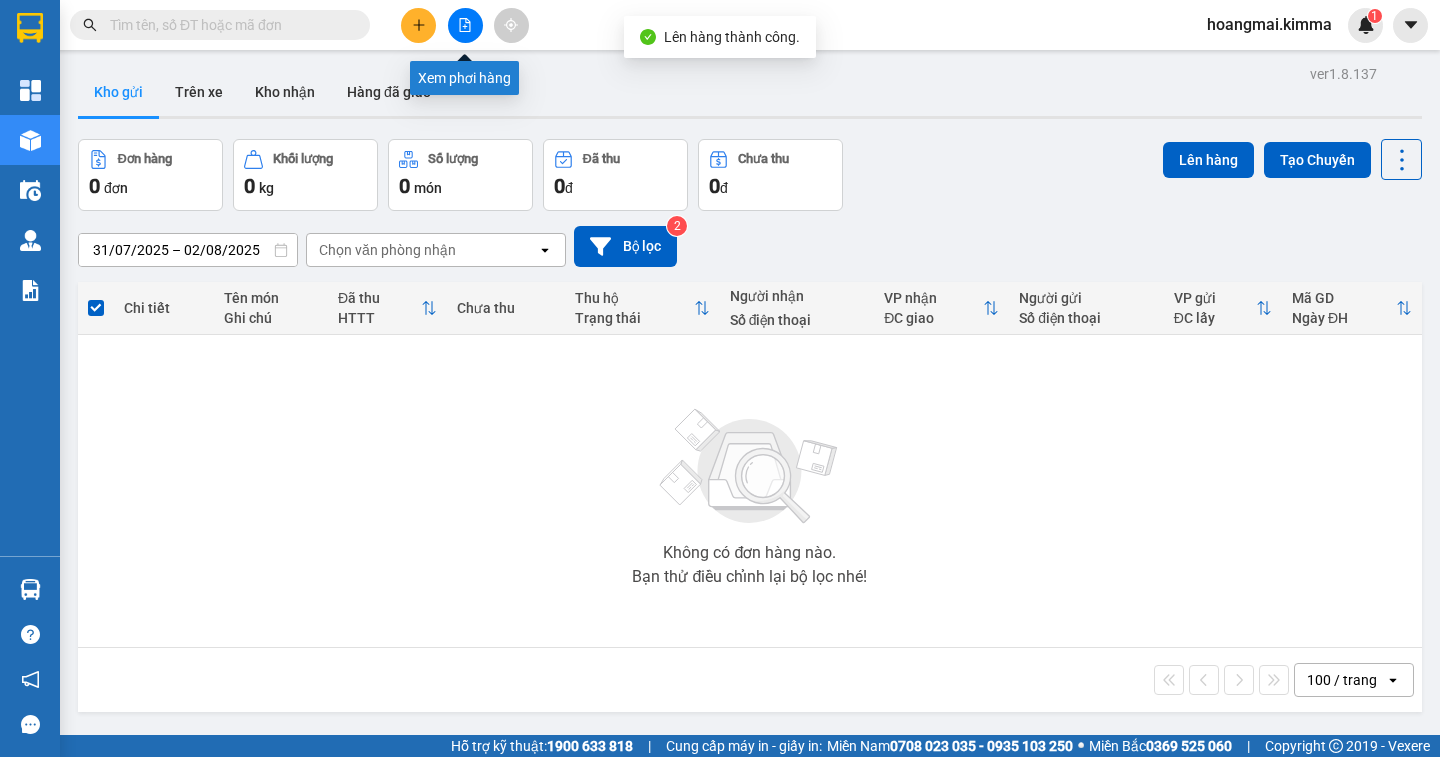 click 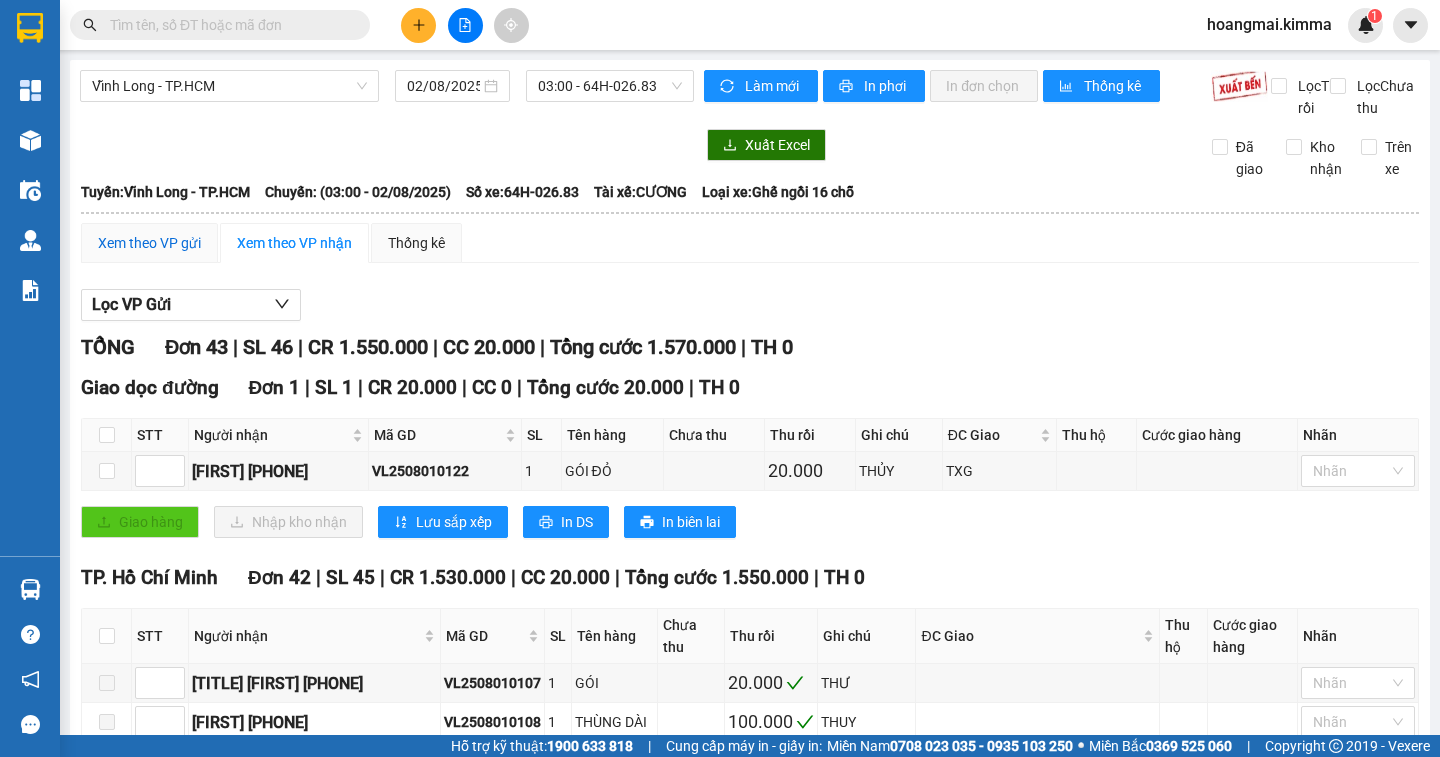 click on "Xem theo VP gửi" at bounding box center (149, 243) 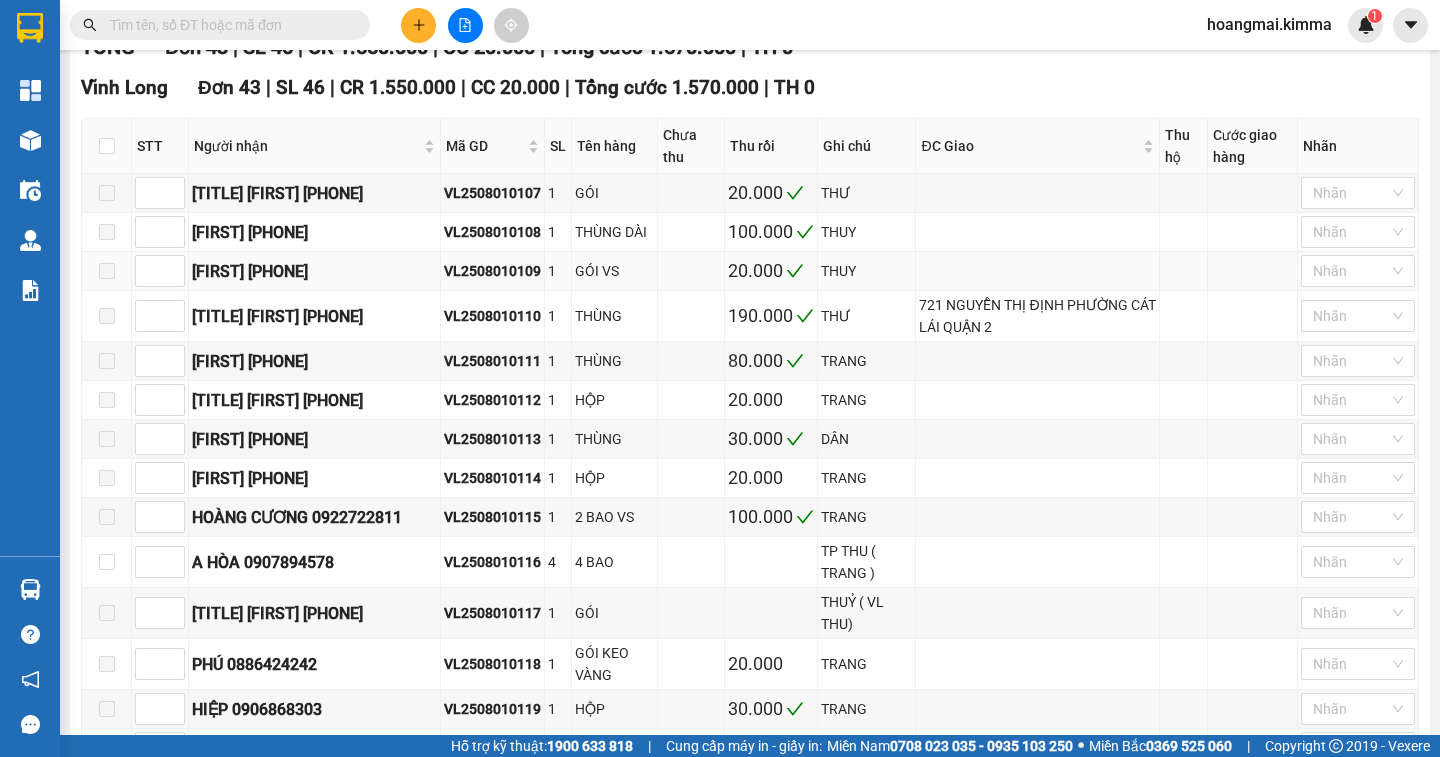 scroll, scrollTop: 0, scrollLeft: 0, axis: both 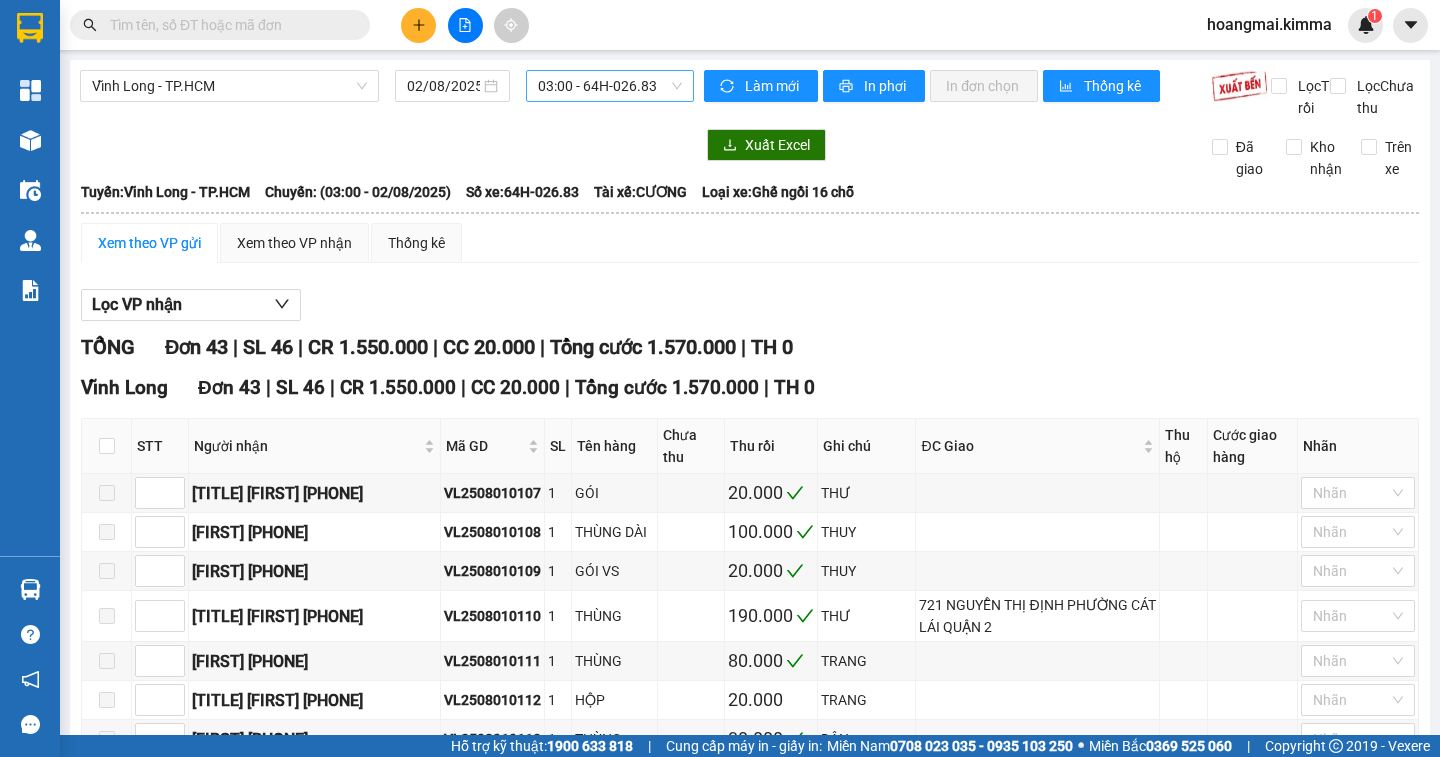 click on "03:00     - 64H-026.83" at bounding box center [610, 86] 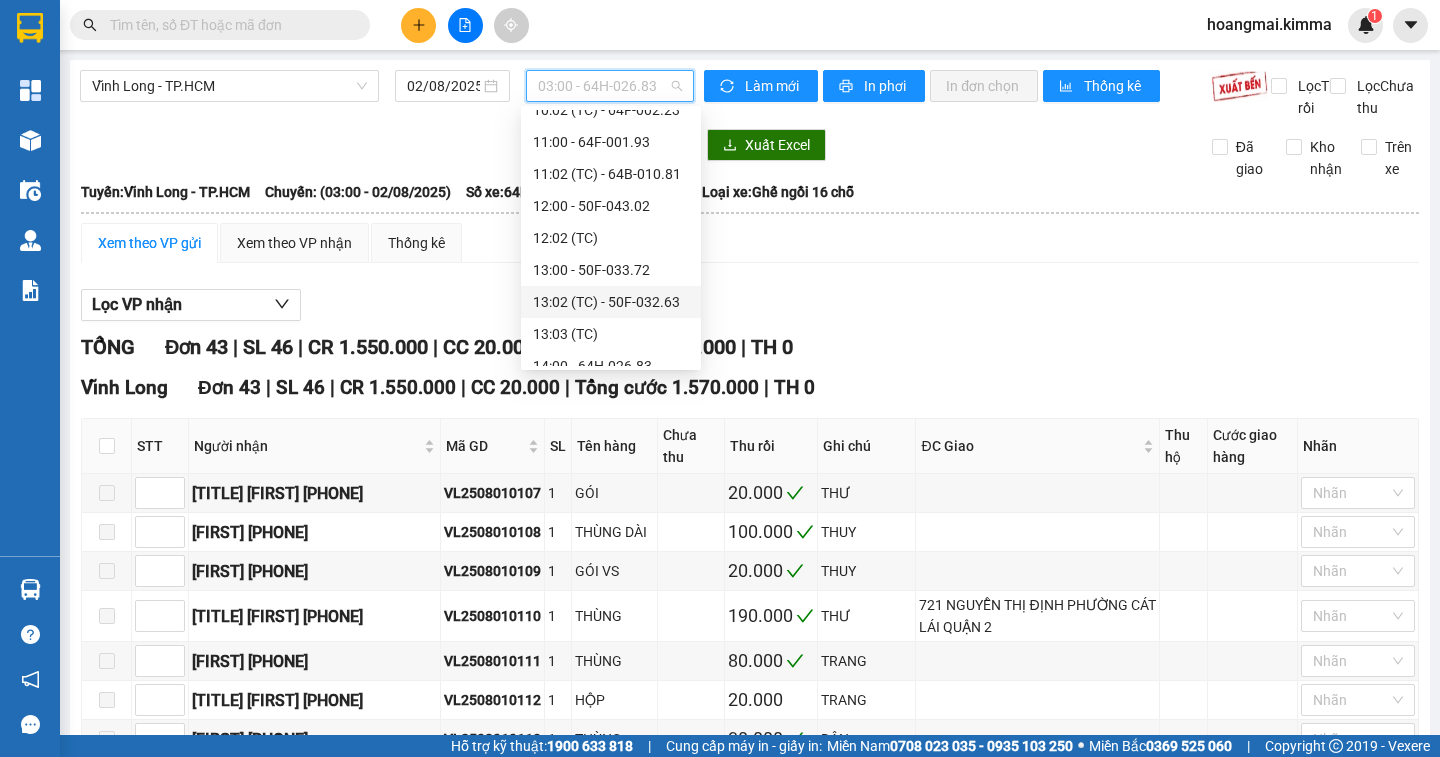 scroll, scrollTop: 600, scrollLeft: 0, axis: vertical 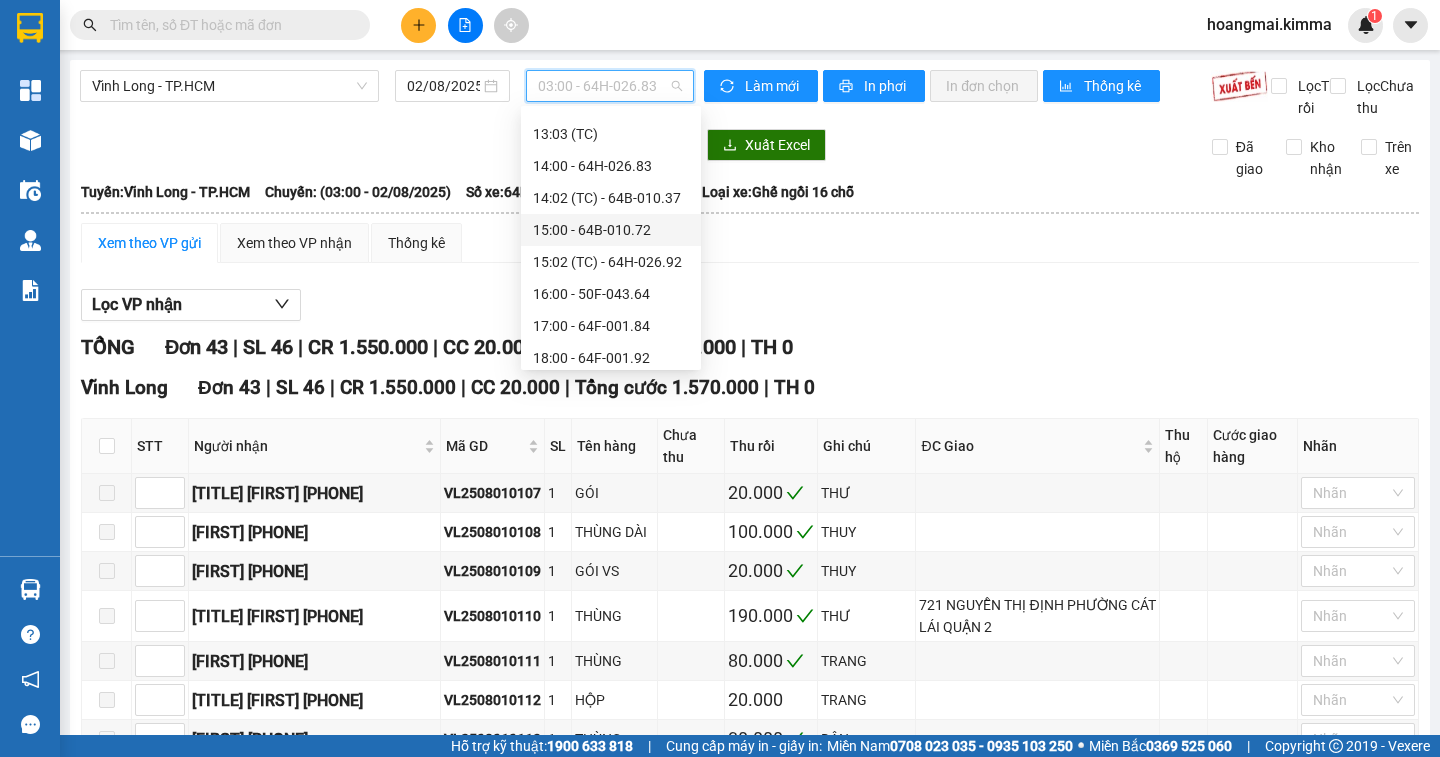 click on "15:00     - 64B-010.72" at bounding box center (611, 230) 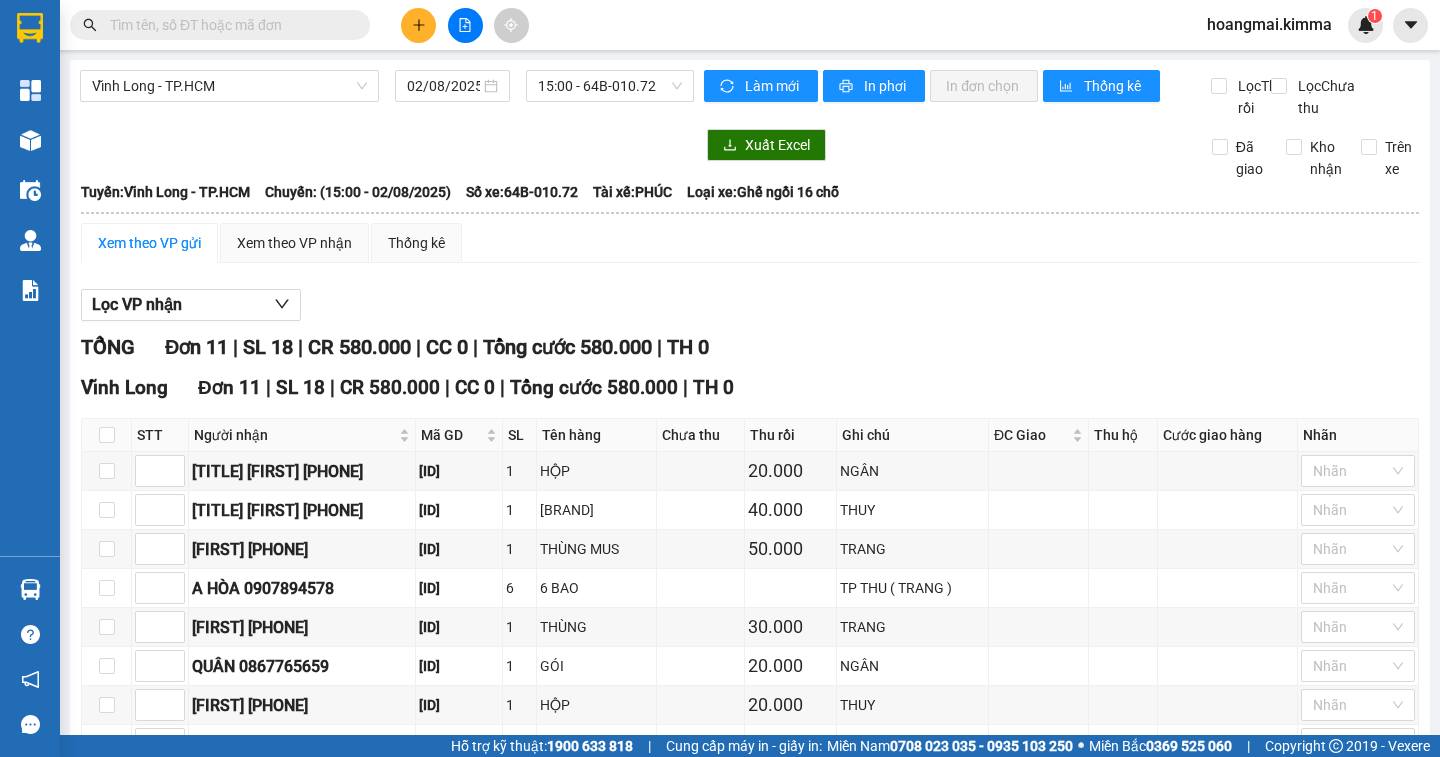 click on "Xem theo VP gửi" at bounding box center [149, 243] 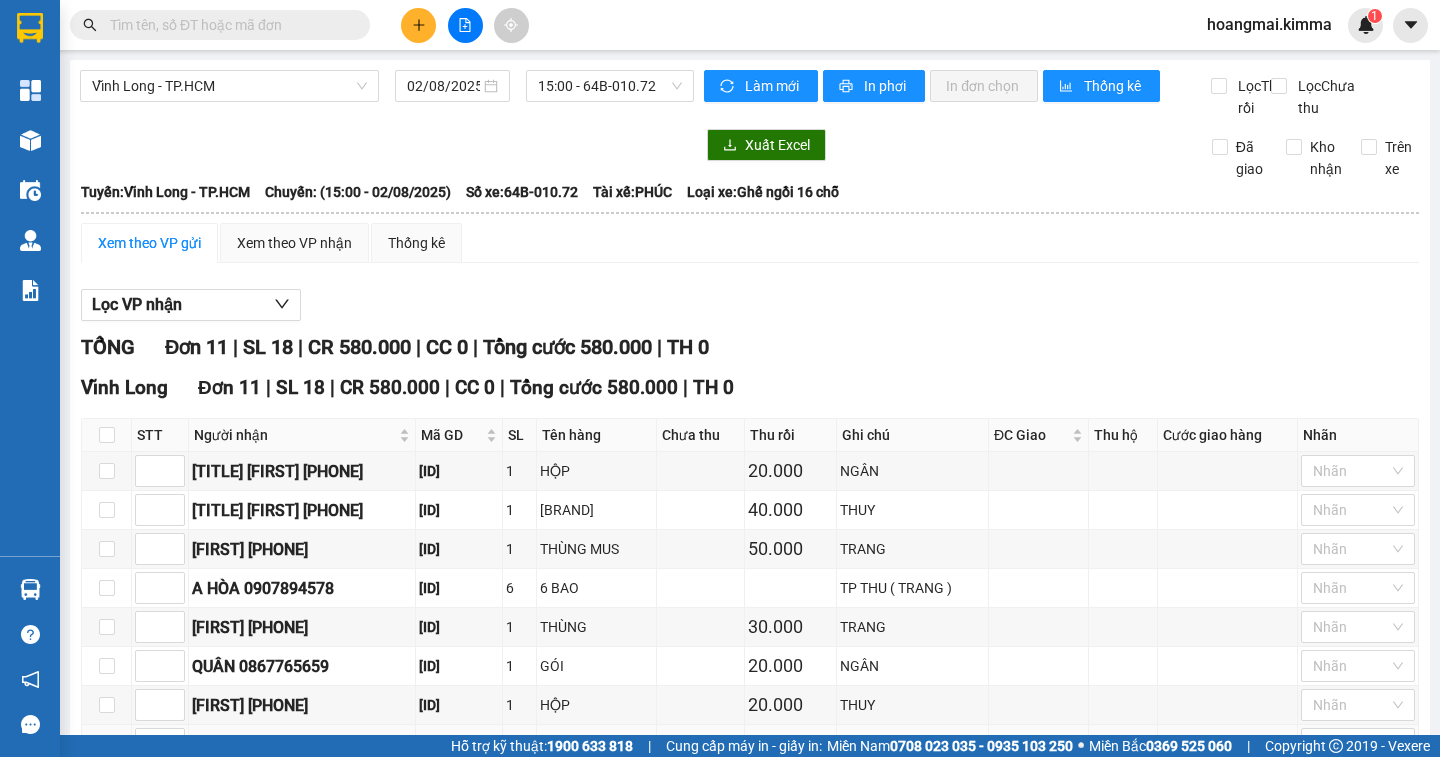 scroll, scrollTop: 271, scrollLeft: 0, axis: vertical 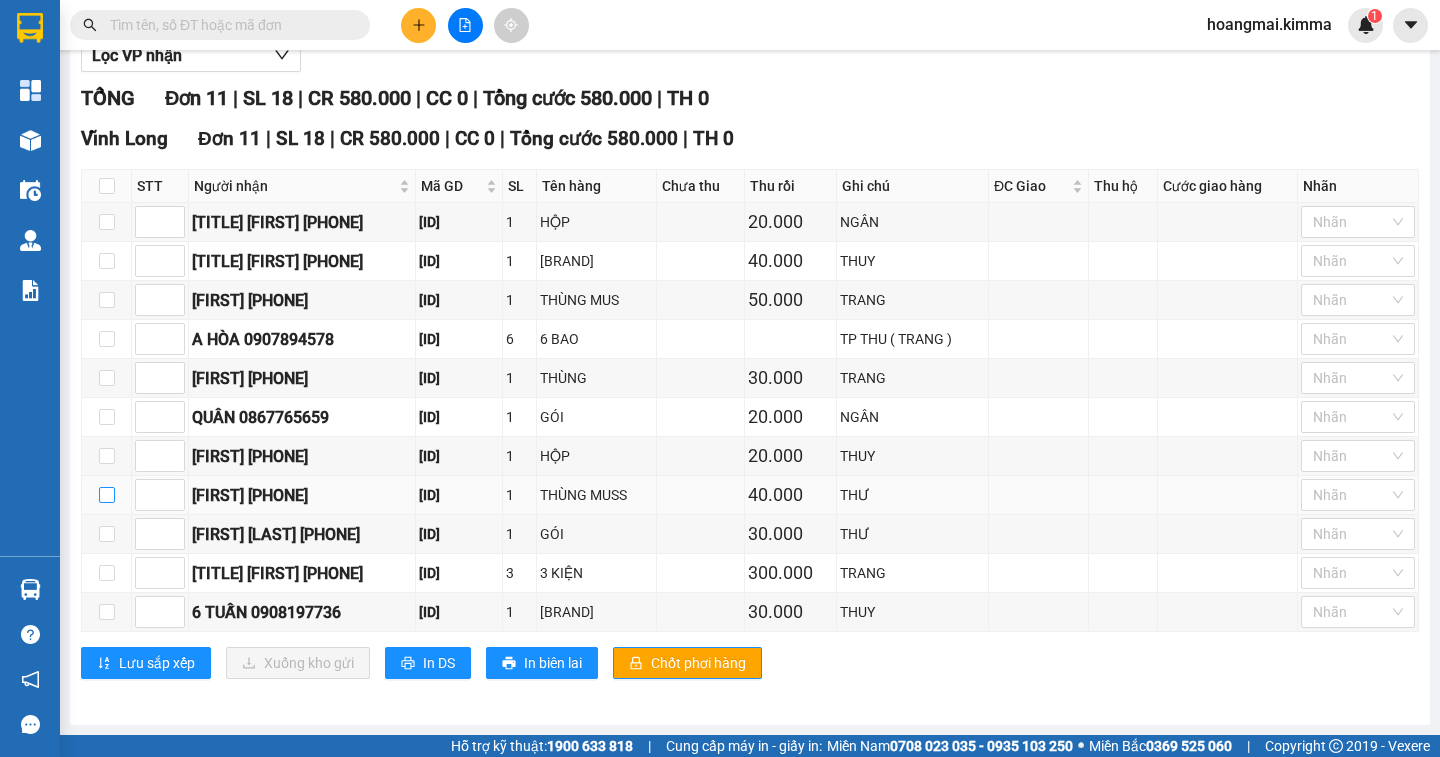 click at bounding box center (107, 495) 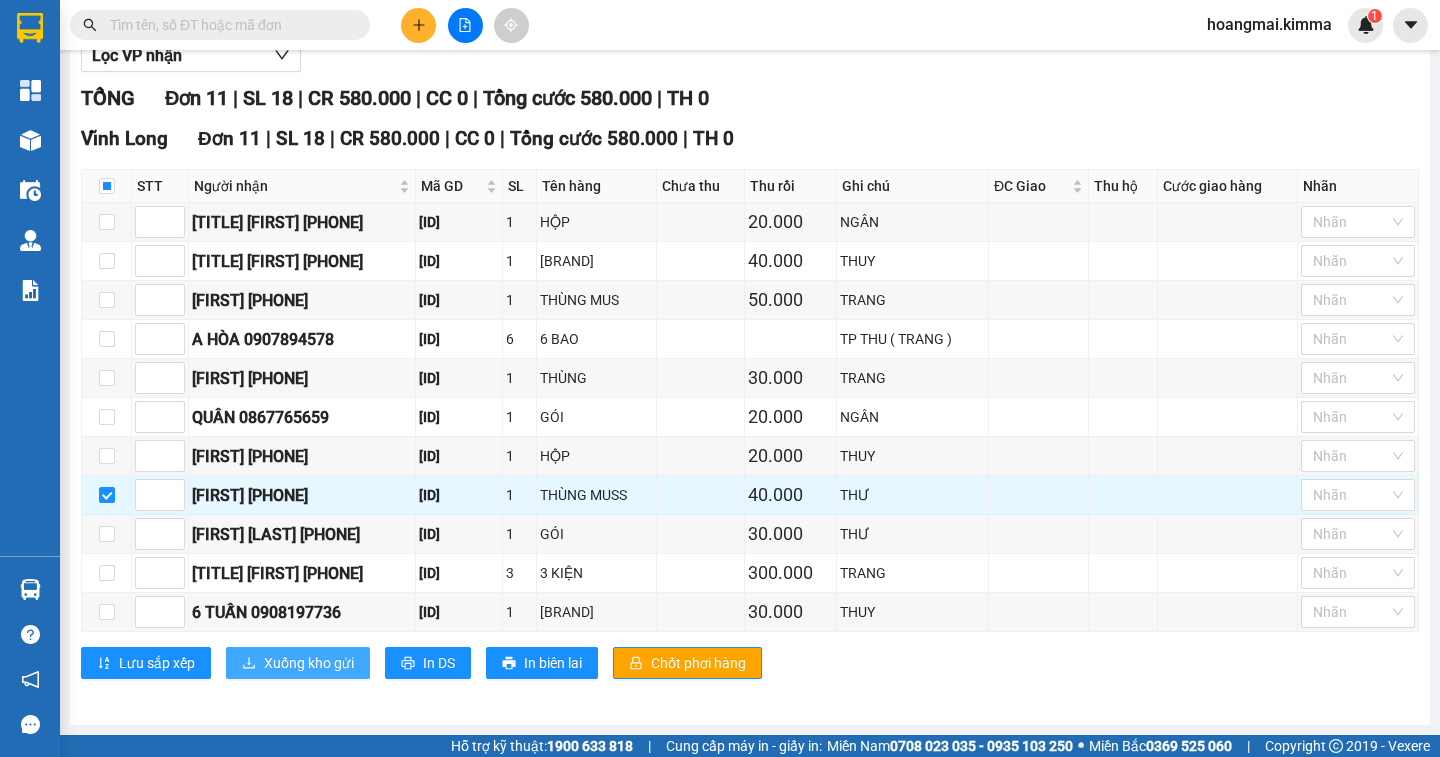 click on "Xuống kho gửi" at bounding box center [309, 663] 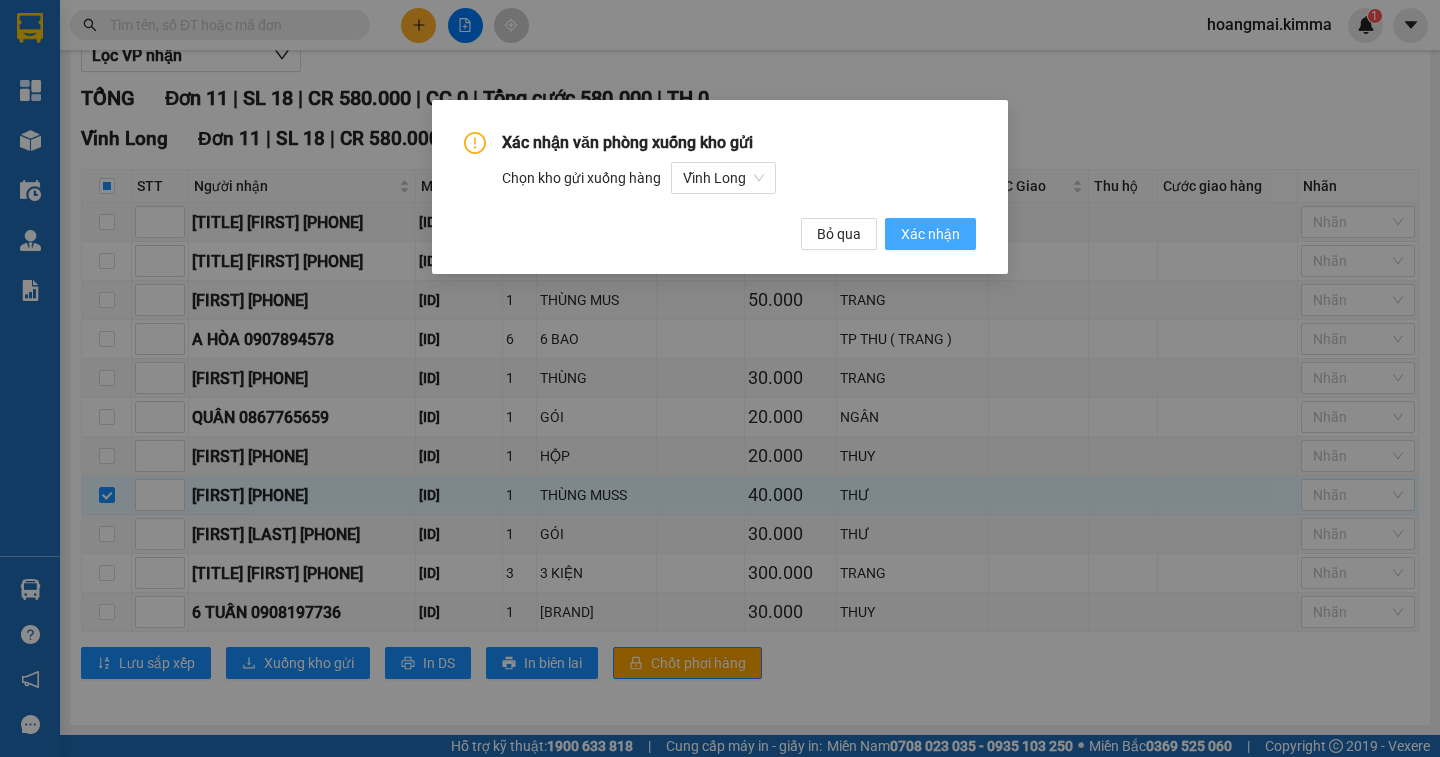 click on "Xác nhận" at bounding box center [930, 234] 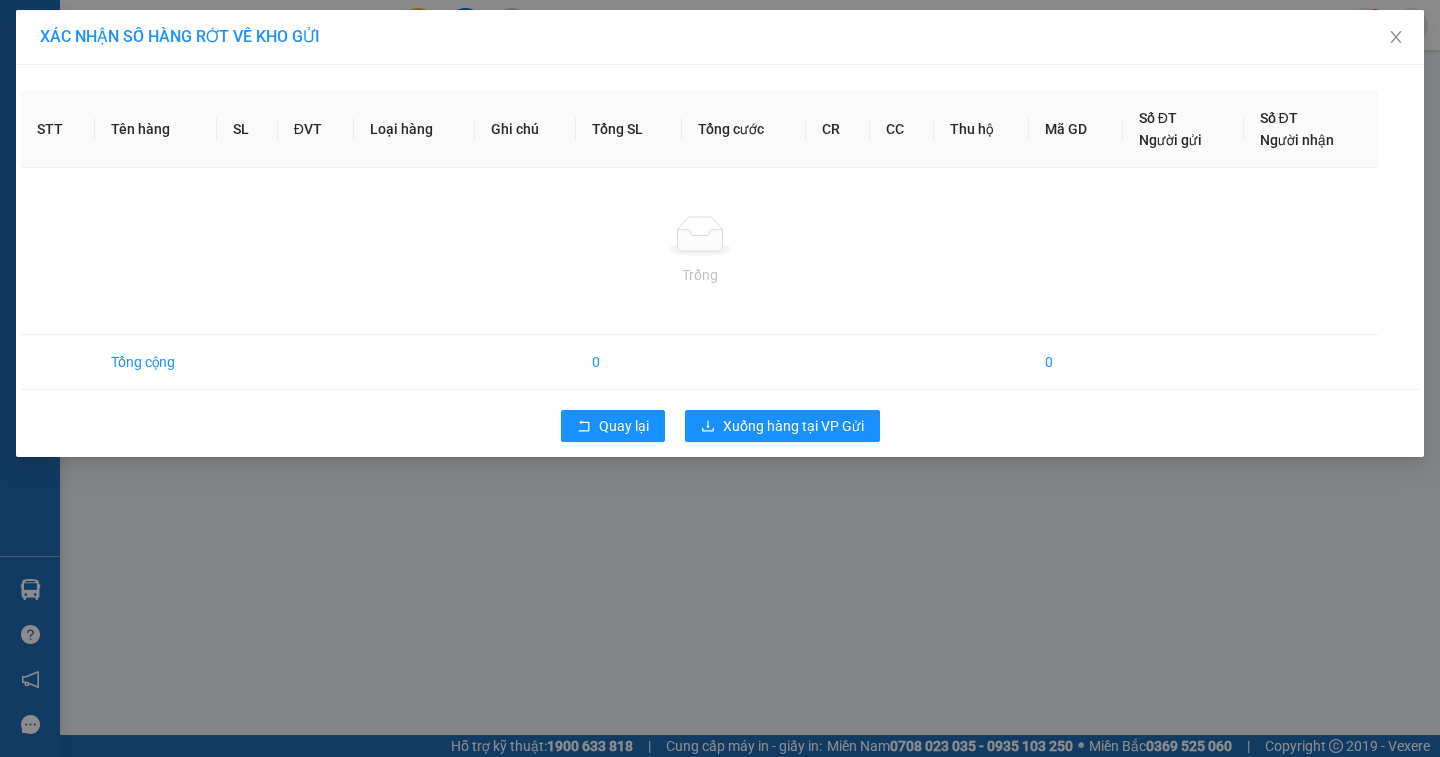 scroll, scrollTop: 0, scrollLeft: 0, axis: both 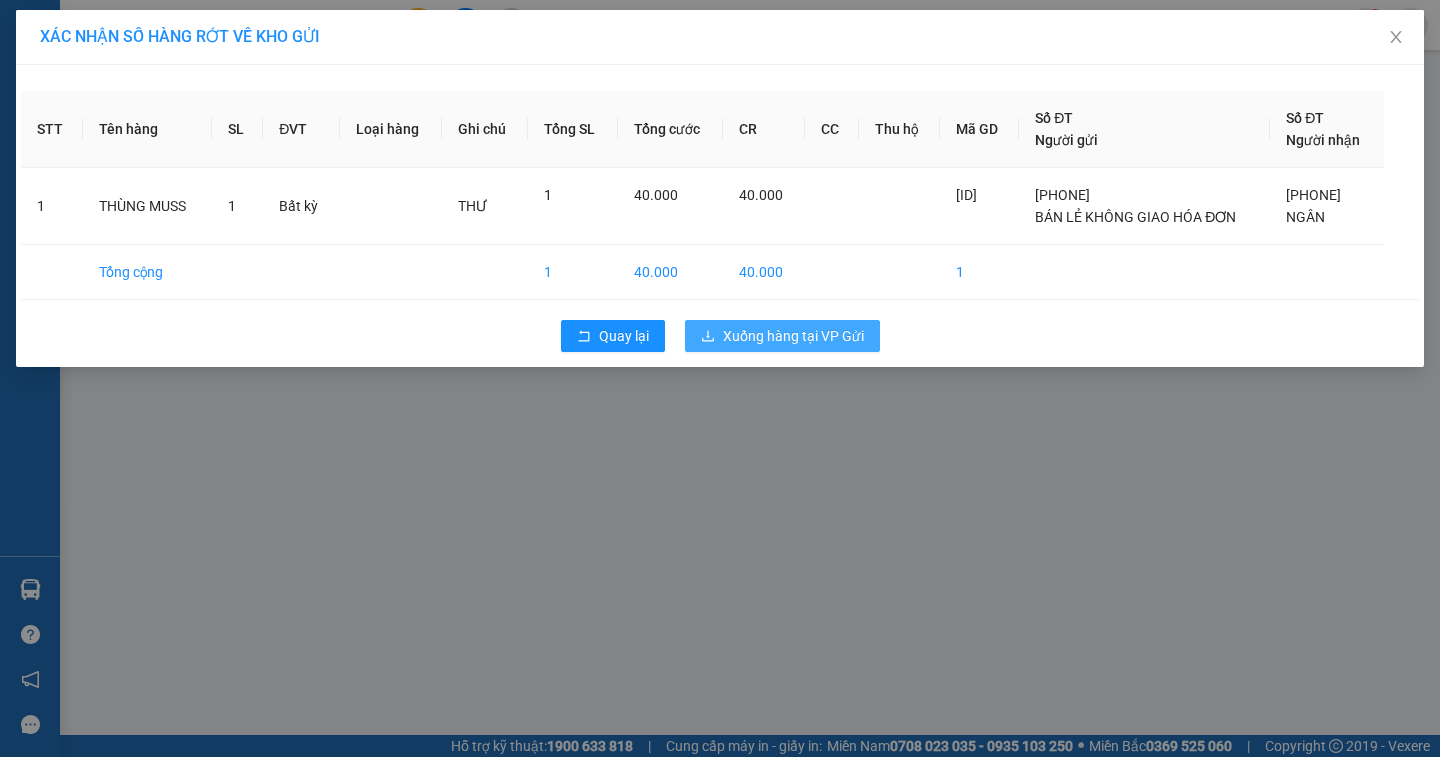 click on "Xuống hàng tại VP Gửi" at bounding box center [793, 336] 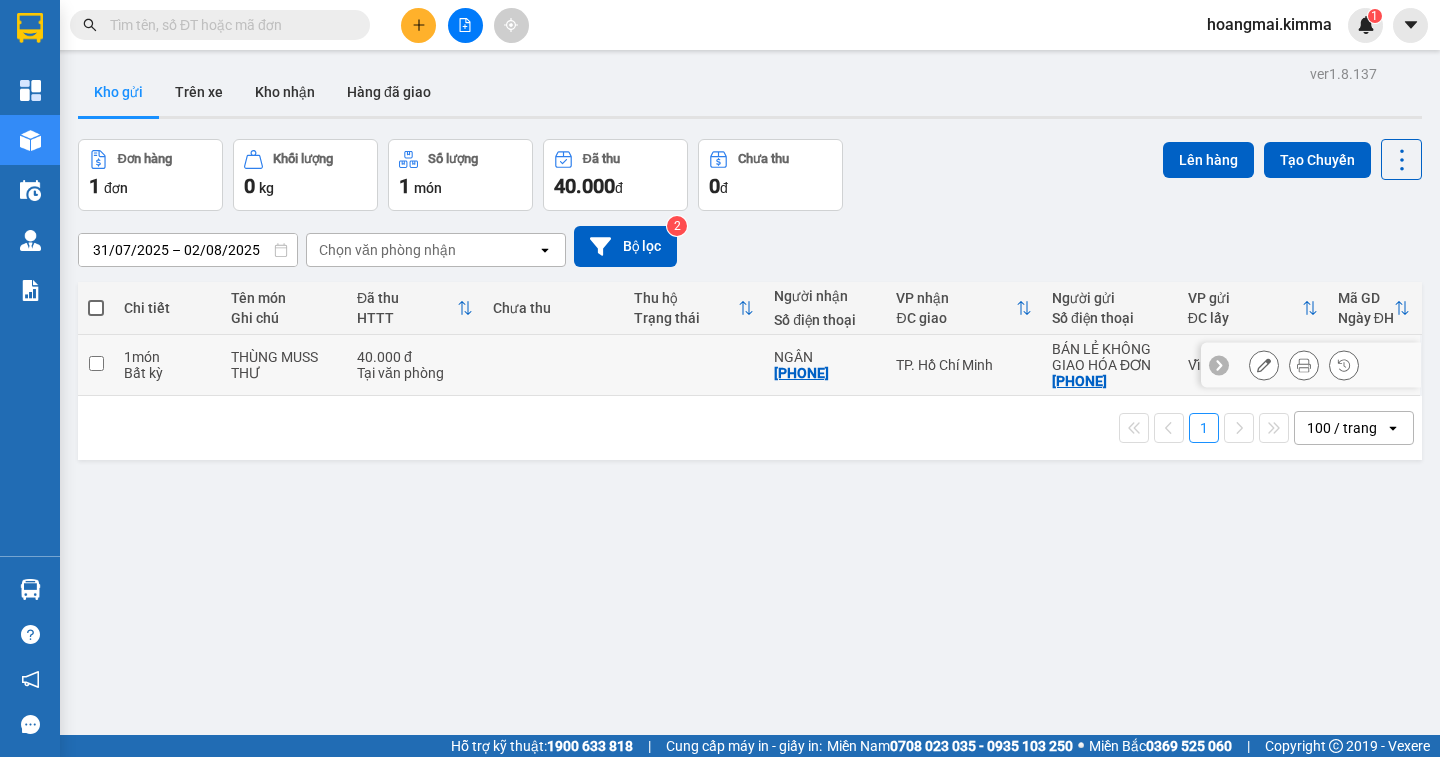 click at bounding box center [1264, 365] 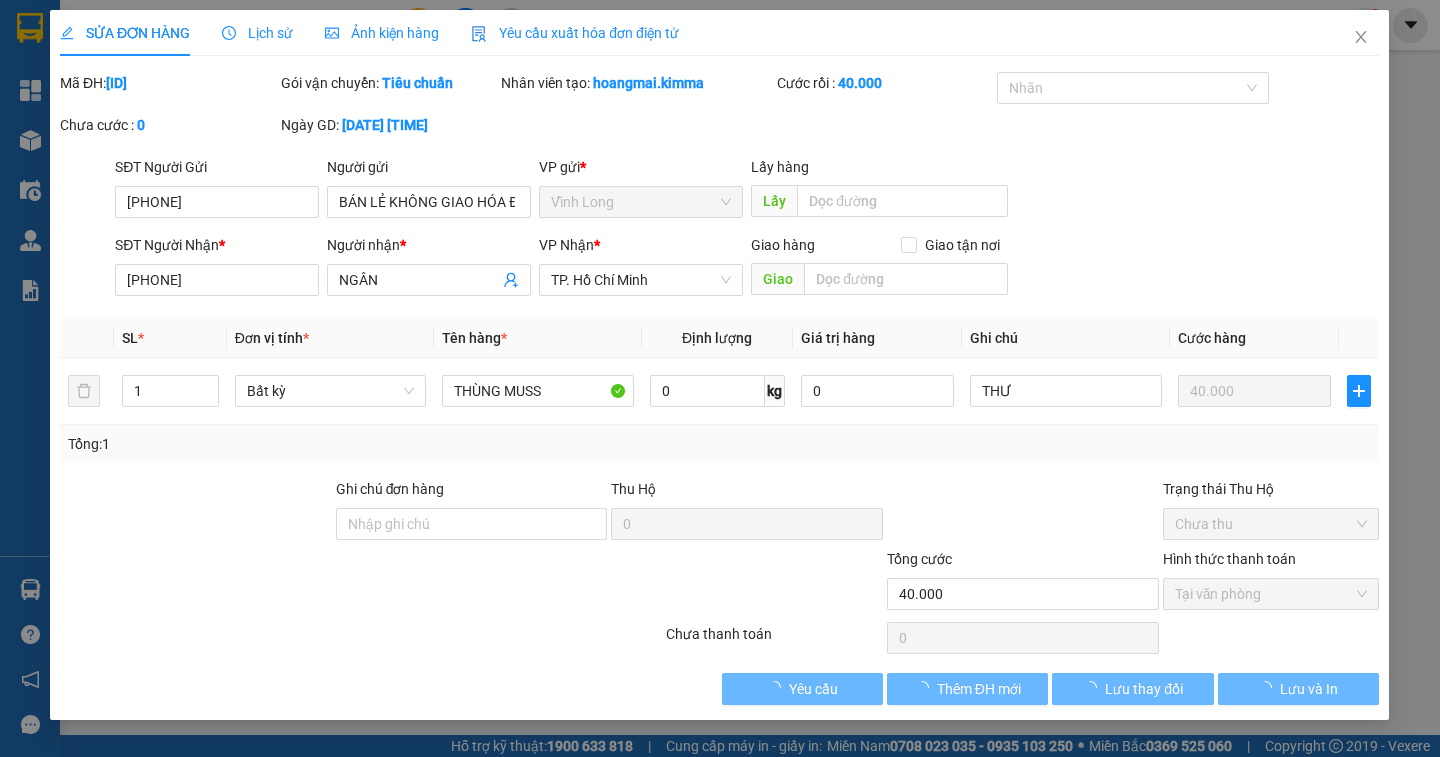 type on "0795983244" 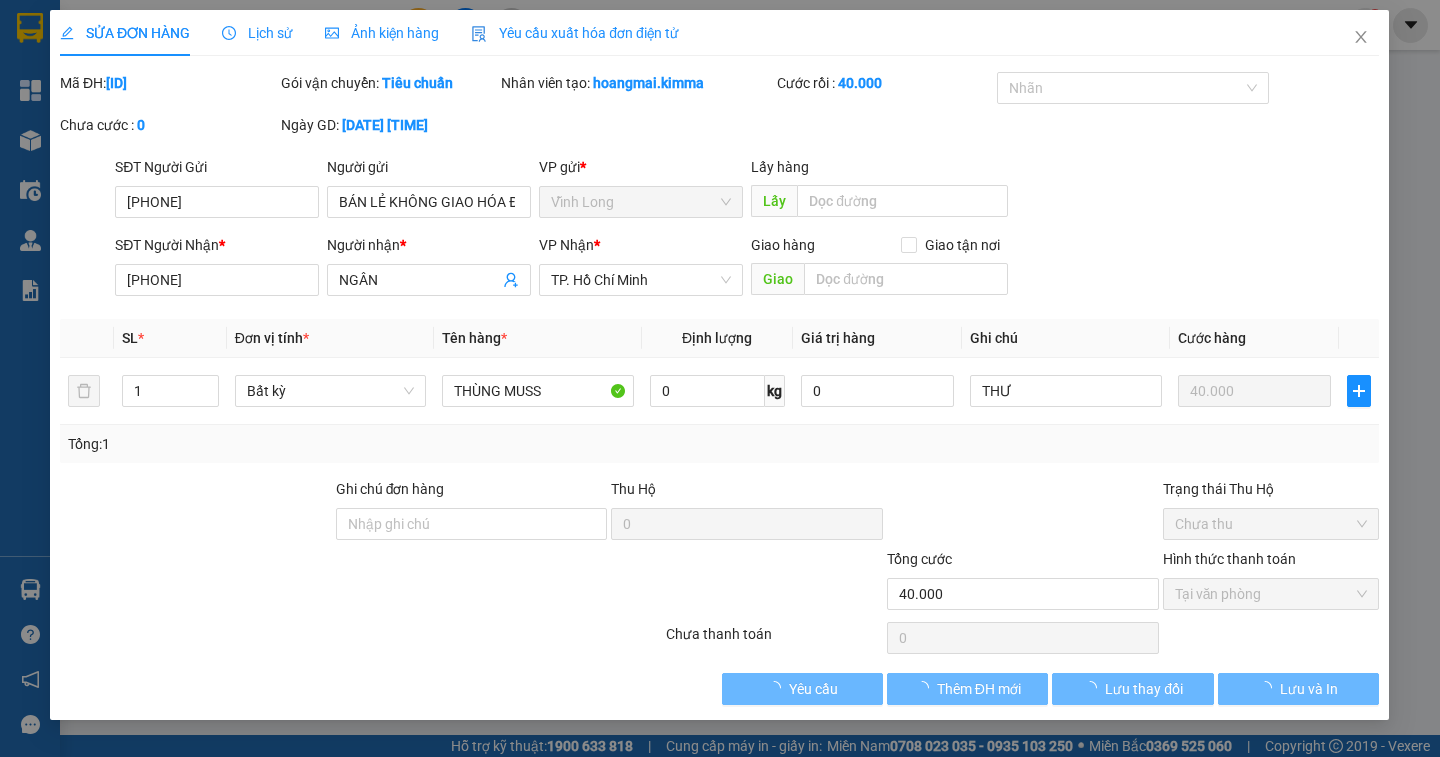 type on "BÁN LẺ KHÔNG GIAO HÓA ĐƠN" 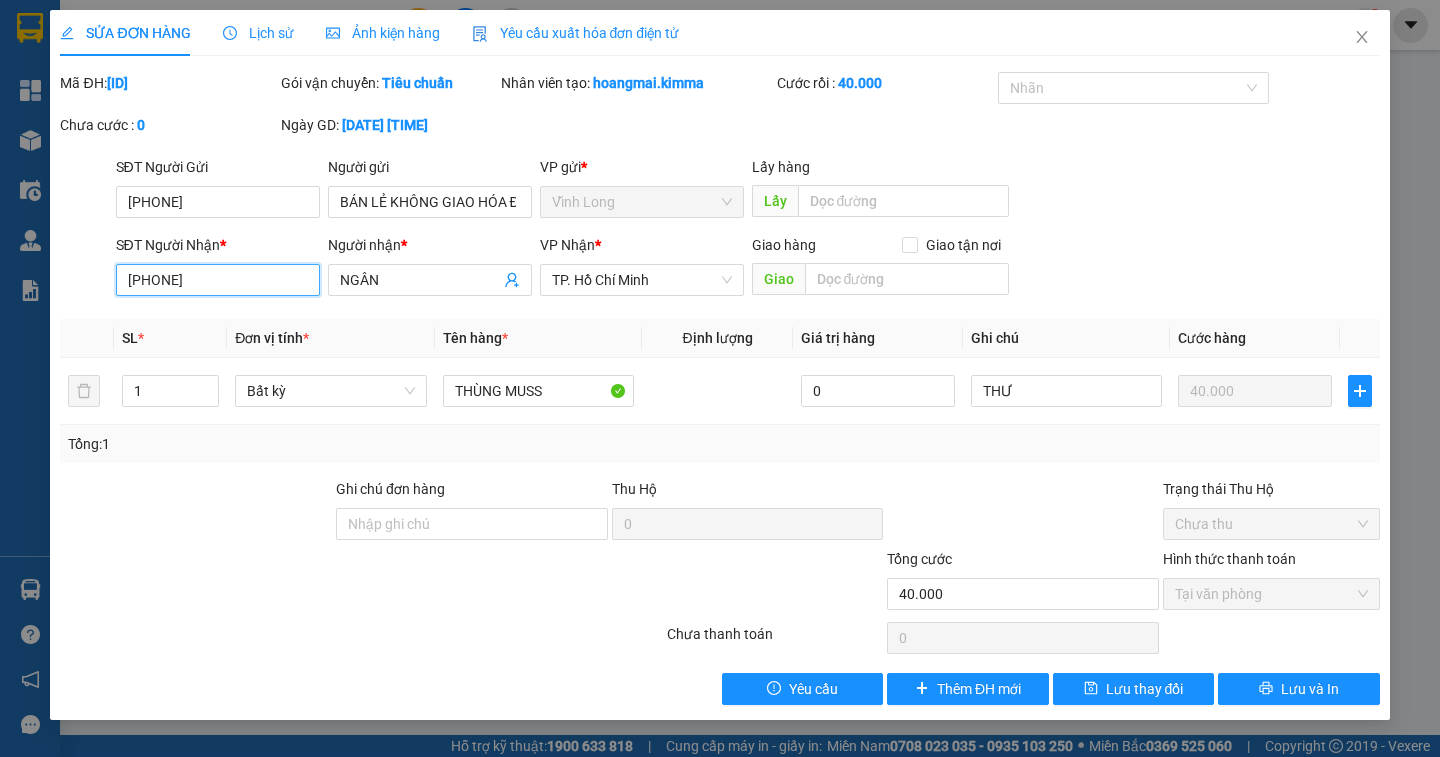 drag, startPoint x: 217, startPoint y: 291, endPoint x: 141, endPoint y: 278, distance: 77.10383 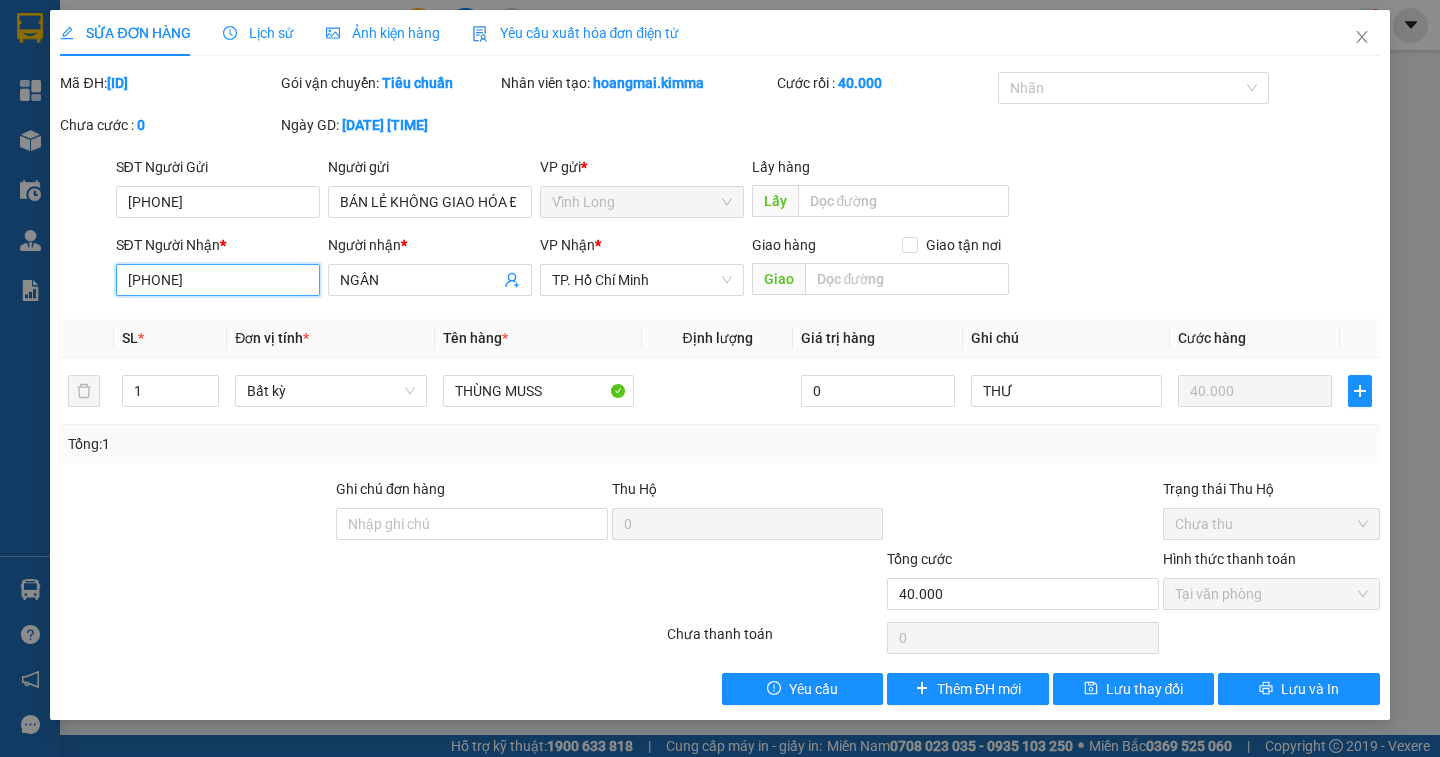 click on "0972410123" at bounding box center [218, 280] 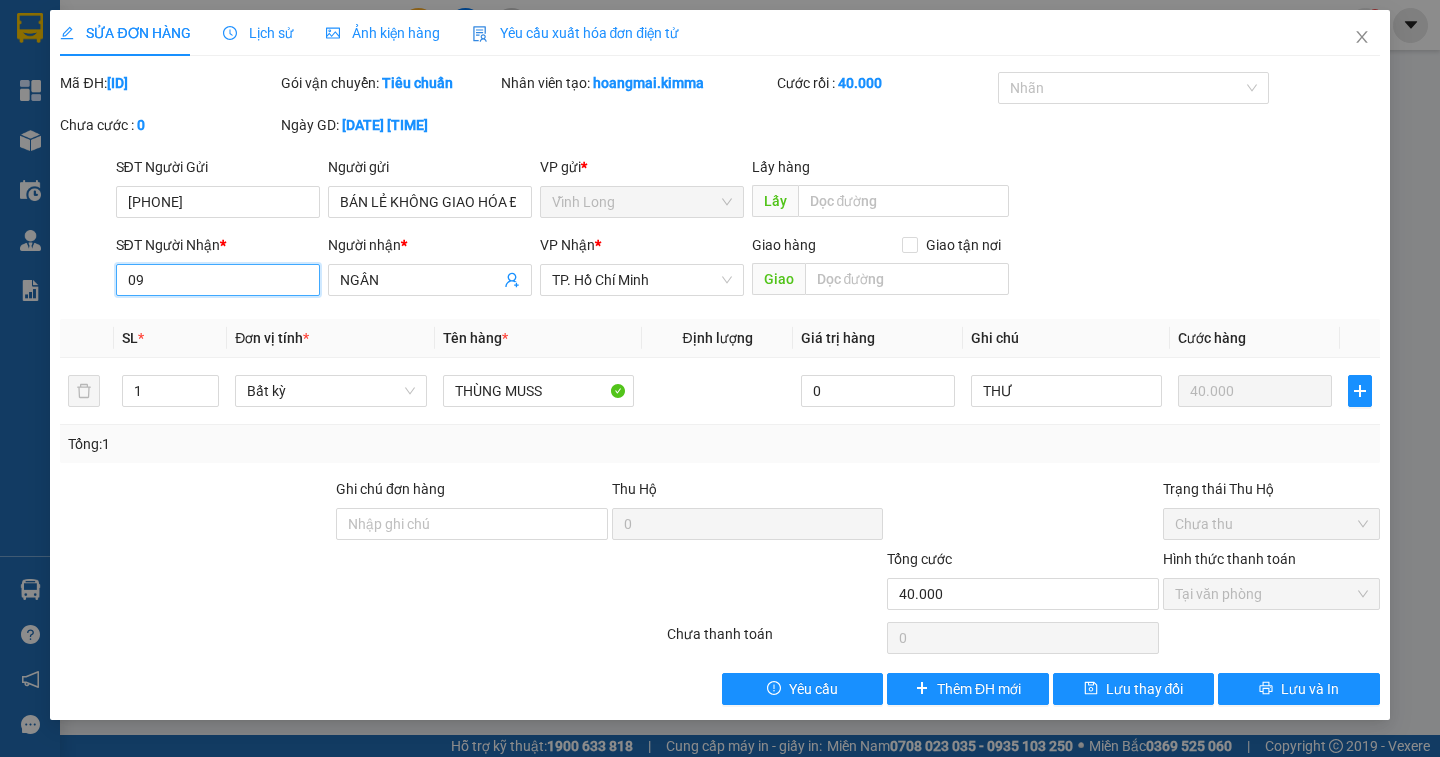 type on "0" 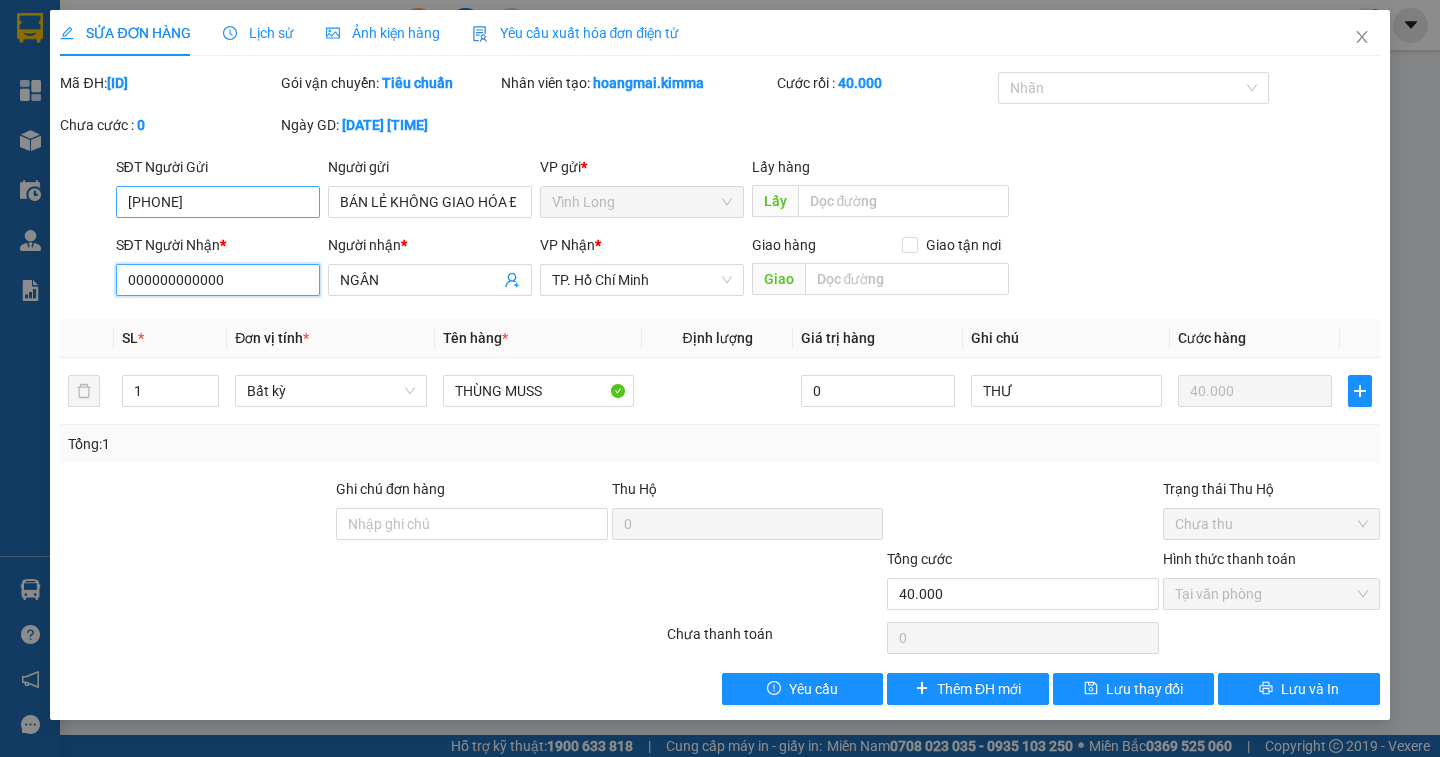 type on "000000000000" 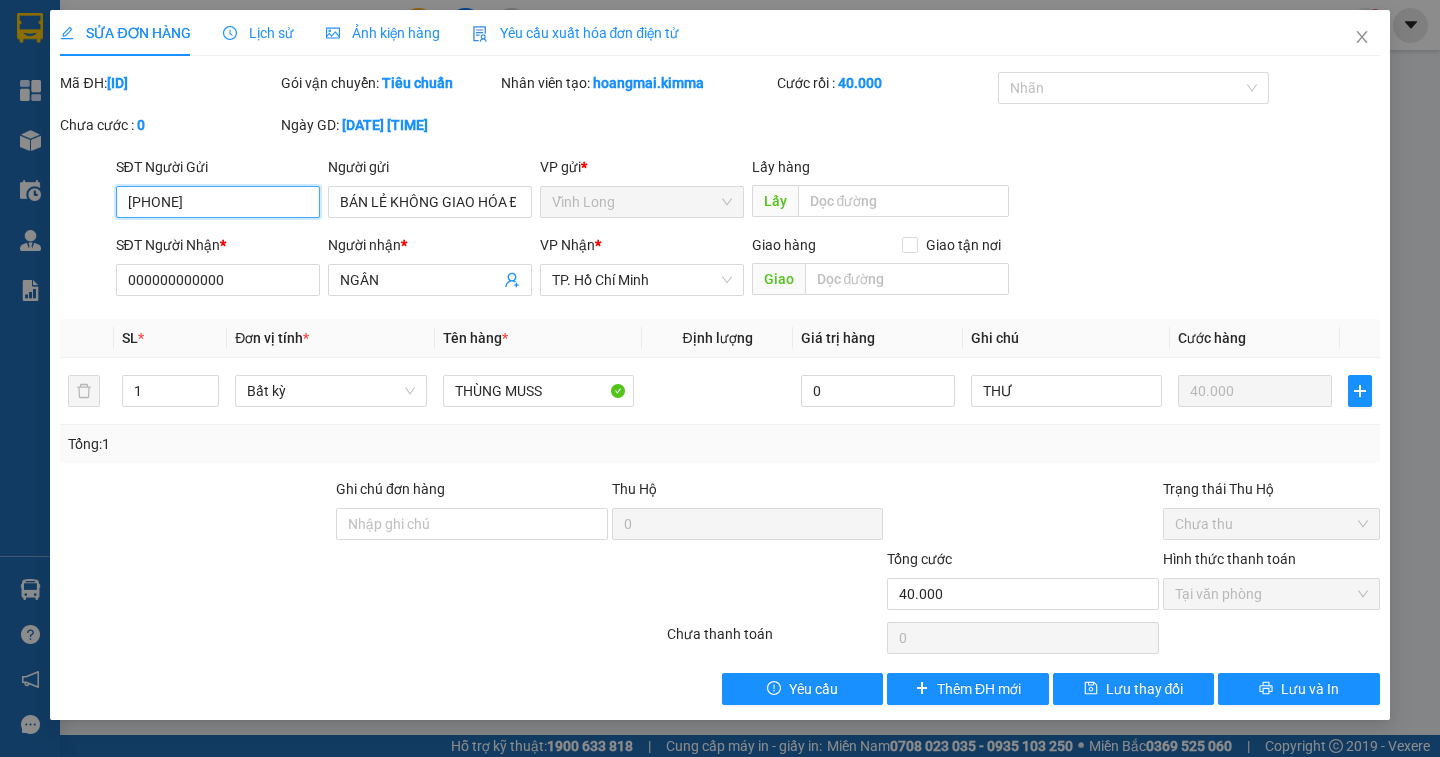 drag, startPoint x: 217, startPoint y: 206, endPoint x: 57, endPoint y: 219, distance: 160.52725 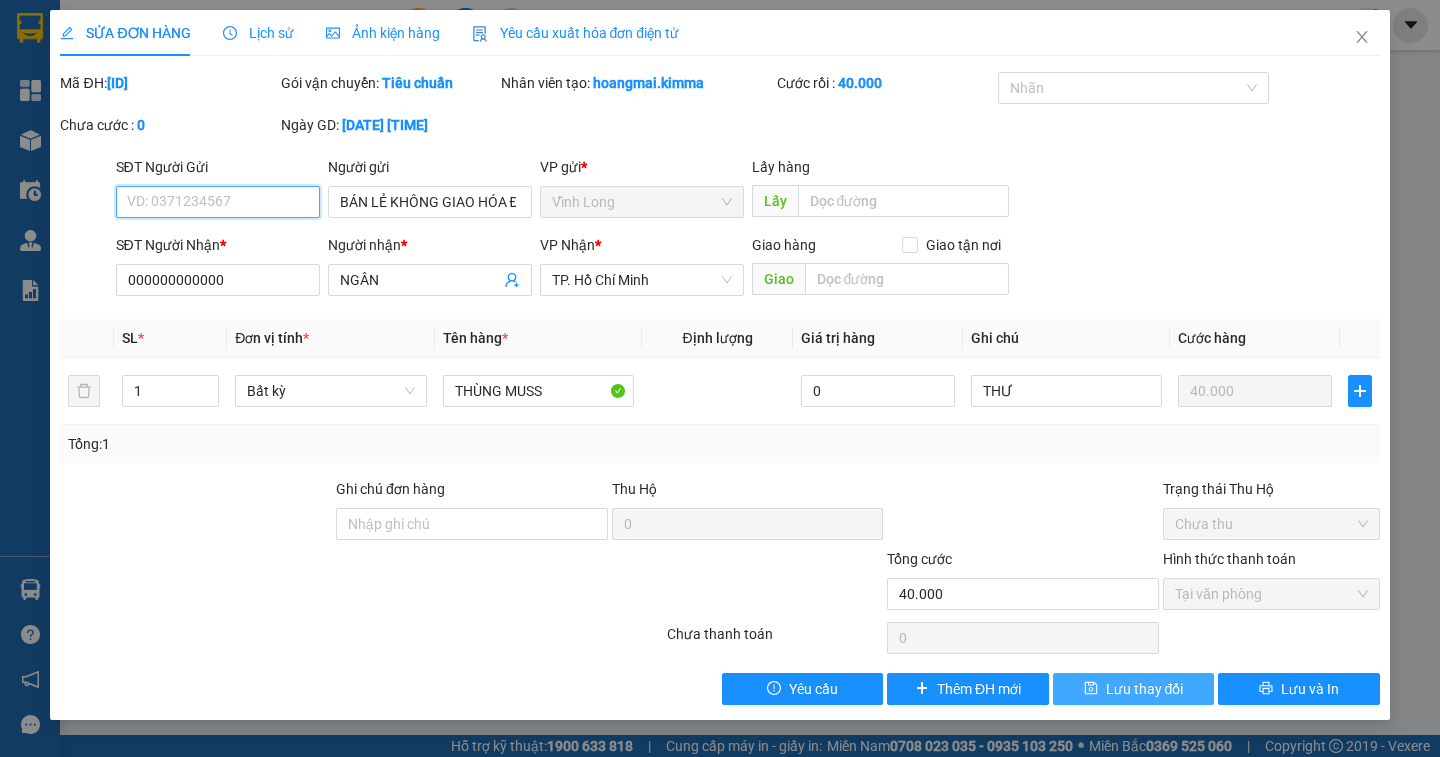 type 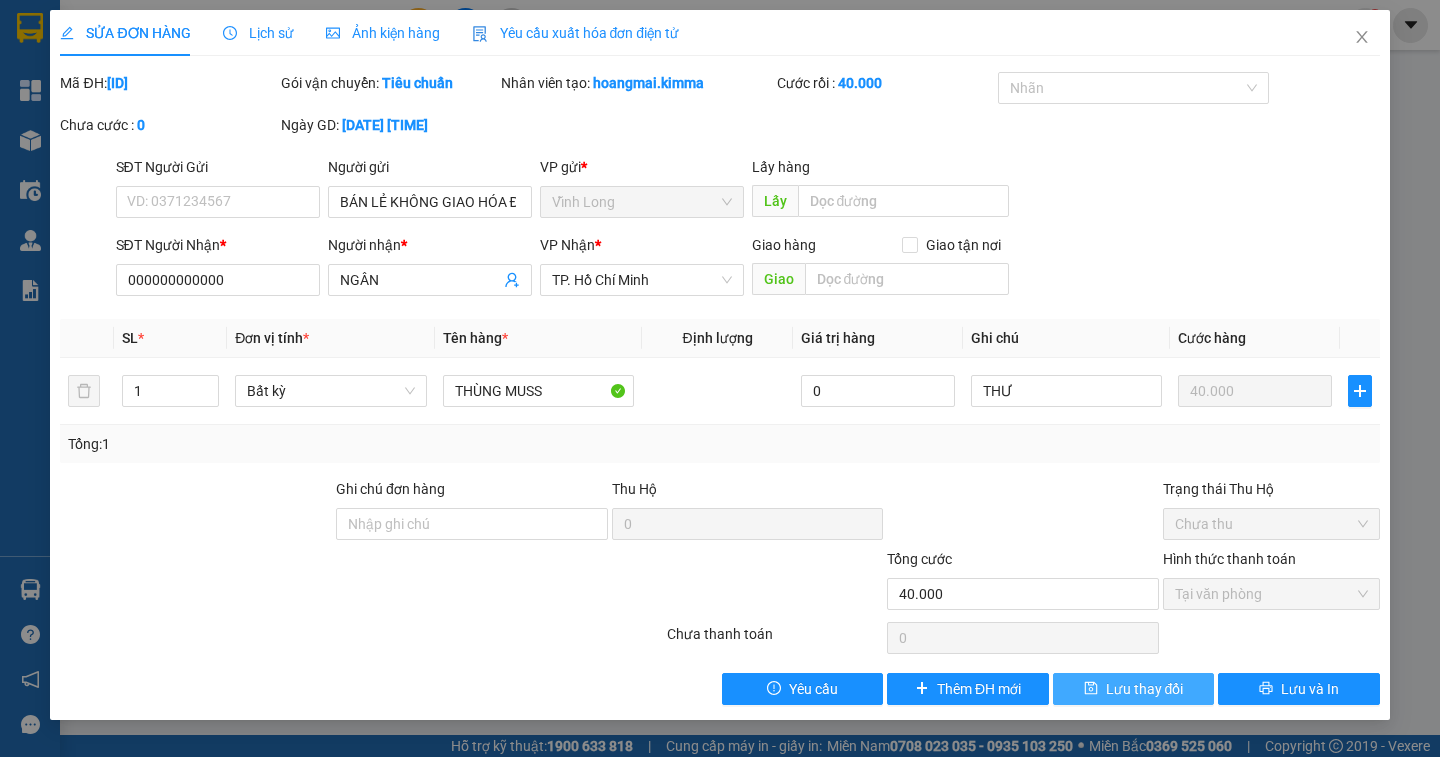 click on "Lưu thay đổi" at bounding box center [1145, 689] 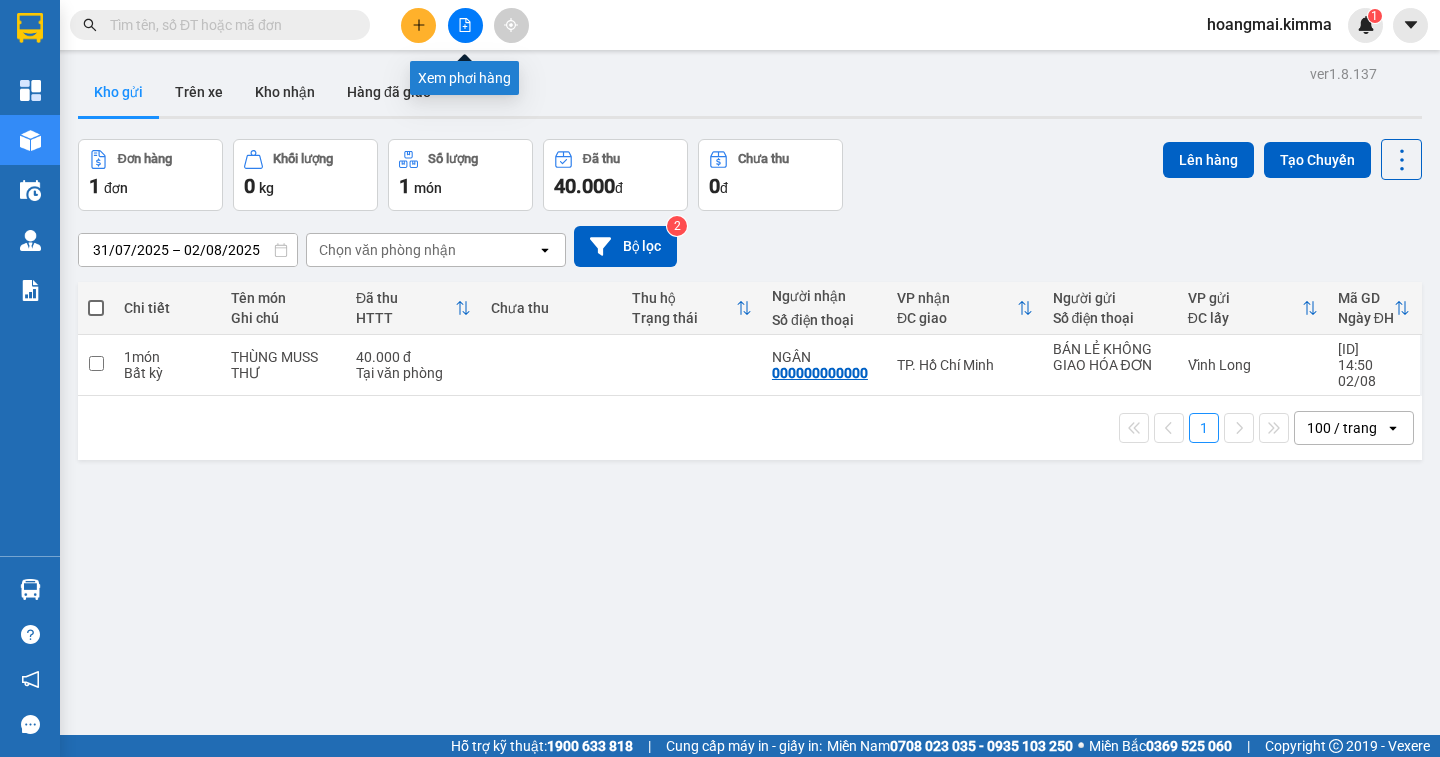 click at bounding box center (465, 25) 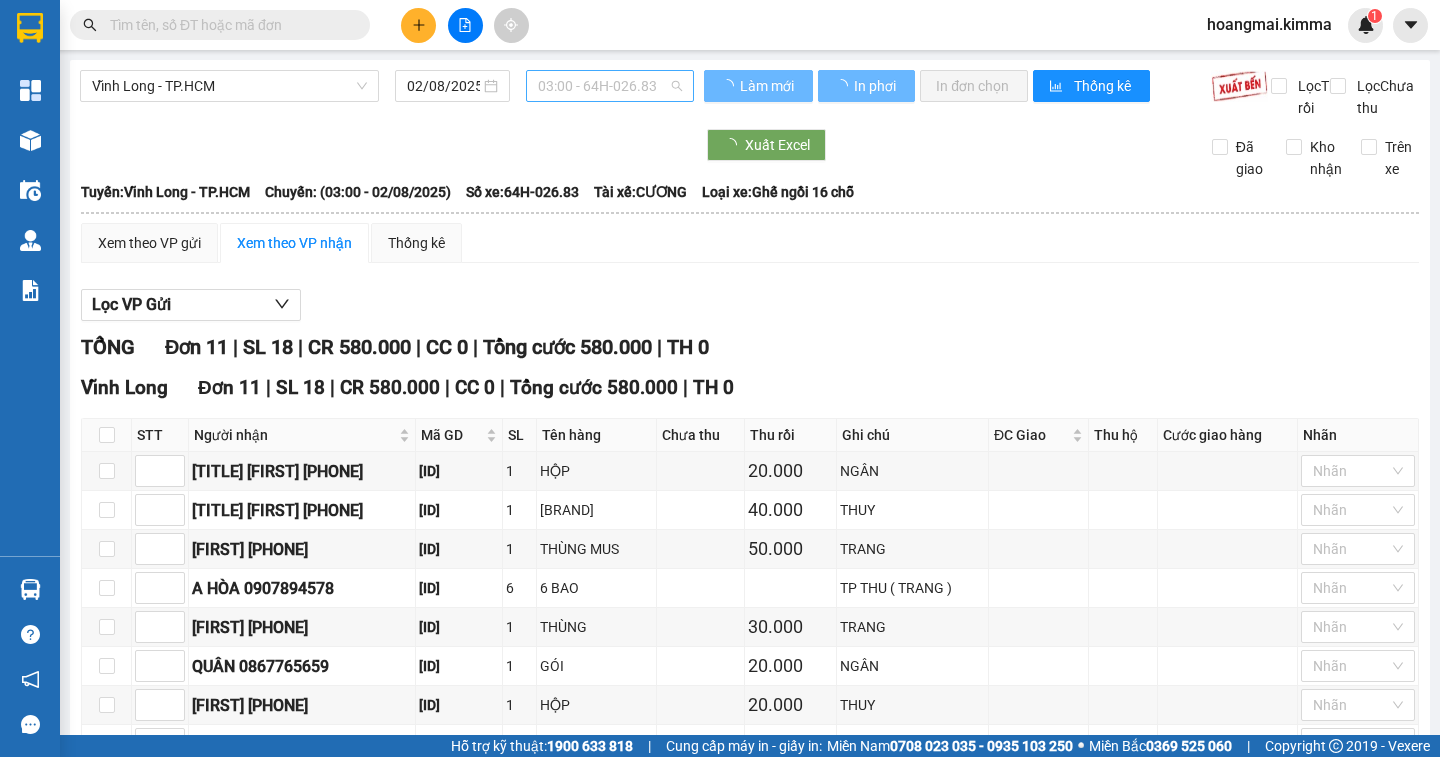 click on "03:00     - 64H-026.83" at bounding box center [610, 86] 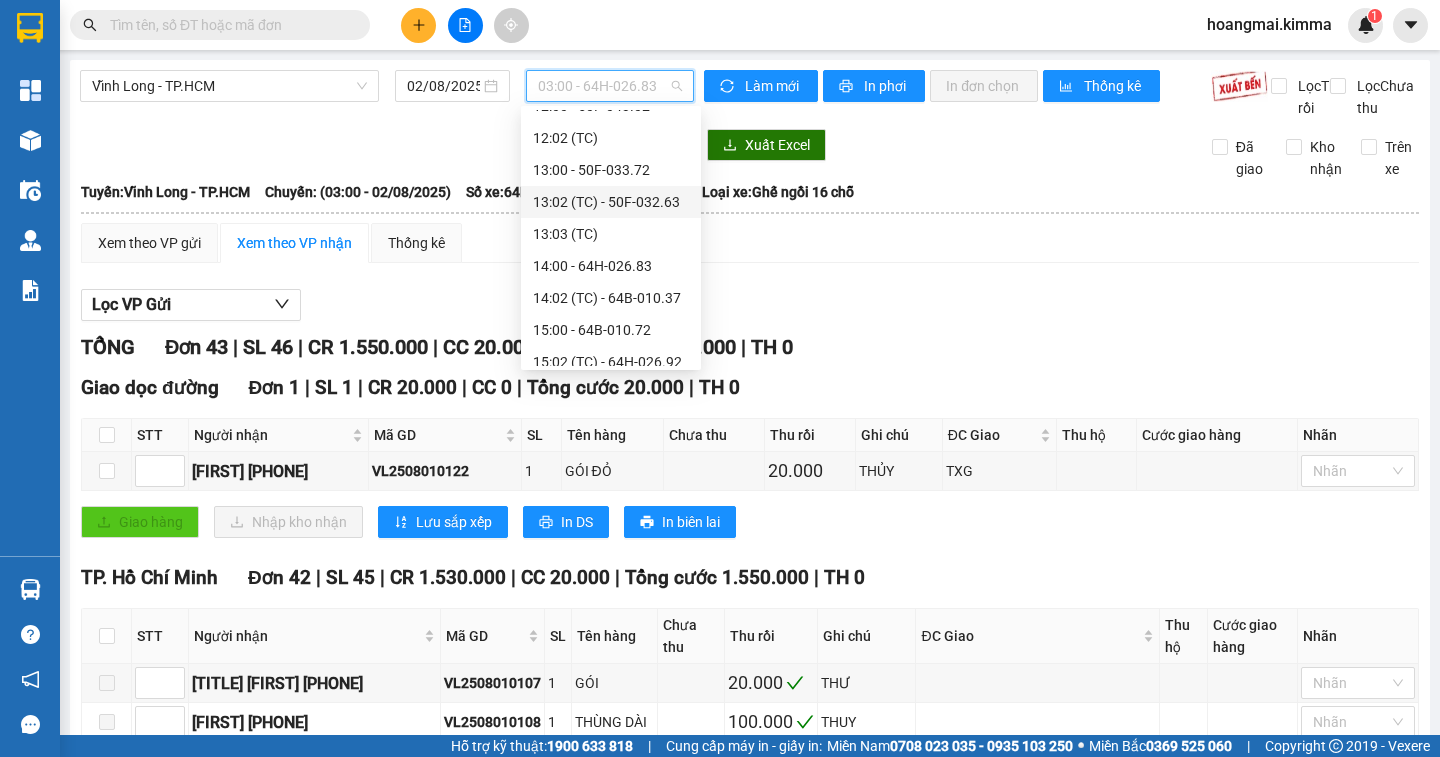 scroll, scrollTop: 600, scrollLeft: 0, axis: vertical 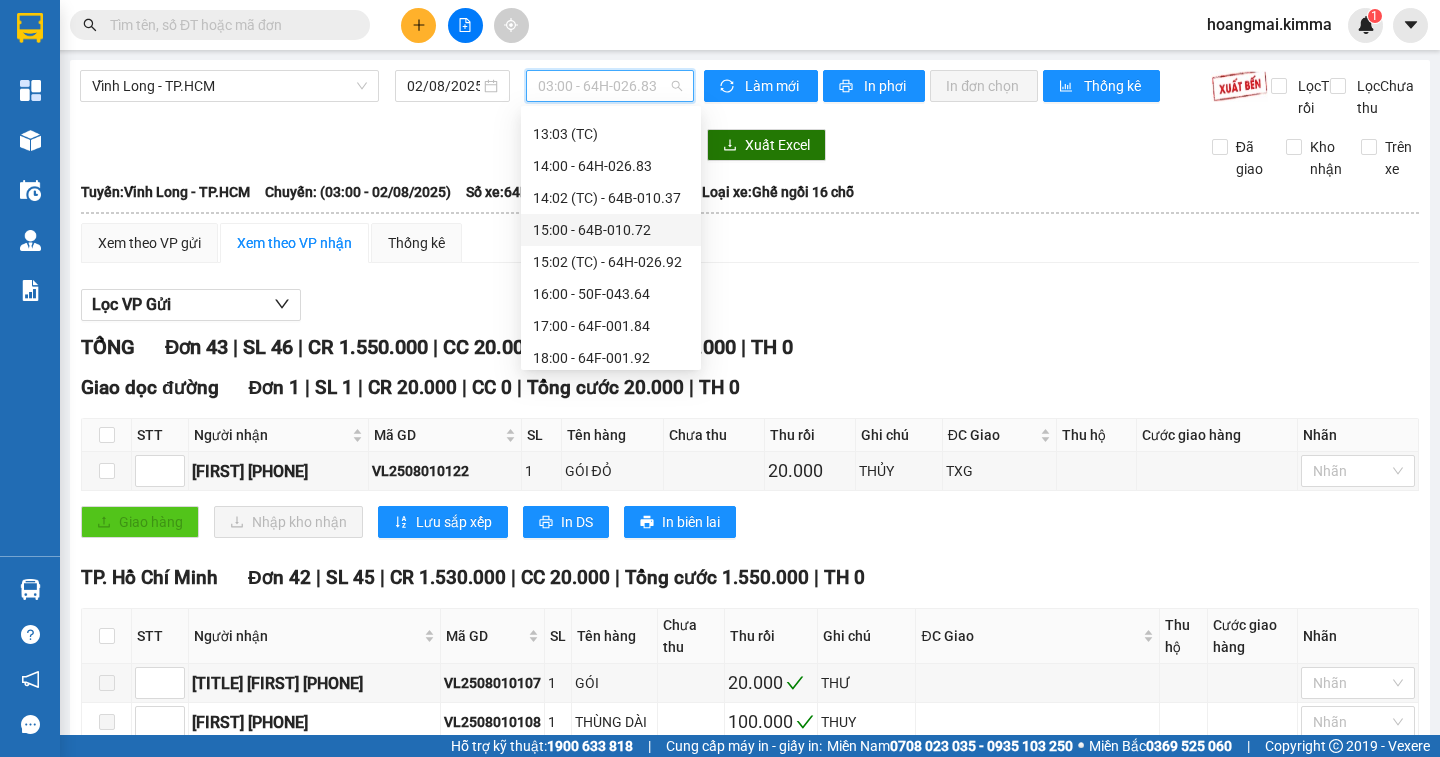 click on "15:00     - 64B-010.72" at bounding box center (611, 230) 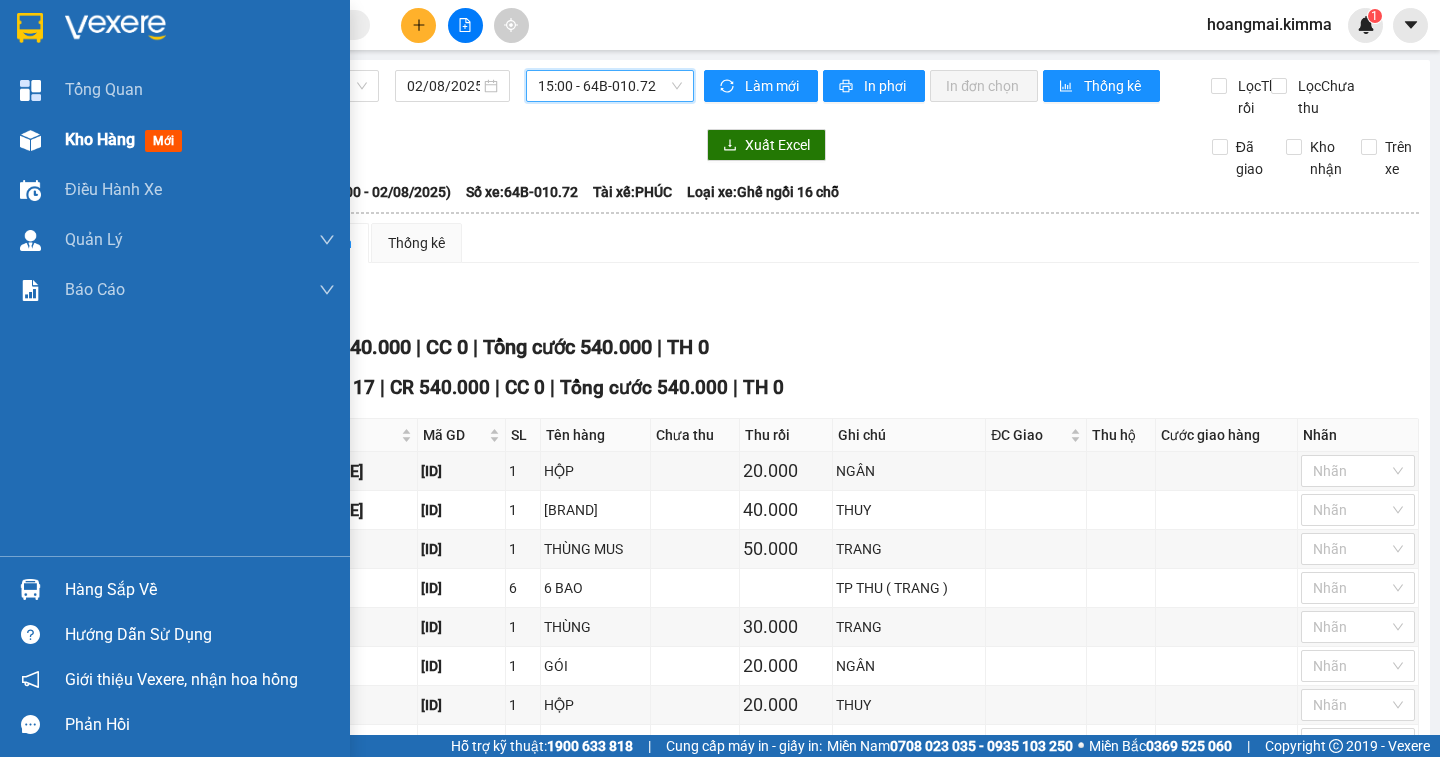 click on "Kho hàng" at bounding box center (100, 139) 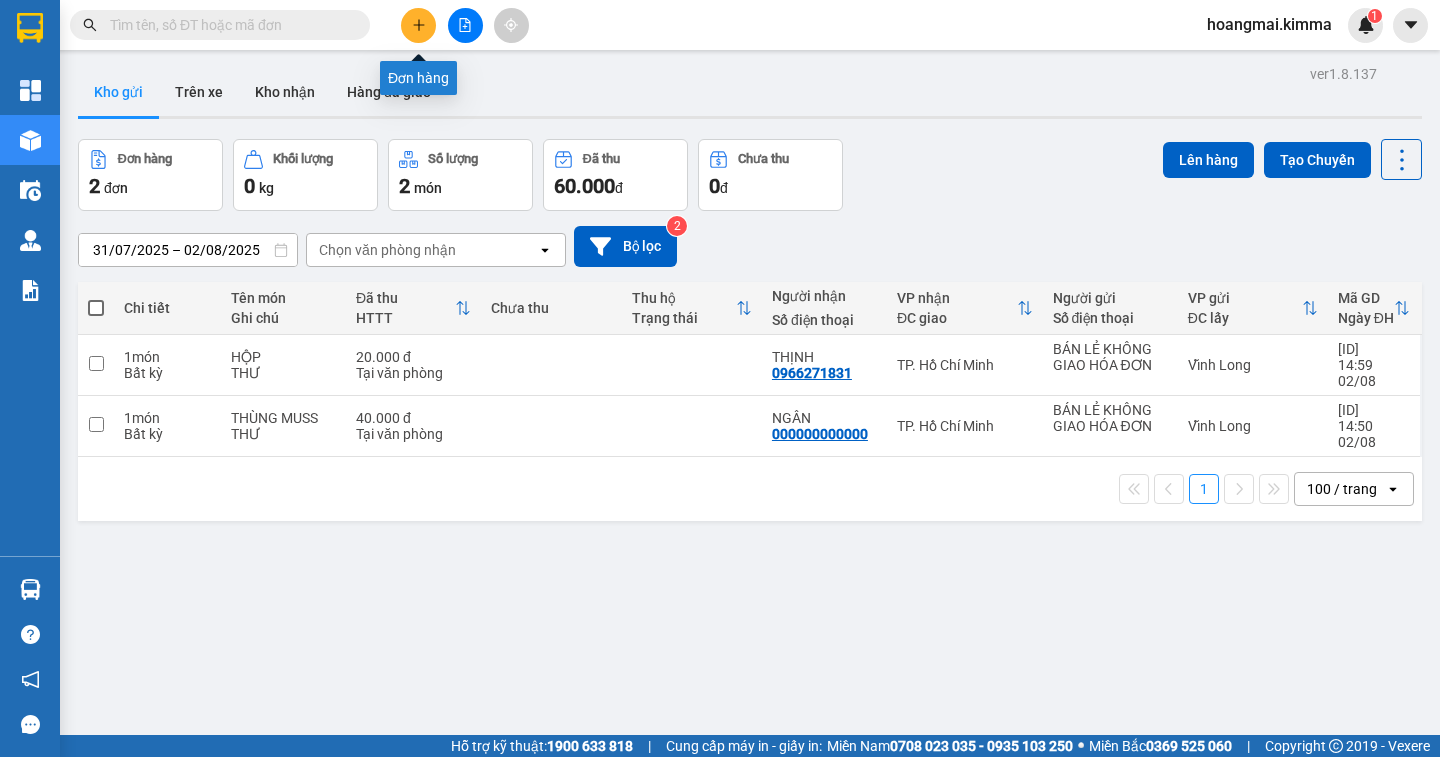 click at bounding box center (418, 25) 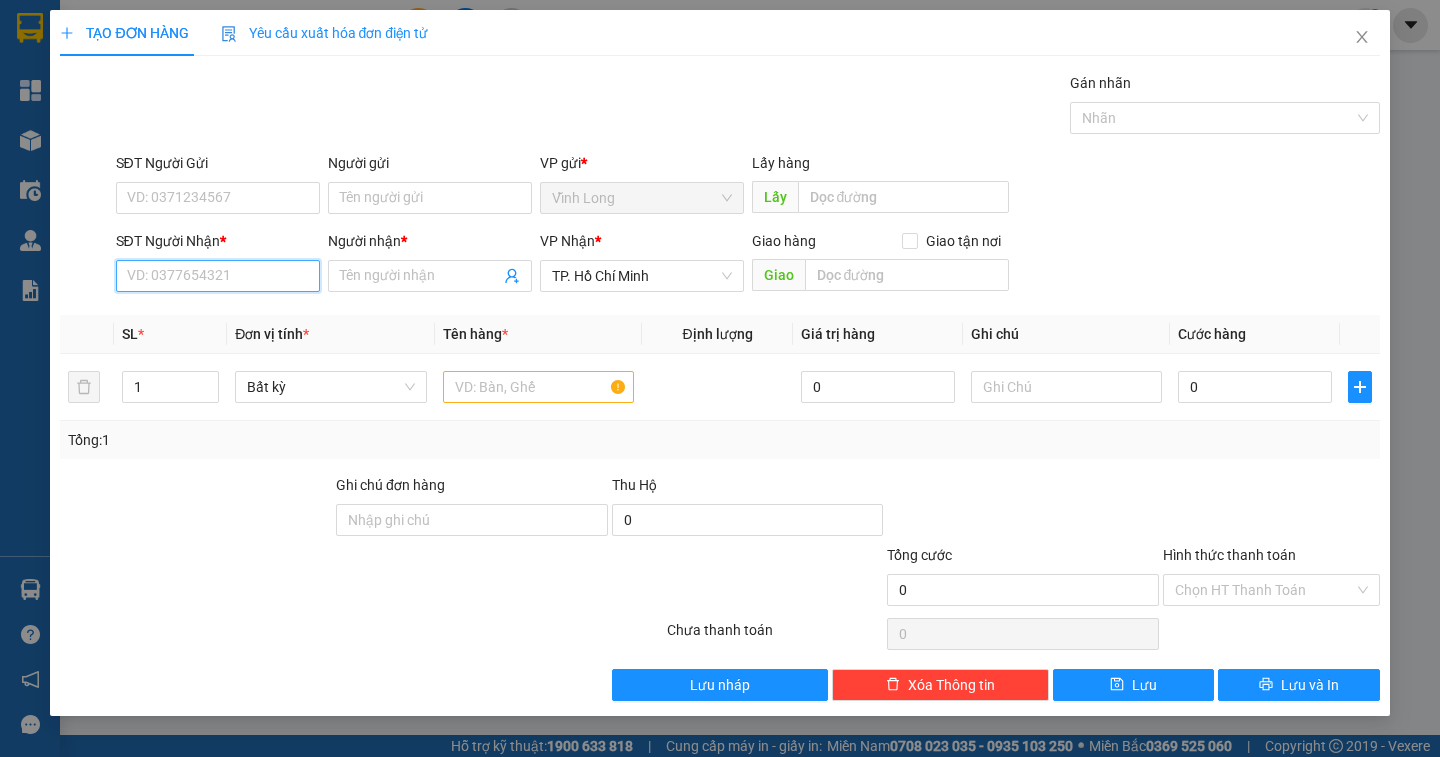 click on "SĐT Người Nhận  *" at bounding box center [218, 276] 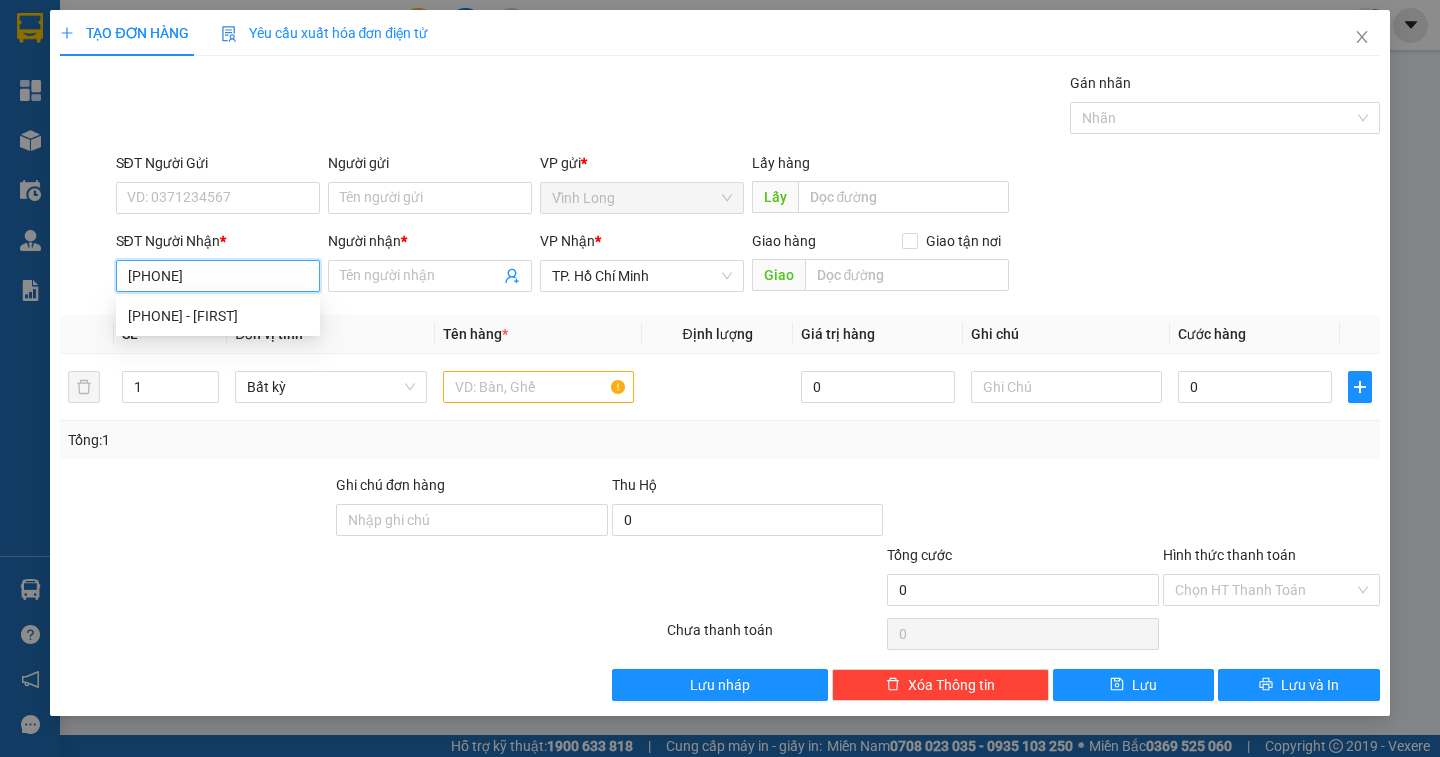type on "[PHONE]" 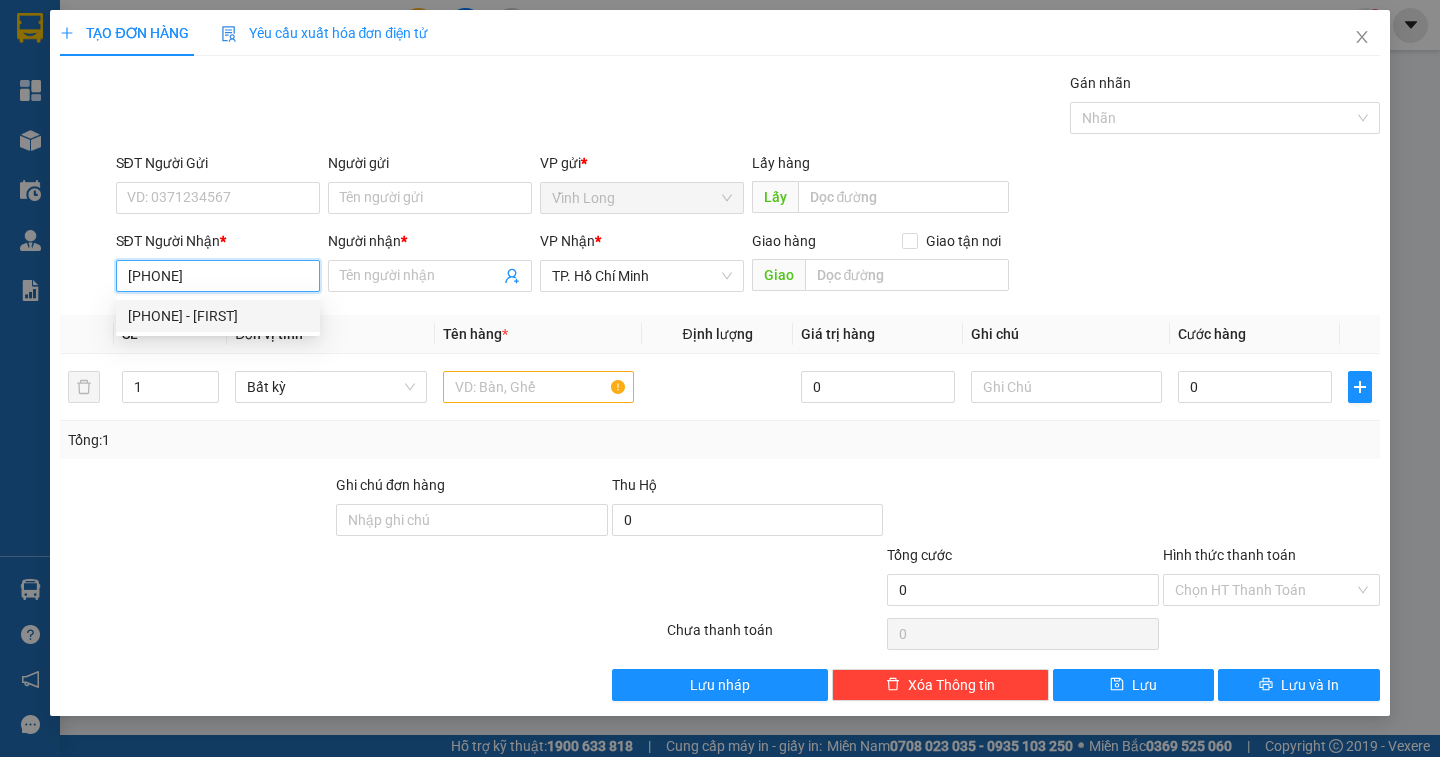 click on "0949714891 - TUẤN ANH" at bounding box center (218, 316) 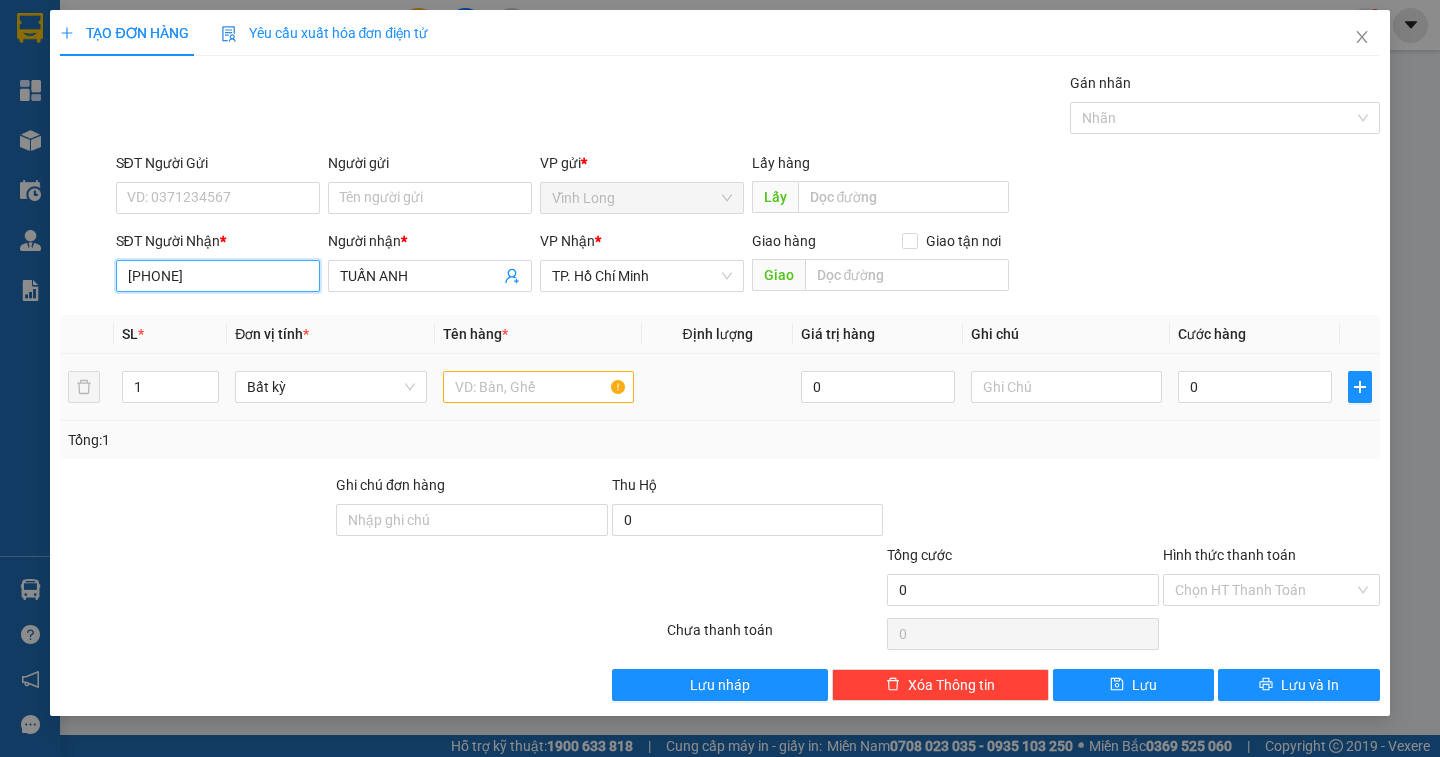 type on "[PHONE]" 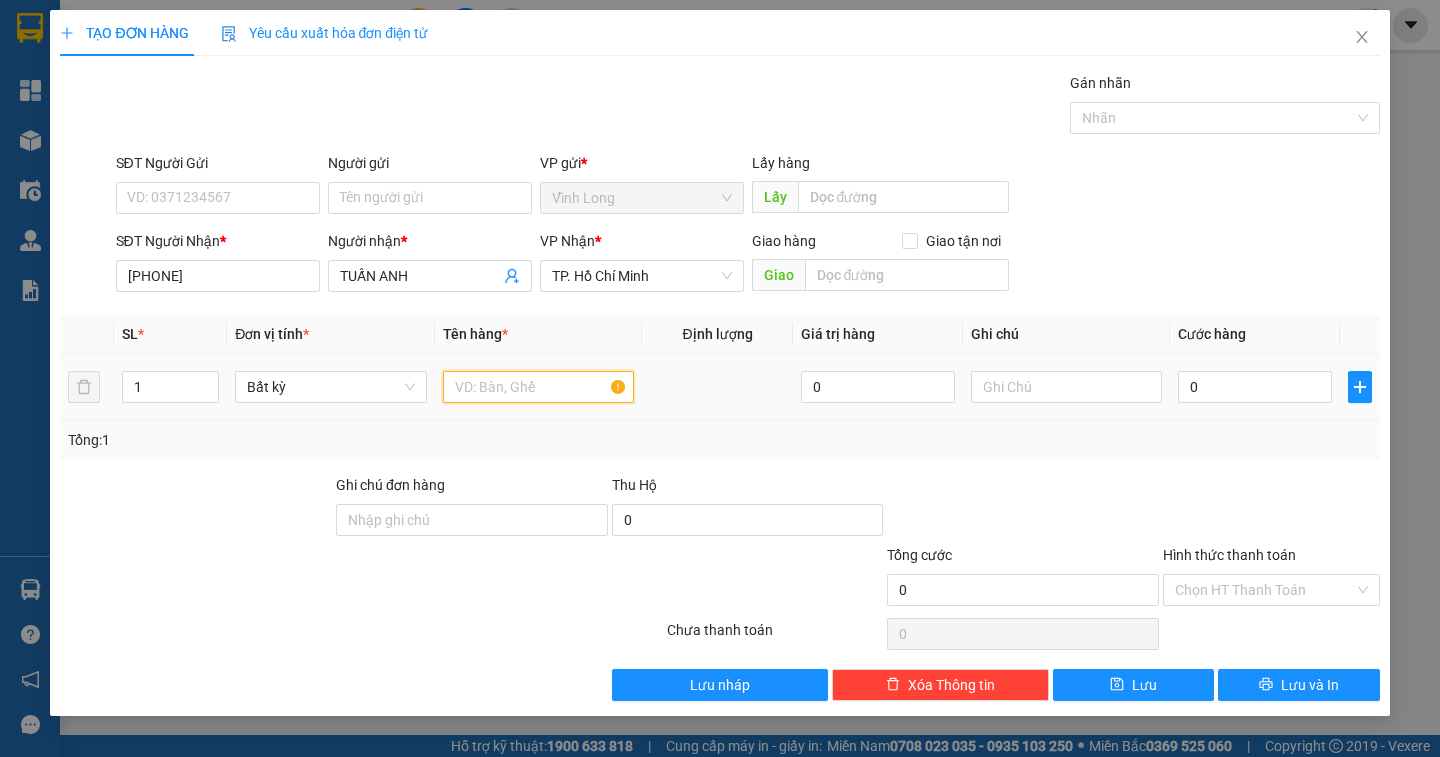 click at bounding box center [538, 387] 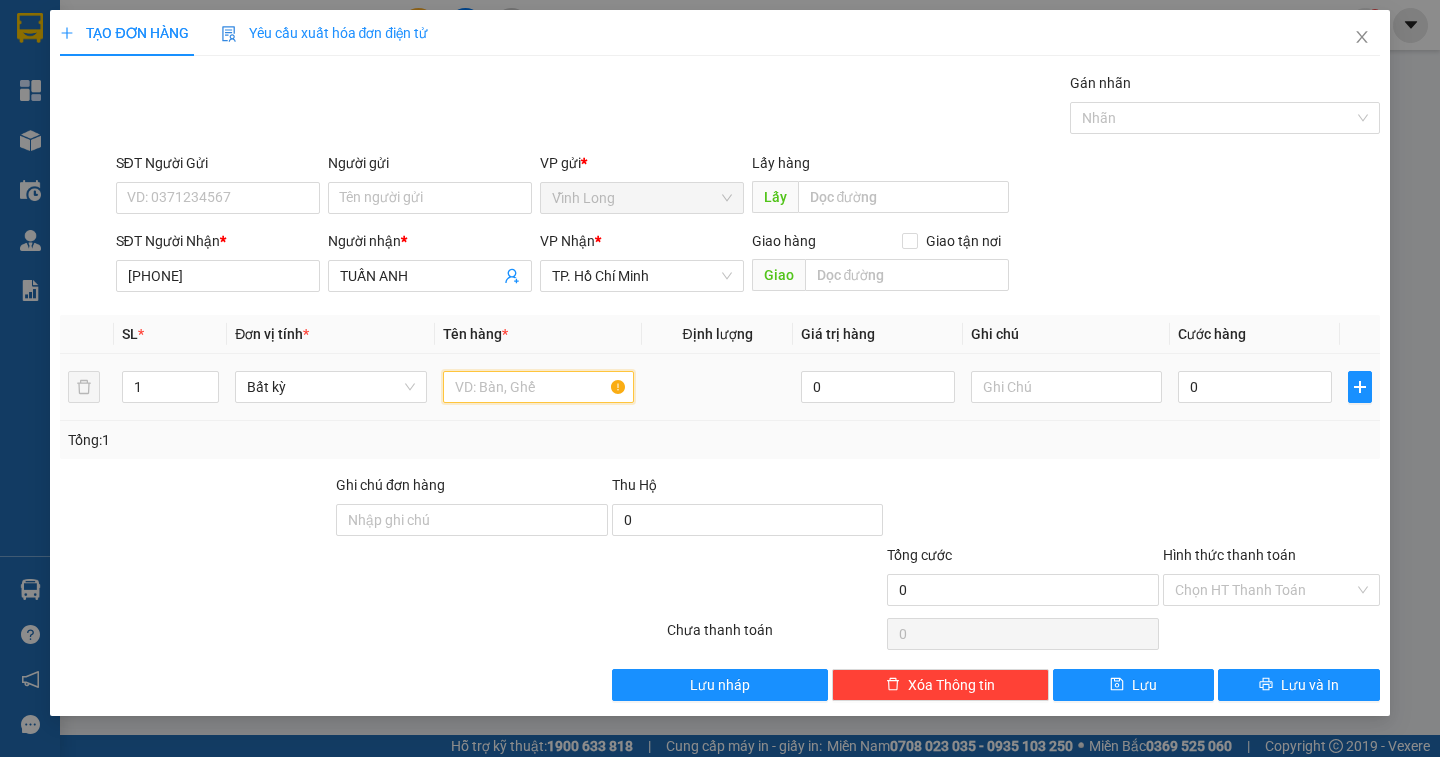 click at bounding box center (538, 387) 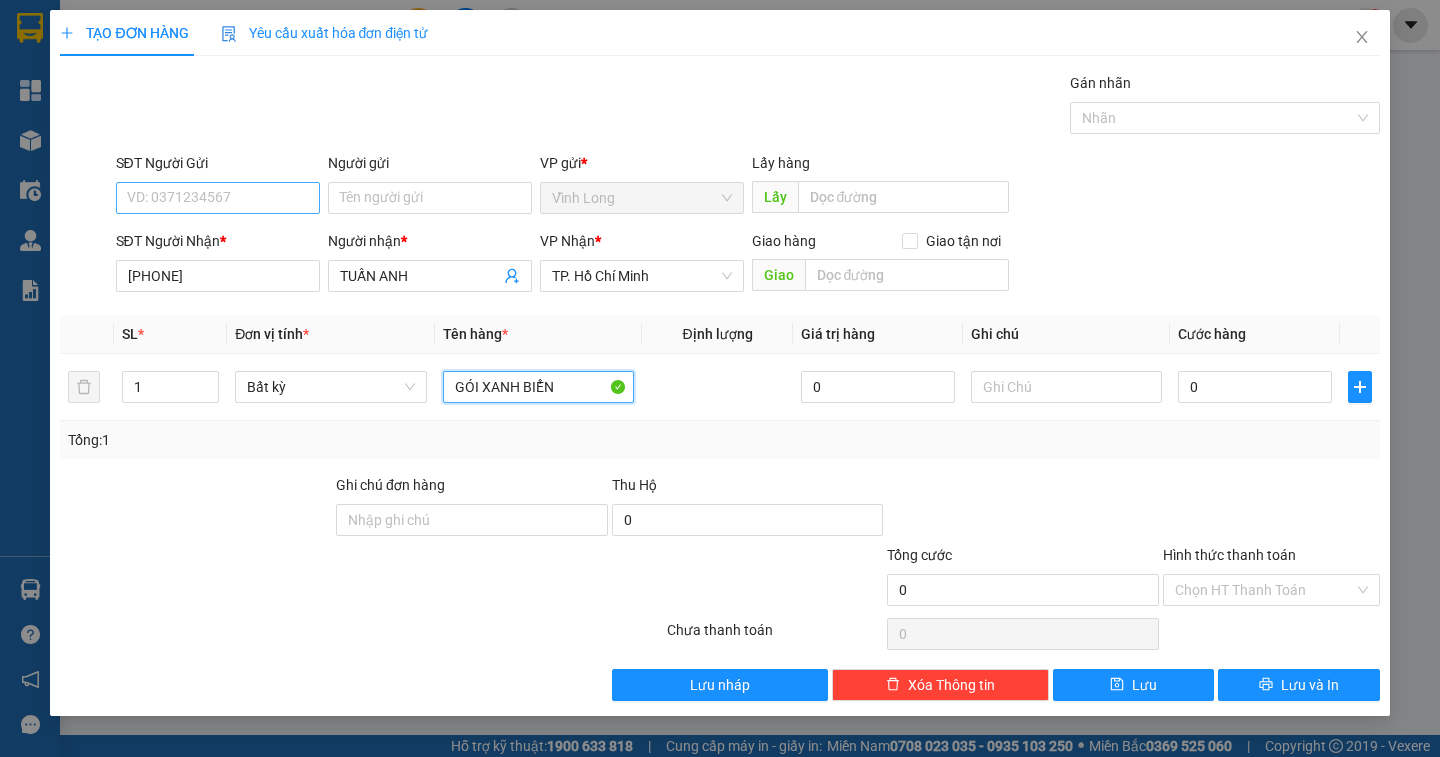type on "GÓI XANH BIỂN" 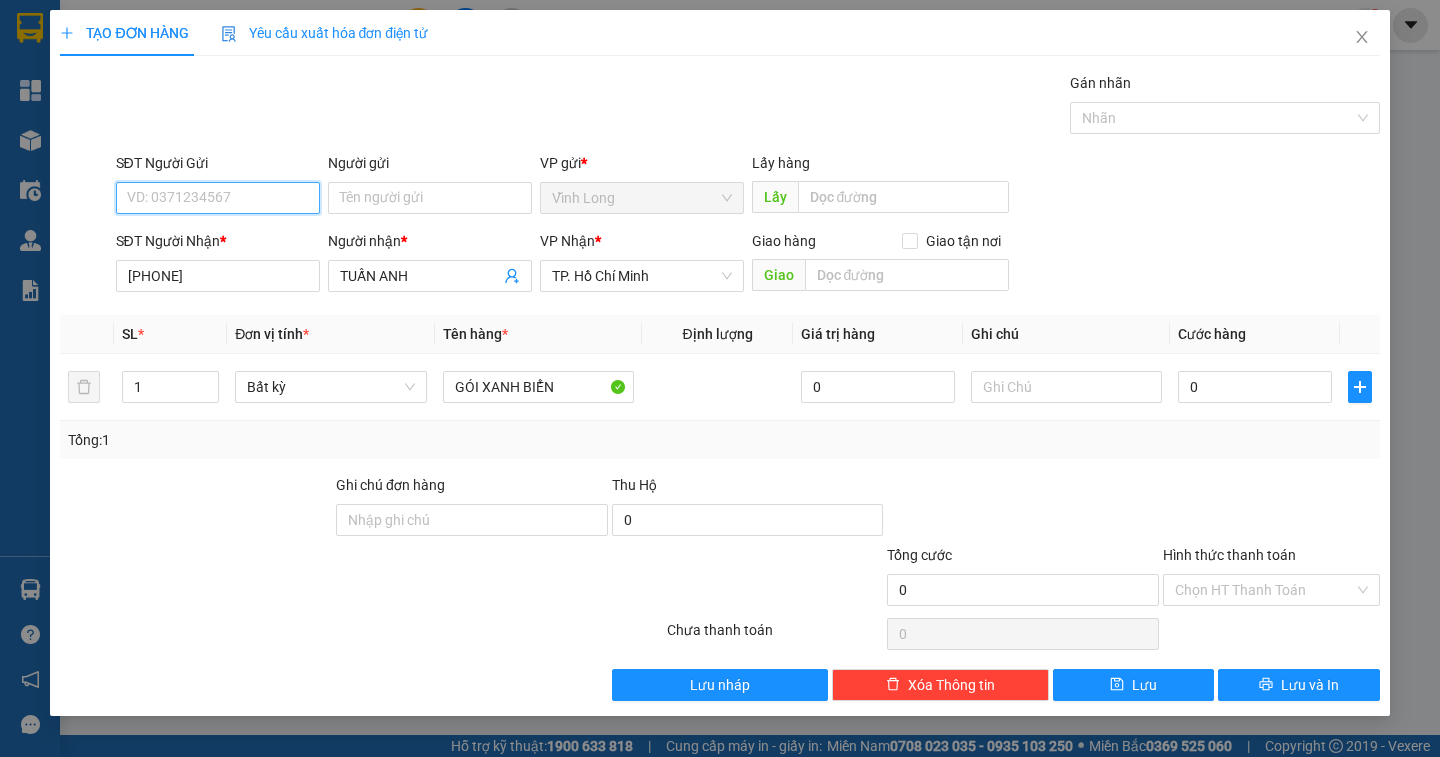 click on "SĐT Người Gửi" at bounding box center [218, 198] 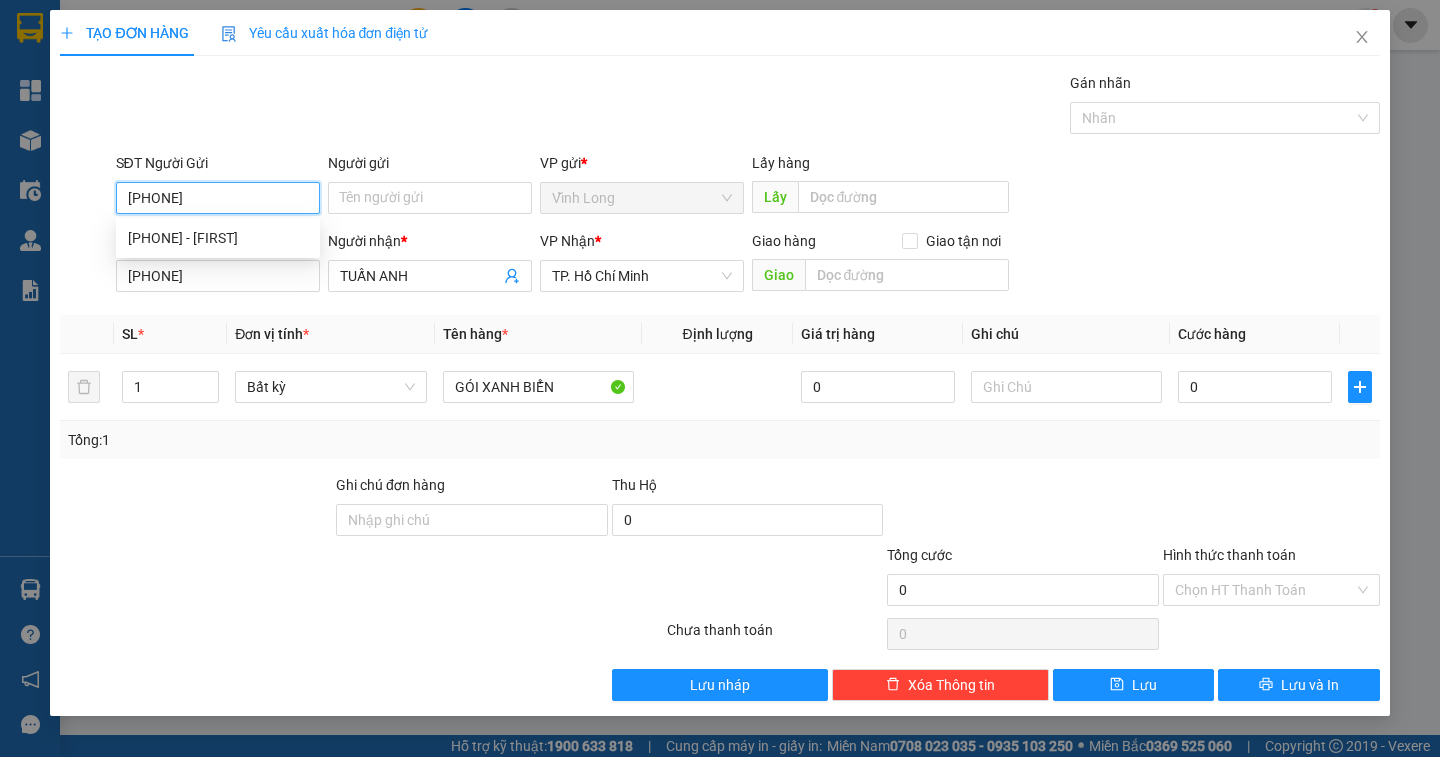 type on "[PHONE]" 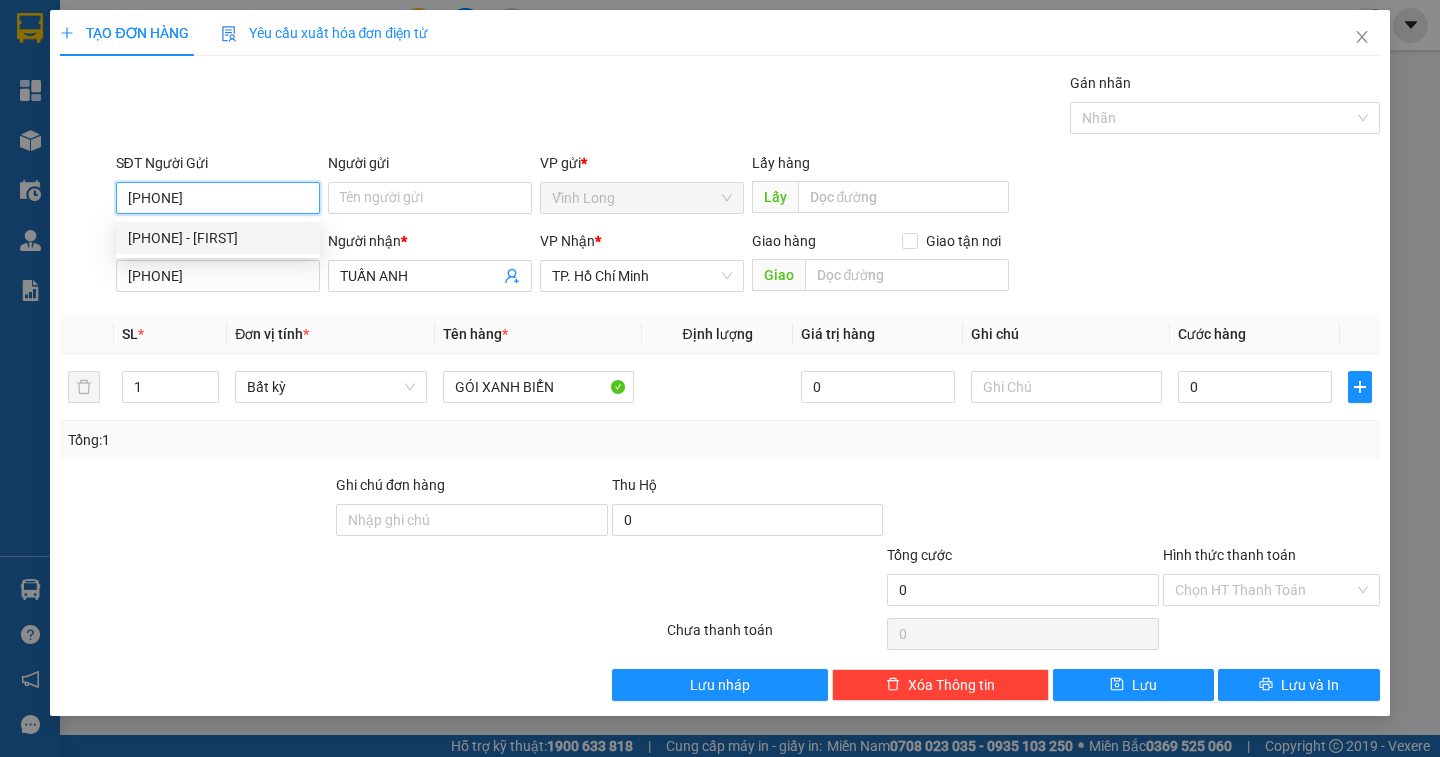 click on "0898805809 - HOÀNG HIỆP" at bounding box center [218, 238] 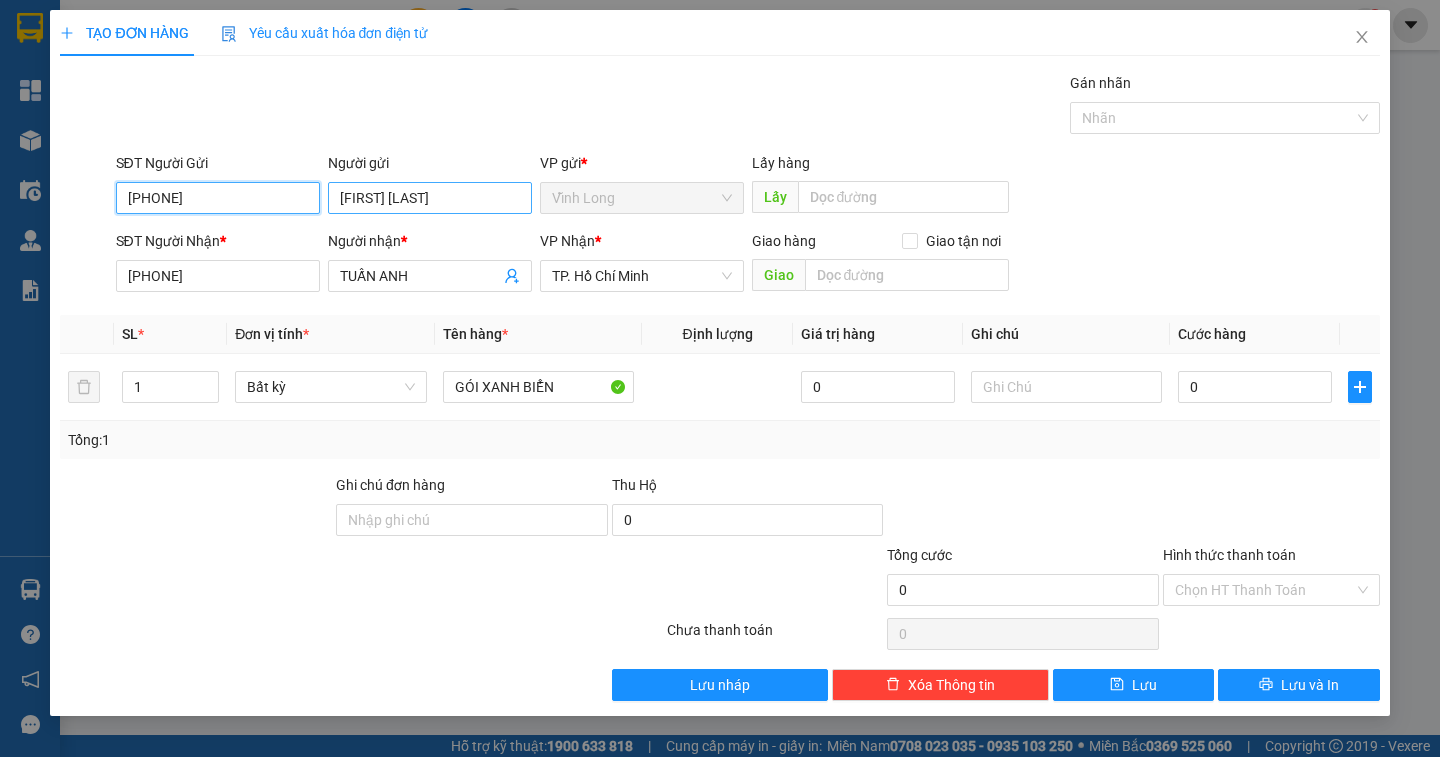 type on "[PHONE]" 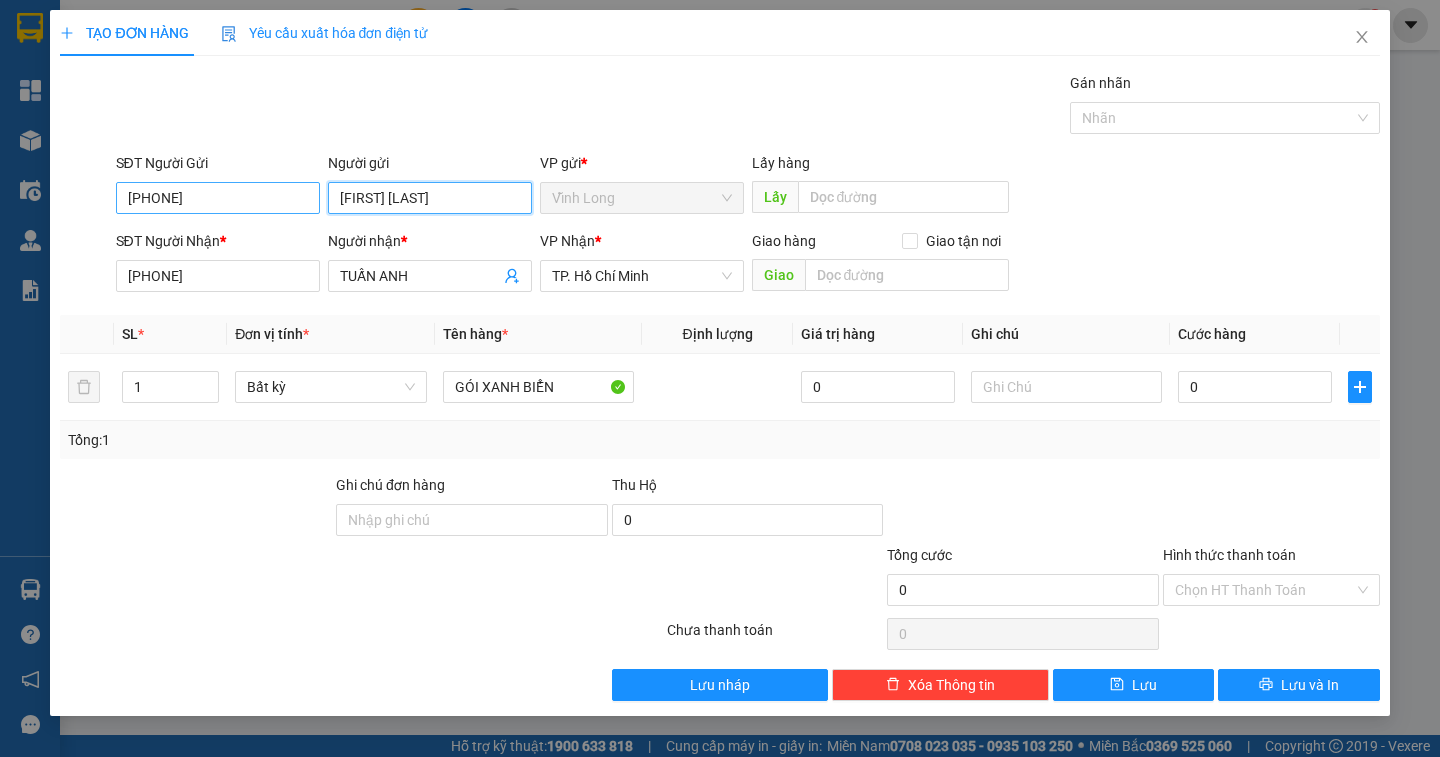 drag, startPoint x: 430, startPoint y: 200, endPoint x: 257, endPoint y: 168, distance: 175.93465 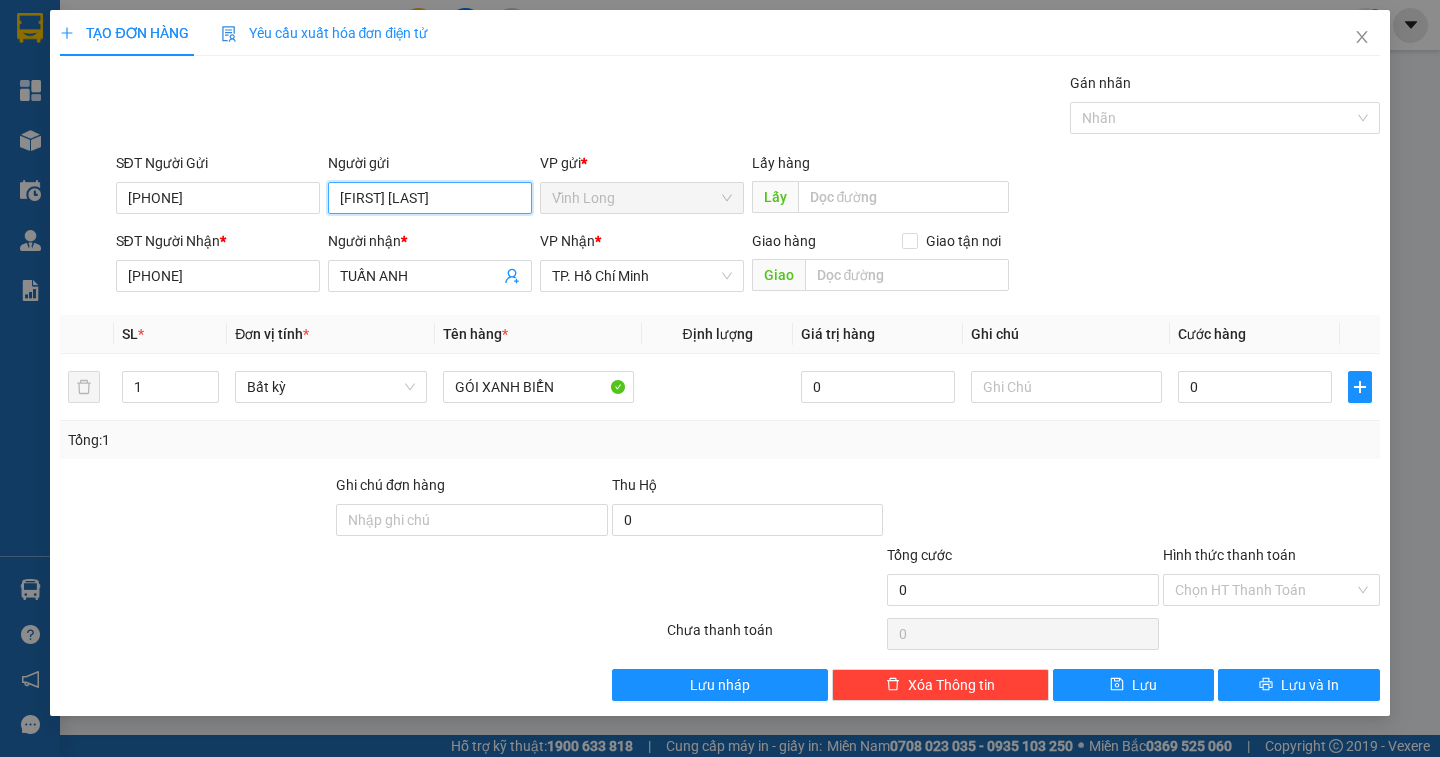 click on "SĐT Người Gửi 0898805809 Người gửi HOÀNG HIỆP HOÀNG HIỆP VP gửi  * Vĩnh Long Lấy hàng Lấy" at bounding box center (748, 187) 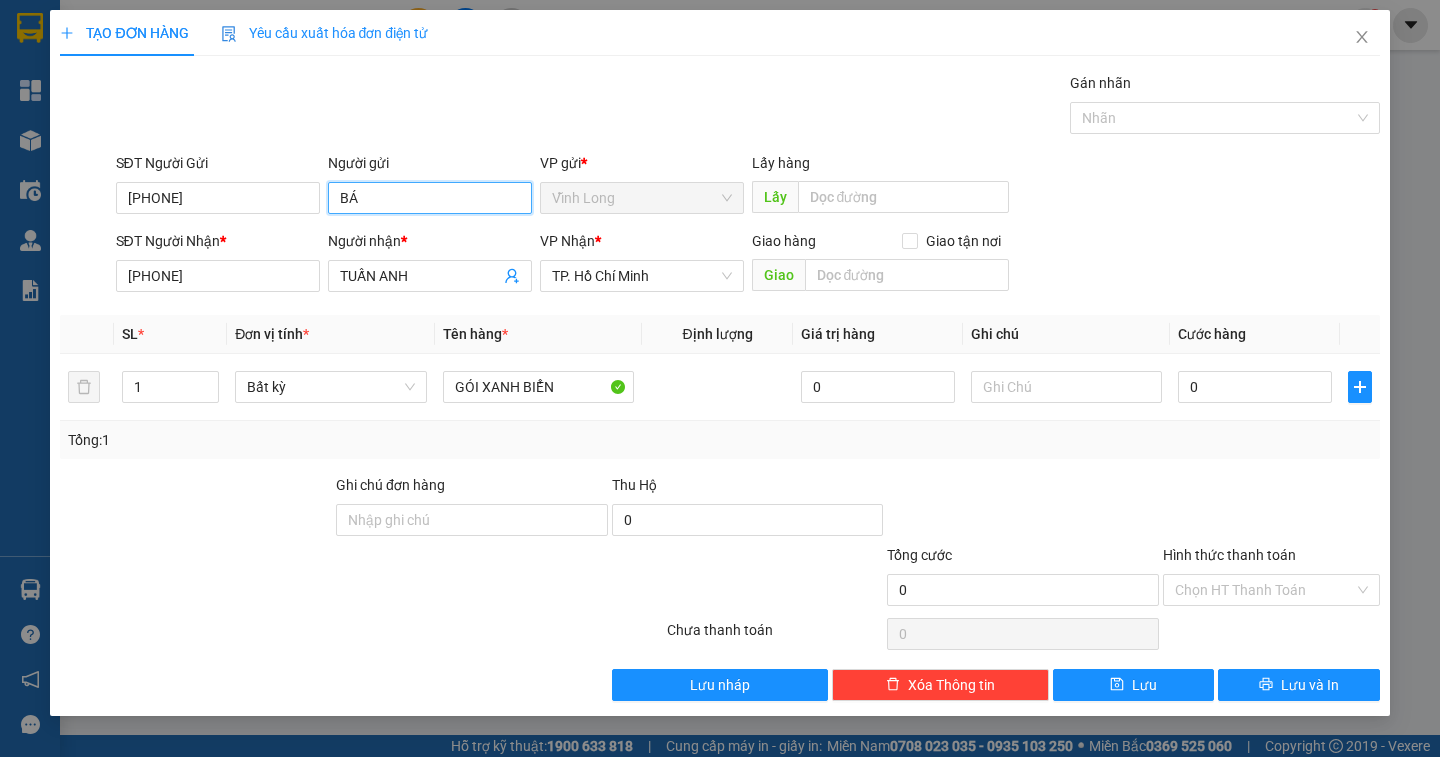 type on "BÁN" 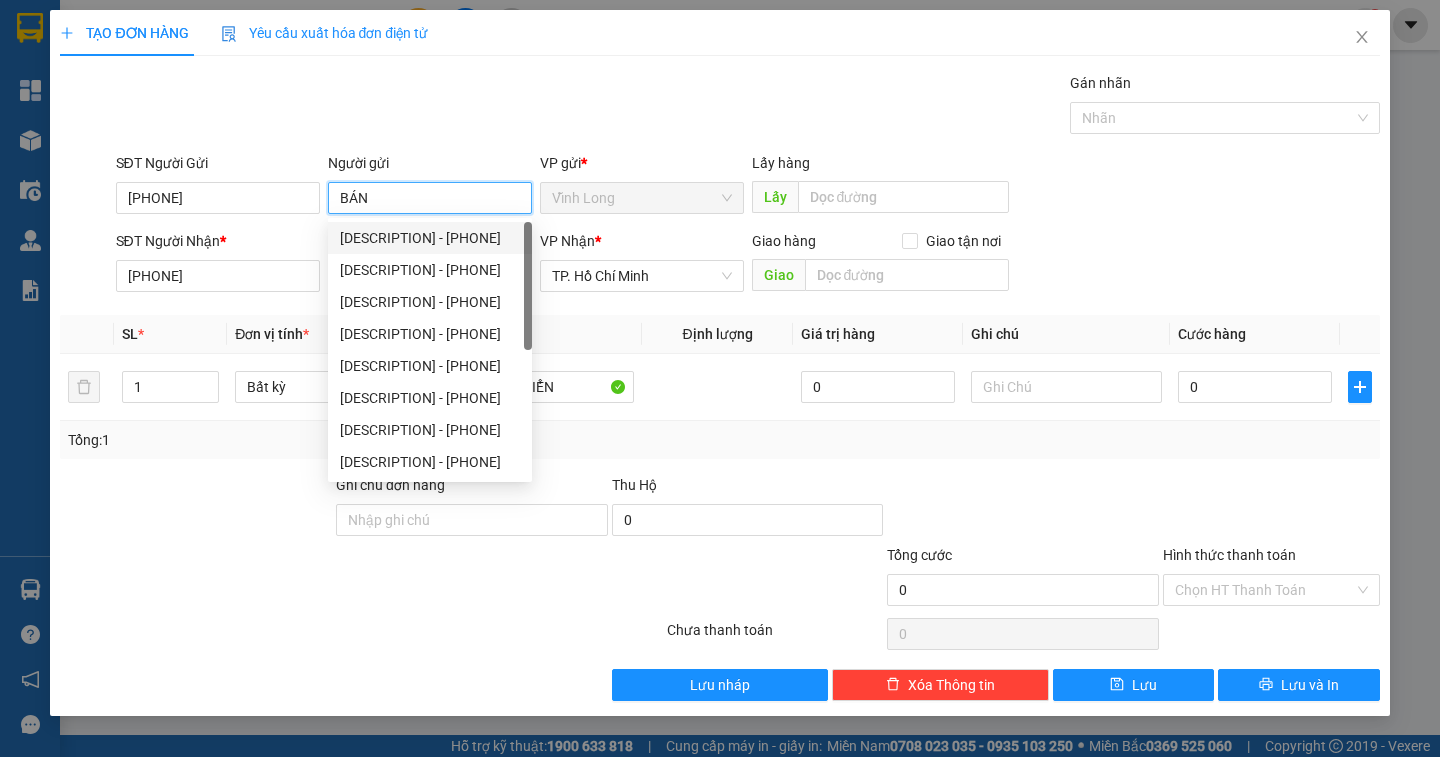 drag, startPoint x: 457, startPoint y: 228, endPoint x: 293, endPoint y: 217, distance: 164.36848 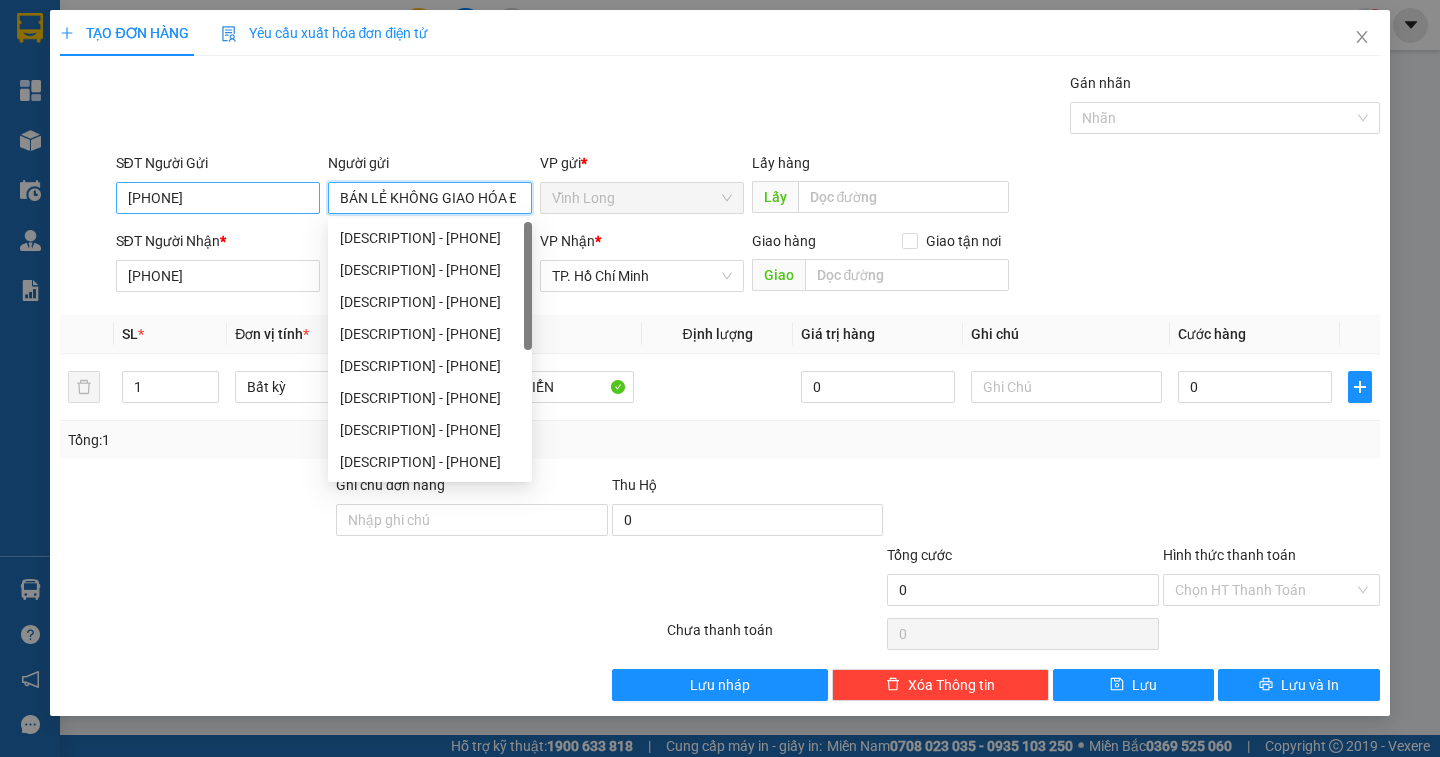 type on "BÁN LẺ KHÔNG GIAO HÓA ĐƠN" 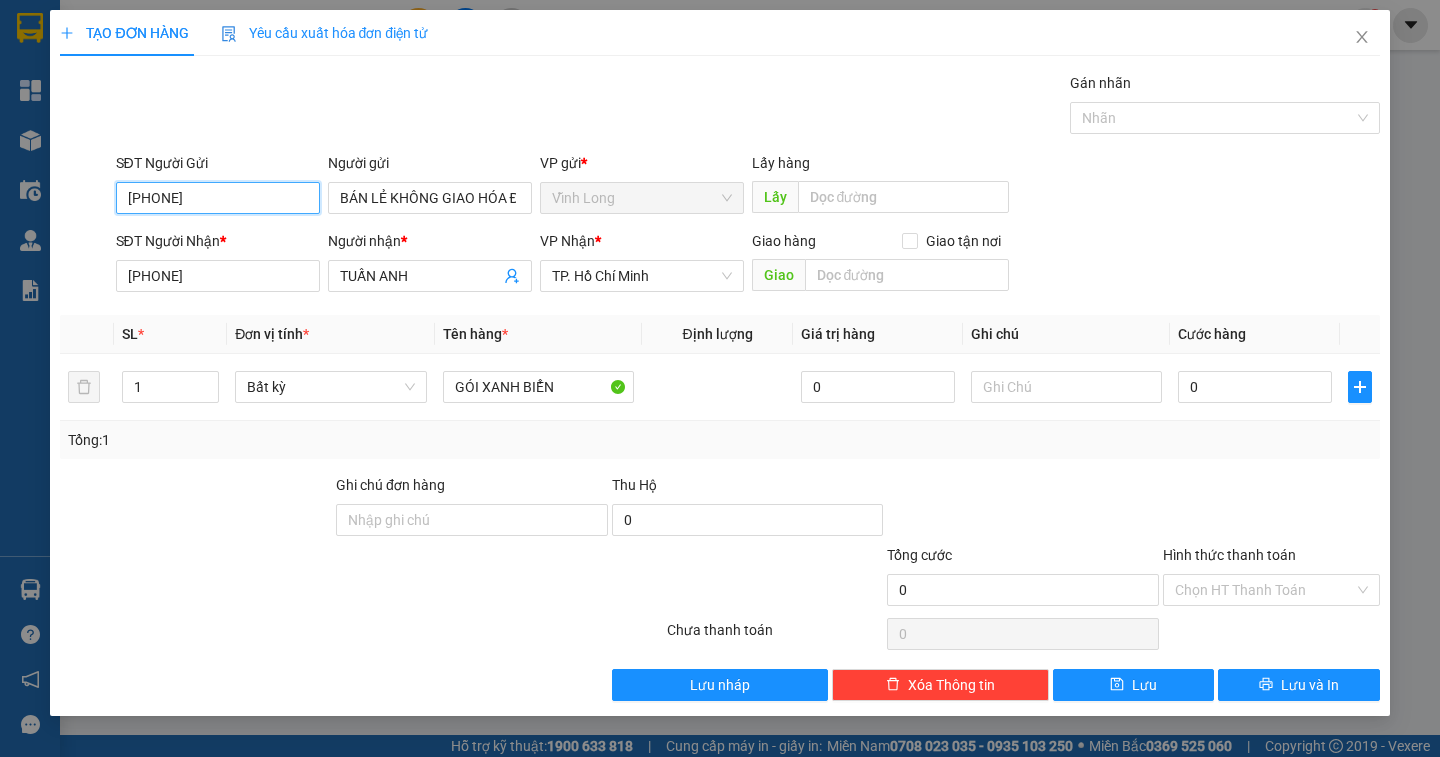 drag, startPoint x: 227, startPoint y: 207, endPoint x: 0, endPoint y: 181, distance: 228.48413 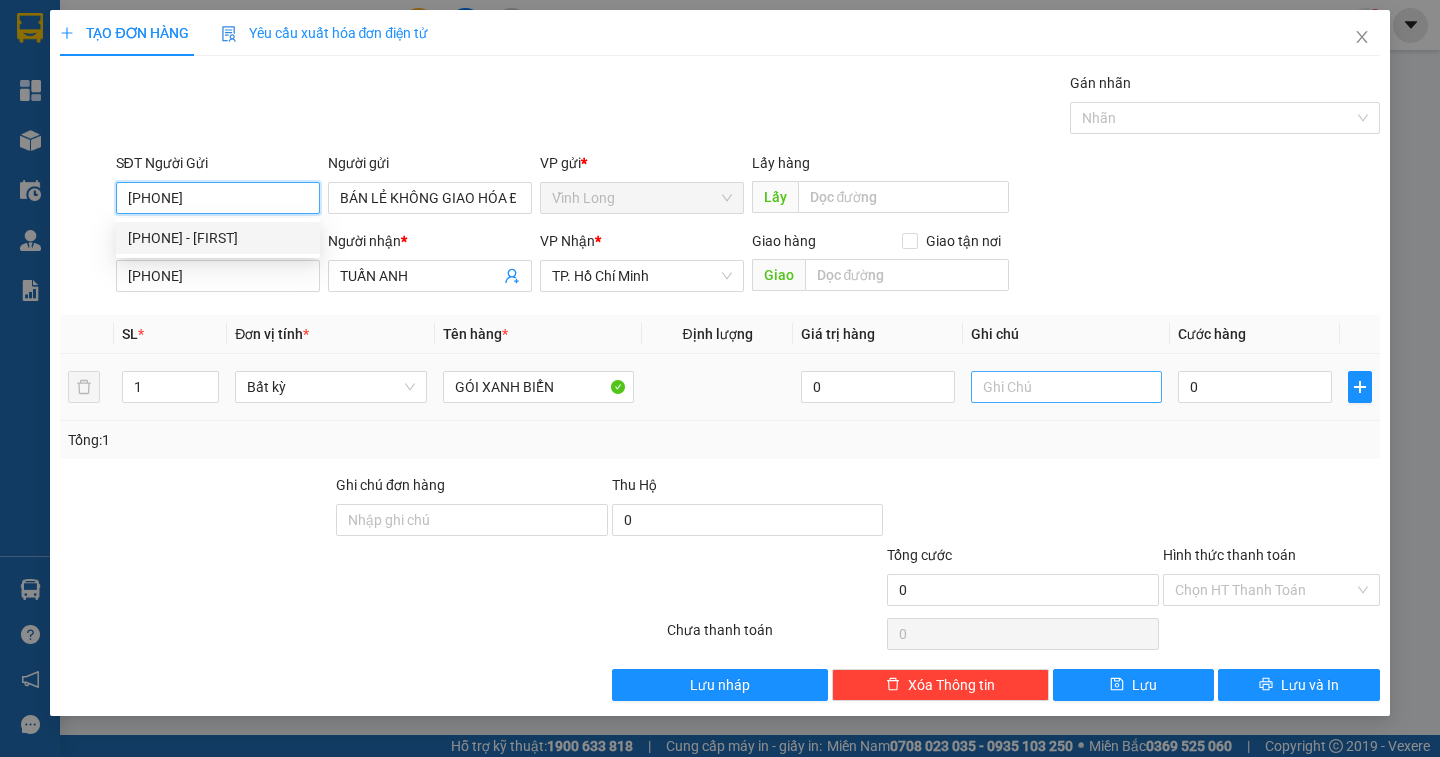 type on "[PHONE]" 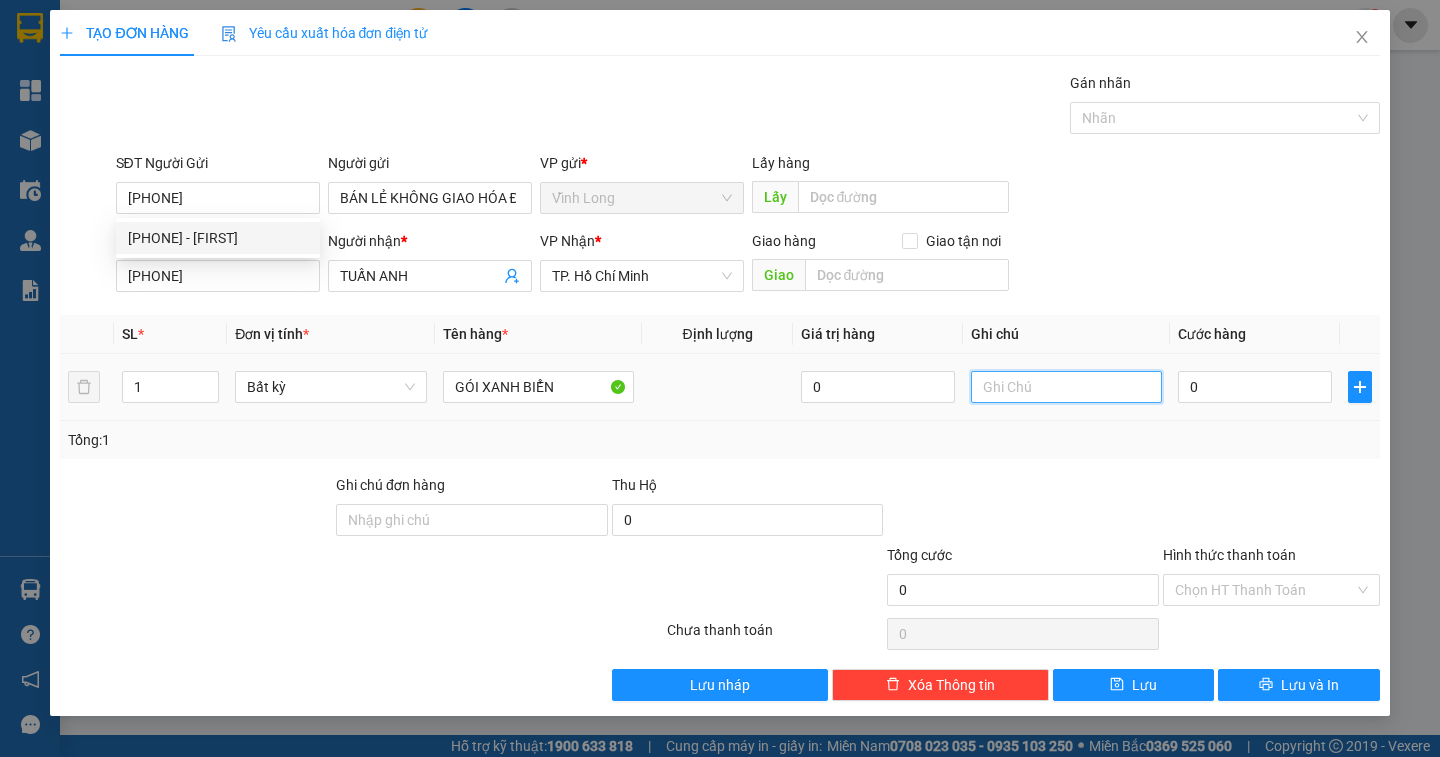 click at bounding box center (1066, 387) 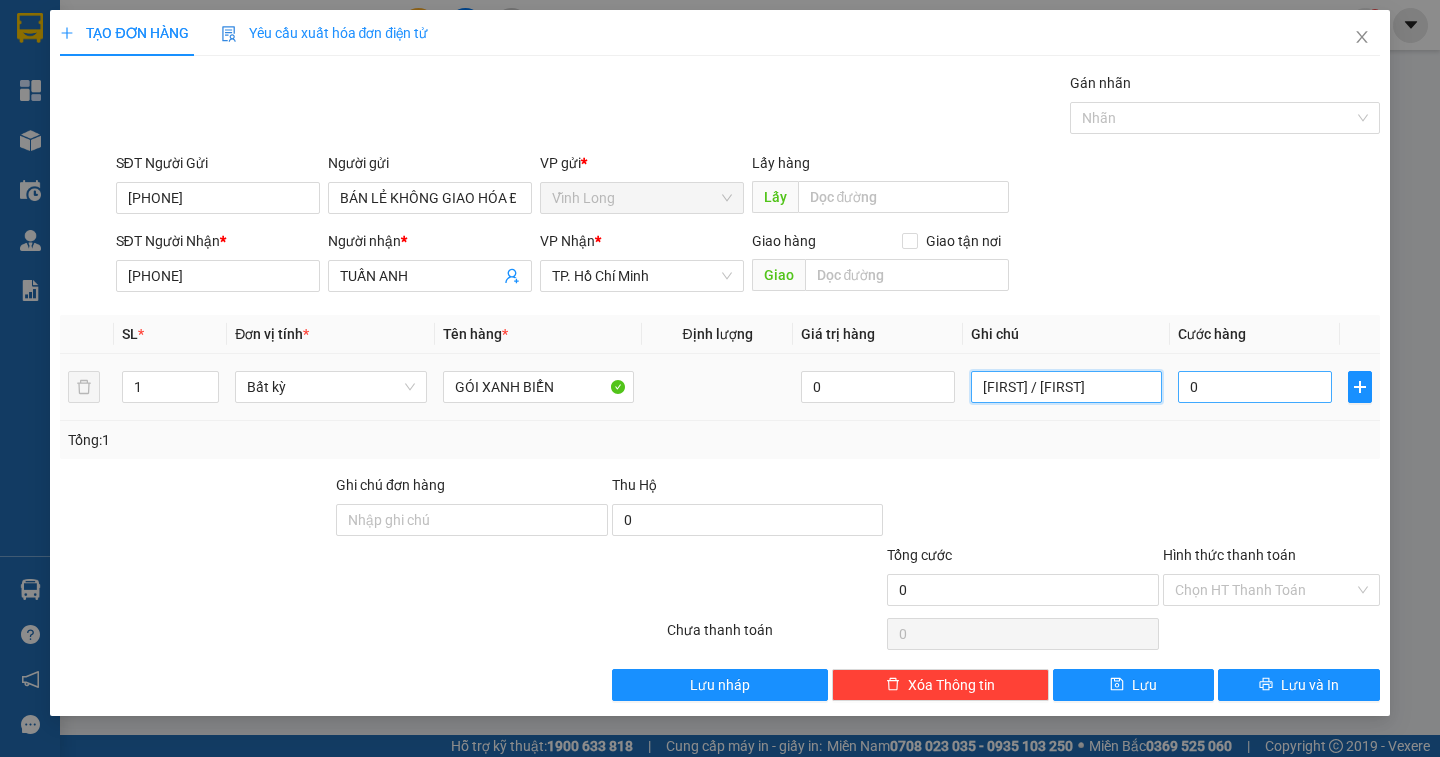 type on "[NAME] / [NAME]" 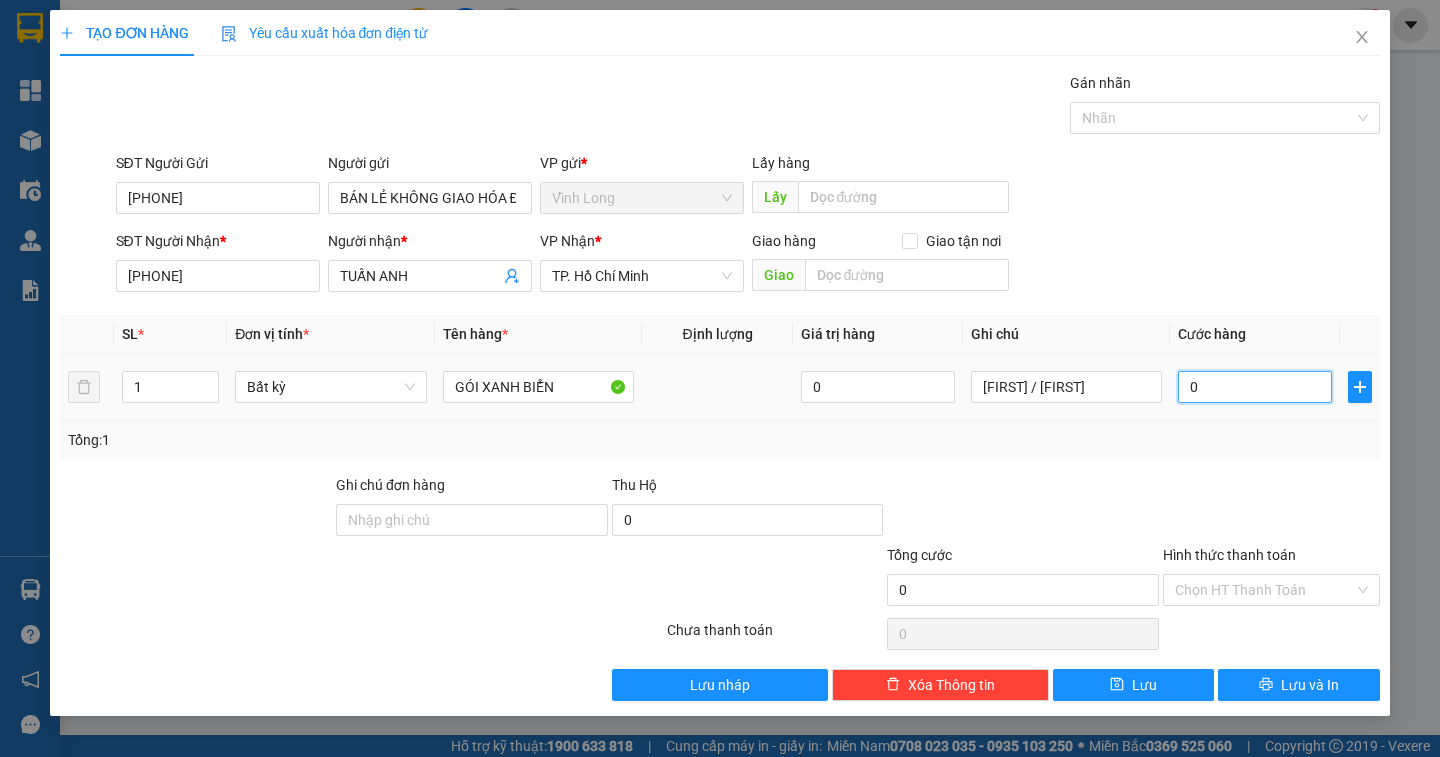 click on "0" at bounding box center [1255, 387] 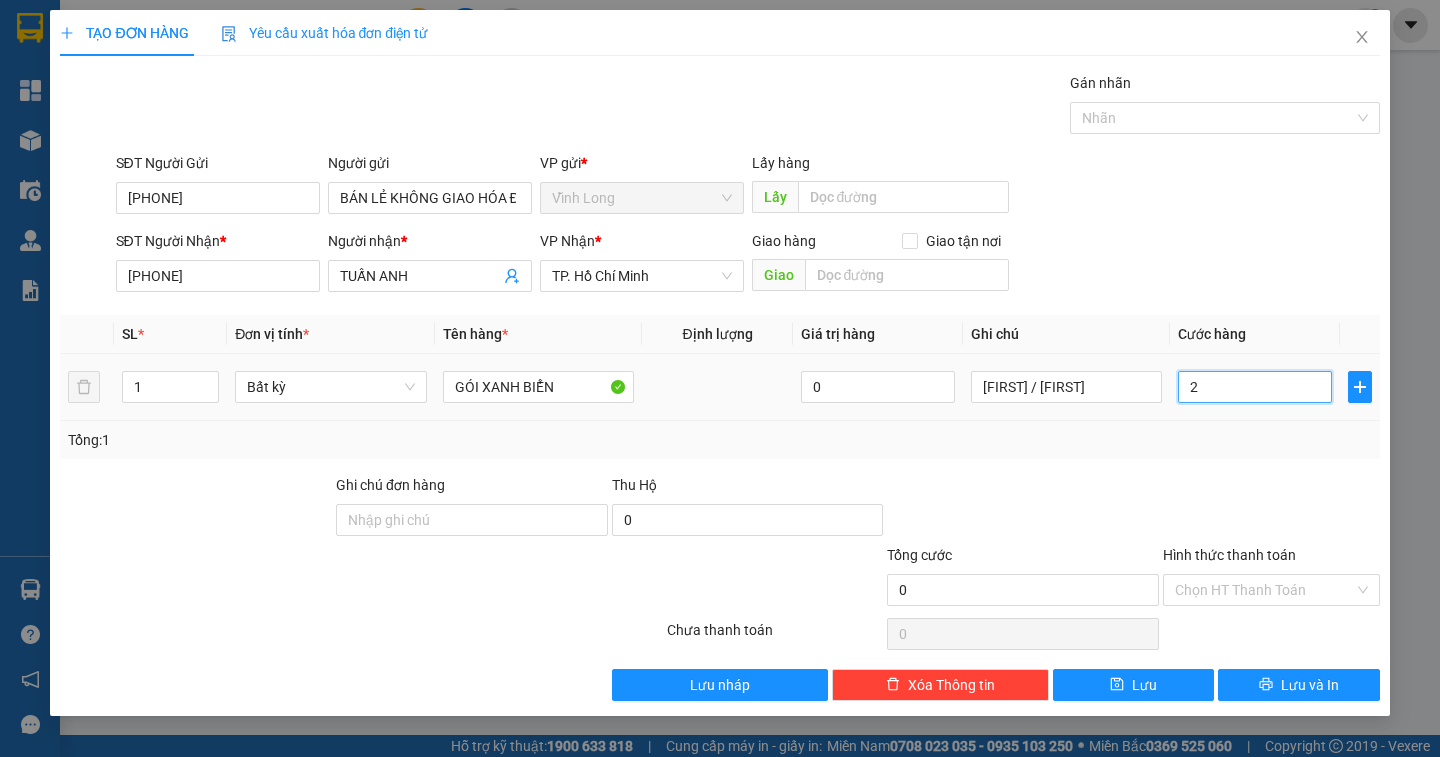 type on "2" 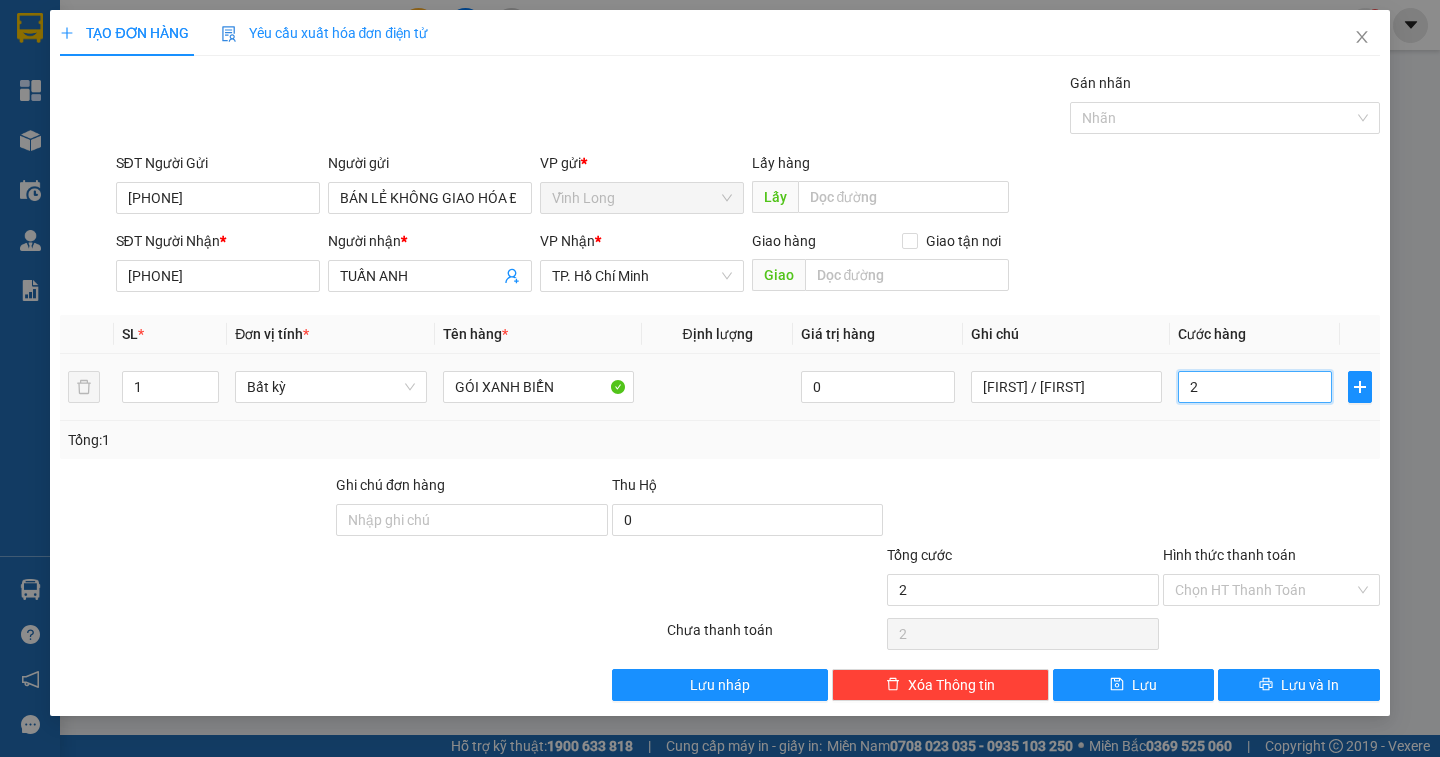 type on "20" 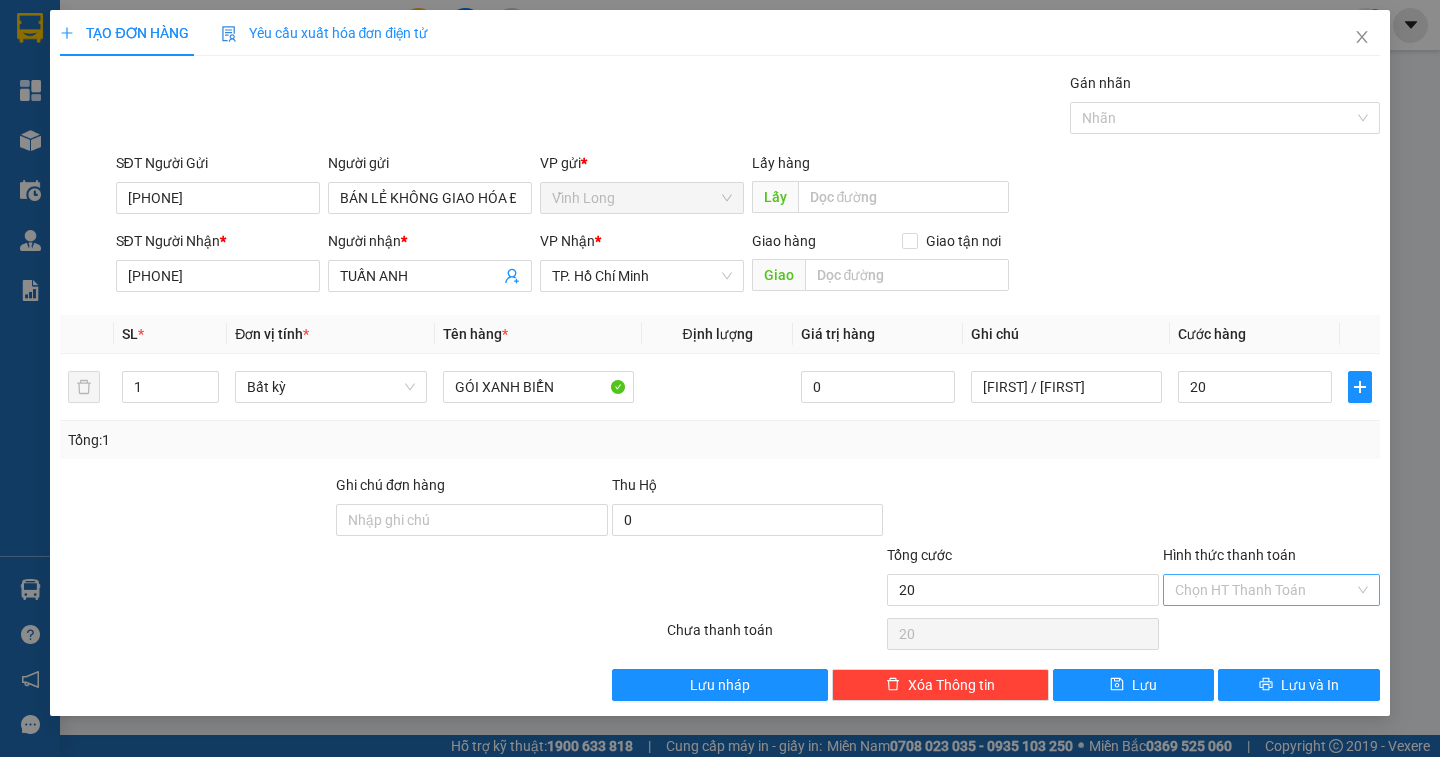 type on "20.000" 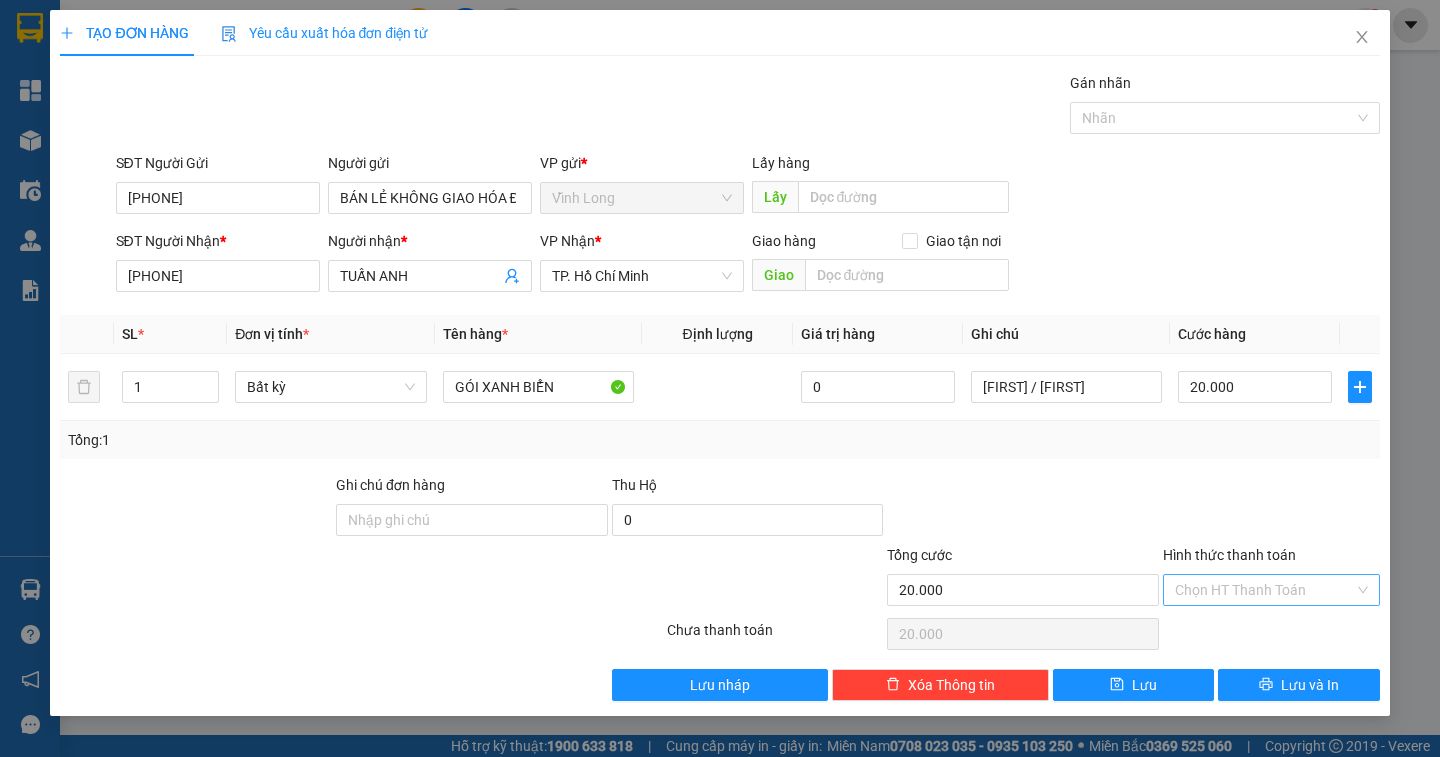 click on "Hình thức thanh toán" at bounding box center (1264, 590) 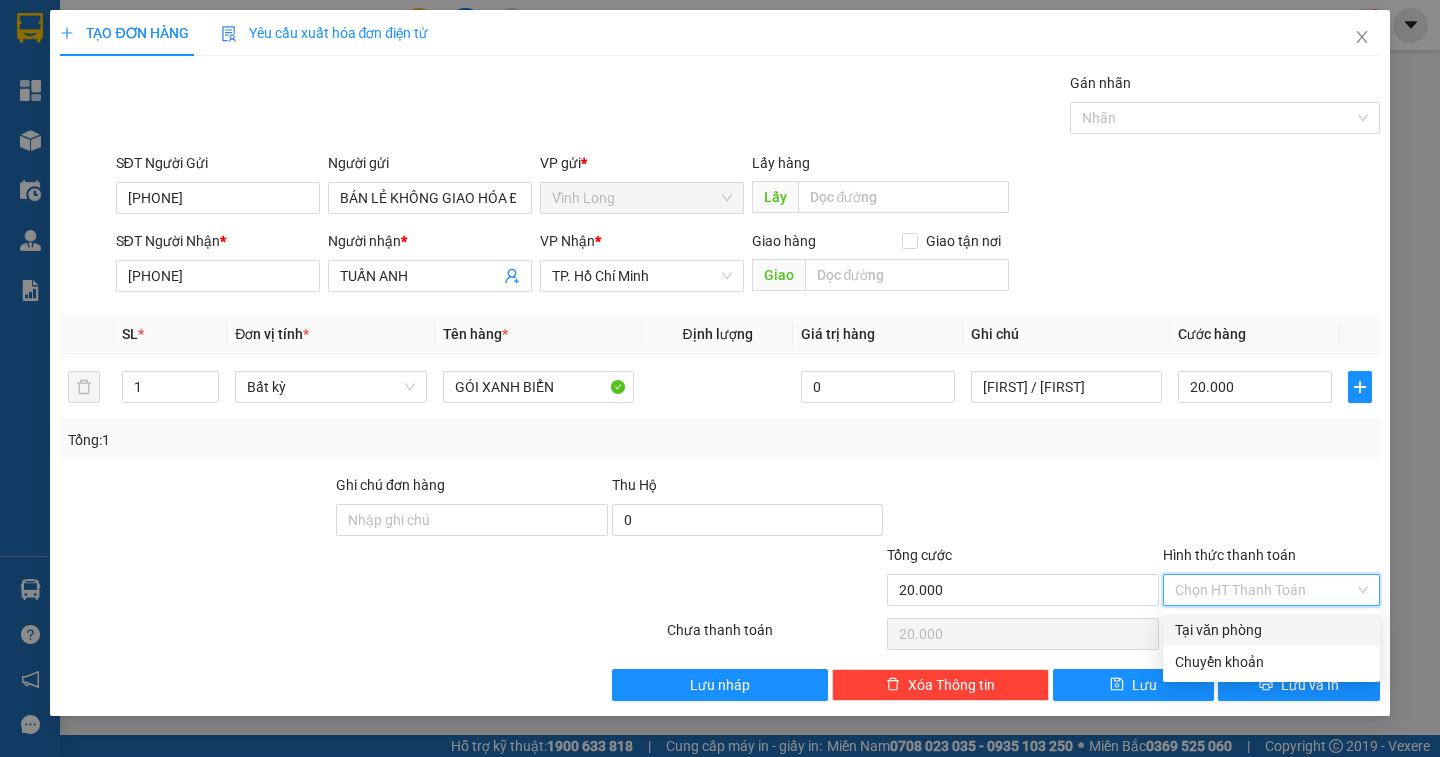 click on "Tại văn phòng" at bounding box center [1271, 630] 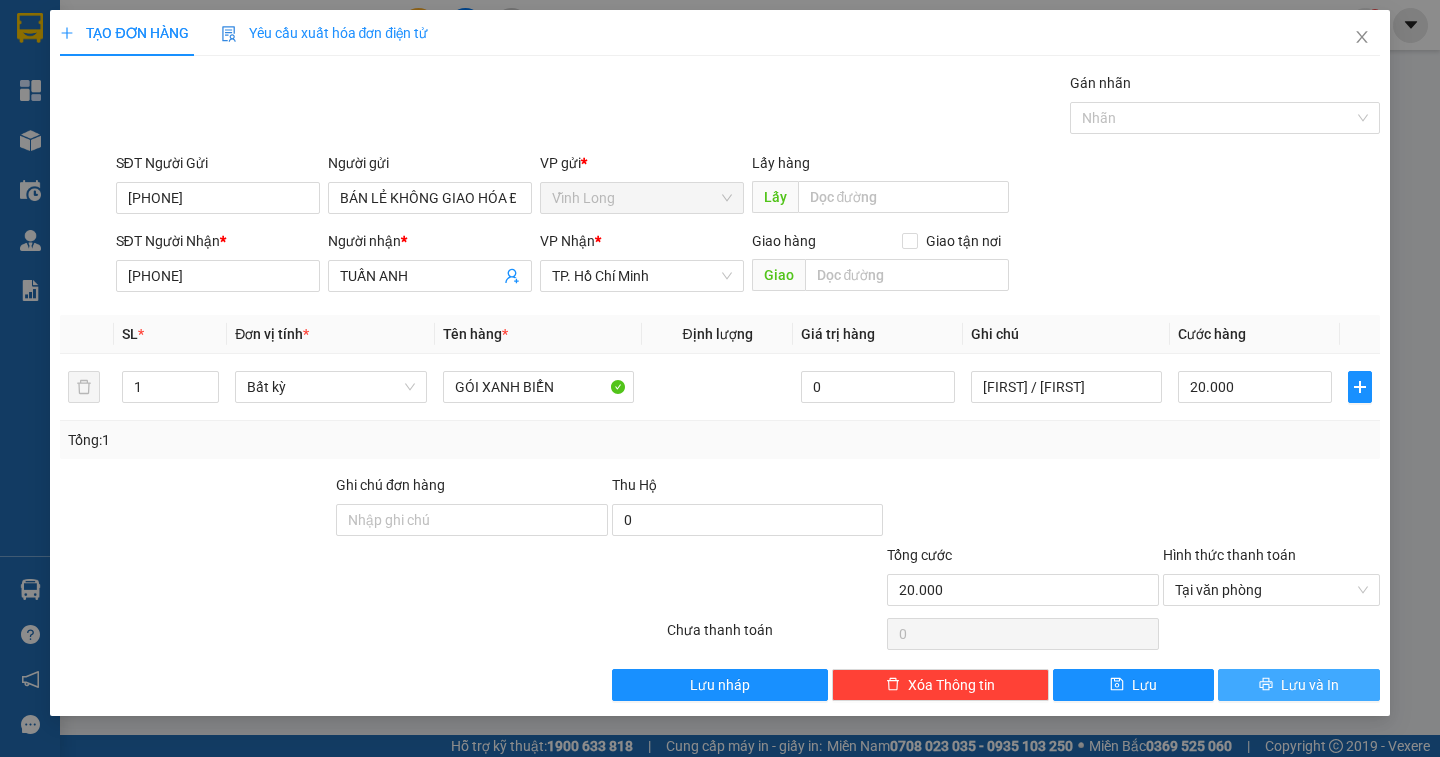 click 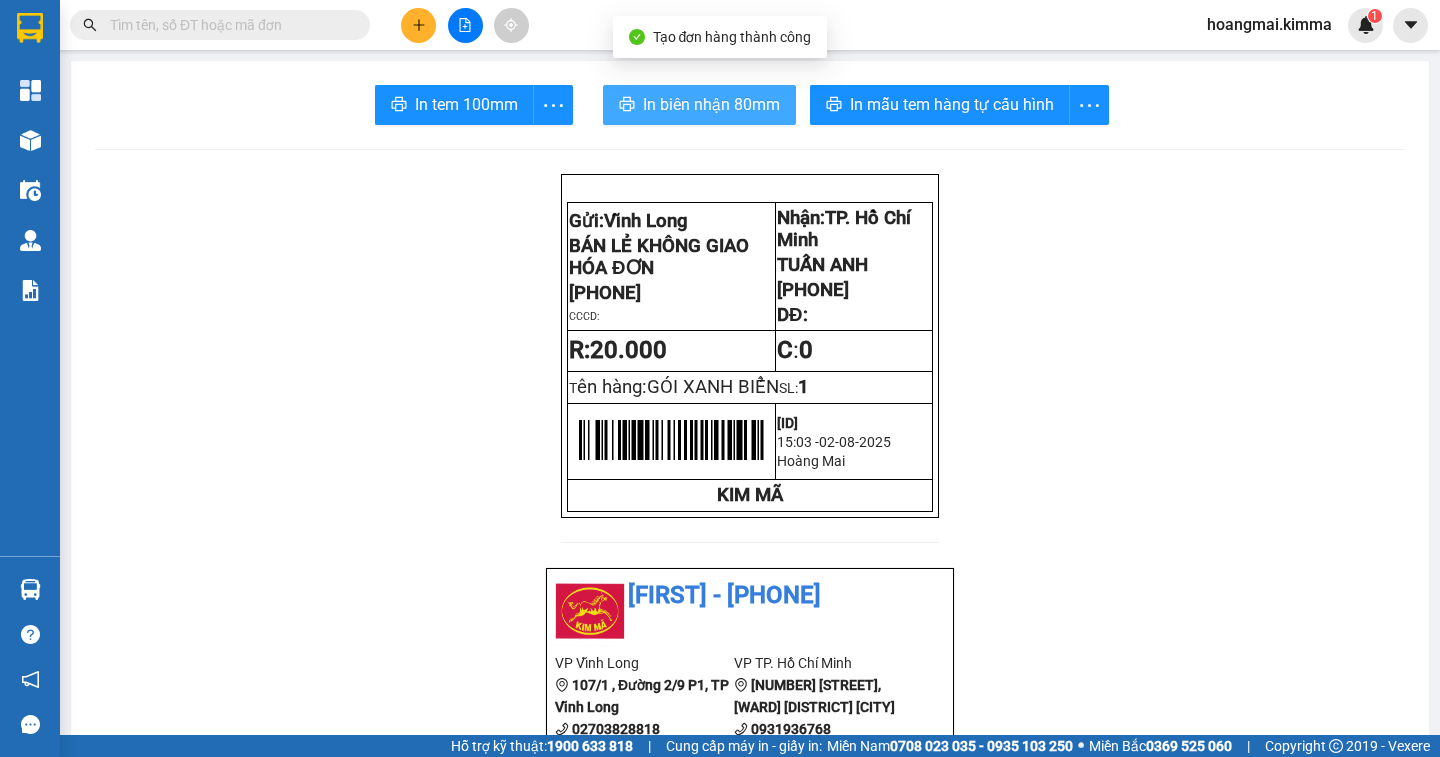 click on "In biên nhận 80mm" at bounding box center [711, 104] 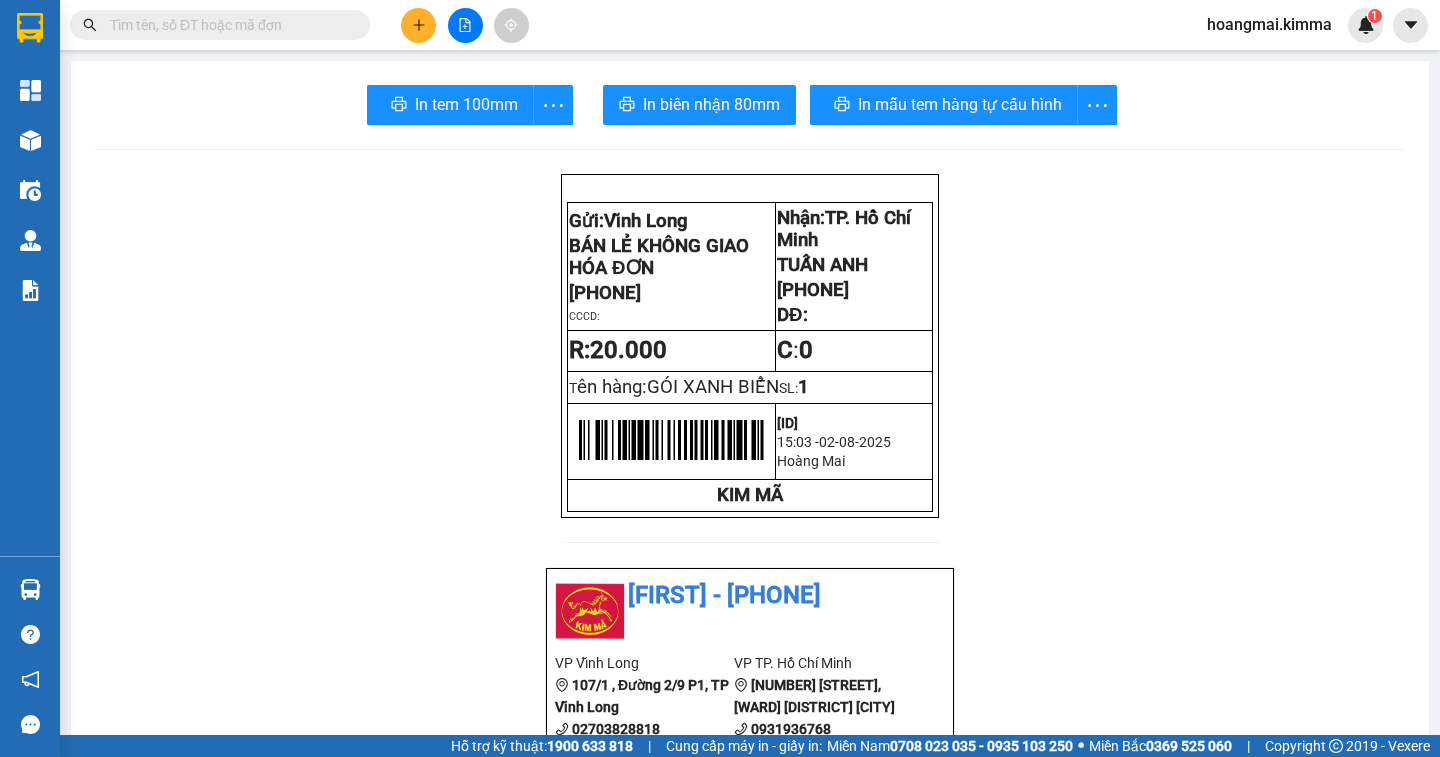 scroll, scrollTop: 116, scrollLeft: 0, axis: vertical 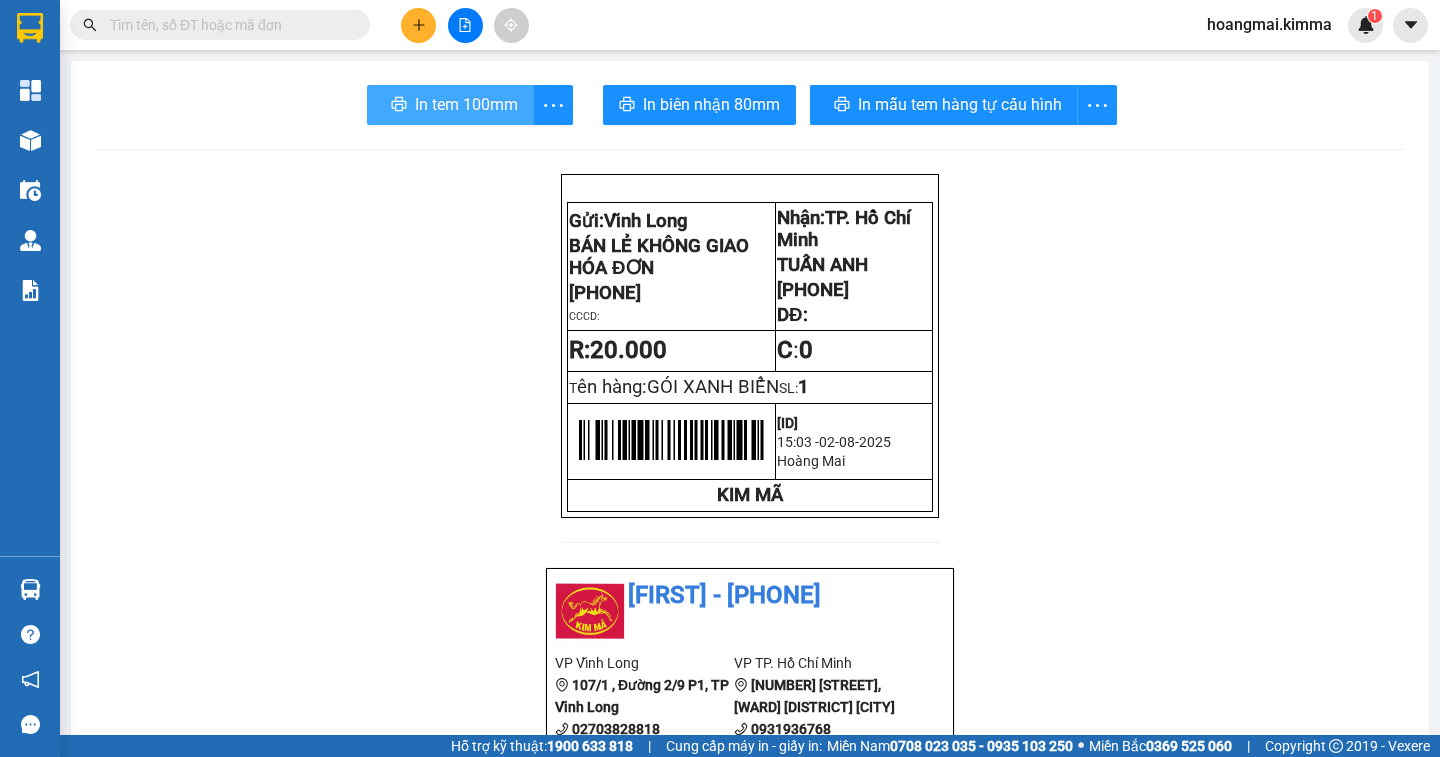 click on "In tem 100mm" at bounding box center [466, 104] 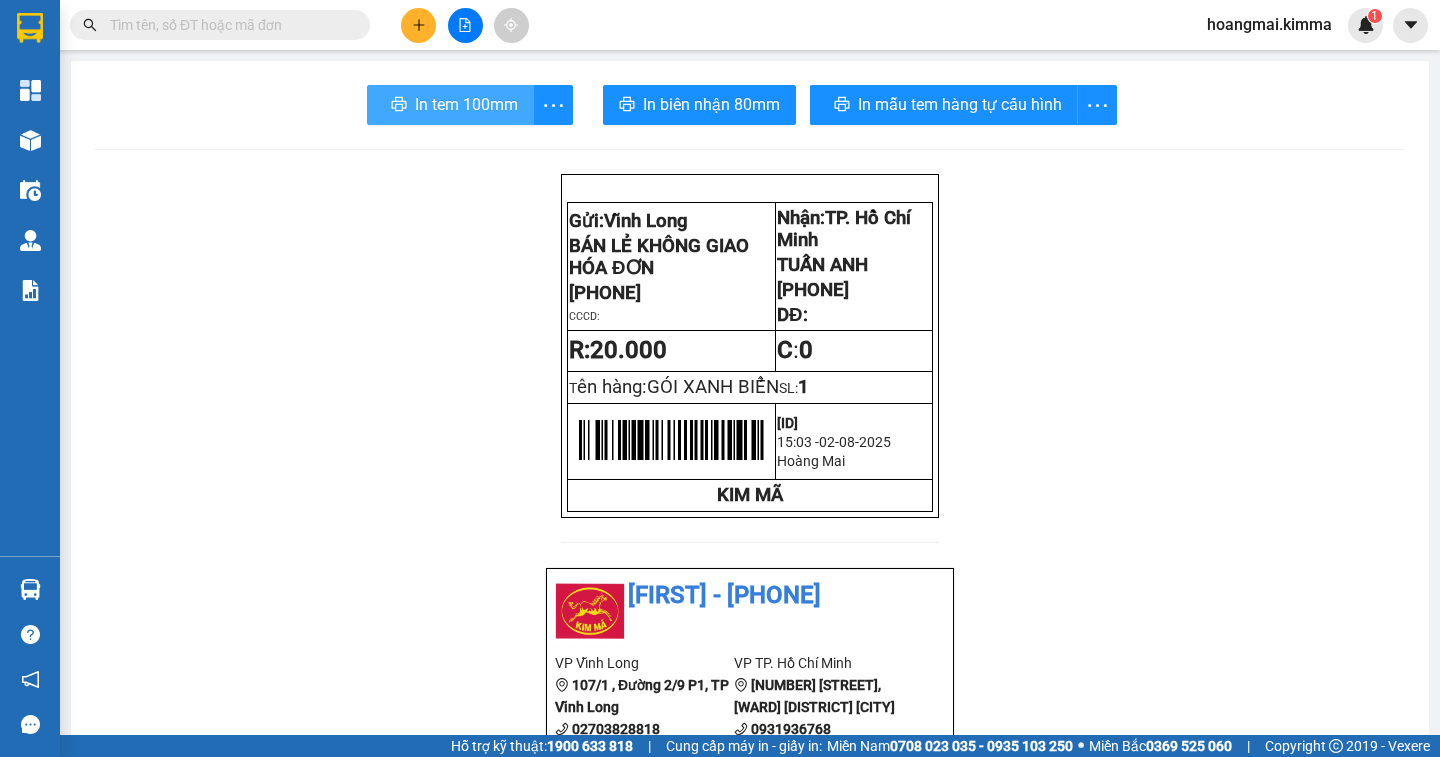 scroll, scrollTop: 0, scrollLeft: 0, axis: both 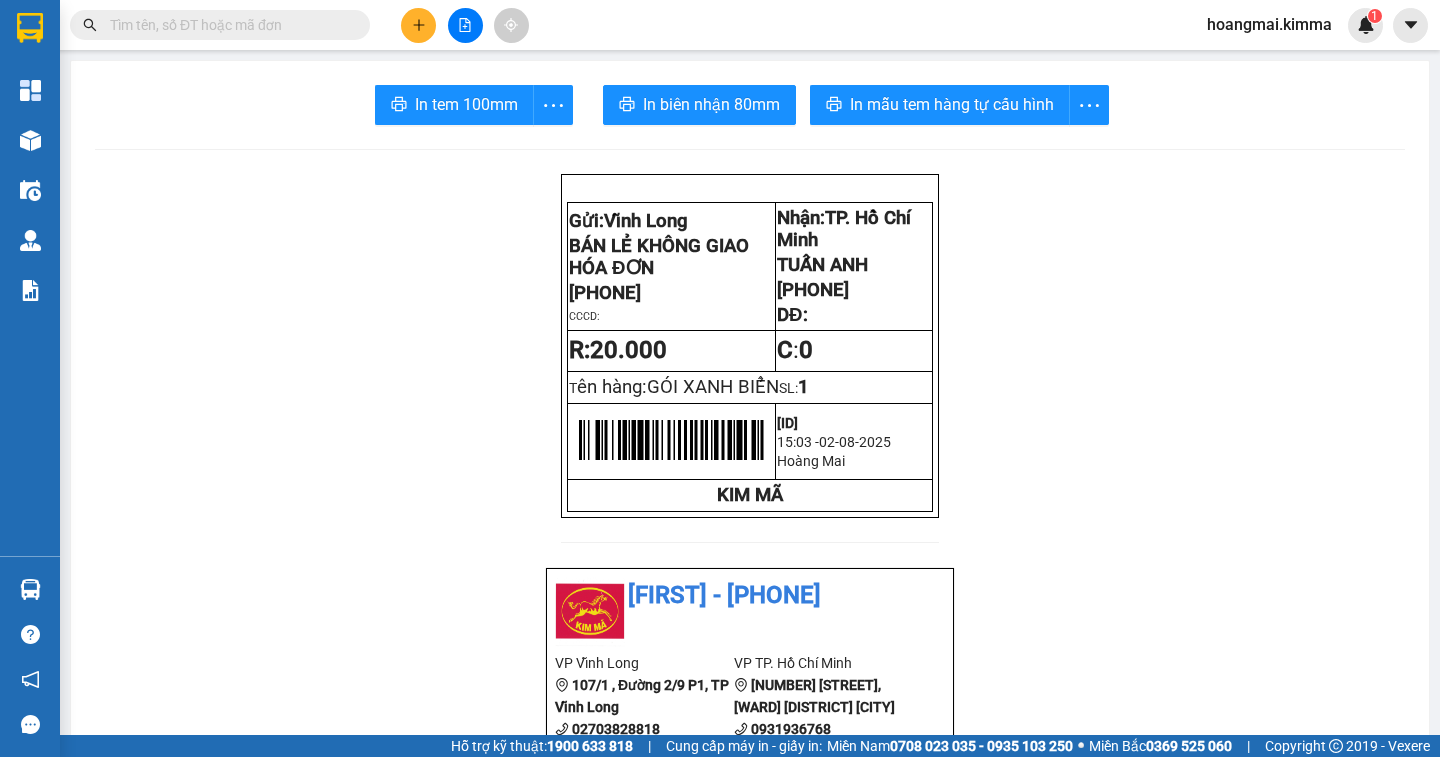 click at bounding box center (228, 25) 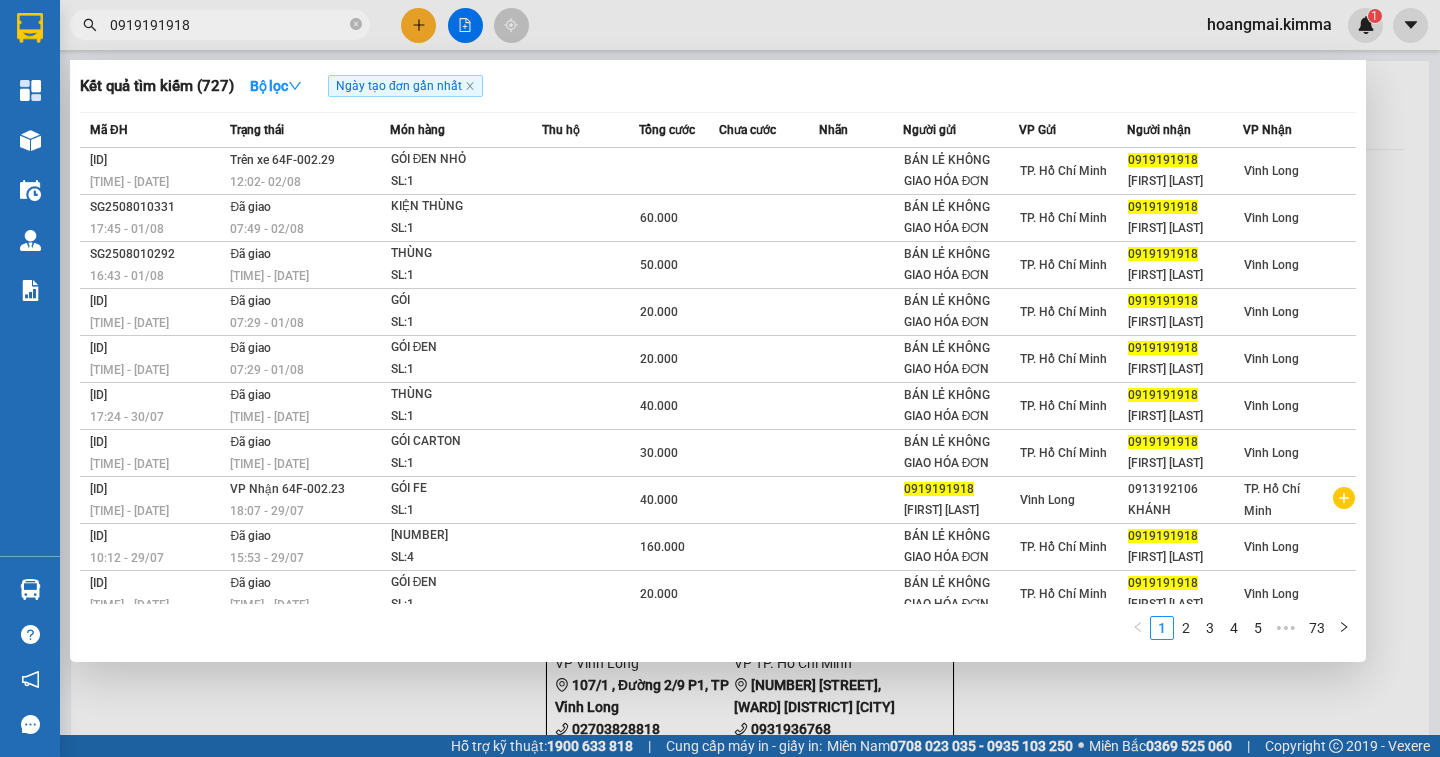 type on "0919191918" 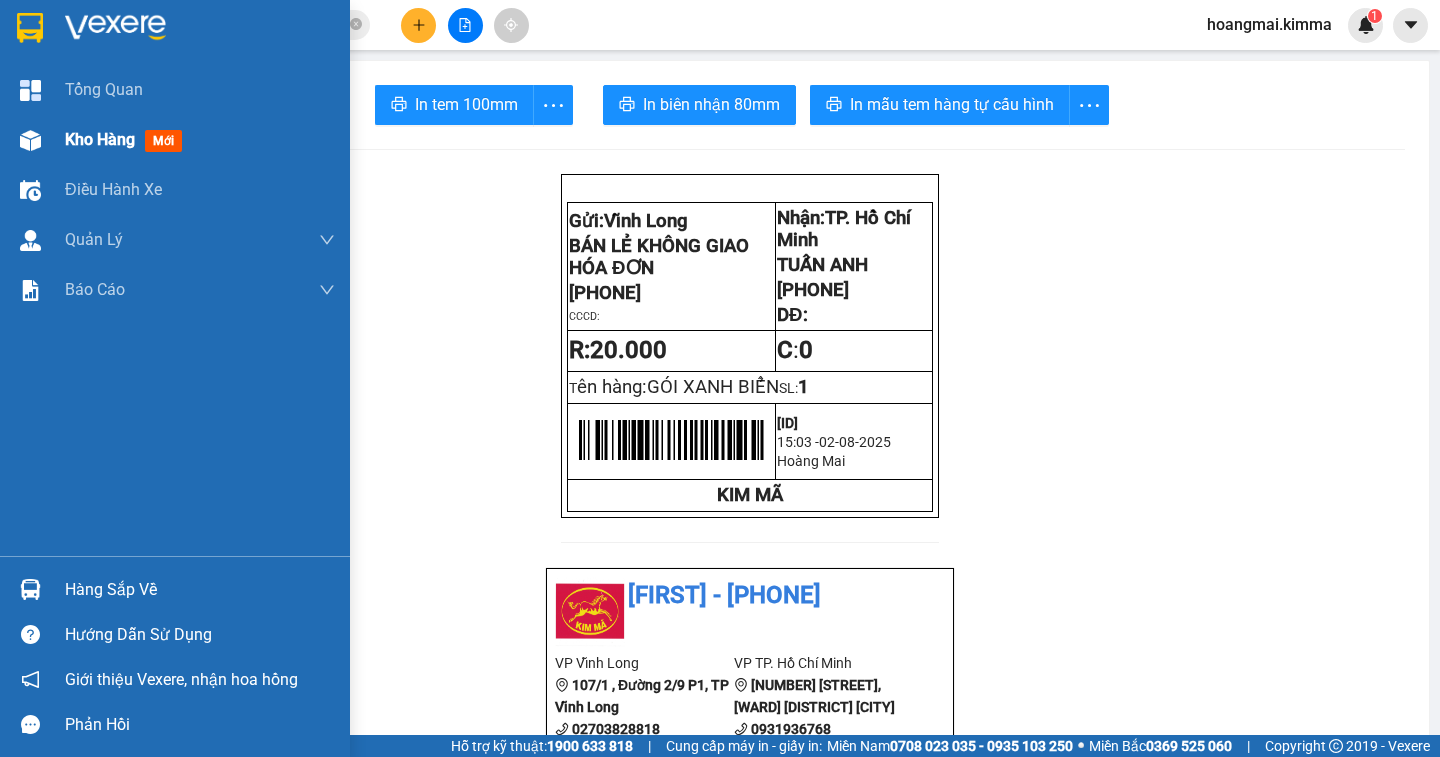 click on "Kho hàng" at bounding box center (100, 139) 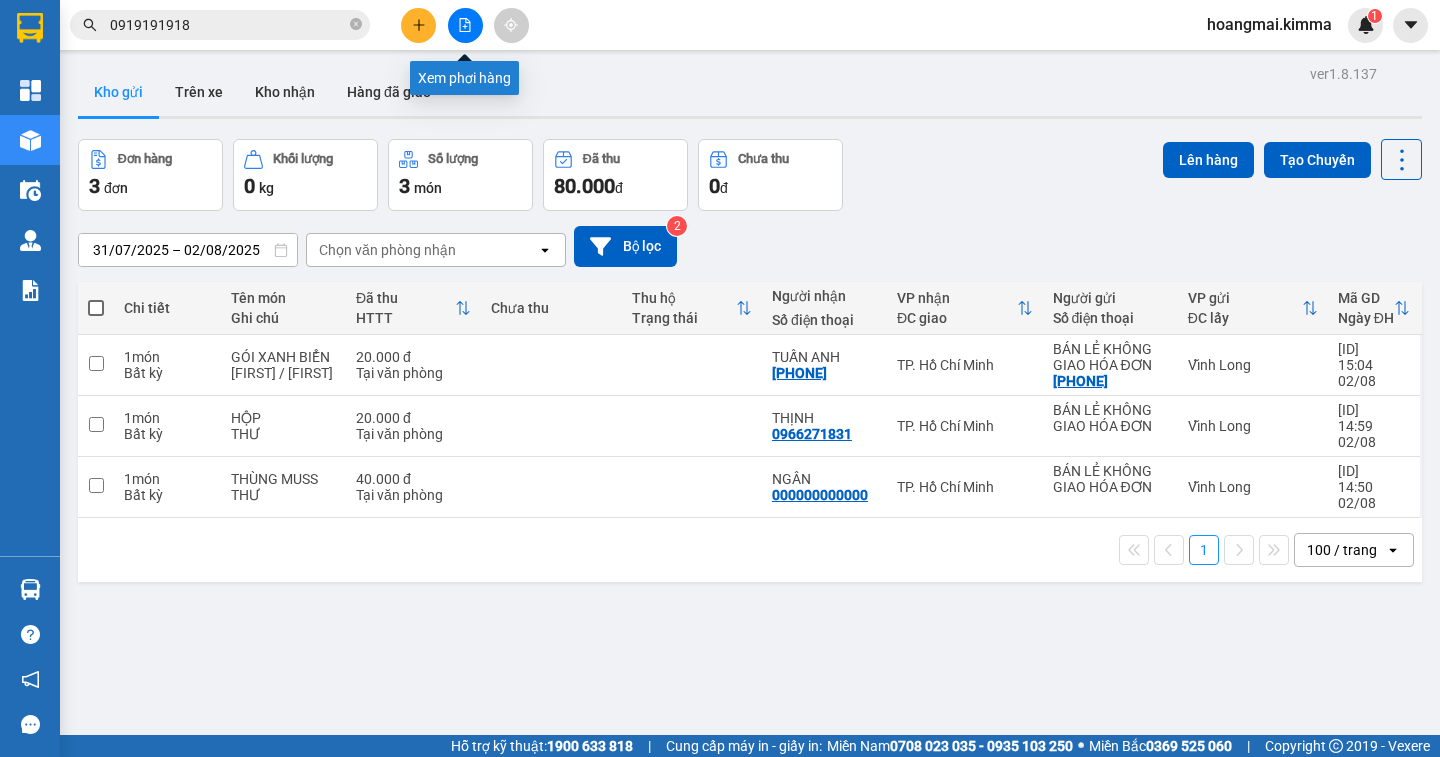 click at bounding box center (465, 25) 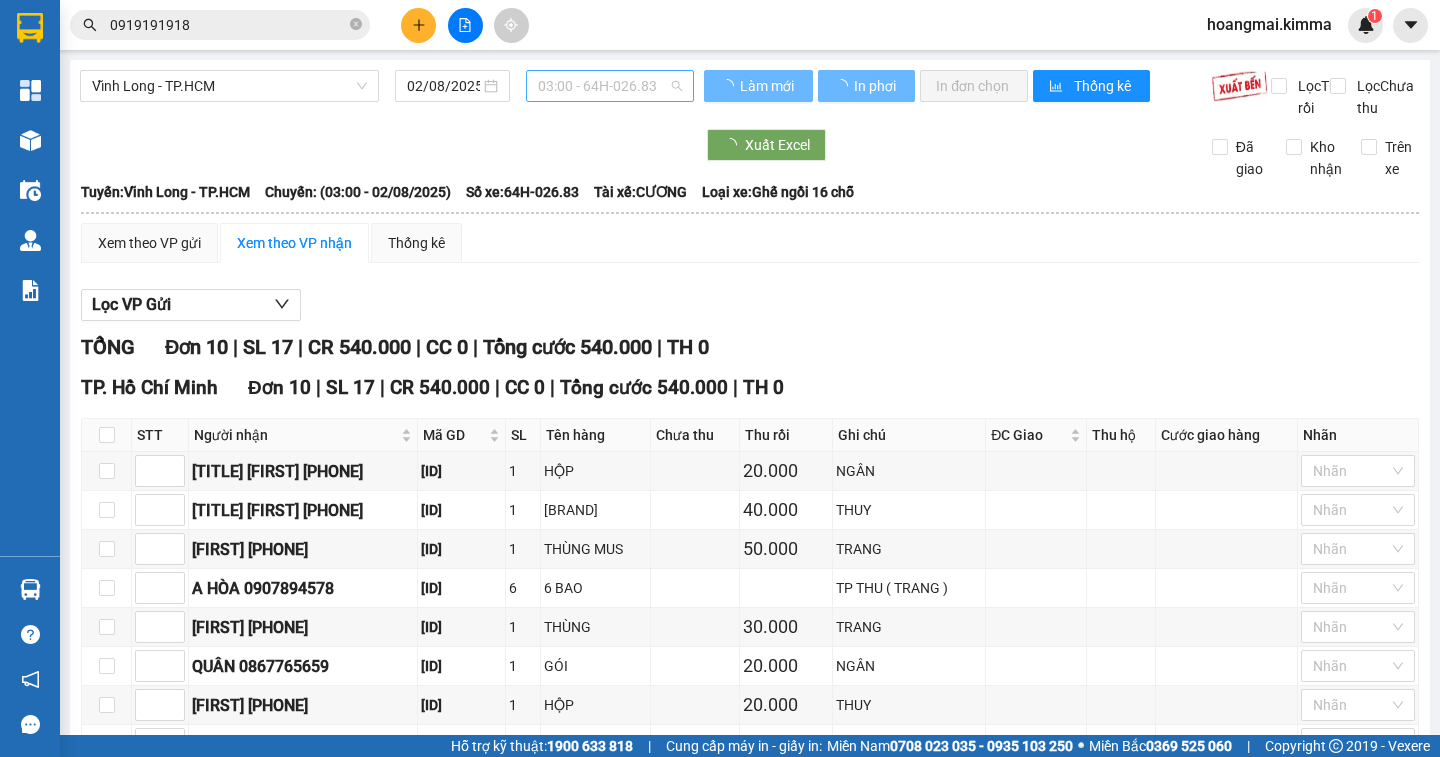 click on "03:00     - 64H-026.83" at bounding box center (610, 86) 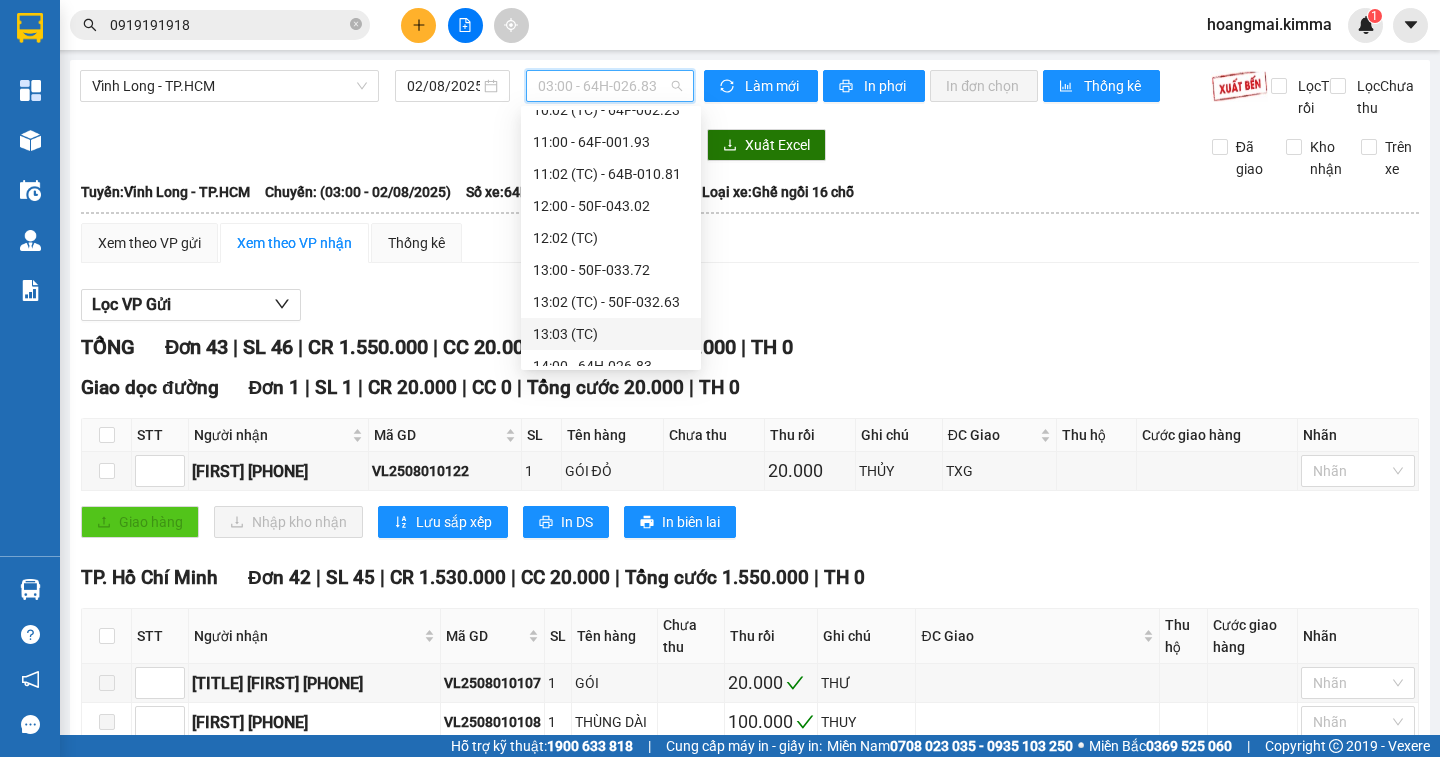 scroll, scrollTop: 600, scrollLeft: 0, axis: vertical 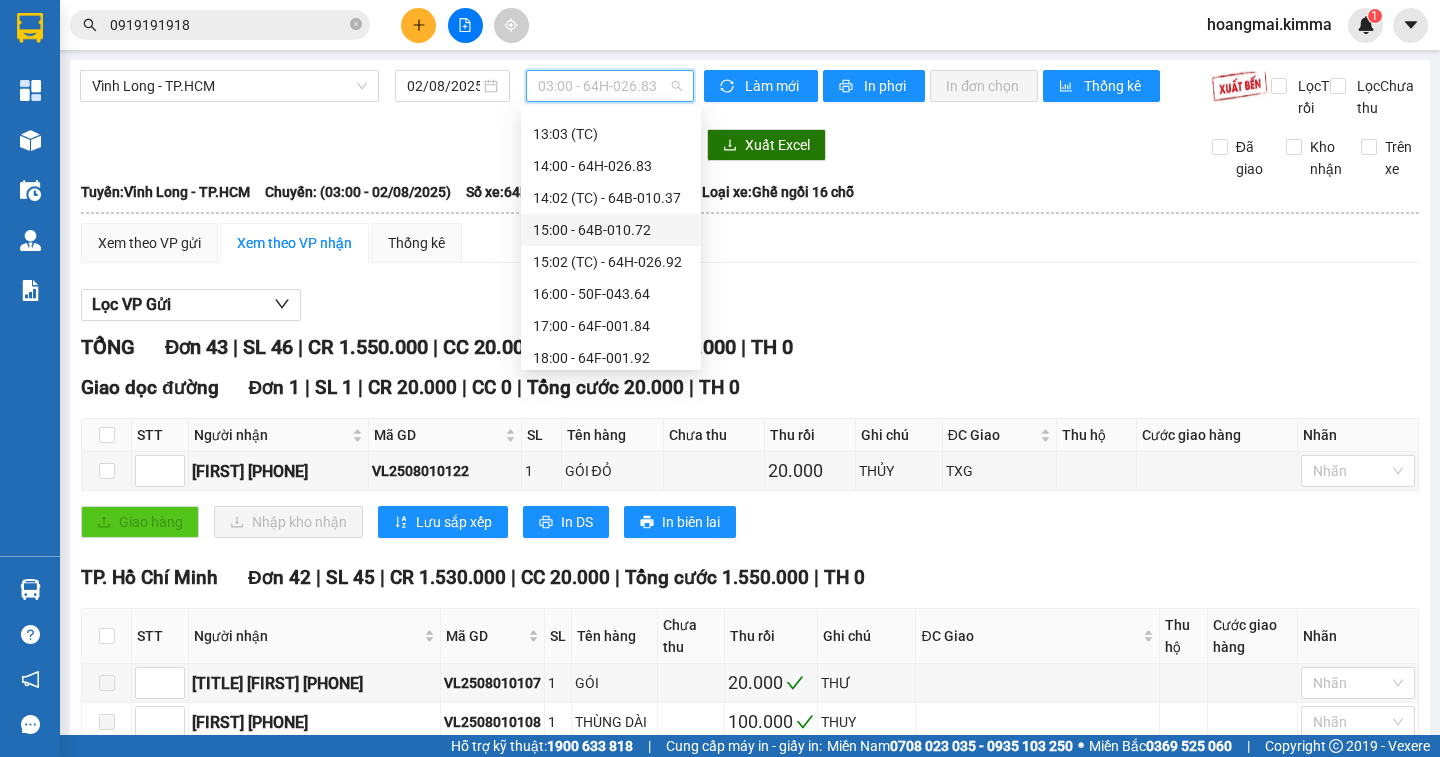 click on "15:00     - 64B-010.72" at bounding box center (611, 230) 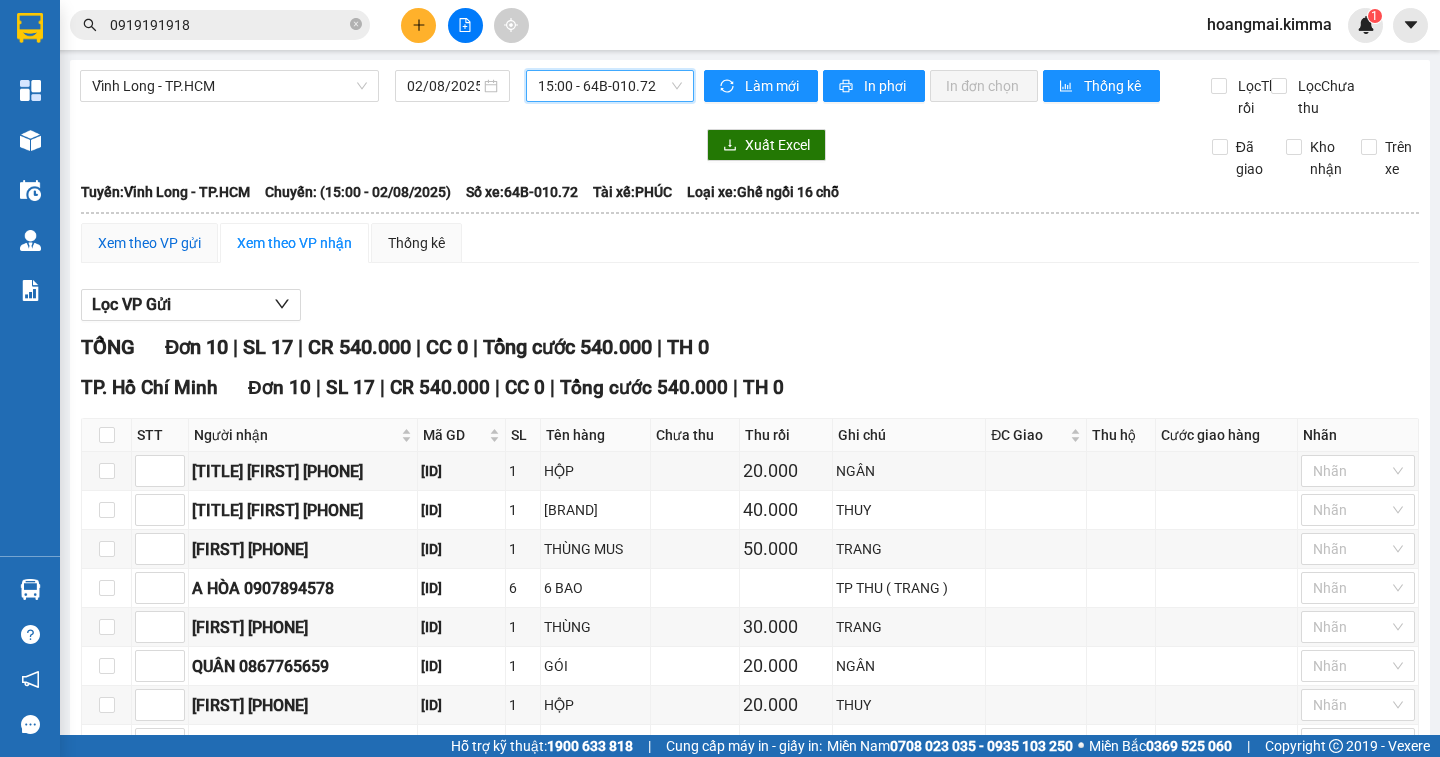 click on "Xem theo VP gửi" at bounding box center (149, 243) 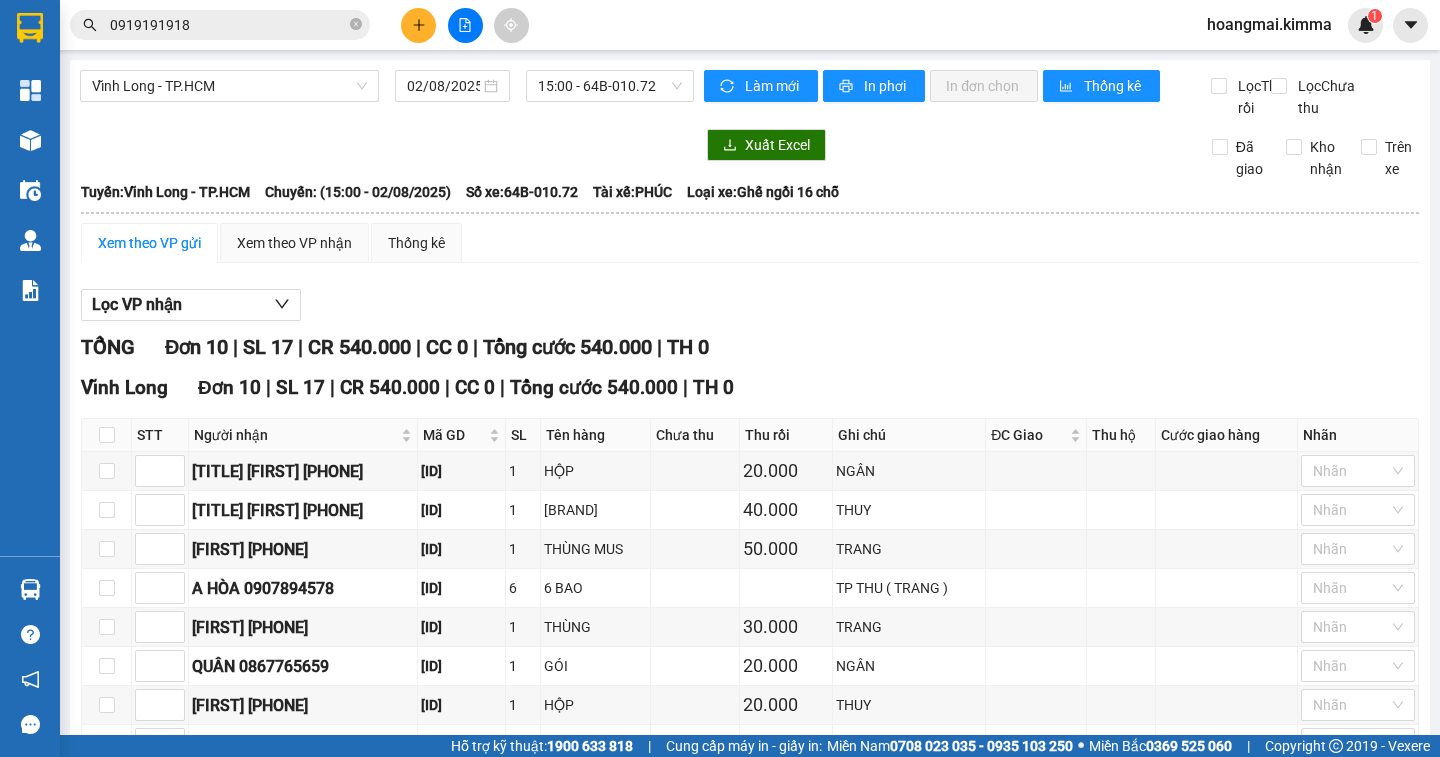 scroll, scrollTop: 232, scrollLeft: 0, axis: vertical 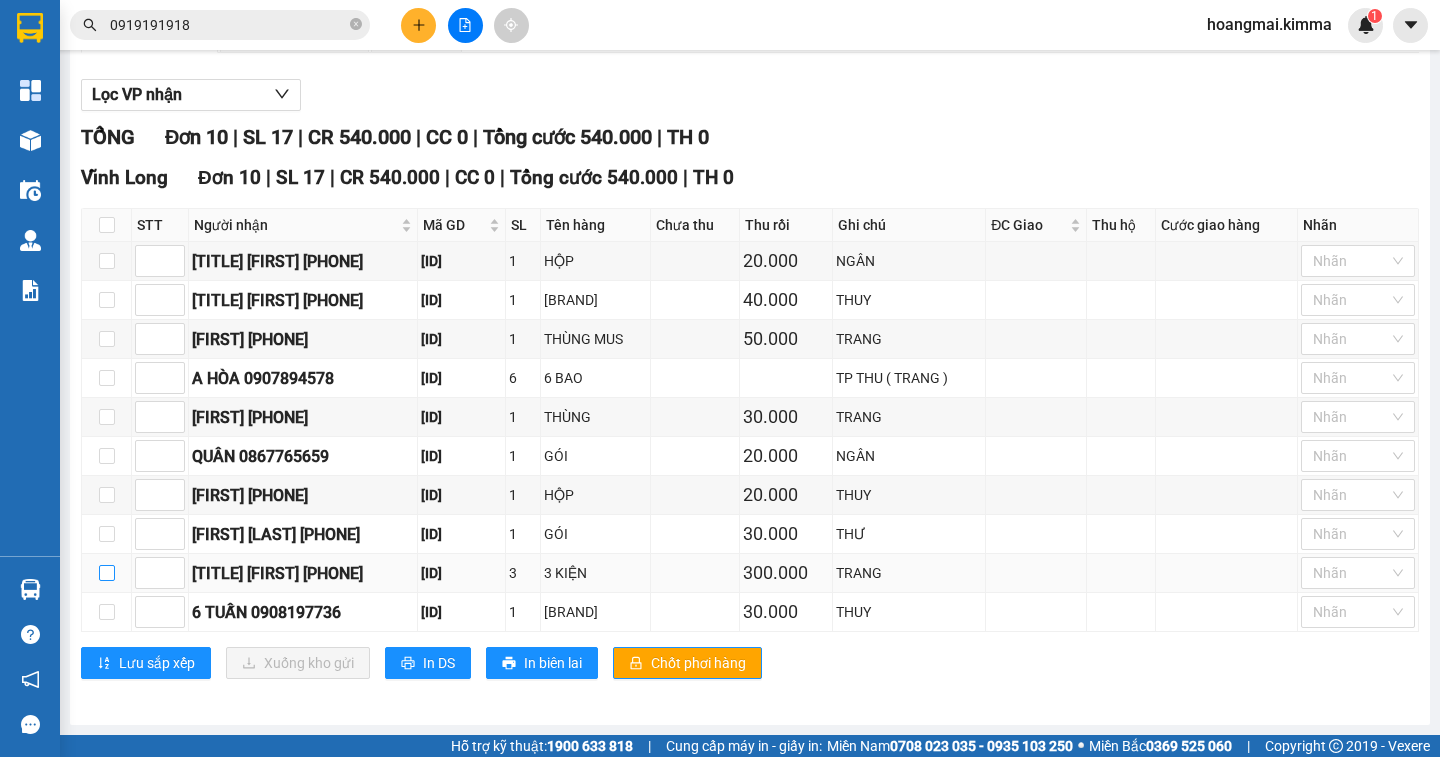 click at bounding box center (107, 573) 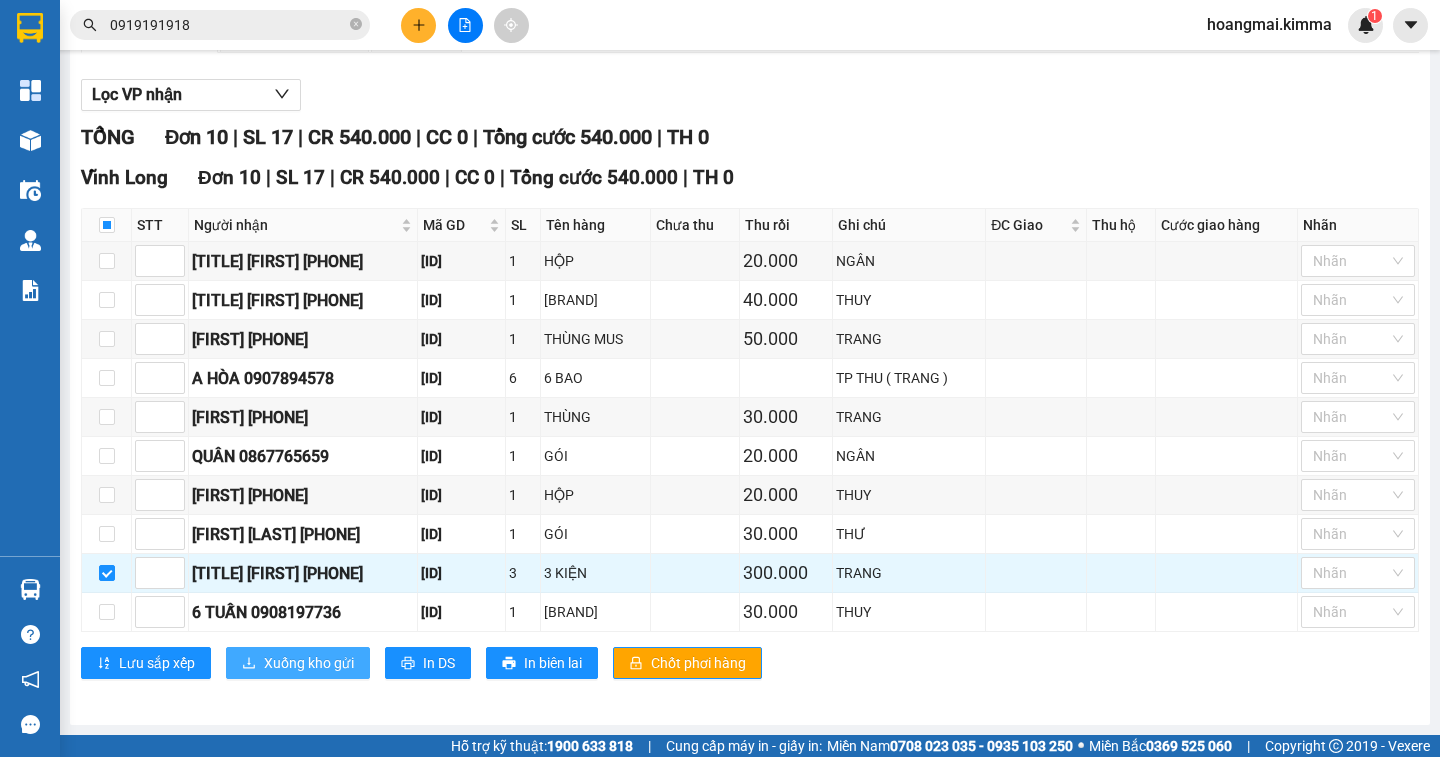 click on "Xuống kho gửi" at bounding box center [309, 663] 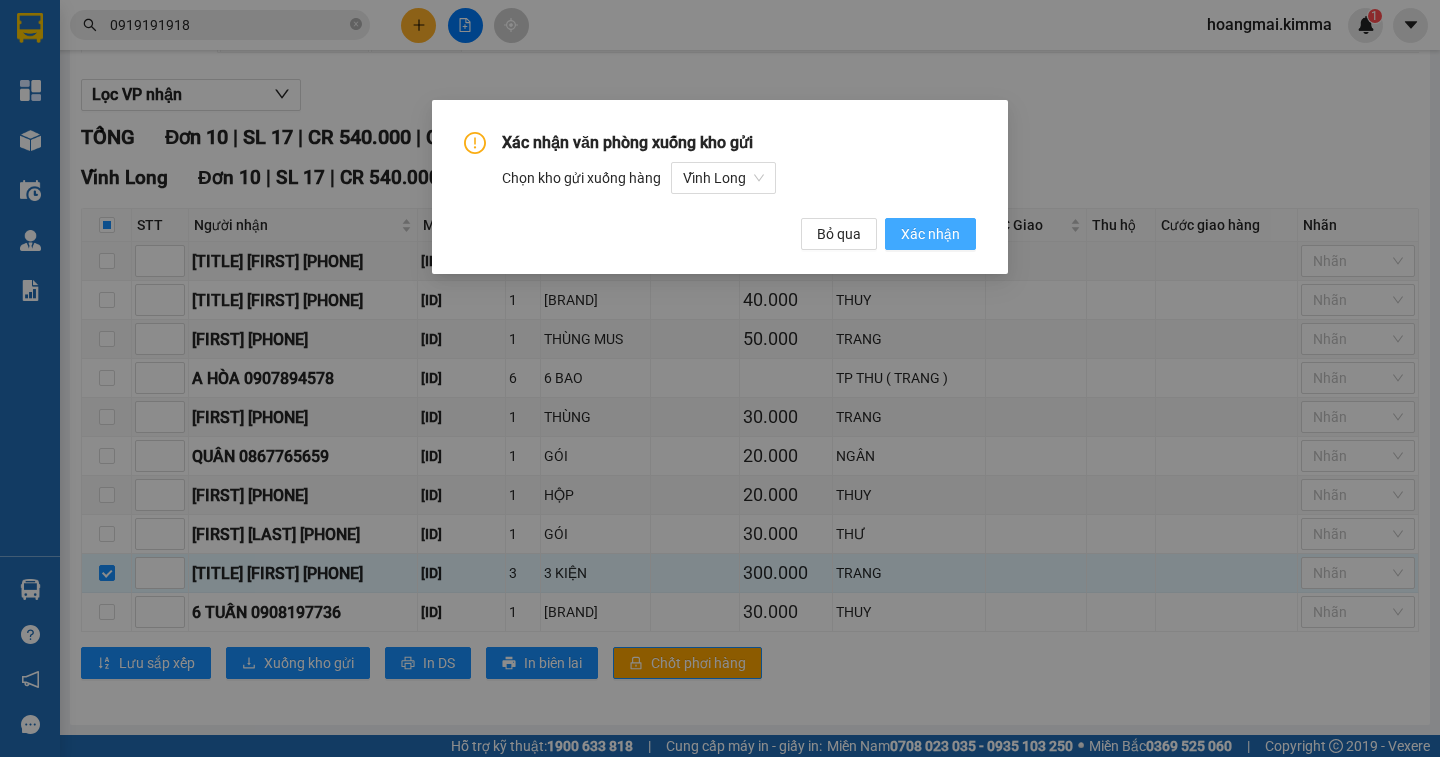 click on "Xác nhận" at bounding box center (930, 234) 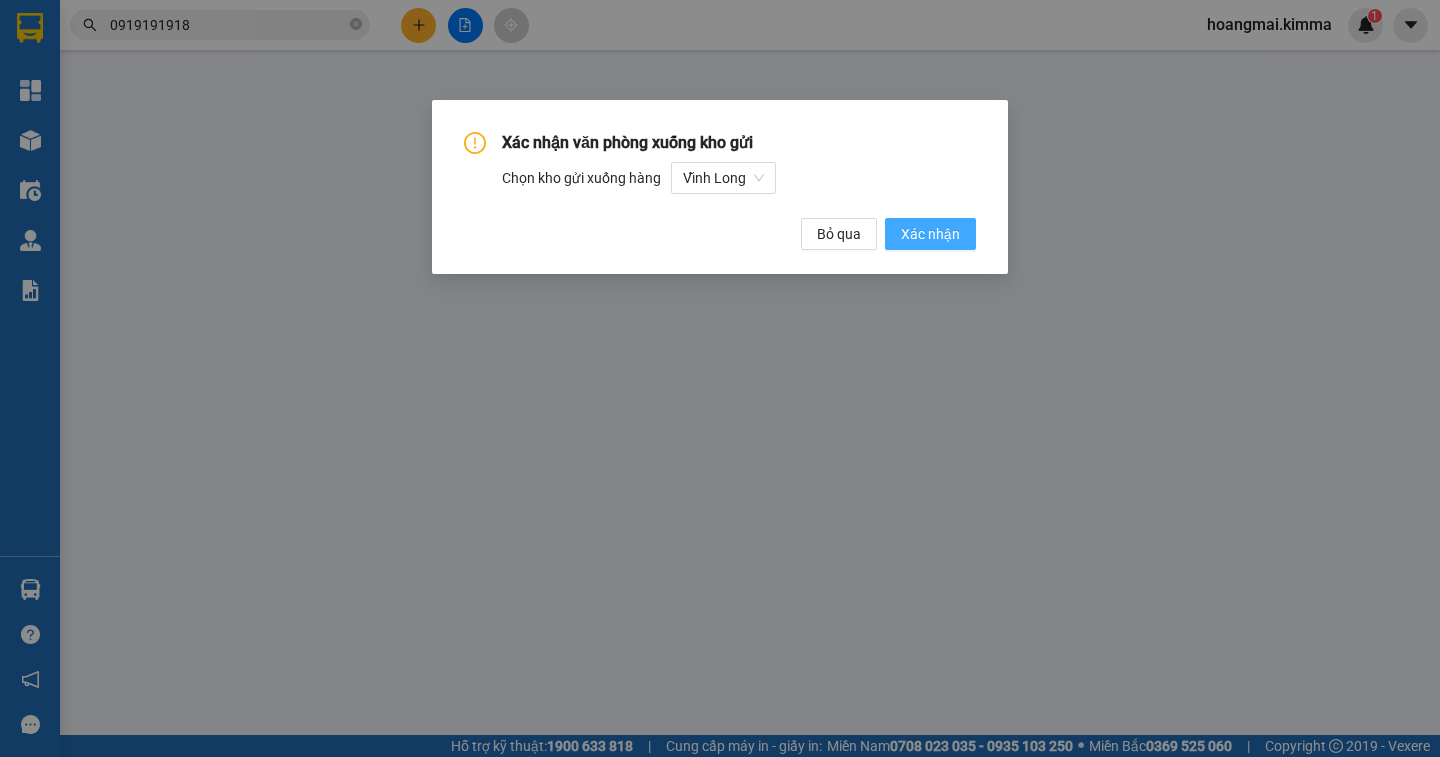 scroll, scrollTop: 0, scrollLeft: 0, axis: both 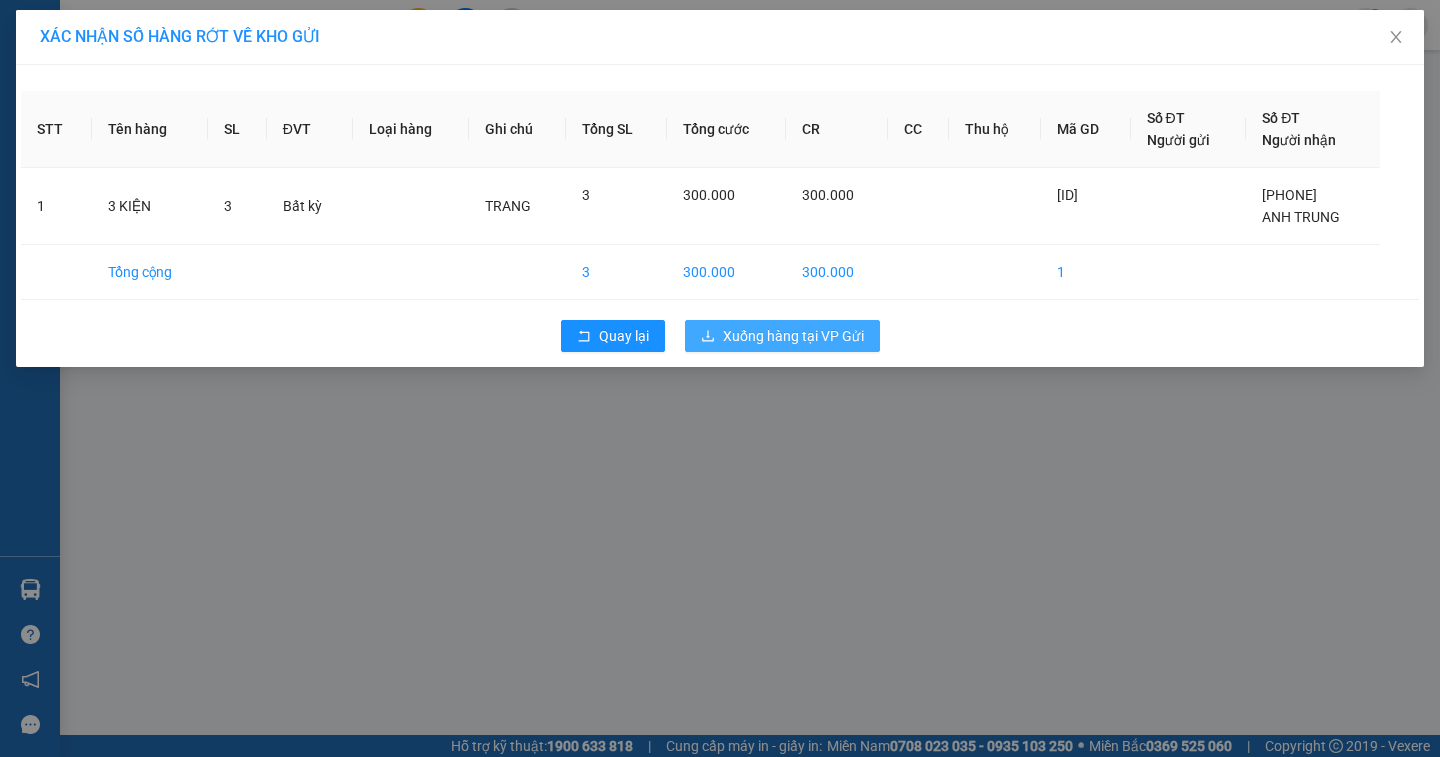 click on "Xuống hàng tại VP Gửi" at bounding box center (793, 336) 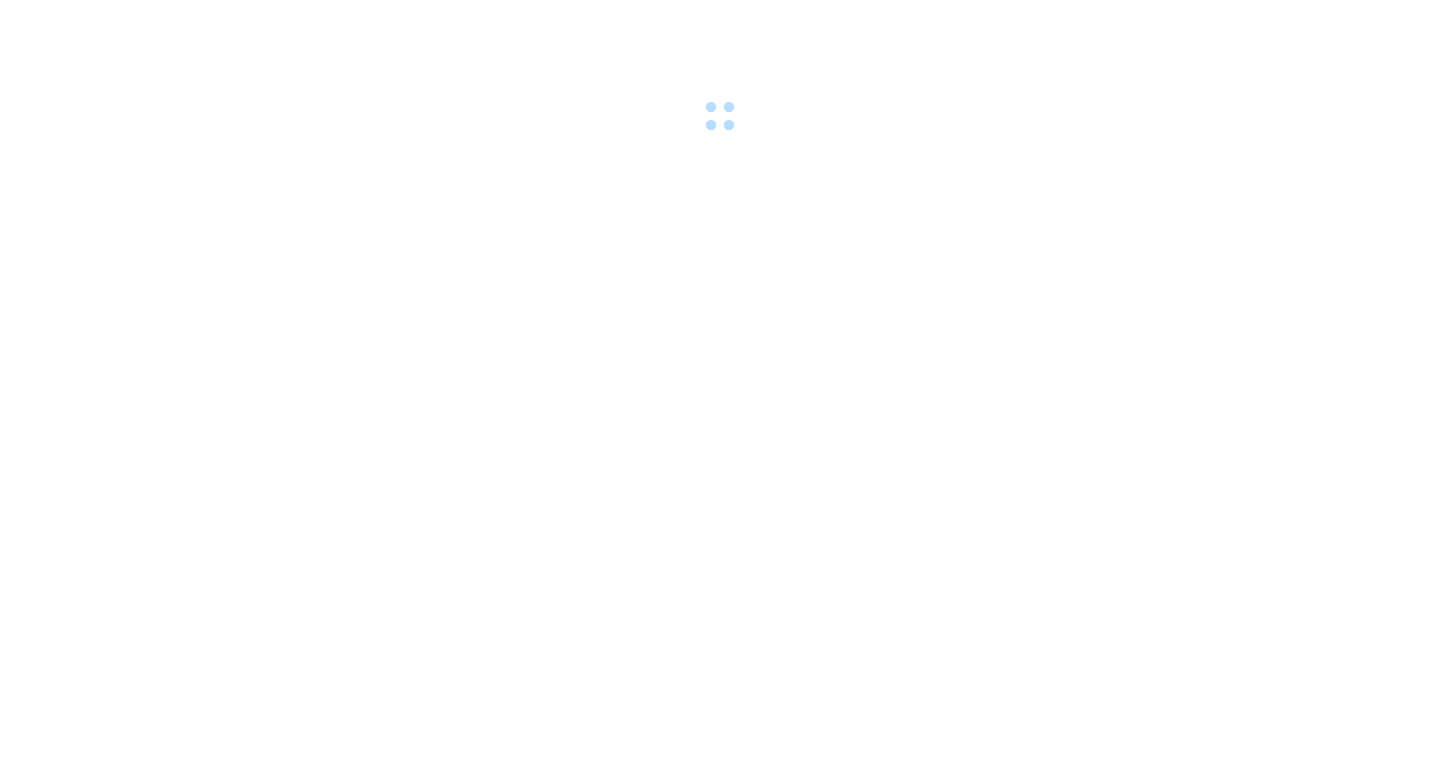 scroll, scrollTop: 0, scrollLeft: 0, axis: both 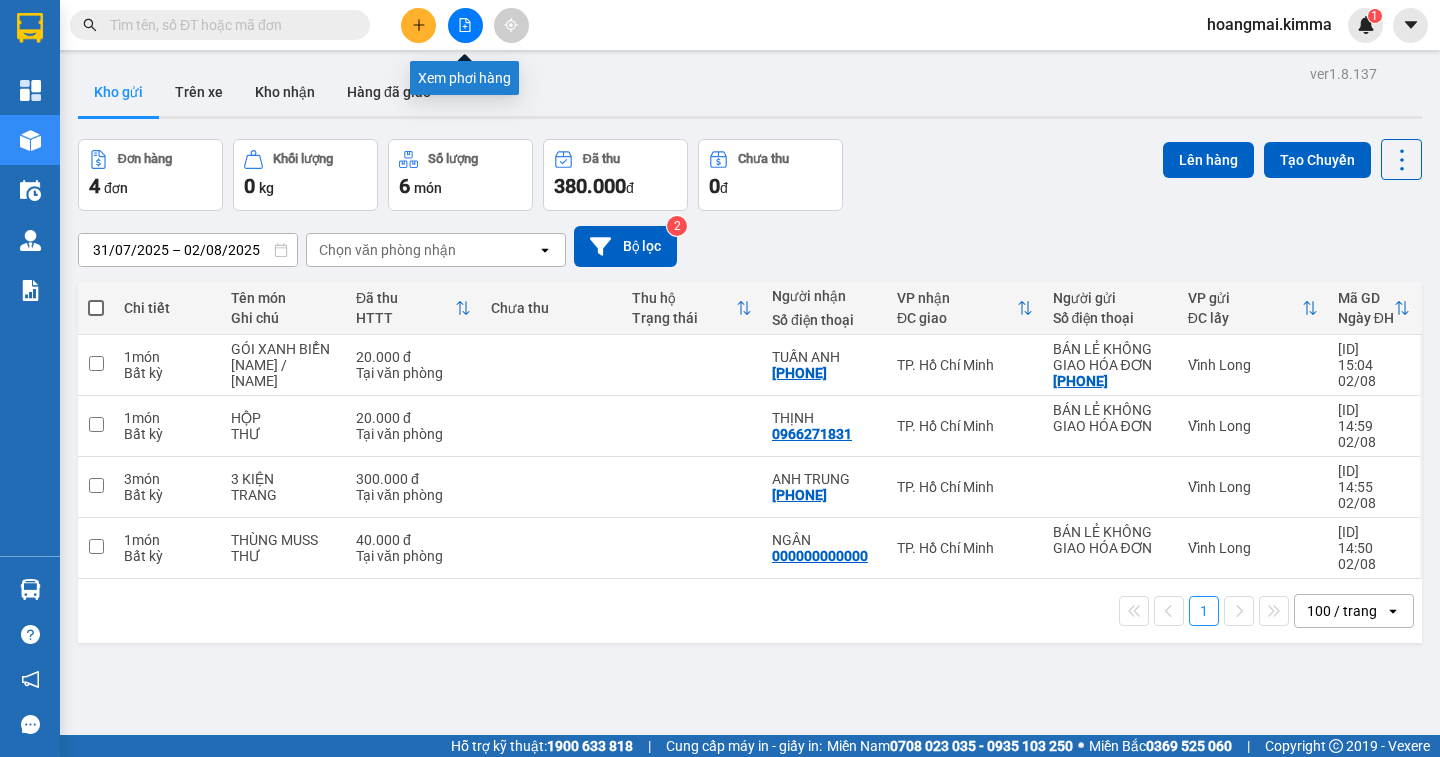 click at bounding box center [465, 25] 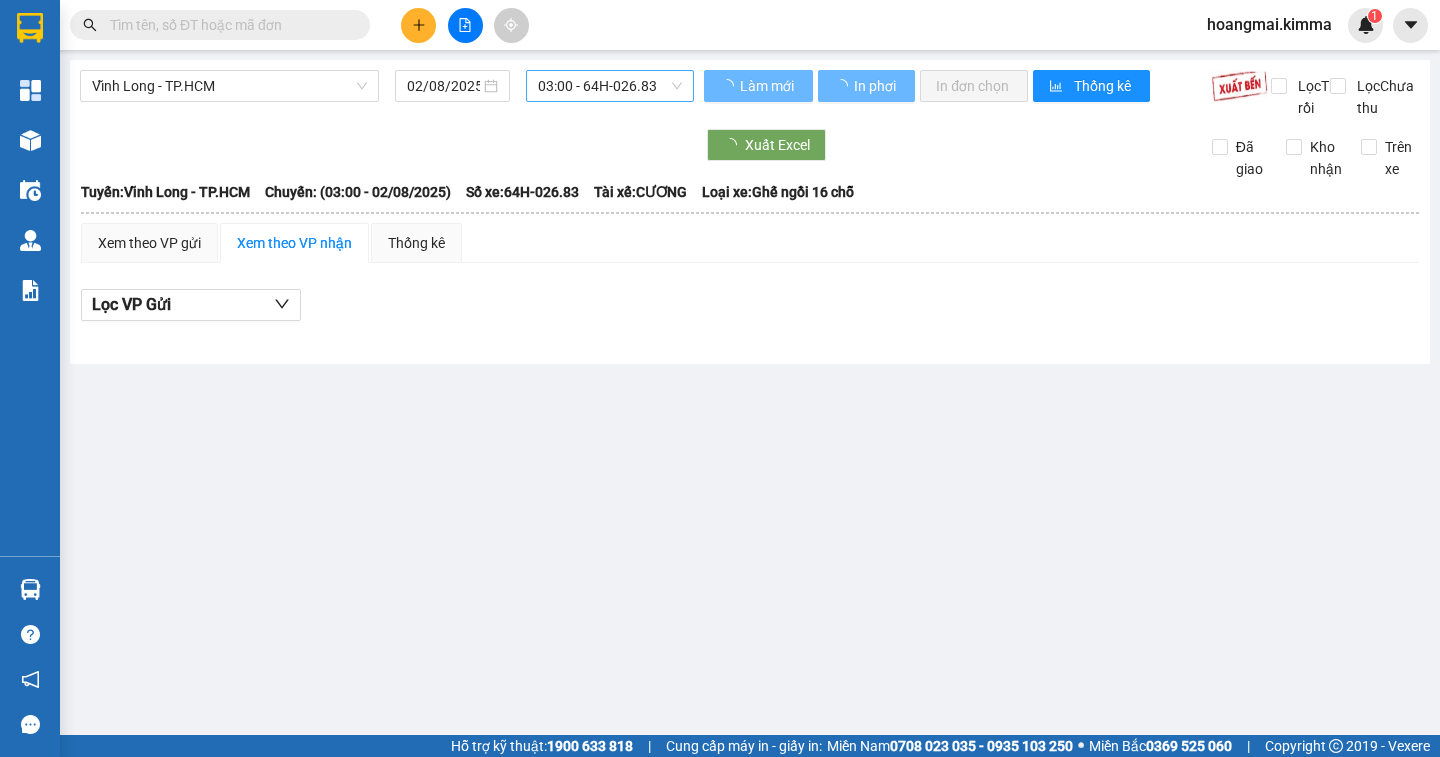 click on "03:00     - 64H-026.83" at bounding box center (610, 86) 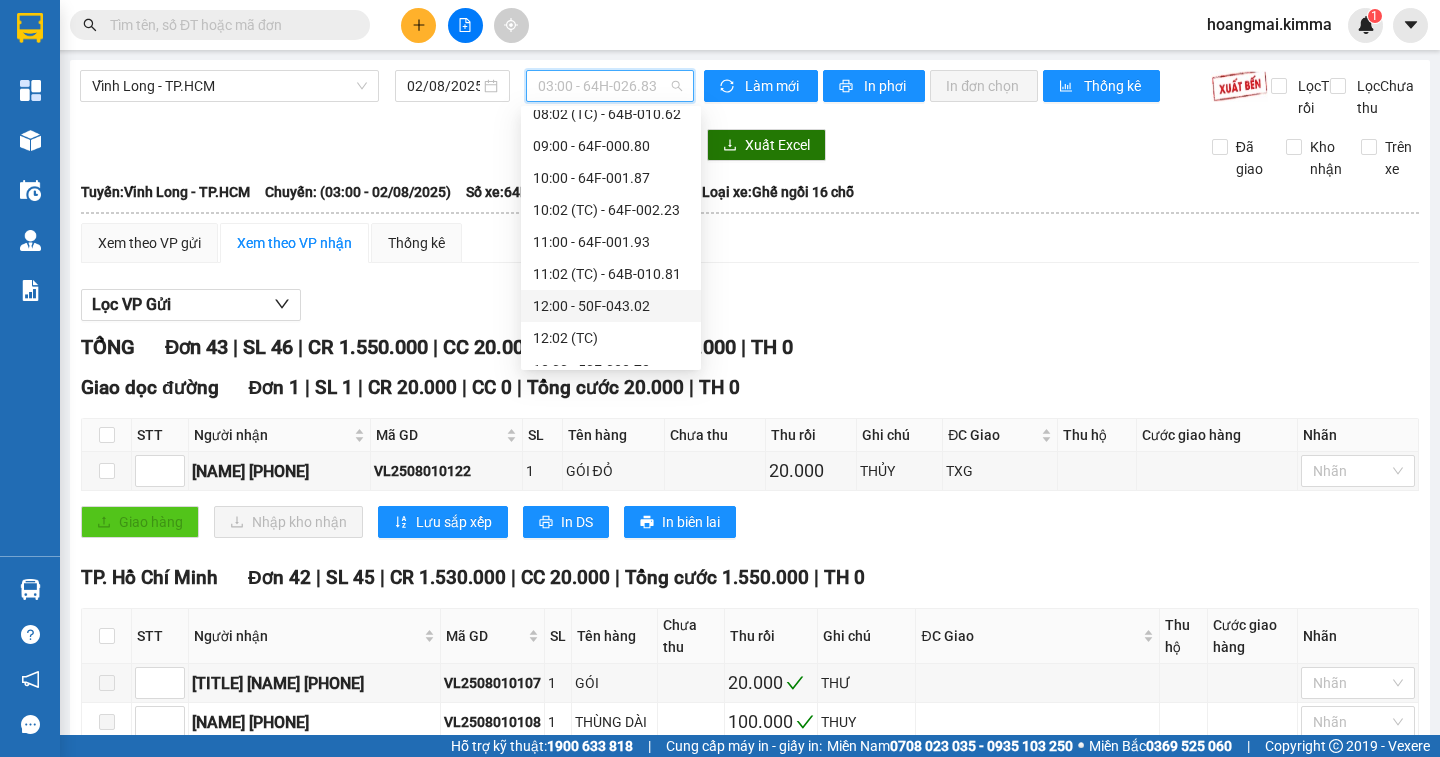 scroll, scrollTop: 600, scrollLeft: 0, axis: vertical 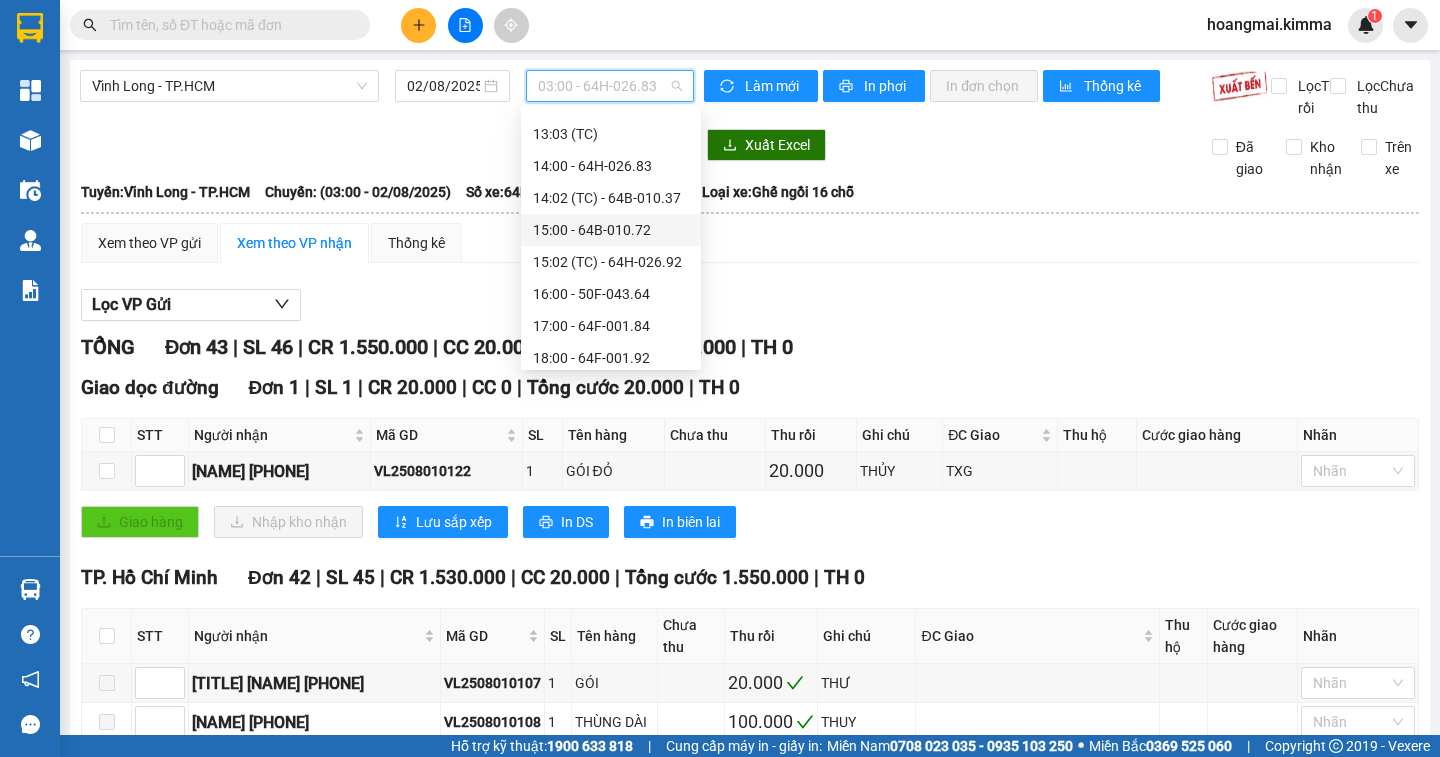 click on "15:00     - 64B-010.72" at bounding box center (611, 230) 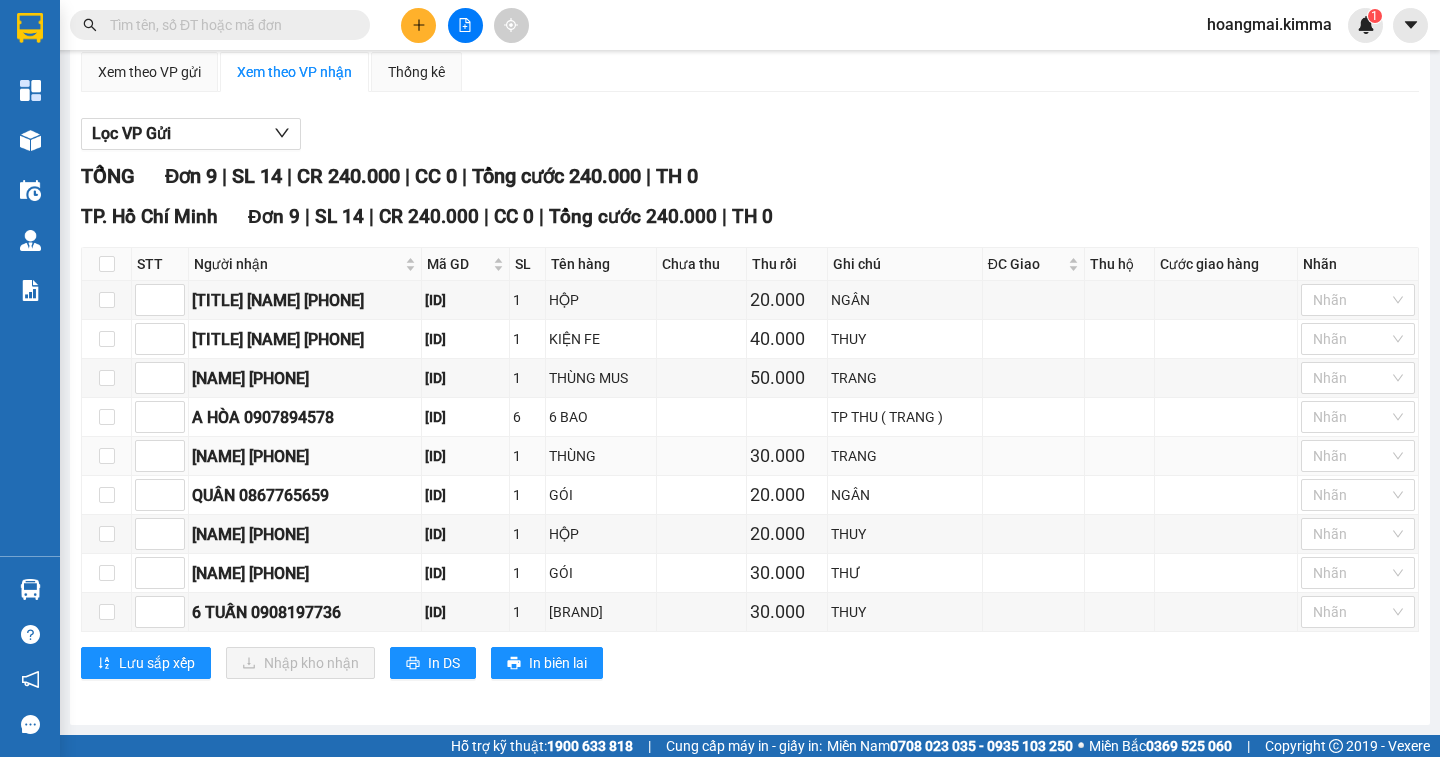 scroll, scrollTop: 0, scrollLeft: 0, axis: both 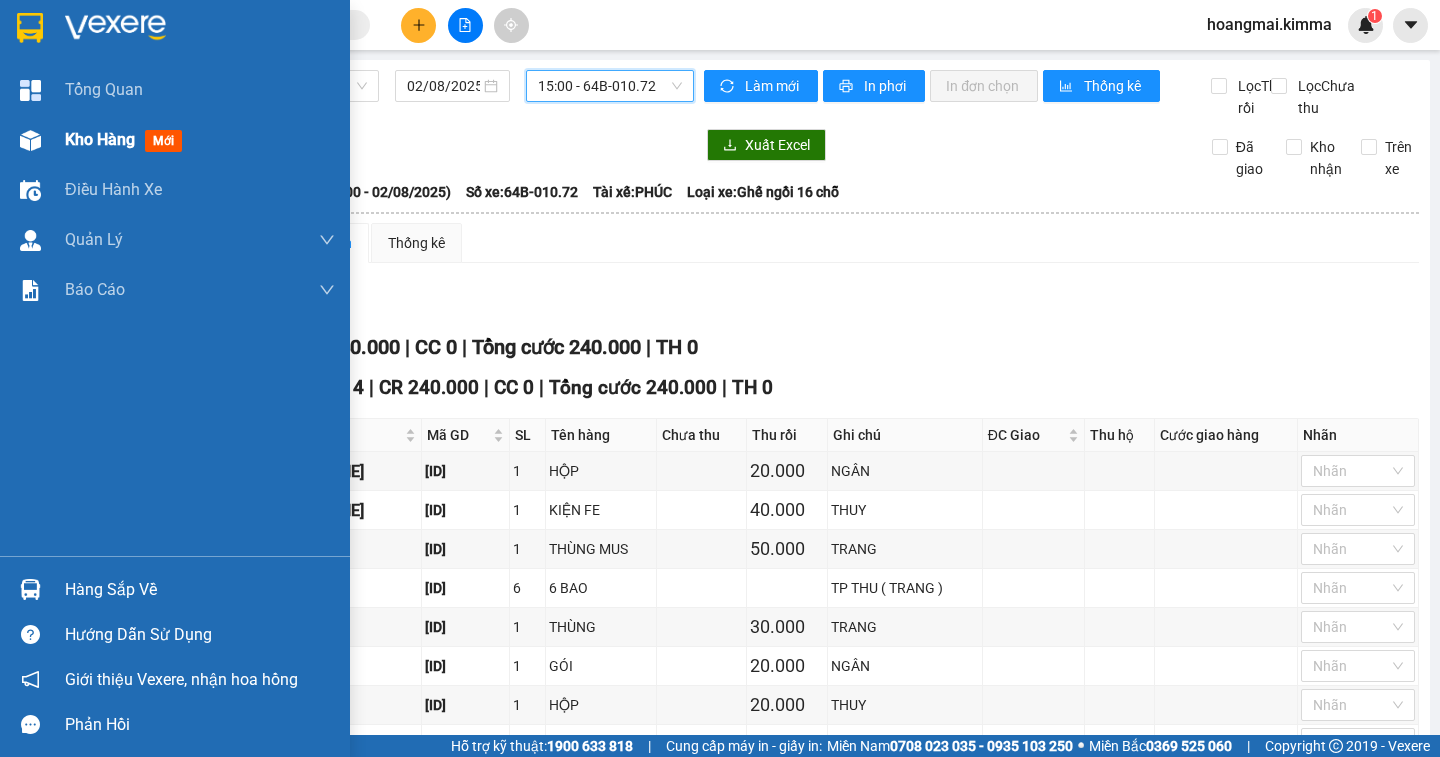 click on "Kho hàng" at bounding box center [100, 139] 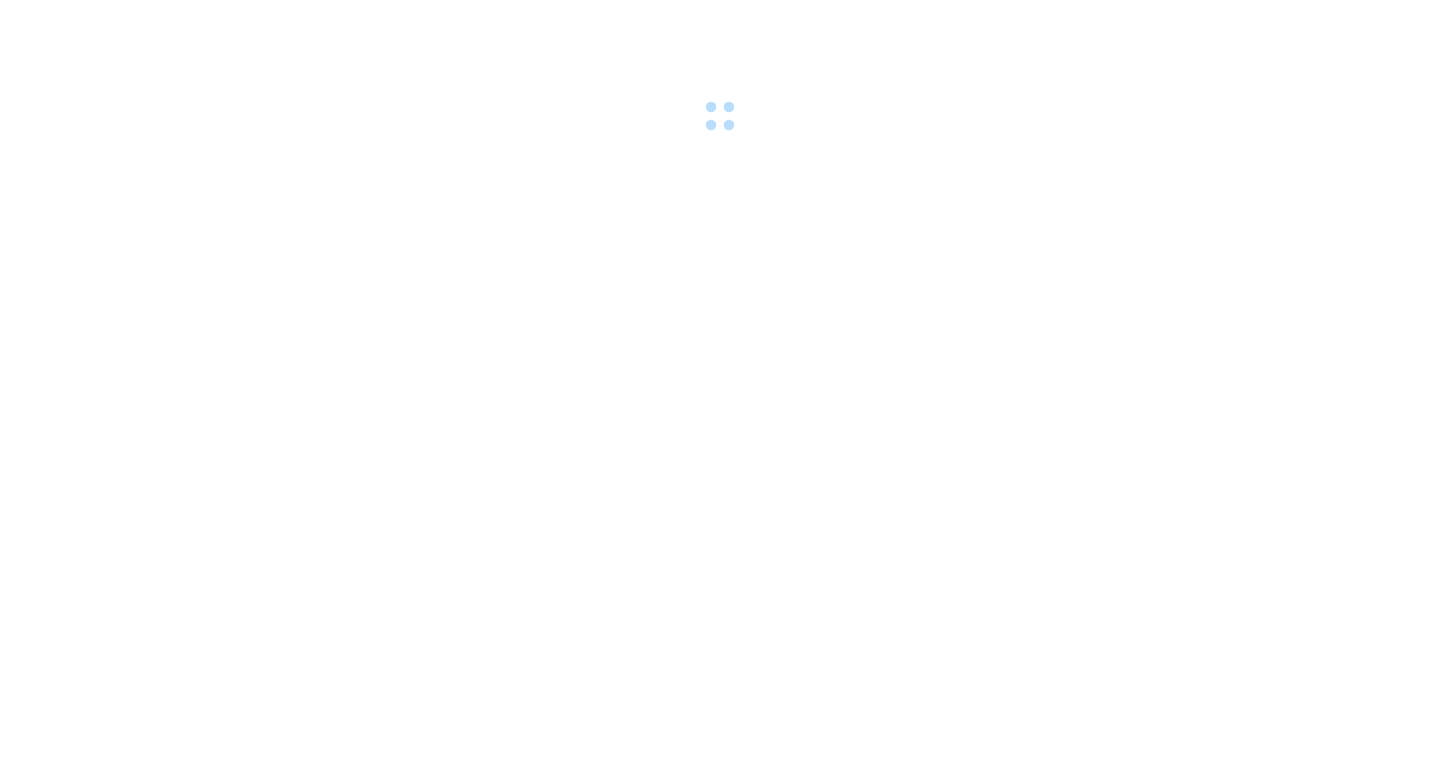 scroll, scrollTop: 0, scrollLeft: 0, axis: both 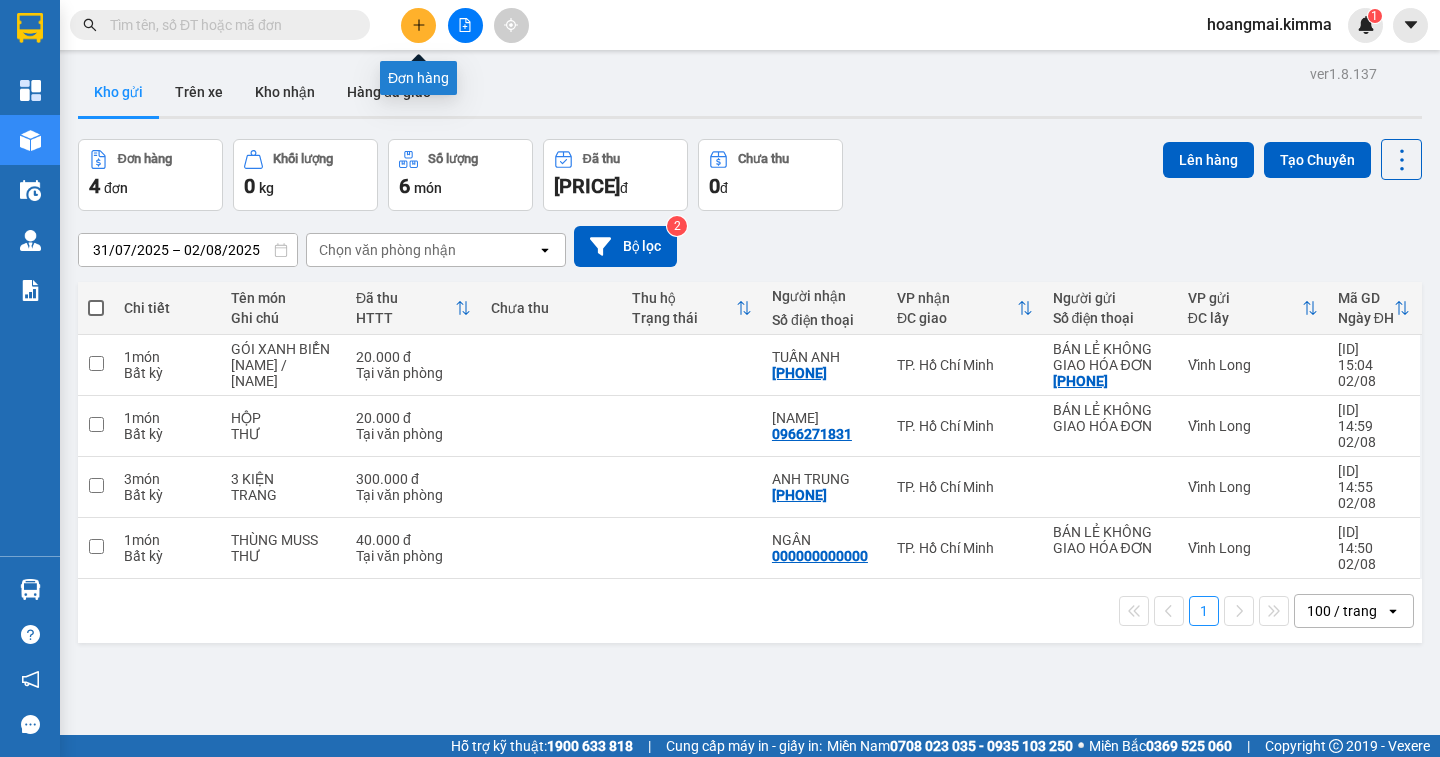 click 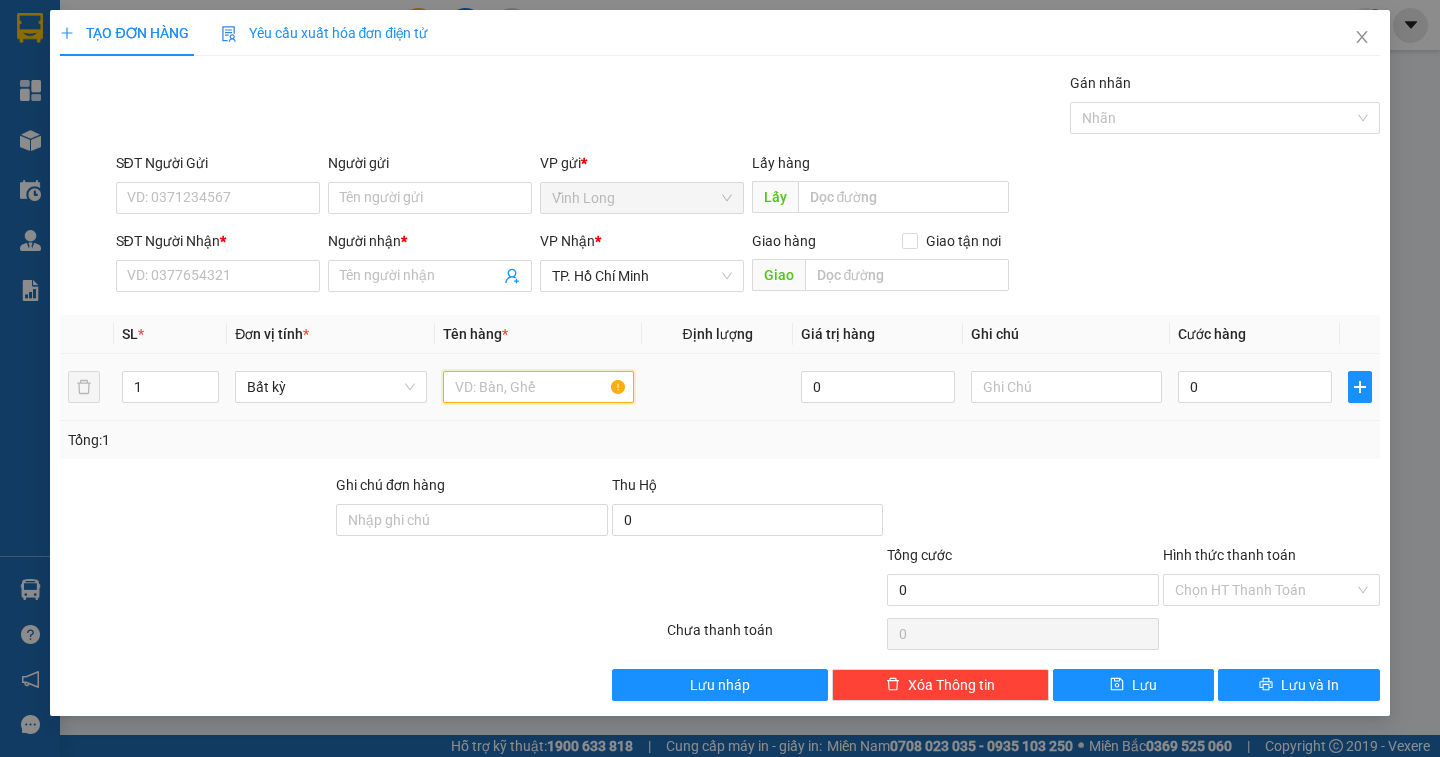 click at bounding box center (538, 387) 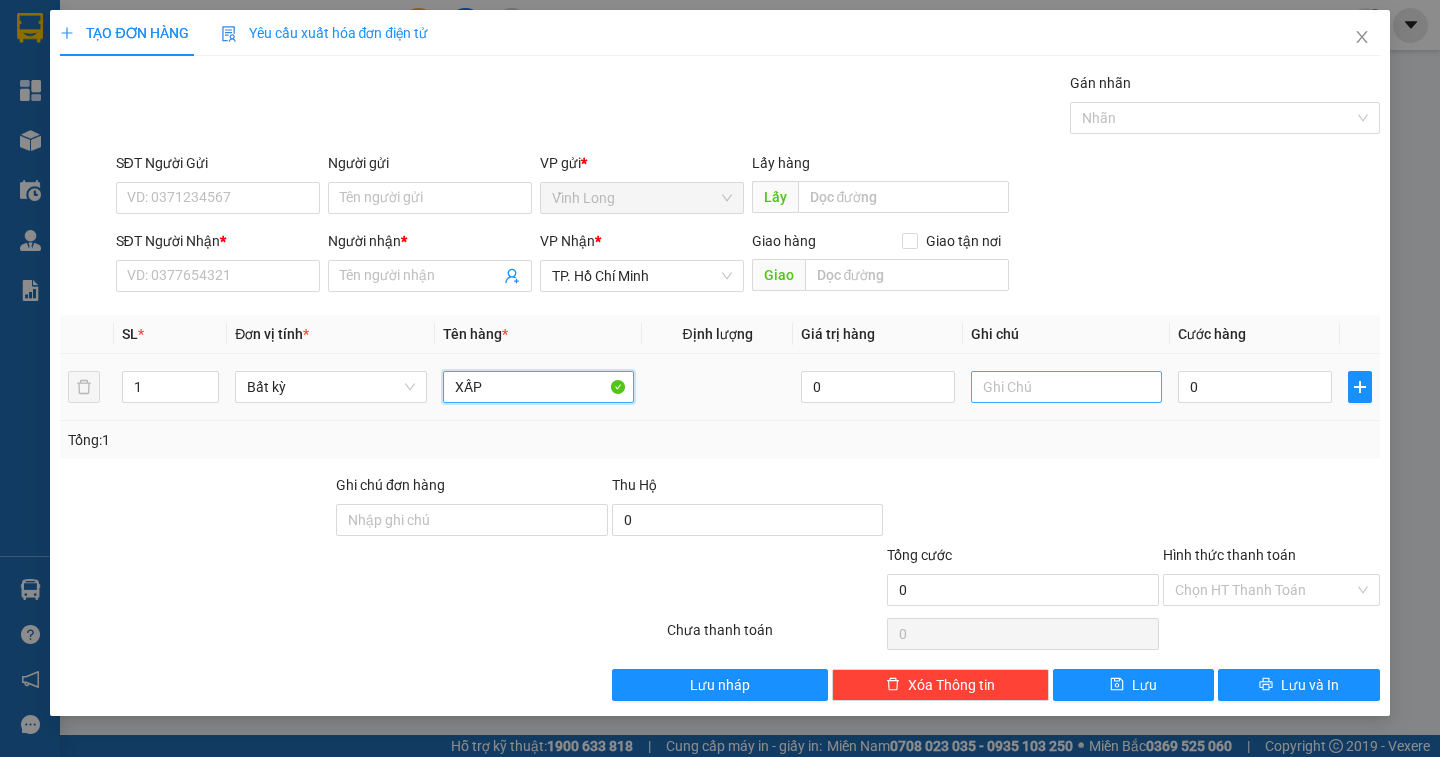 type on "XẤP" 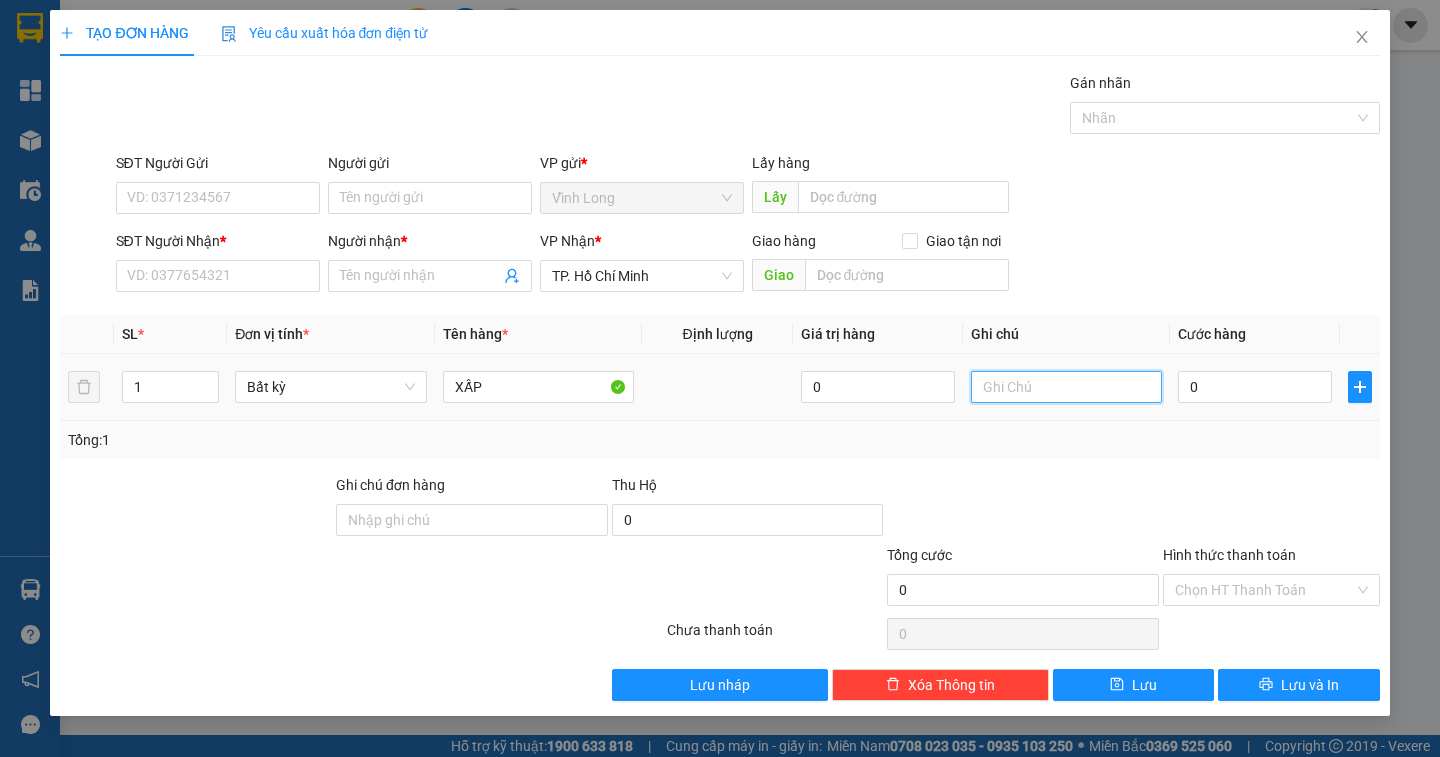 click at bounding box center [1066, 387] 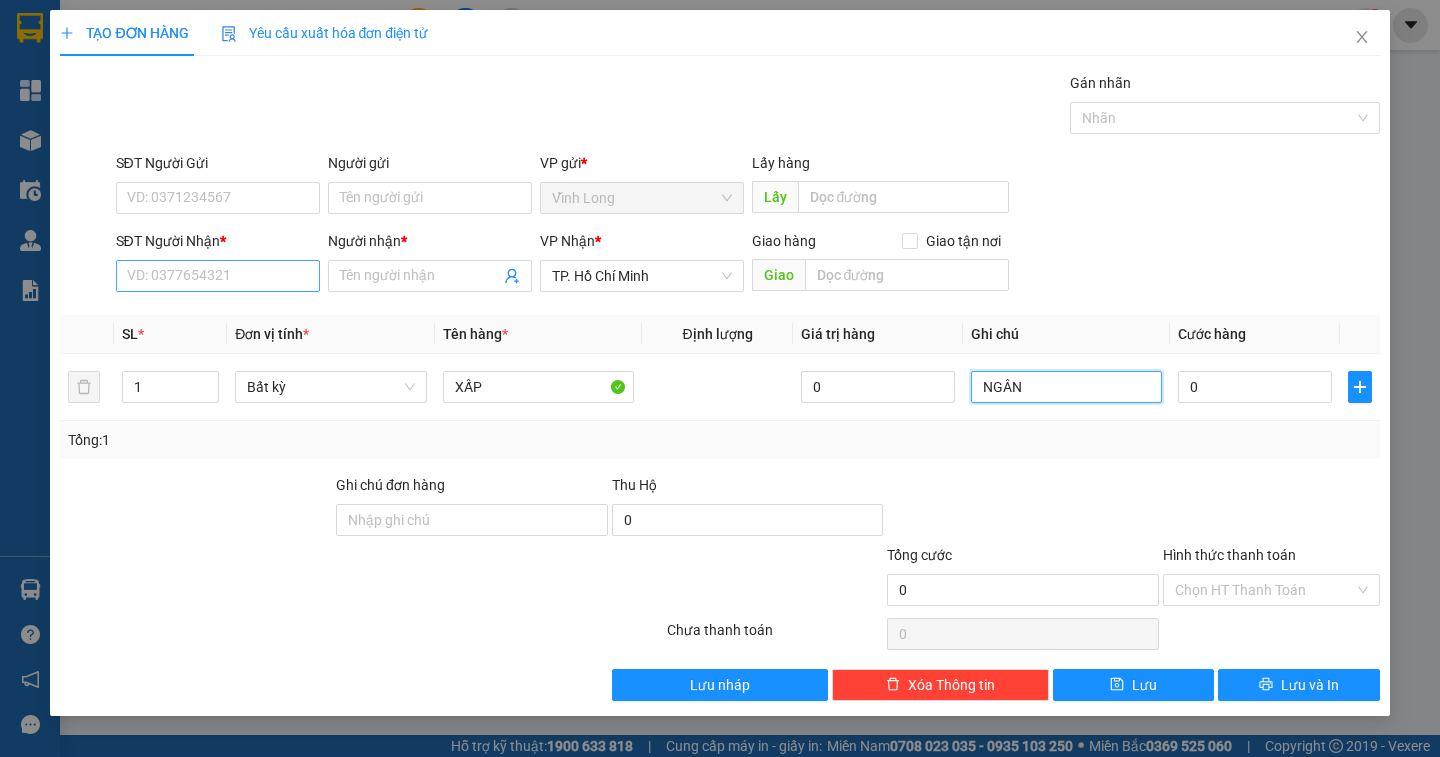 type on "NGÂN" 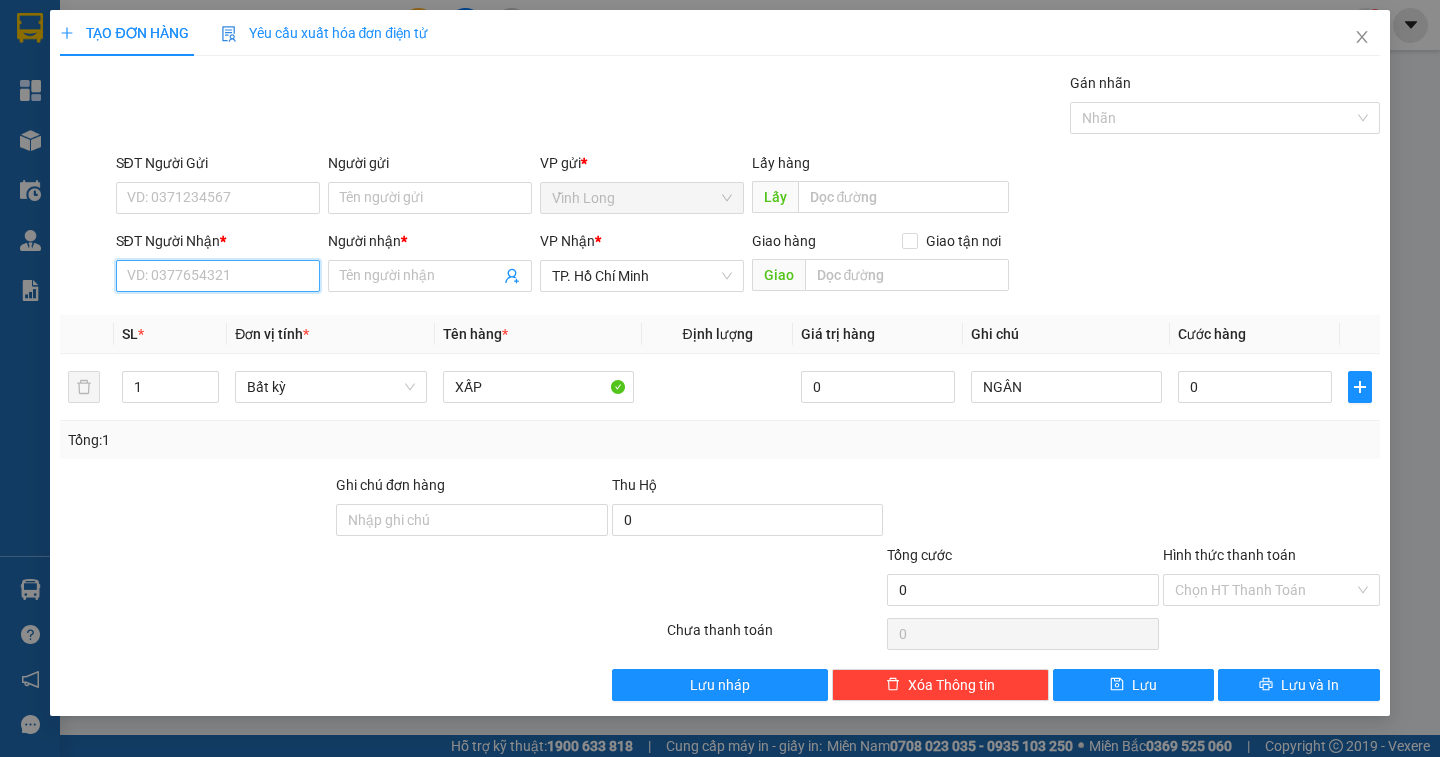 drag, startPoint x: 219, startPoint y: 280, endPoint x: 248, endPoint y: 240, distance: 49.40648 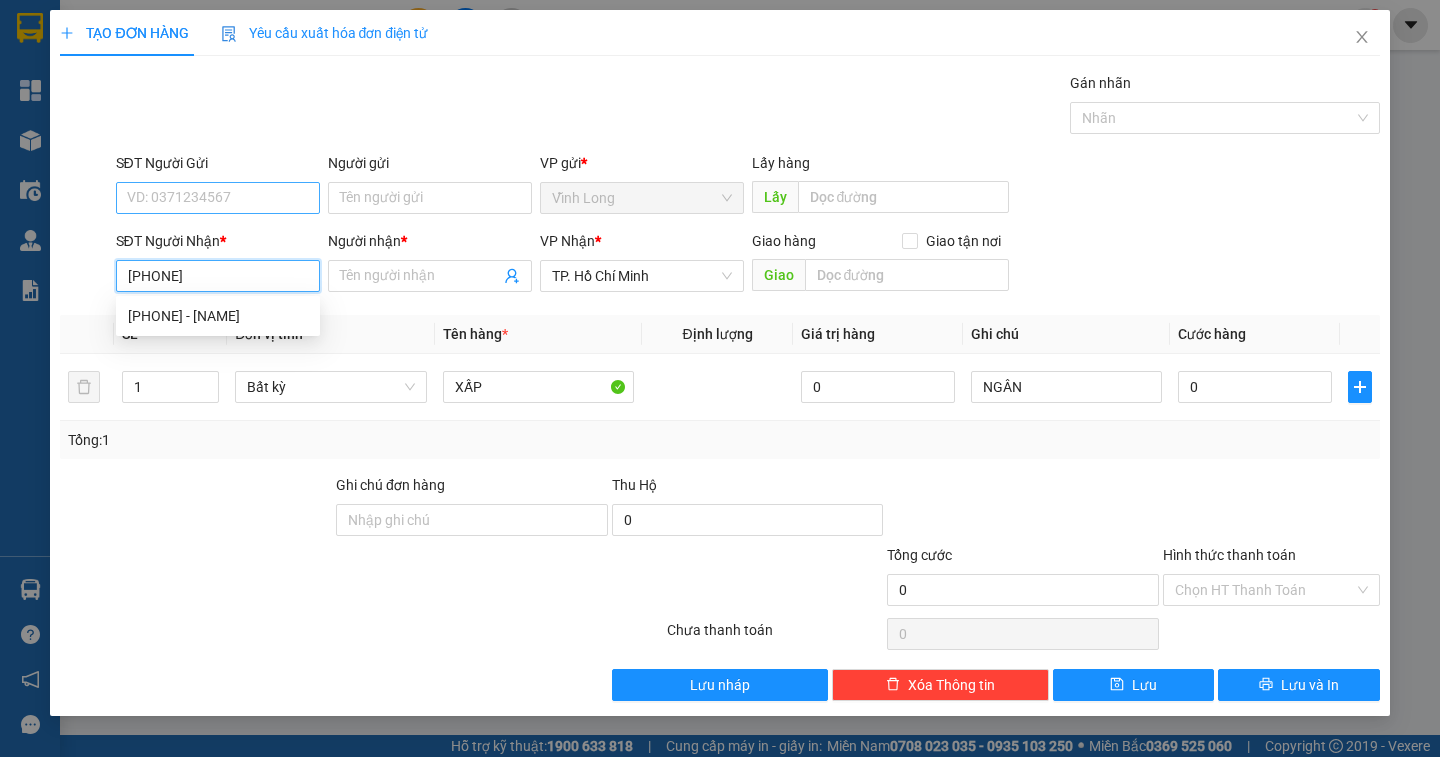 type on "[PHONE]" 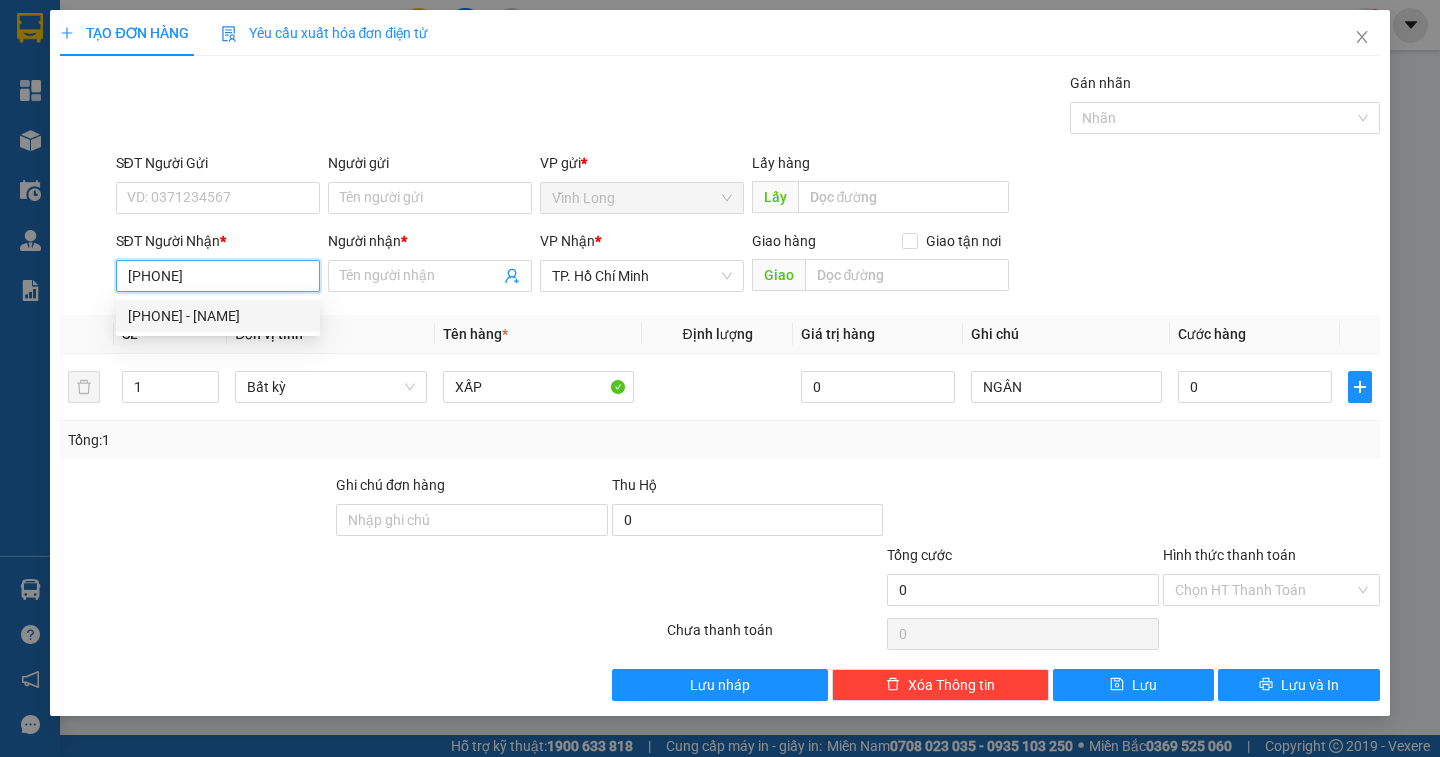 click on "[PHONE] - [NAME]" at bounding box center [218, 316] 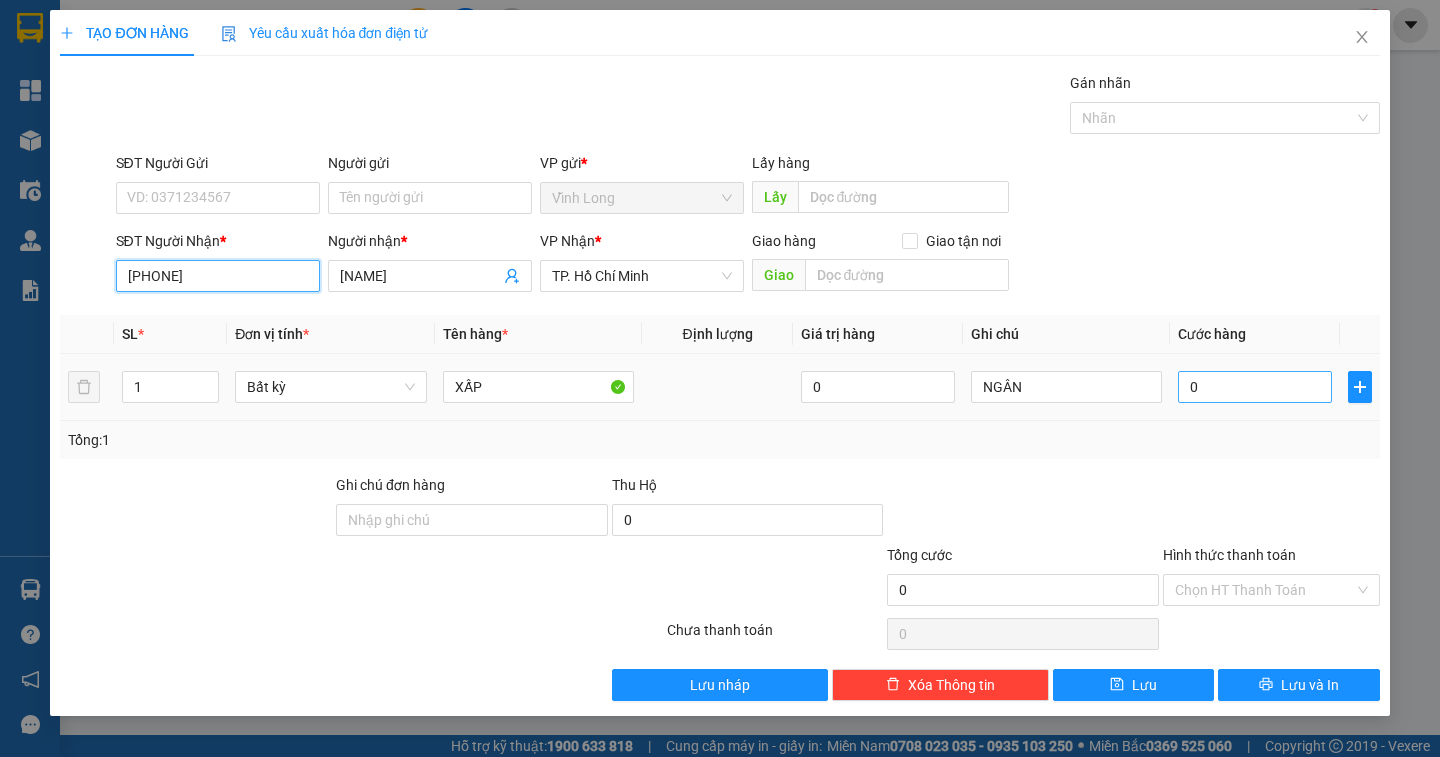 type on "[PHONE]" 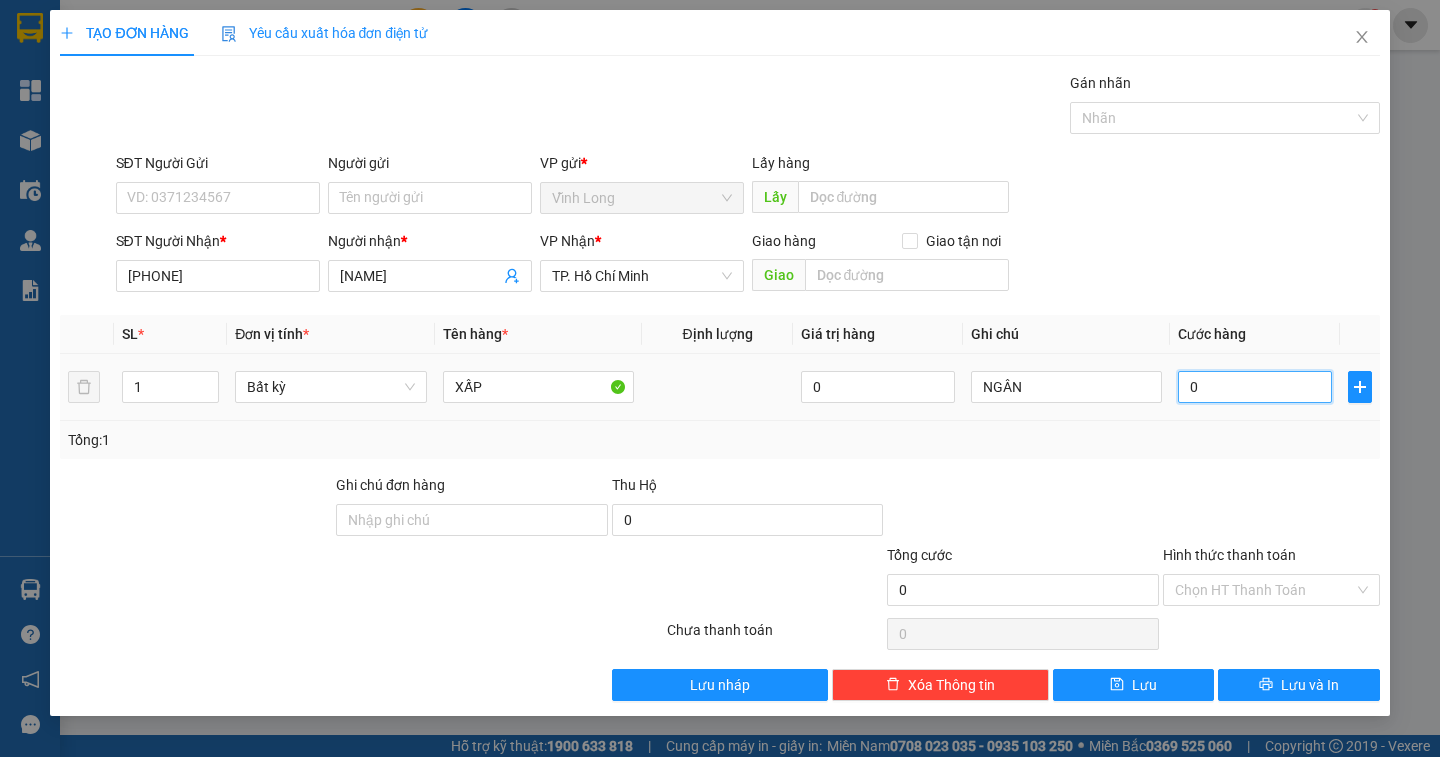 click on "0" at bounding box center (1255, 387) 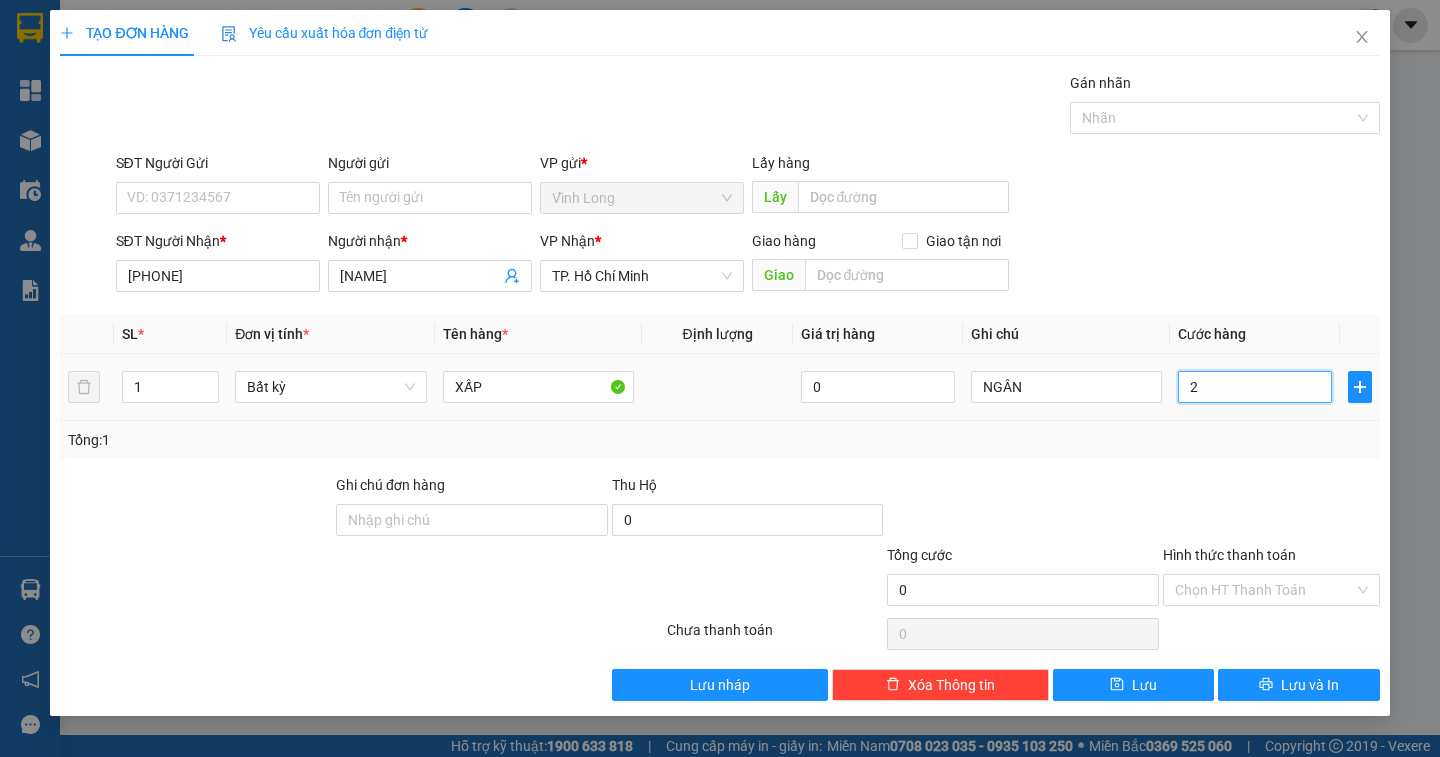 type on "2" 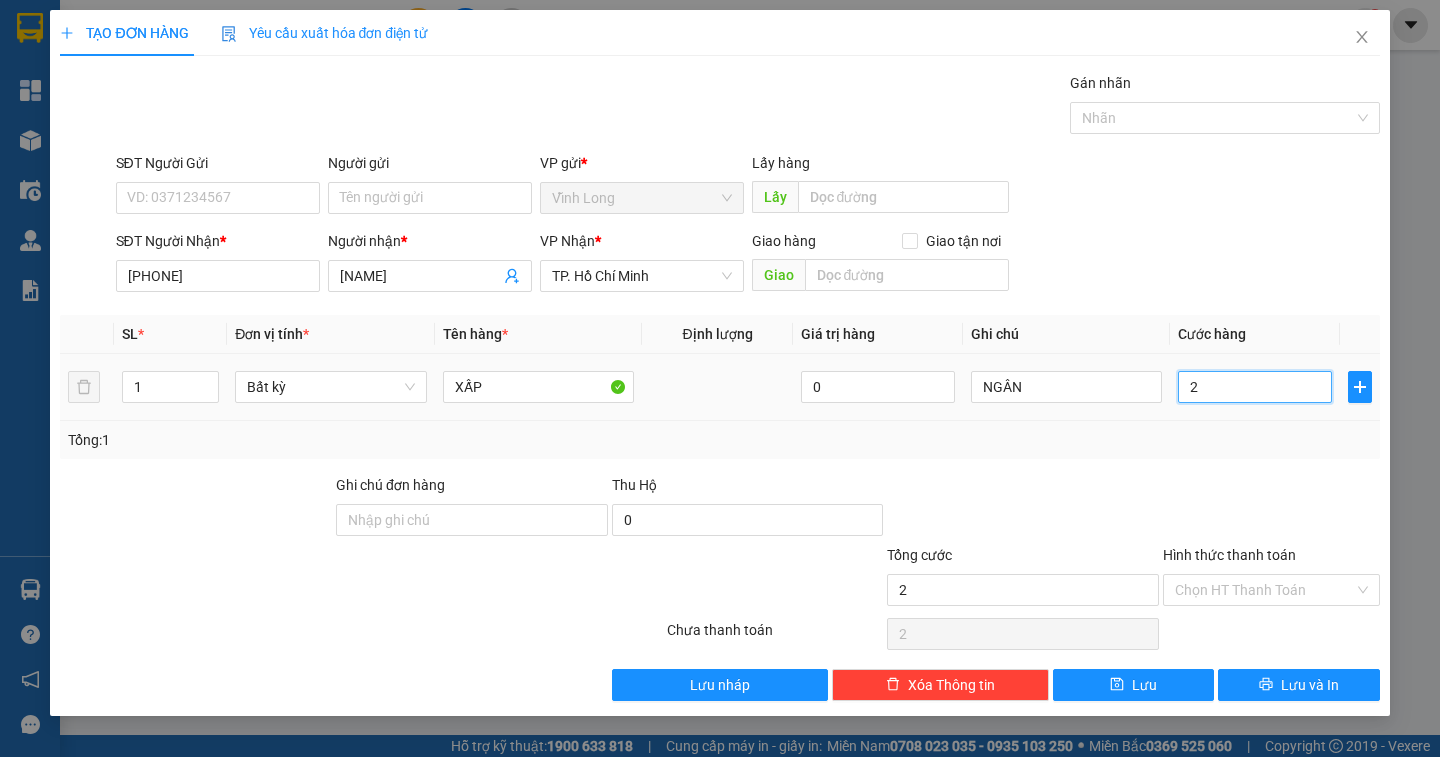 type on "20" 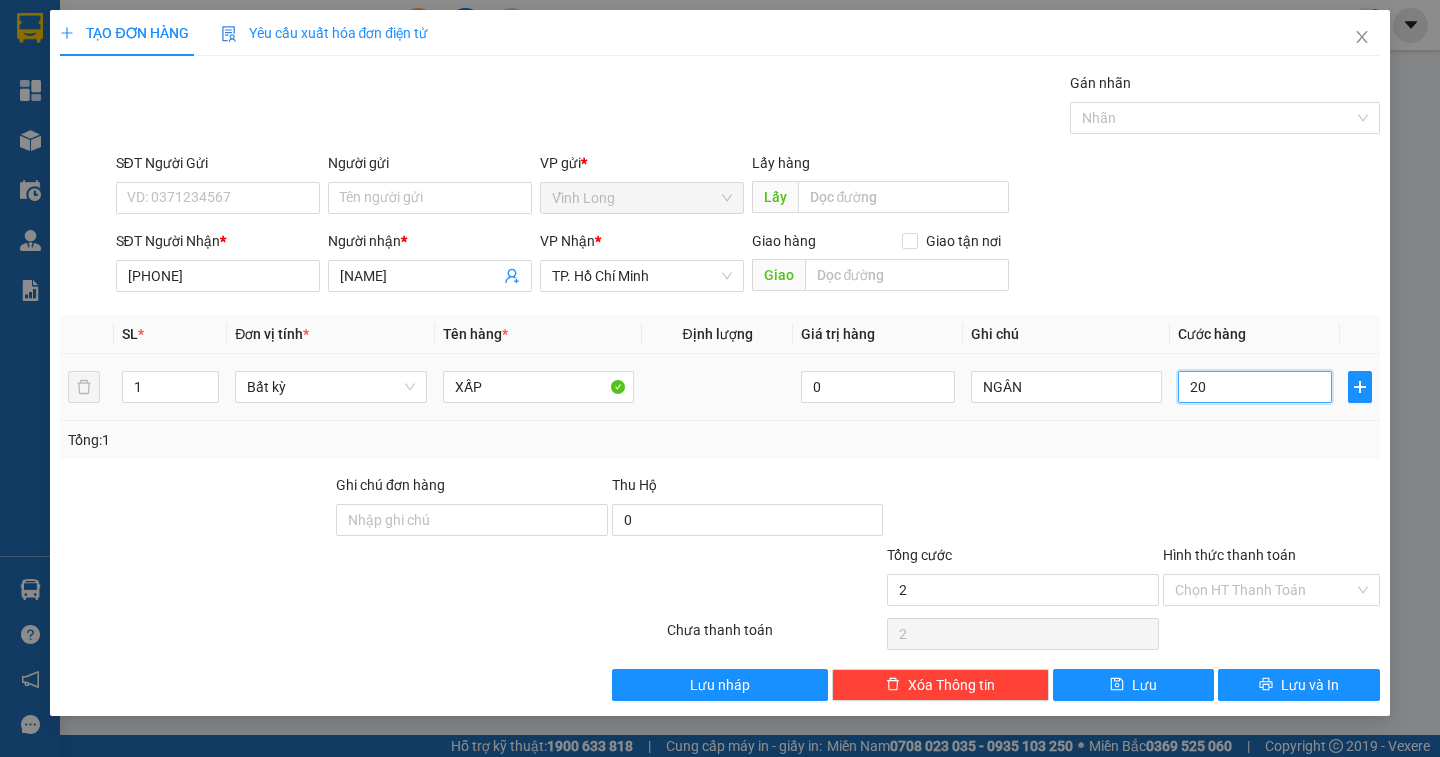 type on "20" 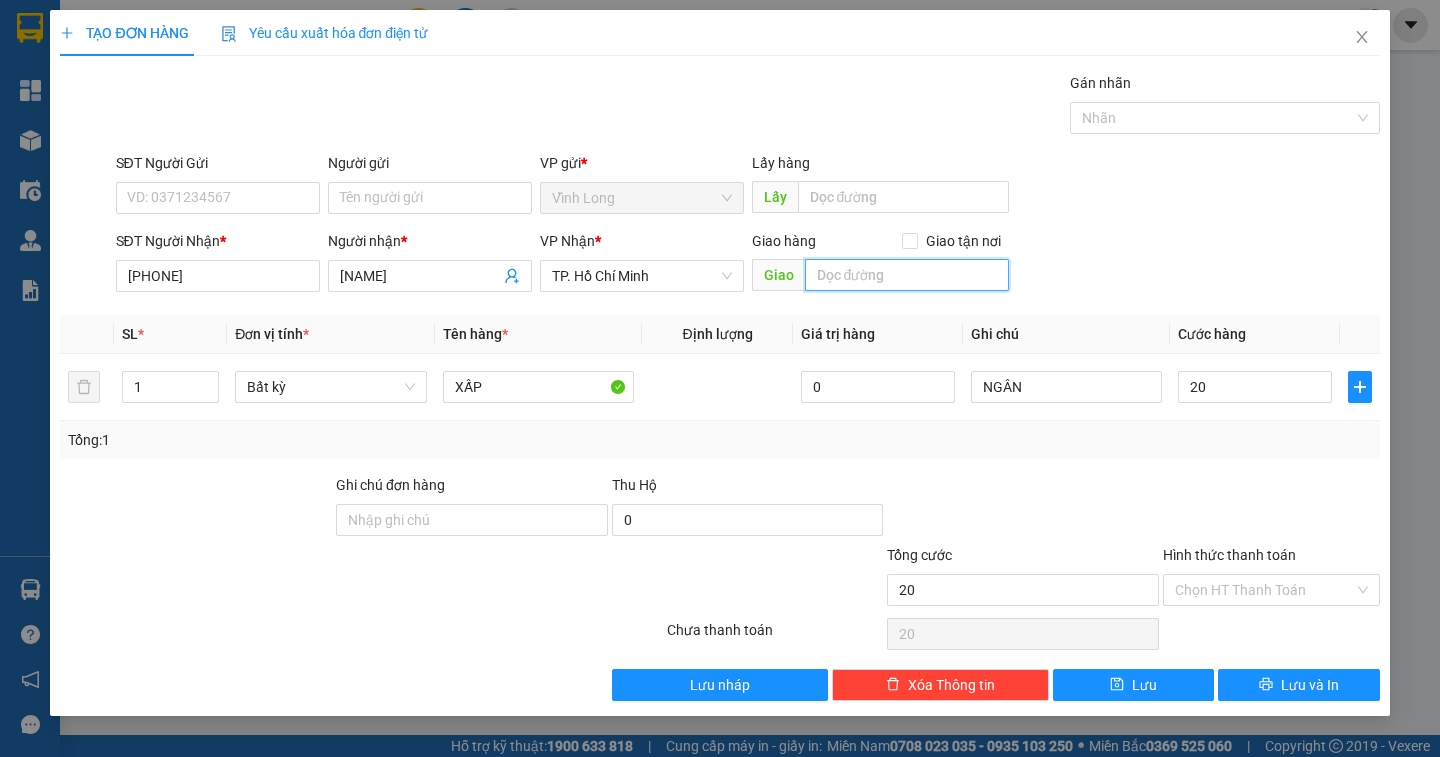 type on "20.000" 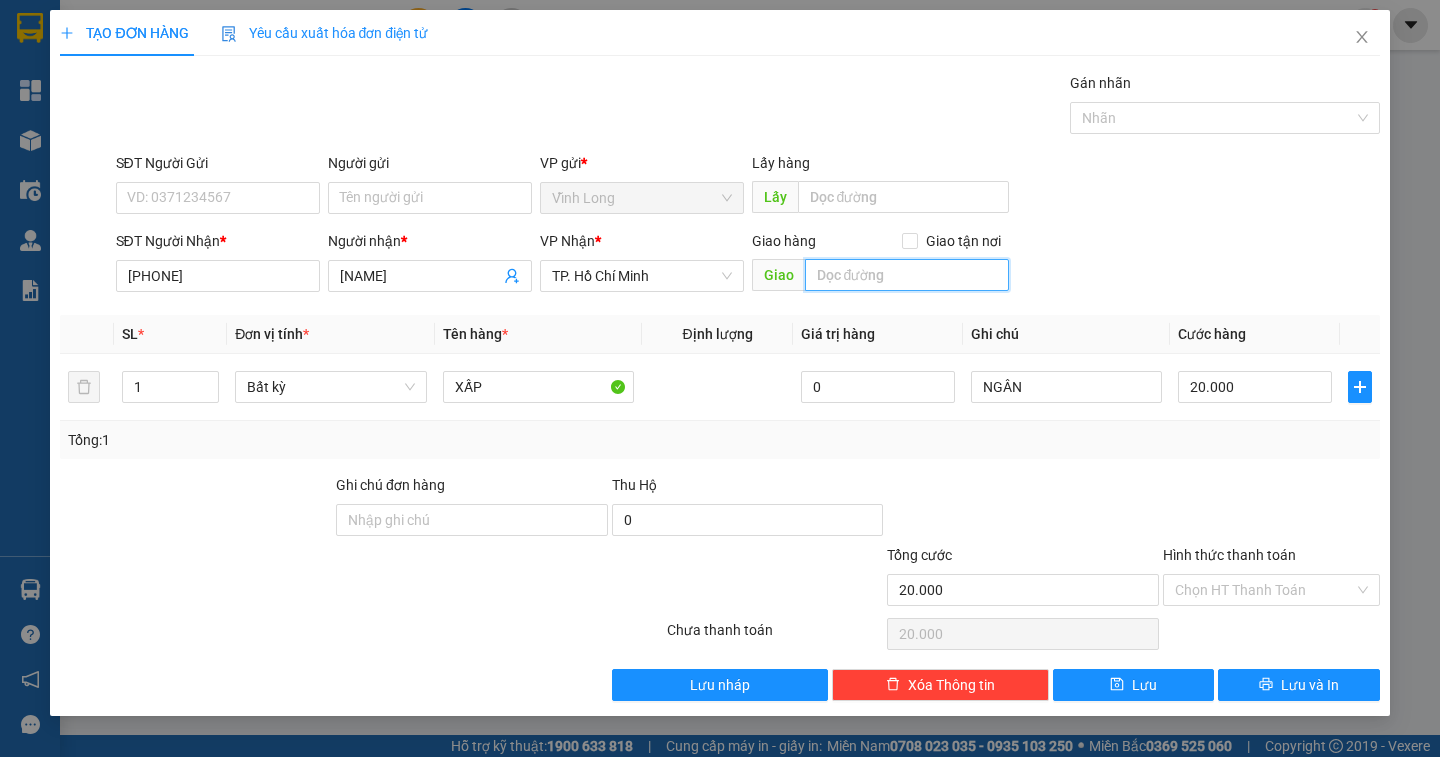 click at bounding box center (907, 275) 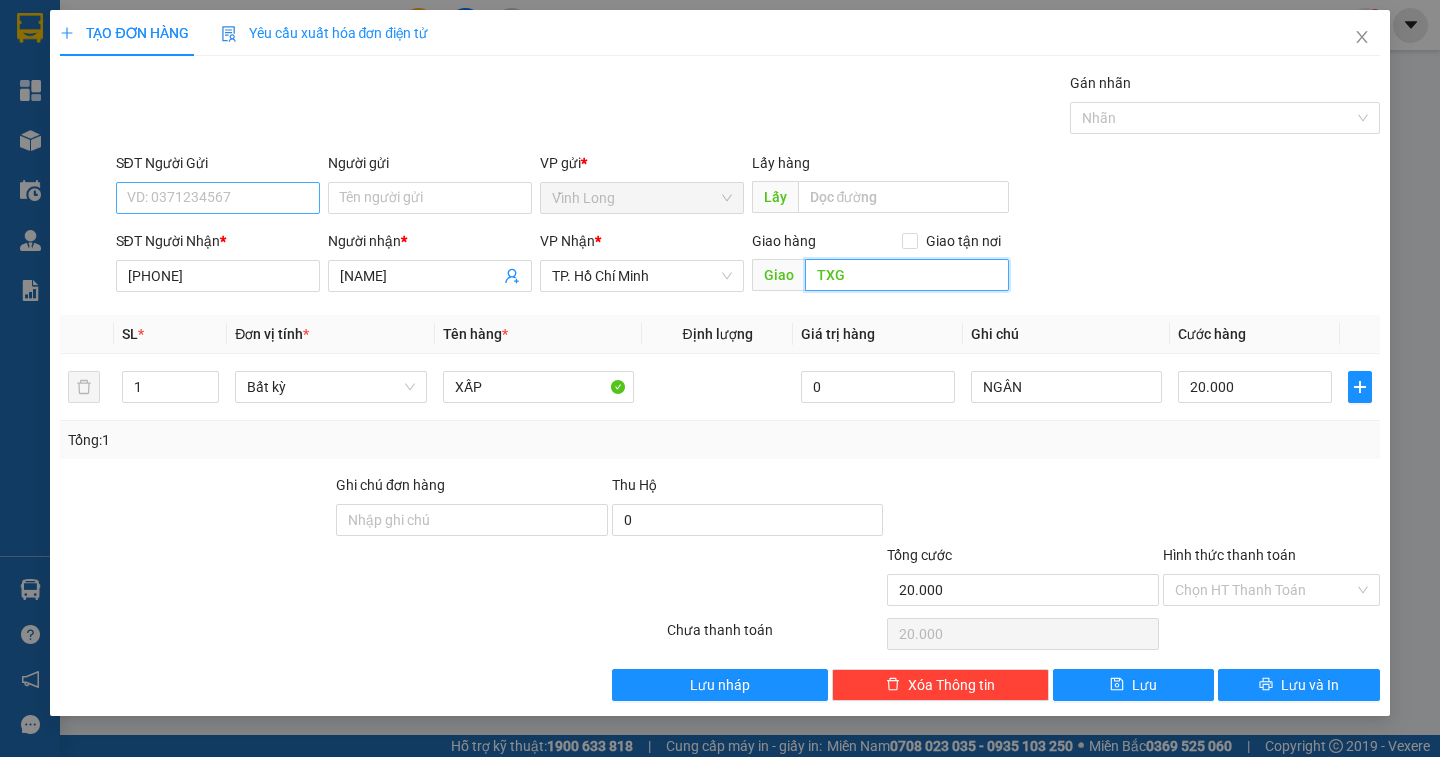 type on "TXG" 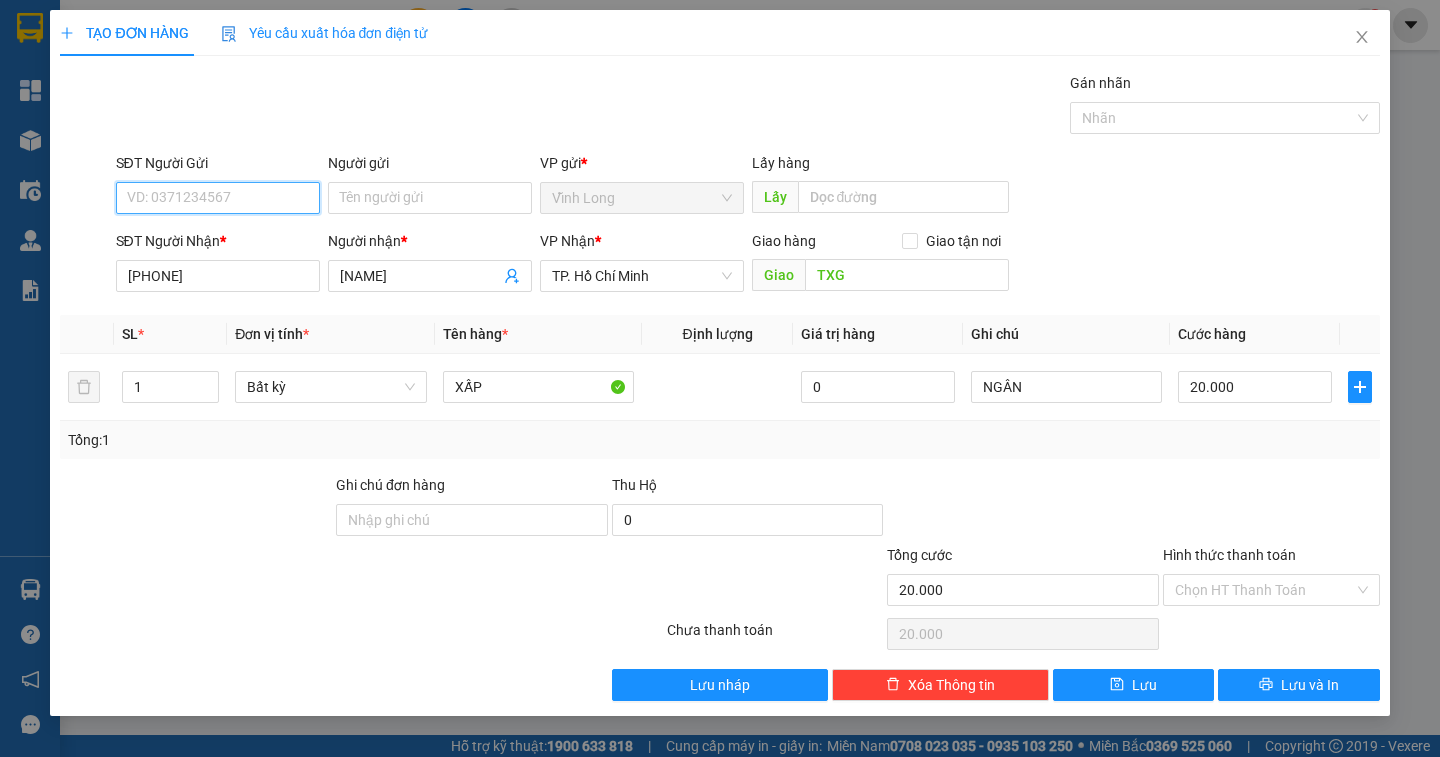 click on "SĐT Người Gửi" at bounding box center (218, 198) 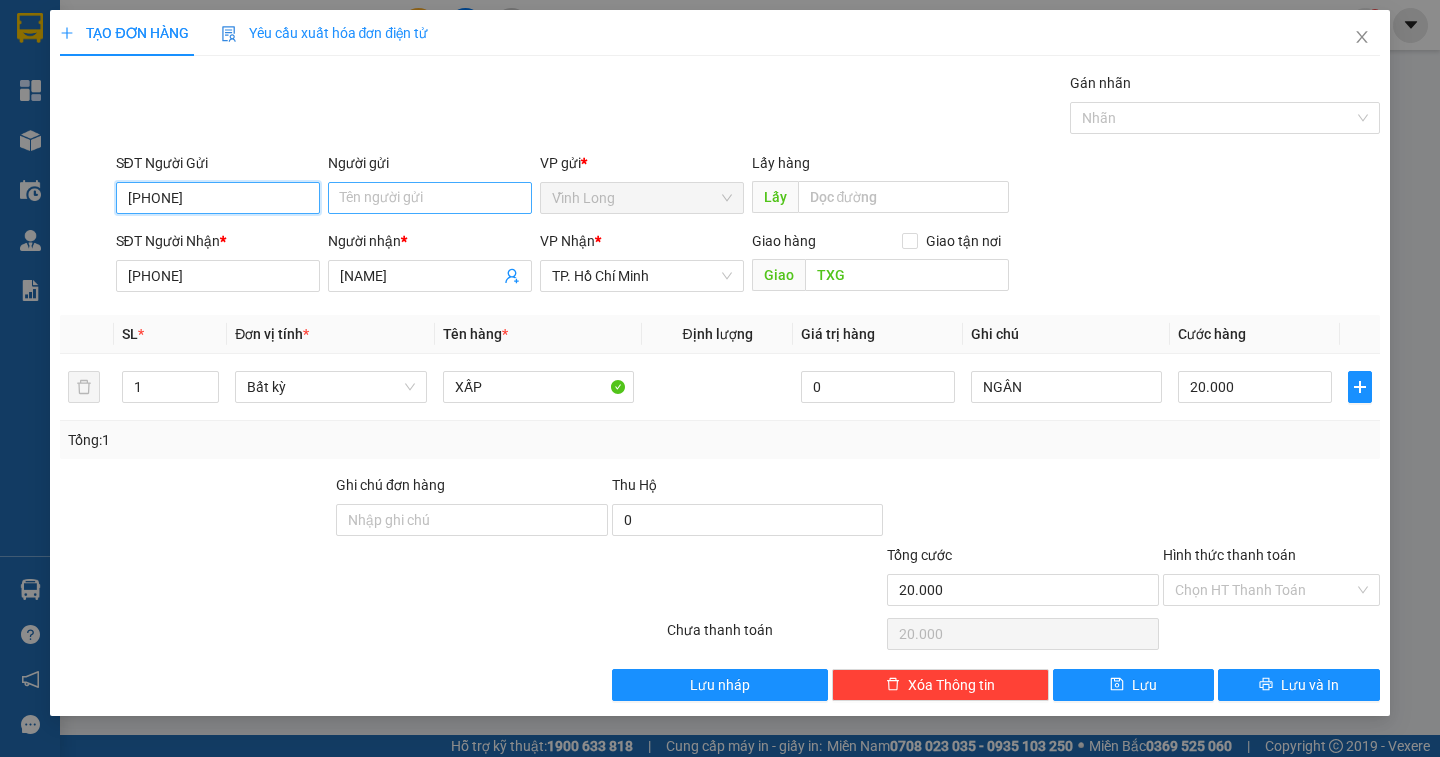 type on "[PHONE]" 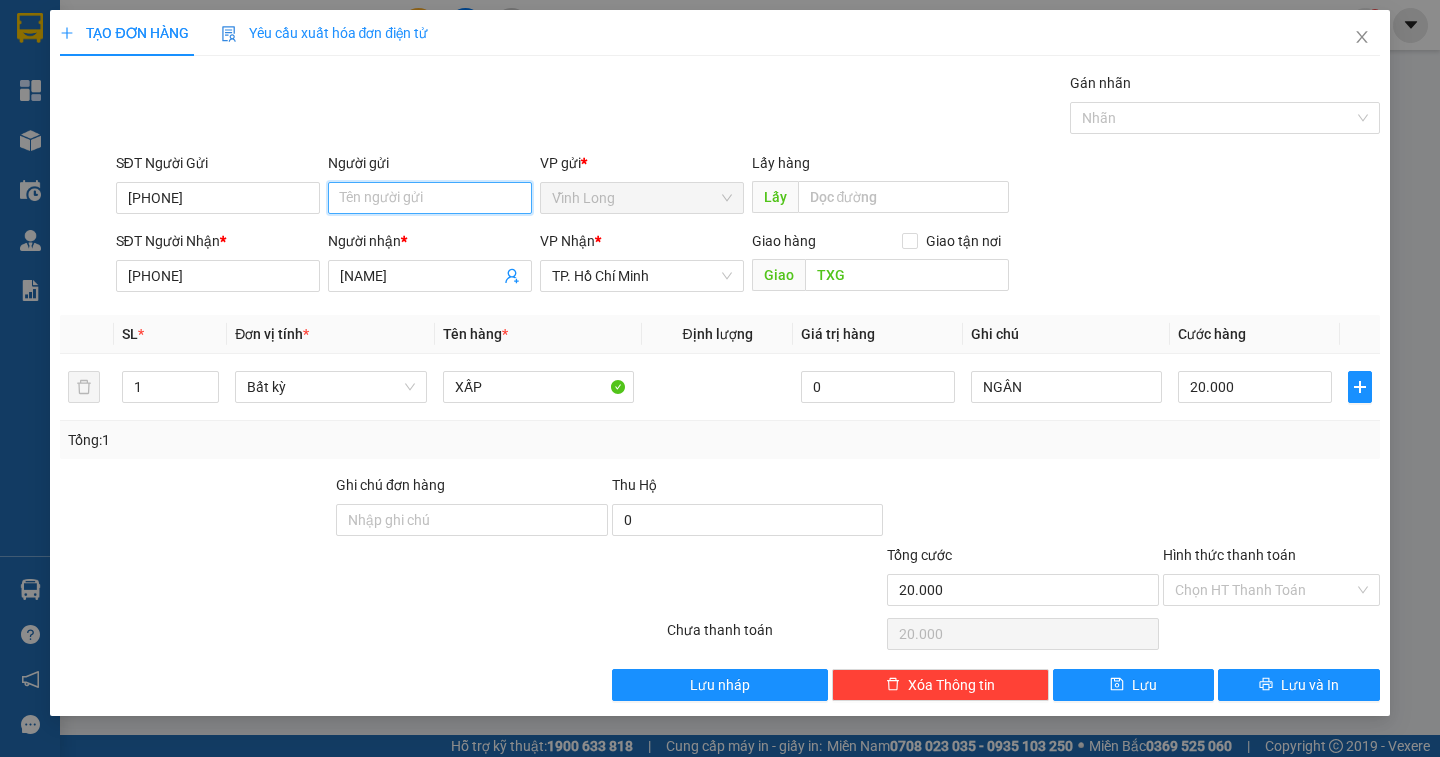 click on "Người gửi" at bounding box center (430, 198) 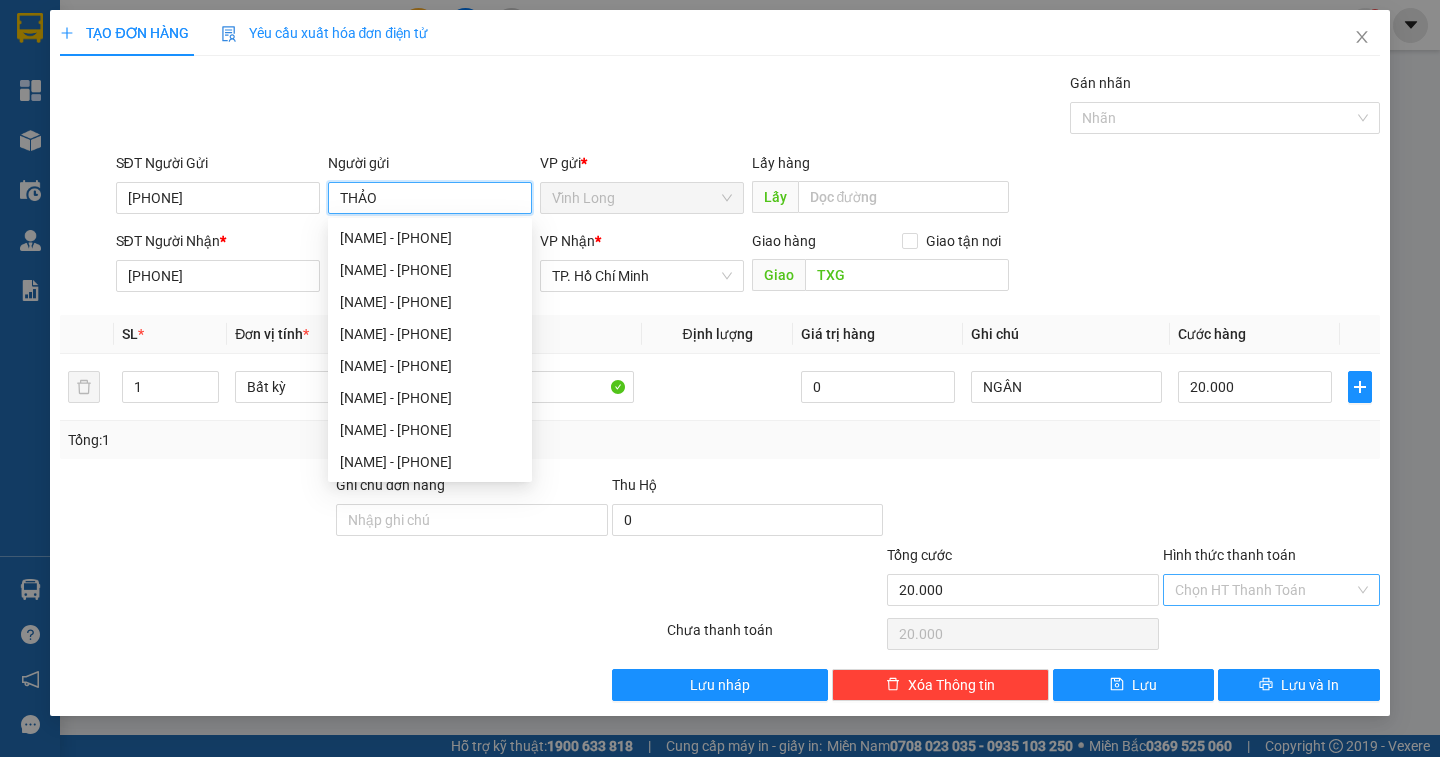 type on "THẢO" 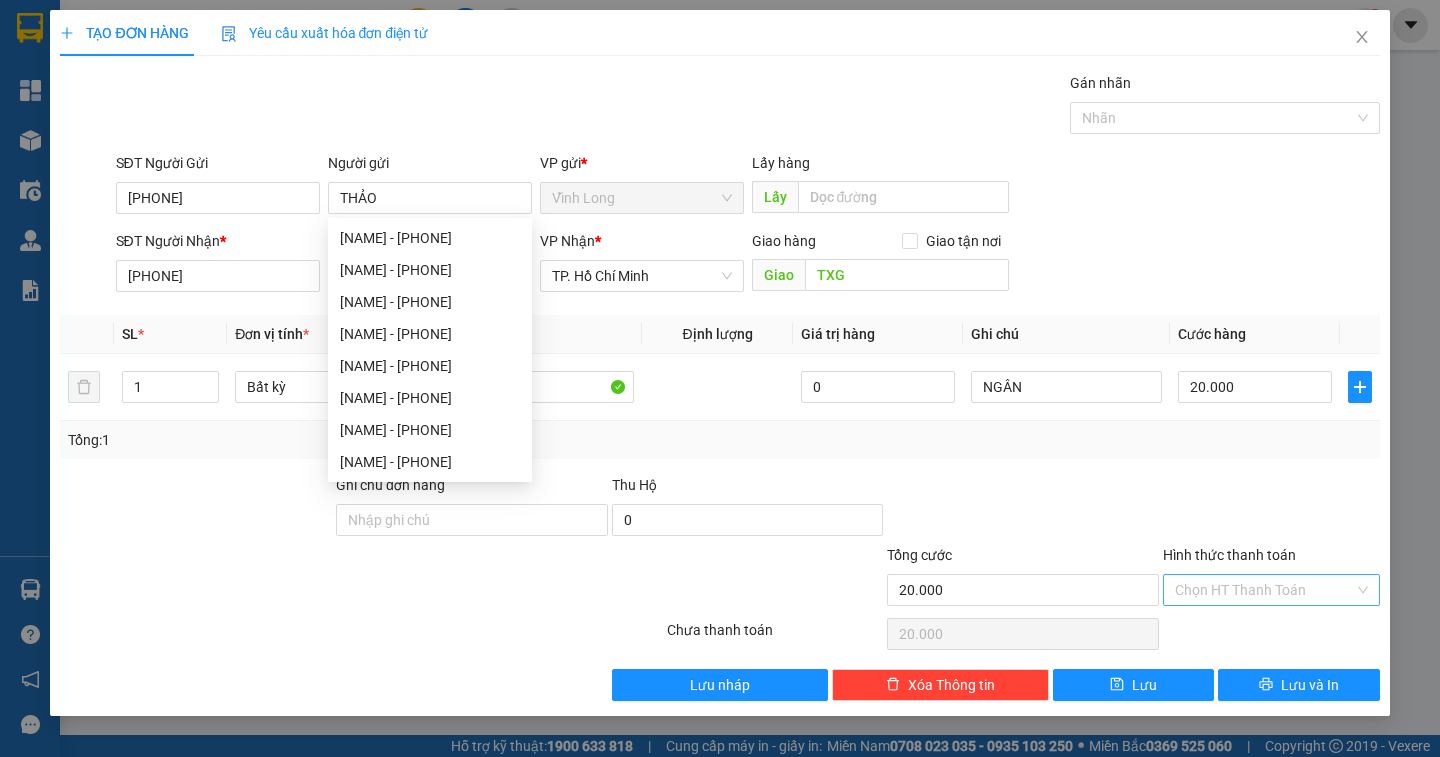 click on "Hình thức thanh toán" at bounding box center (1264, 590) 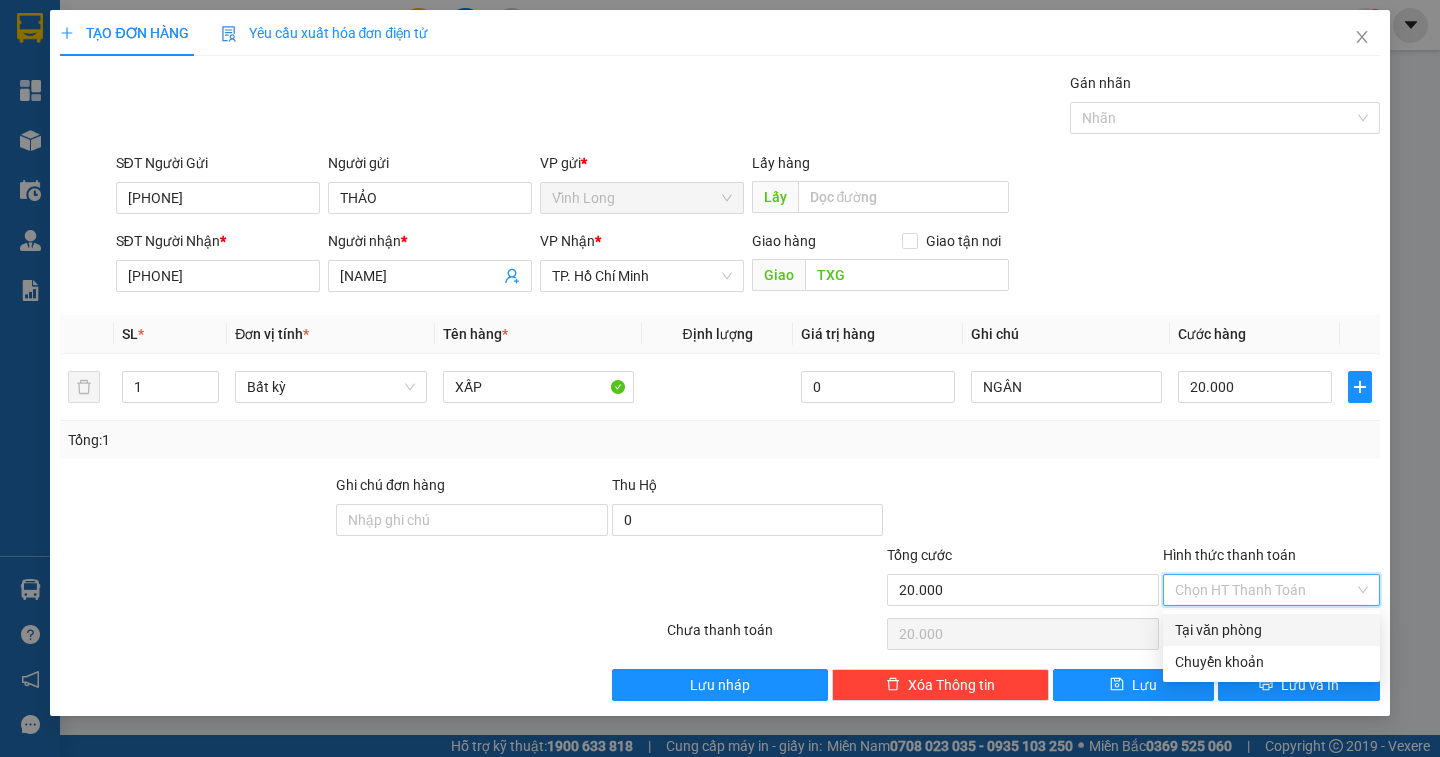 click on "Tại văn phòng" at bounding box center [1271, 630] 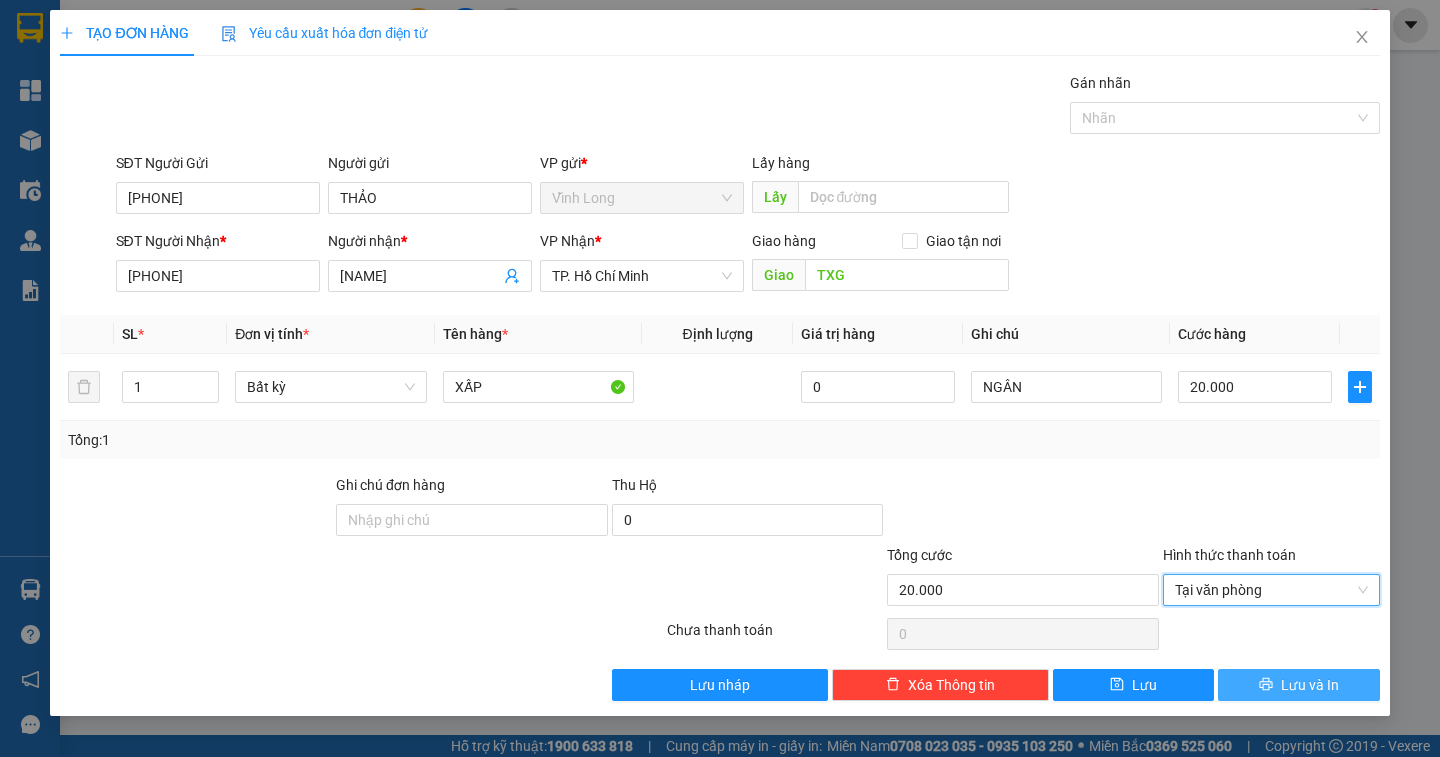 click on "Lưu và In" at bounding box center [1298, 685] 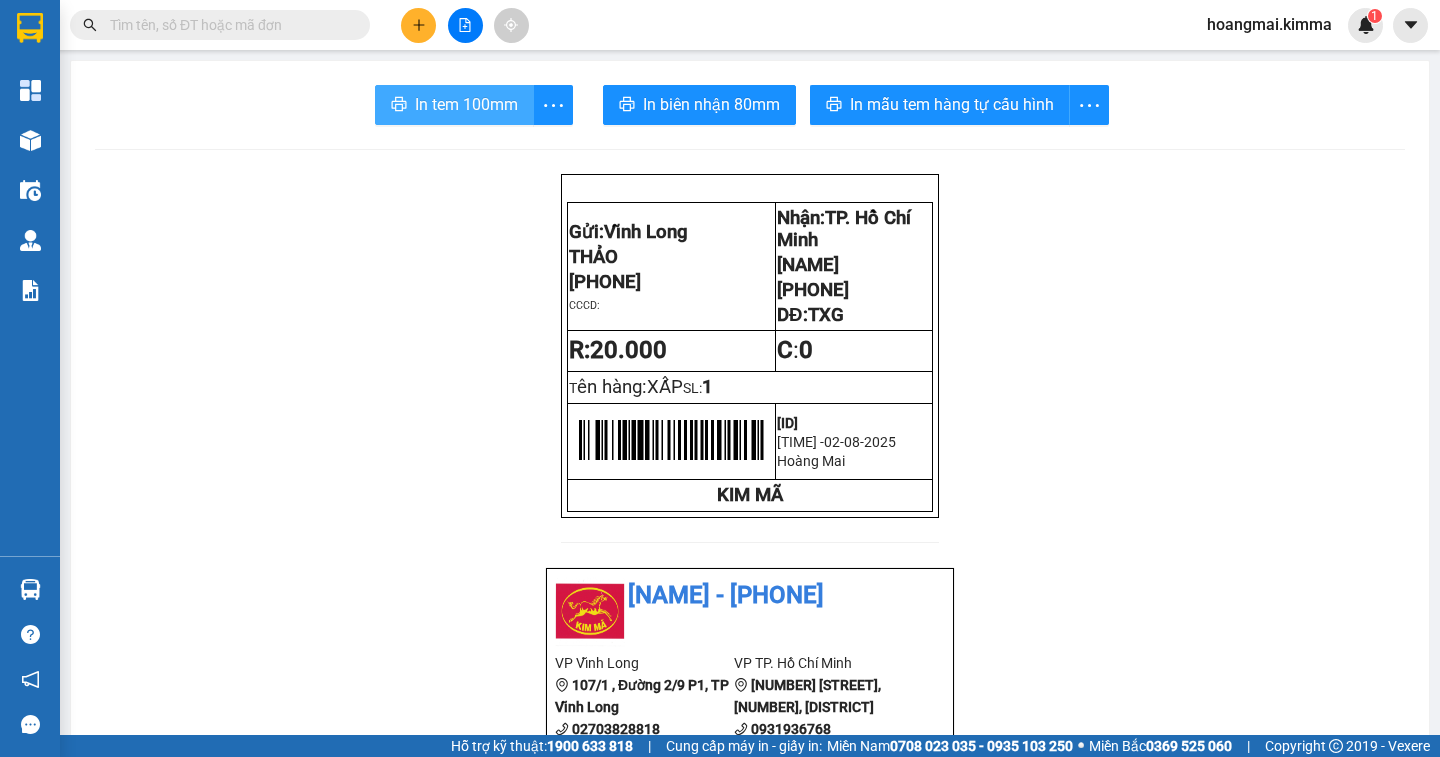 click on "In tem 100mm" at bounding box center [466, 104] 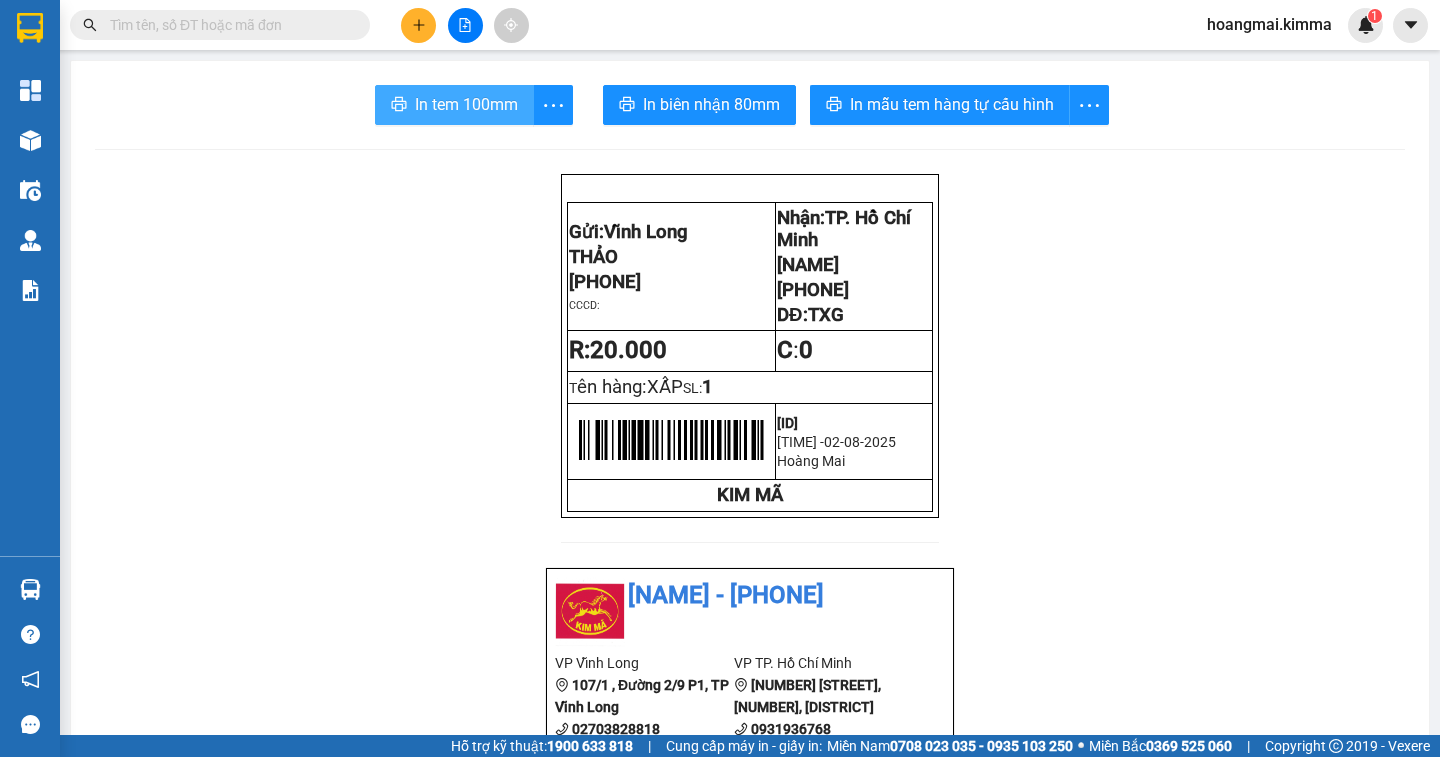 scroll, scrollTop: 0, scrollLeft: 0, axis: both 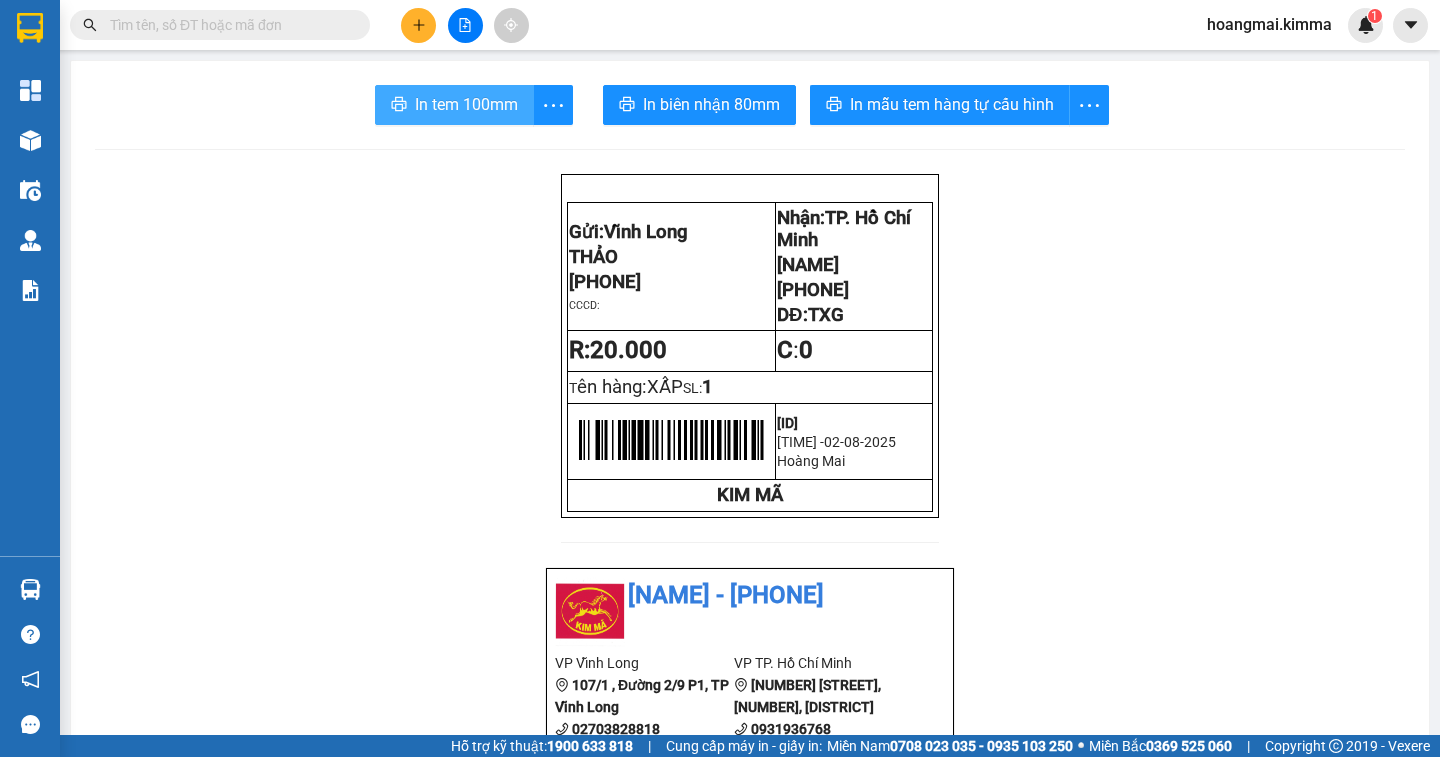 click on "In tem 100mm" at bounding box center [466, 104] 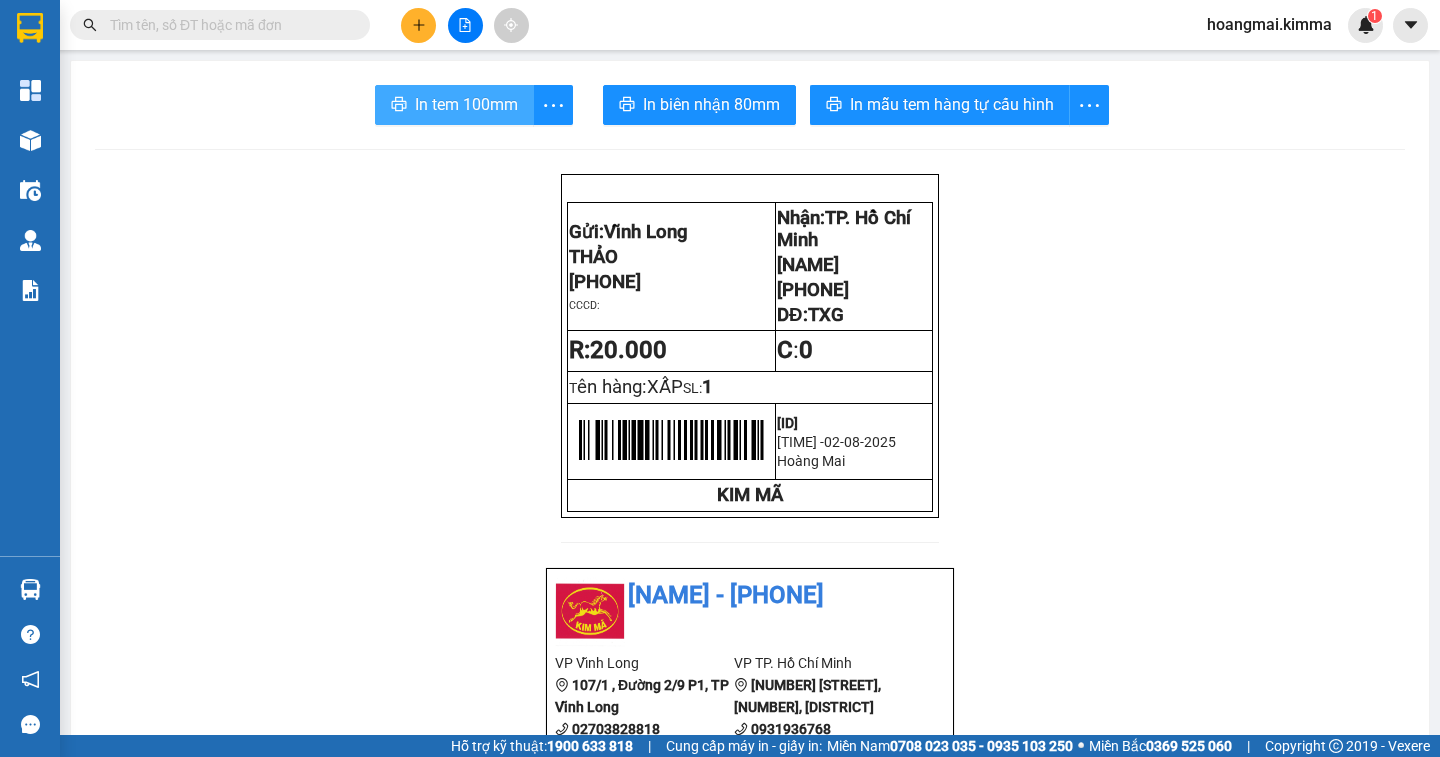 scroll, scrollTop: 0, scrollLeft: 0, axis: both 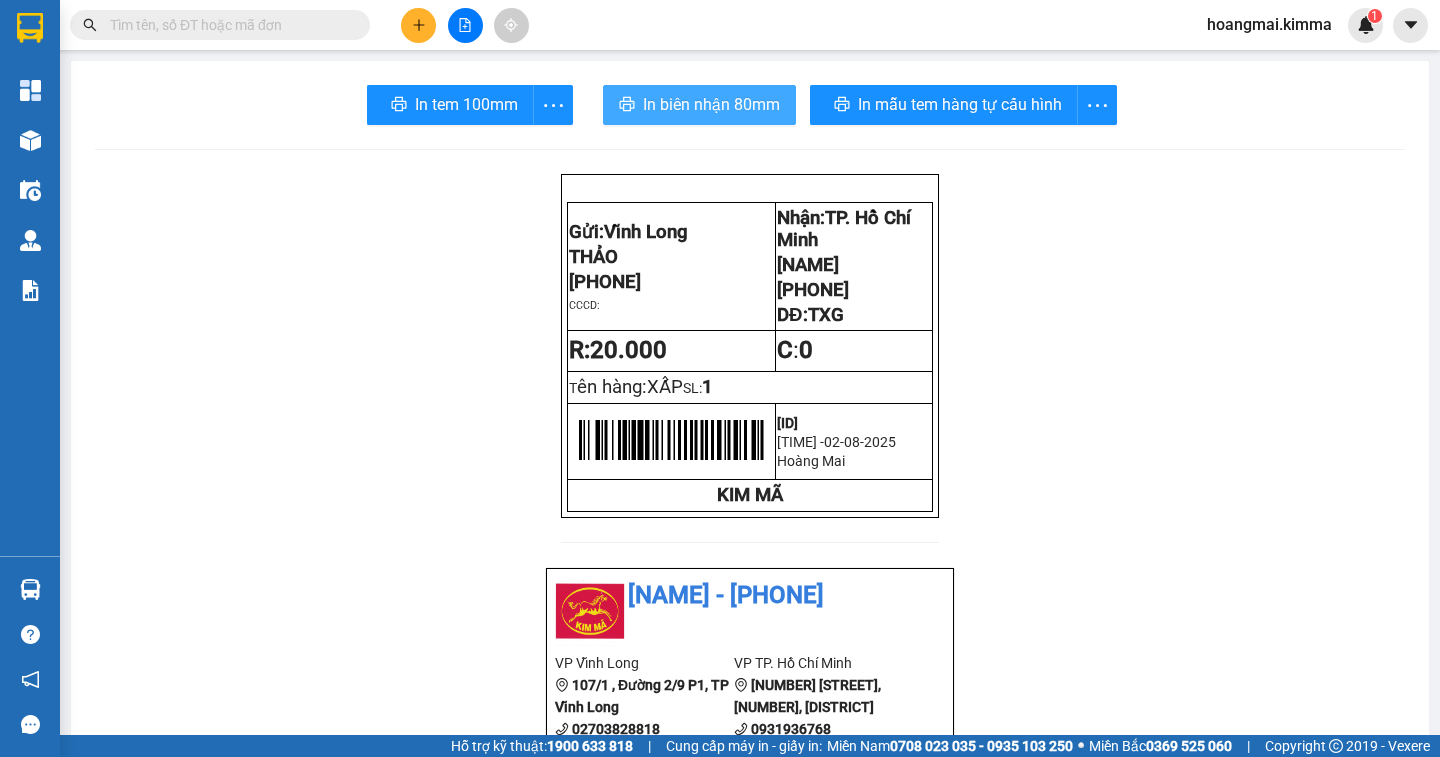 click on "In biên nhận 80mm" at bounding box center [711, 104] 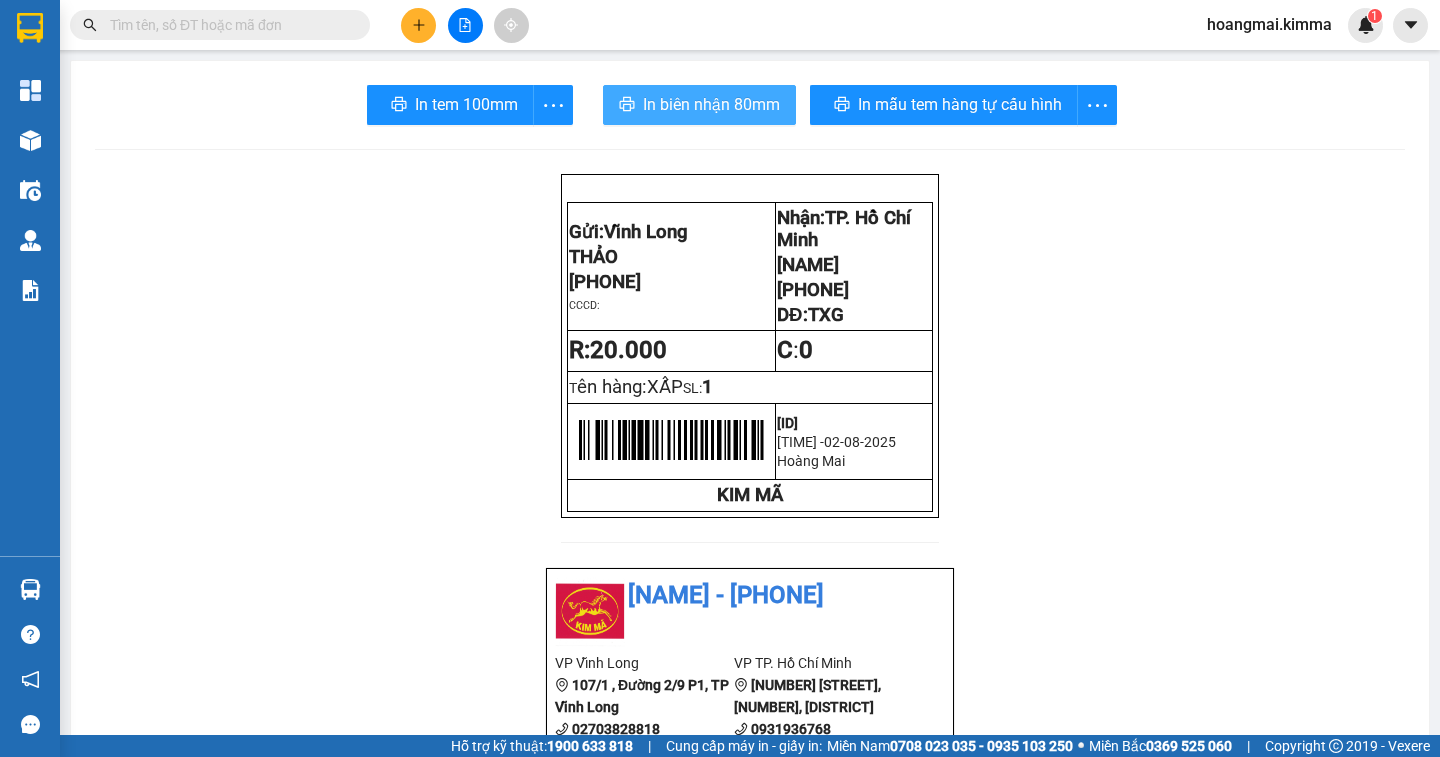 scroll, scrollTop: 0, scrollLeft: 0, axis: both 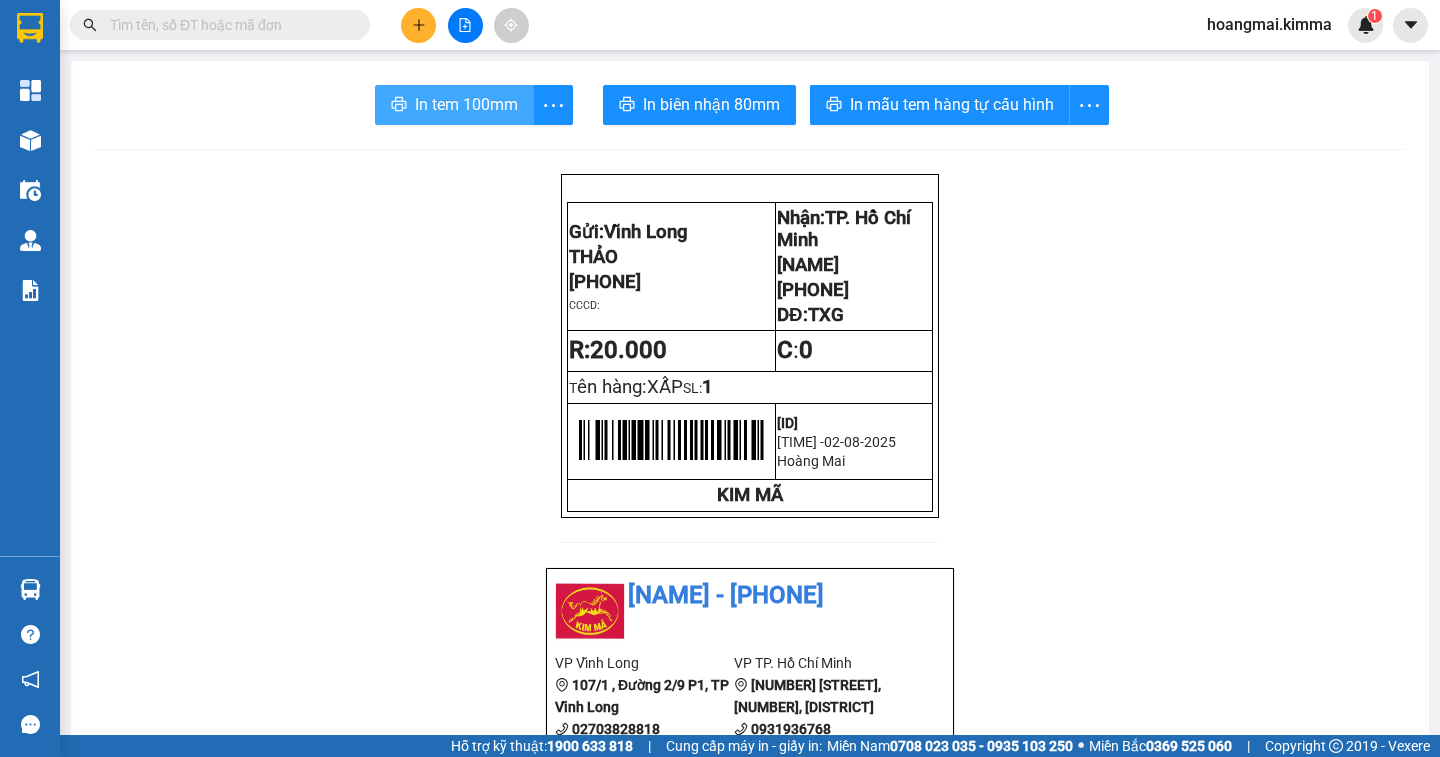 click on "In tem 100mm" at bounding box center [466, 104] 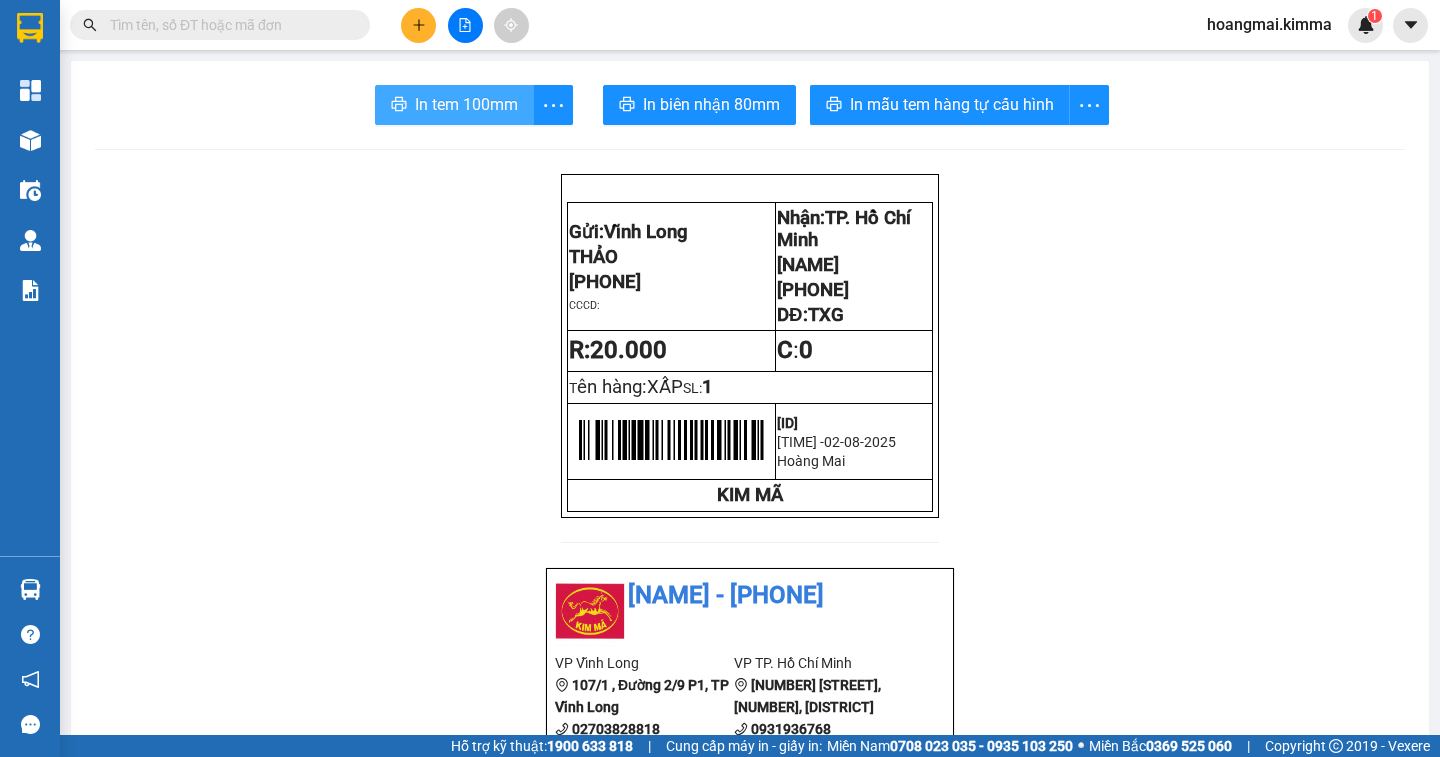 scroll, scrollTop: 0, scrollLeft: 0, axis: both 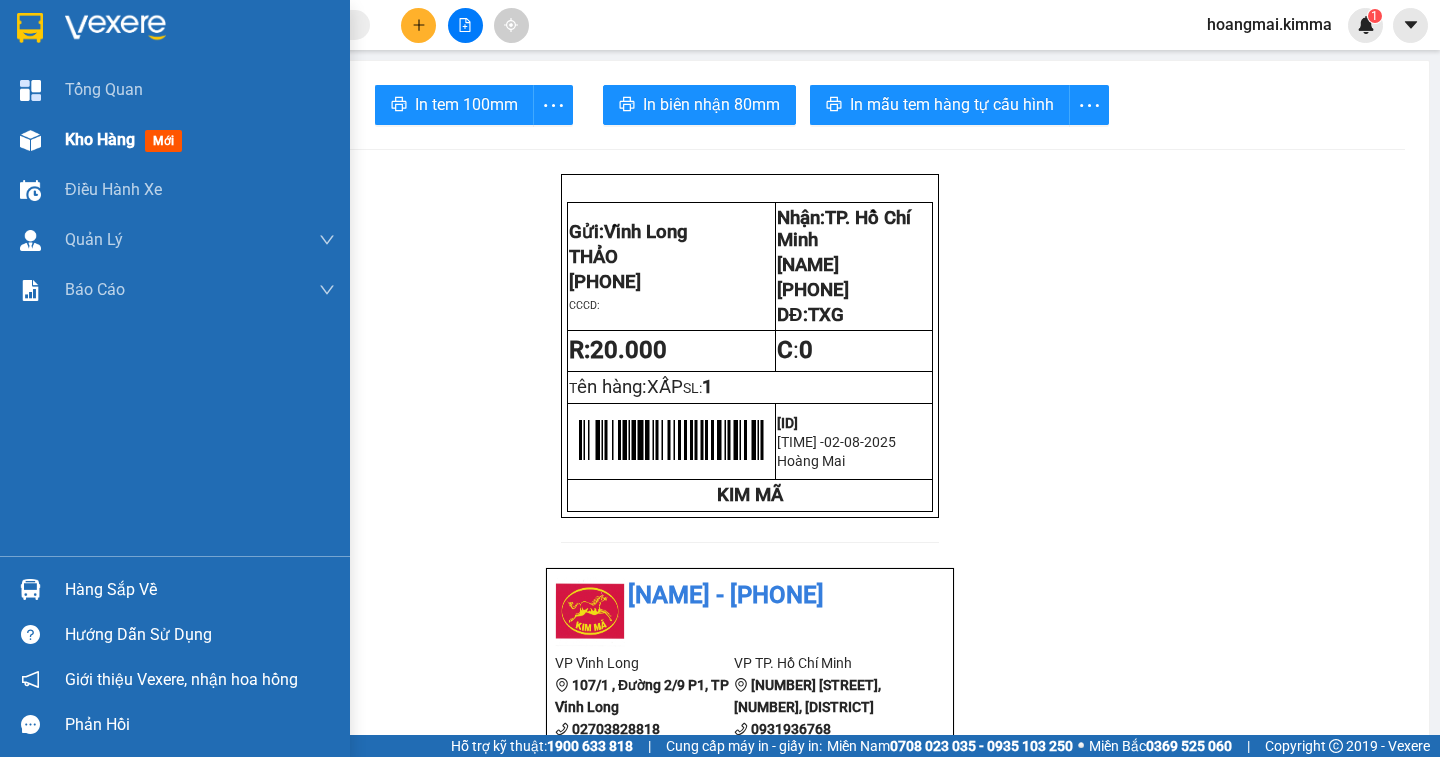 click on "Kho hàng mới" at bounding box center (200, 140) 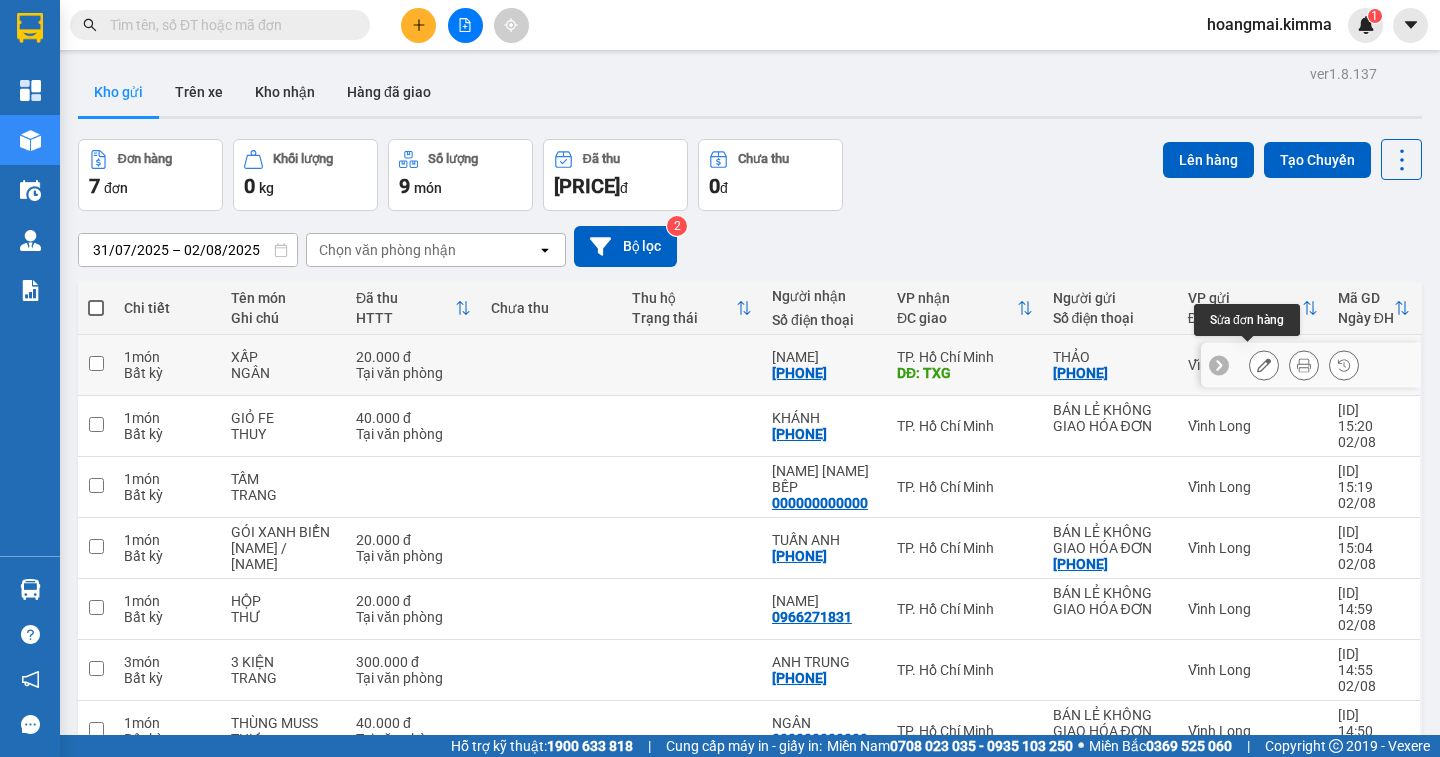click 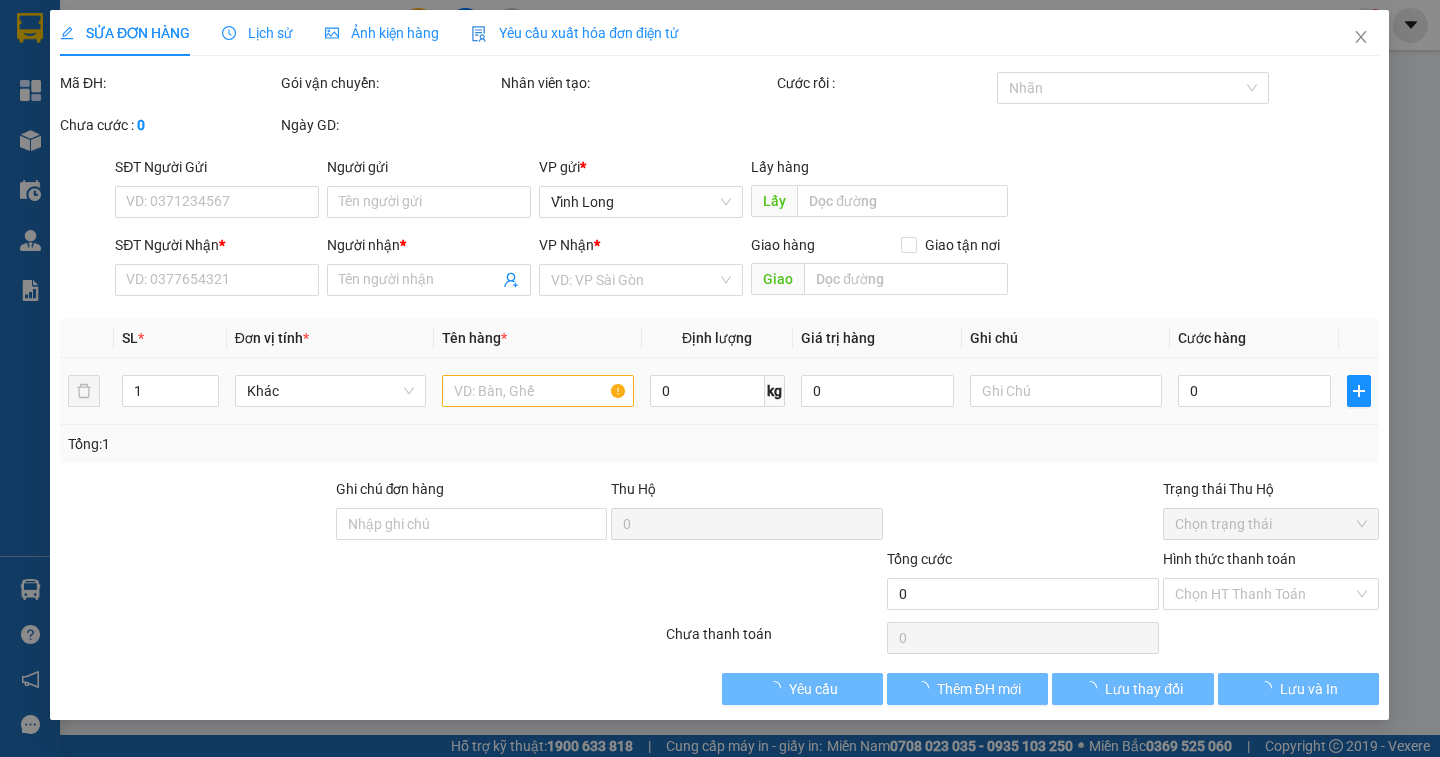 type on "0932704718" 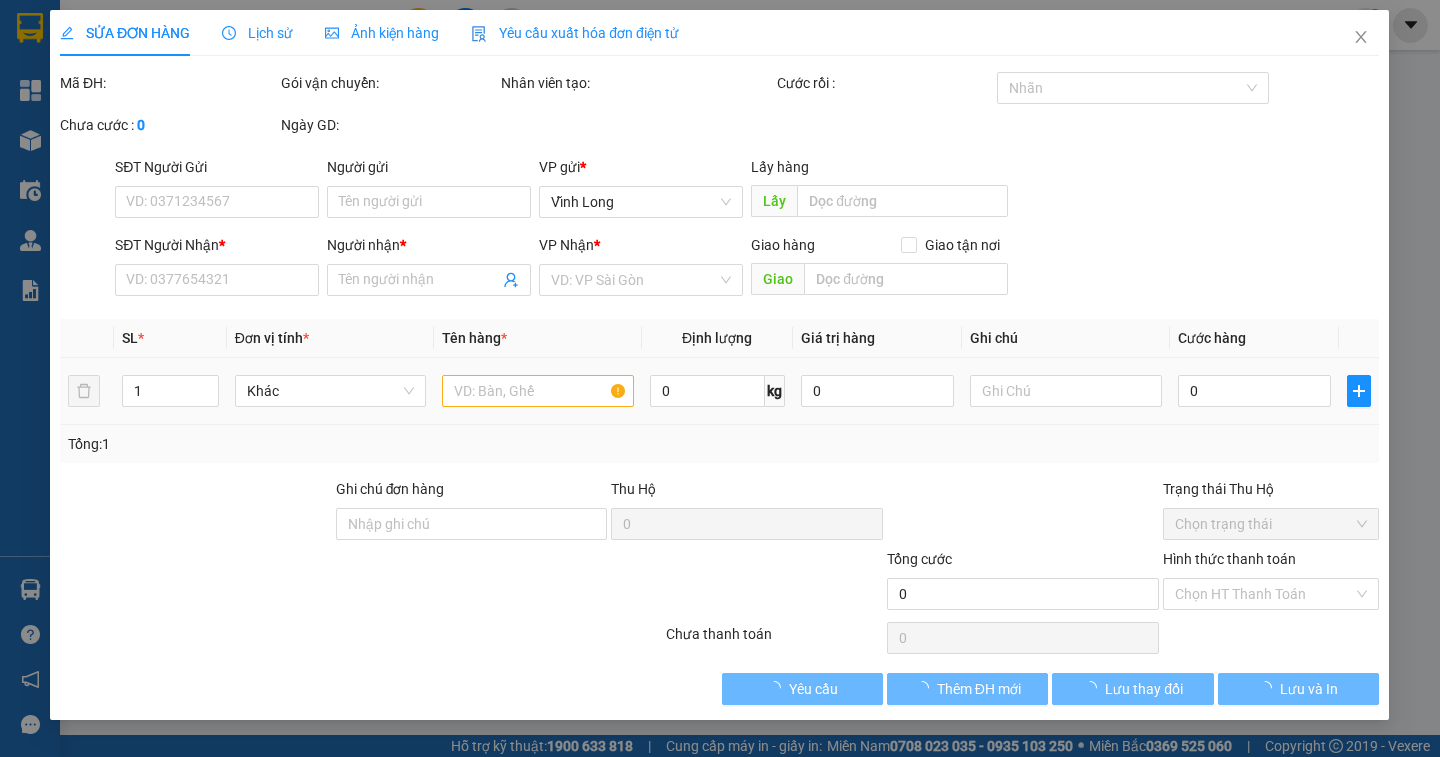 type on "HỒNG HÂN" 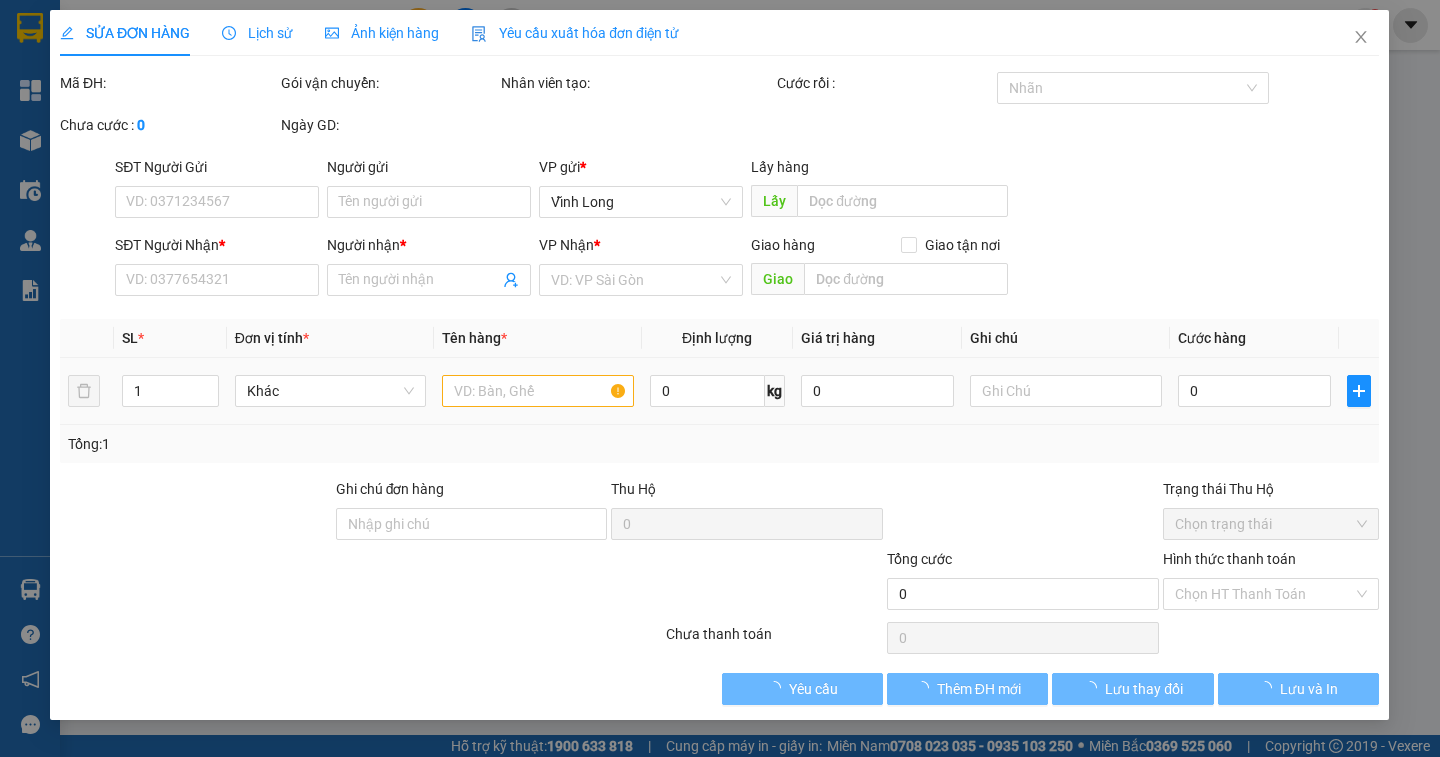 type on "TXG" 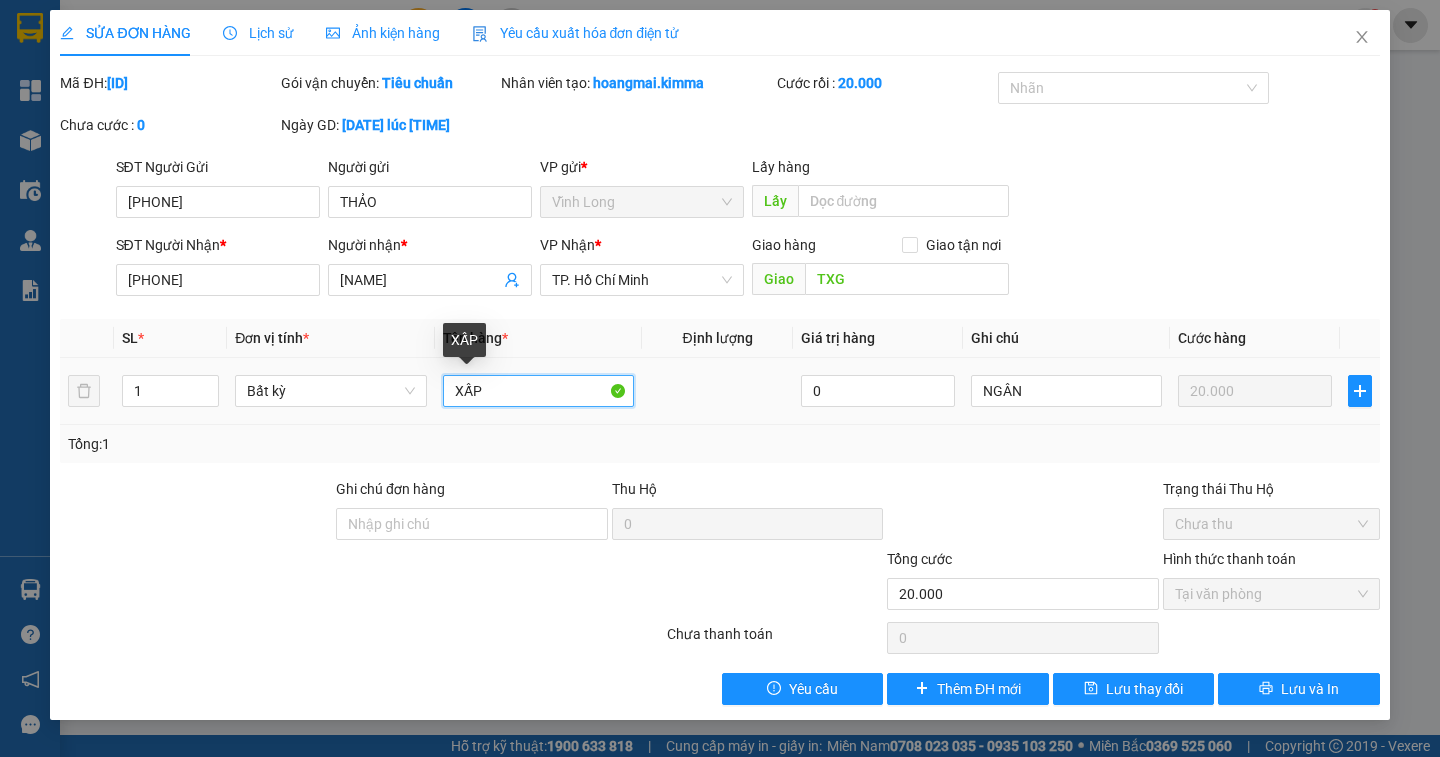 click on "XẤP" at bounding box center (538, 391) 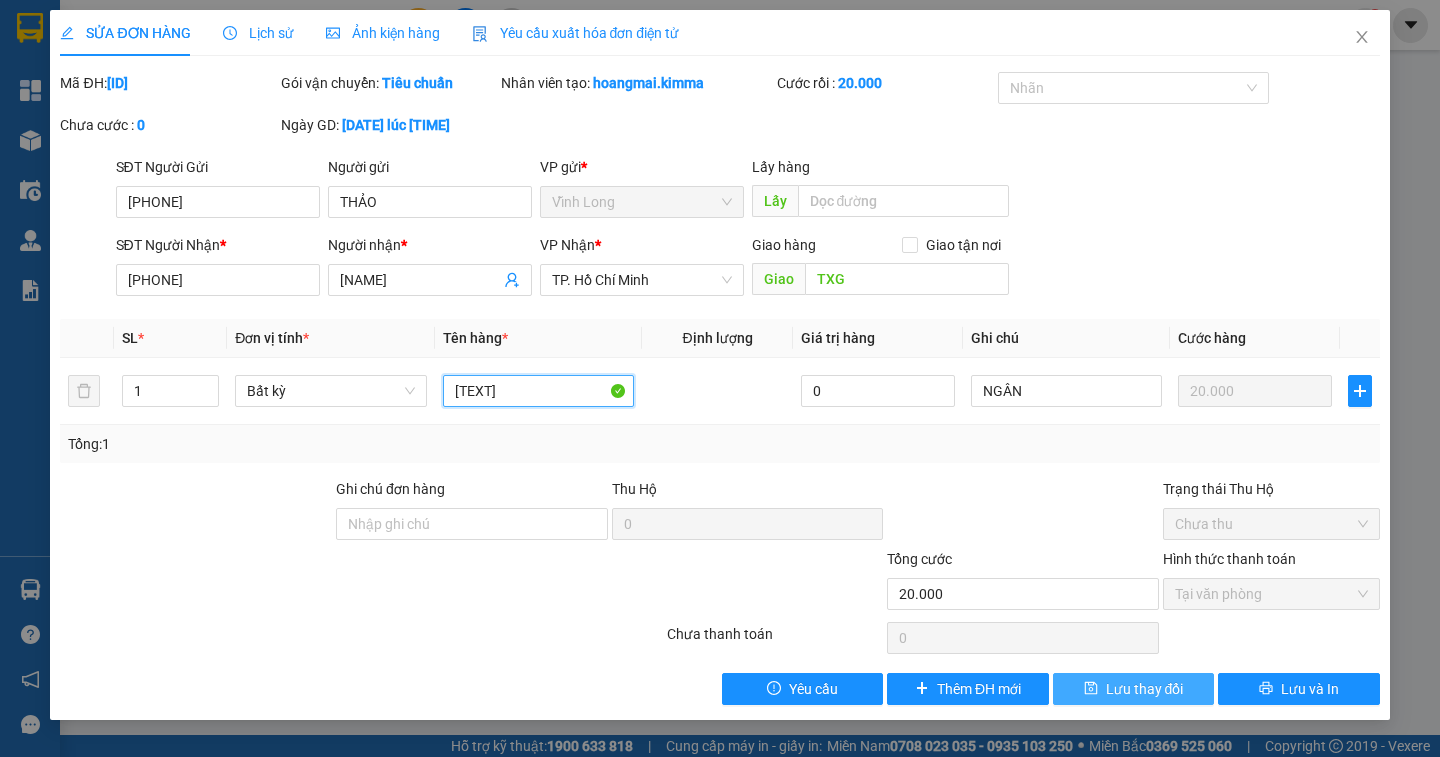 type on "XẤP (CK)" 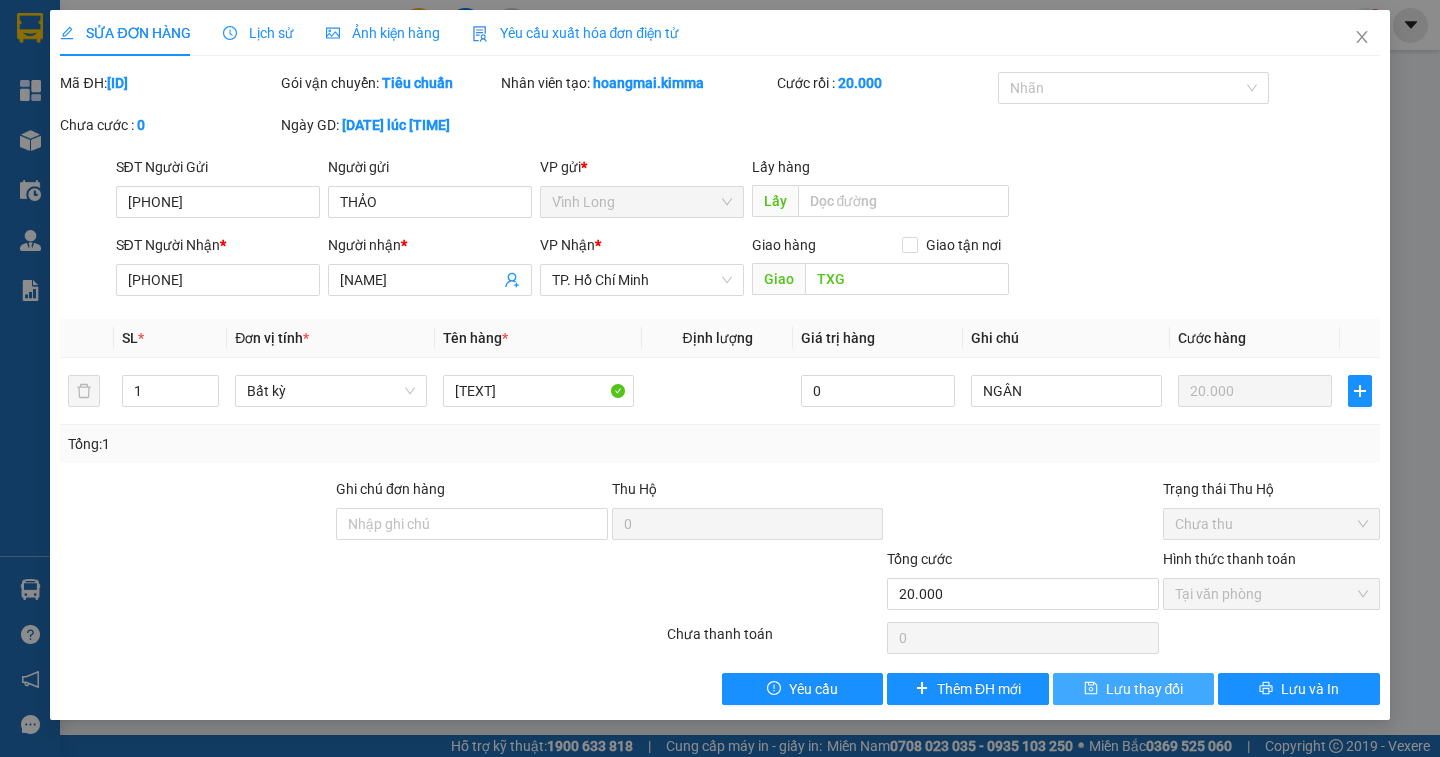 click on "Lưu thay đổi" at bounding box center [1145, 689] 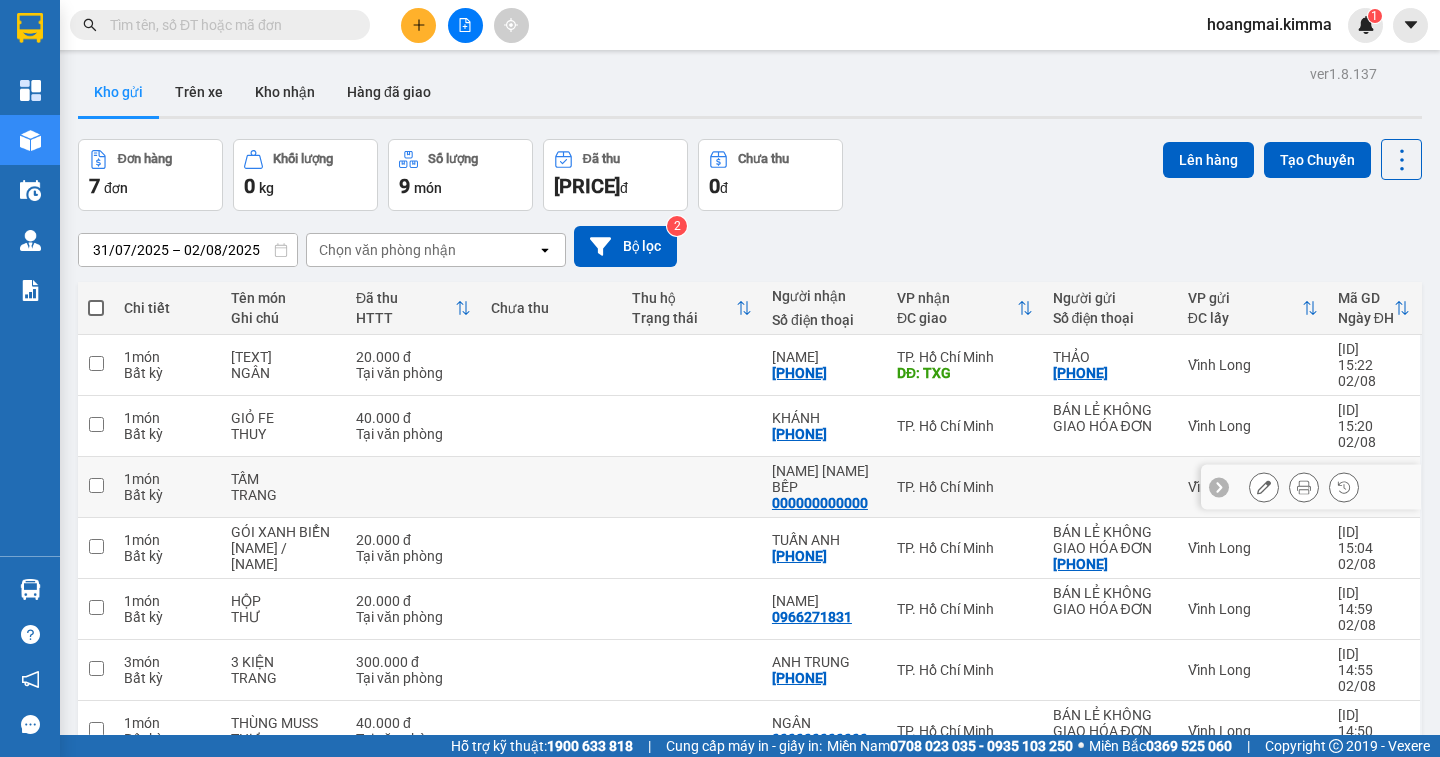 scroll, scrollTop: 92, scrollLeft: 0, axis: vertical 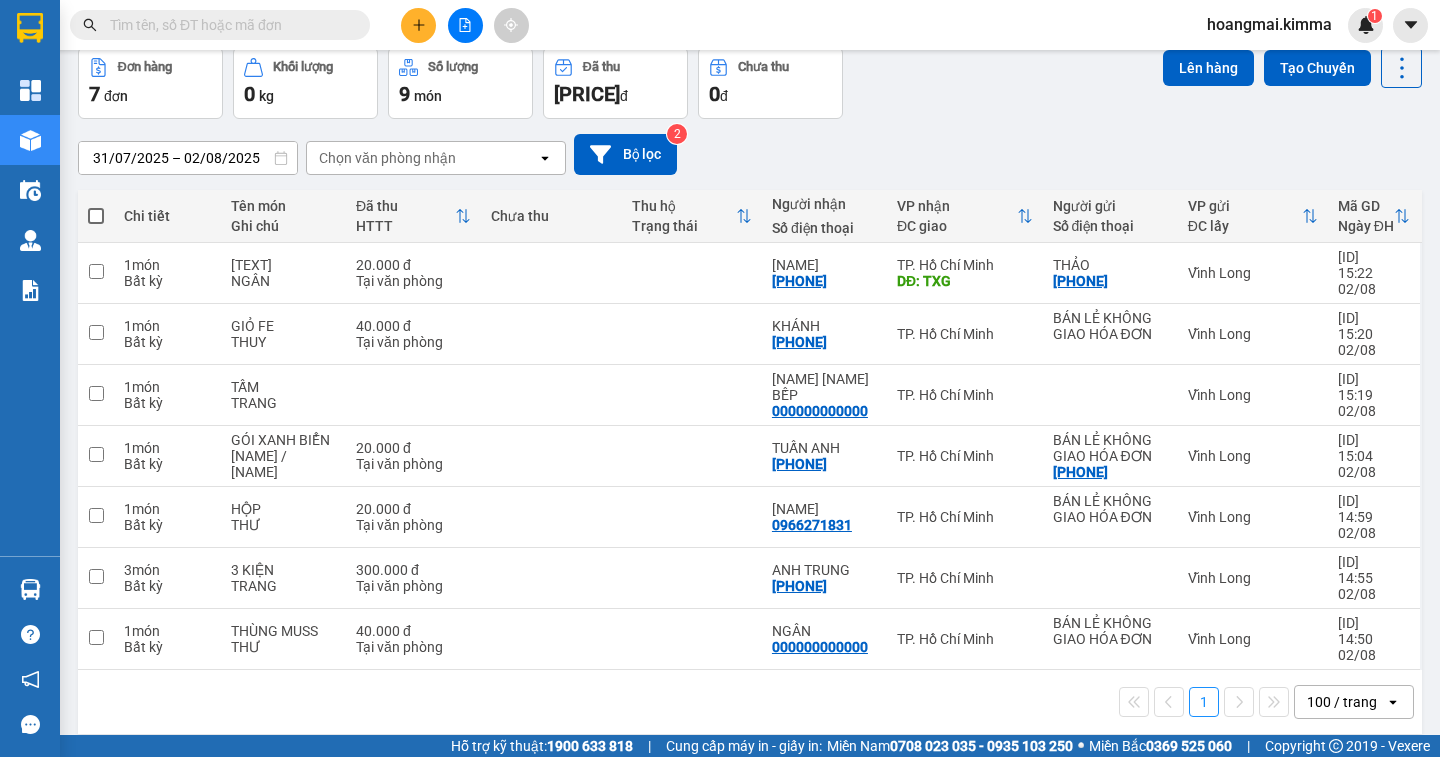 click on "100 / trang" at bounding box center (1342, 702) 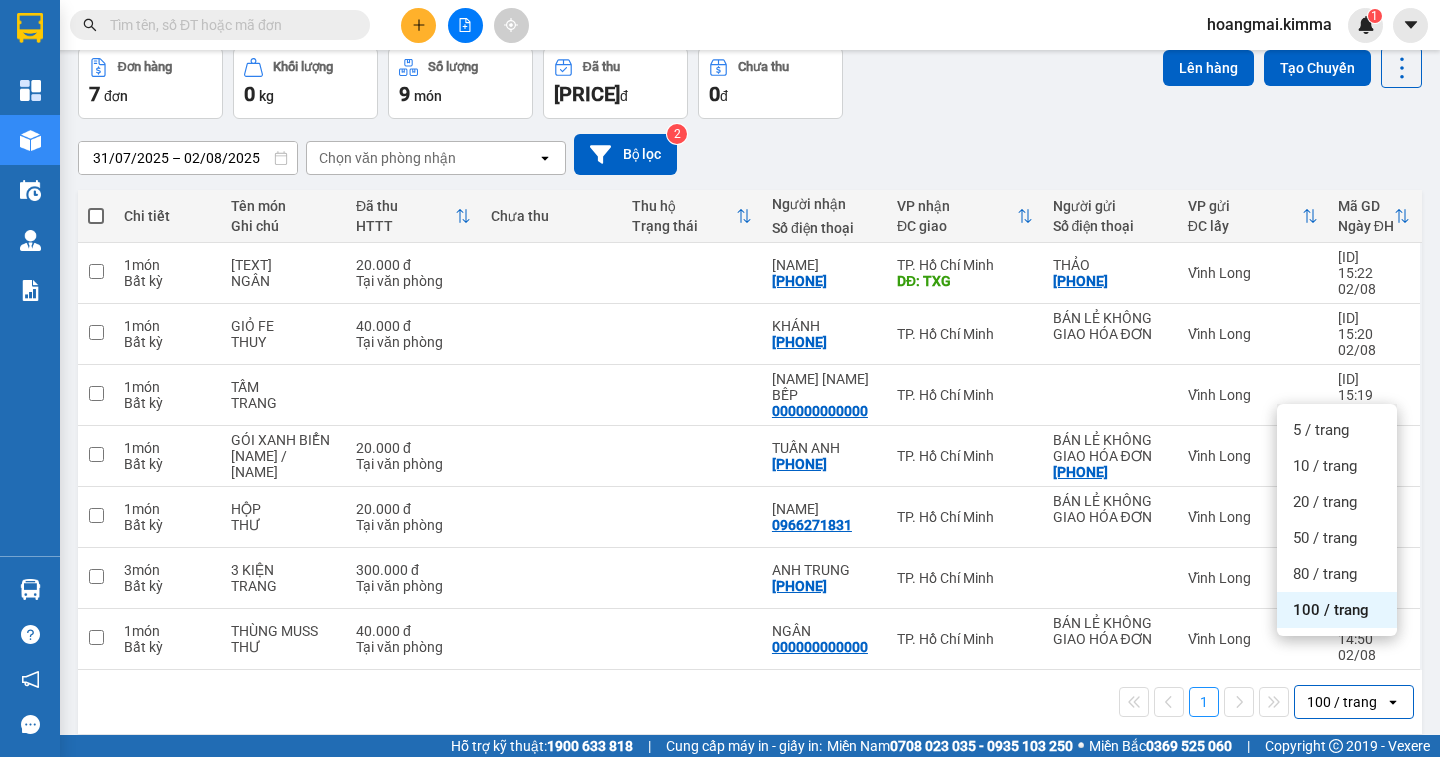 click on "100 / trang" at bounding box center (1331, 610) 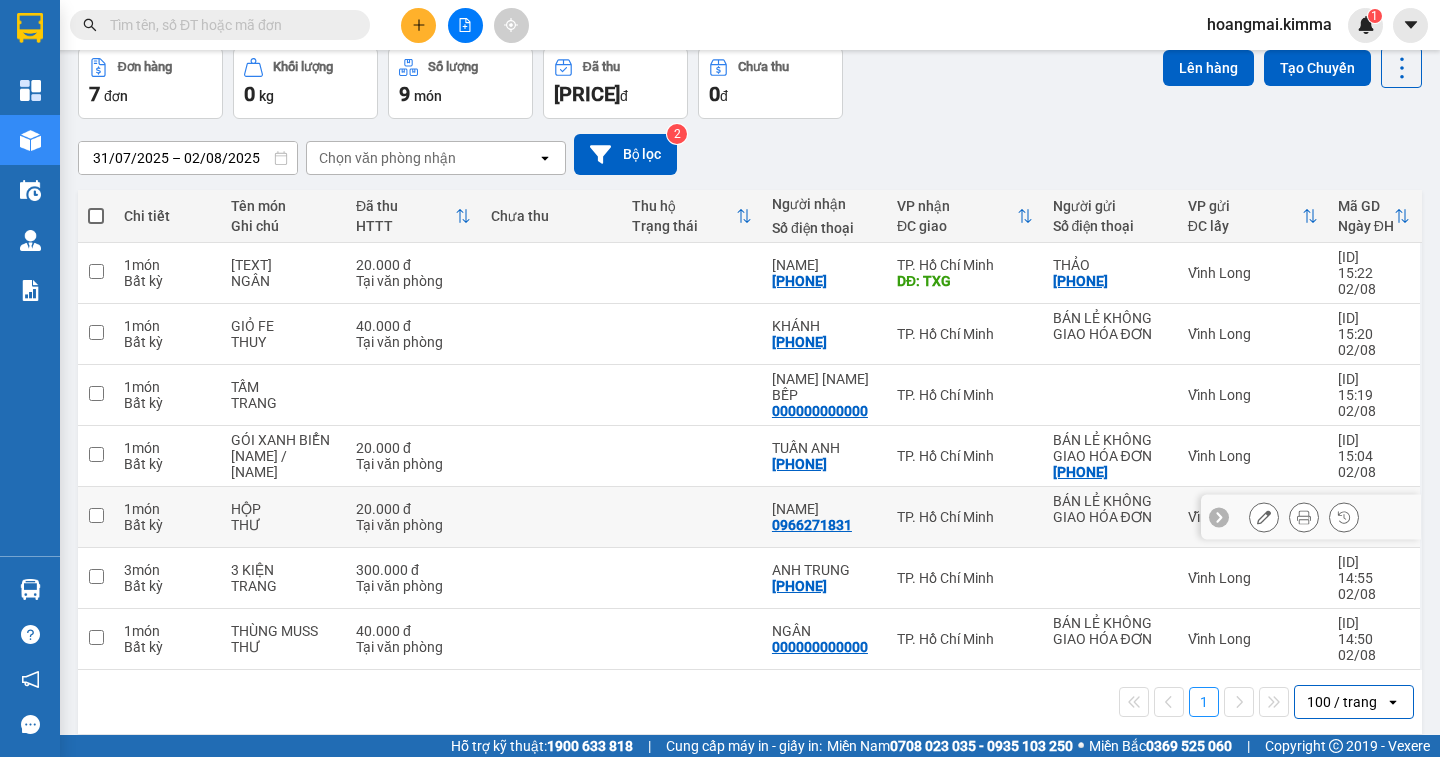 scroll, scrollTop: 0, scrollLeft: 0, axis: both 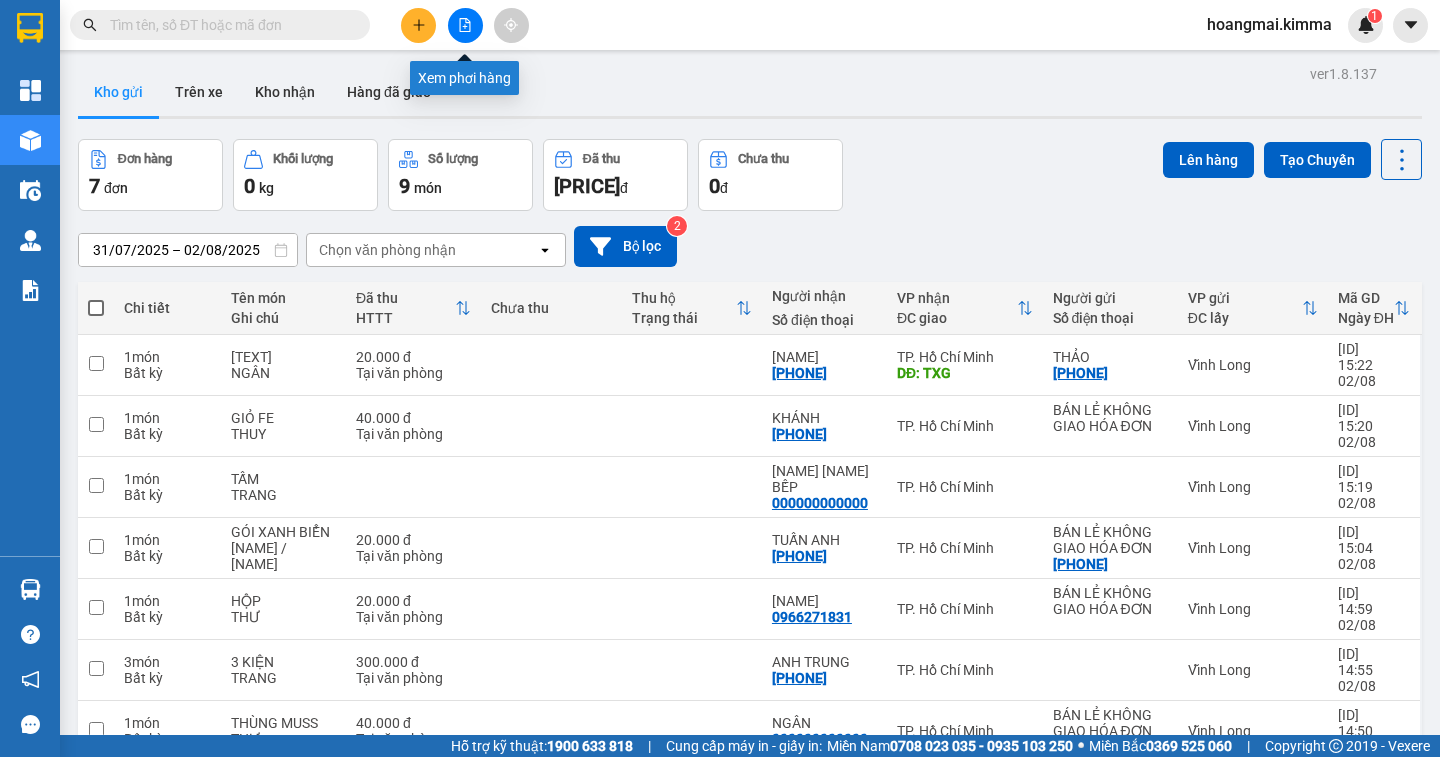 click 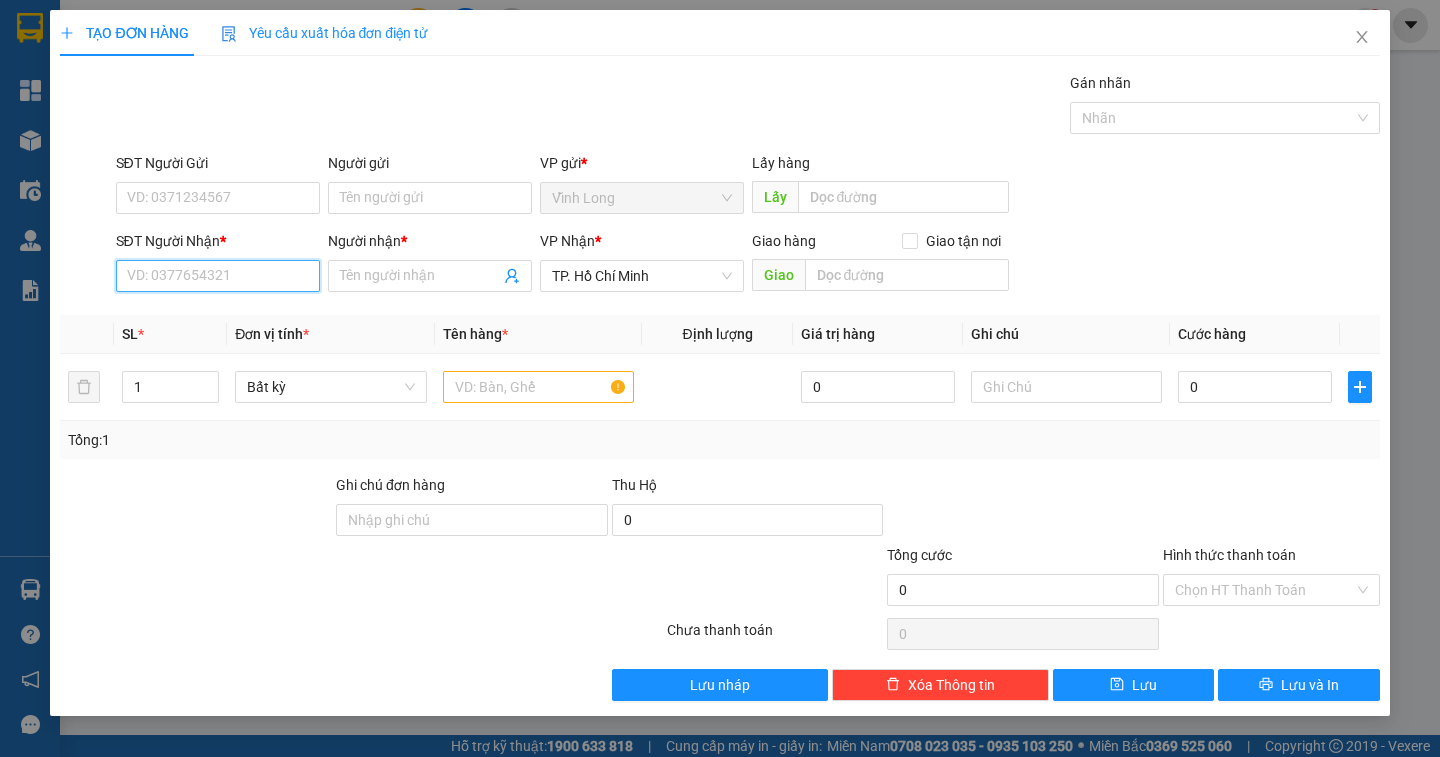 click on "SĐT Người Nhận  *" at bounding box center [218, 276] 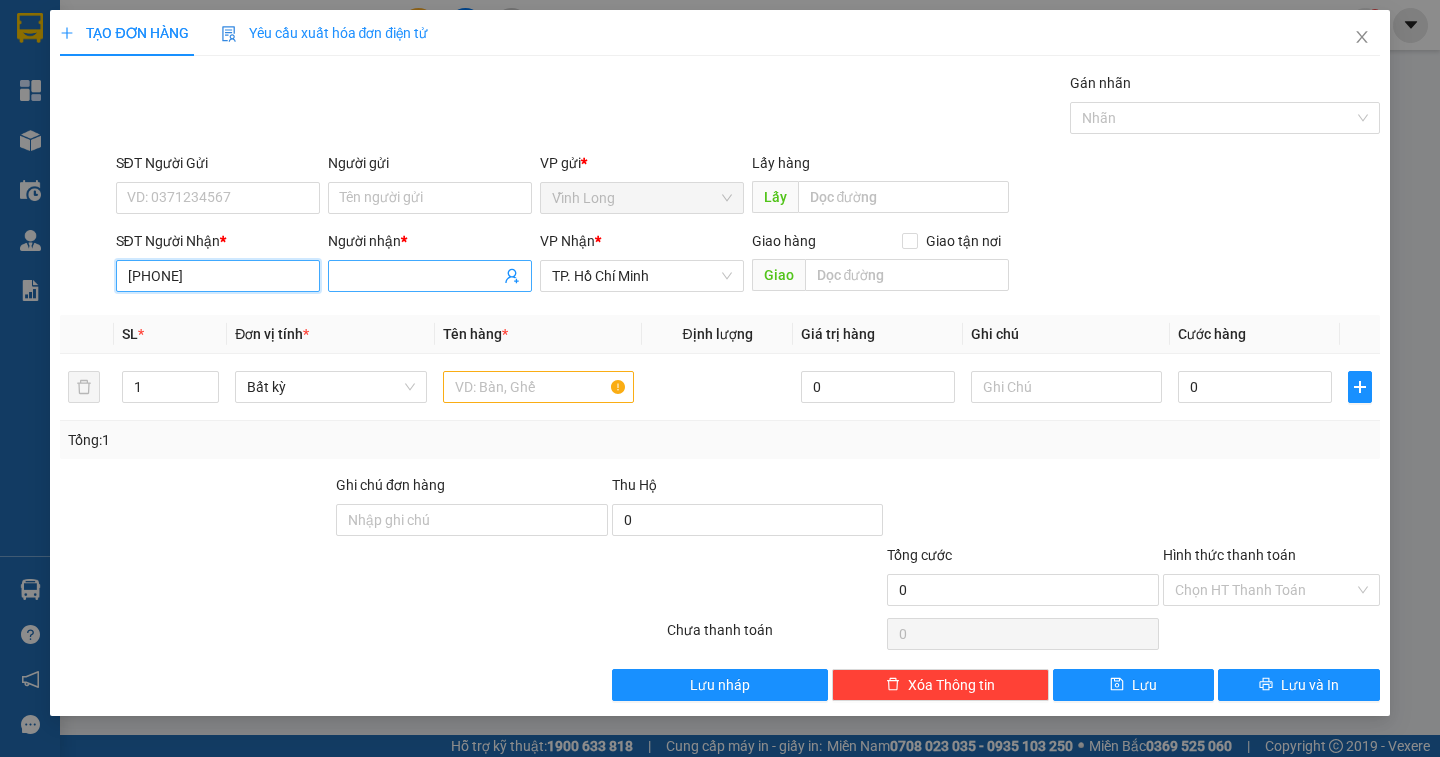 type on "0963192885" 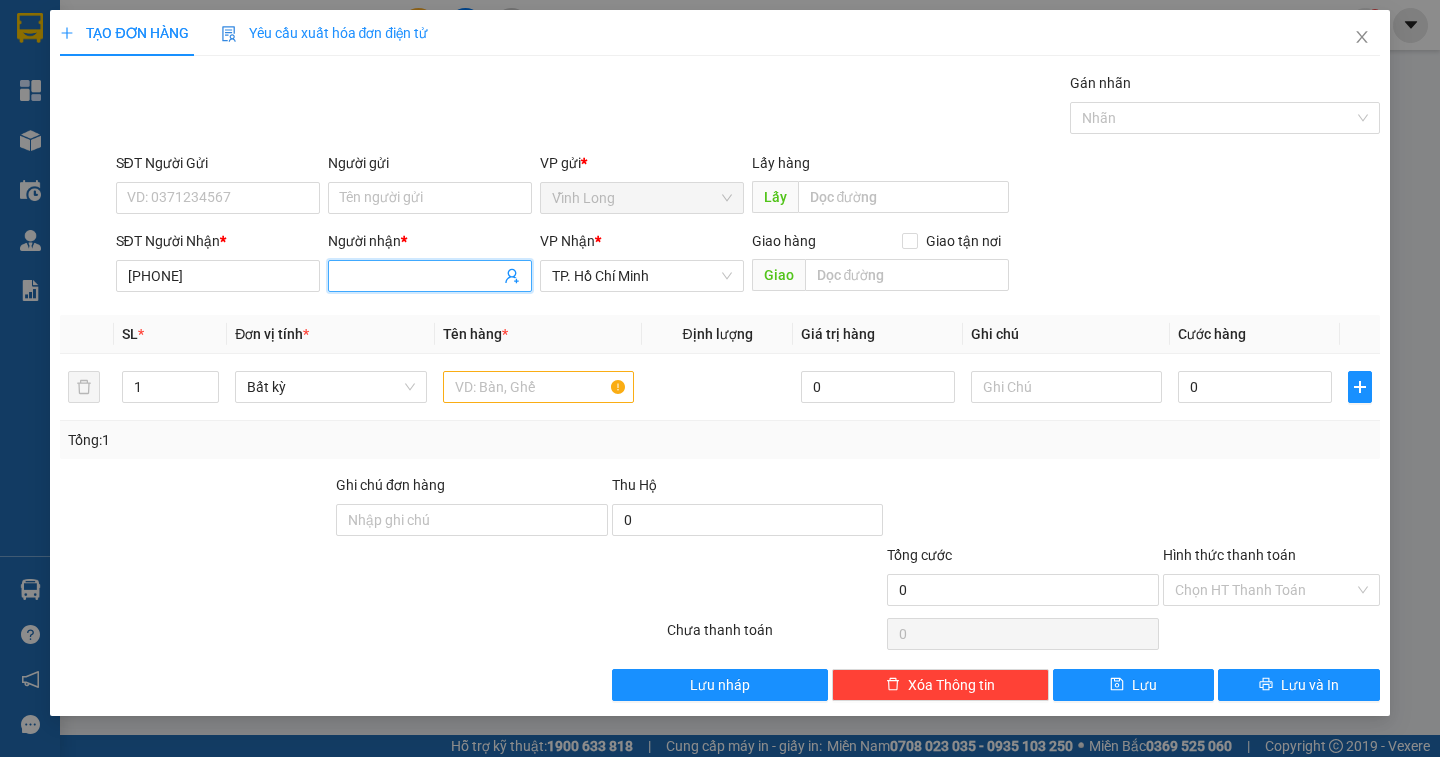 click on "Người nhận  *" at bounding box center (420, 276) 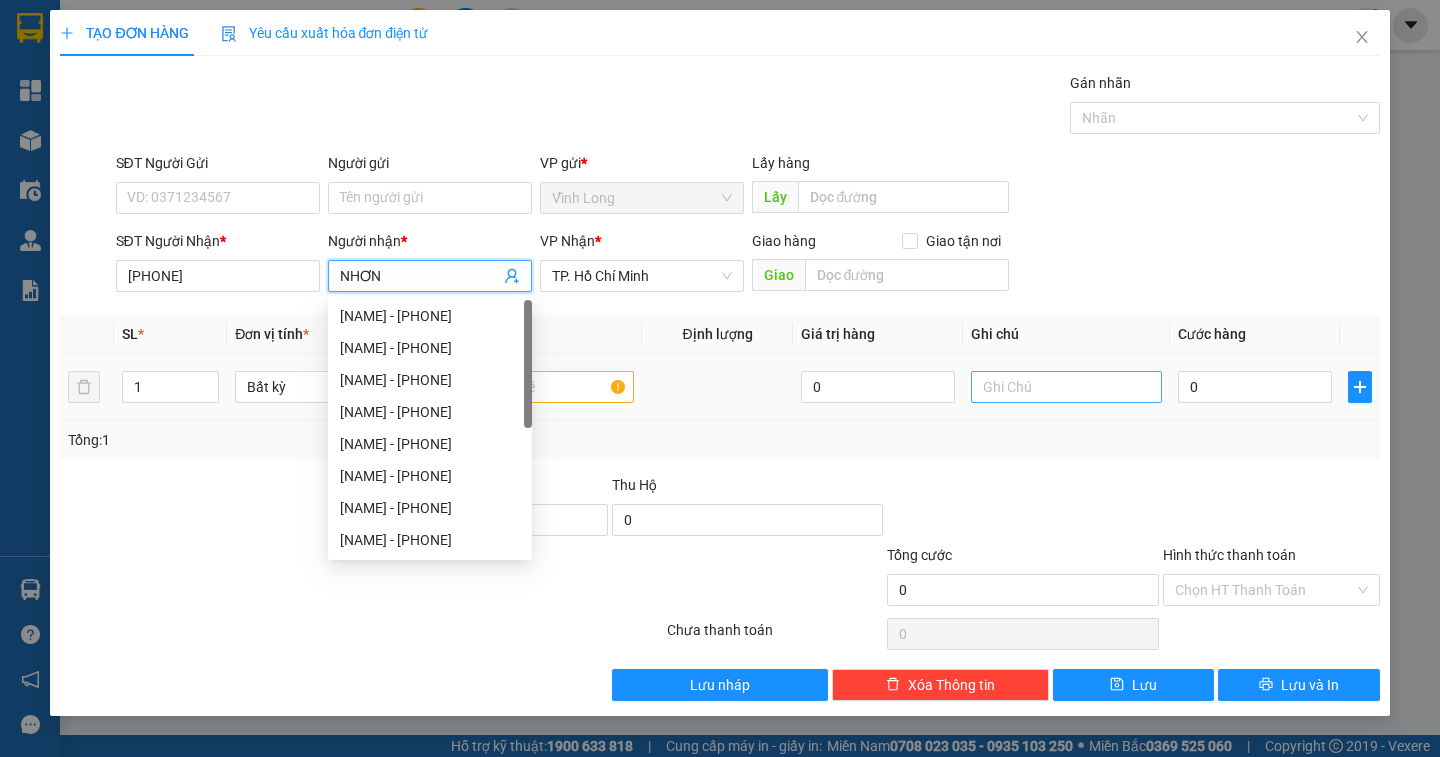 type on "NHƠN" 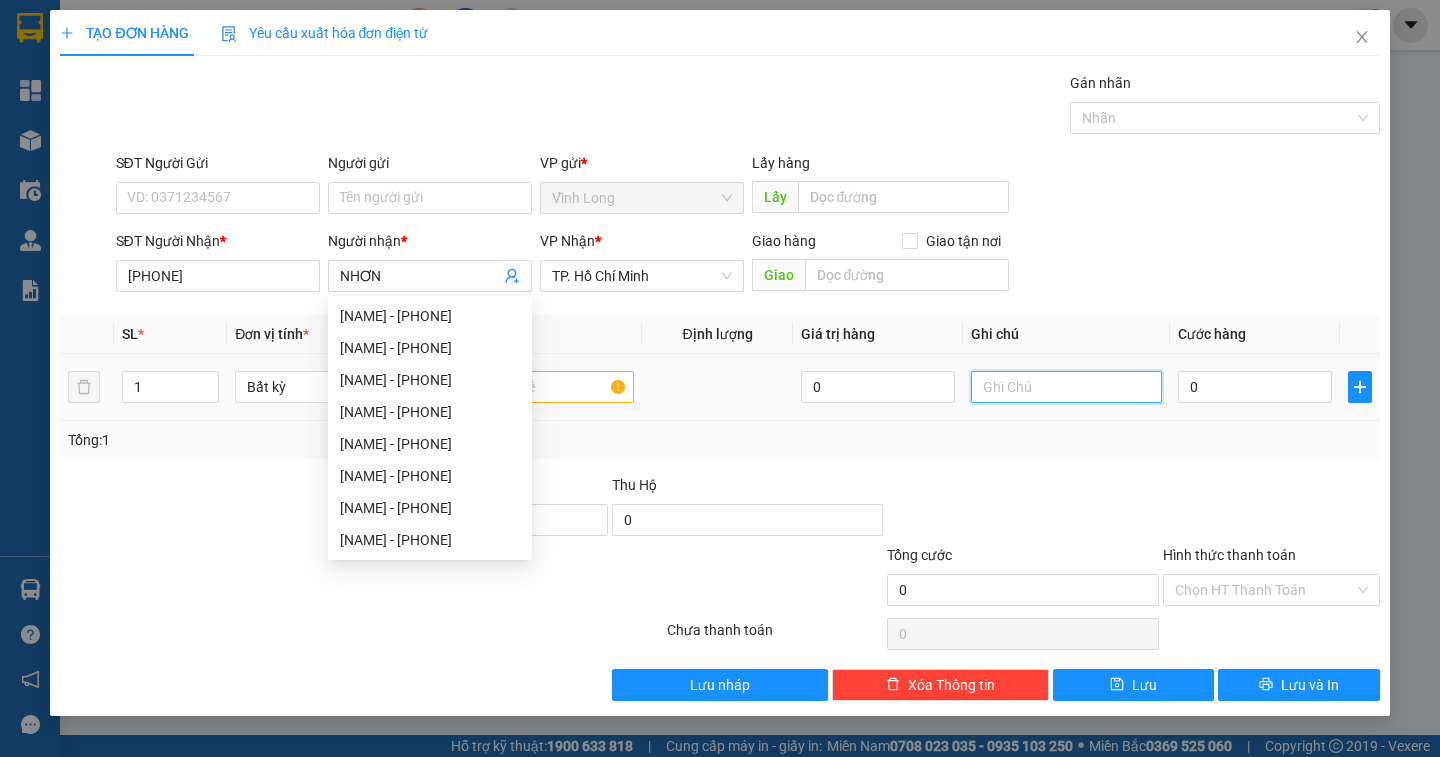 click at bounding box center (1066, 387) 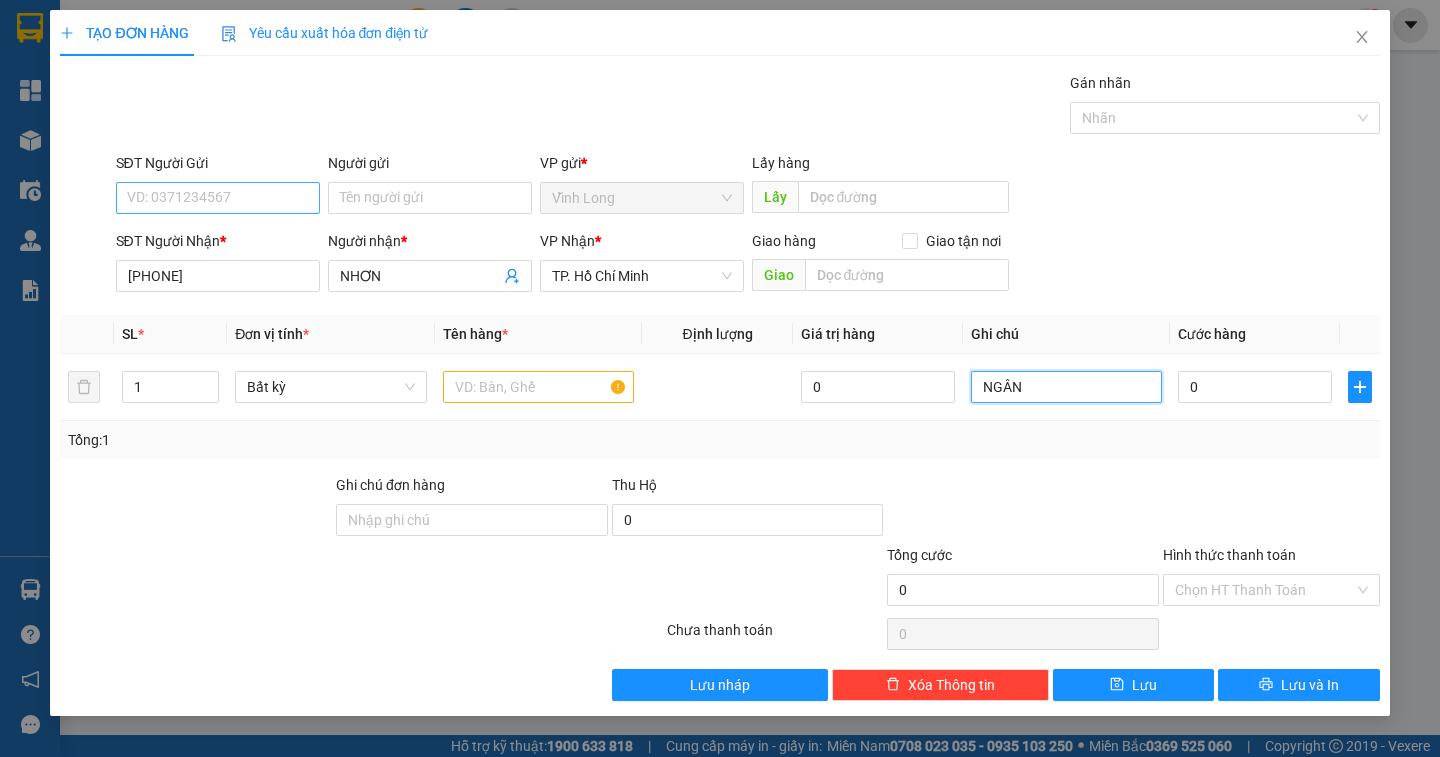 type on "NGÂN" 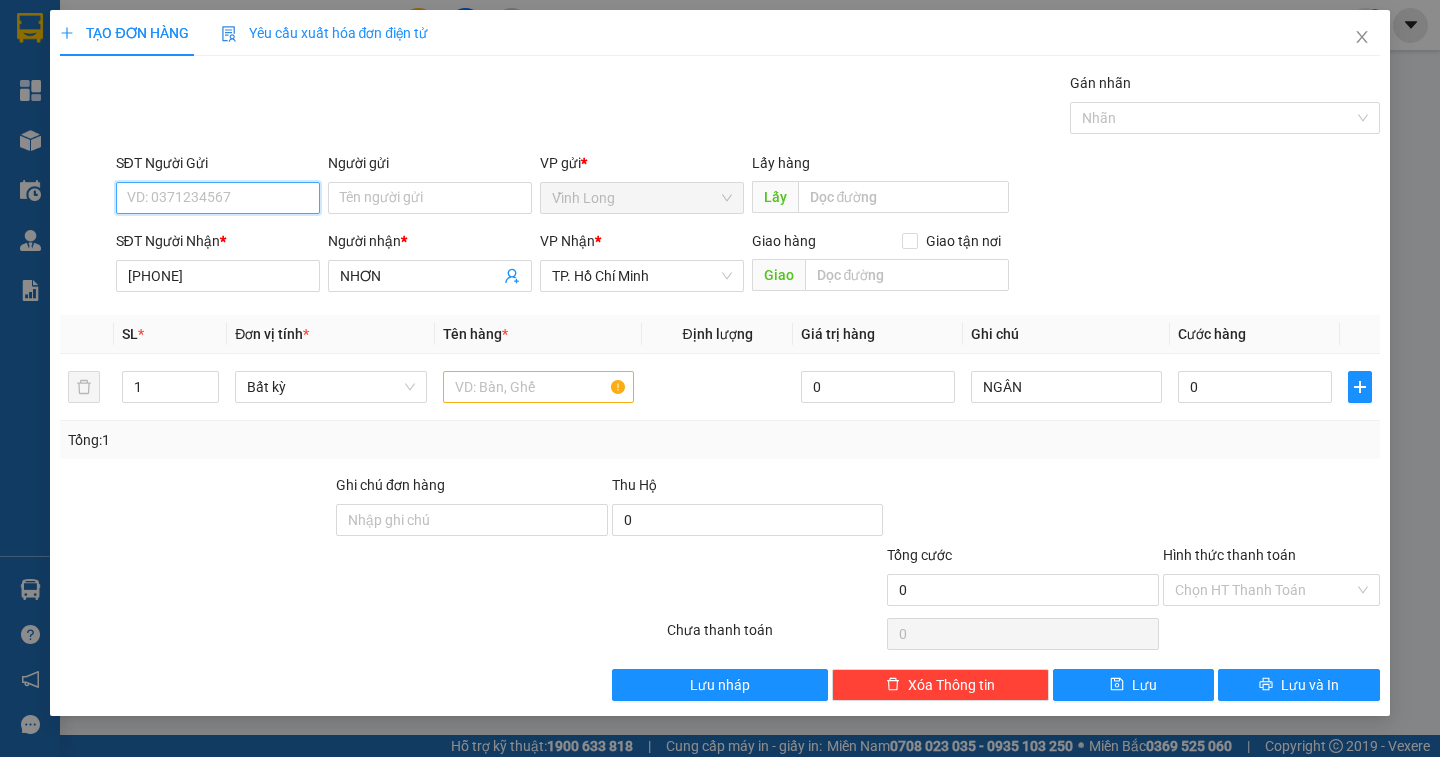 click on "SĐT Người Gửi" at bounding box center [218, 198] 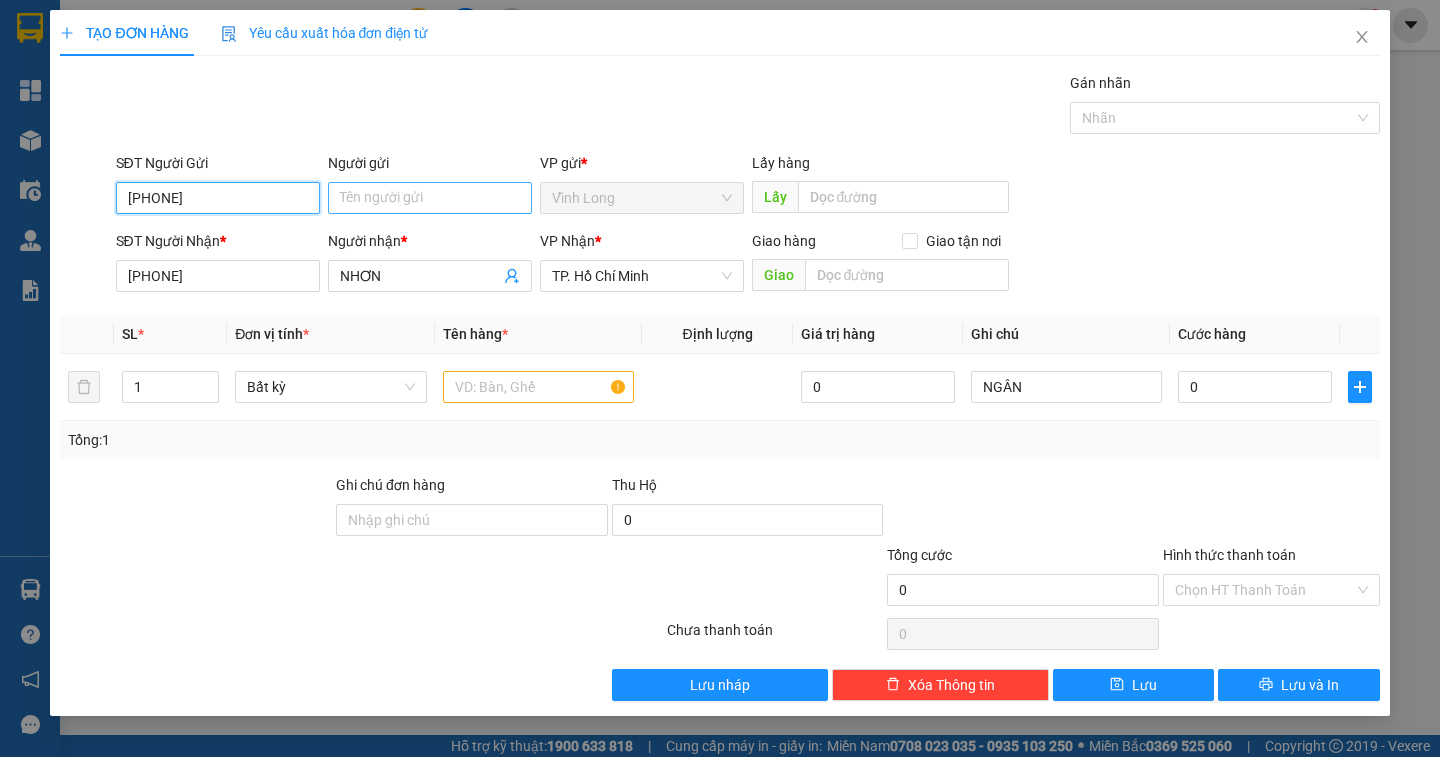 type on "0919729397" 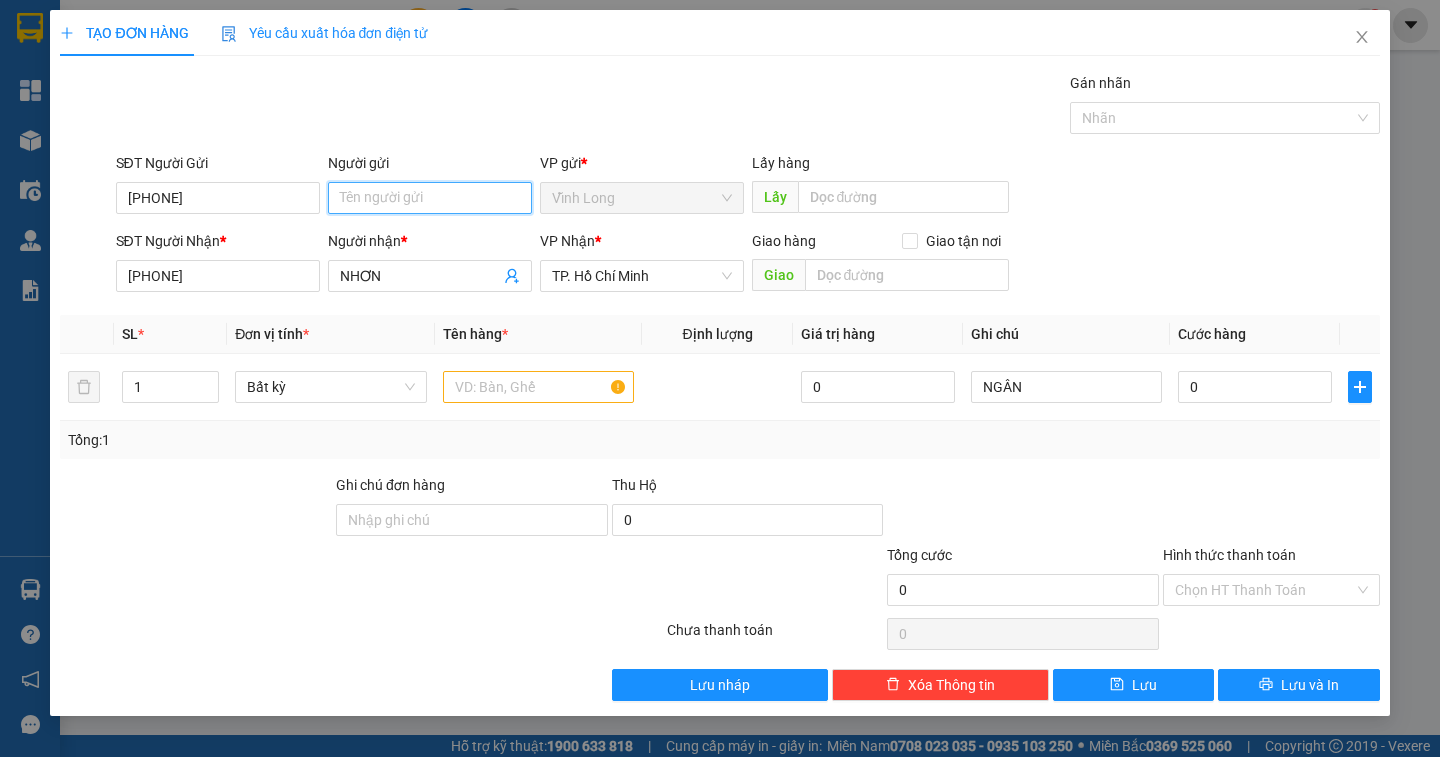 click on "Người gửi" at bounding box center [430, 198] 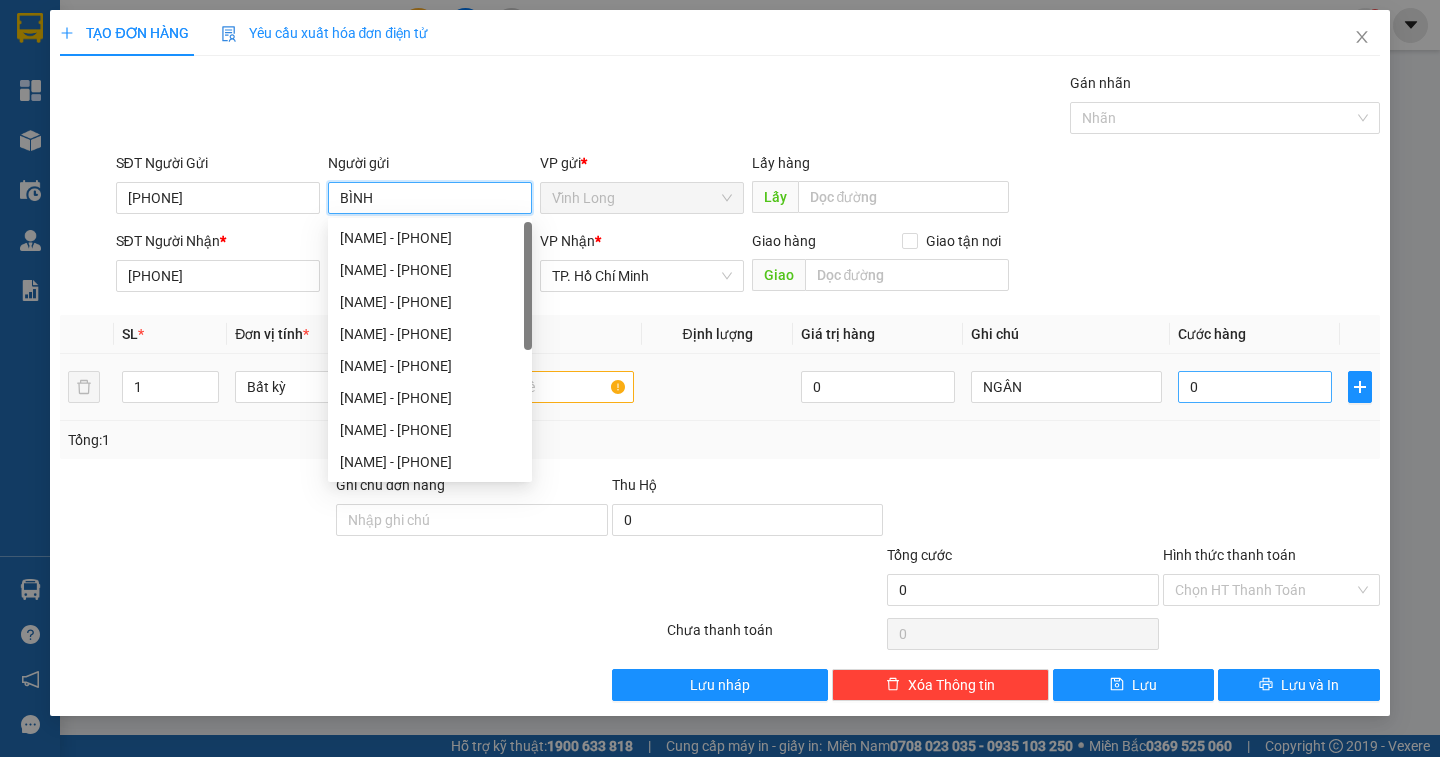 type on "BÌNH" 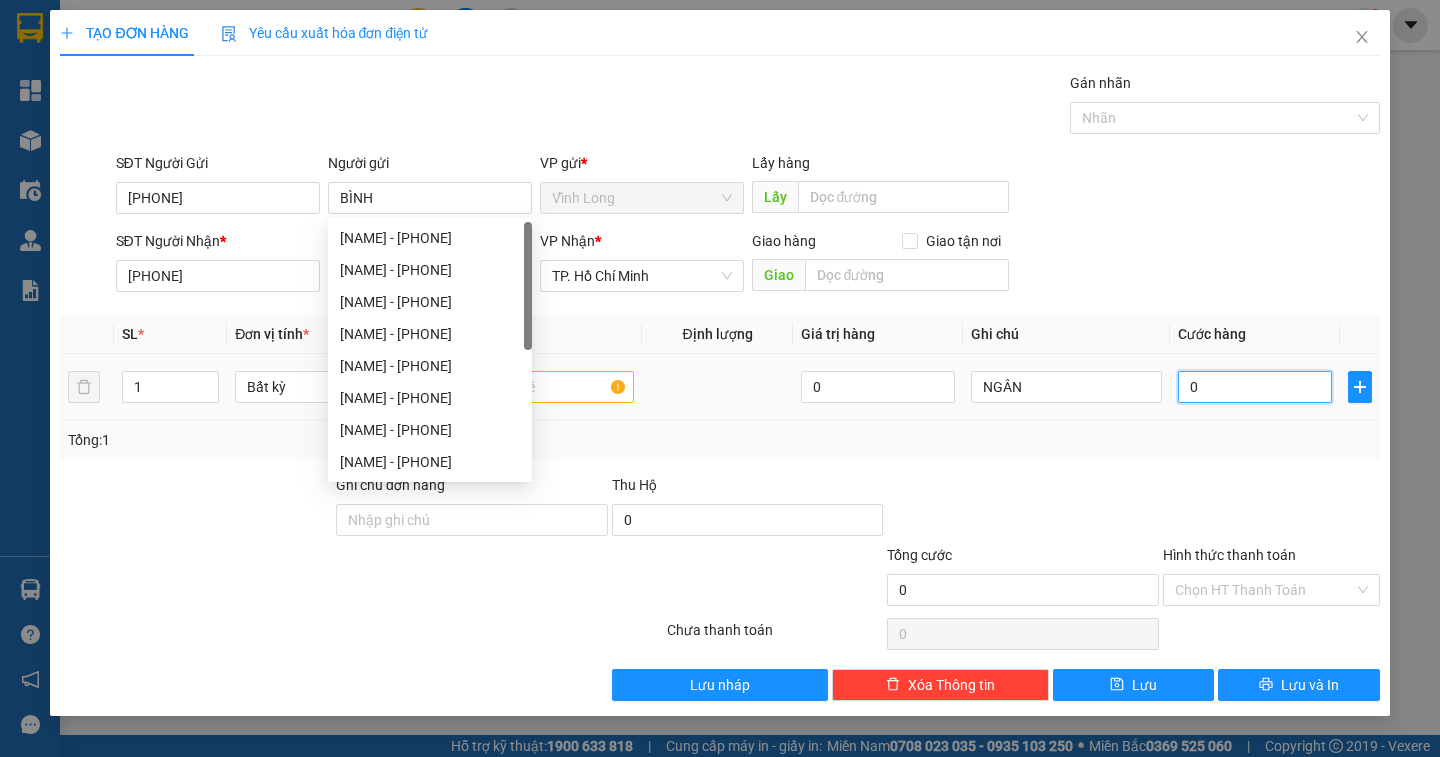 click on "0" at bounding box center [1255, 387] 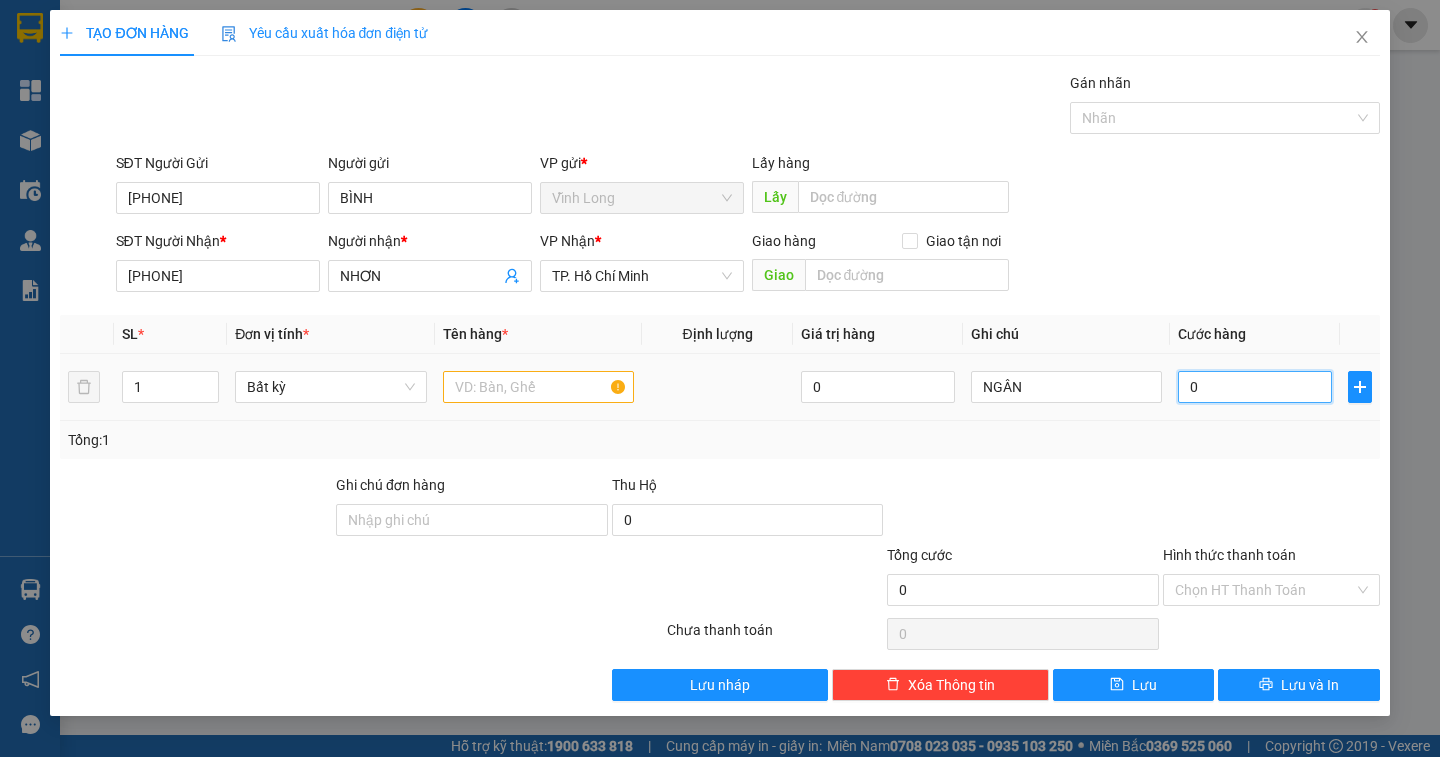 type on "2" 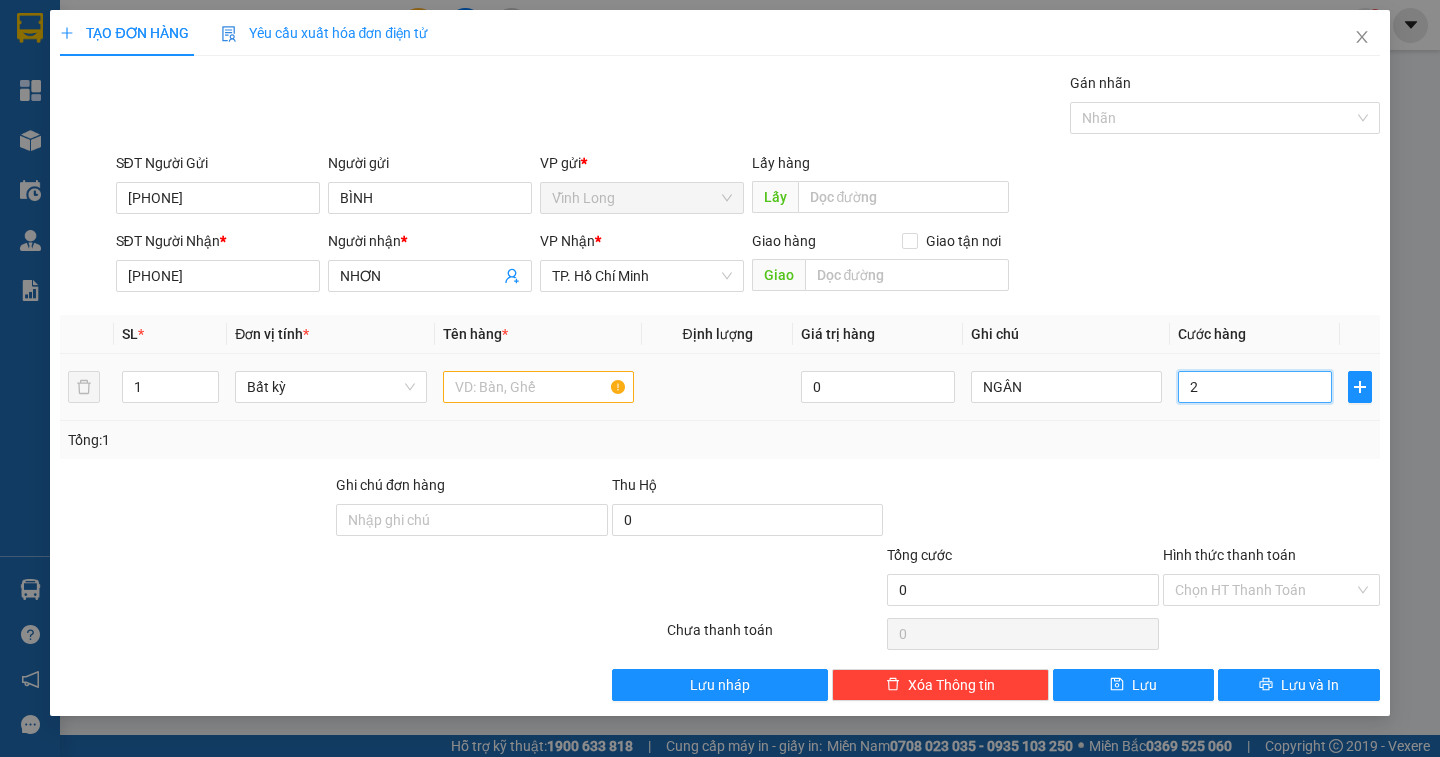 type on "2" 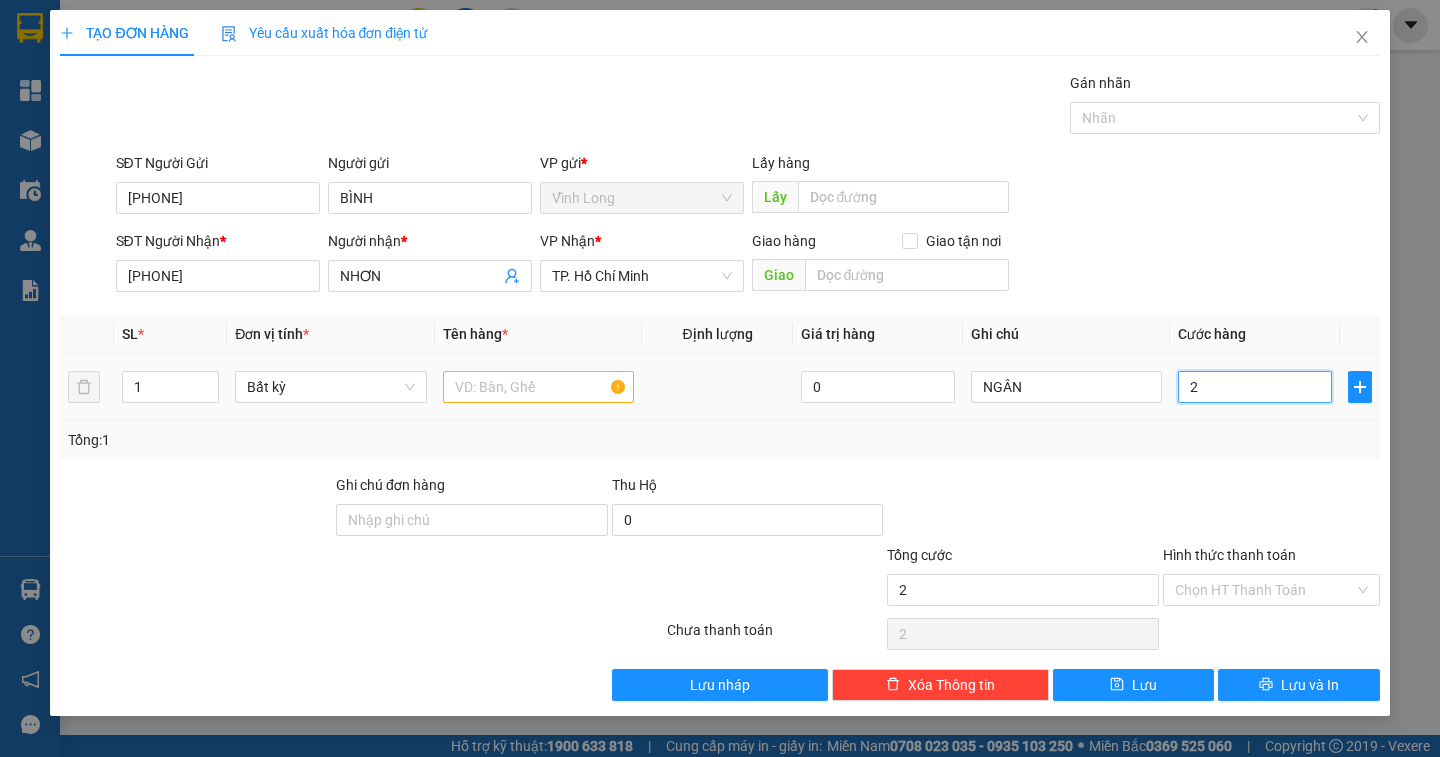 type on "20" 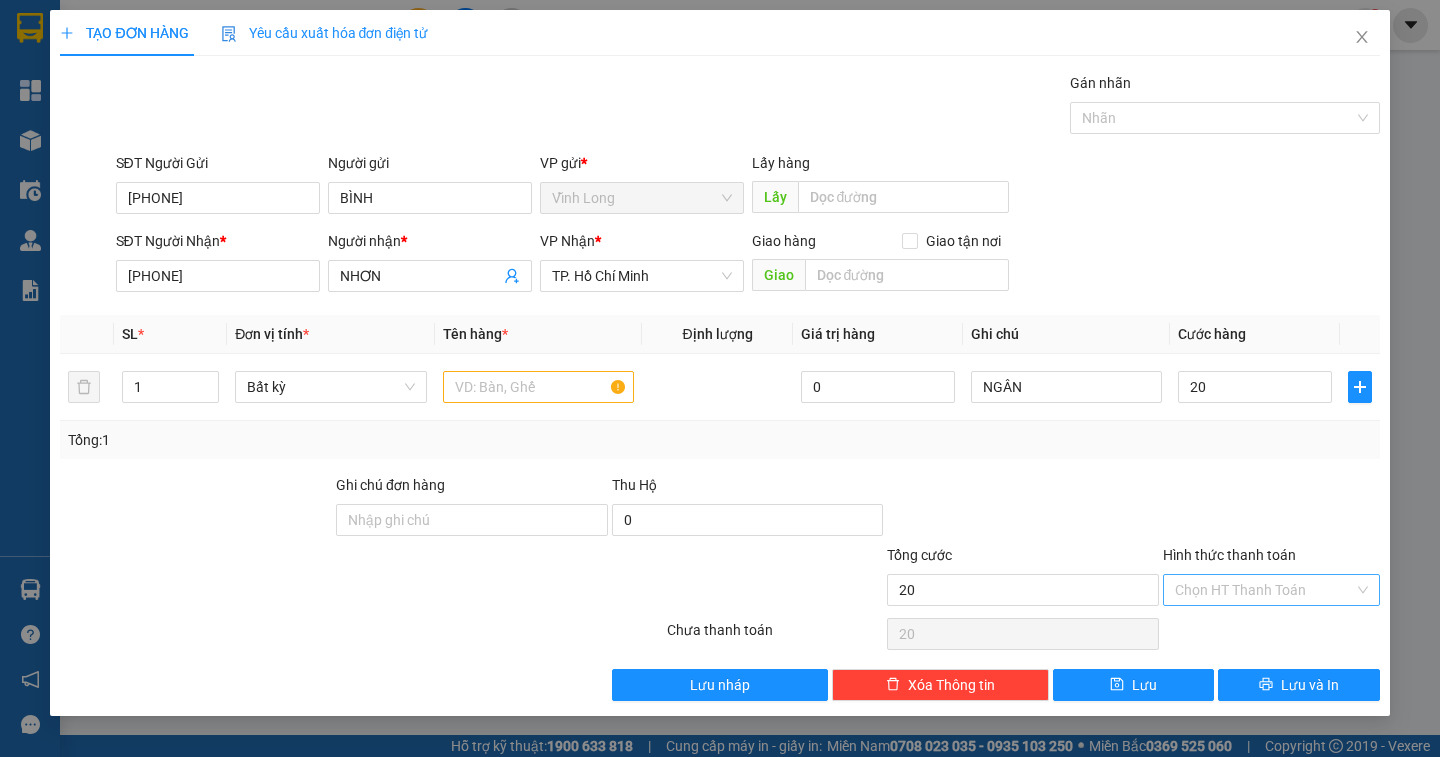 type on "20.000" 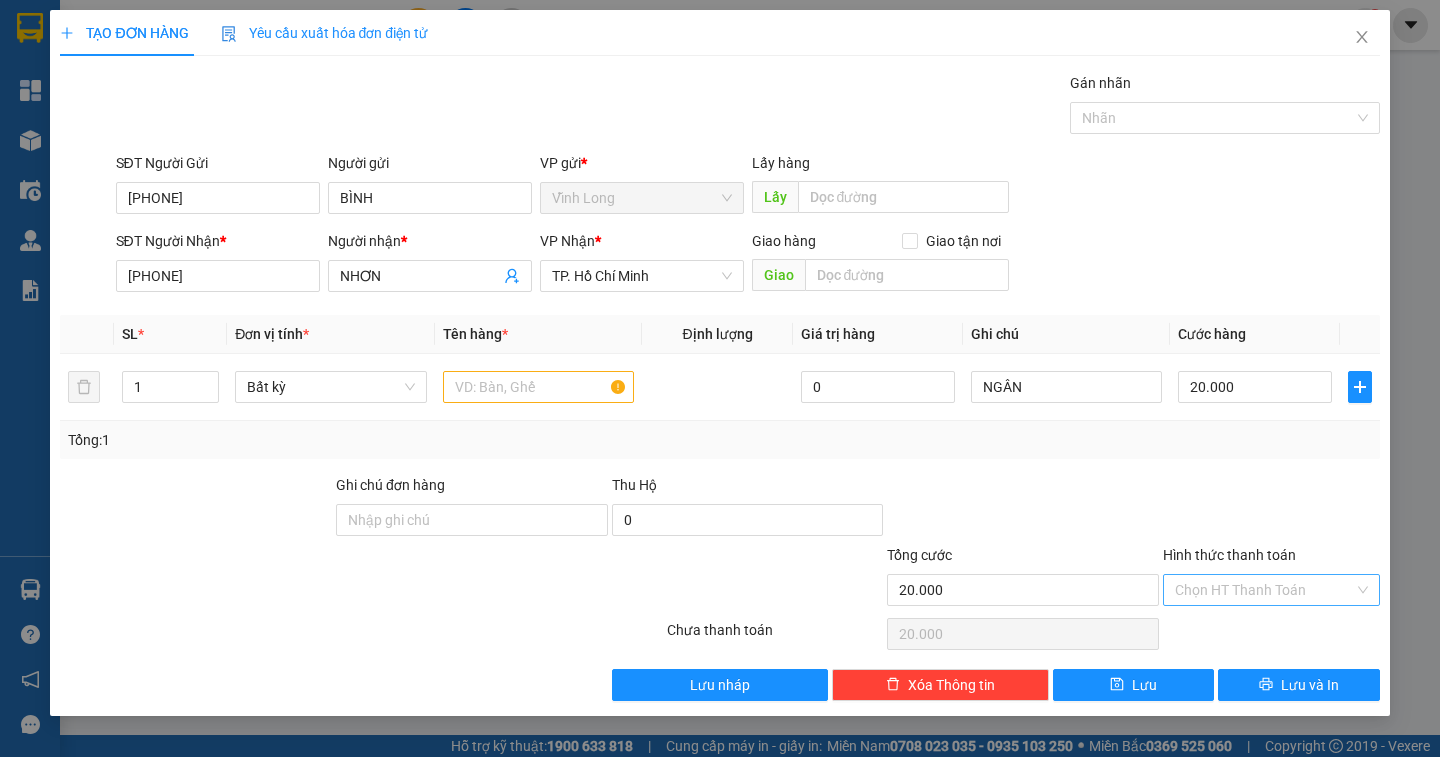 click on "Hình thức thanh toán" at bounding box center [1264, 590] 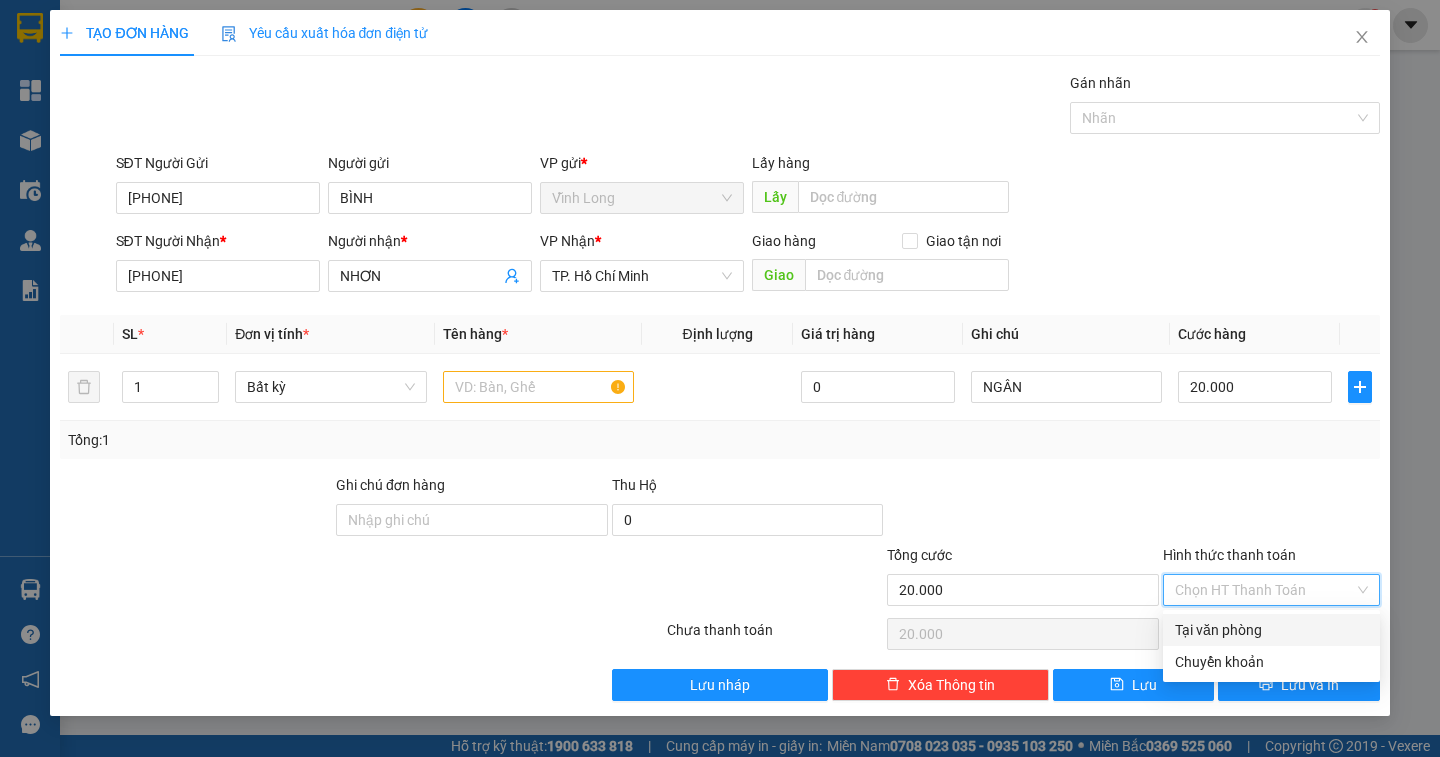 click on "Tại văn phòng" at bounding box center [1271, 630] 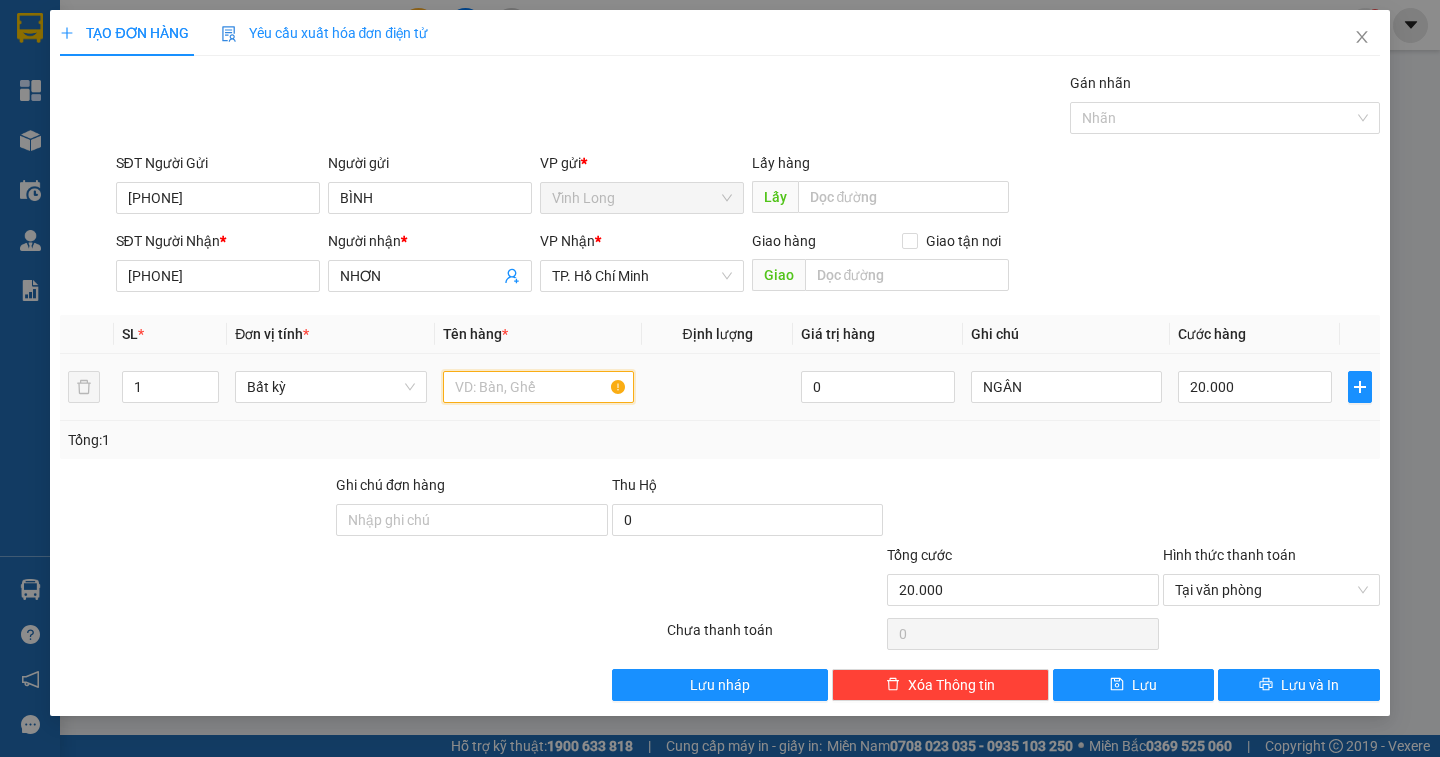 click at bounding box center [538, 387] 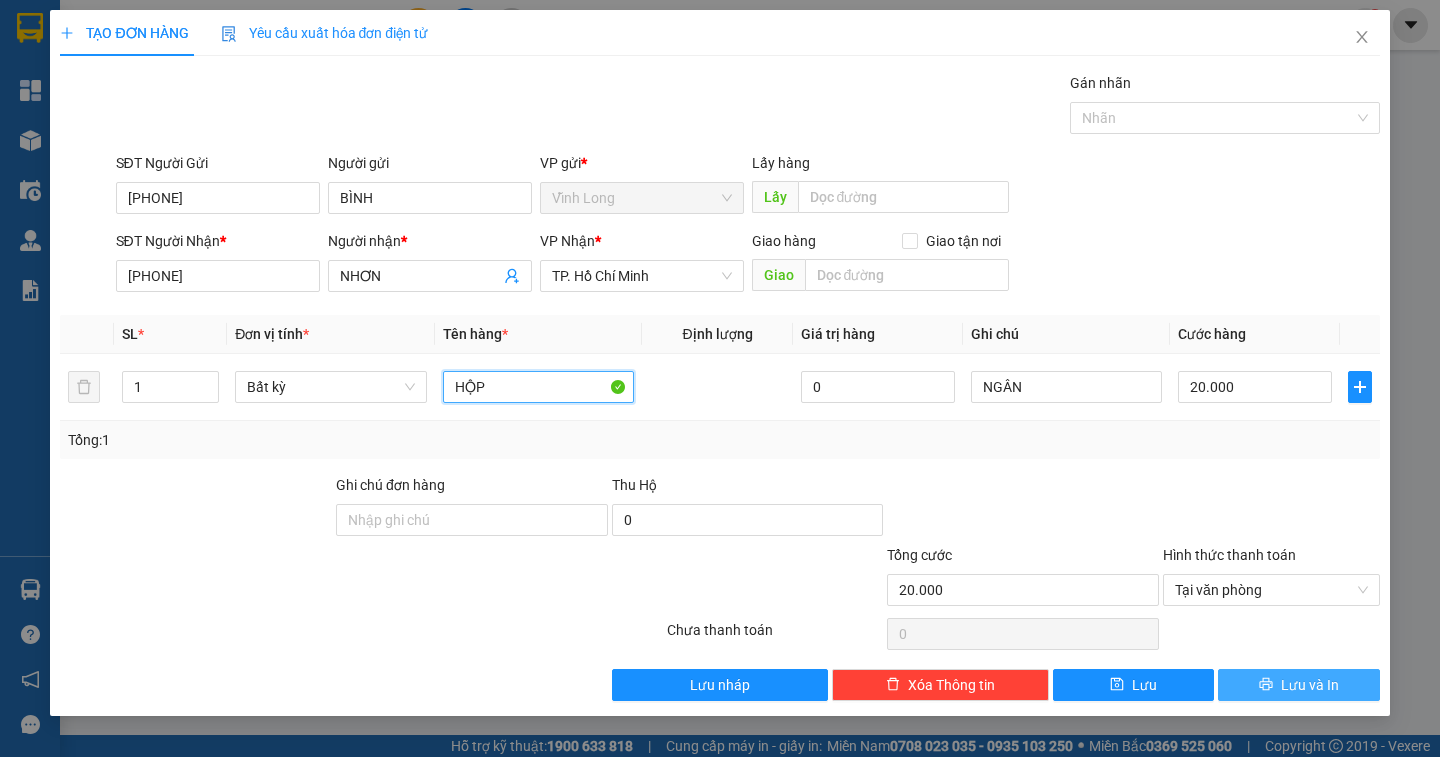 type on "HỘP" 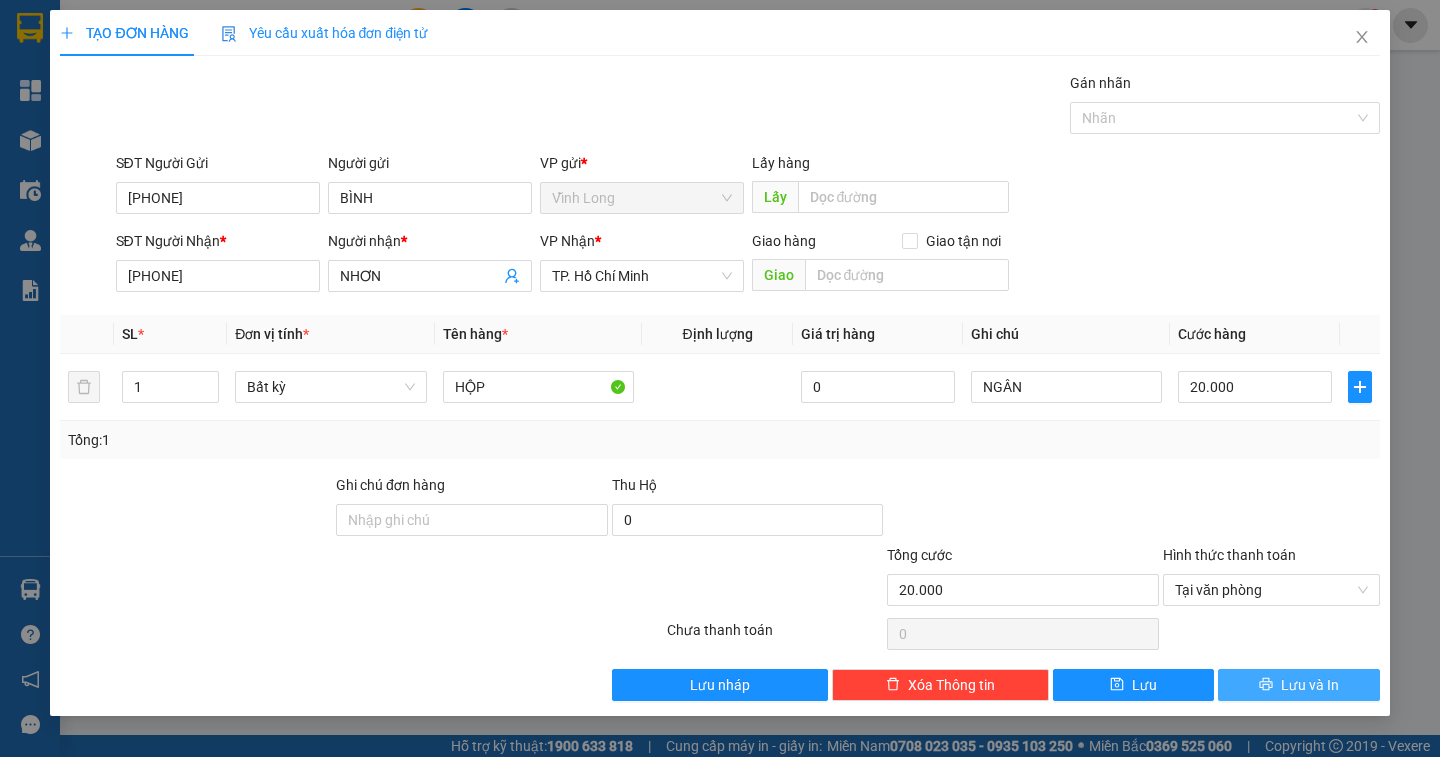 click on "Lưu và In" at bounding box center (1310, 685) 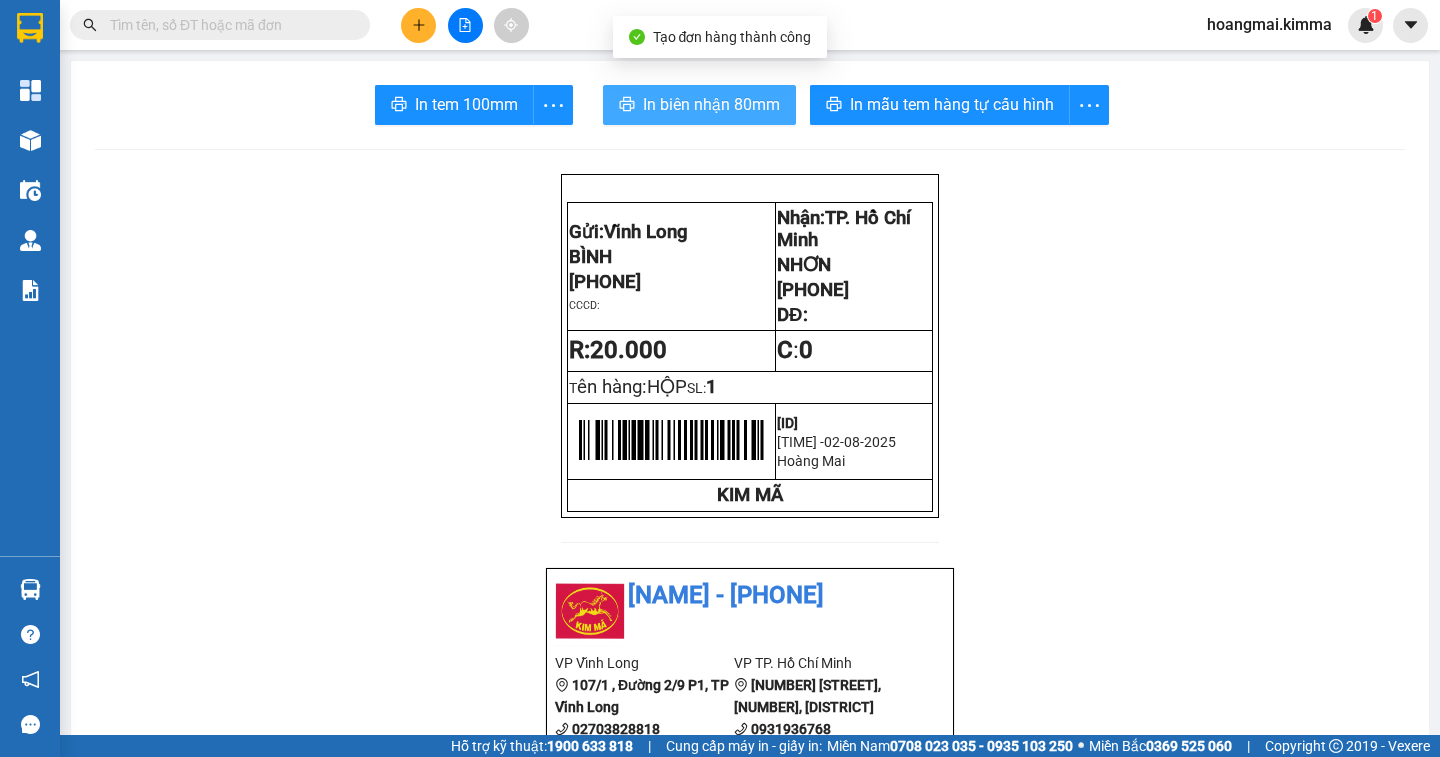click on "In biên nhận 80mm" at bounding box center (711, 104) 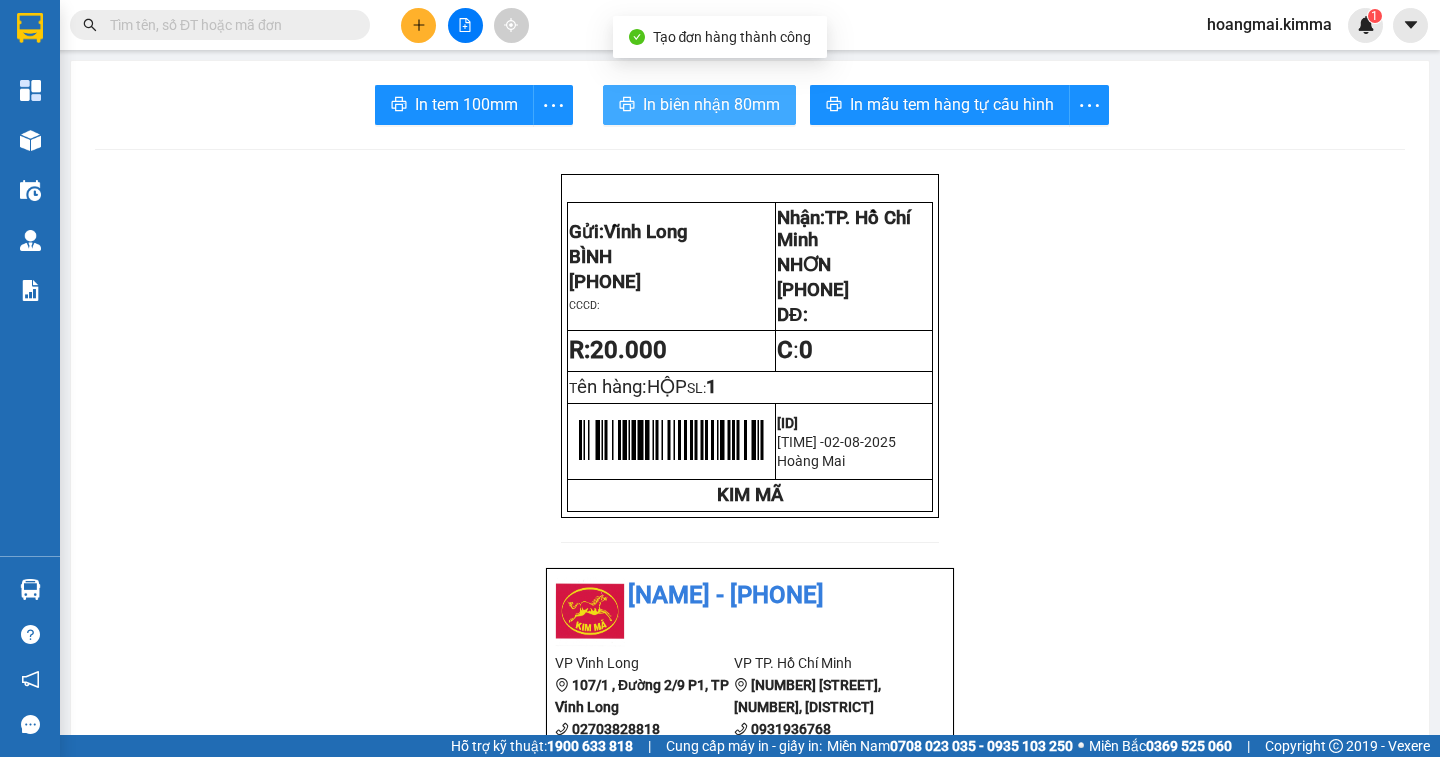 scroll, scrollTop: 0, scrollLeft: 0, axis: both 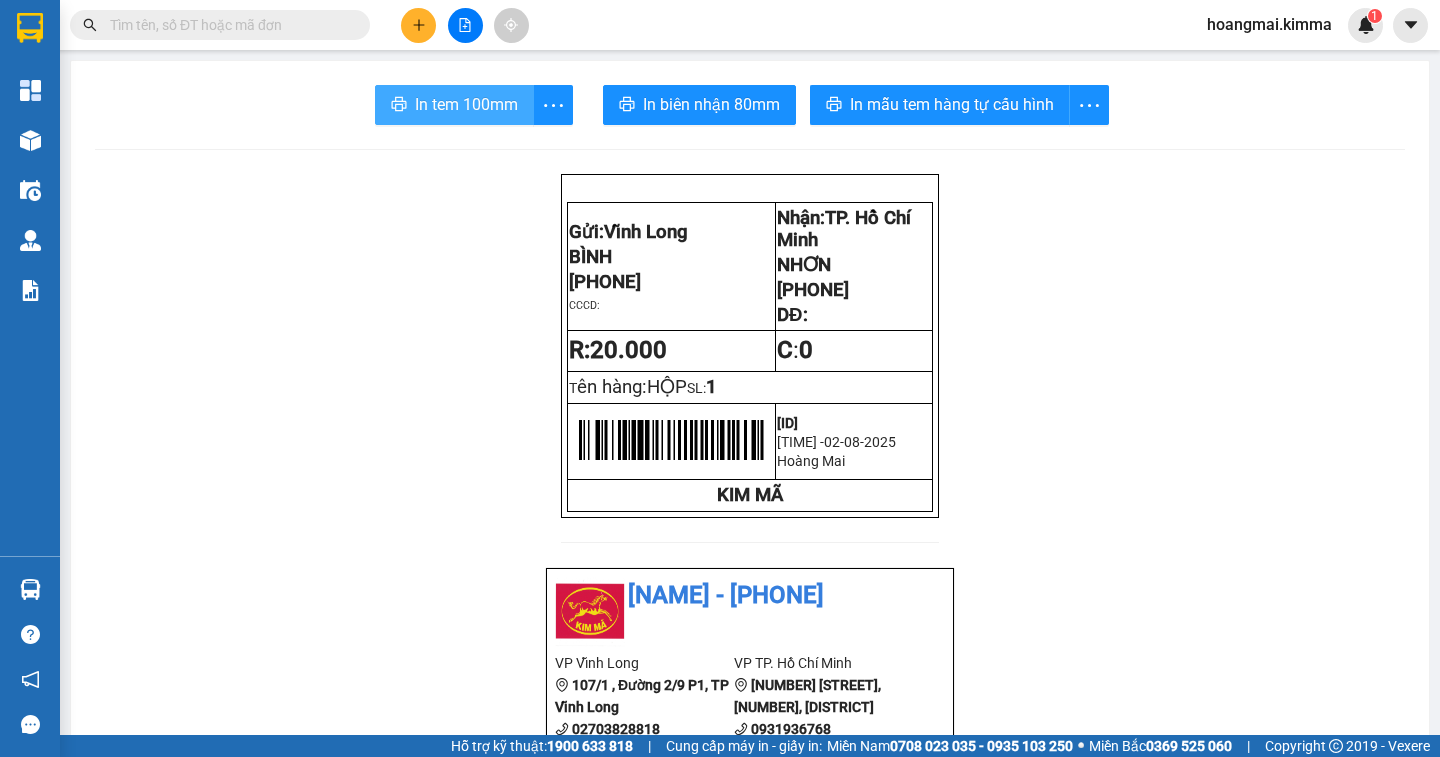 click on "In tem 100mm" at bounding box center [466, 104] 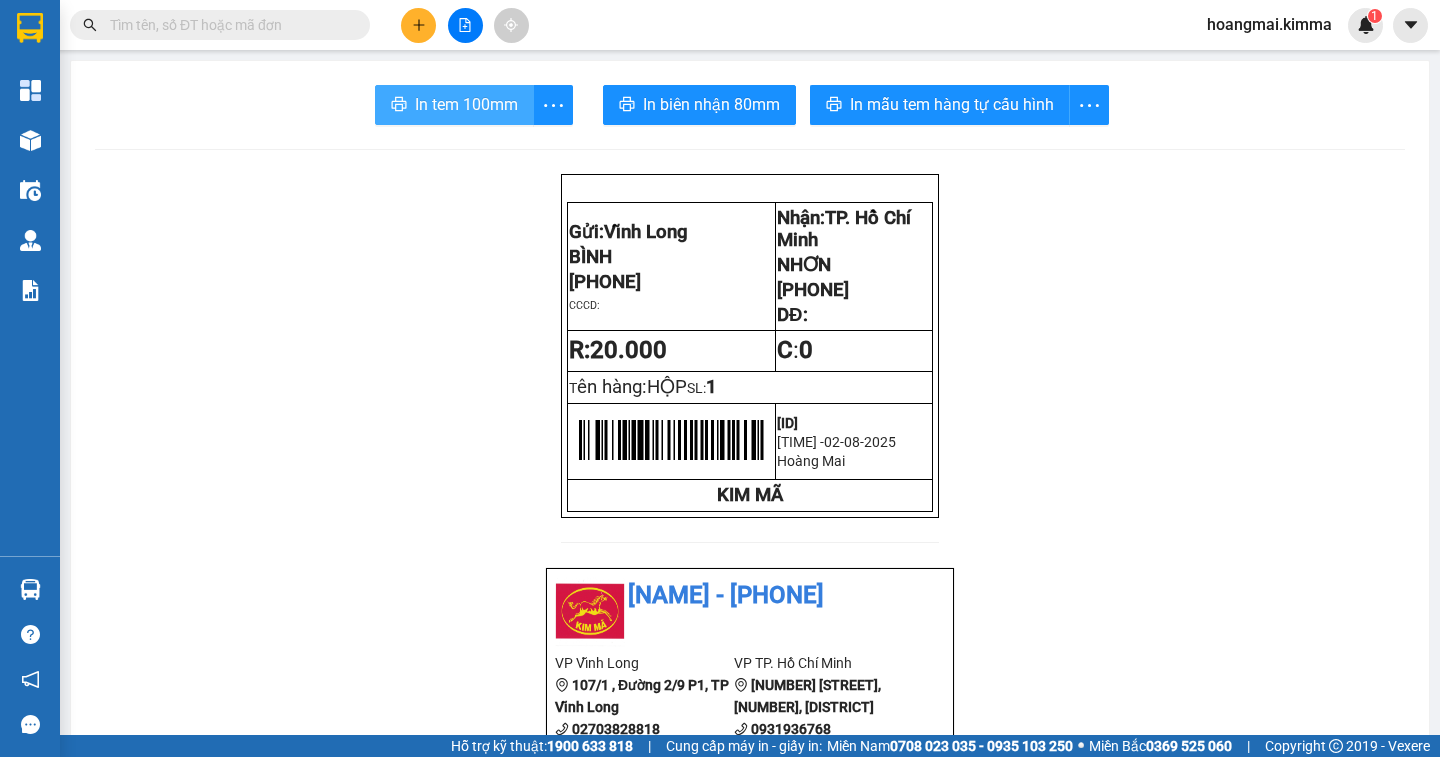scroll, scrollTop: 0, scrollLeft: 0, axis: both 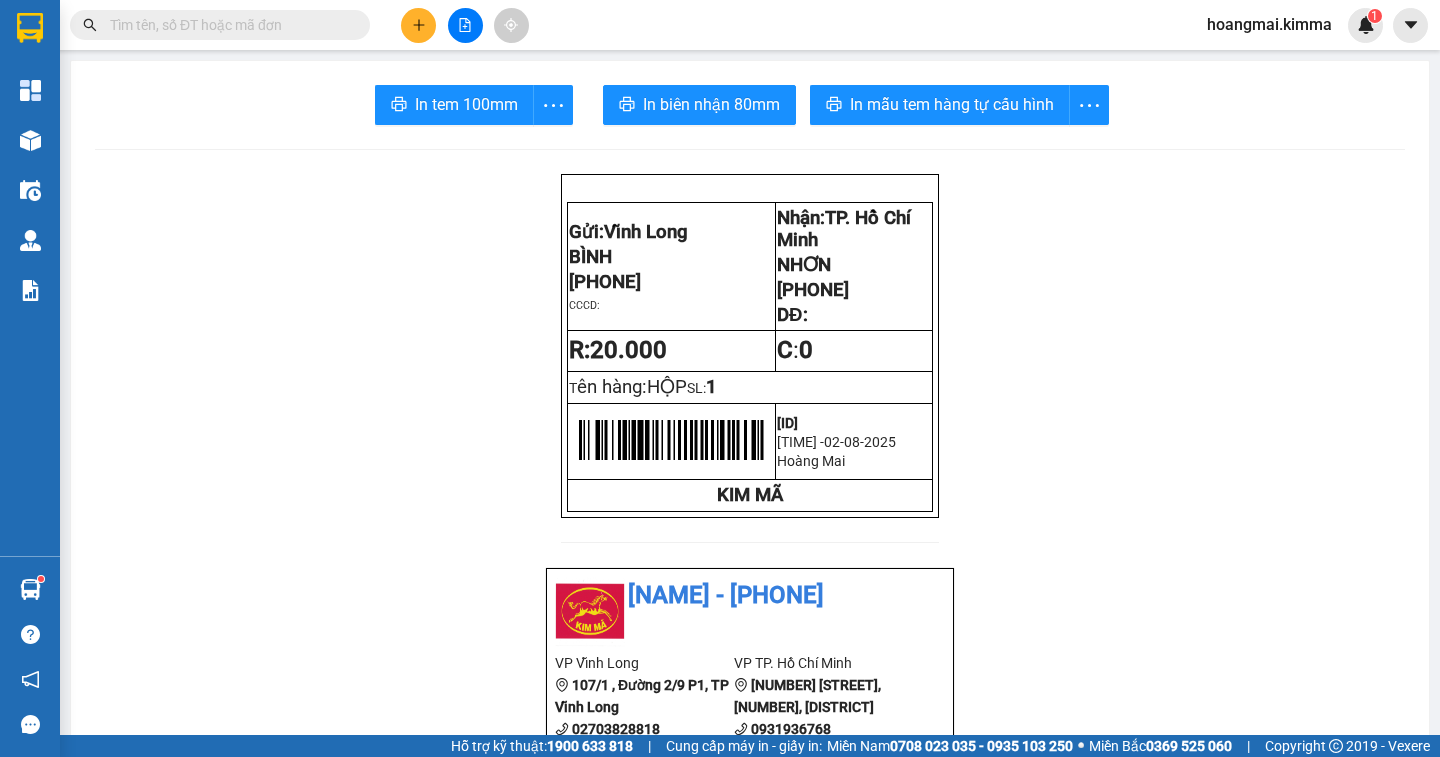 click at bounding box center [418, 25] 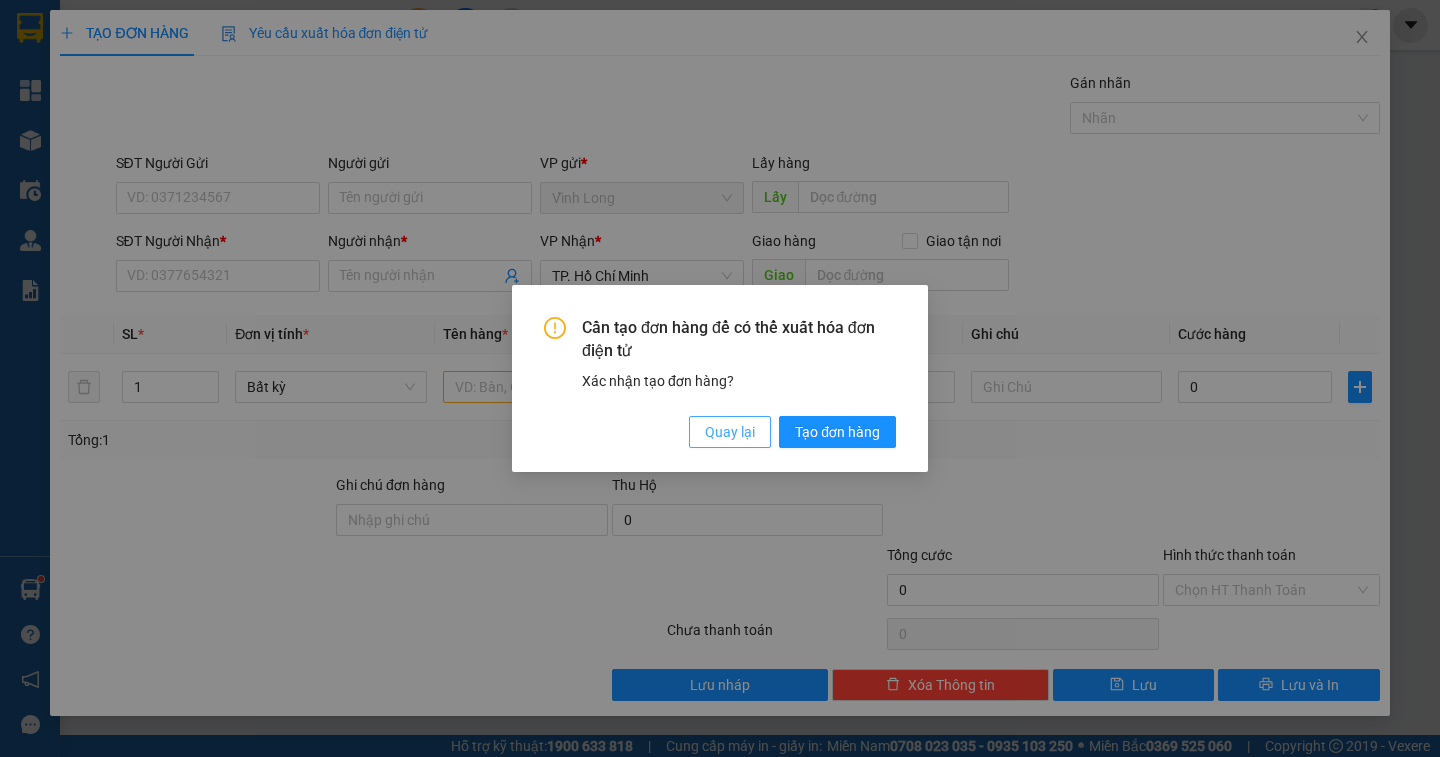click on "Quay lại" at bounding box center [730, 432] 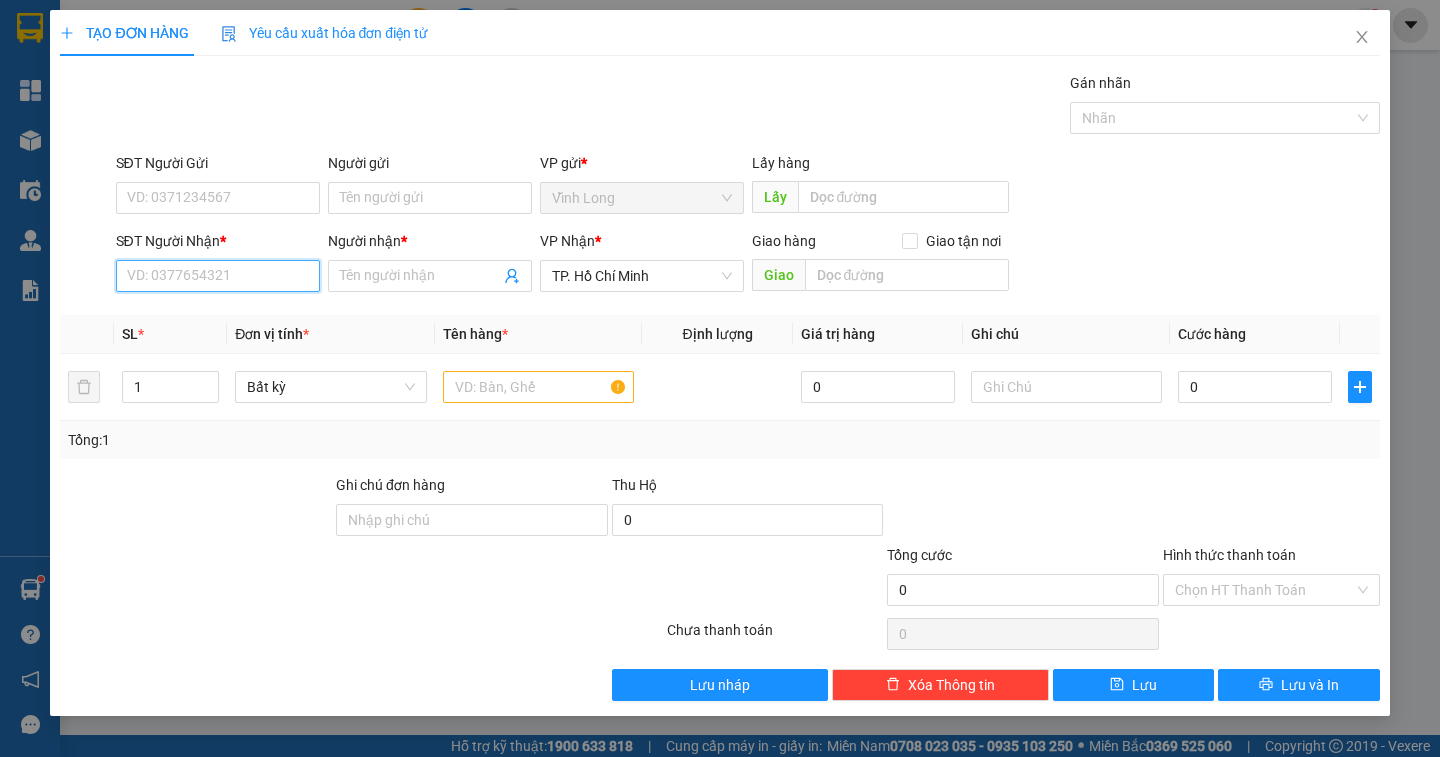click on "SĐT Người Nhận  *" at bounding box center [218, 276] 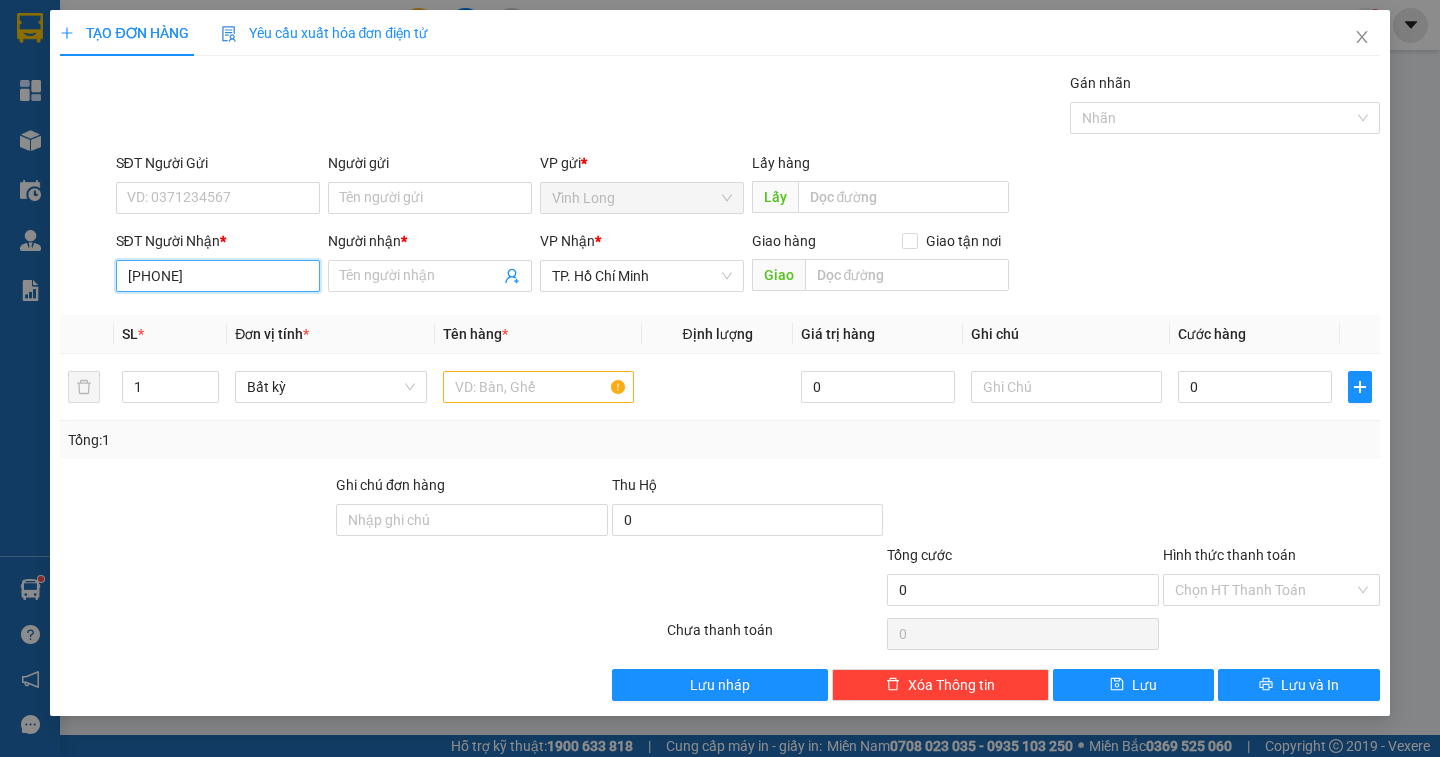 type on "0904302171" 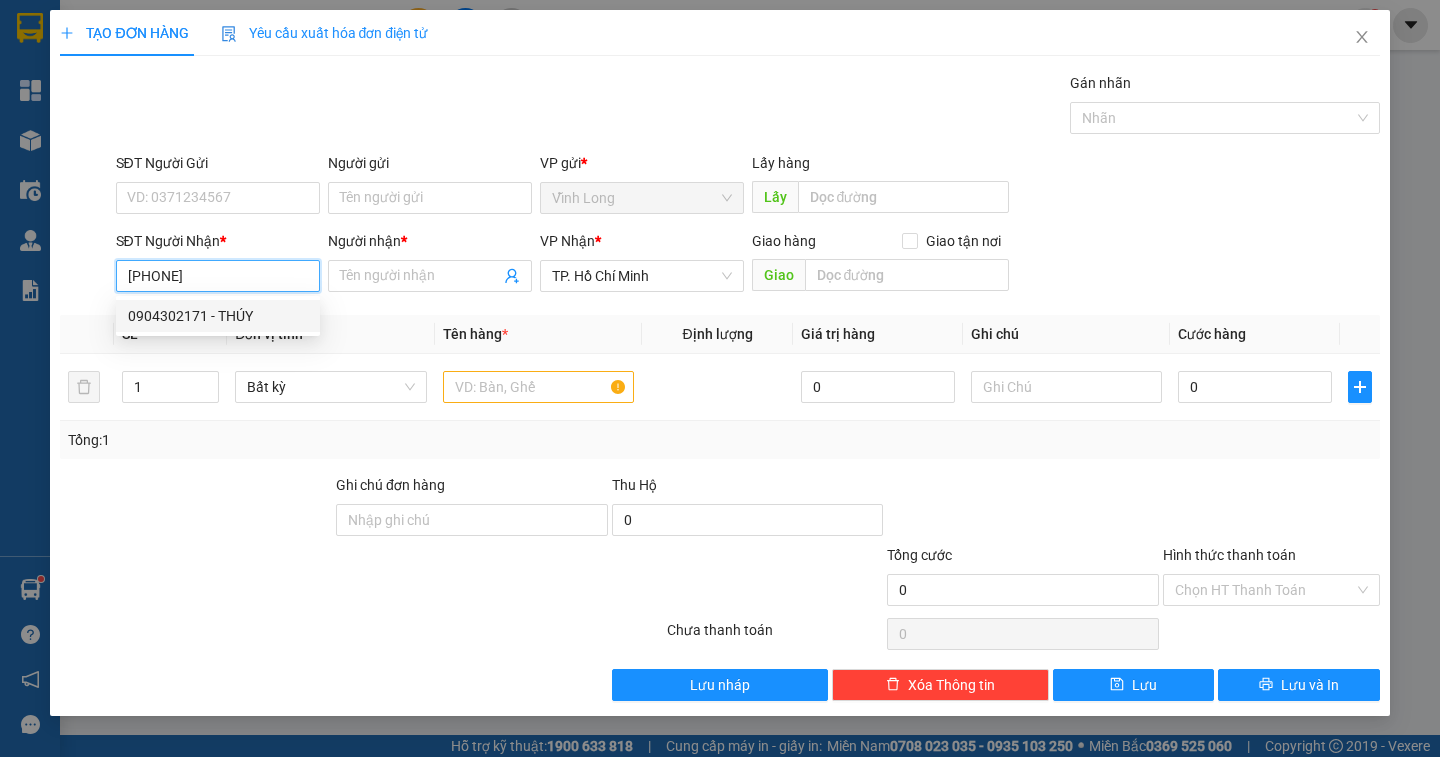 click on "0904302171 - THÚY" at bounding box center (218, 316) 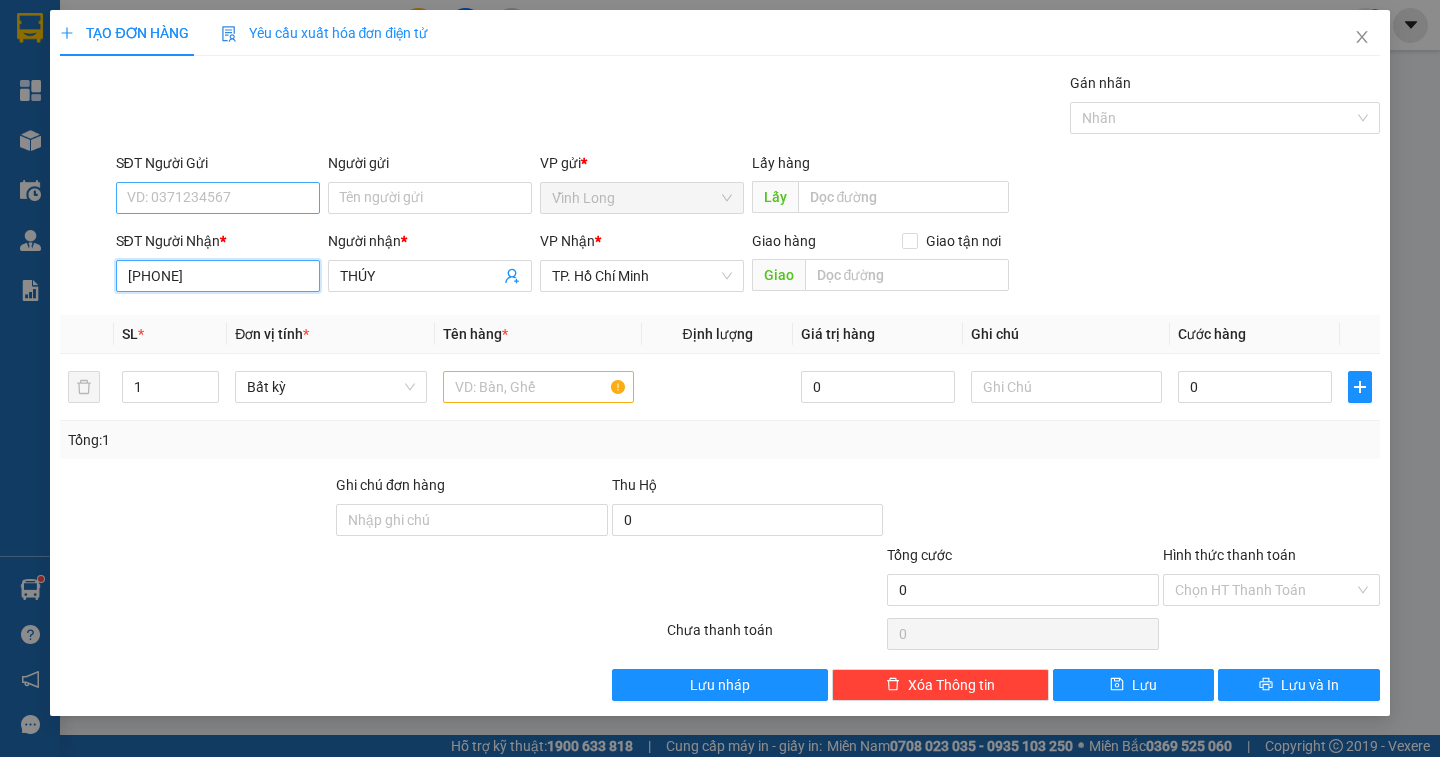 type on "0904302171" 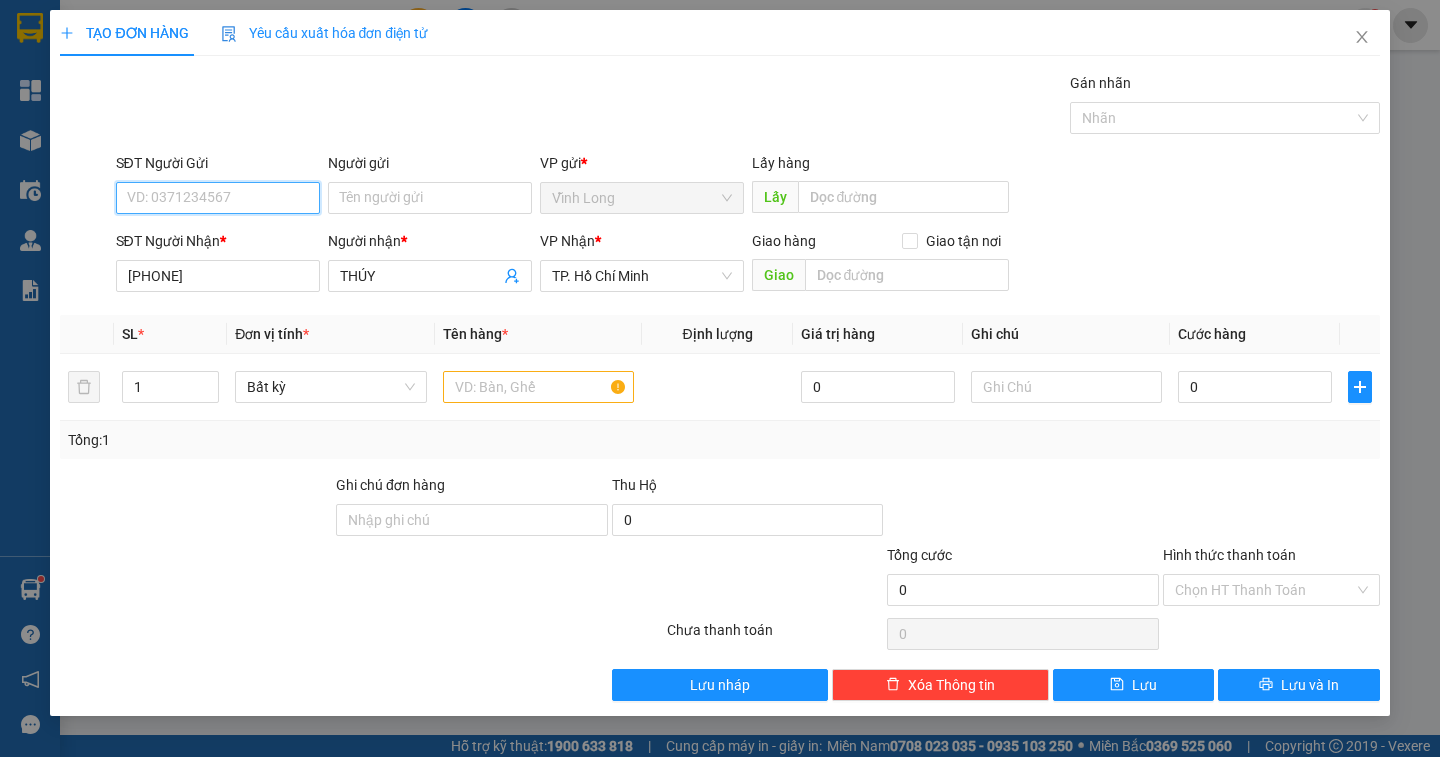 click on "SĐT Người Gửi" at bounding box center [218, 198] 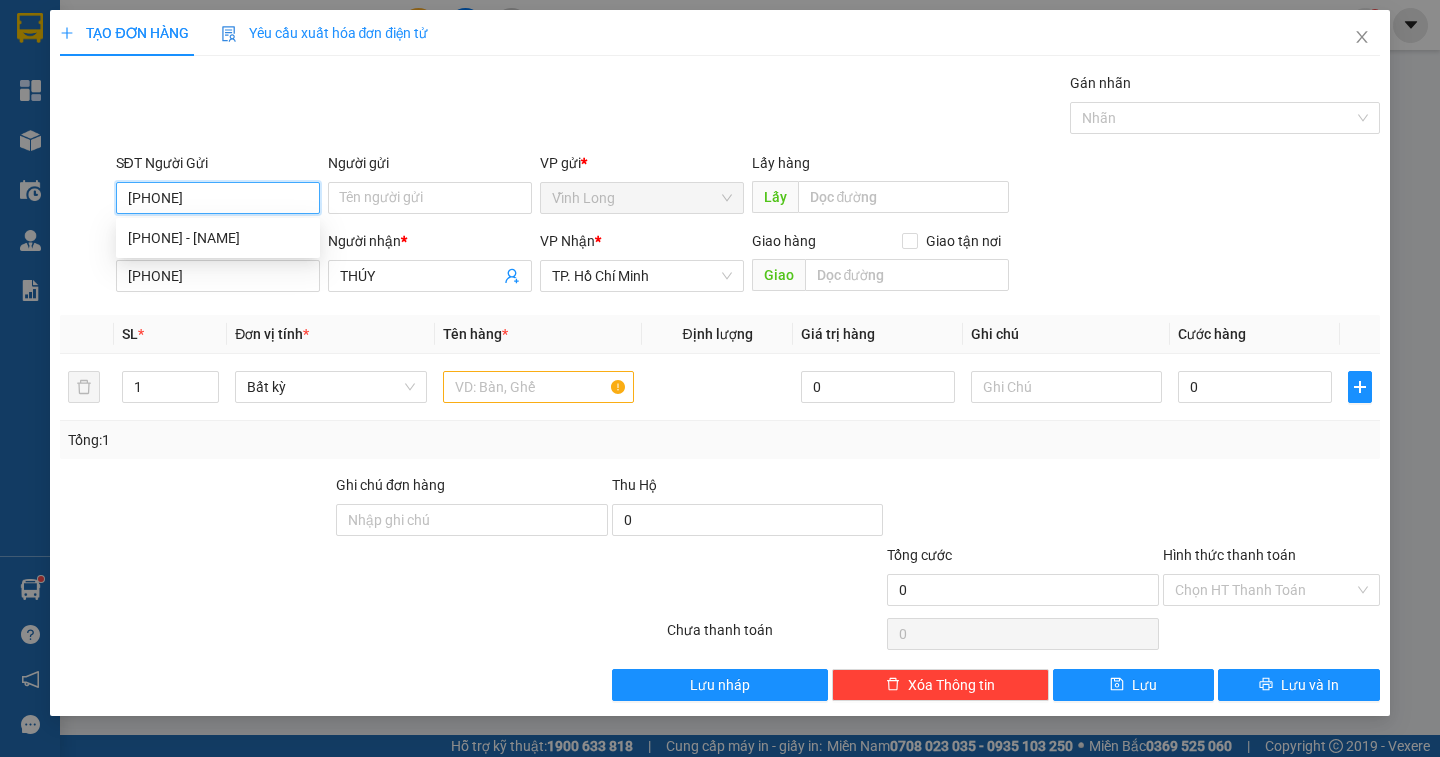 type on "0907504172" 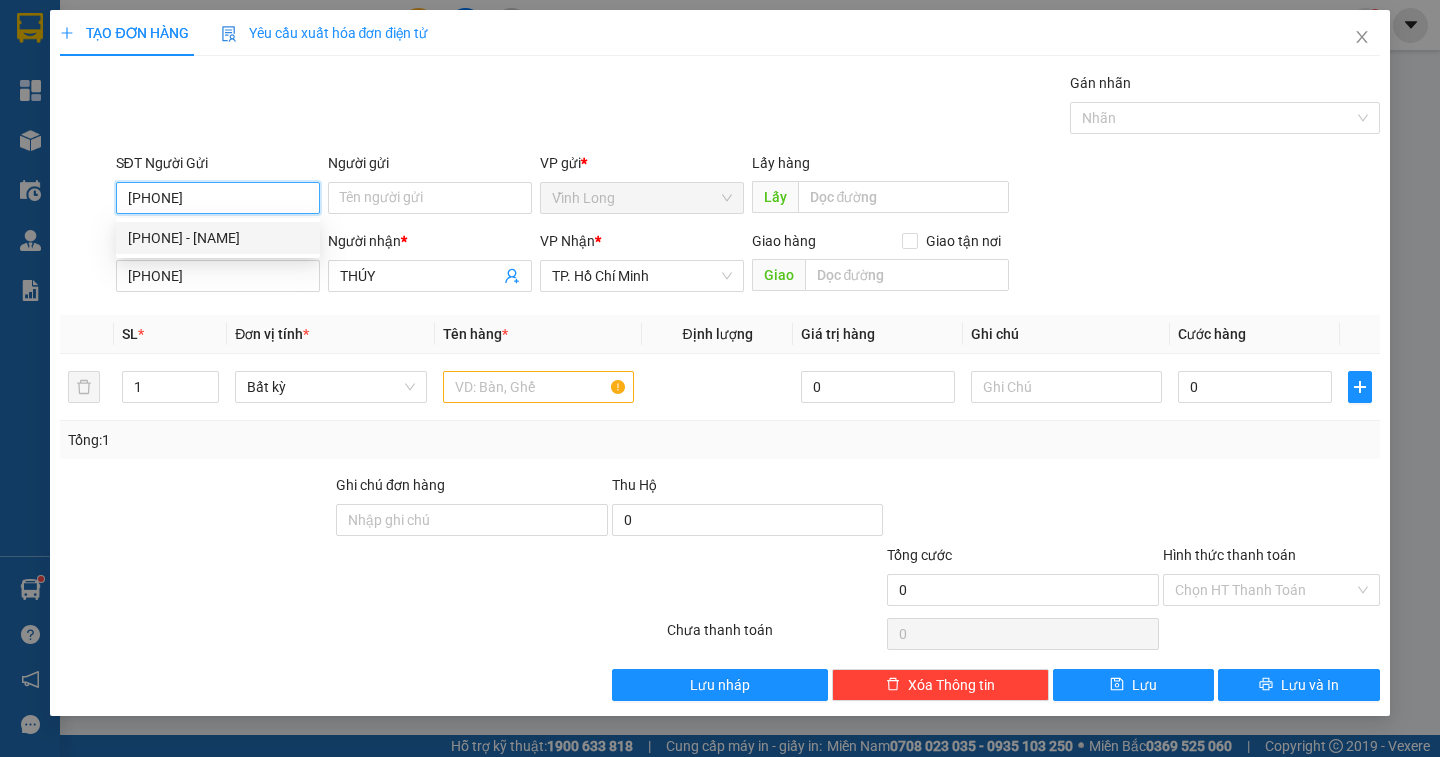 click on "0907504172 - THẢO" at bounding box center (218, 238) 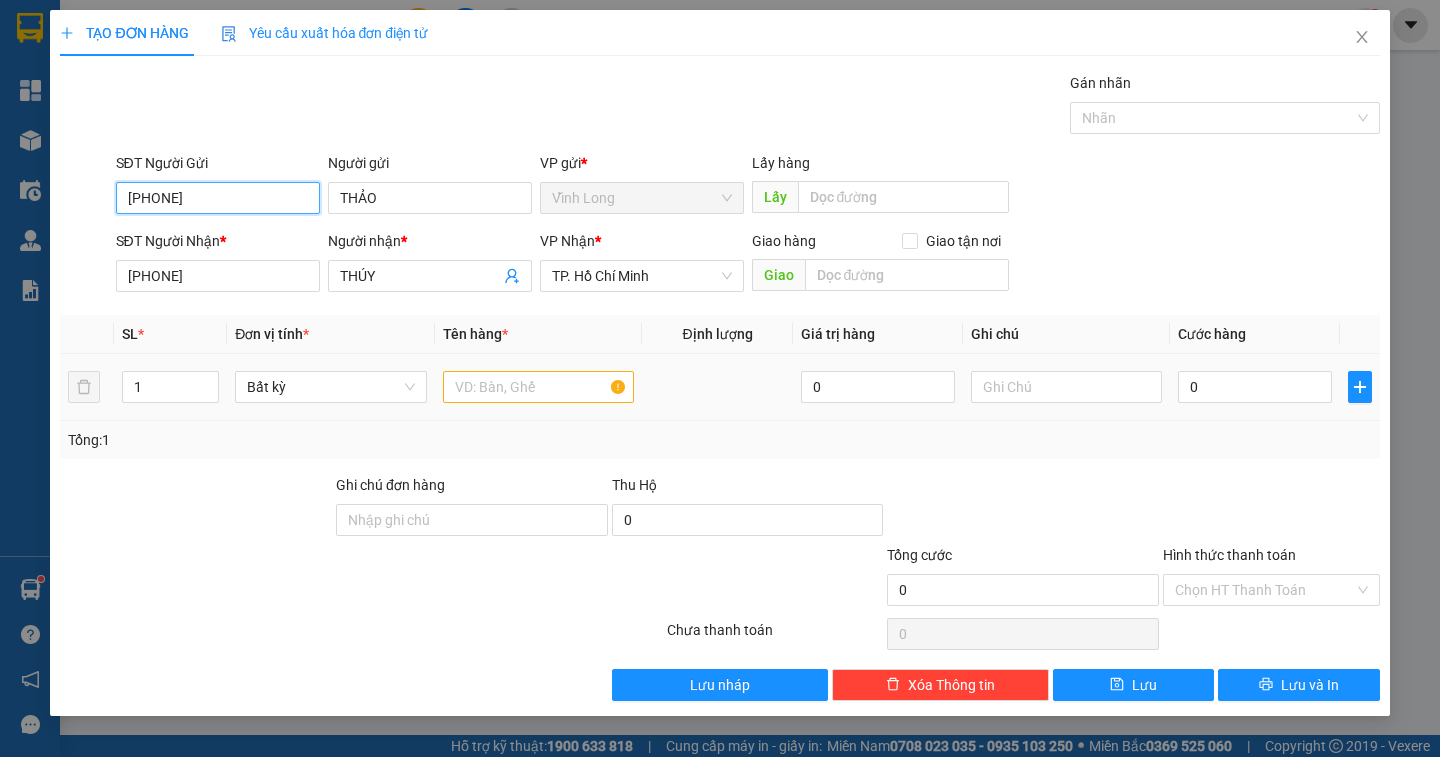 type on "0907504172" 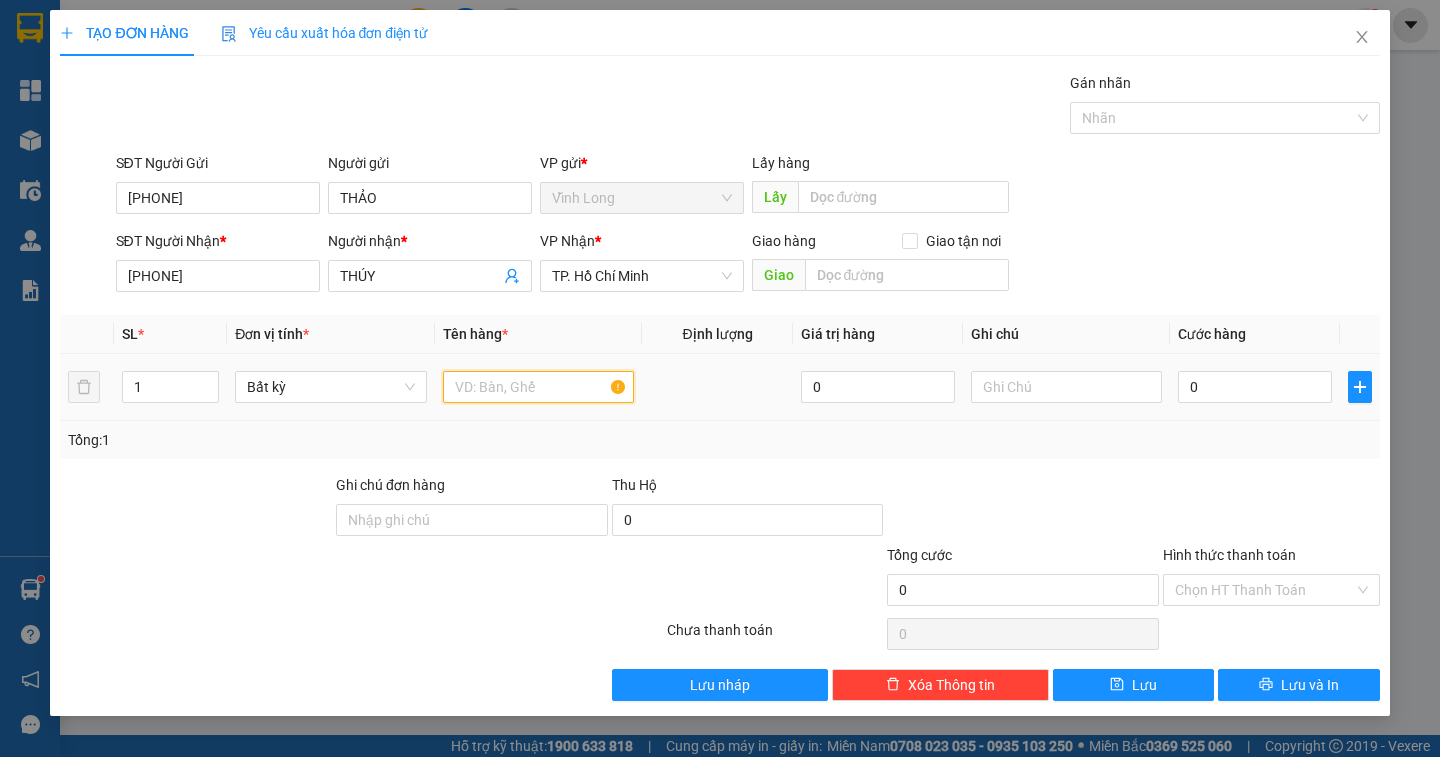 click at bounding box center (538, 387) 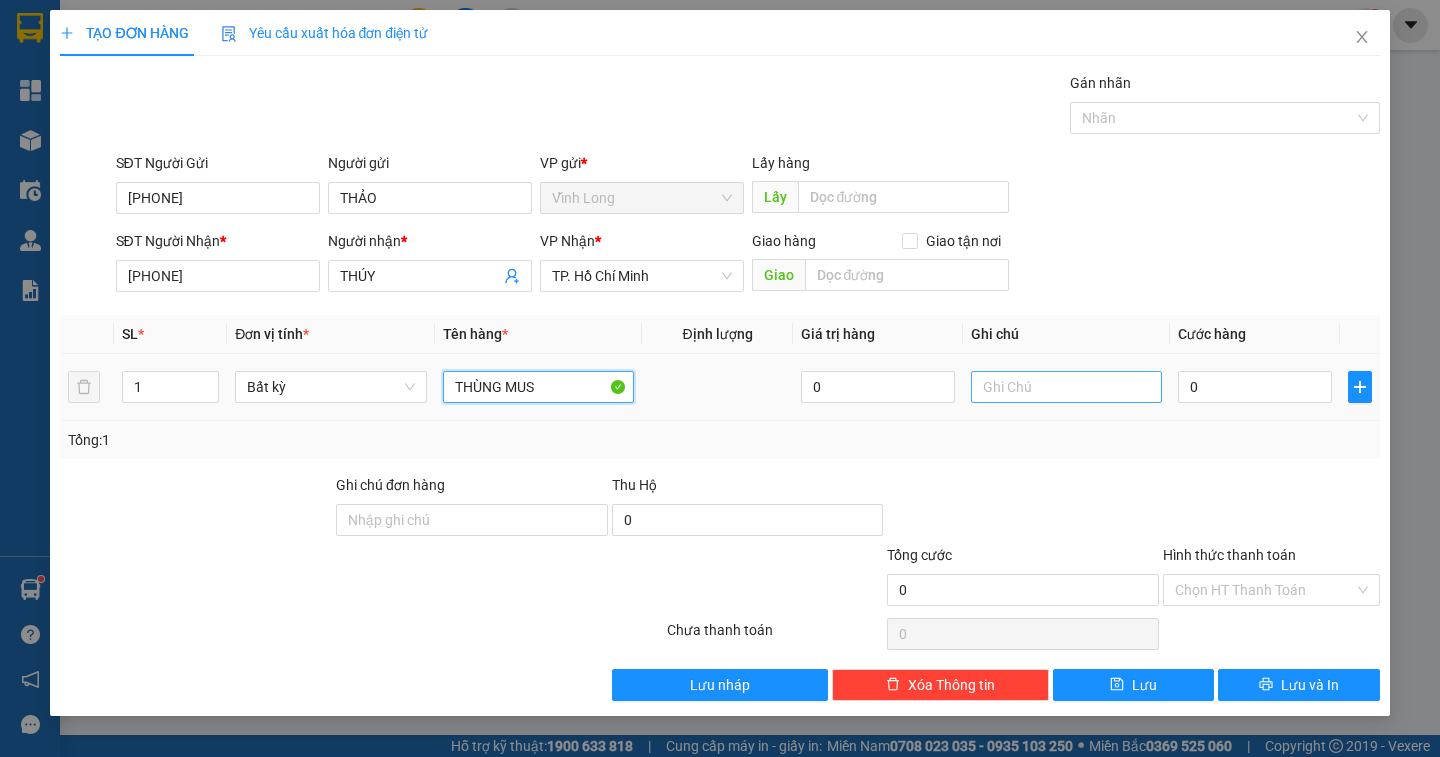 type on "THÙNG MUS" 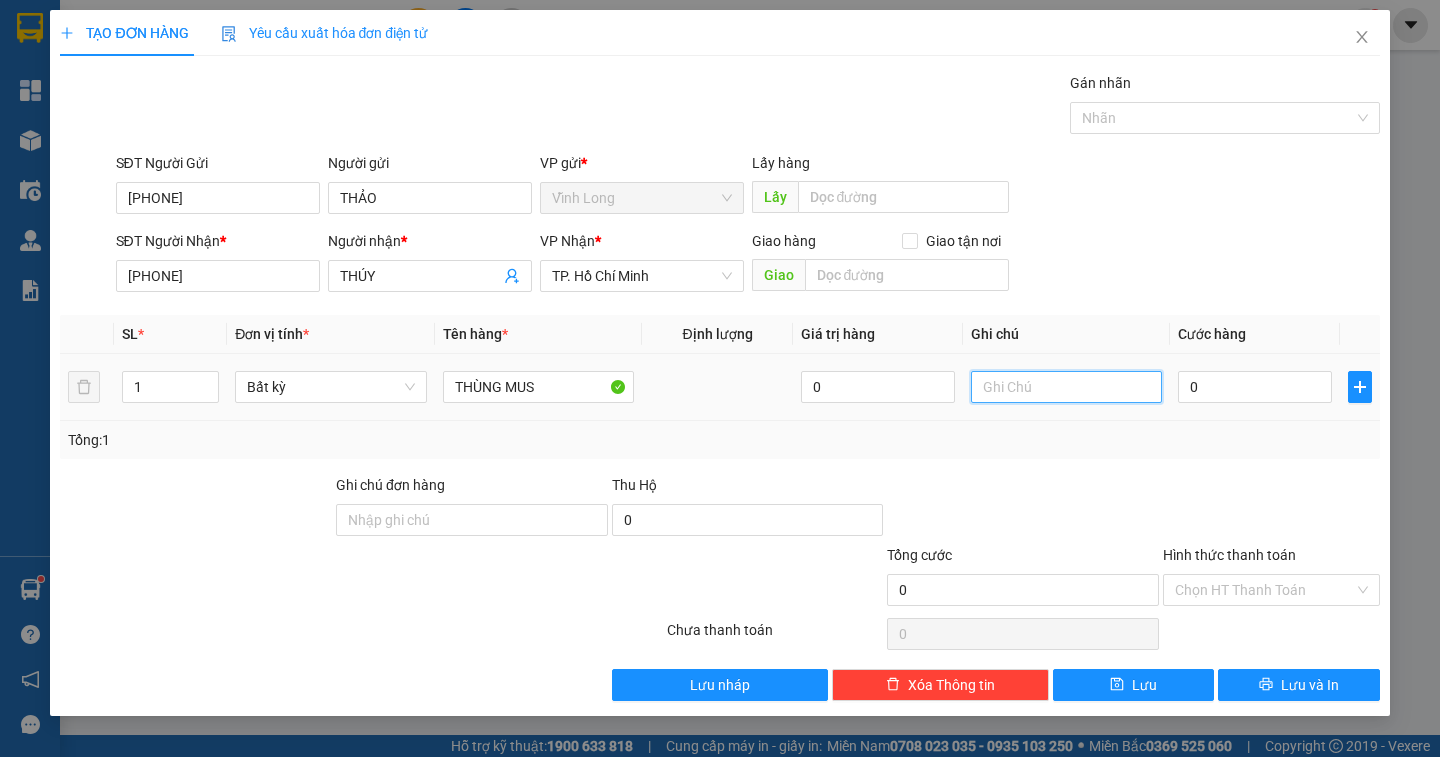 click at bounding box center (1066, 387) 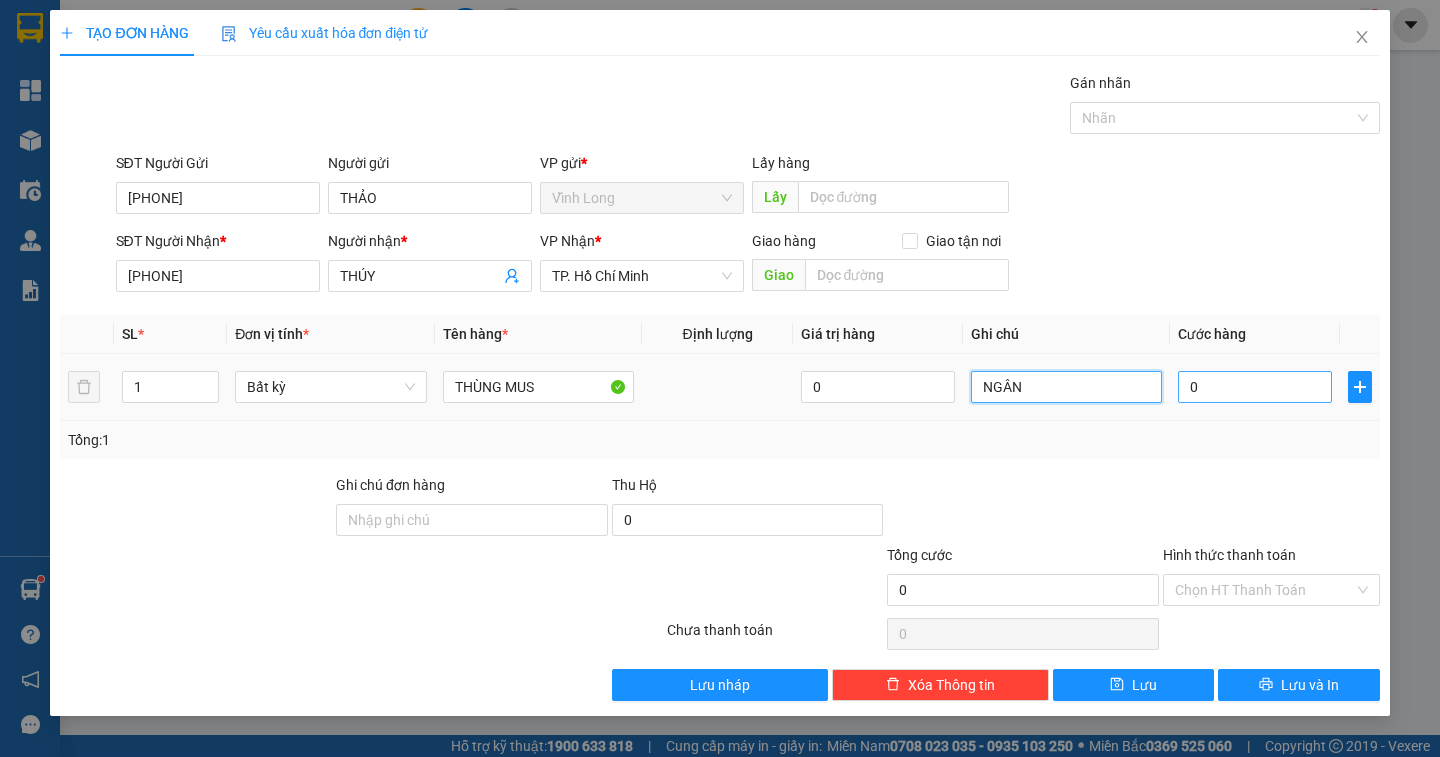 type on "NGÂN" 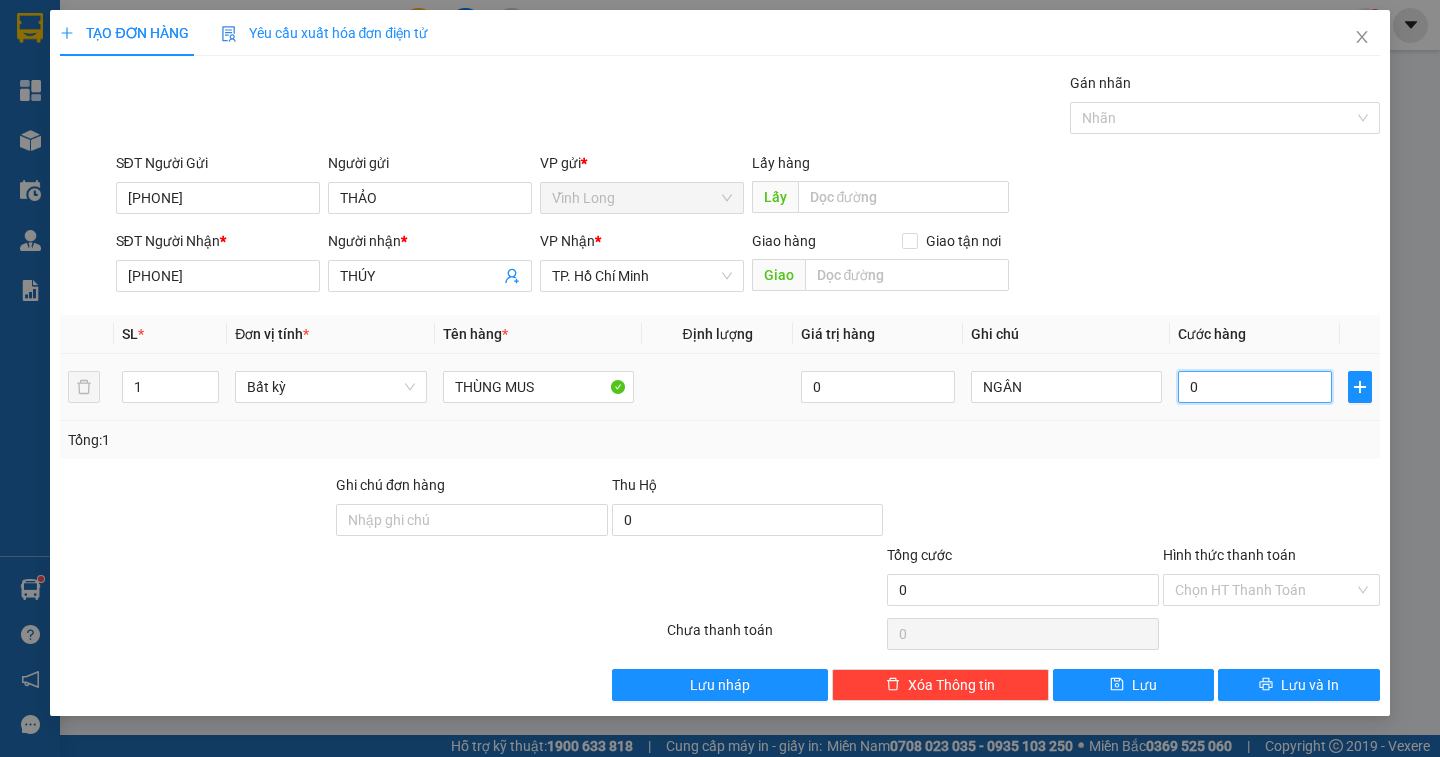 click on "0" at bounding box center [1255, 387] 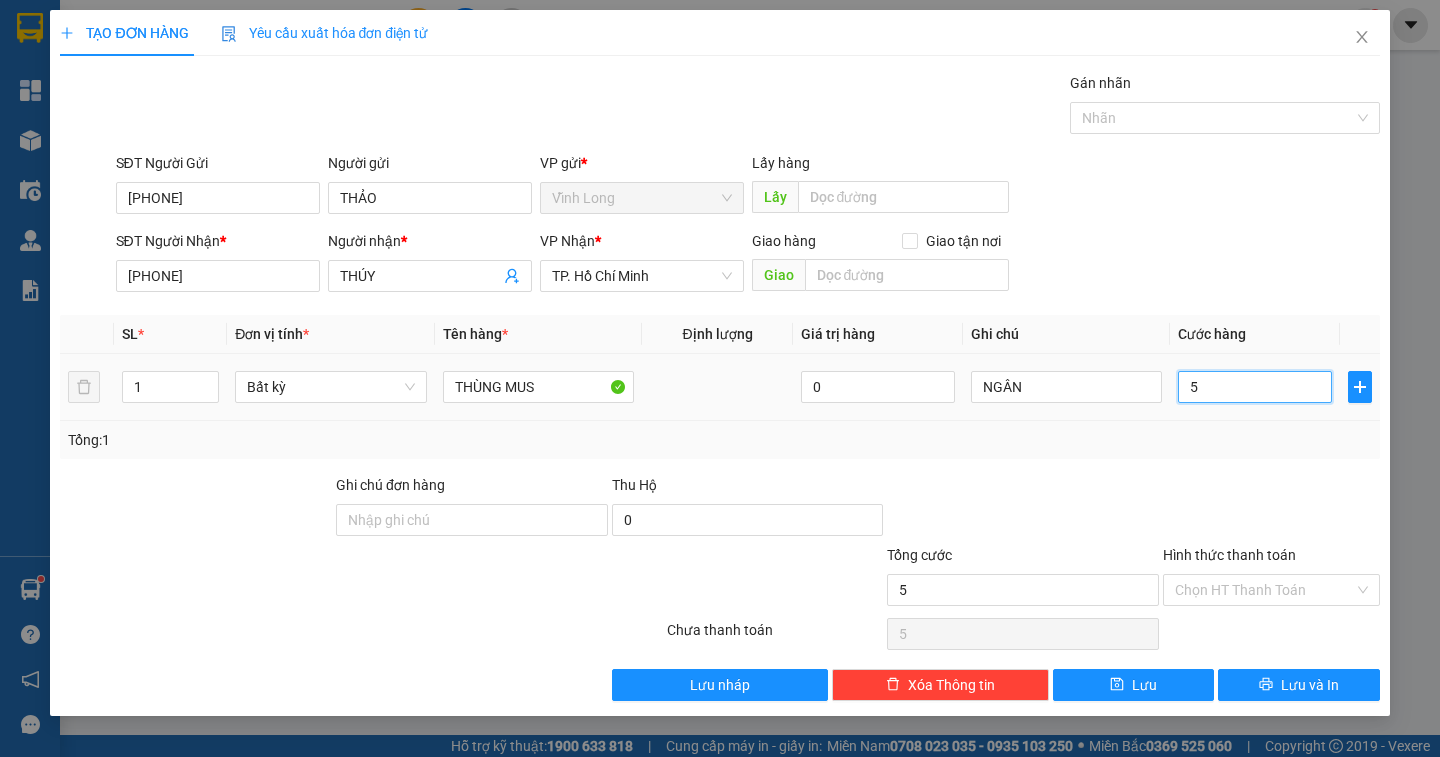 type on "50" 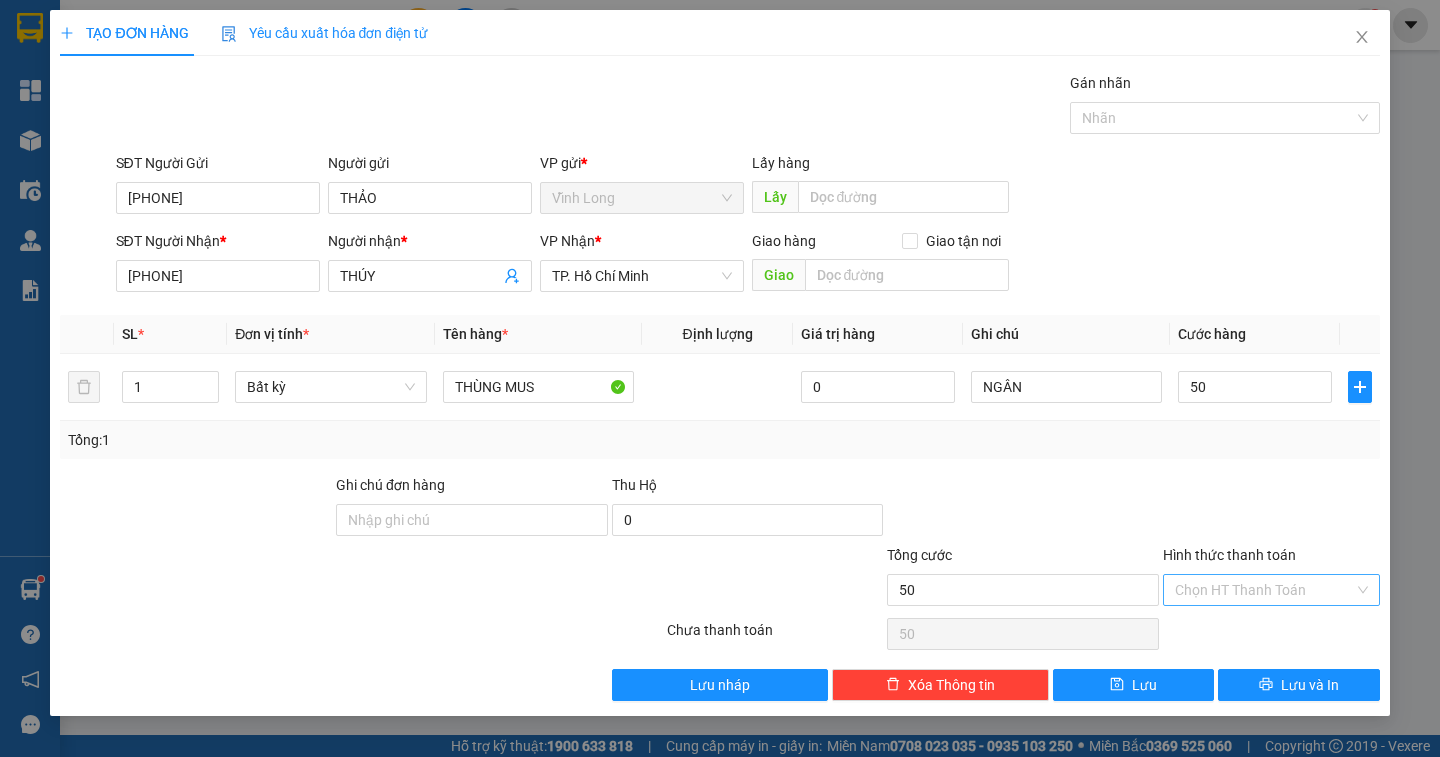 type on "50.000" 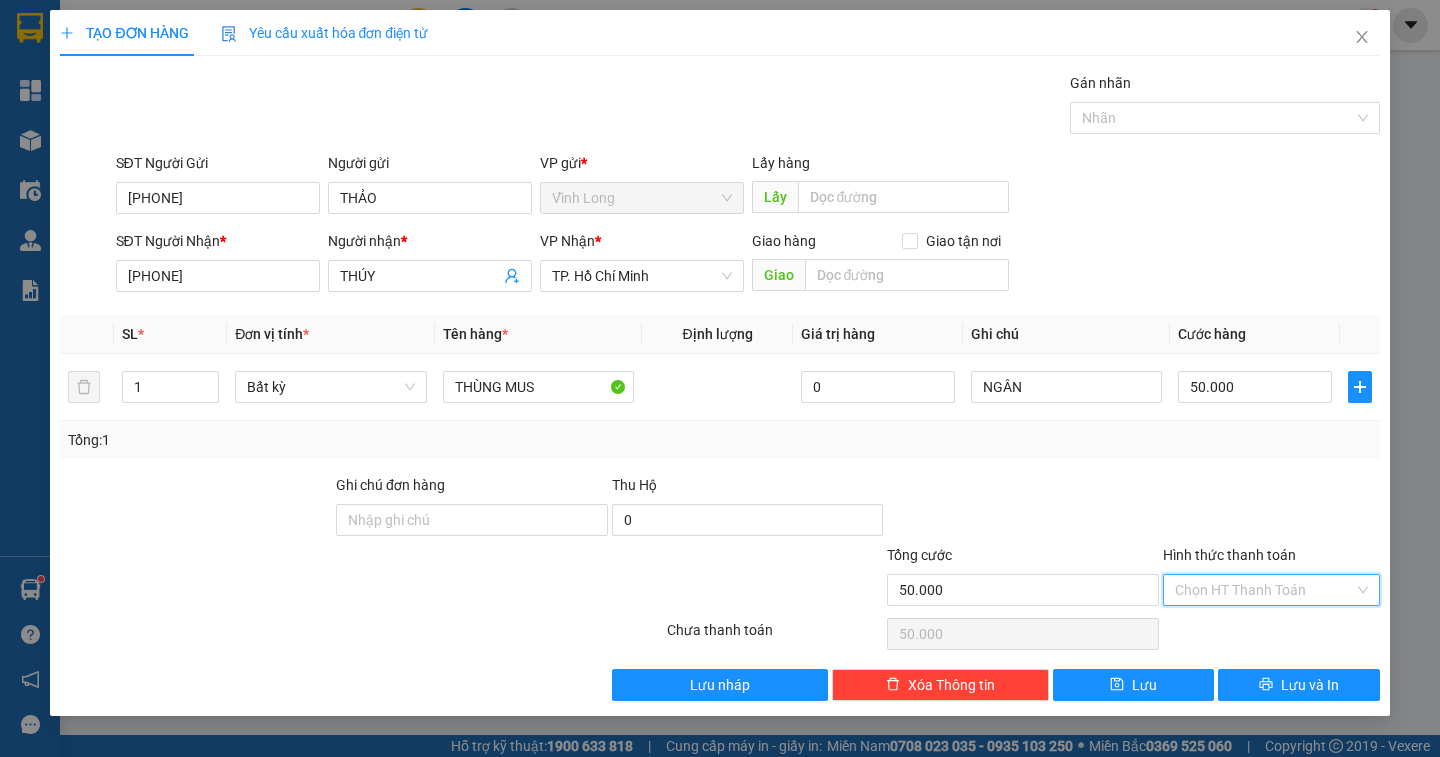 click on "Hình thức thanh toán" at bounding box center [1264, 590] 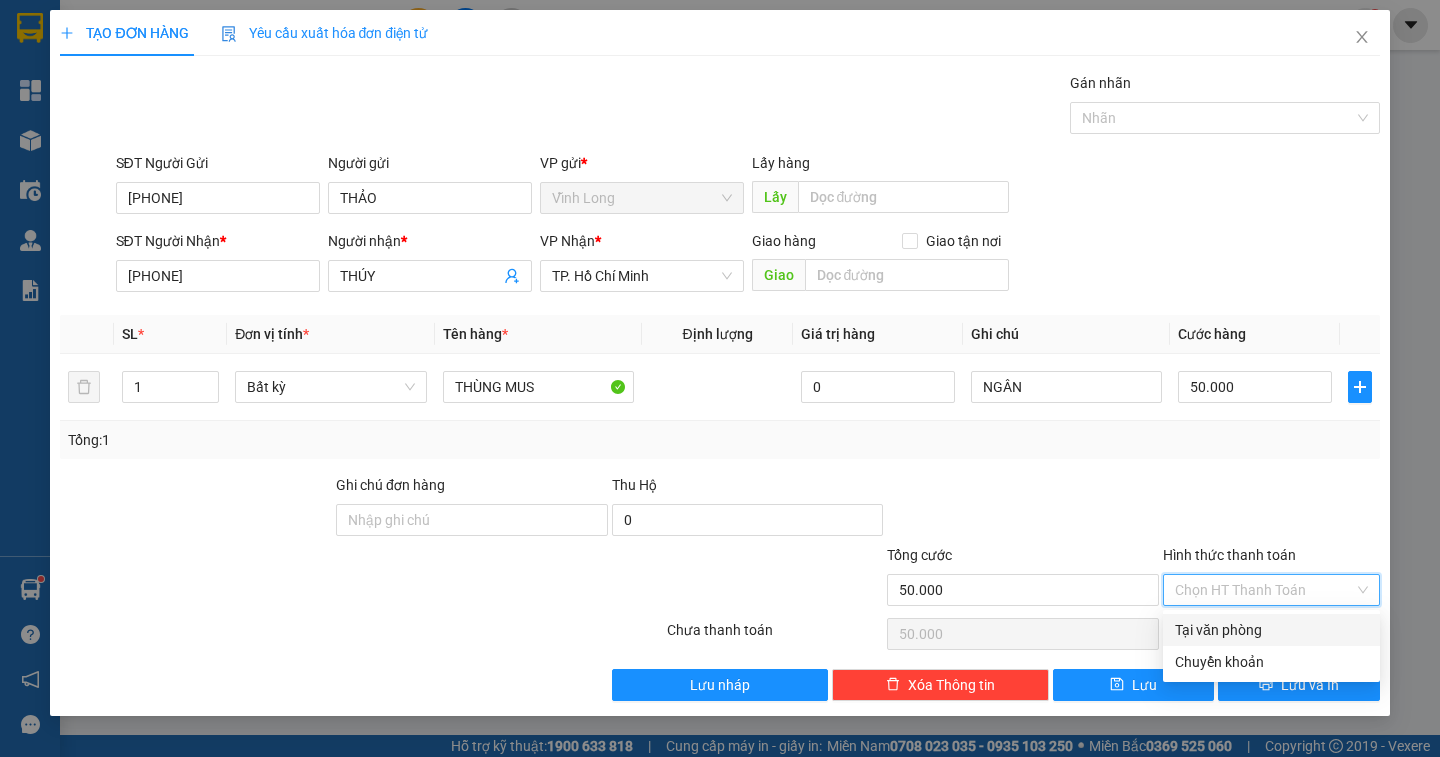 click on "Tại văn phòng" at bounding box center [1271, 630] 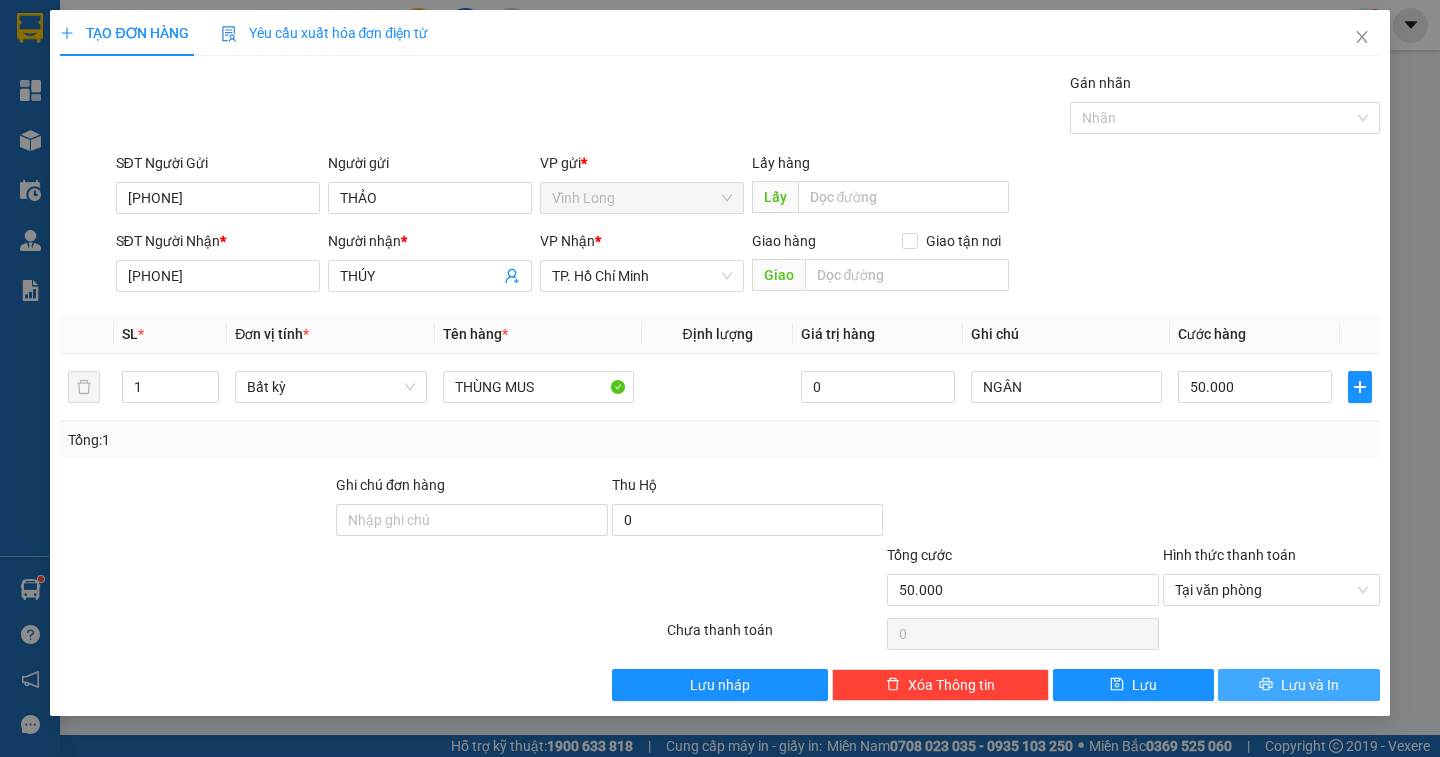 click on "Lưu và In" at bounding box center (1298, 685) 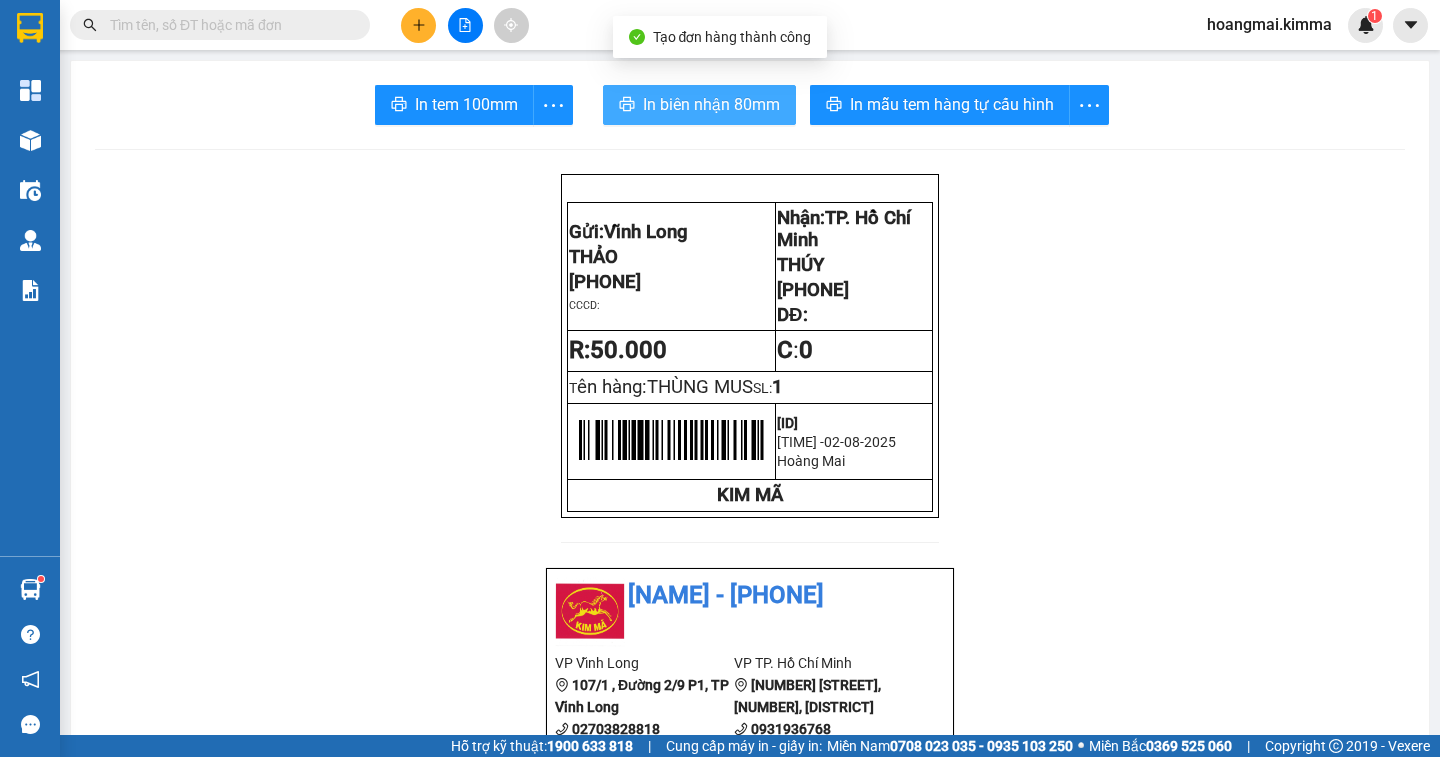 click on "In biên nhận 80mm" at bounding box center (711, 104) 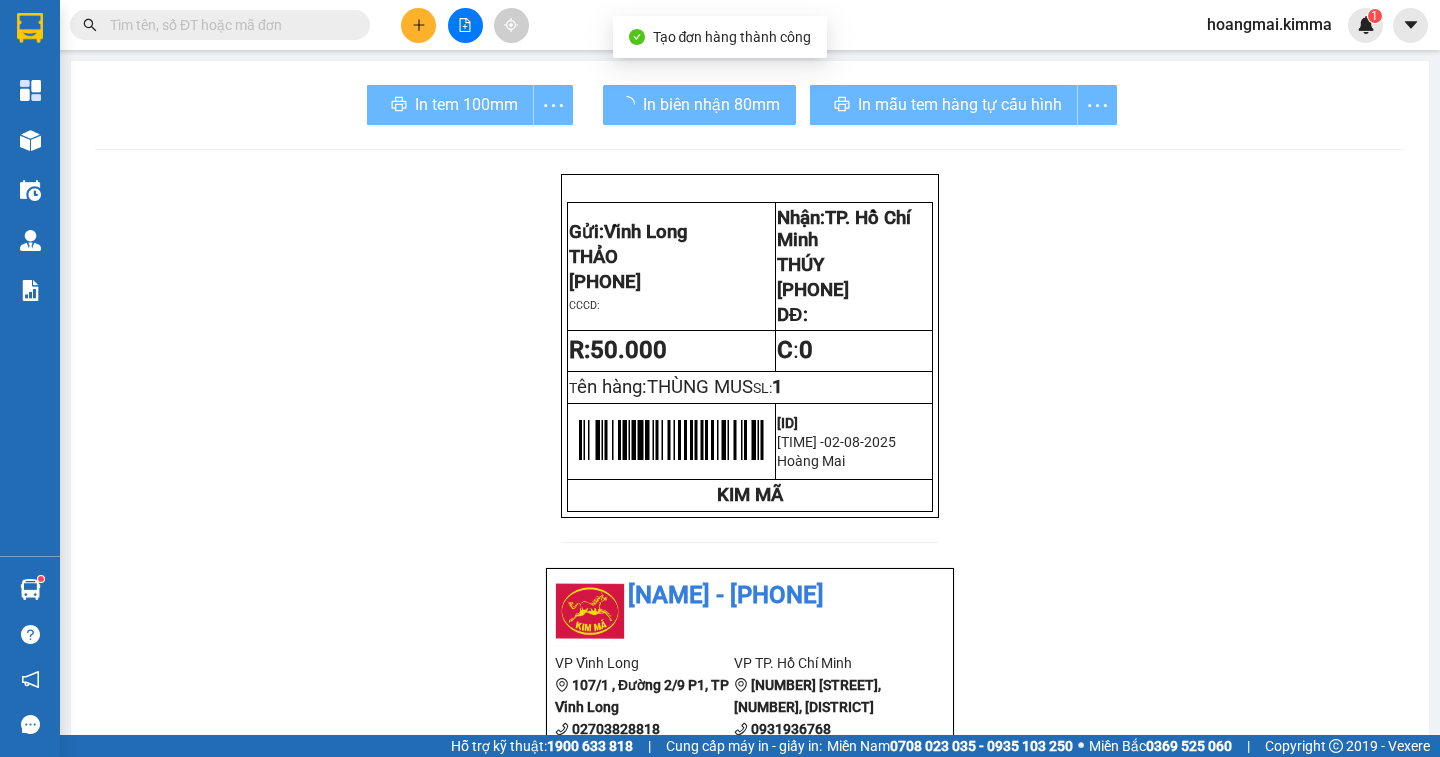 scroll, scrollTop: 0, scrollLeft: 0, axis: both 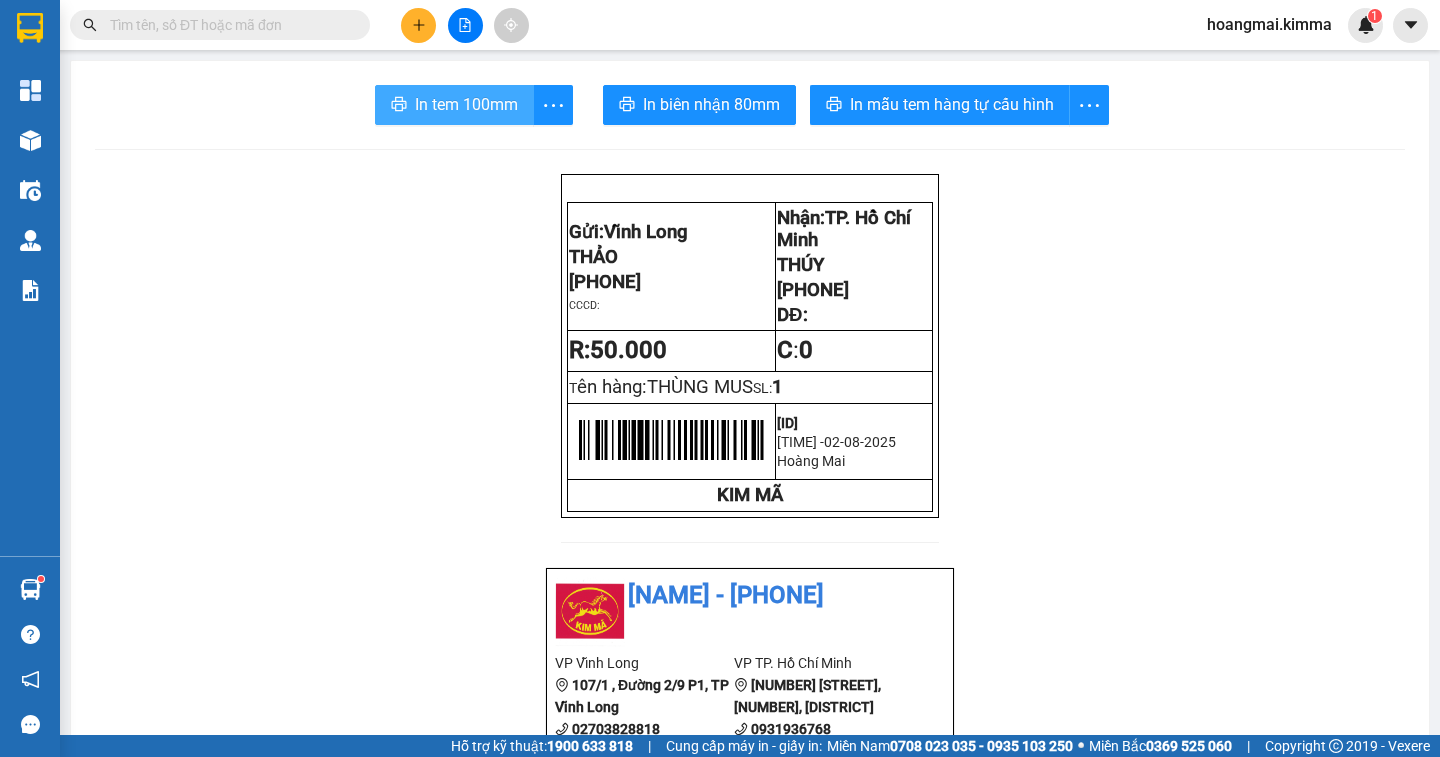 click on "In tem 100mm" at bounding box center (466, 104) 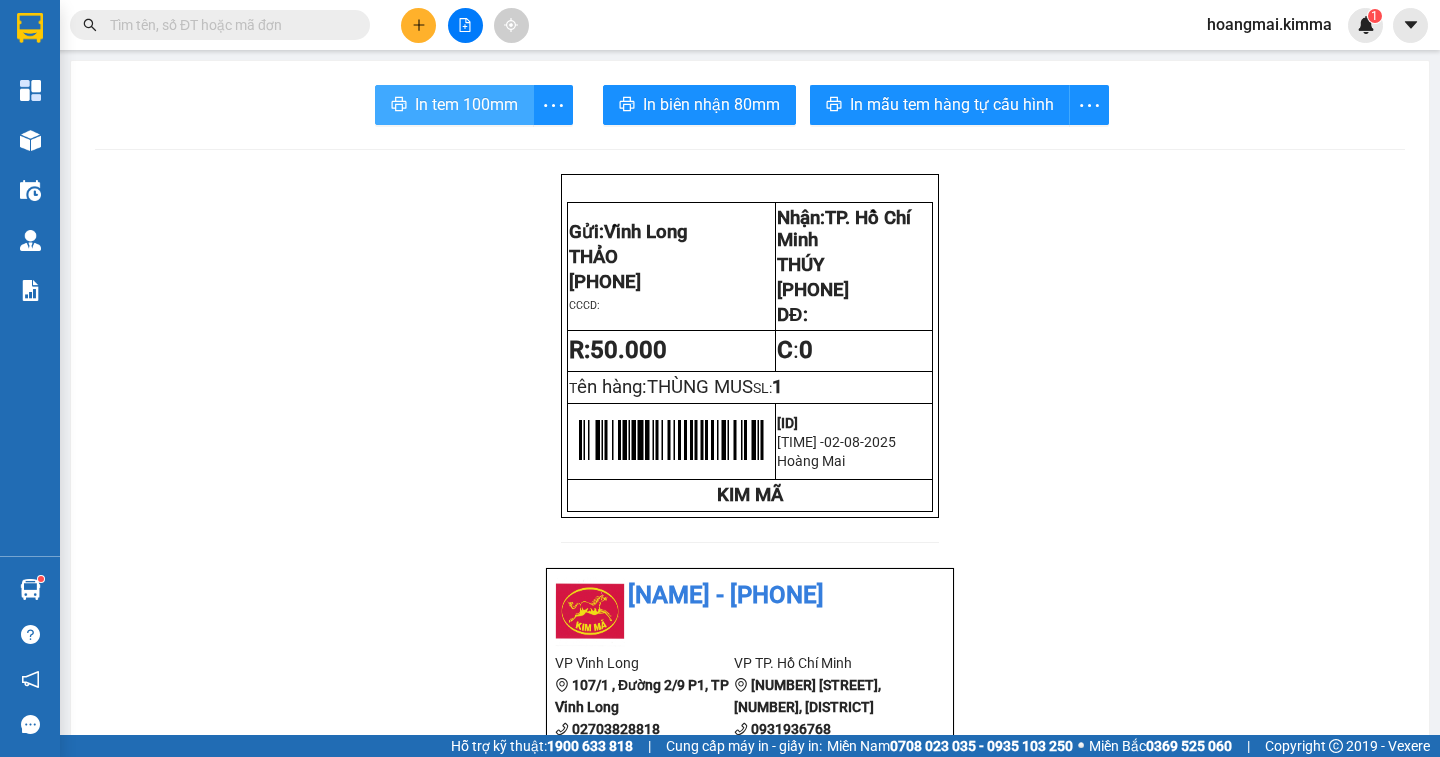 scroll, scrollTop: 0, scrollLeft: 0, axis: both 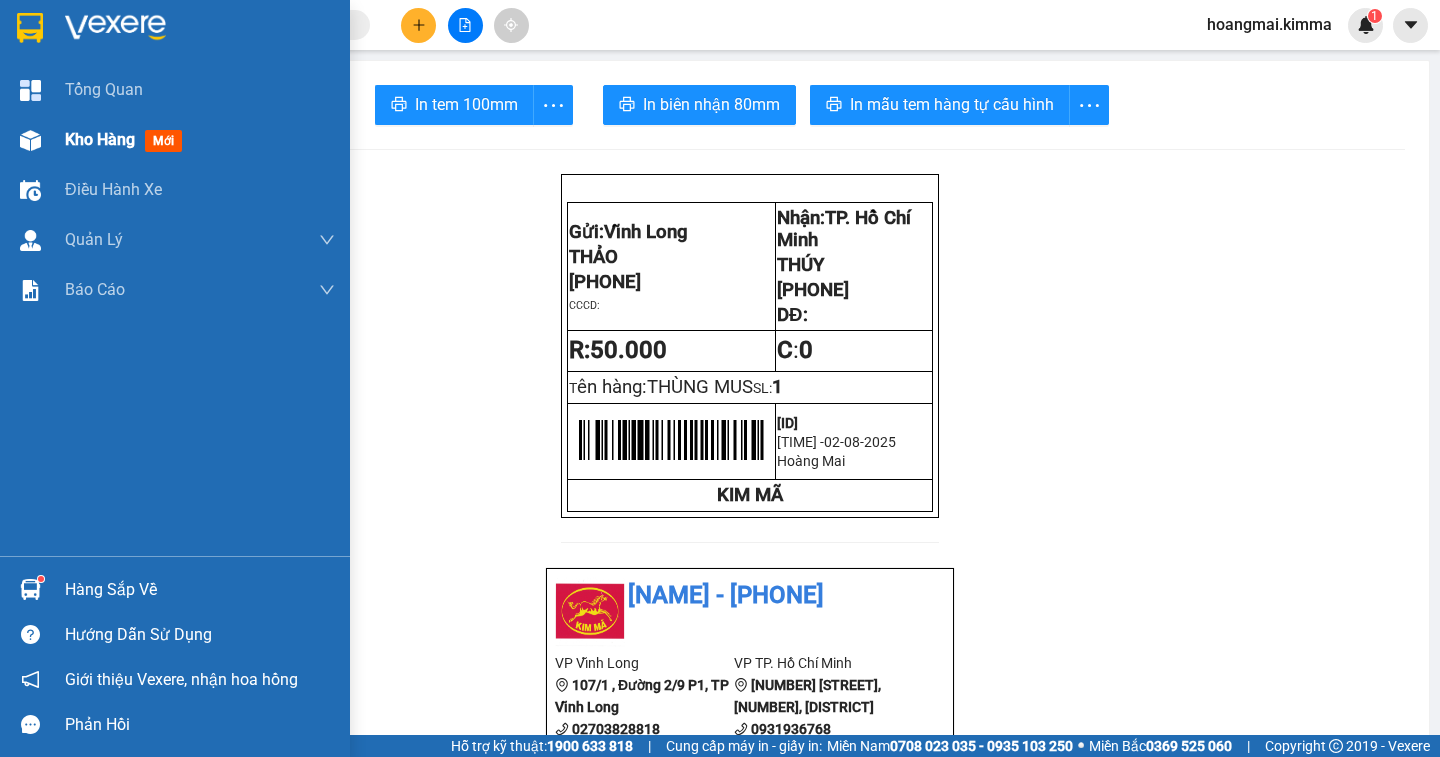 click on "Kho hàng mới" at bounding box center [127, 139] 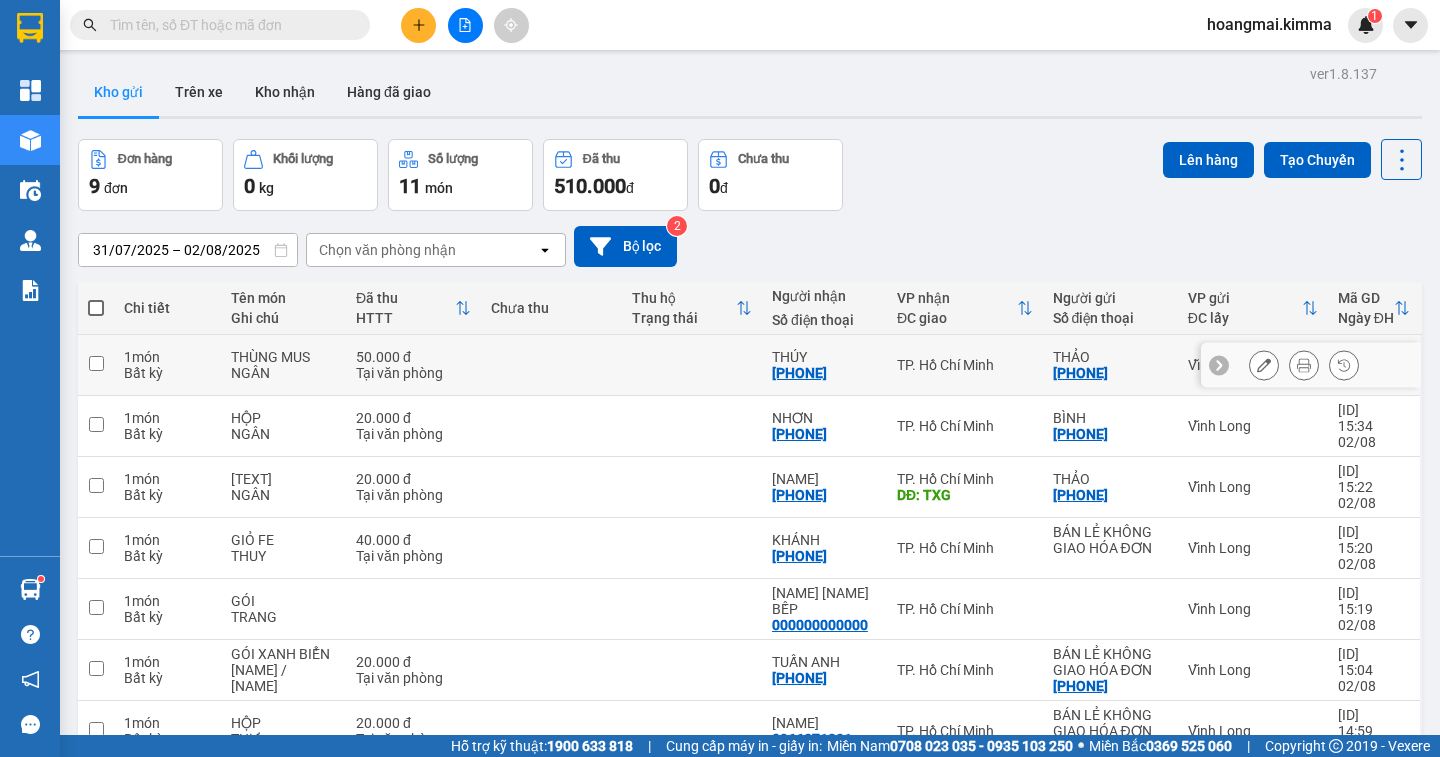 click at bounding box center (1264, 365) 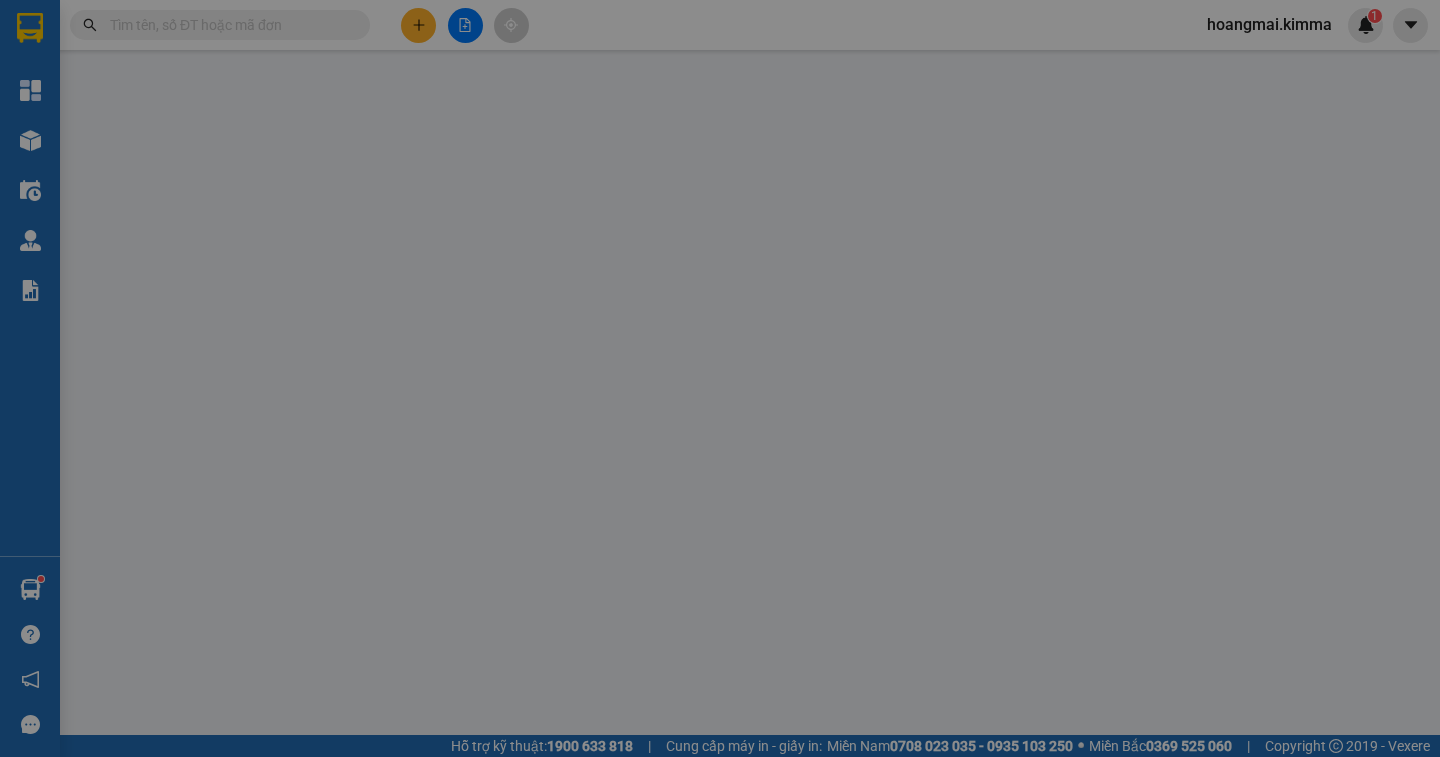 type on "0907504172" 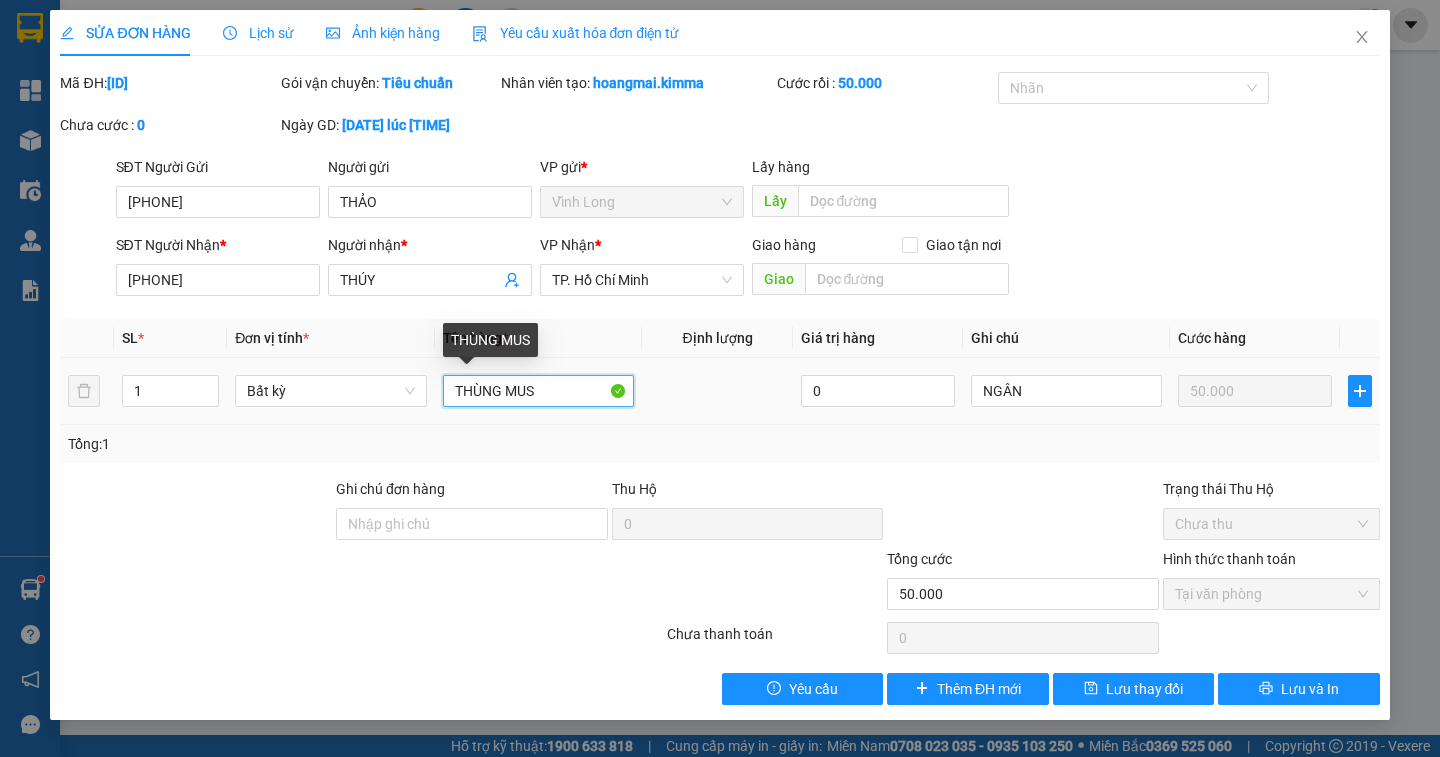 click on "THÙNG MUS" at bounding box center [538, 391] 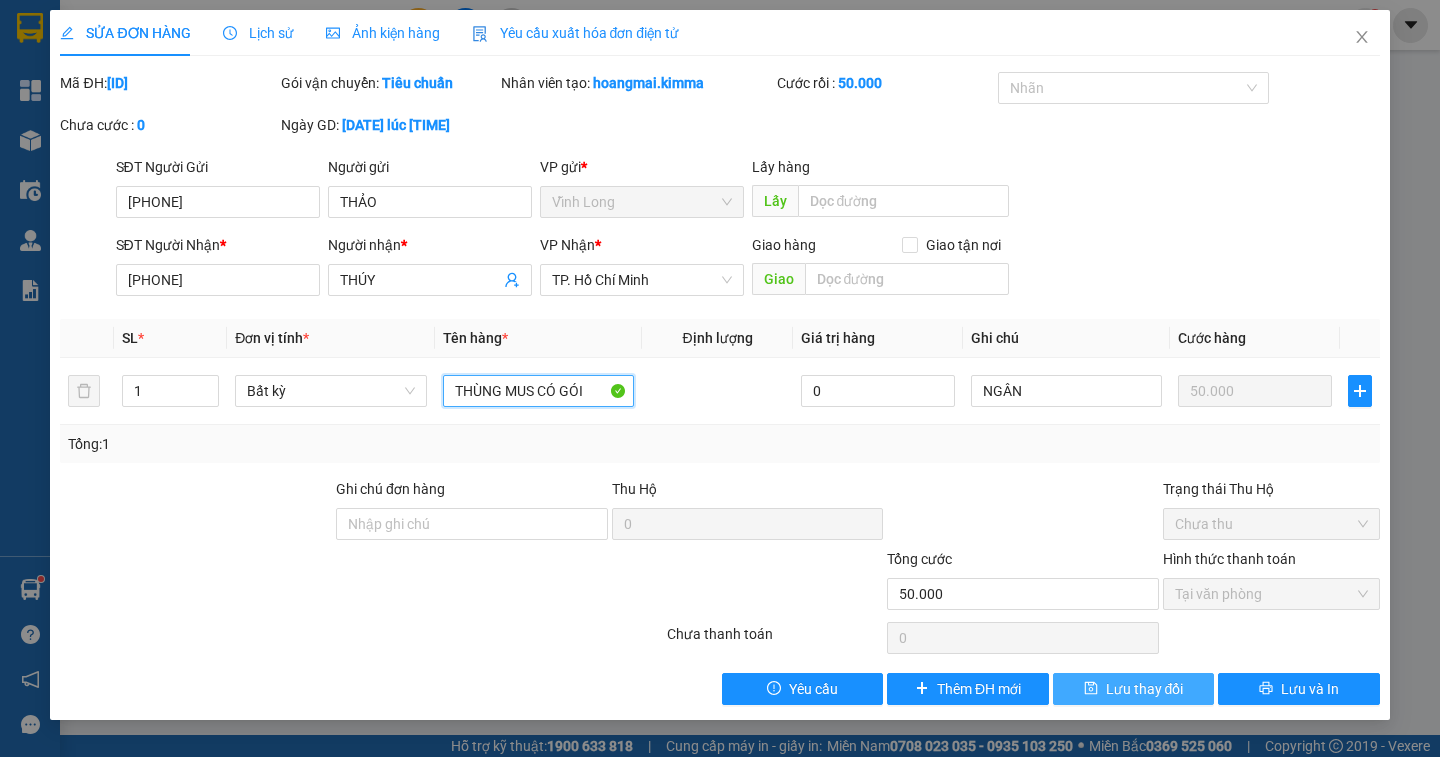 type on "THÙNG MUS CÓ GÓI" 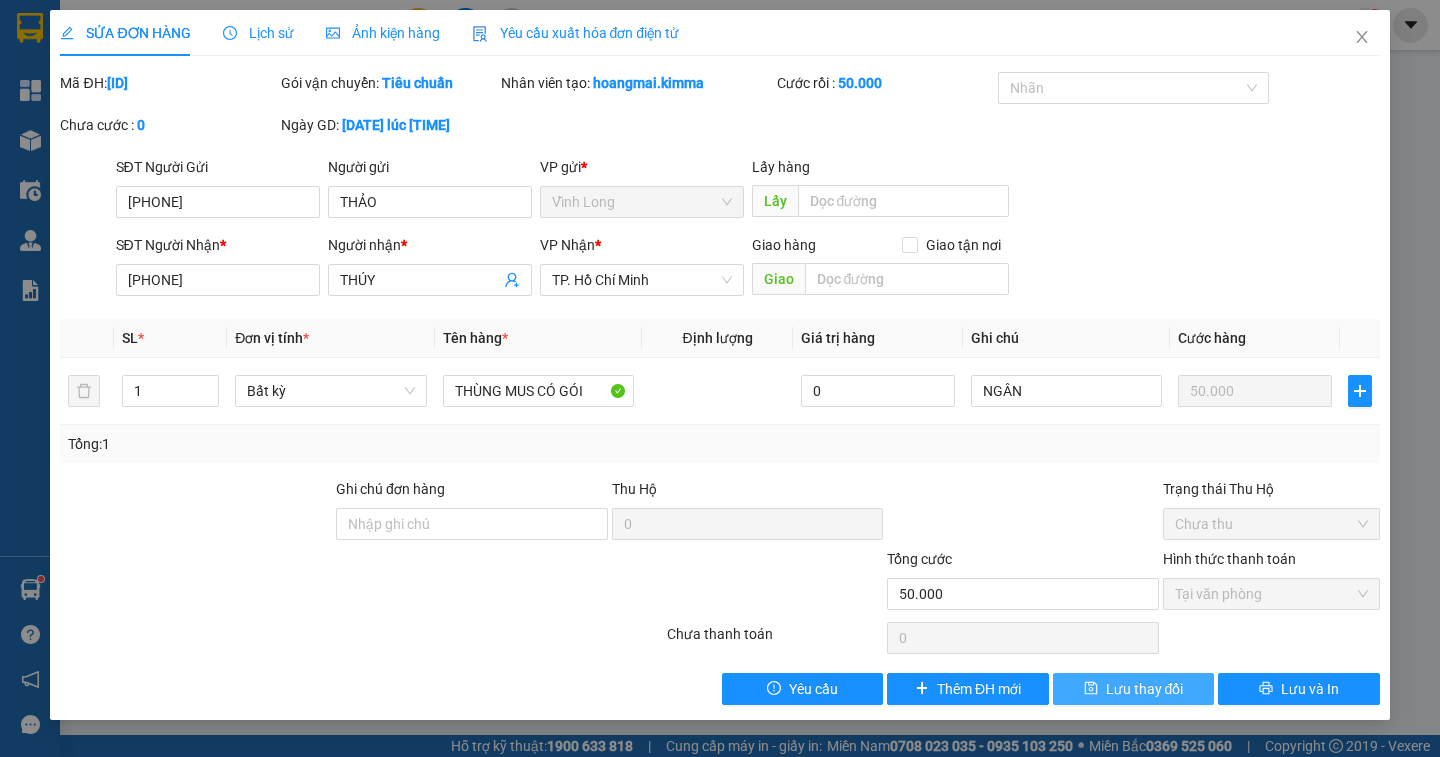 click on "Lưu thay đổi" at bounding box center [1145, 689] 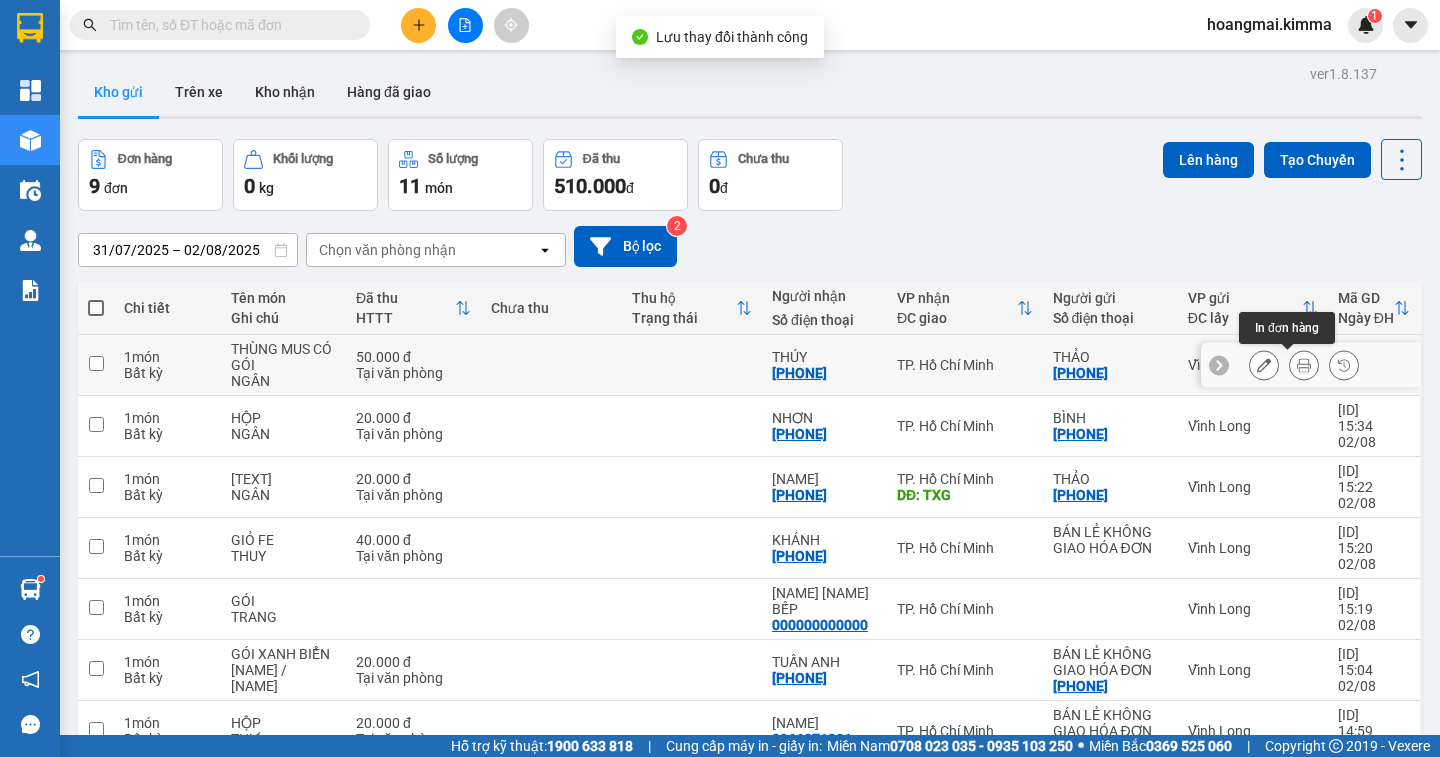 click 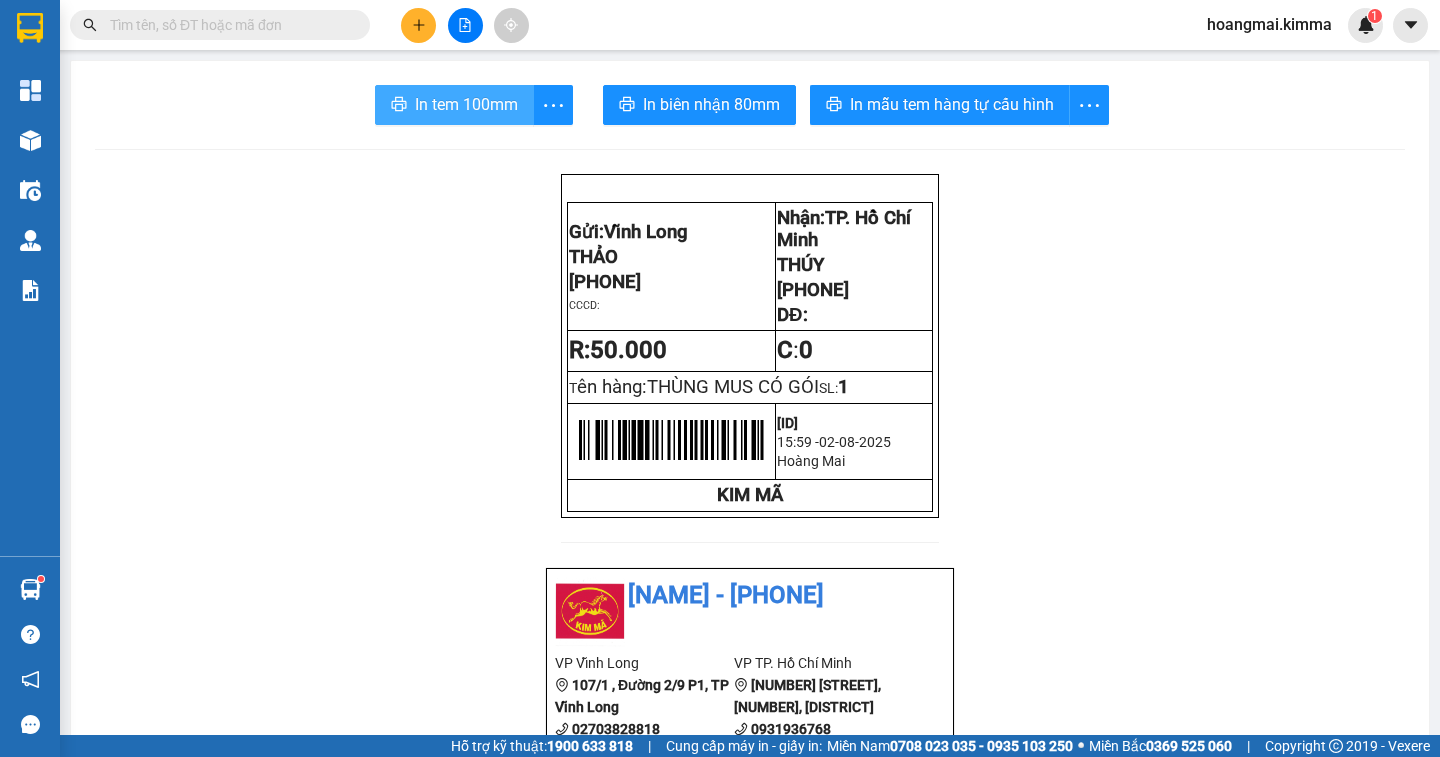 click on "In tem 100mm" at bounding box center [466, 104] 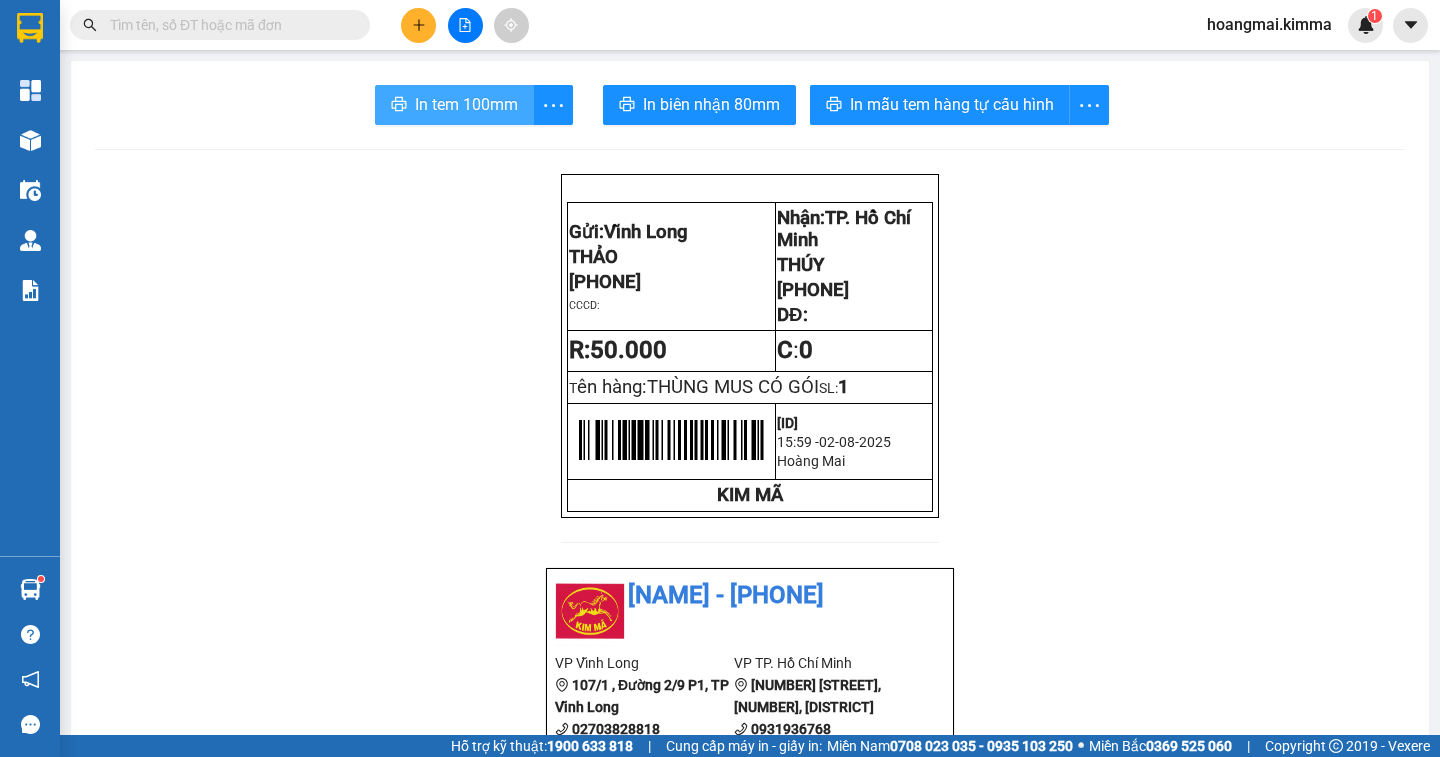 scroll, scrollTop: 0, scrollLeft: 0, axis: both 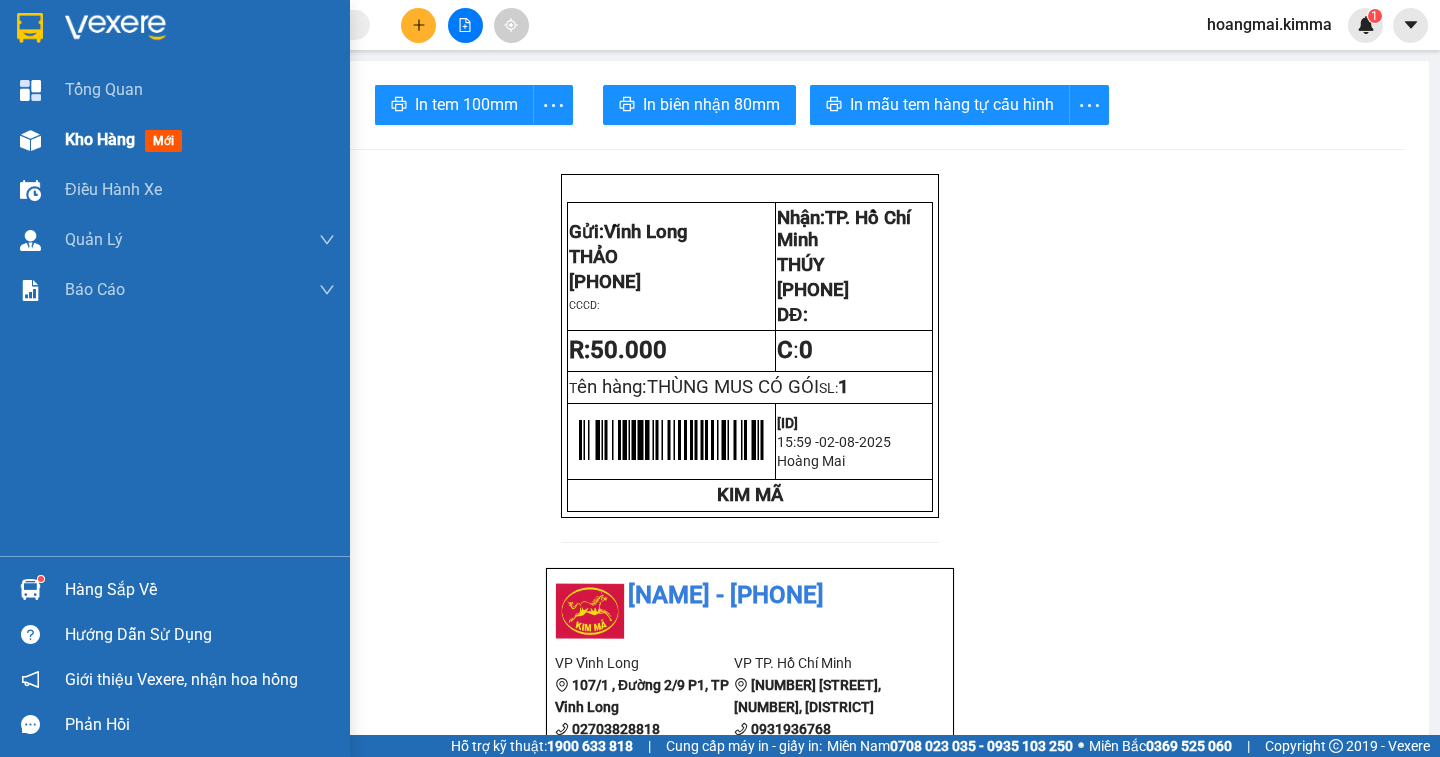 click on "Kho hàng" at bounding box center [100, 139] 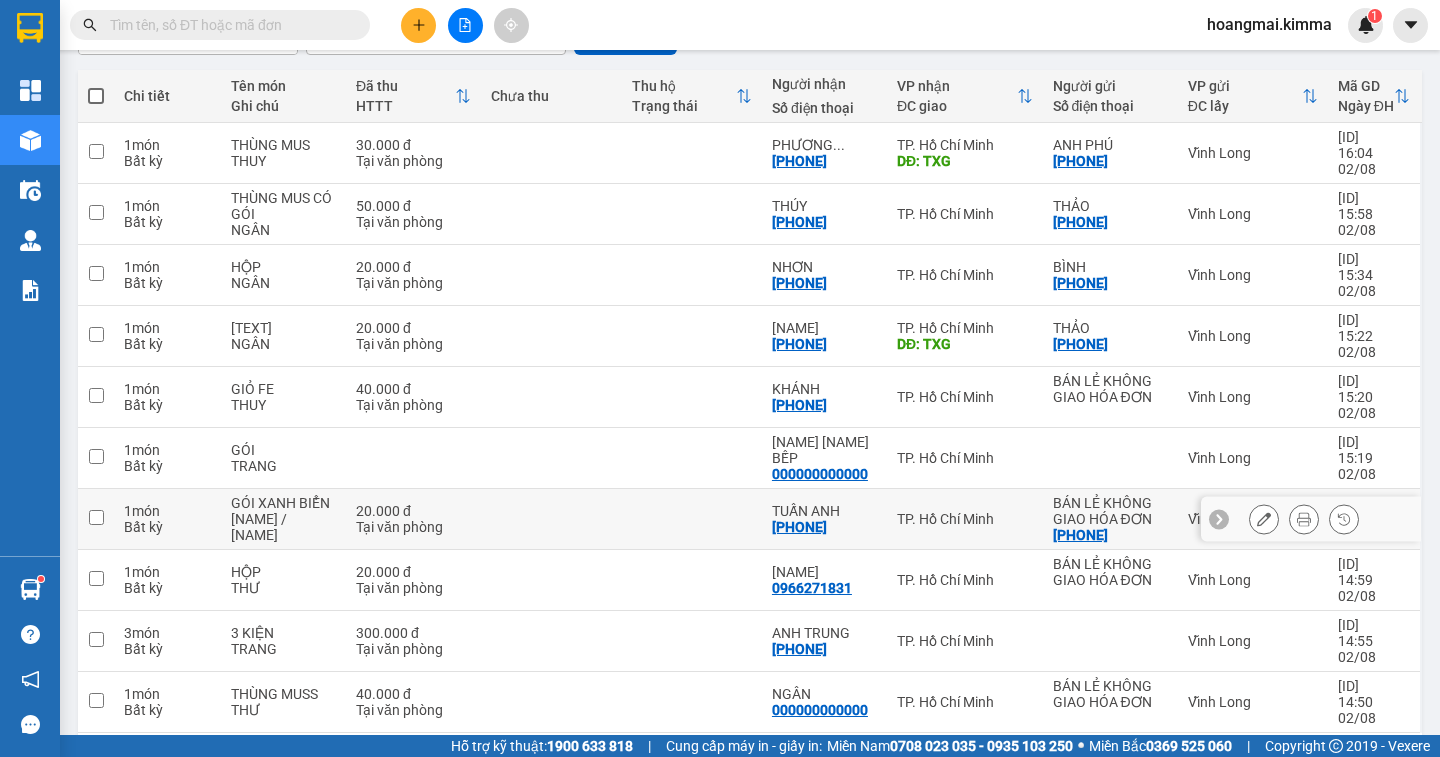 scroll, scrollTop: 0, scrollLeft: 0, axis: both 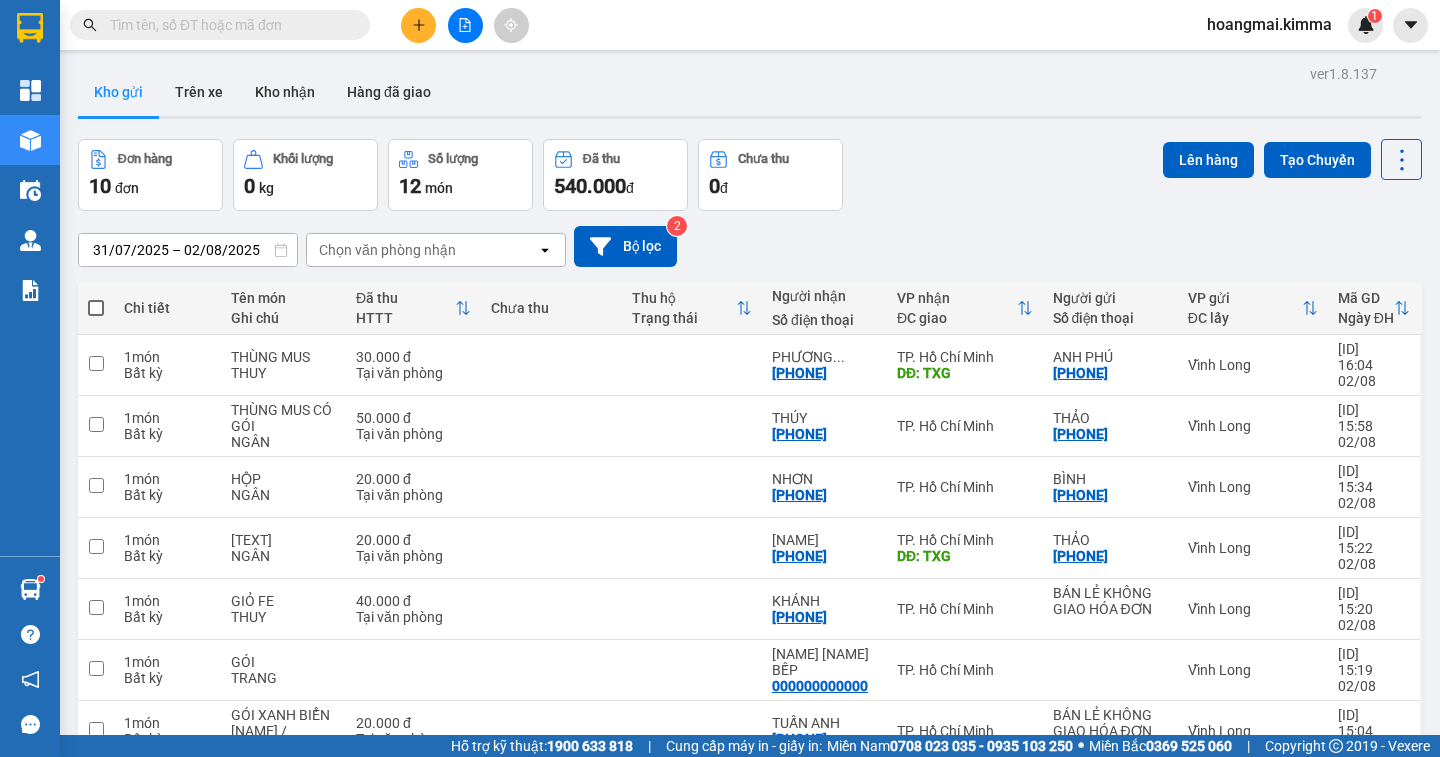 click at bounding box center [228, 25] 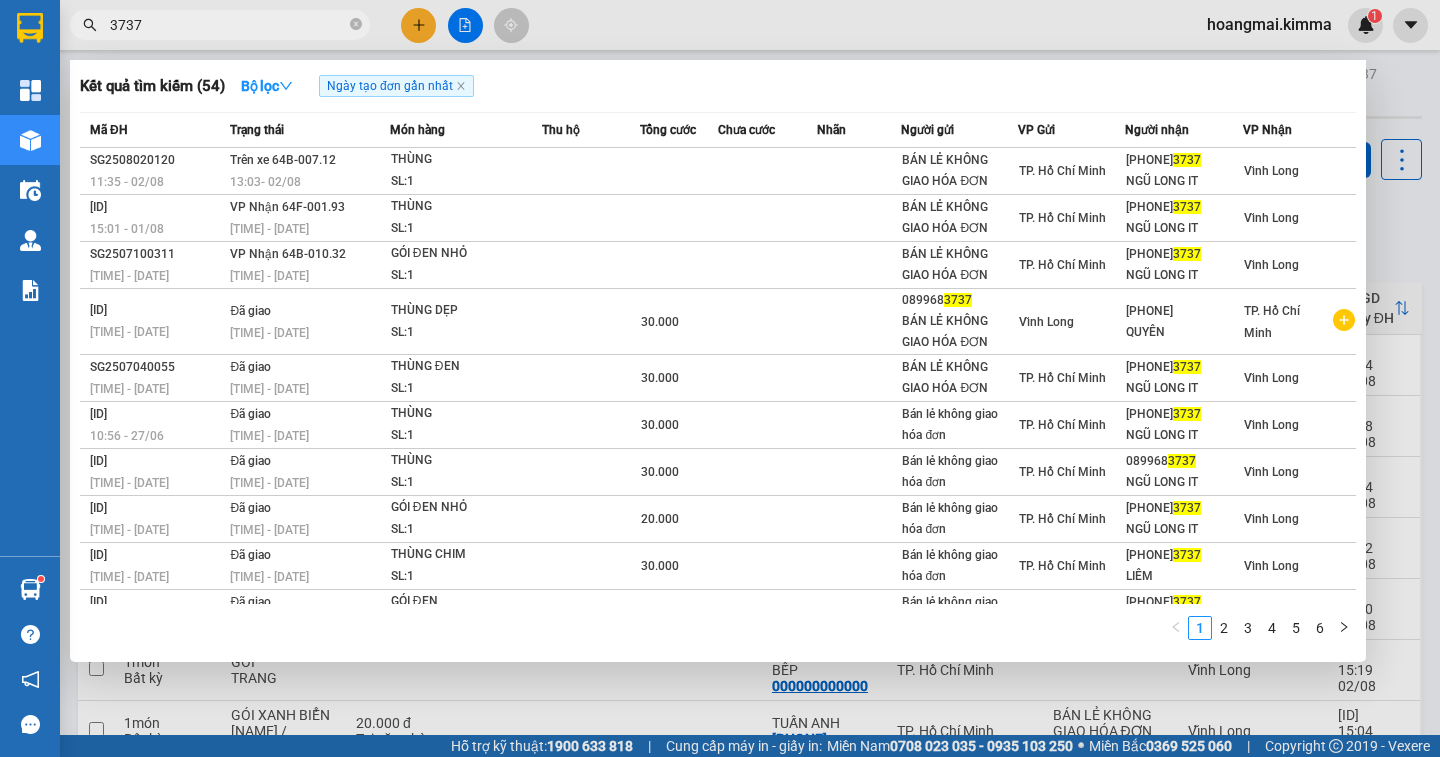 type on "3737" 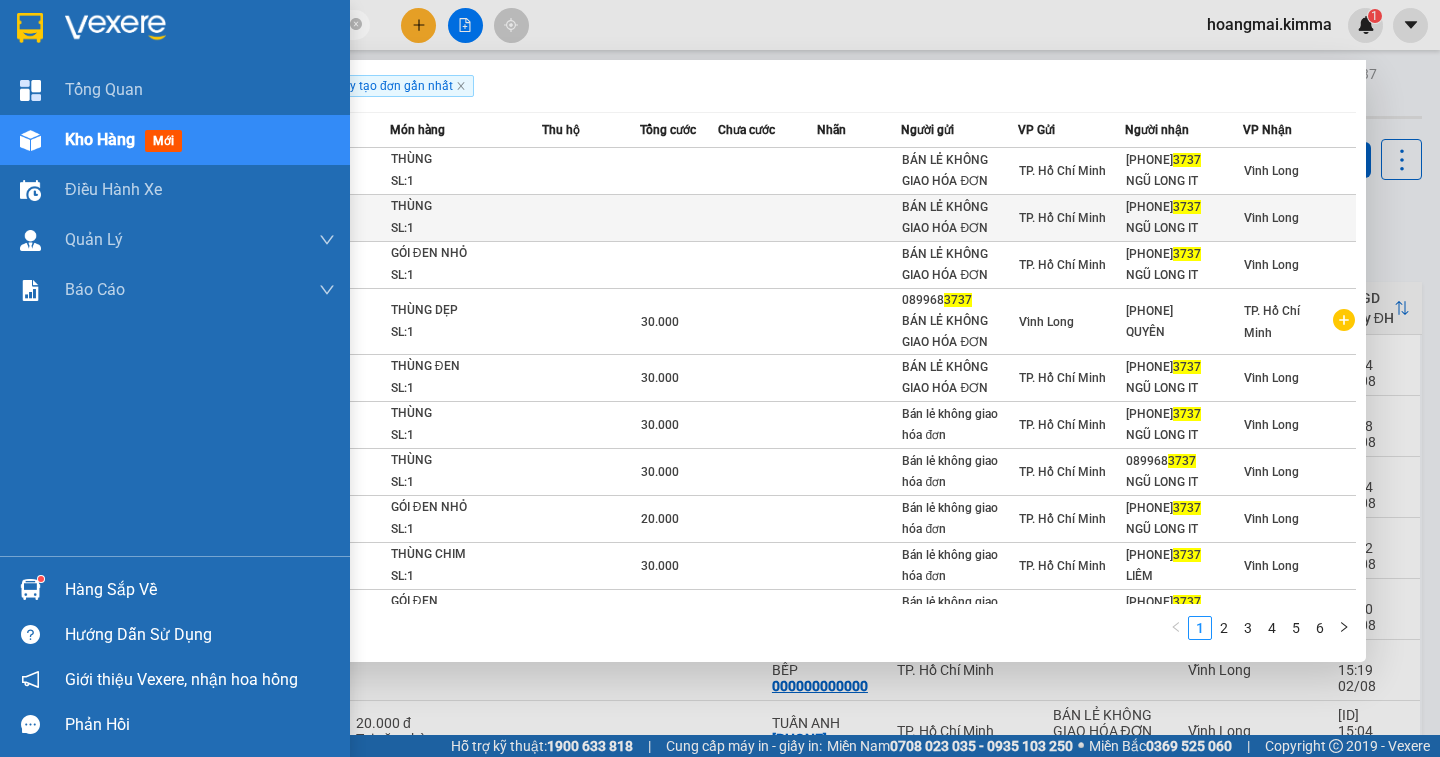 drag, startPoint x: 115, startPoint y: 137, endPoint x: 1261, endPoint y: 216, distance: 1148.7197 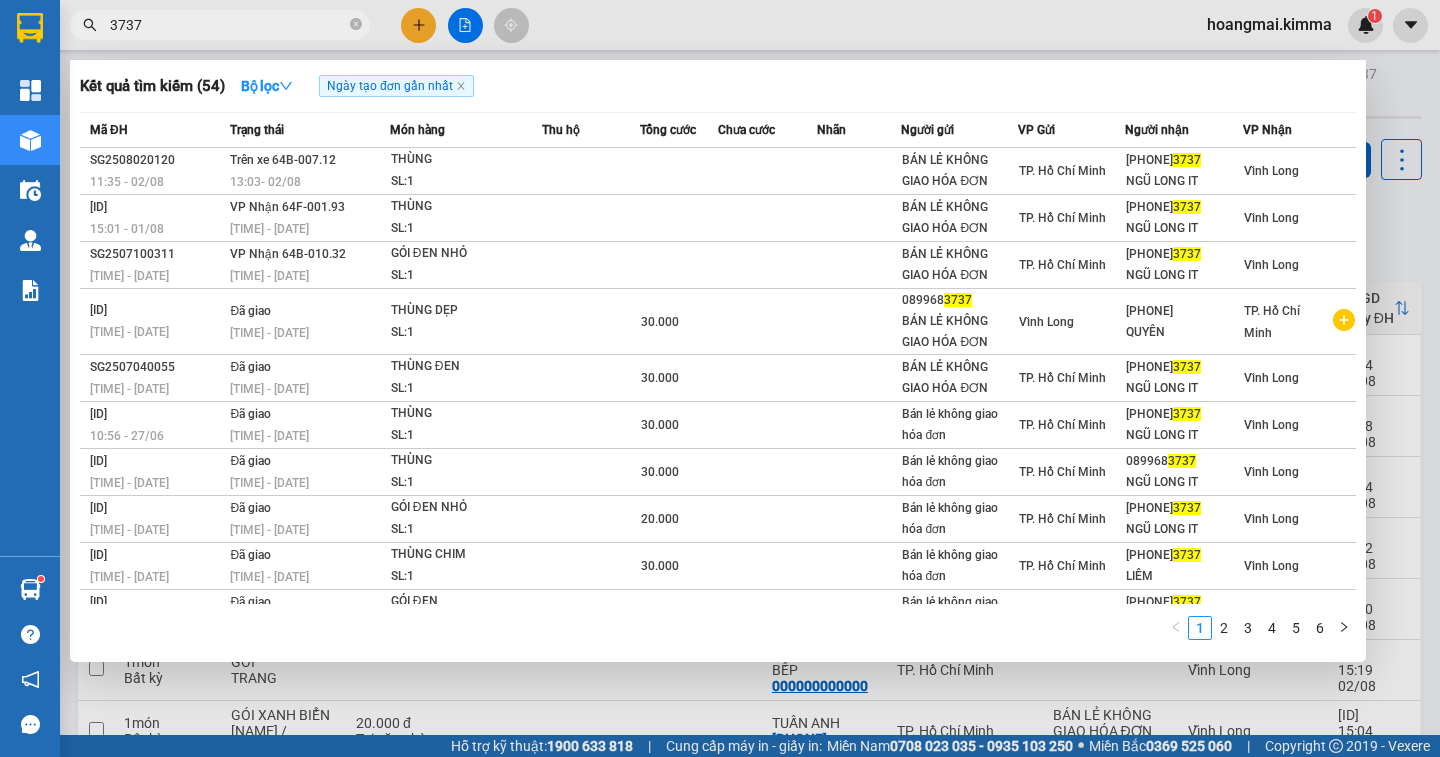 click at bounding box center [720, 378] 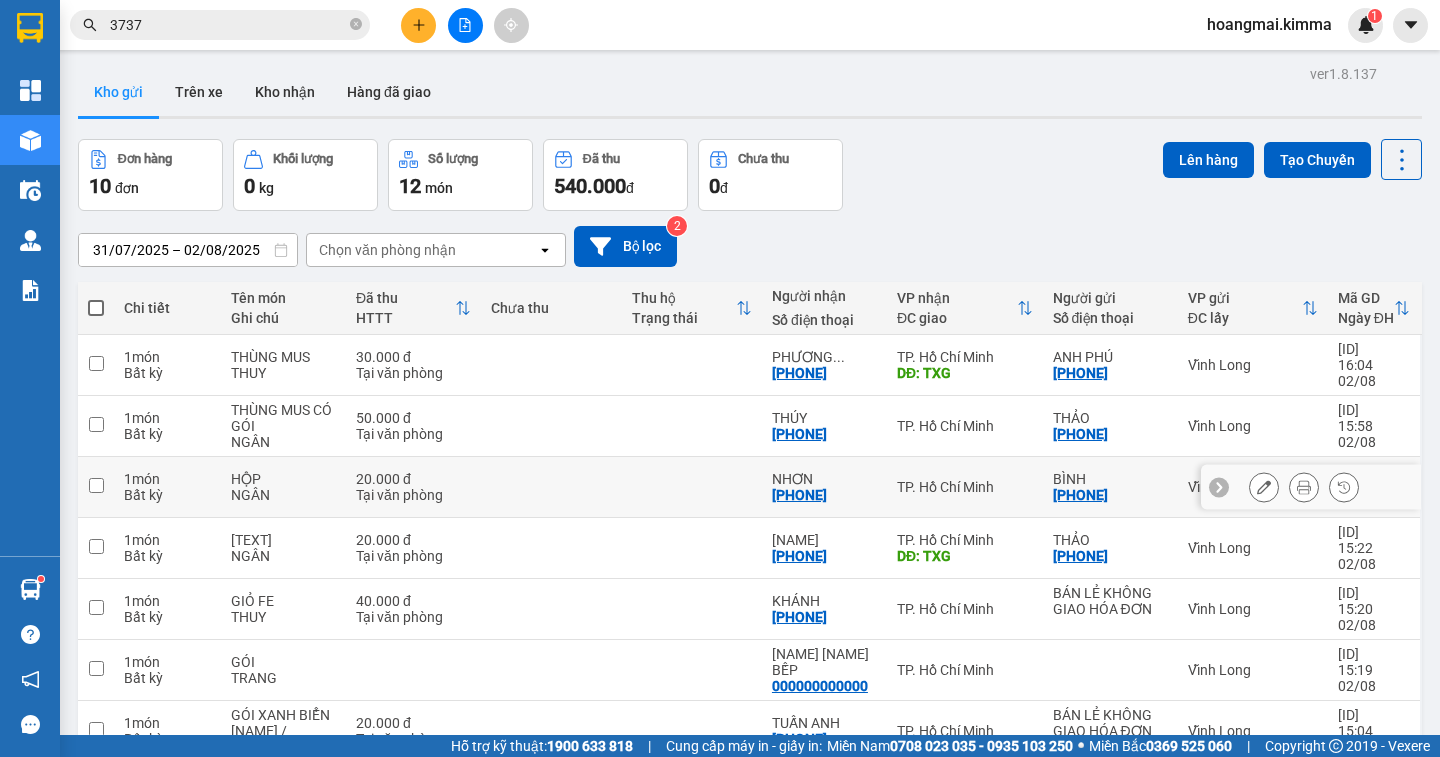 scroll, scrollTop: 212, scrollLeft: 0, axis: vertical 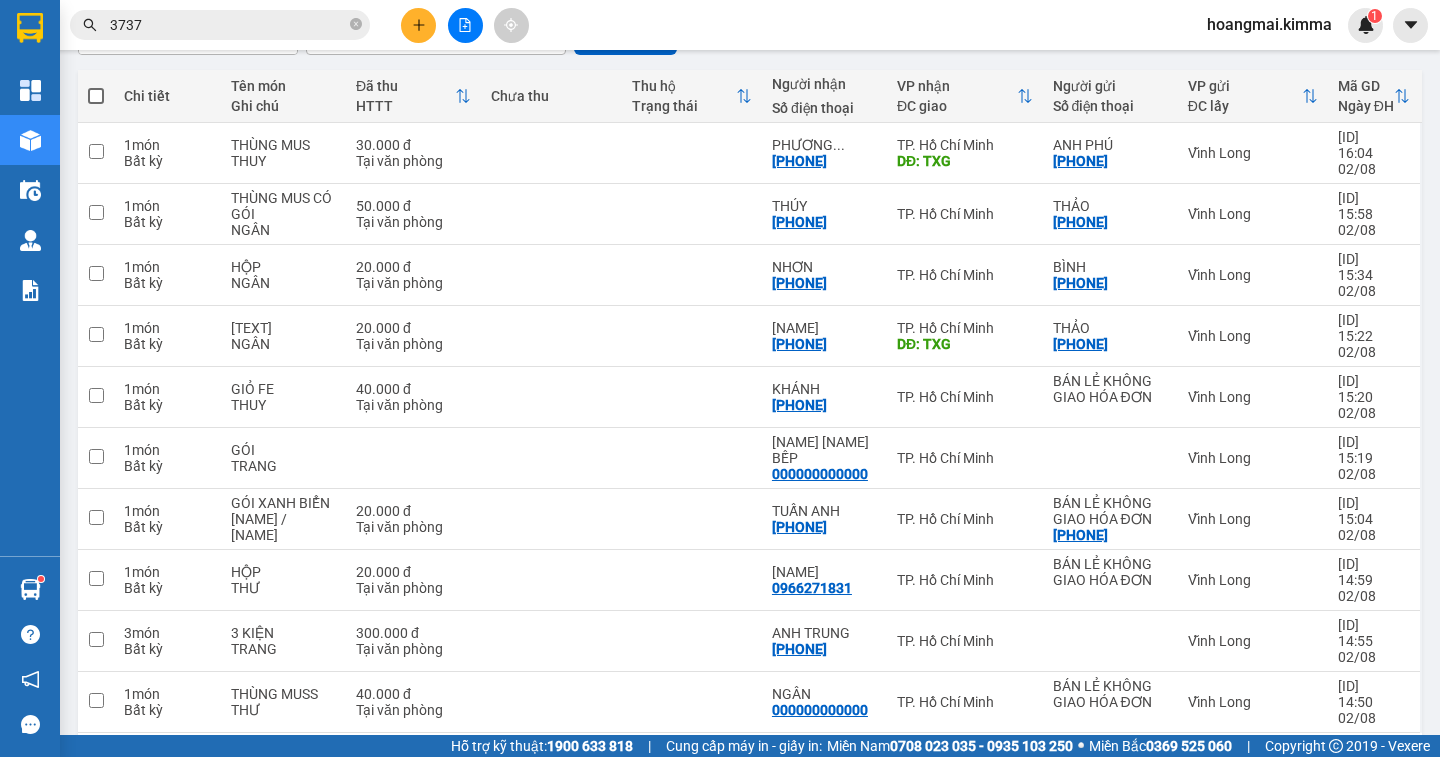 click on "100 / trang" at bounding box center (1342, 765) 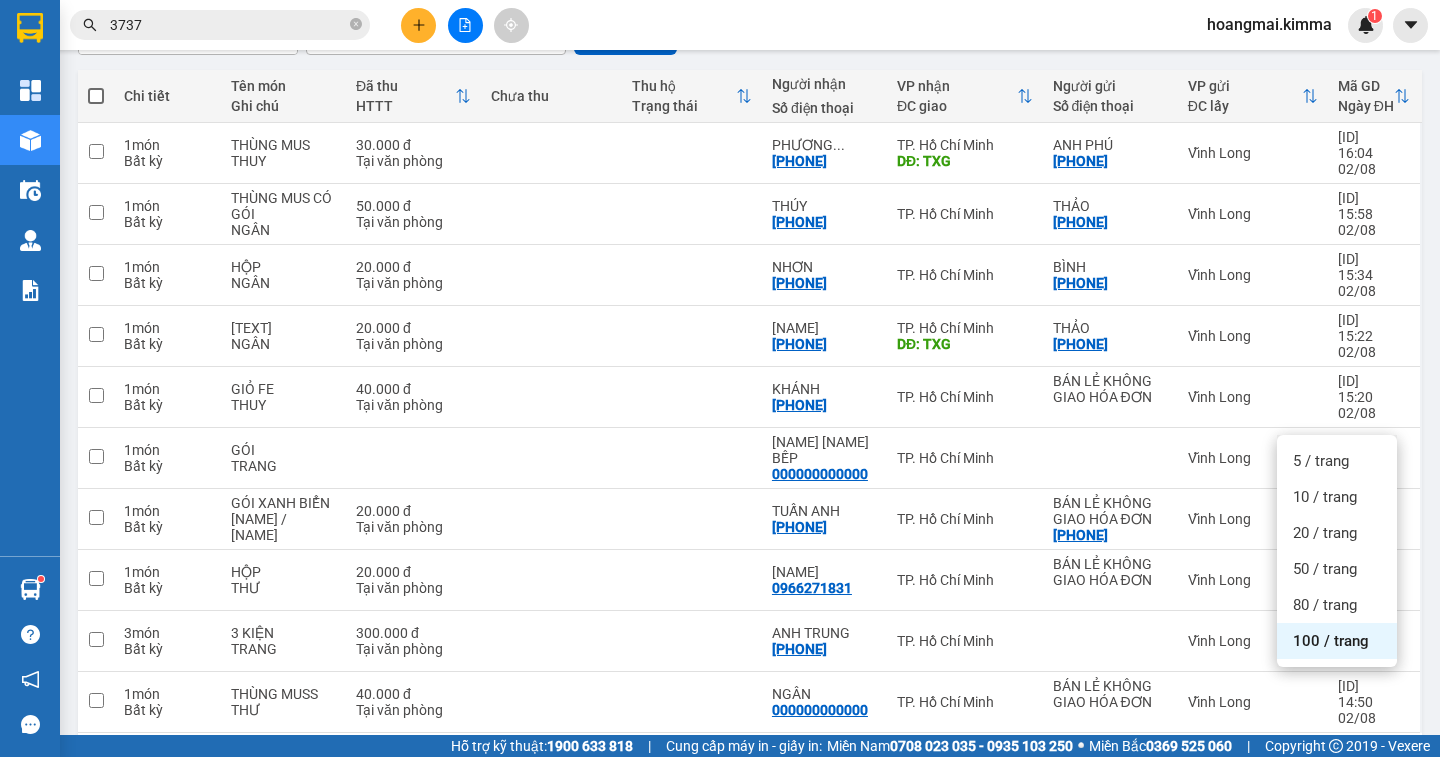 click on "100 / trang" at bounding box center [1331, 641] 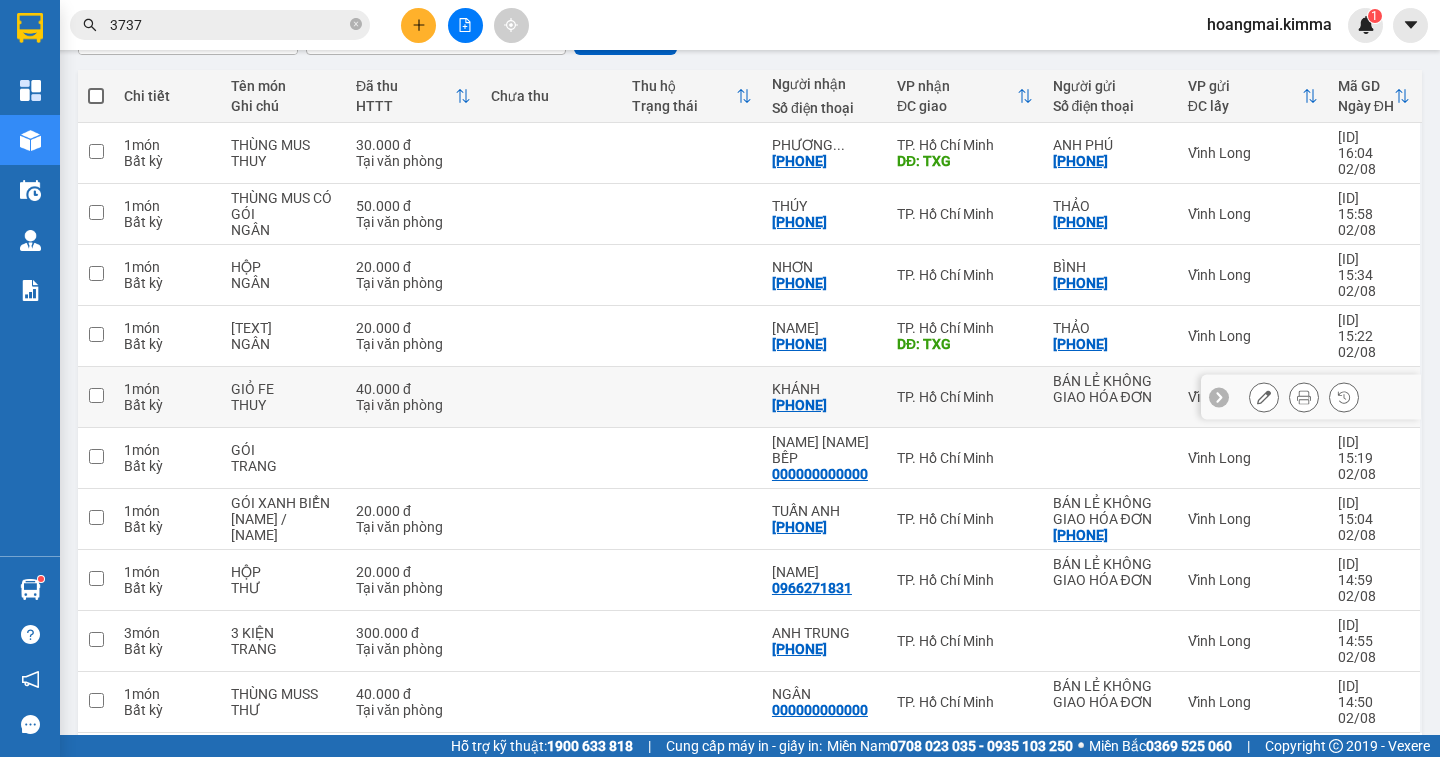 scroll, scrollTop: 0, scrollLeft: 0, axis: both 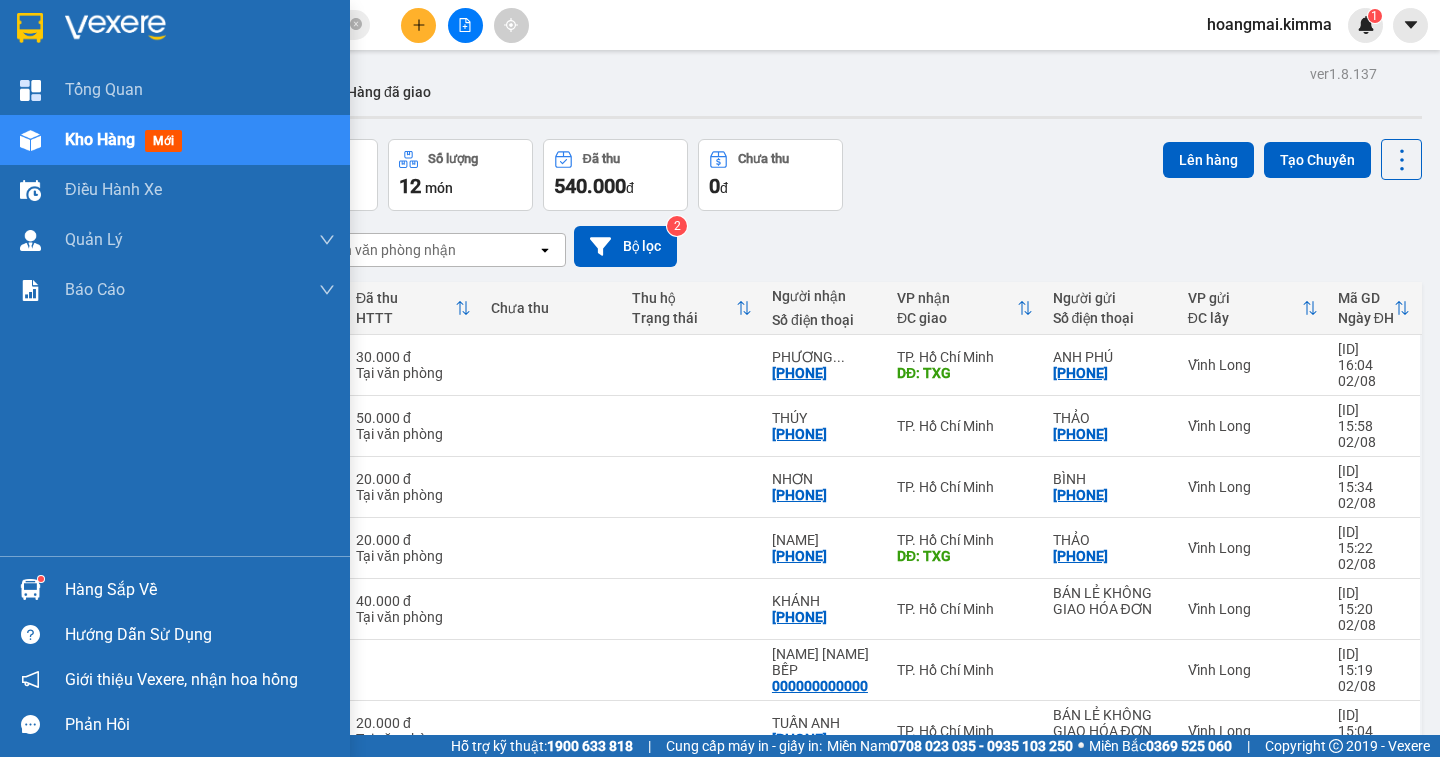 click on "Kho hàng" at bounding box center [100, 139] 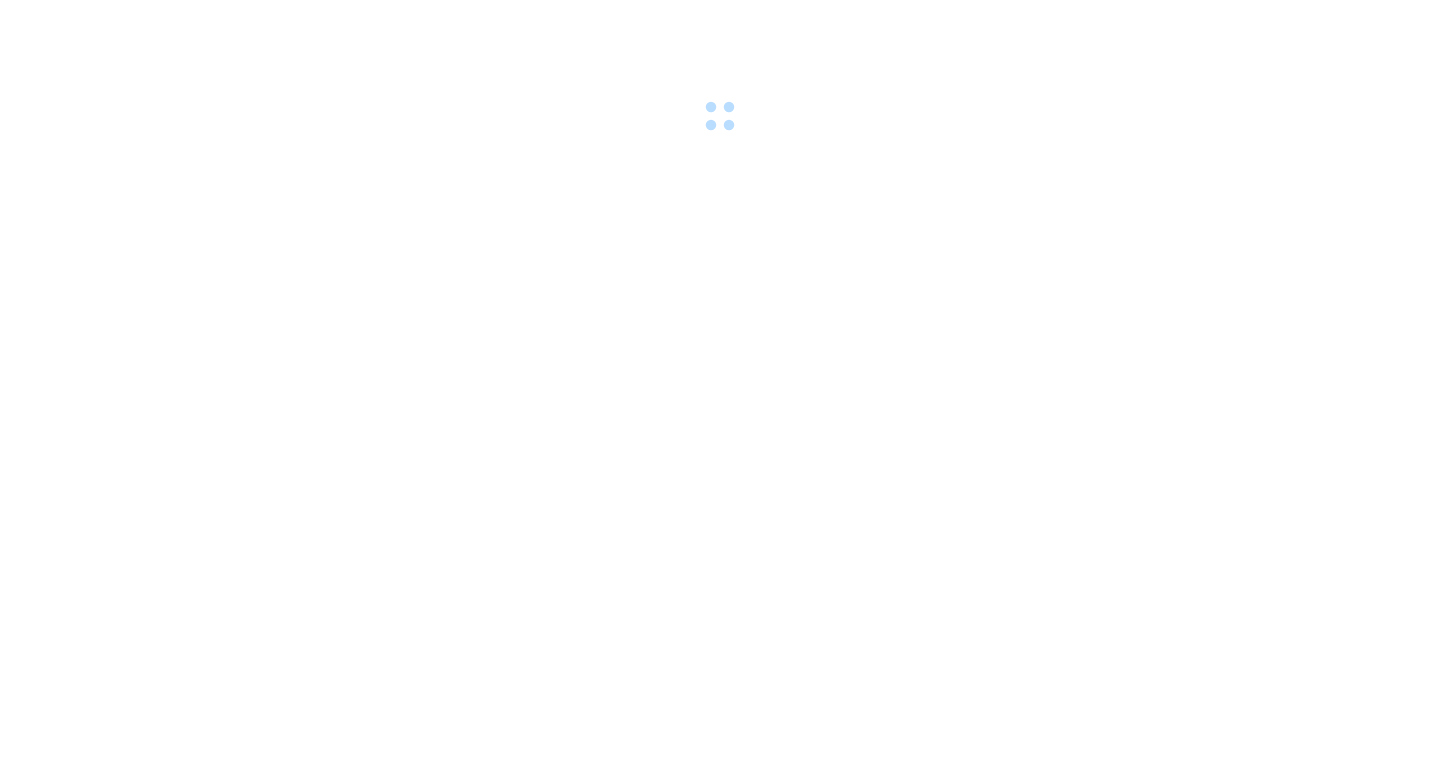 scroll, scrollTop: 0, scrollLeft: 0, axis: both 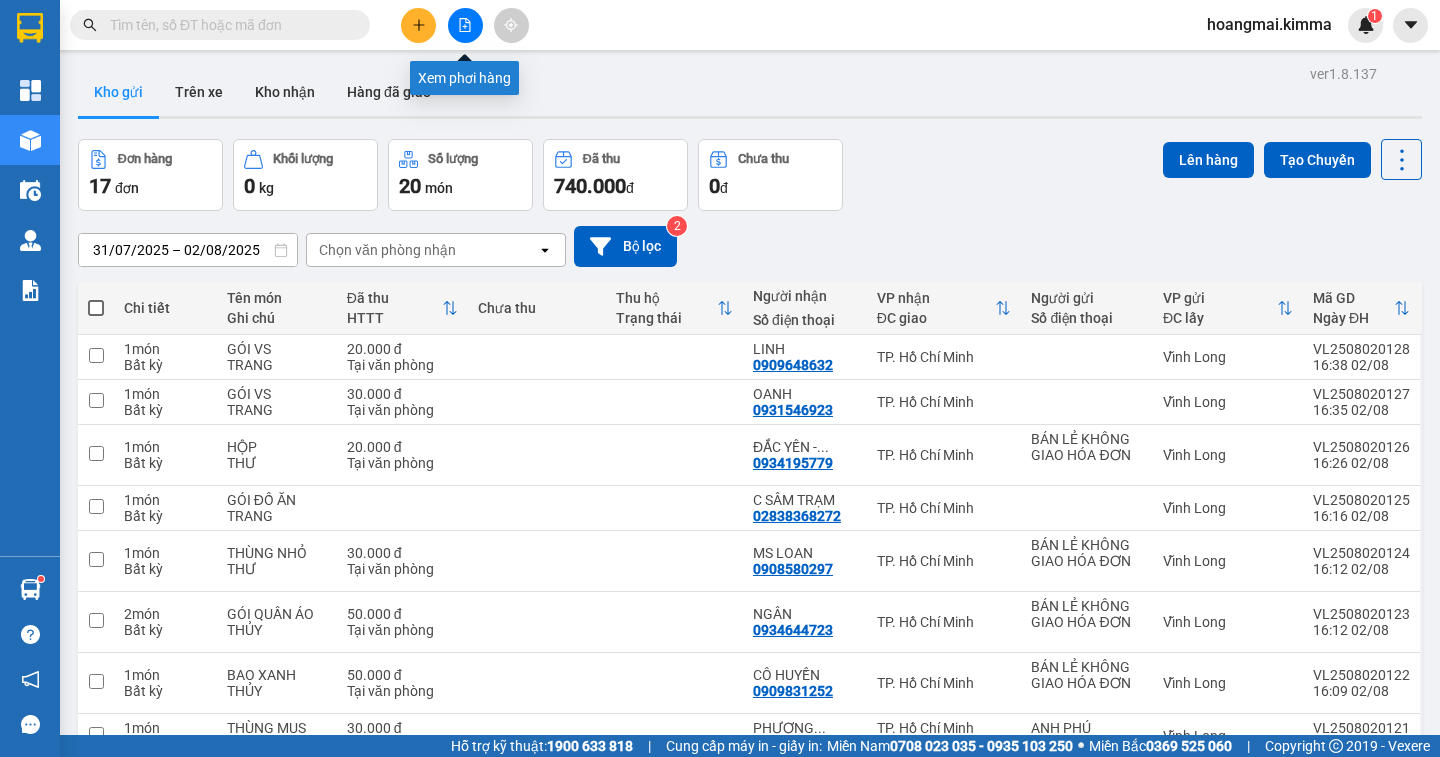 click at bounding box center (465, 25) 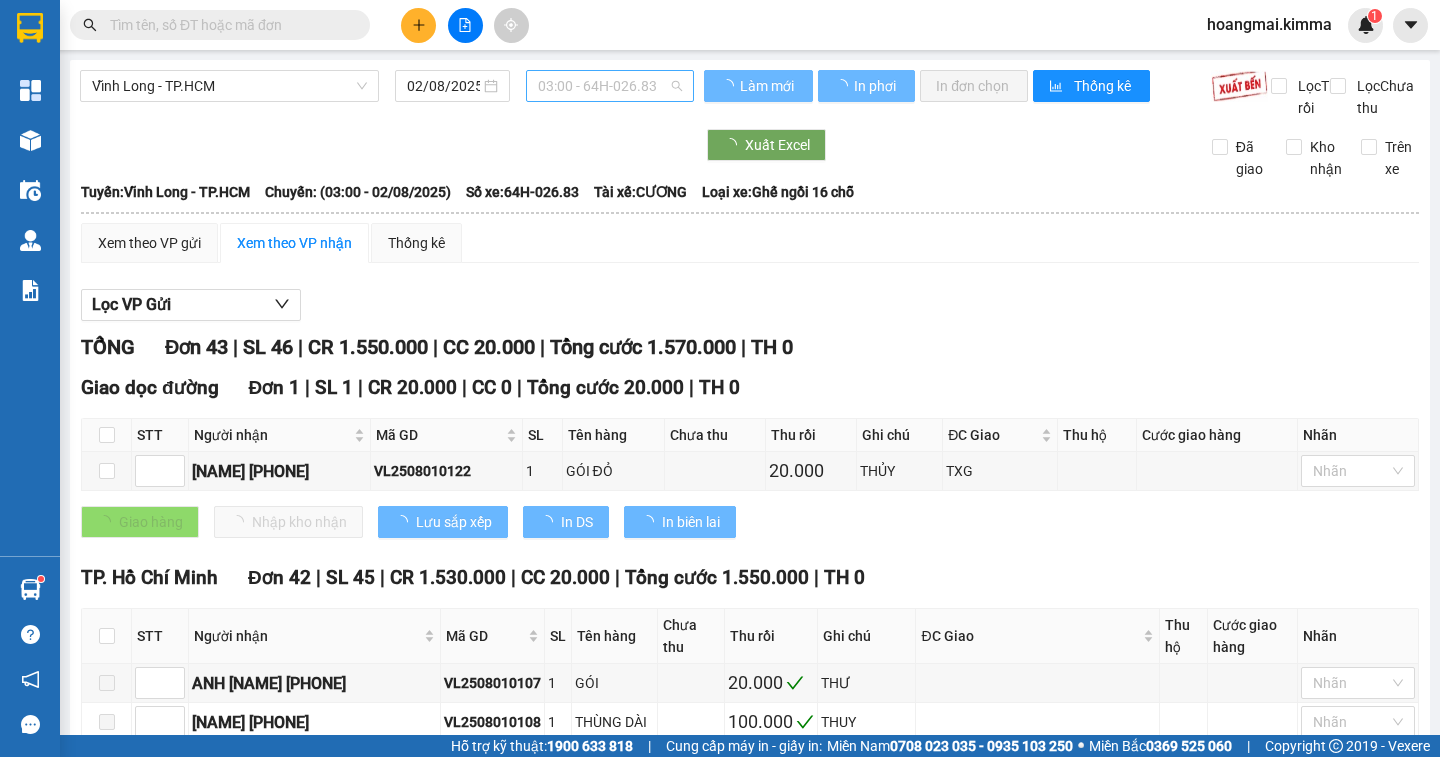 click on "03:00     - 64H-026.83" at bounding box center [610, 86] 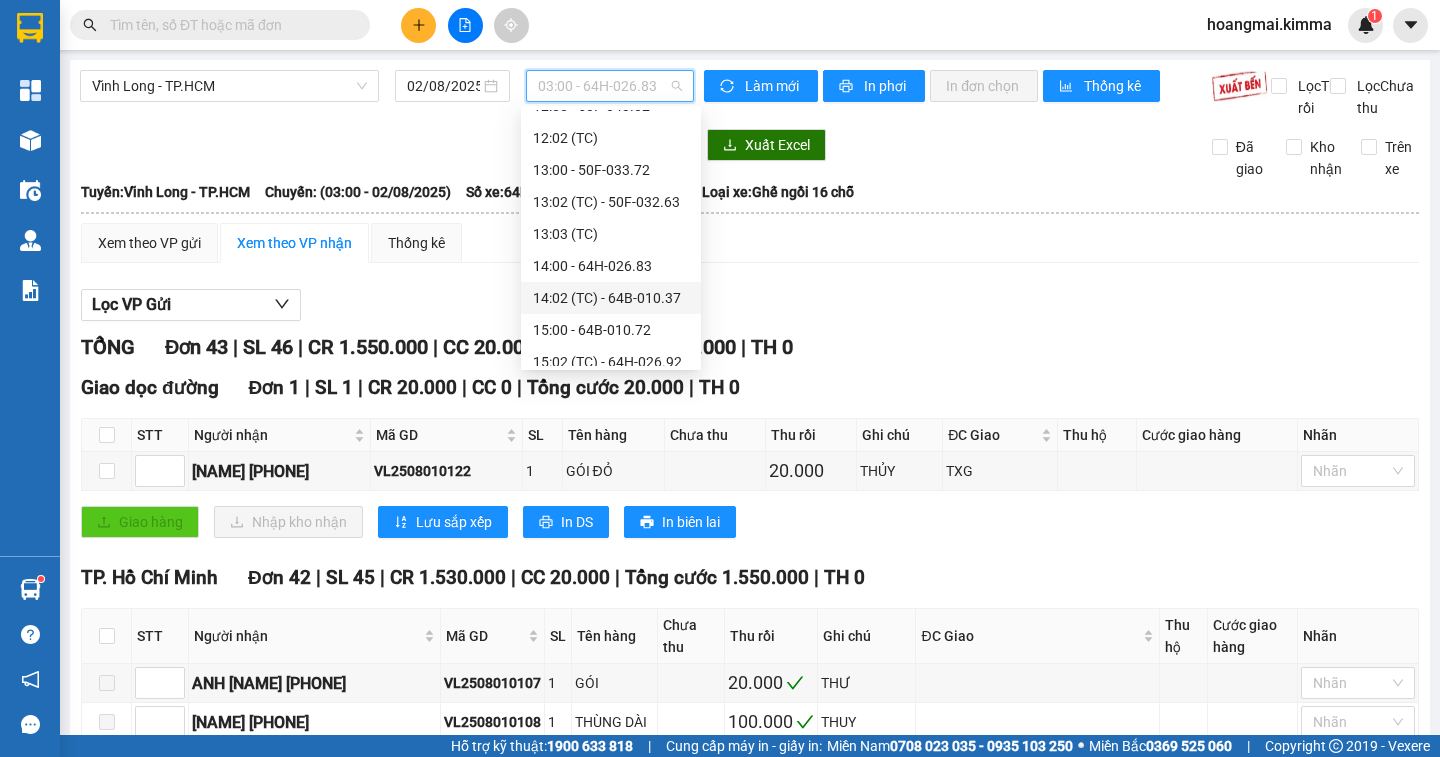 scroll, scrollTop: 600, scrollLeft: 0, axis: vertical 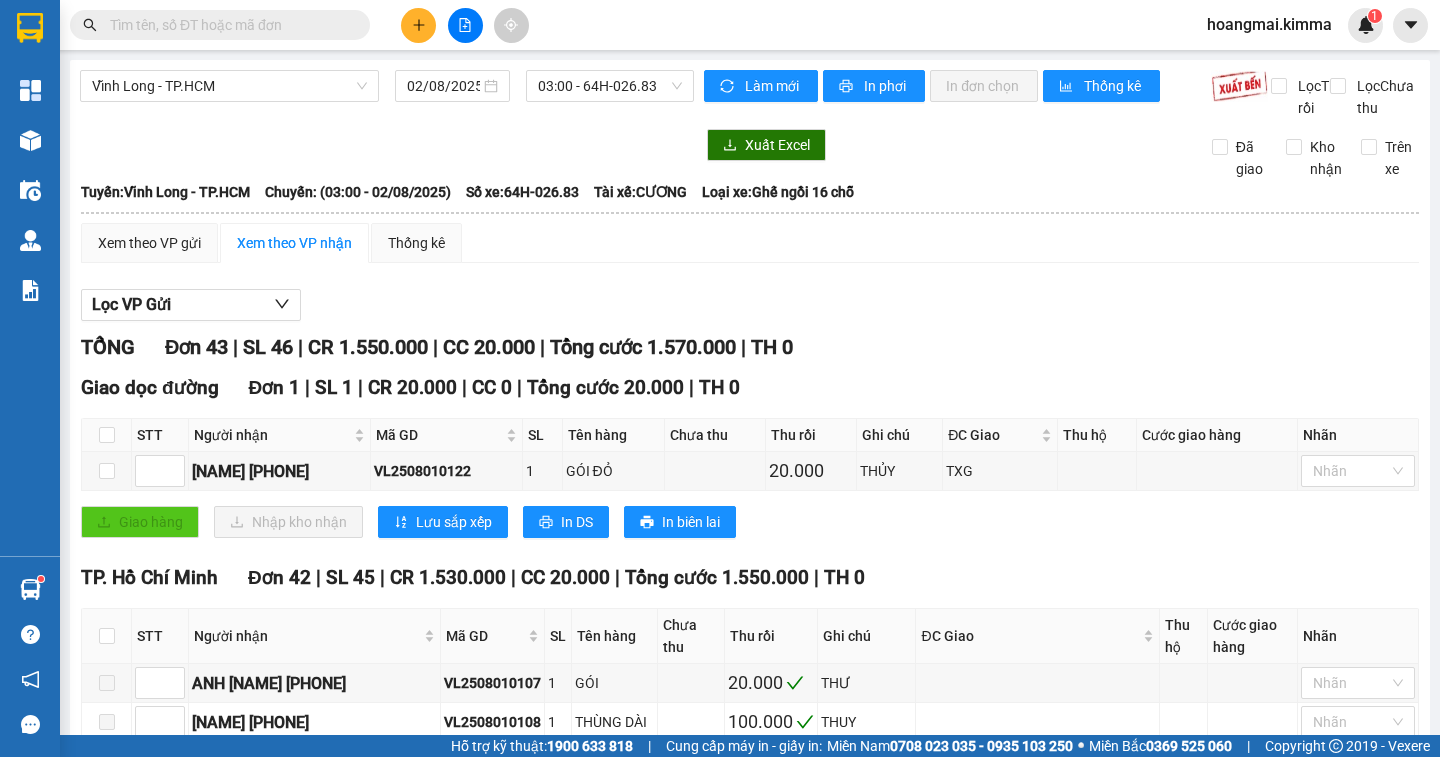 click on "Xem theo VP gửi Xem theo VP nhận Thống kê Lọc VP Gửi TỔNG Đơn   43 | SL   46 | CR   1.550.000 | CC   20.000 | Tổng cước   1.570.000 | TH   0 Giao dọc đường Đơn   1 | SL   1 | CR   20.000 | CC   0 | Tổng cước   20.000 | TH   0 STT Người nhận Mã GD SL Tên hàng Chưa thu Thu rồi Ghi chú ĐC Giao Thu hộ Cước giao hàng Nhãn Ký nhận                             [NAME] [PHONE] [ID] 1 GÓI ĐỎ 20.000 THỦY TXG   Nhãn Giao hàng Nhập kho nhận Lưu sắp xếp In DS In biên lai [NAME] - [PHONE] , [PHONE] , [PHONE]   107-109, Đường 2/9 P.1, TP Vĩnh Long PHƠI HÀNG Vĩnh Long  -  [TIME] - [DATE] Tuyến:  Vĩnh Long - TP.HCM Chuyến:   ([TIME] - [DATE]) Tài xế:  [NAME]   Số xe:  64H-026.83   Loại xe:  Ghế ngồi 16 chỗ STT Người nhận Mã GD SL Tên hàng Chưa thu Thu rồi Ghi chú ĐC Giao Thu hộ Cước giao hàng Nhãn Ký nhận Giao dọc đường Đơn   1 |" at bounding box center [750, 1334] 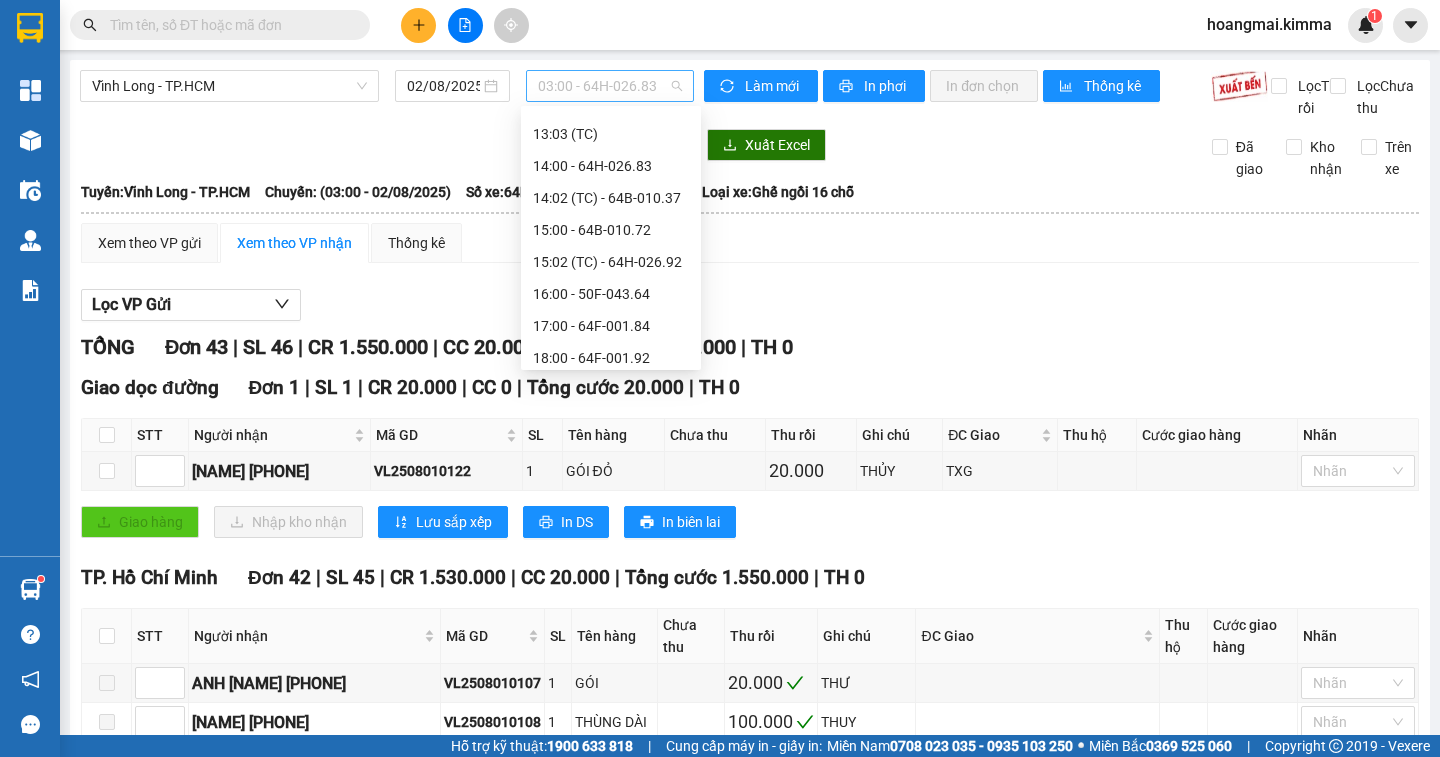 click on "03:00     - 64H-026.83" at bounding box center (610, 86) 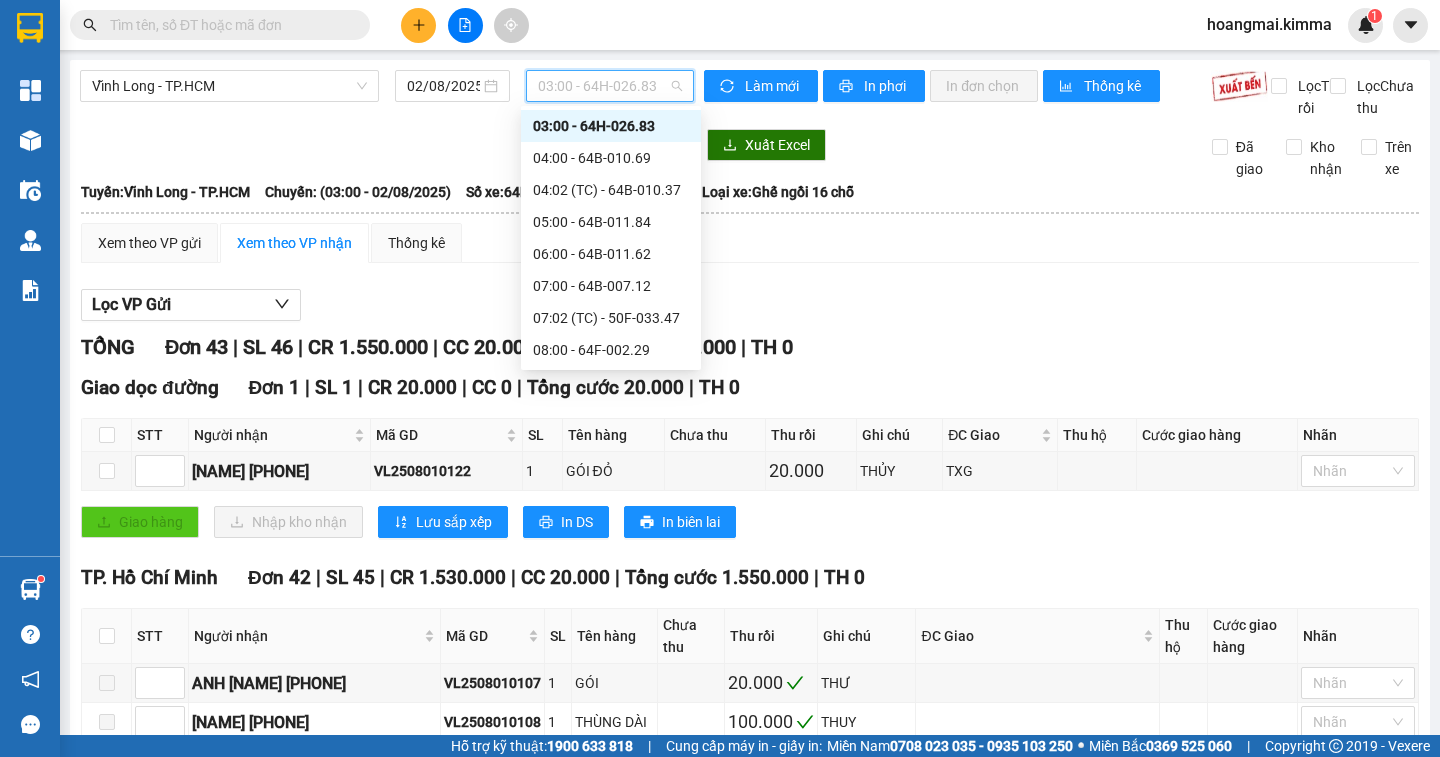 scroll, scrollTop: 432, scrollLeft: 0, axis: vertical 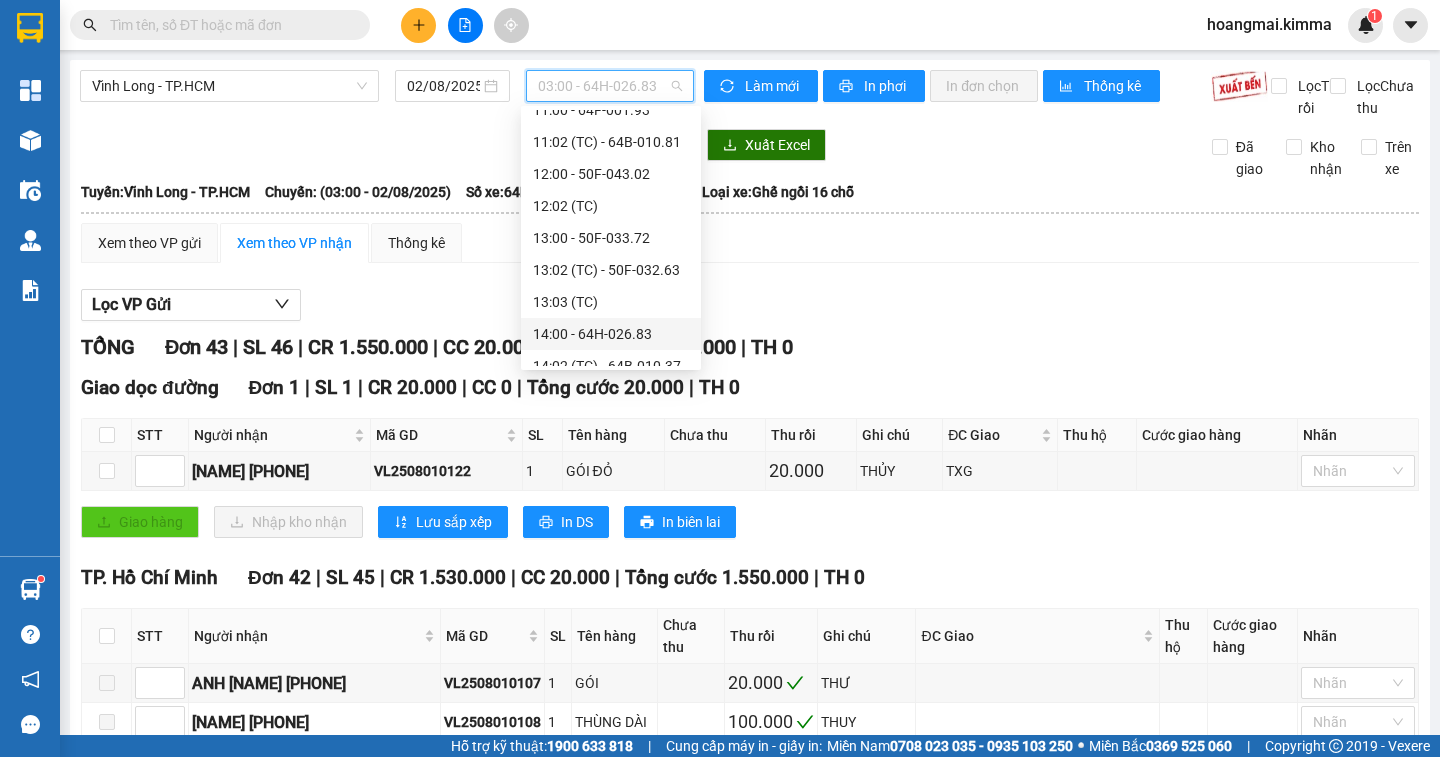 click on "14:00     - 64H-026.83" at bounding box center (611, 334) 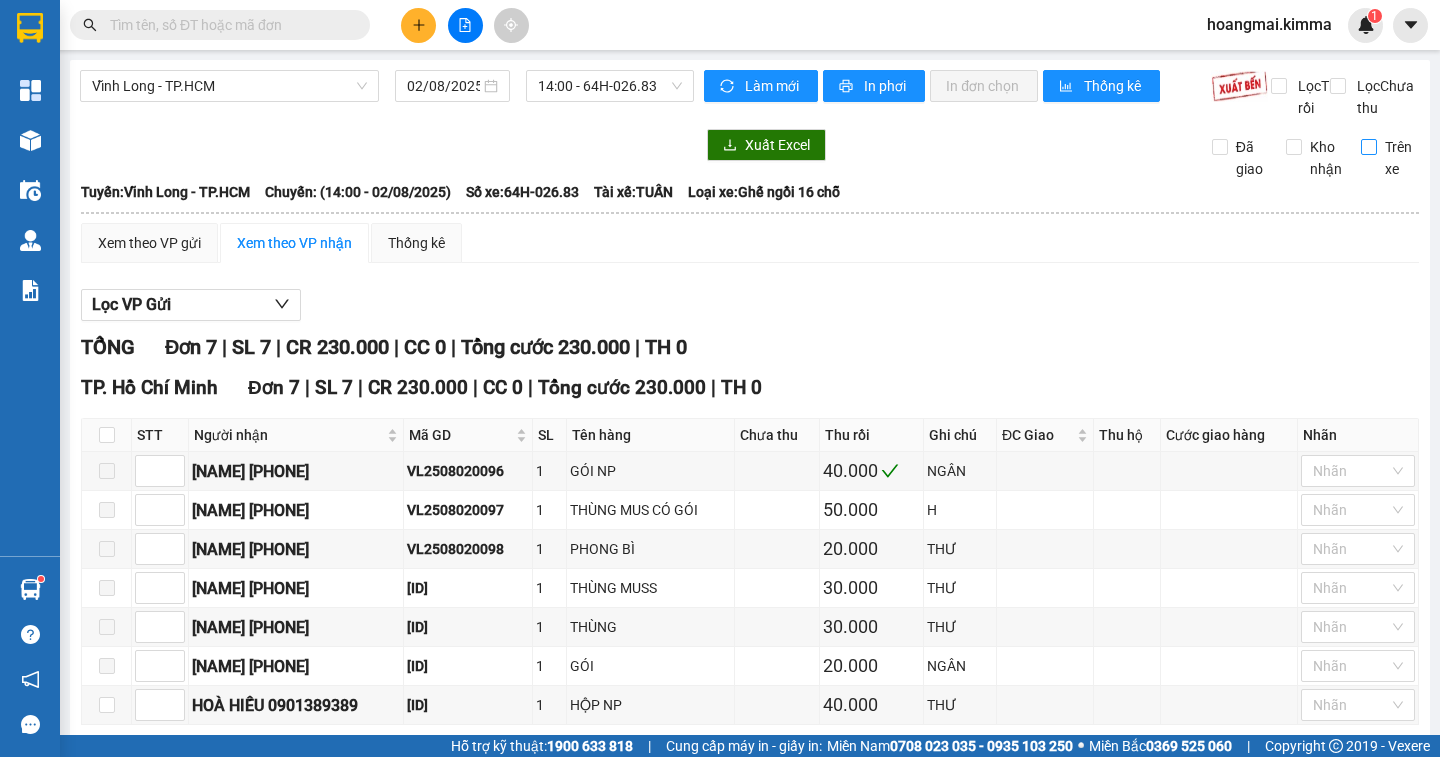 click on "Trên xe" at bounding box center [1369, 147] 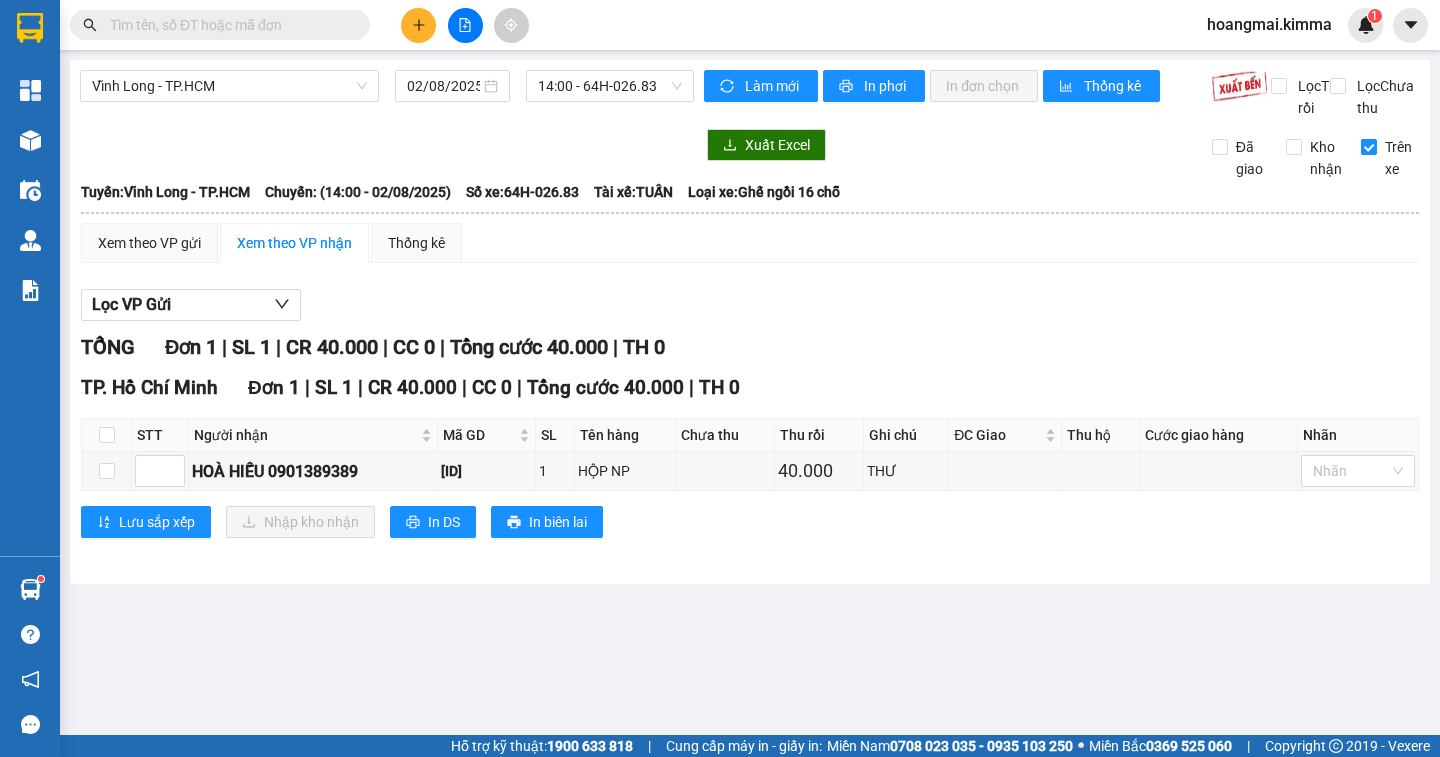 click on "Trên xe" at bounding box center (1369, 147) 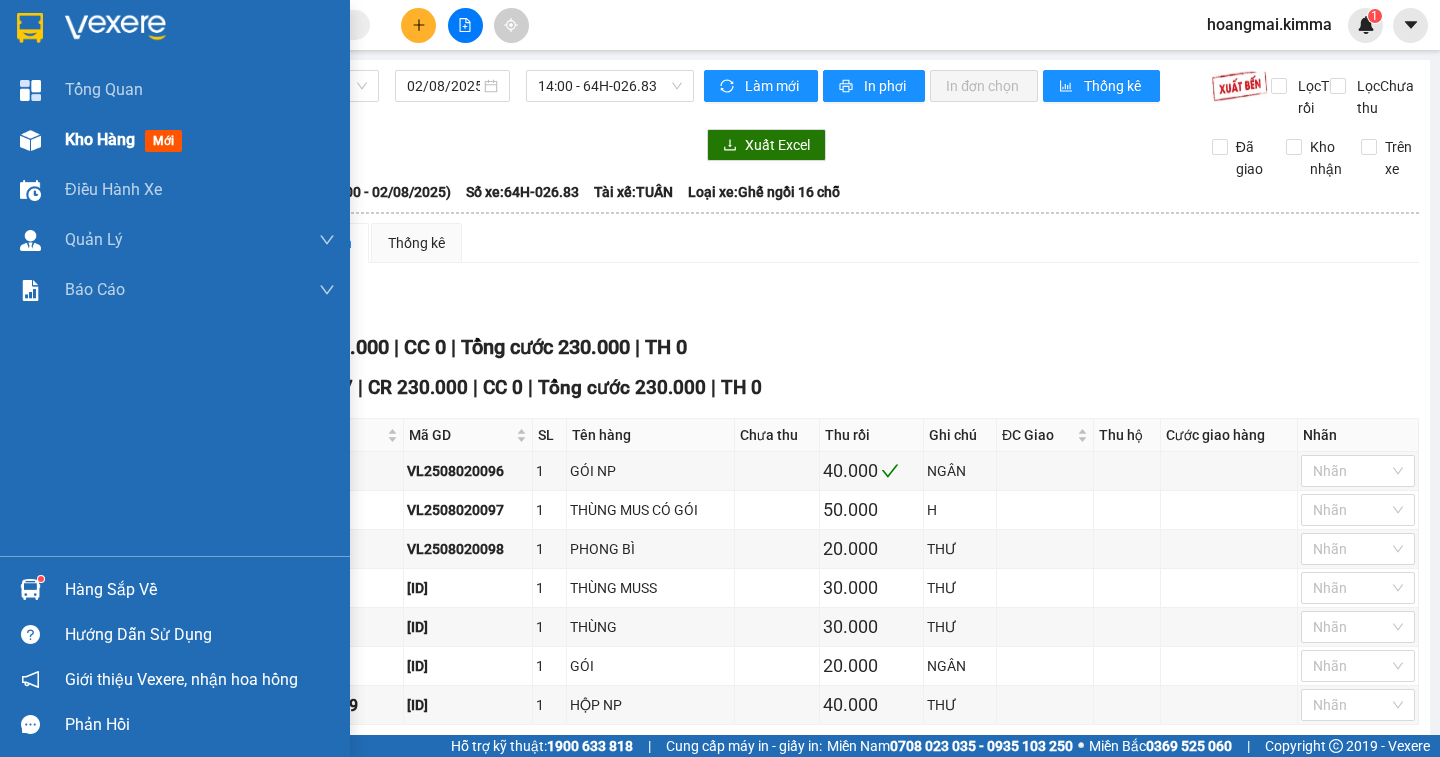 click on "Kho hàng" at bounding box center [100, 139] 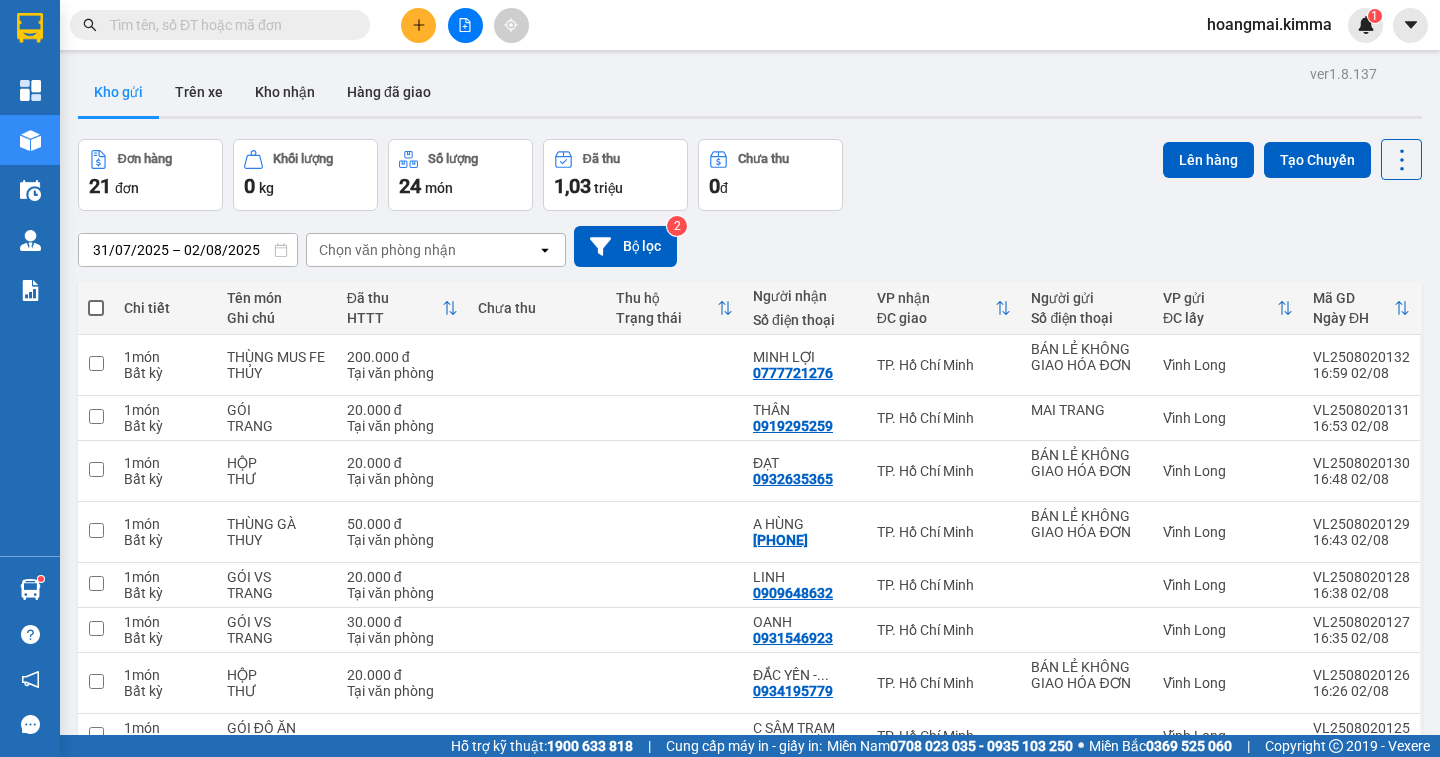 click on "1,03" at bounding box center [572, 186] 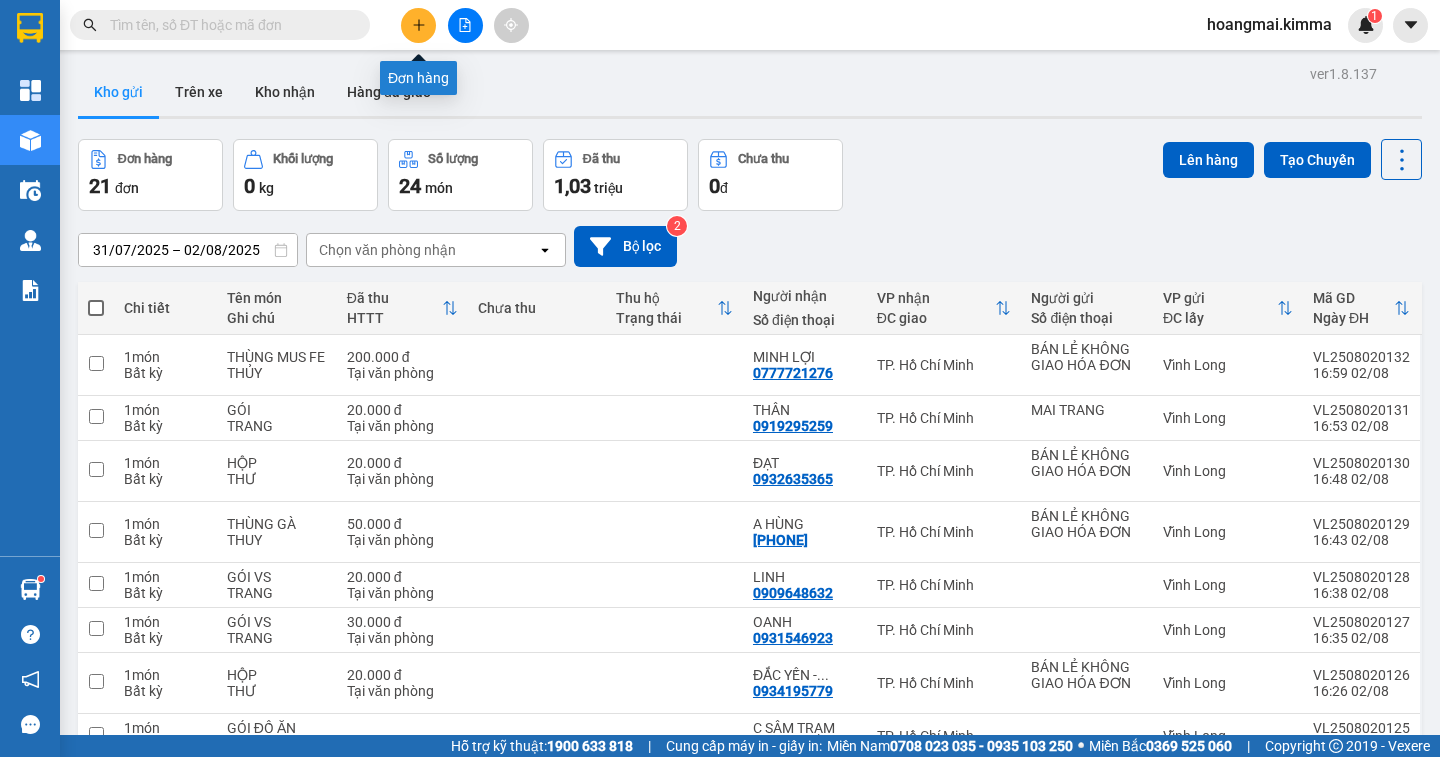 click at bounding box center [418, 25] 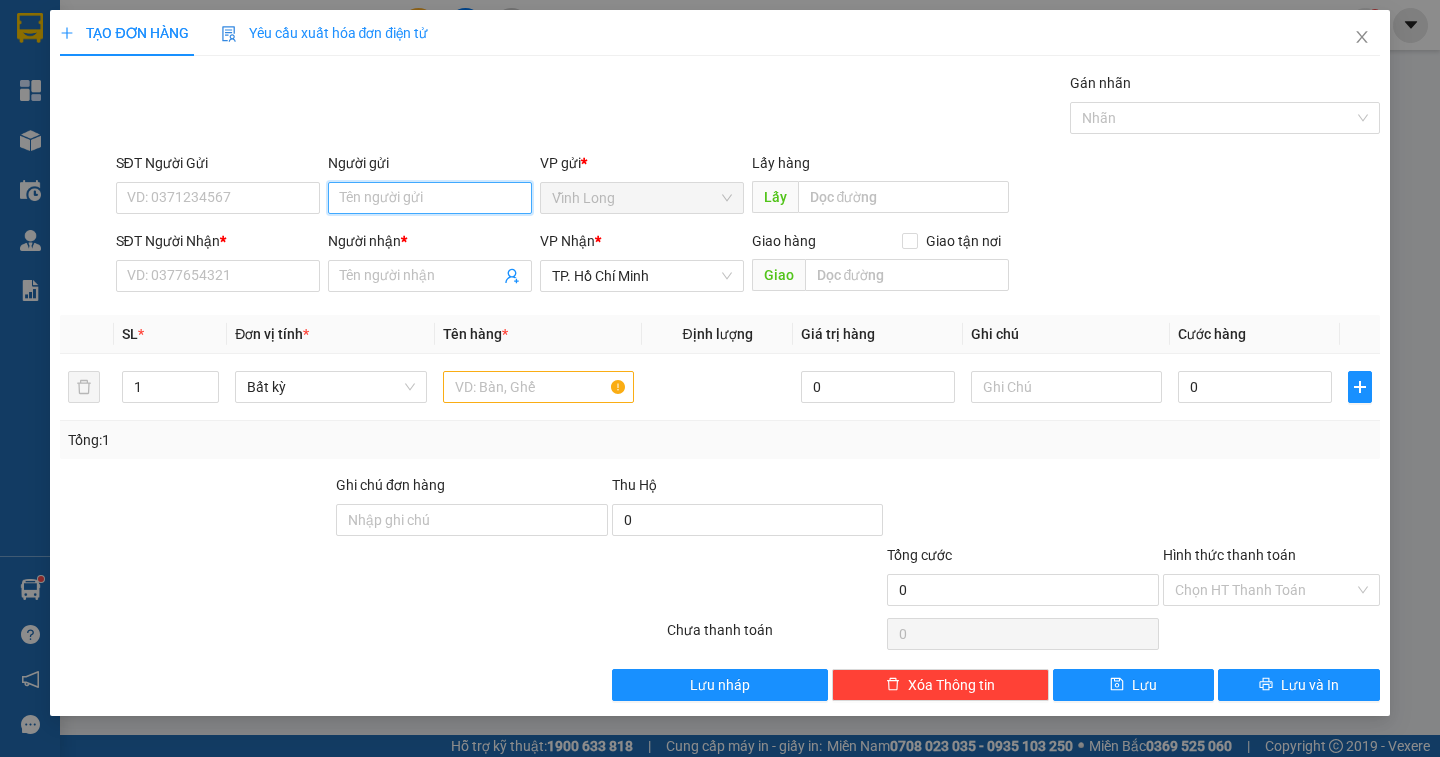 click on "Người gửi" at bounding box center [430, 198] 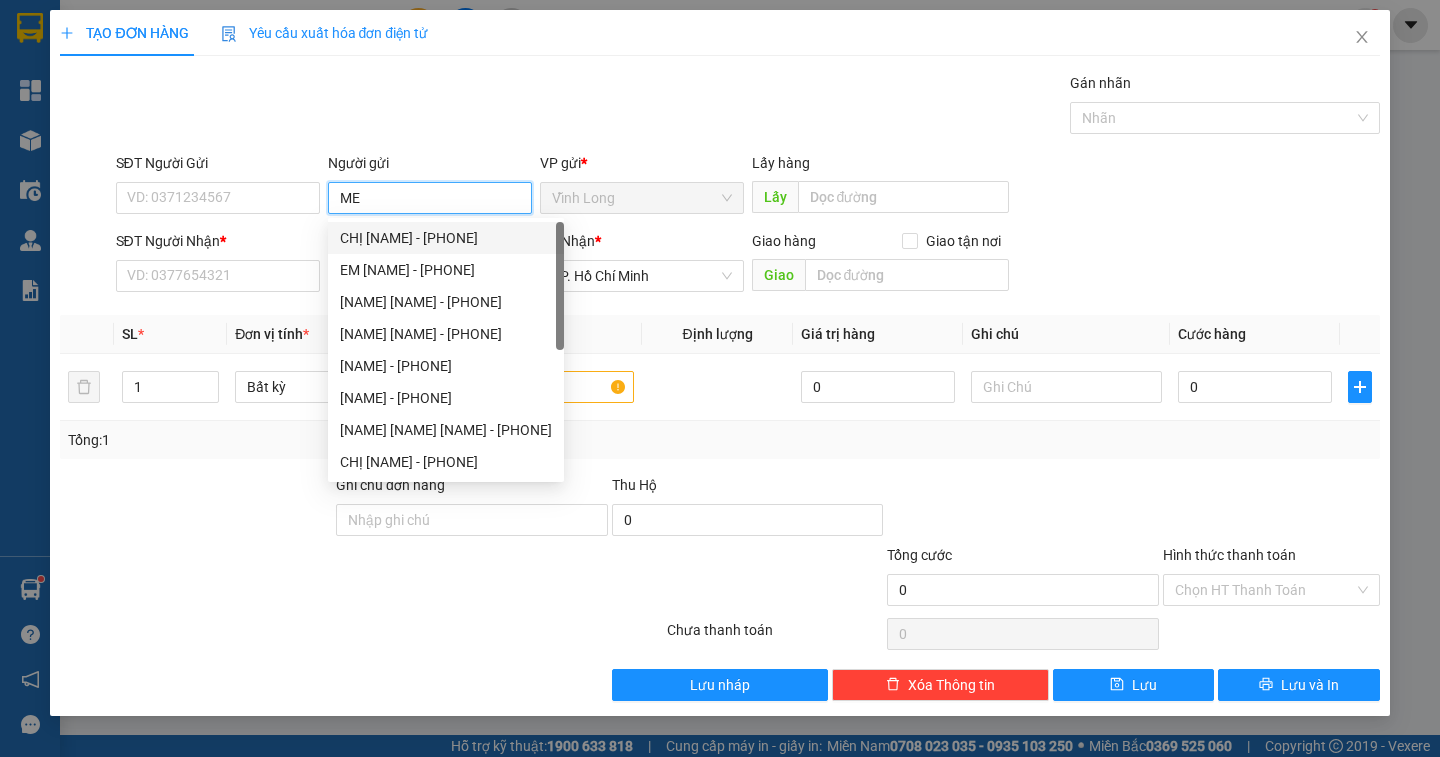 type on "MEK" 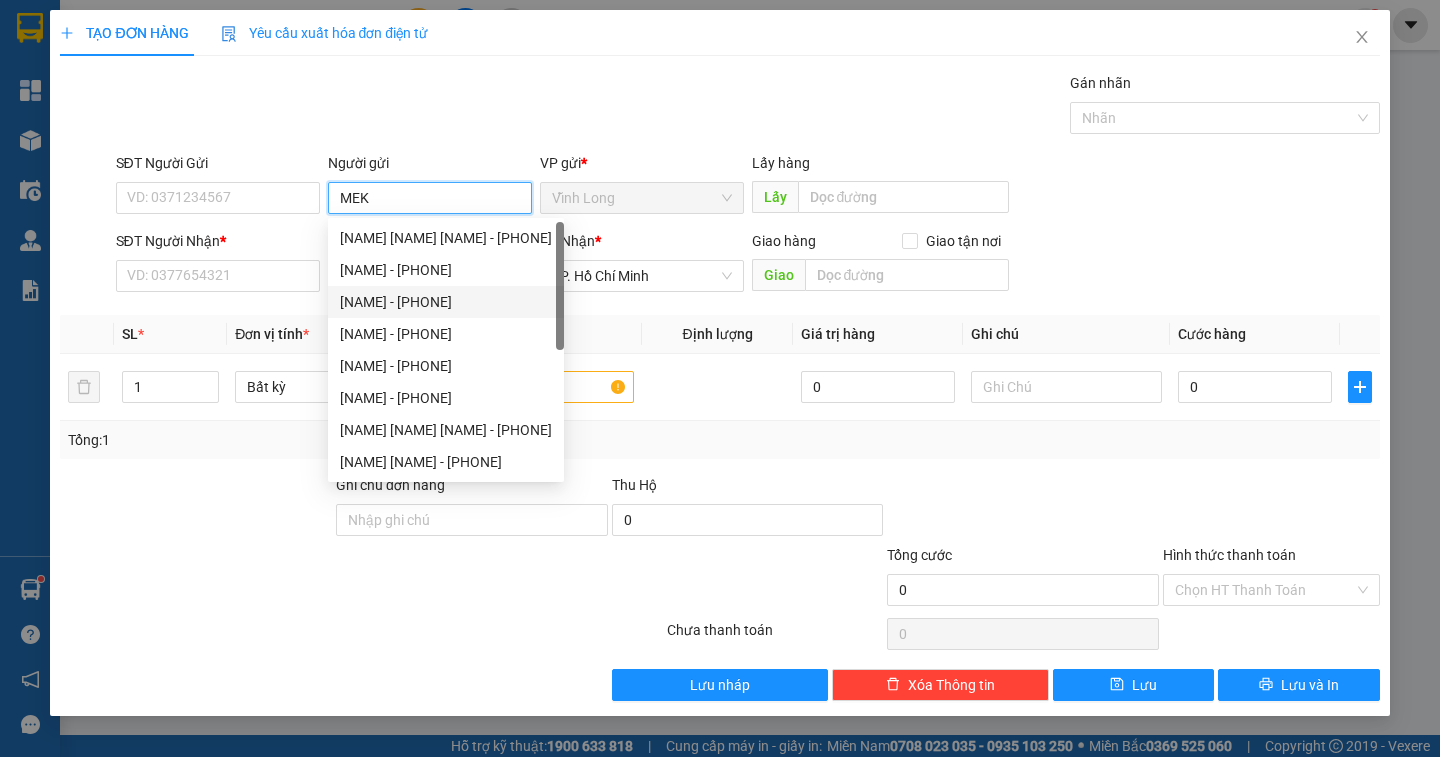 click on "[NAME] - [PHONE]" at bounding box center [446, 302] 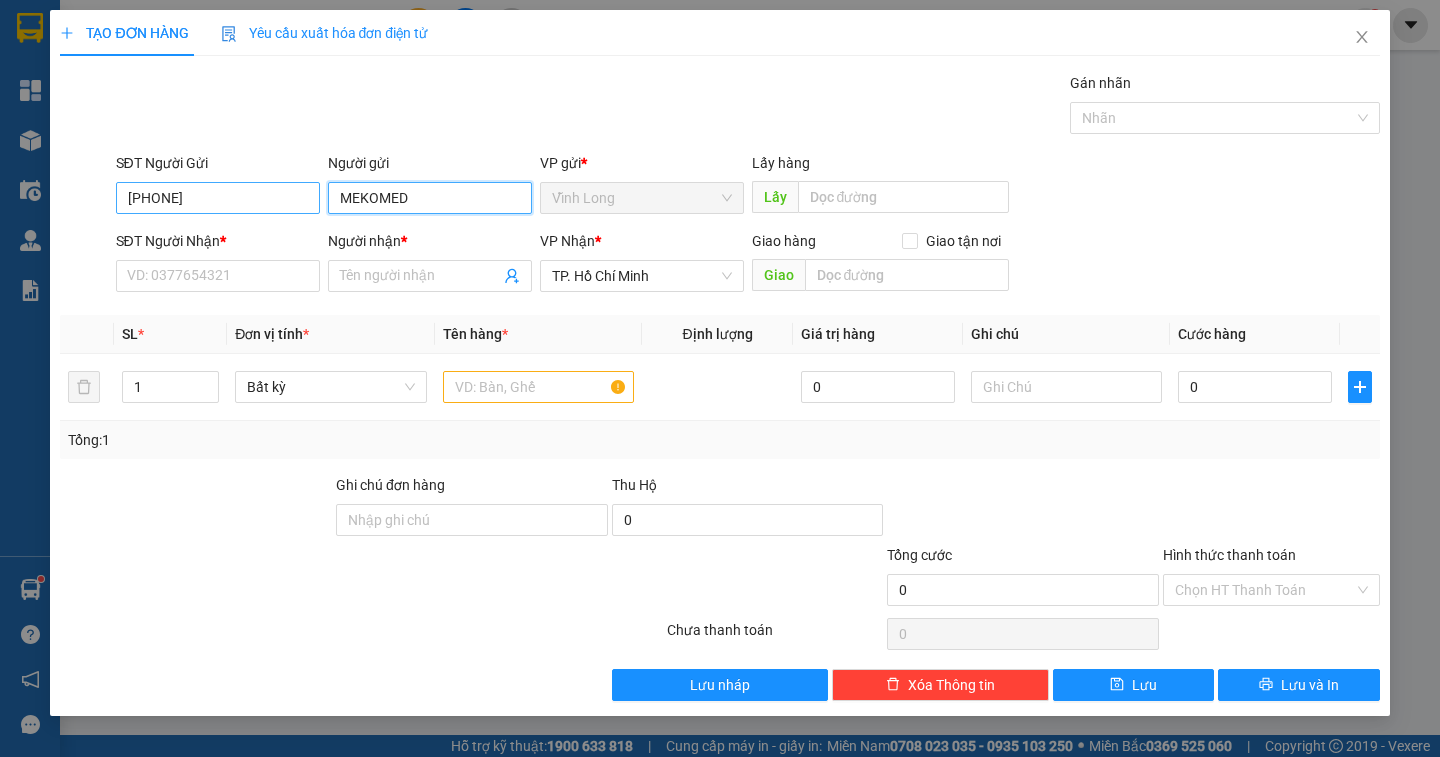 type on "MEKOMED" 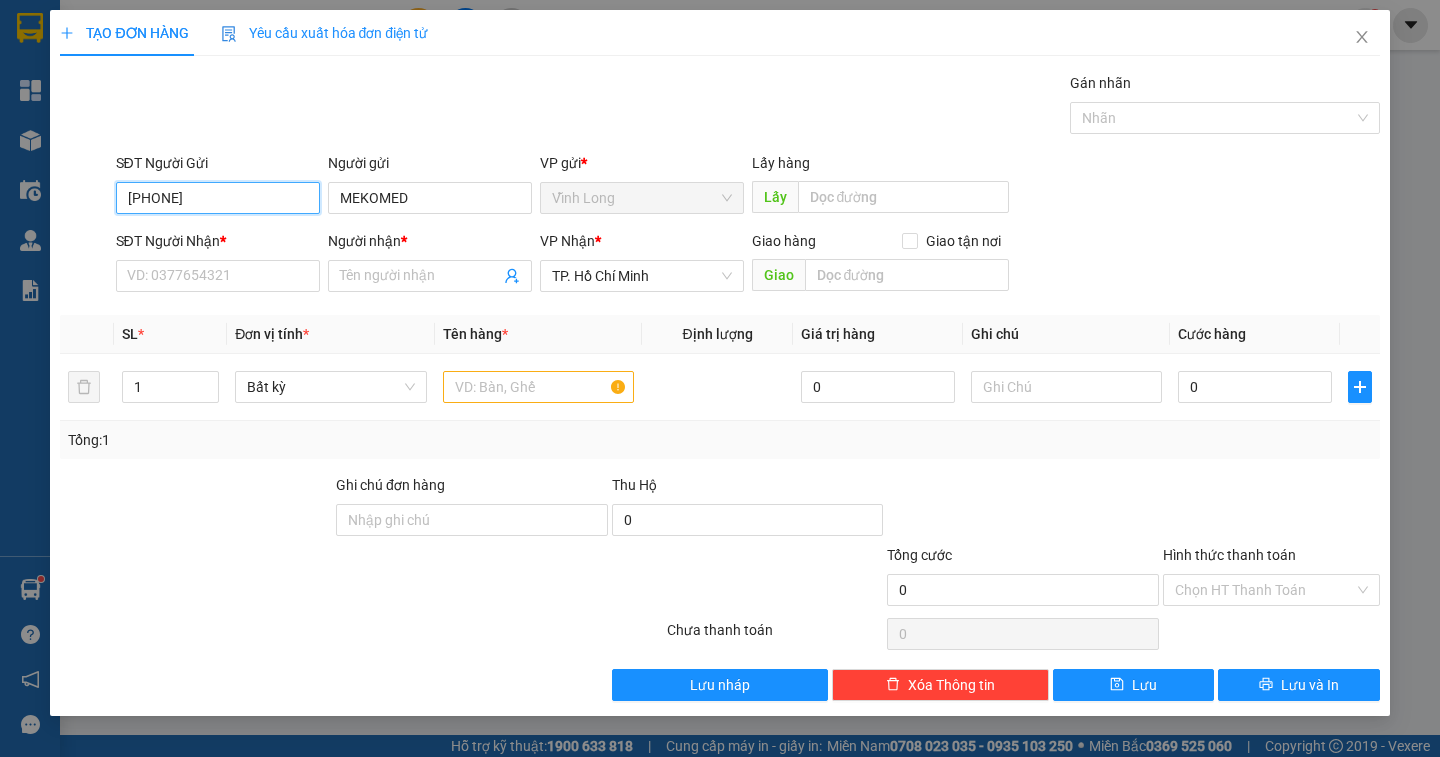 drag, startPoint x: 209, startPoint y: 207, endPoint x: 52, endPoint y: 204, distance: 157.02866 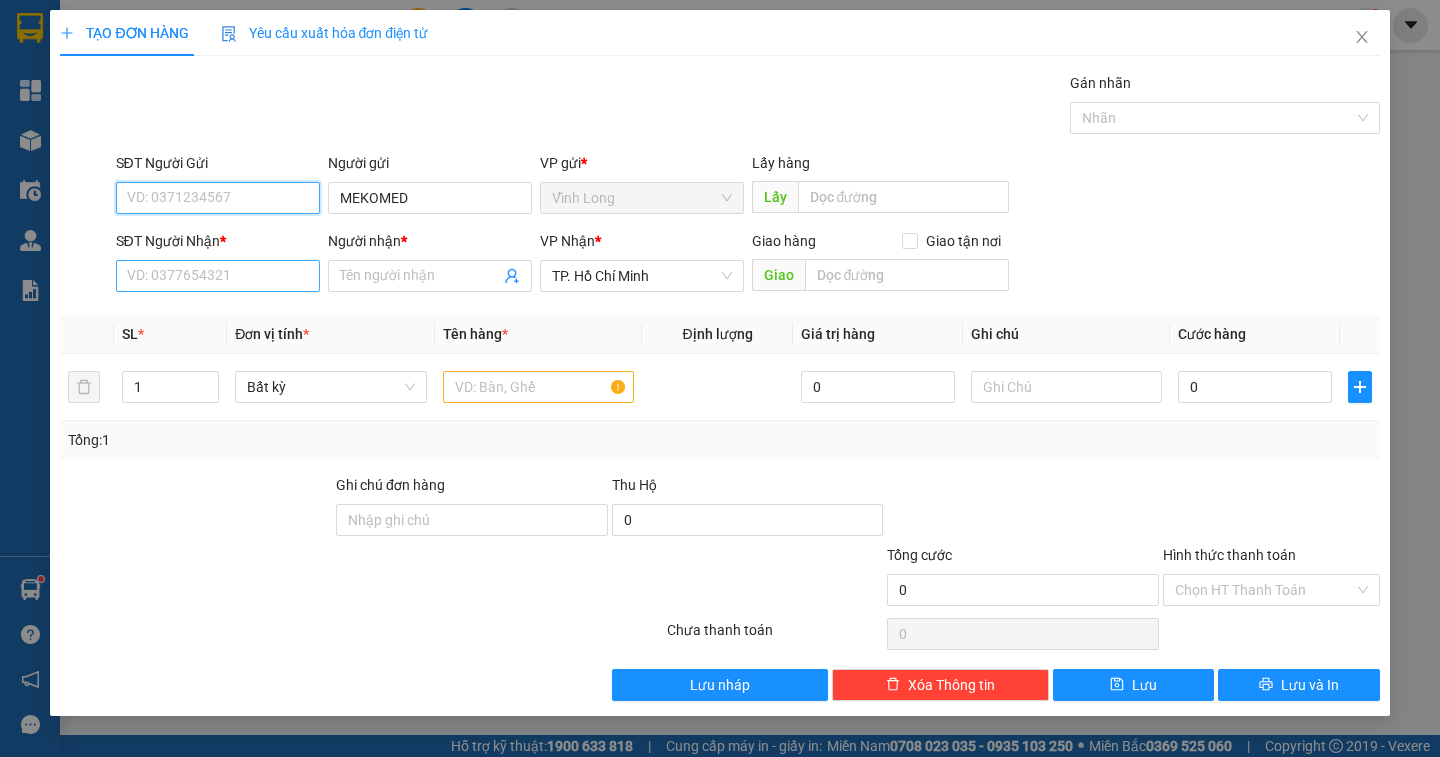 type 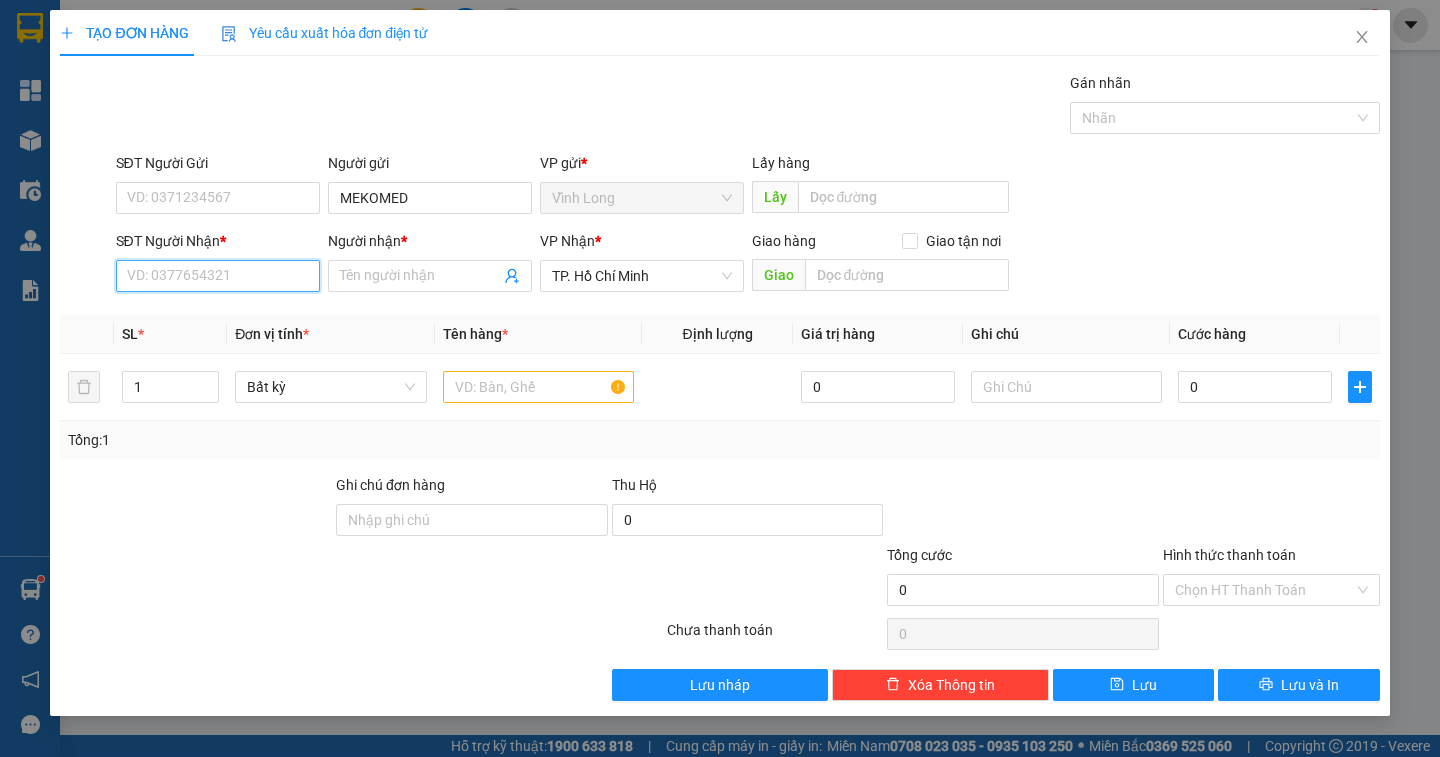 click on "SĐT Người Nhận  *" at bounding box center [218, 276] 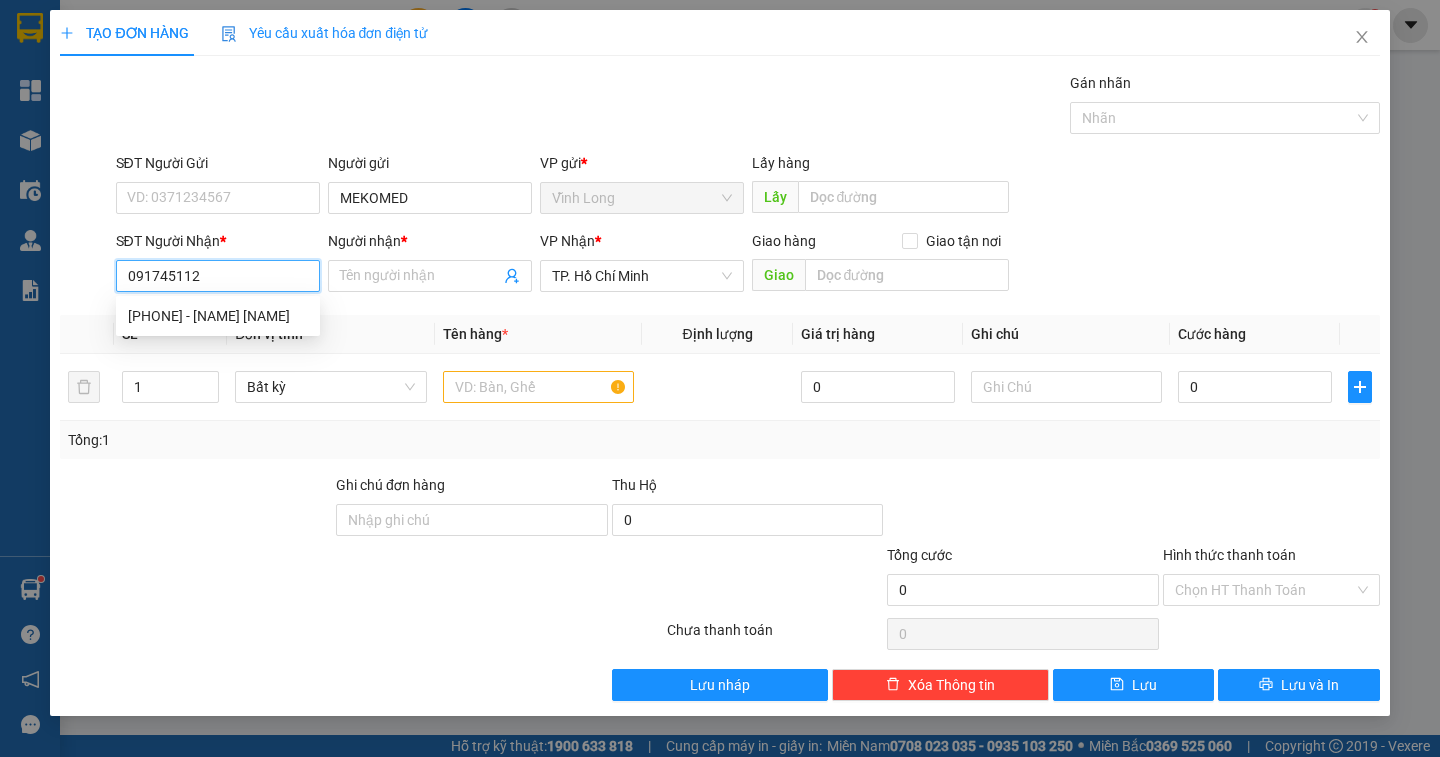 type on "0917451121" 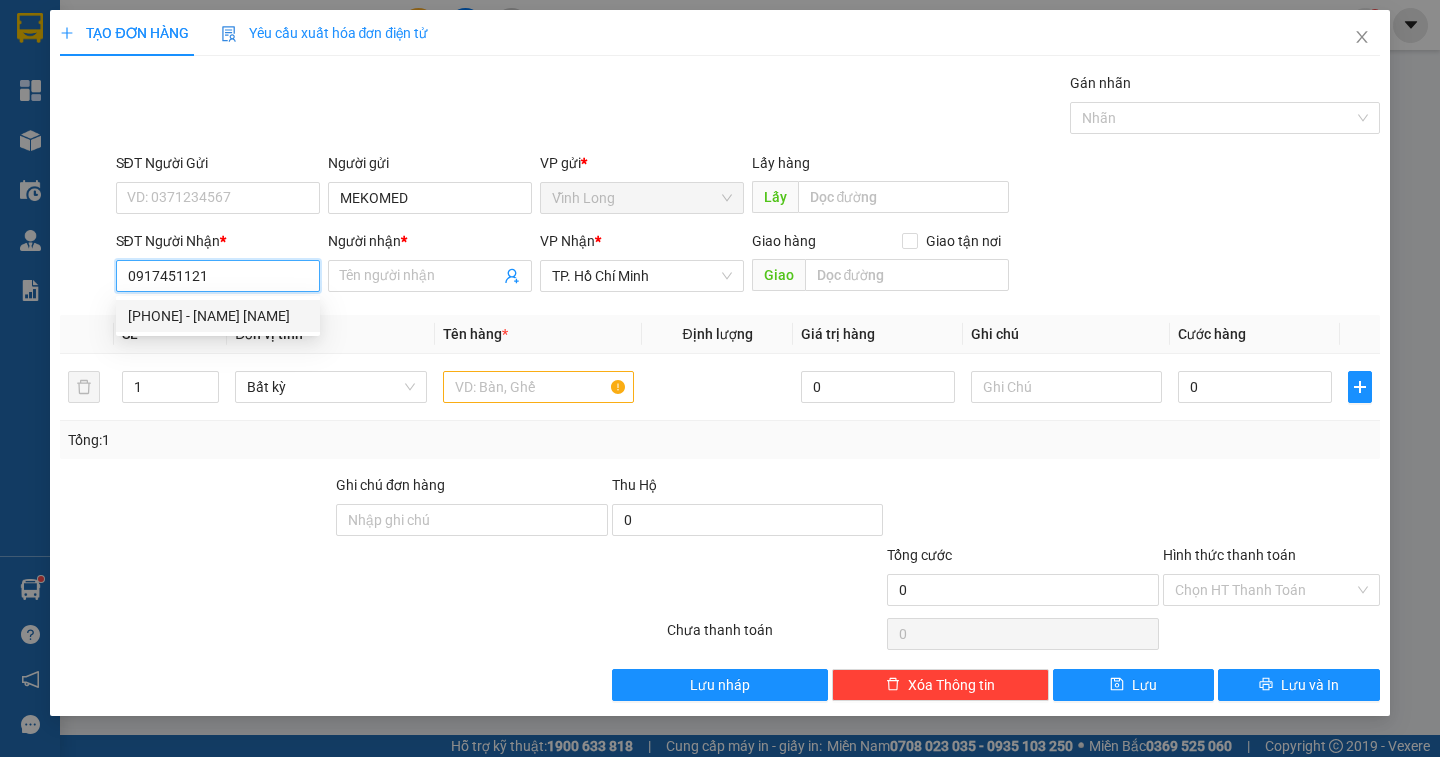 click on "[PHONE] - [NAME] [NAME]" at bounding box center (218, 316) 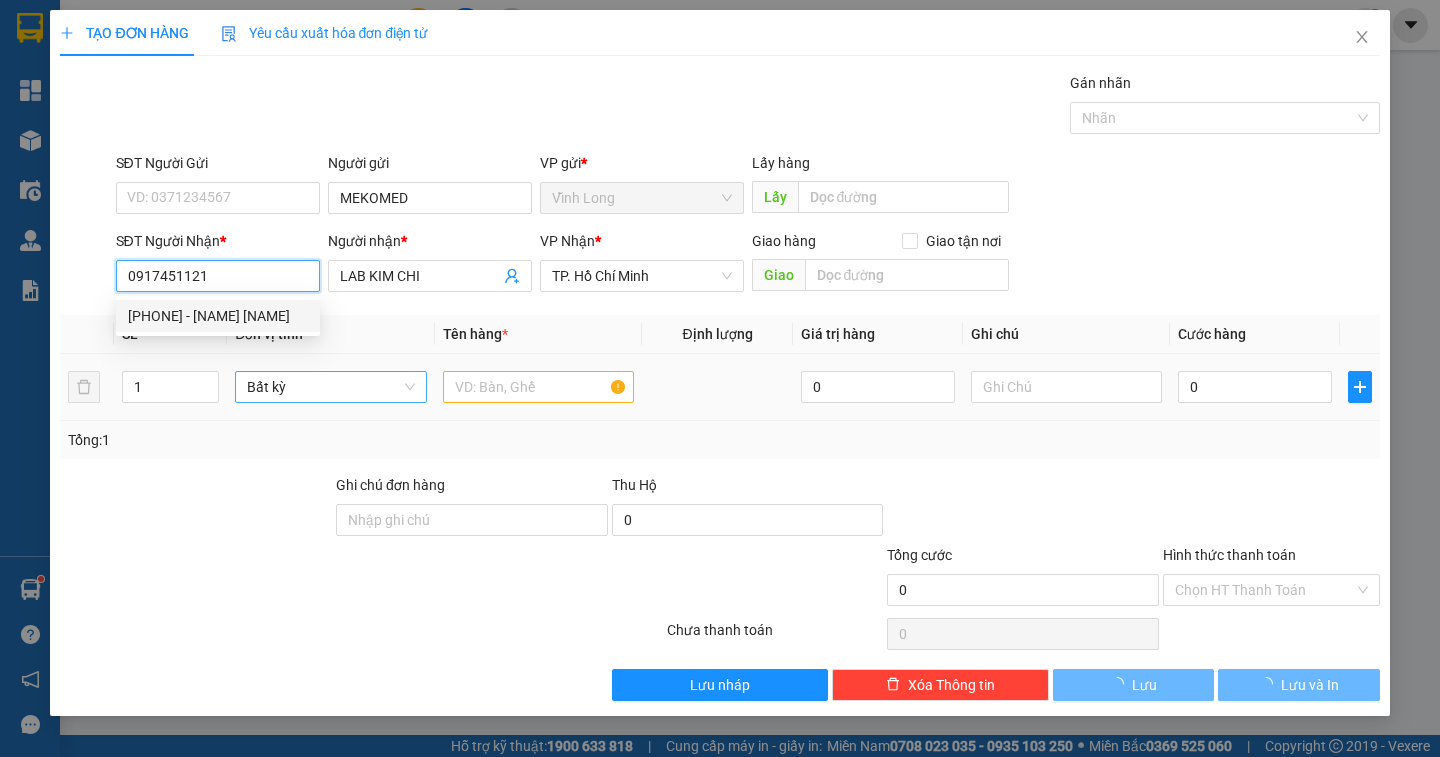 type on "LAB KIM CHI" 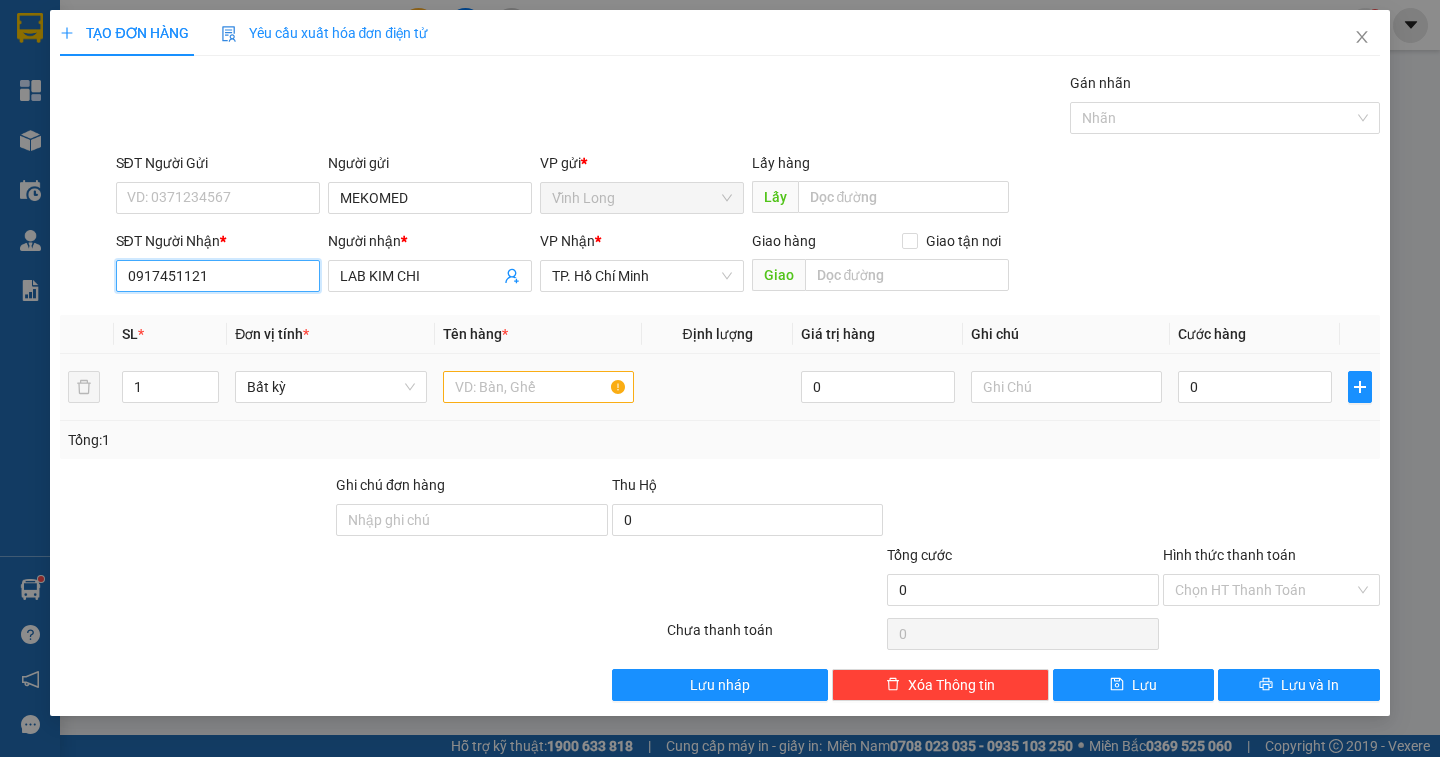 type on "0917451121" 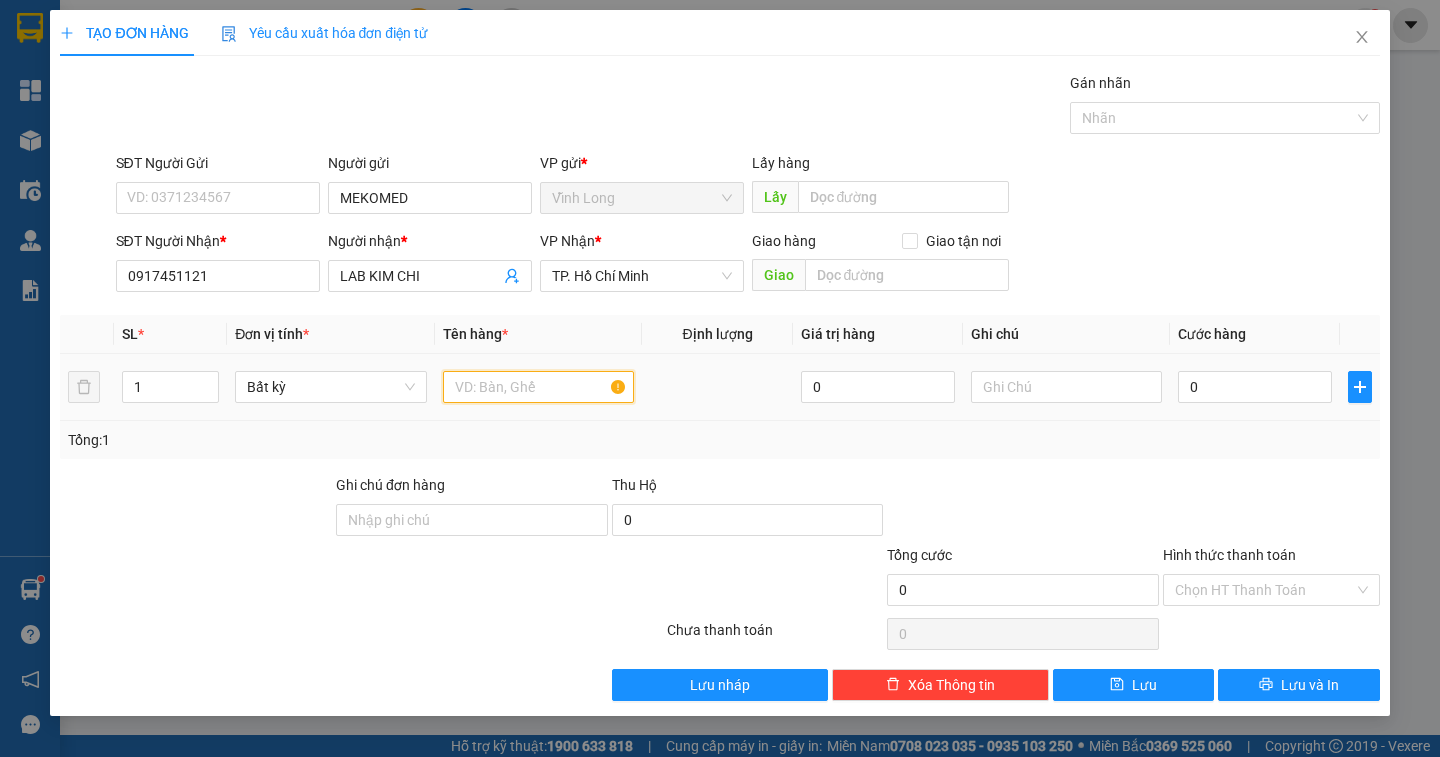 click at bounding box center (538, 387) 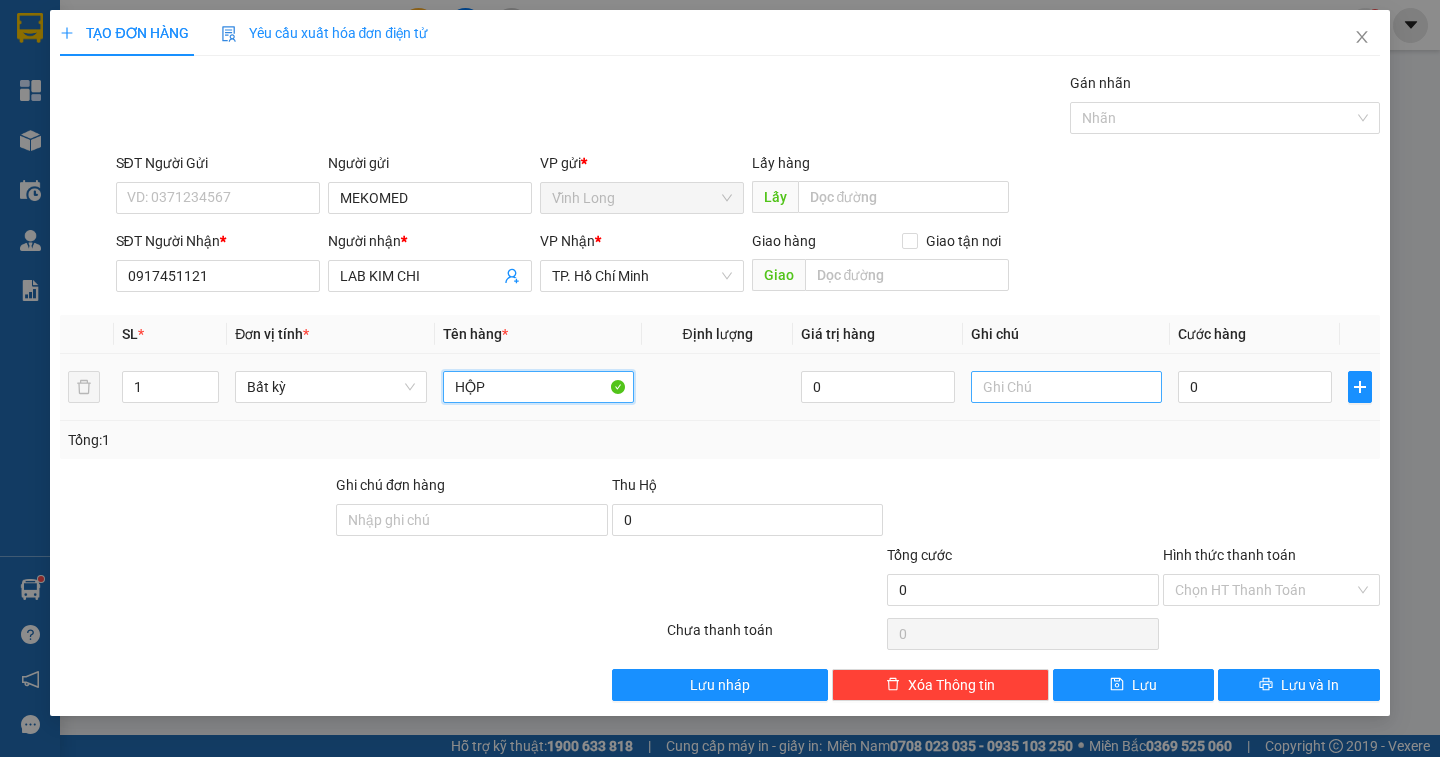type on "HỘP" 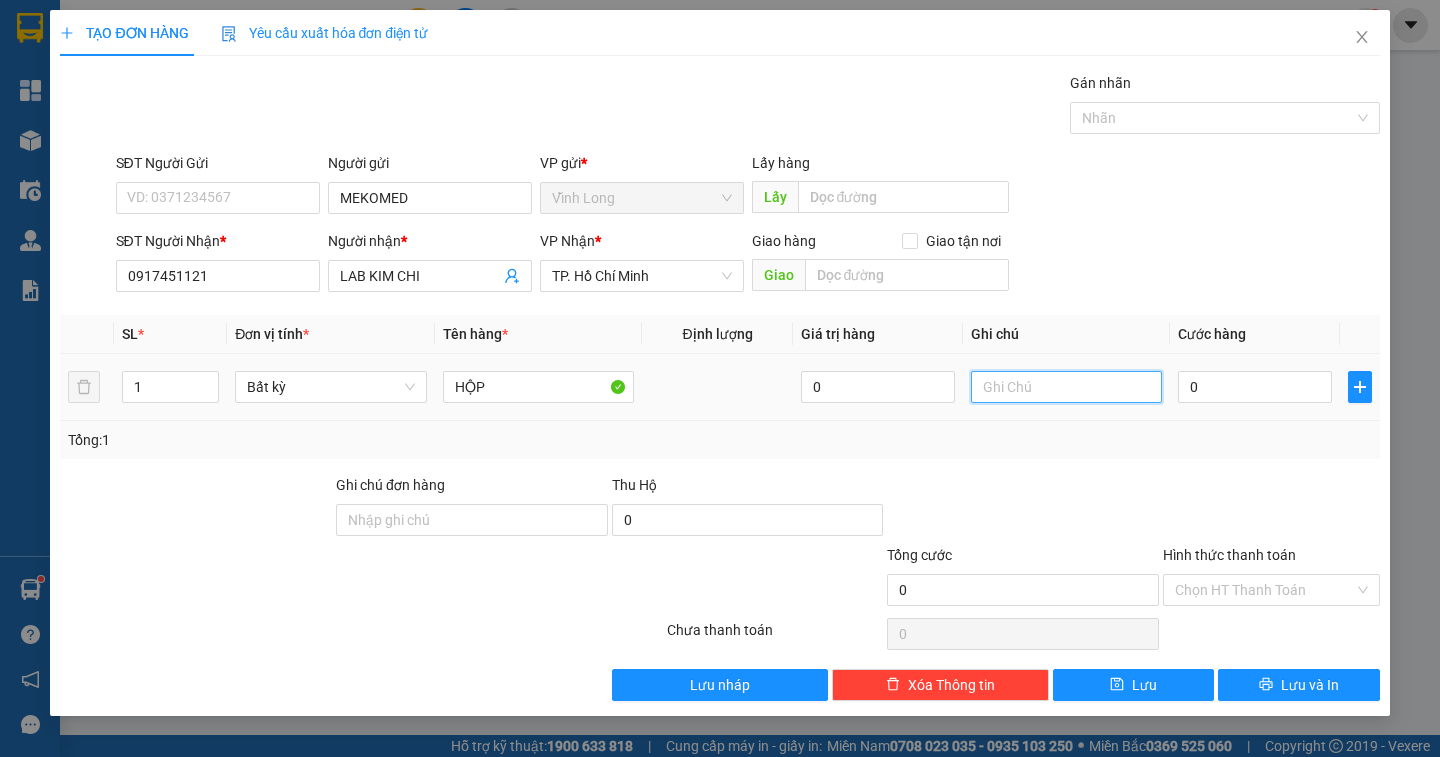 click at bounding box center (1066, 387) 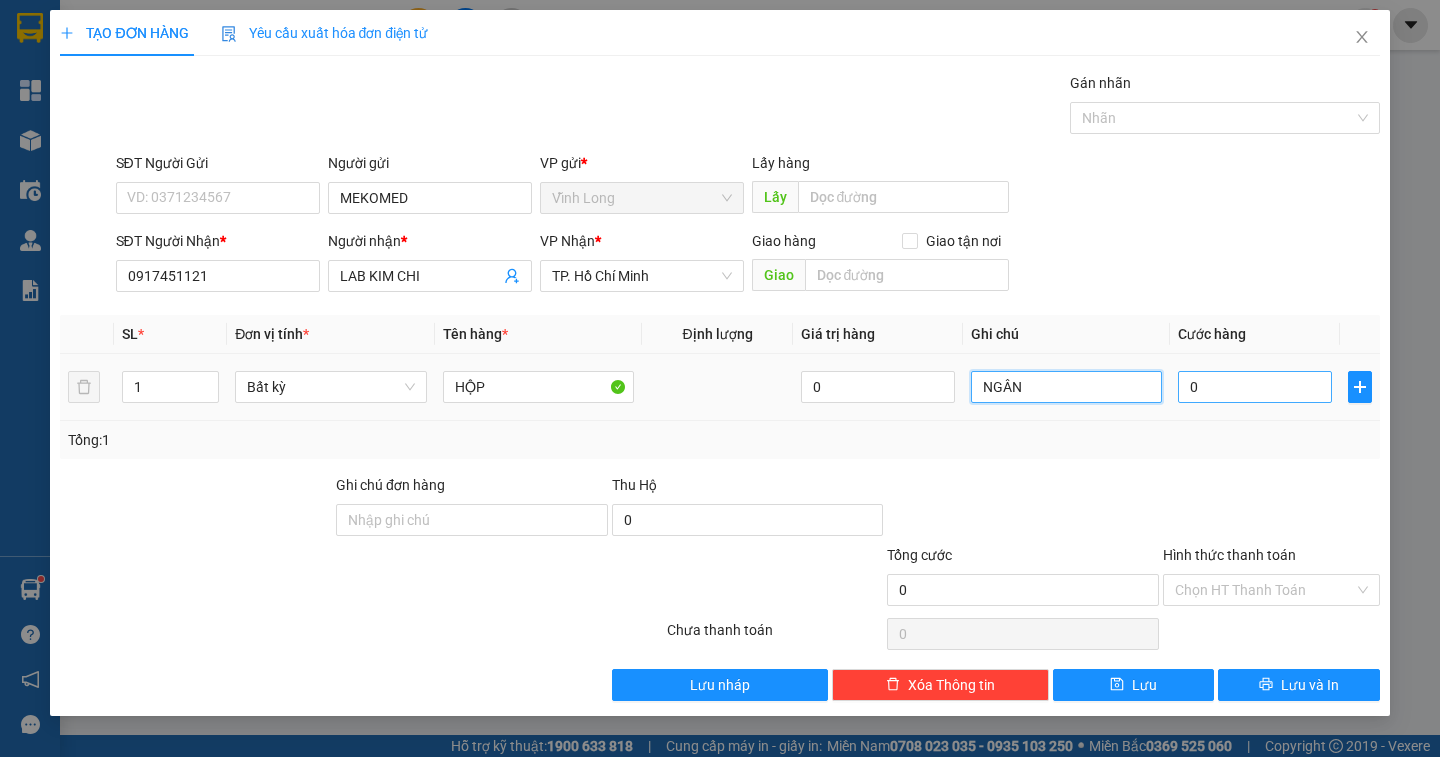 type on "NGÂN" 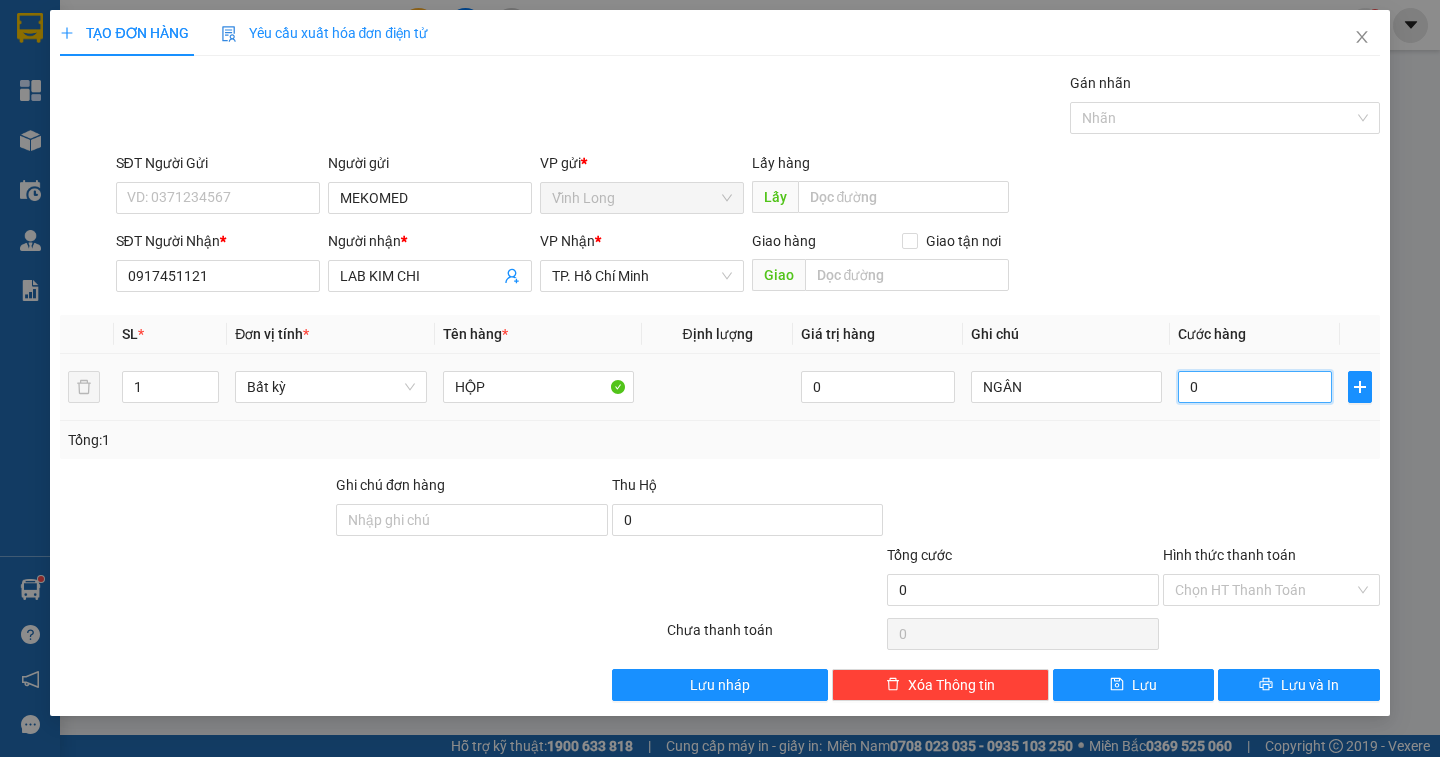 click on "0" at bounding box center (1255, 387) 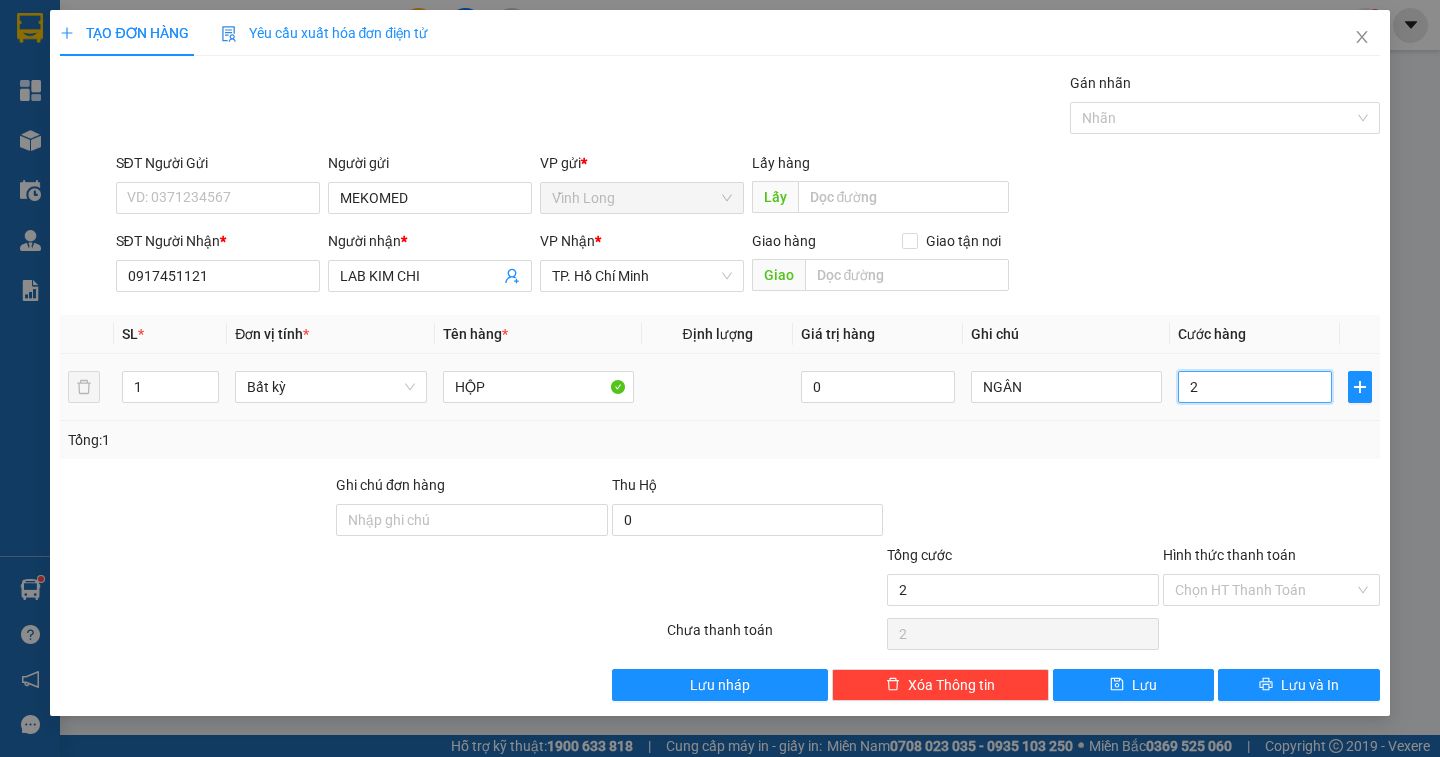 type on "20" 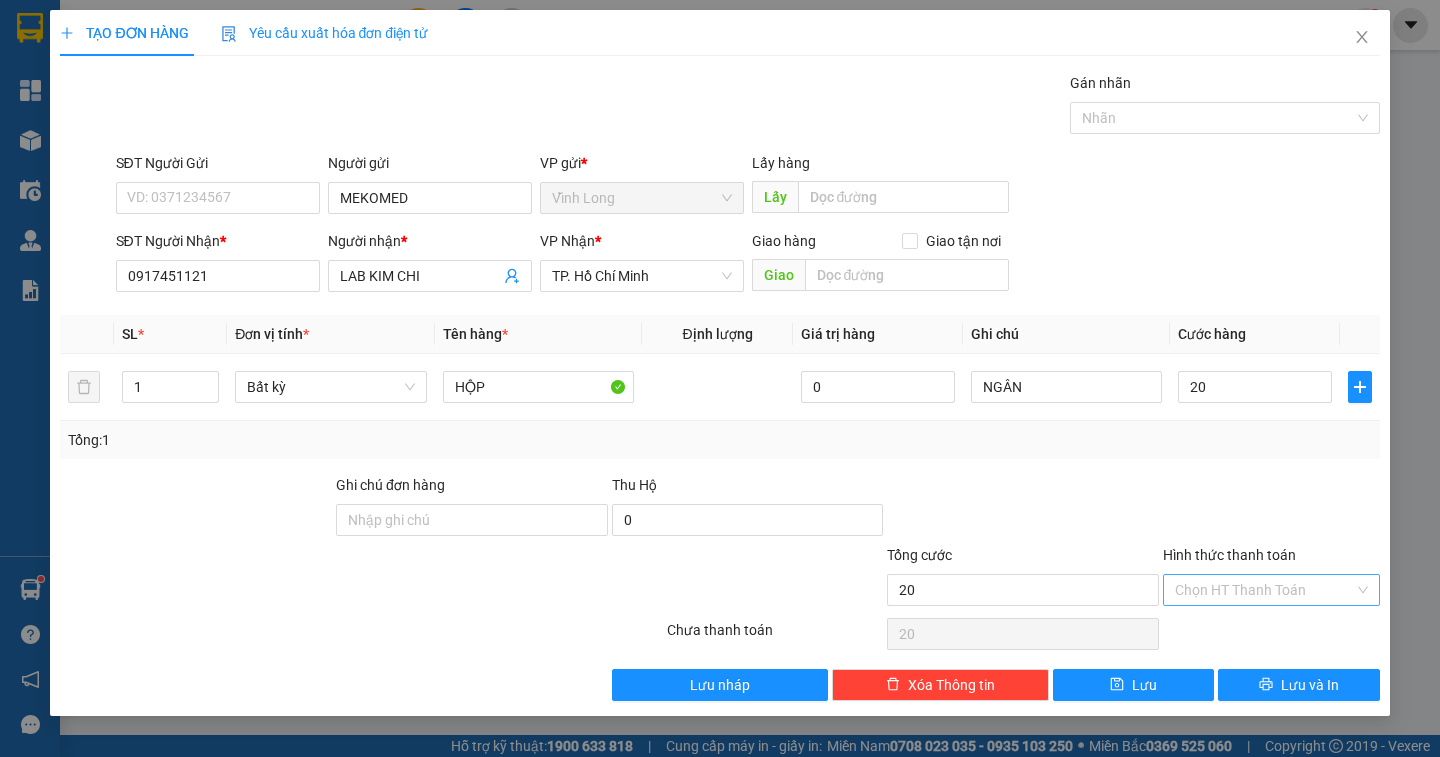 type on "20.000" 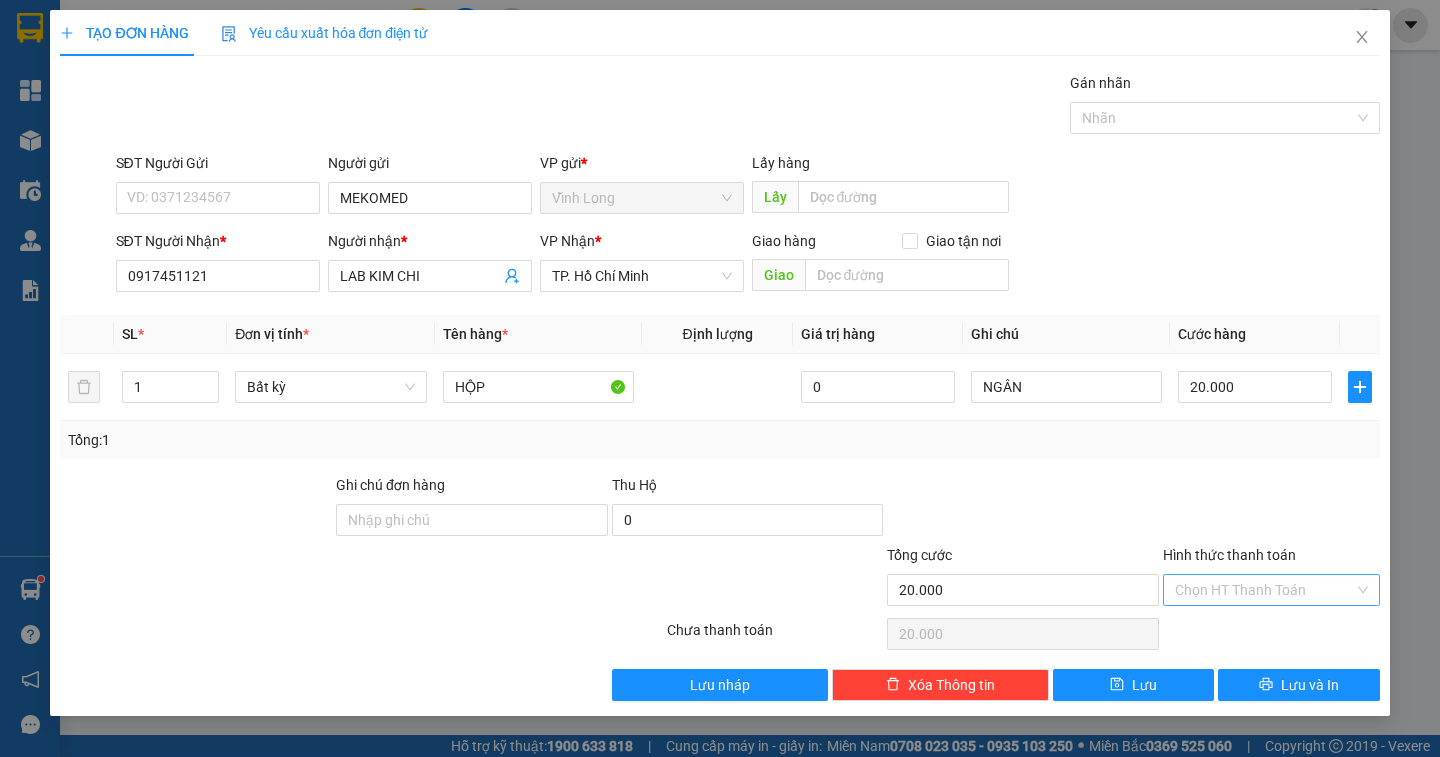 click on "Hình thức thanh toán" at bounding box center (1264, 590) 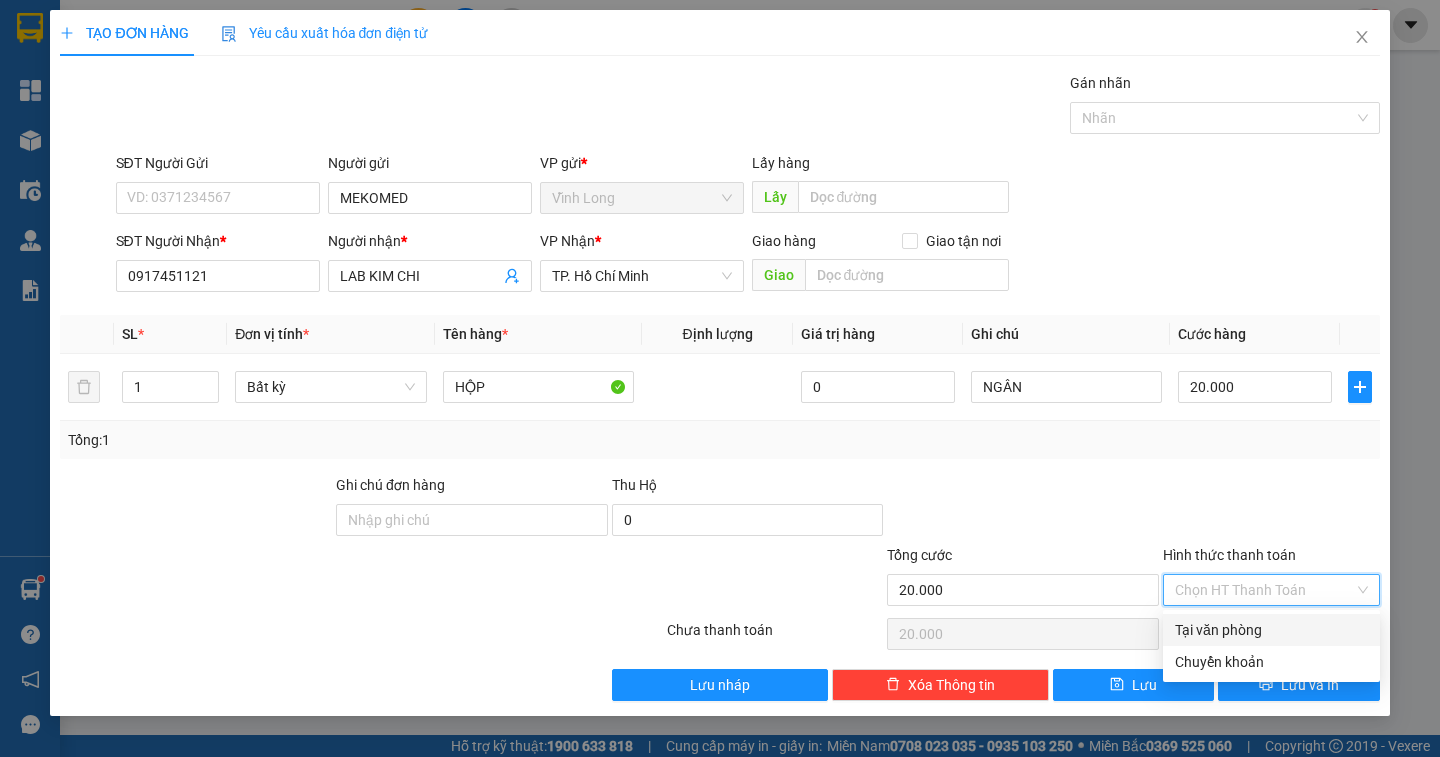 click on "Tại văn phòng" at bounding box center (1271, 630) 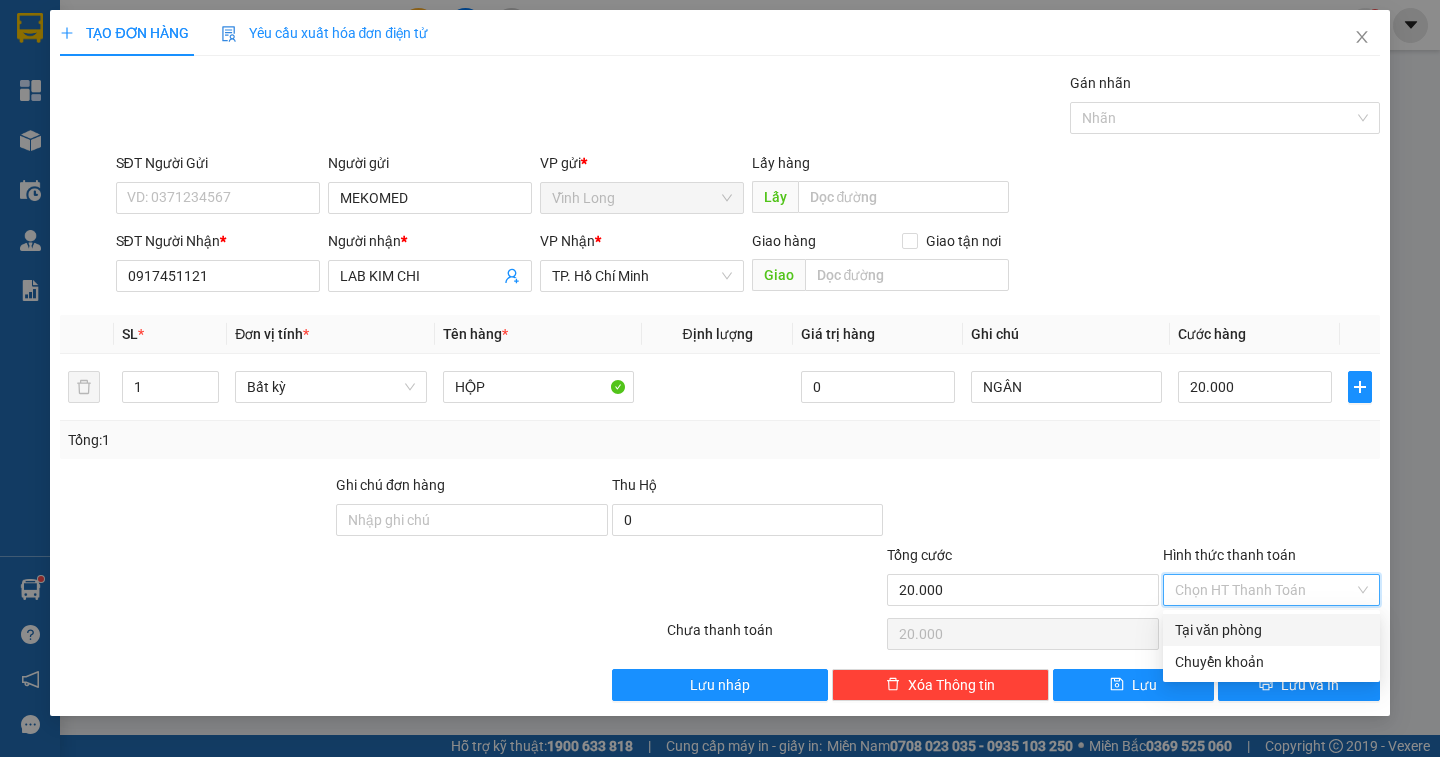 type on "0" 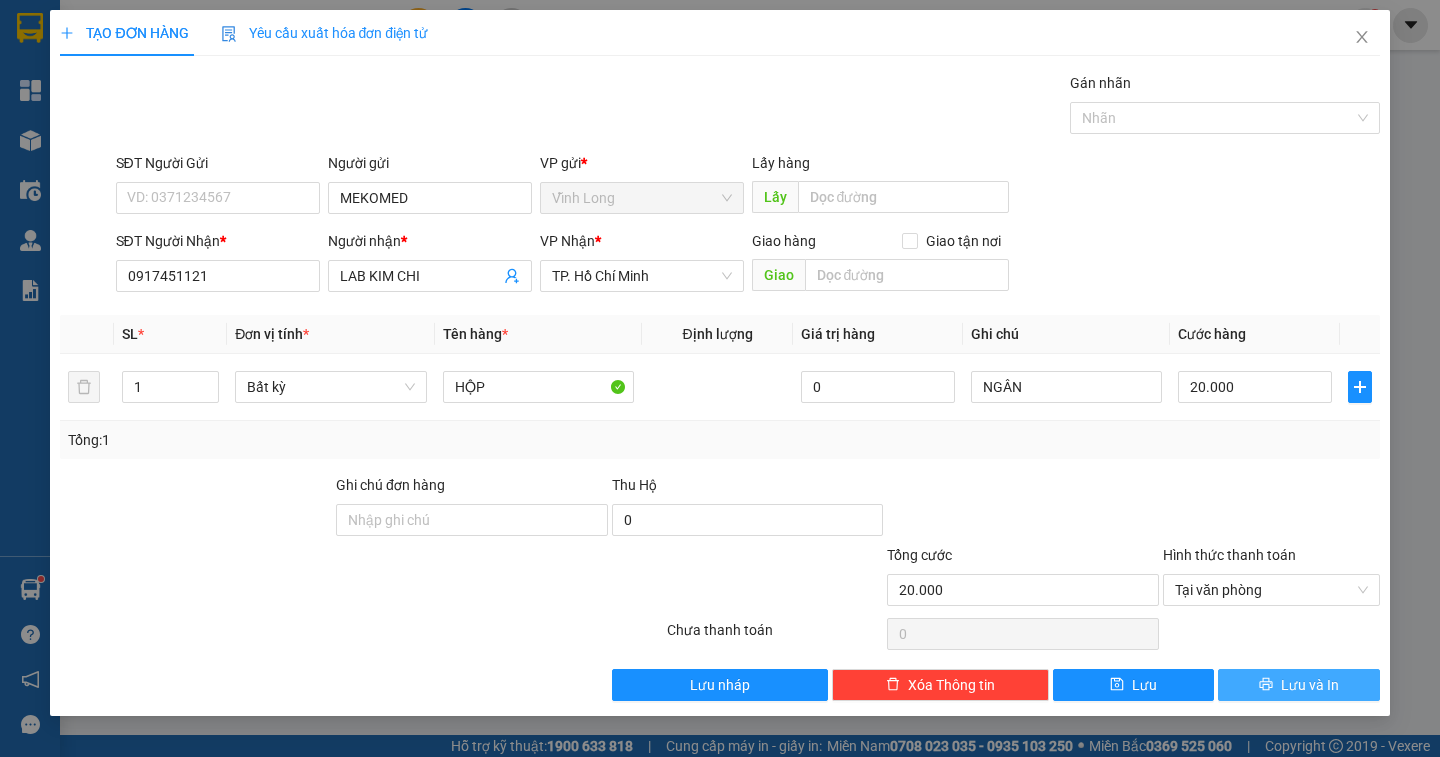click on "Lưu và In" at bounding box center [1310, 685] 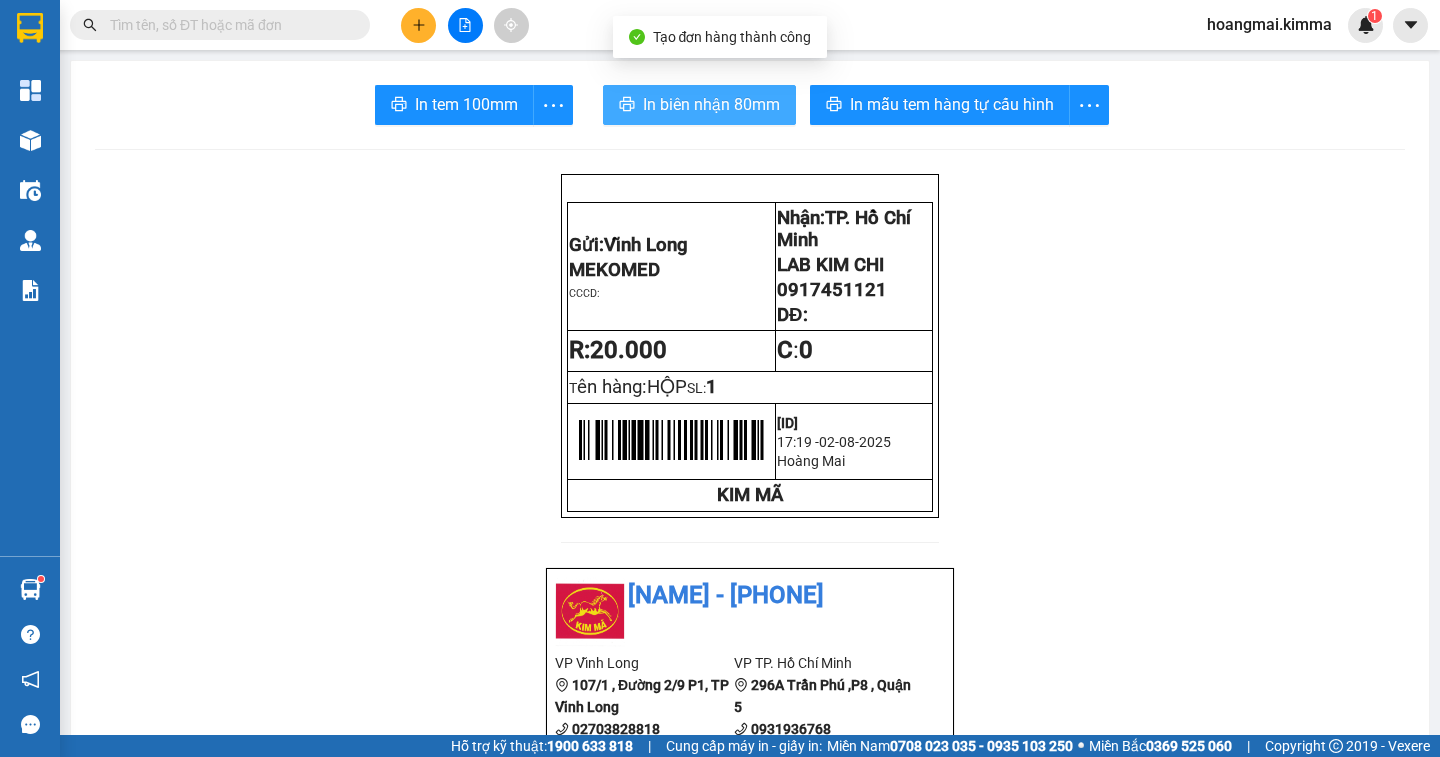 click on "In biên nhận 80mm" at bounding box center (699, 105) 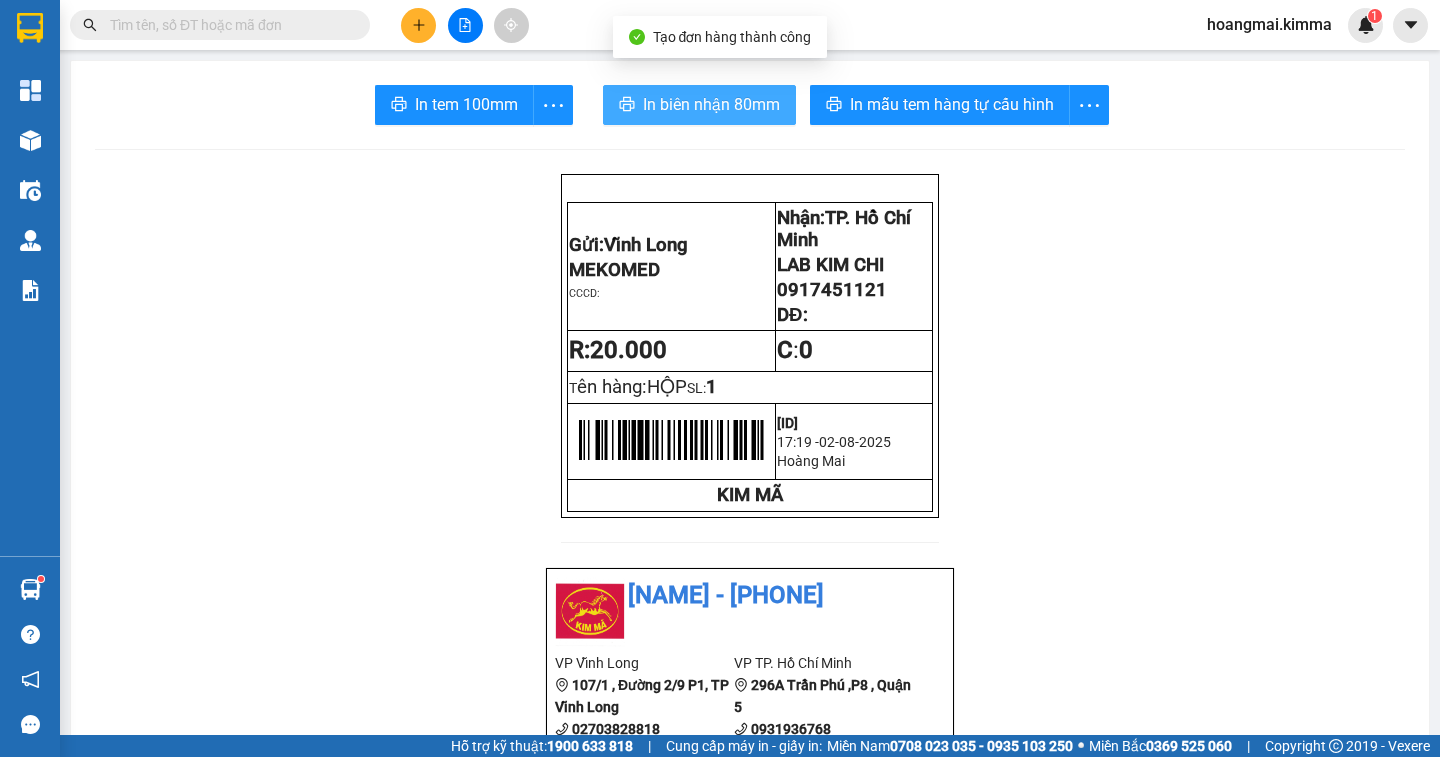 scroll, scrollTop: 0, scrollLeft: 0, axis: both 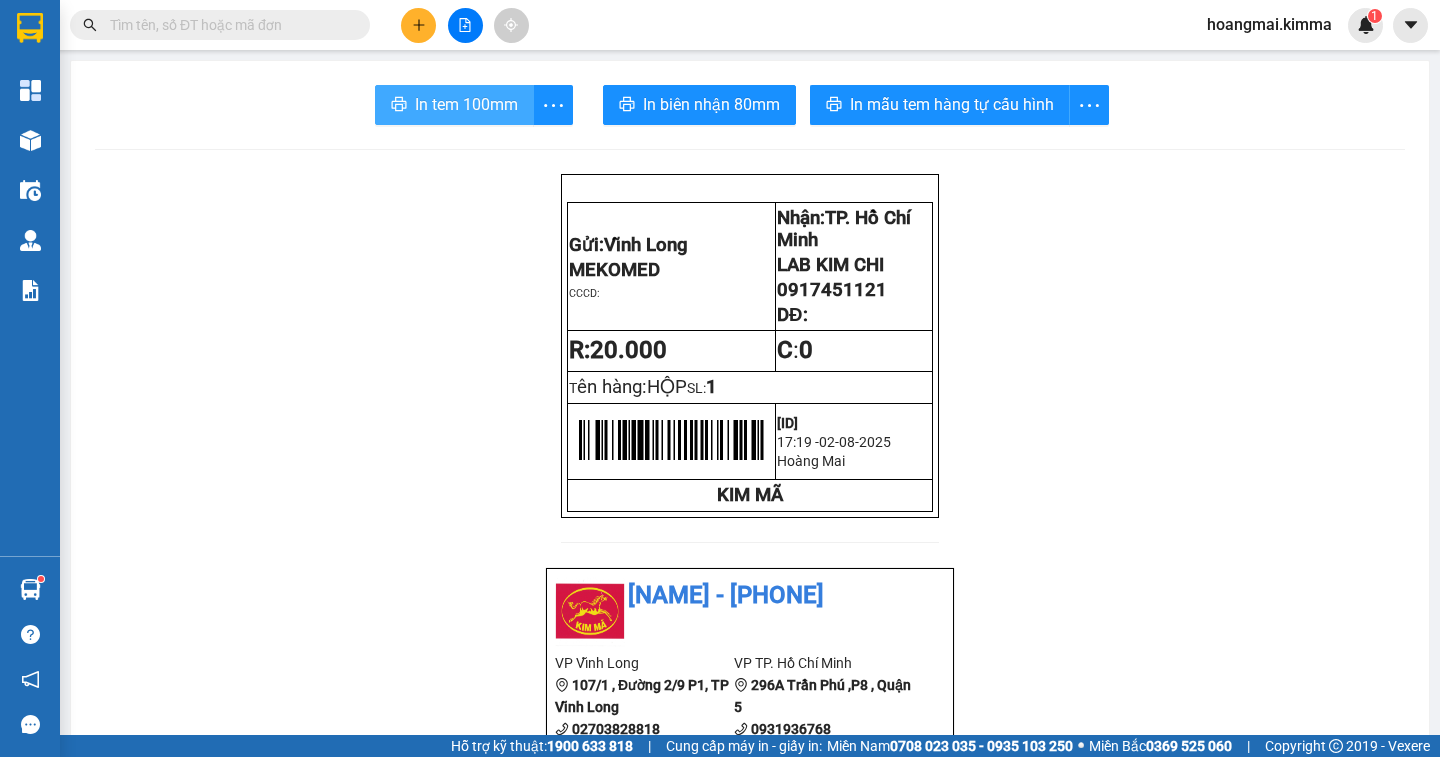 click on "In tem 100mm" at bounding box center [466, 104] 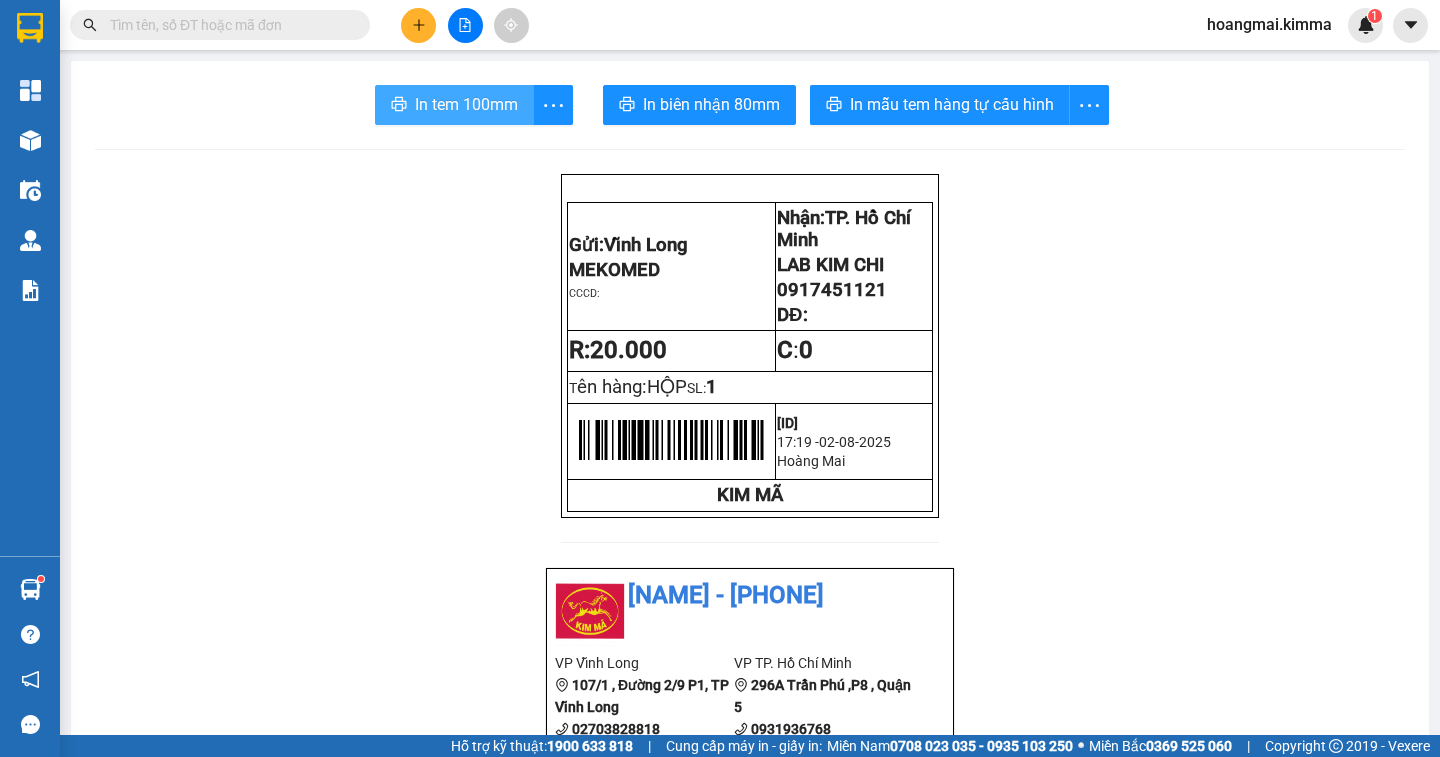 scroll, scrollTop: 0, scrollLeft: 0, axis: both 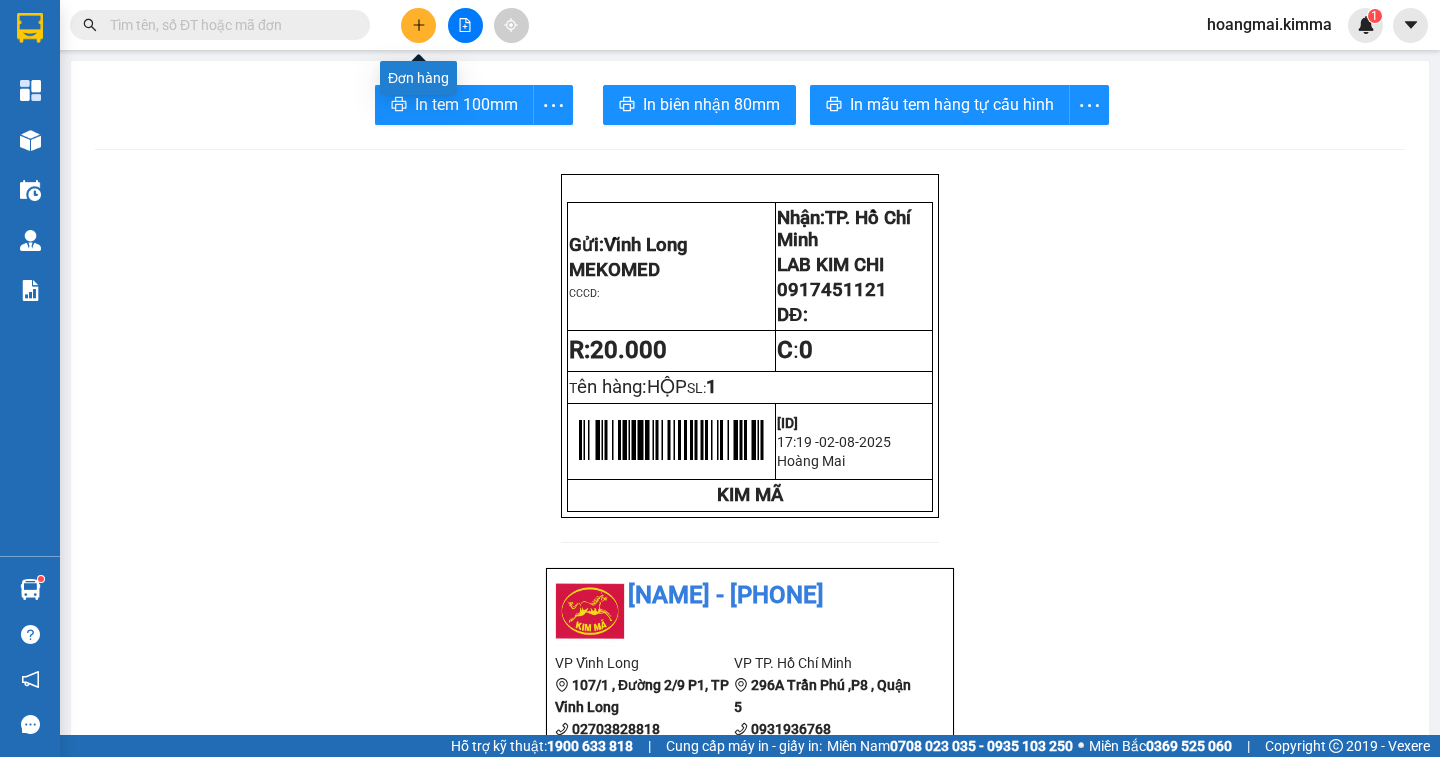 click 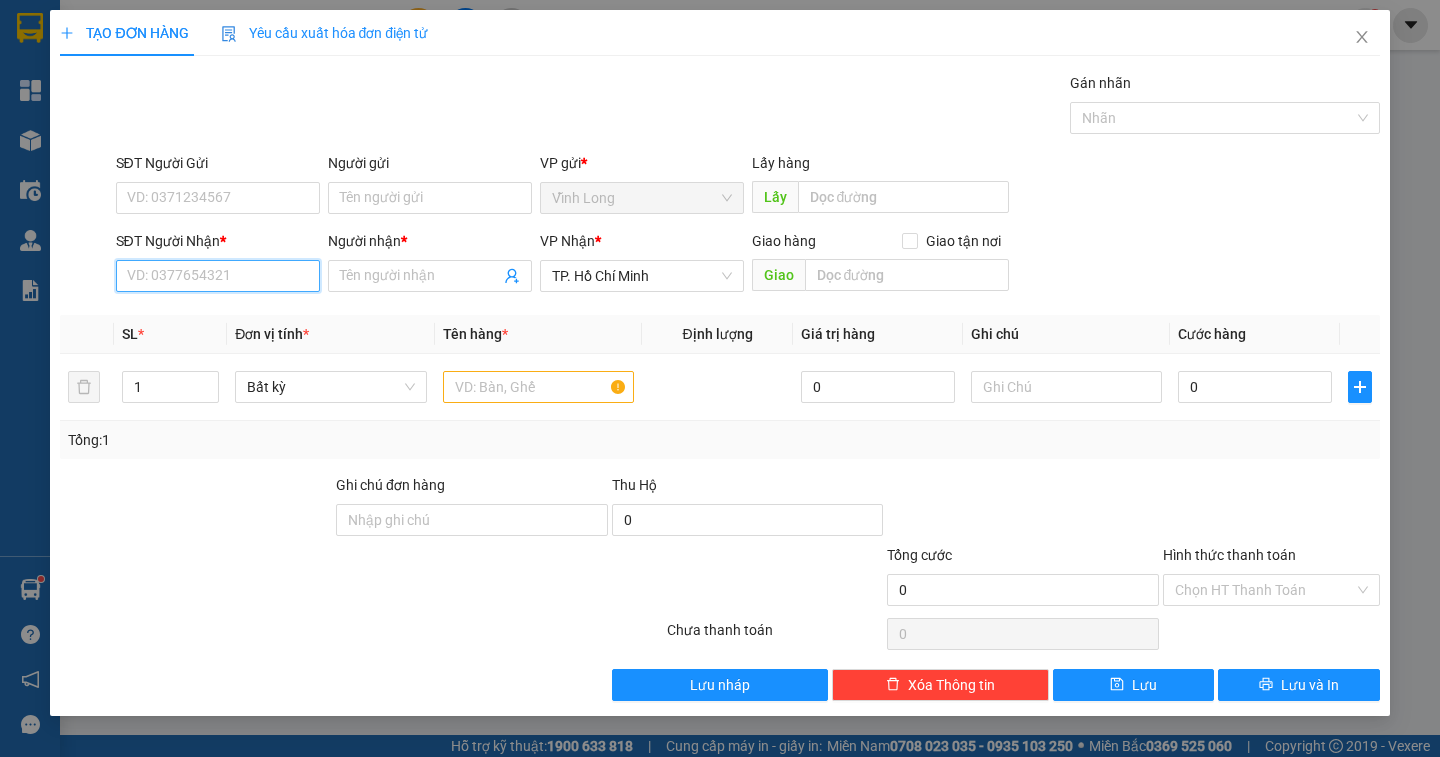 click on "SĐT Người Nhận  *" at bounding box center (218, 276) 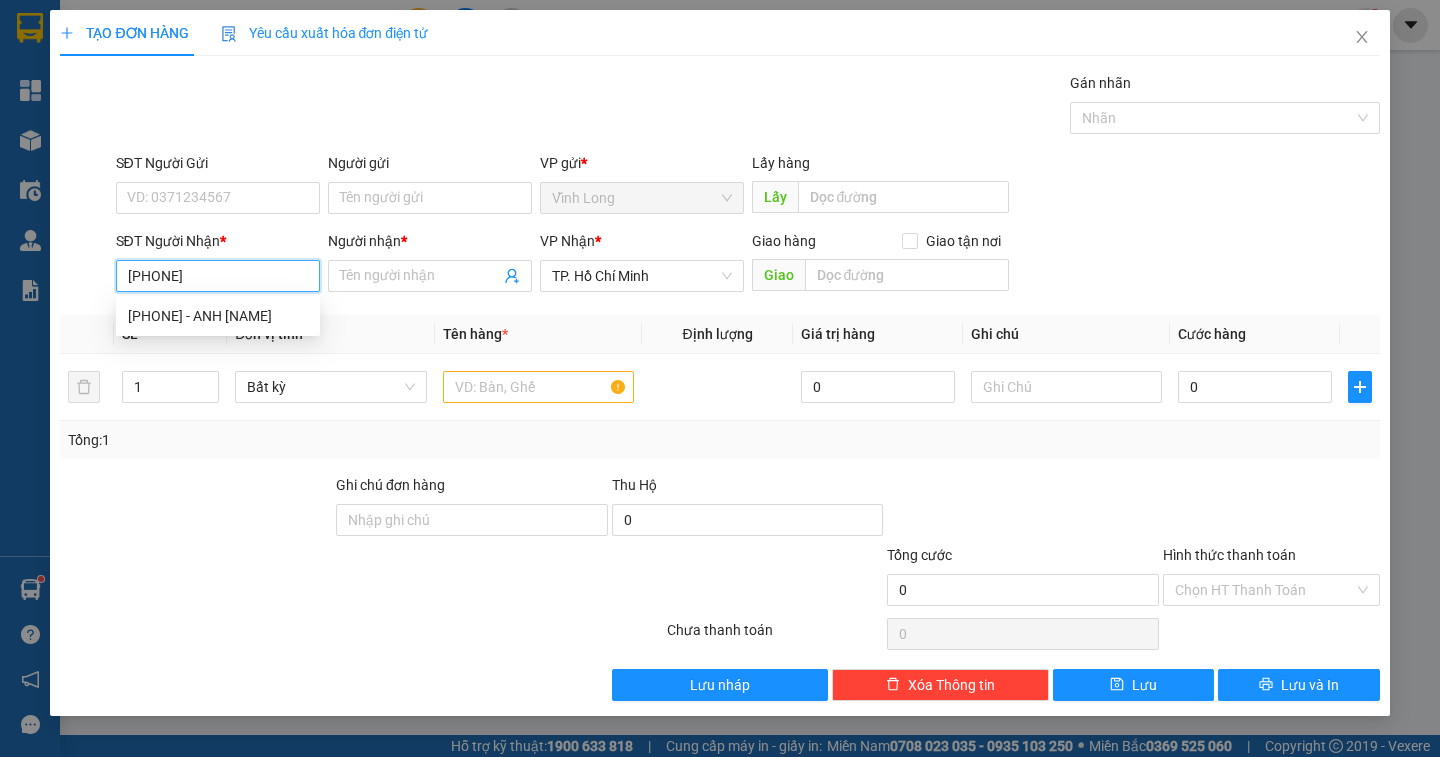 type on "[PHONE]" 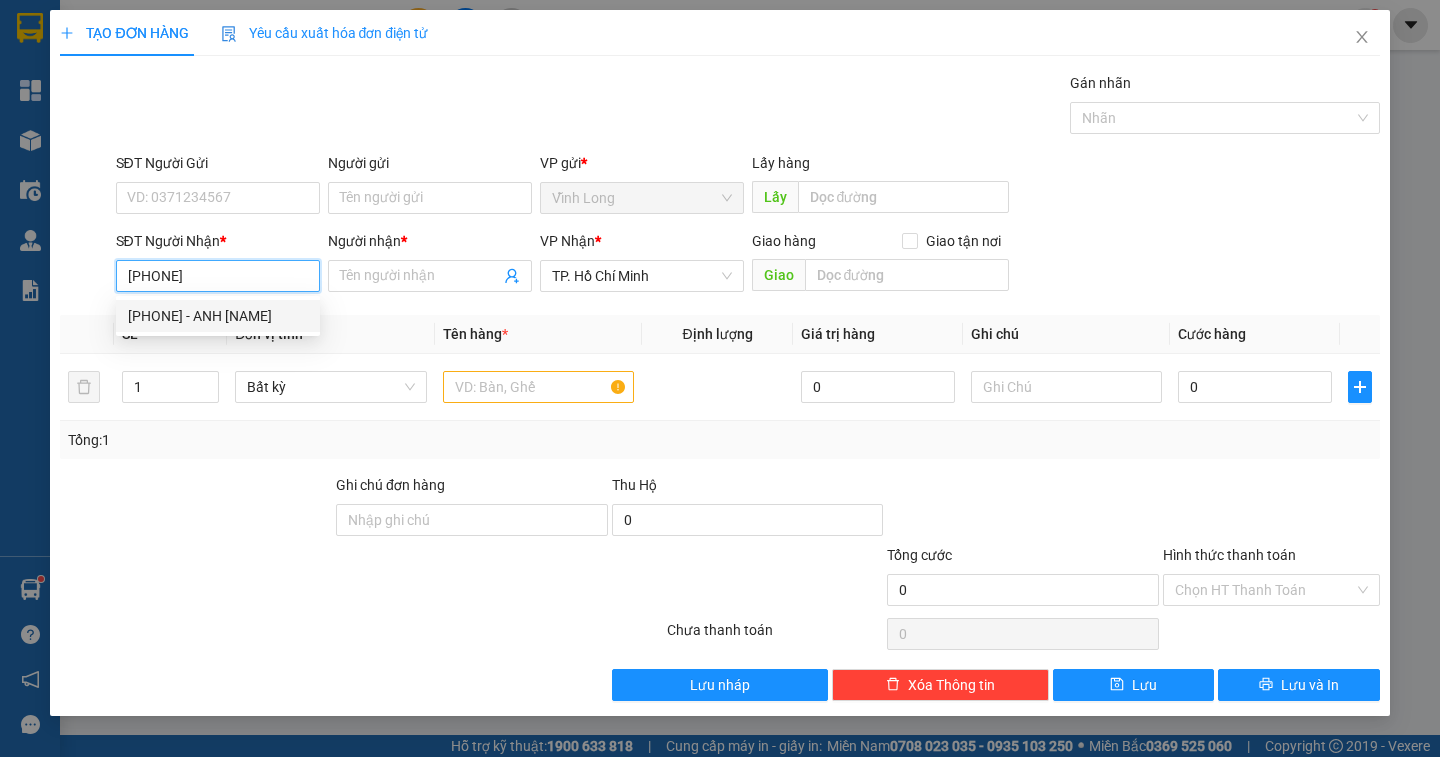 click on "[PHONE] - ANH [NAME]" at bounding box center (218, 316) 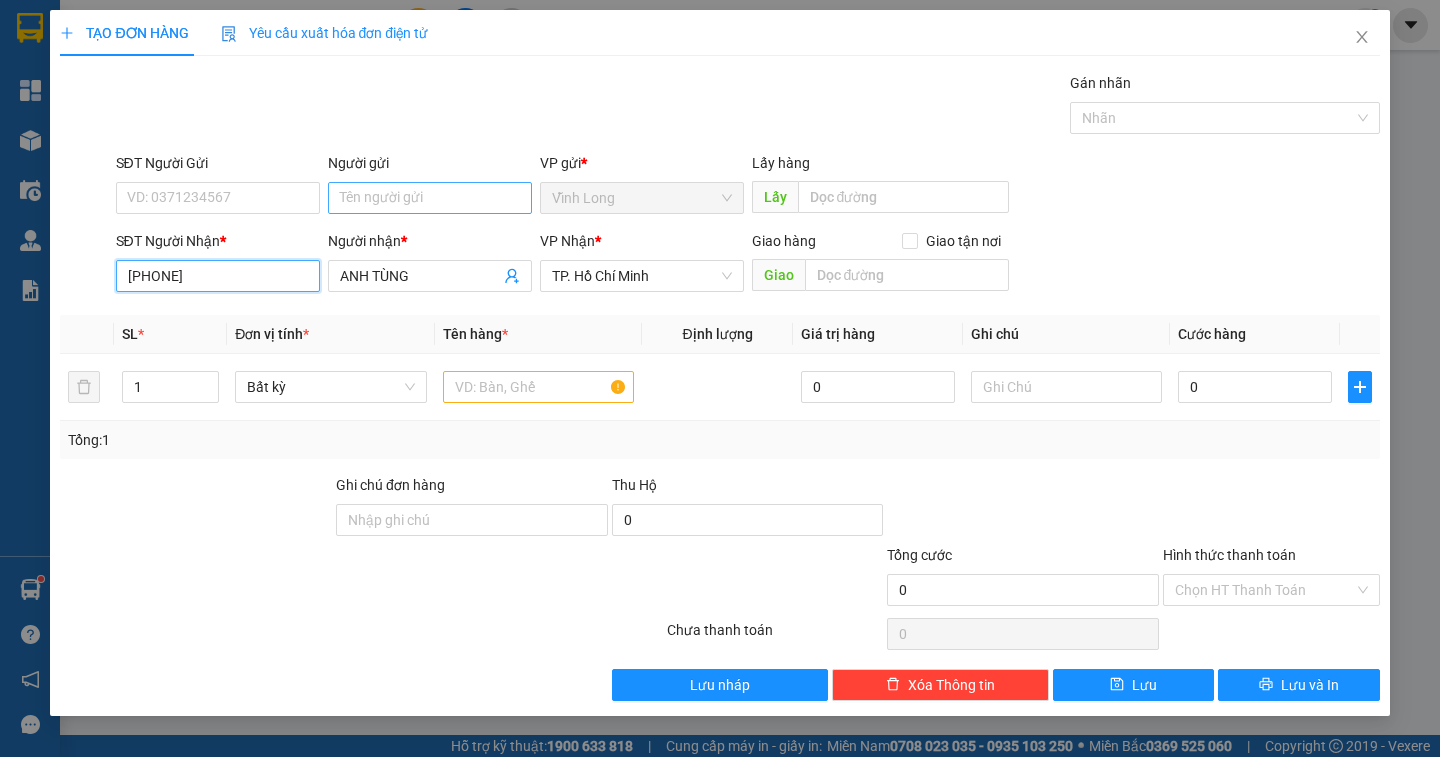 type on "[PHONE]" 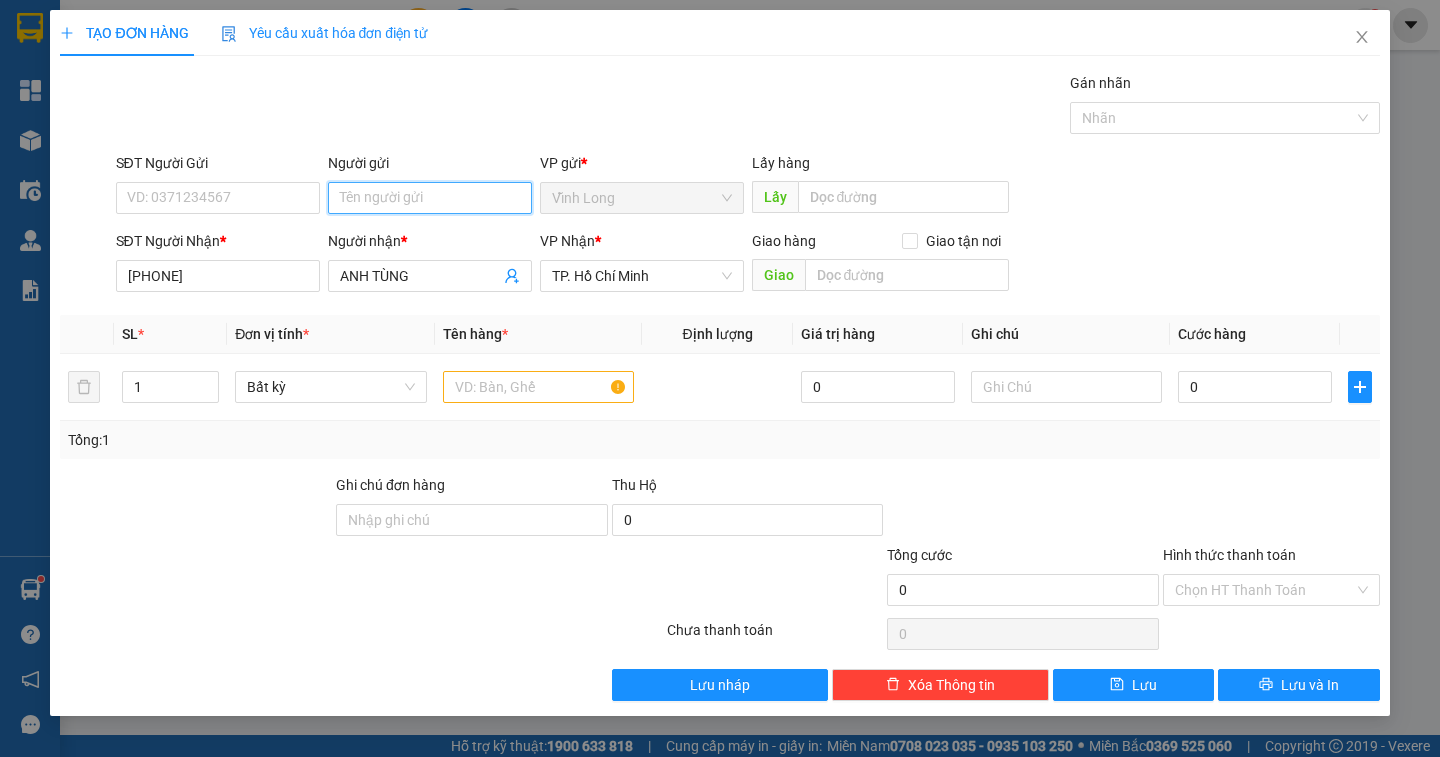 click on "Người gửi" at bounding box center [430, 198] 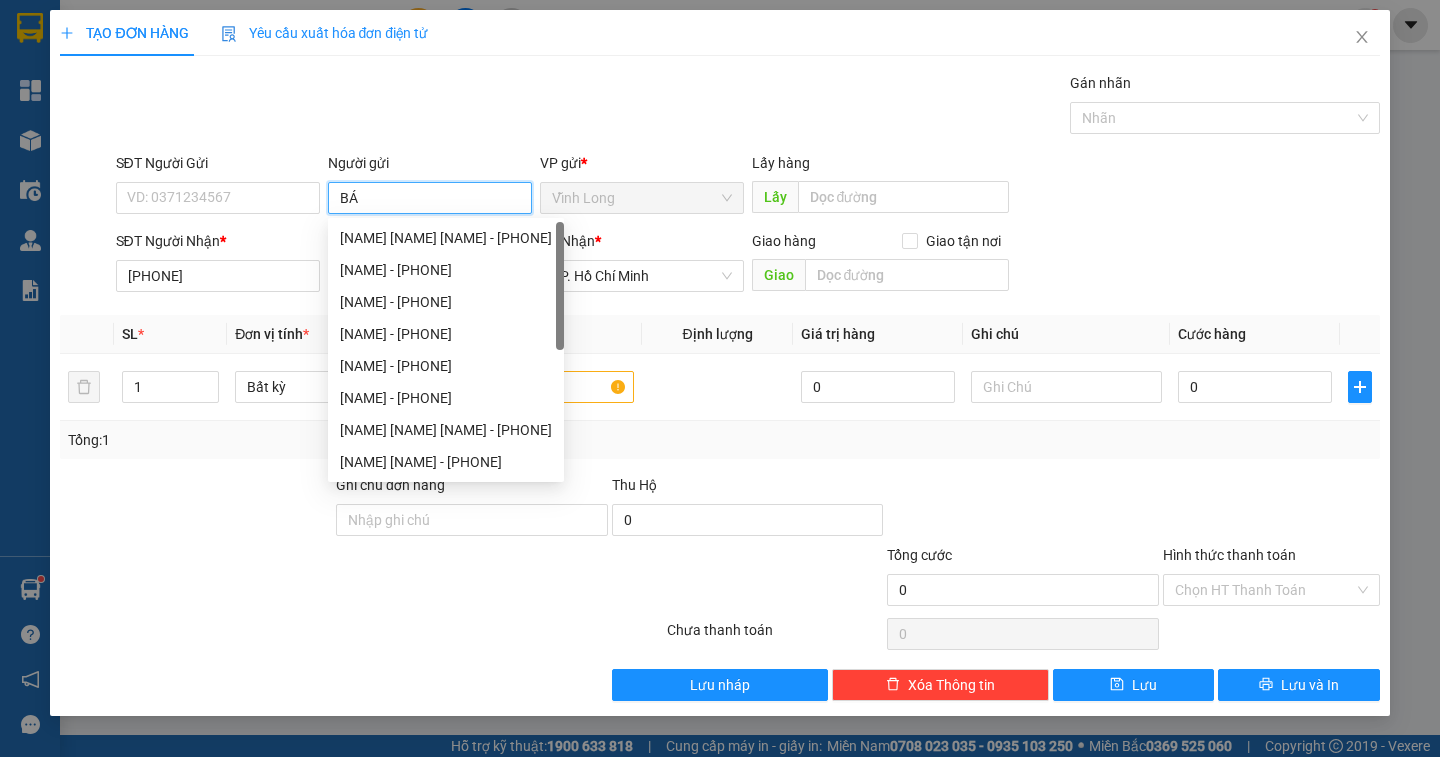 type on "BÁN" 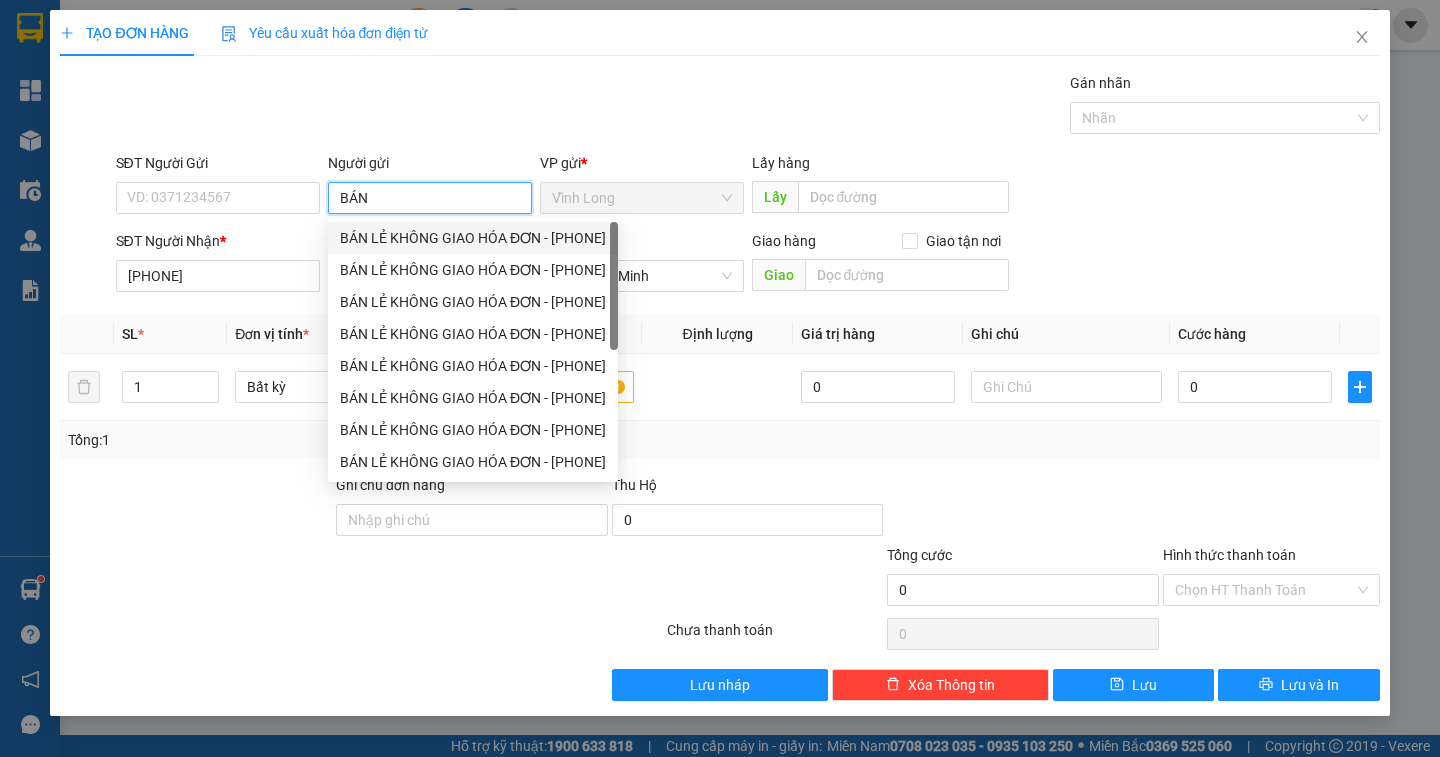 click on "BÁN LẺ KHÔNG GIAO HÓA ĐƠN - [PHONE]" at bounding box center (473, 238) 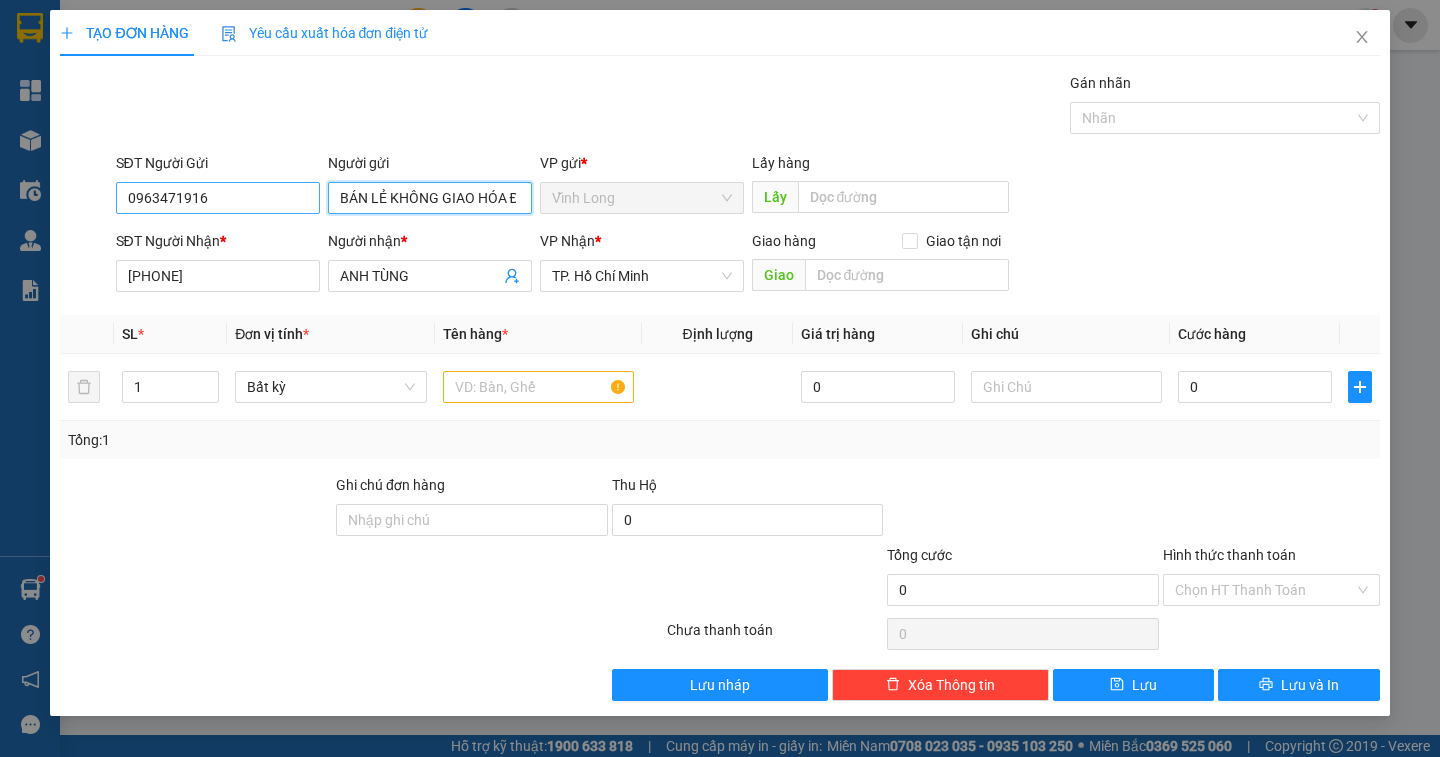 type on "BÁN LẺ KHÔNG GIAO HÓA ĐƠN" 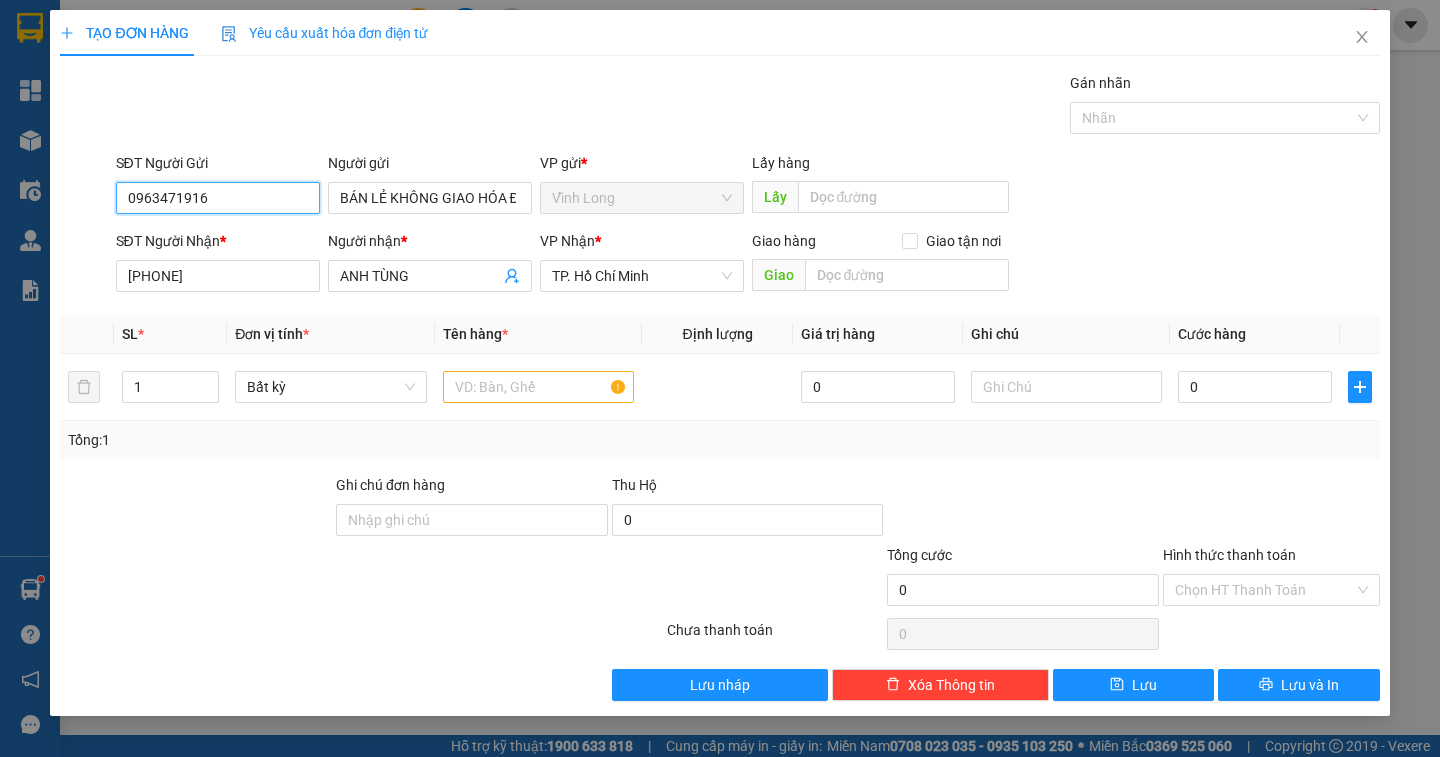 drag, startPoint x: 138, startPoint y: 198, endPoint x: 4, endPoint y: 198, distance: 134 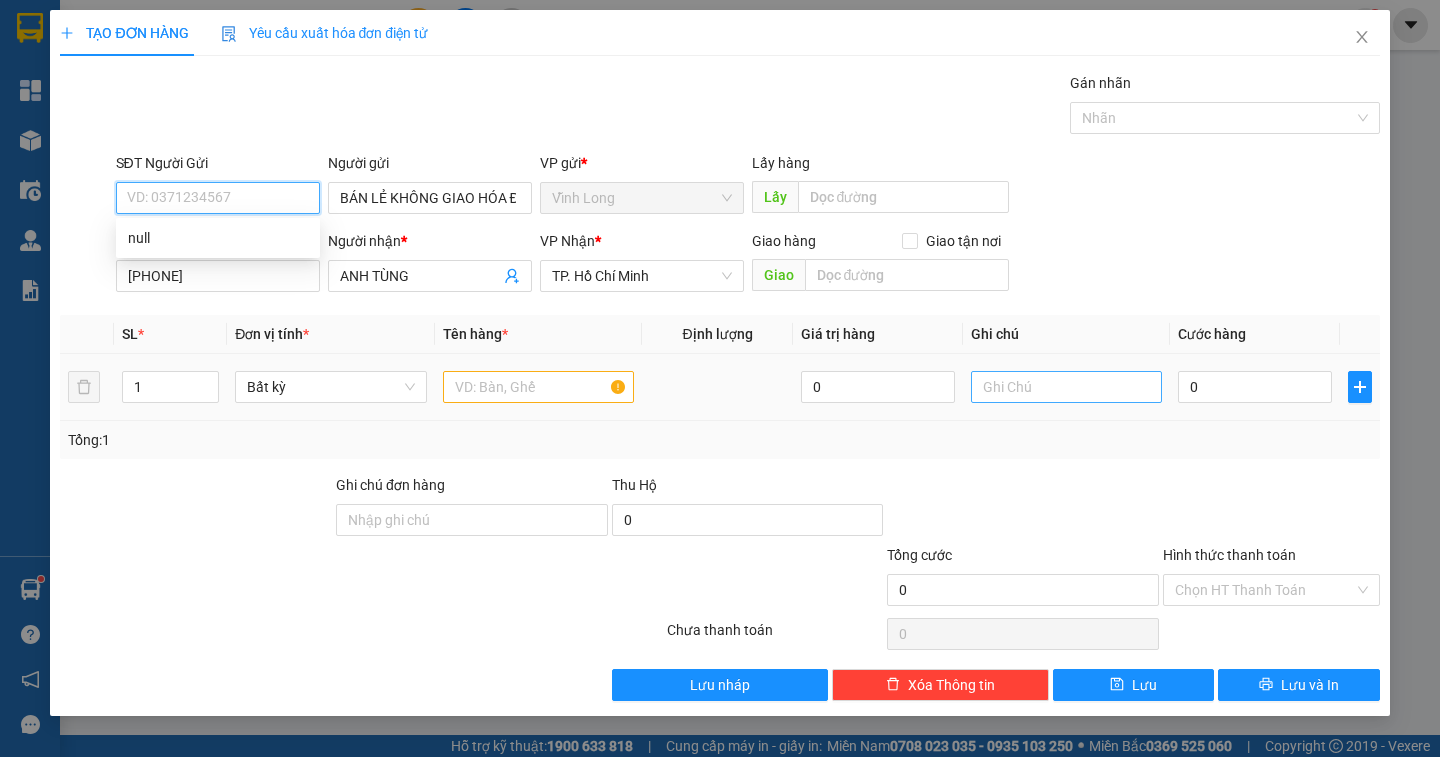type 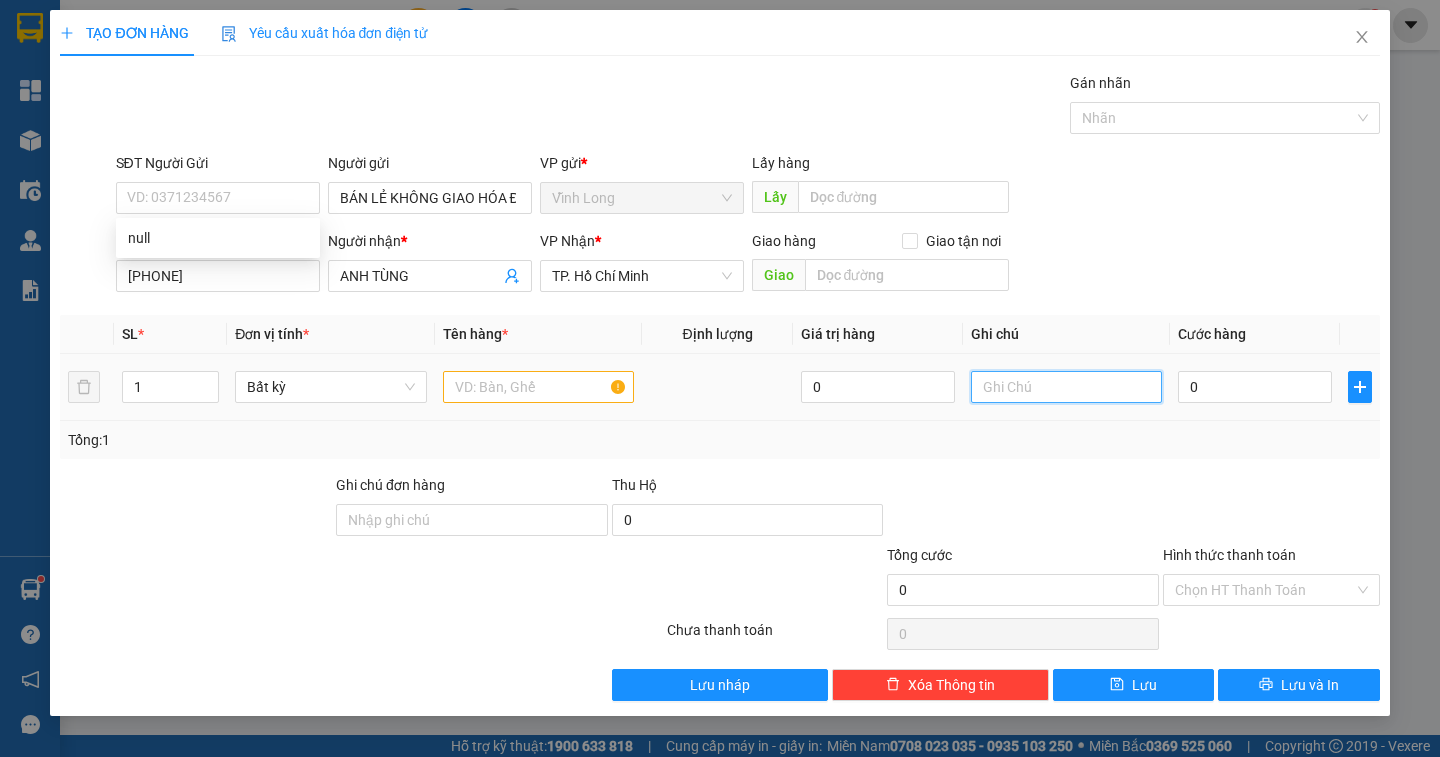 click at bounding box center (1066, 387) 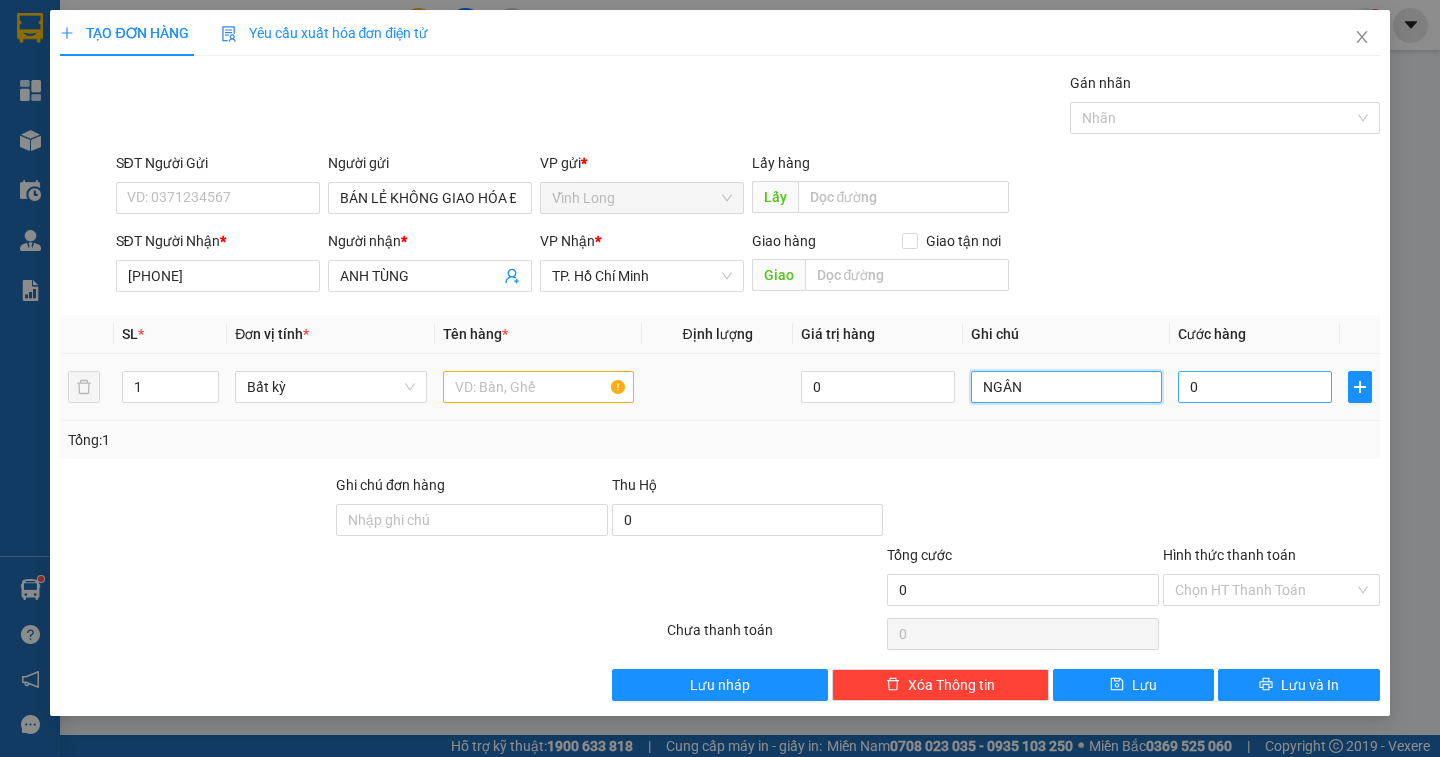 type on "NGÂN" 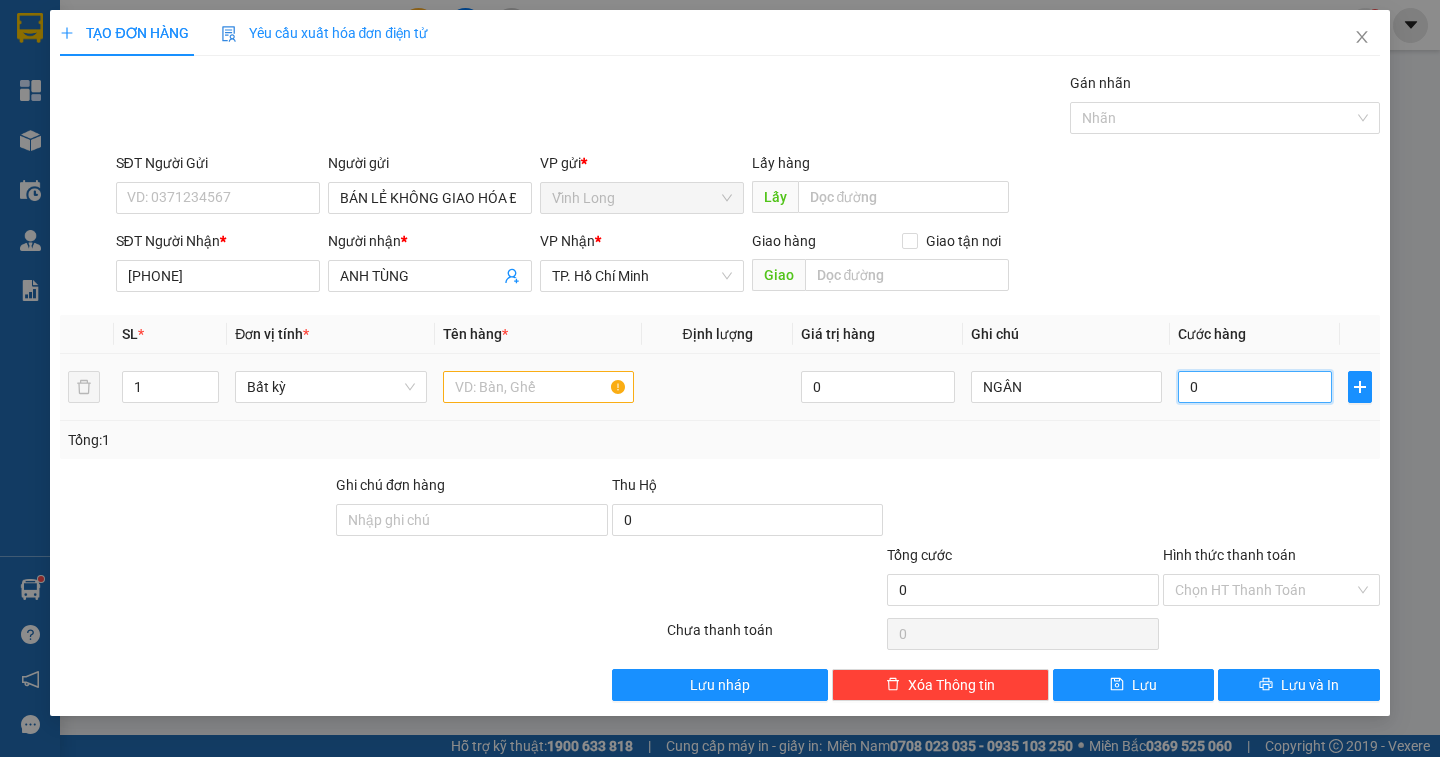 click on "0" at bounding box center [1255, 387] 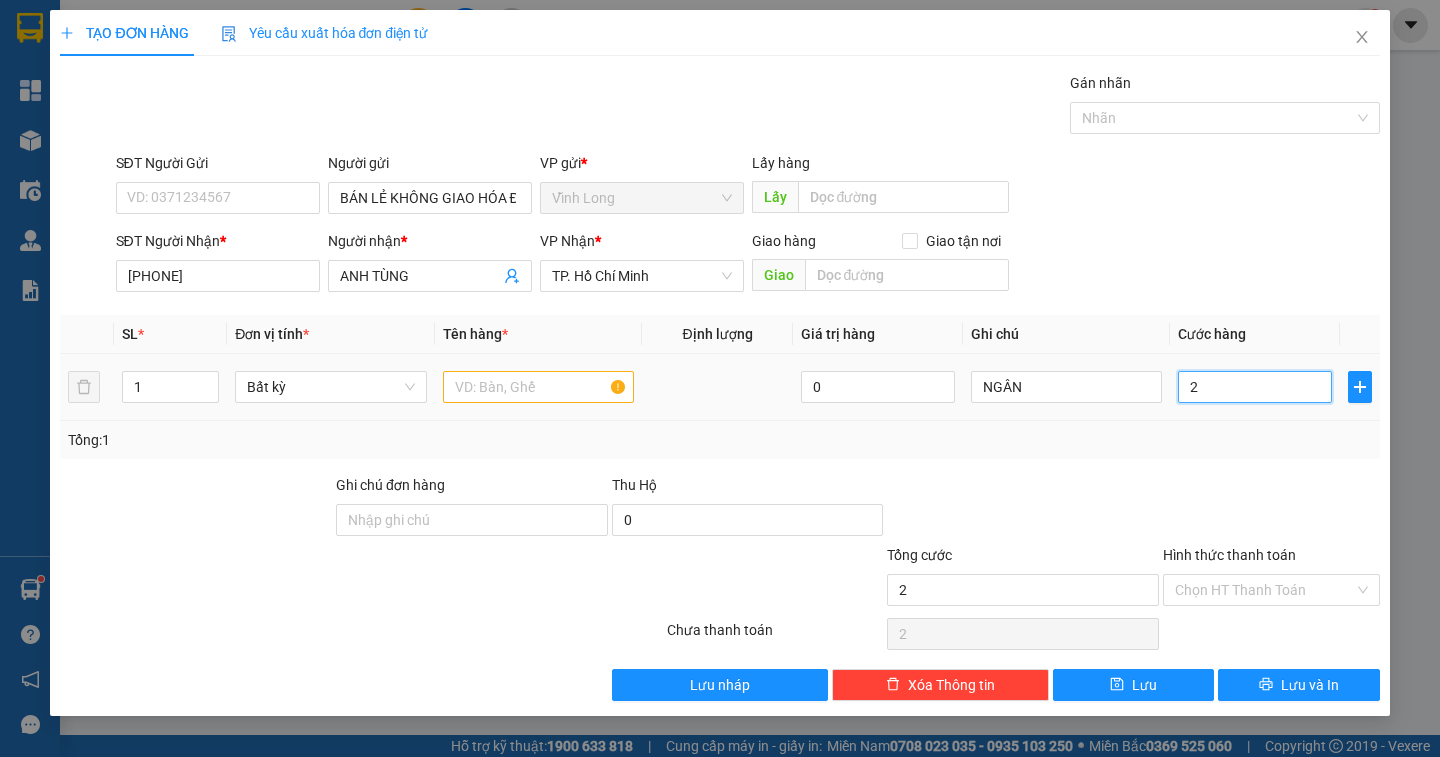 type on "20" 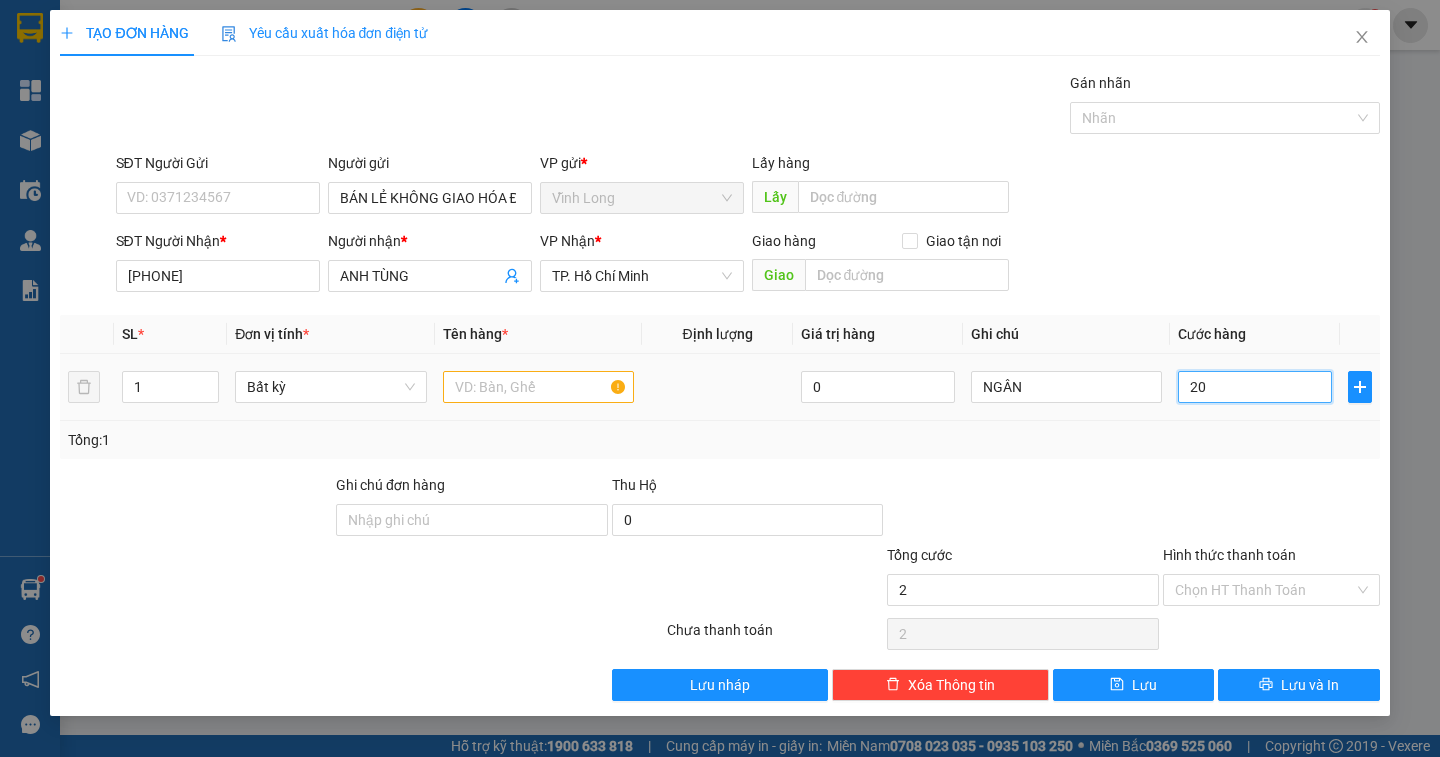 type on "20" 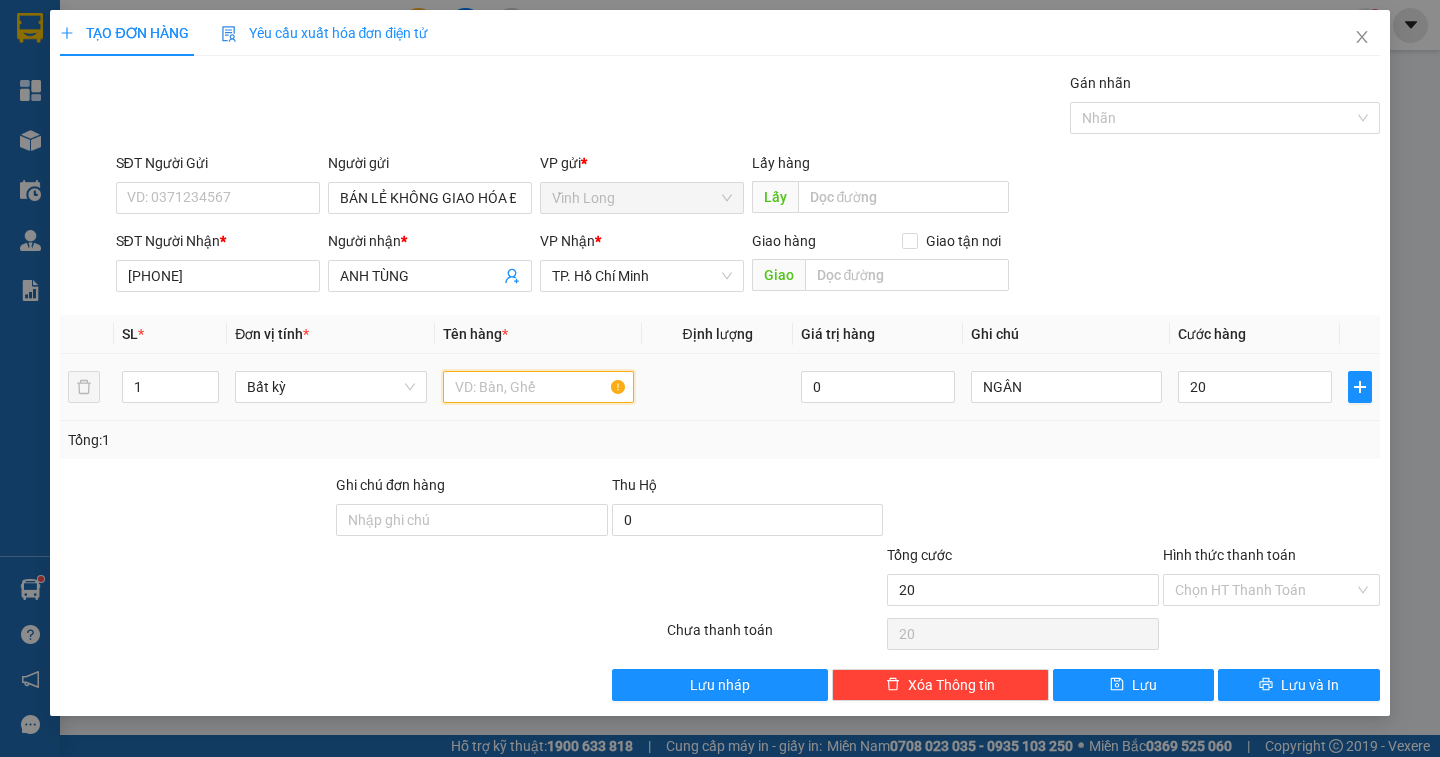 type on "20.000" 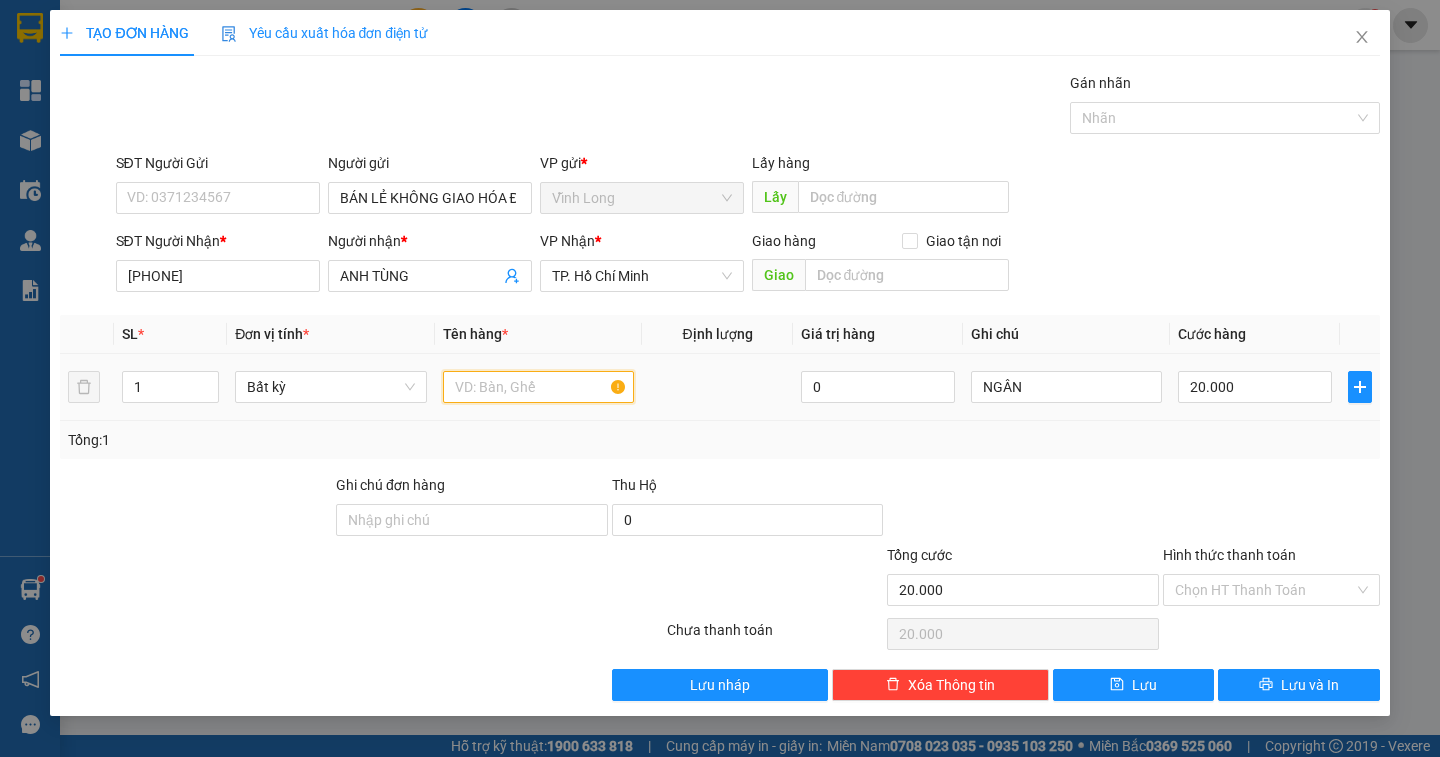 click at bounding box center [538, 387] 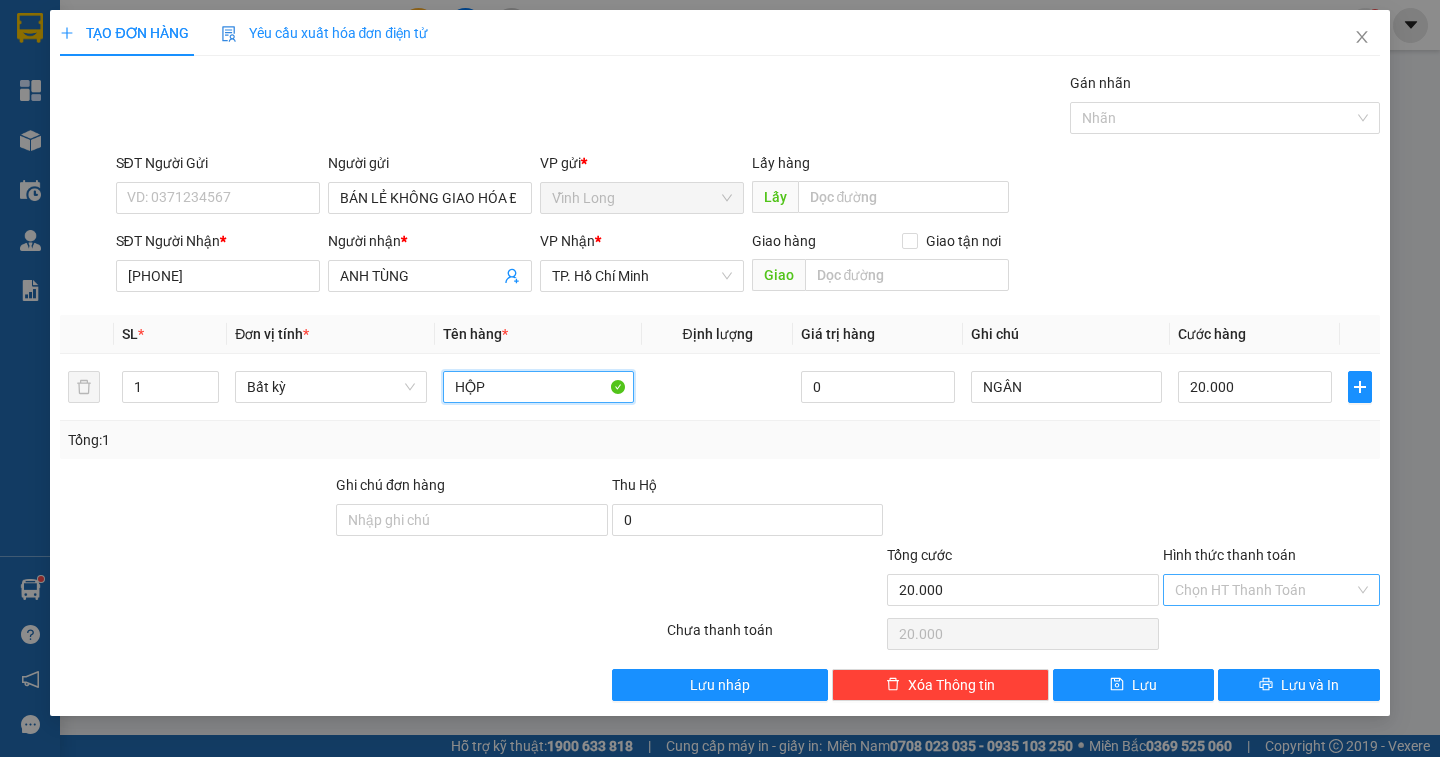 type on "HỘP" 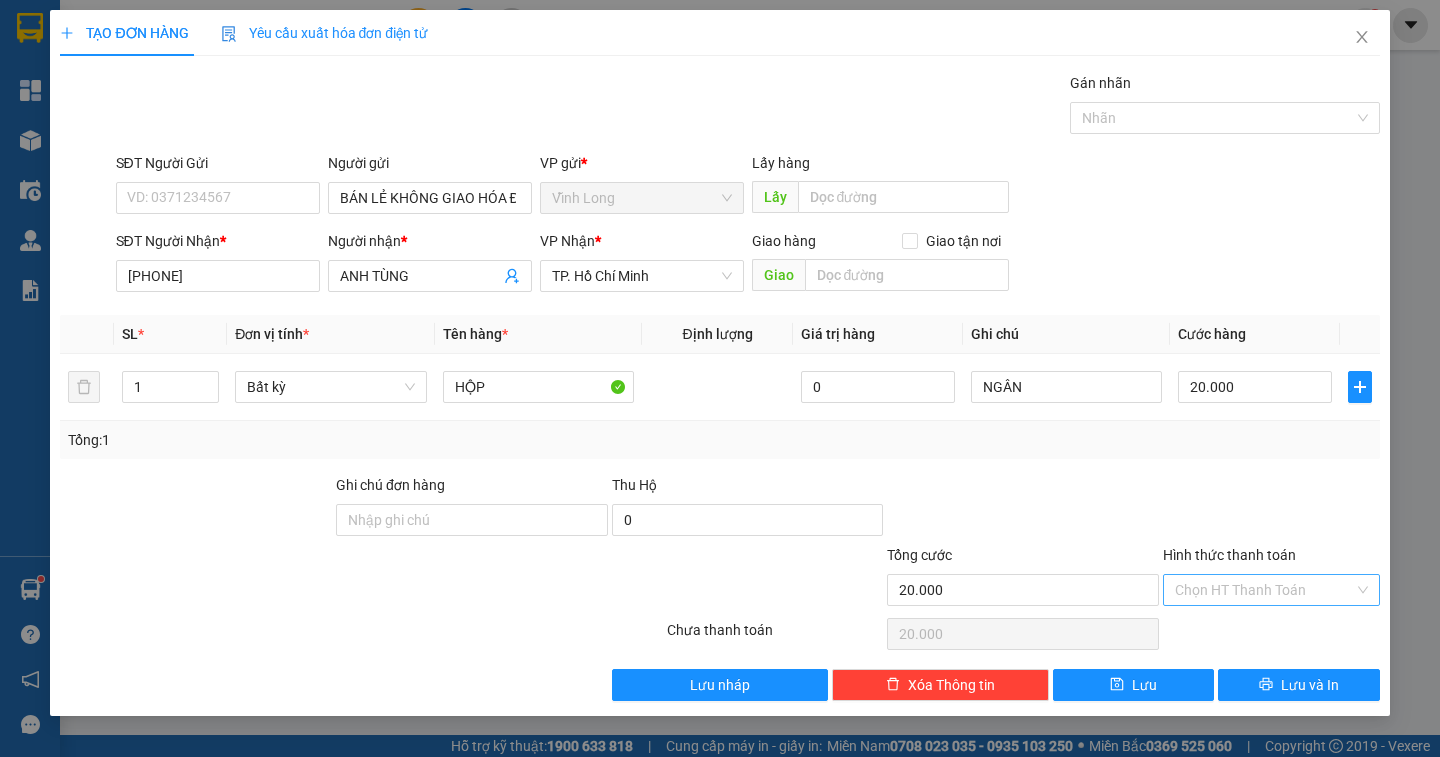 click on "Hình thức thanh toán" at bounding box center [1264, 590] 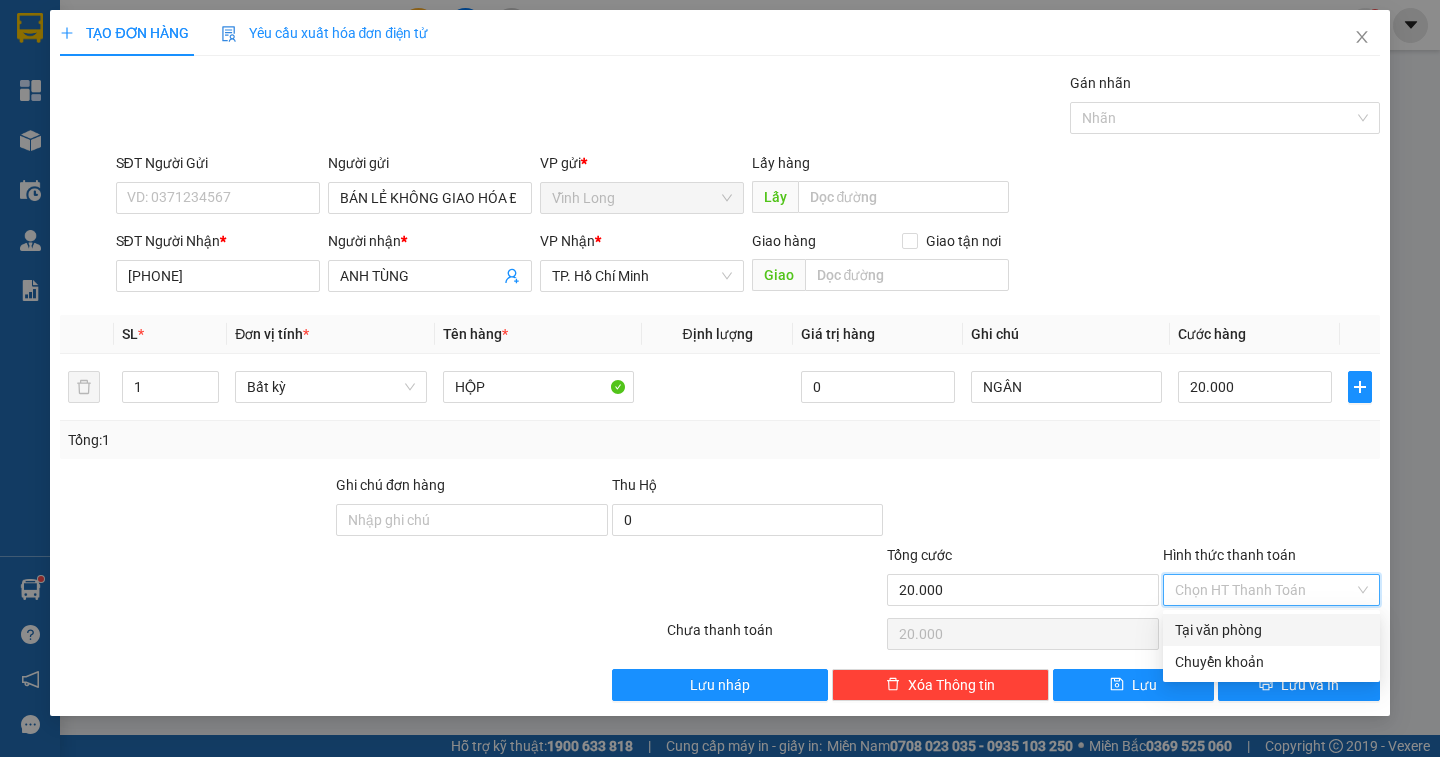 click on "Tại văn phòng" at bounding box center [1271, 630] 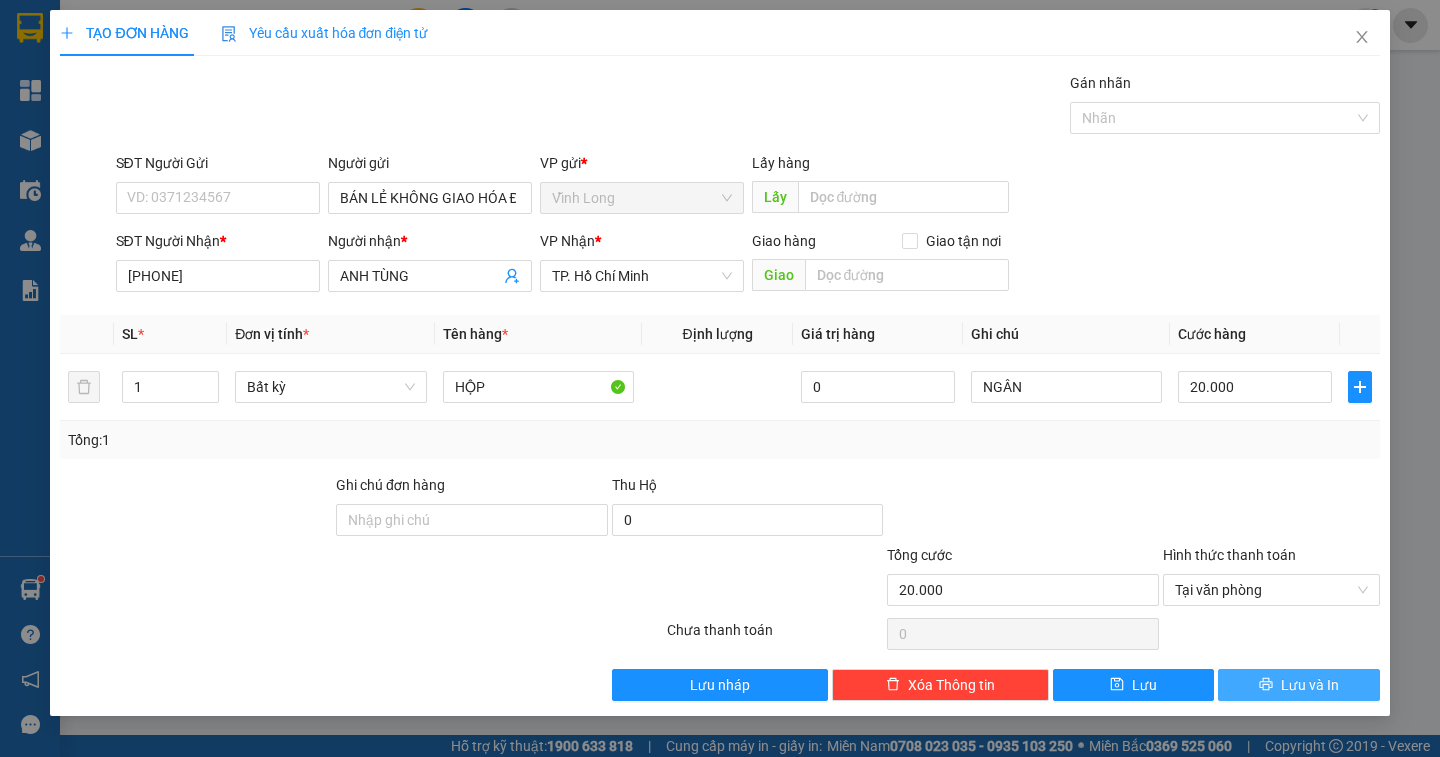 click on "Lưu và In" at bounding box center (1298, 685) 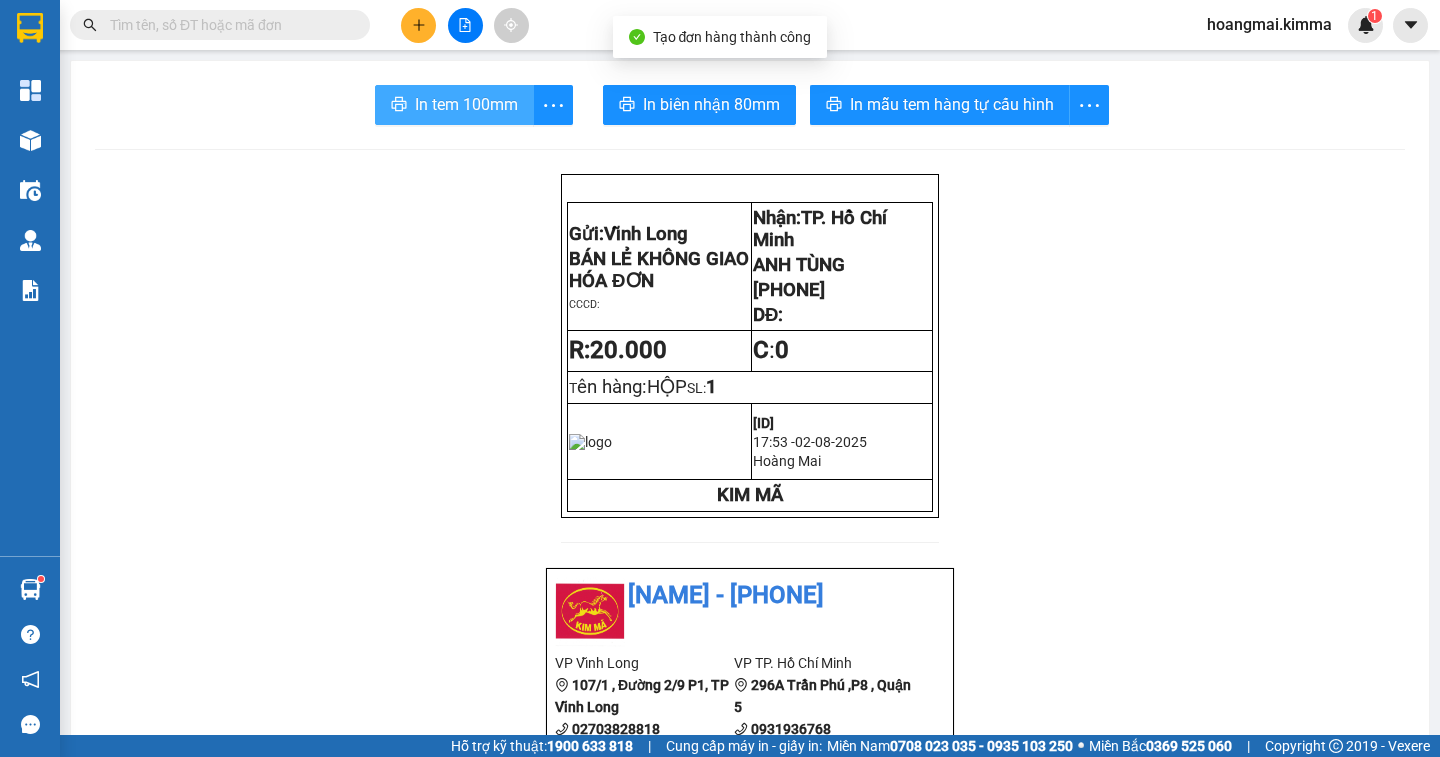 click on "In tem 100mm" at bounding box center (466, 104) 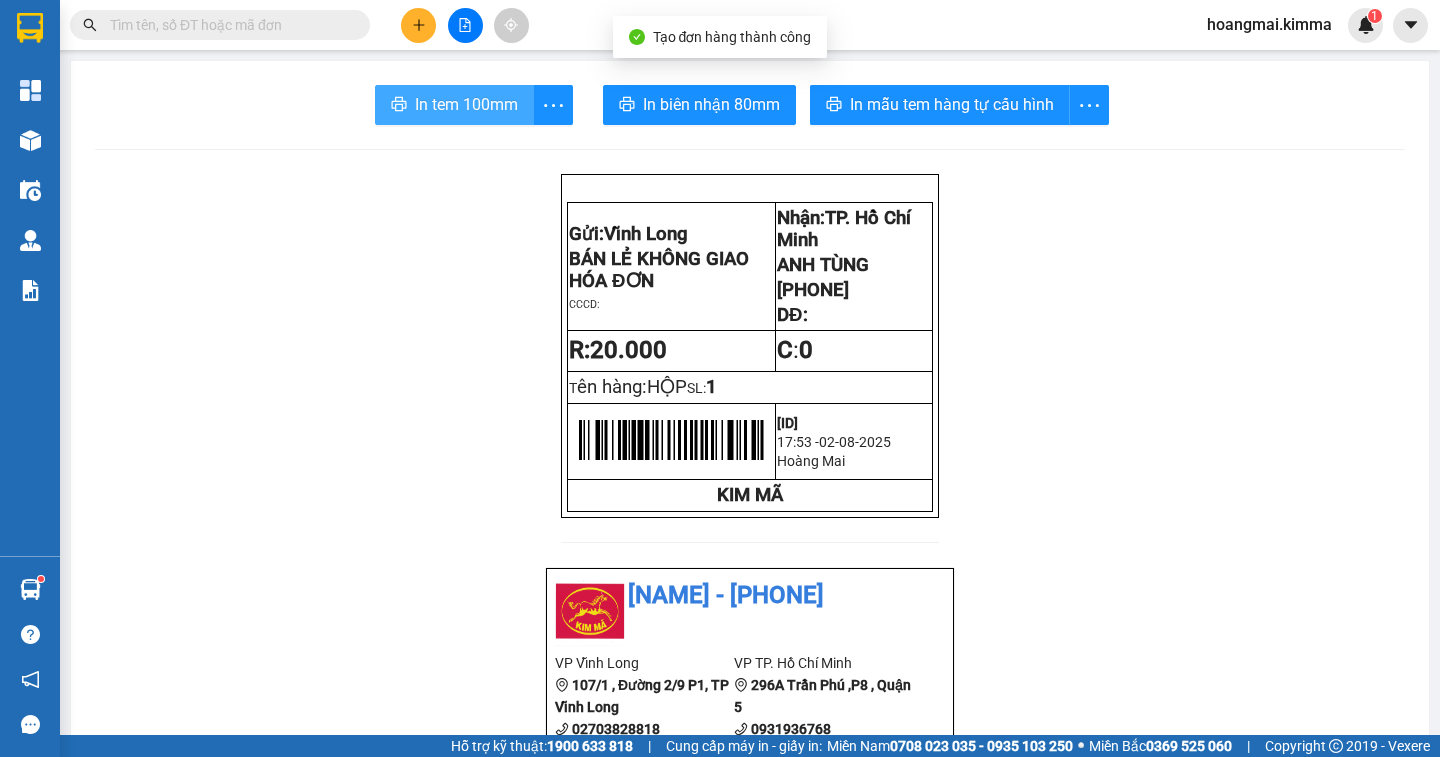 scroll, scrollTop: 0, scrollLeft: 0, axis: both 